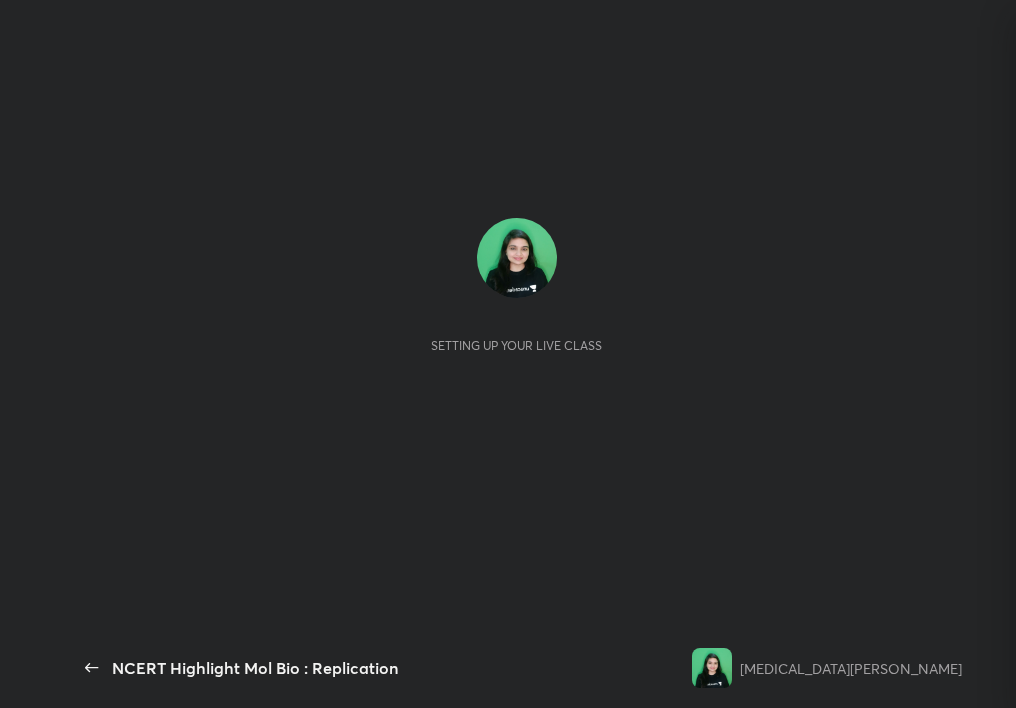 scroll, scrollTop: 0, scrollLeft: 0, axis: both 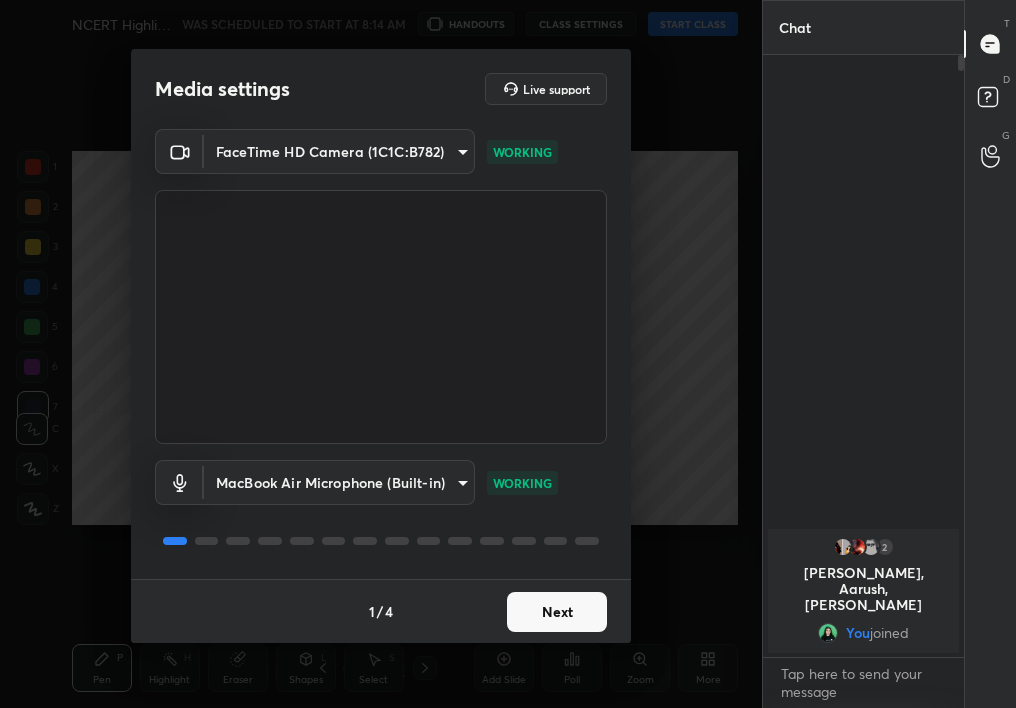 click on "Next" at bounding box center (557, 612) 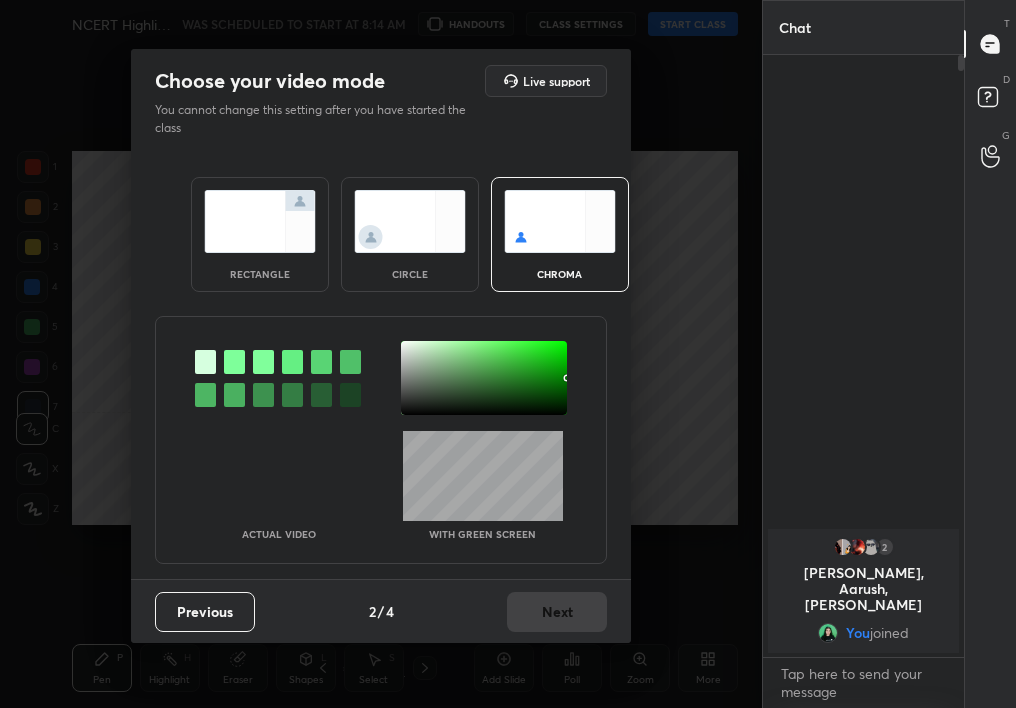 click at bounding box center (410, 221) 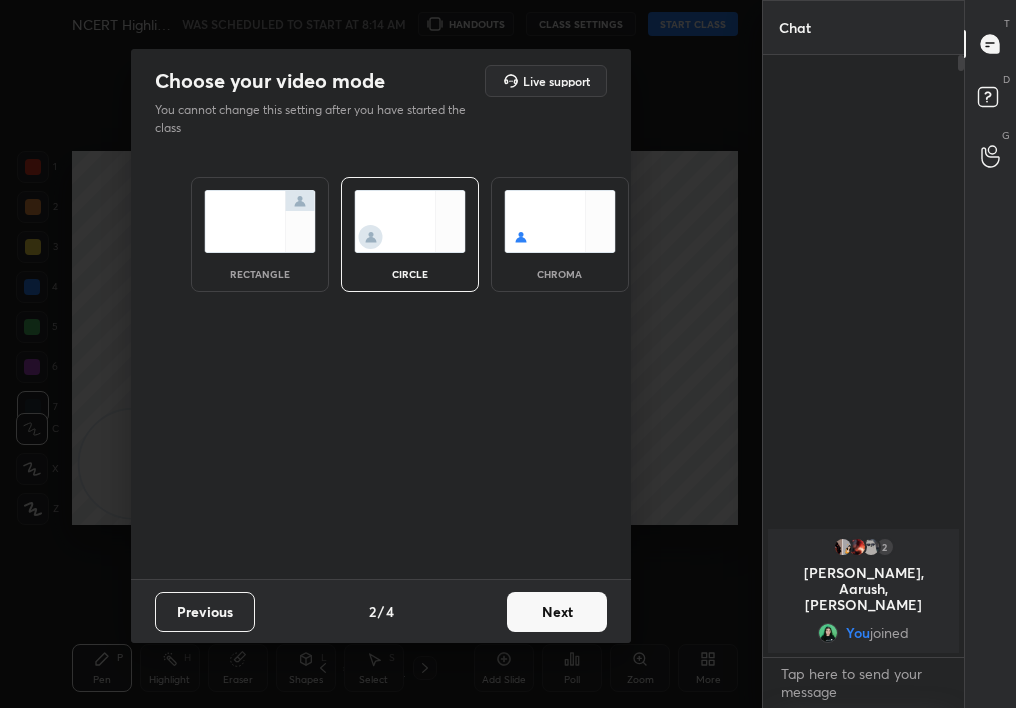 click on "Previous 2 / 4 Next" at bounding box center [381, 611] 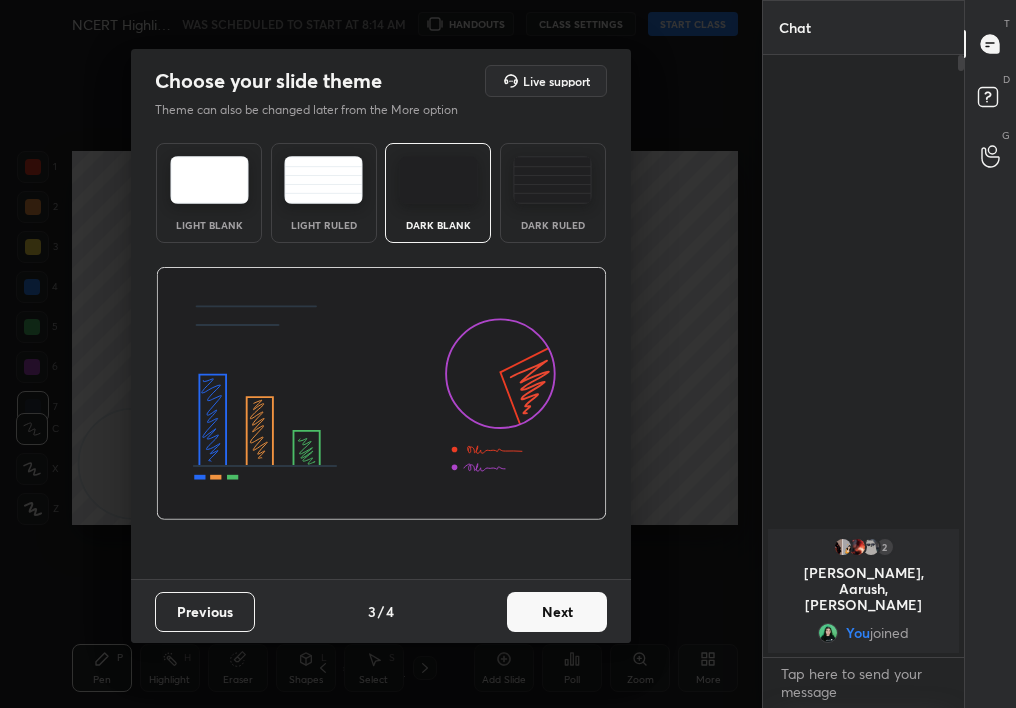 click on "Next" at bounding box center [557, 612] 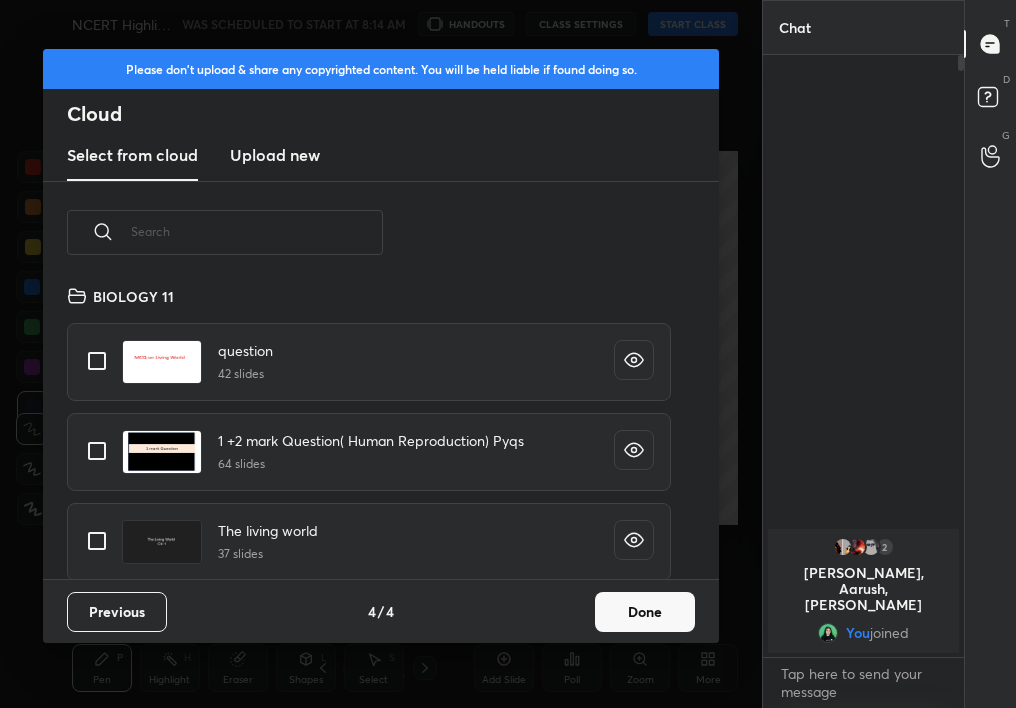 click on "Done" at bounding box center (645, 612) 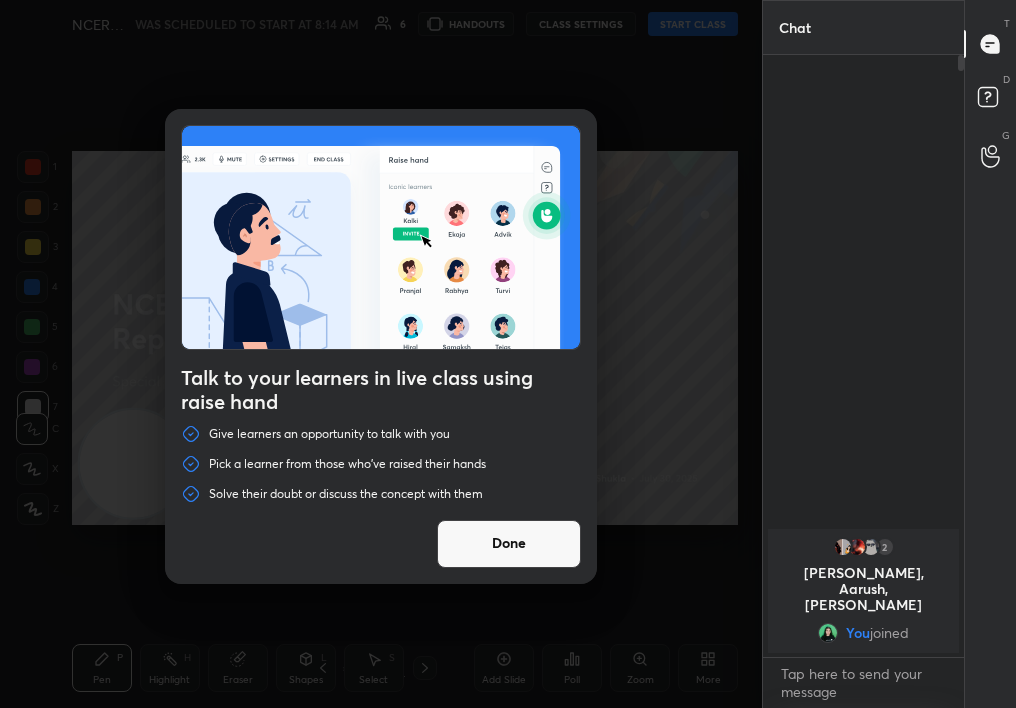 click on "Done" at bounding box center (509, 544) 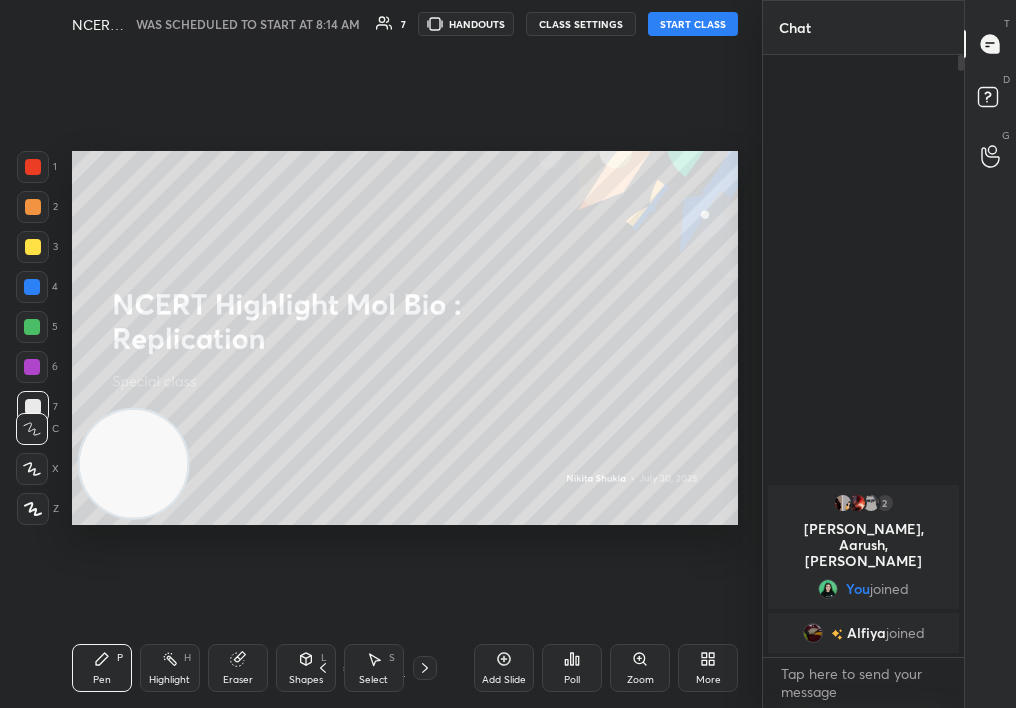 click on "START CLASS" at bounding box center (693, 24) 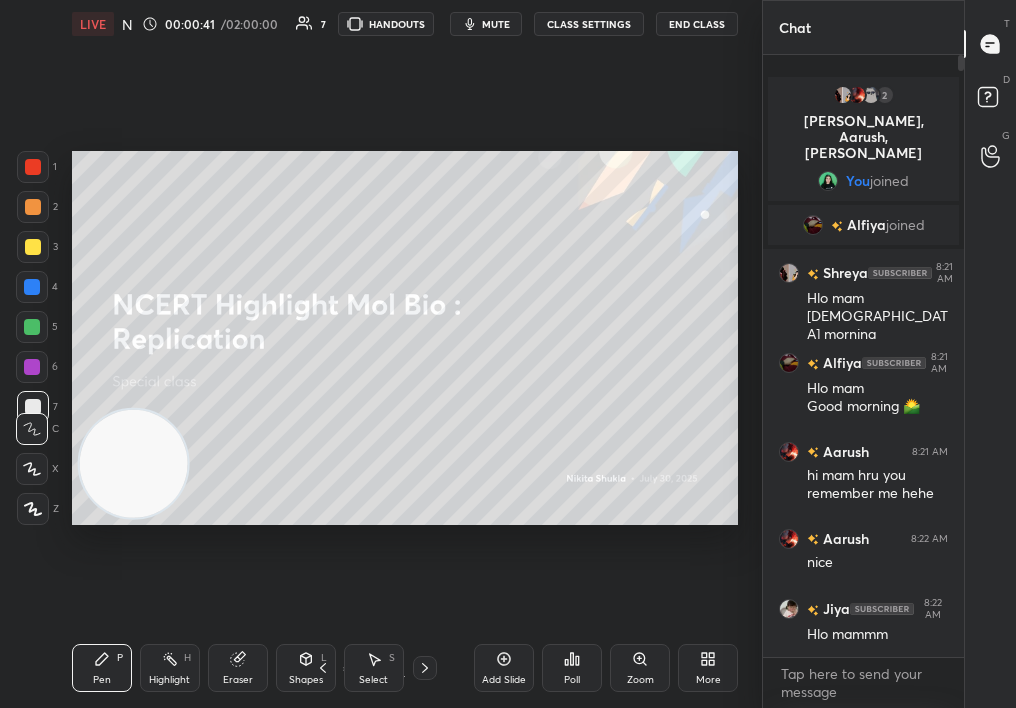 click on "Pen P" at bounding box center (102, 668) 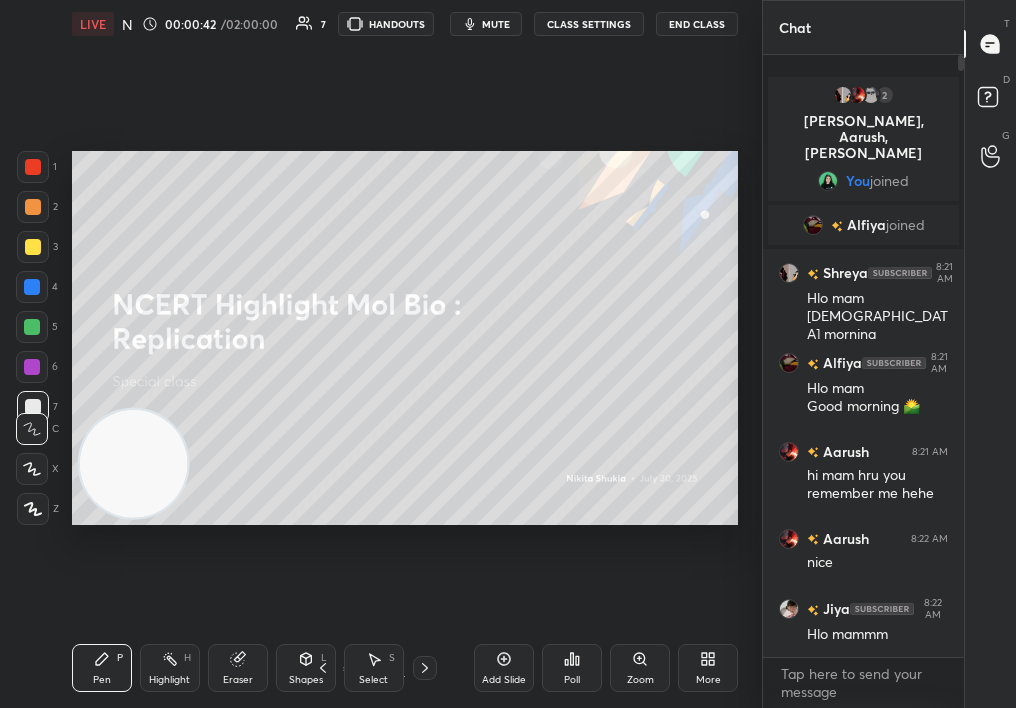 click at bounding box center (33, 509) 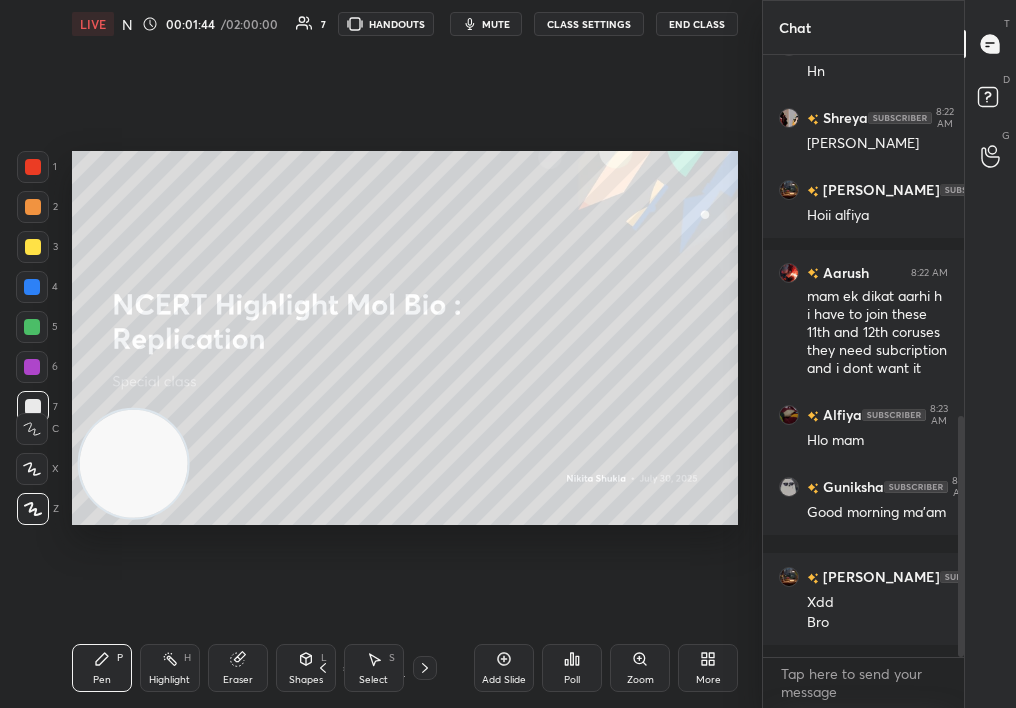 scroll, scrollTop: 973, scrollLeft: 0, axis: vertical 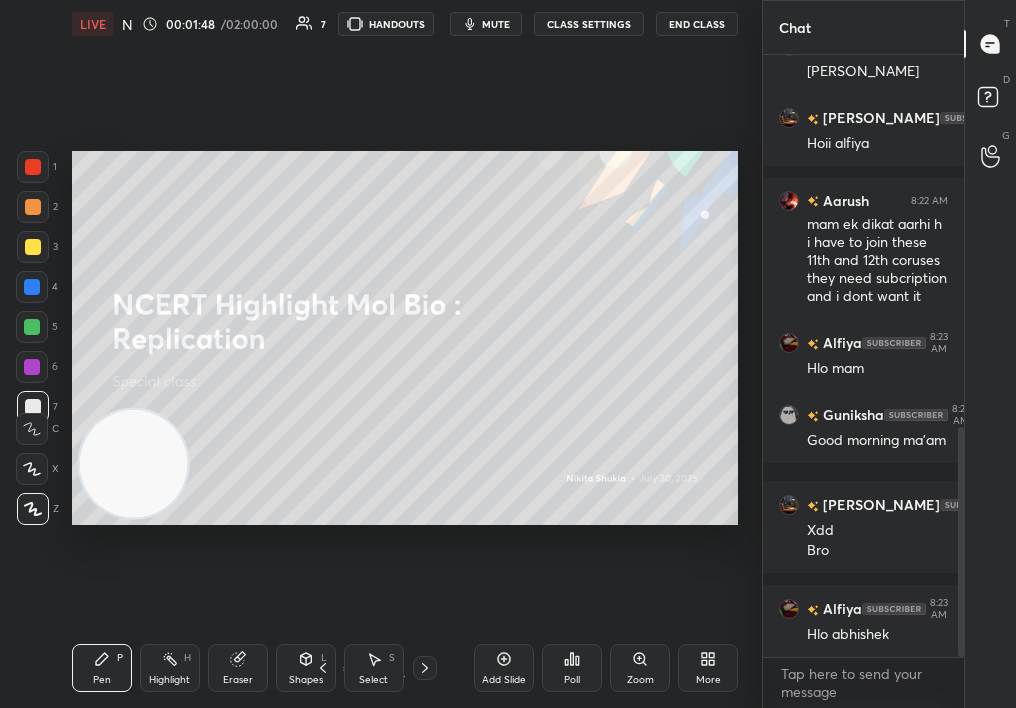 click on "Pen P" at bounding box center [102, 668] 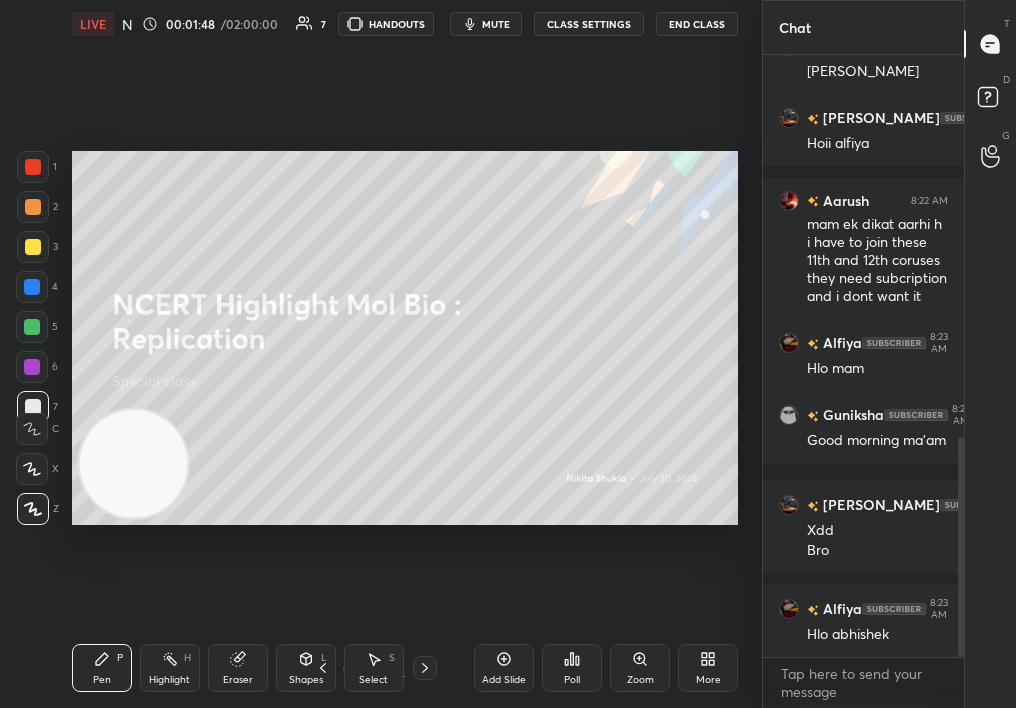 scroll, scrollTop: 1042, scrollLeft: 0, axis: vertical 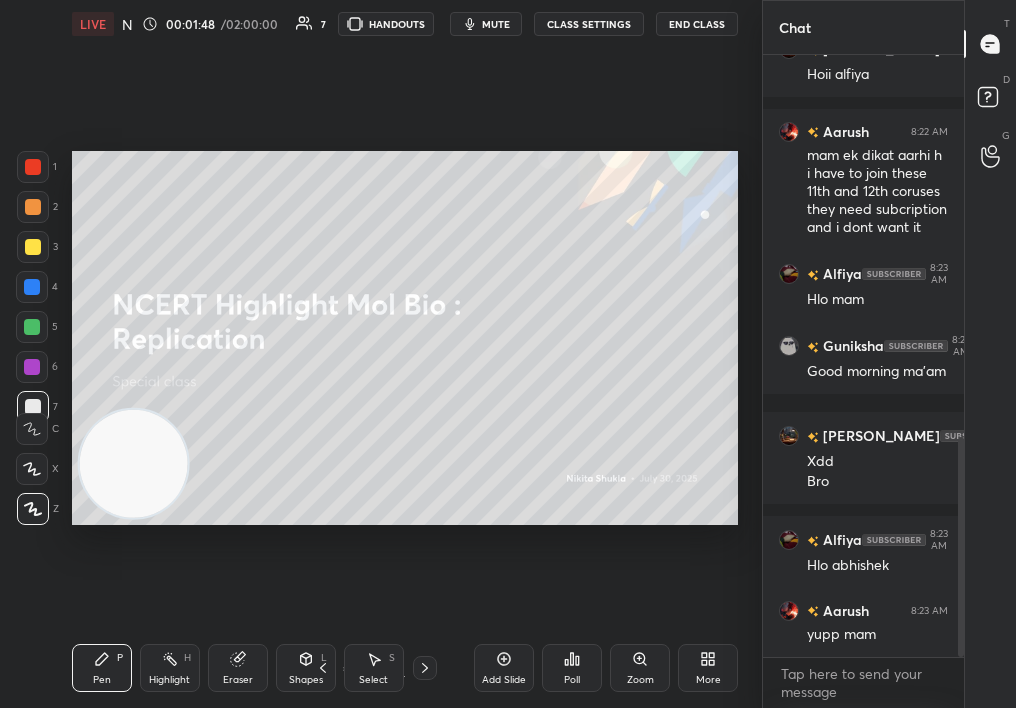 click on "Pen P" at bounding box center [102, 668] 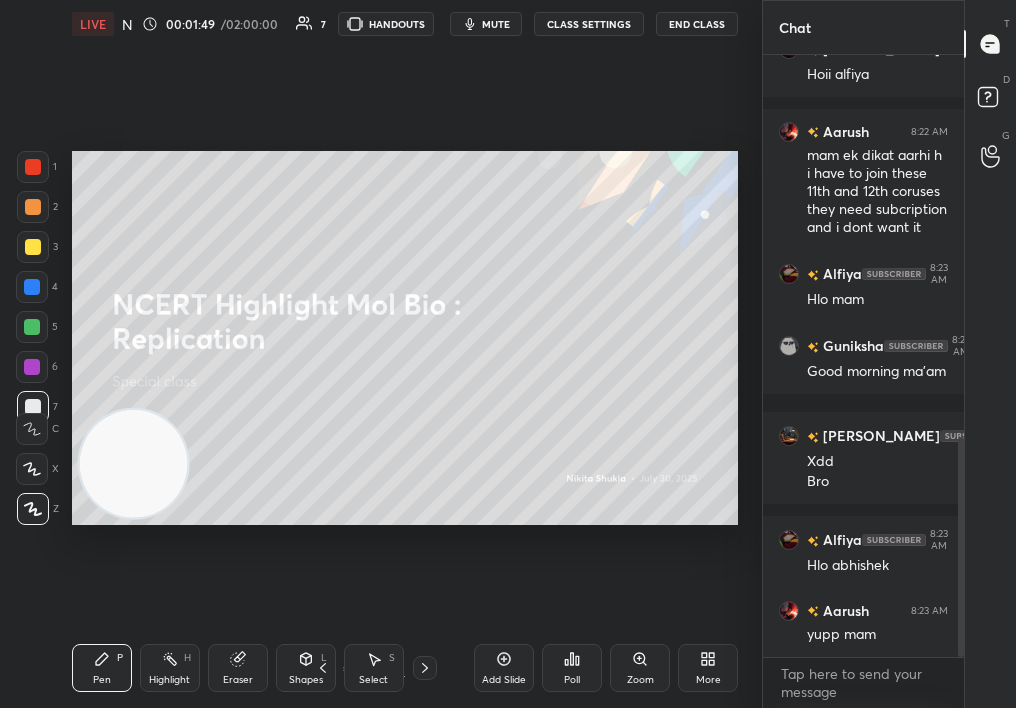 click at bounding box center [32, 469] 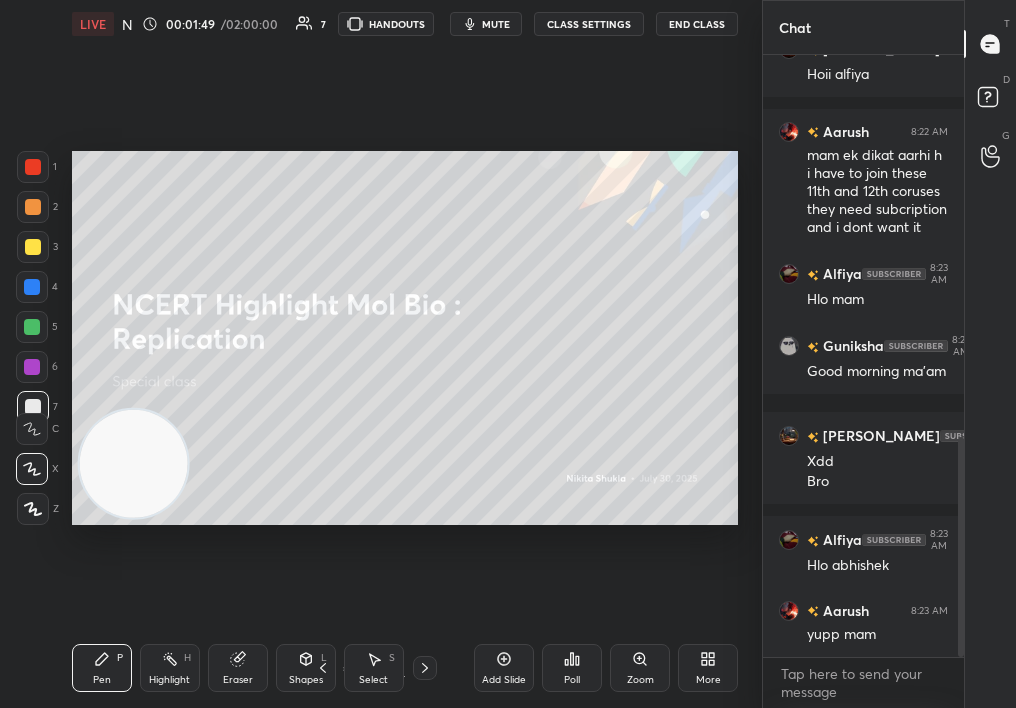 click 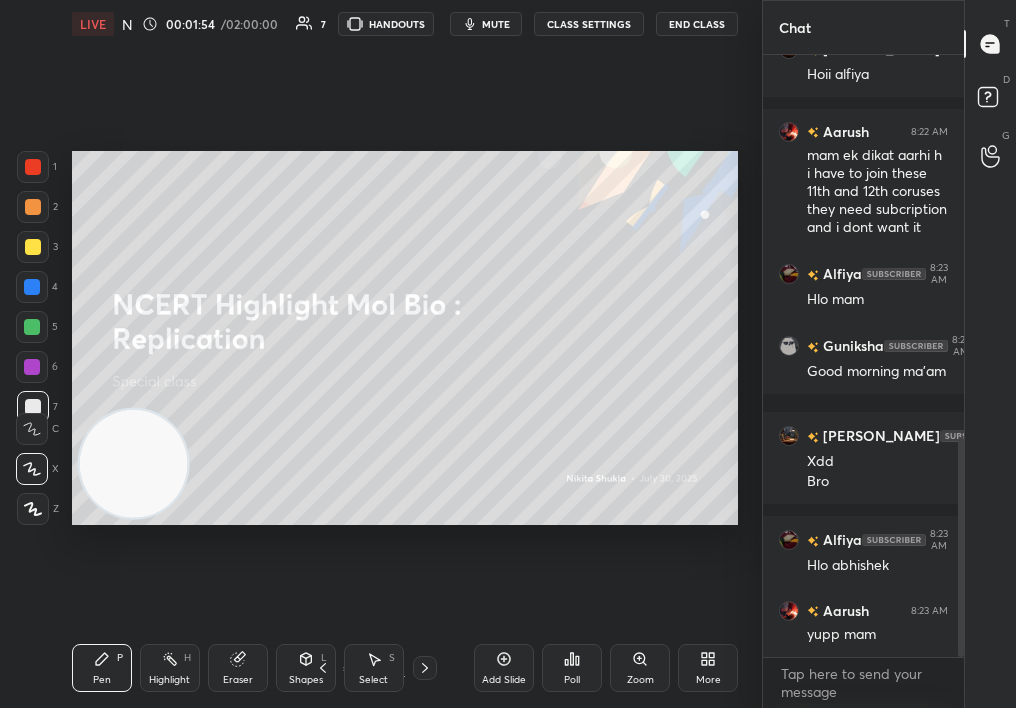 click on "Add Slide" at bounding box center [504, 668] 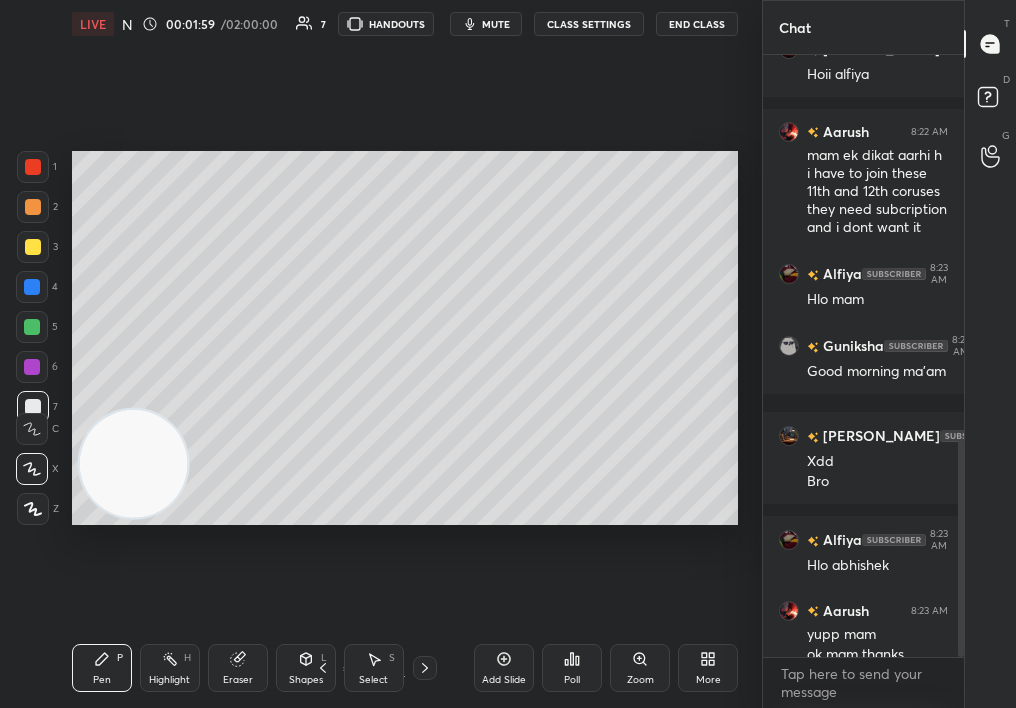scroll, scrollTop: 1062, scrollLeft: 0, axis: vertical 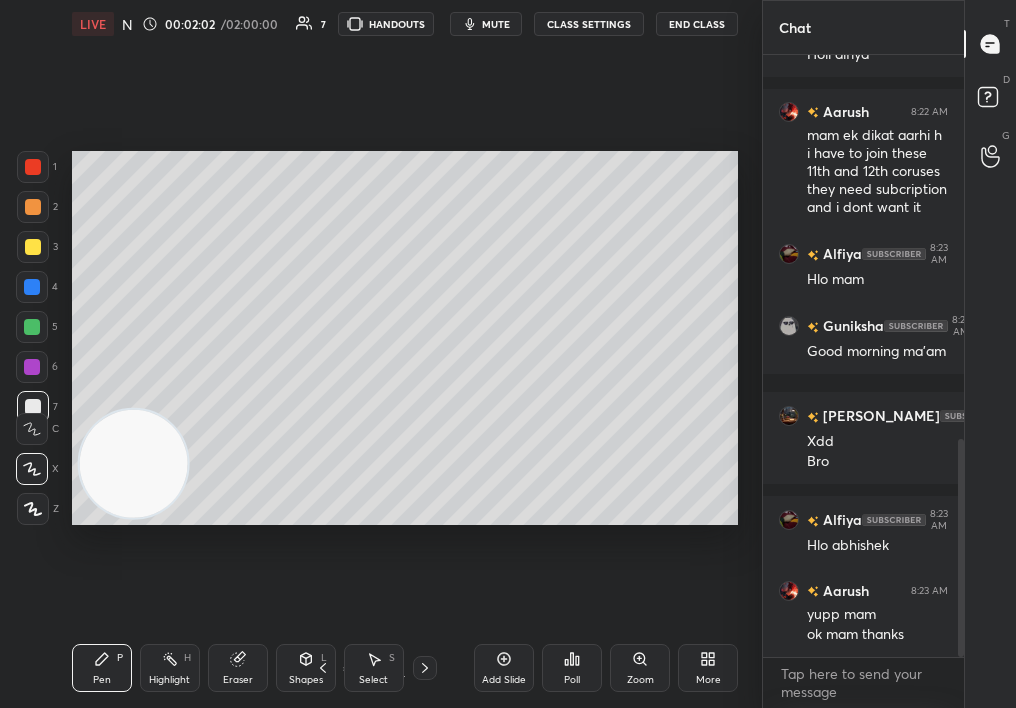 click on "Select S" at bounding box center [374, 668] 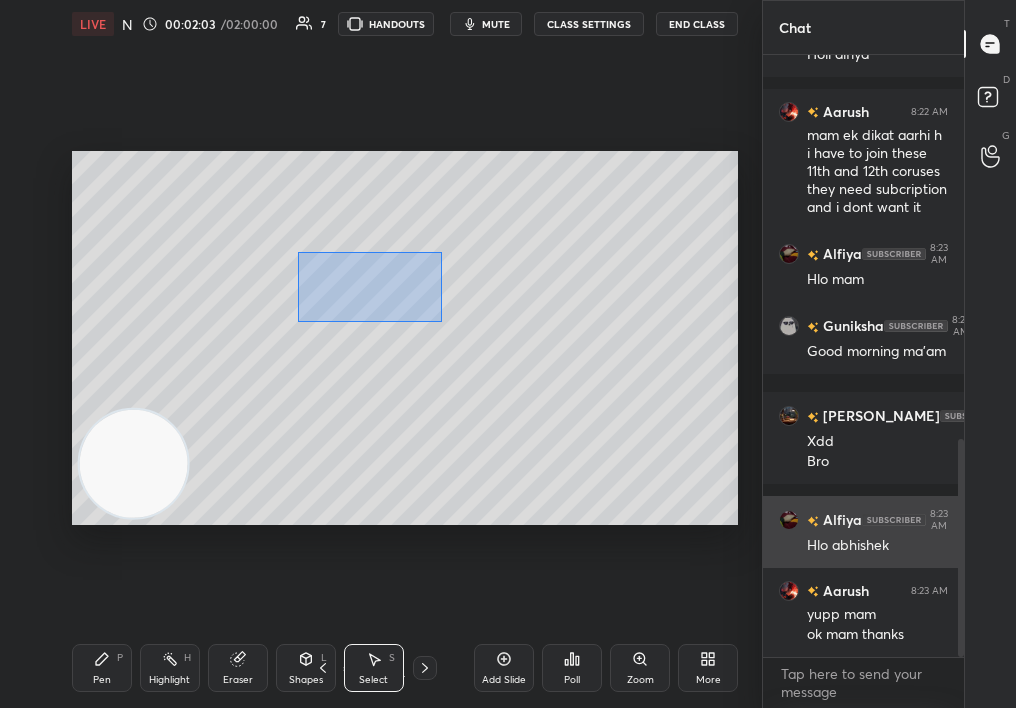 drag, startPoint x: 374, startPoint y: 284, endPoint x: 772, endPoint y: 551, distance: 479.26297 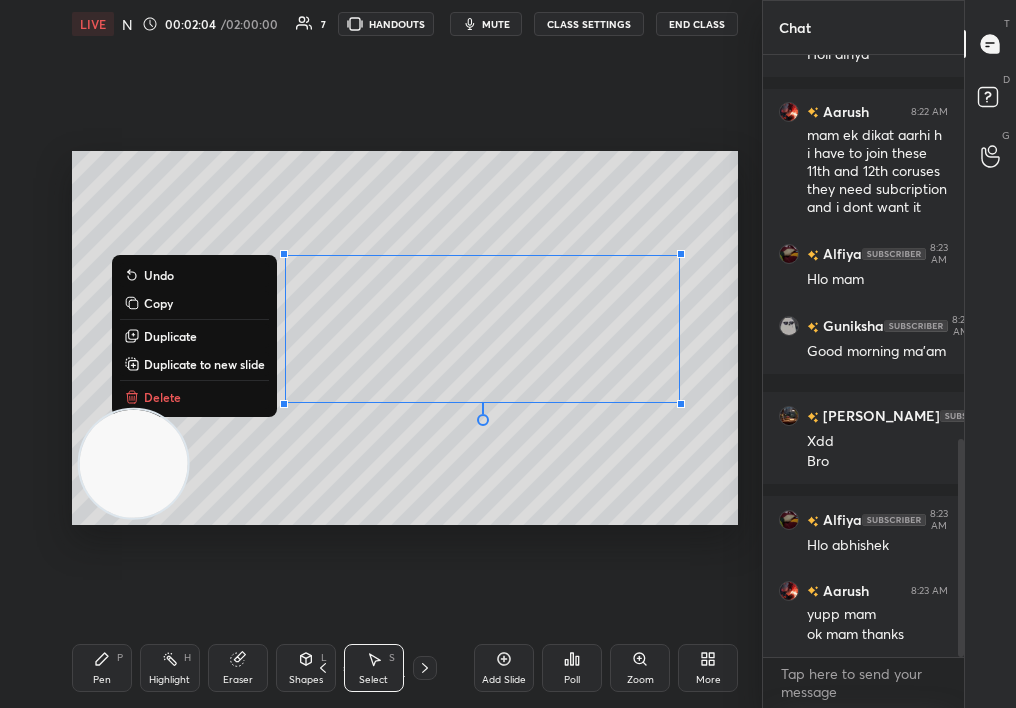 click on "Delete" at bounding box center (194, 397) 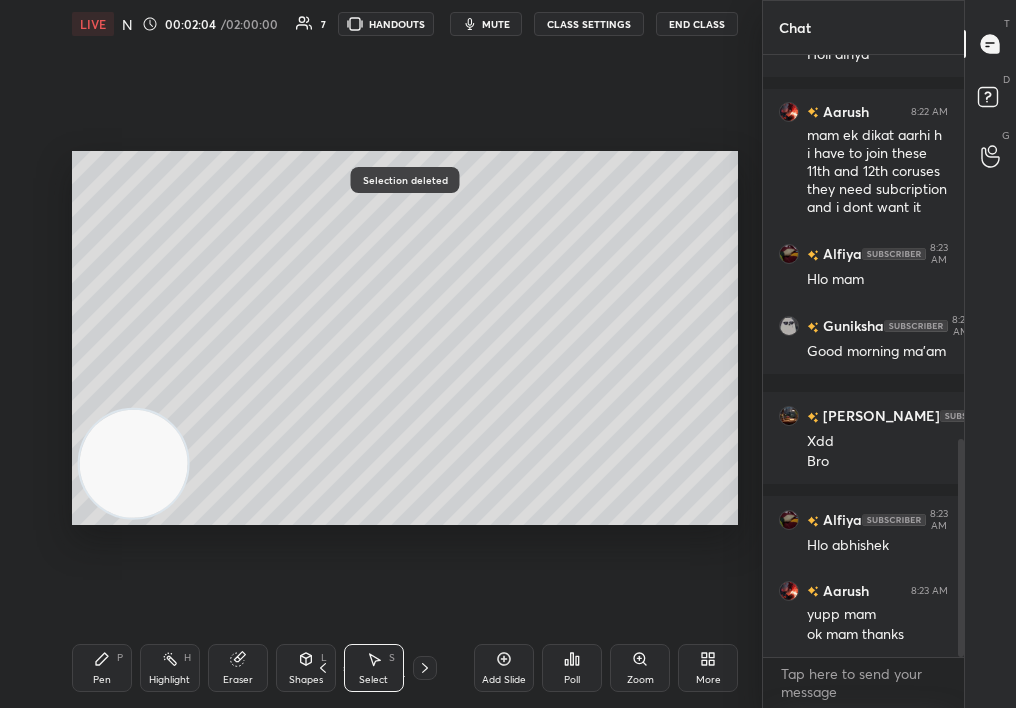click on "Pen P" at bounding box center (102, 668) 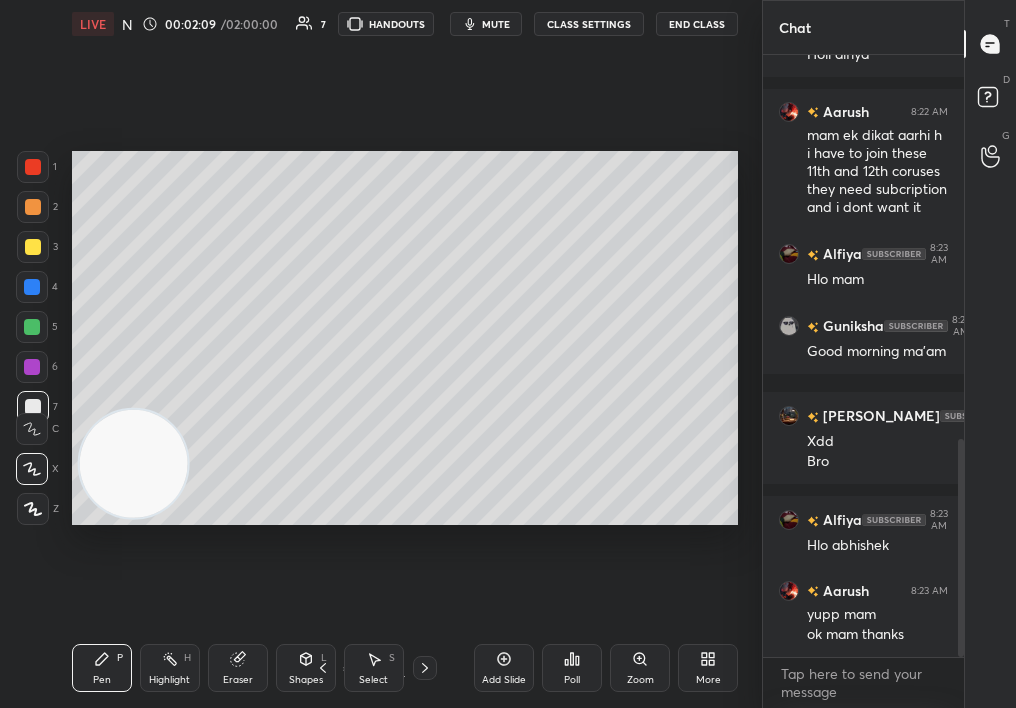 click on "Setting up your live class Poll for   secs No correct answer Start poll" at bounding box center [405, 338] 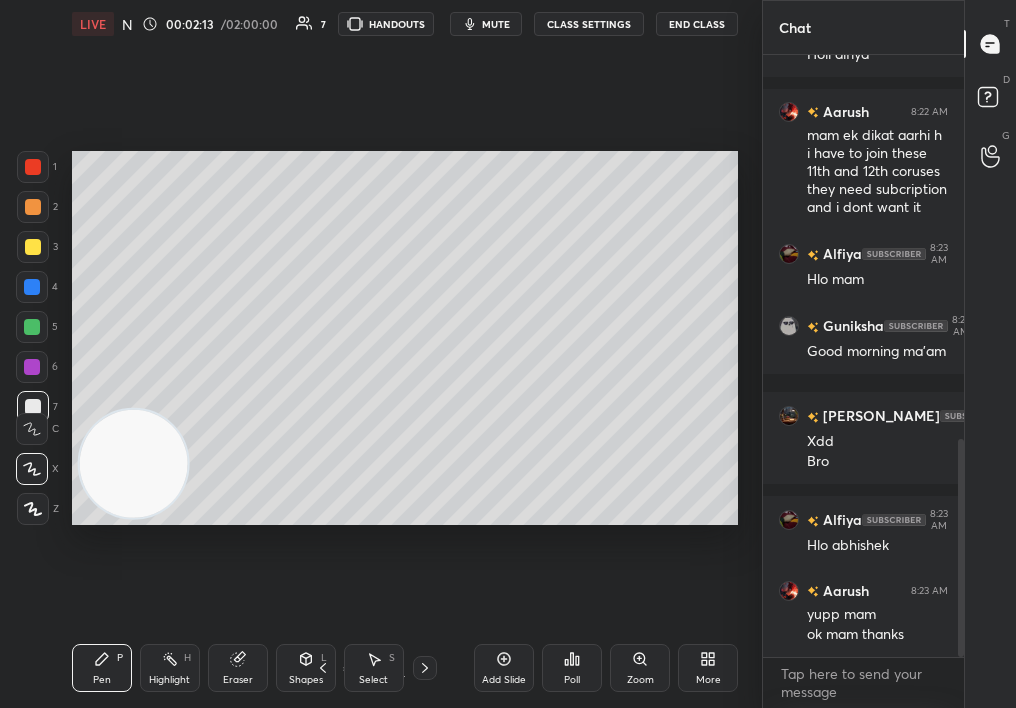 scroll, scrollTop: 1110, scrollLeft: 0, axis: vertical 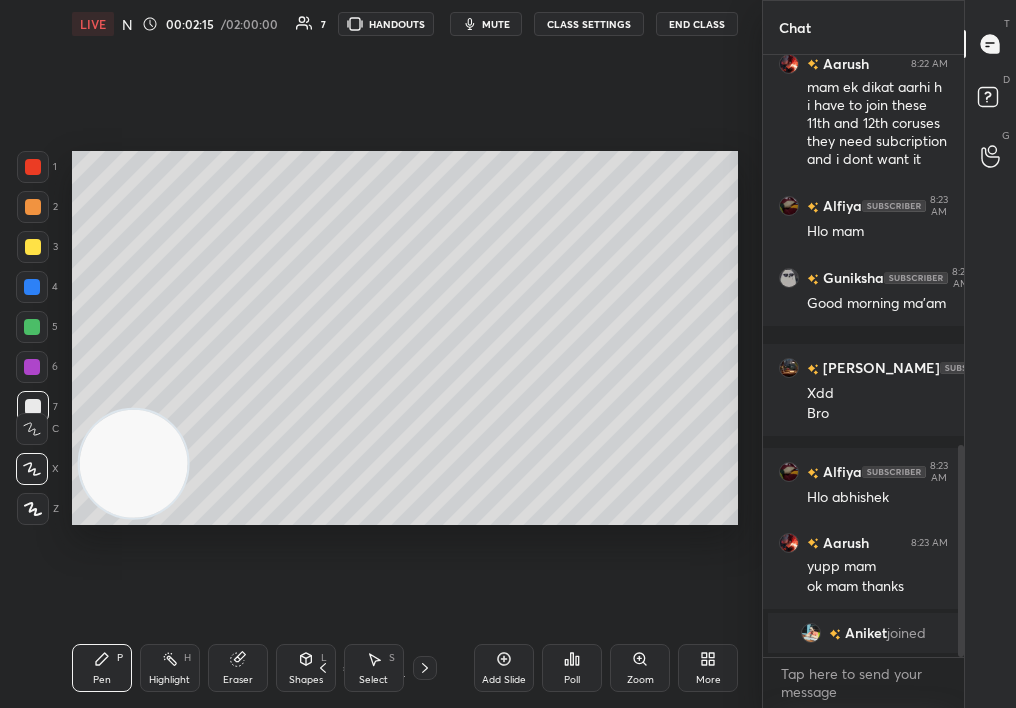 click on "Select" at bounding box center (373, 680) 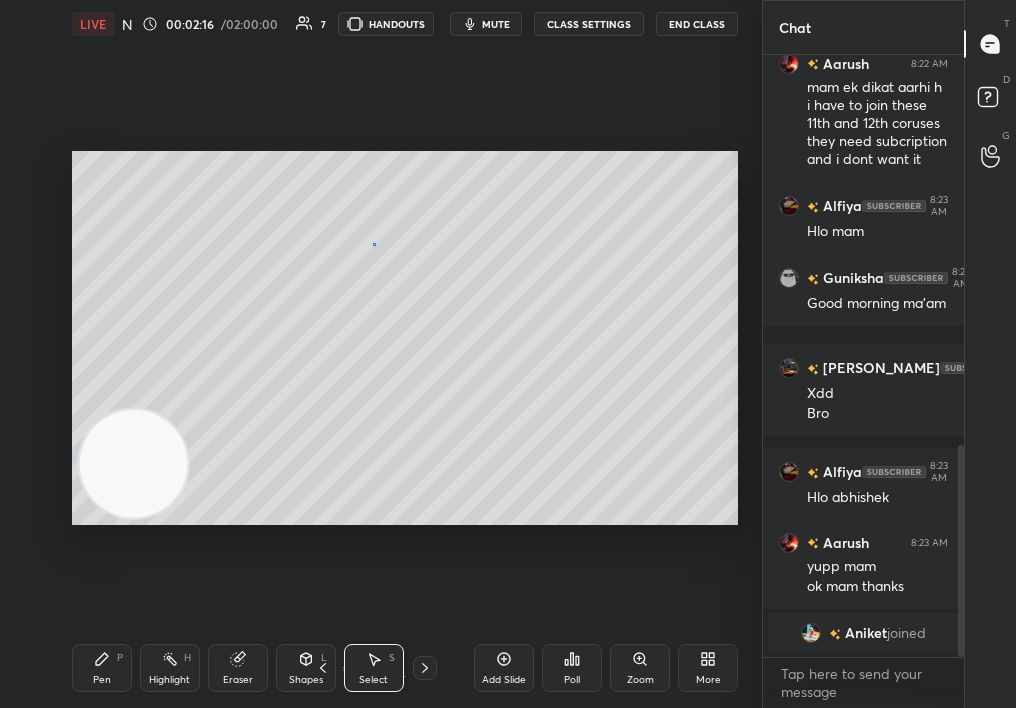 drag, startPoint x: 373, startPoint y: 243, endPoint x: 676, endPoint y: 506, distance: 401.22064 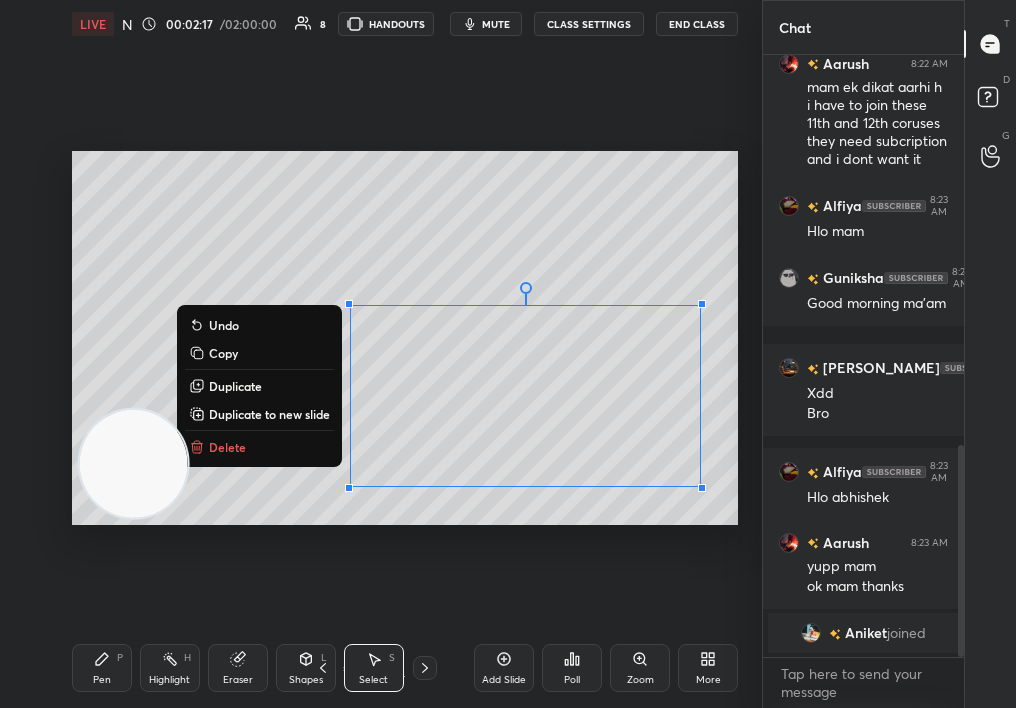 click on "0 ° Undo Copy Duplicate Duplicate to new slide Delete" at bounding box center [405, 338] 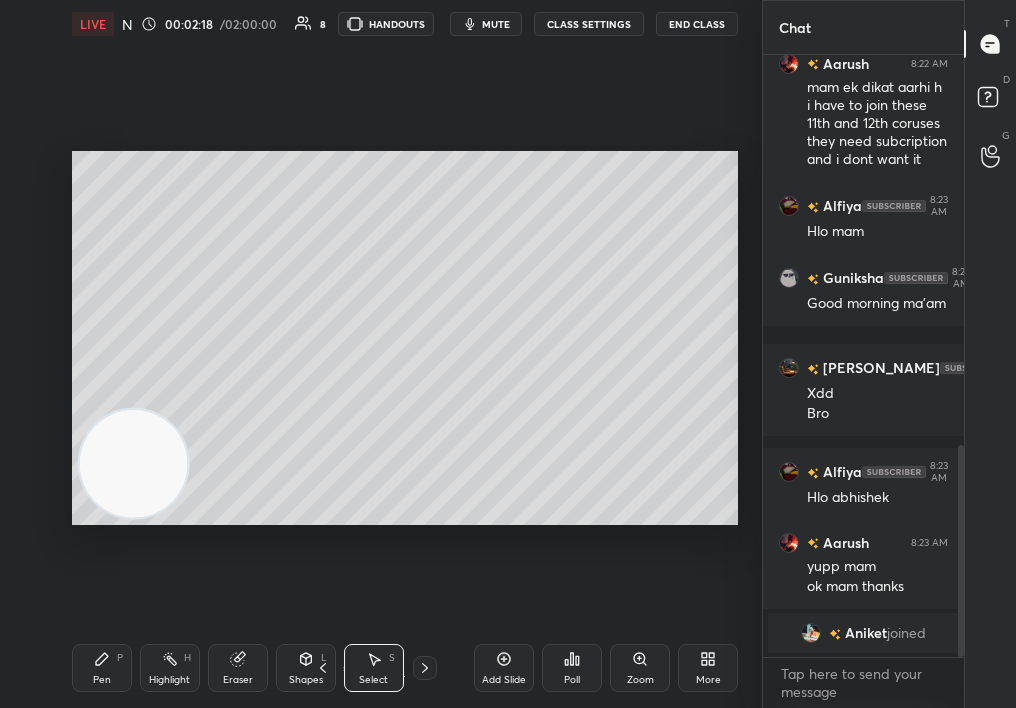 click 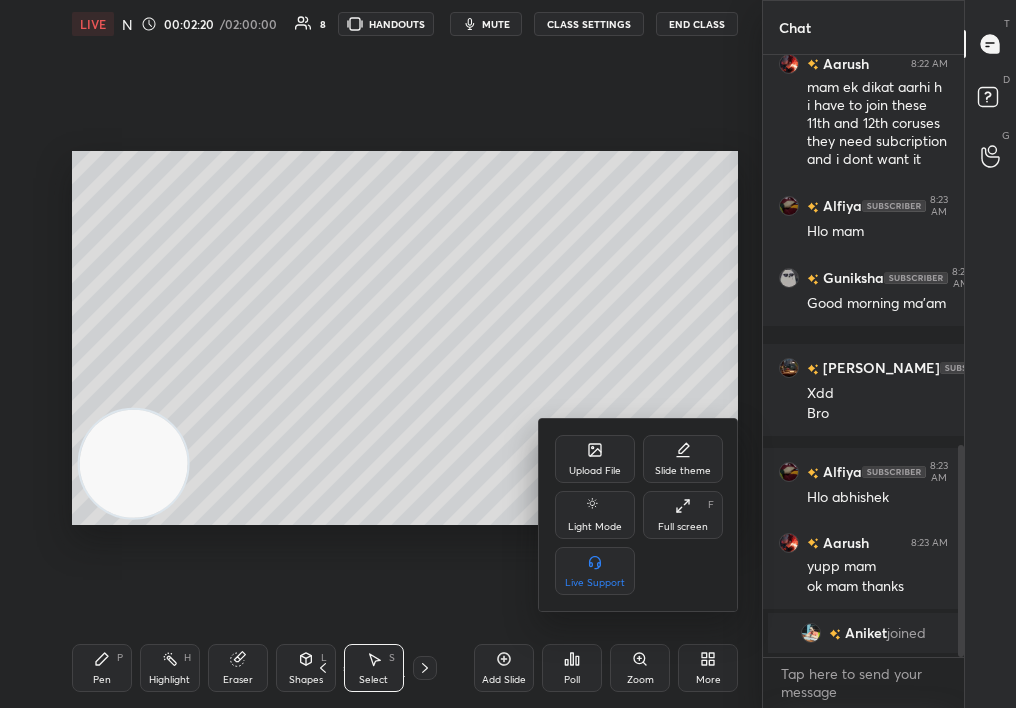 click on "Upload File" at bounding box center (595, 459) 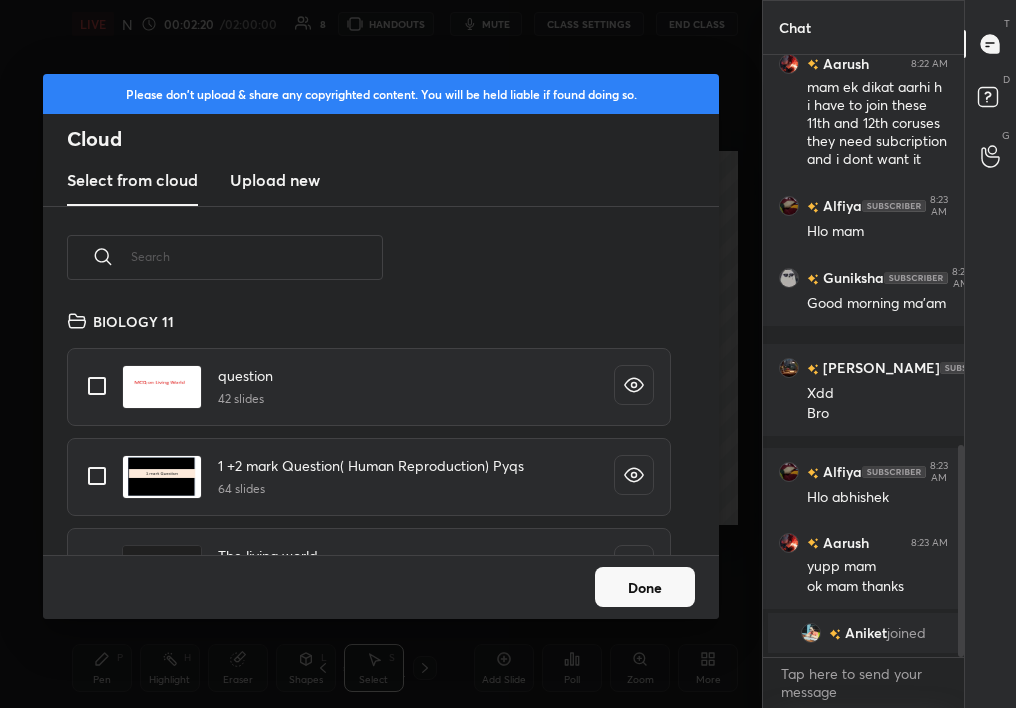 scroll, scrollTop: 7, scrollLeft: 11, axis: both 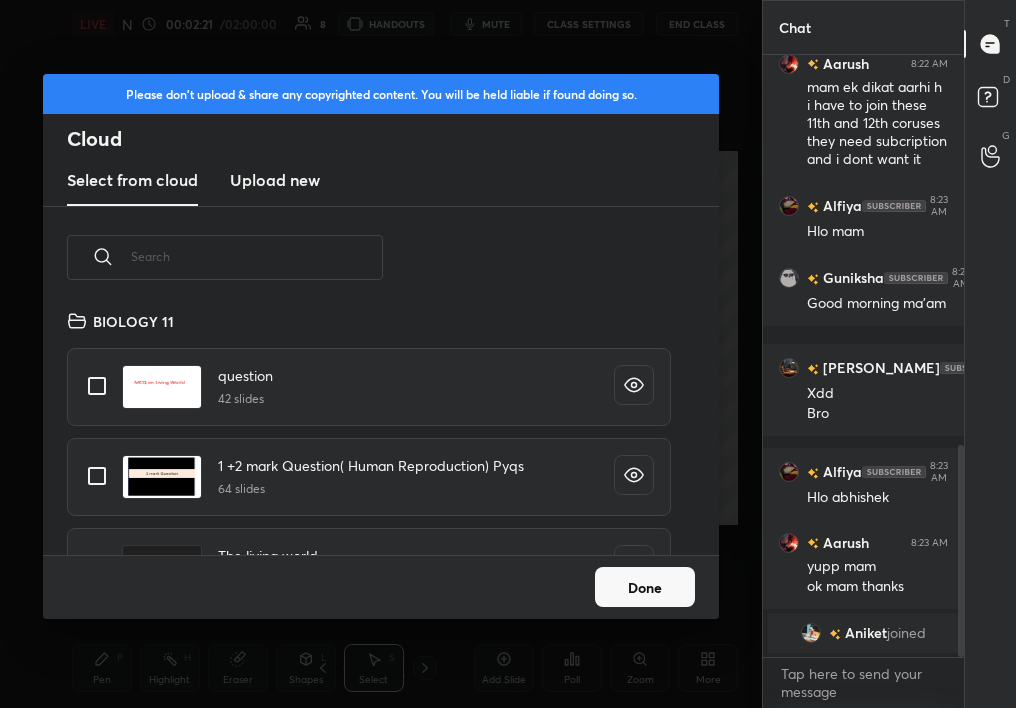 click on "Please don't upload & share any copyrighted content. You will be held liable if found doing so." at bounding box center [381, 94] 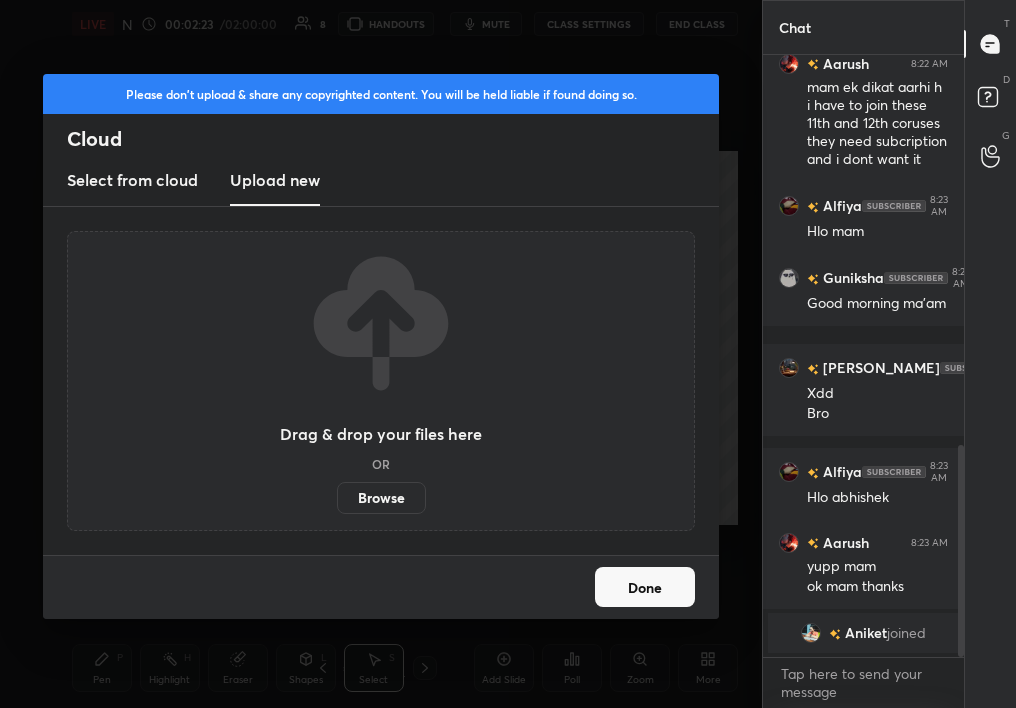 click on "Browse" at bounding box center (381, 498) 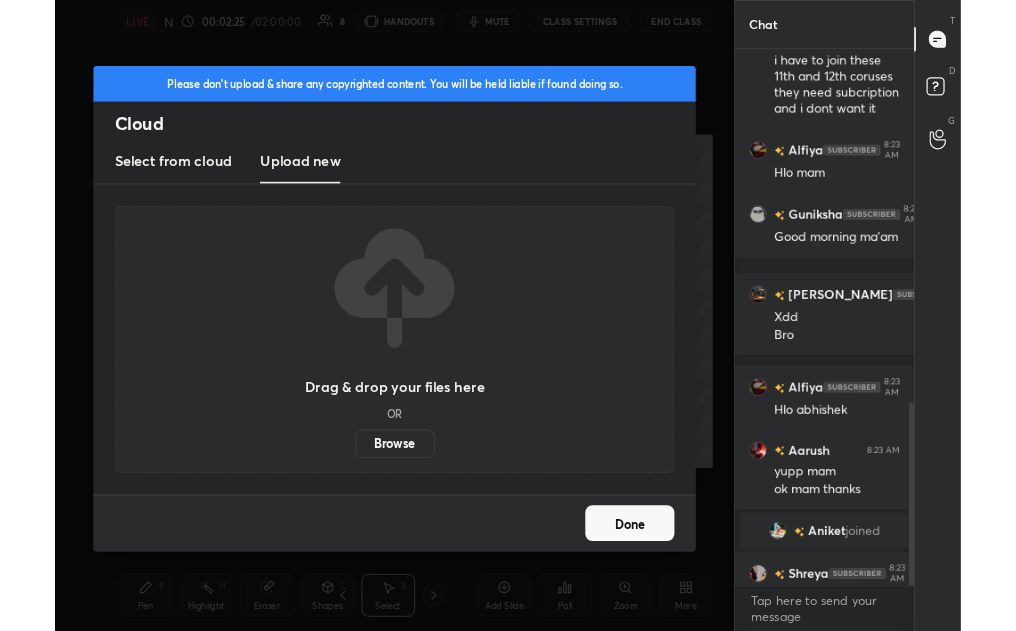 scroll, scrollTop: 1162, scrollLeft: 0, axis: vertical 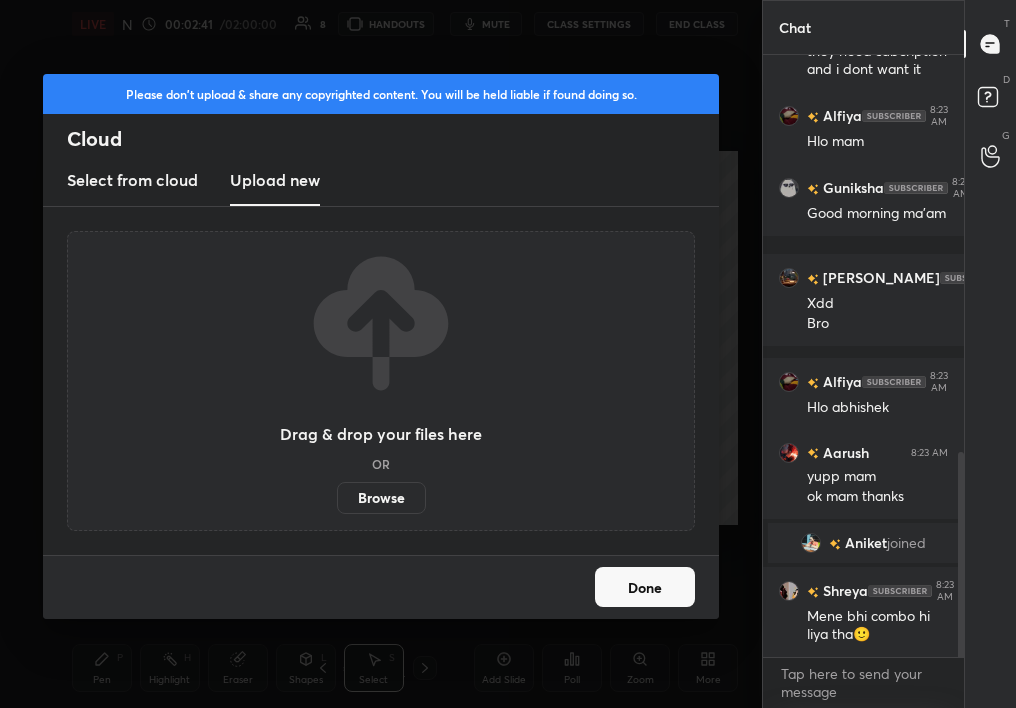 click on "Done" at bounding box center [645, 587] 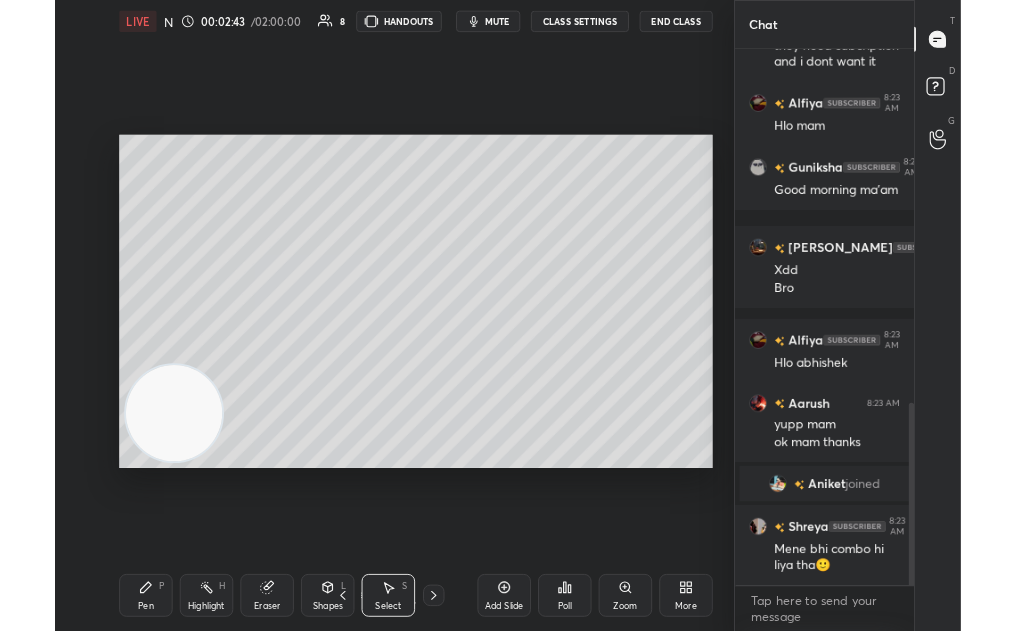 scroll, scrollTop: 503, scrollLeft: 682, axis: both 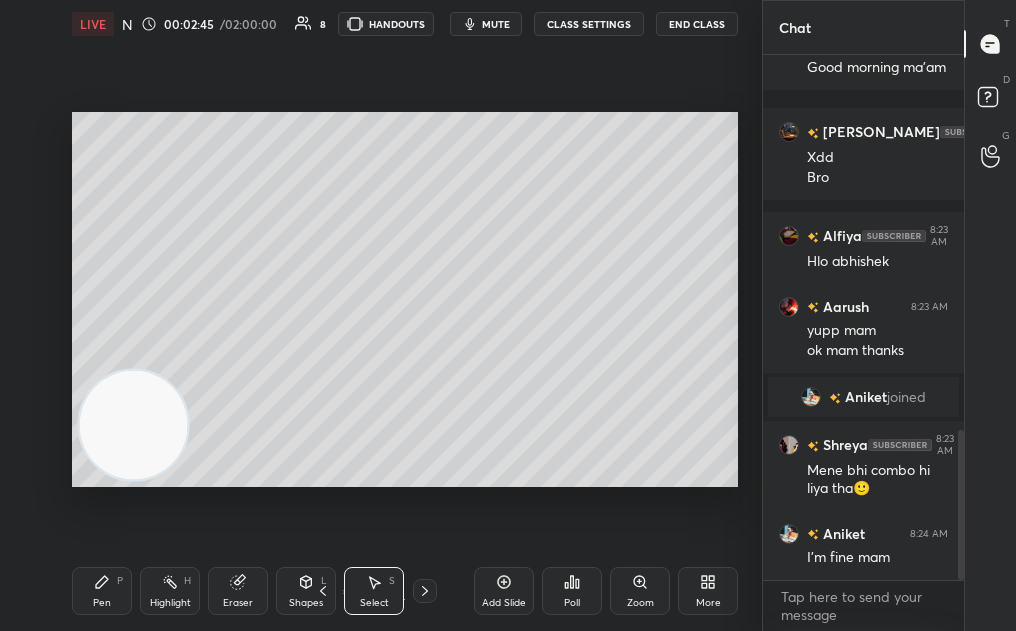click on "More" at bounding box center (708, 591) 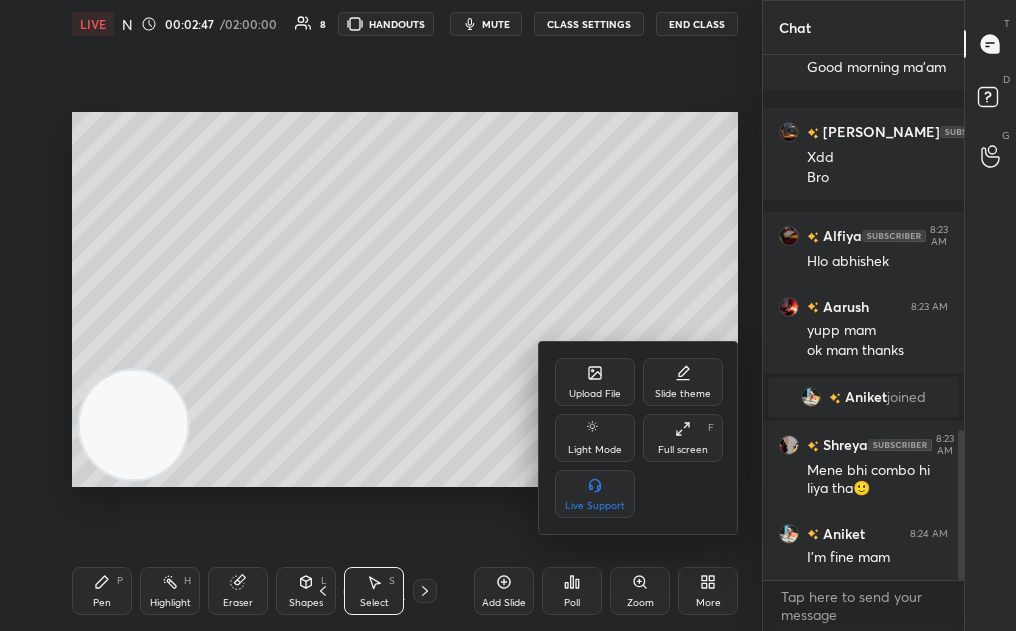 click on "Upload File Slide theme Light Mode Full screen F Live Support" at bounding box center [639, 438] 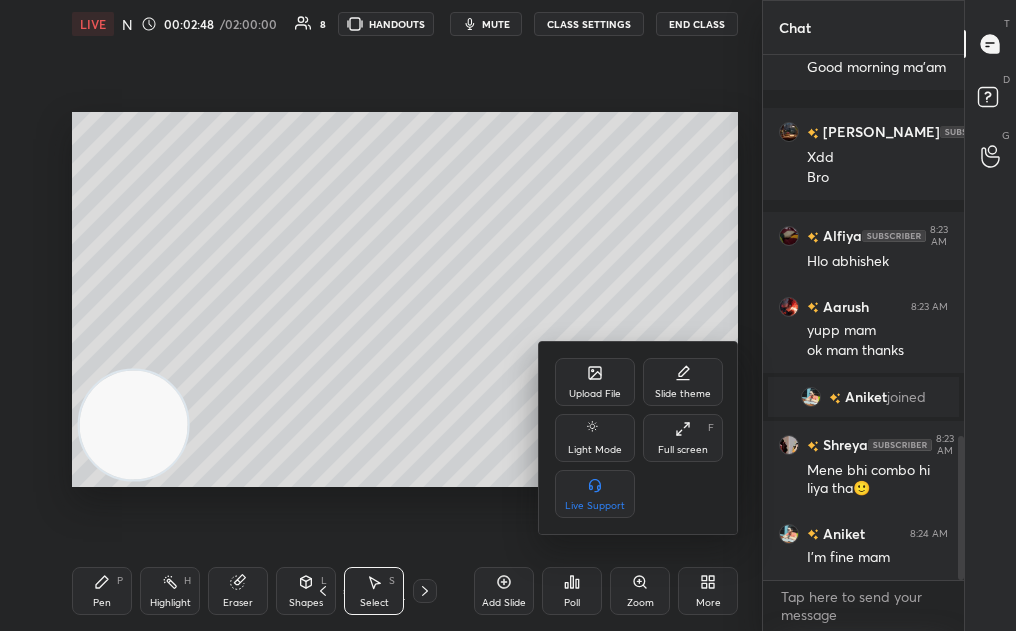scroll, scrollTop: 1395, scrollLeft: 0, axis: vertical 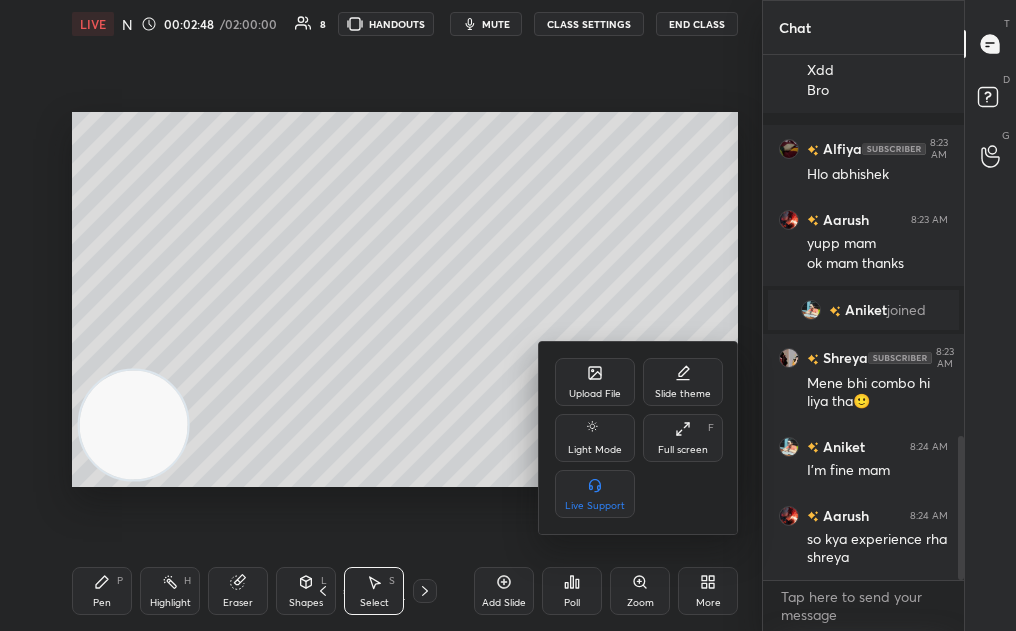 click on "Upload File" at bounding box center [595, 382] 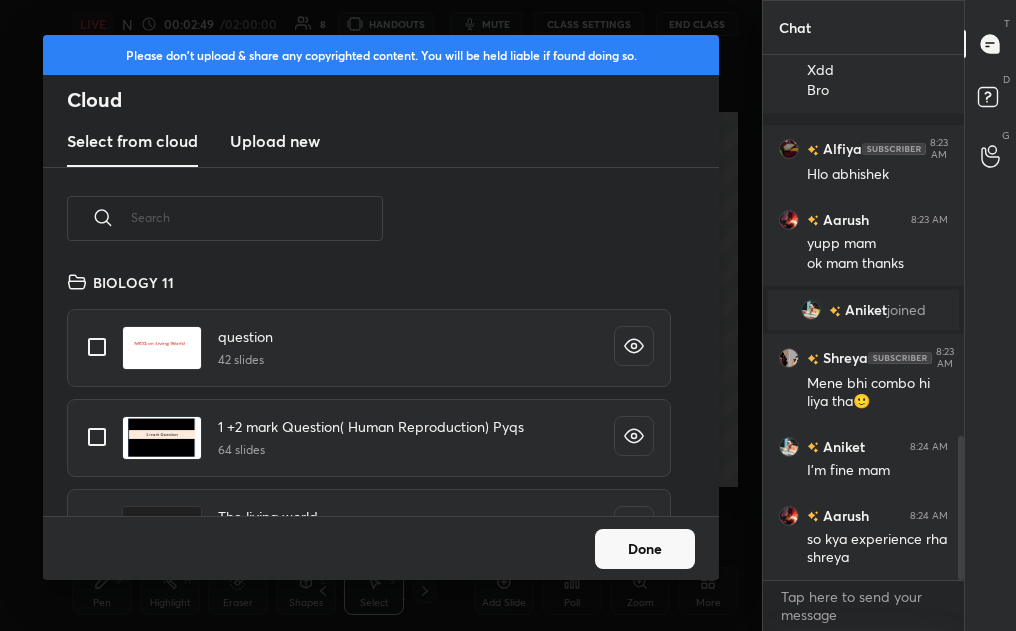 scroll, scrollTop: 7, scrollLeft: 11, axis: both 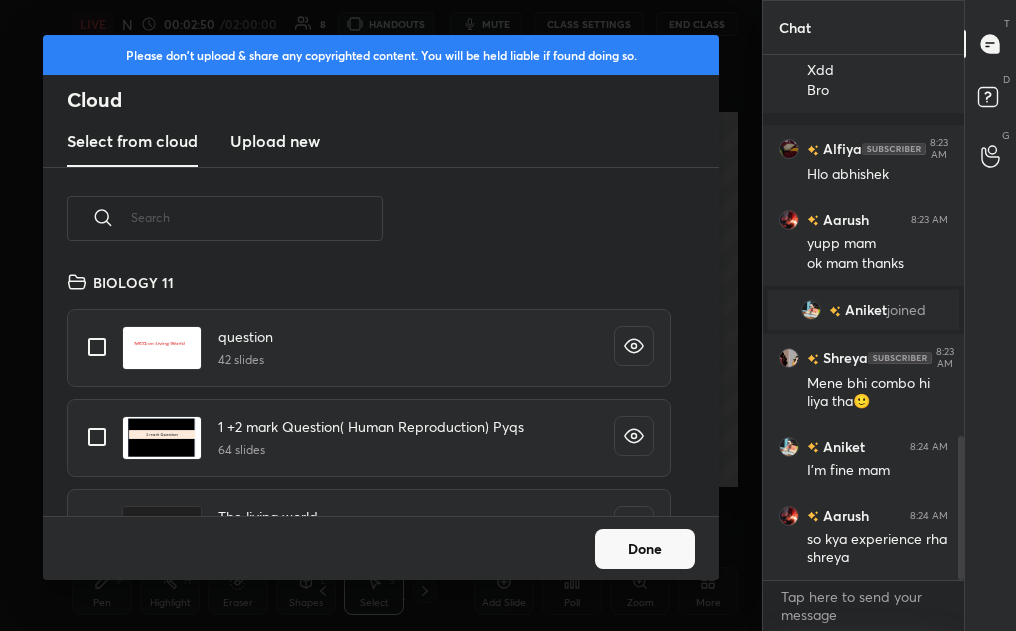 click on "Upload new" at bounding box center [275, 141] 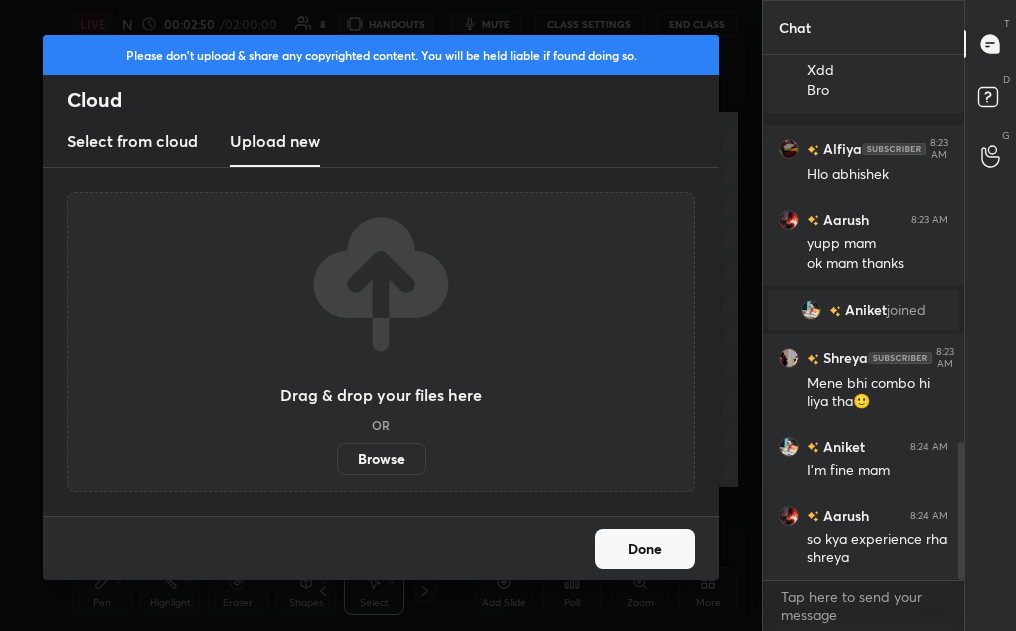 scroll, scrollTop: 1467, scrollLeft: 0, axis: vertical 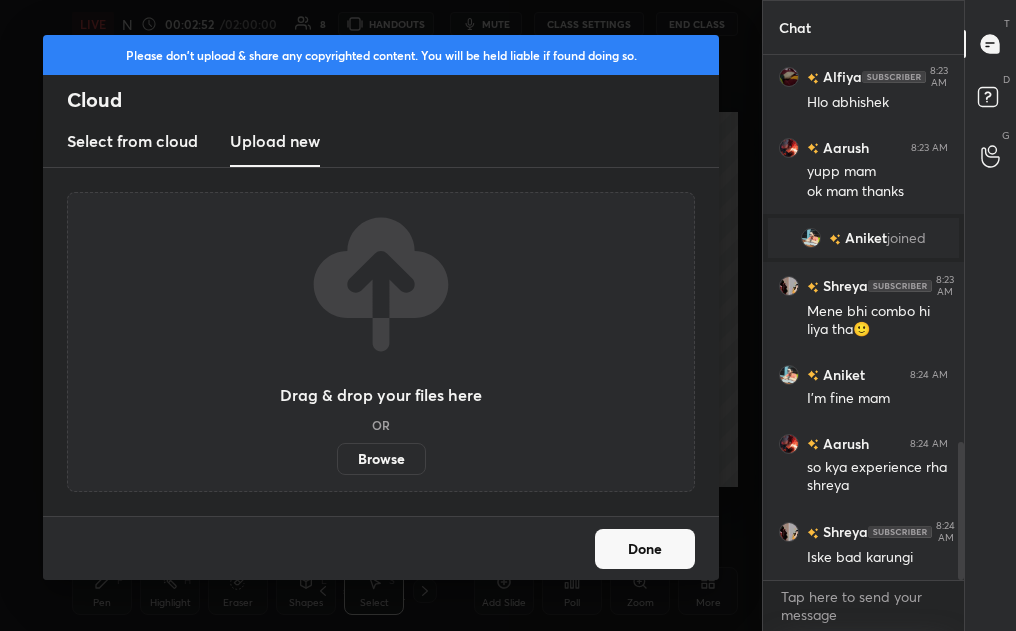 click on "Browse" at bounding box center [381, 459] 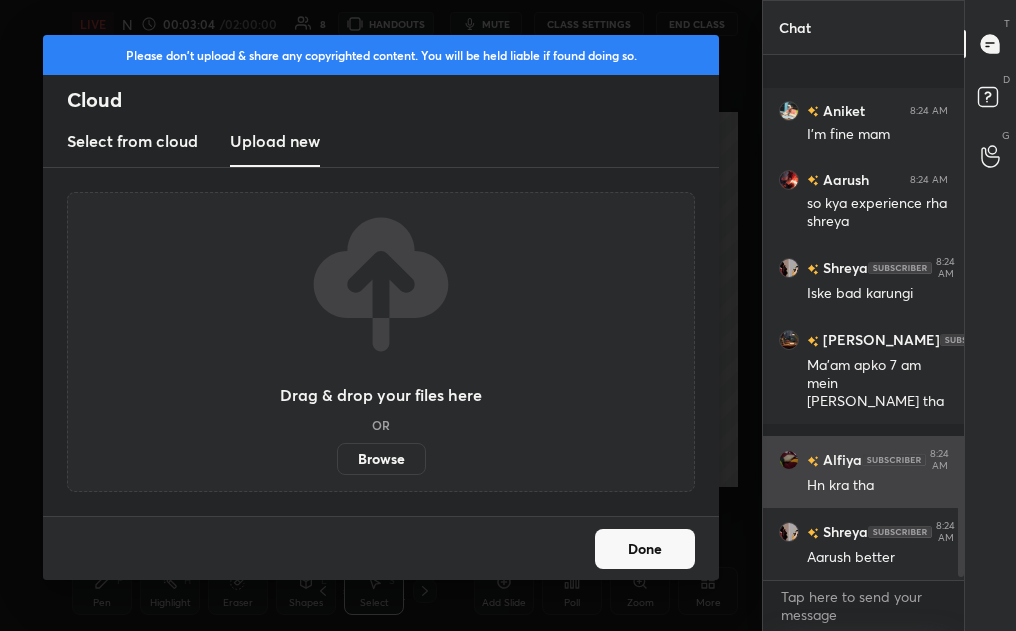 scroll, scrollTop: 1836, scrollLeft: 0, axis: vertical 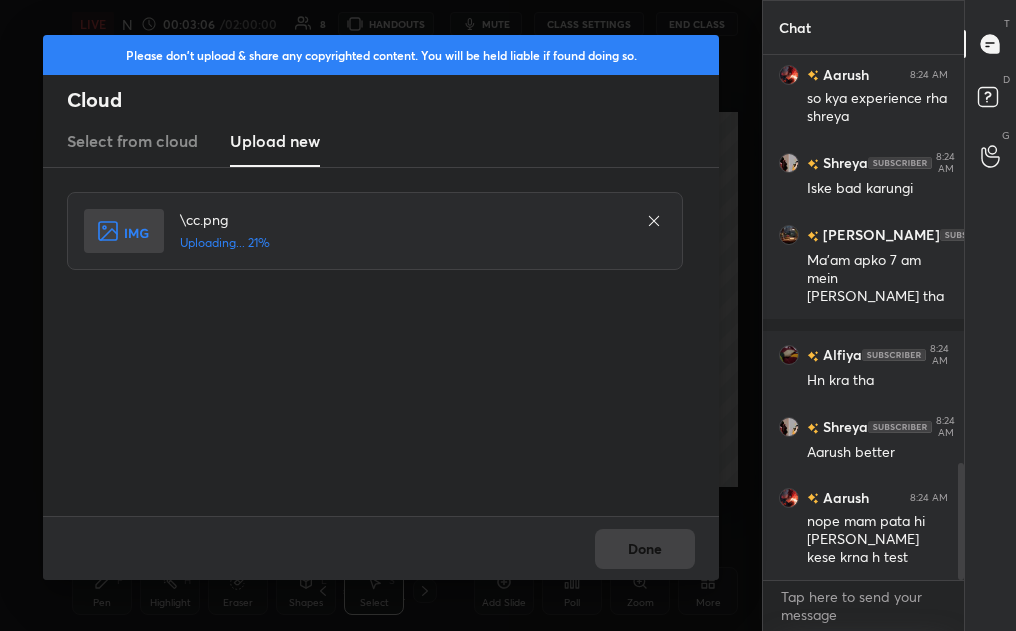 click on "Done" at bounding box center [381, 548] 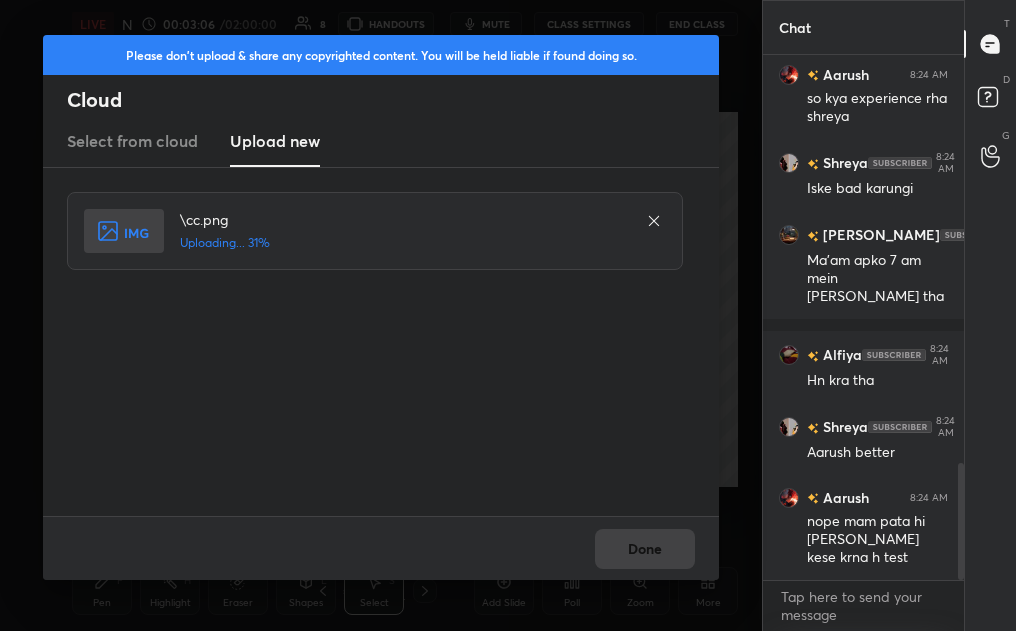 click on "Done" at bounding box center (381, 548) 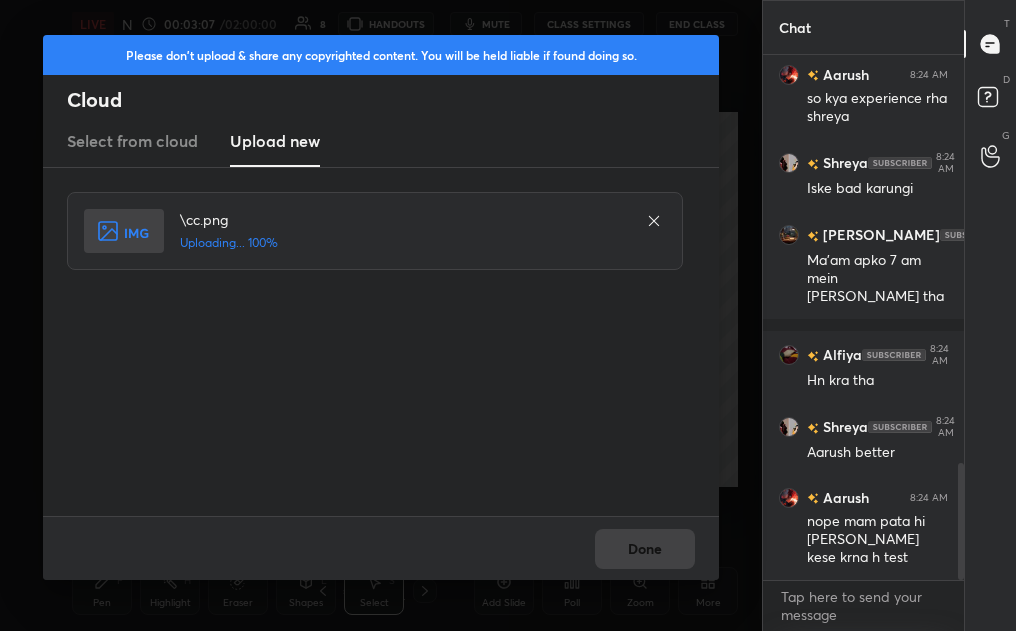 click on "Done" at bounding box center (381, 548) 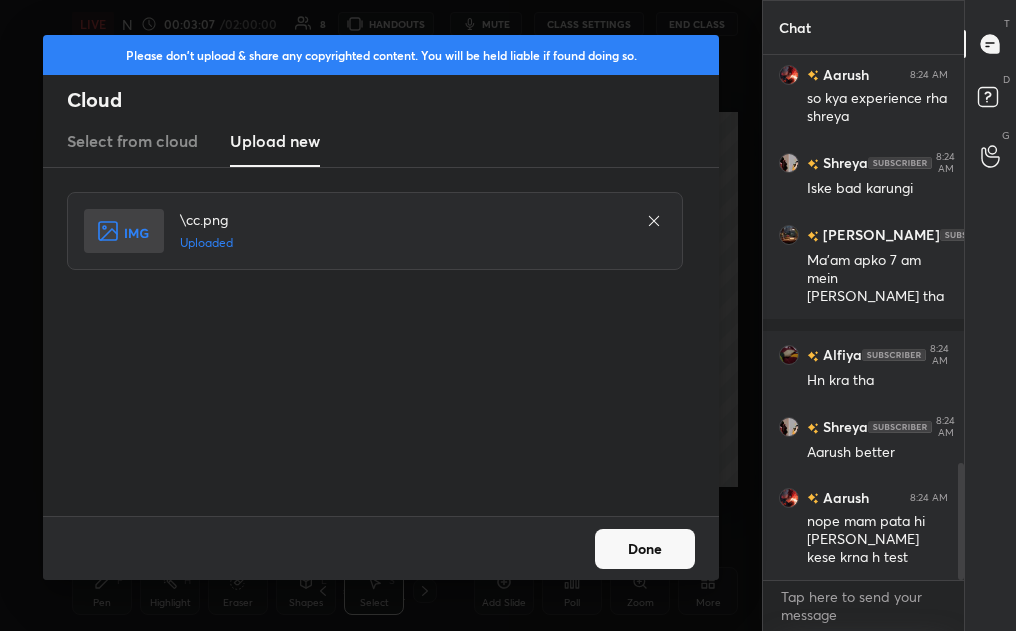 click on "Done" at bounding box center (381, 548) 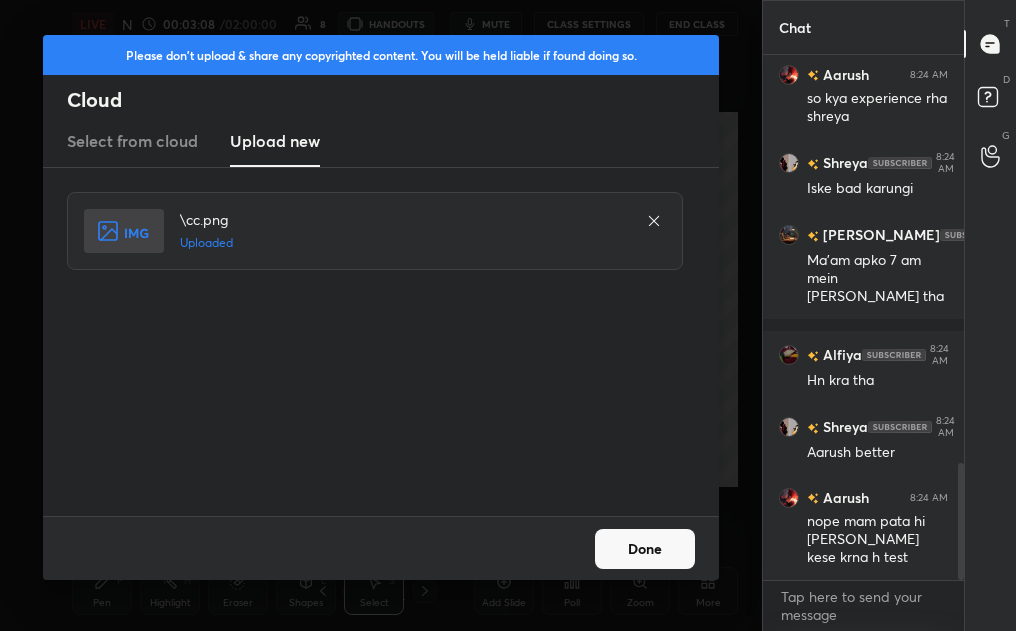 click on "Done" at bounding box center (645, 549) 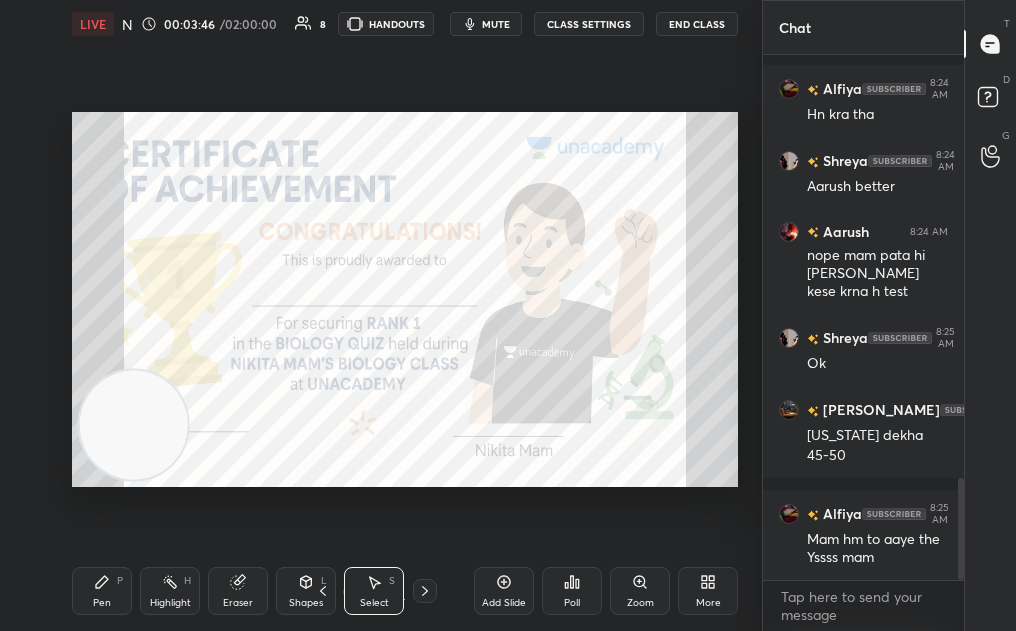 scroll, scrollTop: 2189, scrollLeft: 0, axis: vertical 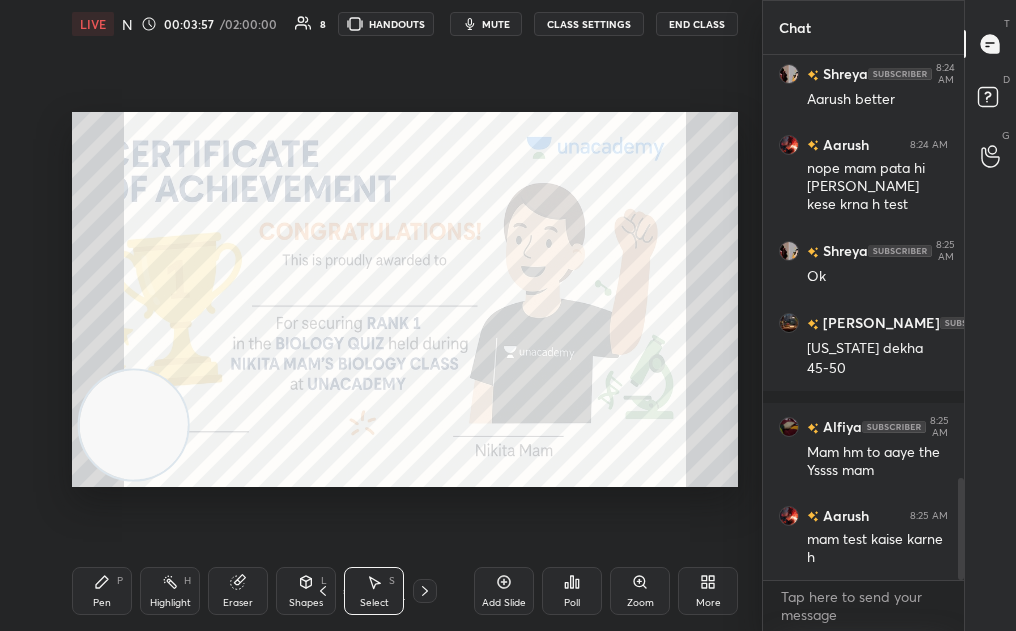click on "Pen P" at bounding box center (102, 591) 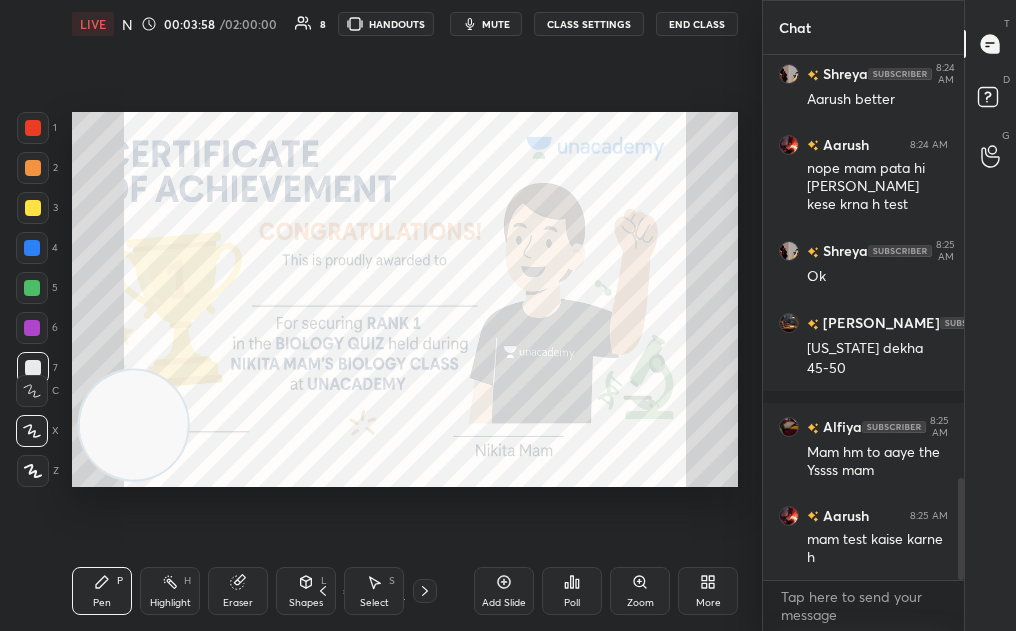 click at bounding box center (33, 168) 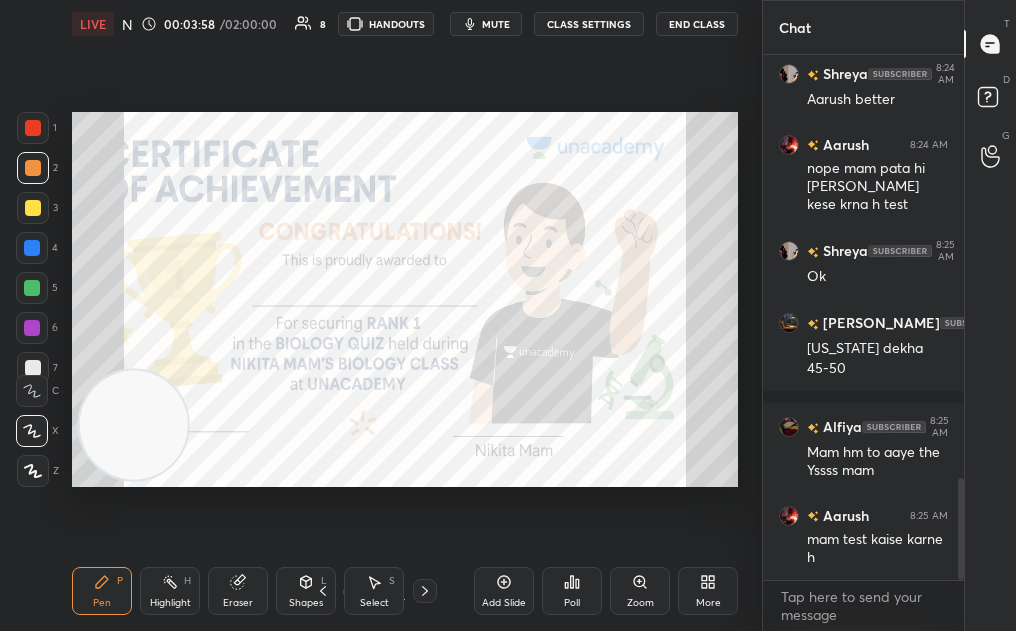 click at bounding box center [33, 168] 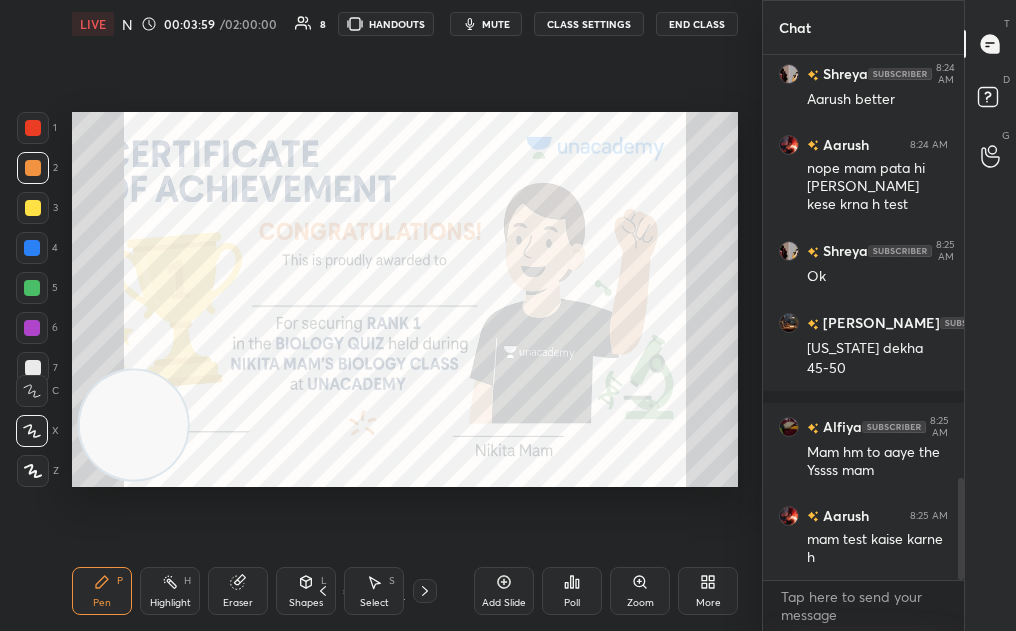 click 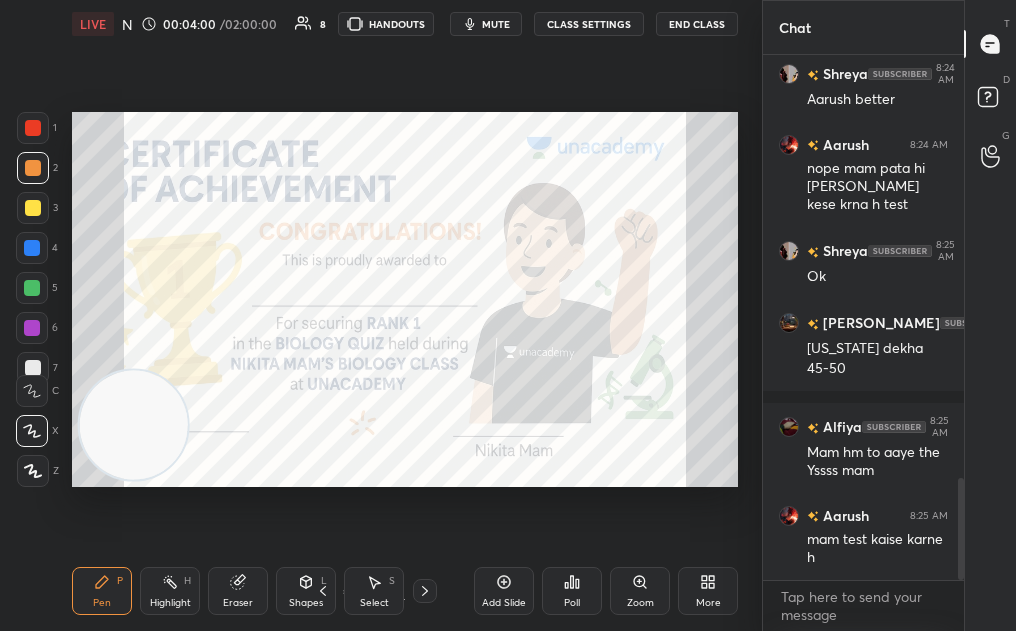 click 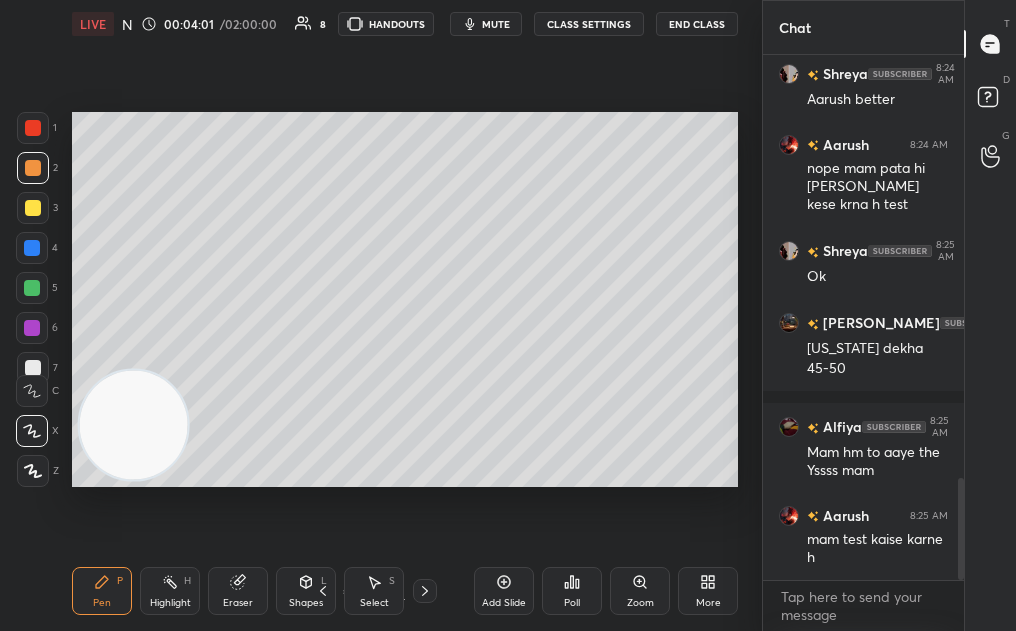 scroll, scrollTop: 2209, scrollLeft: 0, axis: vertical 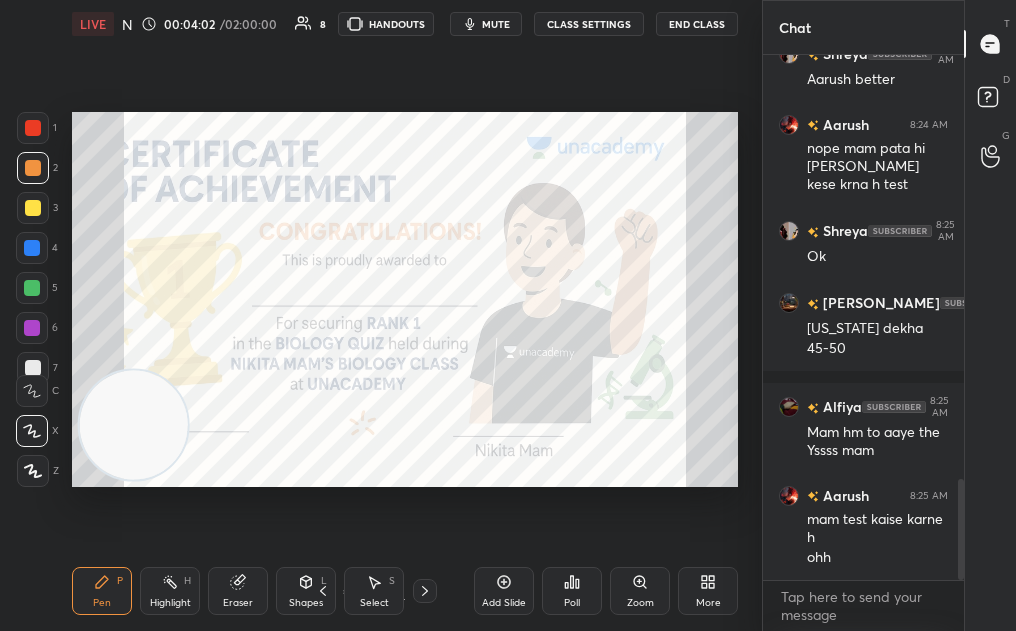 click on "More" at bounding box center [708, 591] 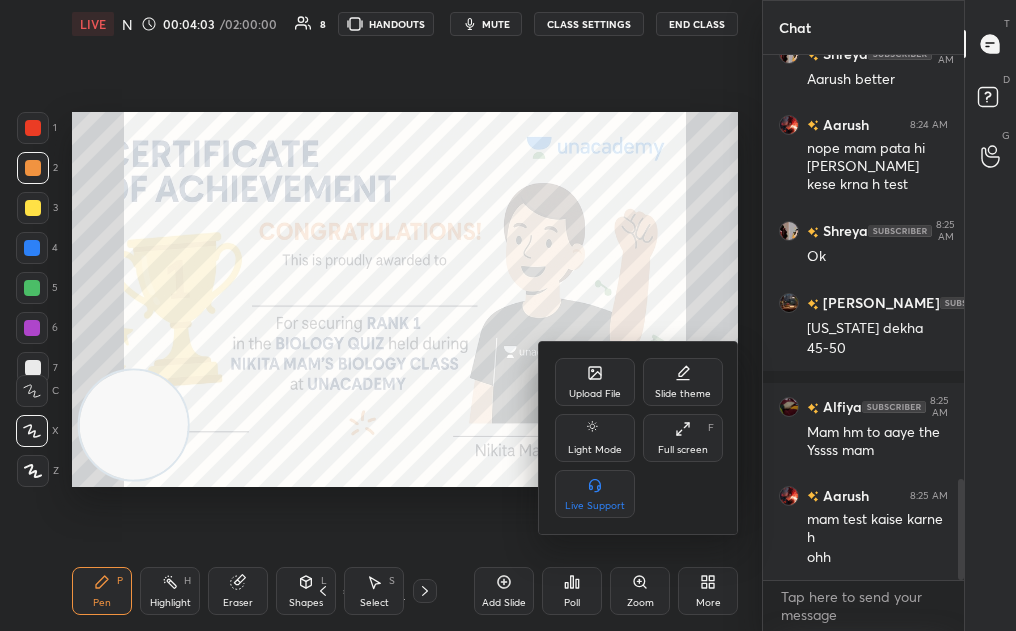 click on "Upload File" at bounding box center (595, 382) 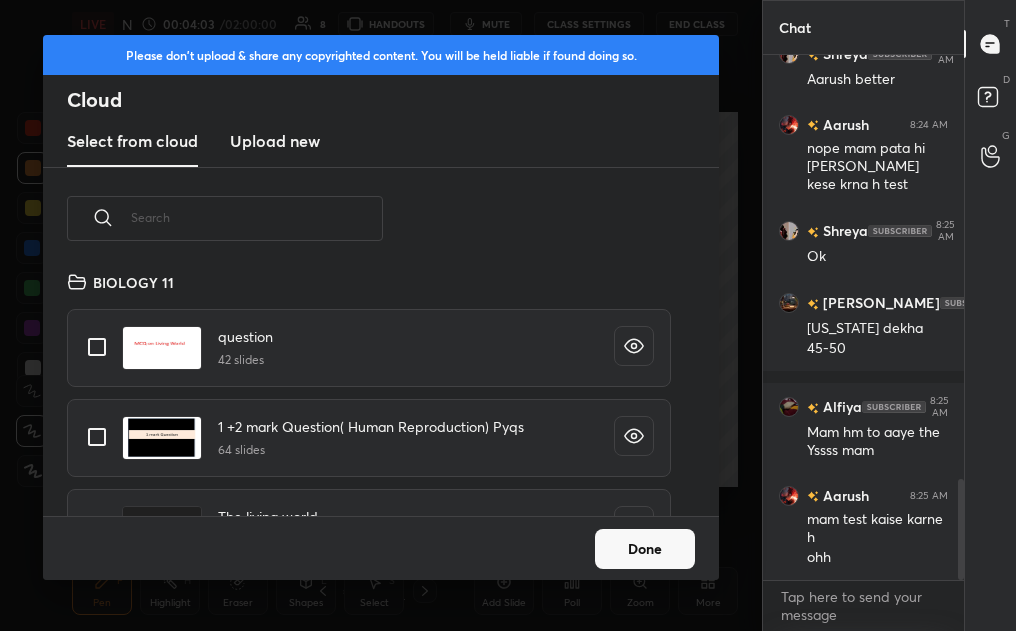 scroll, scrollTop: 7, scrollLeft: 11, axis: both 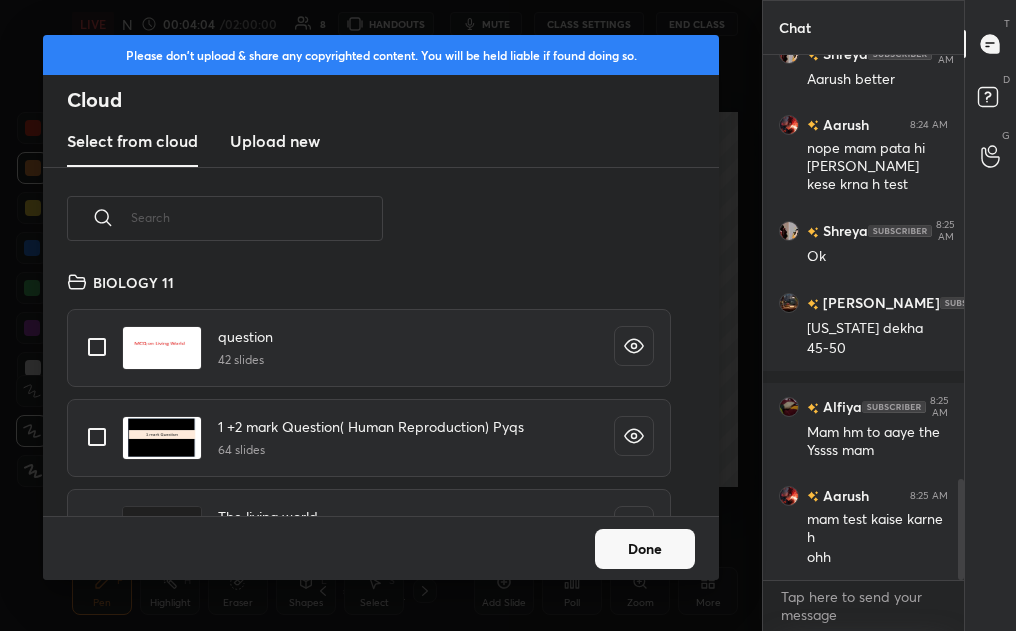 click on "Upload new" at bounding box center (275, 141) 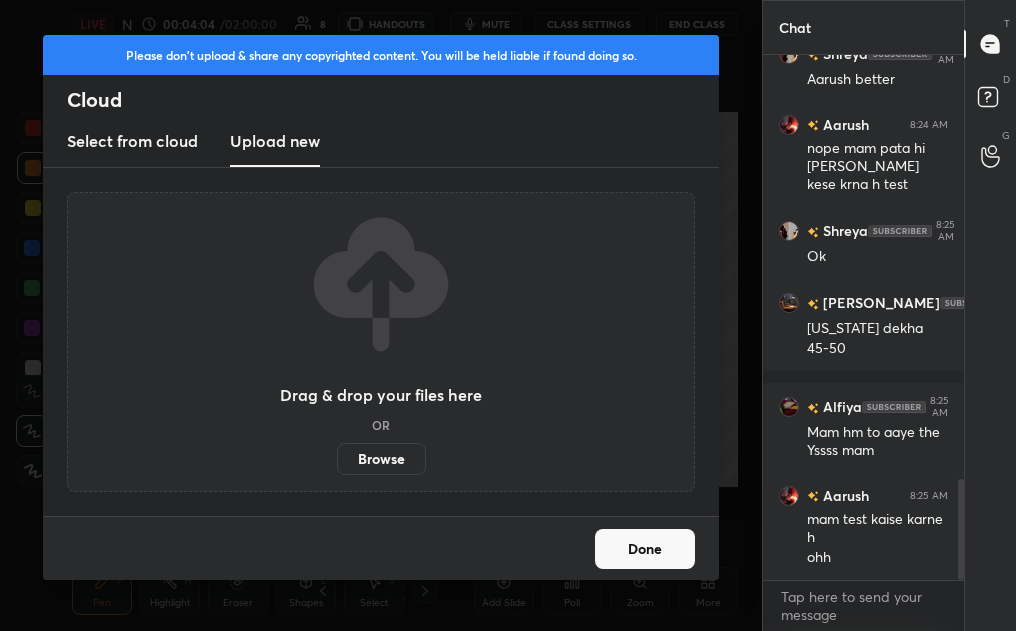 click on "Browse" at bounding box center (381, 459) 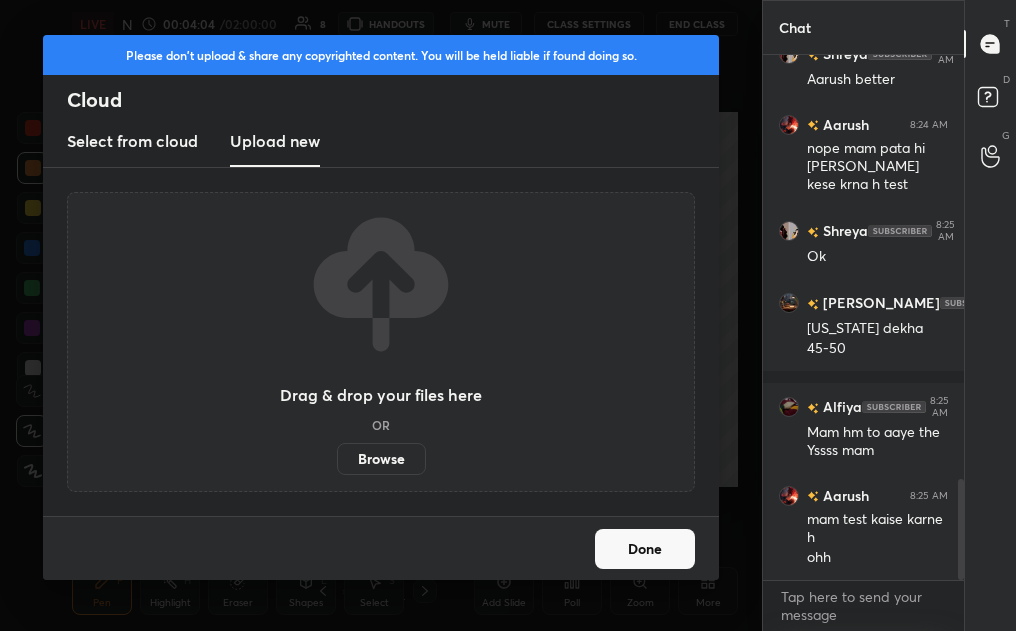click on "Browse" at bounding box center (337, 459) 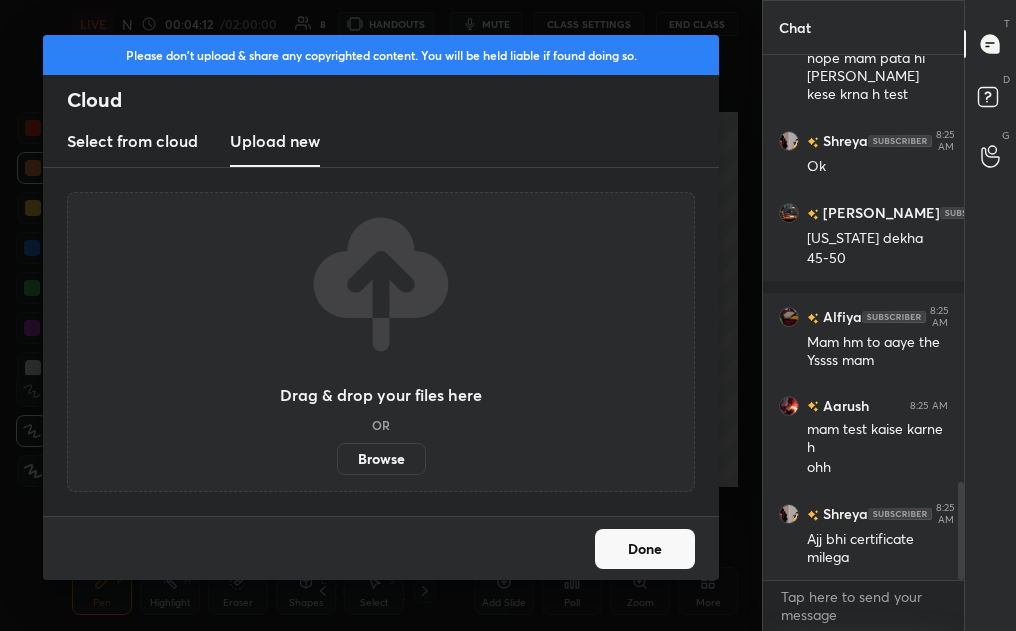 scroll, scrollTop: 2319, scrollLeft: 0, axis: vertical 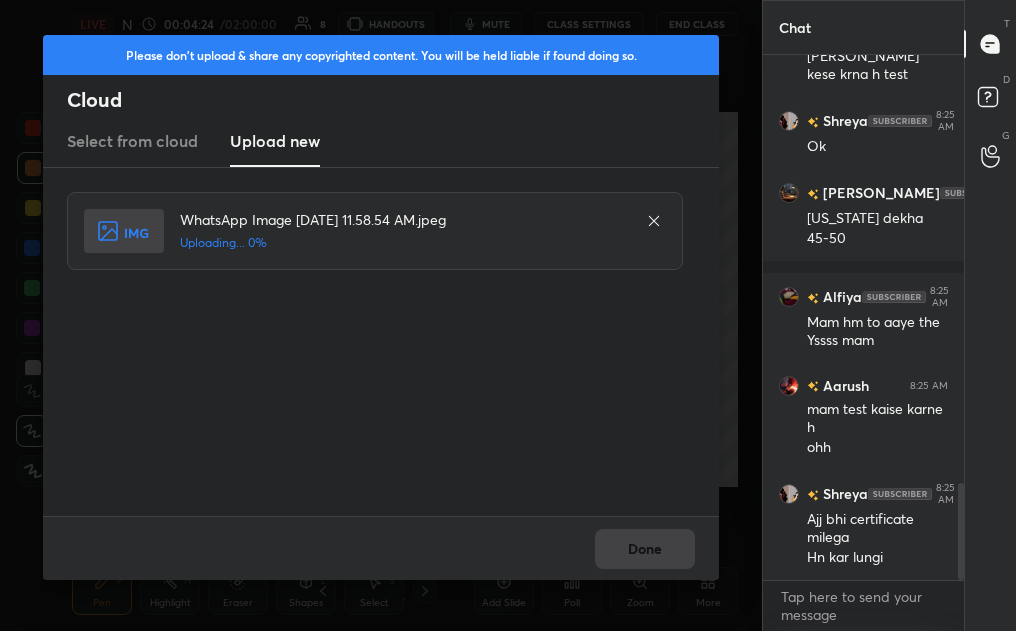click on "Done" at bounding box center (381, 548) 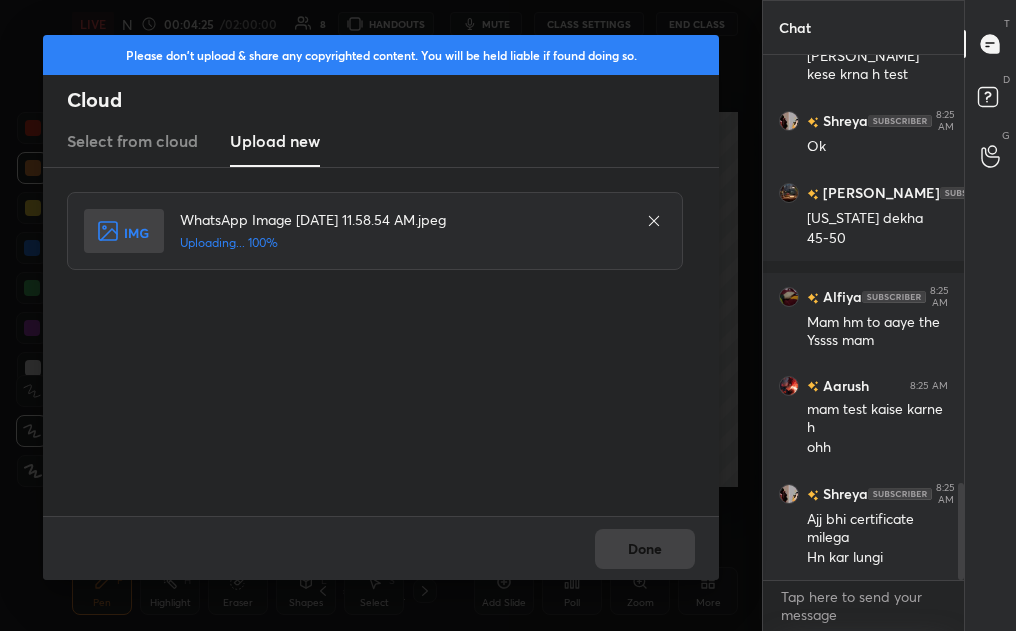 click on "Done" at bounding box center [381, 548] 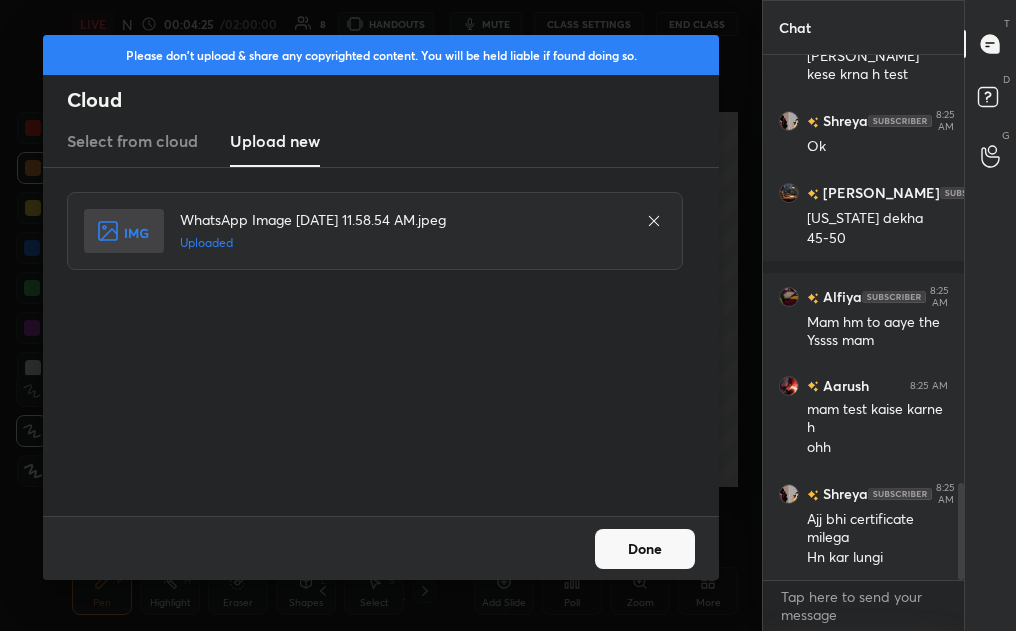 click on "Done" at bounding box center [645, 549] 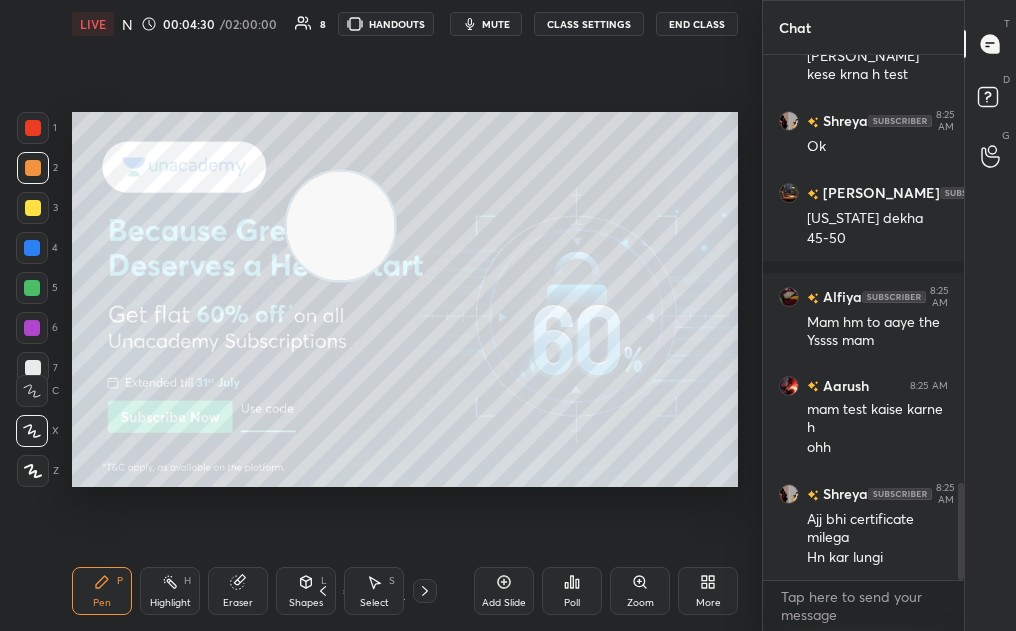 drag, startPoint x: 194, startPoint y: 330, endPoint x: 544, endPoint y: 120, distance: 408.16663 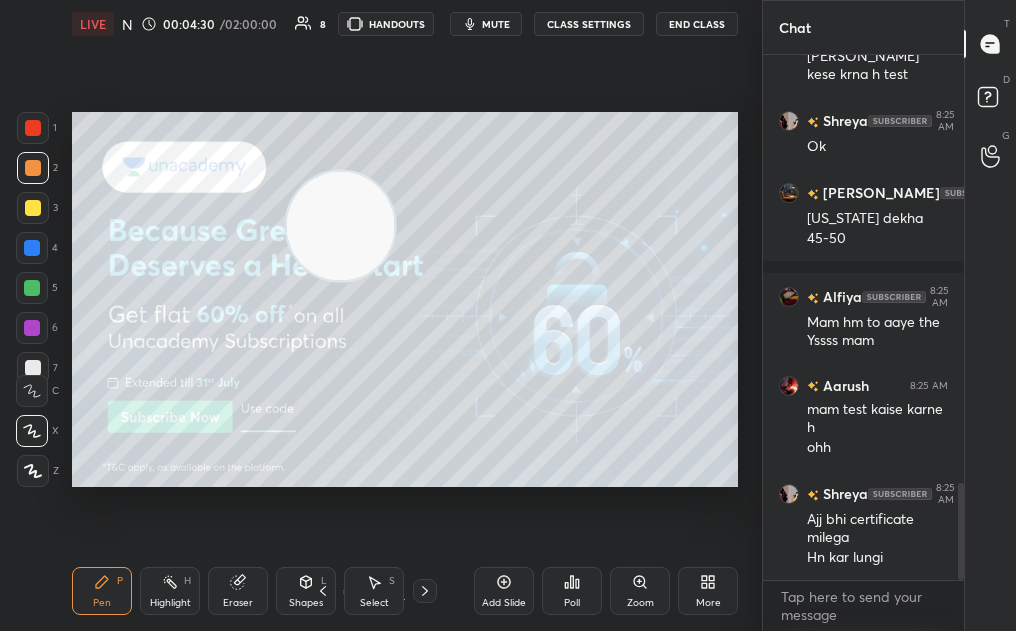 click at bounding box center [341, 226] 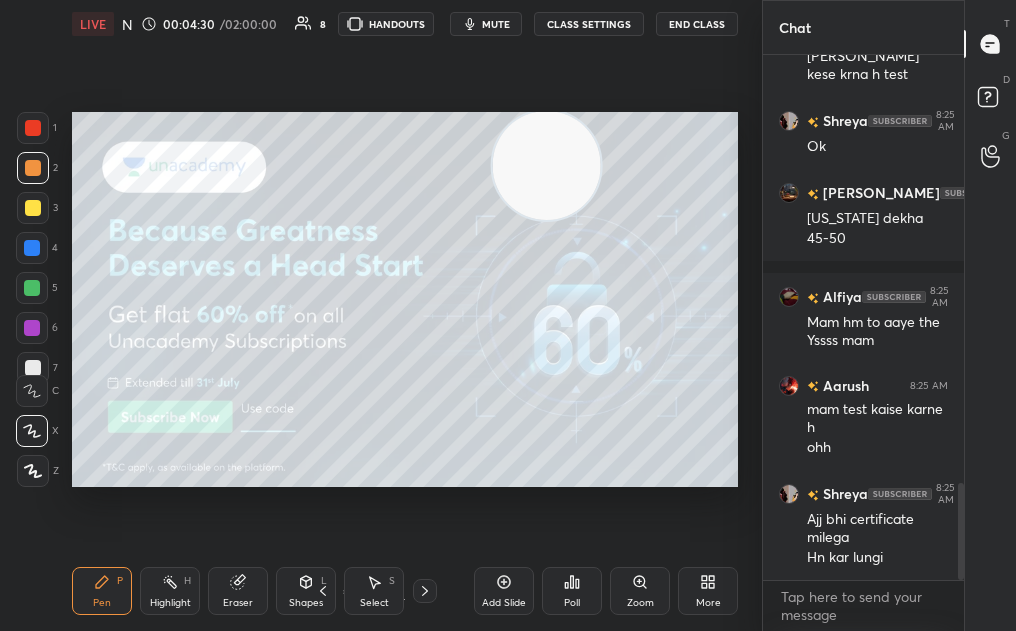 click at bounding box center (33, 208) 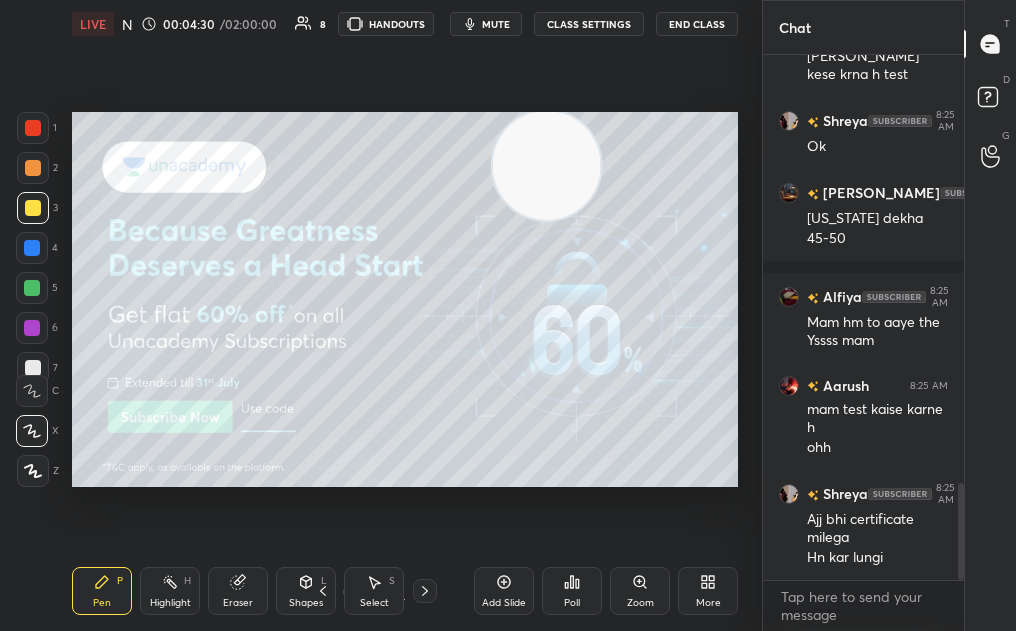 click at bounding box center (33, 208) 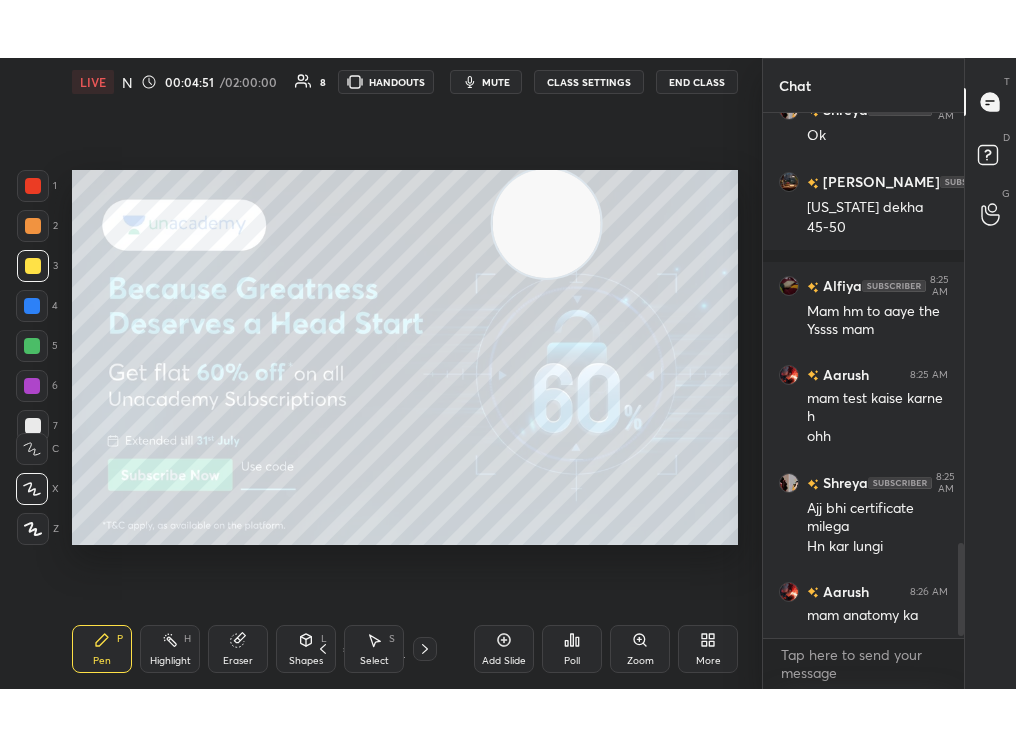scroll, scrollTop: 2496, scrollLeft: 0, axis: vertical 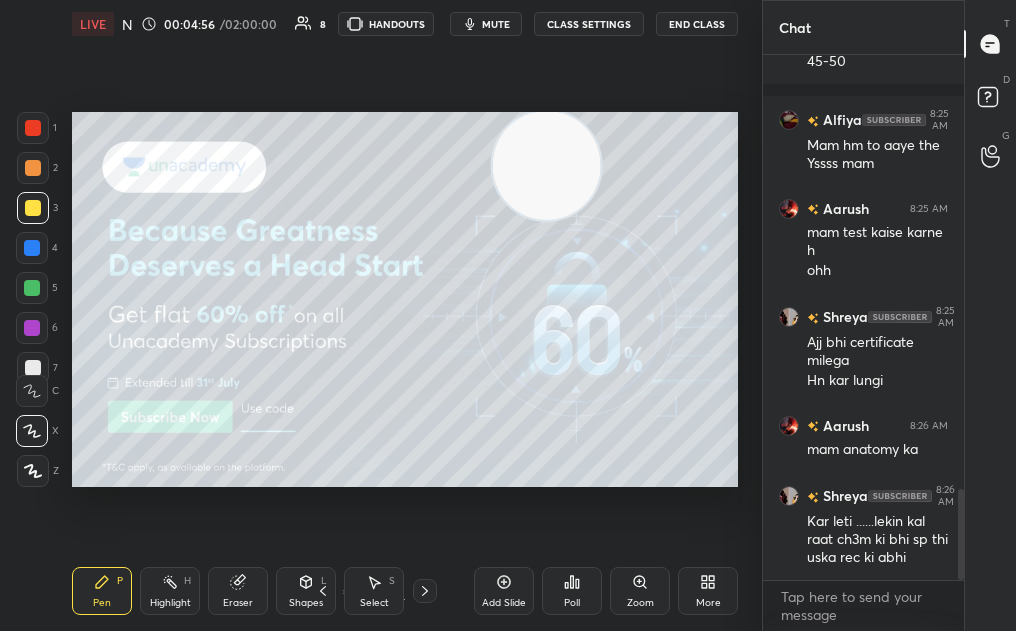 click on "More" at bounding box center (708, 591) 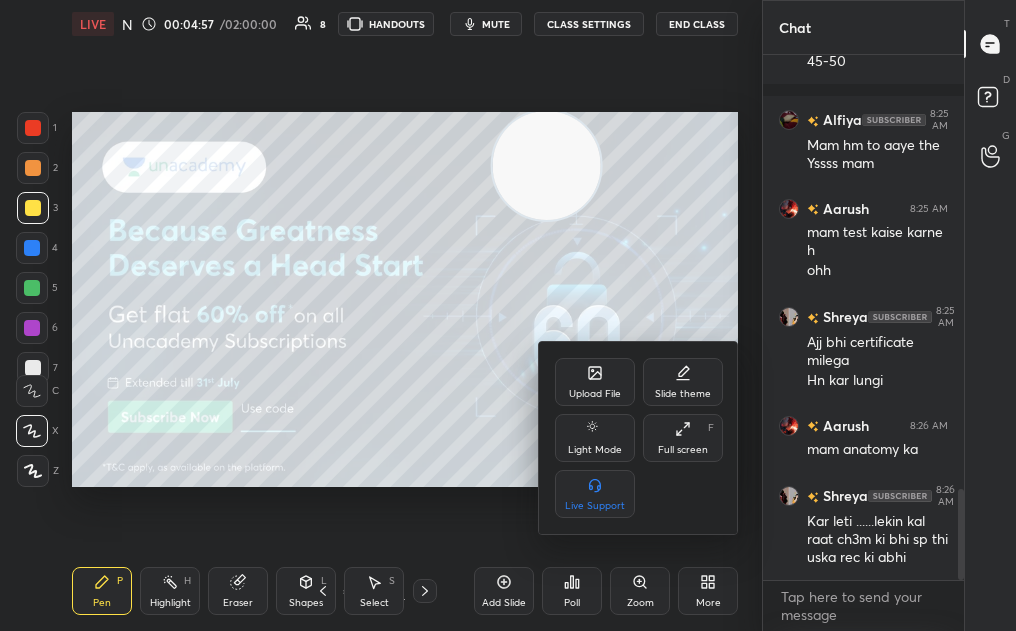click on "Full screen F" at bounding box center [683, 438] 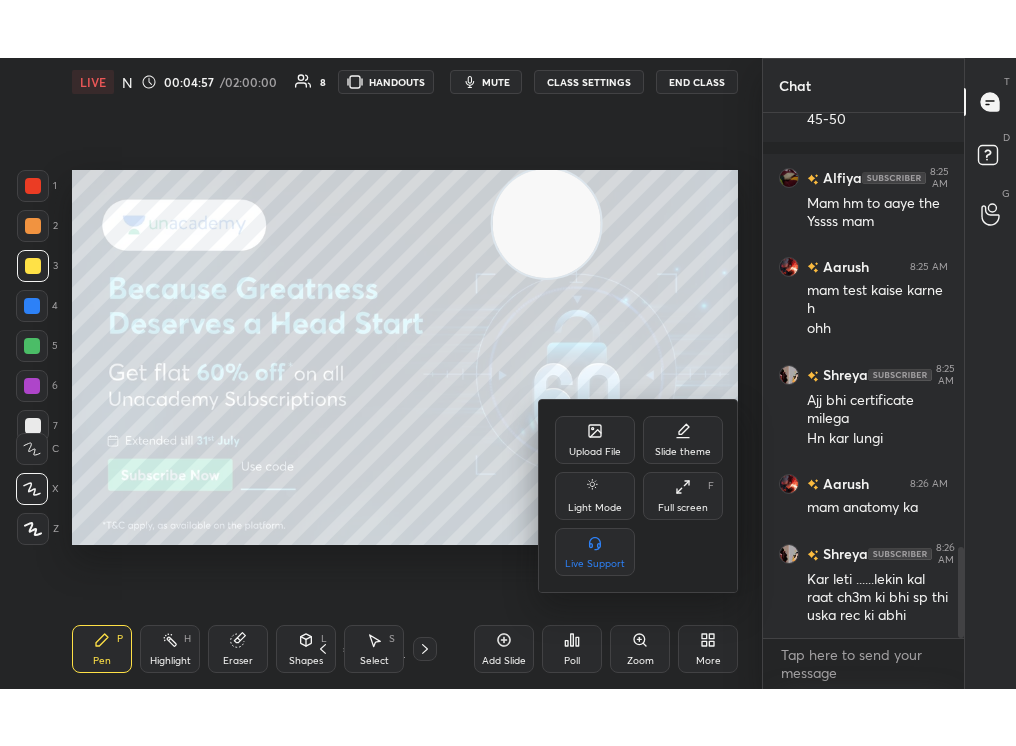 scroll, scrollTop: 99382, scrollLeft: 99318, axis: both 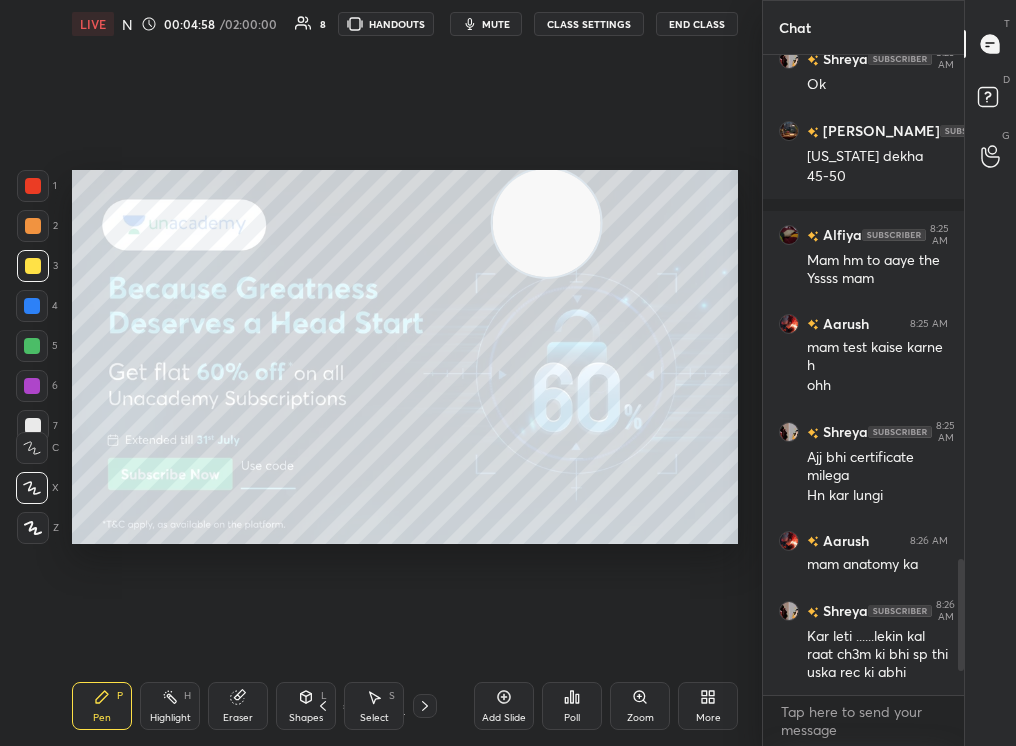click on "More" at bounding box center [708, 706] 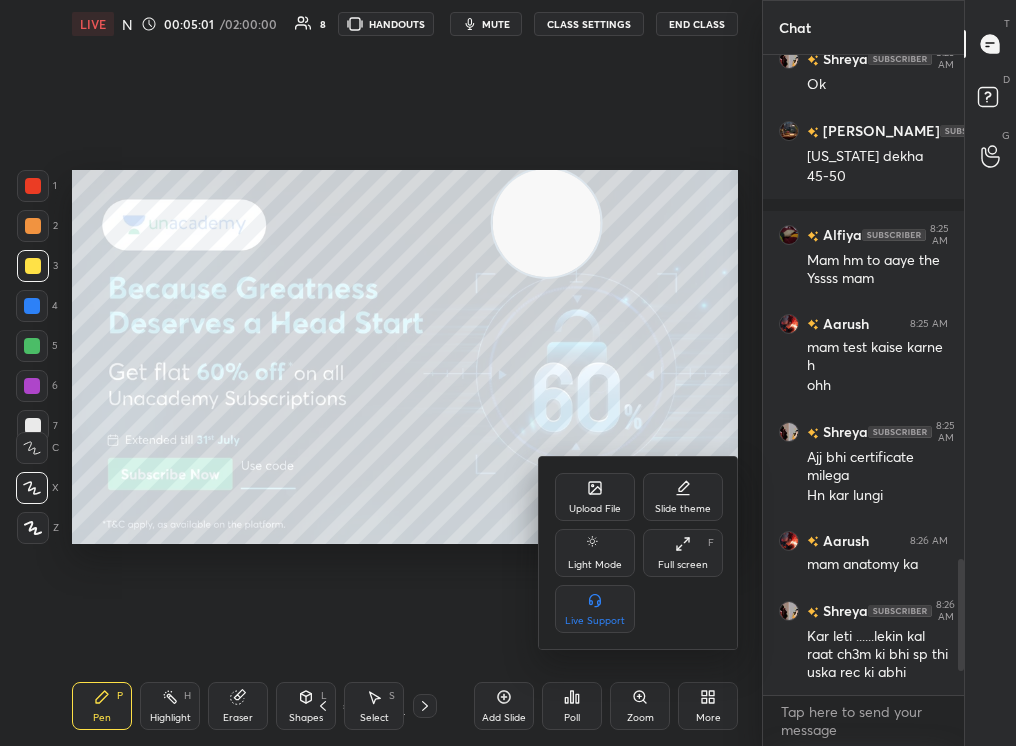 click on "Upload File" at bounding box center [595, 509] 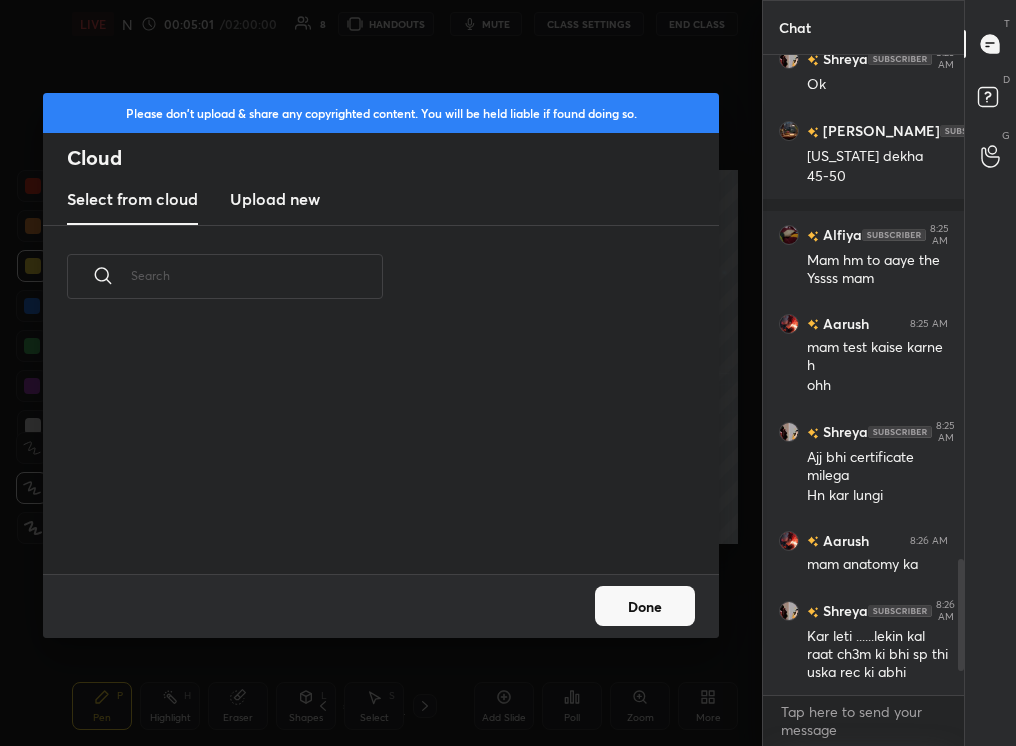 scroll, scrollTop: 2401, scrollLeft: 0, axis: vertical 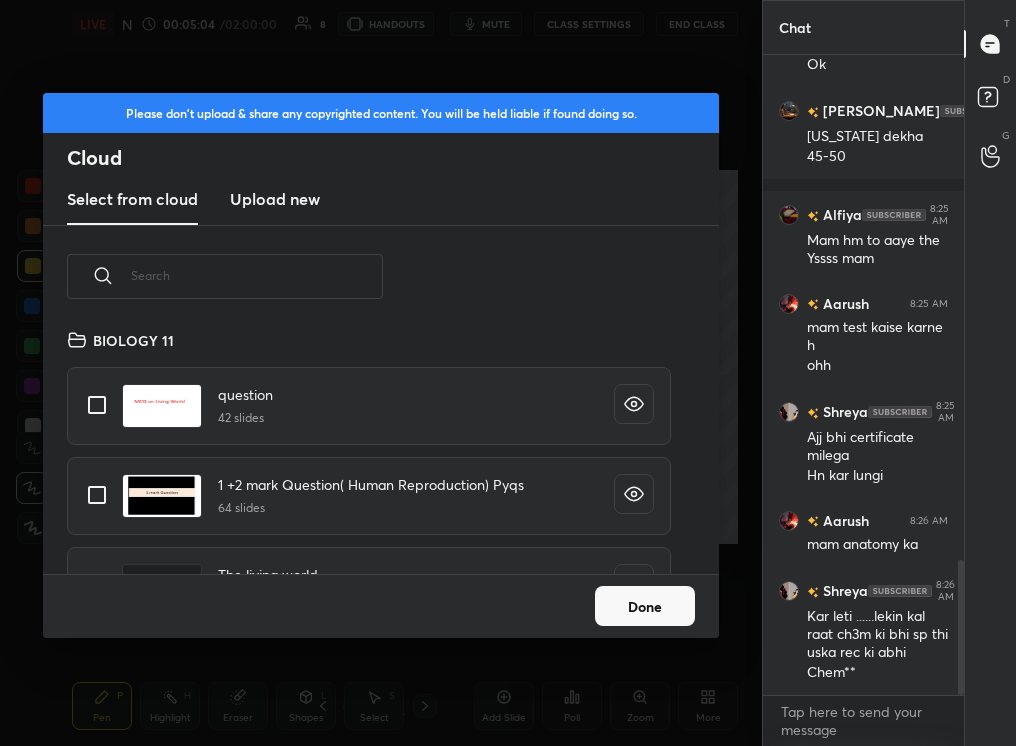 click on "Upload new" at bounding box center (275, 199) 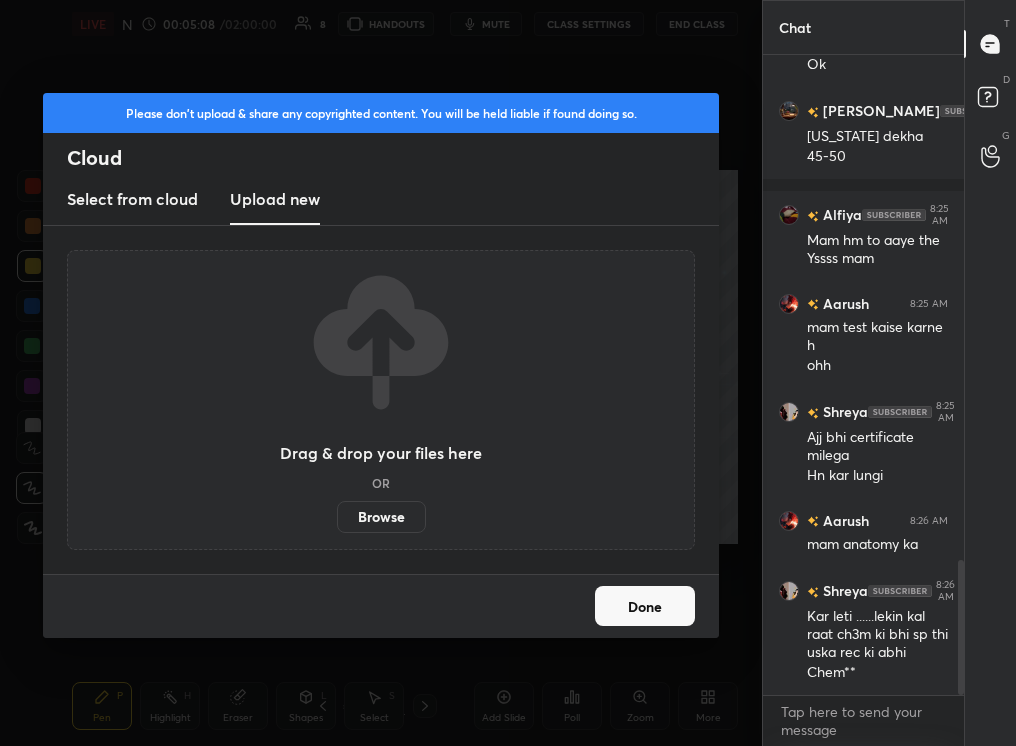 click on "Browse" at bounding box center [381, 517] 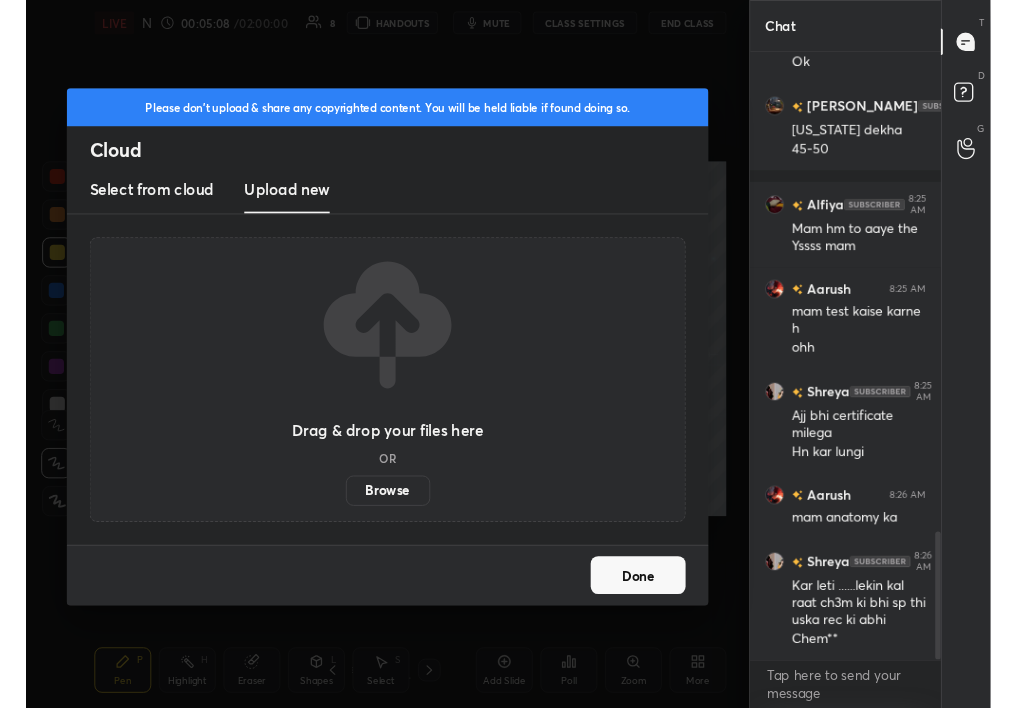 scroll, scrollTop: 580, scrollLeft: 682, axis: both 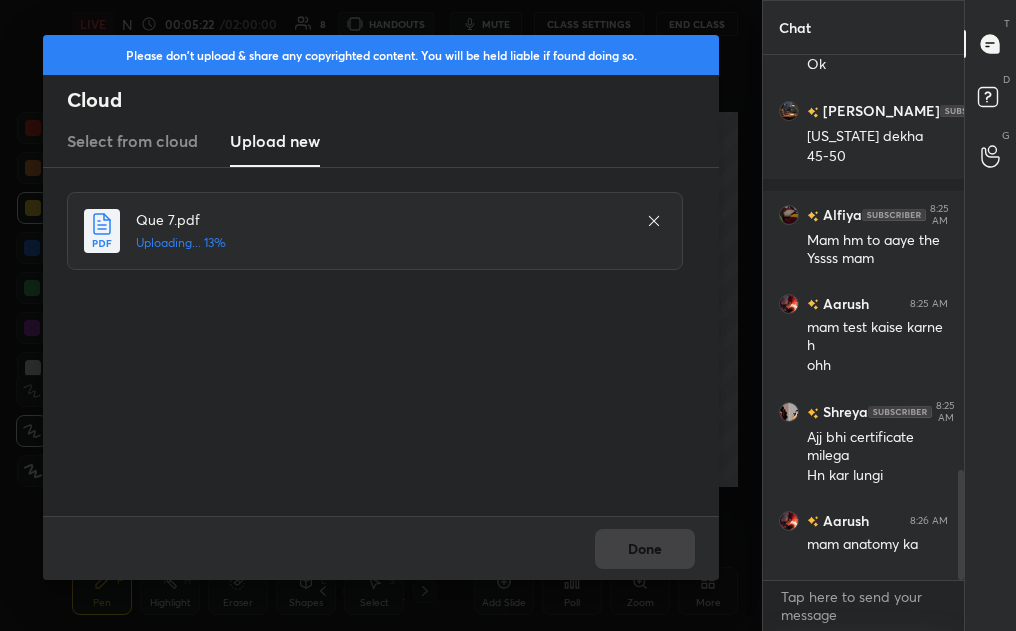 click on "Please don't upload & share any copyrighted content. You will be held liable if found doing so. Cloud Select from cloud Upload new Que 7.pdf Uploading... 13% Done" at bounding box center (381, 315) 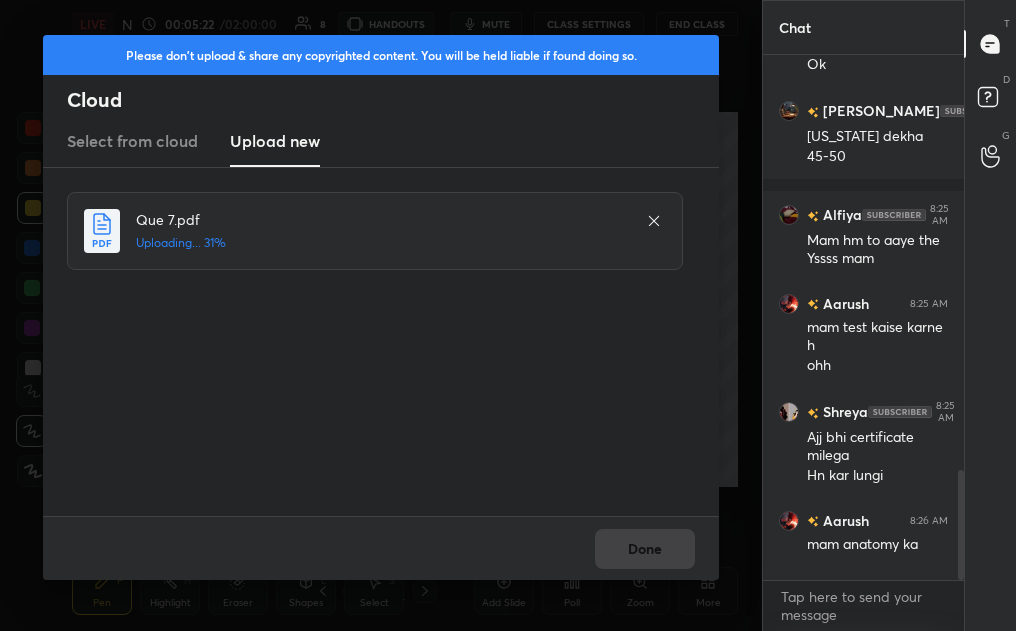click on "Please don't upload & share any copyrighted content. You will be held liable if found doing so. Cloud Select from cloud Upload new Que 7.pdf Uploading... 31% Done" at bounding box center [381, 315] 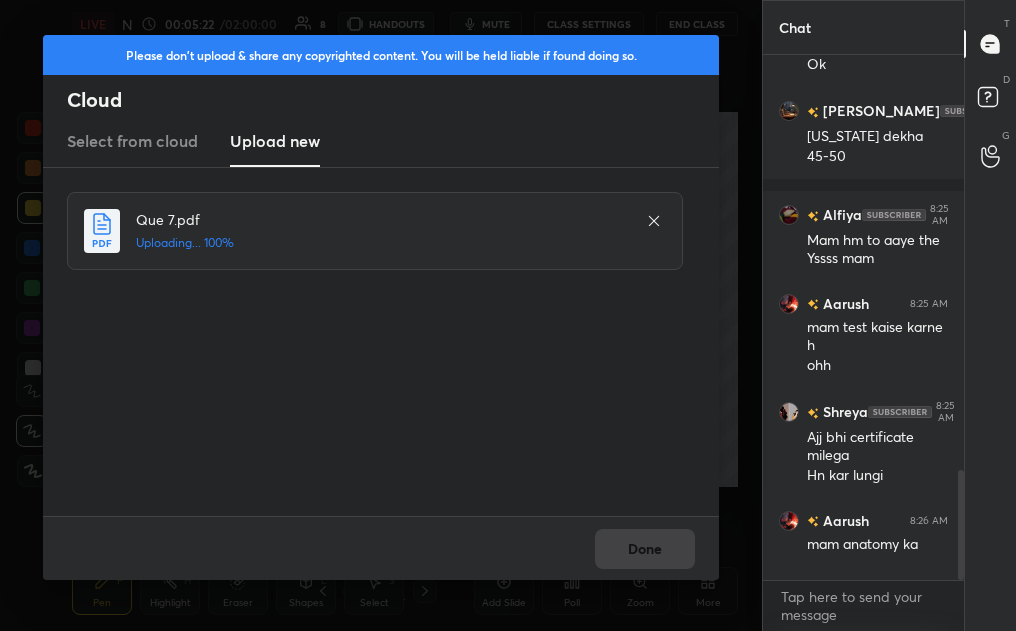 click on "Done" at bounding box center (381, 548) 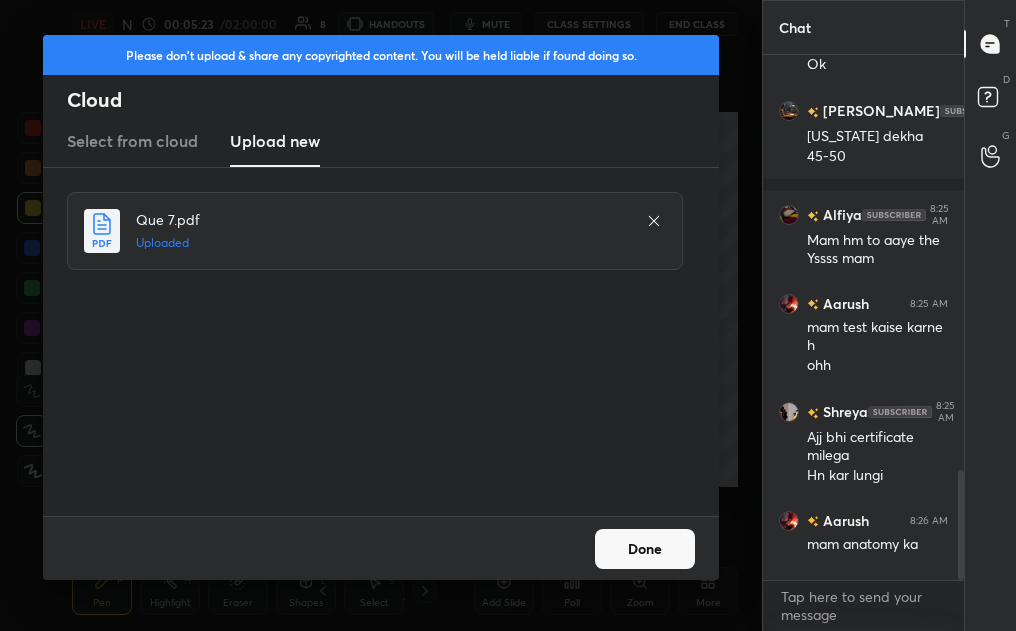 click on "Done" at bounding box center [645, 549] 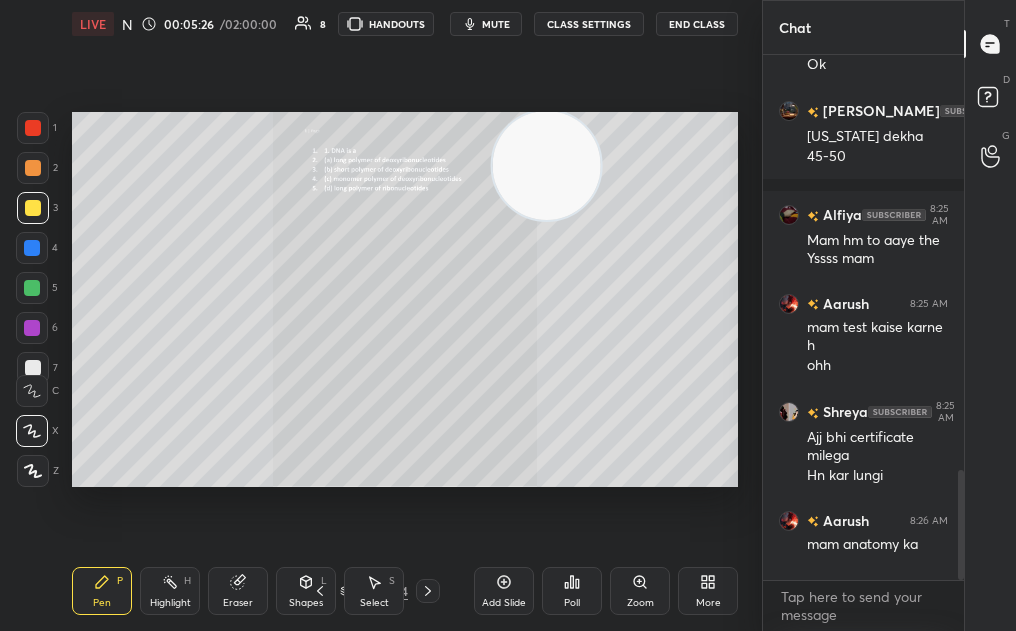 click at bounding box center [428, 591] 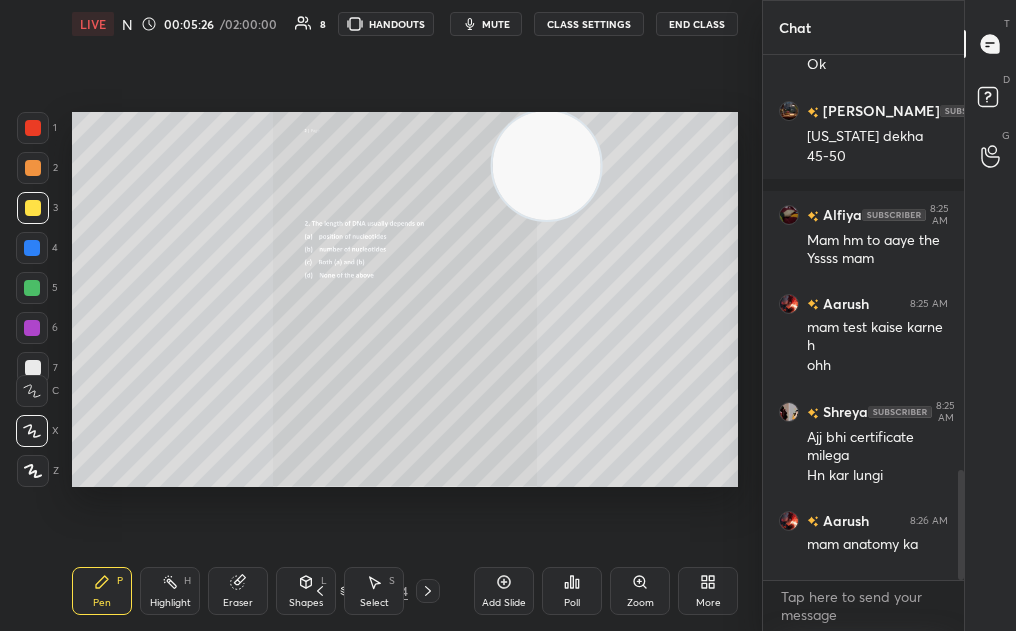 click at bounding box center (428, 591) 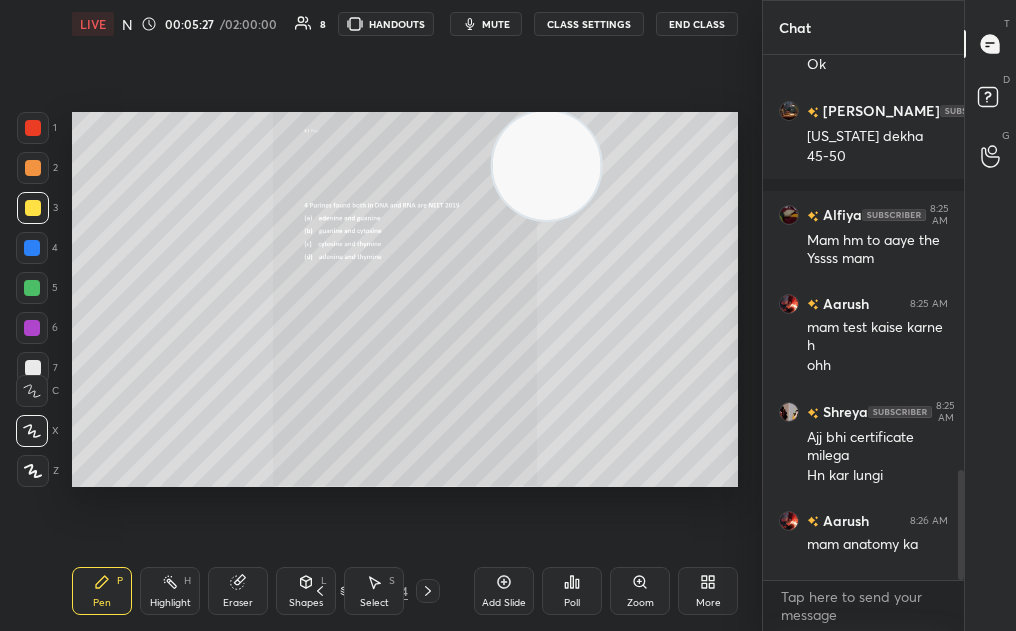 click 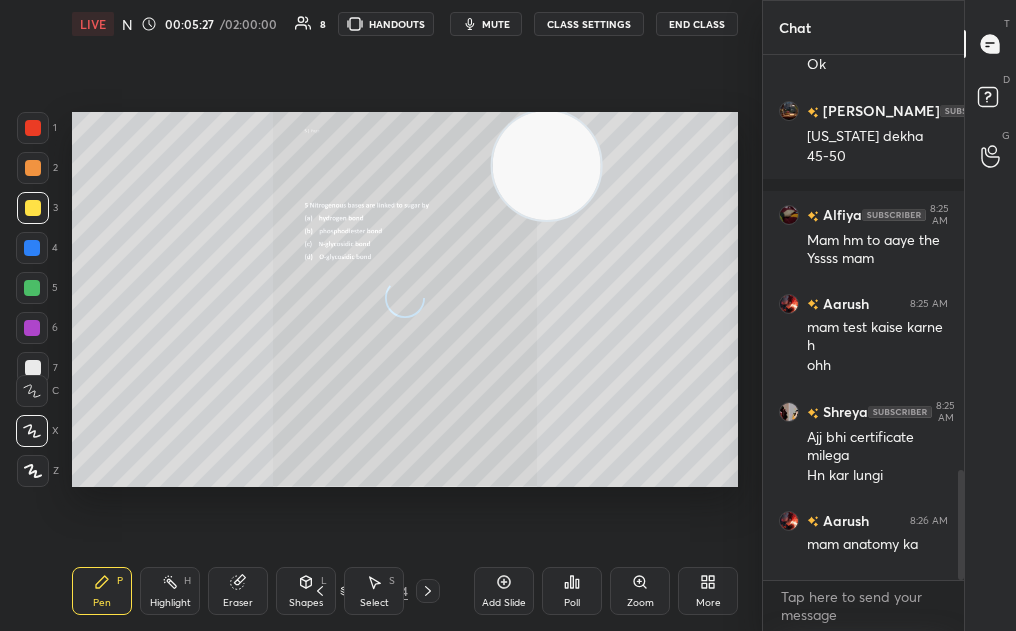 click 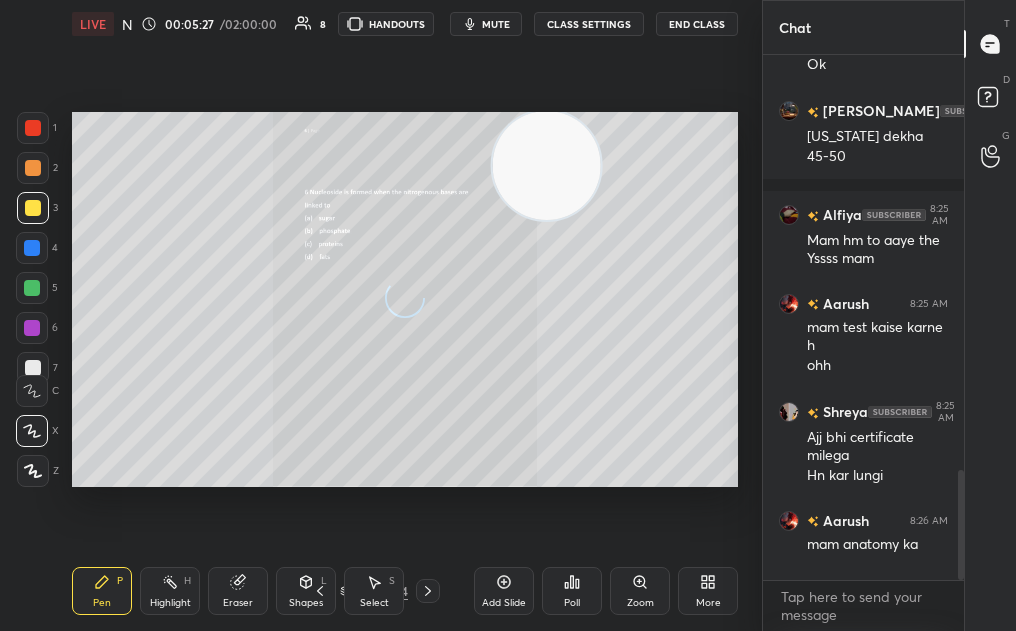 click 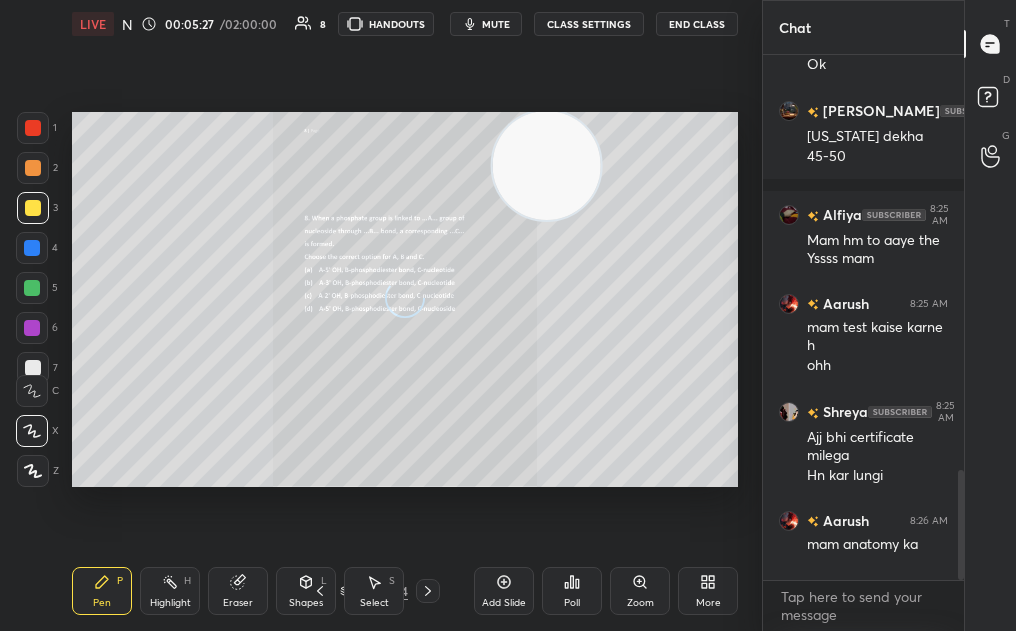 click at bounding box center (428, 591) 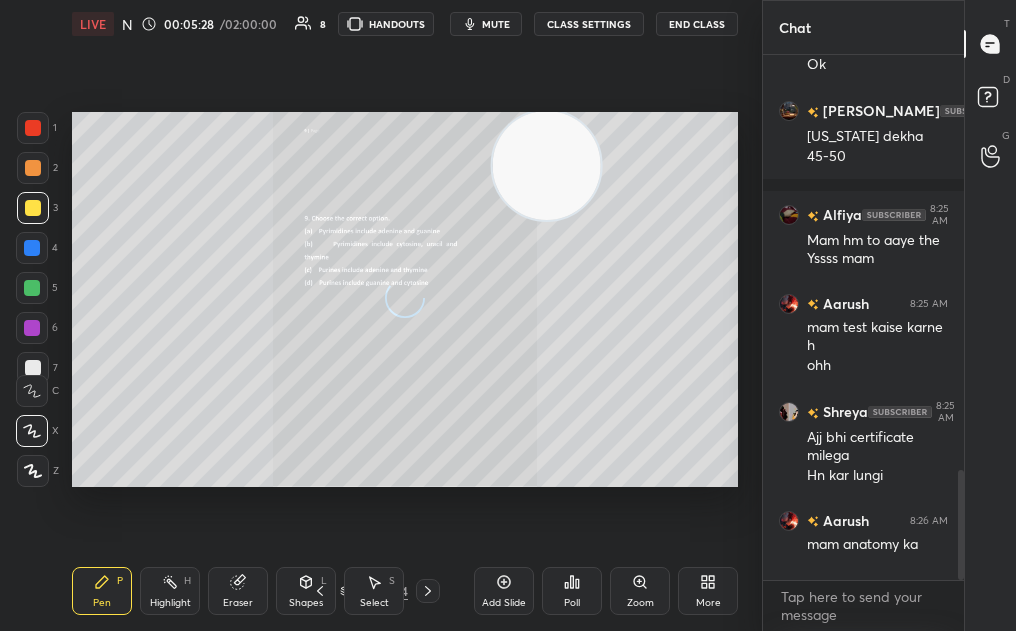 click at bounding box center (428, 591) 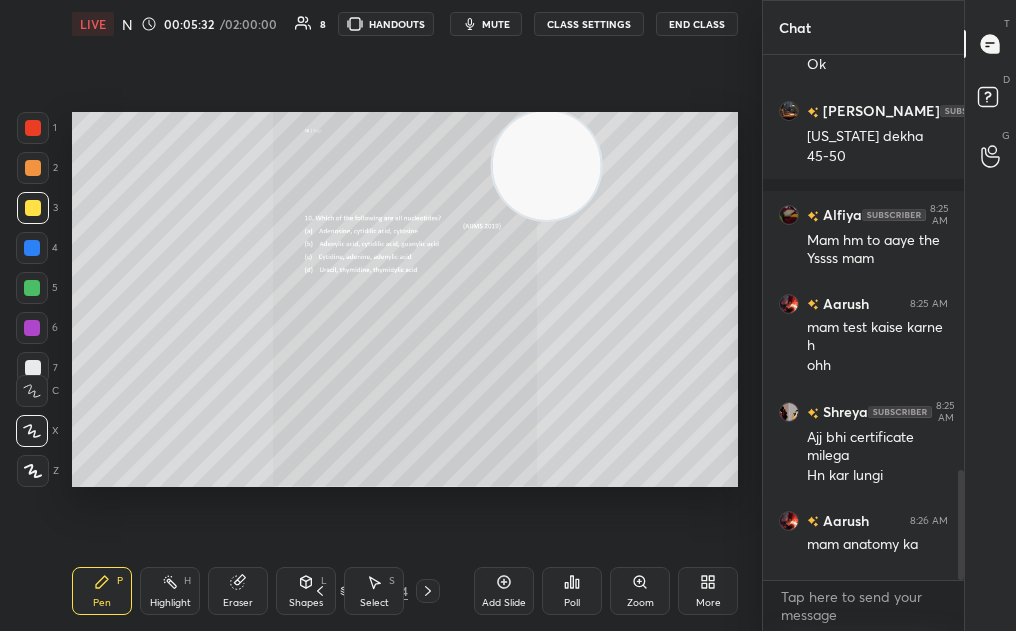 click on "mute" at bounding box center (486, 24) 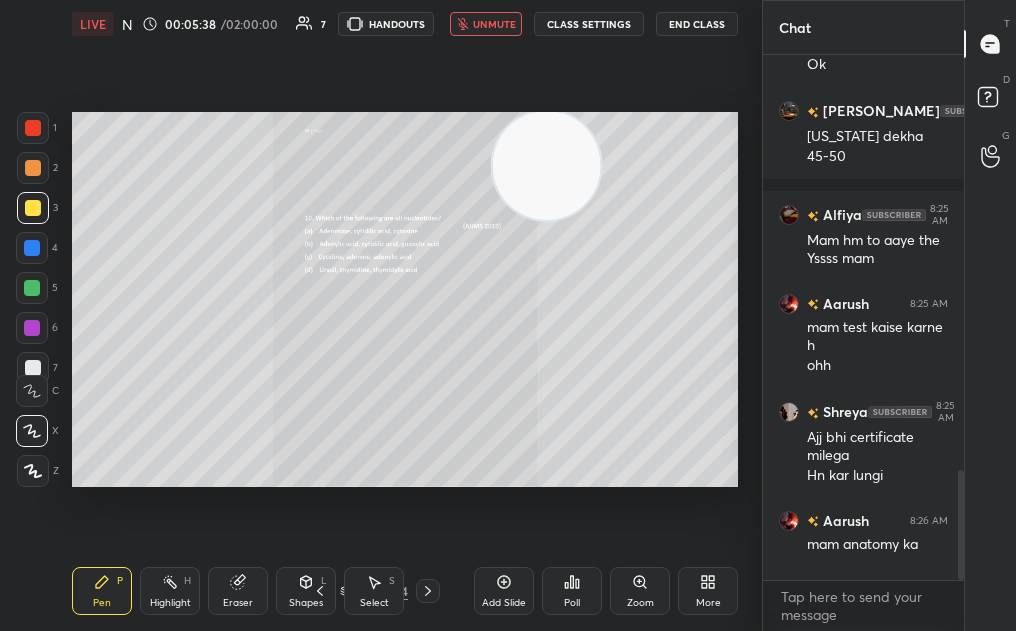 click on "LIVE NCERT Highlight Mol Bio : Replication 00:05:38 /  02:00:00 7 HANDOUTS unmute CLASS SETTINGS End Class" at bounding box center (405, 24) 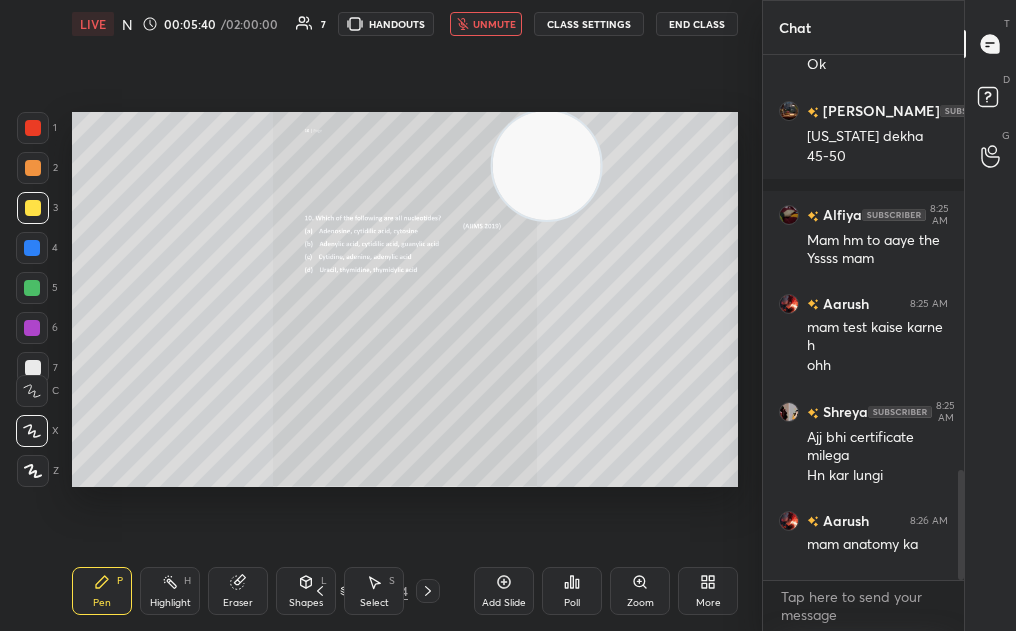 click on "unmute" at bounding box center [486, 24] 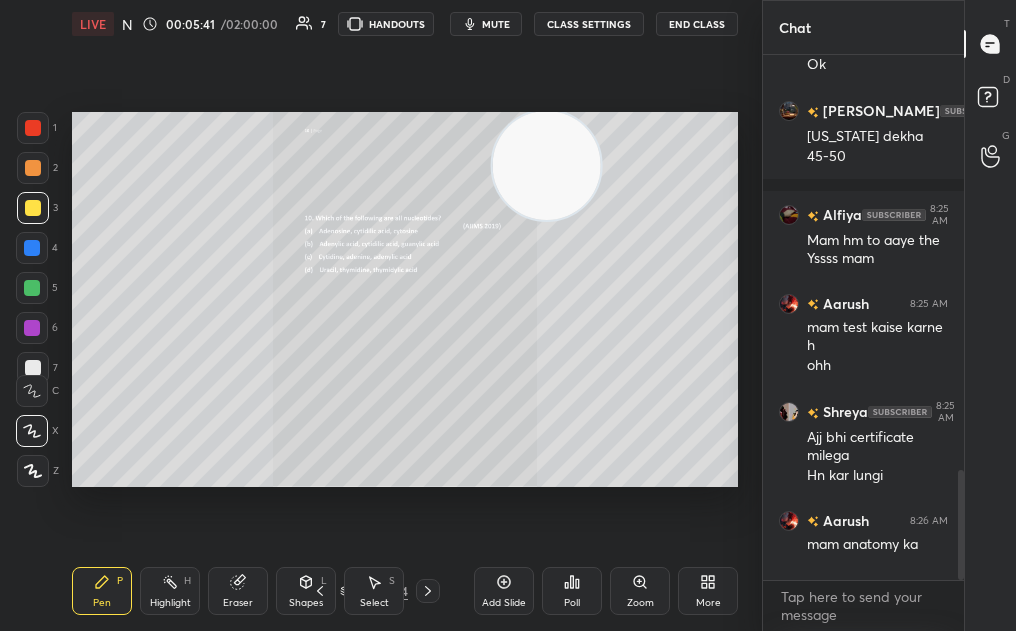 drag, startPoint x: 444, startPoint y: 606, endPoint x: 427, endPoint y: 594, distance: 20.808653 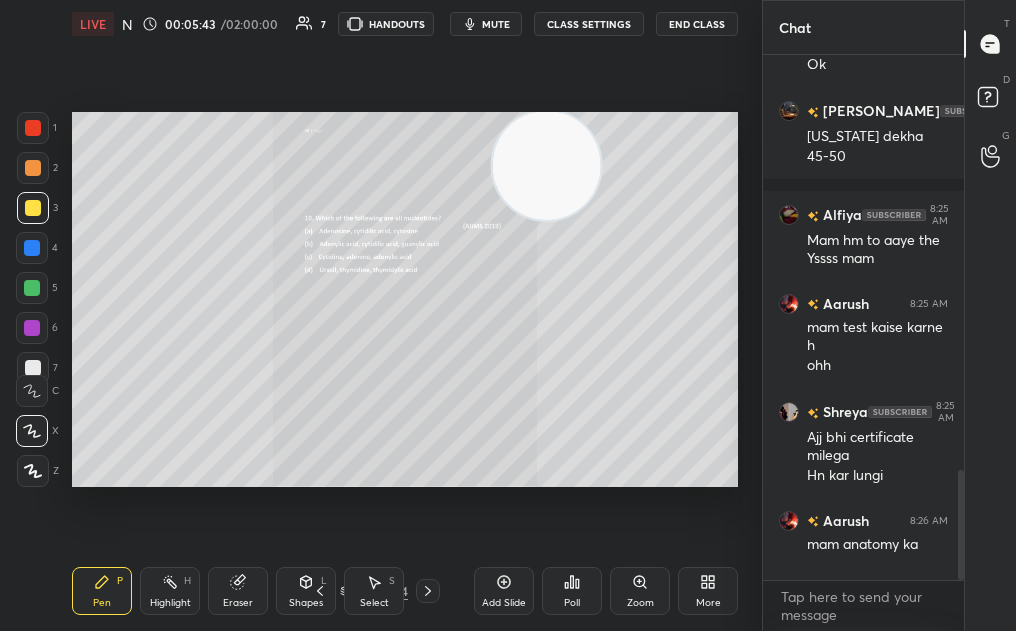 click 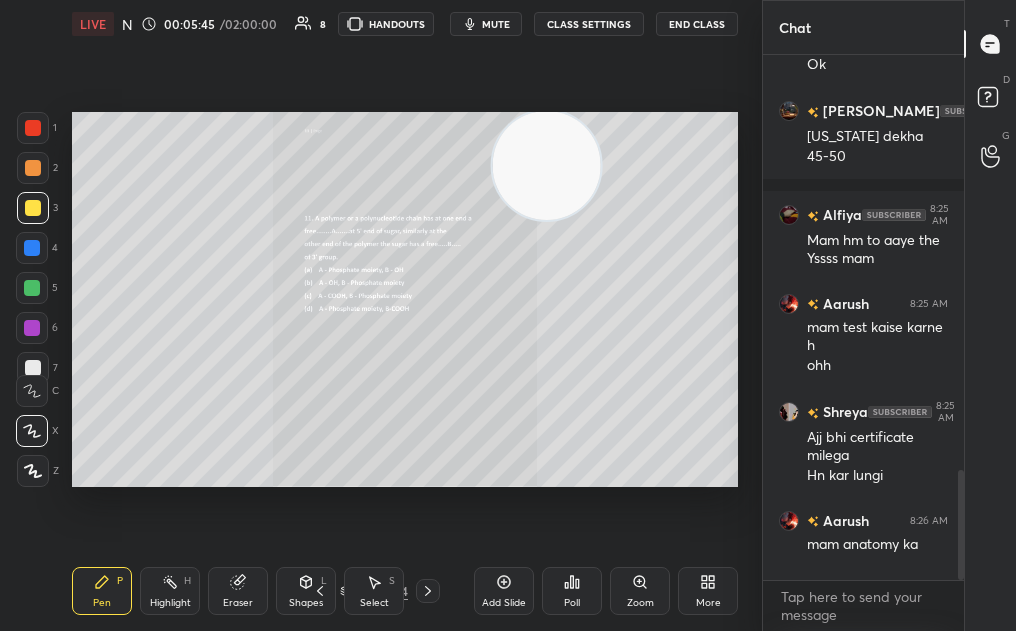click 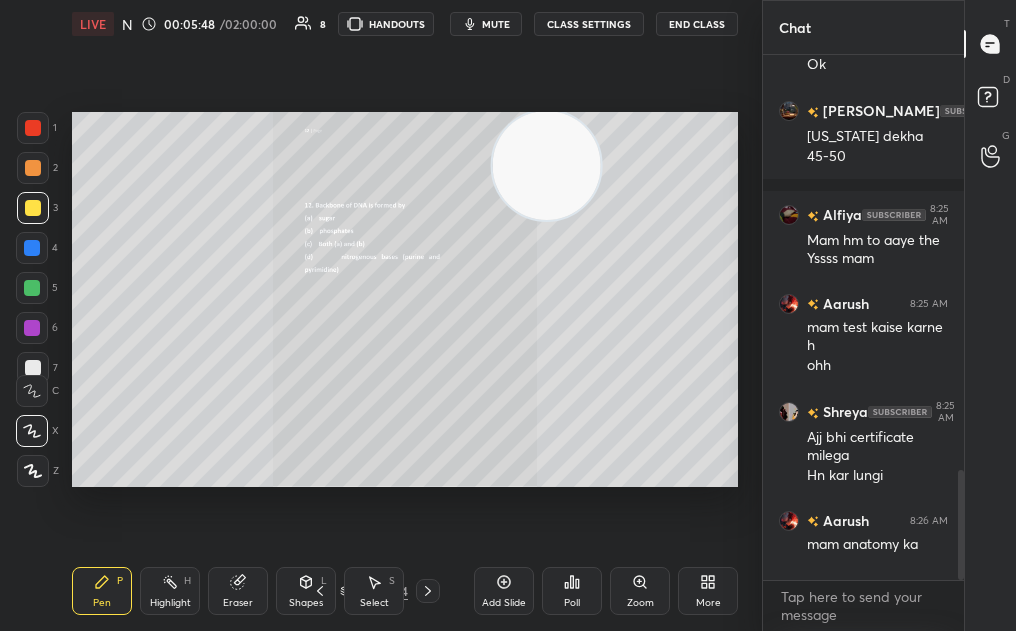 click on "Zoom" at bounding box center [640, 603] 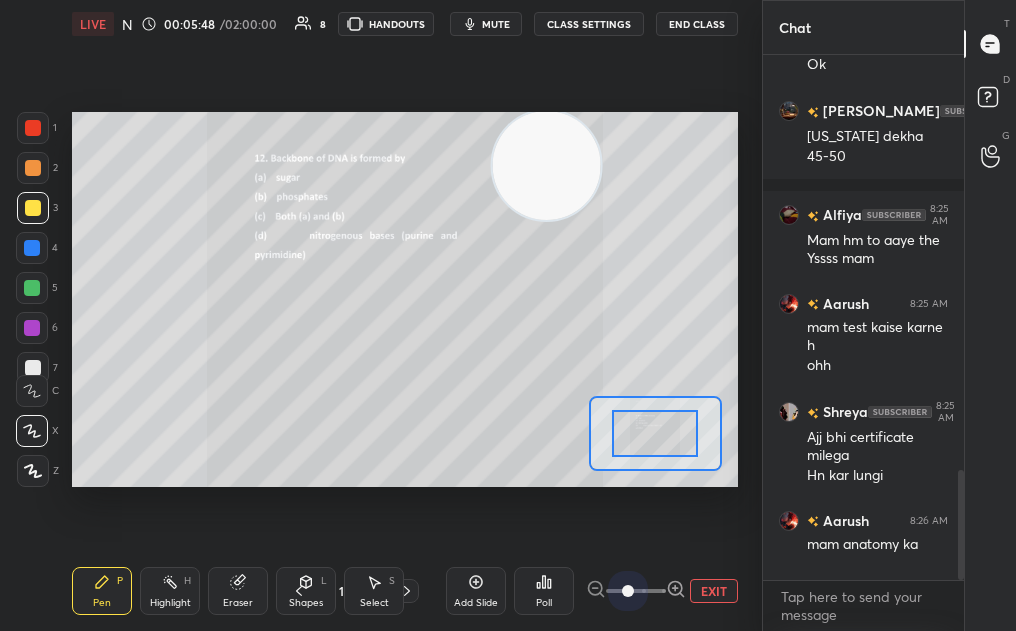 click on "EXIT" at bounding box center [662, 591] 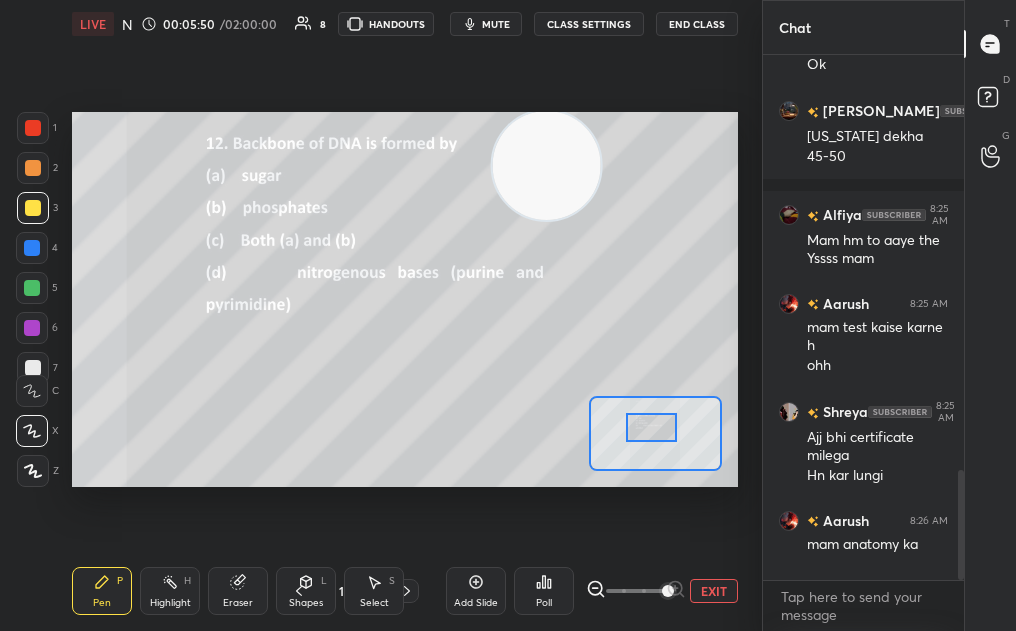 click at bounding box center (652, 427) 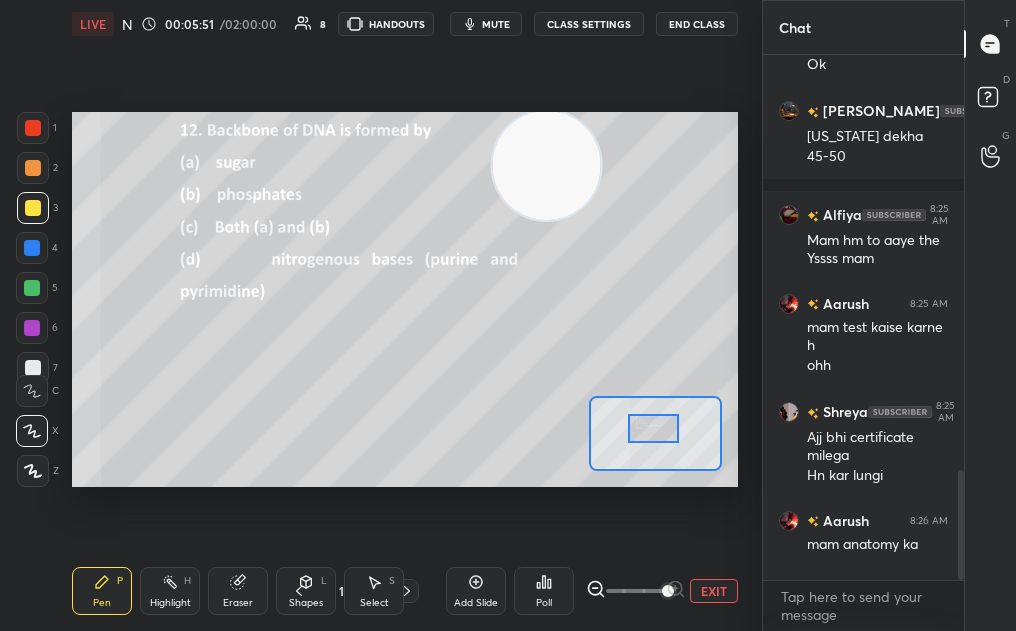 click at bounding box center [654, 428] 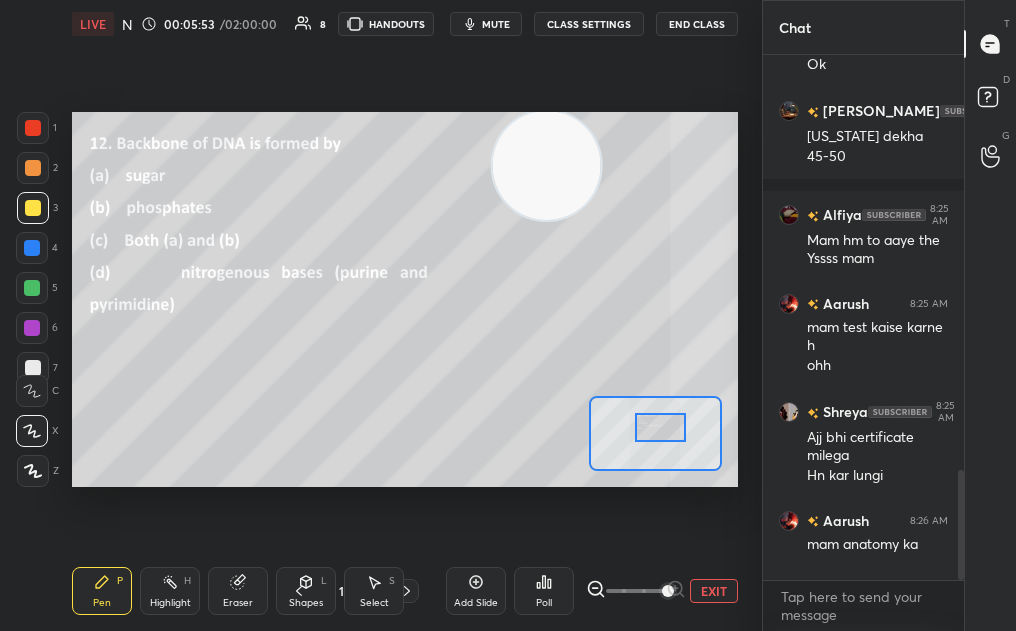 click on "Poll" at bounding box center [544, 591] 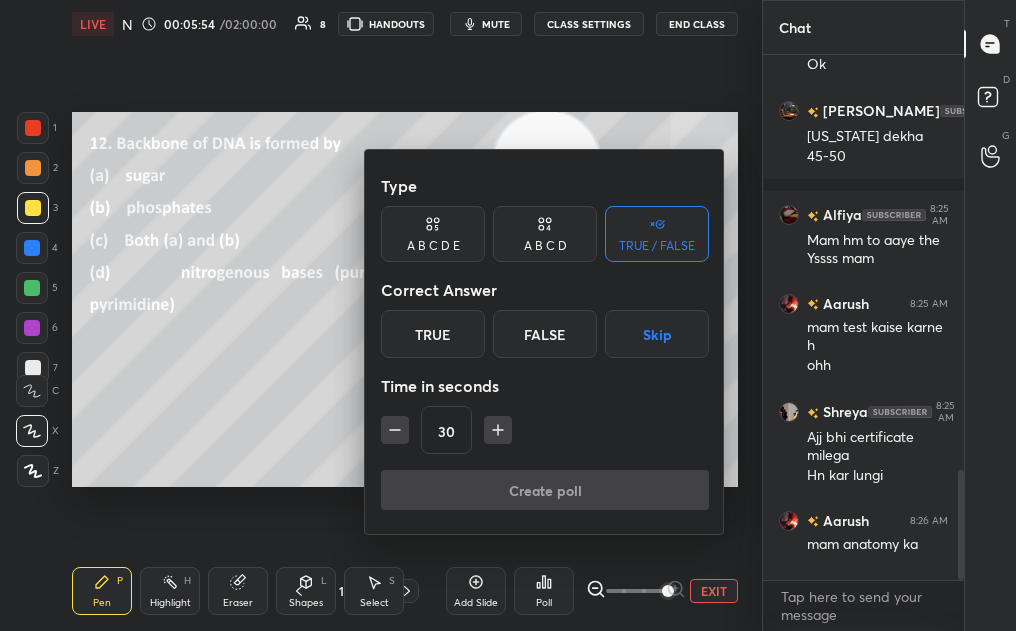 click 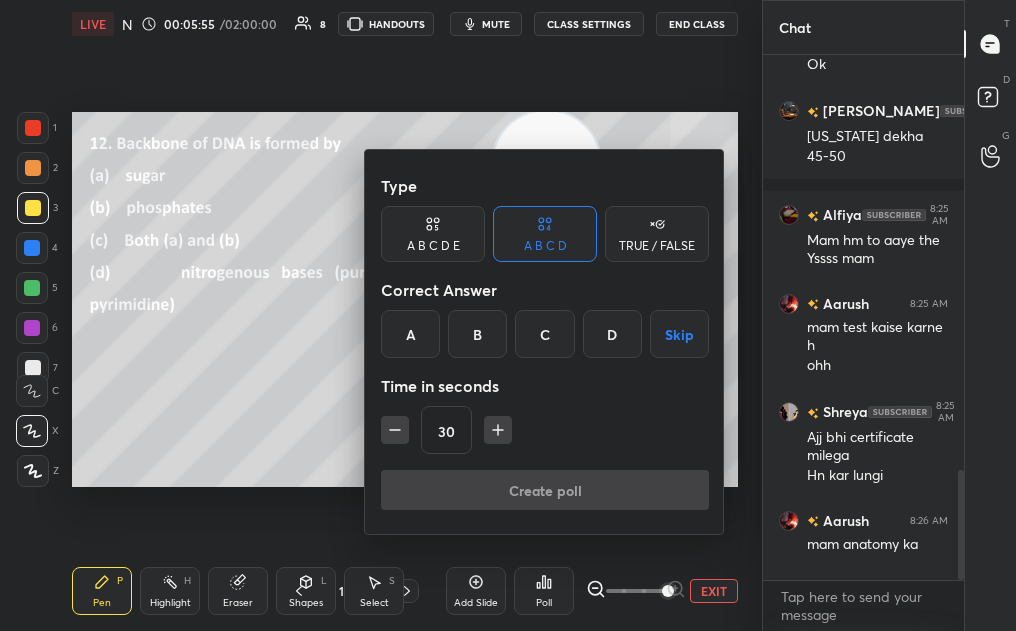 click on "C" at bounding box center [544, 334] 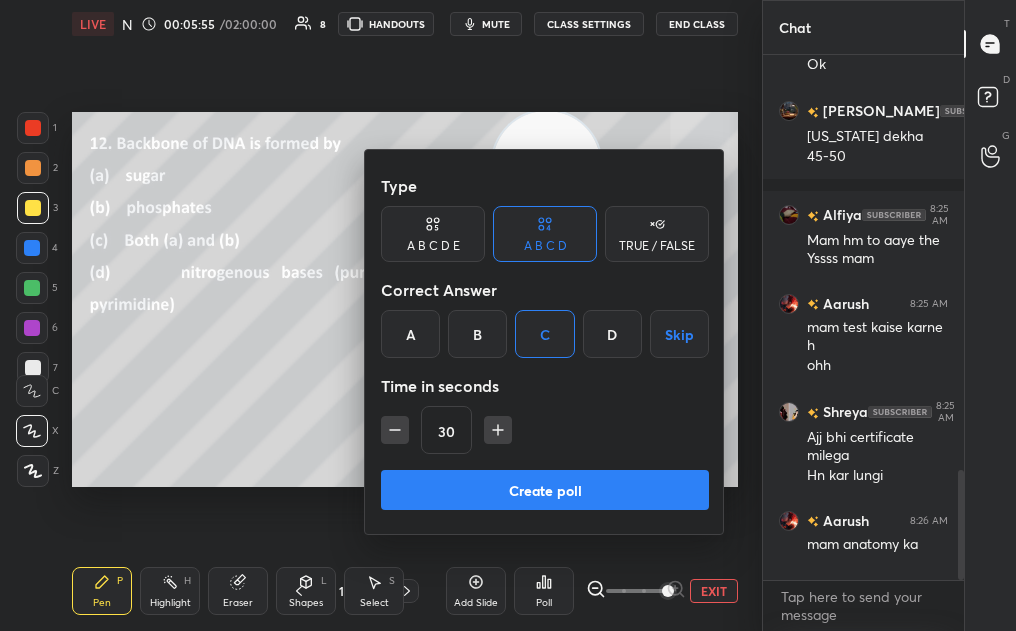 click on "Create poll" at bounding box center [545, 490] 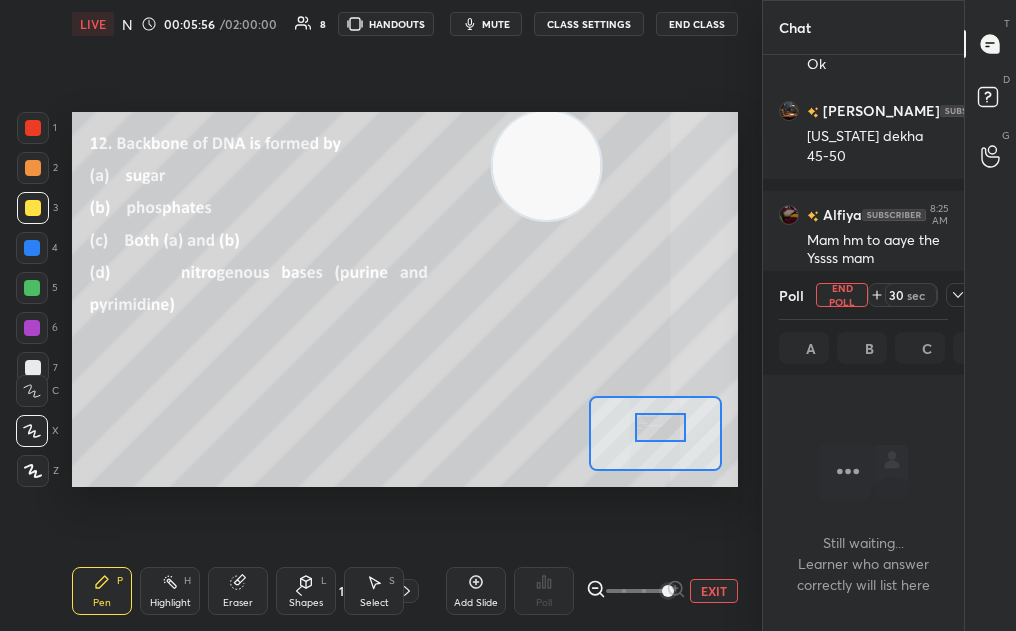 scroll, scrollTop: 420, scrollLeft: 195, axis: both 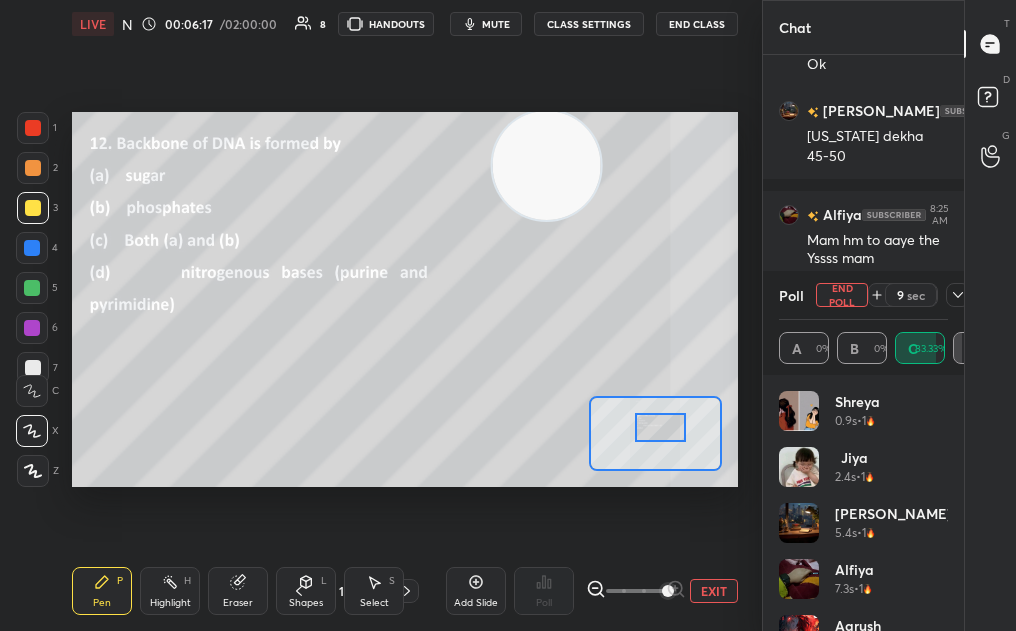 click on "Add Slide Poll EXIT" at bounding box center [592, 591] 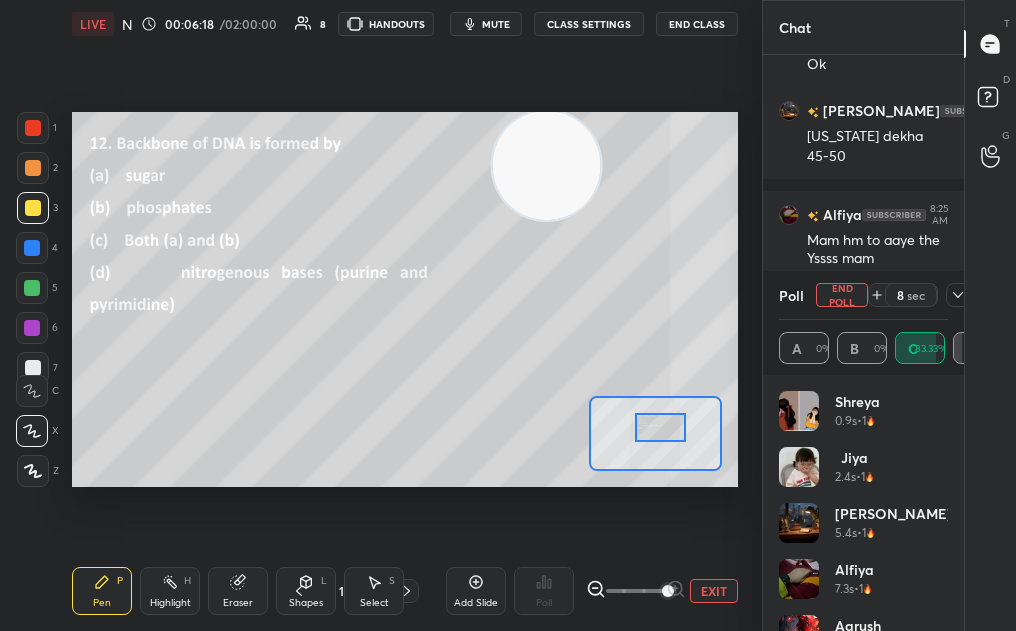 click on "EXIT" at bounding box center (714, 591) 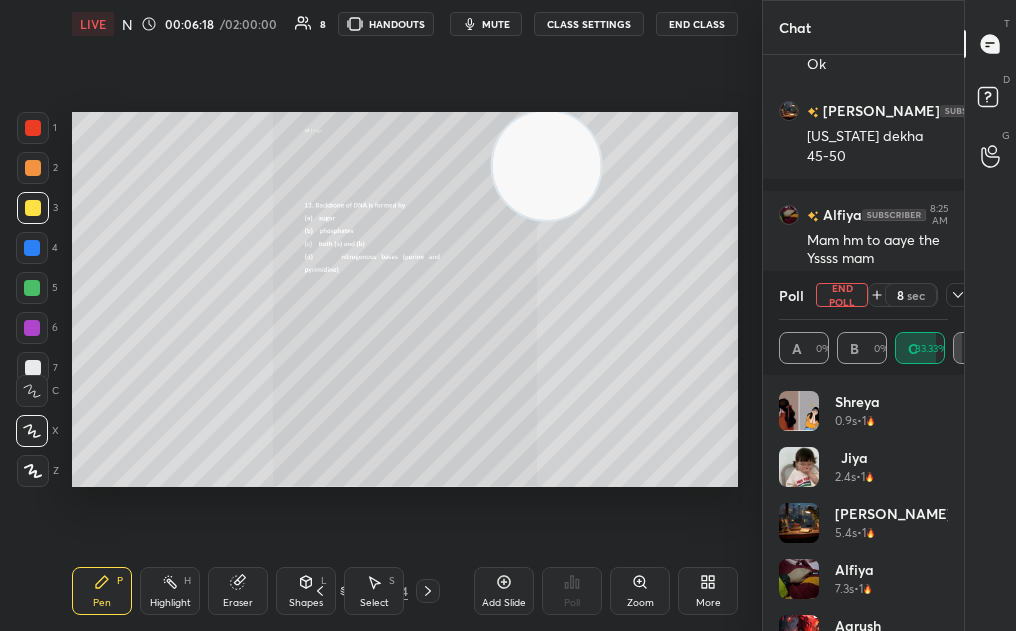 click 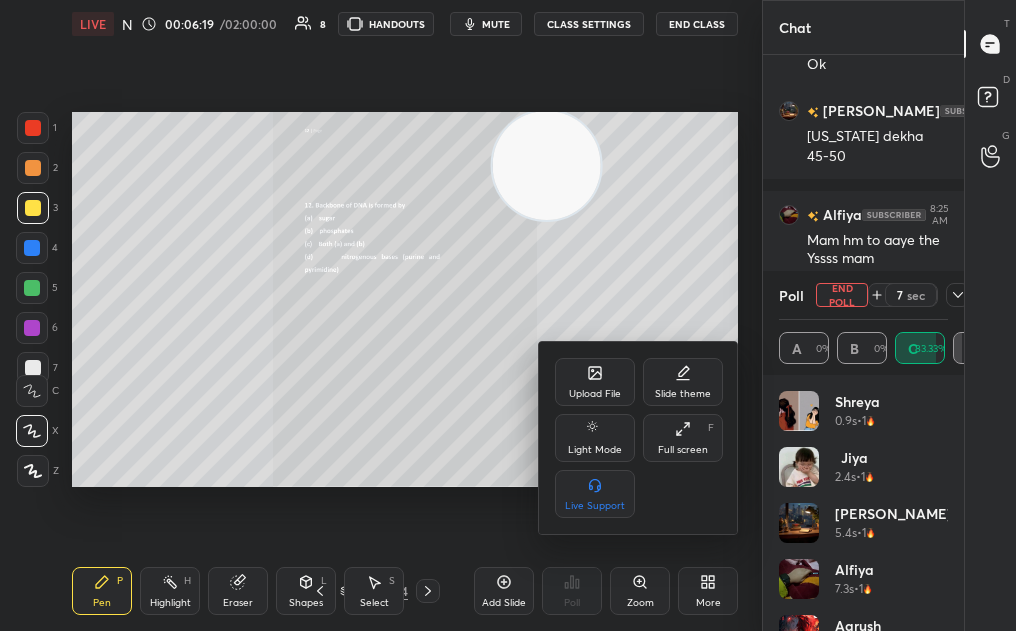 click 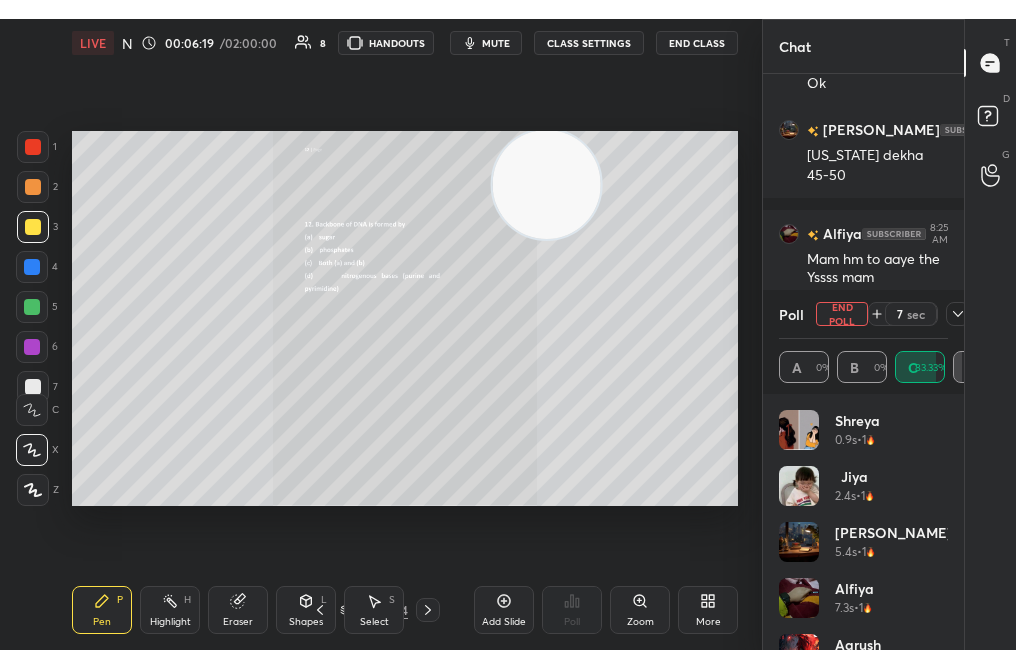 scroll, scrollTop: 99382, scrollLeft: 99318, axis: both 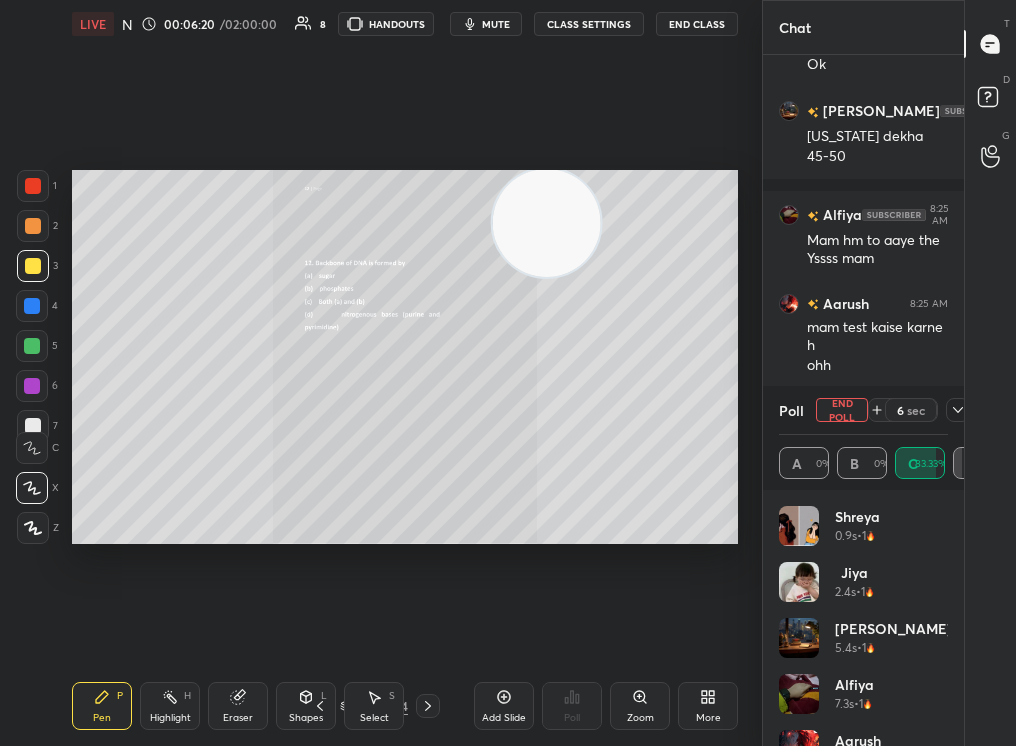 click on "End Poll" at bounding box center [842, 410] 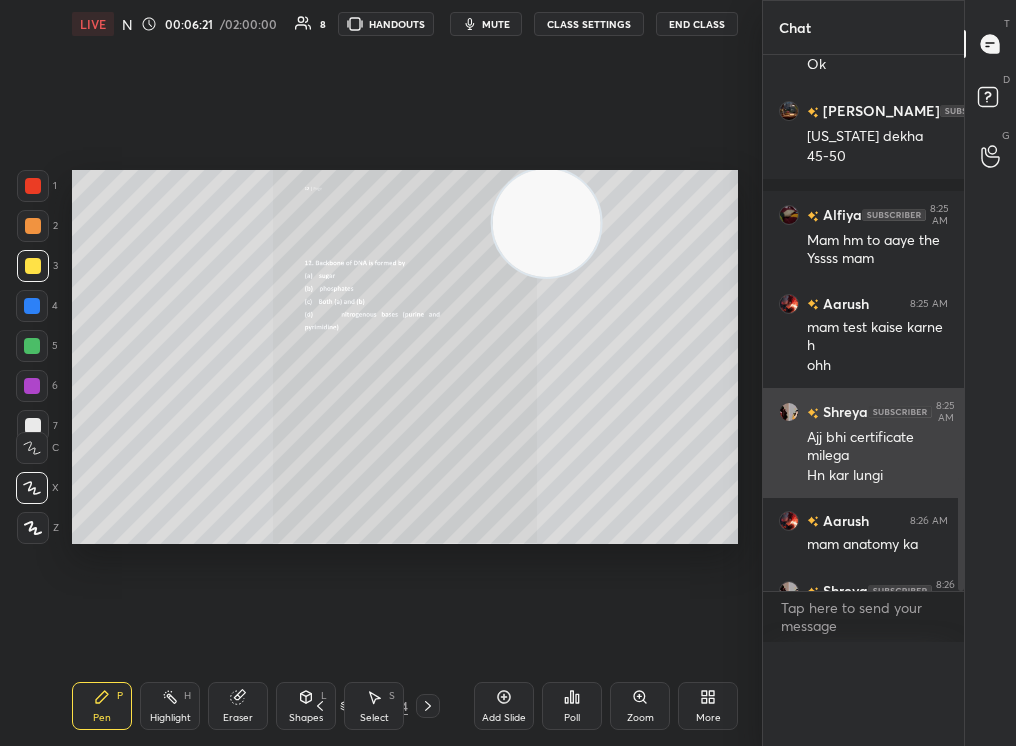 scroll, scrollTop: 7, scrollLeft: 7, axis: both 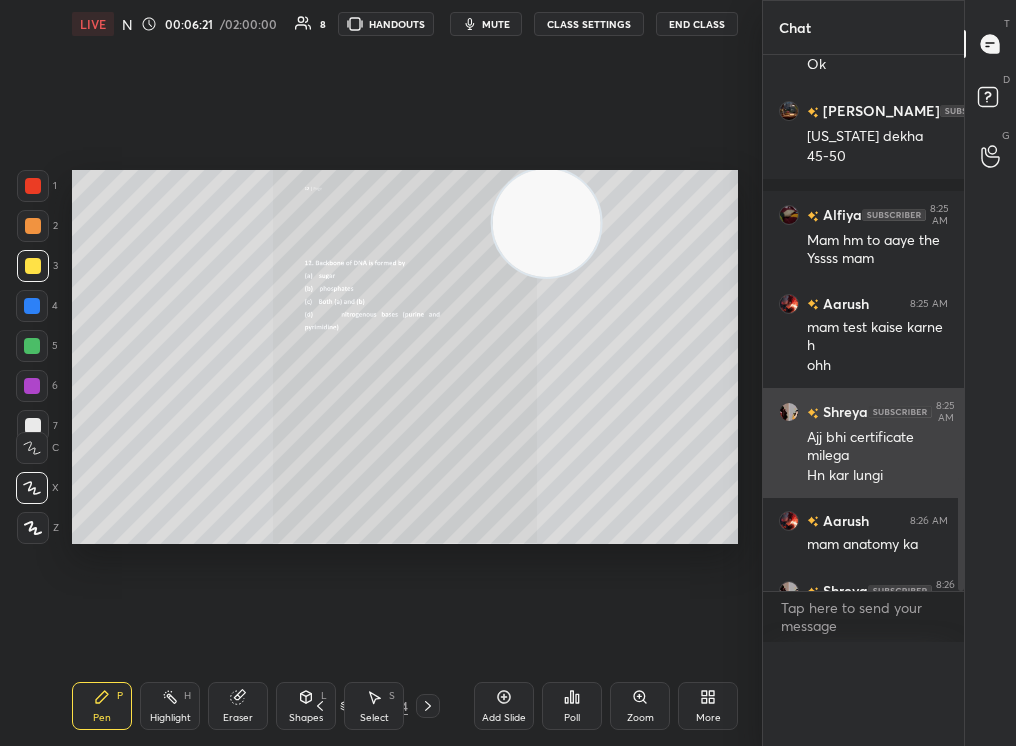 click on "Shreya" at bounding box center (843, 412) 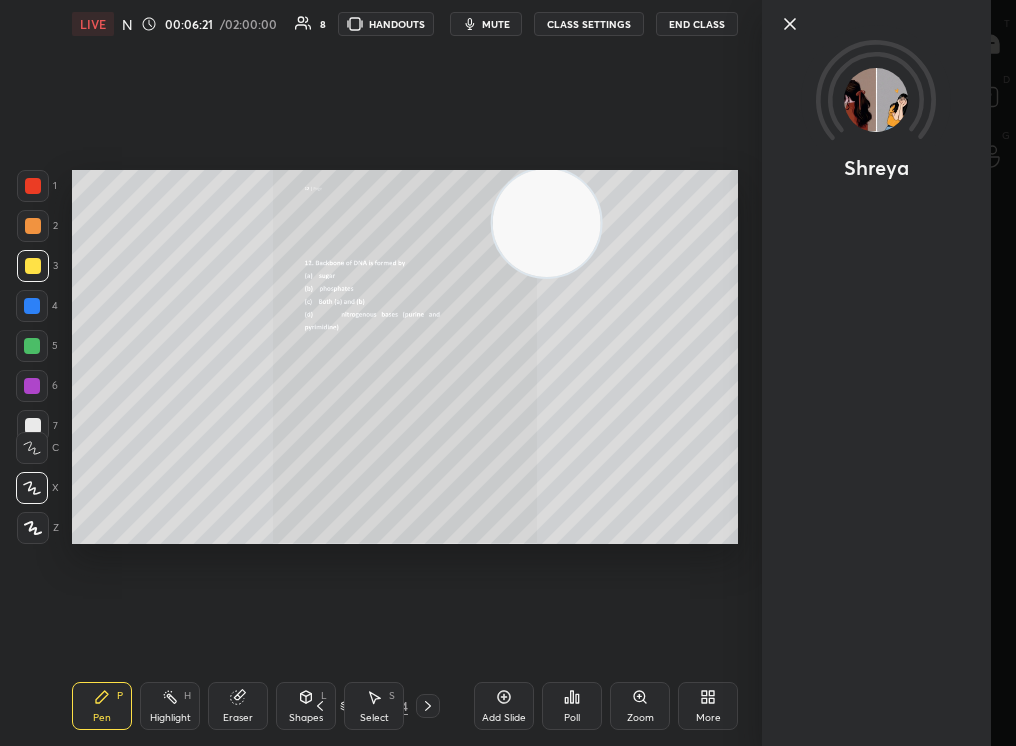 scroll, scrollTop: 6, scrollLeft: 7, axis: both 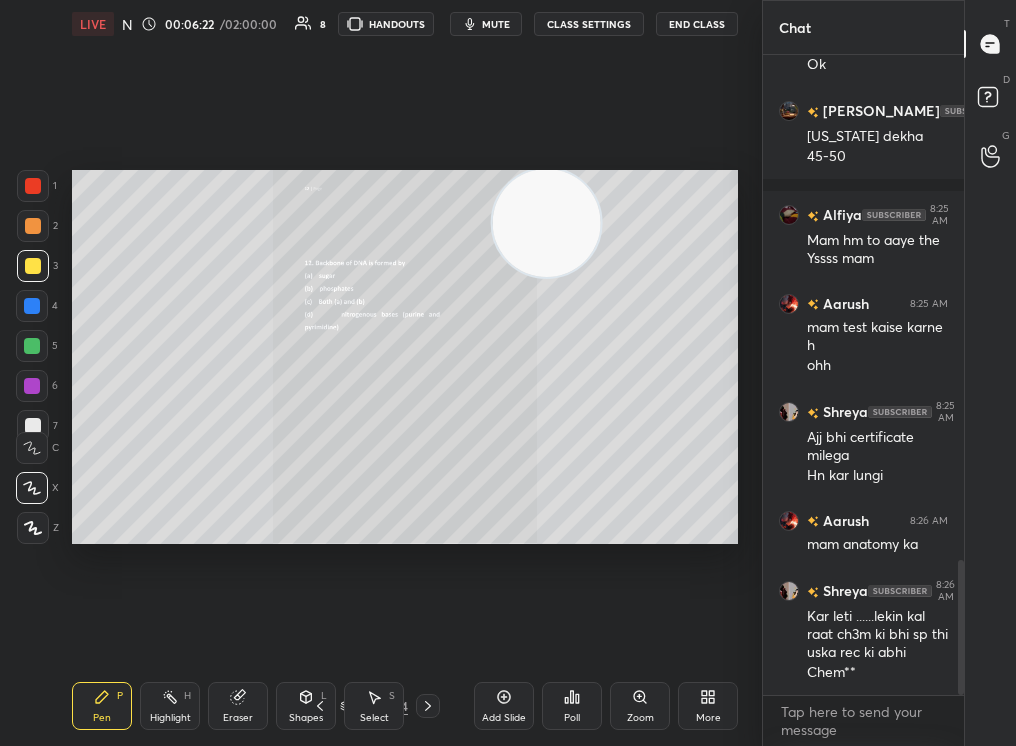 click 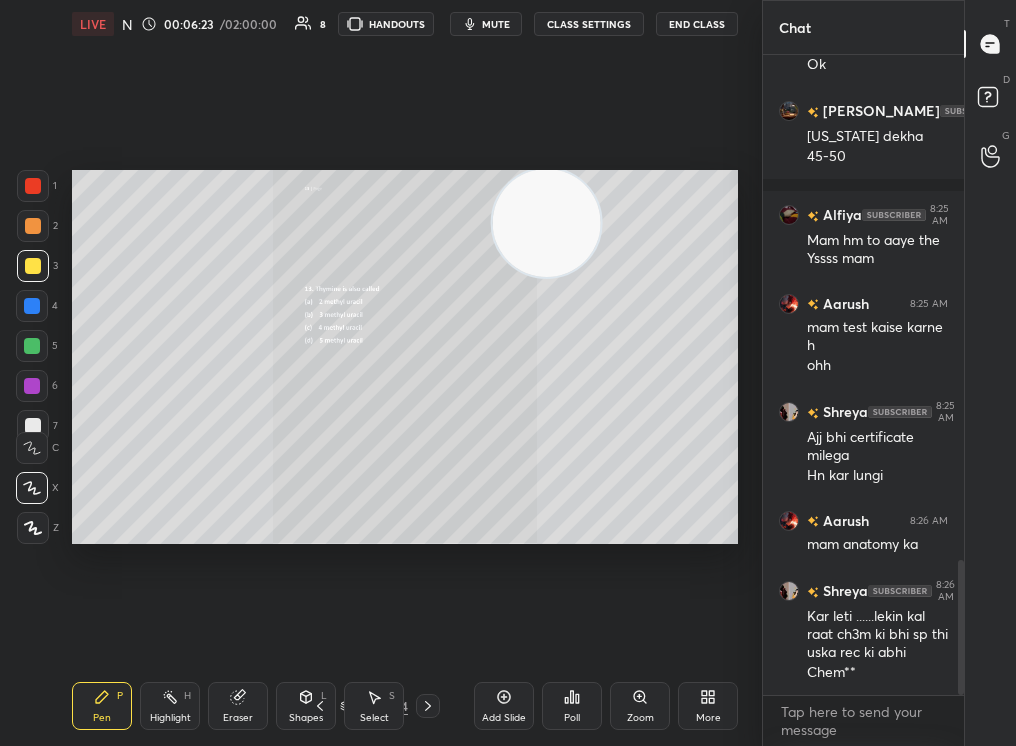scroll, scrollTop: 2503, scrollLeft: 0, axis: vertical 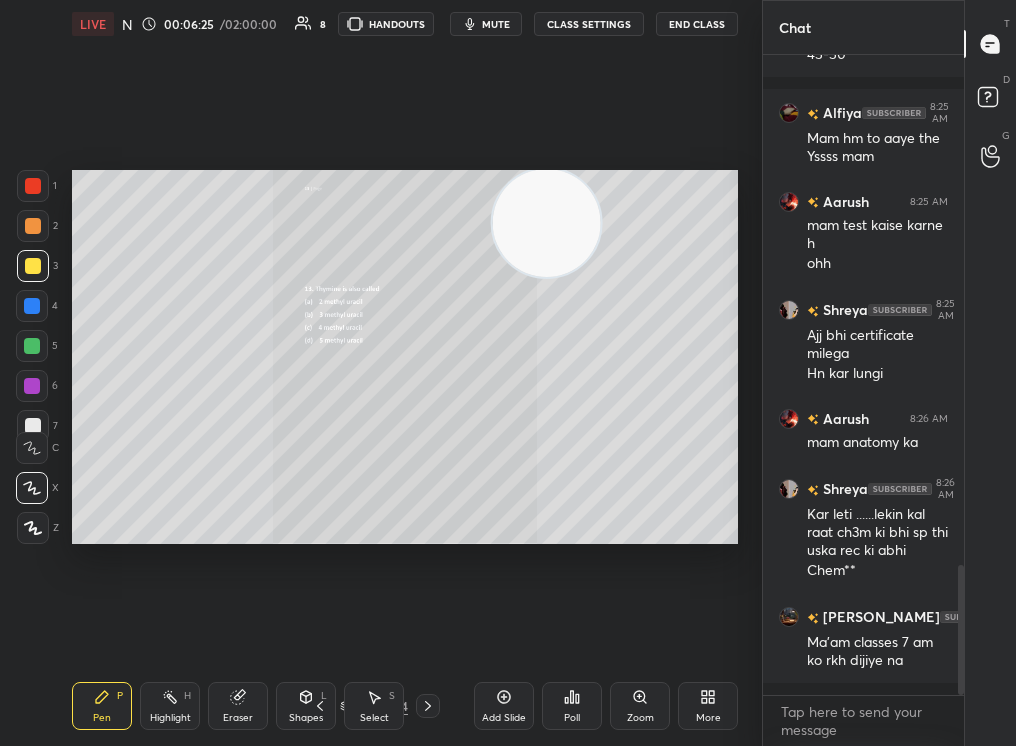 click 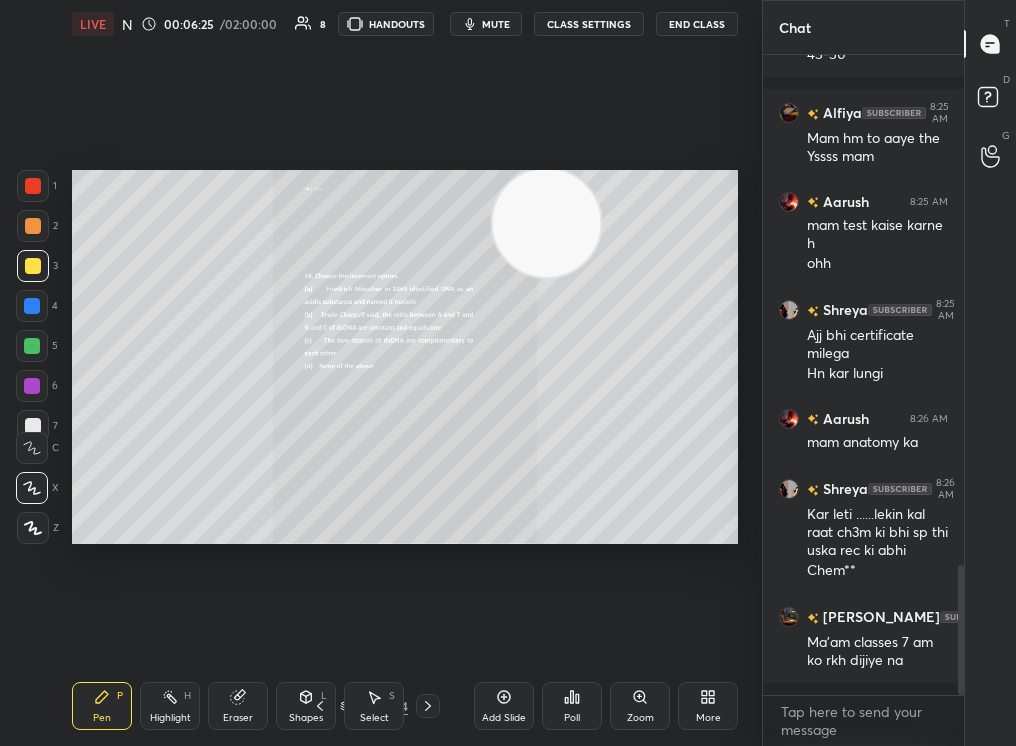 click 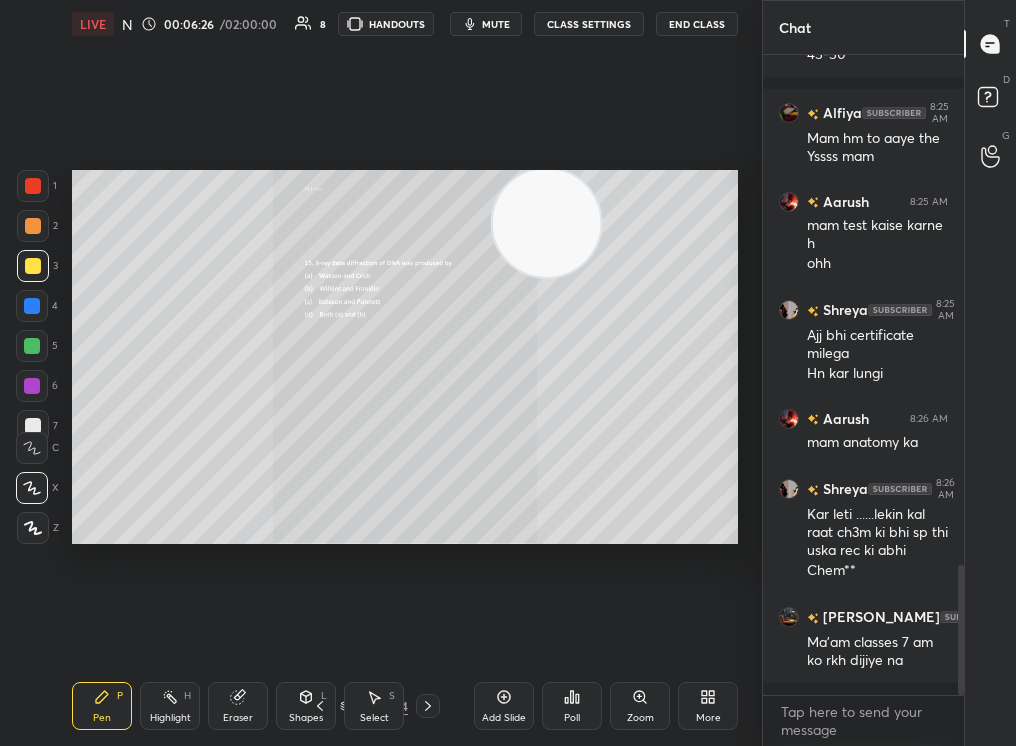 click 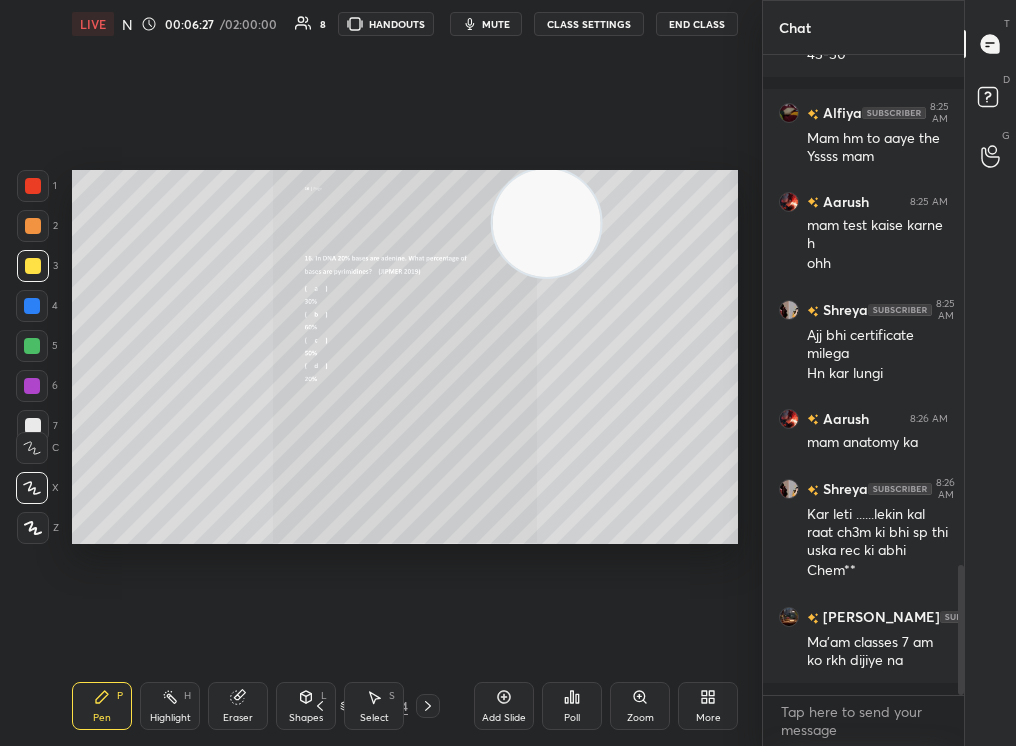 click 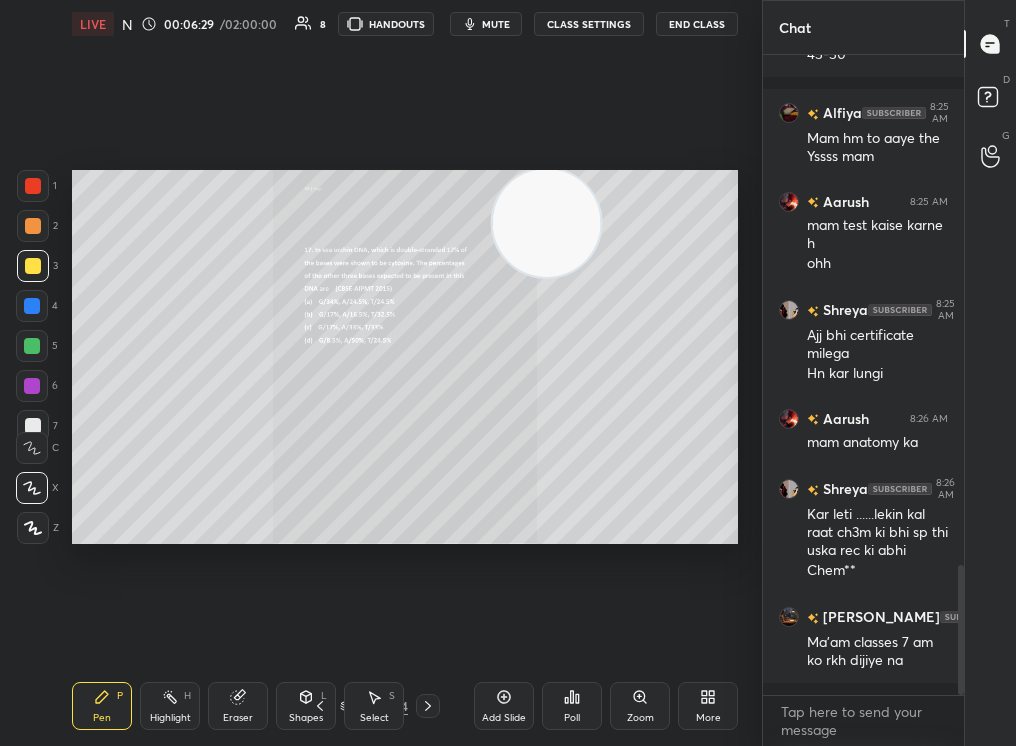 click 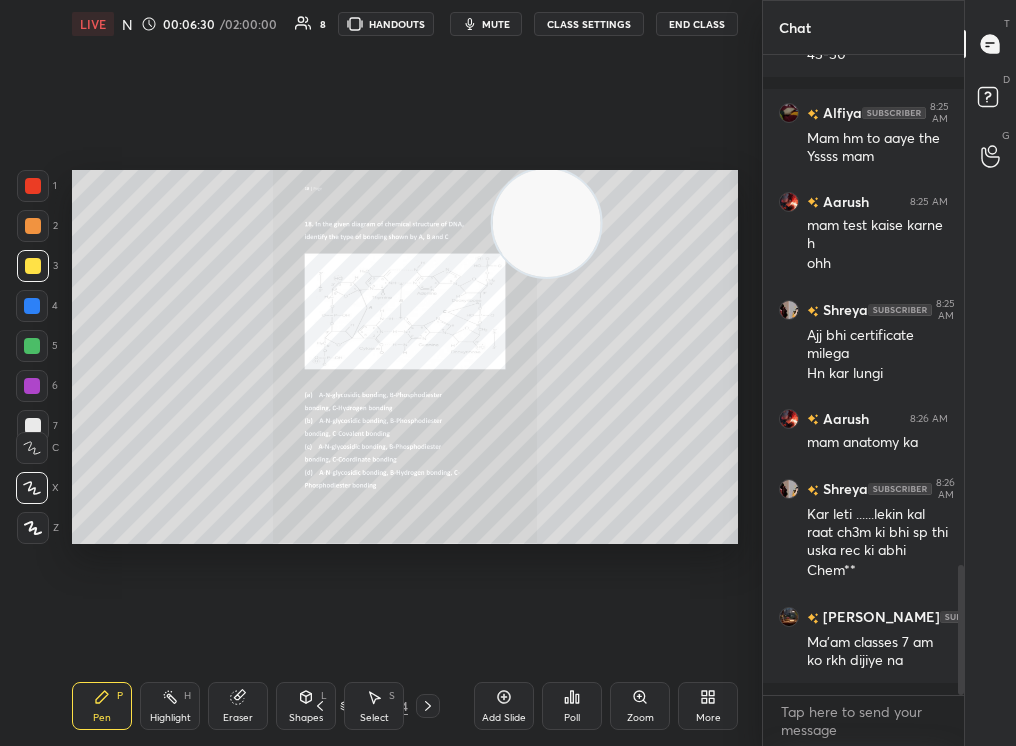 click 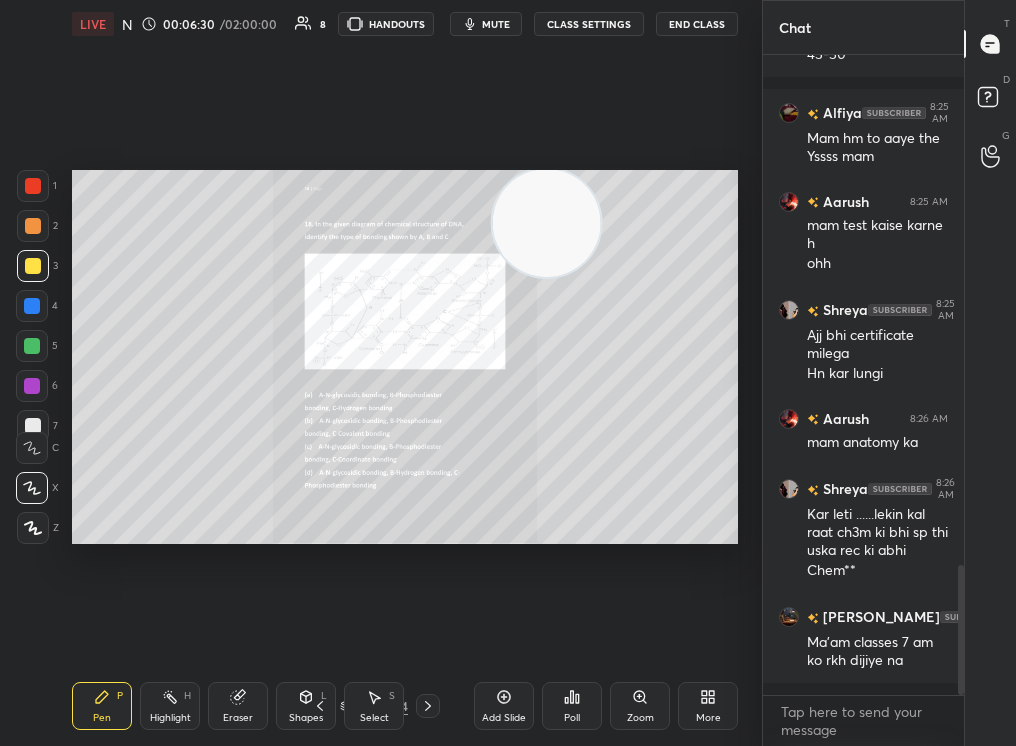 scroll, scrollTop: 2587, scrollLeft: 0, axis: vertical 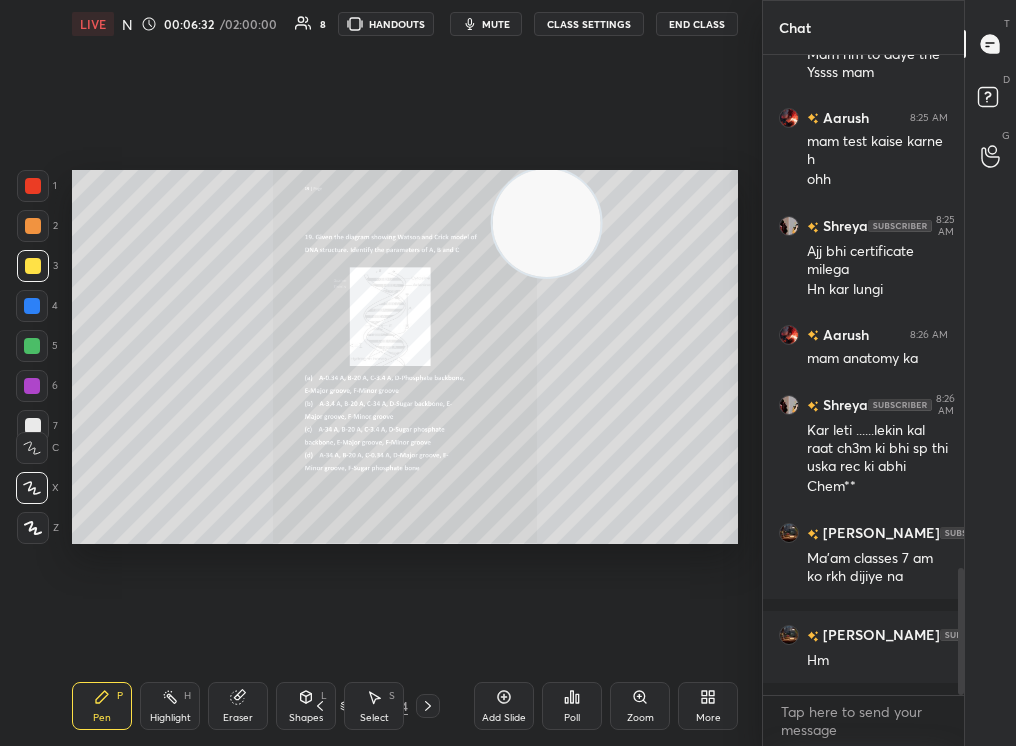 click 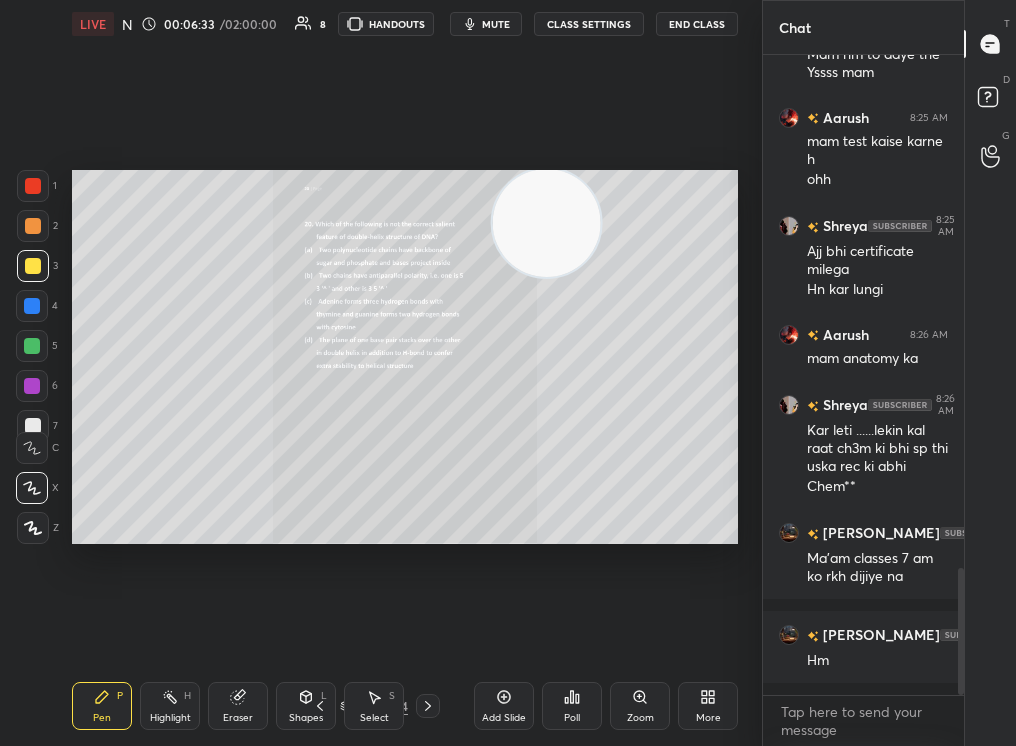 click 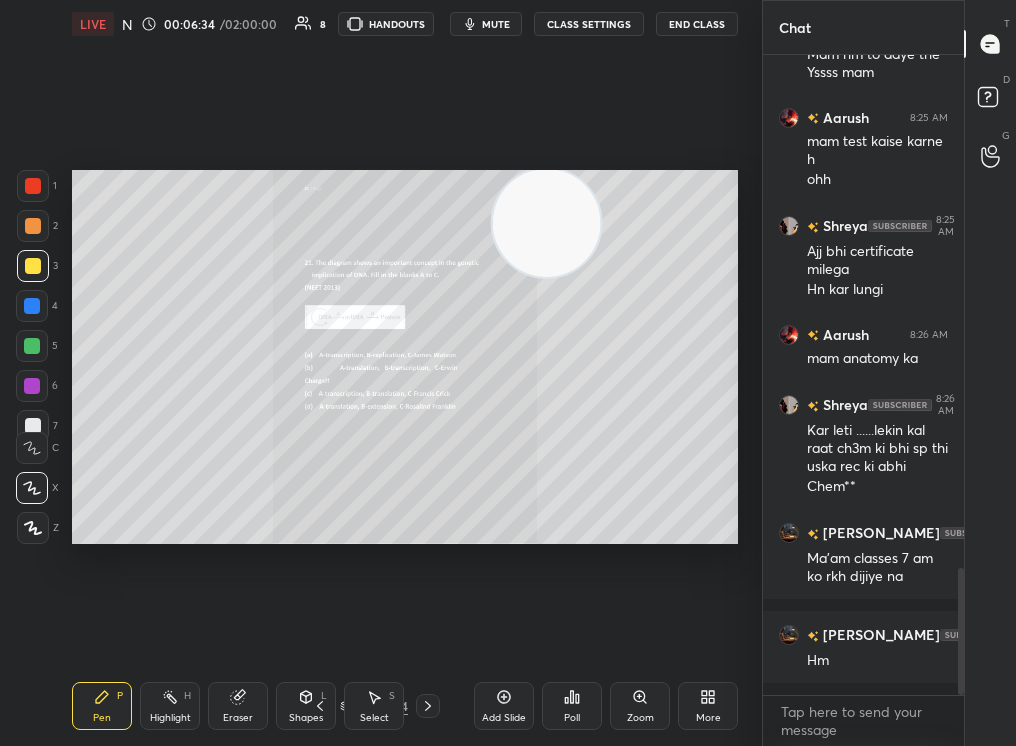 click 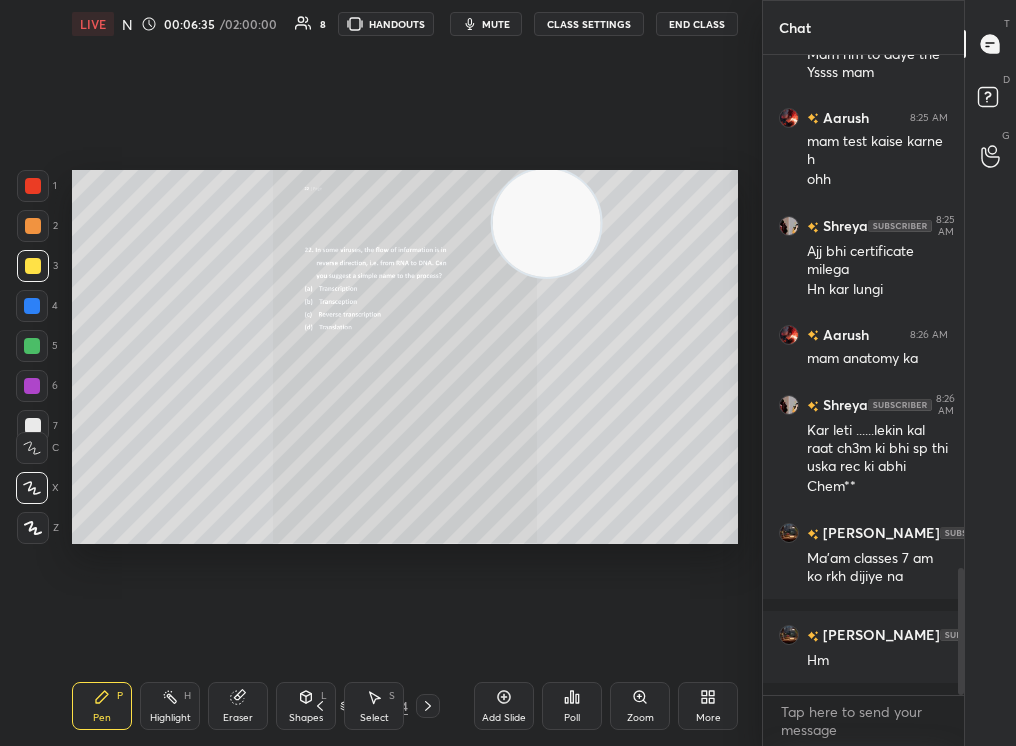 click on "Add Slide Poll Zoom More" at bounding box center (606, 706) 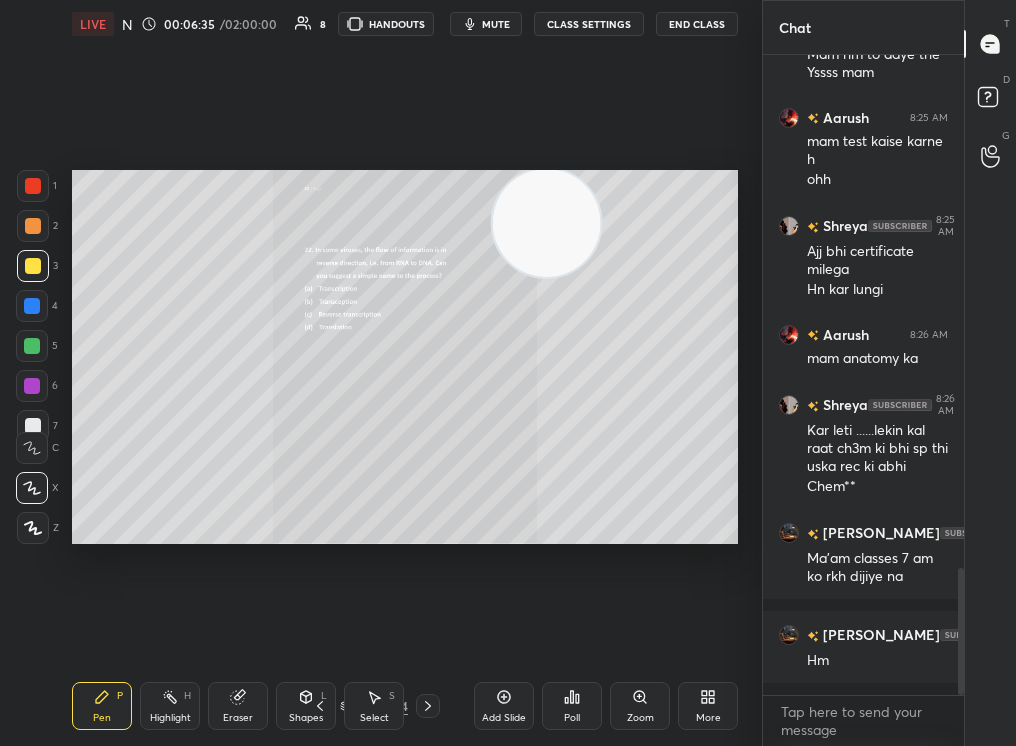click on "Zoom" at bounding box center (640, 706) 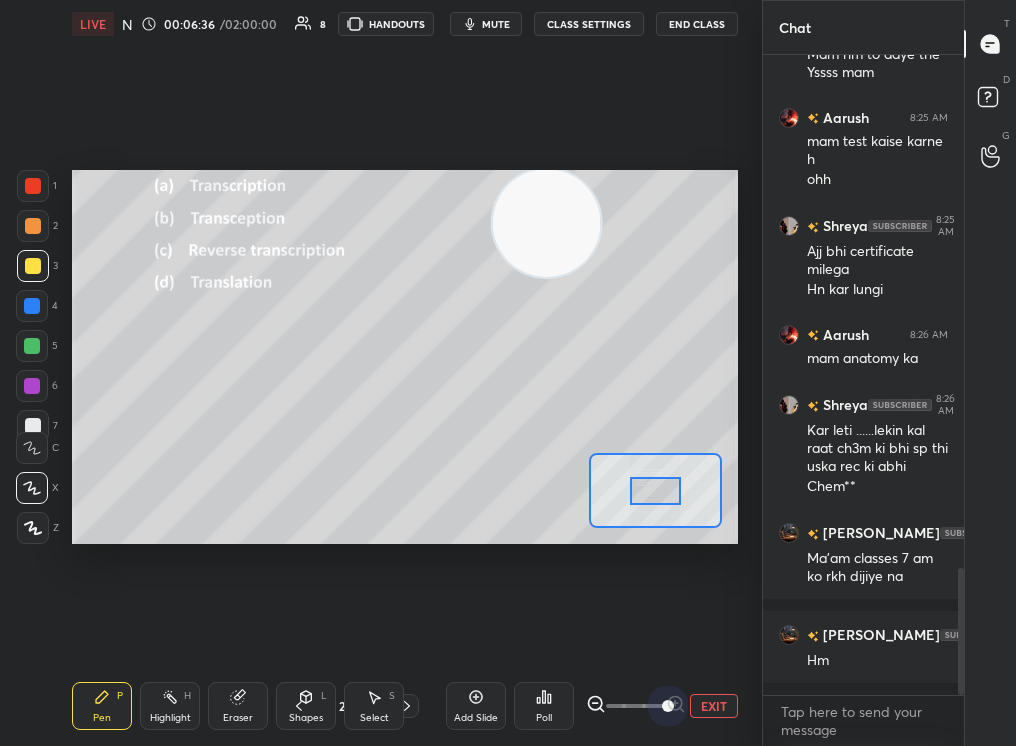drag, startPoint x: 662, startPoint y: 705, endPoint x: 724, endPoint y: 684, distance: 65.459915 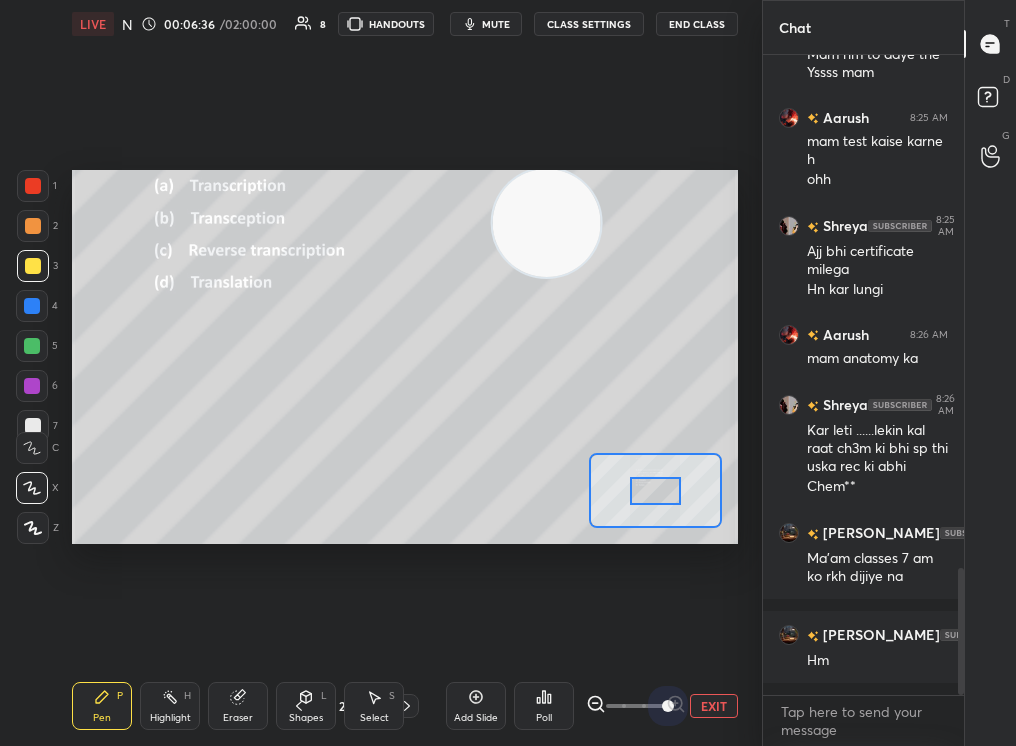 click on "Add Slide Poll EXIT" at bounding box center [592, 706] 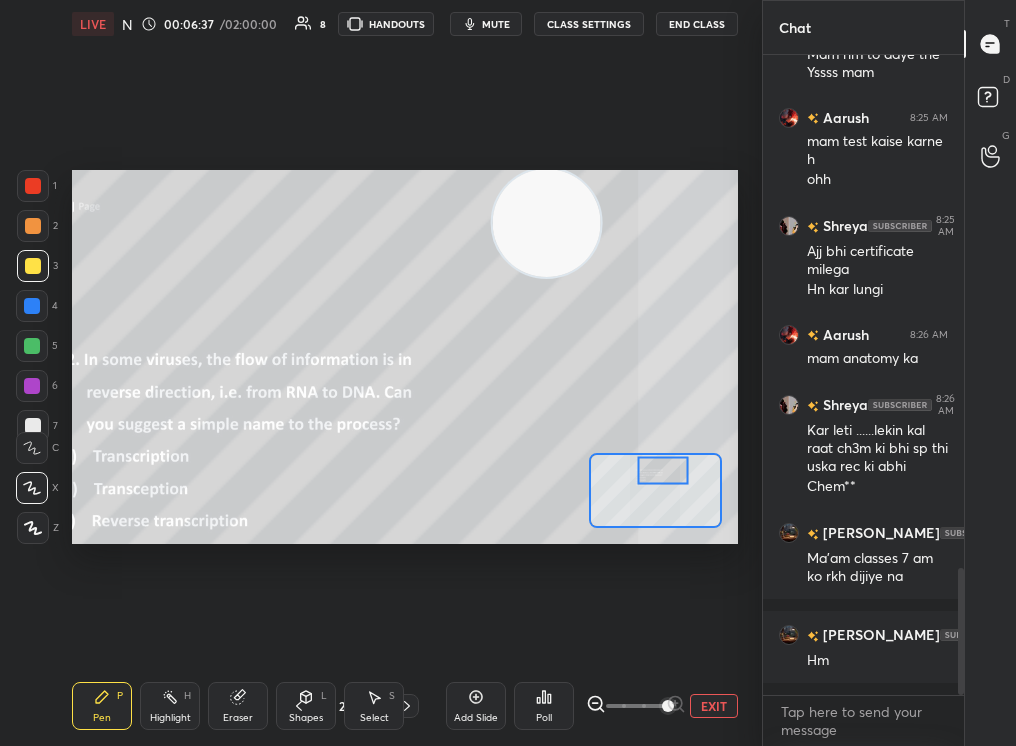 click at bounding box center (655, 490) 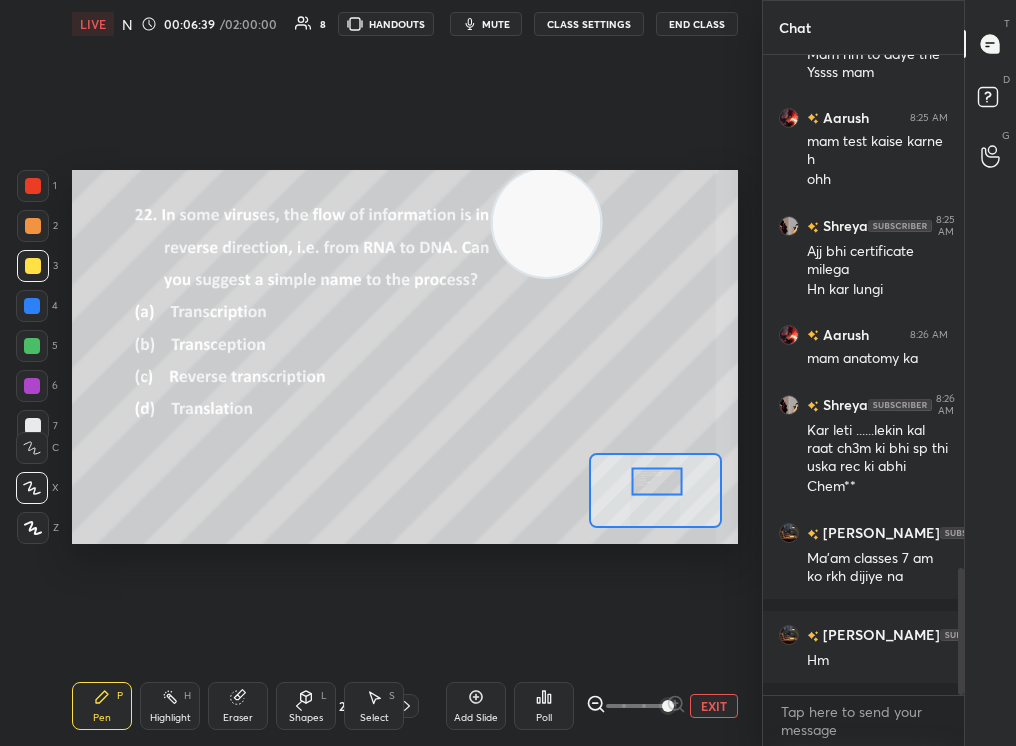 click at bounding box center (657, 481) 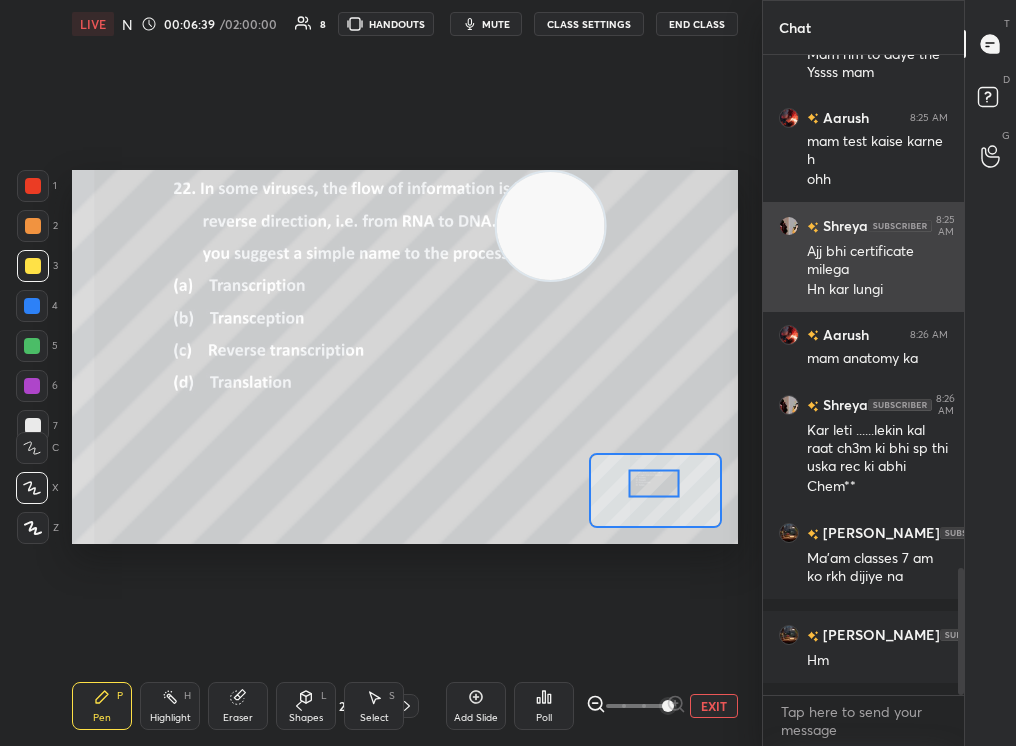 drag, startPoint x: 528, startPoint y: 258, endPoint x: 771, endPoint y: 233, distance: 244.28262 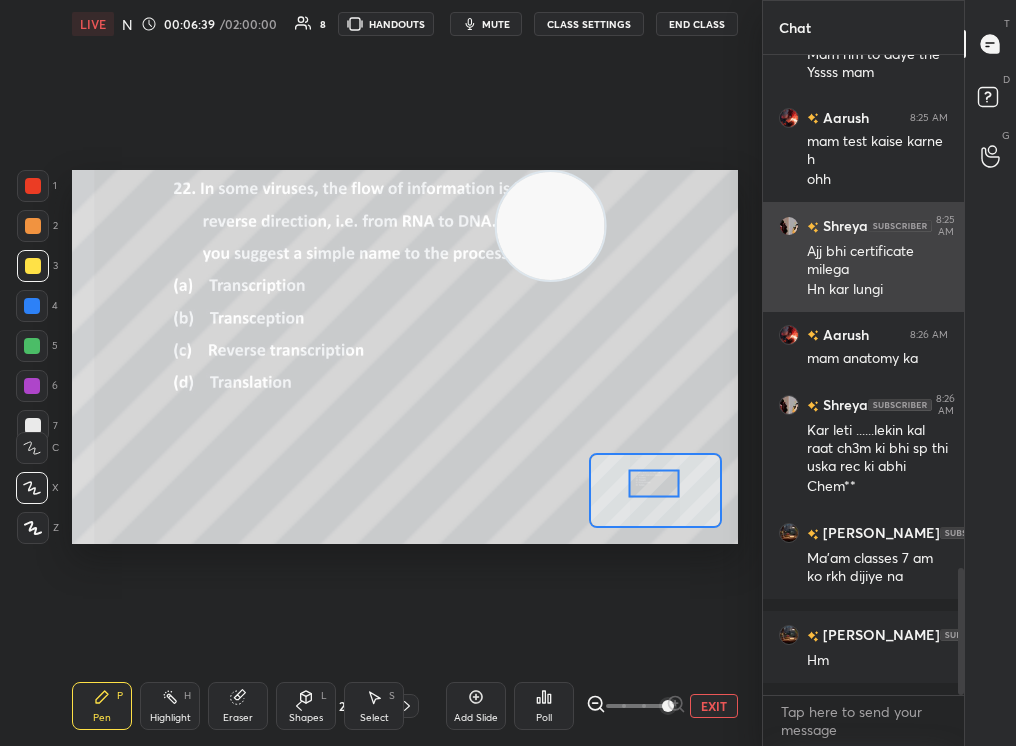 click on "1 2 3 4 5 6 7 C X Z C X Z E E Erase all   H H LIVE NCERT Highlight Mol Bio : Replication 00:06:39 /  02:00:00 8 HANDOUTS mute CLASS SETTINGS End Class Setting up your live class Poll for   secs No correct answer Start poll Back NCERT Highlight Mol Bio : Replication [MEDICAL_DATA][PERSON_NAME] Pen P Highlight H Eraser Shapes L Select S 27 / 274 Add Slide Poll EXIT Chat [PERSON_NAME]... 8:25 AM [US_STATE] dekha 45-50 Alfiya 8:25 AM Mam hm to aaye the
Yssss mam Aarush 8:25 AM mam test kaise karne h ohh Shreya 8:25 AM Ajj bhi certificate milega Hn kar lungi Aarush 8:26 AM mam anatomy ka Shreya 8:26 AM Kar leti ......lekin kal raat ch3m ki bhi sp thi uska rec ki abhi Chem** [PERSON_NAME]... 8:27 AM Ma'am classes 7 am ko rkh dijiye na [PERSON_NAME]... 8:28 AM Hm JUMP TO LATEST Enable hand raising Enable raise hand to speak to learners. Once enabled, chat will be turned off temporarily. Enable x   Doubts asked by learners will show up here NEW DOUBTS ASKED No one has raised a hand yet Can't raise hand Got it T Messages (T) D Doubts (D) G ​" at bounding box center (508, 373) 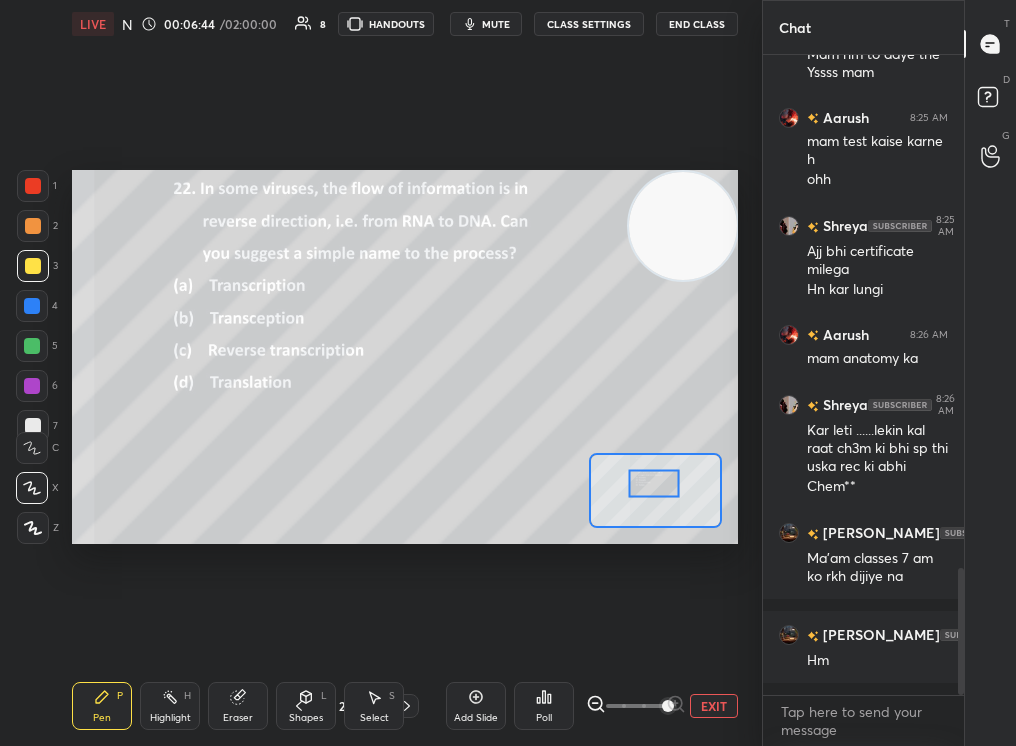 click on "Poll" at bounding box center [544, 706] 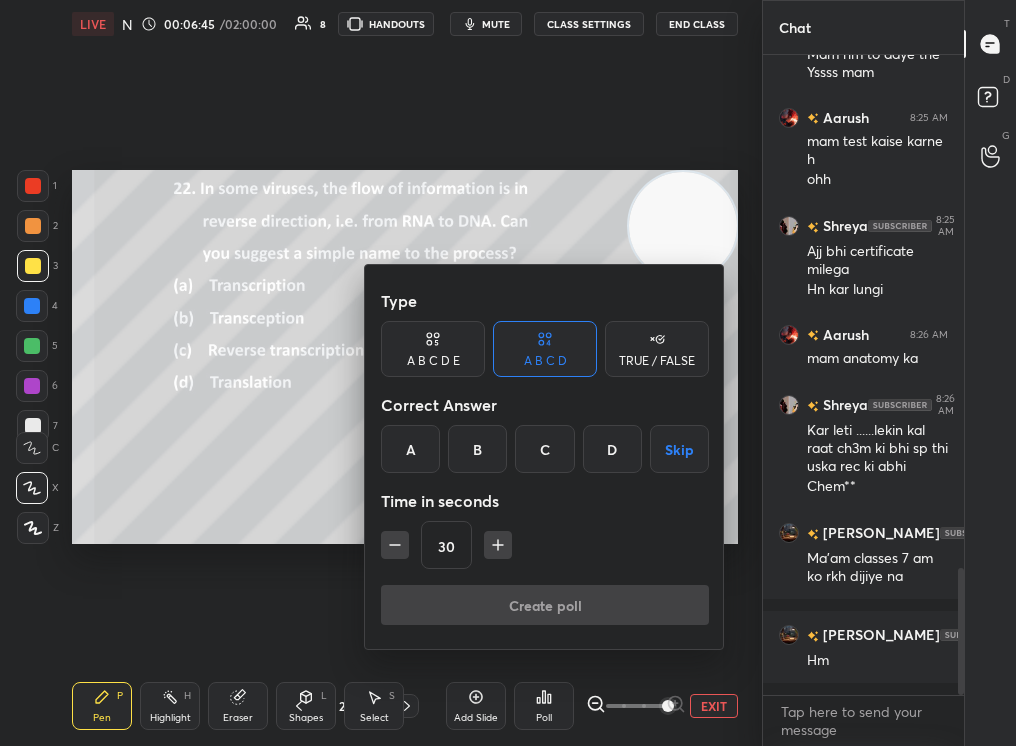 click on "C" at bounding box center (544, 449) 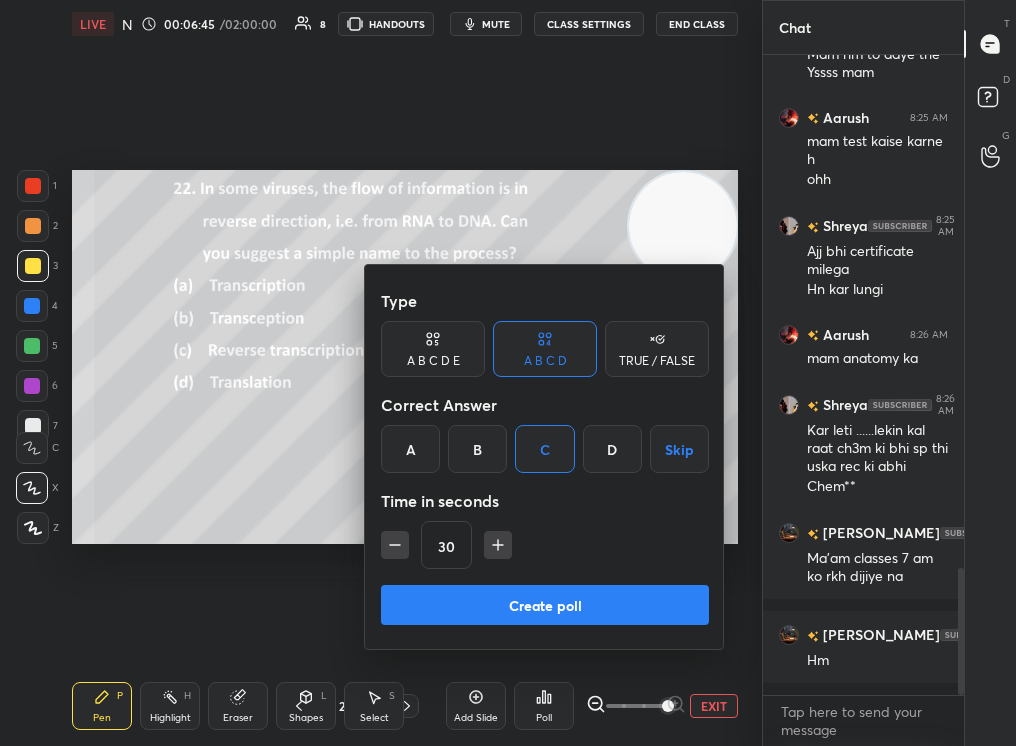 click on "Create poll" at bounding box center [545, 605] 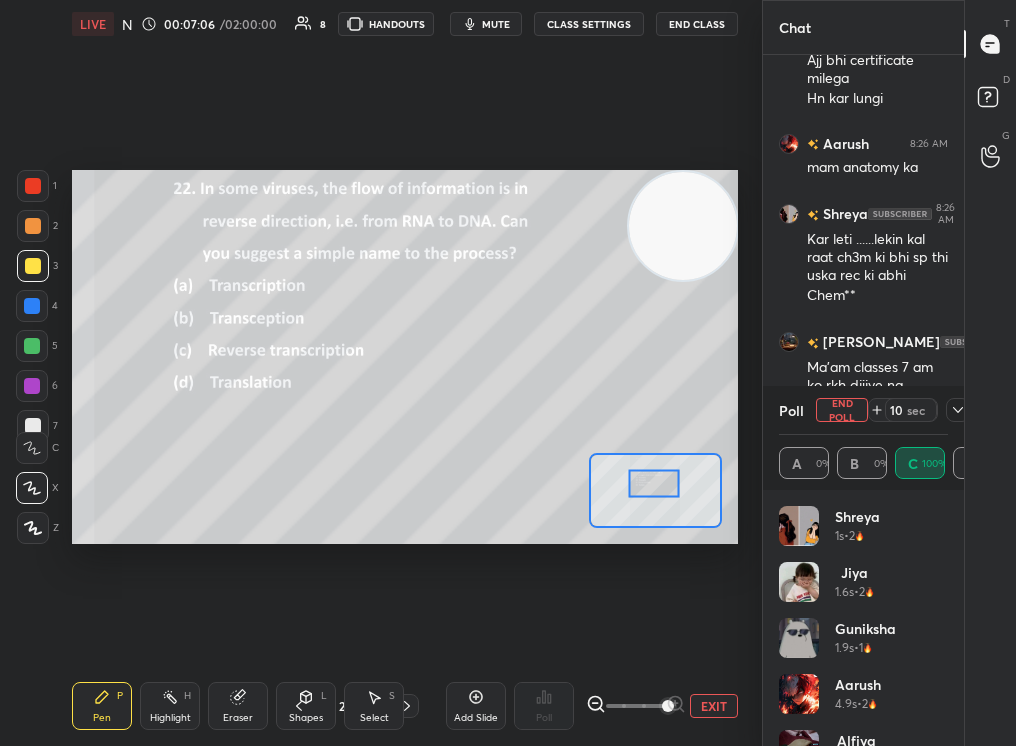 click on "Poll End Poll 10  sec" at bounding box center (863, 410) 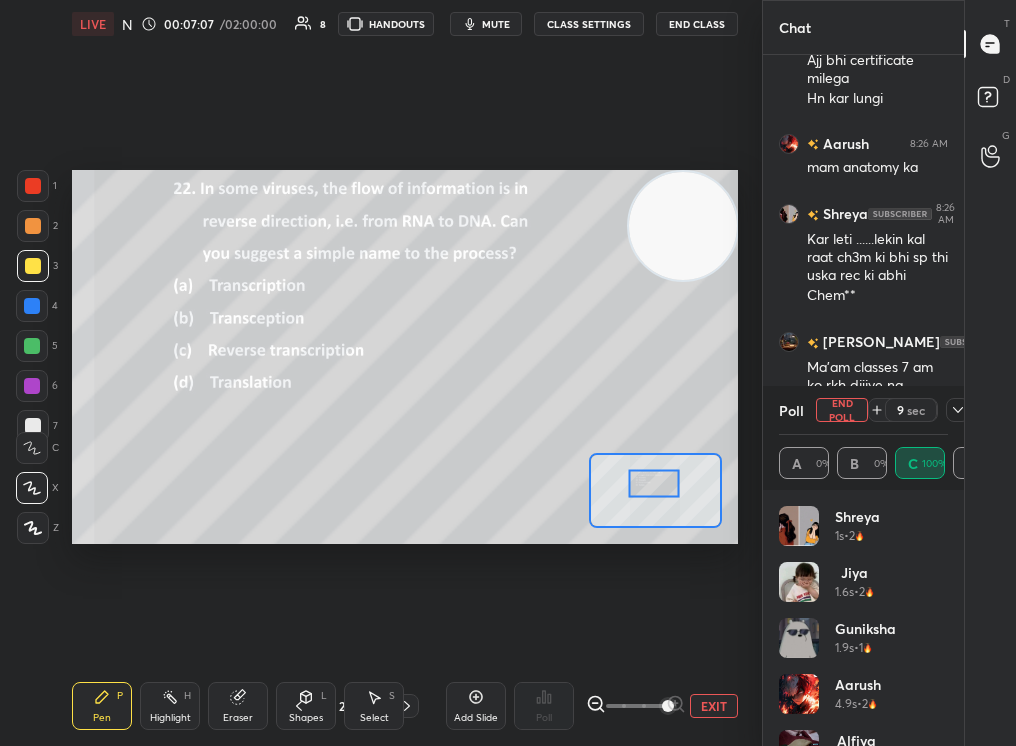 click on "End Poll" at bounding box center [842, 410] 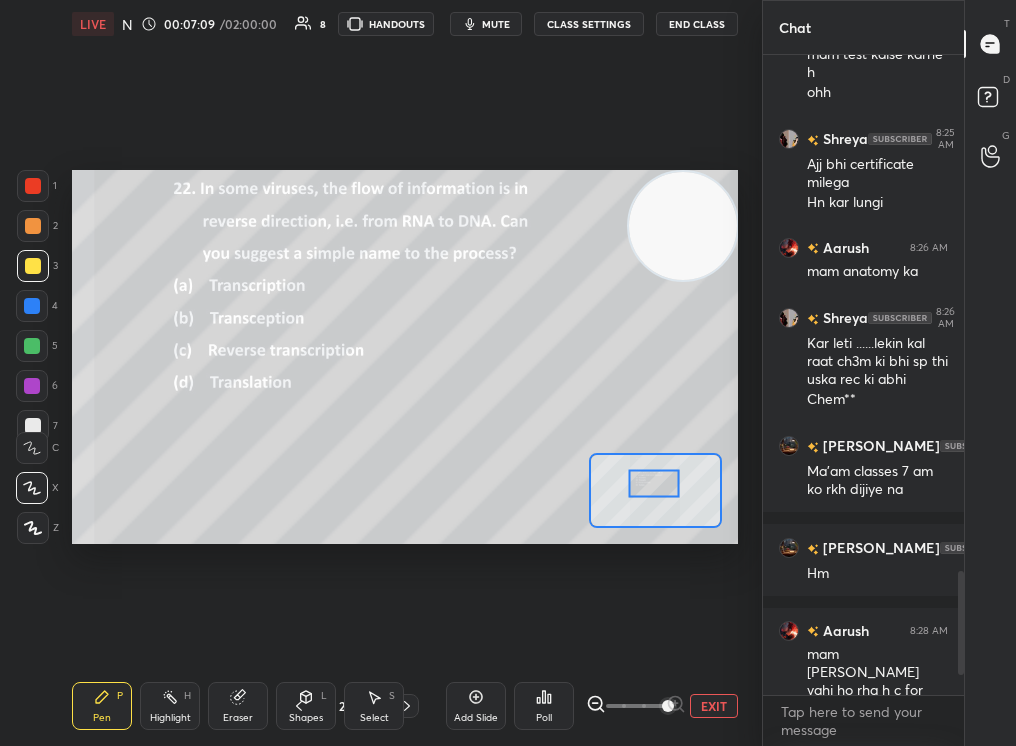 click 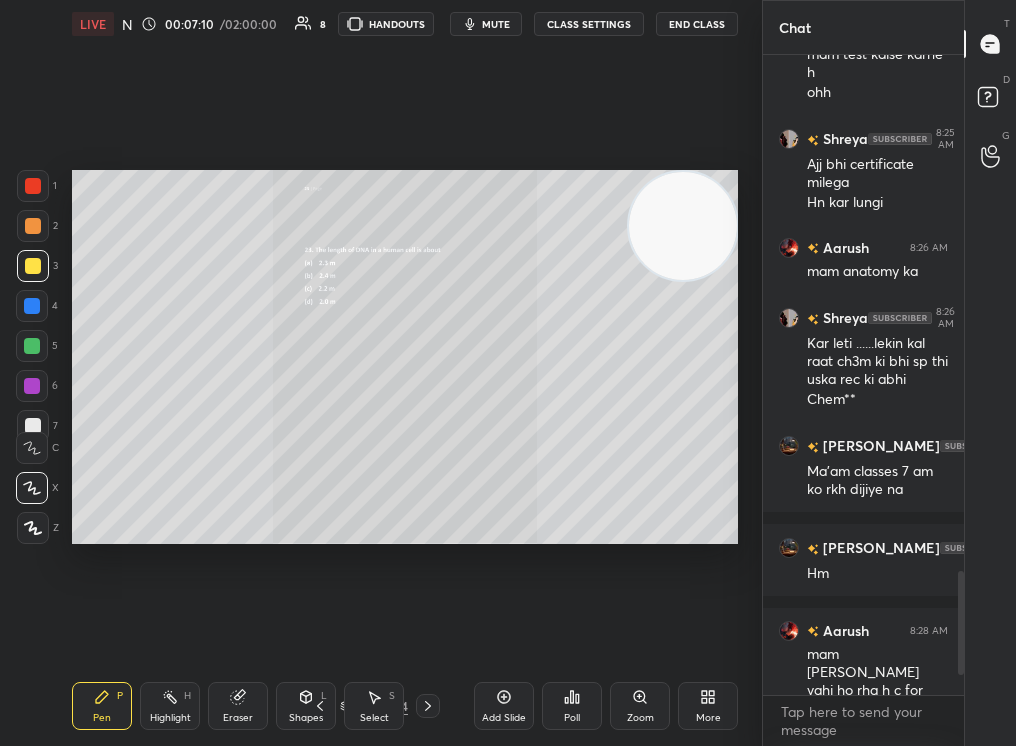 click on "28 / 274" at bounding box center (374, 706) 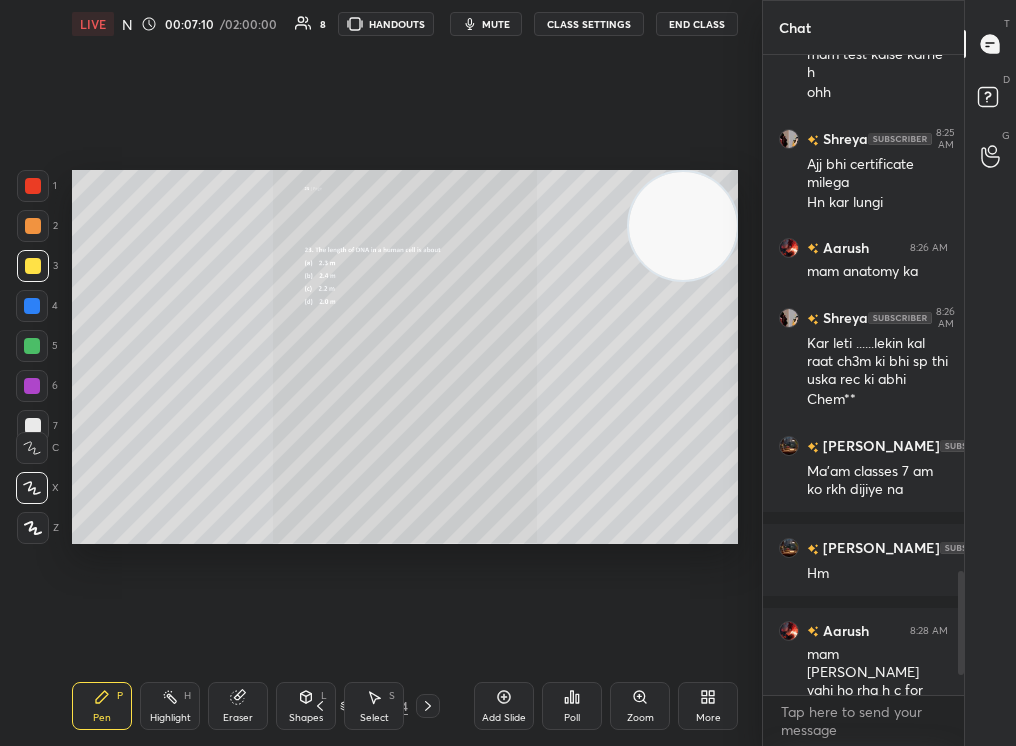click on "28 / 274" at bounding box center [374, 706] 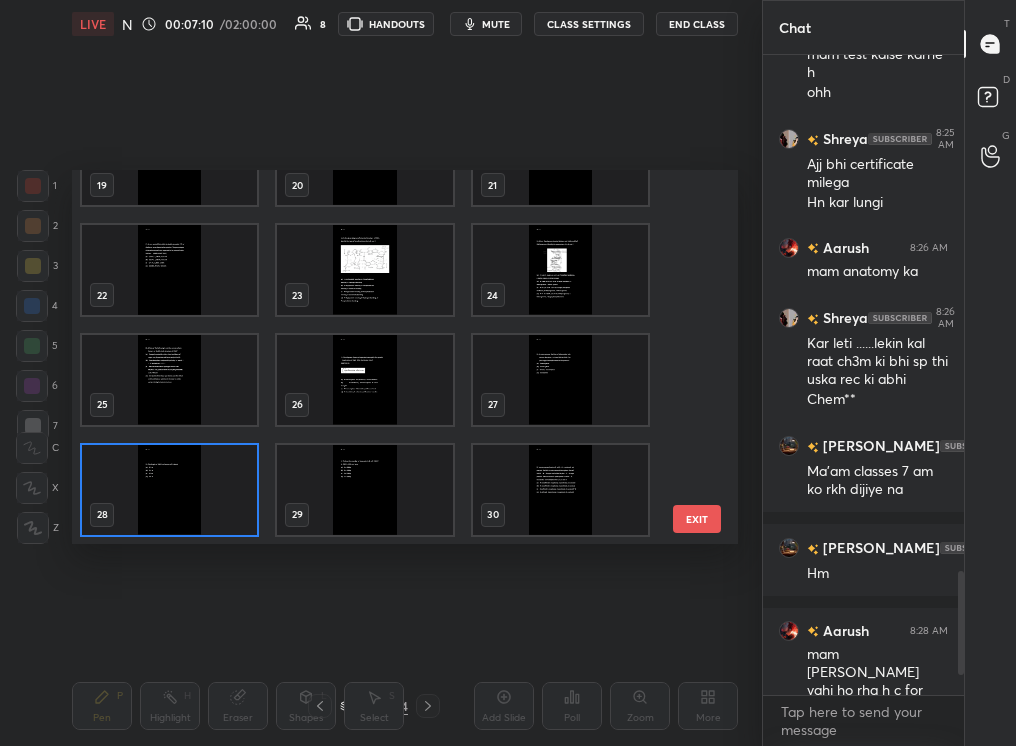 click on "274" at bounding box center (399, 706) 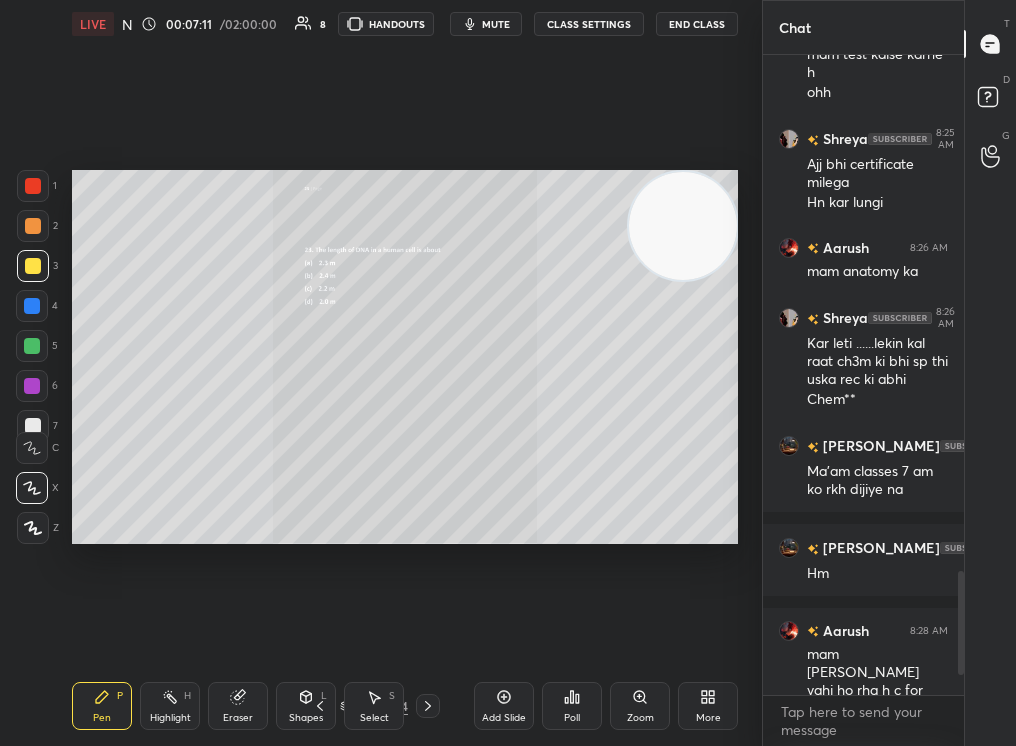 click on "Pen P Highlight H Eraser Shapes L Select S 28 / 274 Add Slide Poll Zoom More" at bounding box center [405, 706] 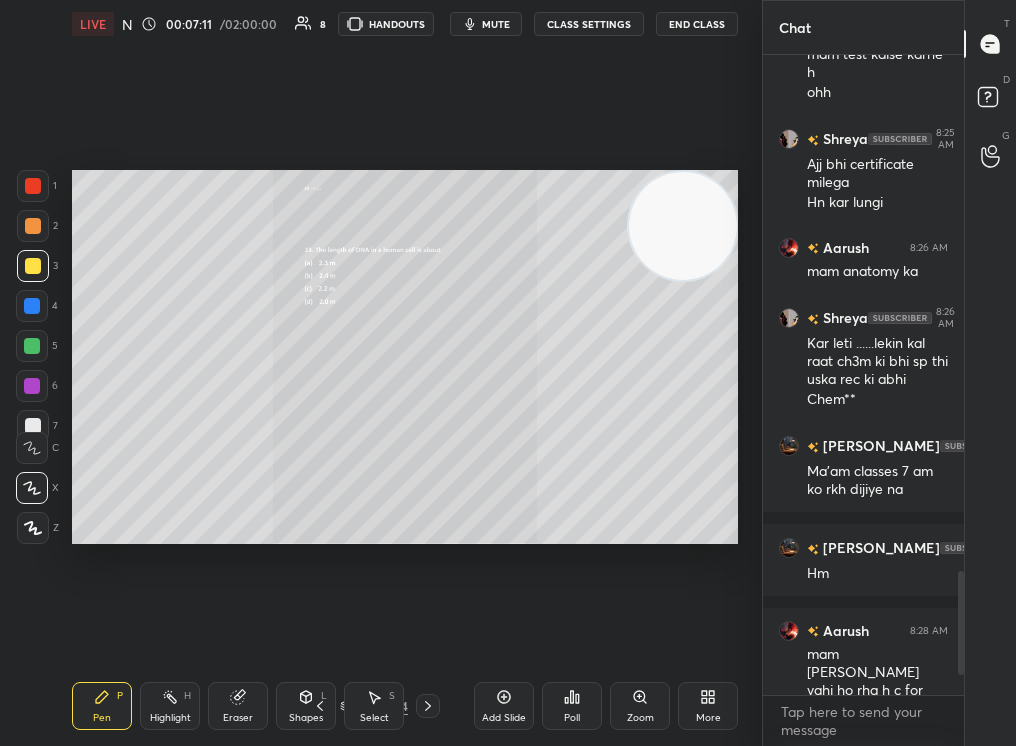 click on "Select S" at bounding box center (374, 706) 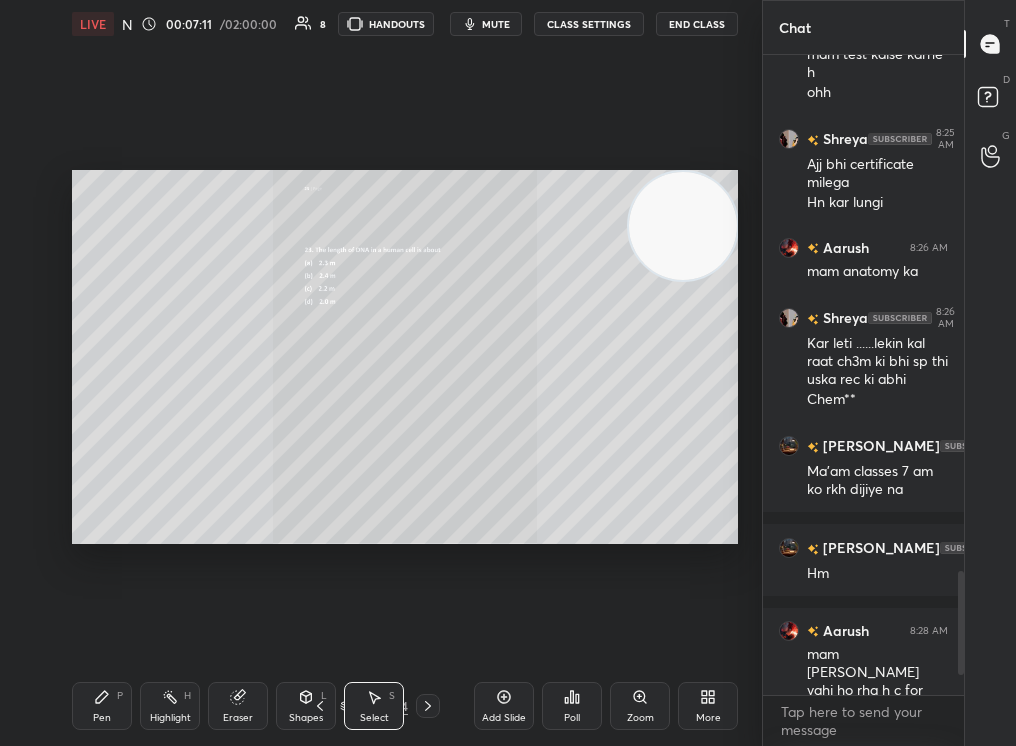 click on "28 / 274" at bounding box center (374, 706) 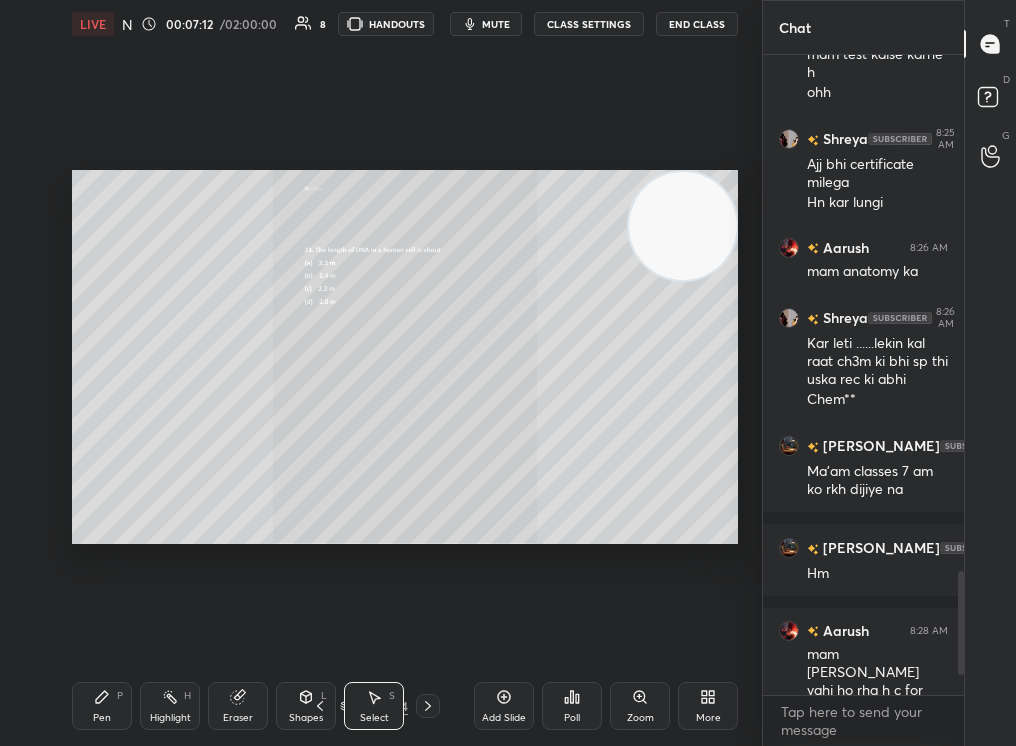 click 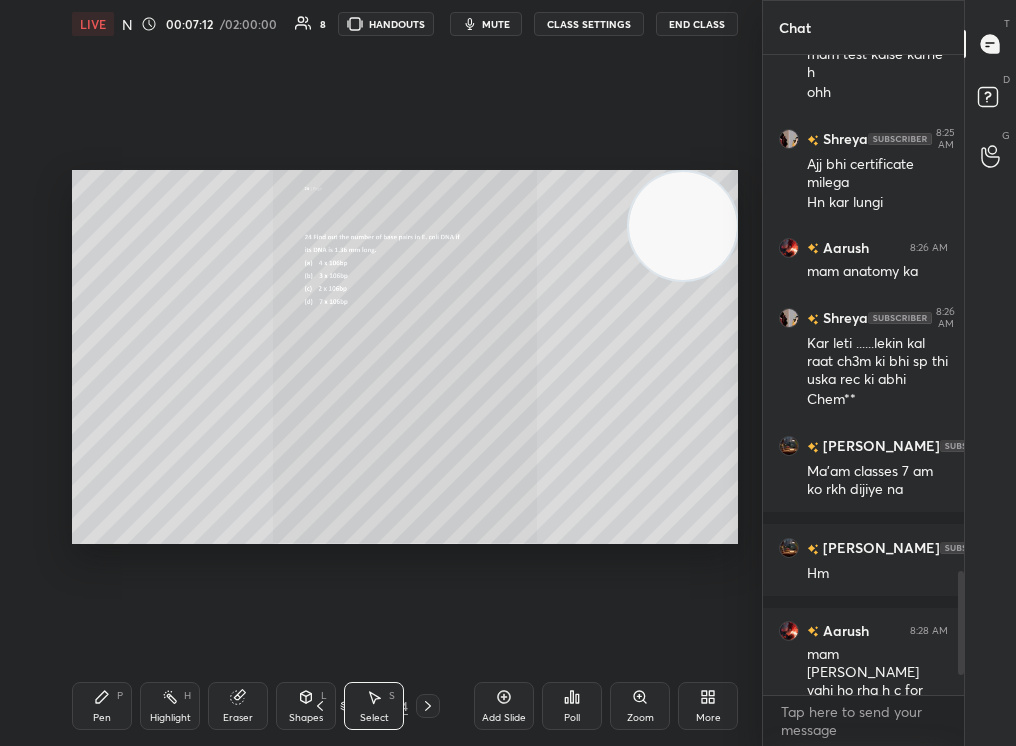 click 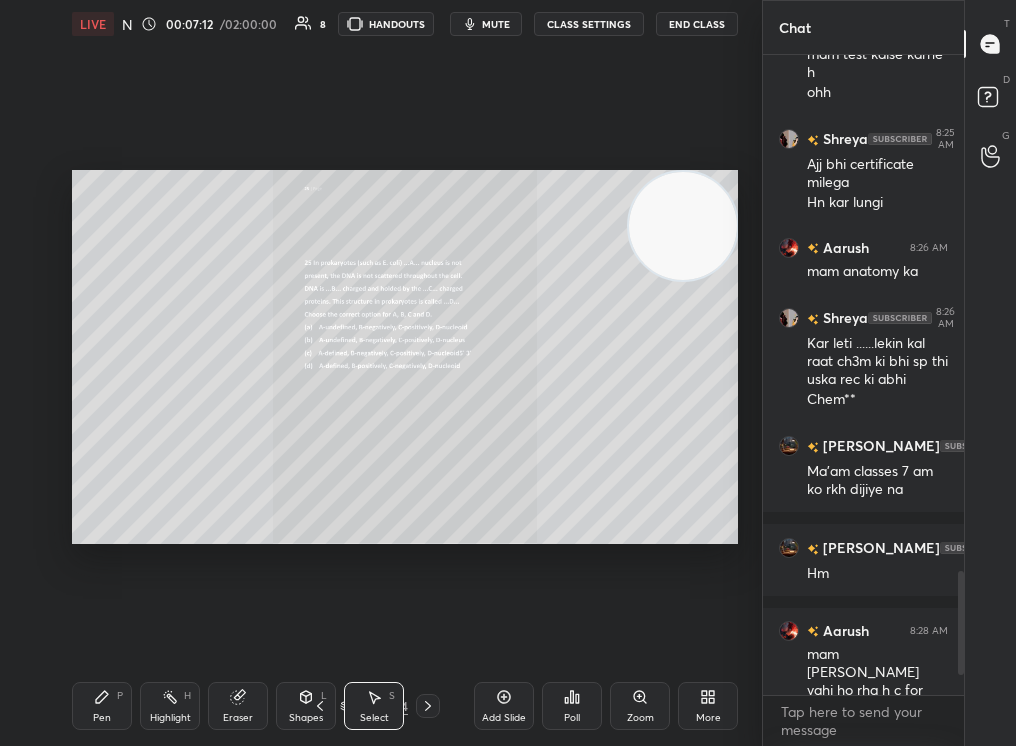 click 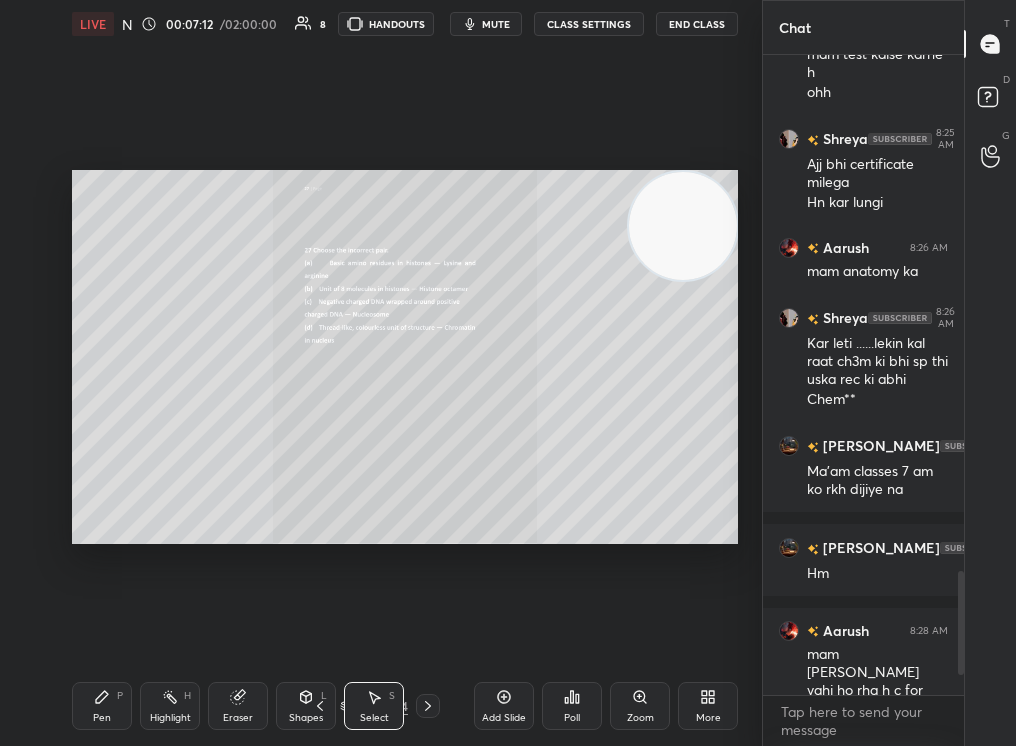 click 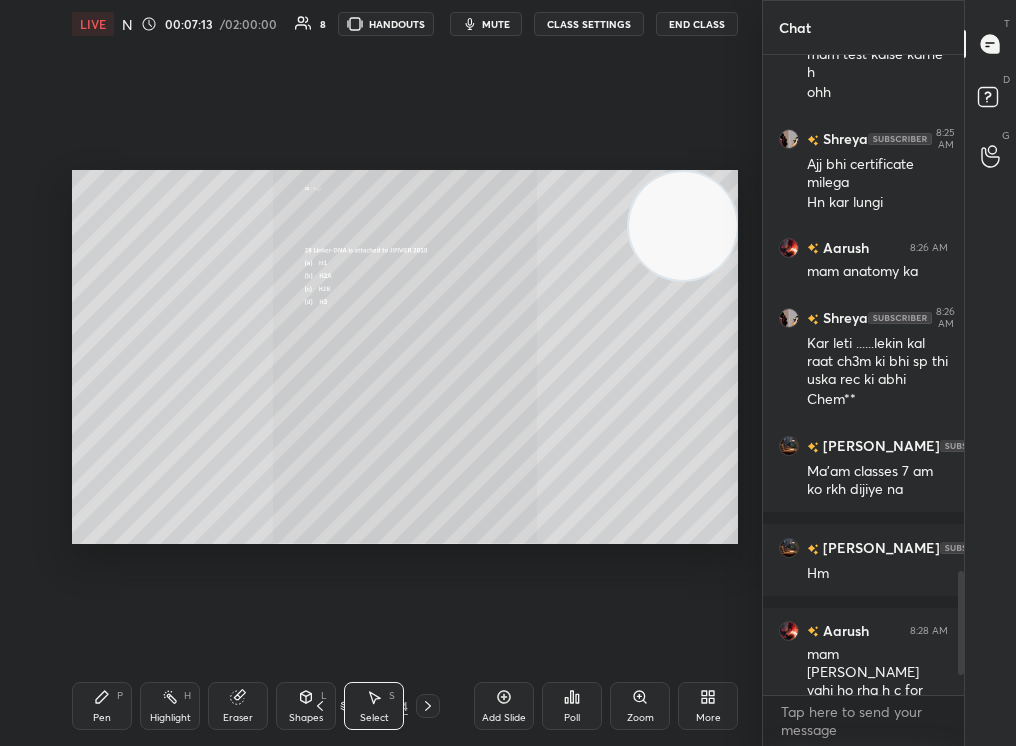 click 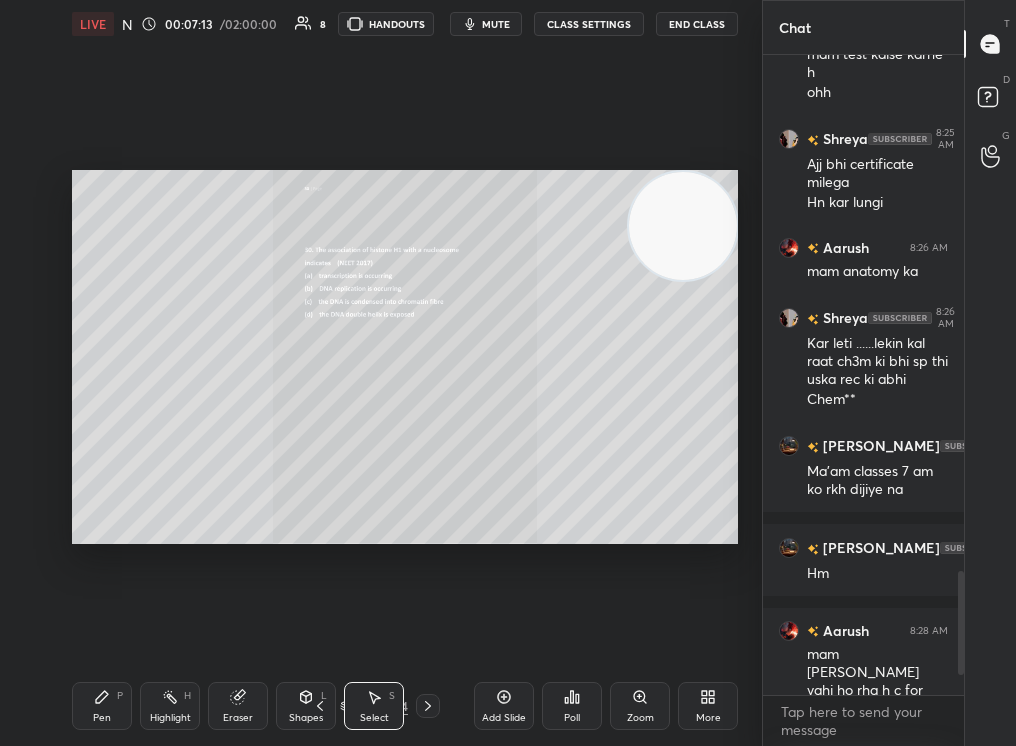 click 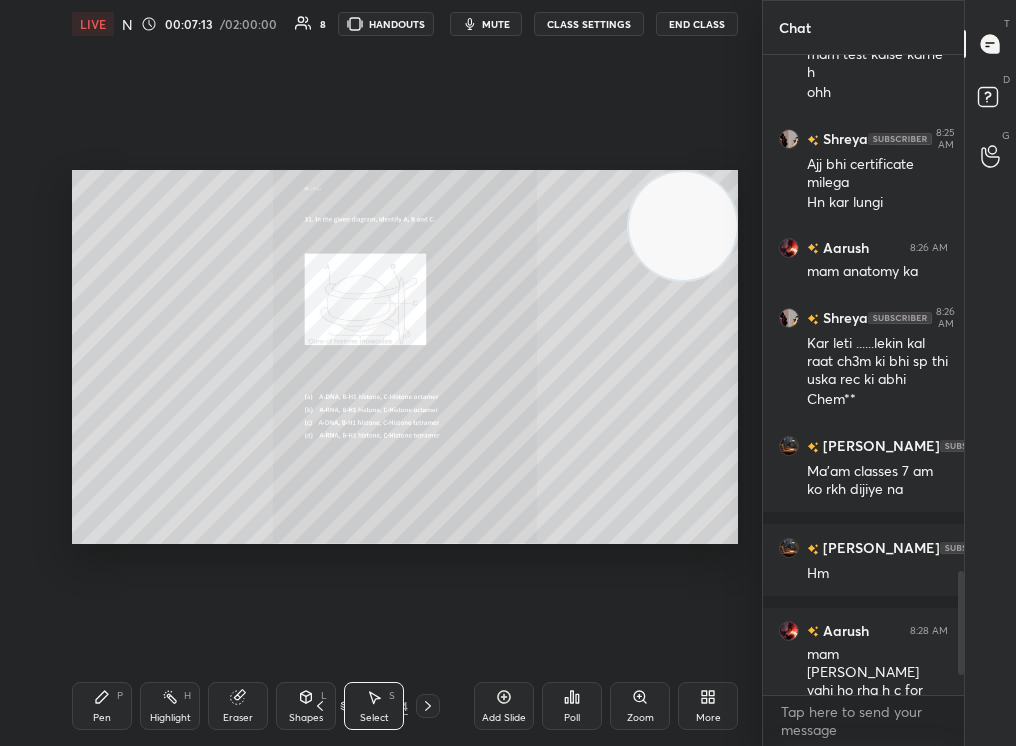 click 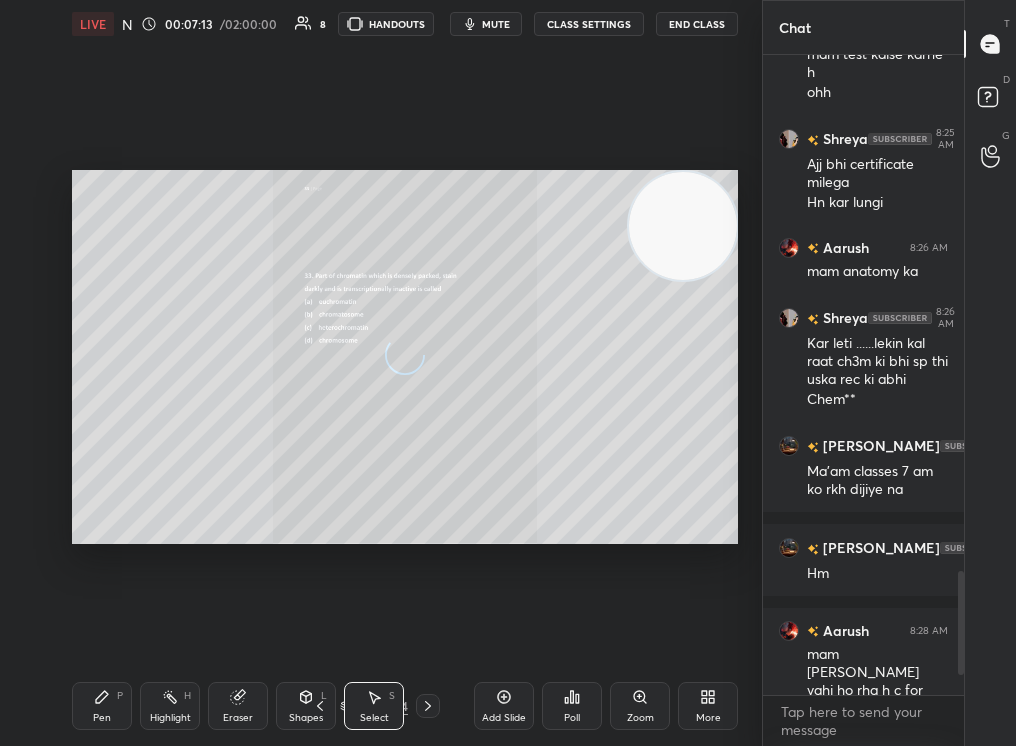 click 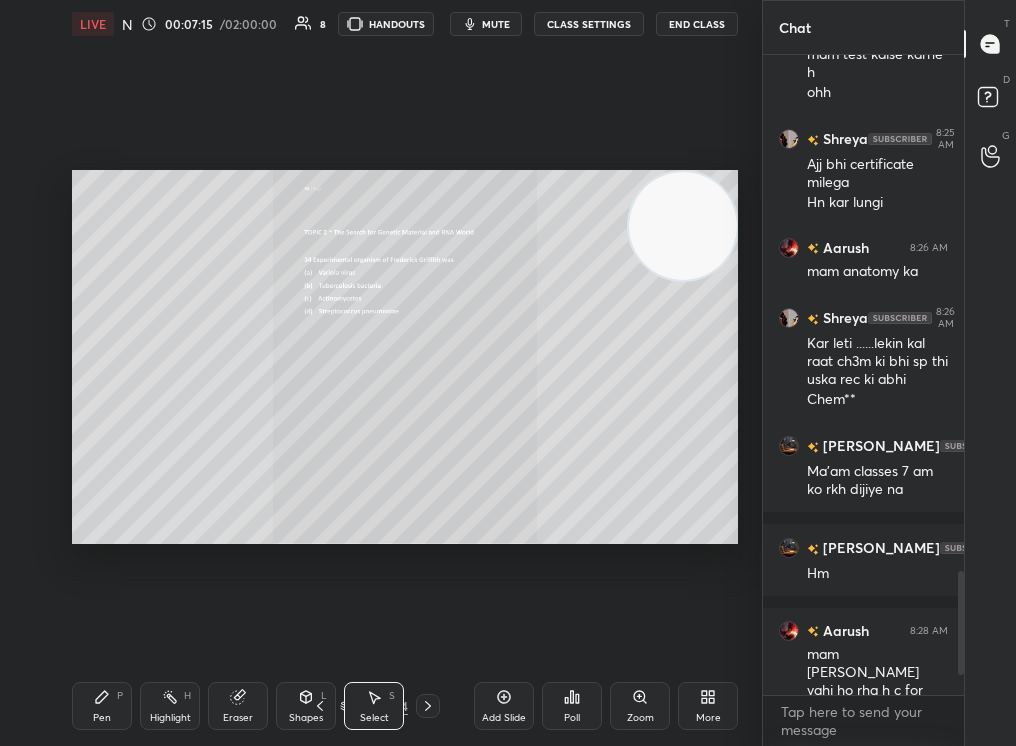 click on "Pen P Highlight H Eraser Shapes L Select S 39 / 274 Add Slide Poll Zoom More" at bounding box center [405, 706] 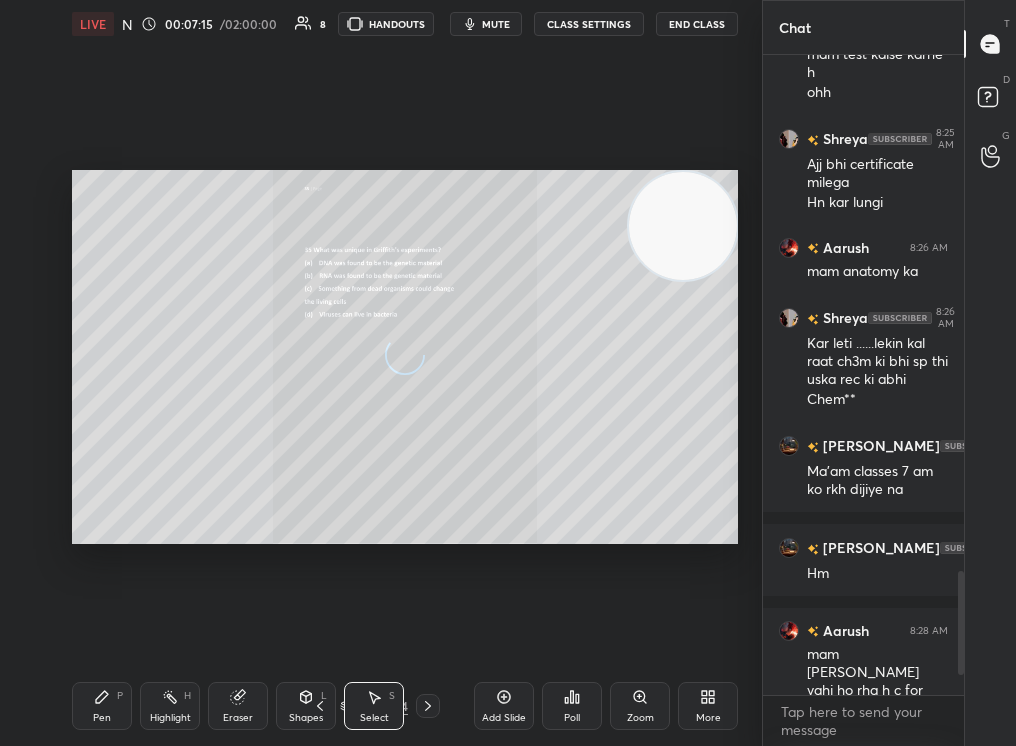 click at bounding box center [428, 706] 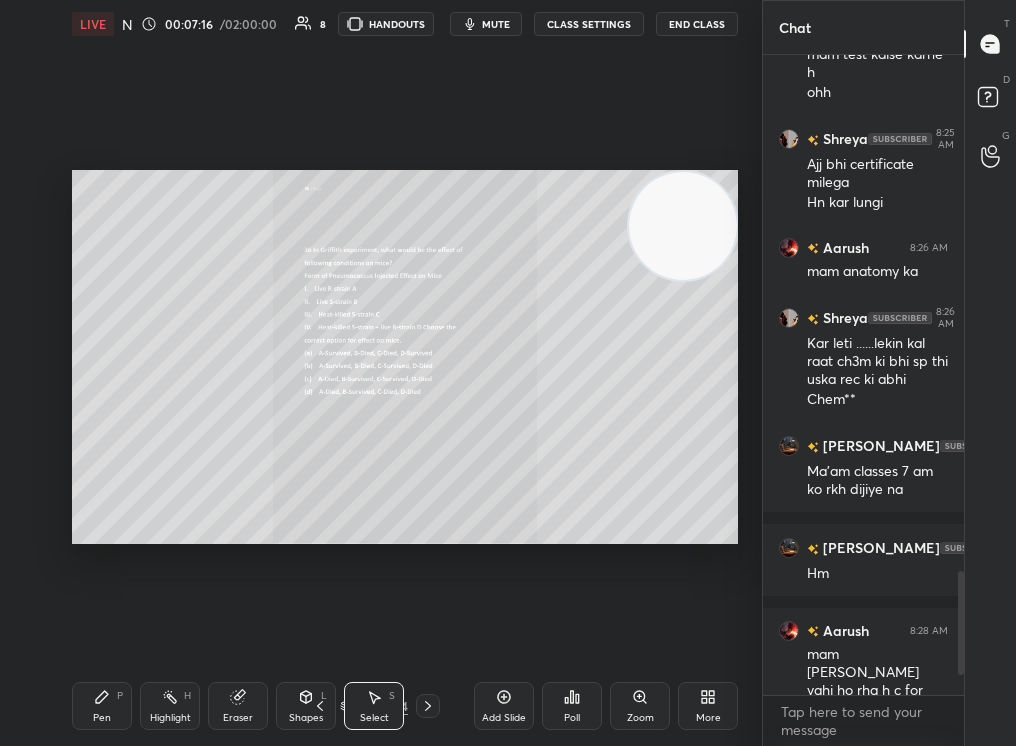 click on "More" at bounding box center (708, 706) 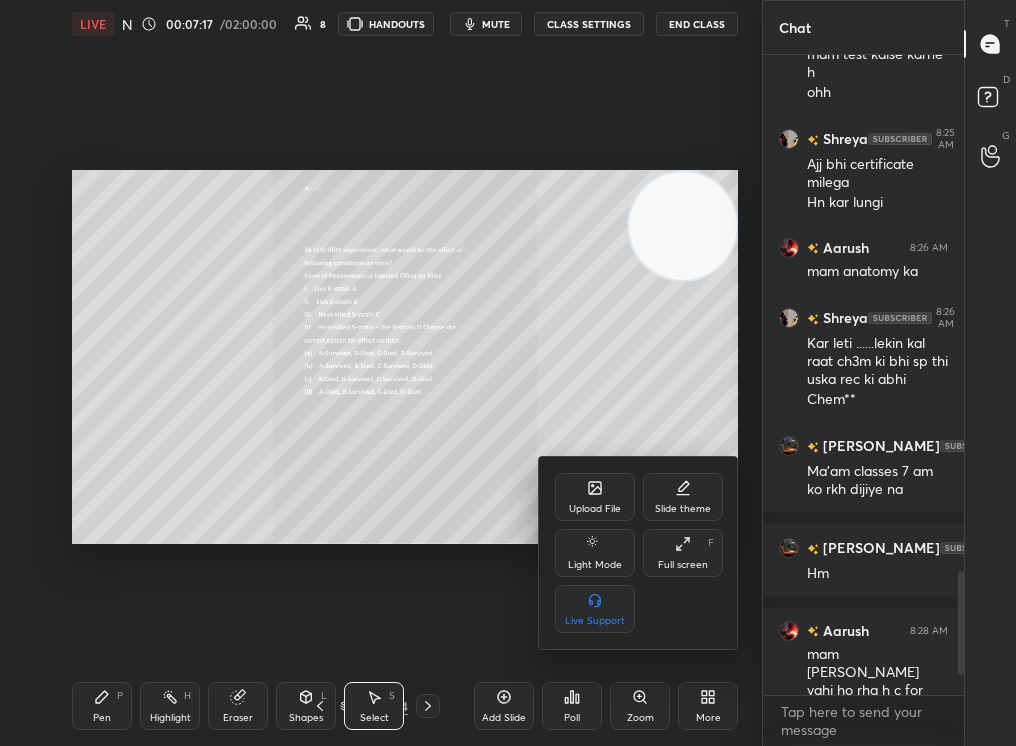 click at bounding box center [508, 373] 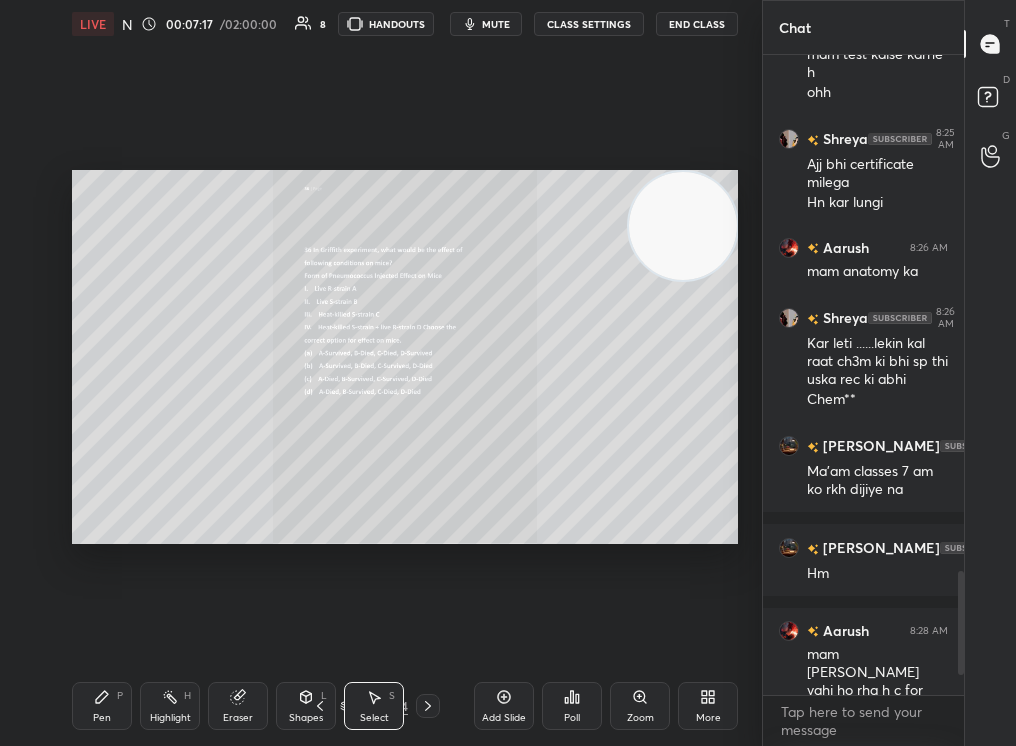 click on "Upload File Slide theme Light Mode Full screen F Live Support" at bounding box center [508, 373] 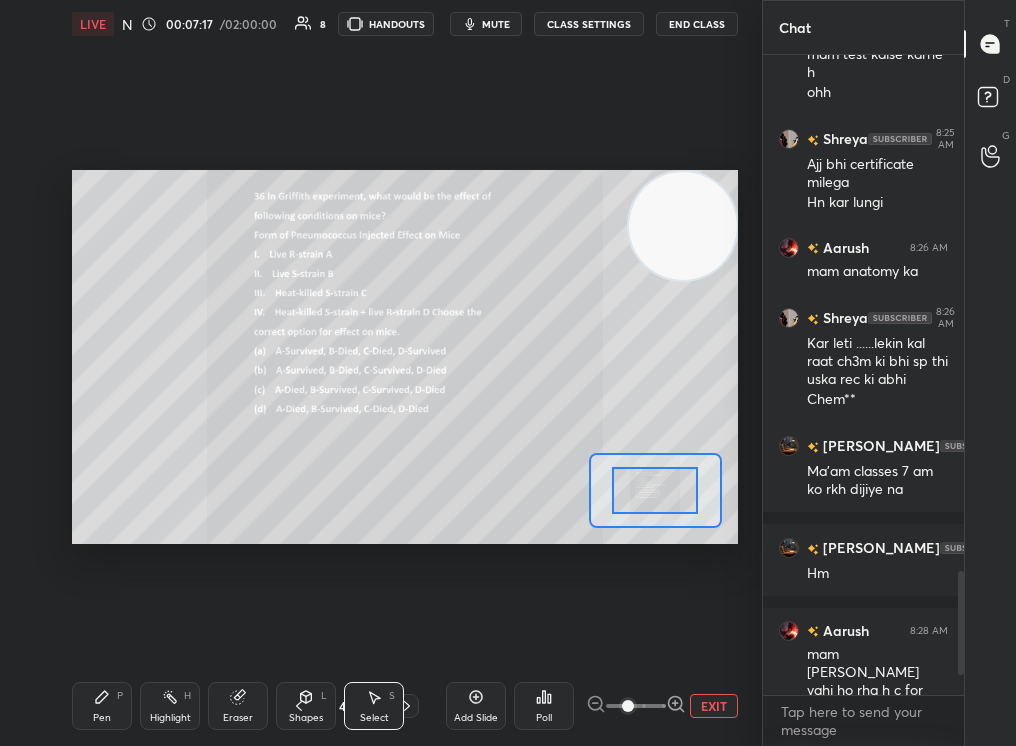 click at bounding box center (628, 706) 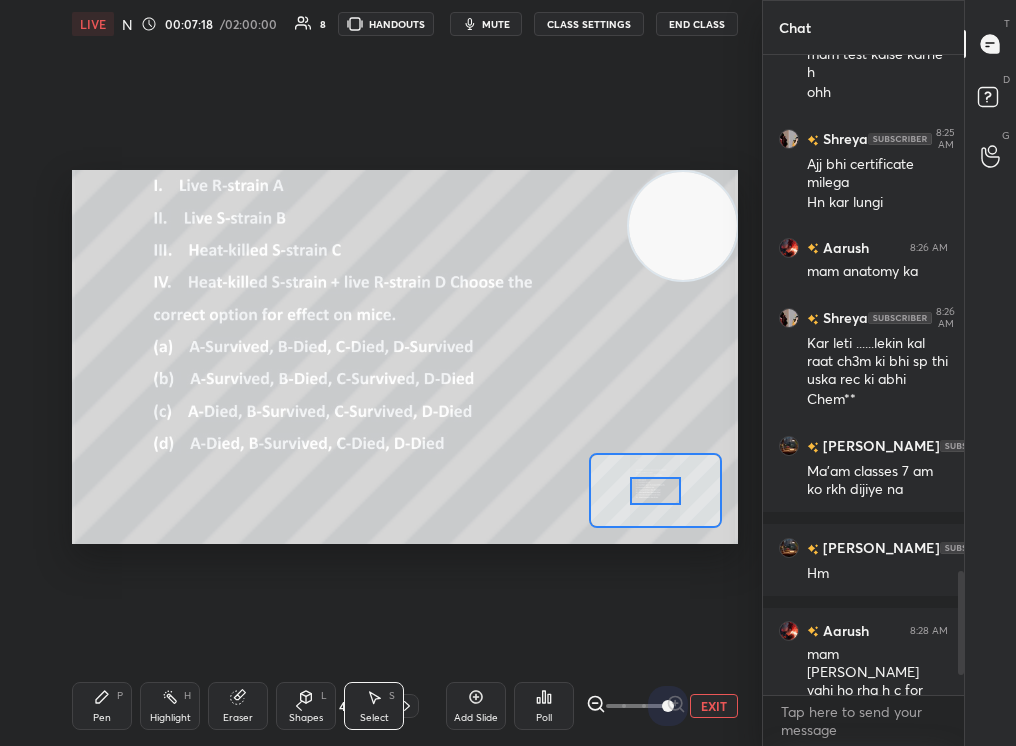 drag, startPoint x: 634, startPoint y: 709, endPoint x: 705, endPoint y: 692, distance: 73.00685 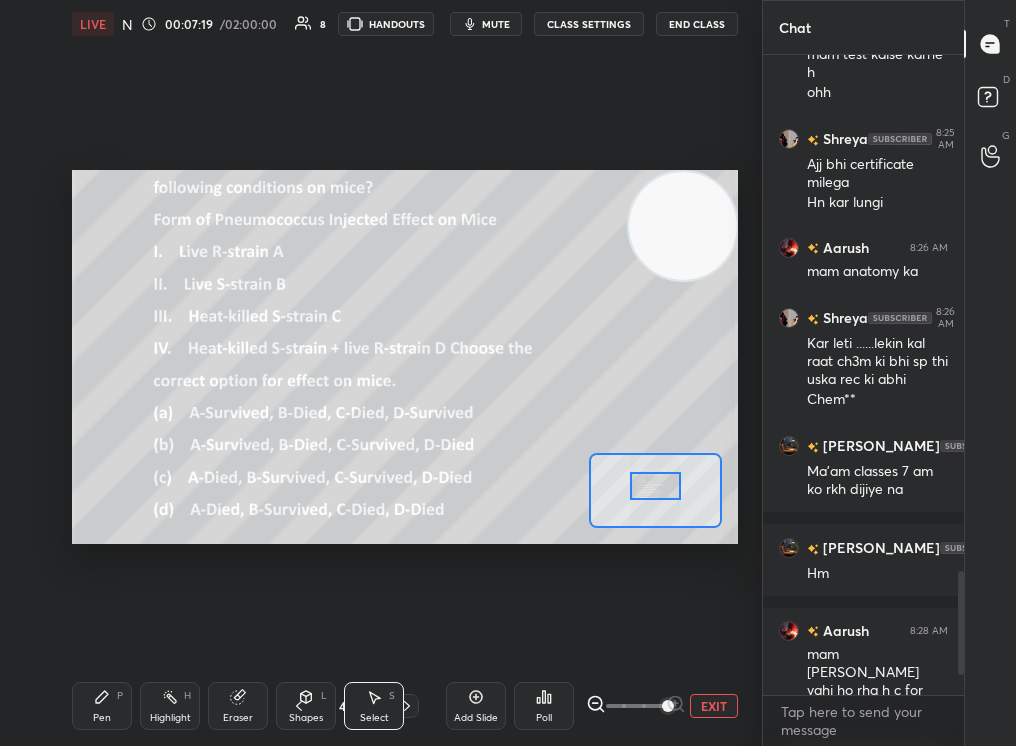 click at bounding box center [656, 486] 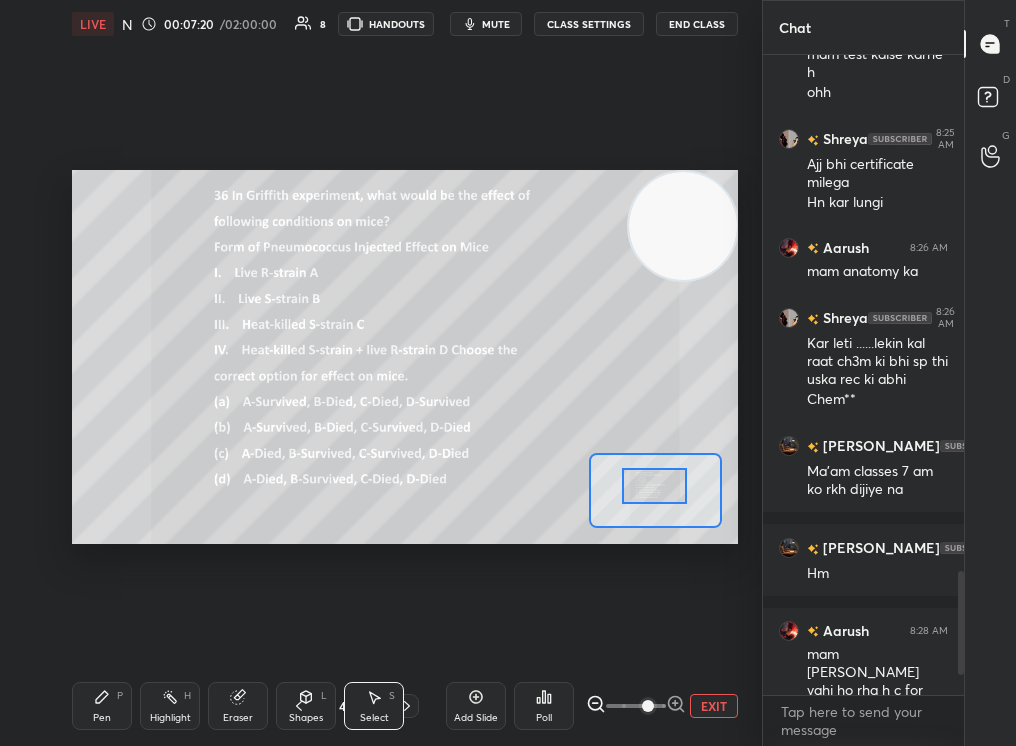 click at bounding box center (636, 706) 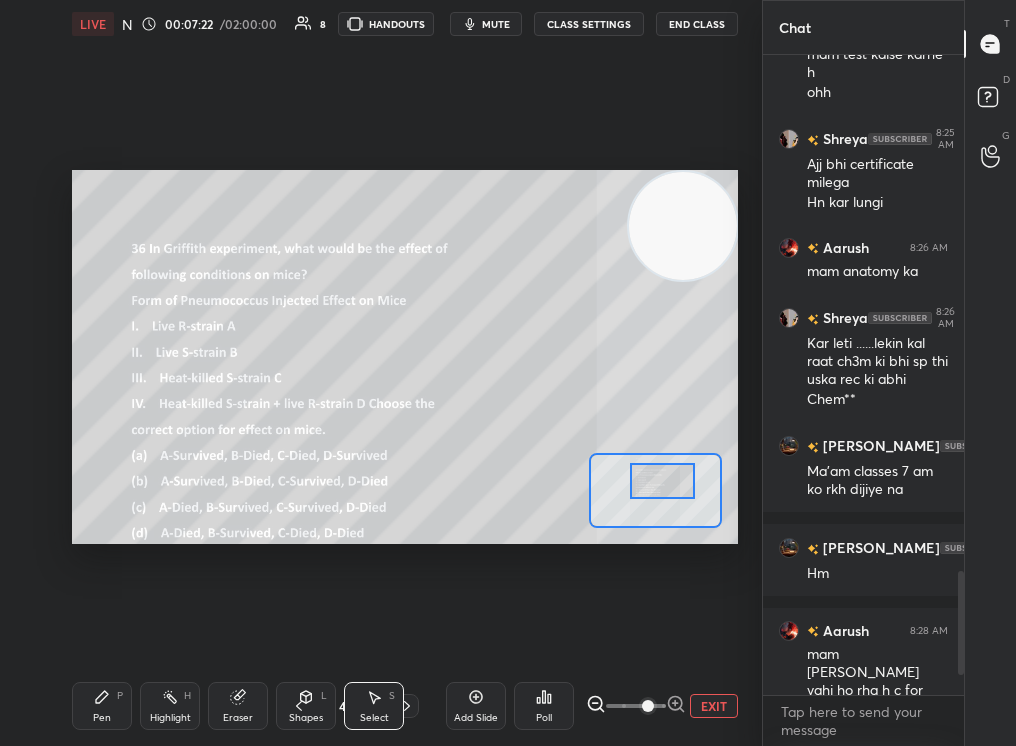 click at bounding box center [662, 480] 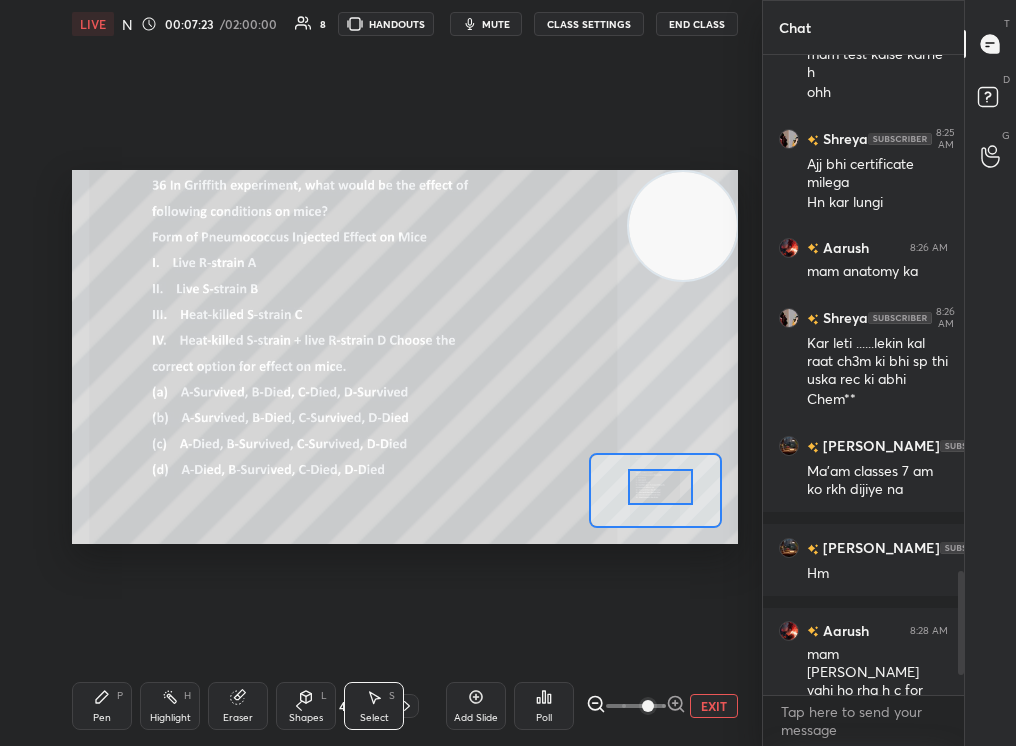 click at bounding box center (660, 486) 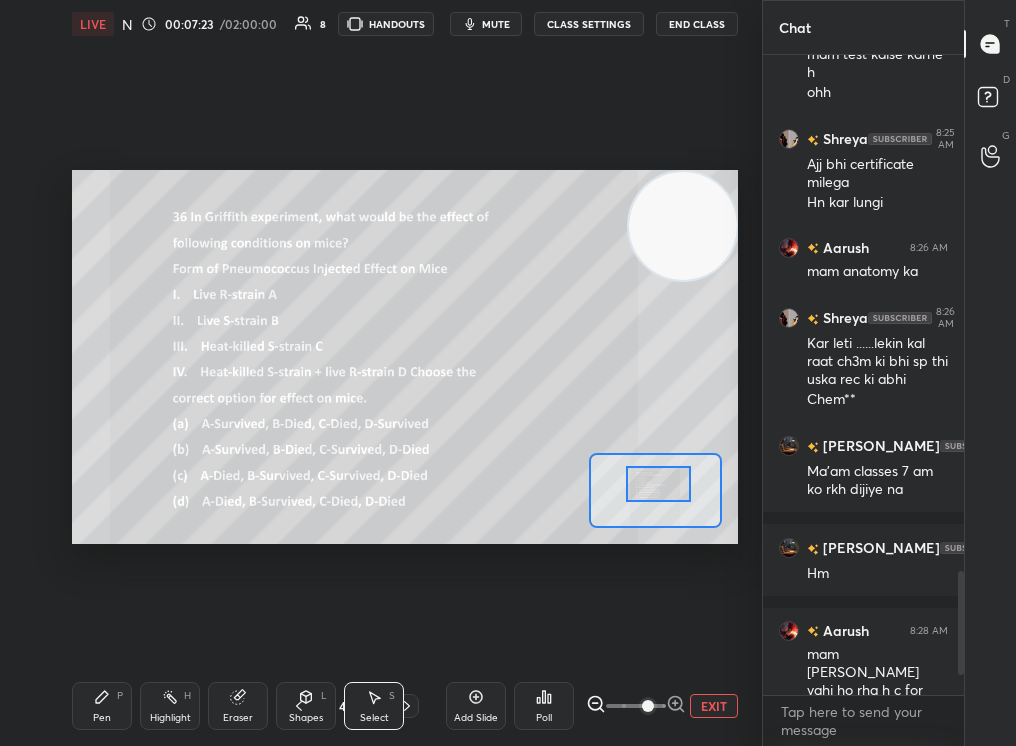 click at bounding box center (658, 483) 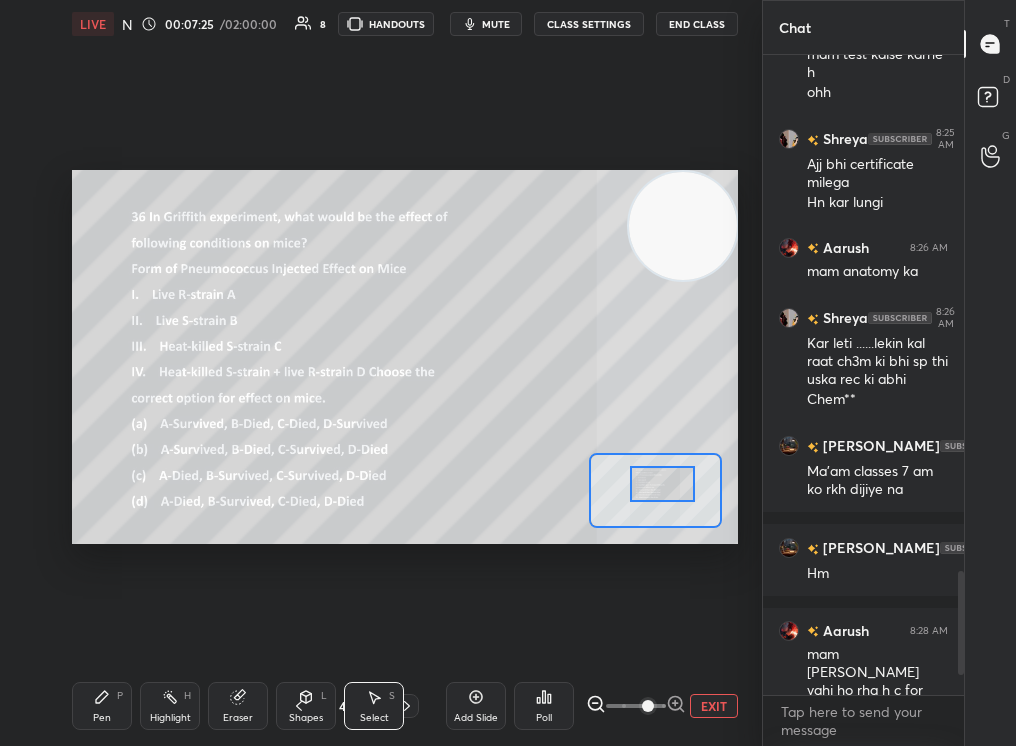 click at bounding box center [662, 483] 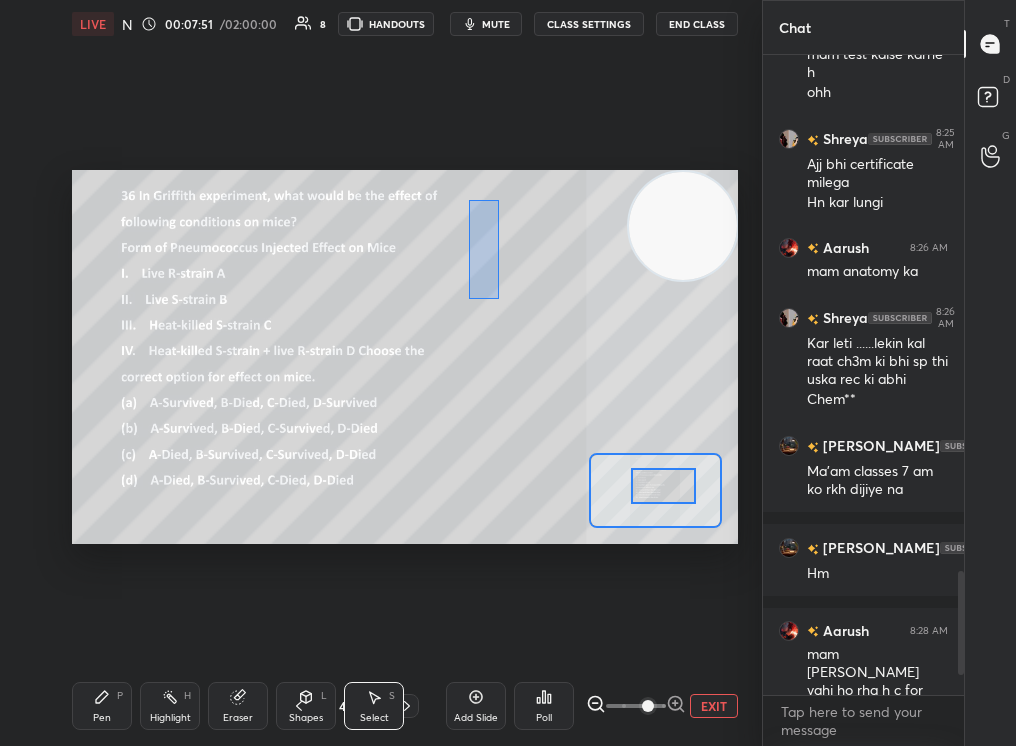 drag, startPoint x: 483, startPoint y: 180, endPoint x: 490, endPoint y: 464, distance: 284.08624 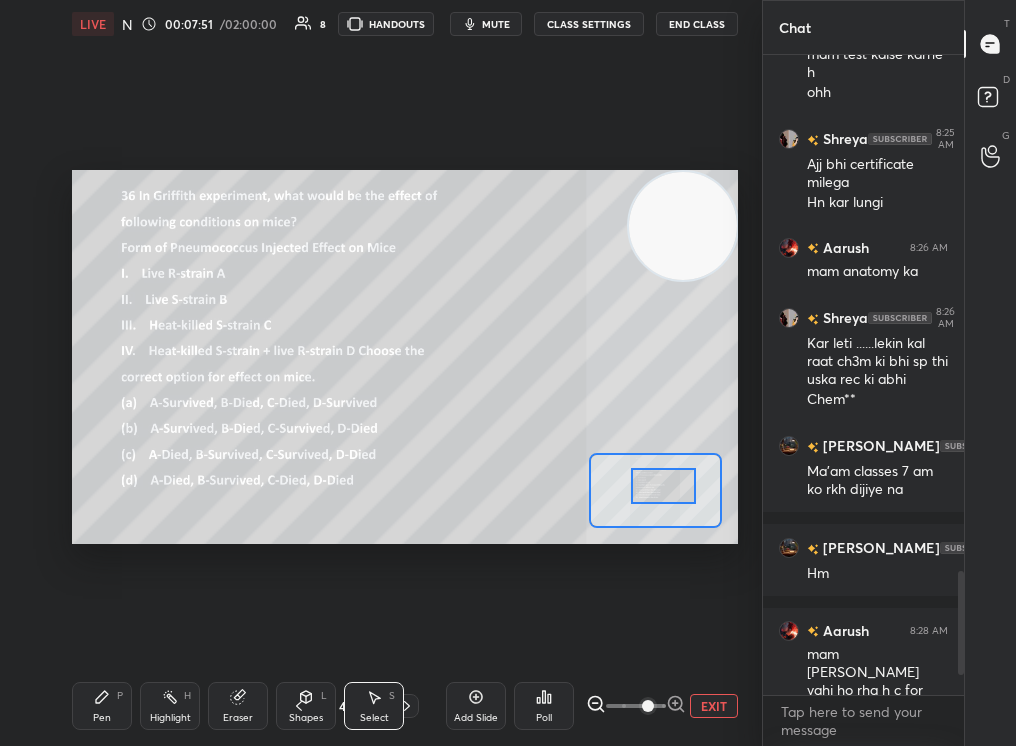 click on "Pen P Highlight H Eraser Shapes L Select S 41 / 274 Add Slide Poll EXIT" at bounding box center (405, 706) 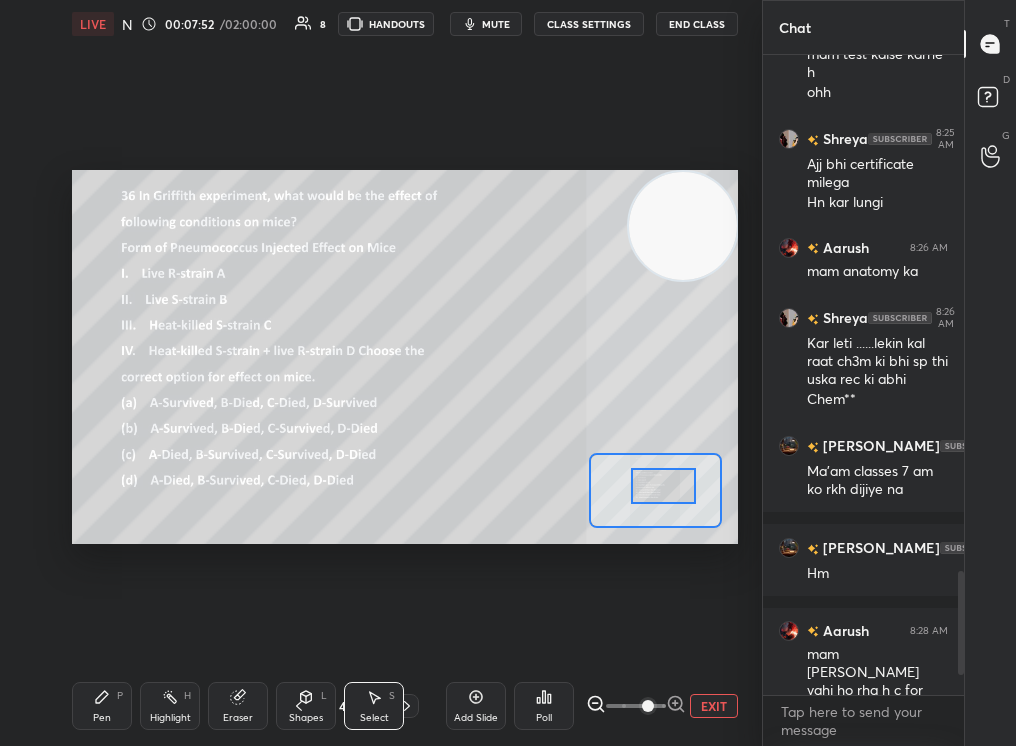 click on "Pen P" at bounding box center (102, 706) 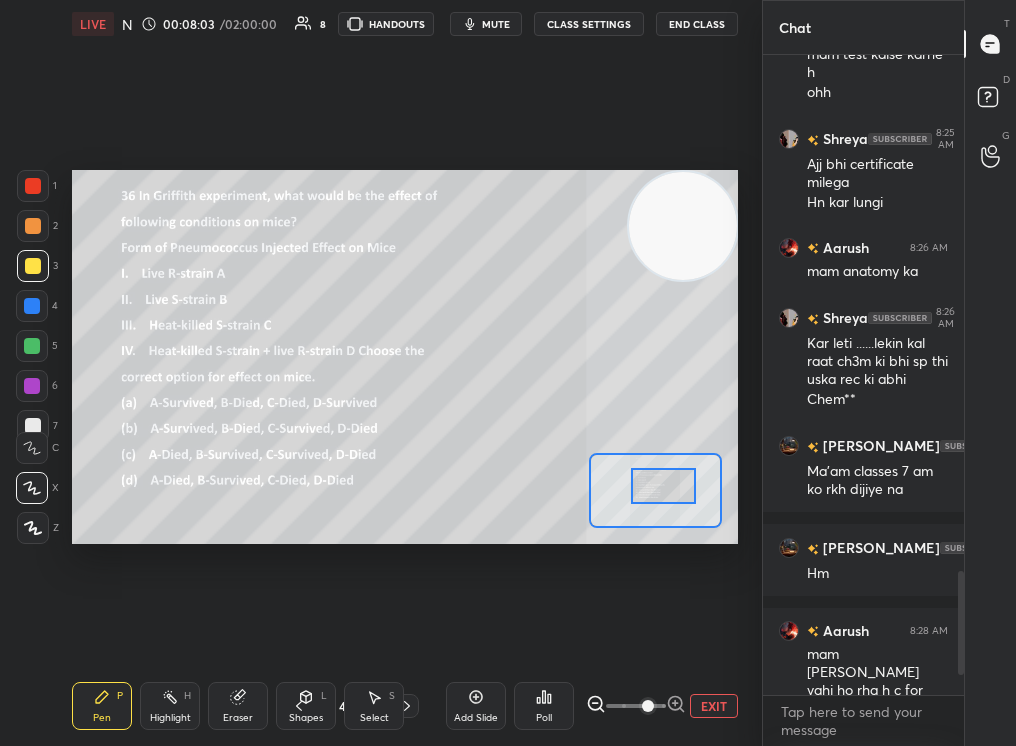 click on "Highlight" at bounding box center [170, 718] 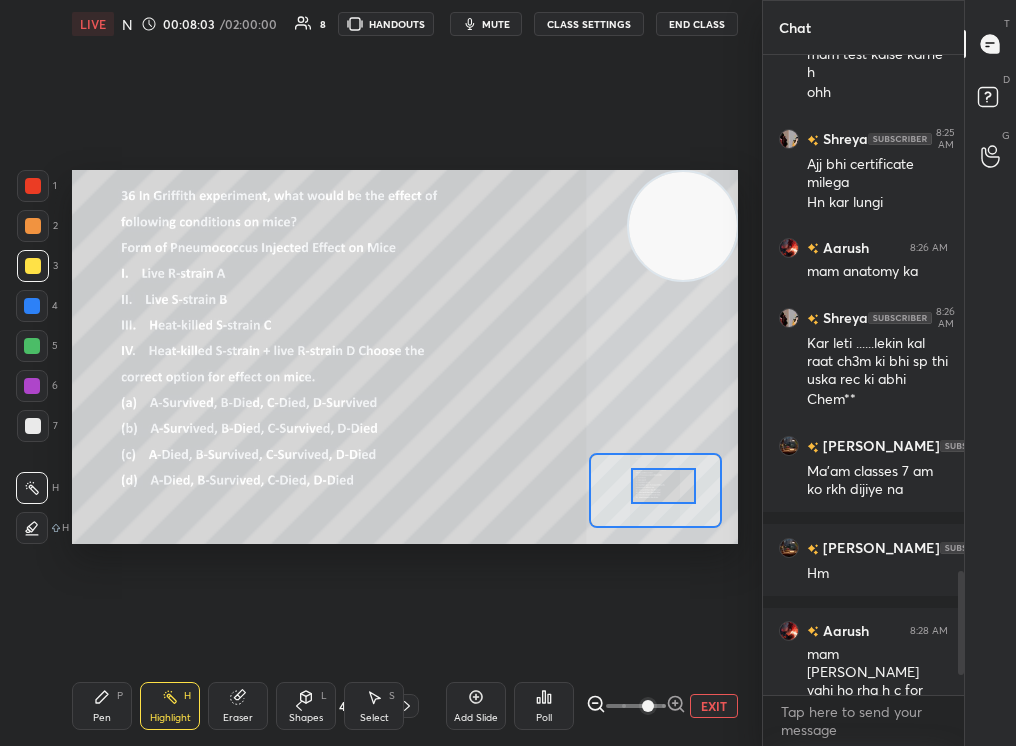 click on "Highlight" at bounding box center [170, 718] 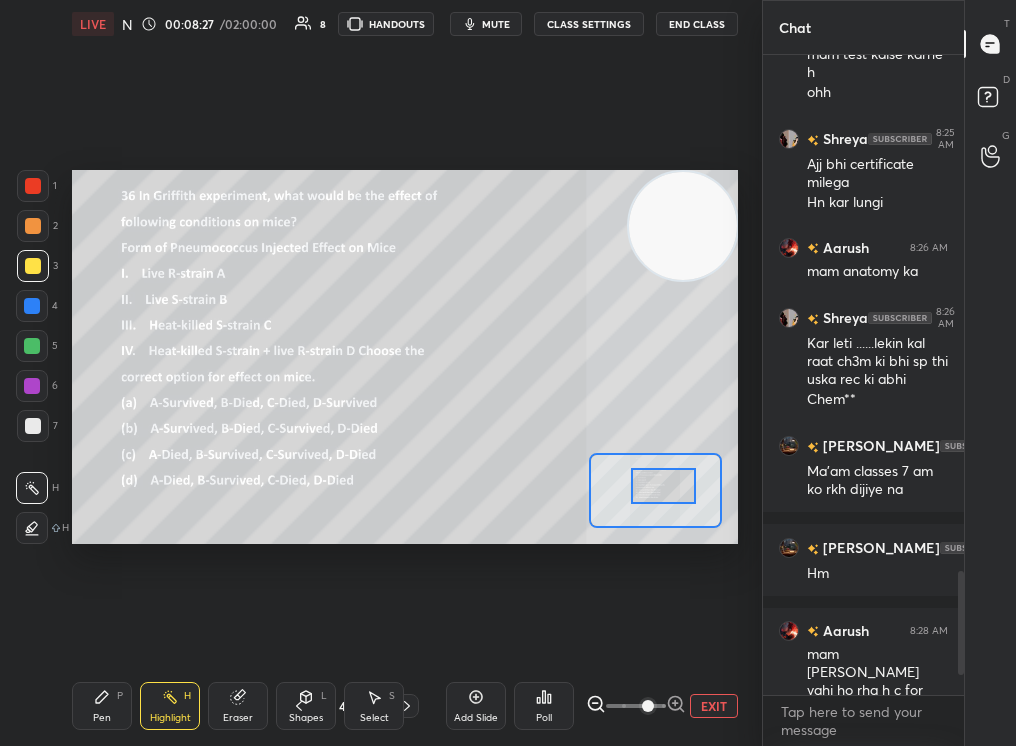 click on "Poll" at bounding box center [544, 706] 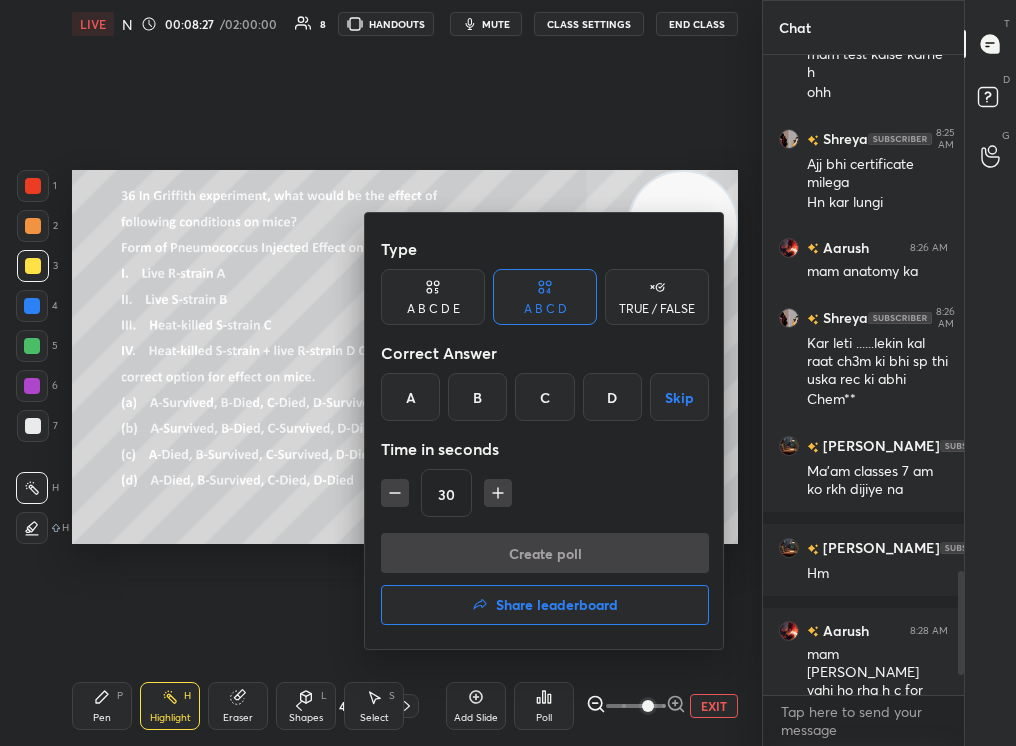click on "B" at bounding box center (477, 397) 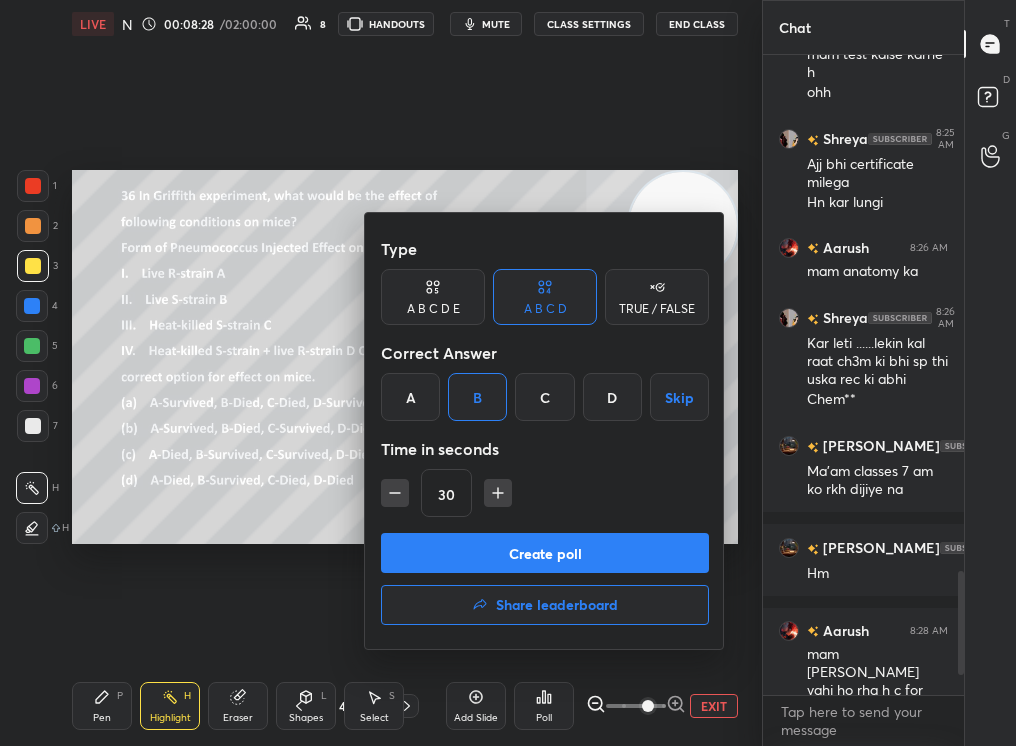 click on "Create poll" at bounding box center (545, 553) 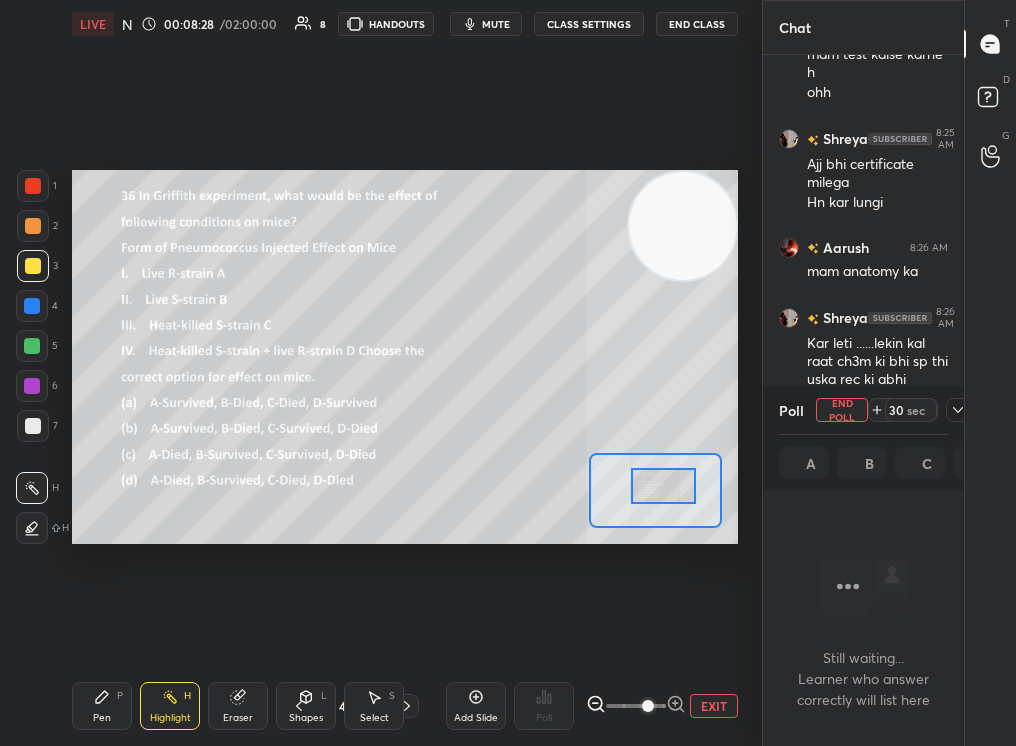 scroll, scrollTop: 532, scrollLeft: 195, axis: both 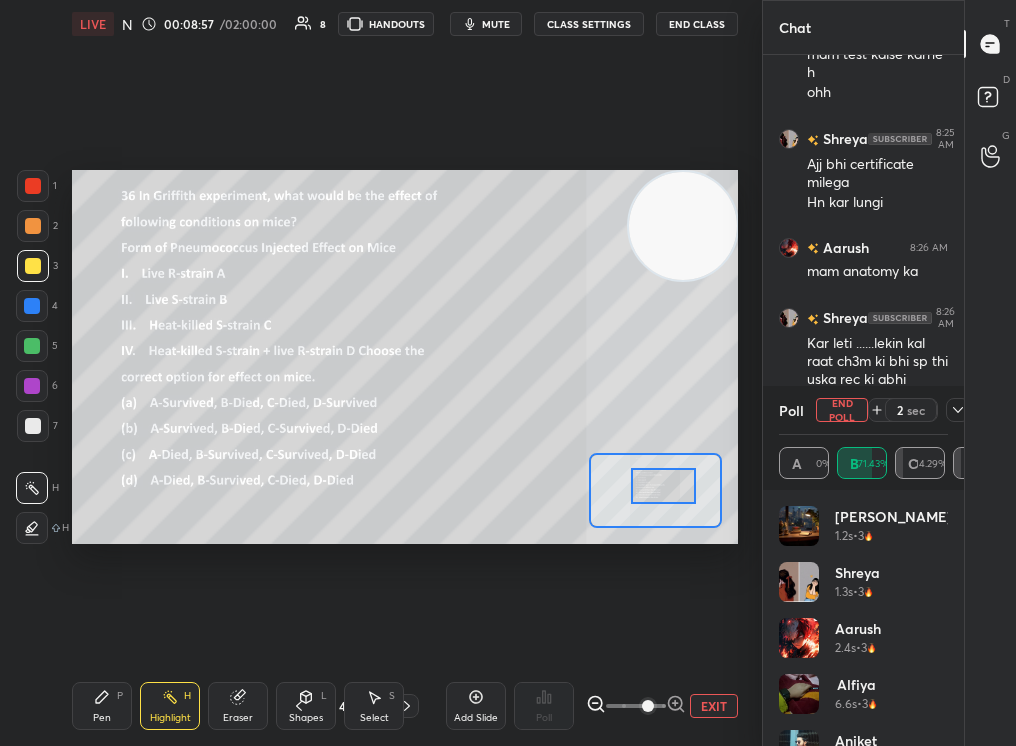 click on "Setting up your live class Poll for   secs No correct answer Start poll" at bounding box center (405, 357) 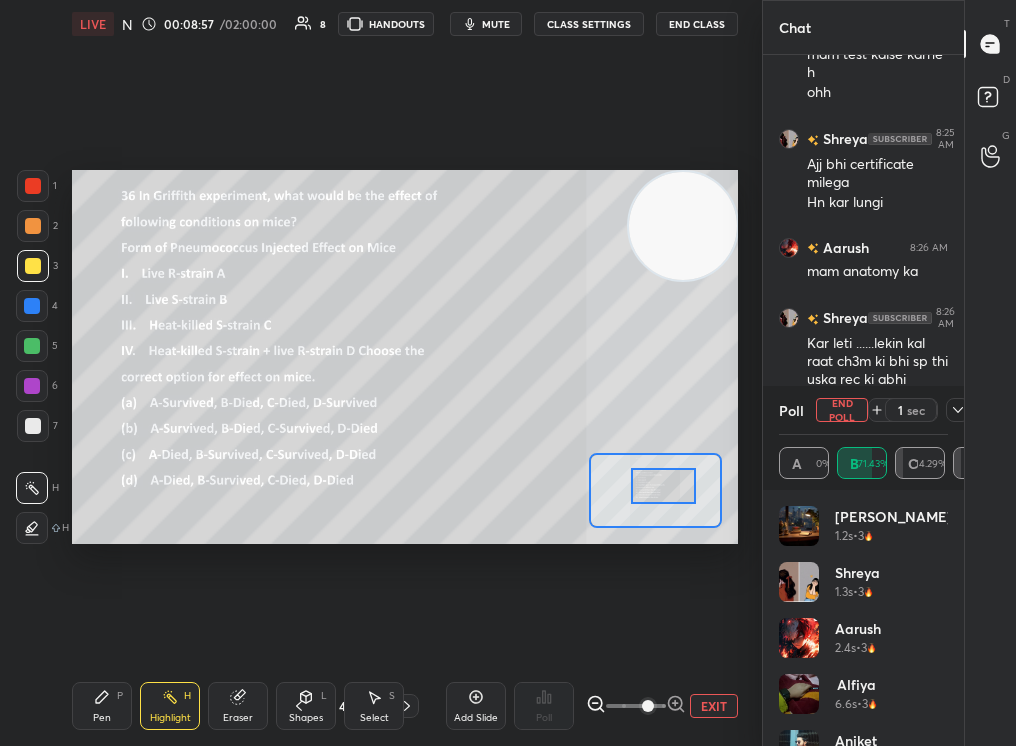 click on "Pen P Highlight H Eraser Shapes L Select S 41 / 274 Add Slide Poll EXIT" at bounding box center [405, 706] 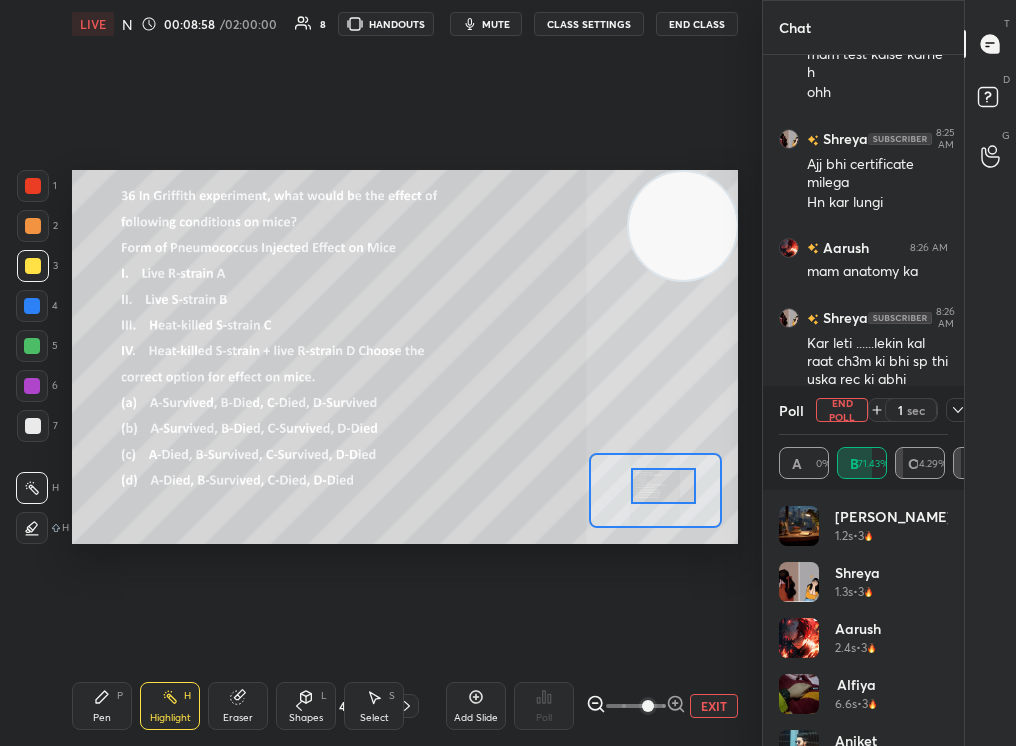 drag, startPoint x: 254, startPoint y: 704, endPoint x: 252, endPoint y: 693, distance: 11.18034 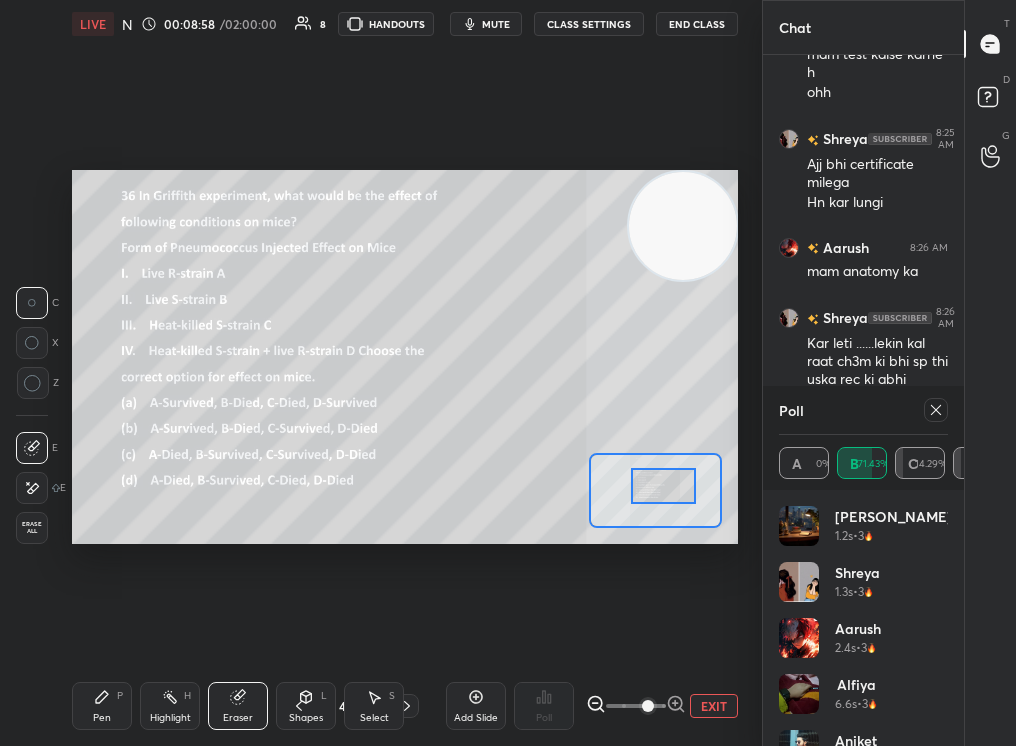 click on "Eraser" at bounding box center [238, 706] 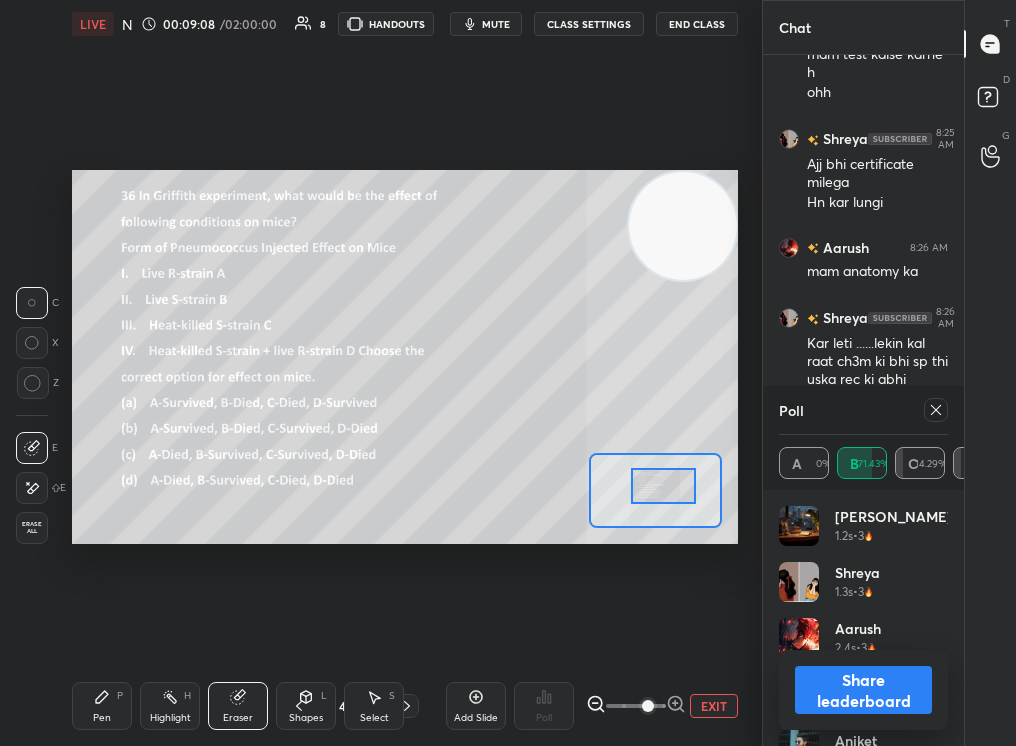 click on "Pen P" at bounding box center (102, 706) 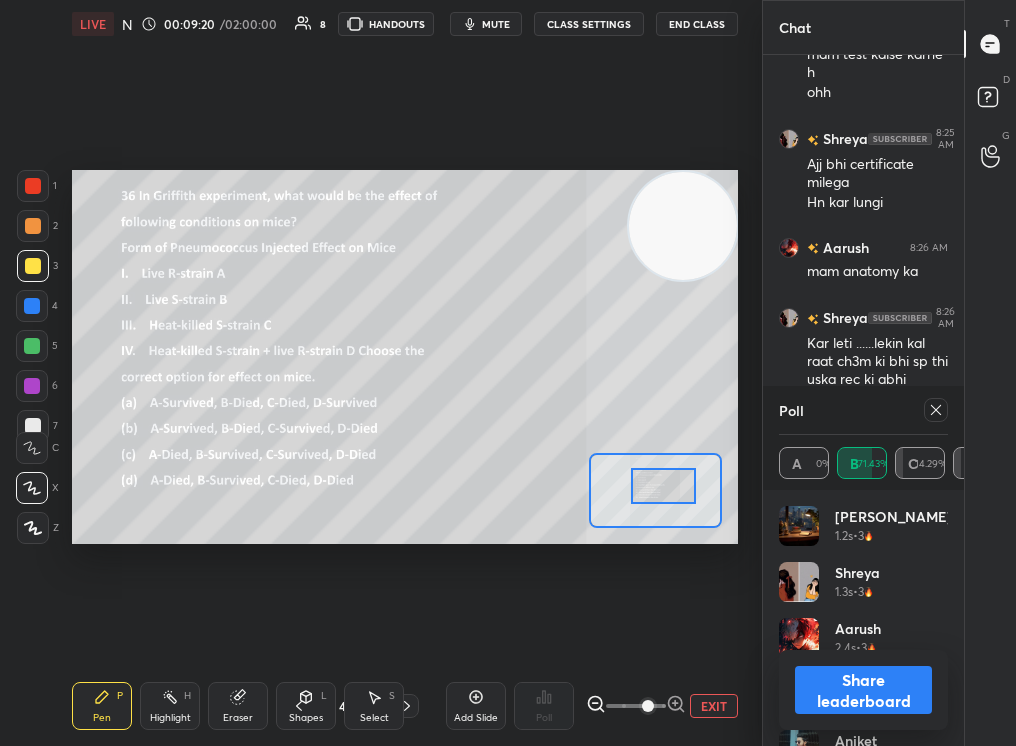 click at bounding box center (936, 410) 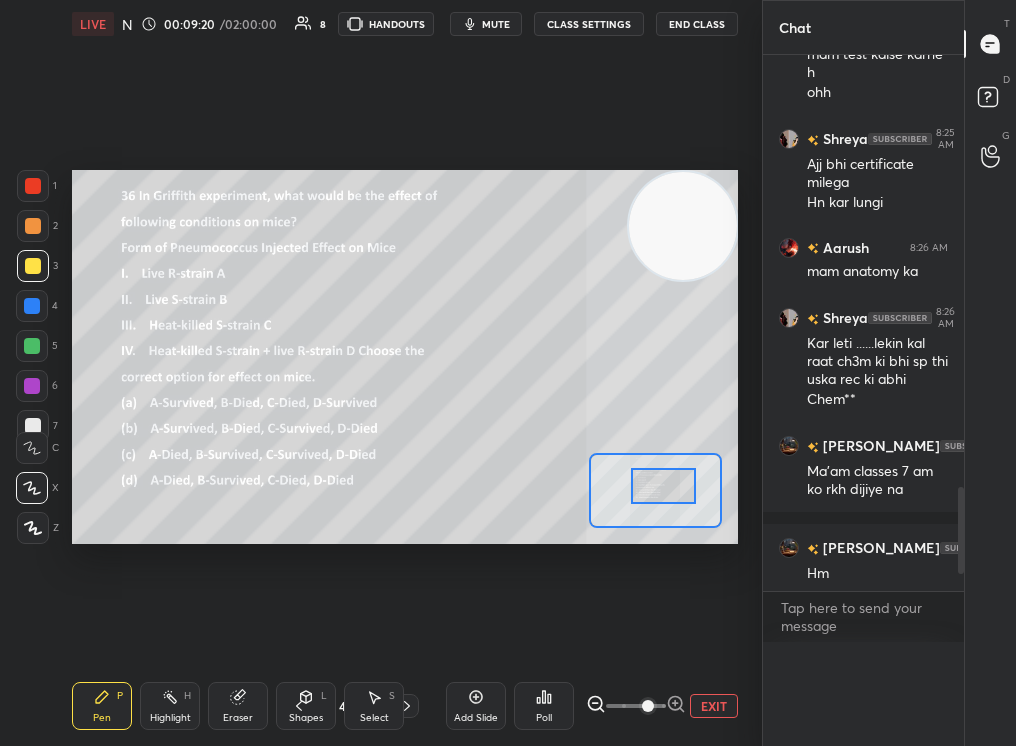 scroll, scrollTop: 0, scrollLeft: 0, axis: both 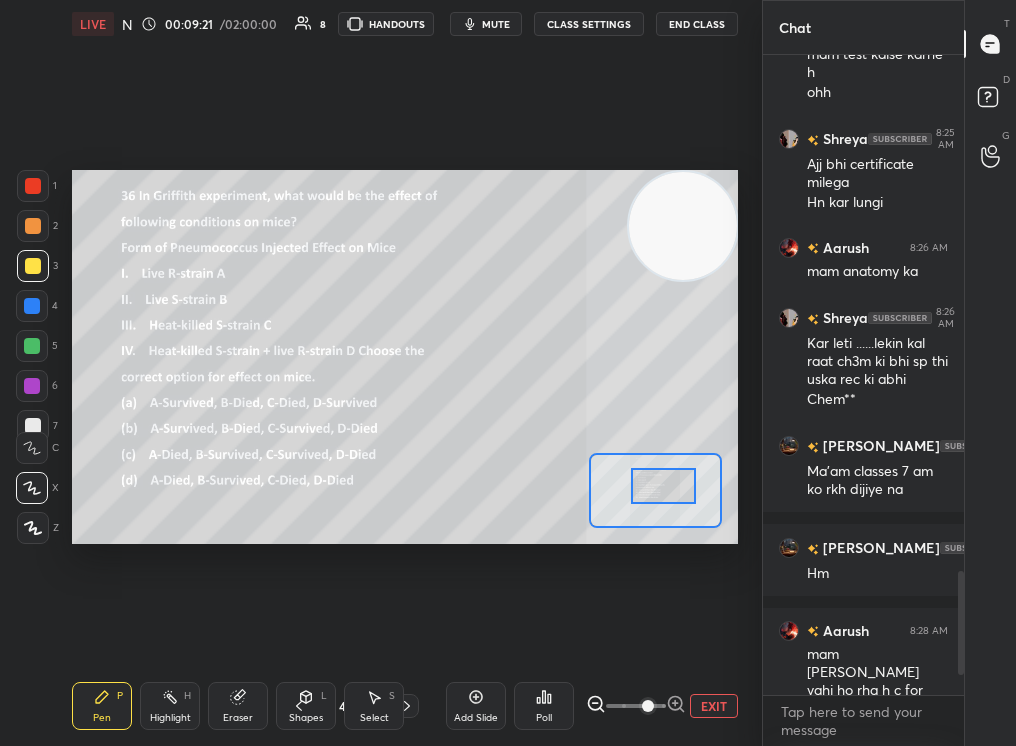 click 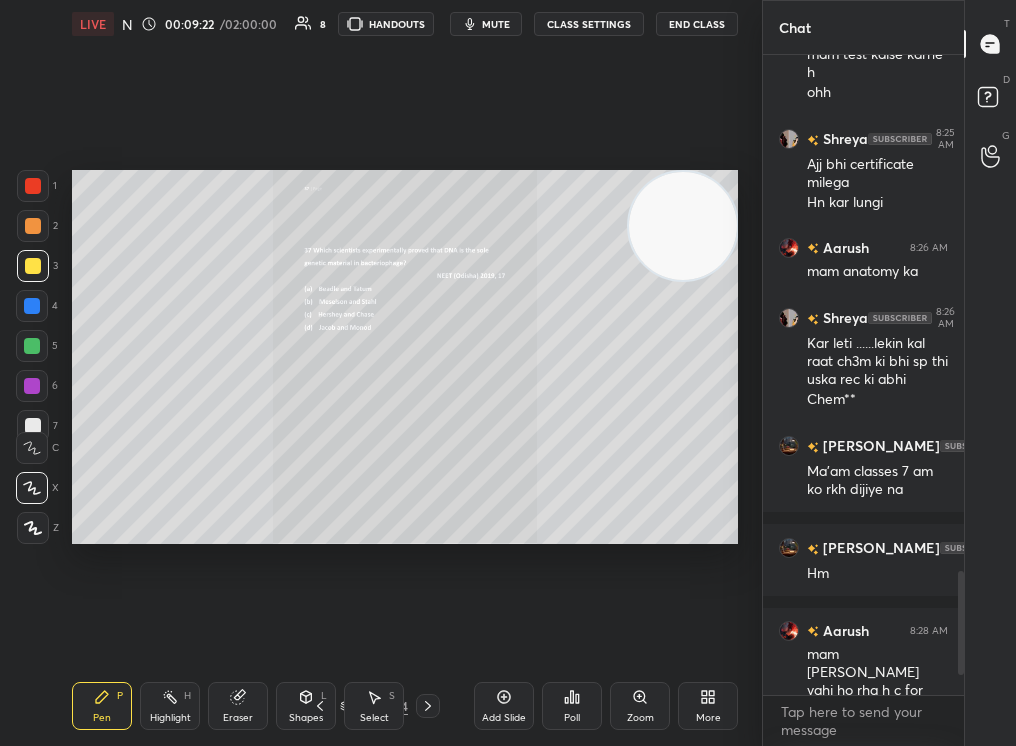 click on "Zoom" at bounding box center [640, 718] 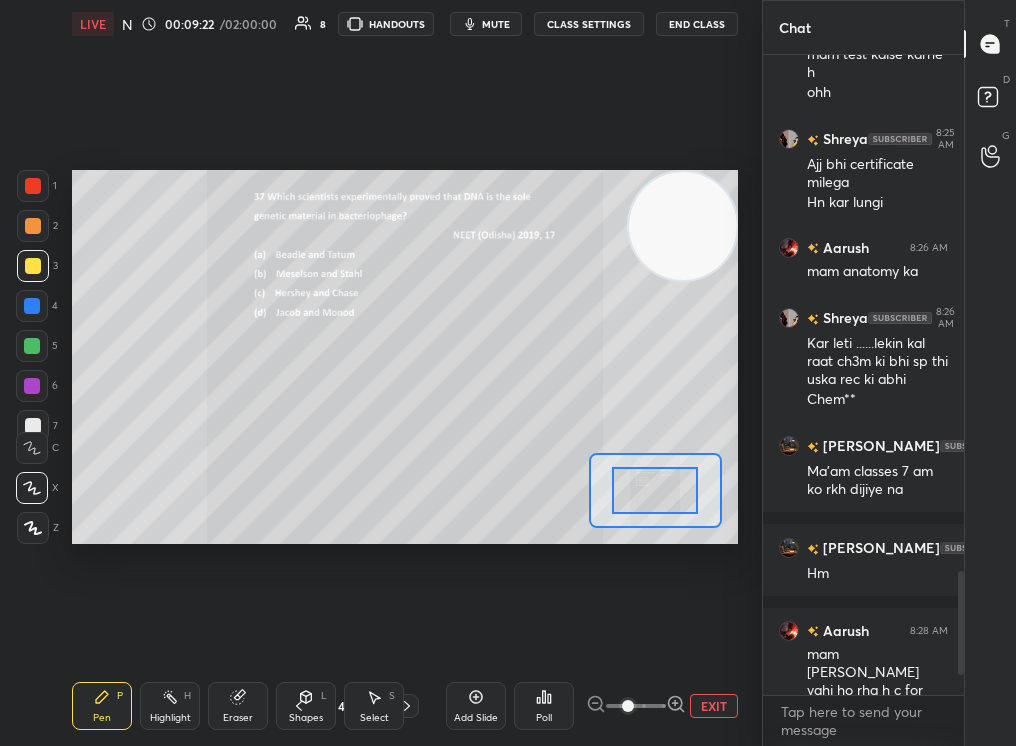 click at bounding box center [628, 706] 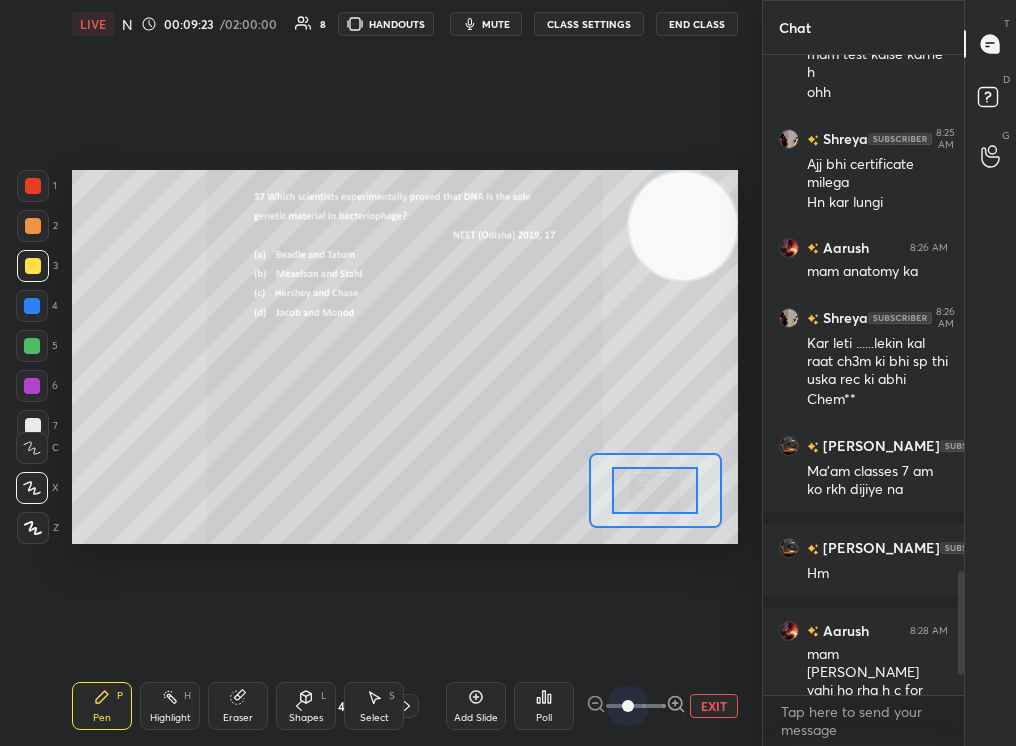 drag, startPoint x: 629, startPoint y: 705, endPoint x: 767, endPoint y: 699, distance: 138.13037 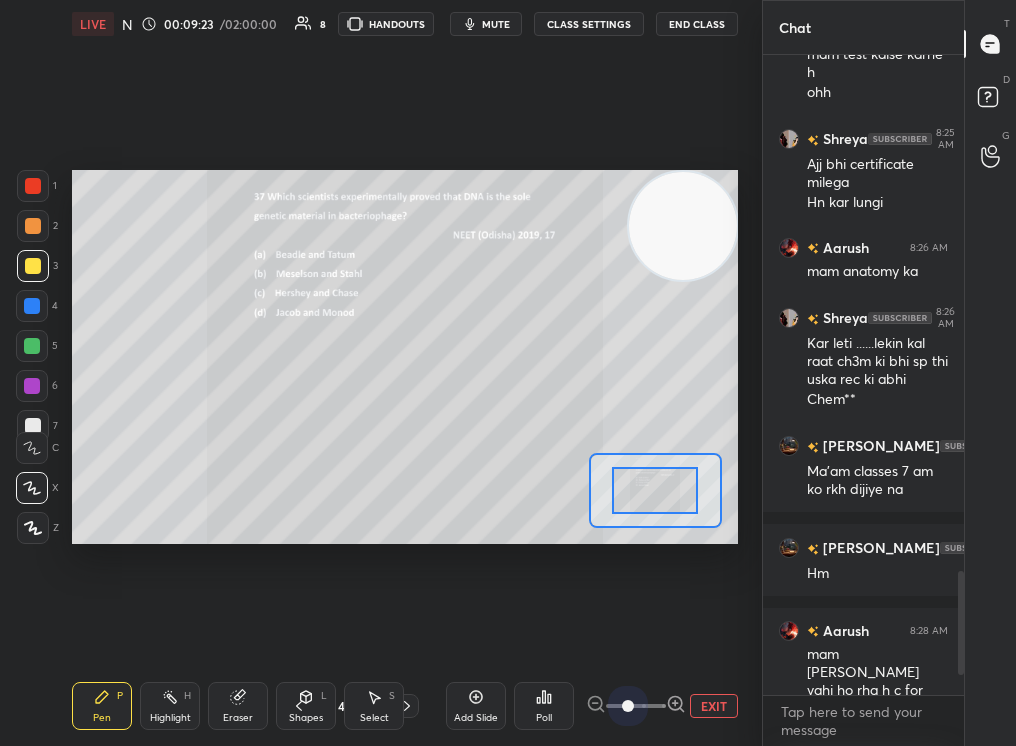 click on "1 2 3 4 5 6 7 C X Z C X Z E E Erase all   H H LIVE NCERT Highlight Mol Bio : Replication 00:09:23 /  02:00:00 8 HANDOUTS mute CLASS SETTINGS End Class Setting up your live class Poll for   secs No correct answer Start poll Back NCERT Highlight Mol Bio : Replication [MEDICAL_DATA][PERSON_NAME] Pen P Highlight H Eraser Shapes L Select S 42 / 274 Add Slide Poll EXIT Chat Aniket 8:24 AM I'm fine mam Aarush 8:24 AM so kya experience rha [PERSON_NAME] 8:24 AM Iske bad karungi [PERSON_NAME]... 8:24 AM Ma'am apko 7 am mein [PERSON_NAME] tha Alfiya 8:24 AM Hn kra tha Shreya 8:24 AM Aarush better Aarush 8:24 AM nope mam pata hi [PERSON_NAME] kese krna h test Shreya 8:25 AM Ok [PERSON_NAME]... 8:25 AM [US_STATE] dekha 45-50 Alfiya 8:25 AM Mam hm to aaye the
Yssss mam Aarush 8:25 AM mam test kaise karne h ohh Shreya 8:25 AM Ajj bhi certificate milega Hn kar lungi Aarush 8:26 AM mam anatomy ka Shreya 8:26 AM Kar leti ......lekin kal raat ch3m ki bhi sp thi uska rec ki abhi Chem** [PERSON_NAME]... 8:27 AM Ma'am classes 7 am ko rkh dijiye na [PERSON_NAME]..." at bounding box center [508, 373] 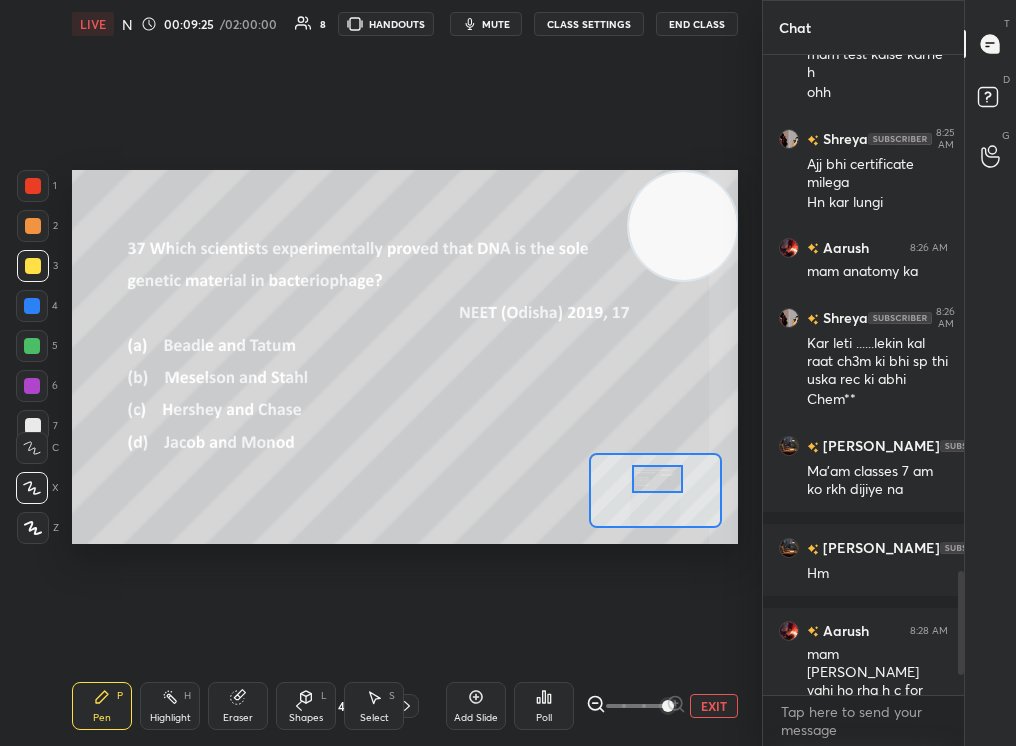 drag, startPoint x: 670, startPoint y: 500, endPoint x: 672, endPoint y: 488, distance: 12.165525 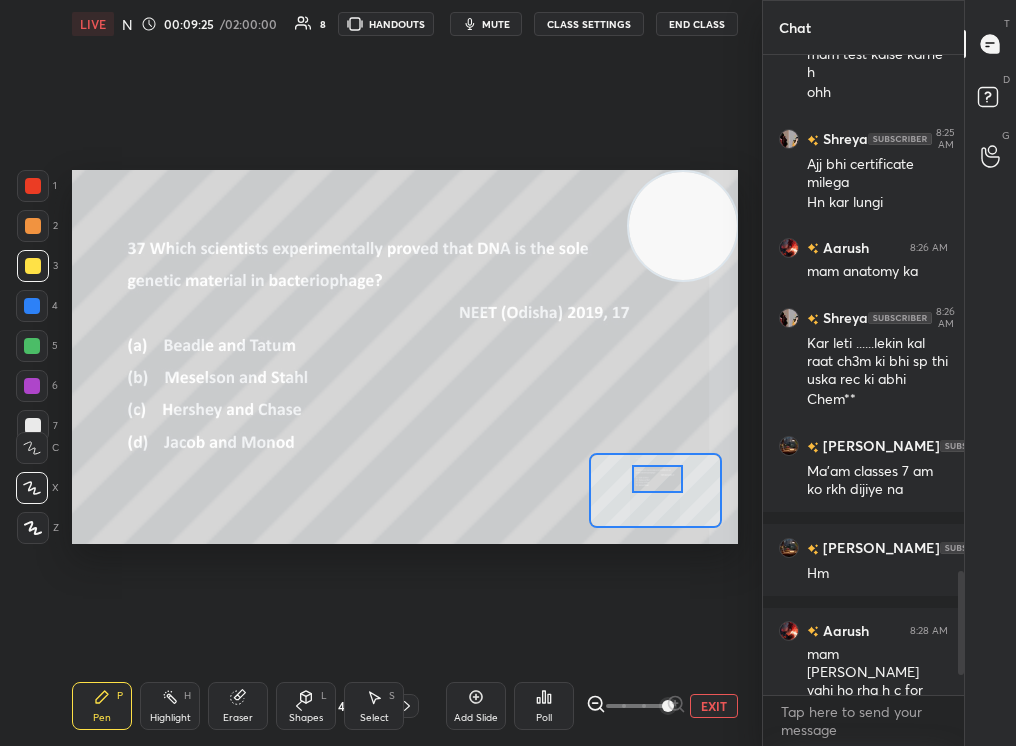 click at bounding box center (658, 479) 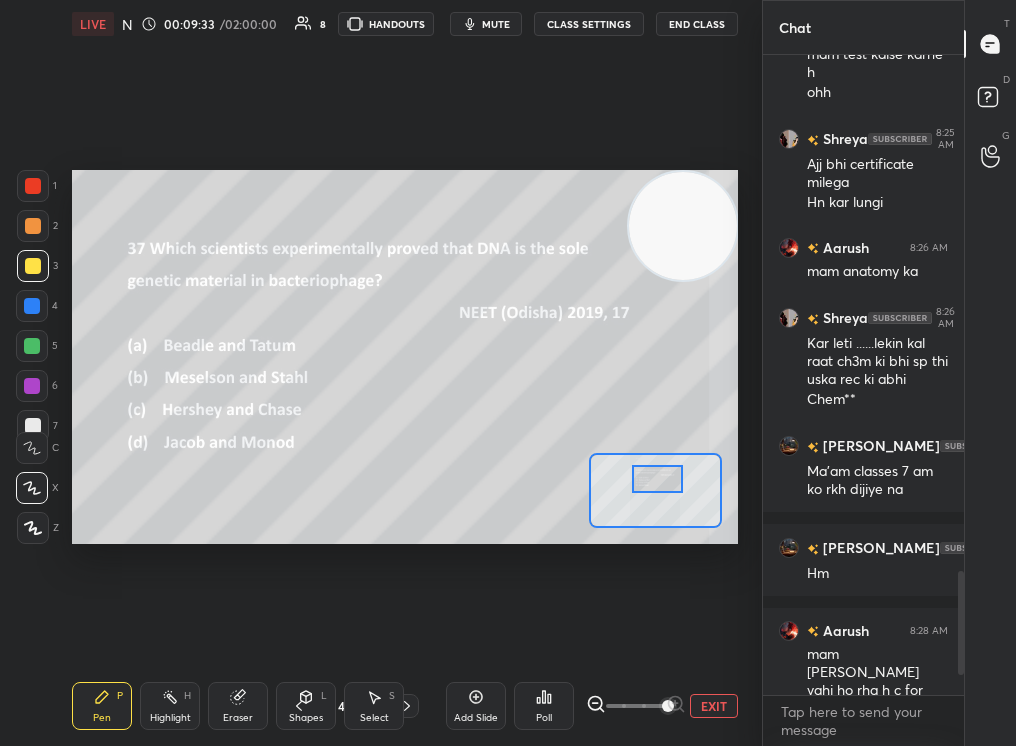 click on "Poll" at bounding box center [544, 706] 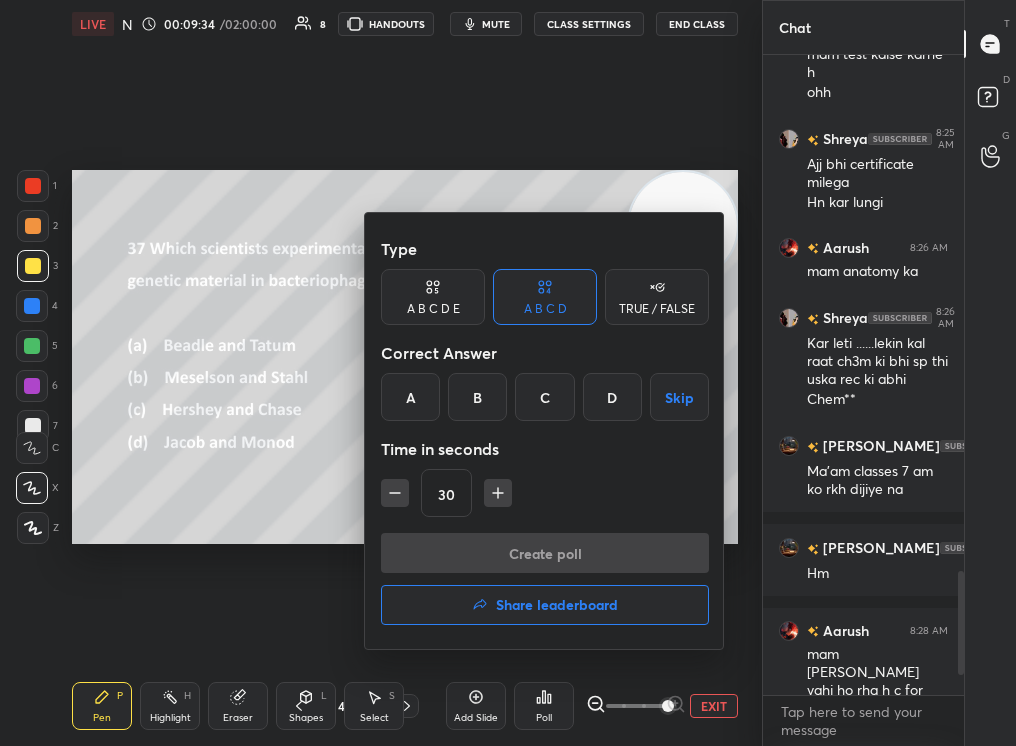 click on "C" at bounding box center (544, 397) 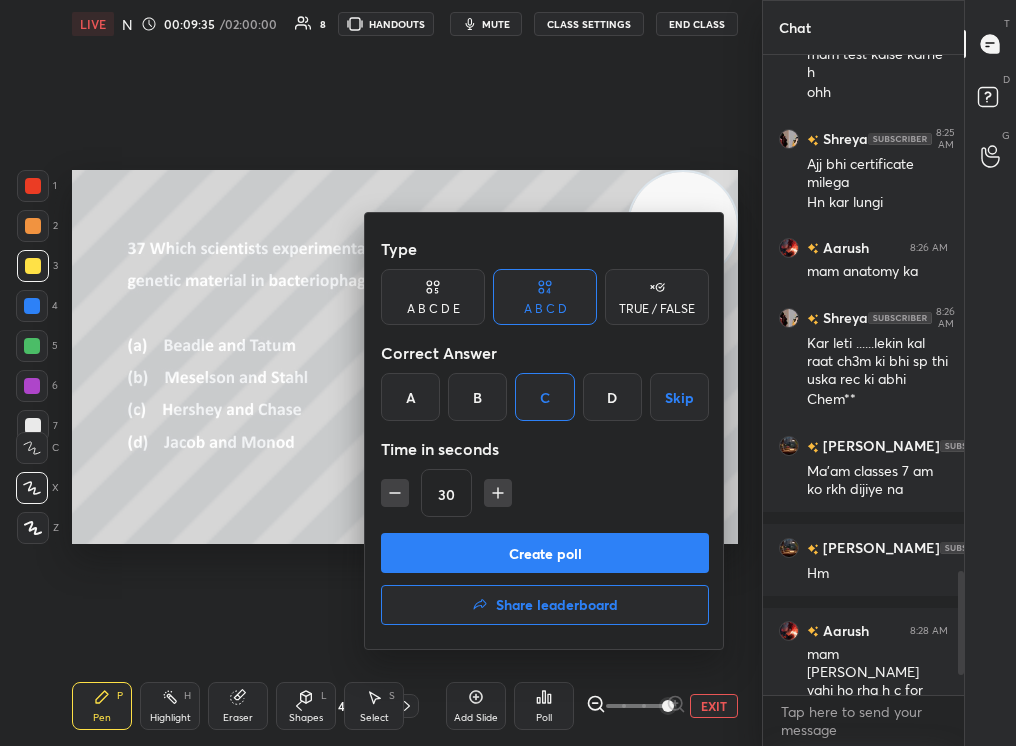 click on "Create poll" at bounding box center (545, 553) 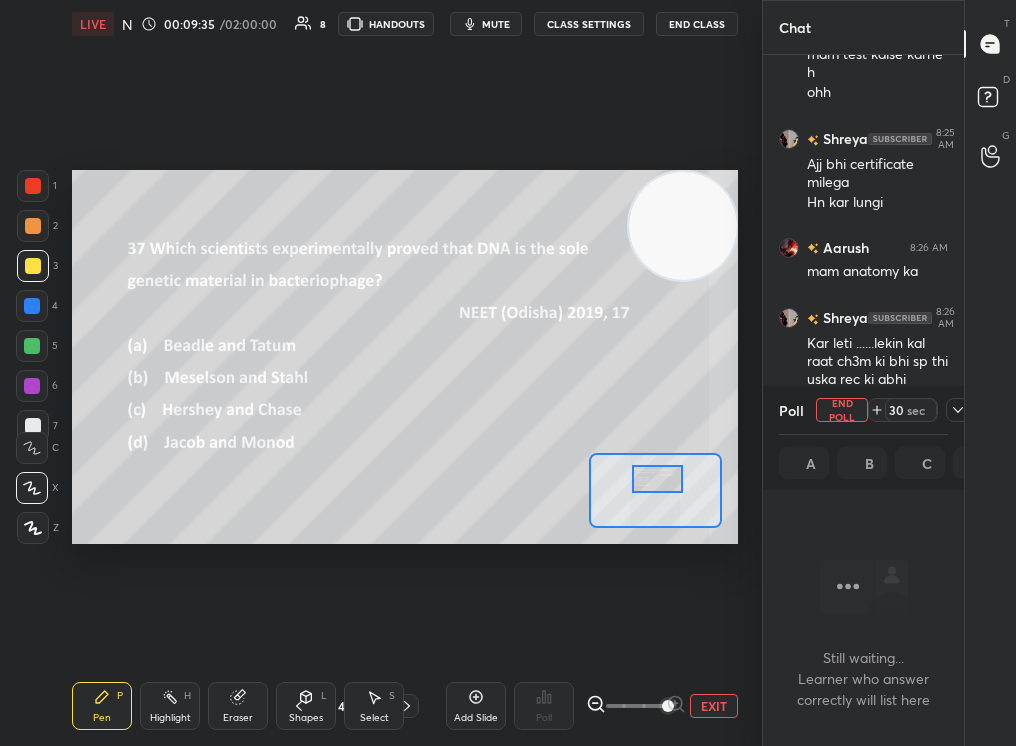 scroll, scrollTop: 535, scrollLeft: 195, axis: both 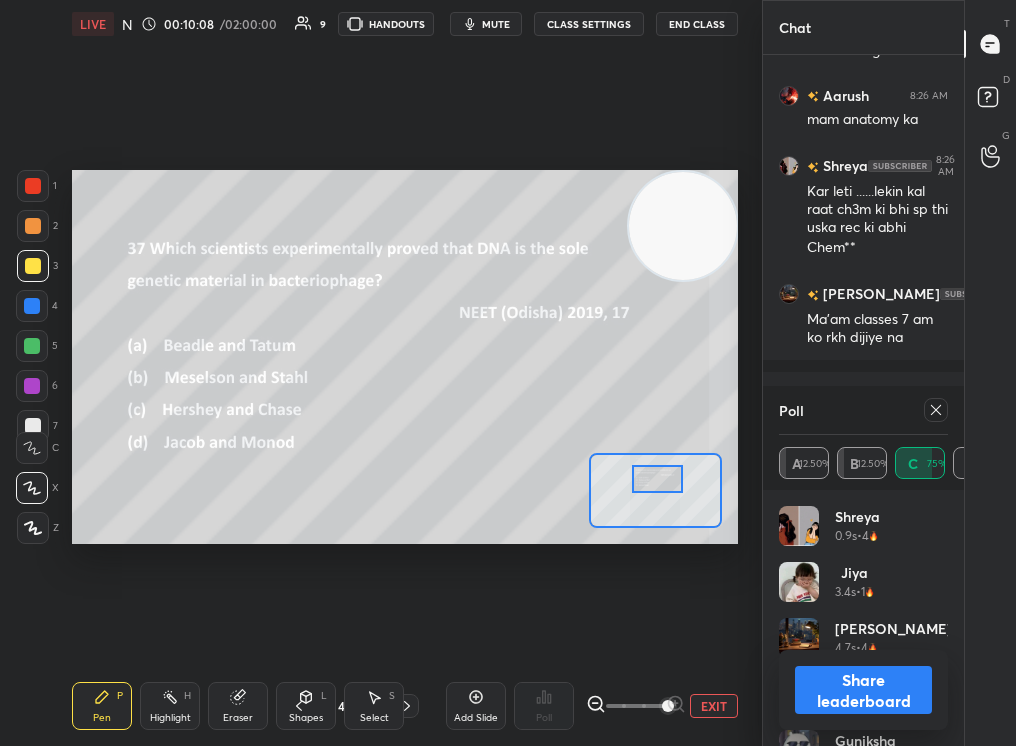 click 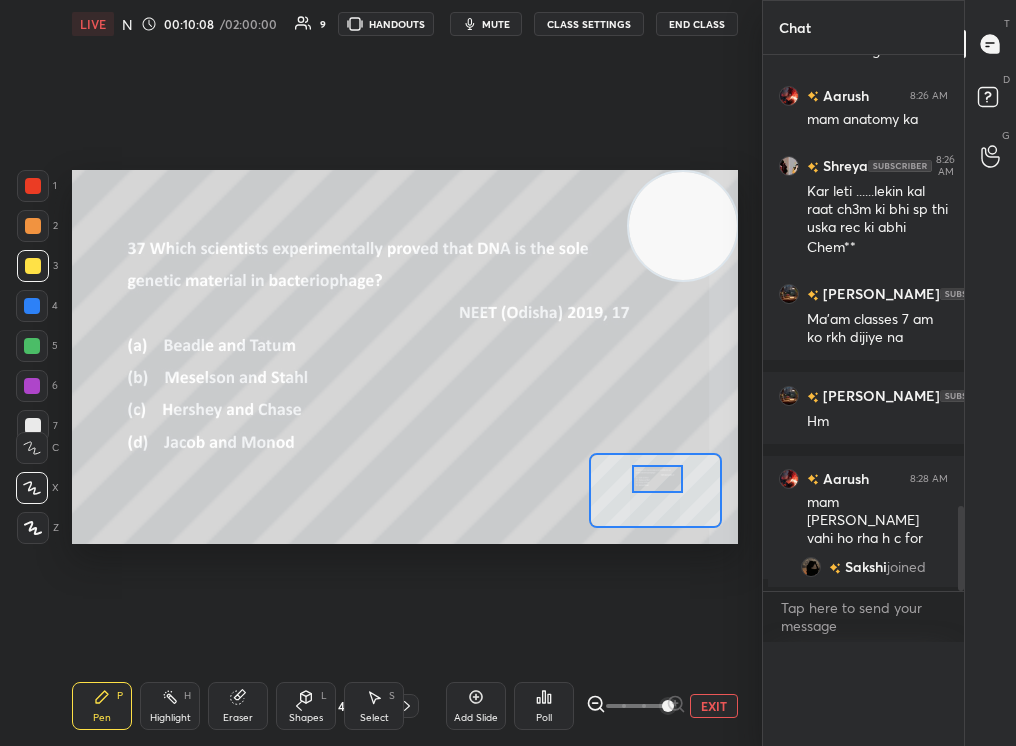 scroll, scrollTop: 0, scrollLeft: 0, axis: both 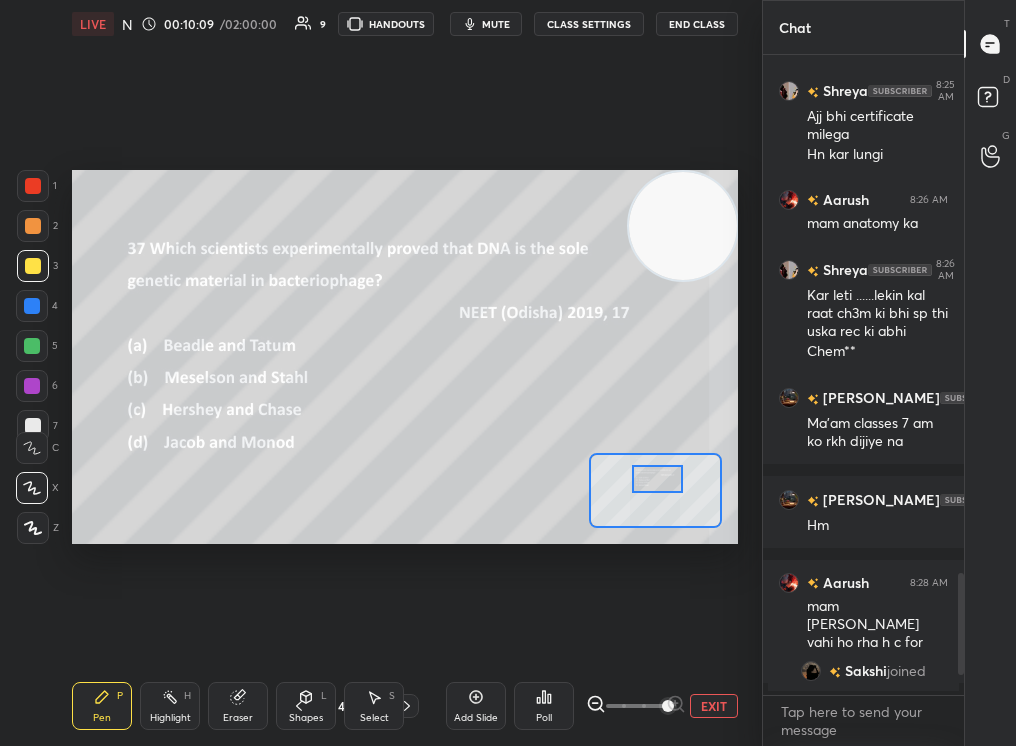 click 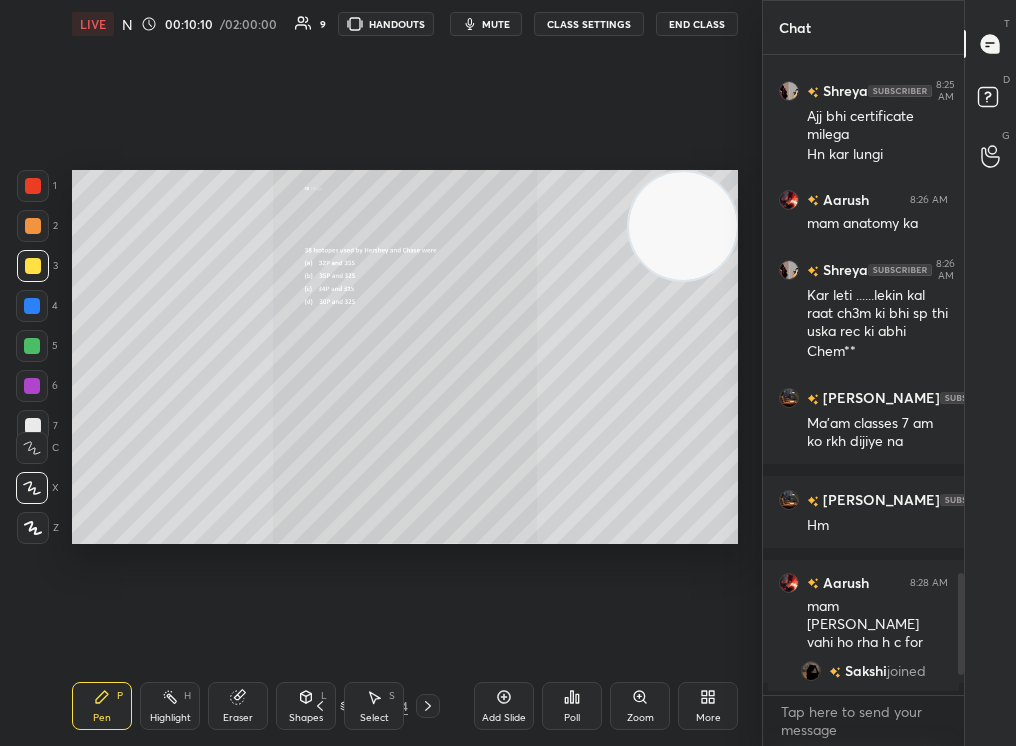 click on "Zoom" at bounding box center [640, 706] 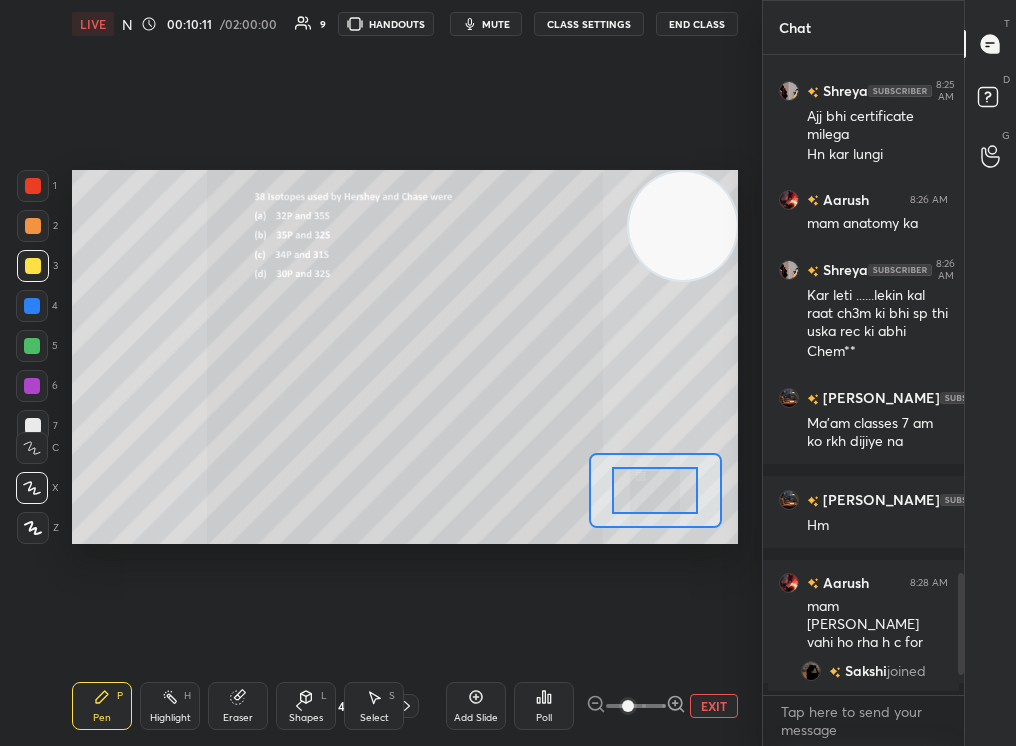 click at bounding box center [636, 706] 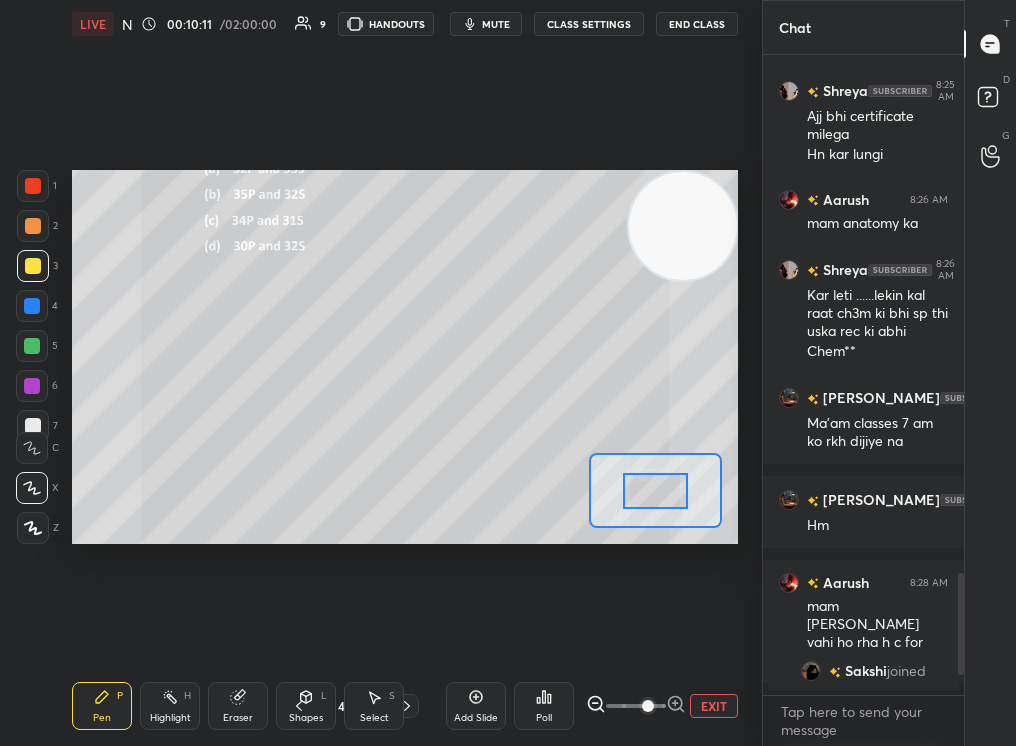 drag, startPoint x: 710, startPoint y: 686, endPoint x: 740, endPoint y: 665, distance: 36.619667 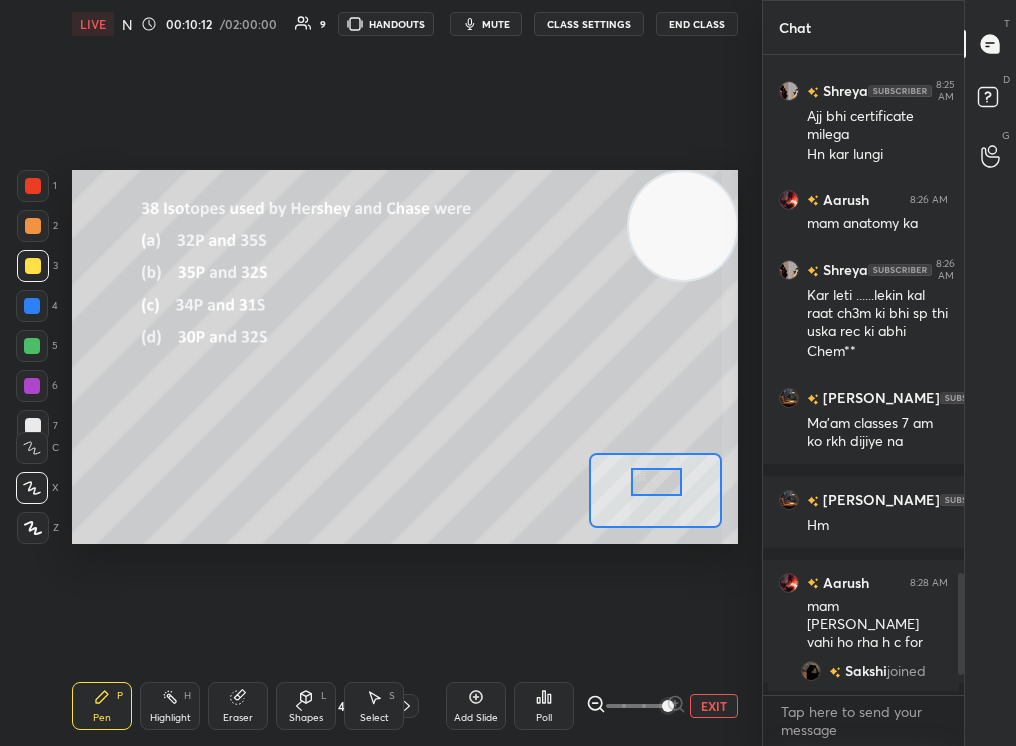 click at bounding box center [657, 482] 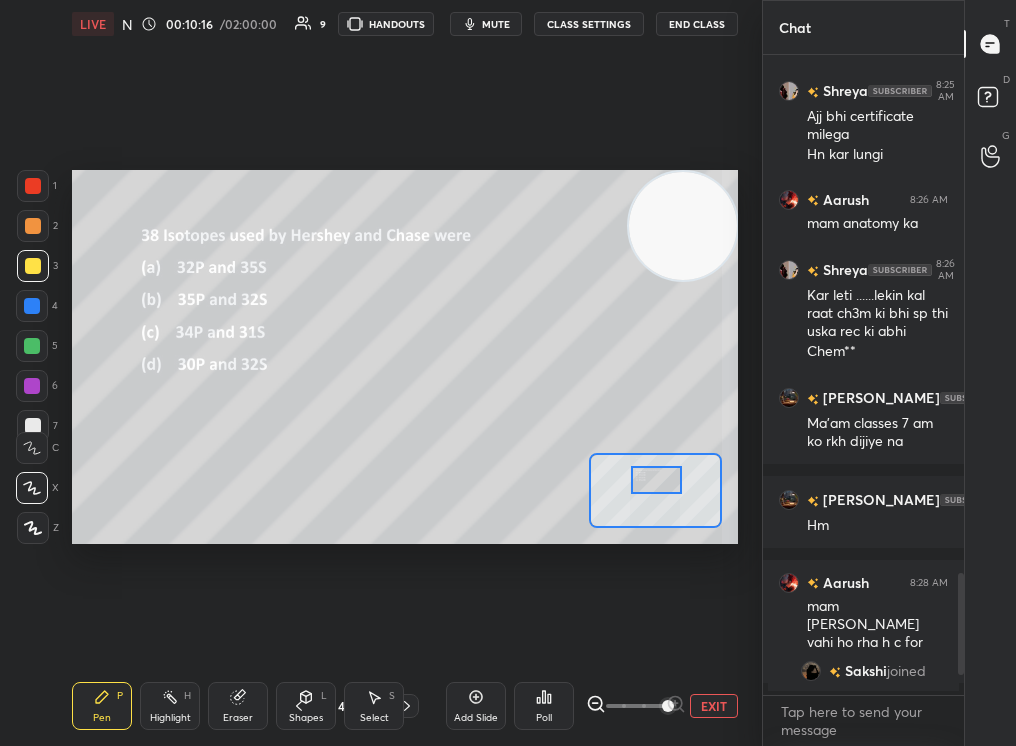 click on "Poll" at bounding box center [544, 706] 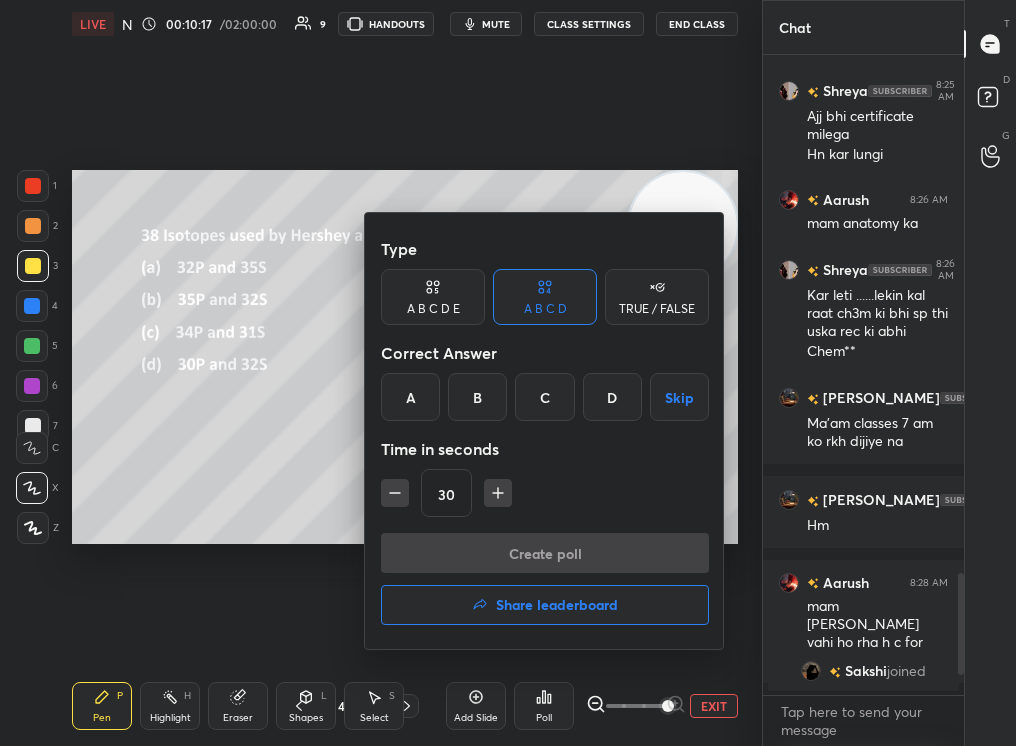 click on "A" at bounding box center [410, 397] 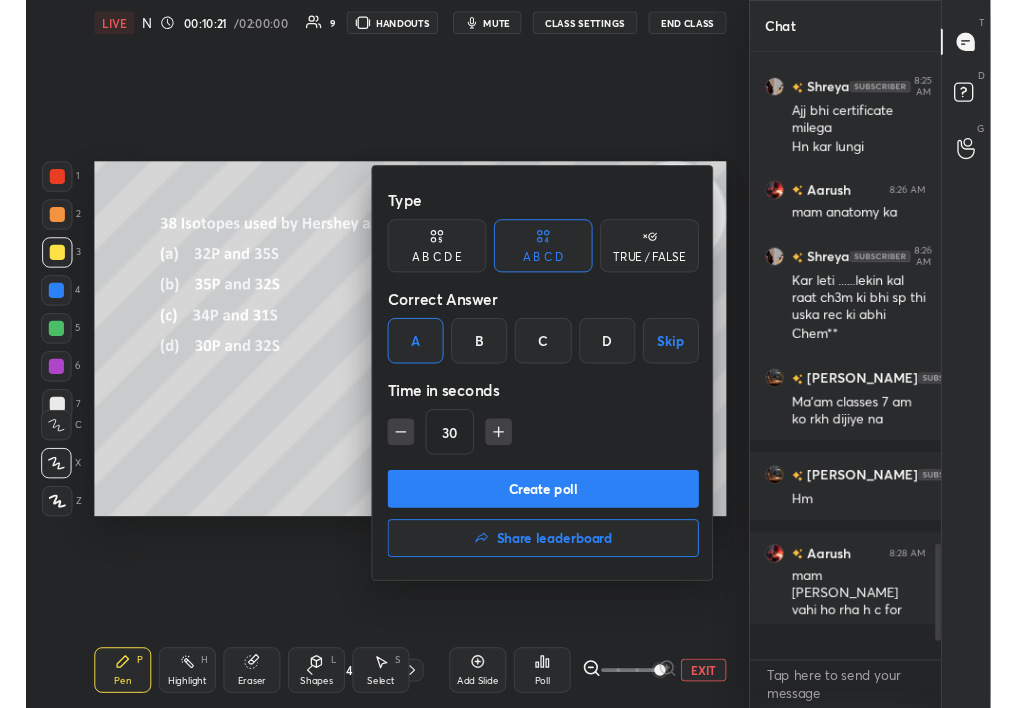 scroll, scrollTop: 503, scrollLeft: 682, axis: both 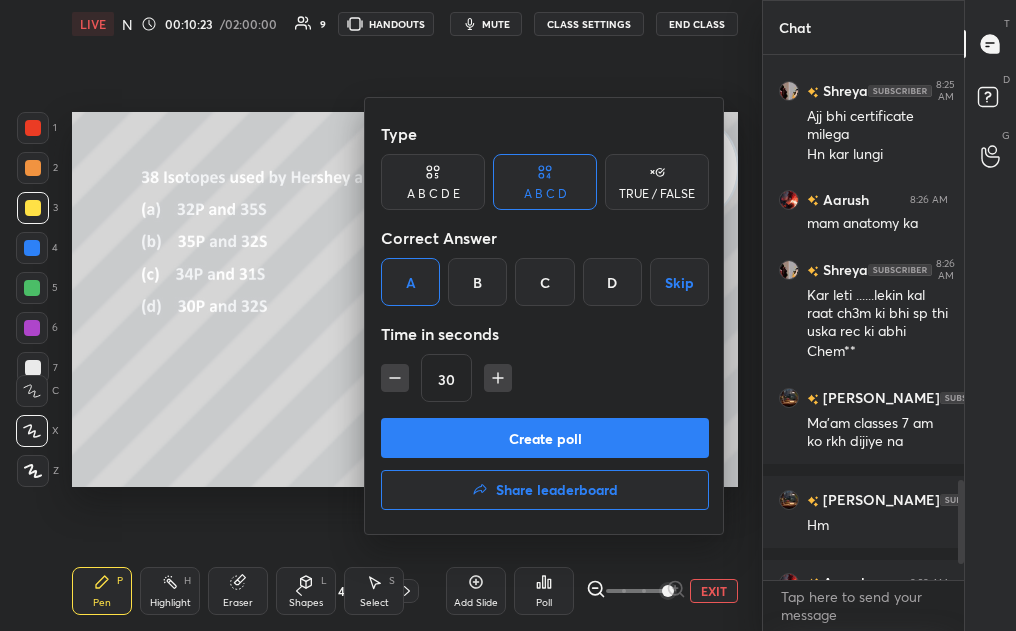 click on "Create poll" at bounding box center (545, 438) 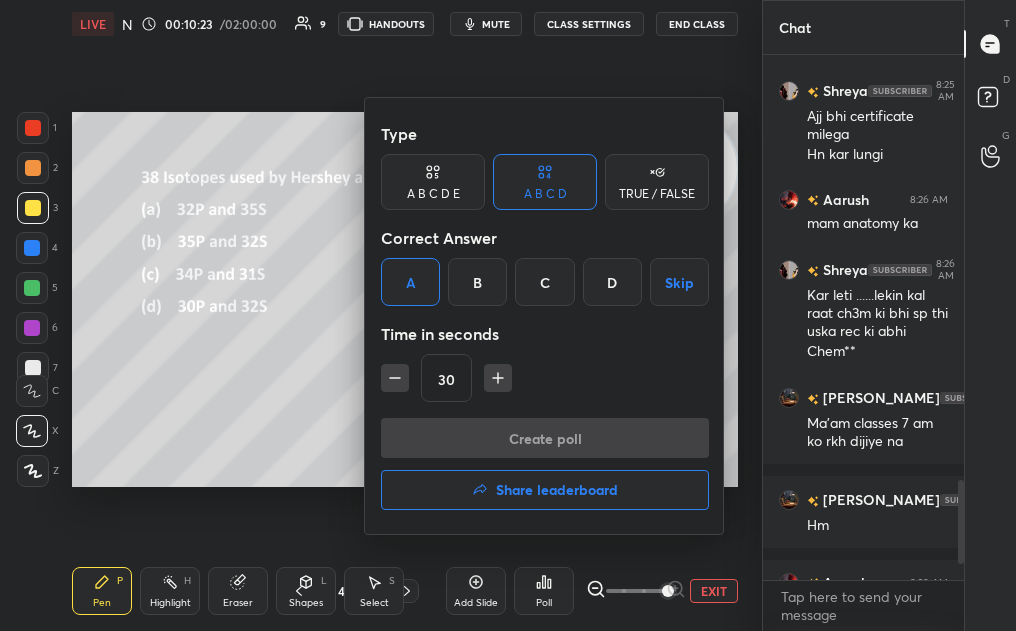 scroll, scrollTop: 476, scrollLeft: 195, axis: both 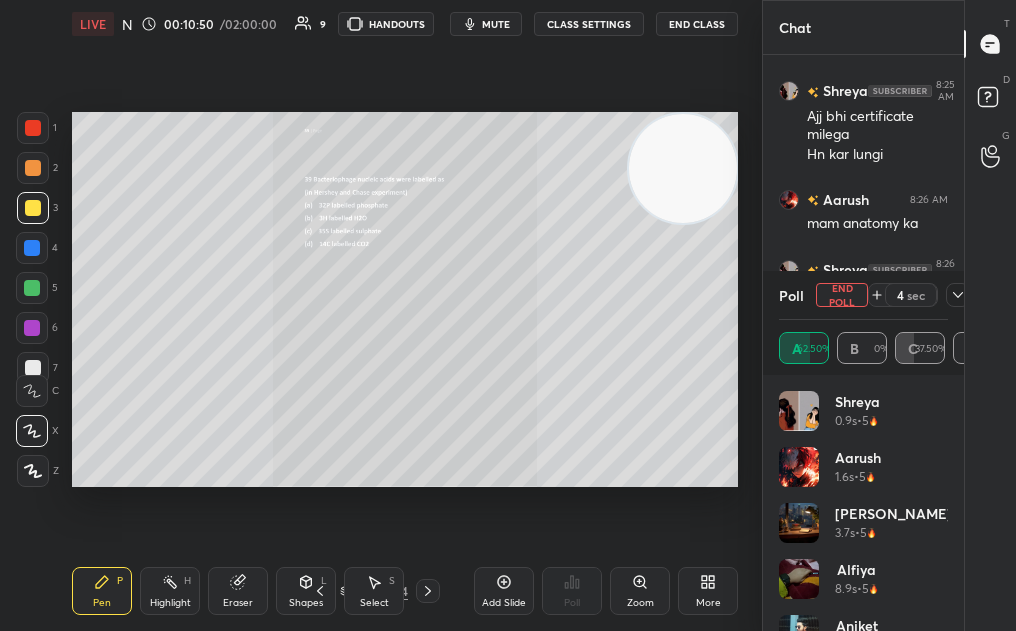 click on "End Poll" at bounding box center [842, 295] 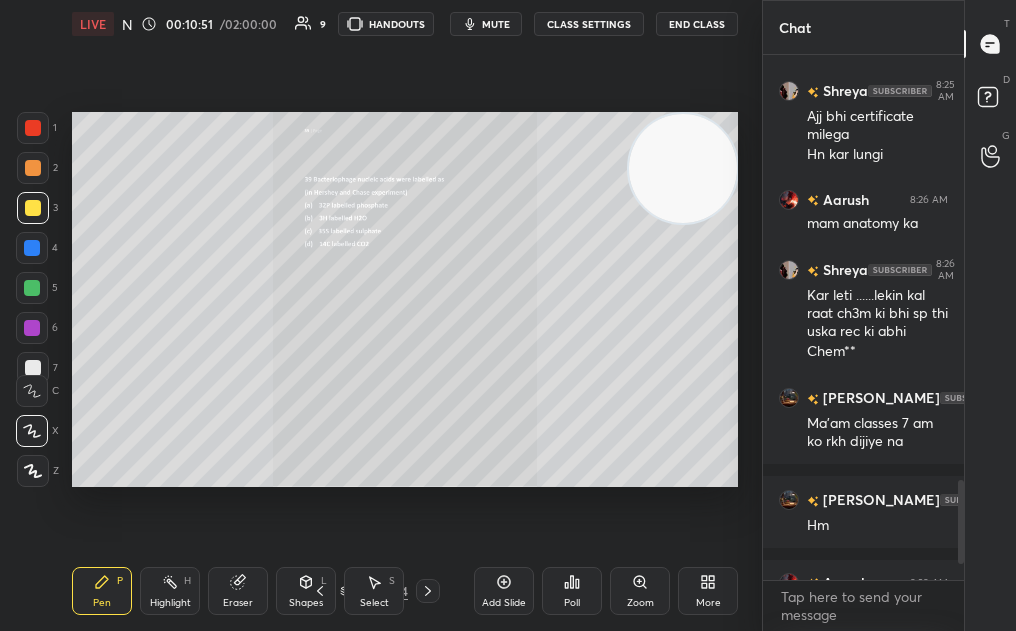 click on "Zoom" at bounding box center (640, 591) 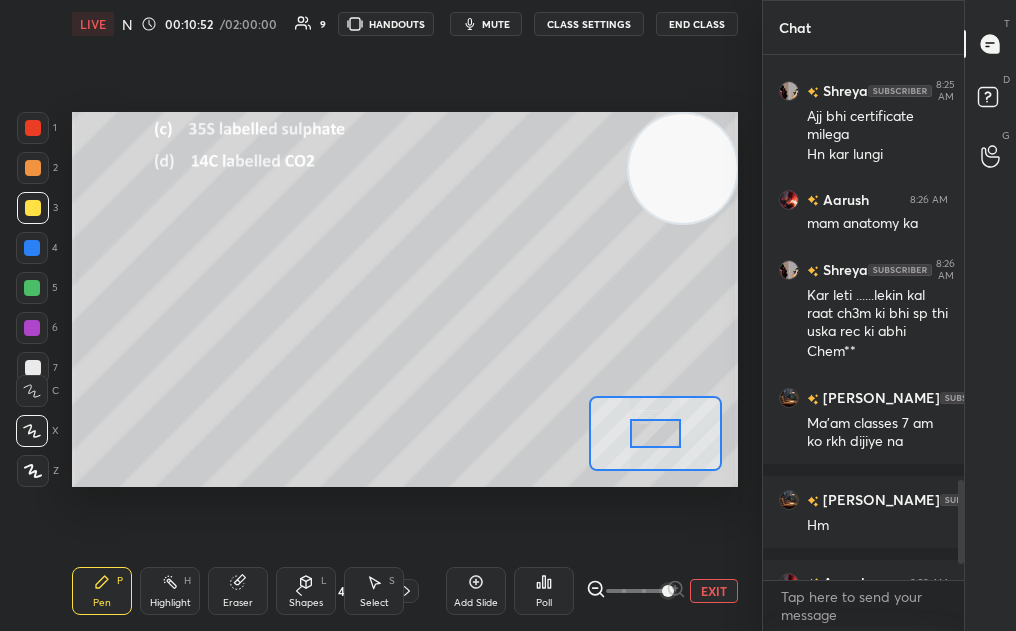 drag, startPoint x: 628, startPoint y: 581, endPoint x: 667, endPoint y: 581, distance: 39 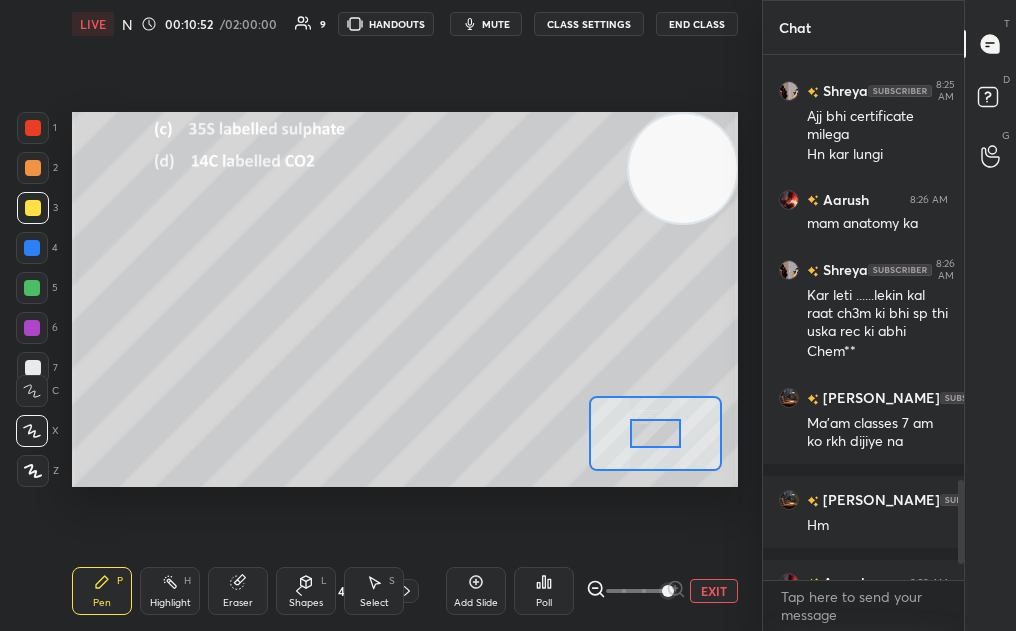 click at bounding box center [668, 591] 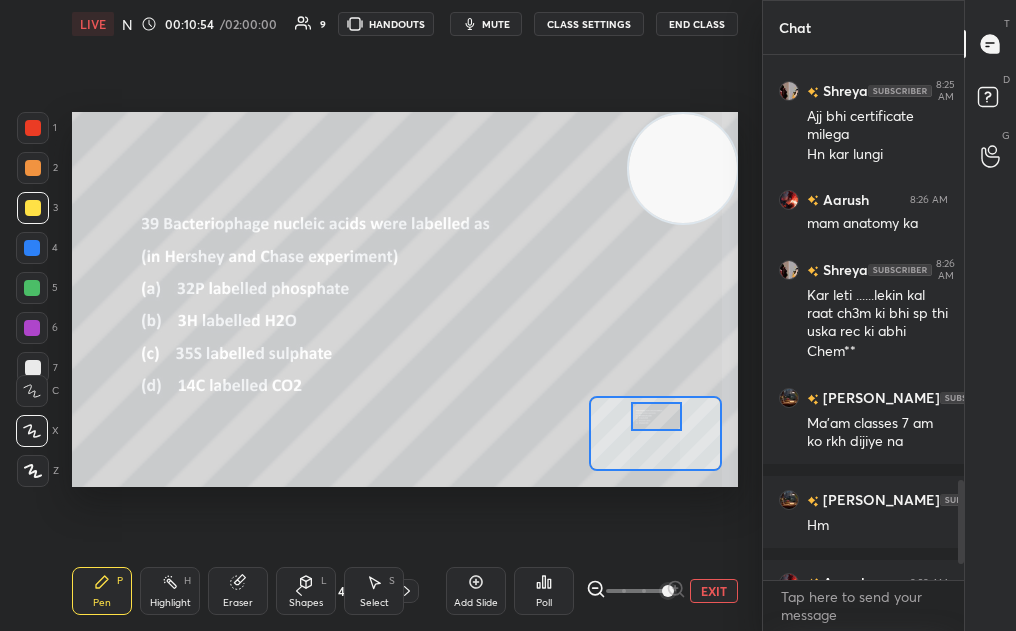 drag, startPoint x: 658, startPoint y: 431, endPoint x: 660, endPoint y: 416, distance: 15.132746 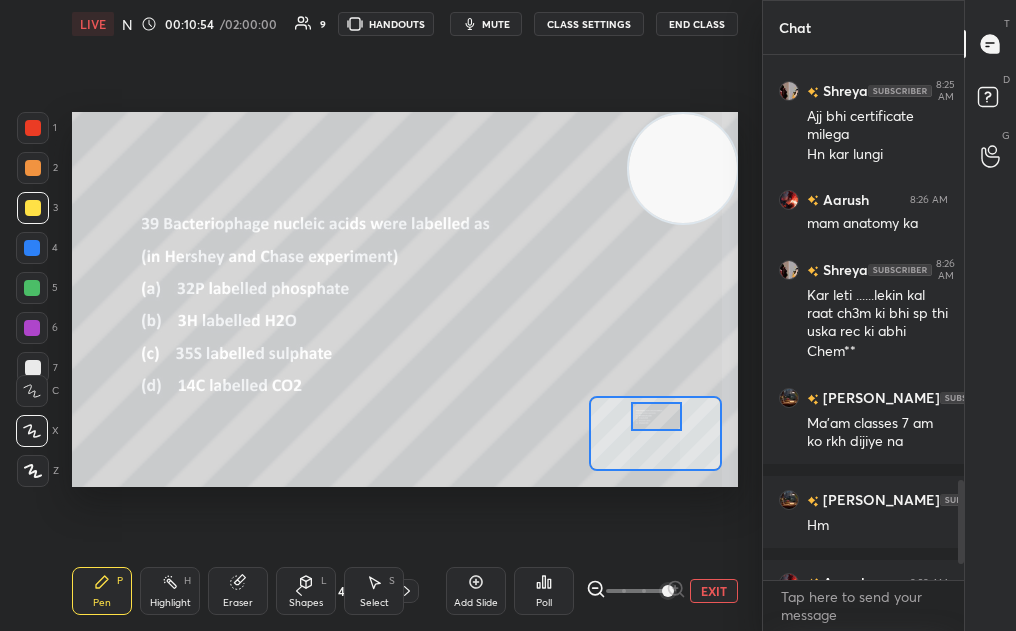 click at bounding box center (657, 416) 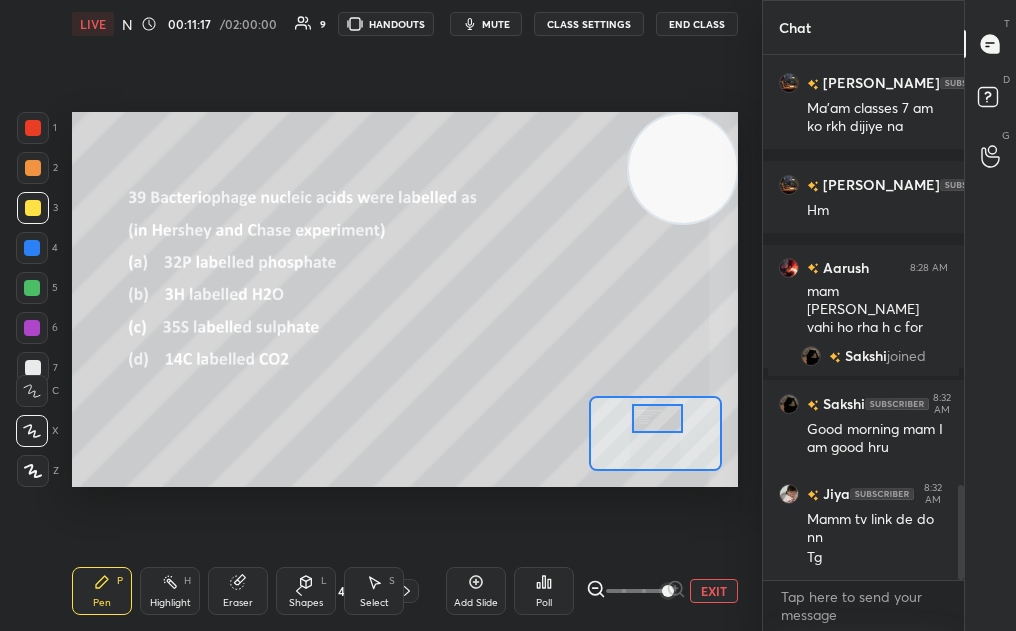 click 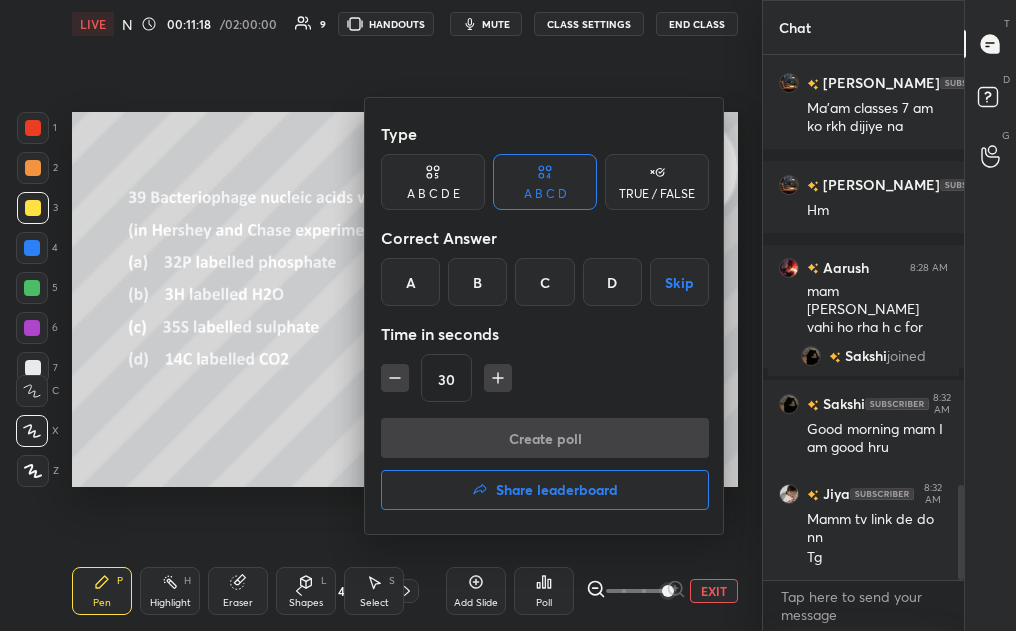 click on "A" at bounding box center (410, 282) 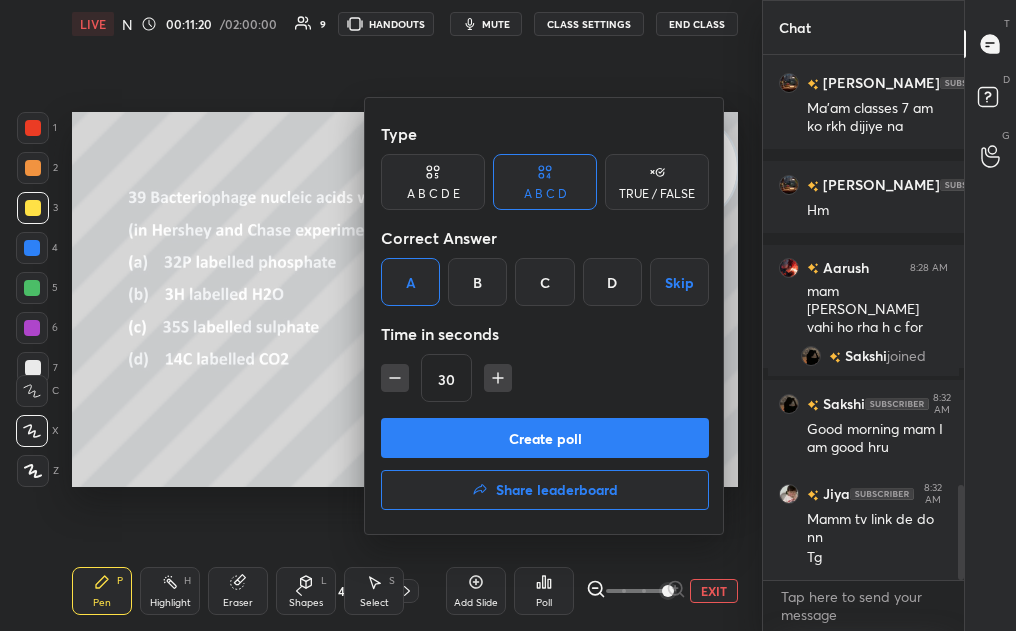 click on "Create poll" at bounding box center [545, 438] 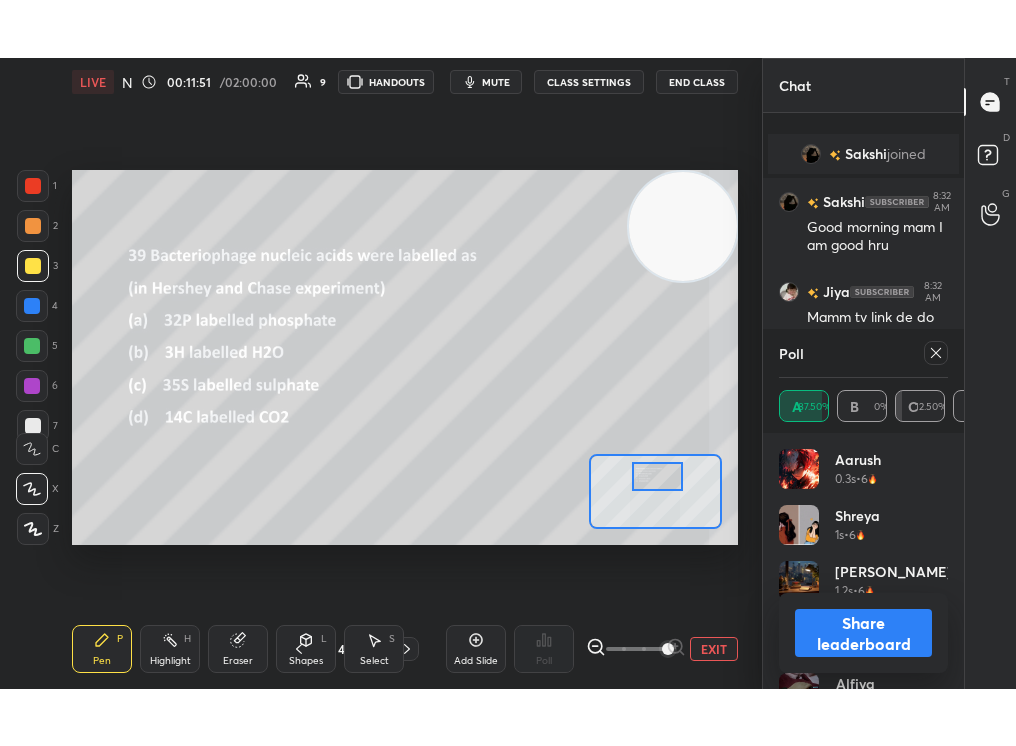 scroll, scrollTop: 2717, scrollLeft: 0, axis: vertical 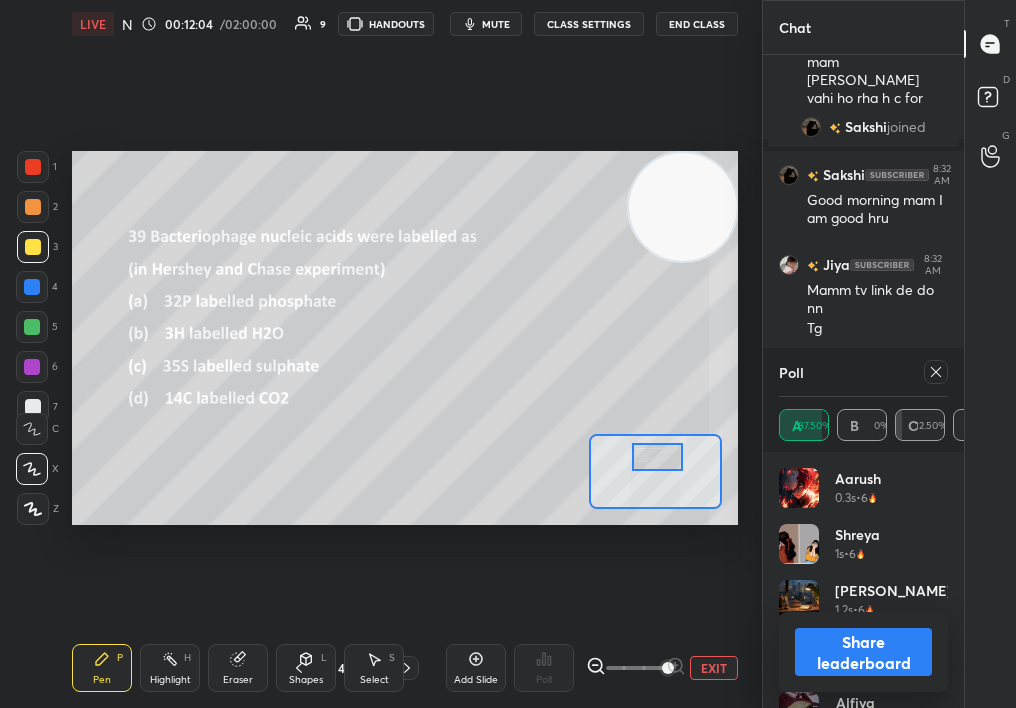 click on "Share leaderboard" at bounding box center (863, 652) 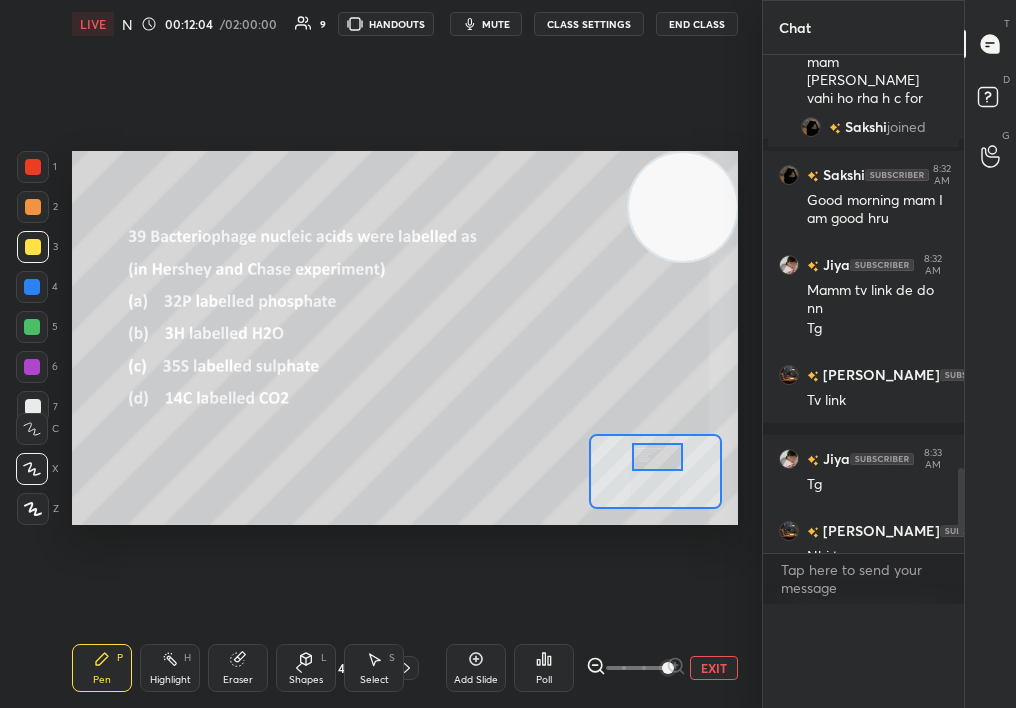 scroll, scrollTop: 0, scrollLeft: 0, axis: both 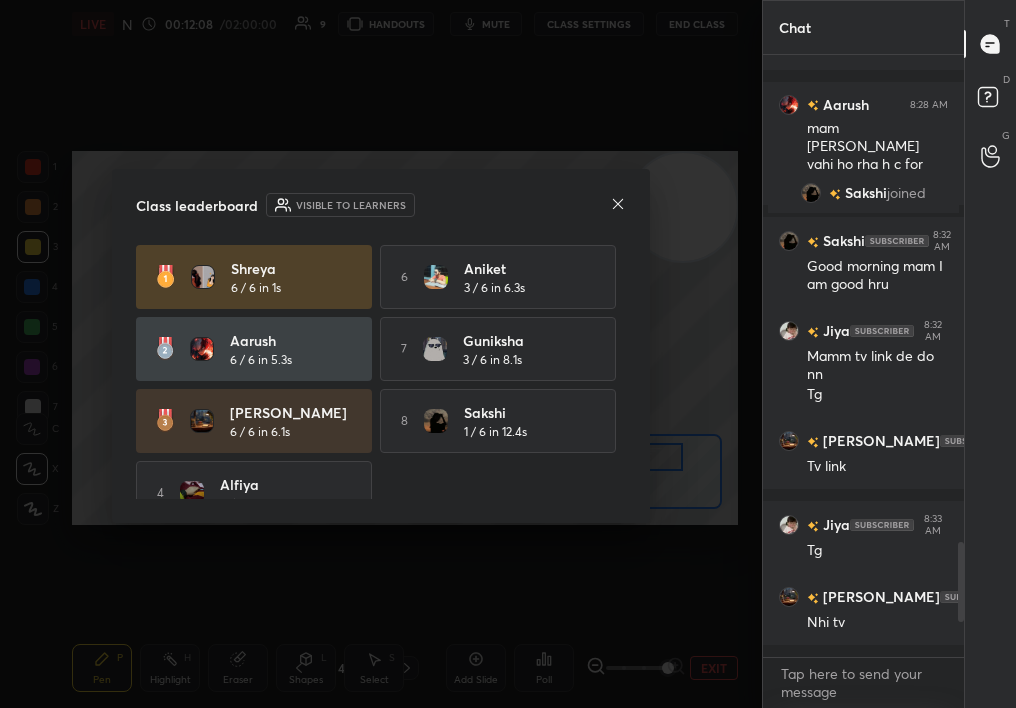 click on "Class leaderboard Visible to learners" at bounding box center (381, 205) 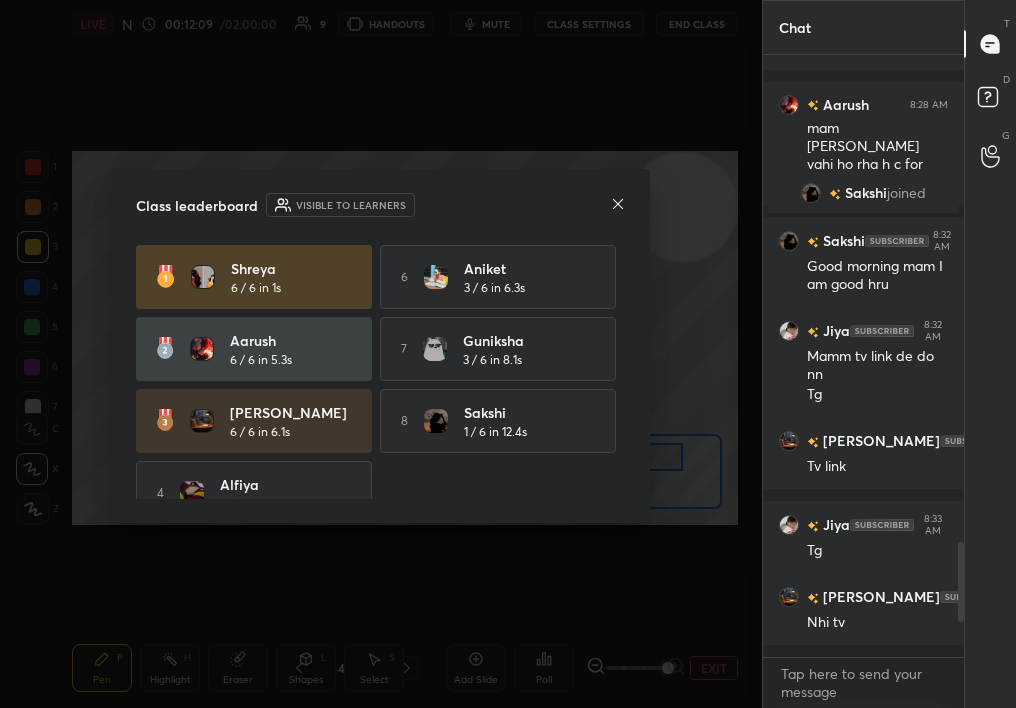 click 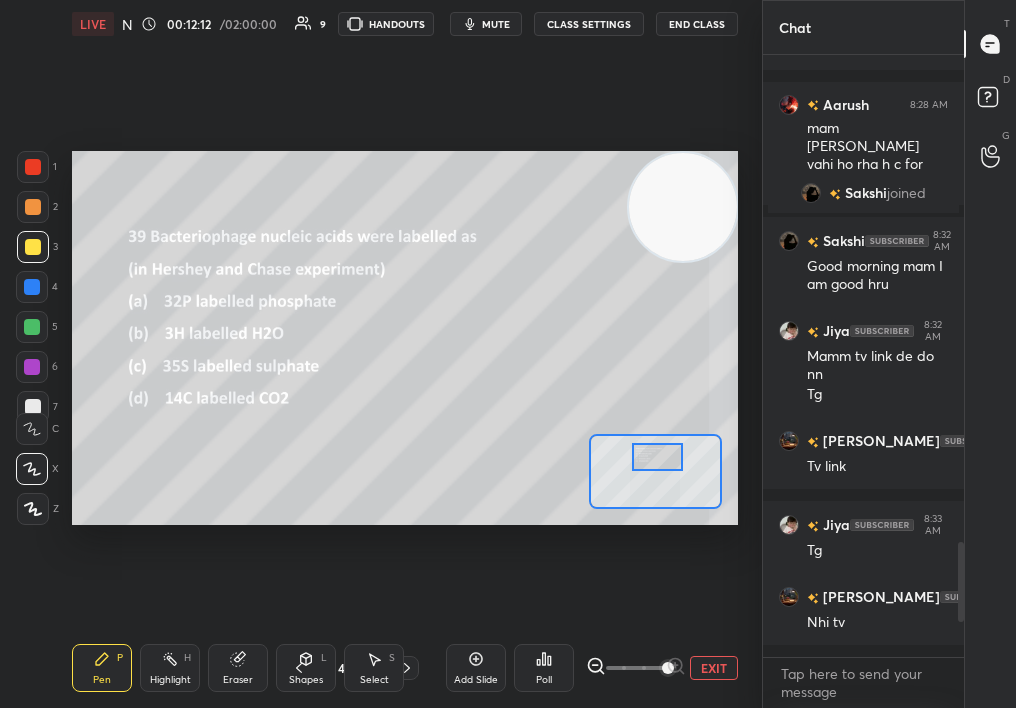 click on "Pen P" at bounding box center (102, 668) 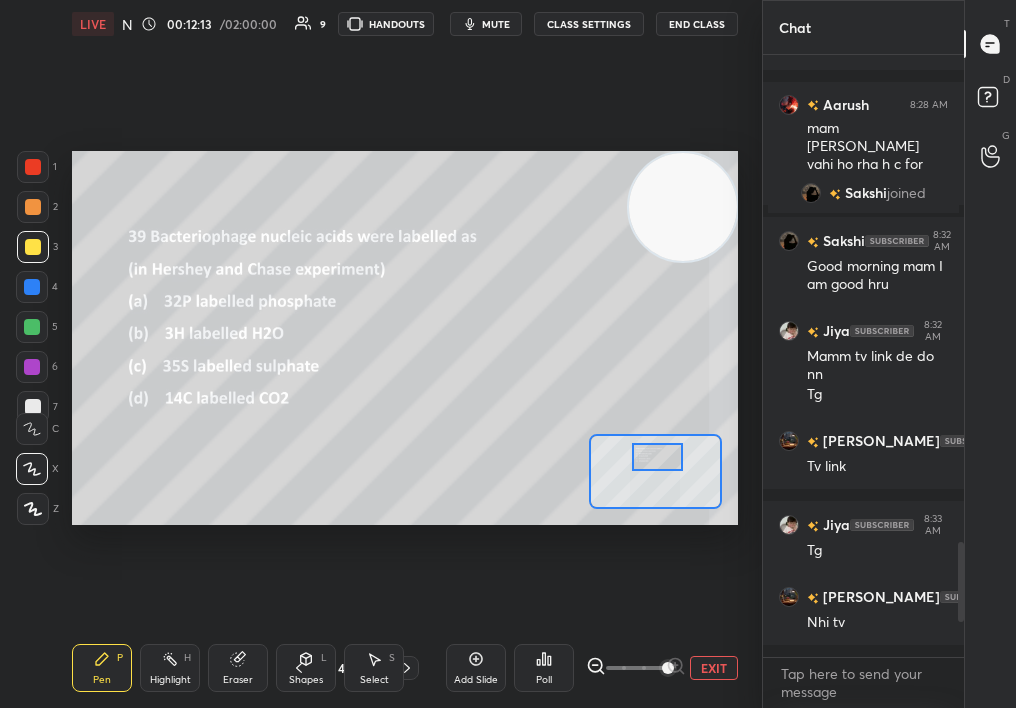 click on "Pen P" at bounding box center [102, 668] 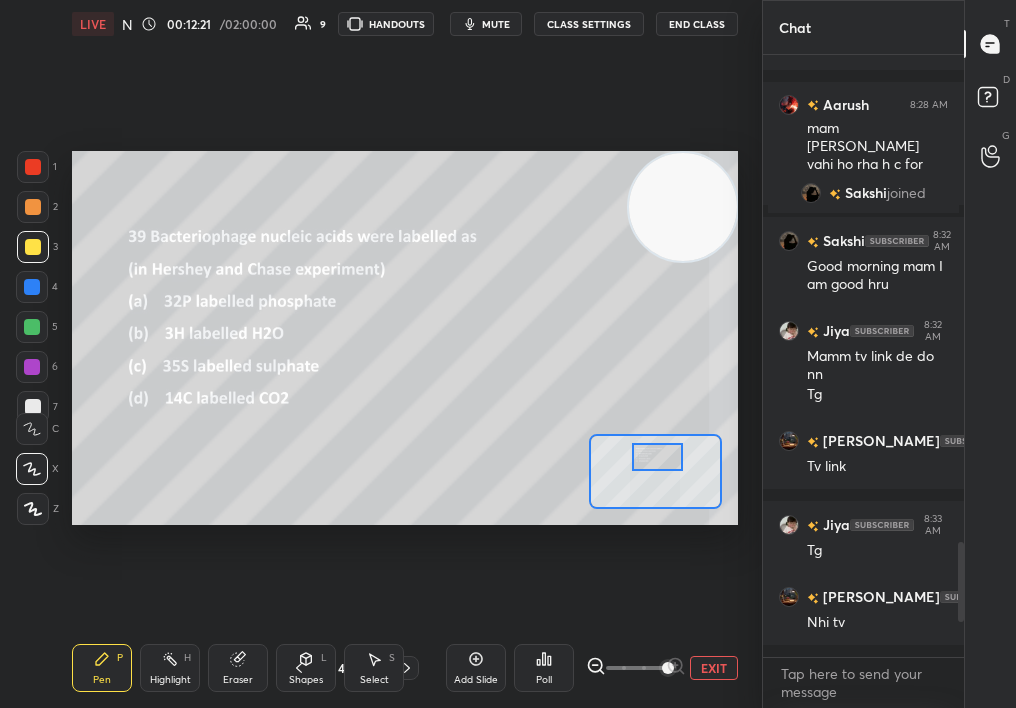click on "Select S" at bounding box center [374, 668] 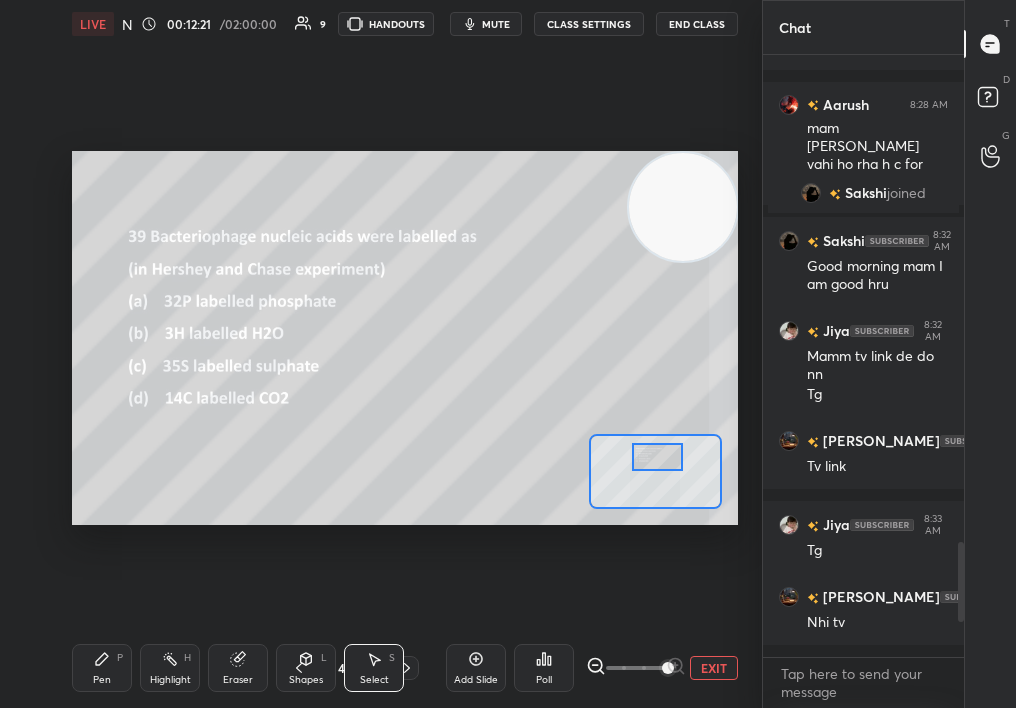 click on "Select S" at bounding box center (374, 668) 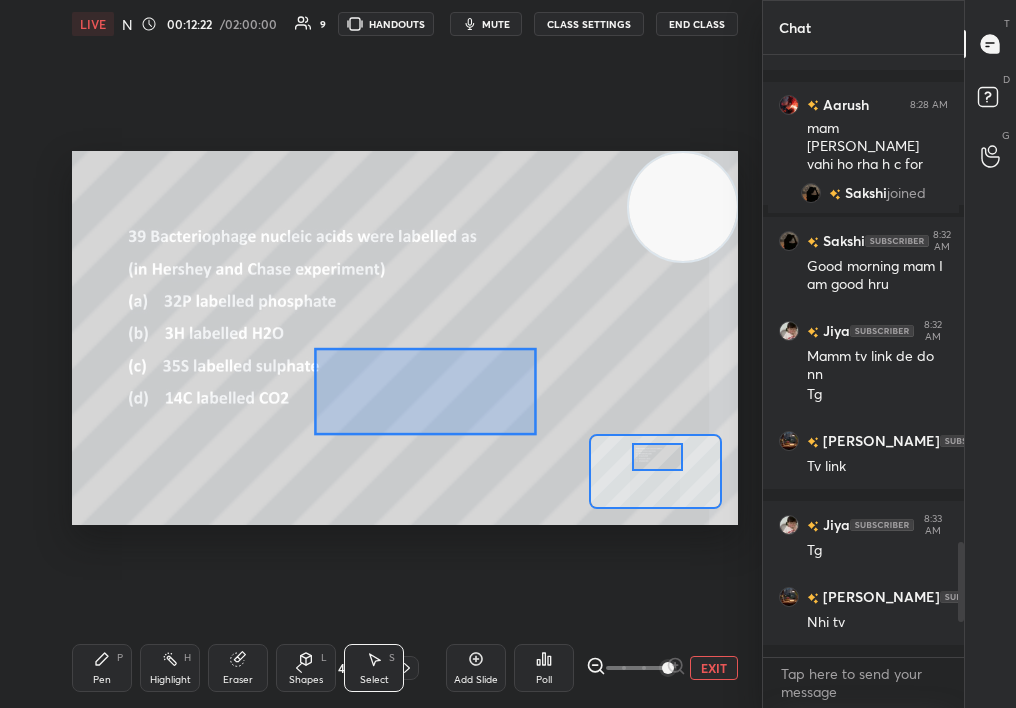 click on "0 ° Undo Copy Duplicate Duplicate to new slide Delete Setting up your live class Poll for   secs No correct answer Start poll" at bounding box center [405, 338] 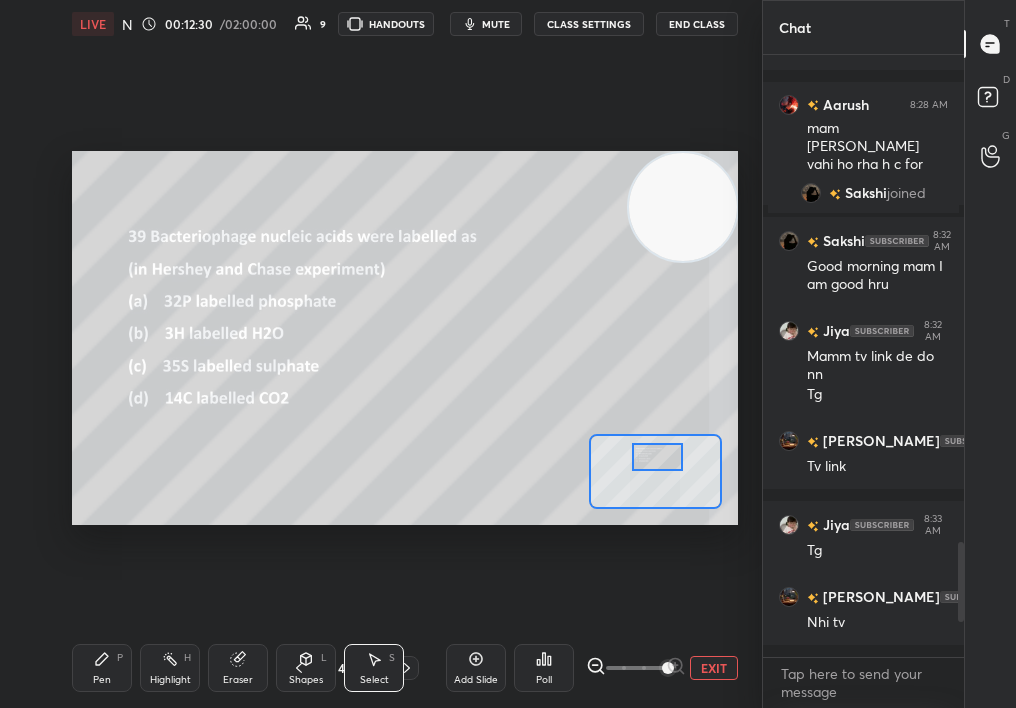 drag, startPoint x: 422, startPoint y: 675, endPoint x: 413, endPoint y: 665, distance: 13.453624 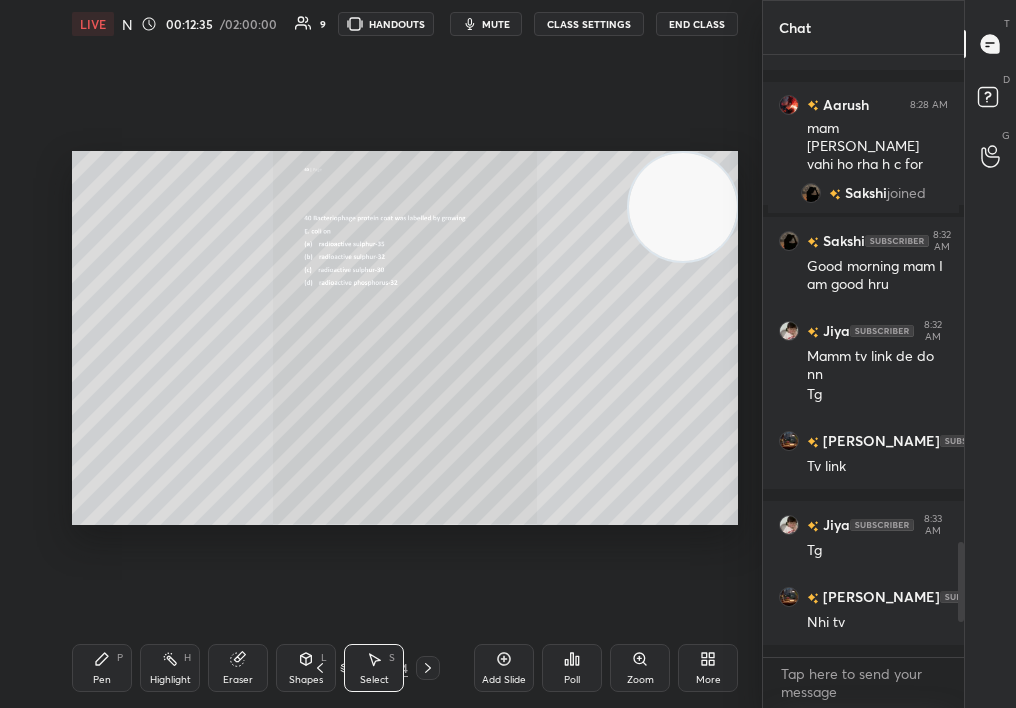 click on "Zoom" at bounding box center [640, 668] 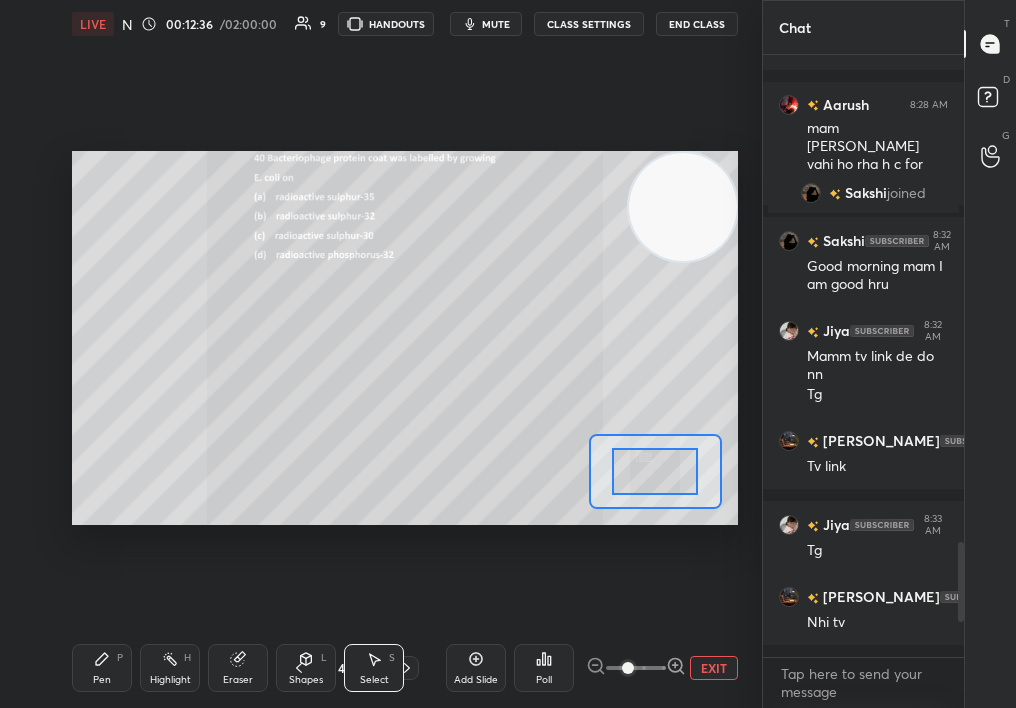 click at bounding box center (628, 668) 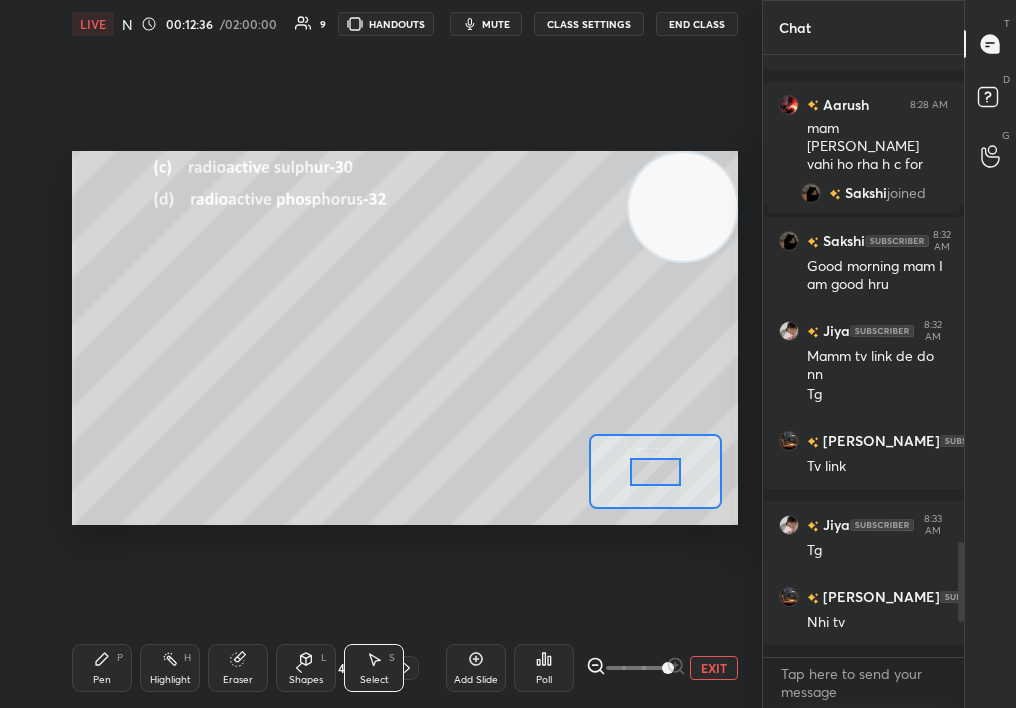 drag, startPoint x: 667, startPoint y: 674, endPoint x: 693, endPoint y: 663, distance: 28.231188 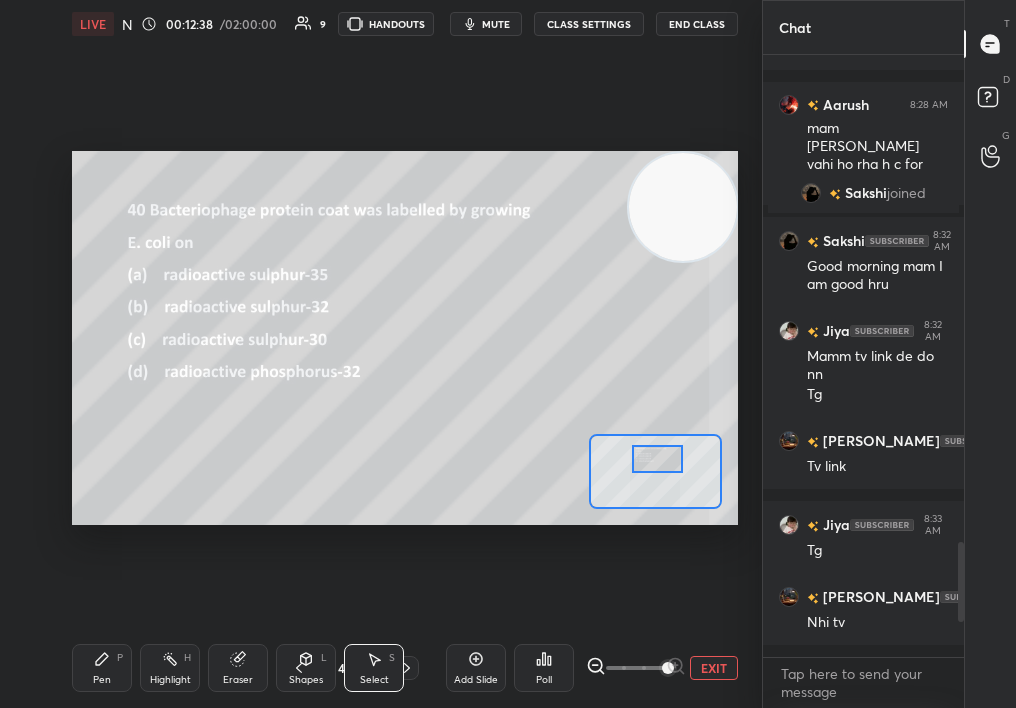 click at bounding box center (658, 459) 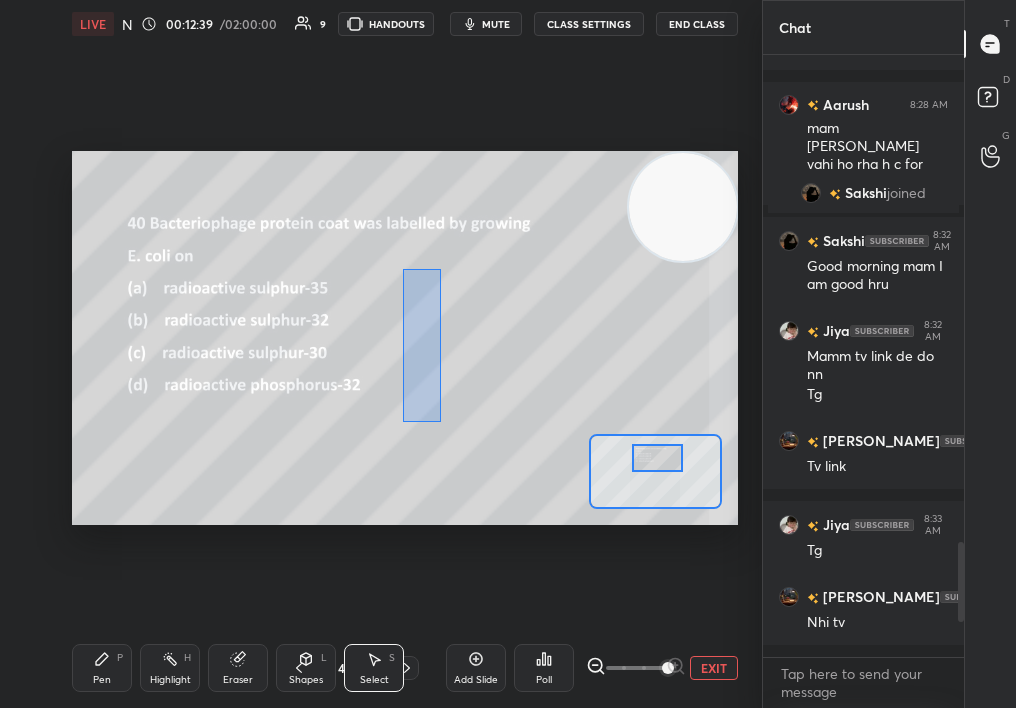 drag, startPoint x: 438, startPoint y: 261, endPoint x: 401, endPoint y: 424, distance: 167.14664 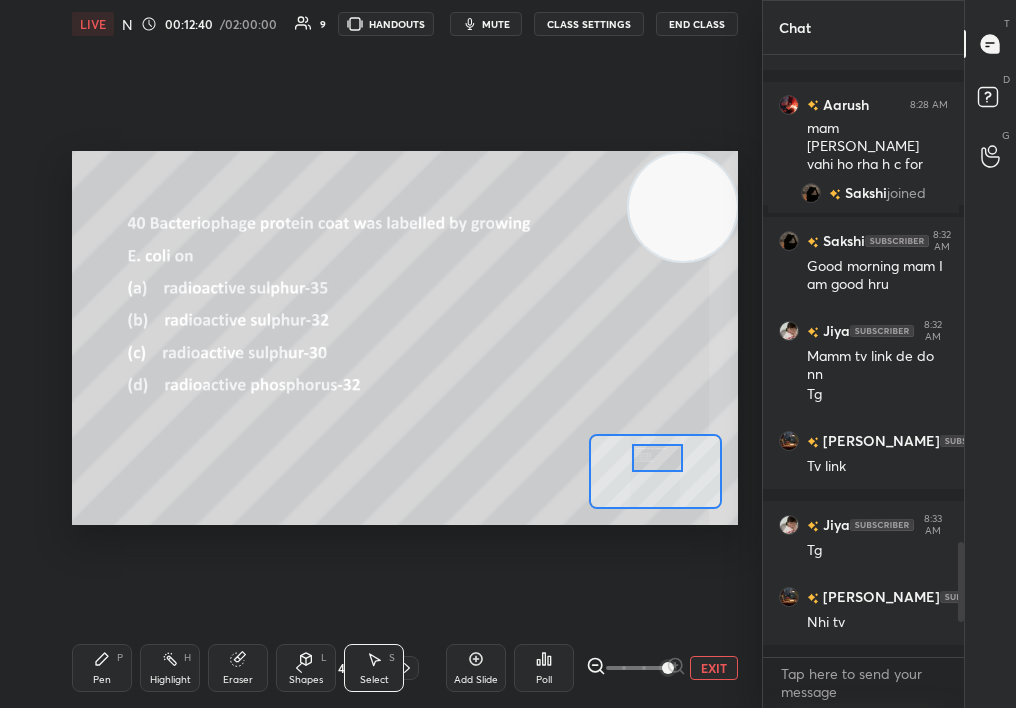 click on "Pen P" at bounding box center (102, 668) 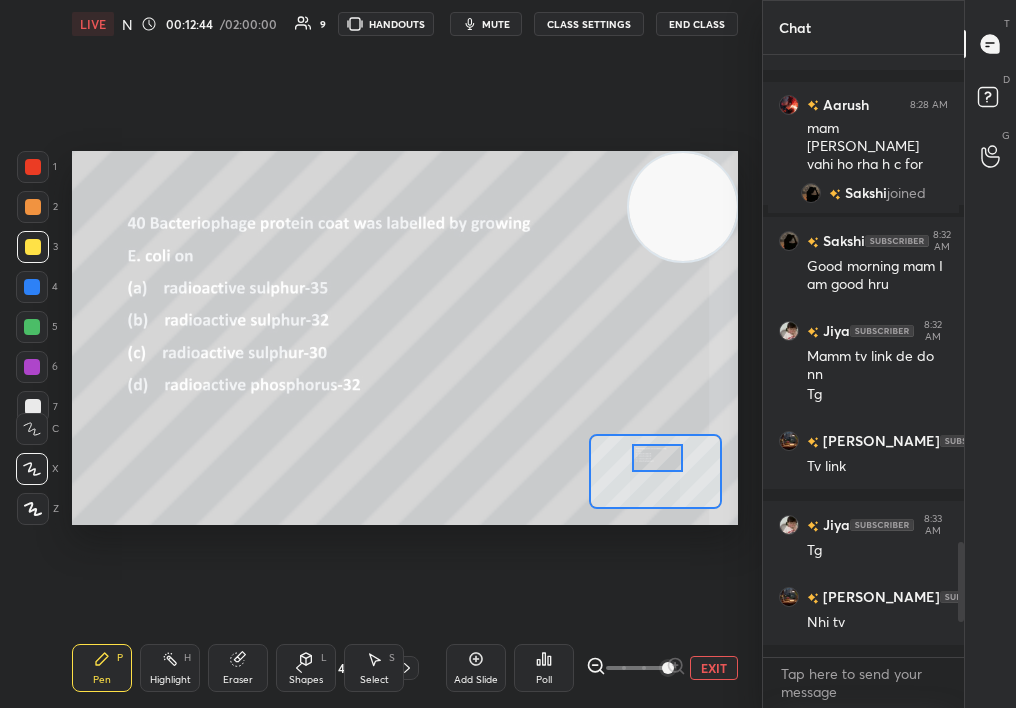 click at bounding box center (33, 207) 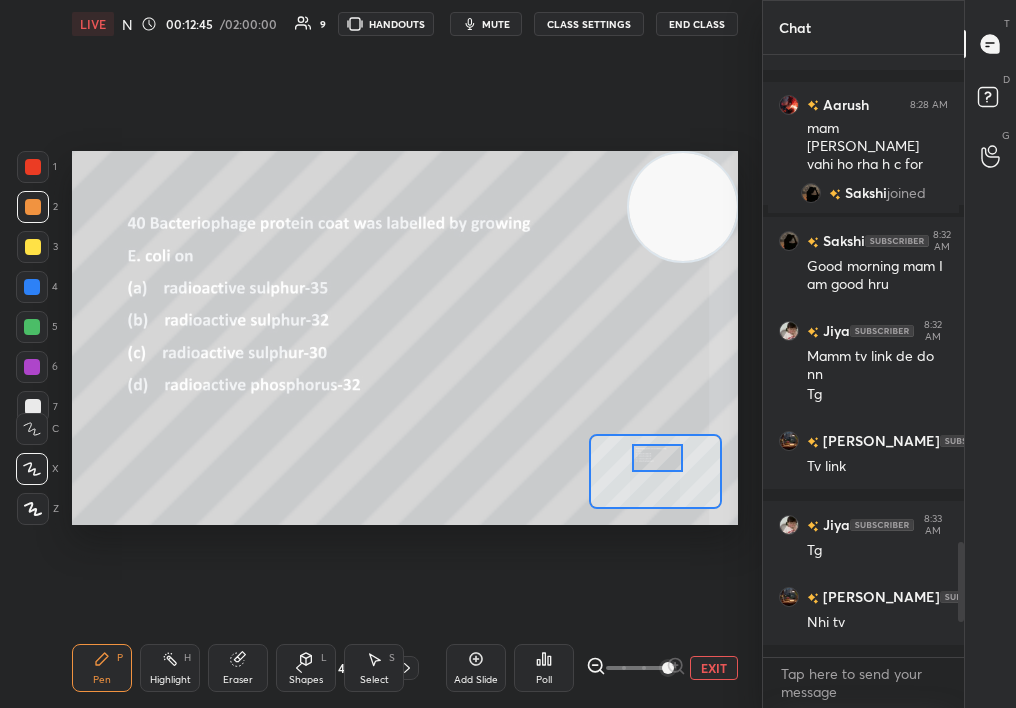 click at bounding box center [33, 207] 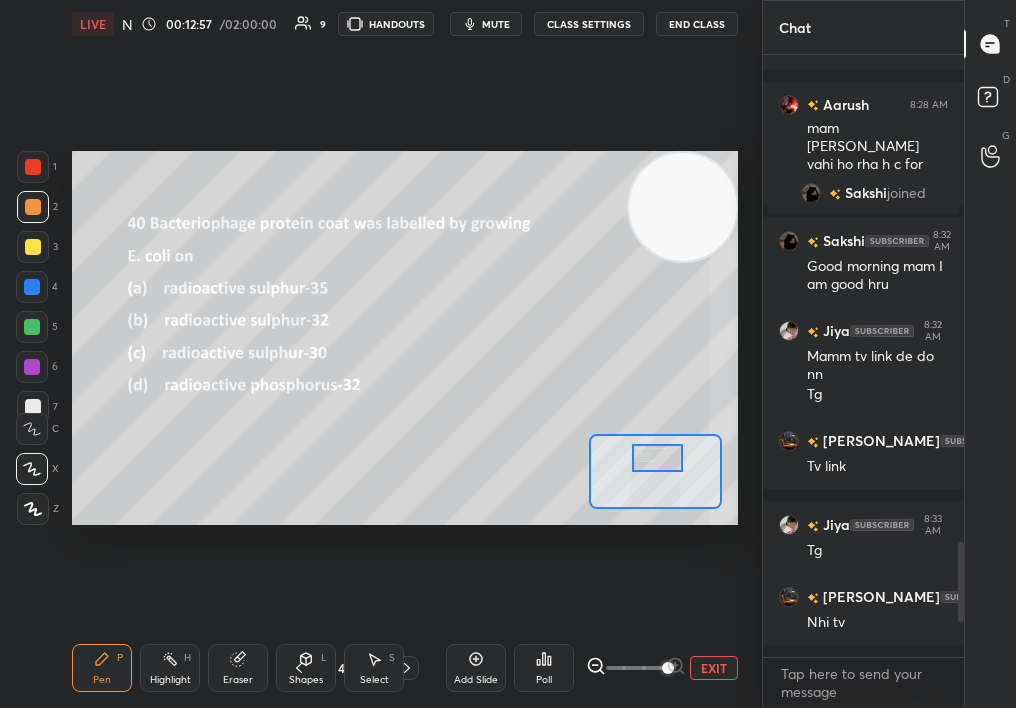 click on "Select S" at bounding box center [374, 668] 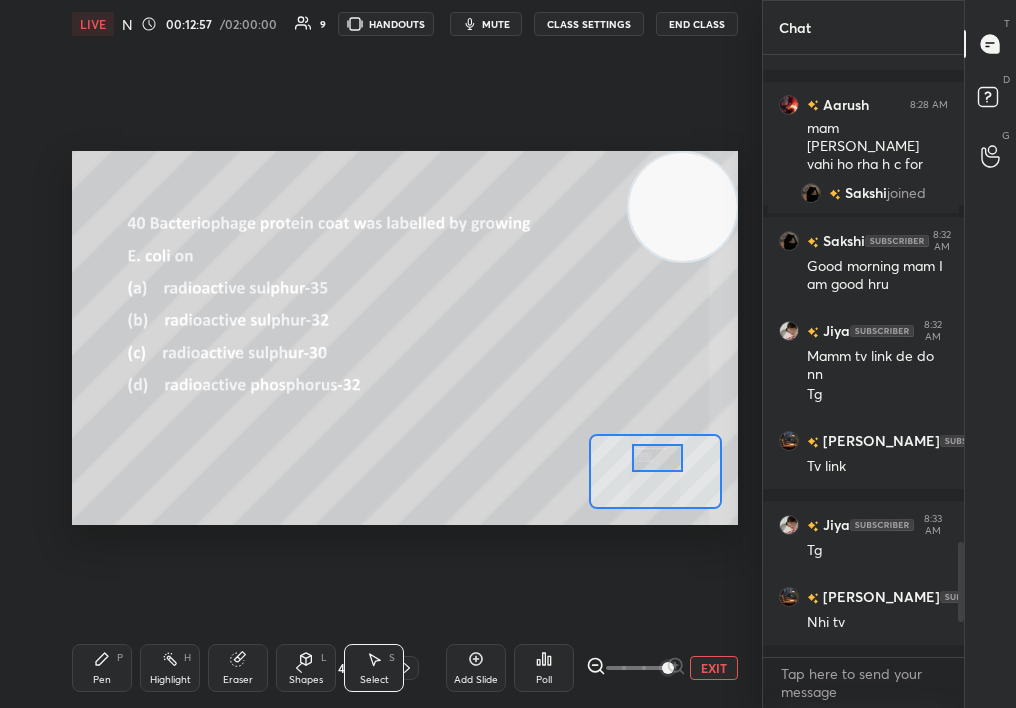 click on "Select S" at bounding box center [374, 668] 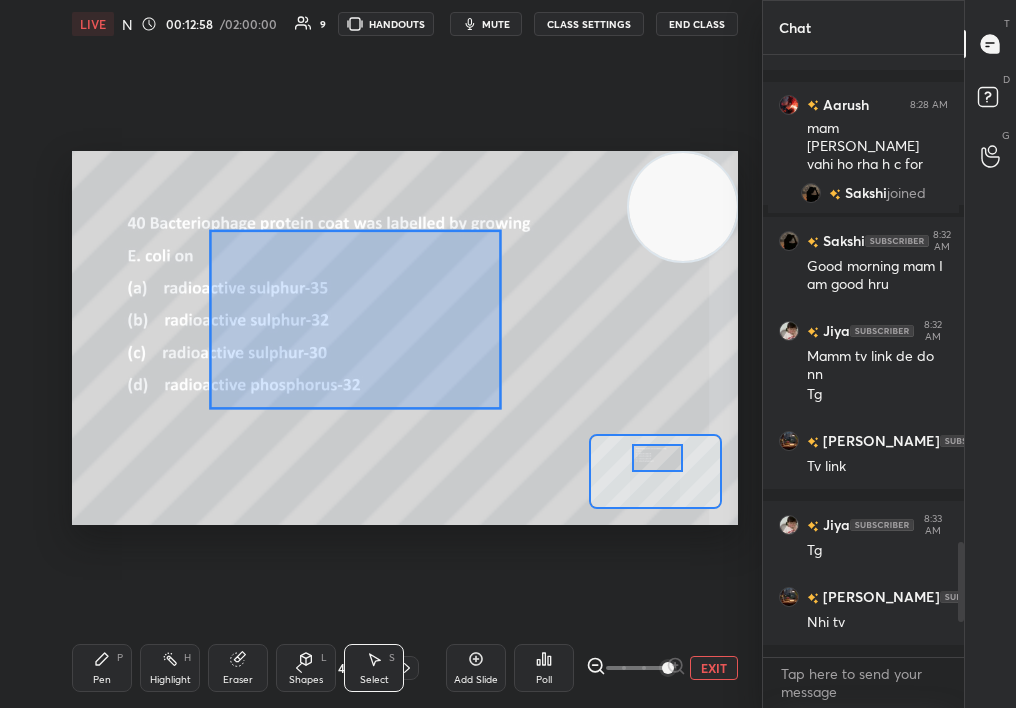 drag, startPoint x: 356, startPoint y: 289, endPoint x: 588, endPoint y: 527, distance: 332.36728 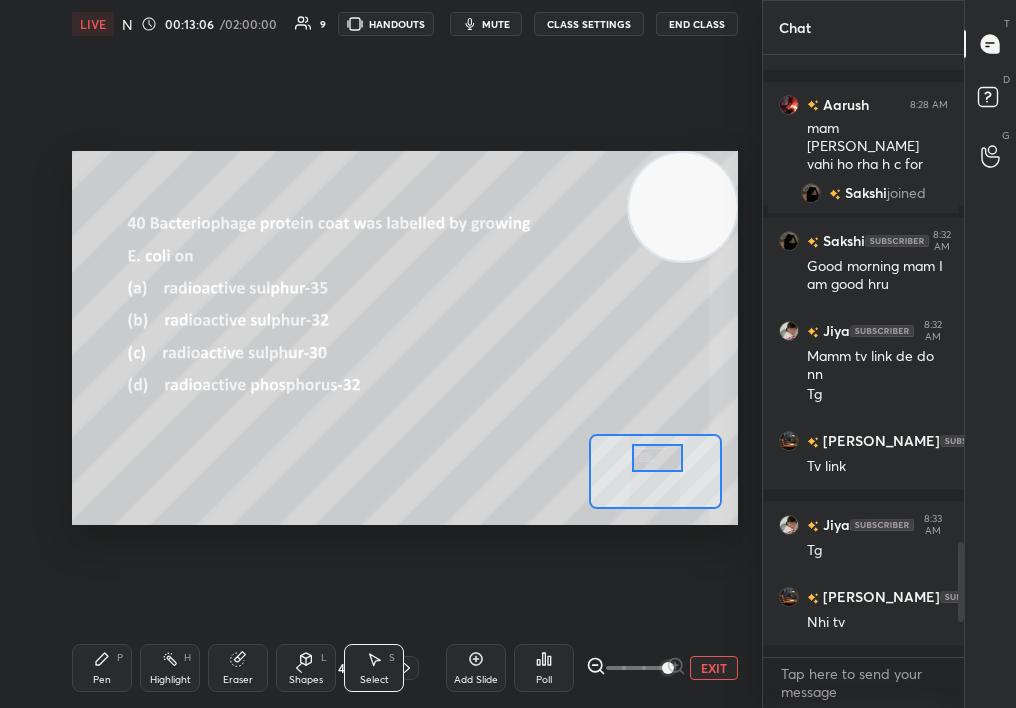 click on "Pen P" at bounding box center (102, 668) 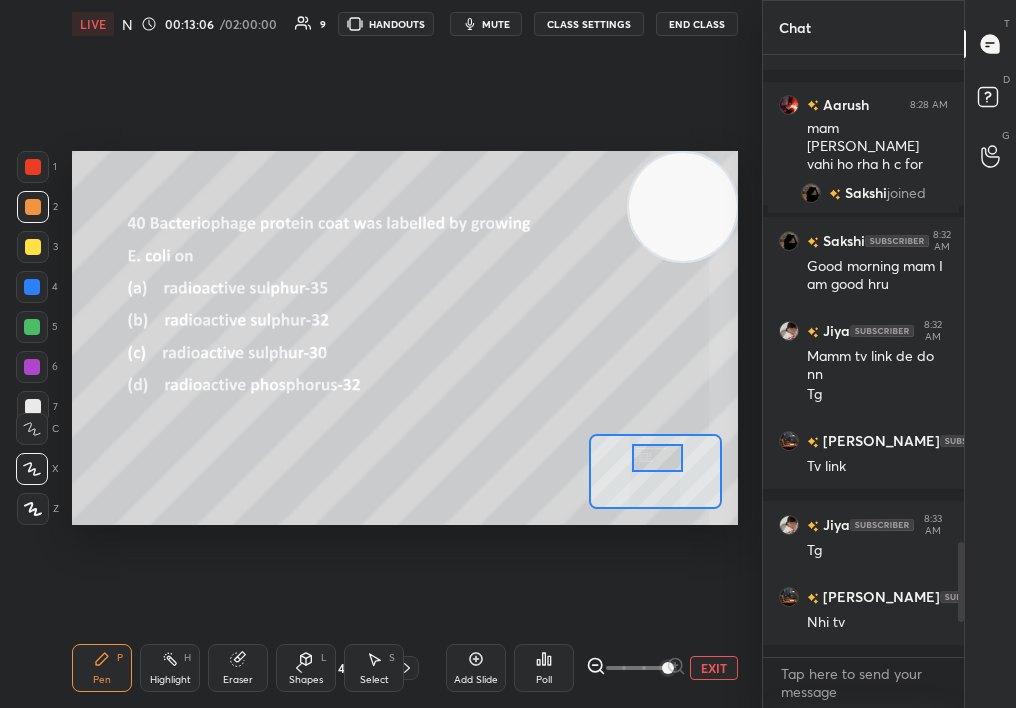 click on "Pen P" at bounding box center [102, 668] 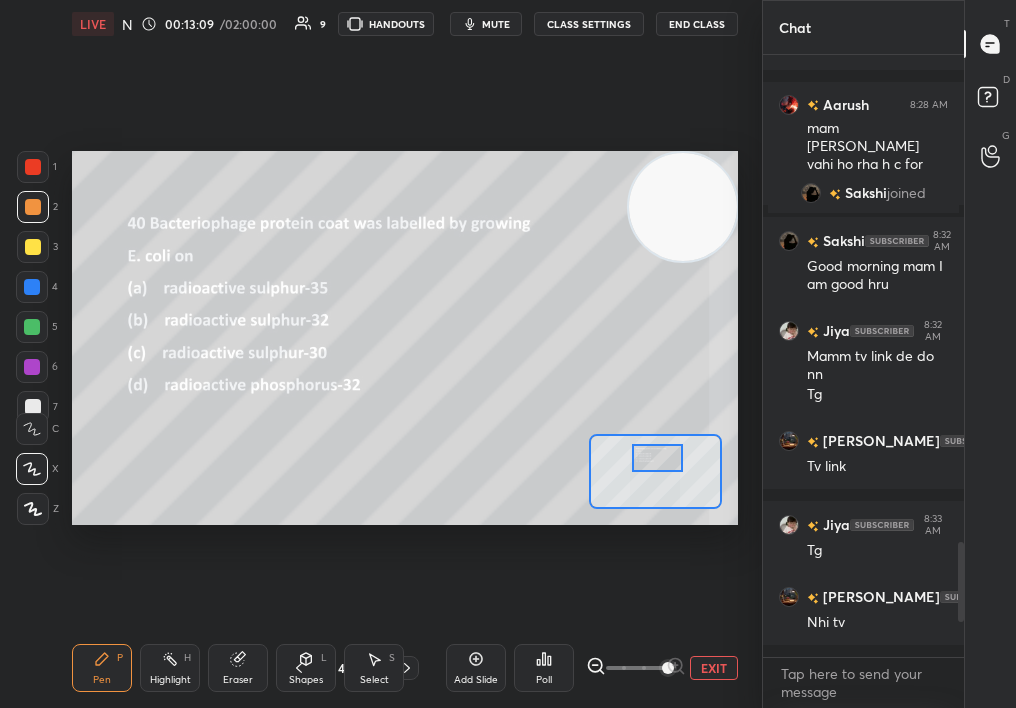 click 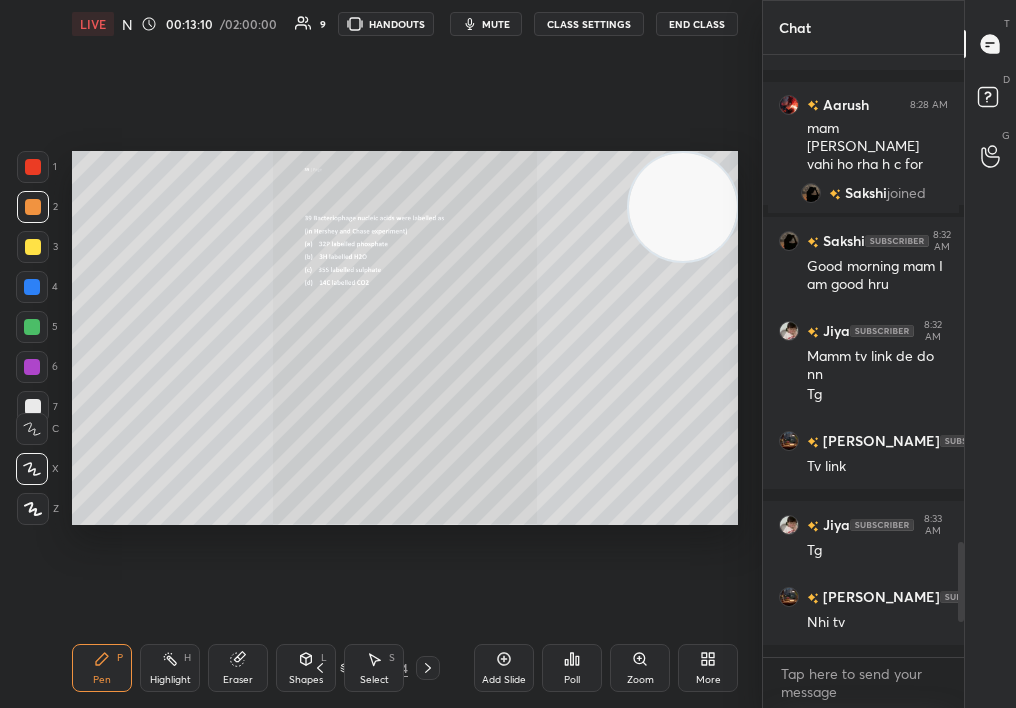 click on "Zoom" at bounding box center (640, 680) 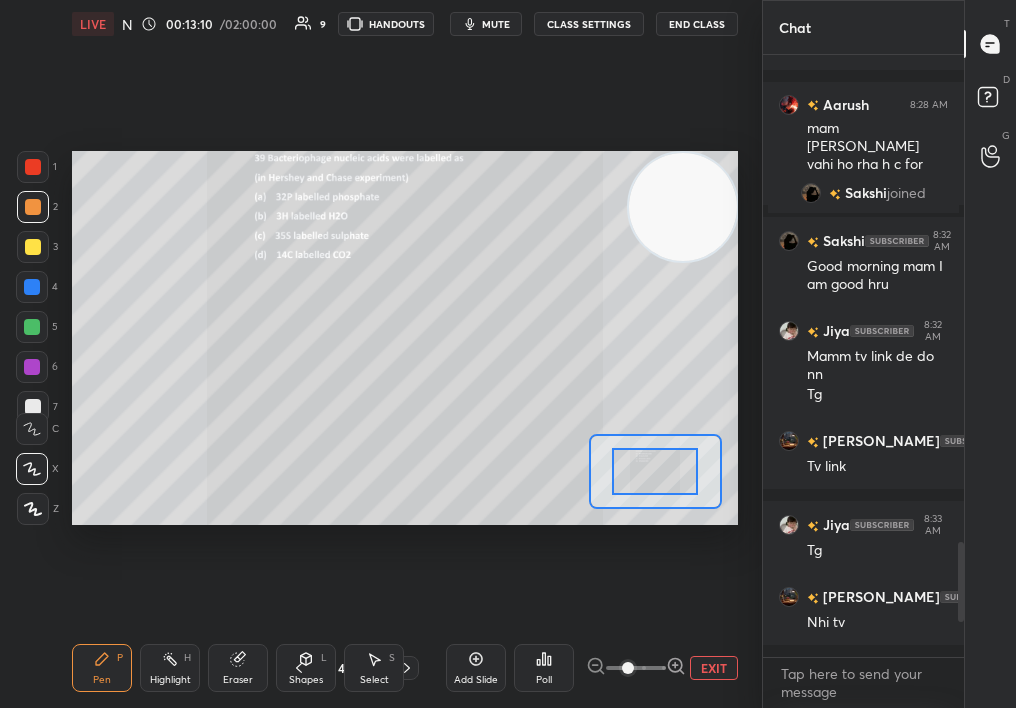 click at bounding box center [628, 668] 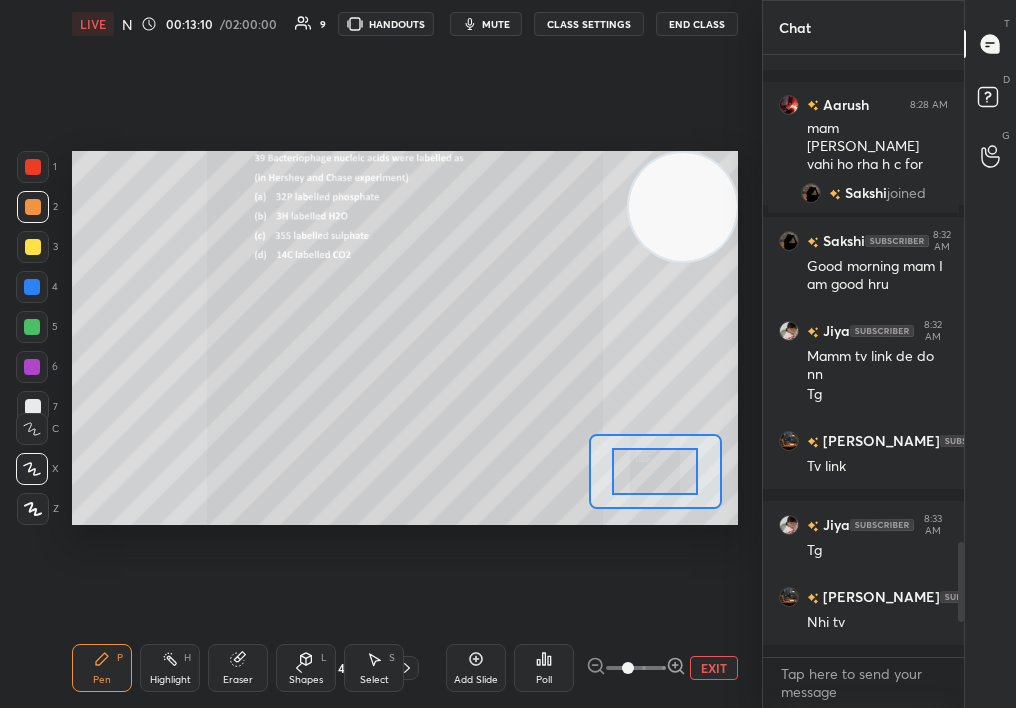 drag, startPoint x: 630, startPoint y: 669, endPoint x: 757, endPoint y: 633, distance: 132.00378 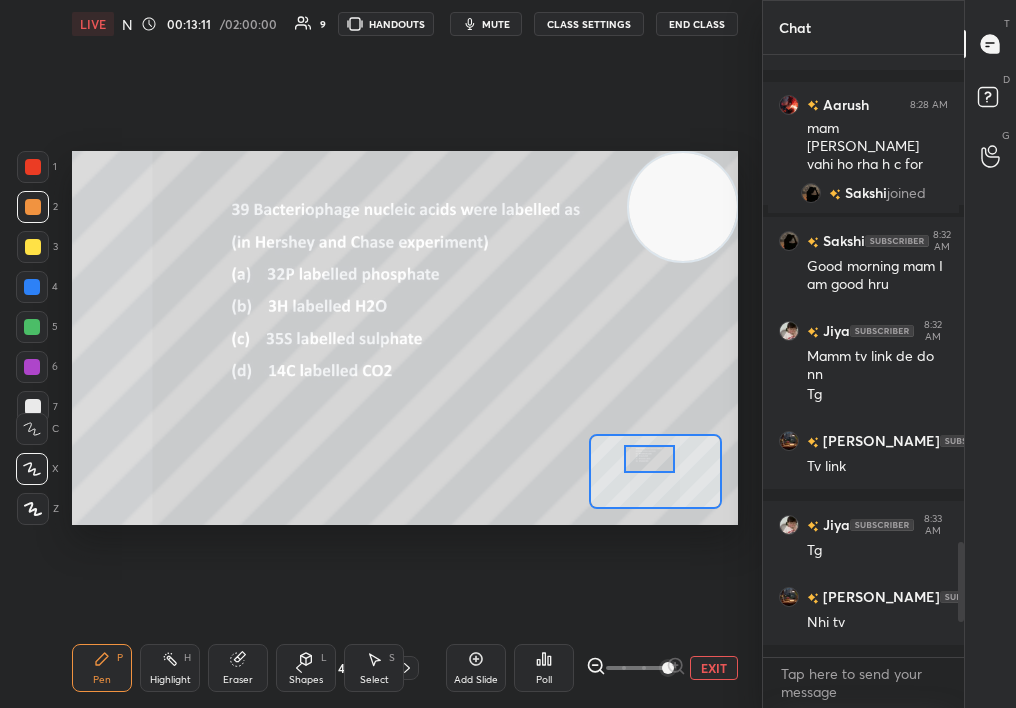 click at bounding box center (650, 459) 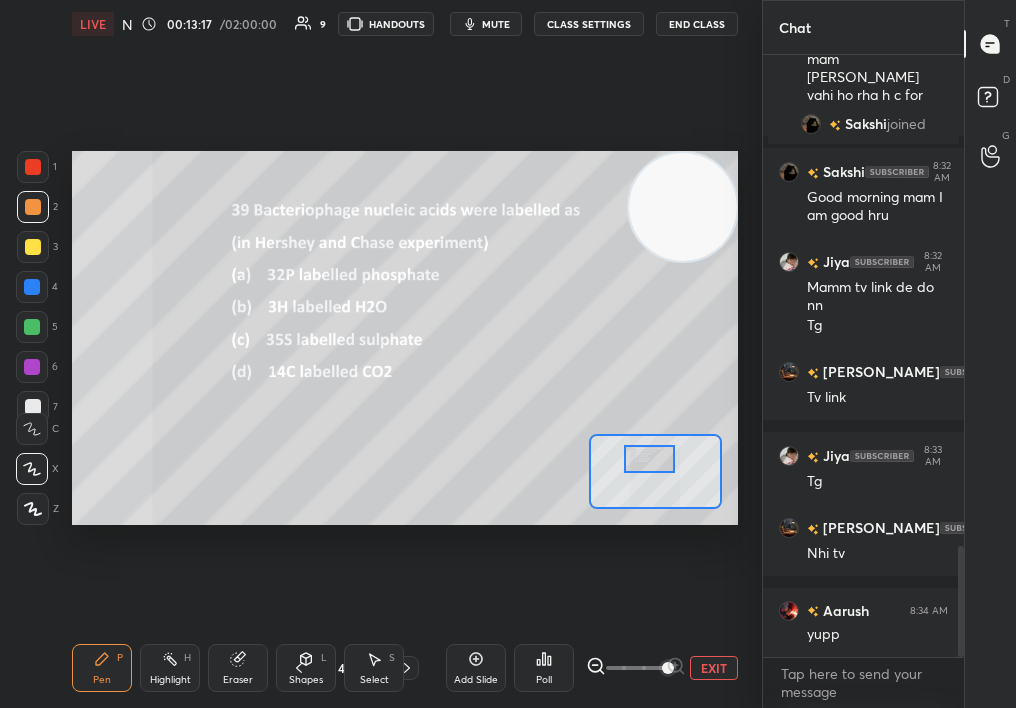 scroll, scrollTop: 2653, scrollLeft: 0, axis: vertical 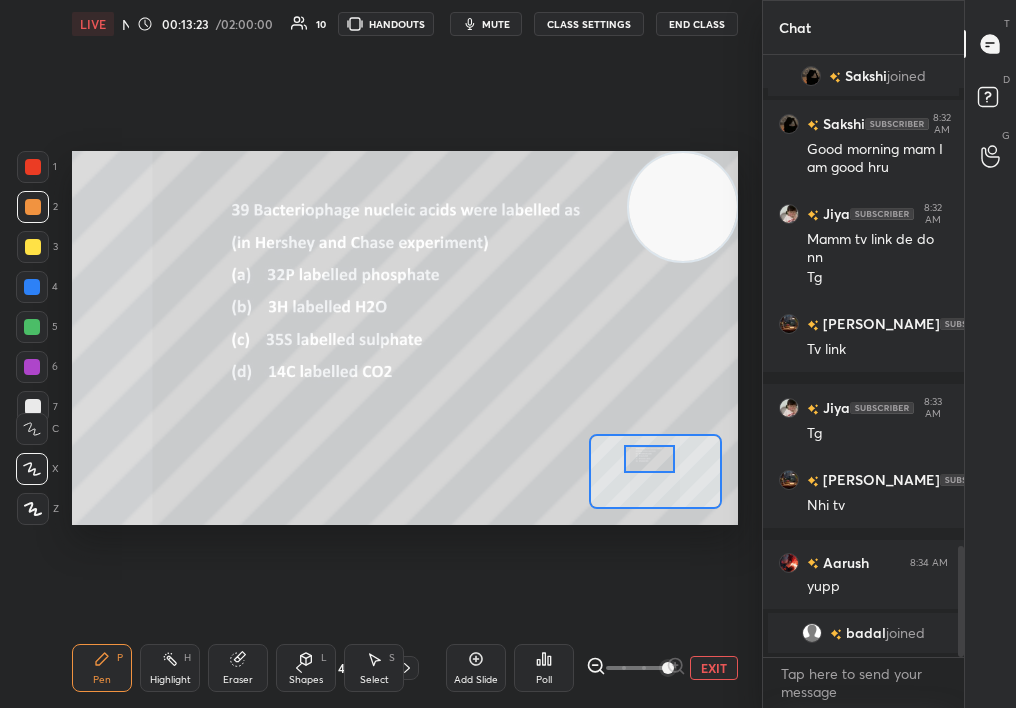 click on "Select S" at bounding box center (374, 668) 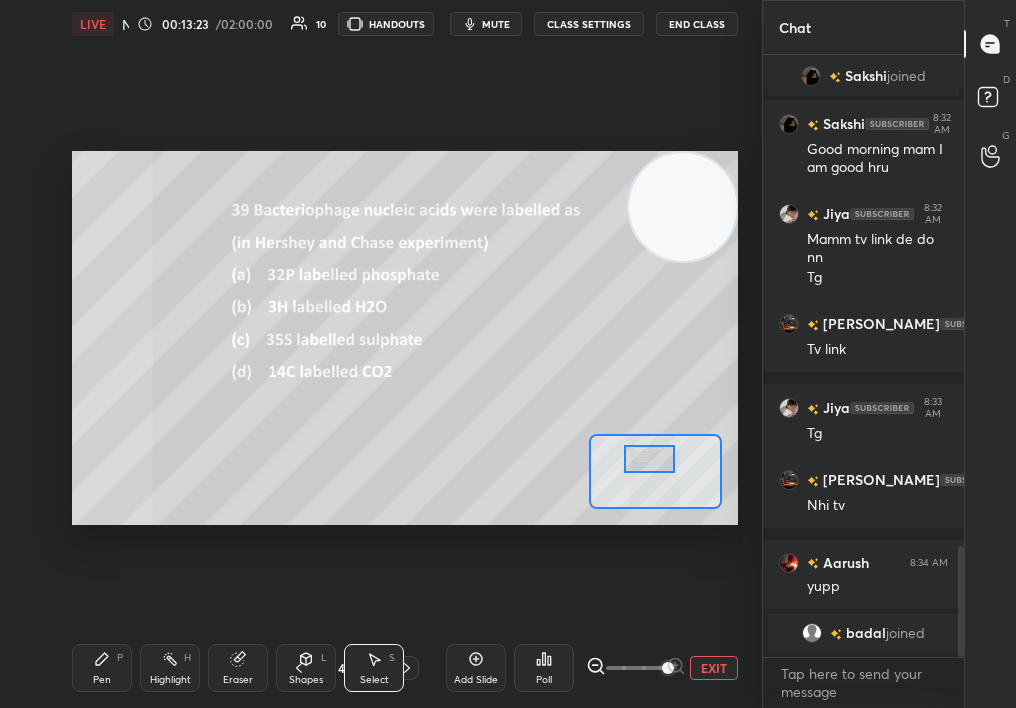 click 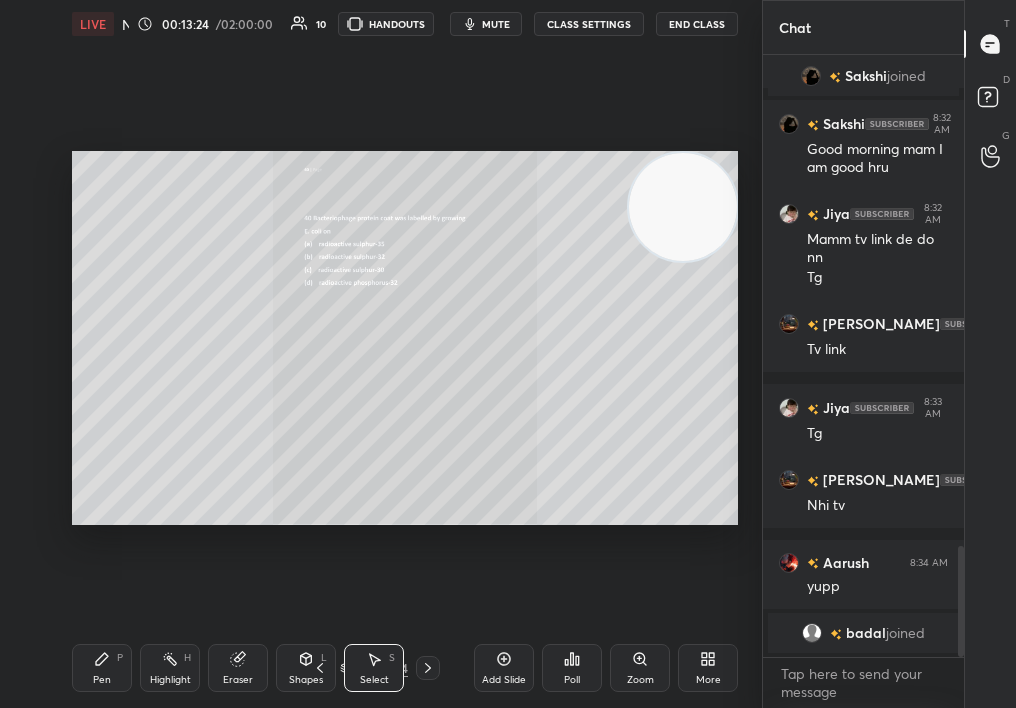 click on "Zoom" at bounding box center (640, 680) 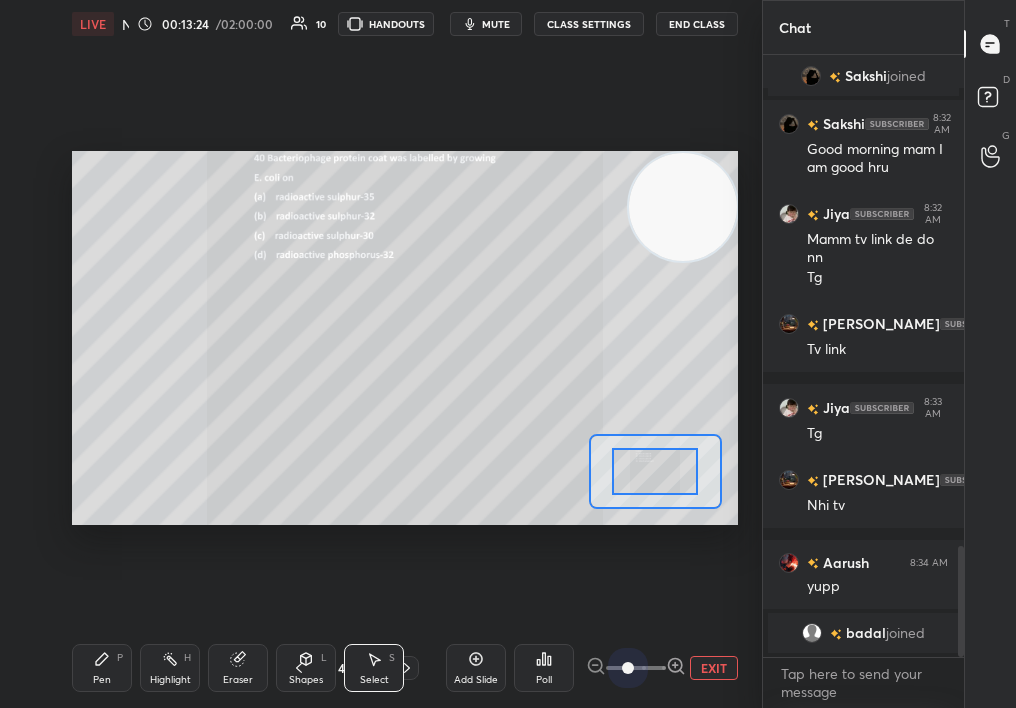 click at bounding box center [628, 668] 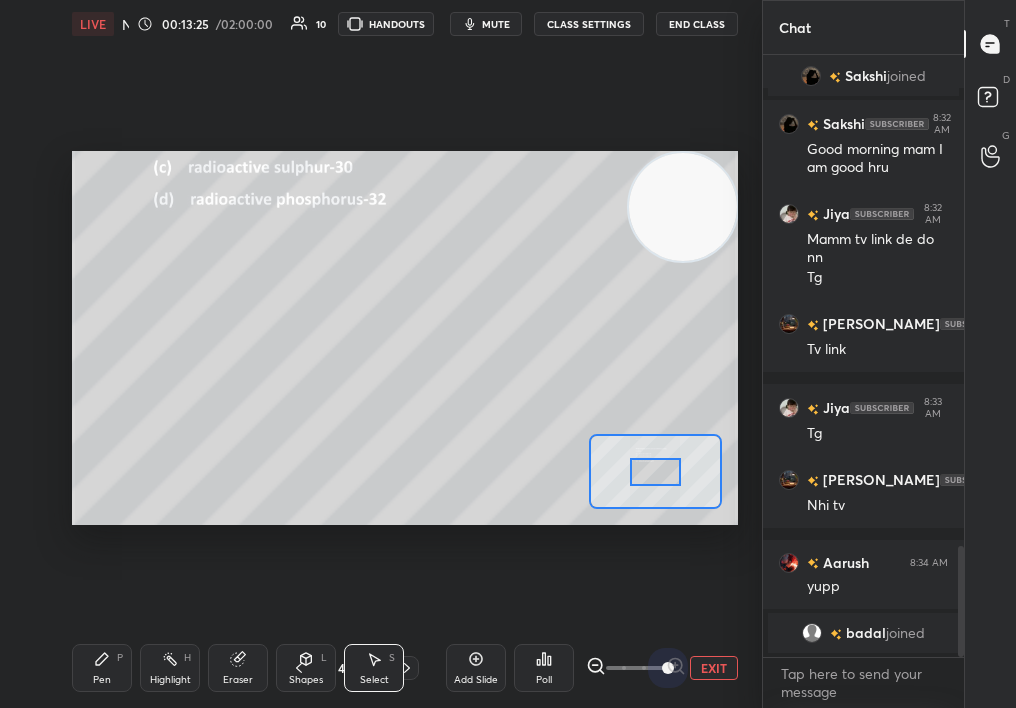 drag, startPoint x: 710, startPoint y: 682, endPoint x: 725, endPoint y: 621, distance: 62.817196 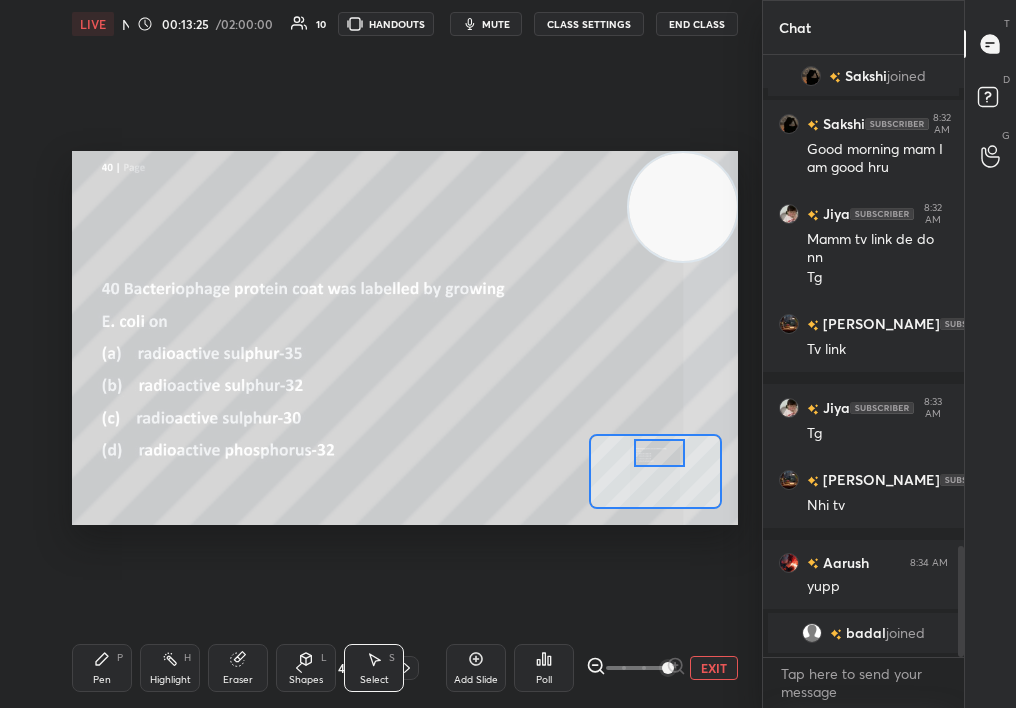 click at bounding box center [660, 453] 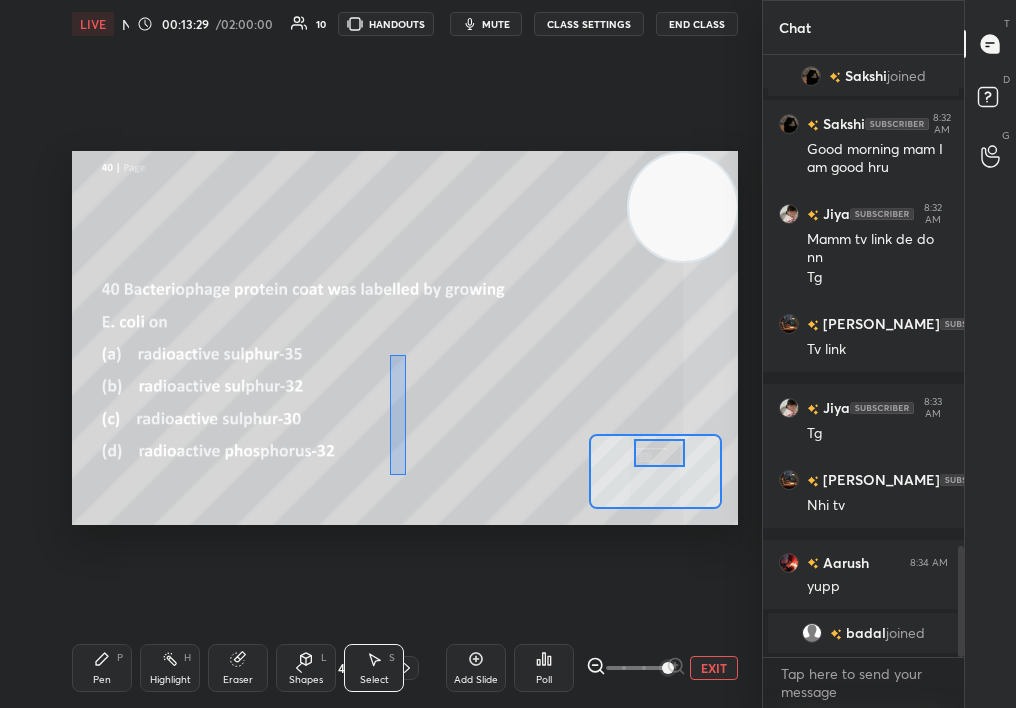 drag, startPoint x: 390, startPoint y: 334, endPoint x: 389, endPoint y: 471, distance: 137.00365 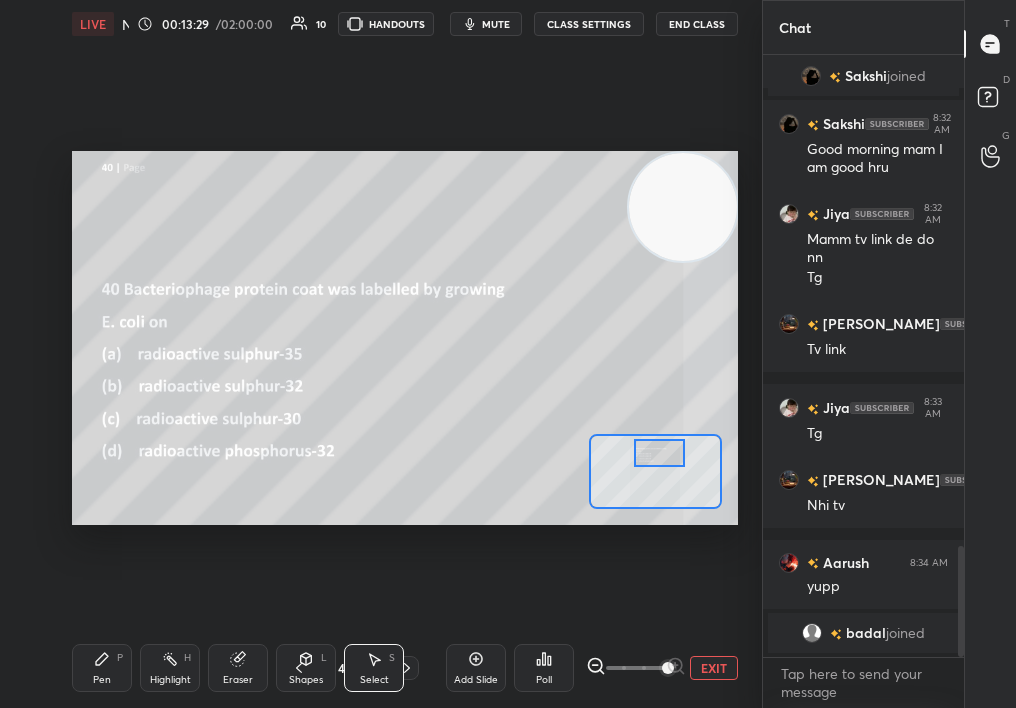 drag, startPoint x: 120, startPoint y: 657, endPoint x: 107, endPoint y: 659, distance: 13.152946 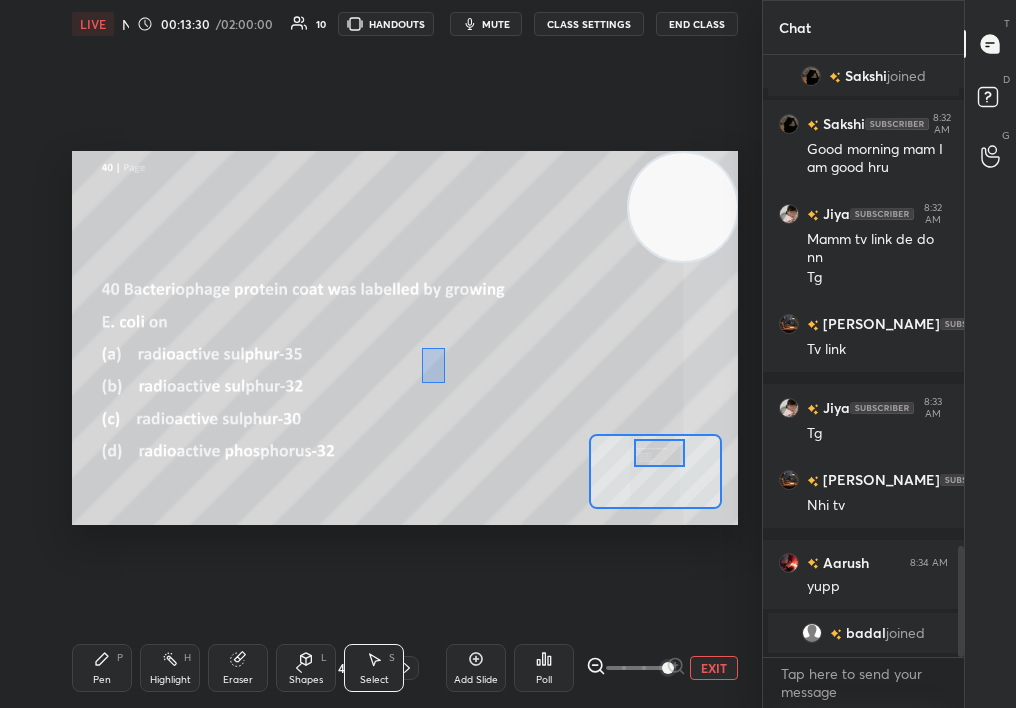 drag, startPoint x: 433, startPoint y: 323, endPoint x: 411, endPoint y: 486, distance: 164.47797 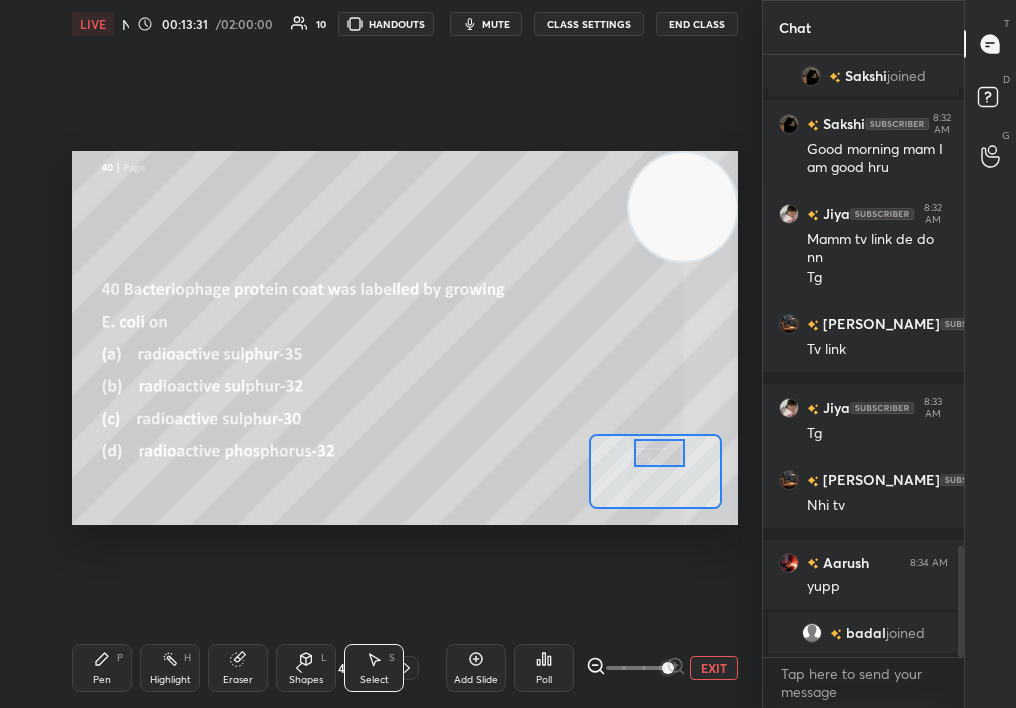 click on "Pen P" at bounding box center [102, 668] 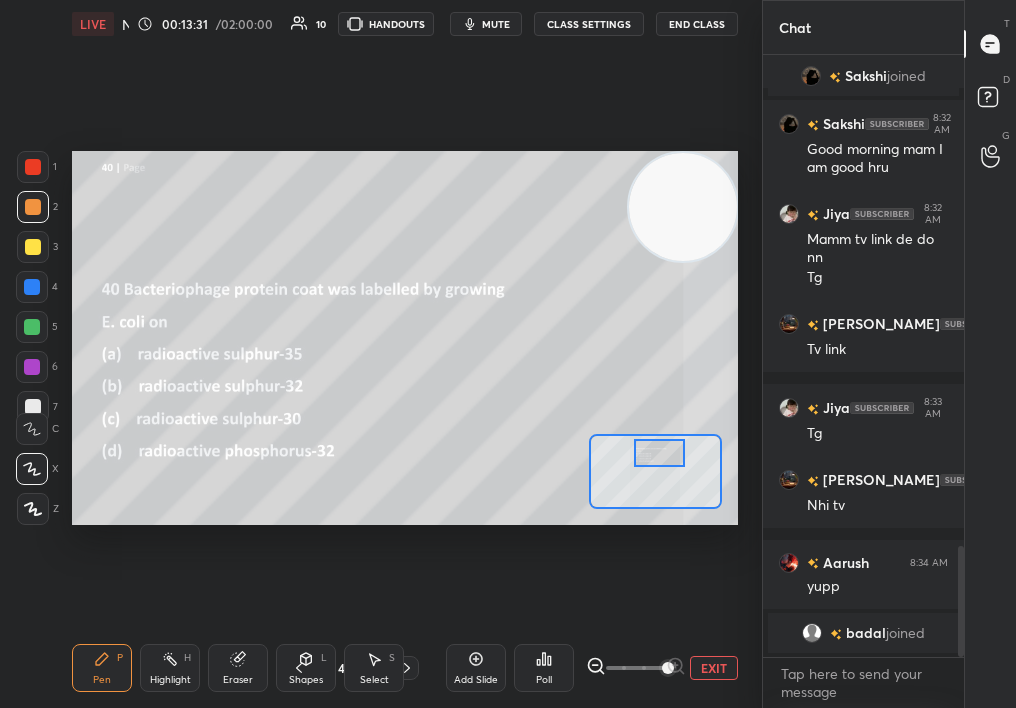 click on "Pen P" at bounding box center (102, 668) 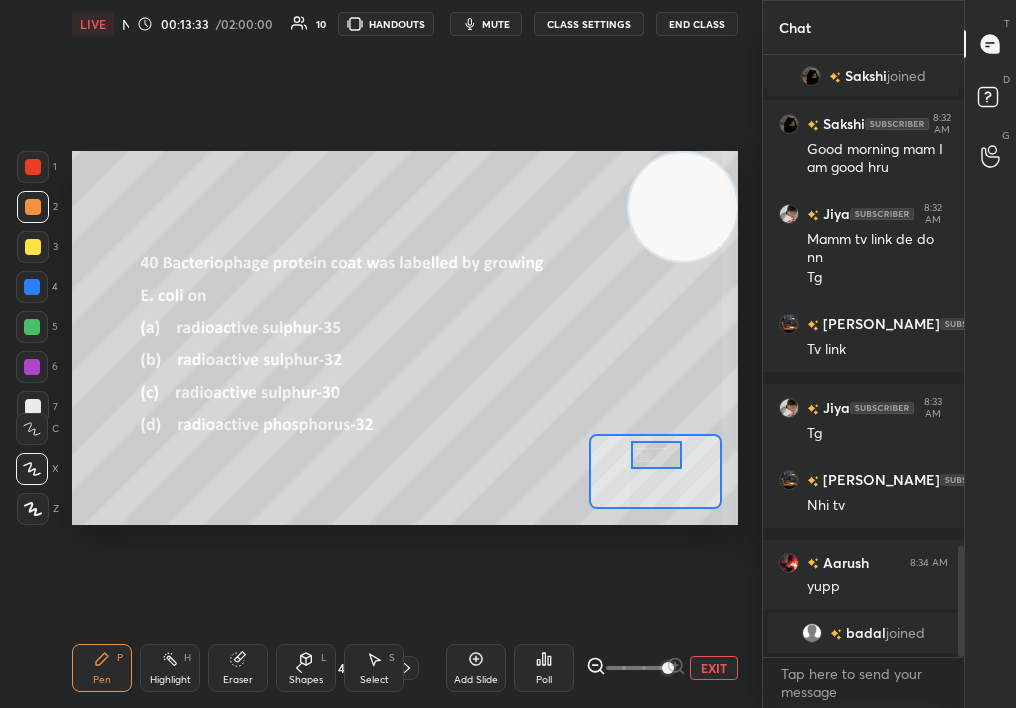 click at bounding box center (657, 455) 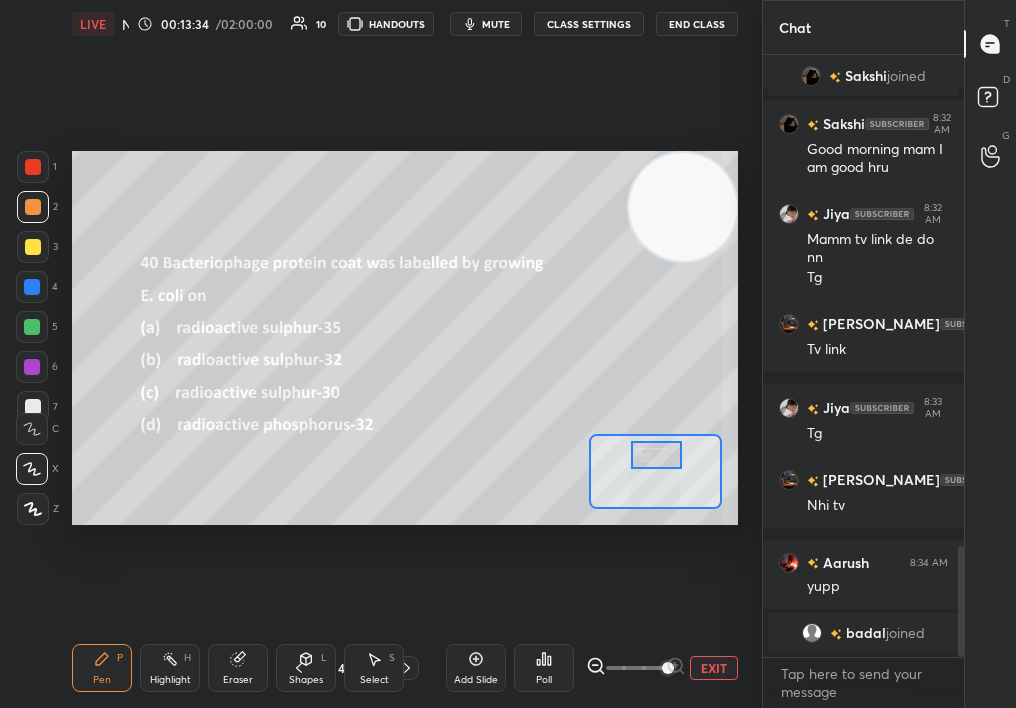 click on "Poll" at bounding box center [544, 668] 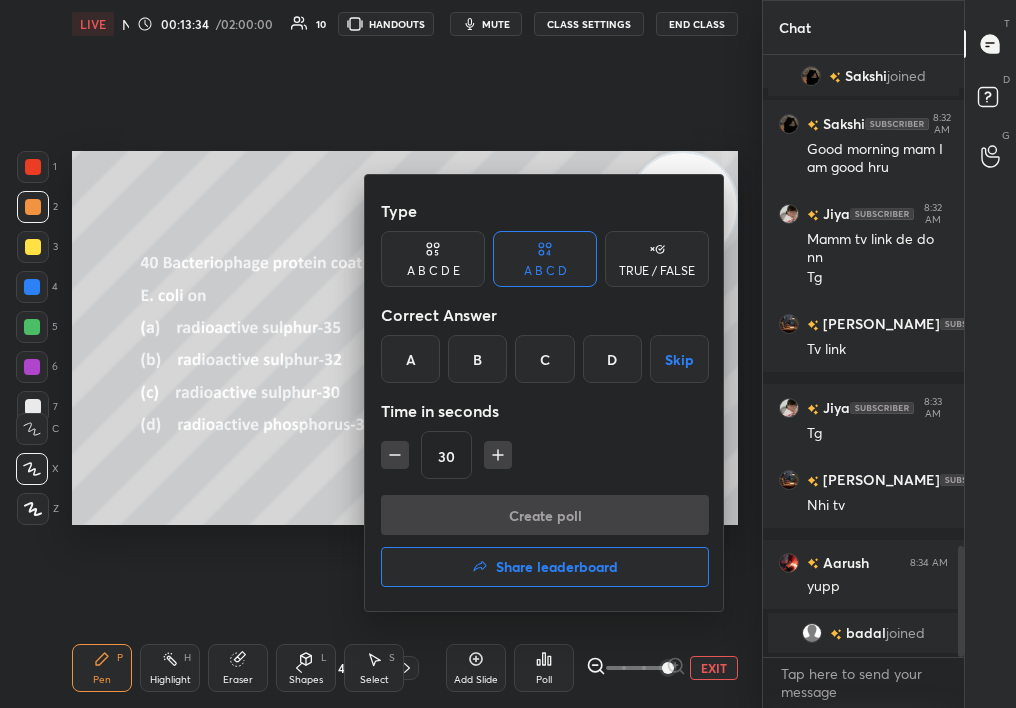 click on "A" at bounding box center [410, 359] 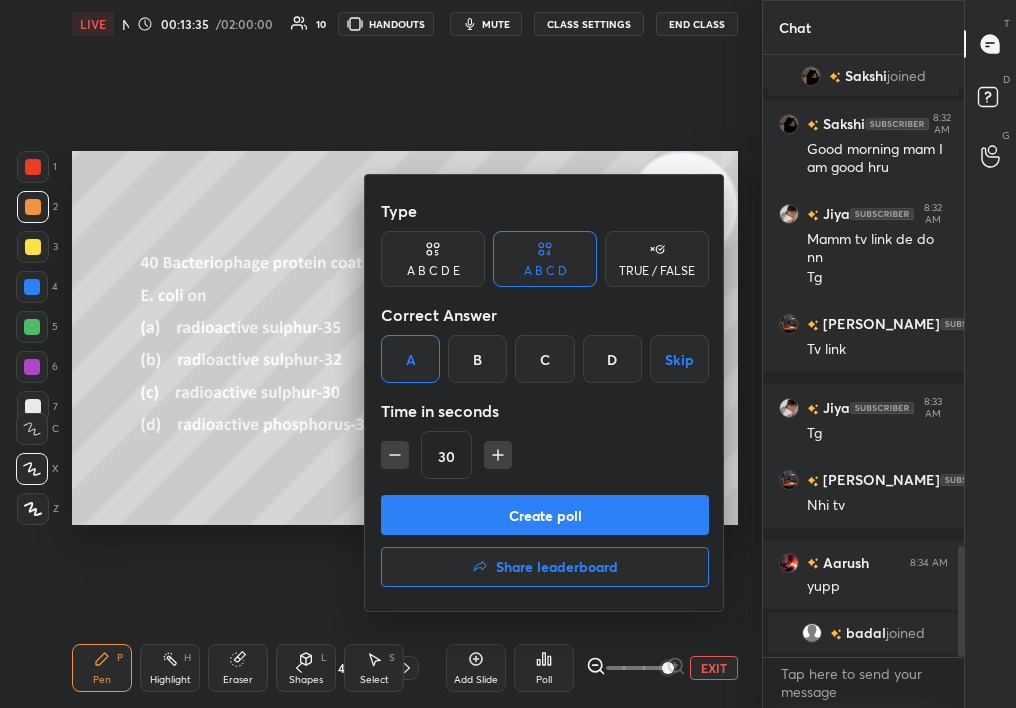click on "Create poll" at bounding box center [545, 515] 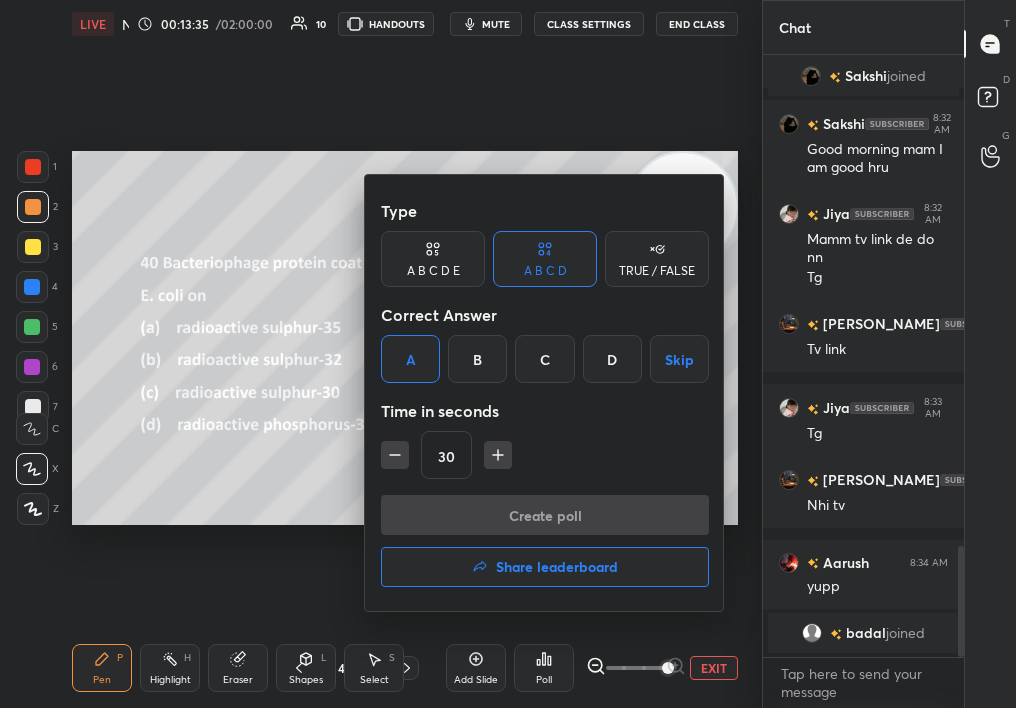 scroll, scrollTop: 554, scrollLeft: 195, axis: both 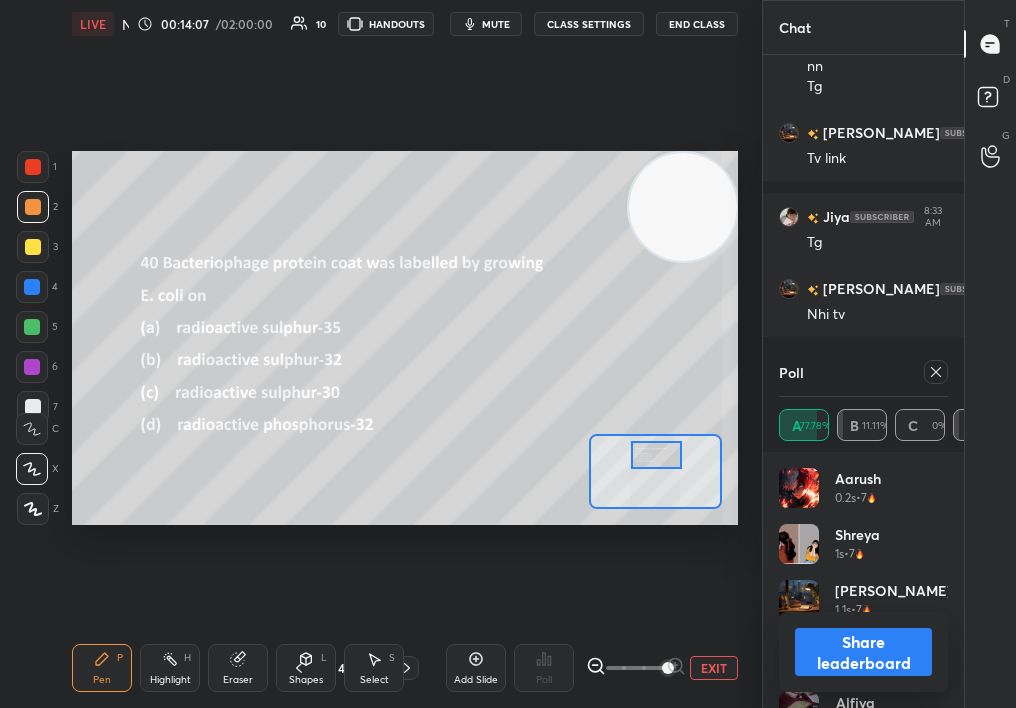 click 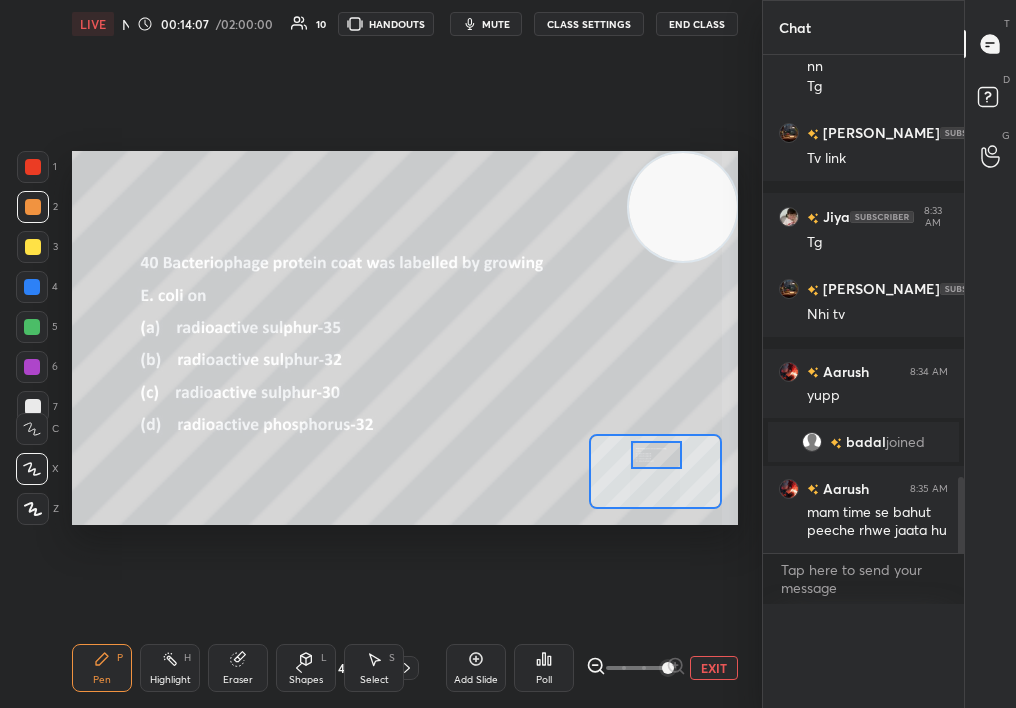 scroll, scrollTop: 0, scrollLeft: 0, axis: both 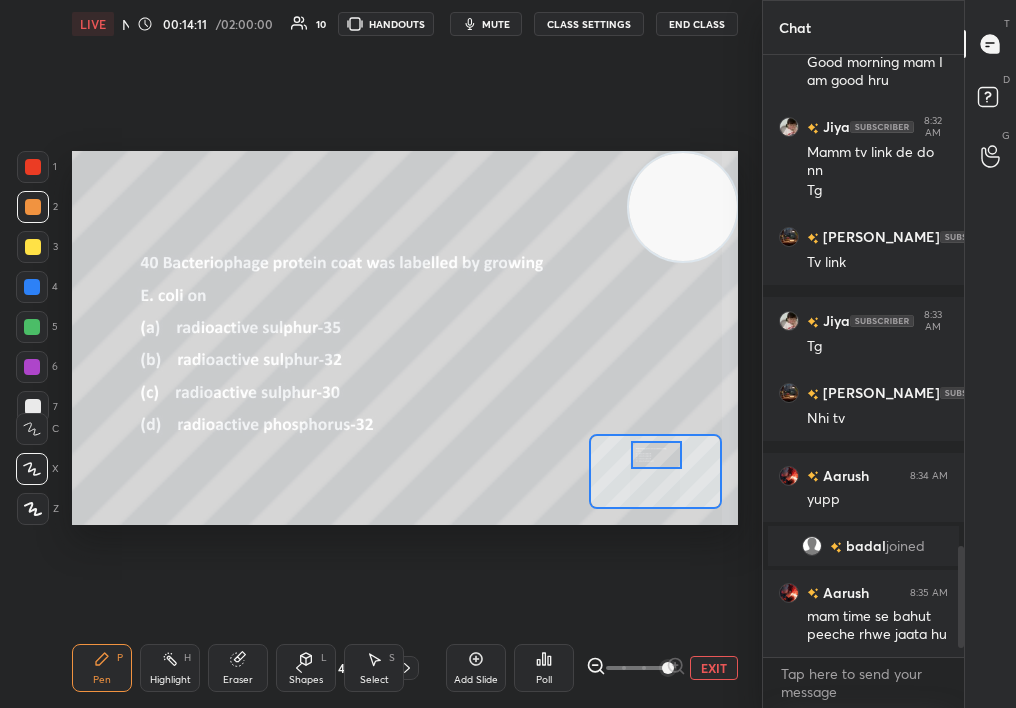 click 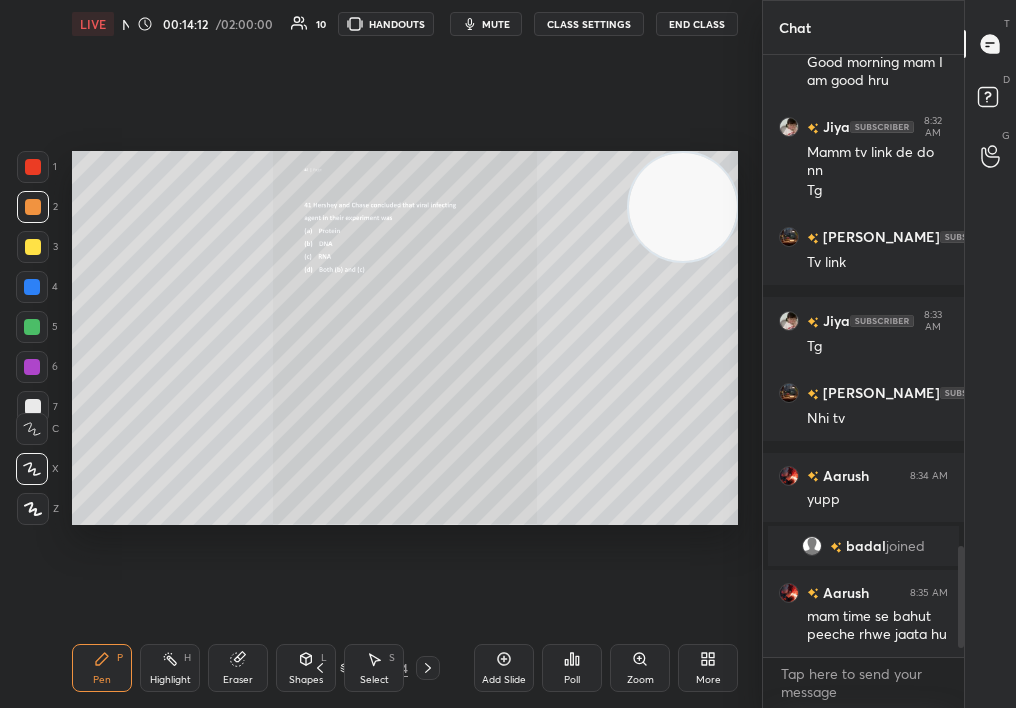 click 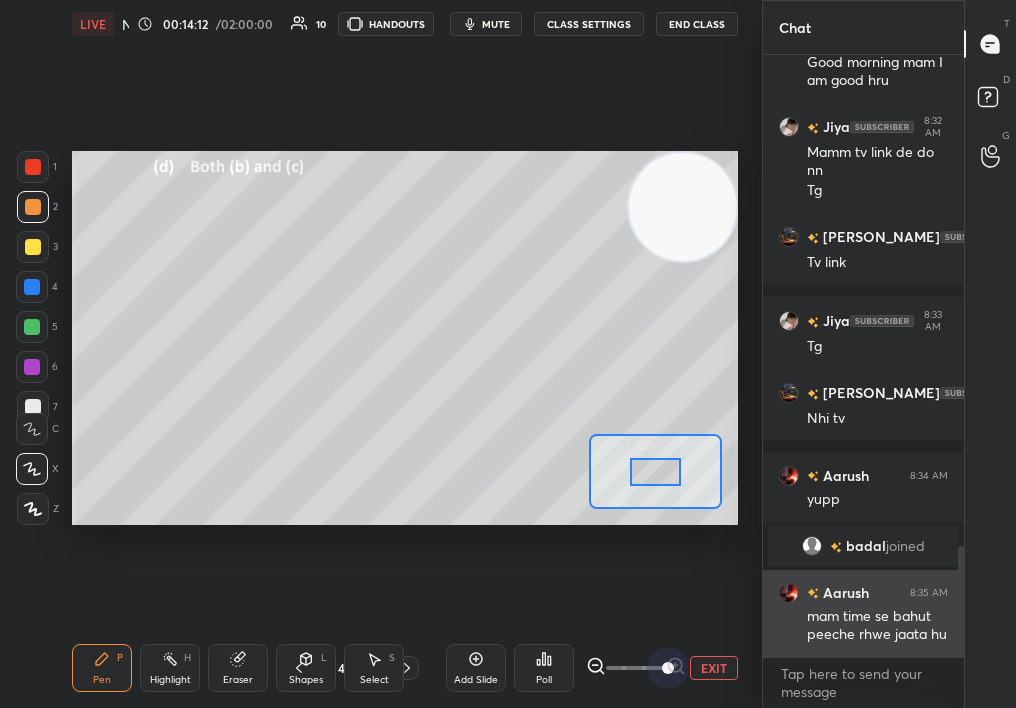 drag, startPoint x: 705, startPoint y: 656, endPoint x: 770, endPoint y: 648, distance: 65.490456 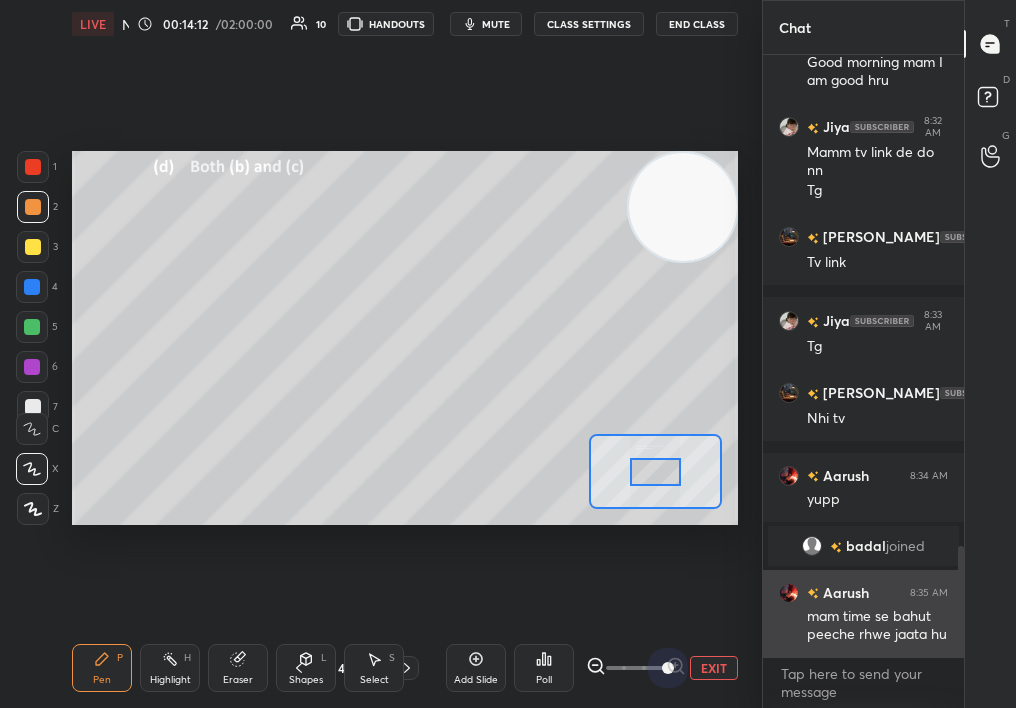 click on "1 2 3 4 5 6 7 C X Z C X Z E E Erase all   H H LIVE NCERT Highlight Mol Bio : Replication 00:14:12 /  02:00:00 10 HANDOUTS mute CLASS SETTINGS End Class Setting up your live class Poll for   secs No correct answer Start poll Back NCERT Highlight Mol Bio : Replication [MEDICAL_DATA][PERSON_NAME] Pen P Highlight H Eraser Shapes L Select S 46 / 274 Add Slide Poll EXIT Chat [PERSON_NAME]... 8:25 AM [US_STATE] dekha 45-50 Alfiya 8:25 AM Mam hm to aaye the
Yssss mam Aarush 8:25 AM mam test kaise karne h ohh Shreya 8:25 AM Ajj bhi certificate milega Hn kar lungi Aarush 8:26 AM mam anatomy ka Shreya 8:26 AM Kar leti ......lekin kal raat ch3m ki bhi sp thi uska rec ki abhi Chem** [PERSON_NAME]... 8:27 AM Ma'am classes 7 am ko rkh dijiye na [PERSON_NAME]... 8:28 AM Hm Aarush 8:28 AM mam aaj bhi vahi ho rha h c for champion [PERSON_NAME]  joined Sakshi 8:32 AM Good morning mam I am good hru Jiya 8:32 AM Mamm tv link de do nn Tg [PERSON_NAME]... 8:33 AM Tv link Jiya 8:33 AM Tg [PERSON_NAME]... 8:33 AM Nhi tv Aarush 8:34 AM yupp badal  joined Aarush 8:35 AM x" at bounding box center [508, 354] 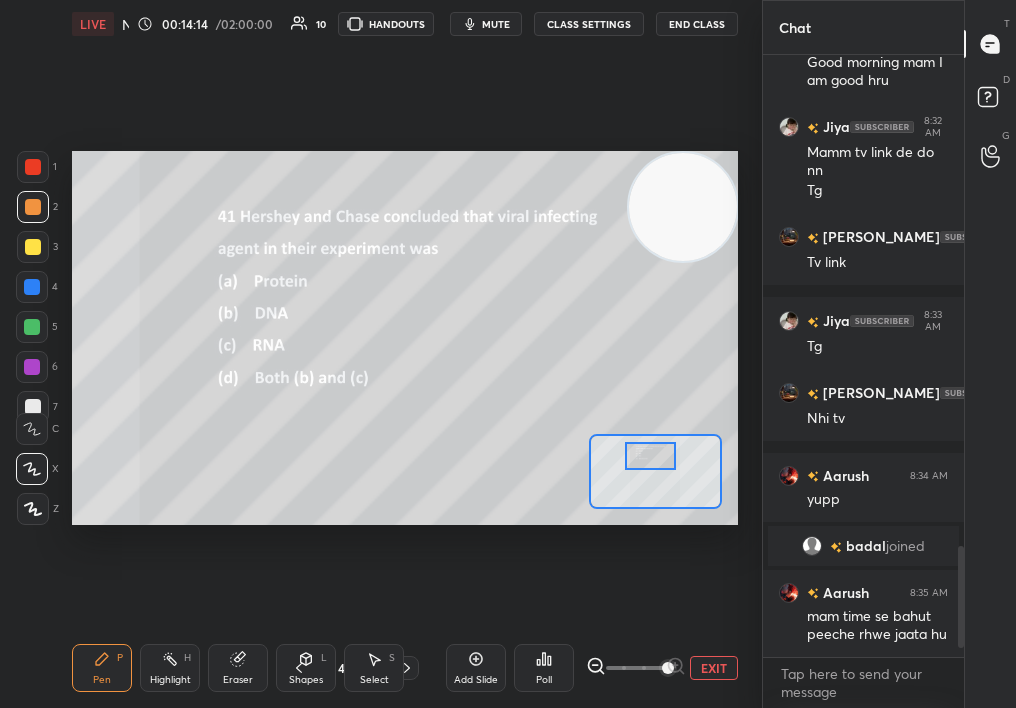 click at bounding box center (651, 456) 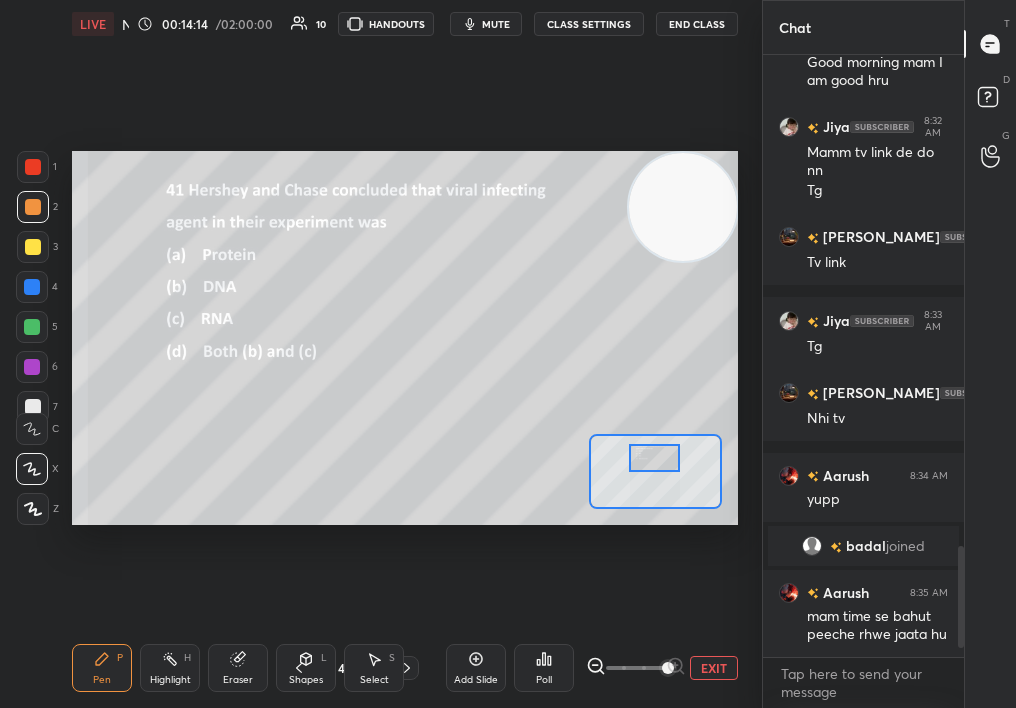 click at bounding box center [655, 458] 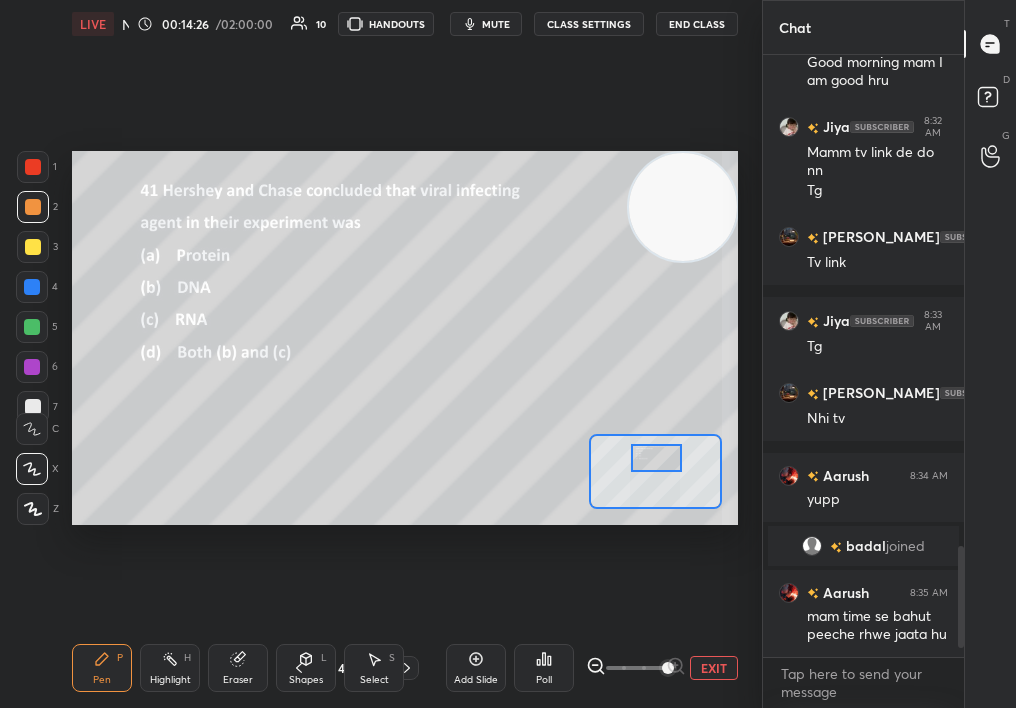 click on "Poll" at bounding box center (544, 668) 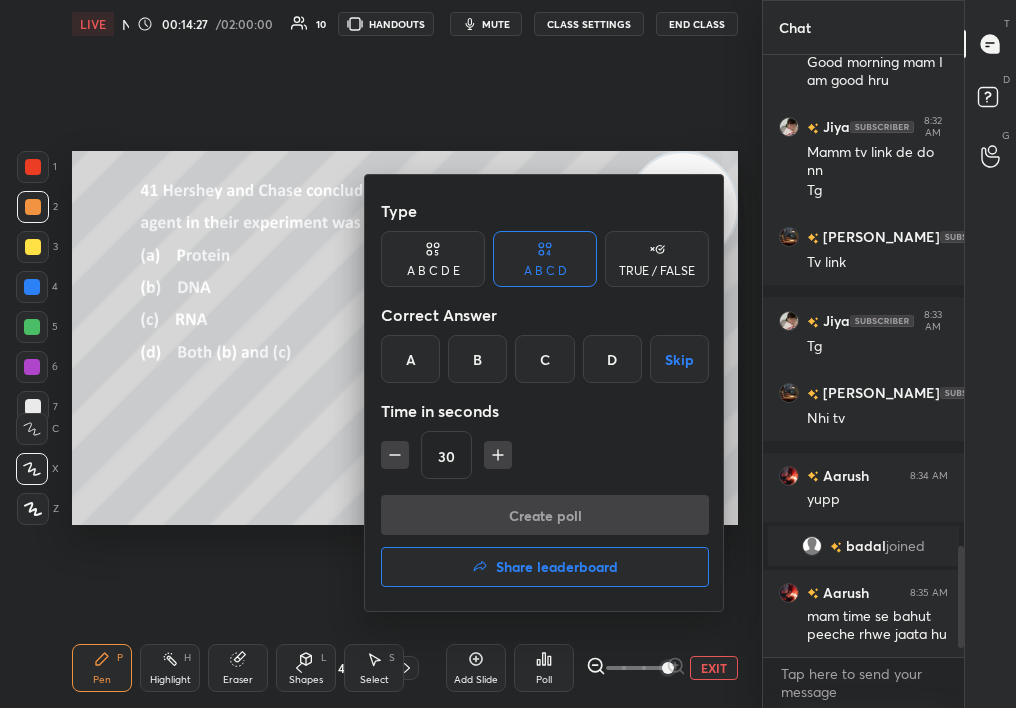 click at bounding box center (508, 354) 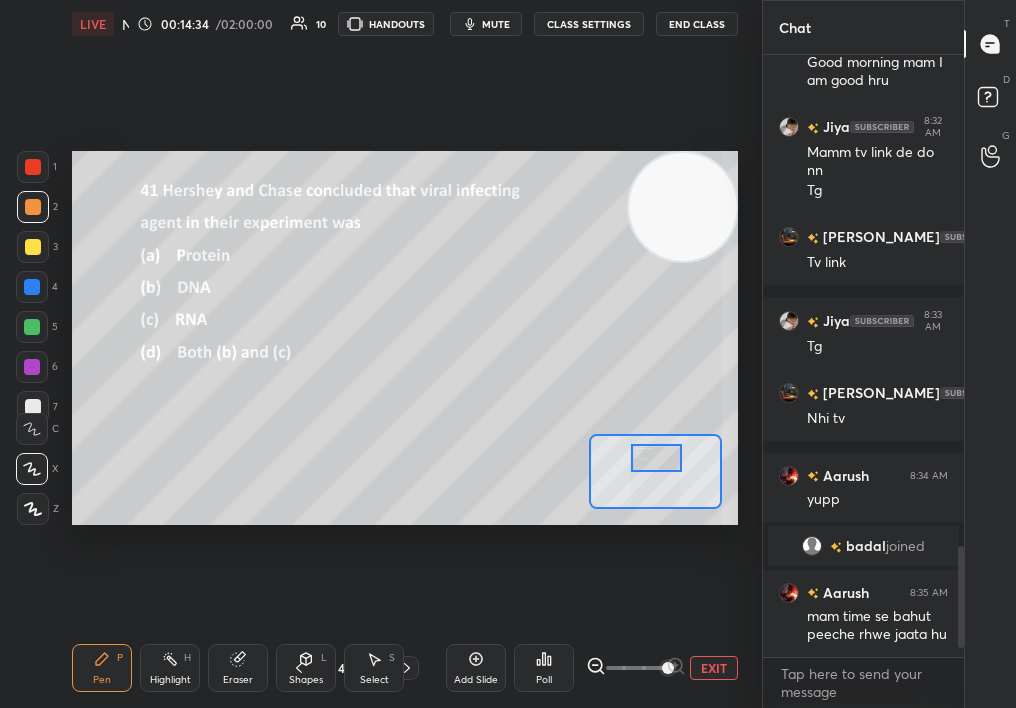 click on "Poll" at bounding box center (544, 668) 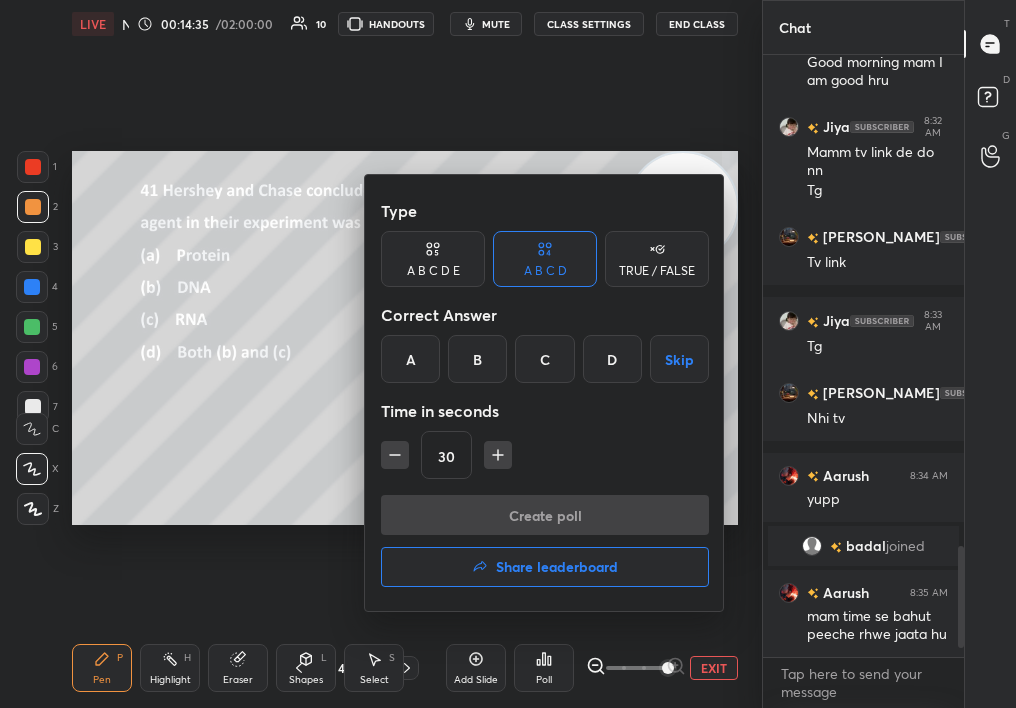 click on "B" at bounding box center [477, 359] 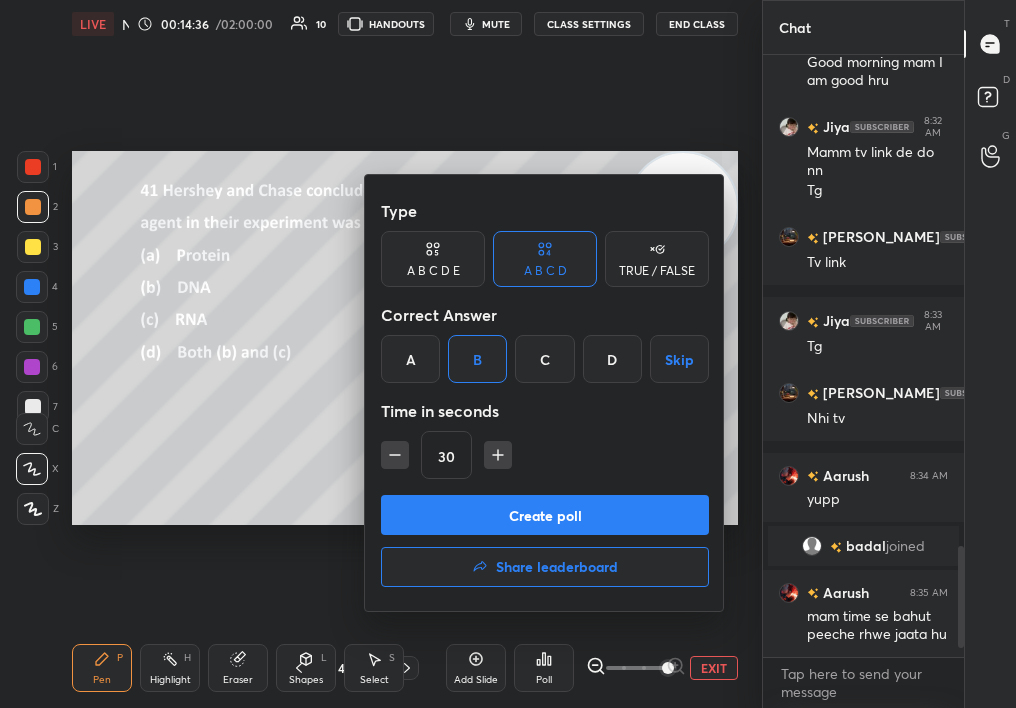 click on "Create poll" at bounding box center (545, 515) 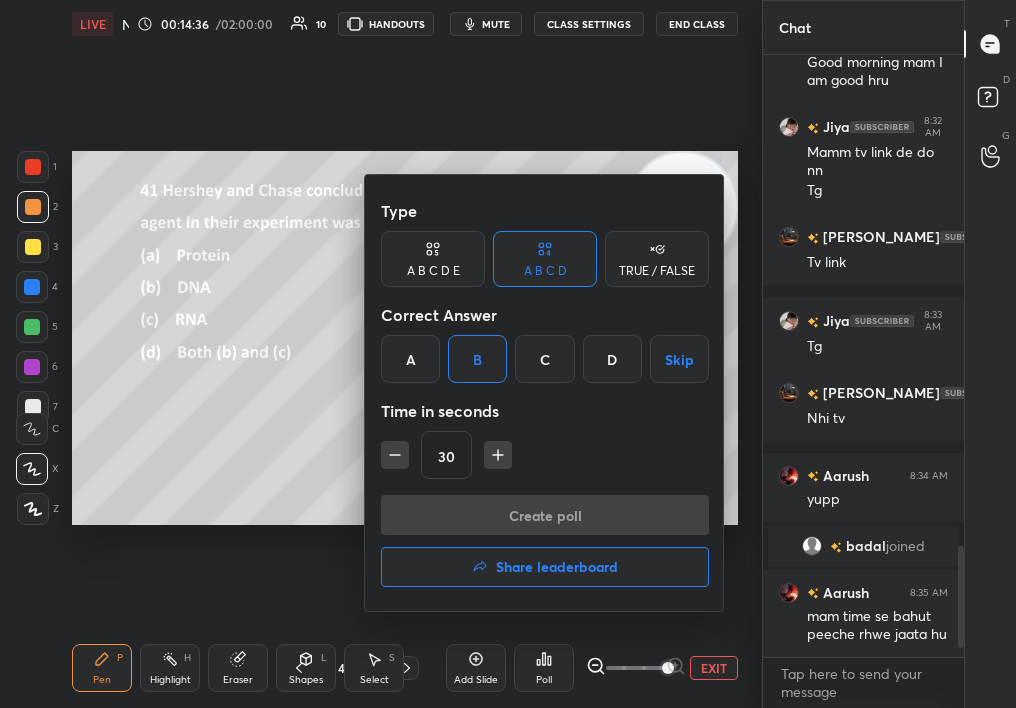 scroll, scrollTop: 554, scrollLeft: 195, axis: both 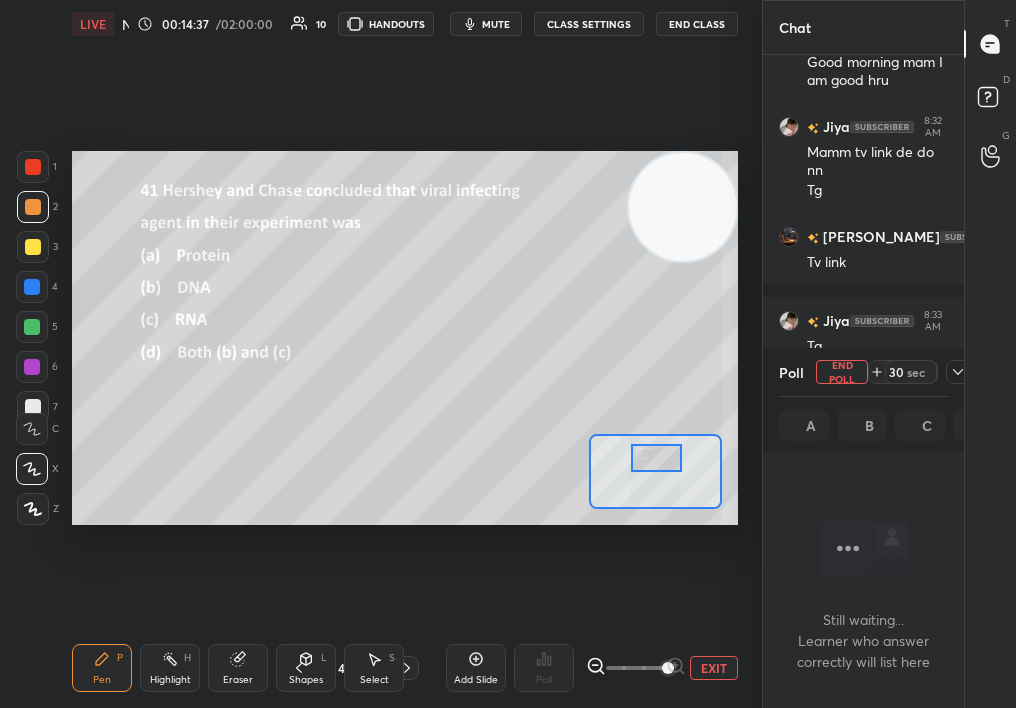 click on "Chat [PERSON_NAME] 8:25 AM [US_STATE] dekha 45-50 Alfiya 8:25 AM Mam hm to aaye the
Yssss mam Aarush 8:25 AM mam test kaise karne h ohh Shreya 8:25 AM Ajj bhi certificate milega Hn kar lungi Aarush 8:26 AM mam anatomy ka Shreya 8:26 AM Kar leti ......lekin kal raat ch3m ki bhi sp thi uska rec ki abhi Chem** [PERSON_NAME]... 8:27 AM Ma'am classes 7 am ko rkh dijiye na [PERSON_NAME]... 8:28 AM Hm Aarush 8:28 AM mam aaj bhi vahi ho rha h c for champion [PERSON_NAME]  joined Sakshi 8:32 AM Good morning mam I am good hru Jiya 8:32 AM Mamm tv link de do nn Tg [PERSON_NAME]... 8:33 AM Tv link Jiya 8:33 AM Tg [PERSON_NAME]... 8:33 AM Nhi tv Aarush 8:34 AM yupp badal  joined Aarush 8:35 AM mam time se bahut peeche rhwe [PERSON_NAME] hu JUMP TO LATEST Enable hand raising Enable raise hand to speak to learners. Once enabled, chat will be turned off temporarily. Enable x   Doubts asked by learners will show up here NEW DOUBTS ASKED No one has raised a hand yet Can't raise hand Got it Poll End Poll 30  sec A B C D T Messages (T) D Doubts (D) G" at bounding box center (889, 354) 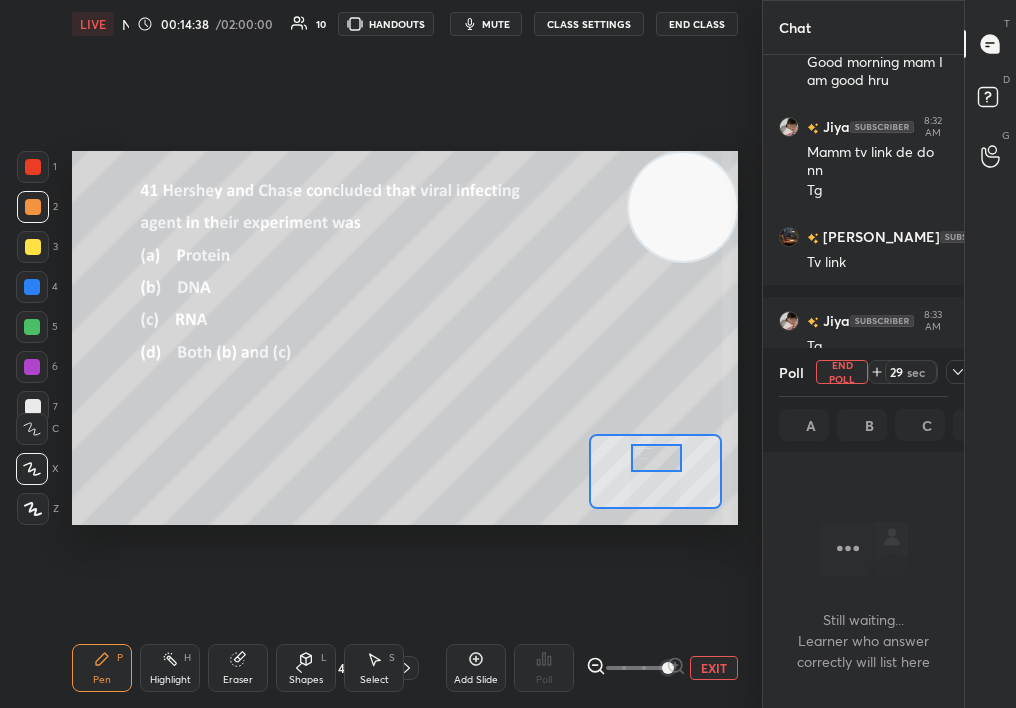 click 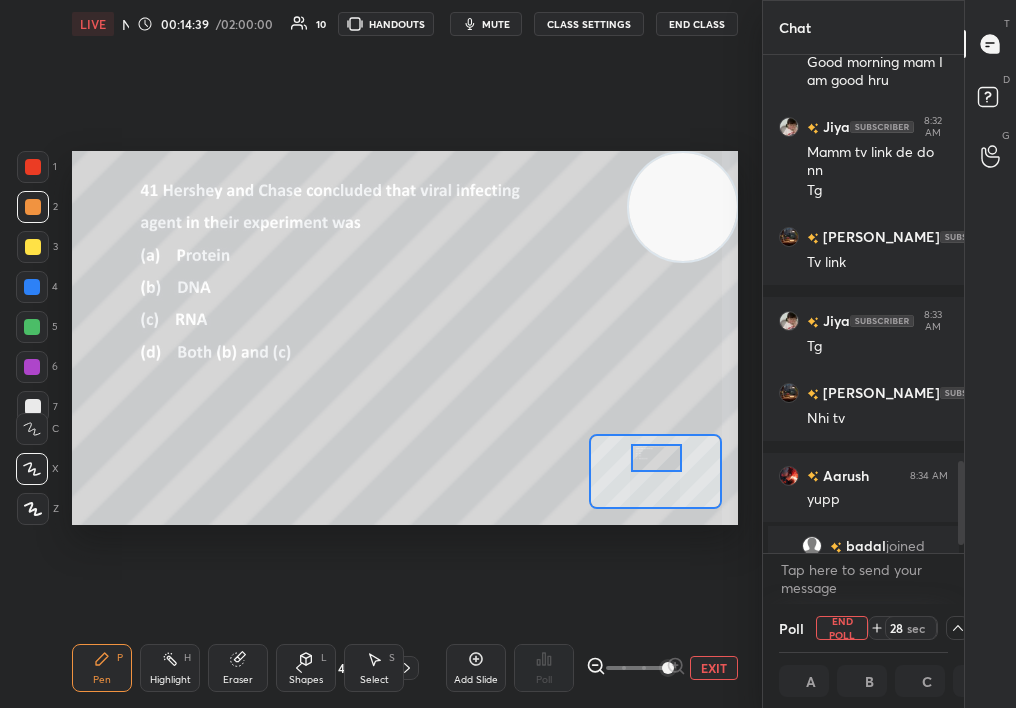 scroll, scrollTop: 1, scrollLeft: 7, axis: both 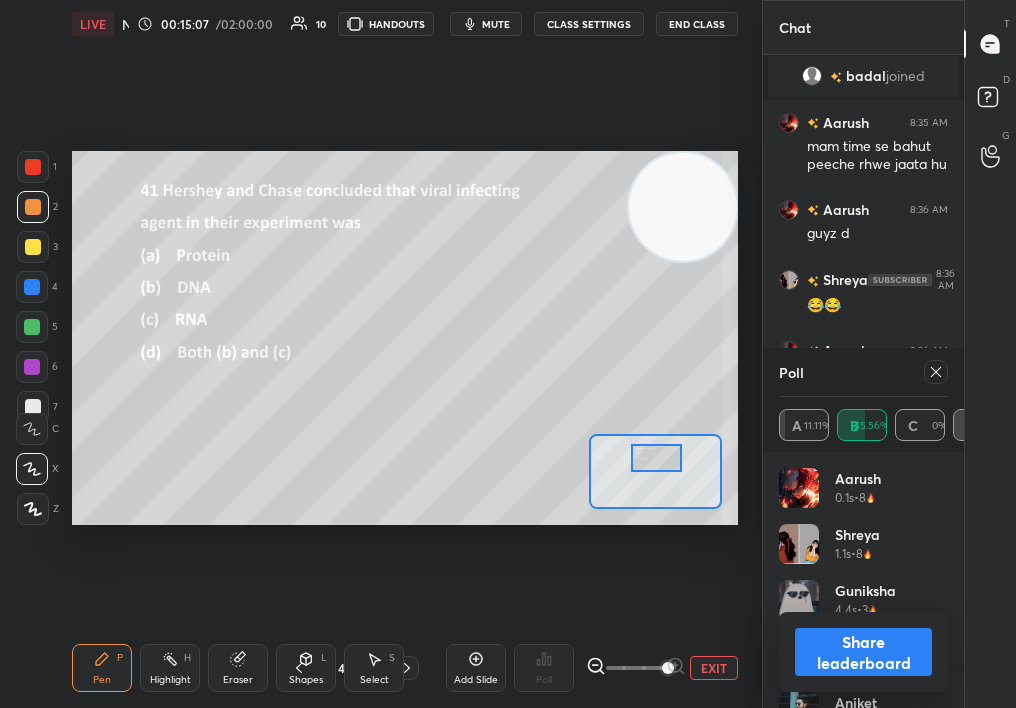 click on "Select S" at bounding box center [374, 668] 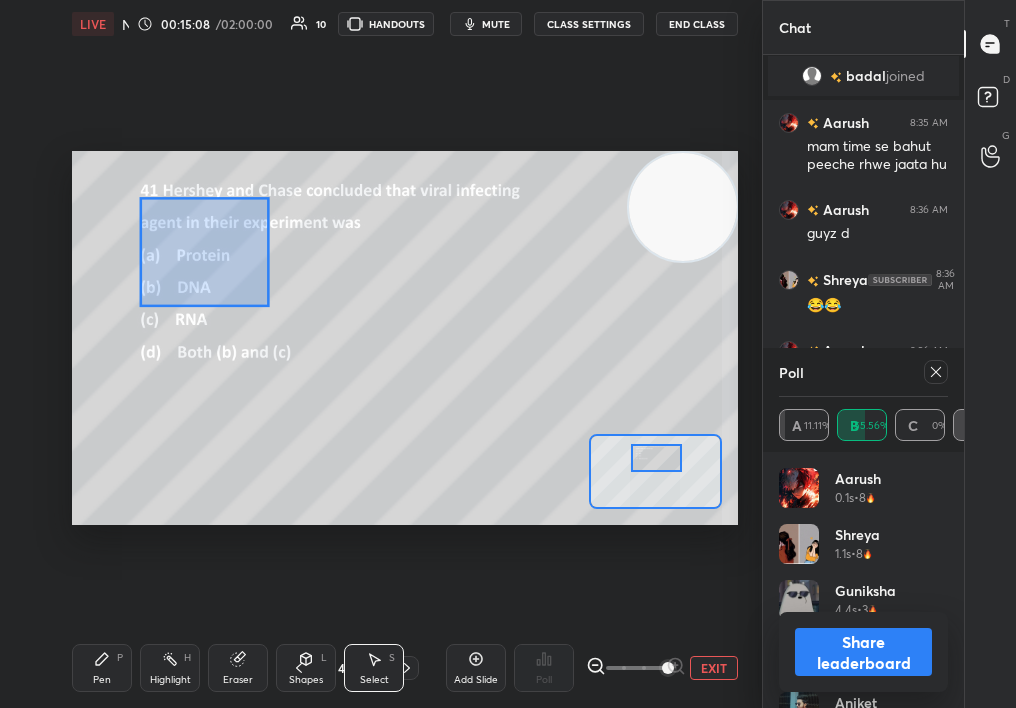 drag, startPoint x: 243, startPoint y: 284, endPoint x: 565, endPoint y: 505, distance: 390.5445 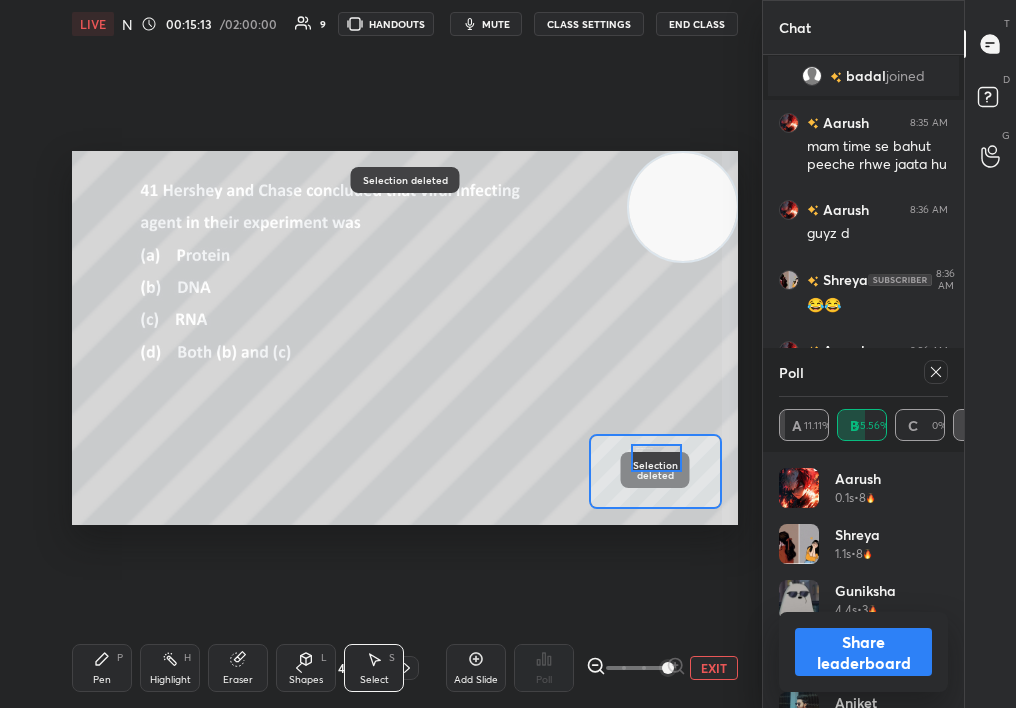 click on "Pen" at bounding box center [102, 680] 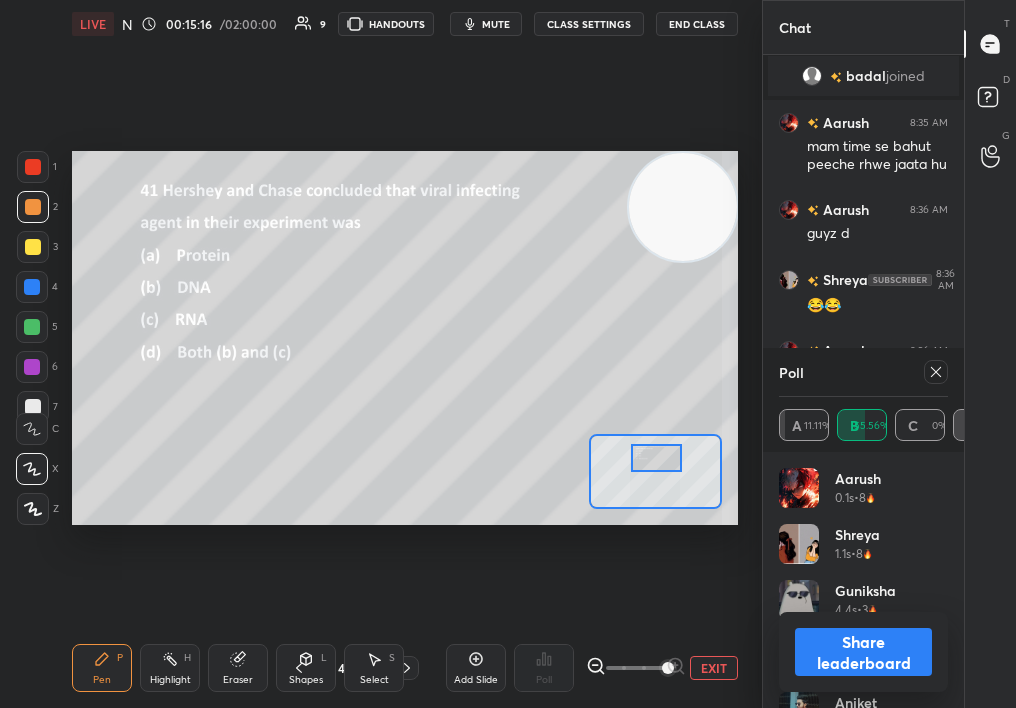 click at bounding box center (936, 372) 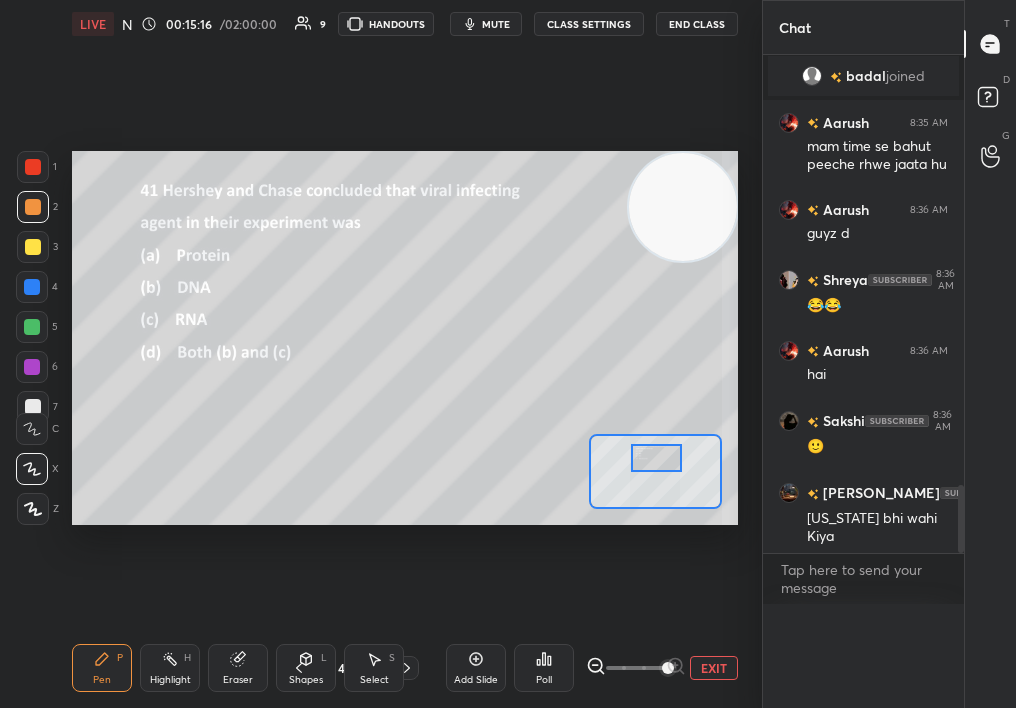 scroll, scrollTop: 0, scrollLeft: 0, axis: both 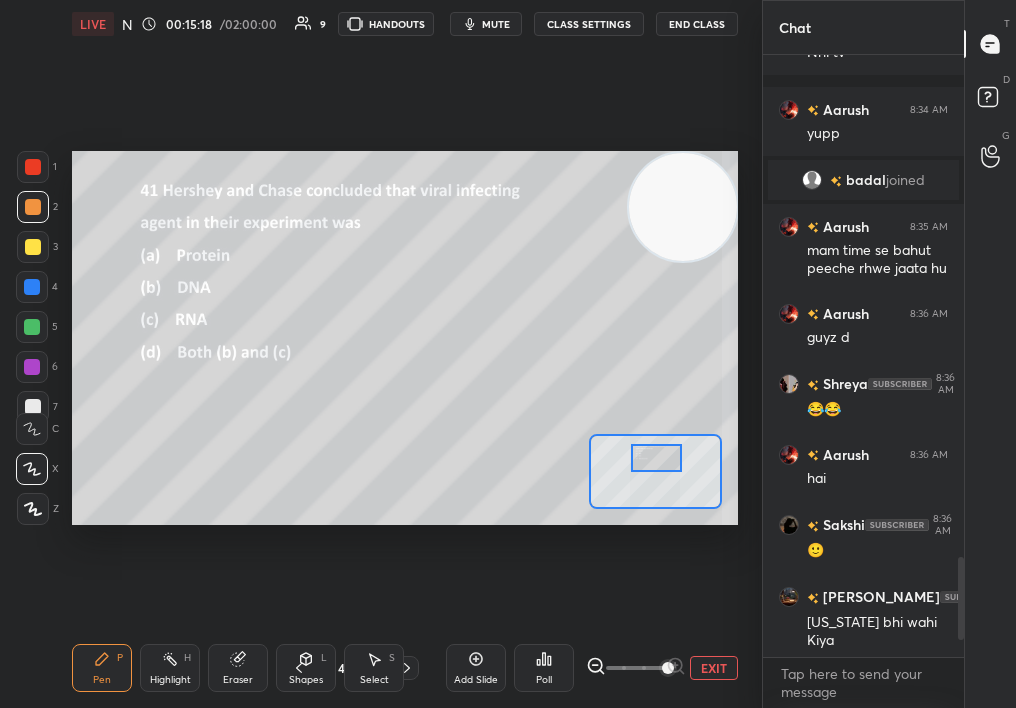 click on "EXIT" at bounding box center (714, 668) 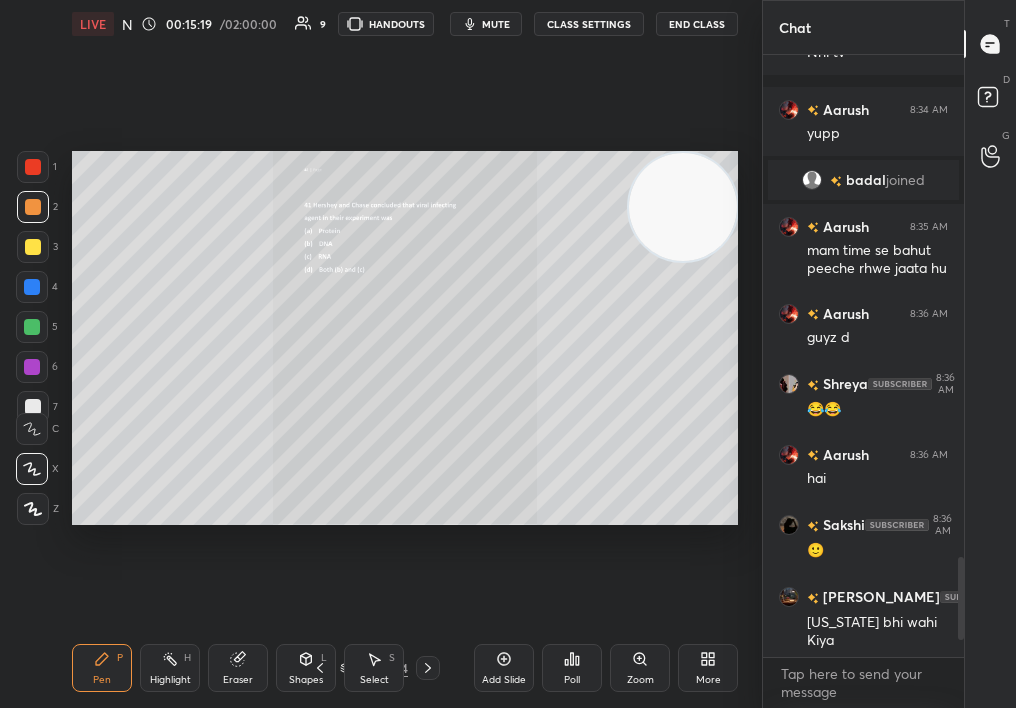 click 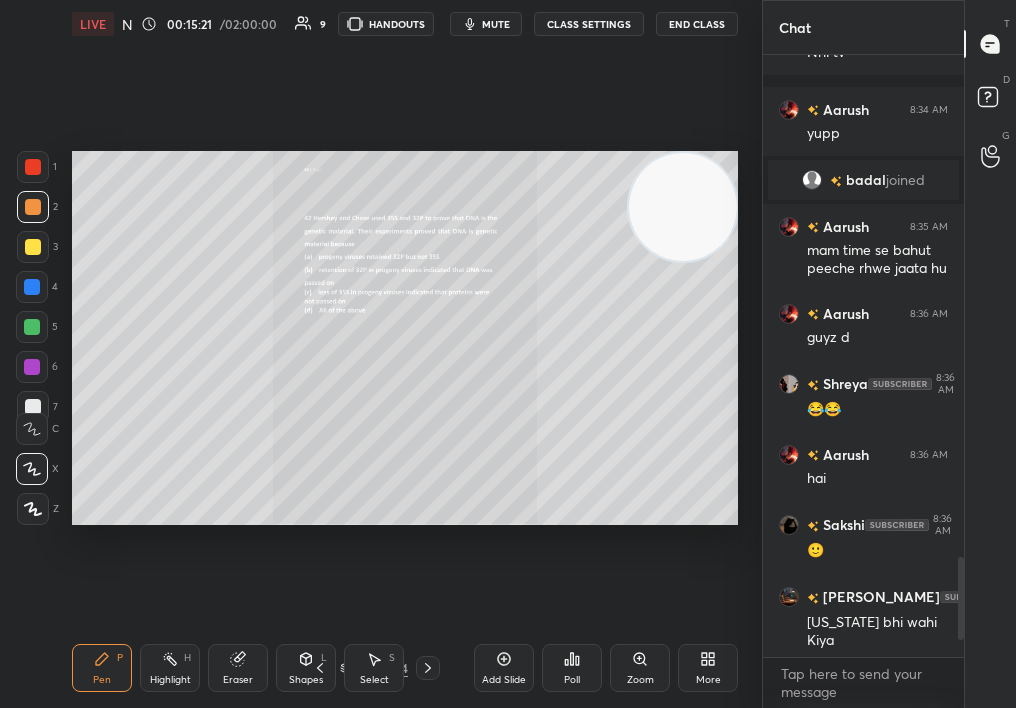 click on "Zoom" at bounding box center [640, 668] 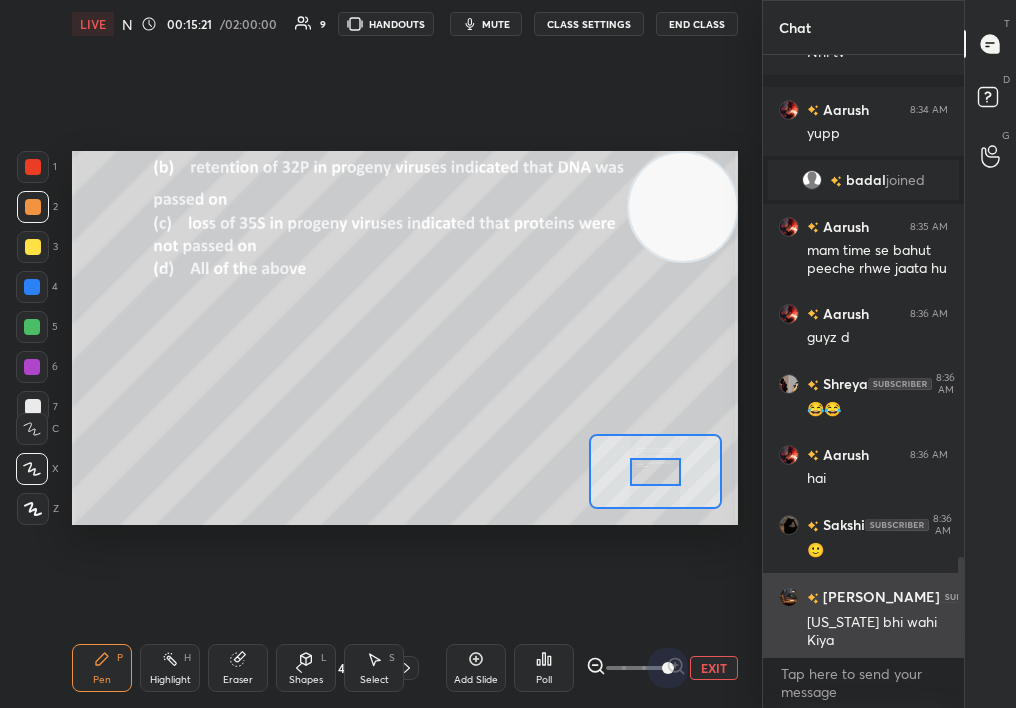 click on "1 2 3 4 5 6 7 C X Z C X Z E E Erase all   H H LIVE NCERT Highlight Mol Bio : Replication 00:15:21 /  02:00:00 9 HANDOUTS mute CLASS SETTINGS End Class Setting up your live class Poll for   secs No correct answer Start poll Back NCERT Highlight Mol Bio : Replication [MEDICAL_DATA][PERSON_NAME] Pen P Highlight H Eraser Shapes L Select S 47 / 274 Add Slide Poll EXIT Chat Aarush 8:26 AM mam anatomy ka Shreya 8:26 AM Kar leti ......lekin kal raat ch3m ki bhi sp thi uska rec ki abhi Chem** [PERSON_NAME]... 8:27 AM Ma'am classes 7 am ko rkh dijiye na [PERSON_NAME]... 8:28 AM Hm Aarush 8:28 AM mam aaj bhi vahi ho rha h c for champion [PERSON_NAME]  joined Sakshi 8:32 AM Good morning mam I am good hru Jiya 8:32 AM Mamm tv link de do nn Tg [PERSON_NAME]... 8:33 AM Tv link Jiya 8:33 AM Tg [PERSON_NAME]... 8:33 AM Nhi tv Aarush 8:34 AM yupp badal  joined Aarush 8:35 AM mam time se bahut peeche rhwe jaata hu Aarush 8:36 AM guyz d Shreya 8:36 AM 😂😂 Aarush 8:36 AM hai Sakshi 8:36 AM 🙂 [PERSON_NAME]... 8:36 AM [US_STATE] bhi wahi Kiya JUMP TO LATEST Enable" at bounding box center (508, 354) 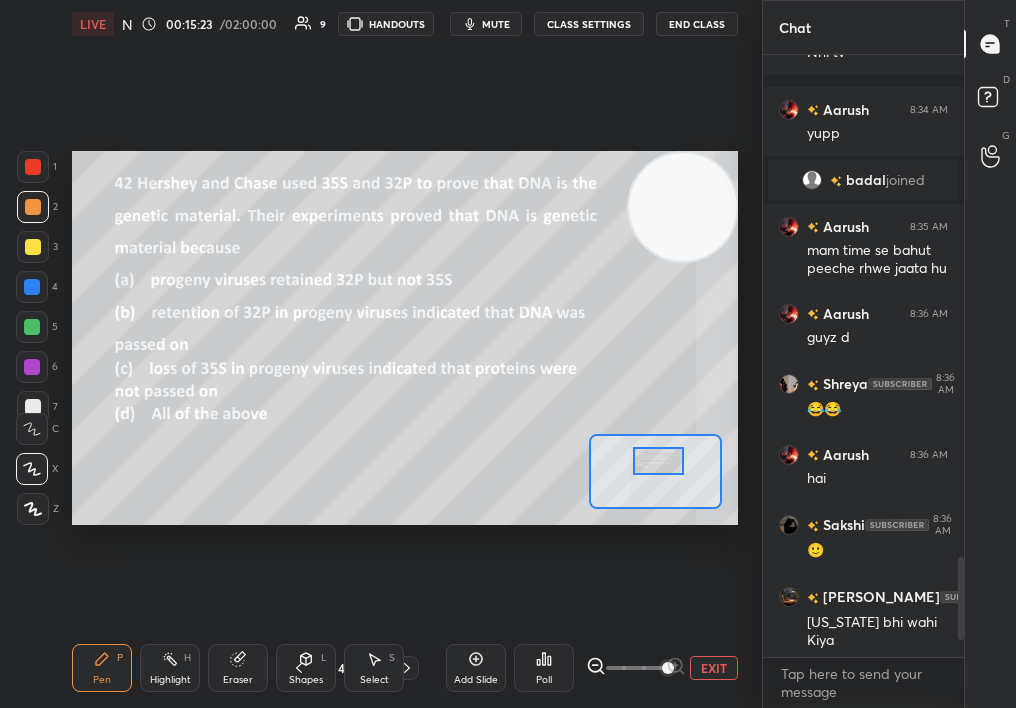 click at bounding box center (659, 461) 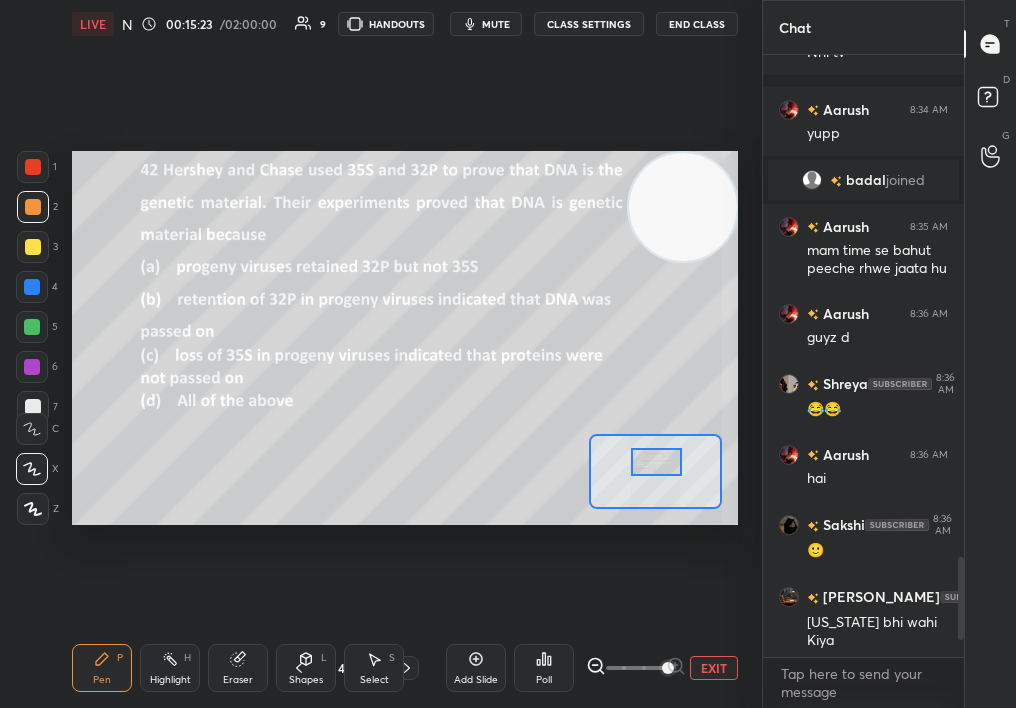 click at bounding box center (668, 668) 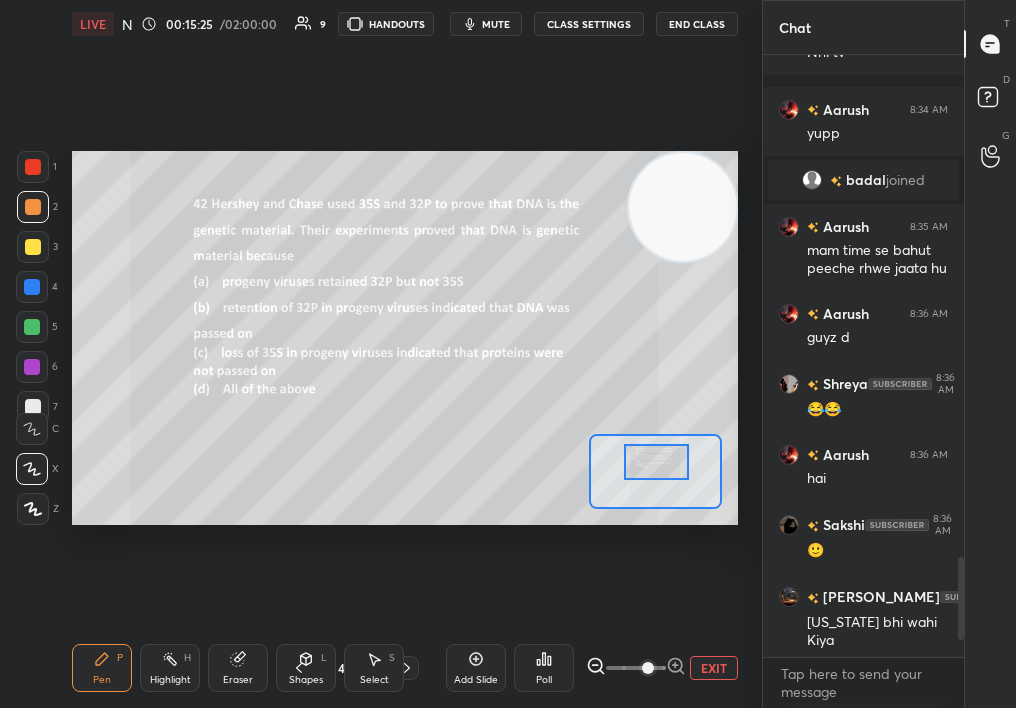 click on "EXIT" at bounding box center (714, 668) 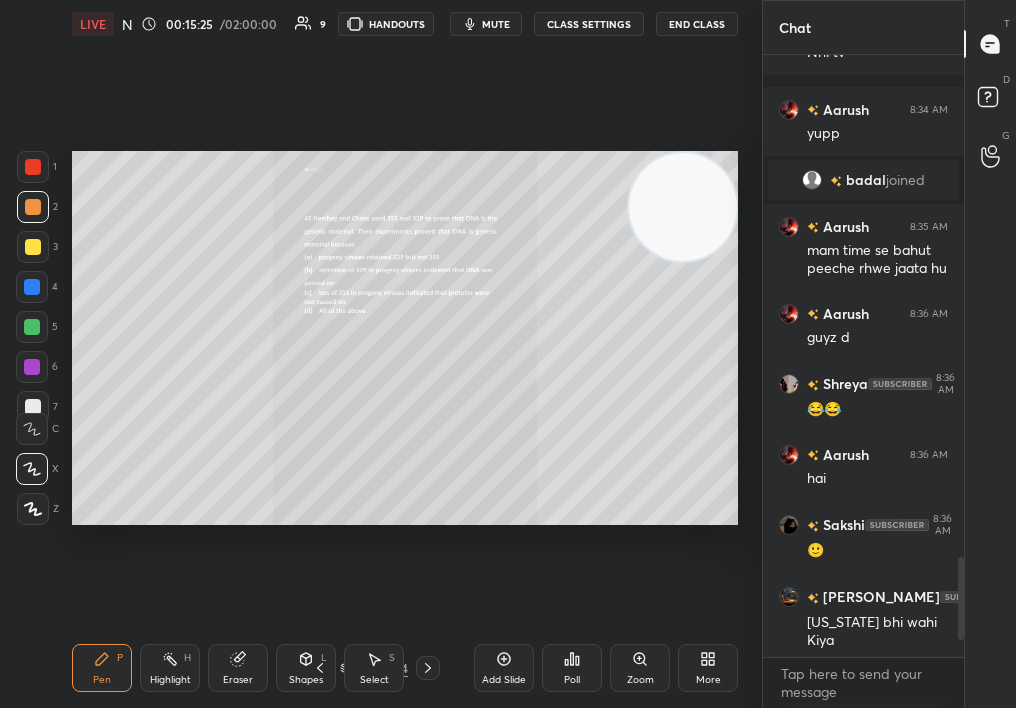 click on "Add Slide" at bounding box center [504, 668] 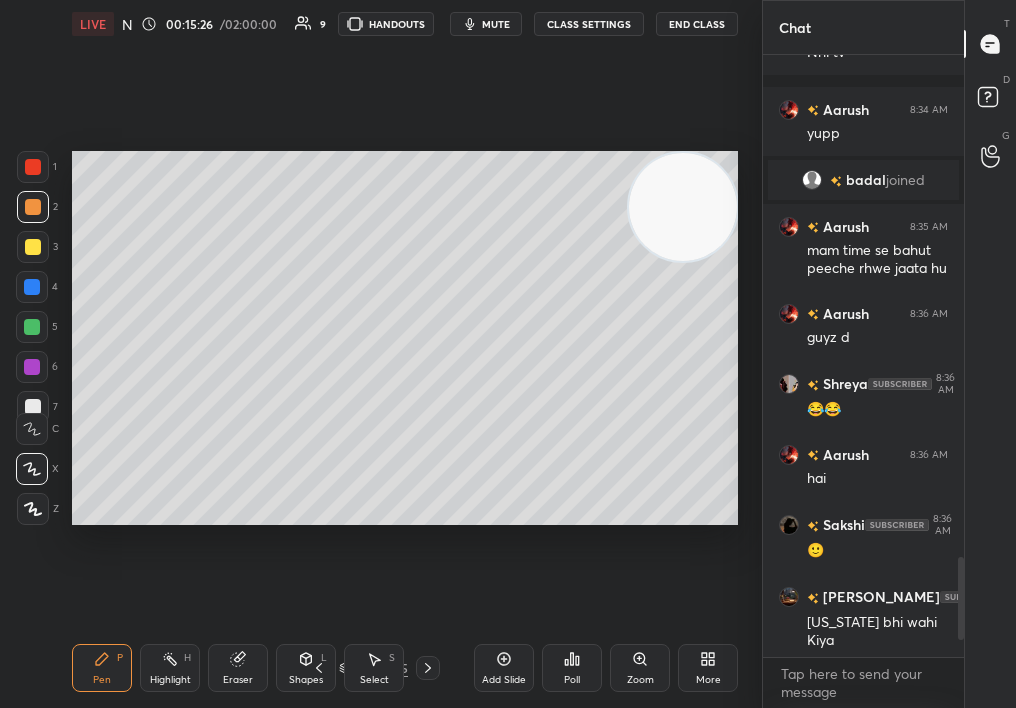 click on "More" at bounding box center [708, 668] 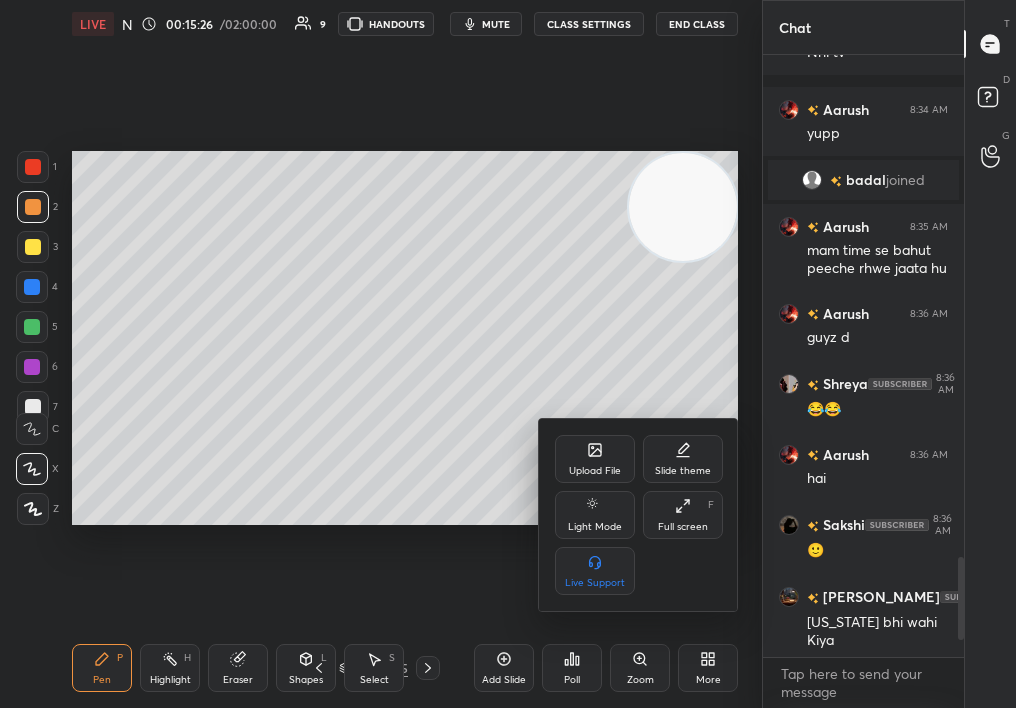 click on "Upload File" at bounding box center [595, 459] 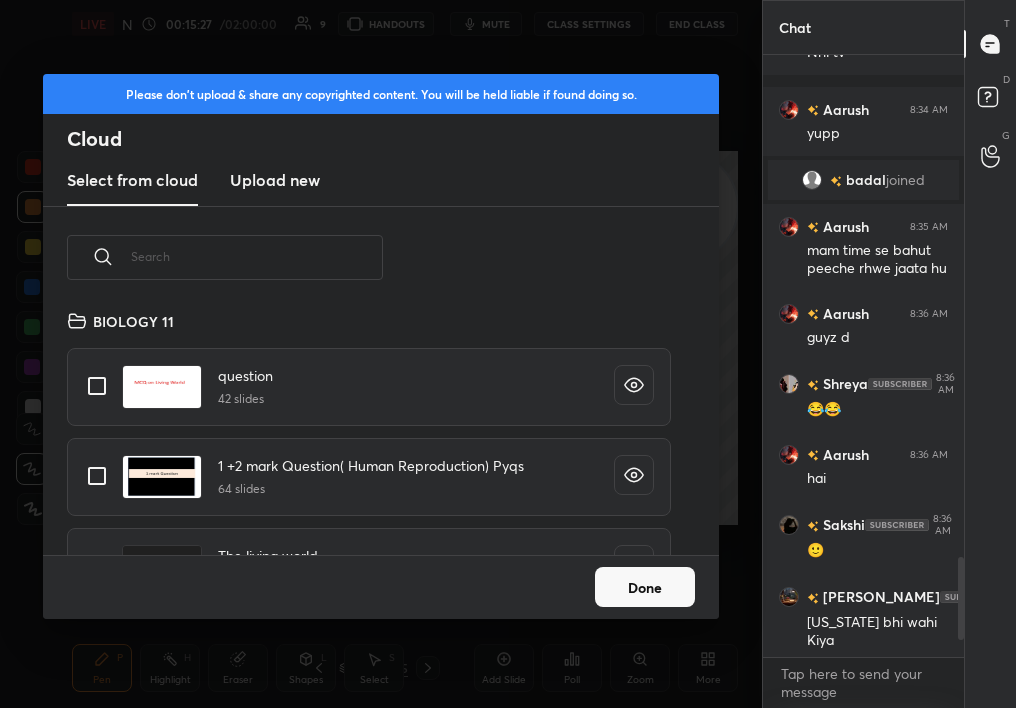 click on "Select from cloud Upload new" at bounding box center [381, 181] 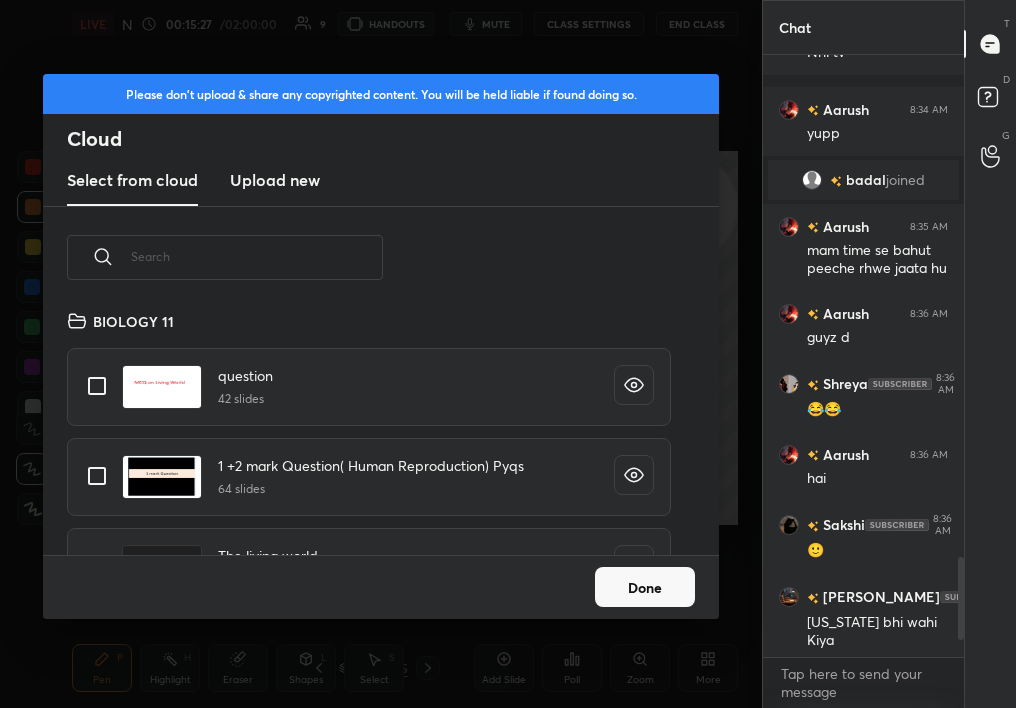 click on "Upload new" at bounding box center (275, 180) 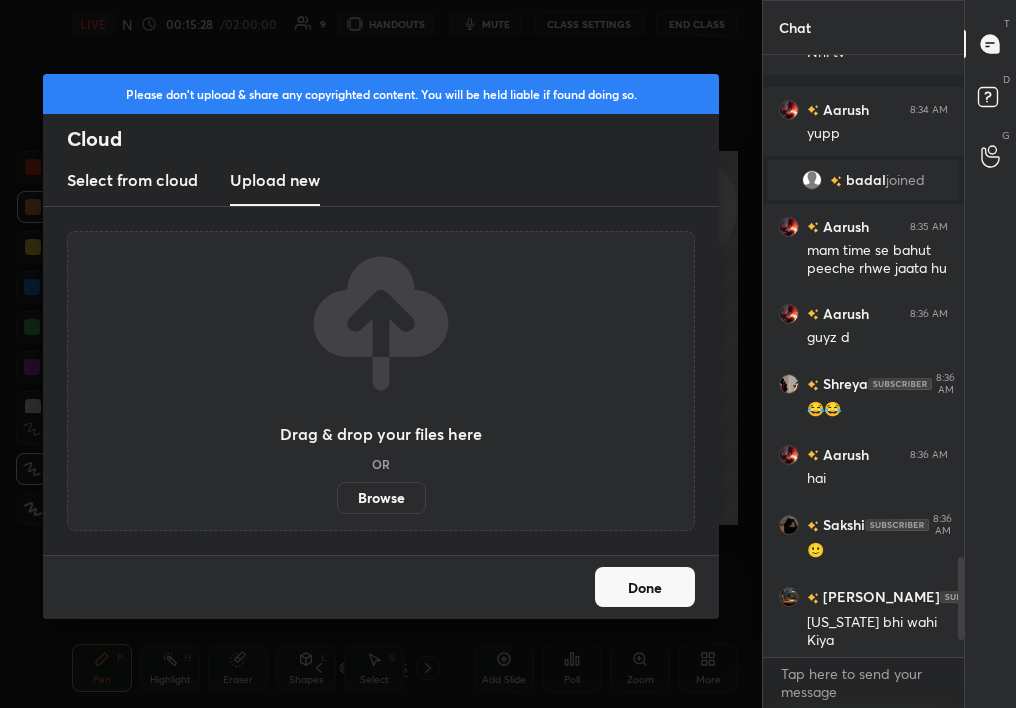 click on "Browse" at bounding box center [381, 498] 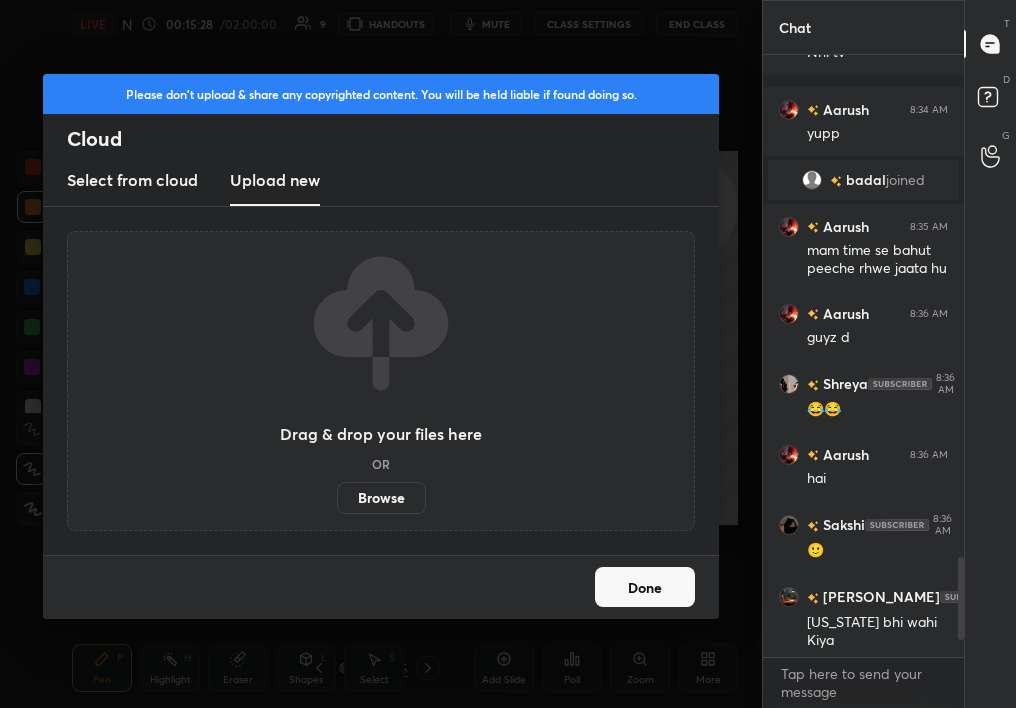 click on "Browse" at bounding box center (337, 498) 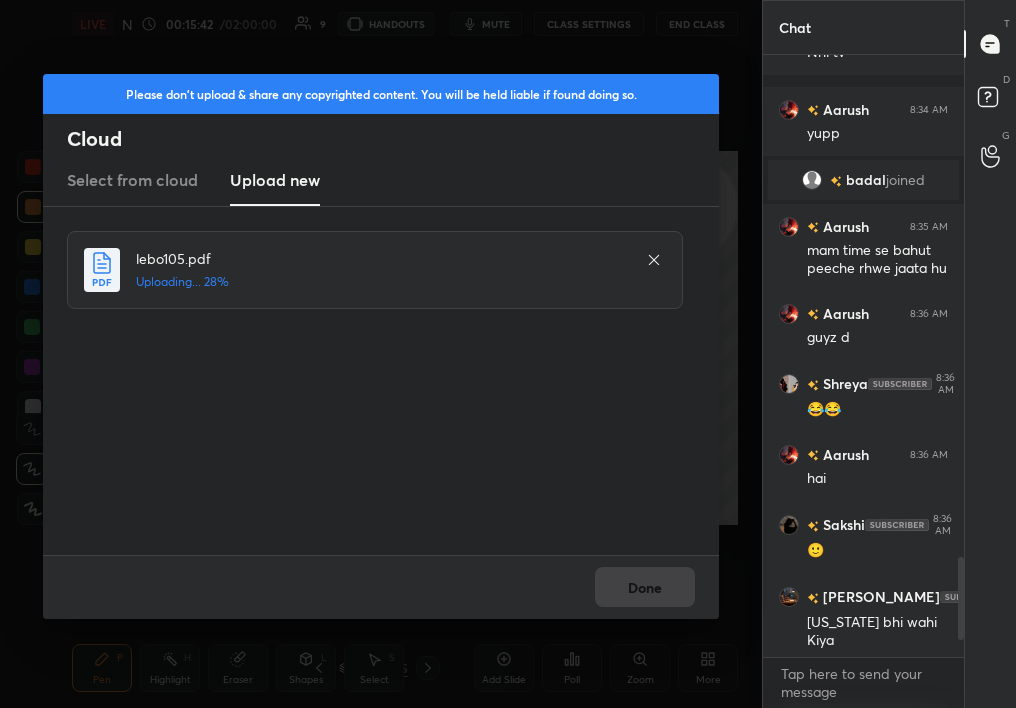 click on "Done" at bounding box center (381, 587) 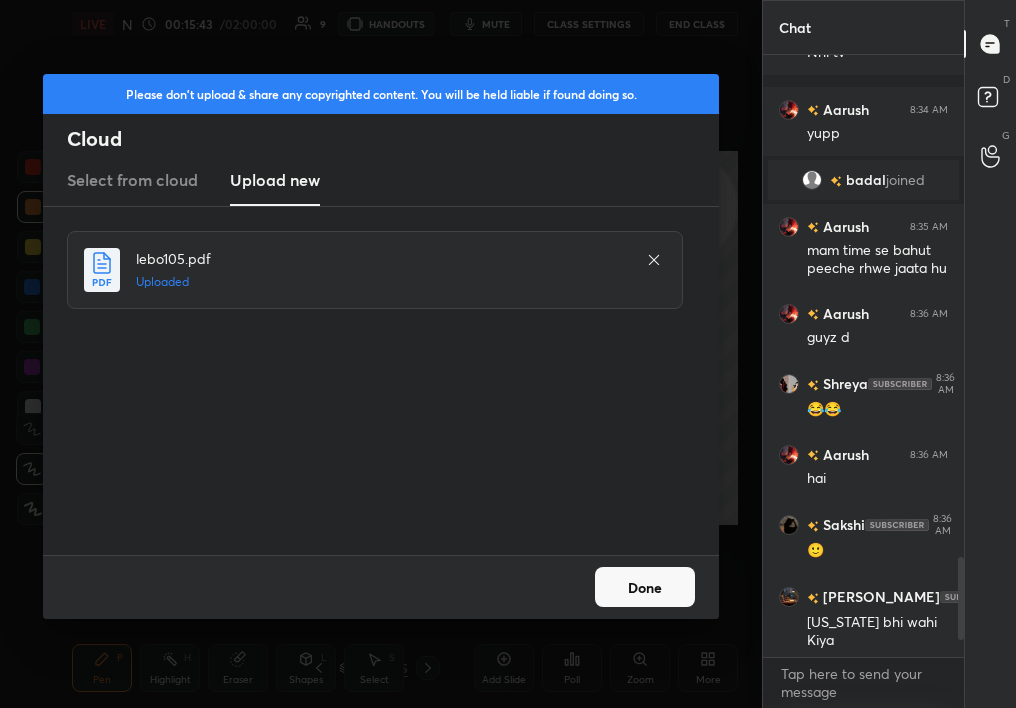 click on "Done" at bounding box center [645, 587] 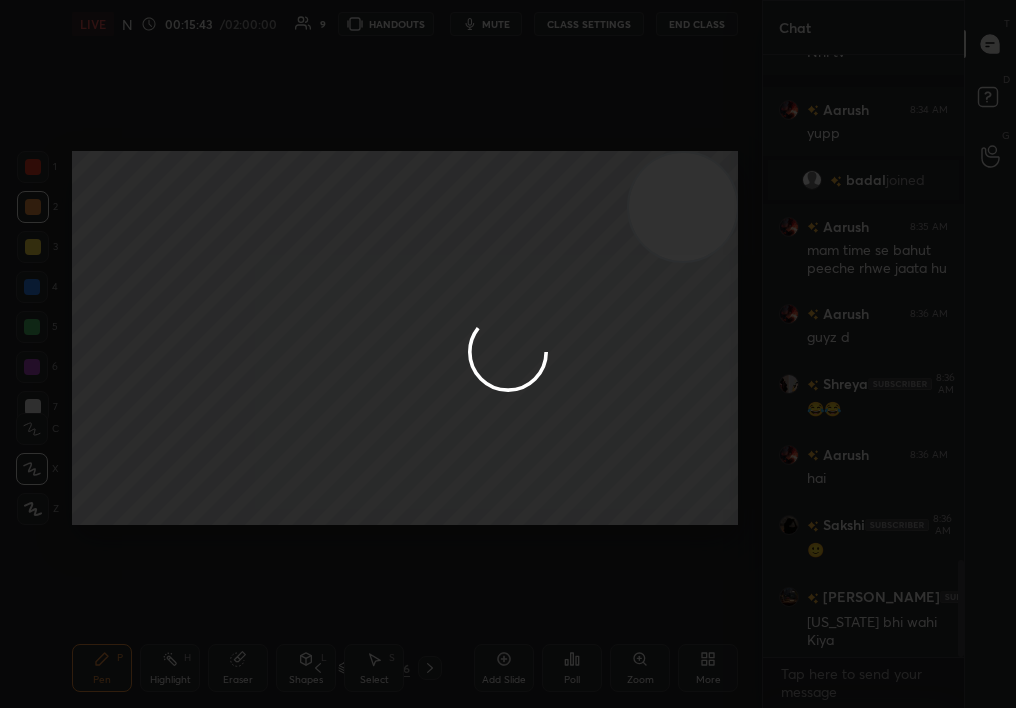 scroll, scrollTop: 3118, scrollLeft: 0, axis: vertical 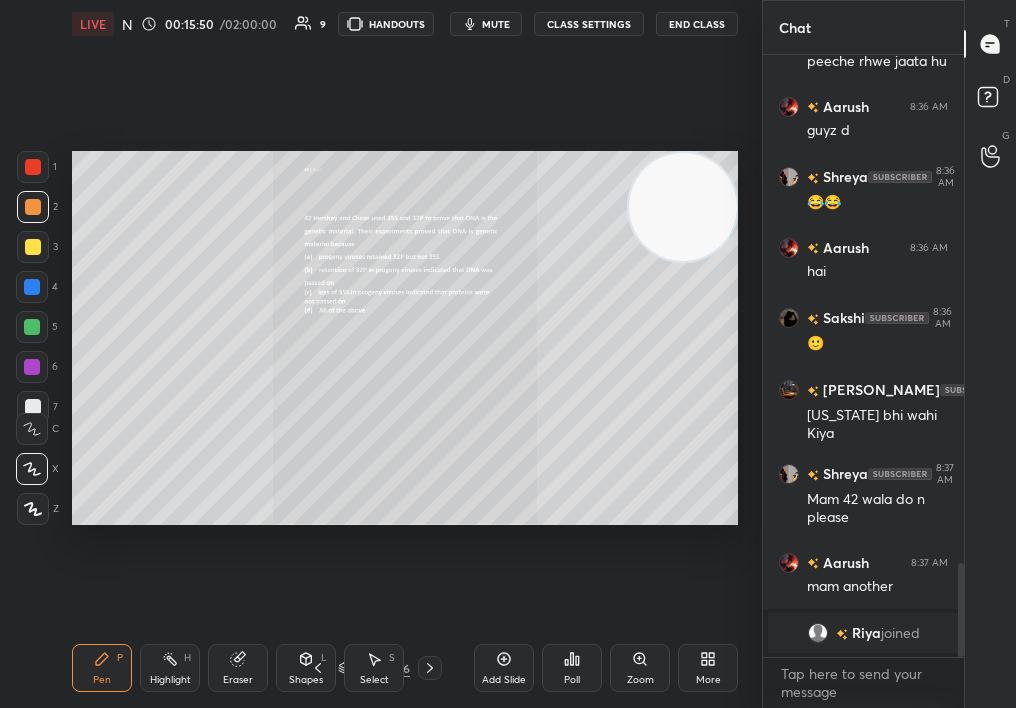 click 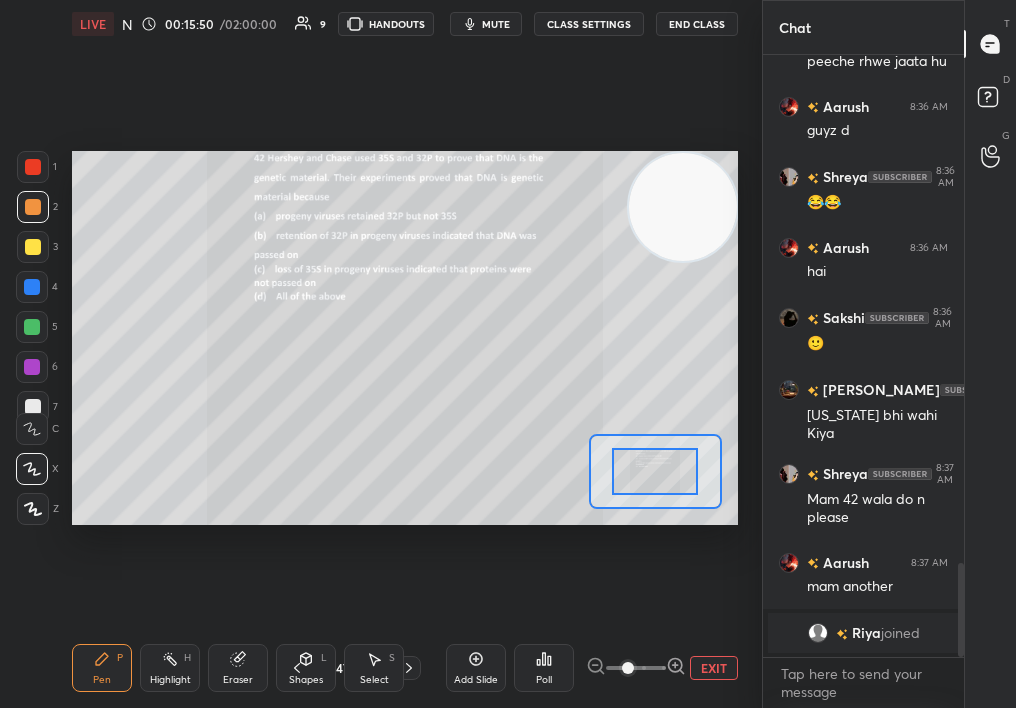 click at bounding box center [628, 668] 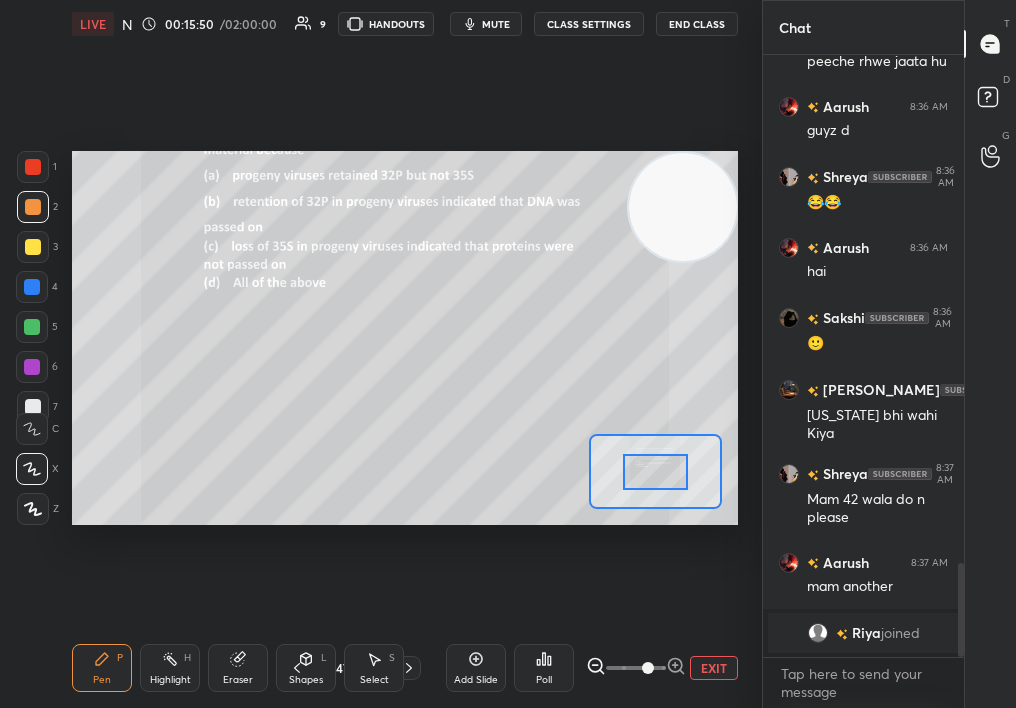 click on "Add Slide Poll EXIT" at bounding box center [592, 668] 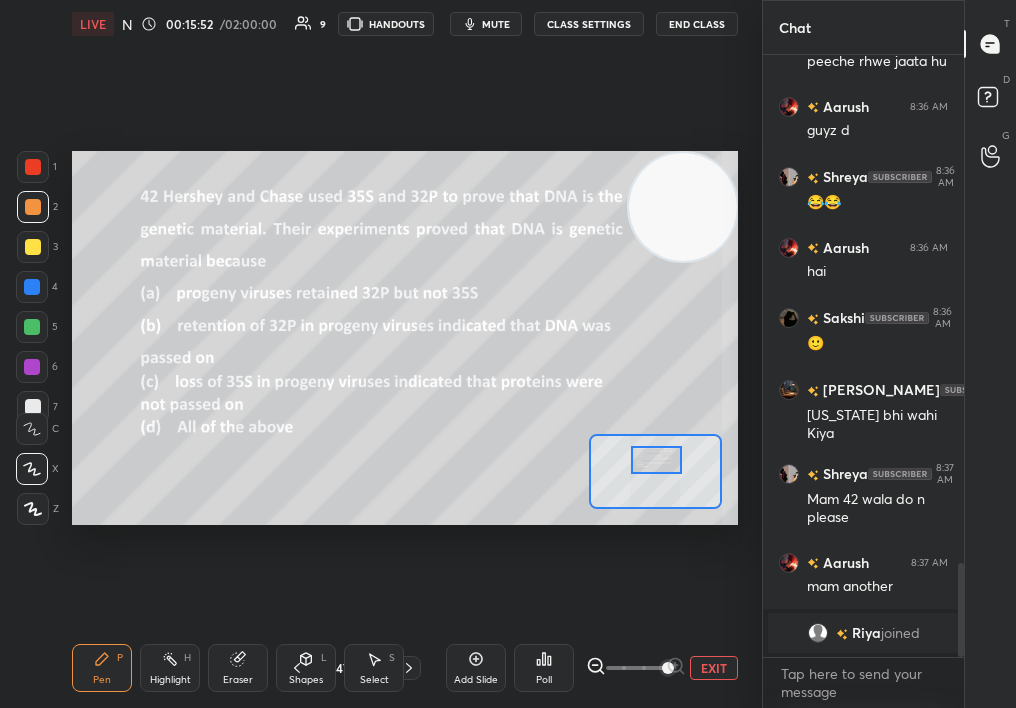 click at bounding box center [657, 460] 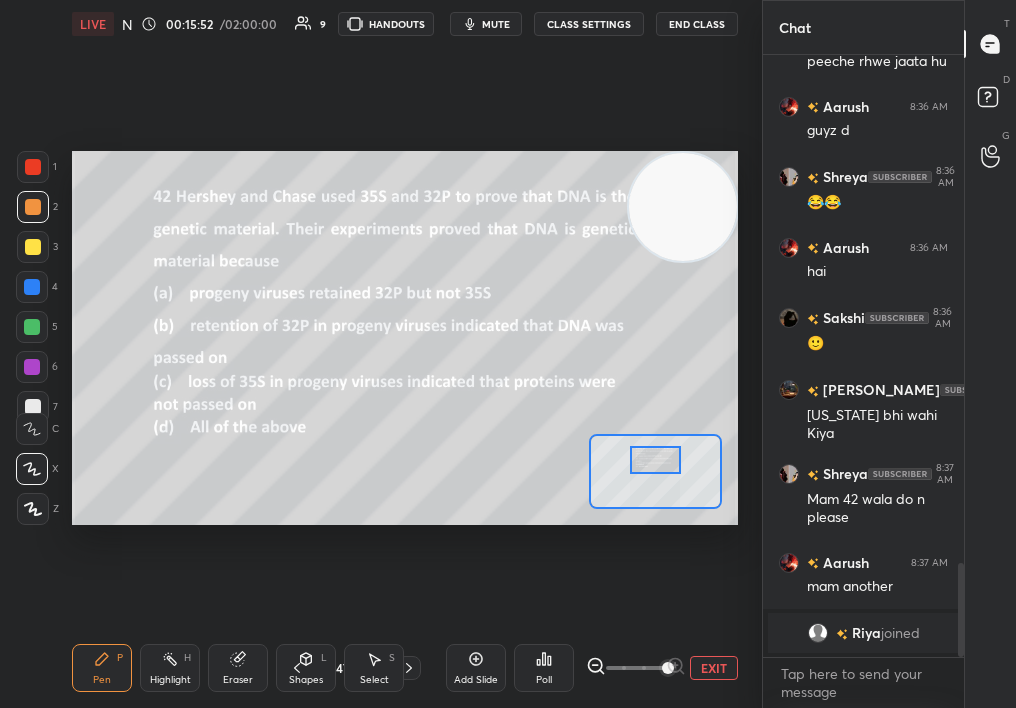 click at bounding box center [636, 668] 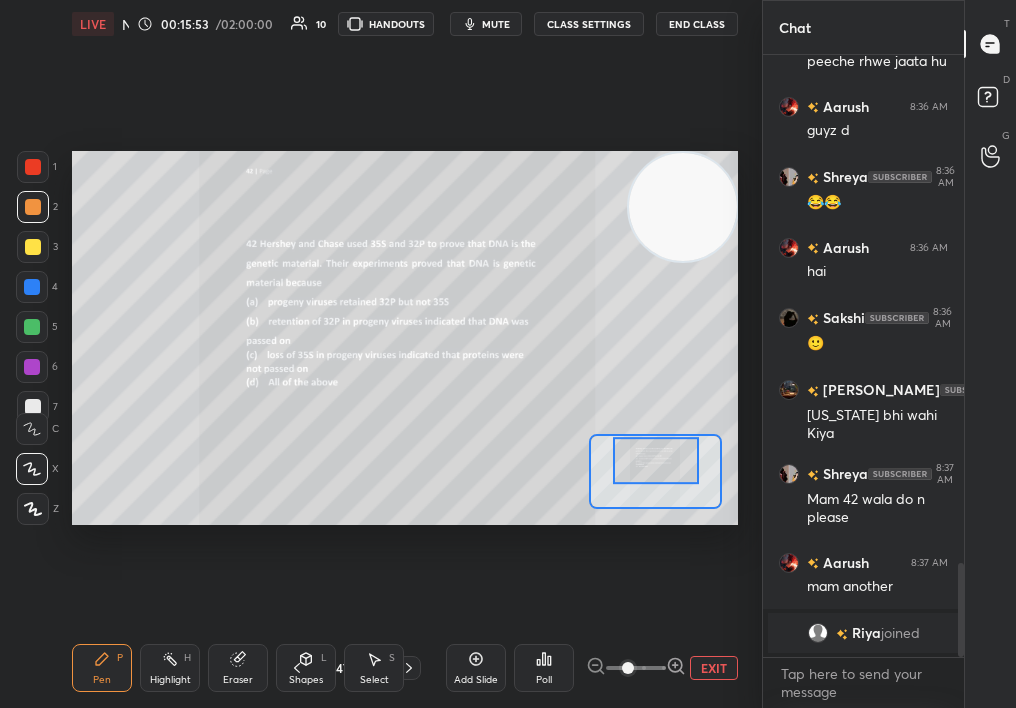 click at bounding box center (656, 460) 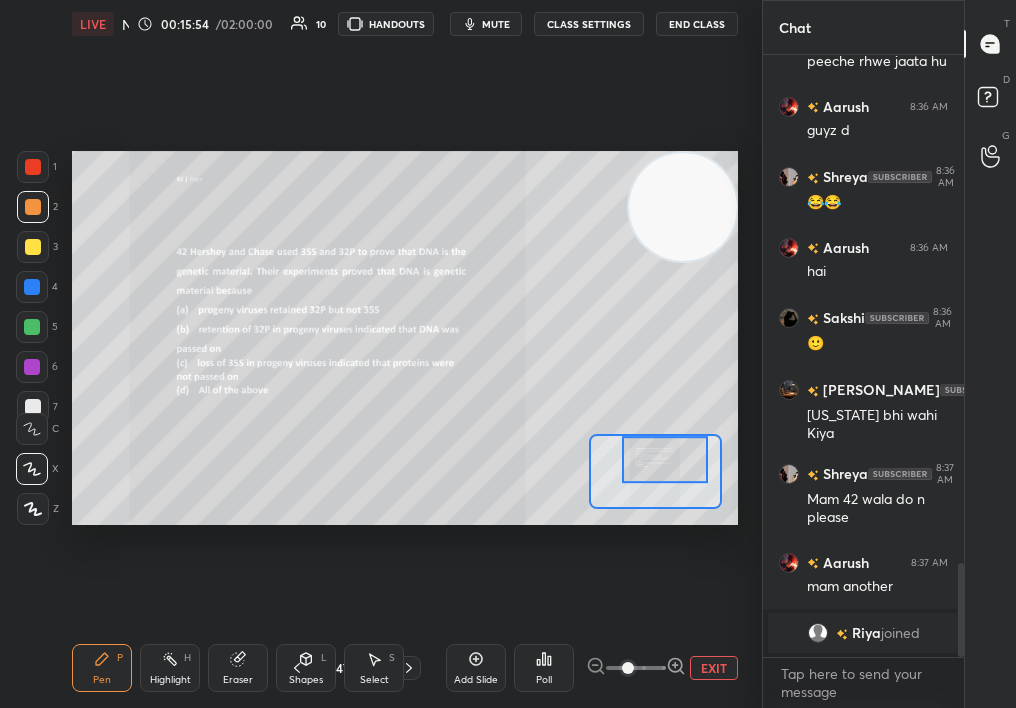 click on "Highlight" at bounding box center (170, 680) 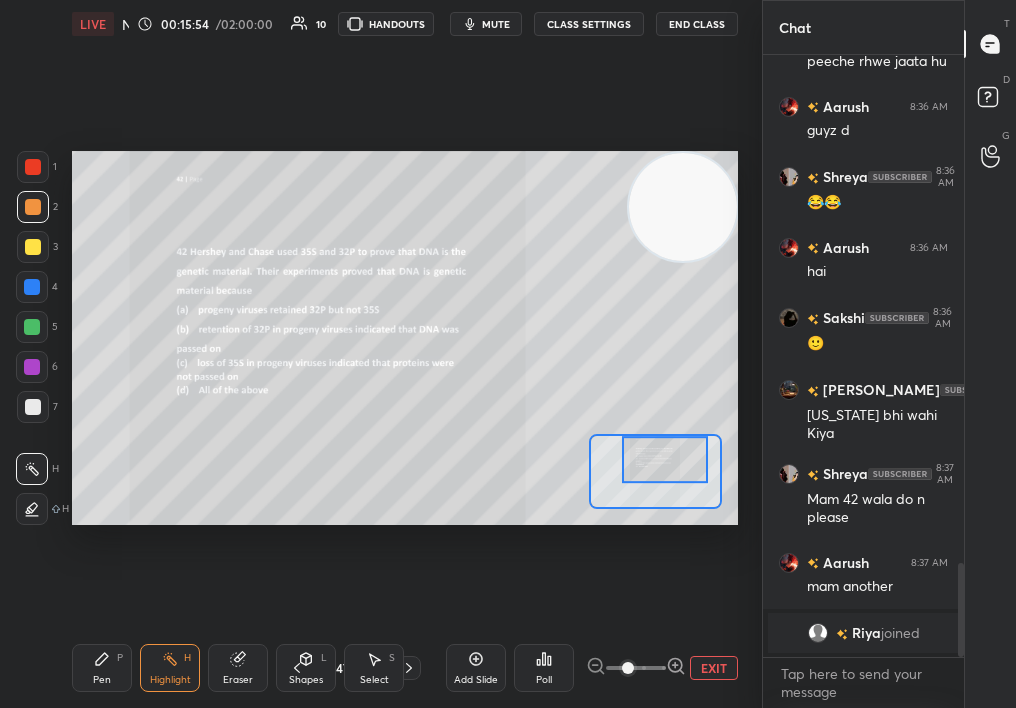 click on "Highlight H" at bounding box center (170, 668) 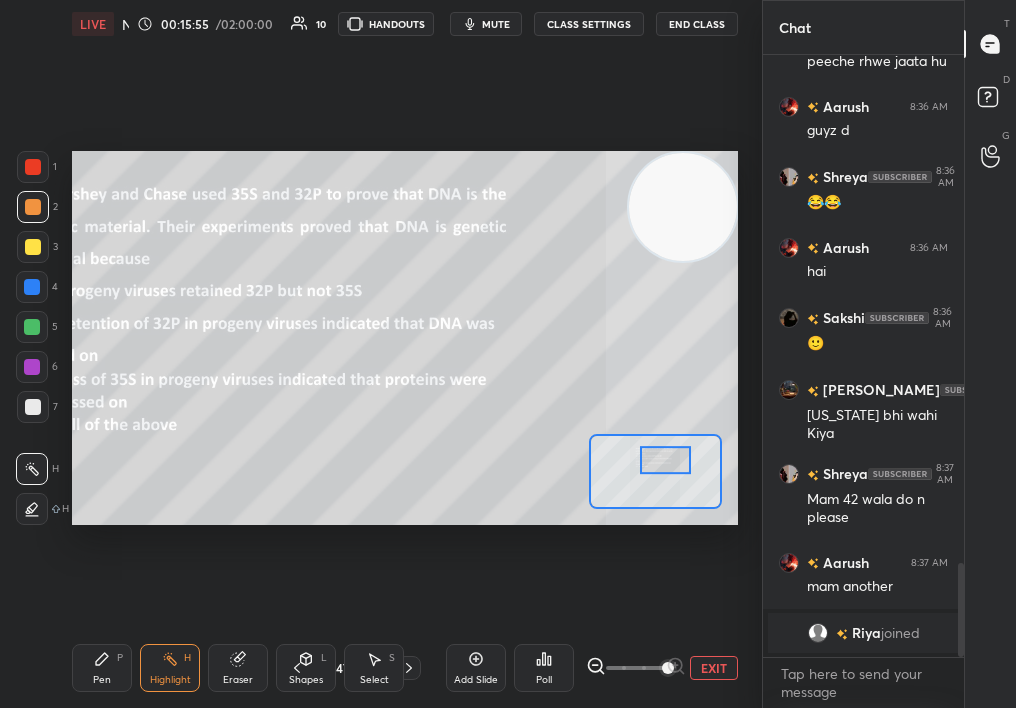 drag, startPoint x: 658, startPoint y: 668, endPoint x: 669, endPoint y: 663, distance: 12.083046 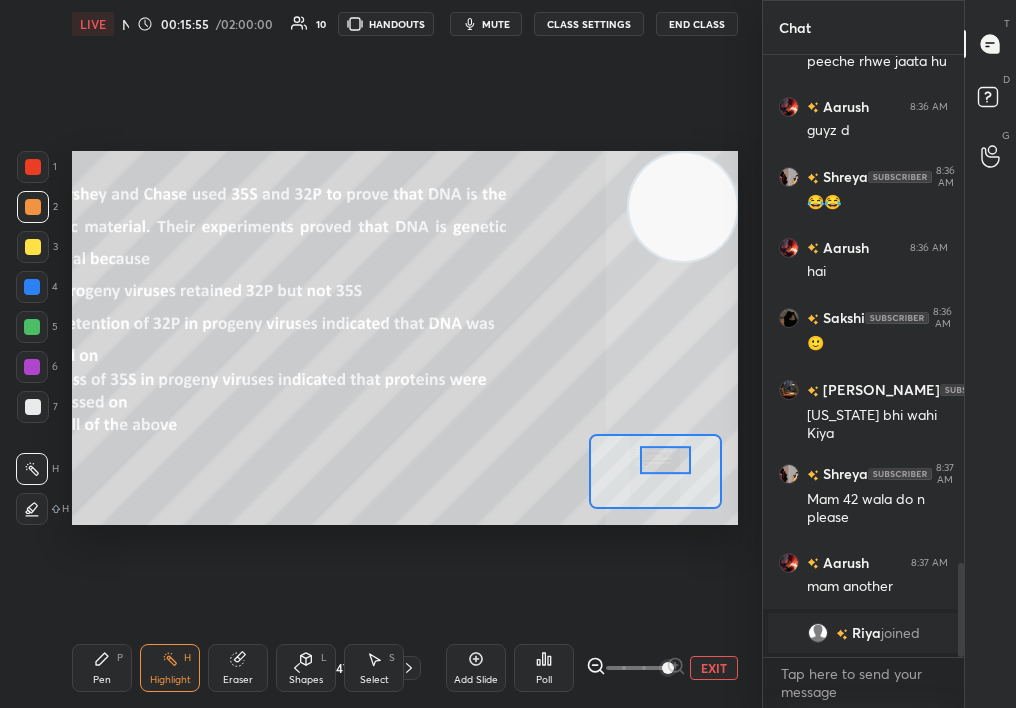 click at bounding box center [668, 668] 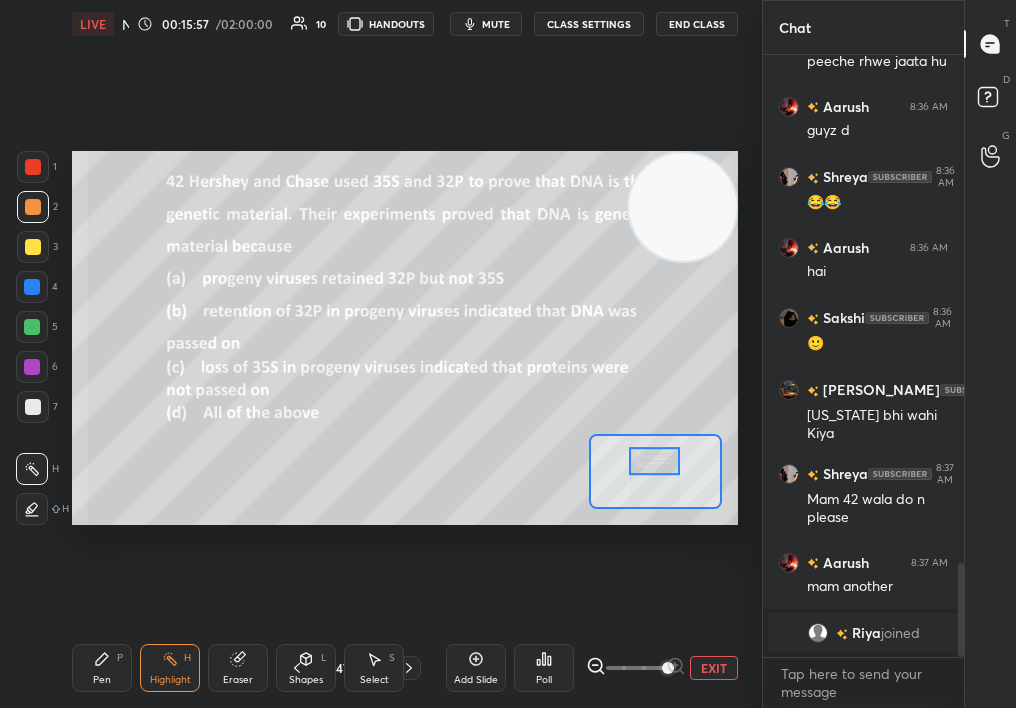 click at bounding box center (655, 461) 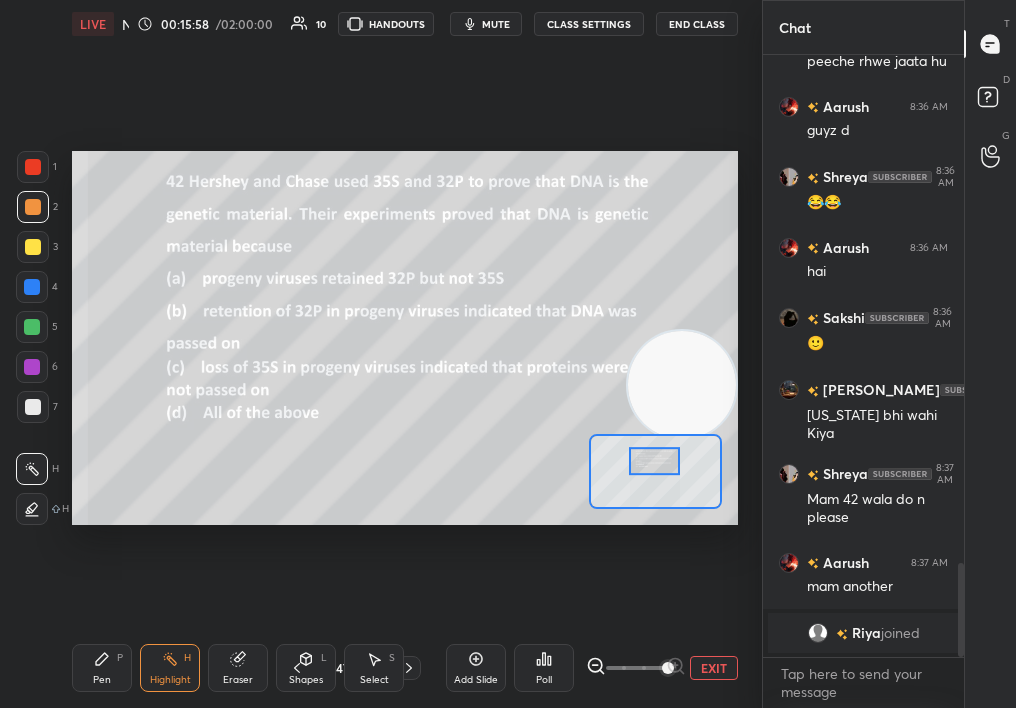 drag, startPoint x: 669, startPoint y: 251, endPoint x: 732, endPoint y: 473, distance: 230.76611 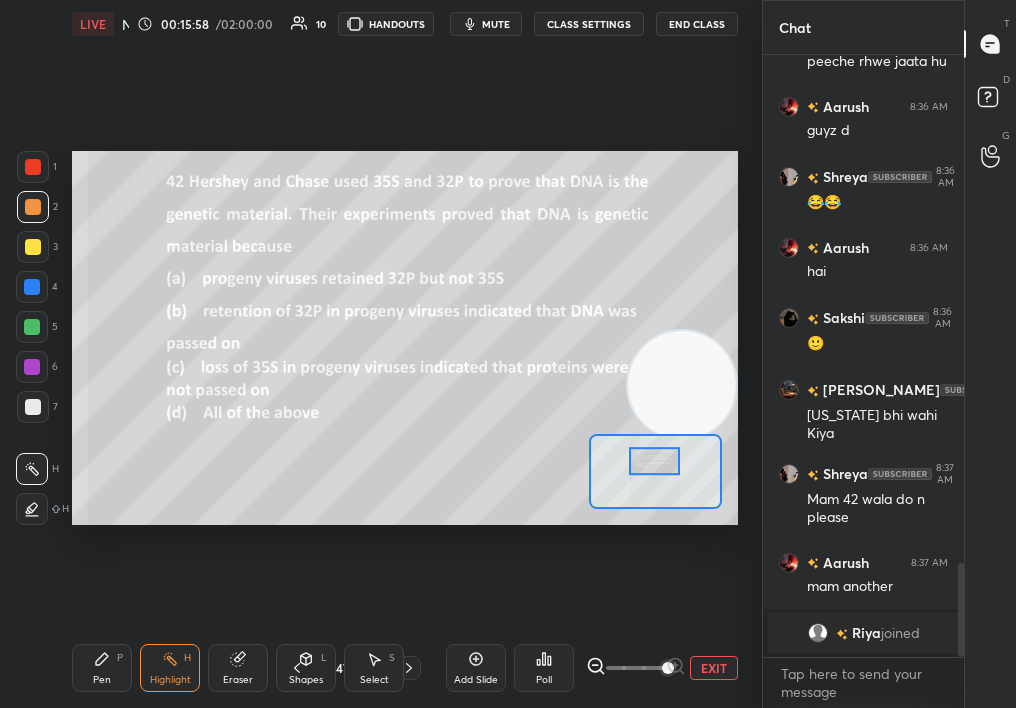 click at bounding box center [682, 385] 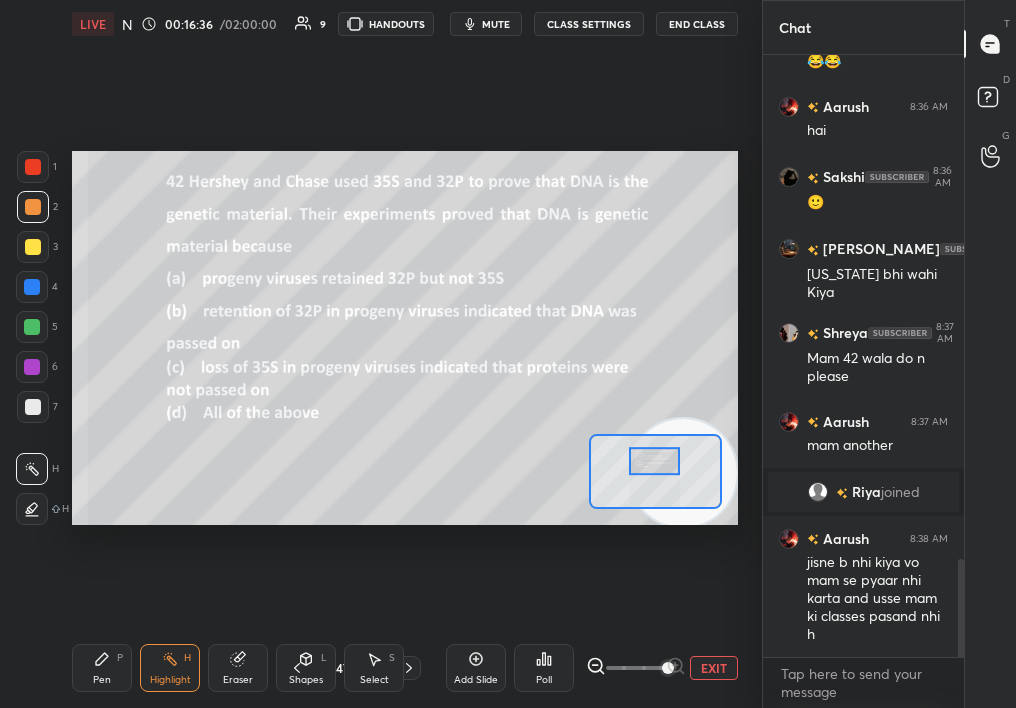 scroll, scrollTop: 3091, scrollLeft: 0, axis: vertical 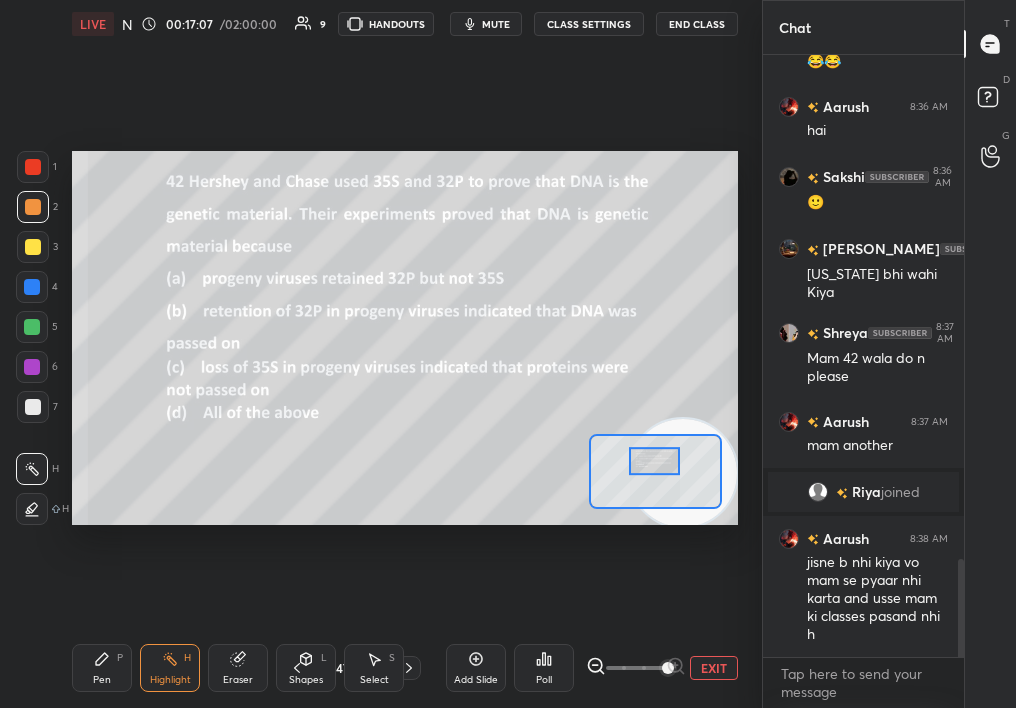 click on "Pen" at bounding box center (102, 680) 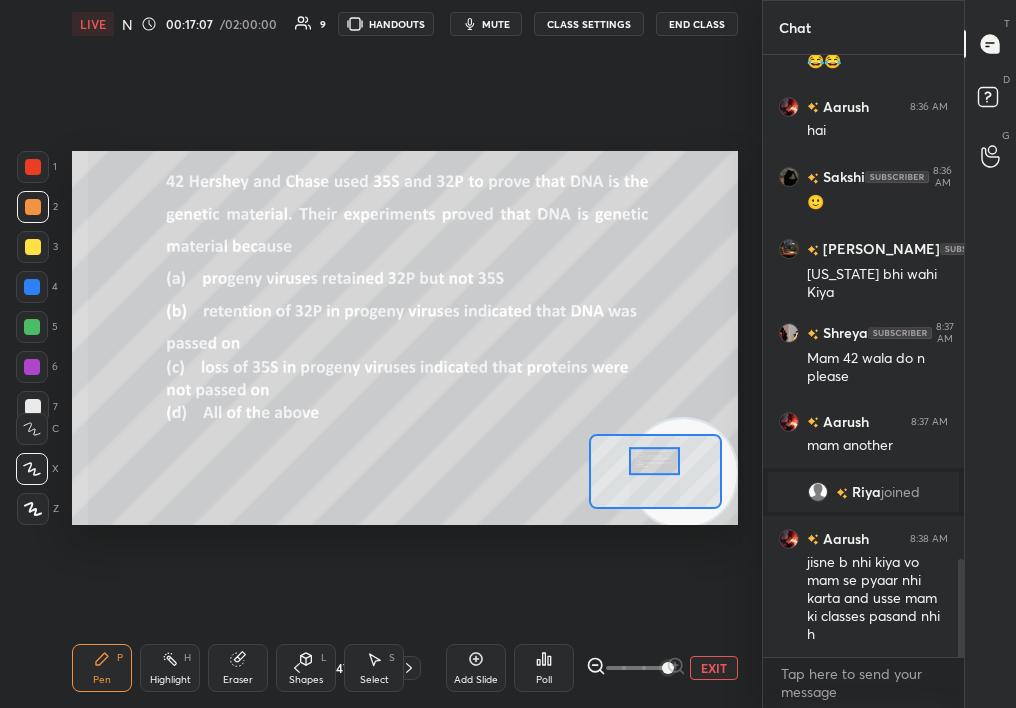 click on "Pen" at bounding box center (102, 680) 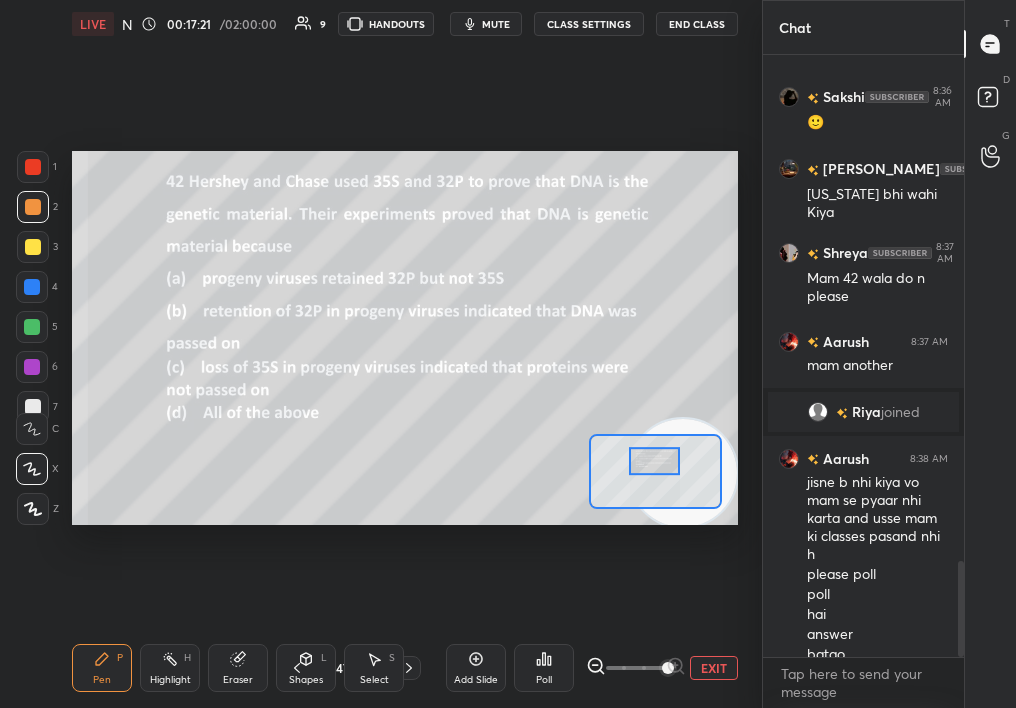 scroll, scrollTop: 3191, scrollLeft: 0, axis: vertical 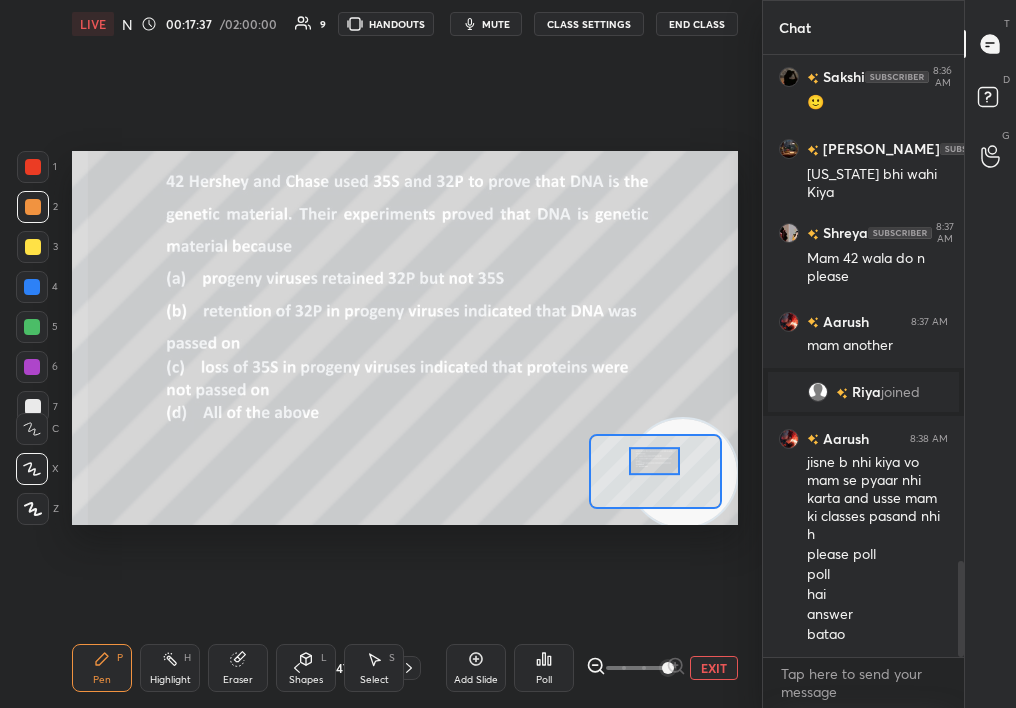 click on "3" at bounding box center (37, 251) 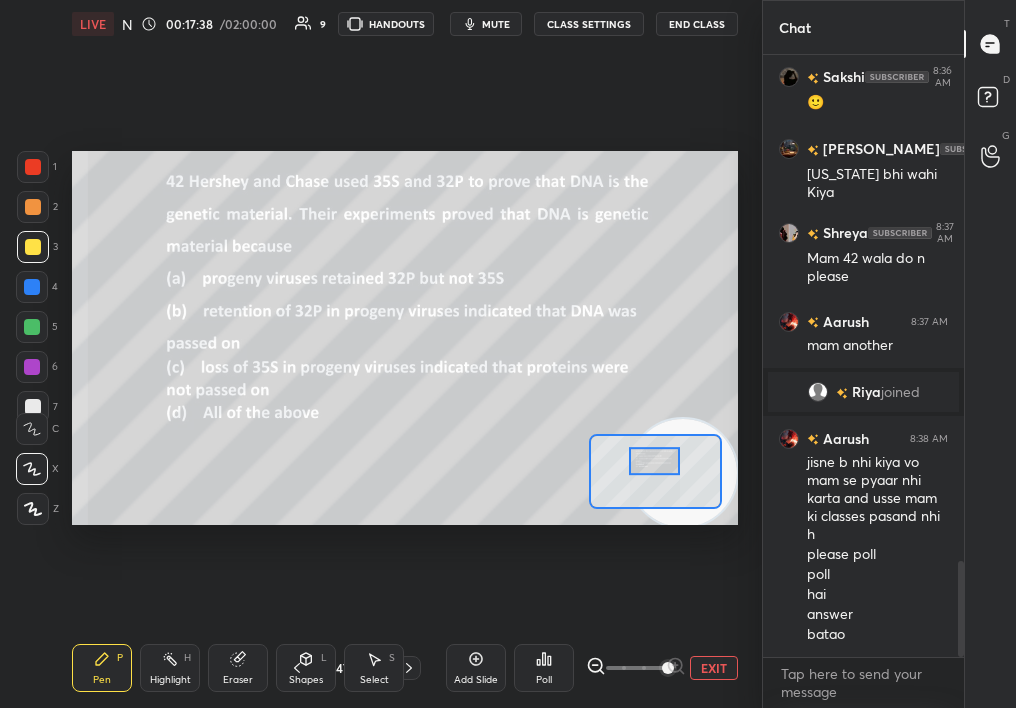 scroll, scrollTop: 3260, scrollLeft: 0, axis: vertical 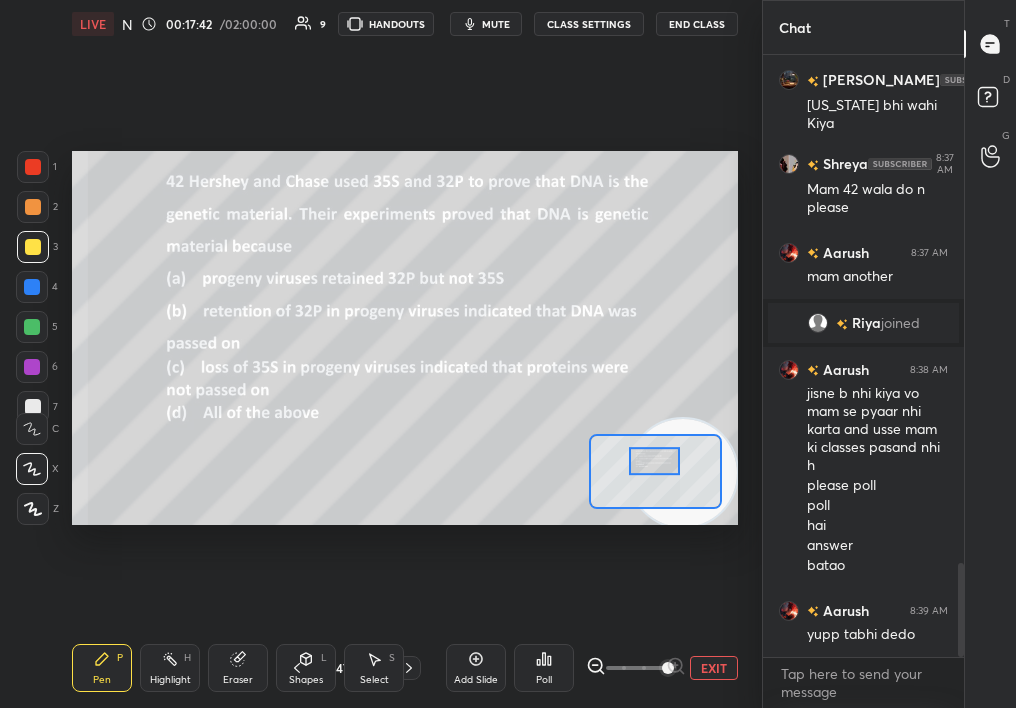 click on "Poll" at bounding box center (544, 668) 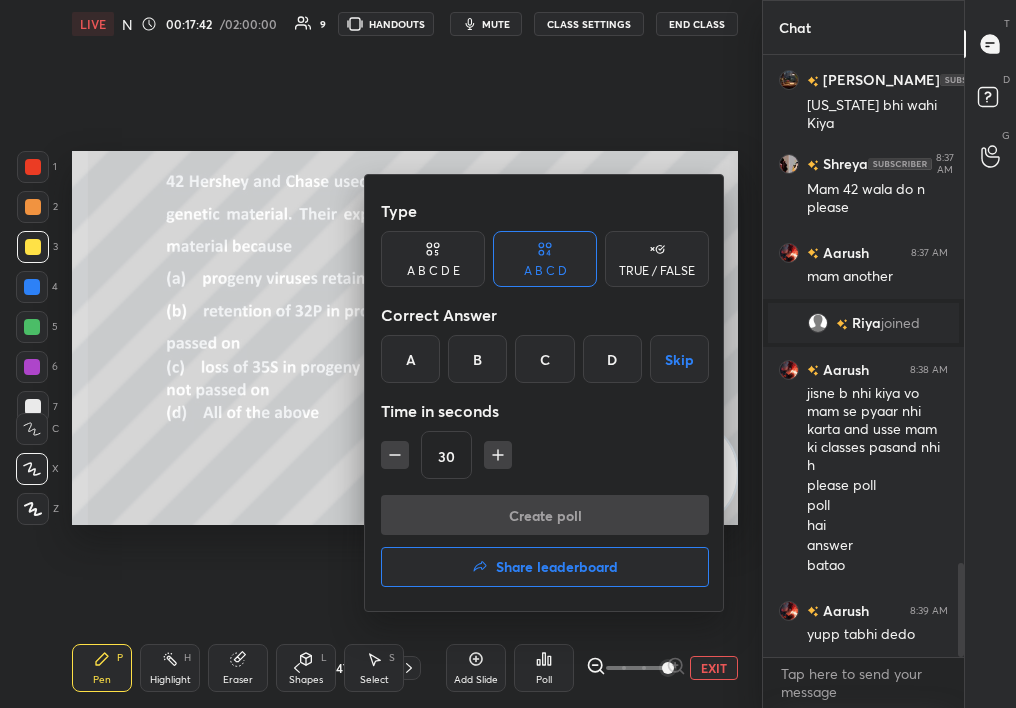 click on "Skip" at bounding box center [679, 359] 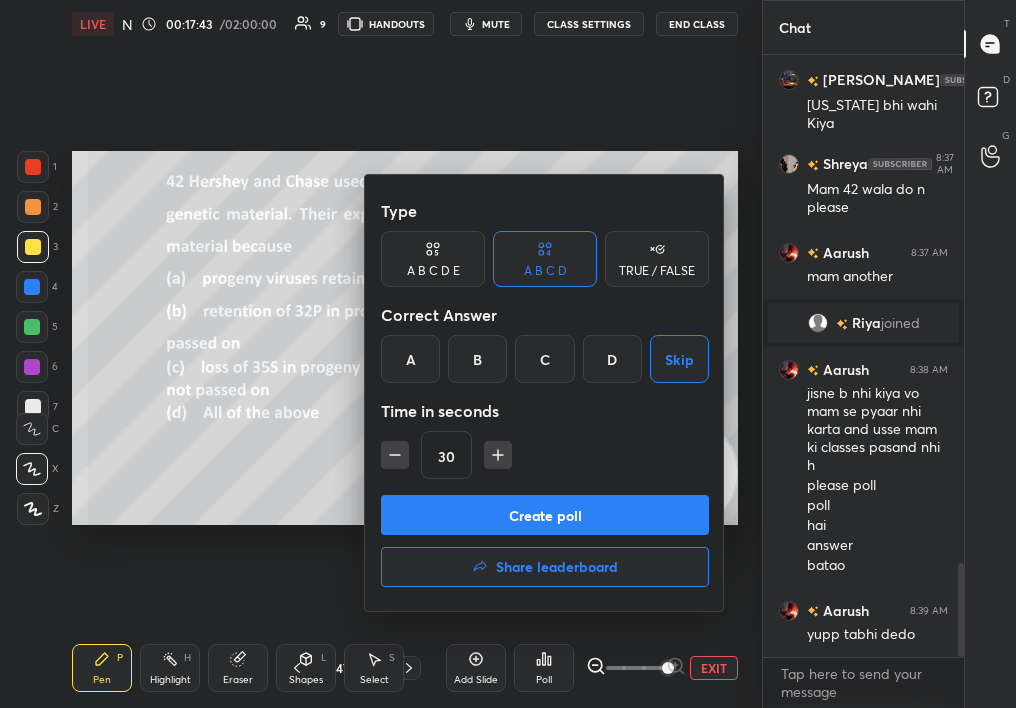 click on "Create poll" at bounding box center [545, 515] 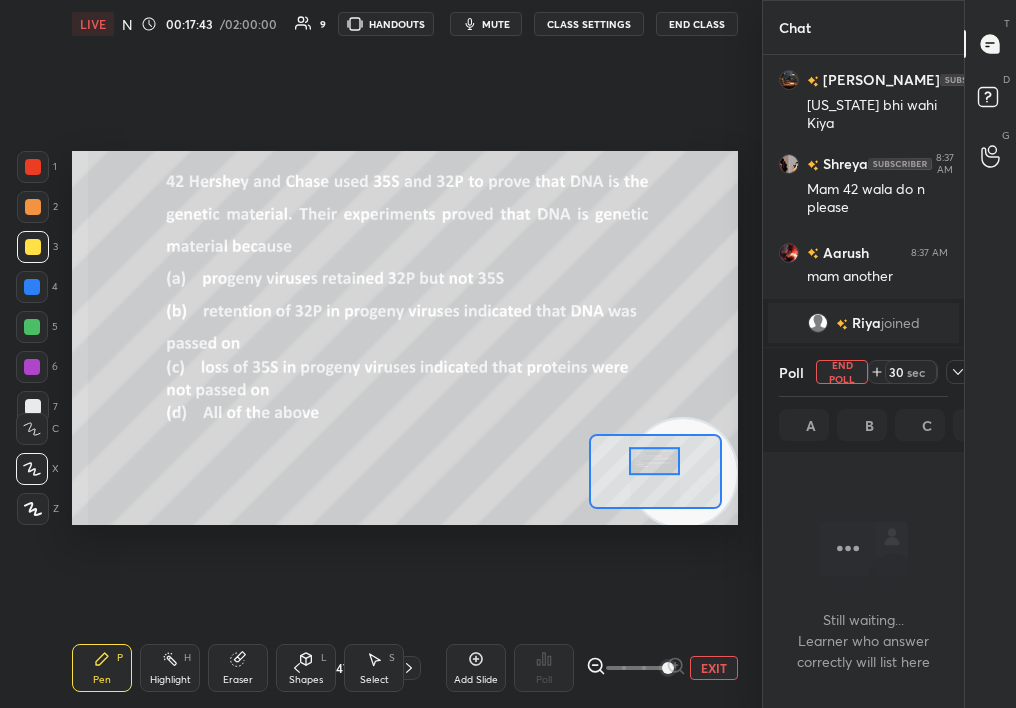 scroll, scrollTop: 497, scrollLeft: 195, axis: both 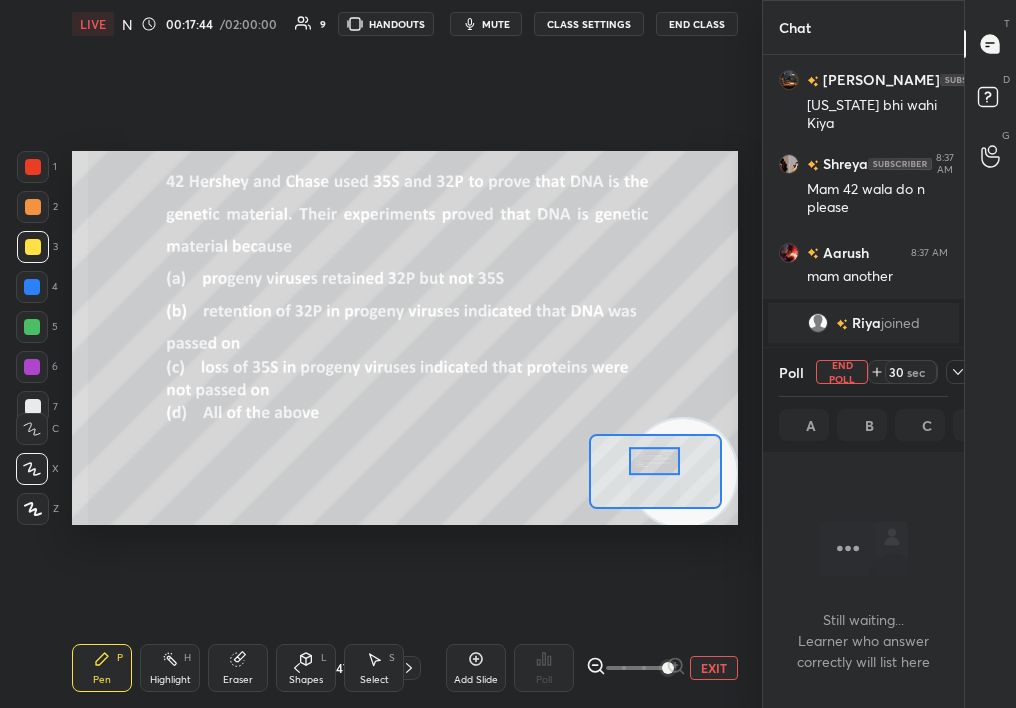 click on "Chat Aarush 8:36 AM hai Sakshi 8:36 AM 🙂 [PERSON_NAME]... 8:36 AM [US_STATE] bhi wahi [PERSON_NAME] 8:37 AM Mam 42 wala do n please Aarush 8:37 AM mam another [PERSON_NAME]  joined Aarush 8:38 AM jisne b nhi kiya vo mam se pyaar nhi karta and usse mam ki classes pasand nhi h please poll poll hai answer batao Aarush 8:39 AM yupp tabhi dedo JUMP TO LATEST Enable hand raising Enable raise hand to speak to learners. Once enabled, chat will be turned off temporarily. Enable x   Doubts asked by learners will show up here NEW DOUBTS ASKED No one has raised a hand yet Can't raise hand Looks like educator just invited you to speak. Please wait before you can raise your hand again. Got it Poll End Poll 30  sec A B C D Still waiting...
Learner who answer correctly will list here T Messages (T) D Doubts (D) G Raise Hand (G)" at bounding box center (889, 354) 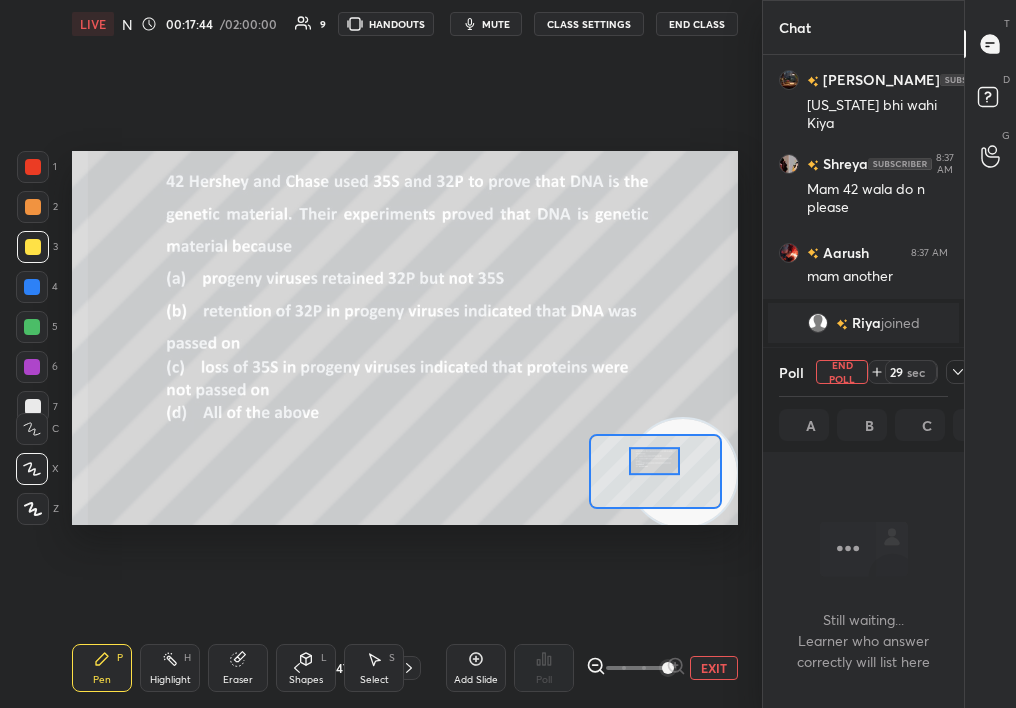 click at bounding box center (958, 372) 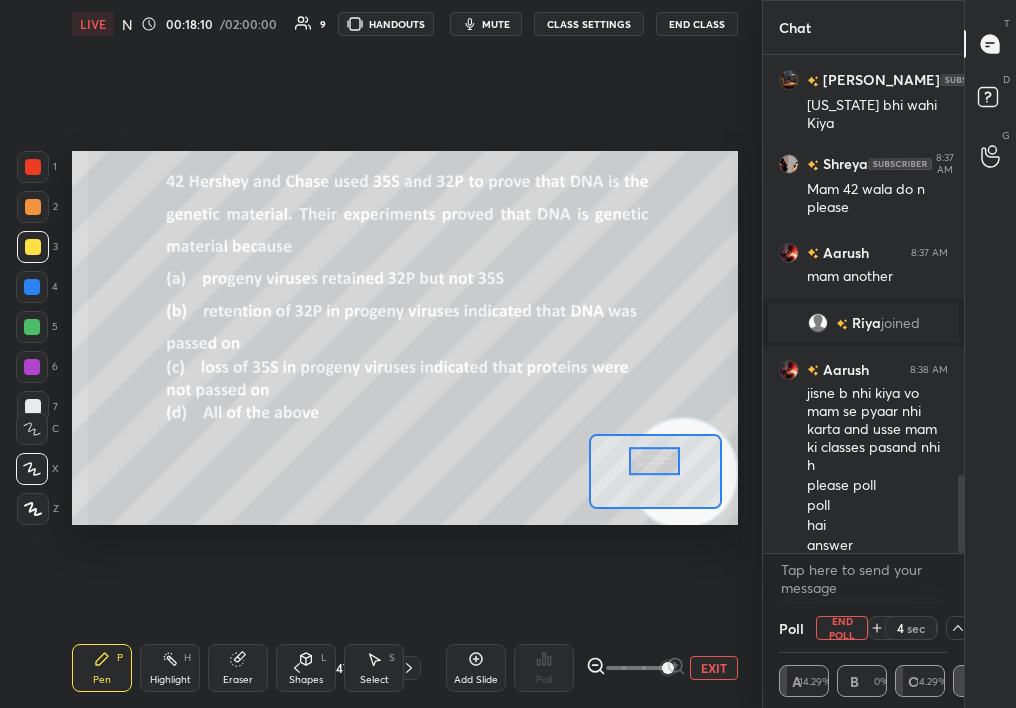 click on "End Poll" at bounding box center (842, 628) 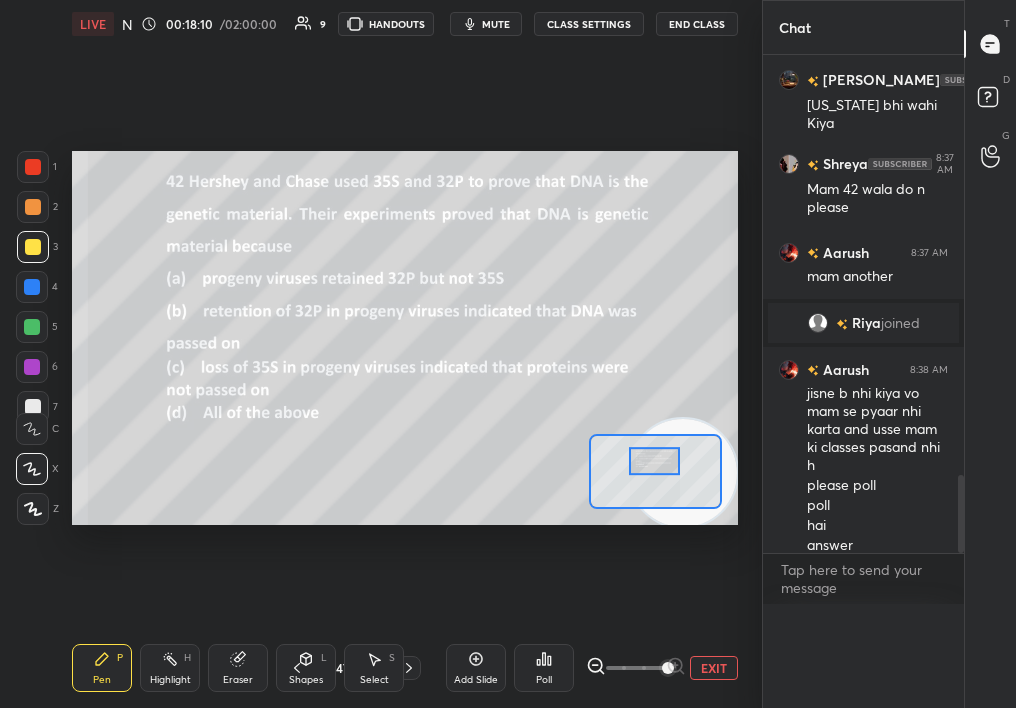 scroll, scrollTop: 7, scrollLeft: 7, axis: both 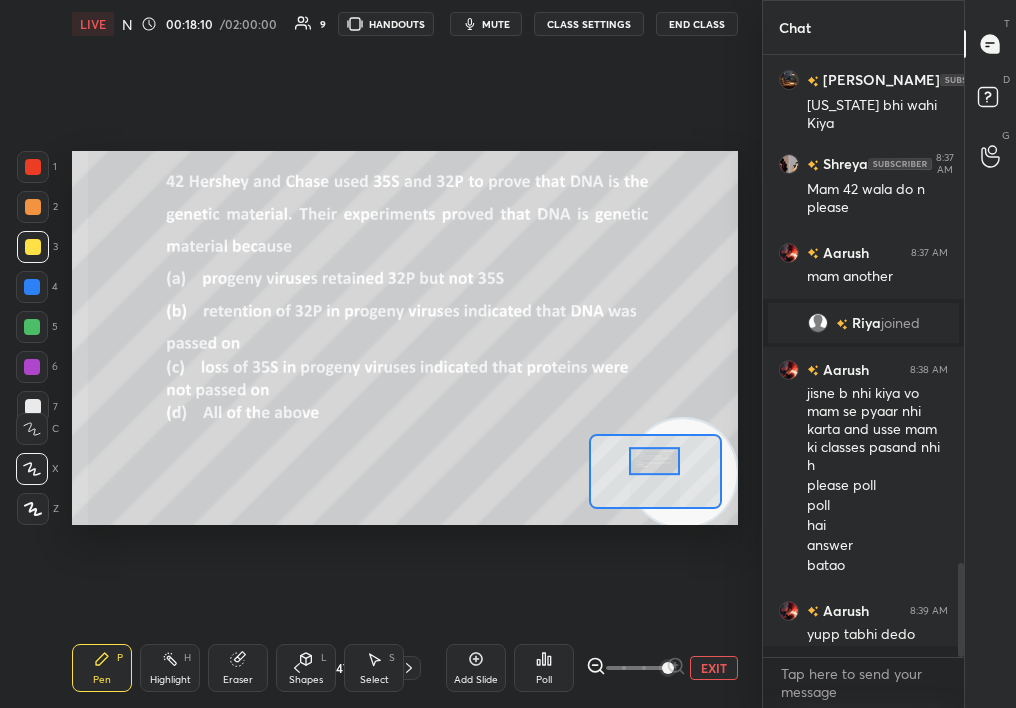 click on "Poll" at bounding box center [544, 668] 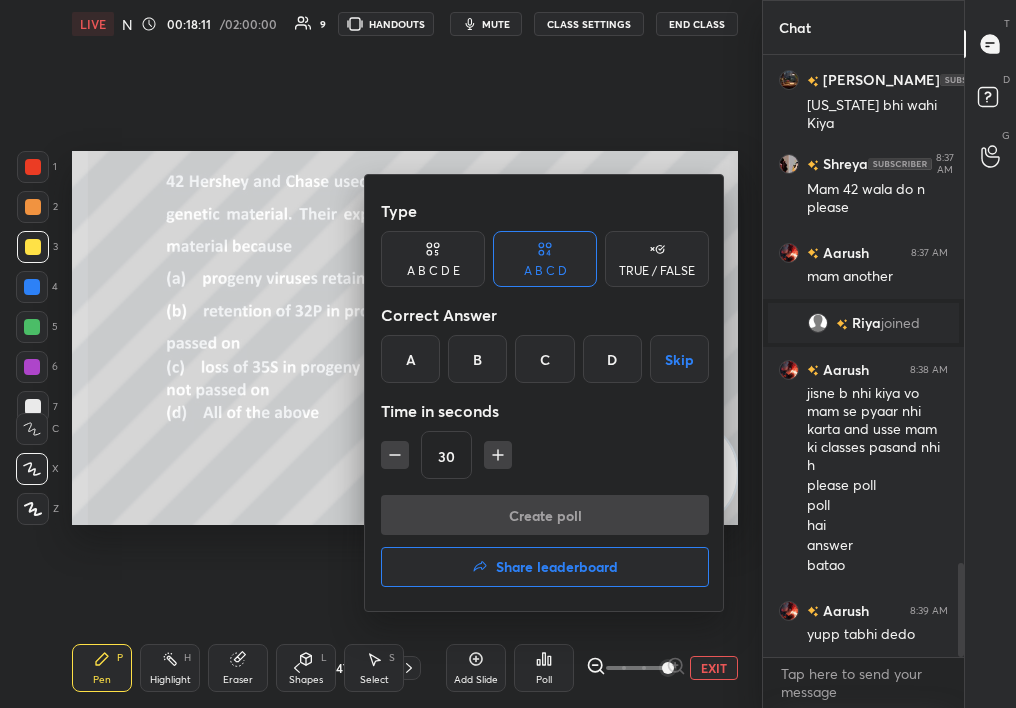 click on "D" at bounding box center [612, 359] 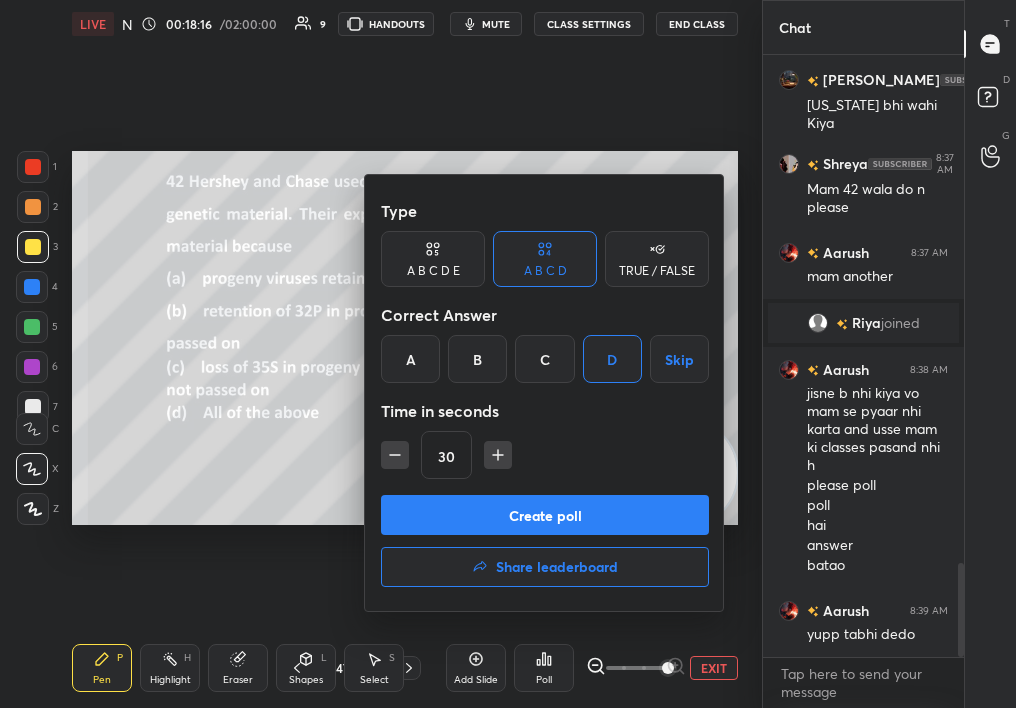 click on "Create poll" at bounding box center (545, 515) 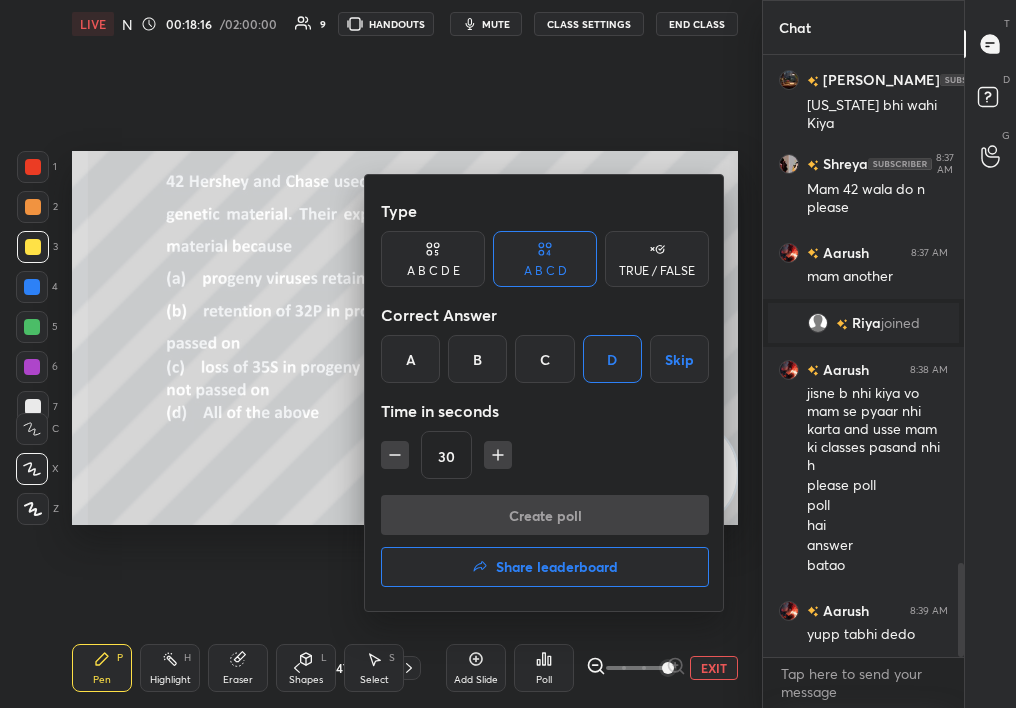 scroll, scrollTop: 554, scrollLeft: 195, axis: both 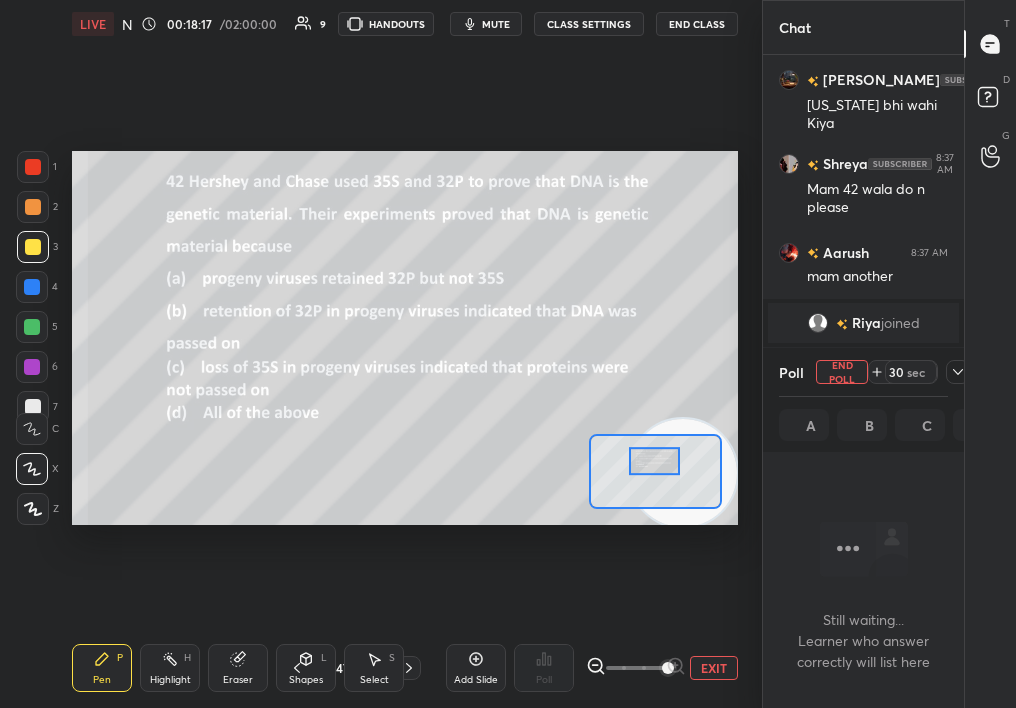 click 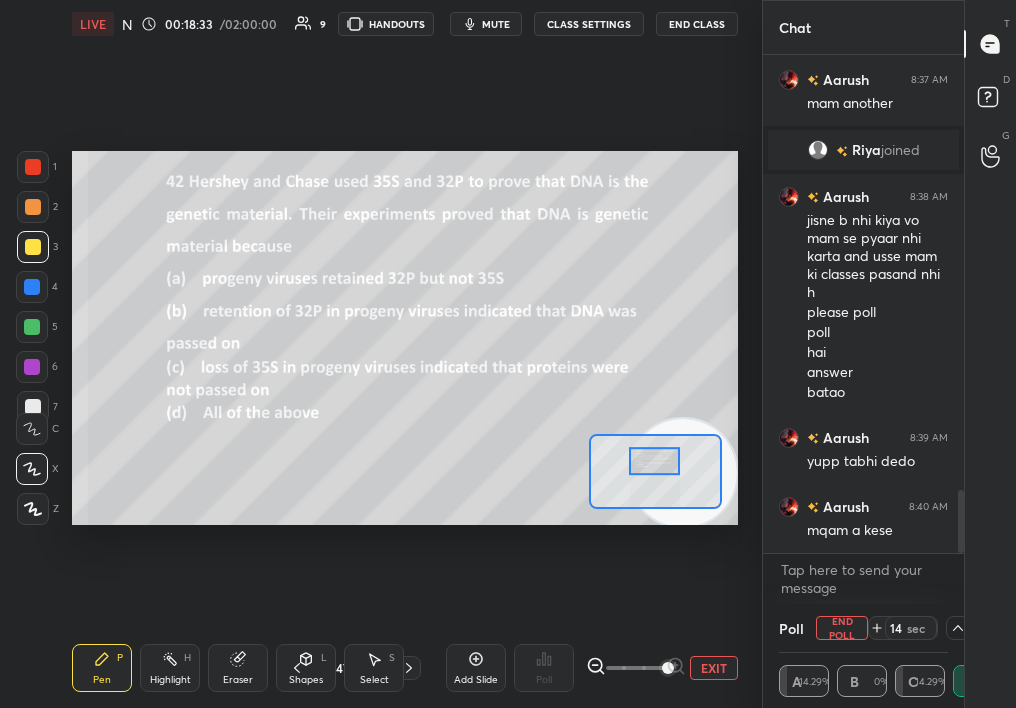 click on "End Poll" at bounding box center [842, 628] 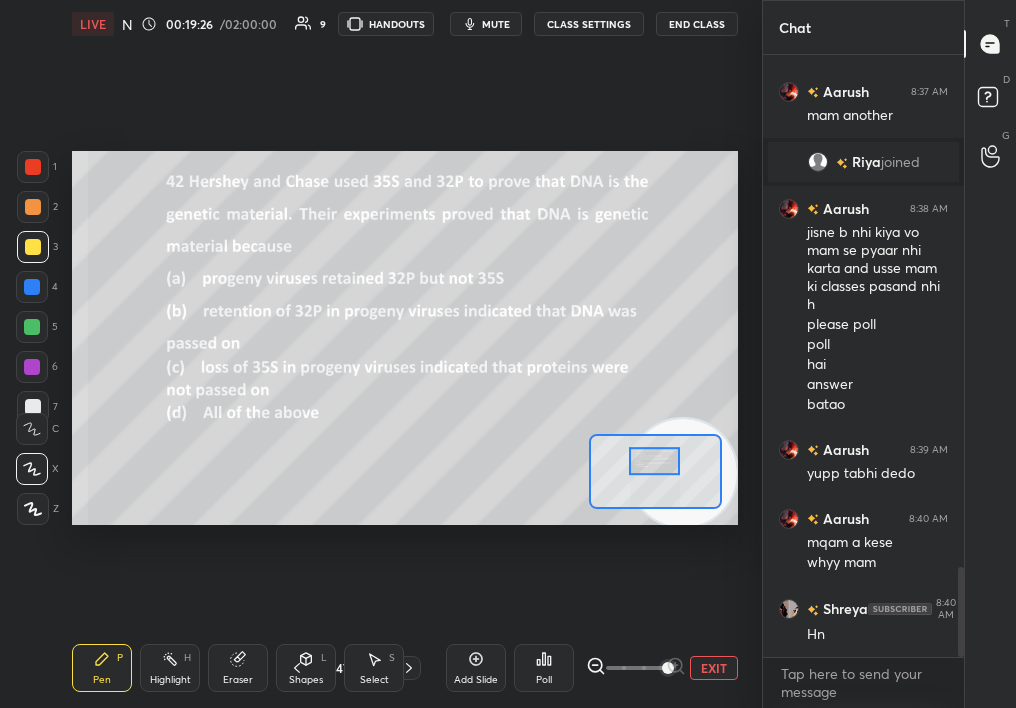 click on "Select S" at bounding box center (374, 668) 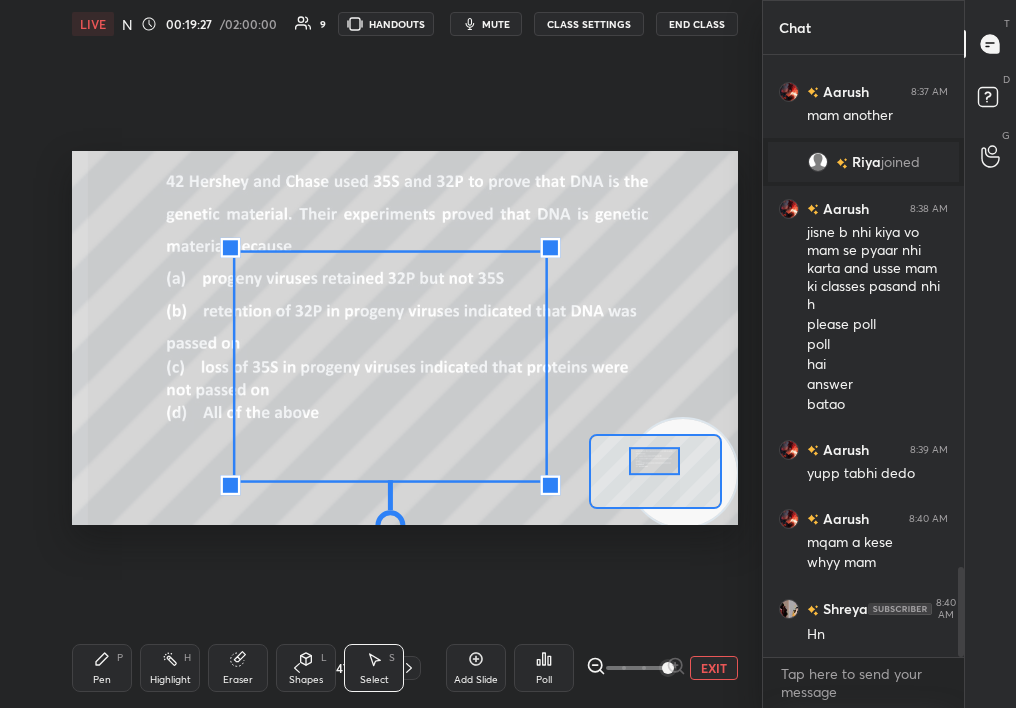 drag, startPoint x: 321, startPoint y: 299, endPoint x: 700, endPoint y: 619, distance: 496.0252 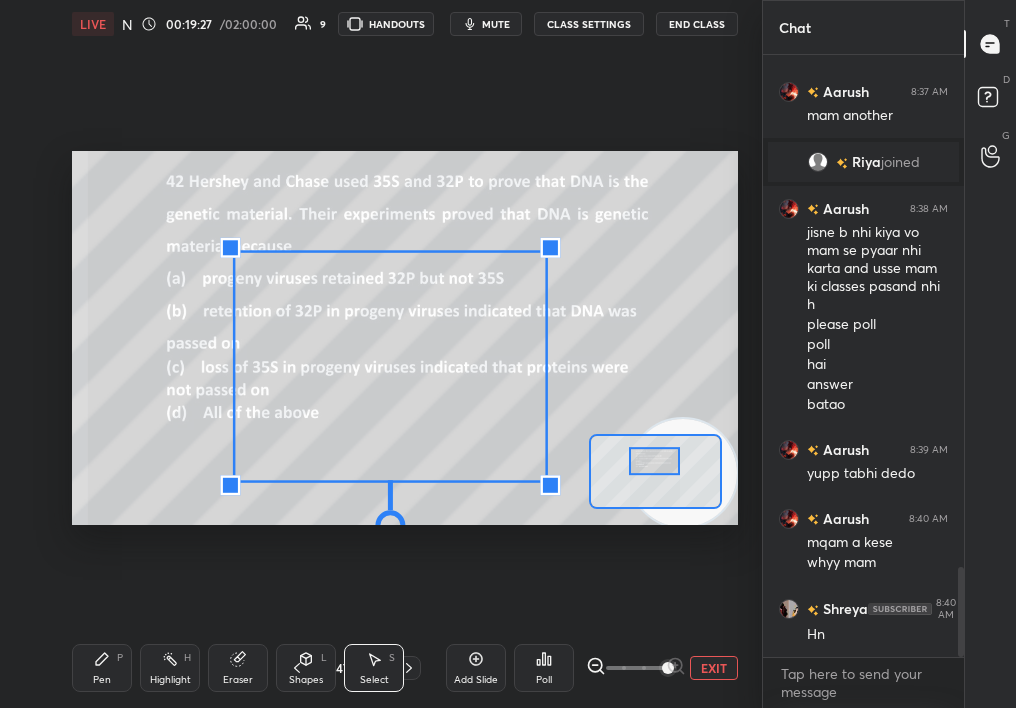 click on "LIVE NCERT Highlight Mol Bio : Replication 00:19:27 /  02:00:00 9 HANDOUTS mute CLASS SETTINGS End Class 0 ° Undo Copy Duplicate Duplicate to new slide Delete Setting up your live class Poll for   secs No correct answer Start poll Back NCERT Highlight Mol Bio : Replication [MEDICAL_DATA][PERSON_NAME] Pen P Highlight H Eraser Shapes L Select S 47 / 306 Add Slide Poll EXIT" at bounding box center (405, 354) 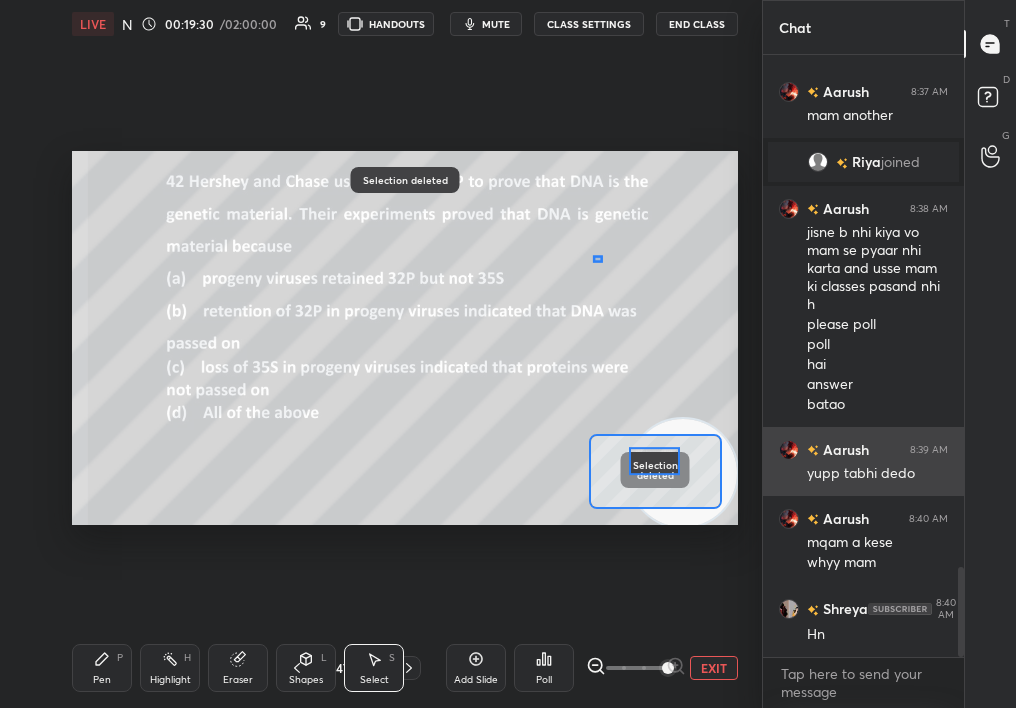 drag, startPoint x: 604, startPoint y: 261, endPoint x: 788, endPoint y: 432, distance: 251.19116 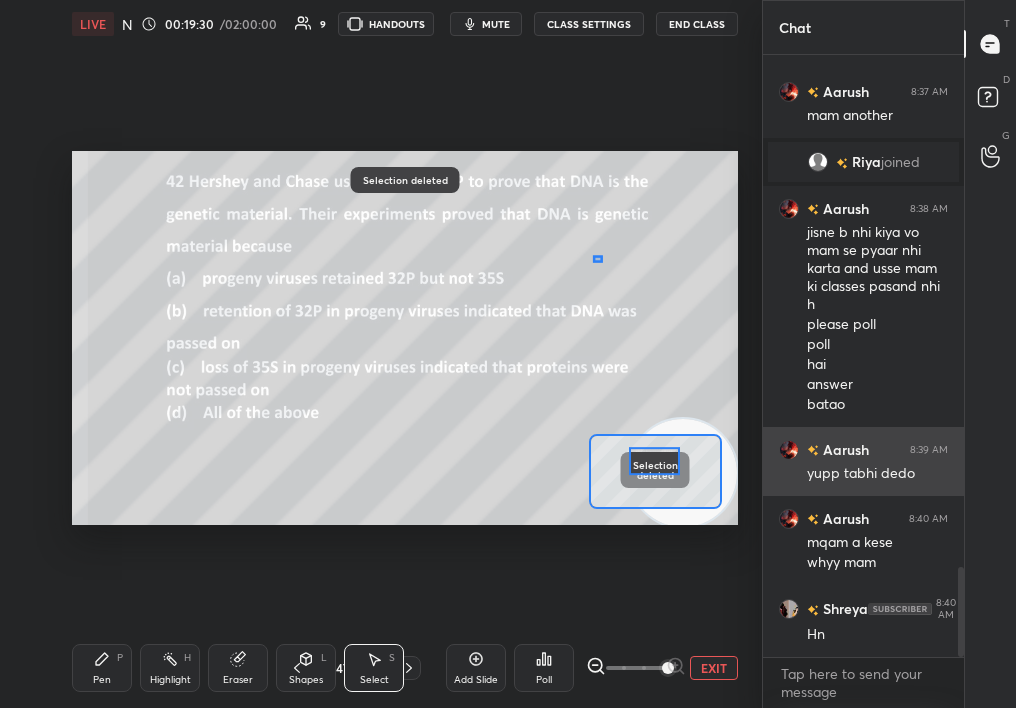 click on "1 2 3 4 5 6 7 C X Z C X Z E E Erase all   H H LIVE NCERT Highlight Mol Bio : Replication 00:19:30 /  02:00:00 9 HANDOUTS mute CLASS SETTINGS End Class 0 ° Undo Copy Duplicate Duplicate to new slide Delete Selection deleted Setting up your live class Selection deleted Poll for   secs No correct answer Start poll Back NCERT Highlight Mol Bio : Replication [MEDICAL_DATA][PERSON_NAME] Pen P Highlight H Eraser Shapes L Select S 47 / 306 Add Slide Poll EXIT Chat [PERSON_NAME]... 8:36 AM [US_STATE] bhi wahi [PERSON_NAME] 8:37 AM Mam 42 wala do n please Aarush 8:37 AM mam another [PERSON_NAME]  joined Aarush 8:38 AM jisne b nhi kiya vo mam se pyaar nhi karta and usse mam ki classes pasand nhi h please poll poll hai answer batao Aarush 8:39 AM yupp tabhi dedo Aarush 8:40 AM mqam a kese whyy mam Shreya 8:40 AM Hn JUMP TO LATEST Enable hand raising Enable raise hand to speak to learners. Once enabled, chat will be turned off temporarily. Enable x   Doubts asked by learners will show up here NEW DOUBTS ASKED No one has raised a hand yet Got it T D G" at bounding box center (508, 354) 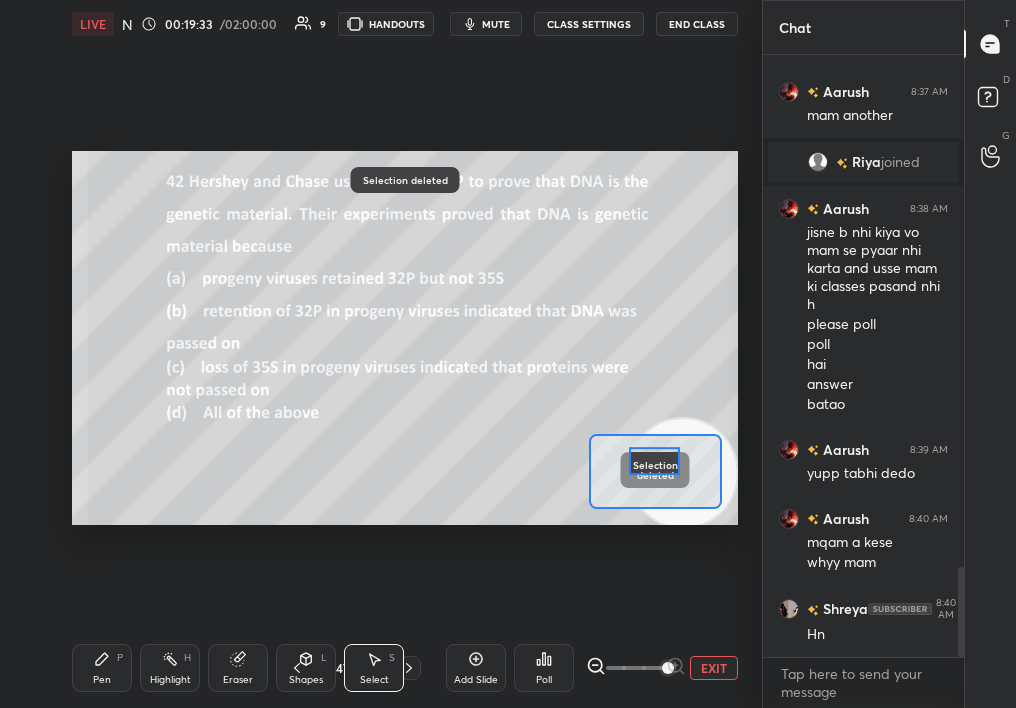 click on "Pen P" at bounding box center (102, 668) 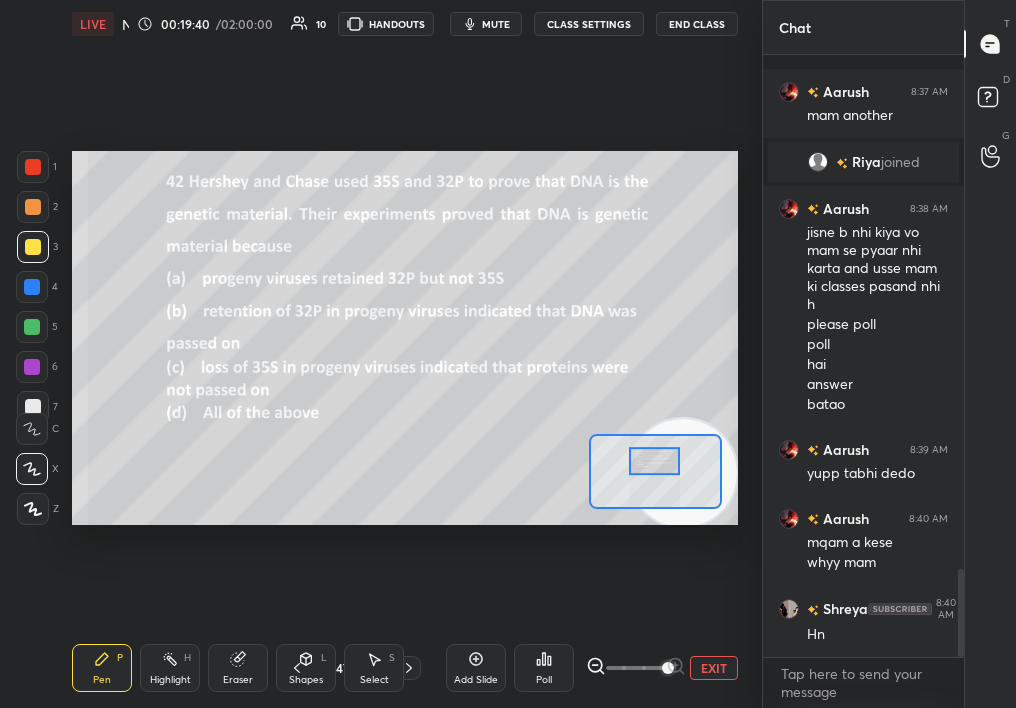 scroll, scrollTop: 3508, scrollLeft: 0, axis: vertical 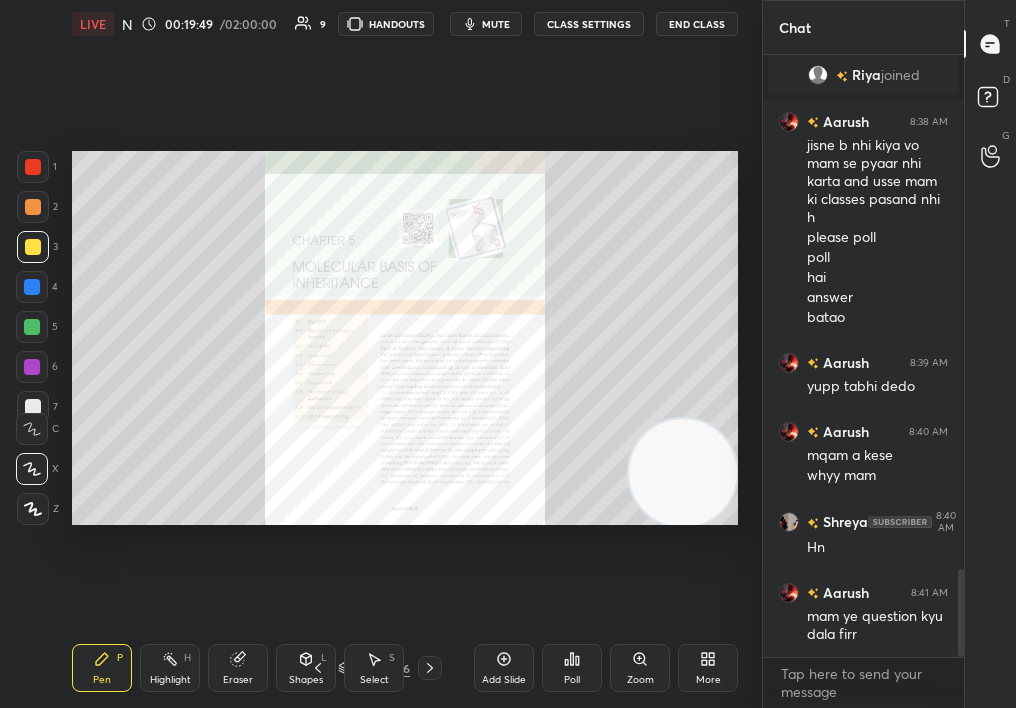 click 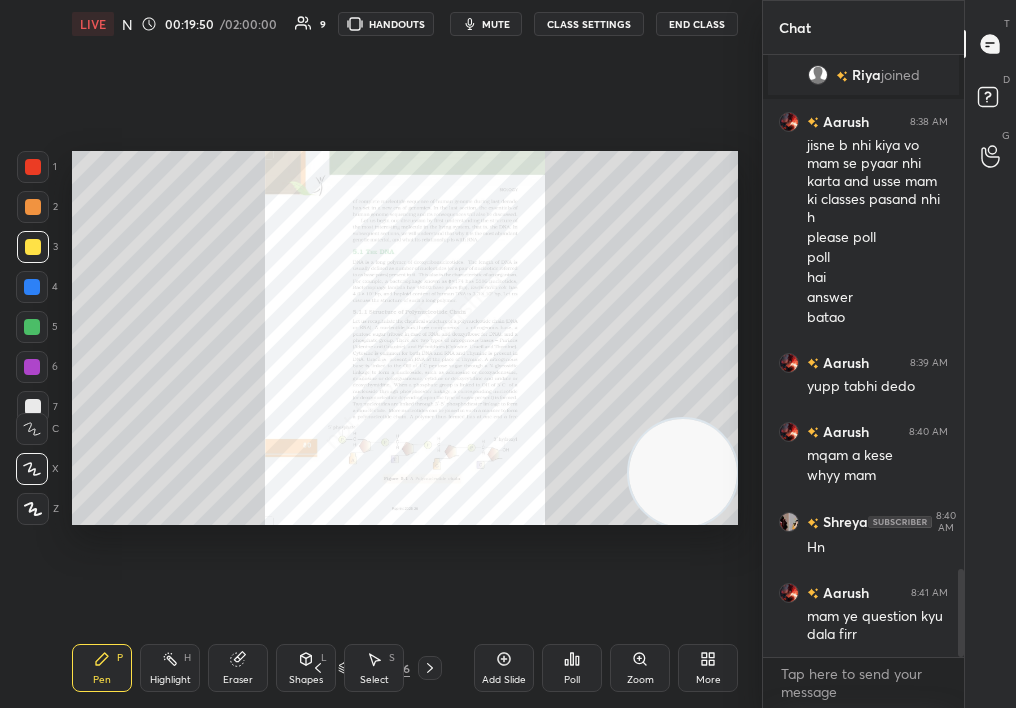 click 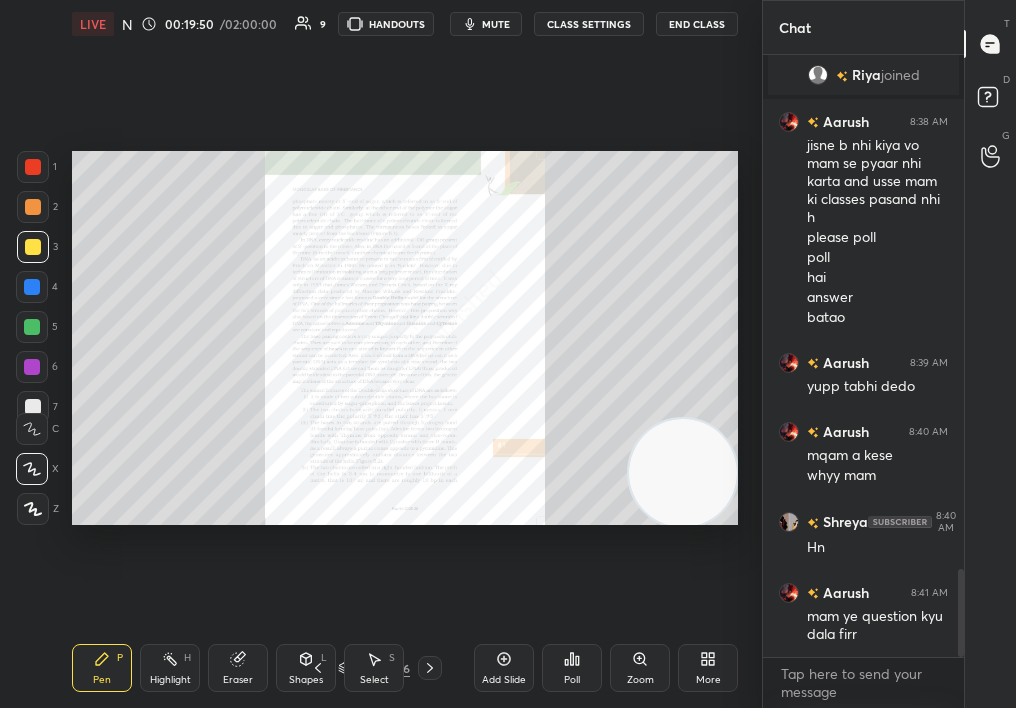 click at bounding box center [430, 668] 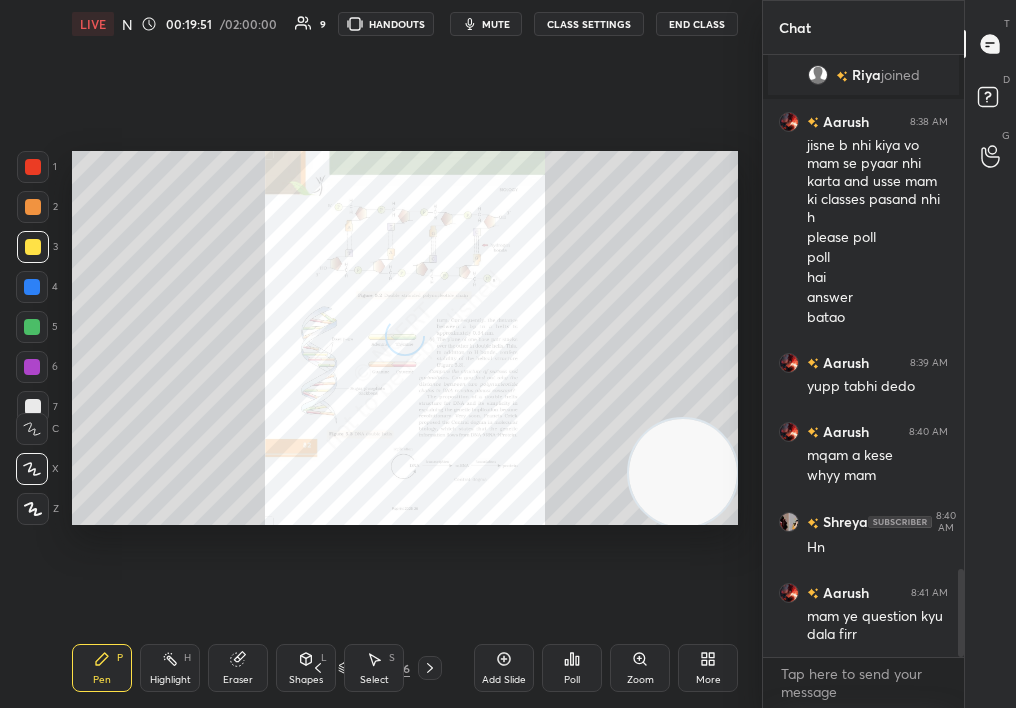 click 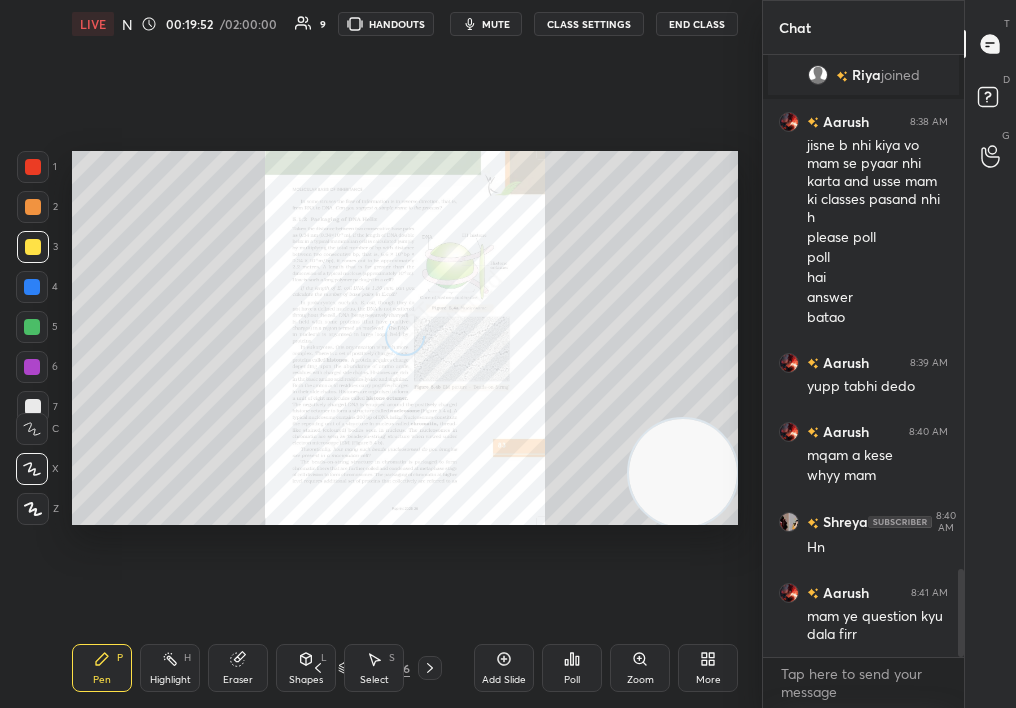 click 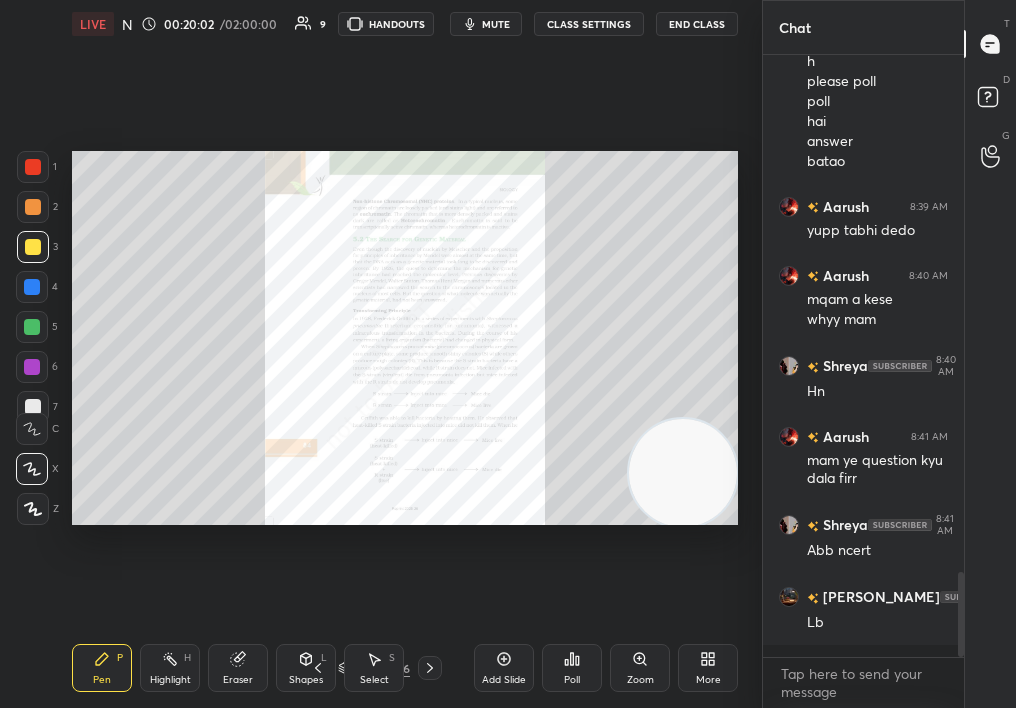 scroll, scrollTop: 3684, scrollLeft: 0, axis: vertical 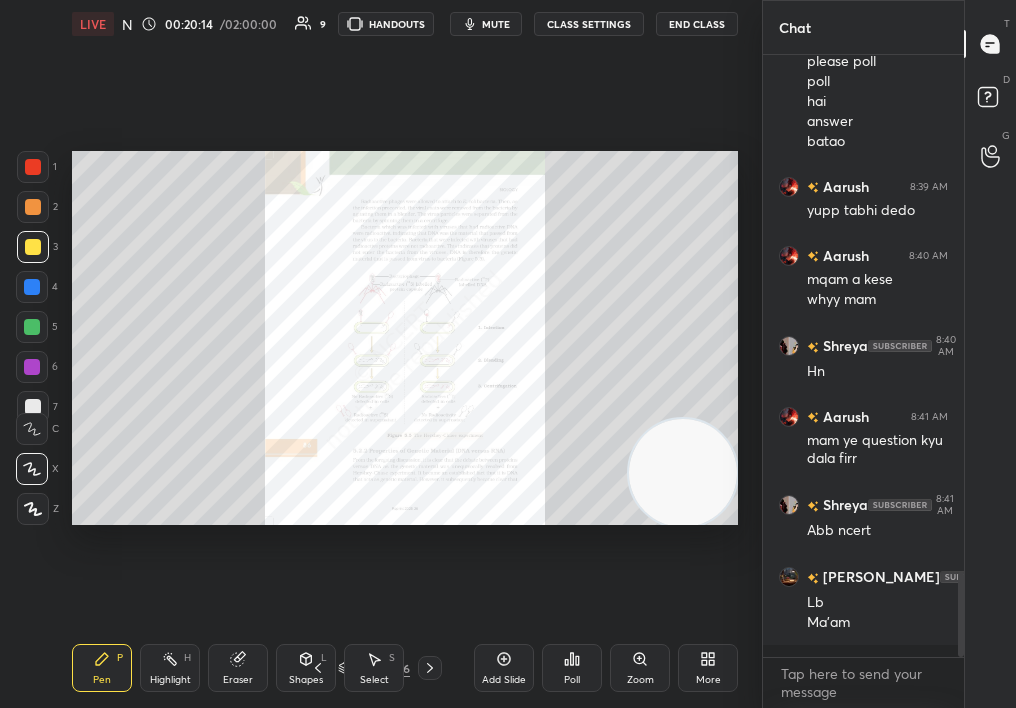 click on "Add Slide" at bounding box center [504, 680] 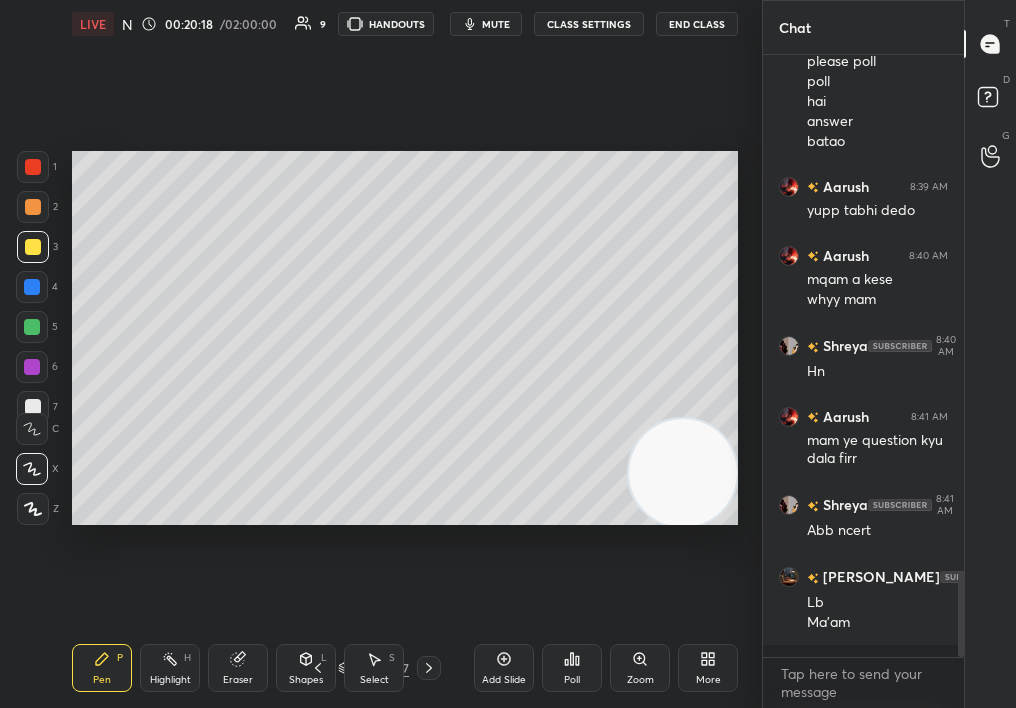 click on "1" at bounding box center (37, 171) 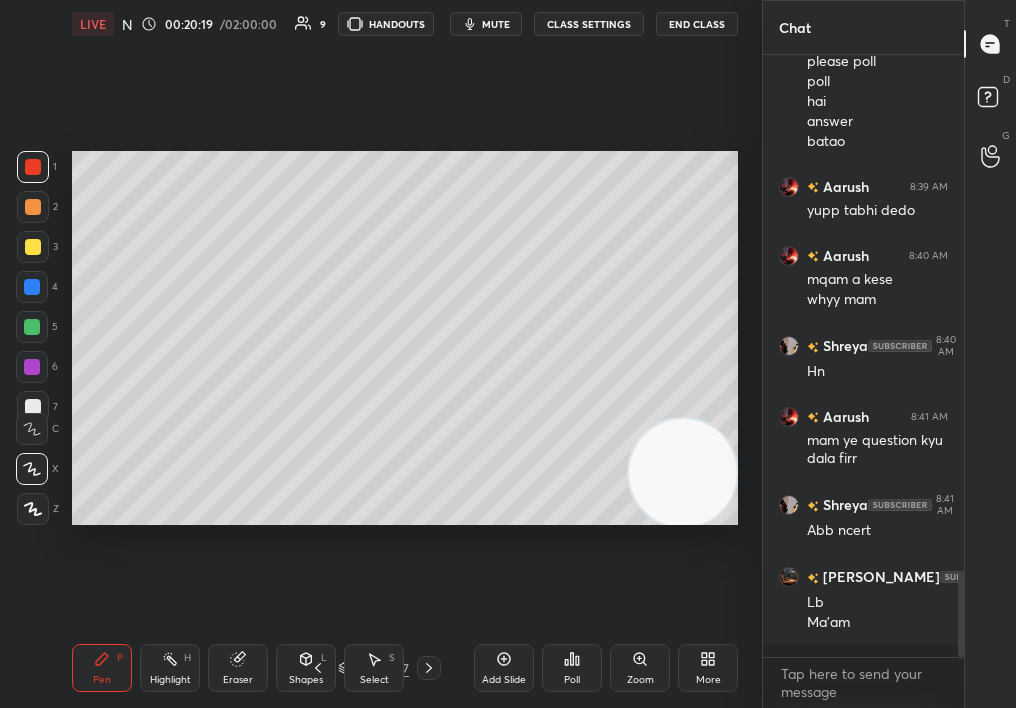 click at bounding box center (33, 167) 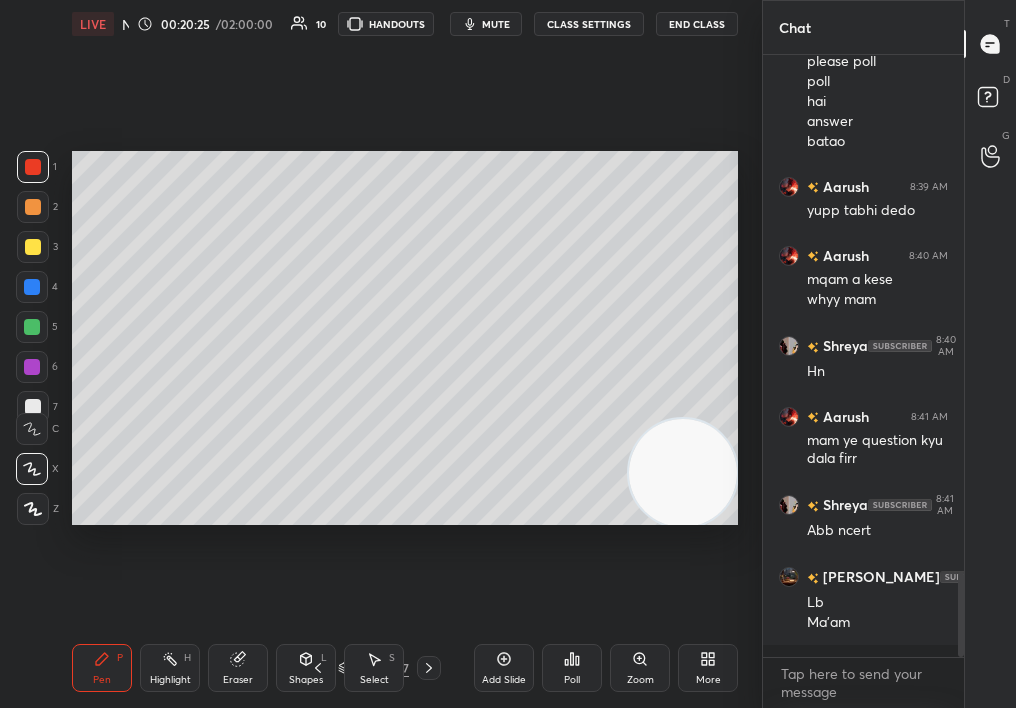 click on "Eraser" at bounding box center [238, 668] 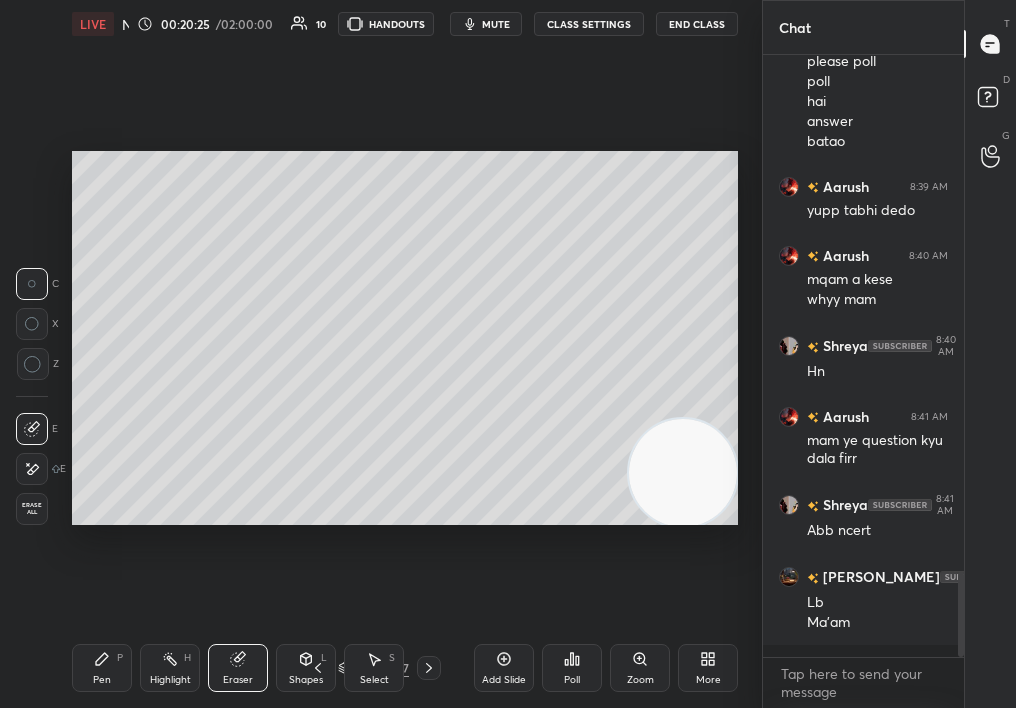click on "Highlight H" at bounding box center (170, 668) 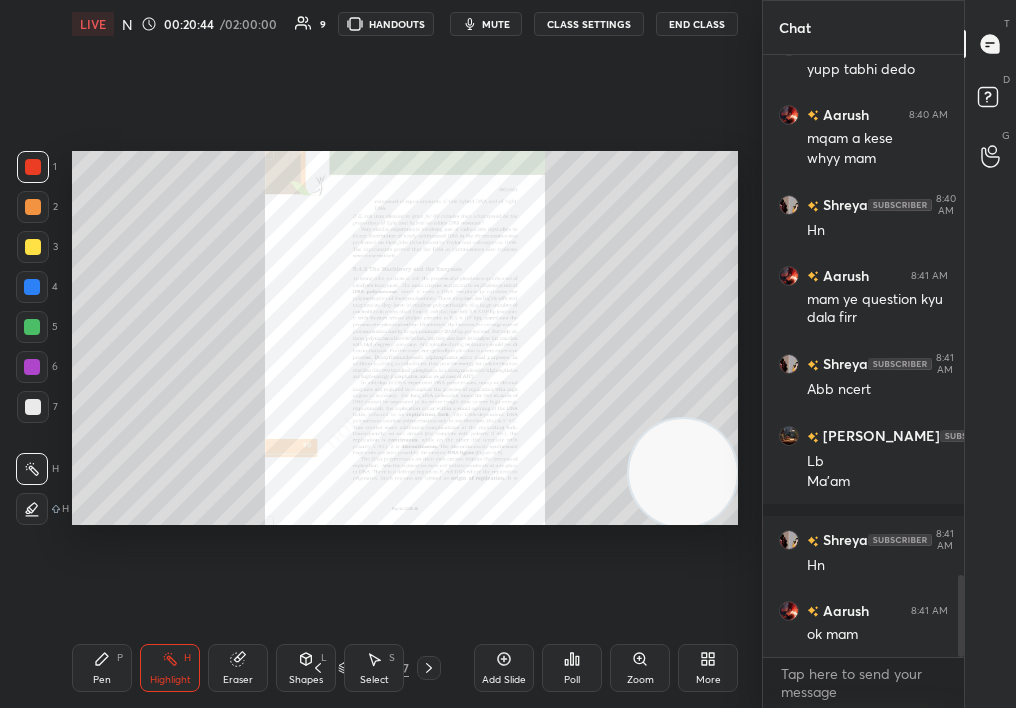 scroll, scrollTop: 3897, scrollLeft: 0, axis: vertical 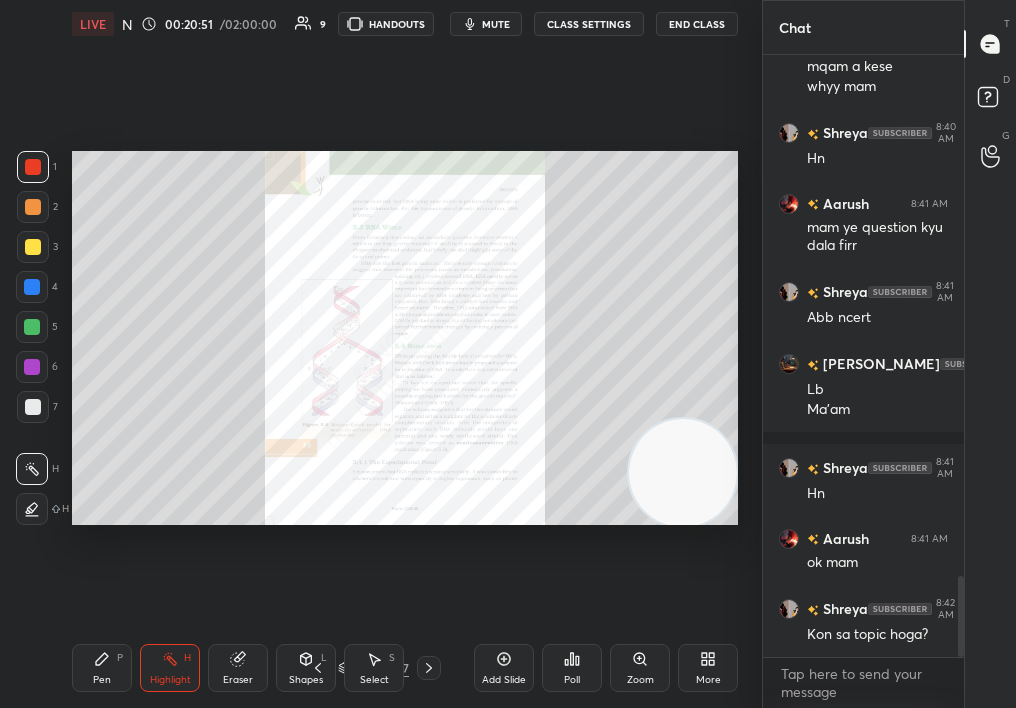 click on "Zoom" at bounding box center [640, 668] 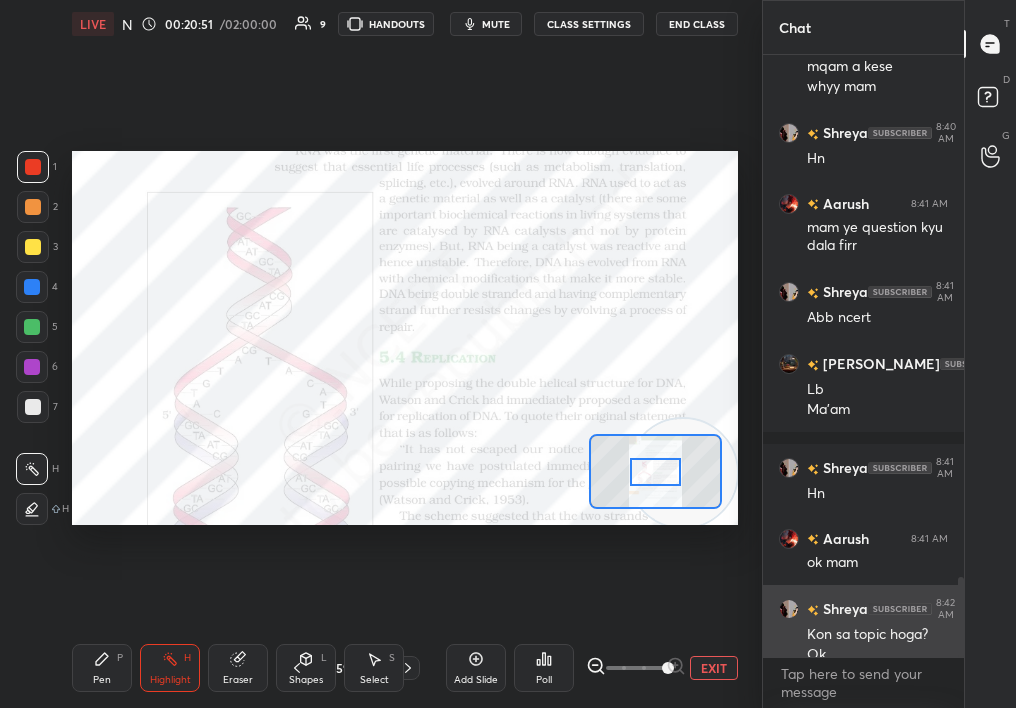 scroll, scrollTop: 3917, scrollLeft: 0, axis: vertical 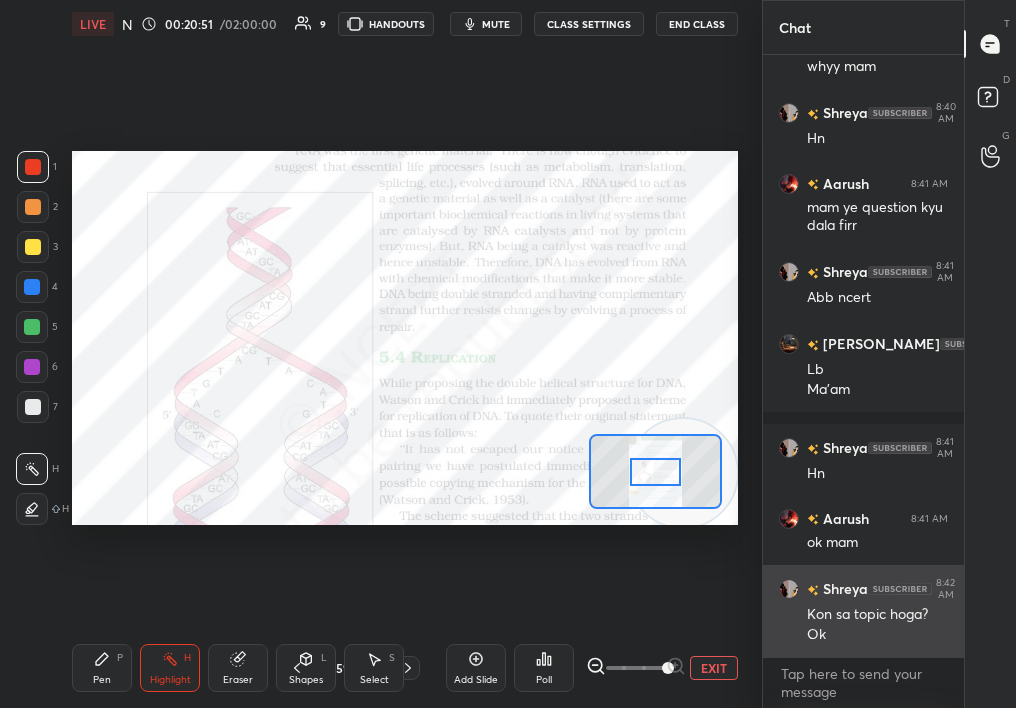 drag, startPoint x: 752, startPoint y: 659, endPoint x: 793, endPoint y: 646, distance: 43.011627 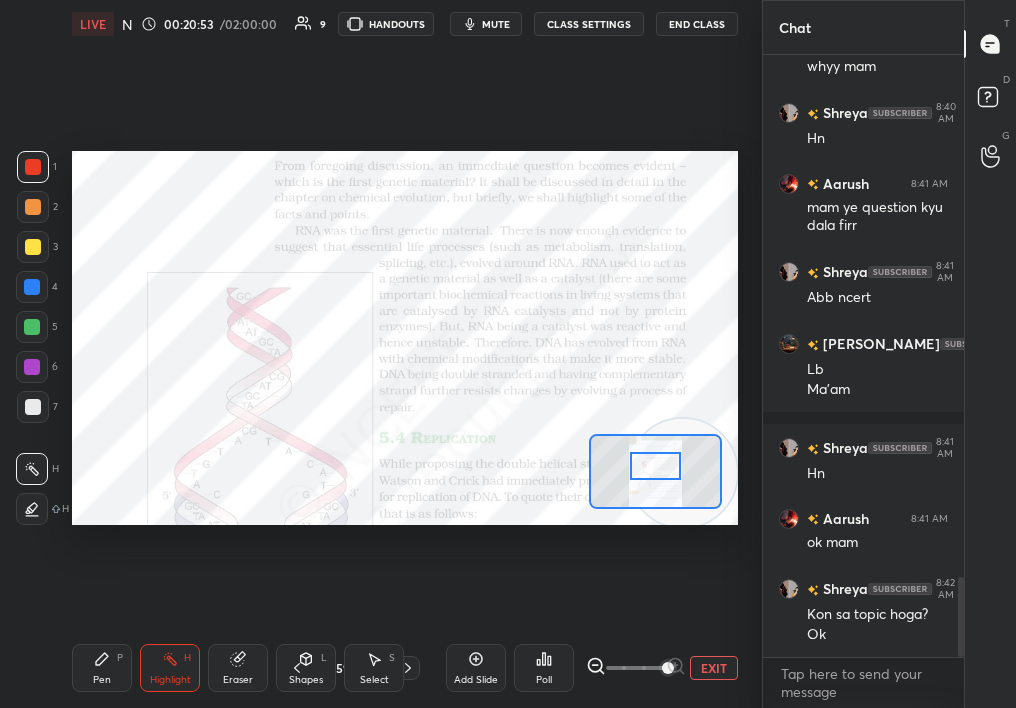scroll, scrollTop: 4001, scrollLeft: 0, axis: vertical 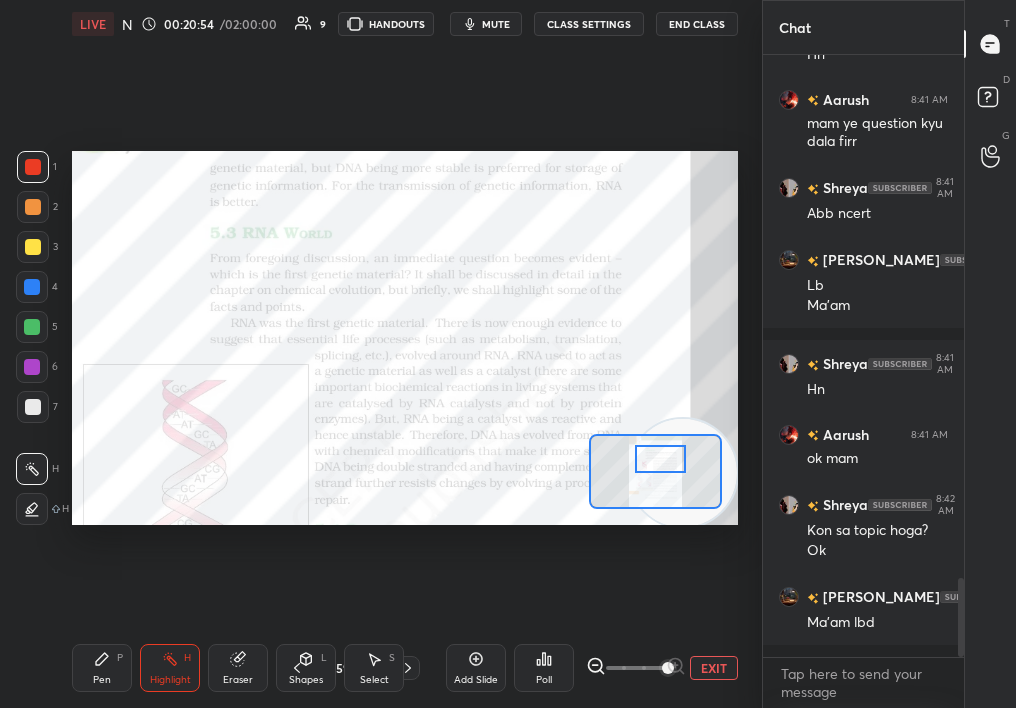 click at bounding box center (661, 459) 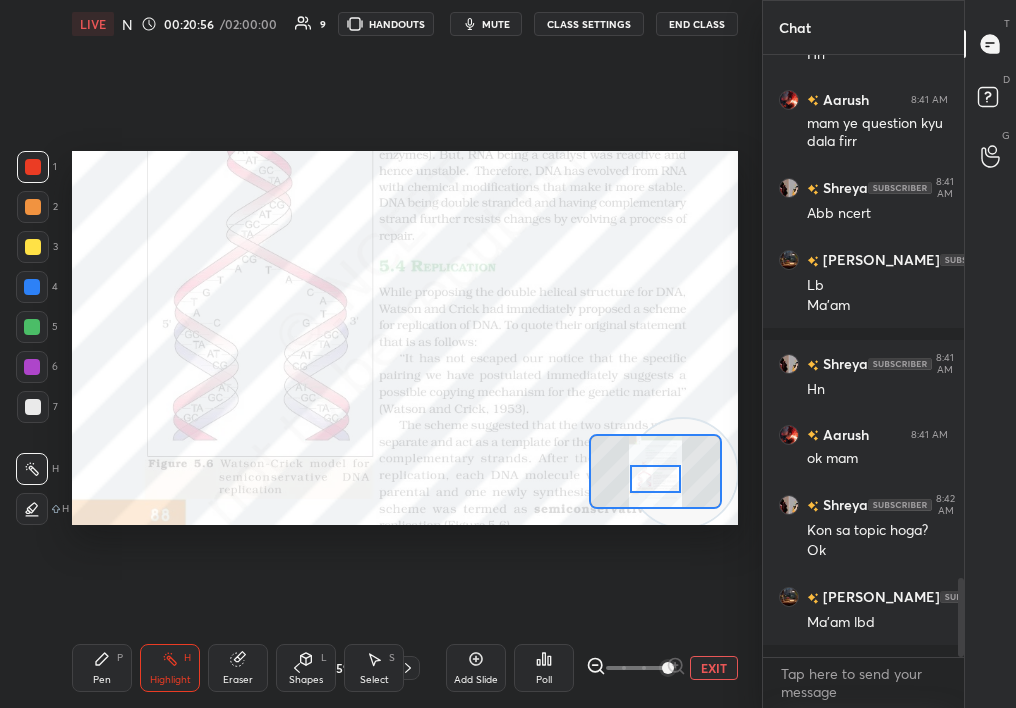 drag, startPoint x: 664, startPoint y: 458, endPoint x: 664, endPoint y: 484, distance: 26 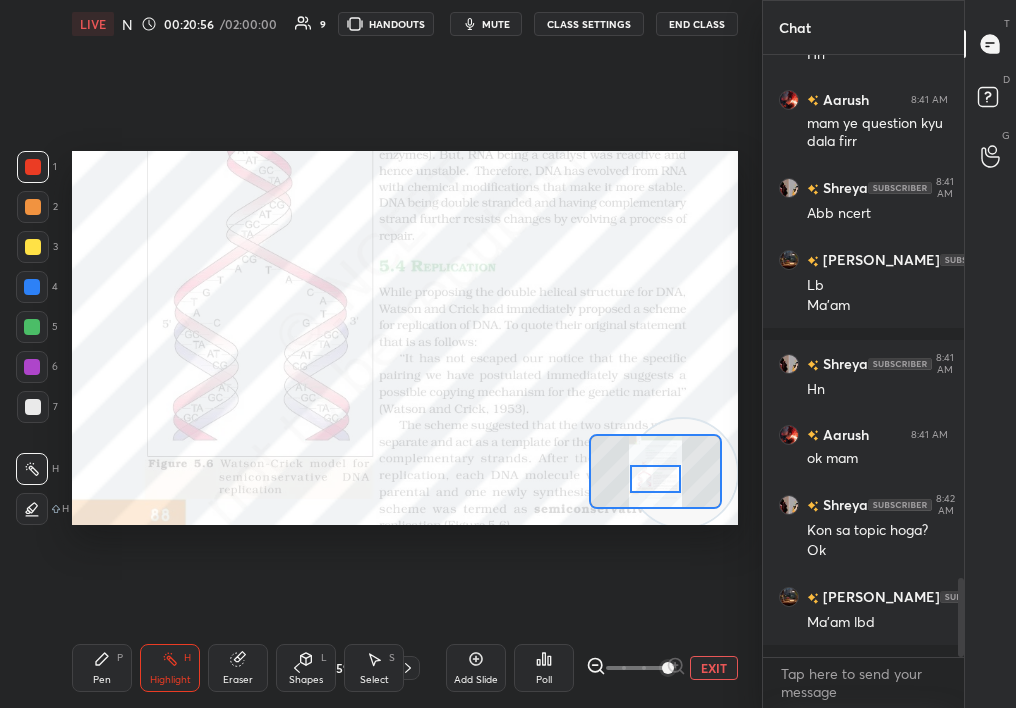 click at bounding box center (656, 479) 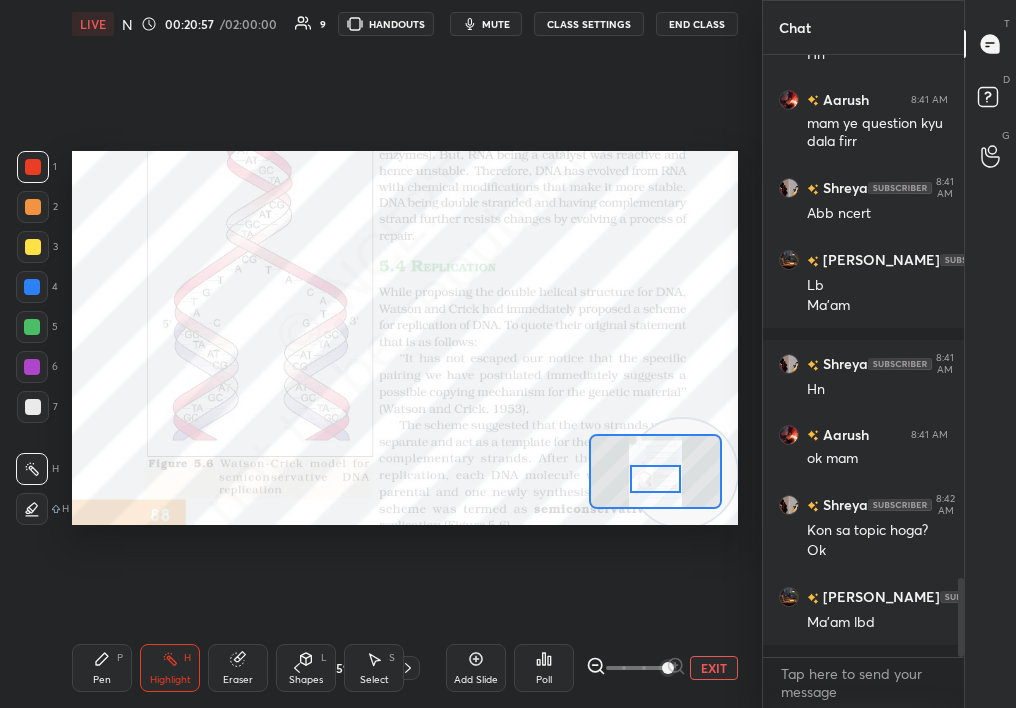 click on "Poll" at bounding box center (544, 668) 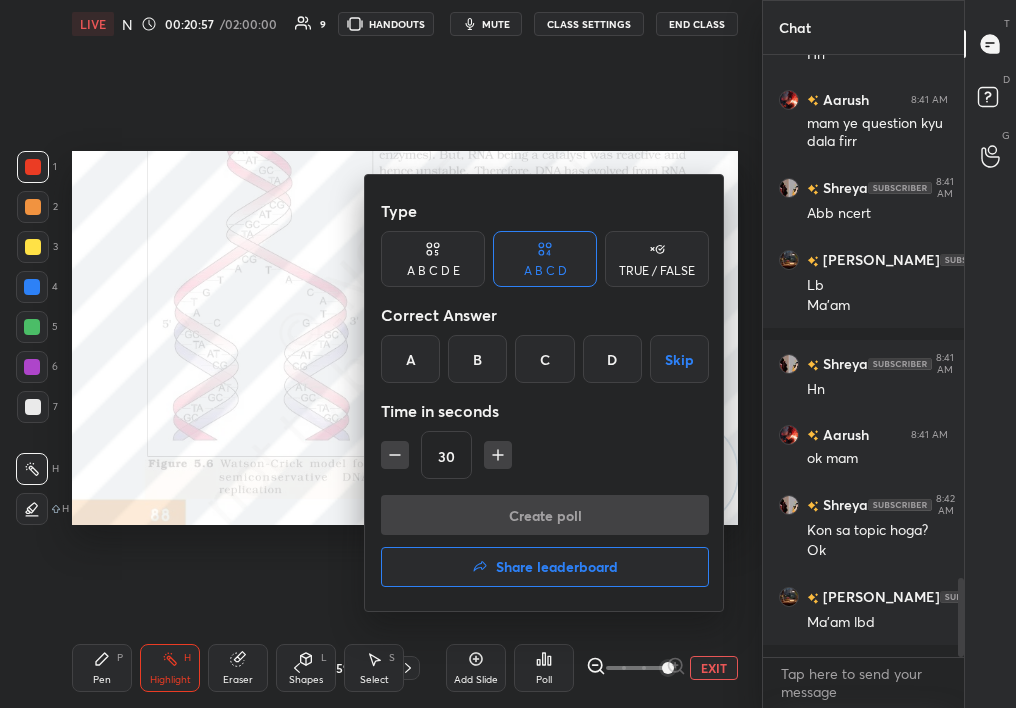 click on "Share leaderboard" at bounding box center [557, 567] 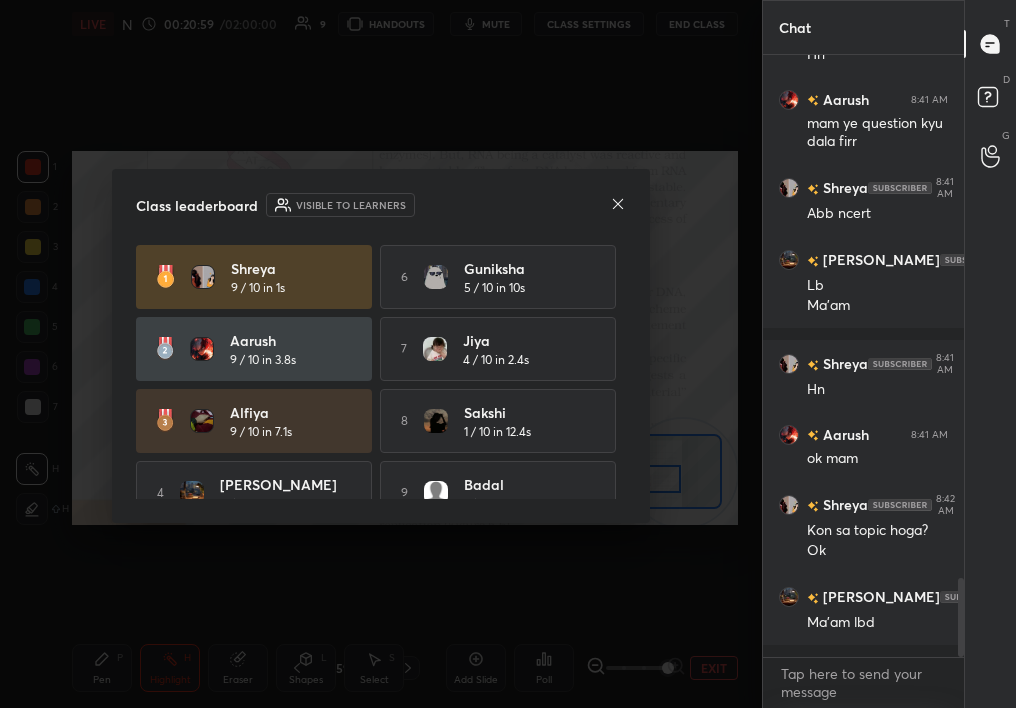 drag, startPoint x: 612, startPoint y: 399, endPoint x: 614, endPoint y: 458, distance: 59.03389 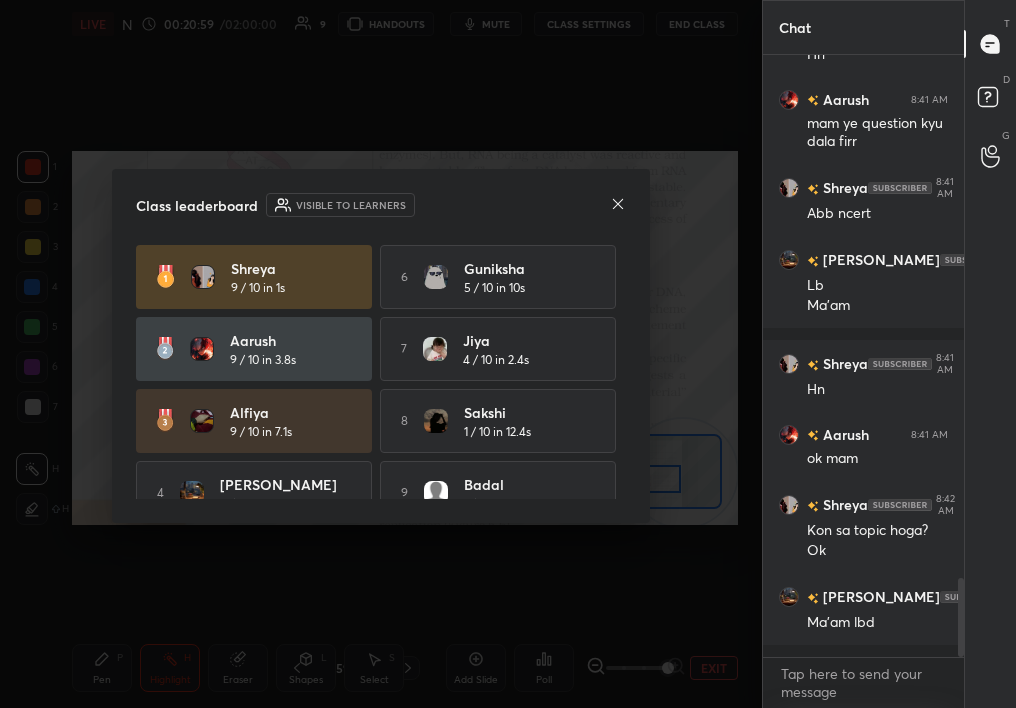 click on "Shreya 9 / 10 in 1s 6 Guniksha 5 / 10 in 10s Aarush 9 / 10 in 3.8s 7 Jiya 4 / 10 in 2.4s Alfiya 9 / 10 in 7.1s 8 Sakshi 1 / 10 in 12.4s 4 [PERSON_NAME]... 8 / 10 in 4.9s 9 badal 1 / 10 in 14s 5 Aniket 5 / 10 in 5.6s" at bounding box center [381, 421] 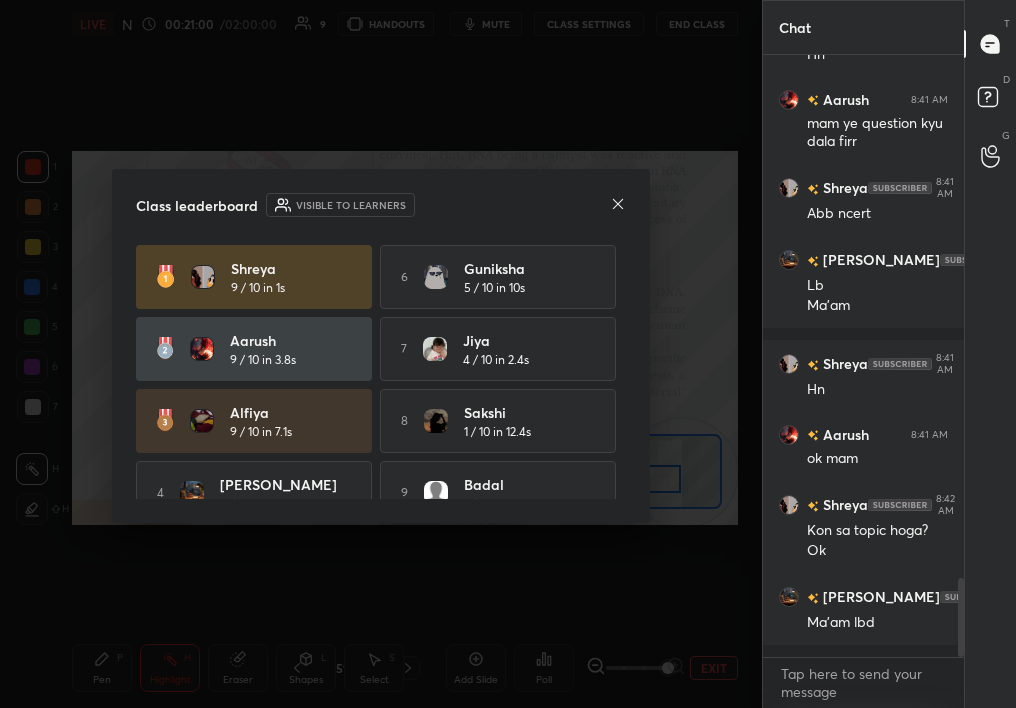drag, startPoint x: 626, startPoint y: 395, endPoint x: 625, endPoint y: 456, distance: 61.008198 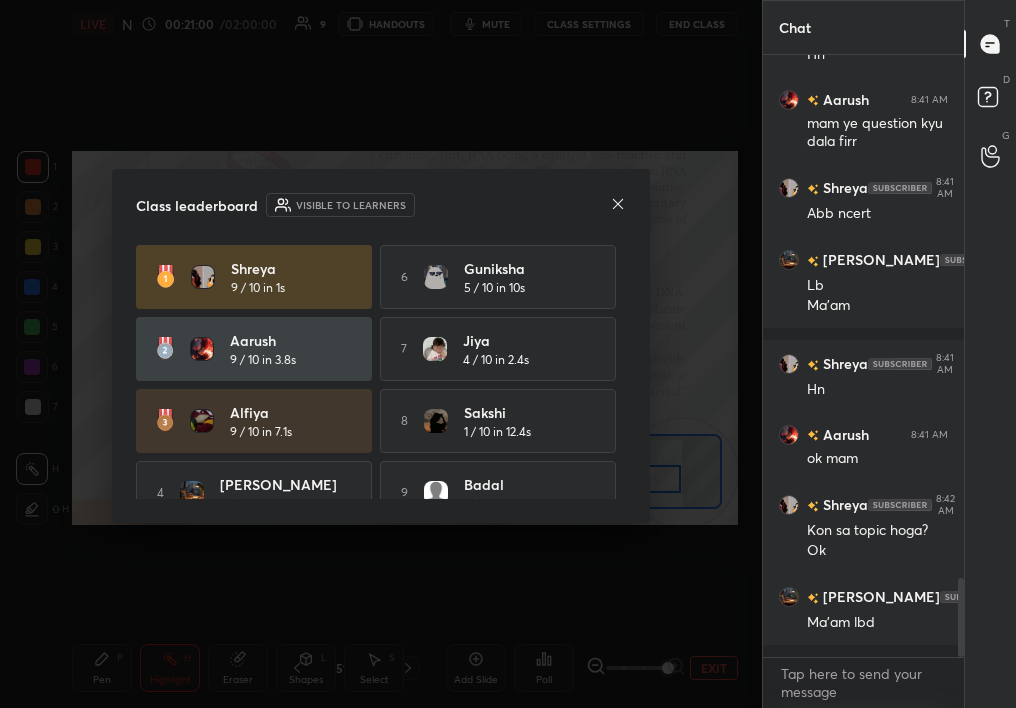 click on "Class leaderboard Visible to learners Shreya 9 / 10 in 1s 6 Guniksha 5 / 10 in 10s Aarush 9 / 10 in 3.8s 7 Jiya 4 / 10 in 2.4s Alfiya 9 / 10 in 7.1s 8 Sakshi 1 / 10 in 12.4s 4 [PERSON_NAME]... 8 / 10 in 4.9s 9 badal 1 / 10 in 14s 5 Aniket 5 / 10 in 5.6s" at bounding box center [381, 346] 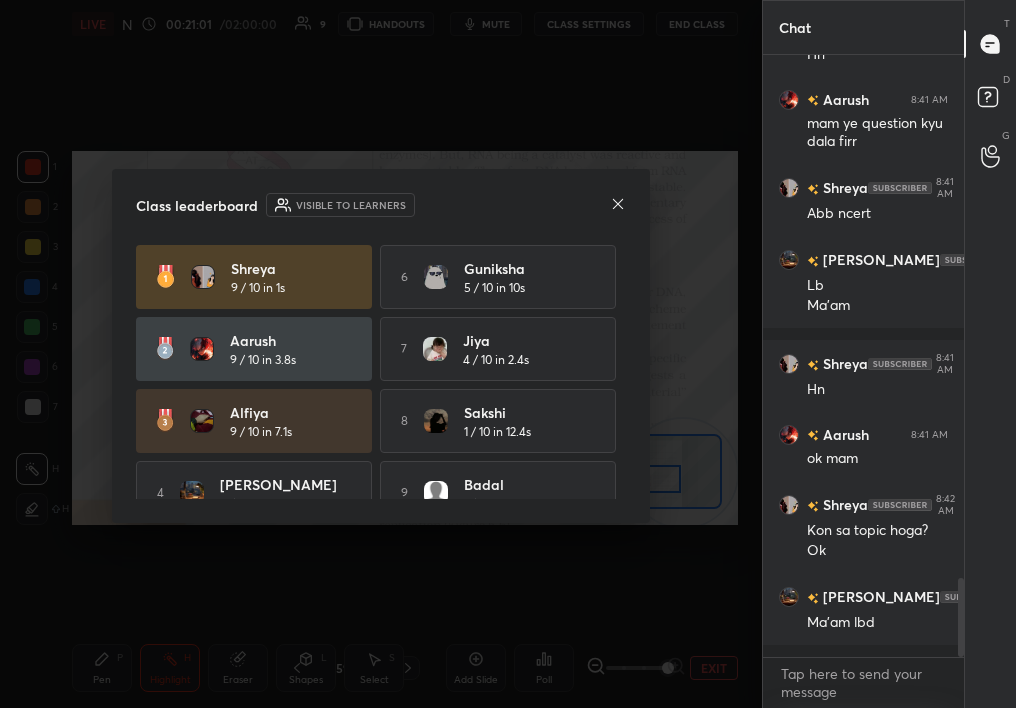 drag, startPoint x: 626, startPoint y: 404, endPoint x: 625, endPoint y: 455, distance: 51.009804 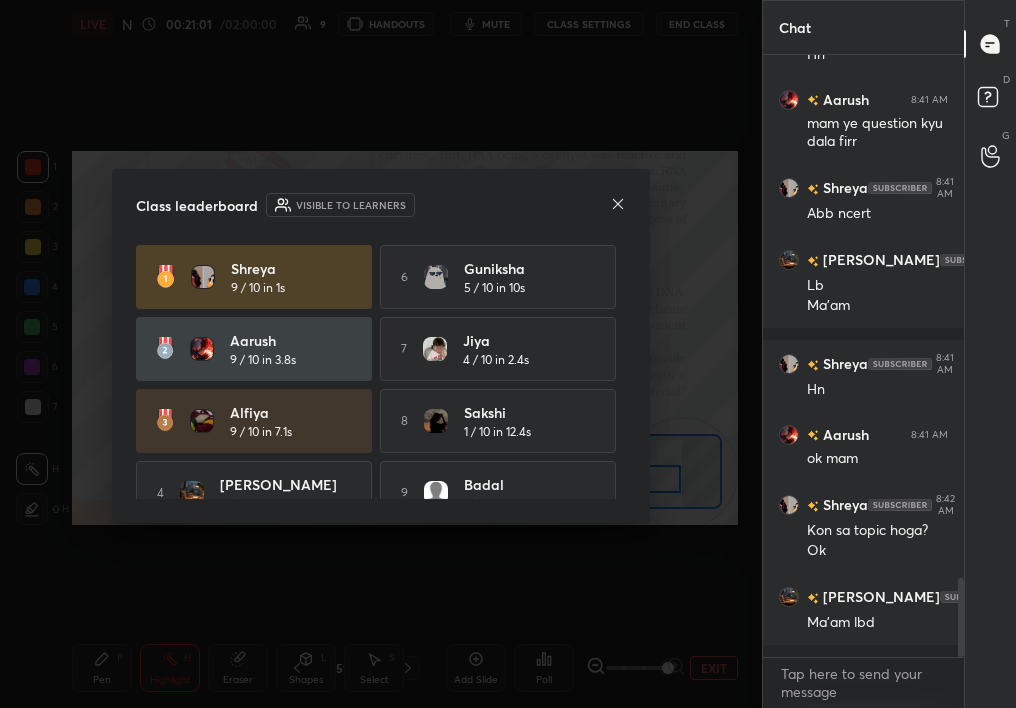 click on "Shreya 9 / 10 in 1s 6 Guniksha 5 / 10 in 10s Aarush 9 / 10 in 3.8s 7 Jiya 4 / 10 in 2.4s Alfiya 9 / 10 in 7.1s 8 Sakshi 1 / 10 in 12.4s 4 [PERSON_NAME]... 8 / 10 in 4.9s 9 badal 1 / 10 in 14s 5 Aniket 5 / 10 in 5.6s" at bounding box center [381, 372] 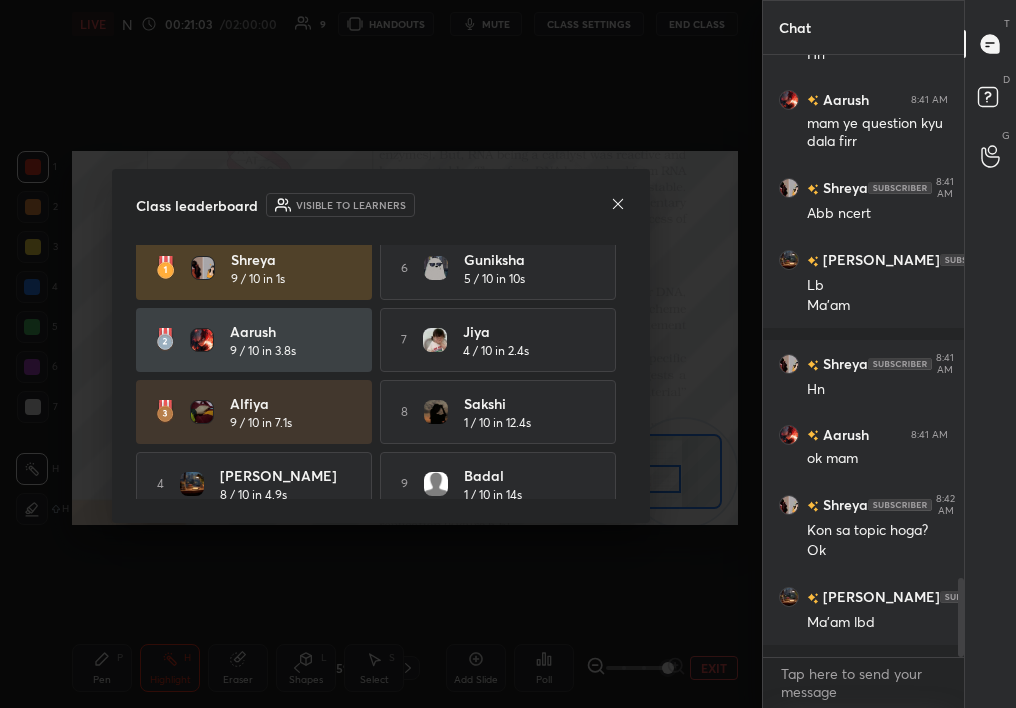 scroll, scrollTop: 0, scrollLeft: 0, axis: both 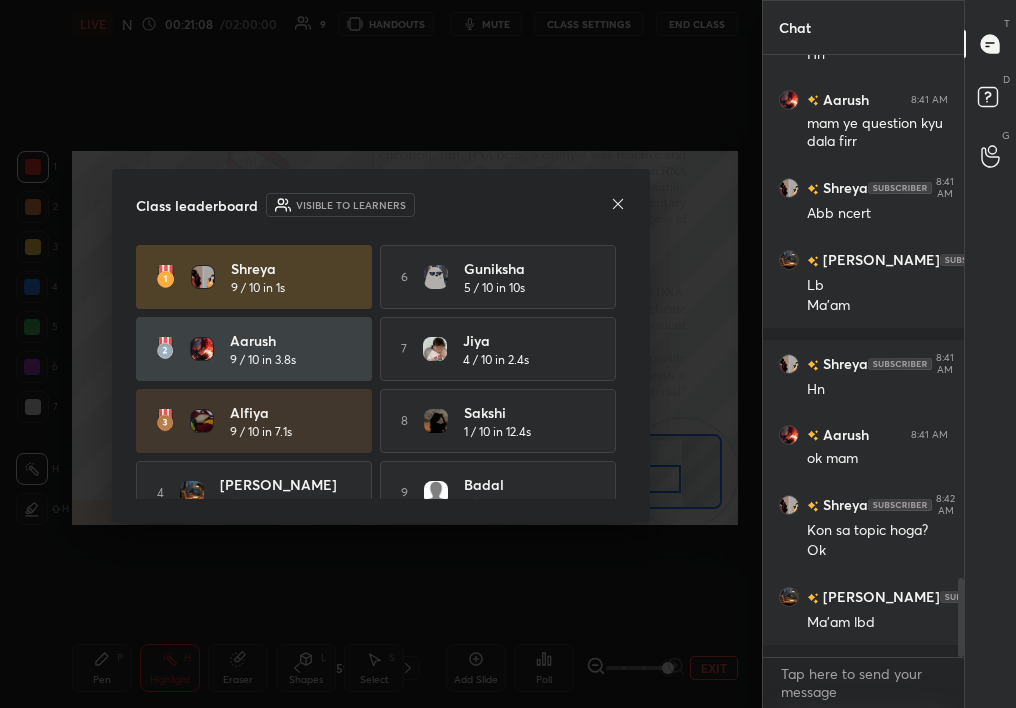 click on "Class leaderboard Visible to learners" at bounding box center (381, 205) 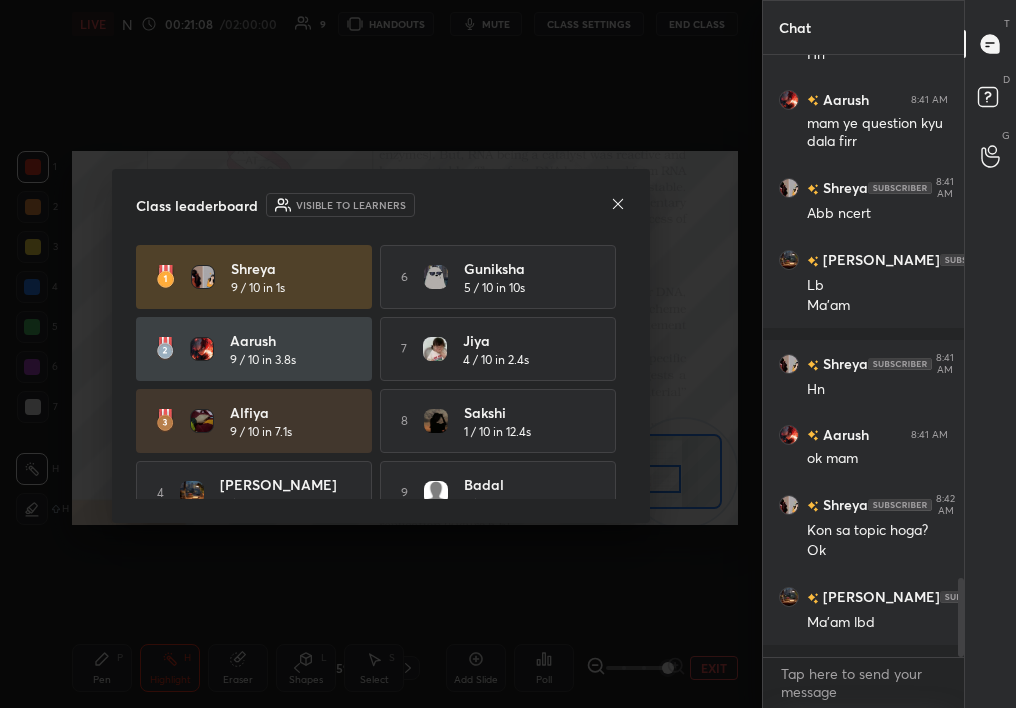 click 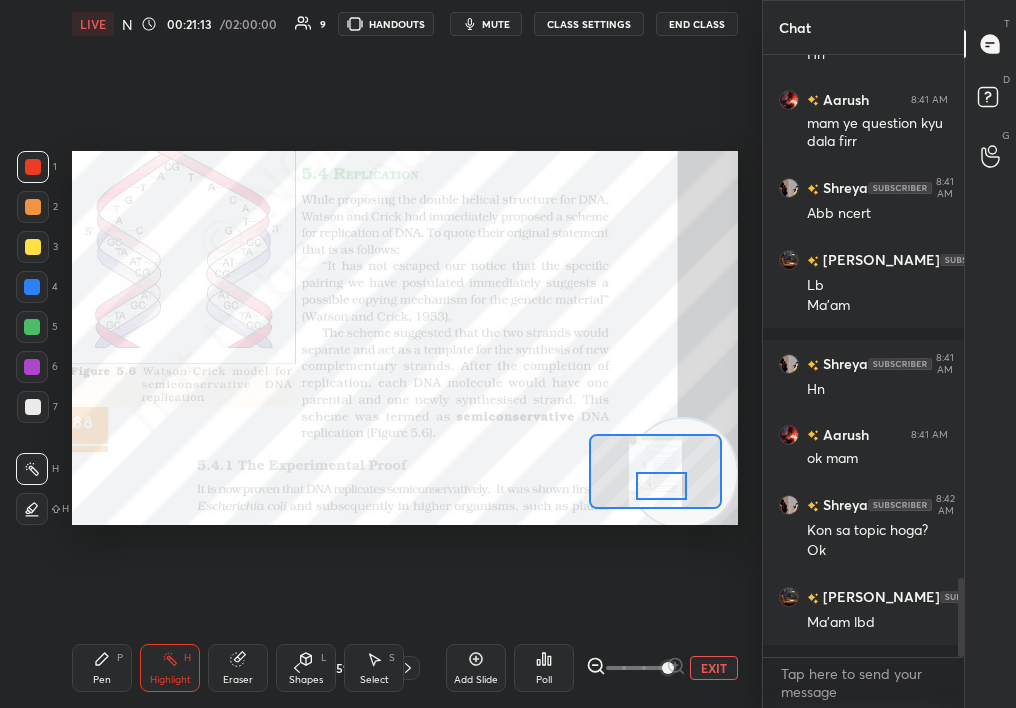 drag, startPoint x: 658, startPoint y: 478, endPoint x: 667, endPoint y: 484, distance: 10.816654 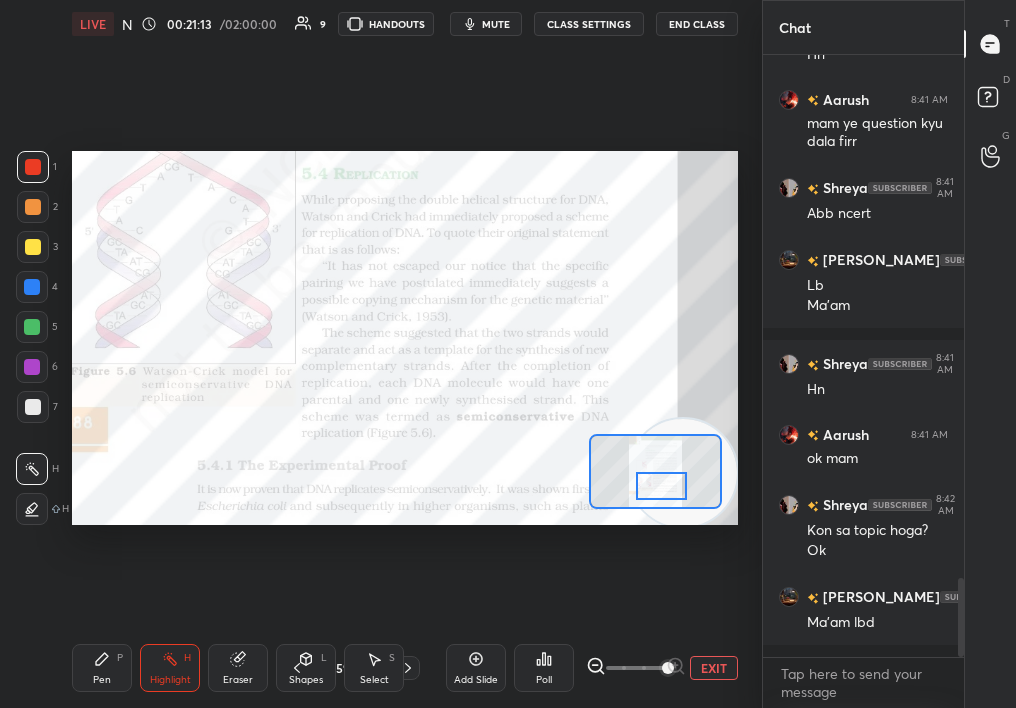 click at bounding box center (662, 486) 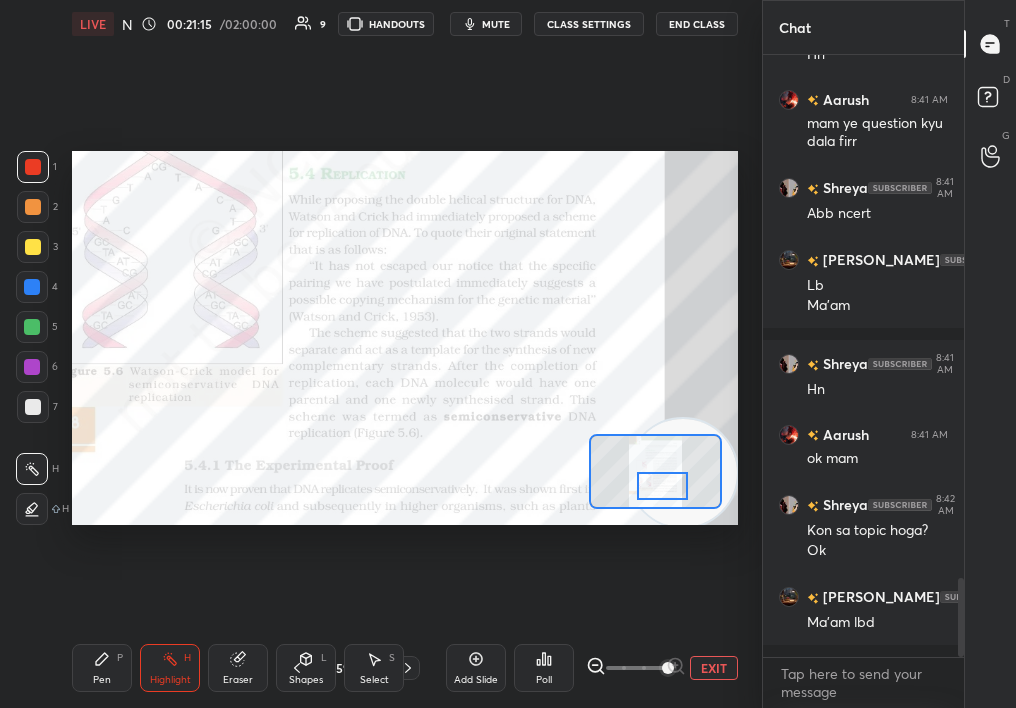 drag, startPoint x: 87, startPoint y: 670, endPoint x: 100, endPoint y: 648, distance: 25.553865 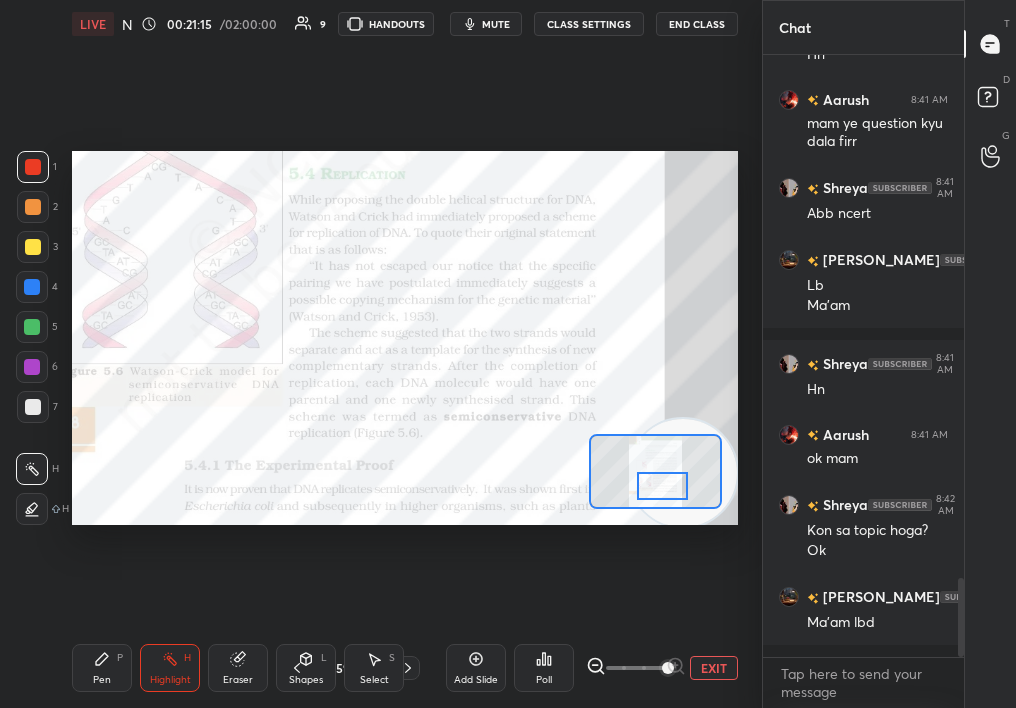 click on "Pen P" at bounding box center (102, 668) 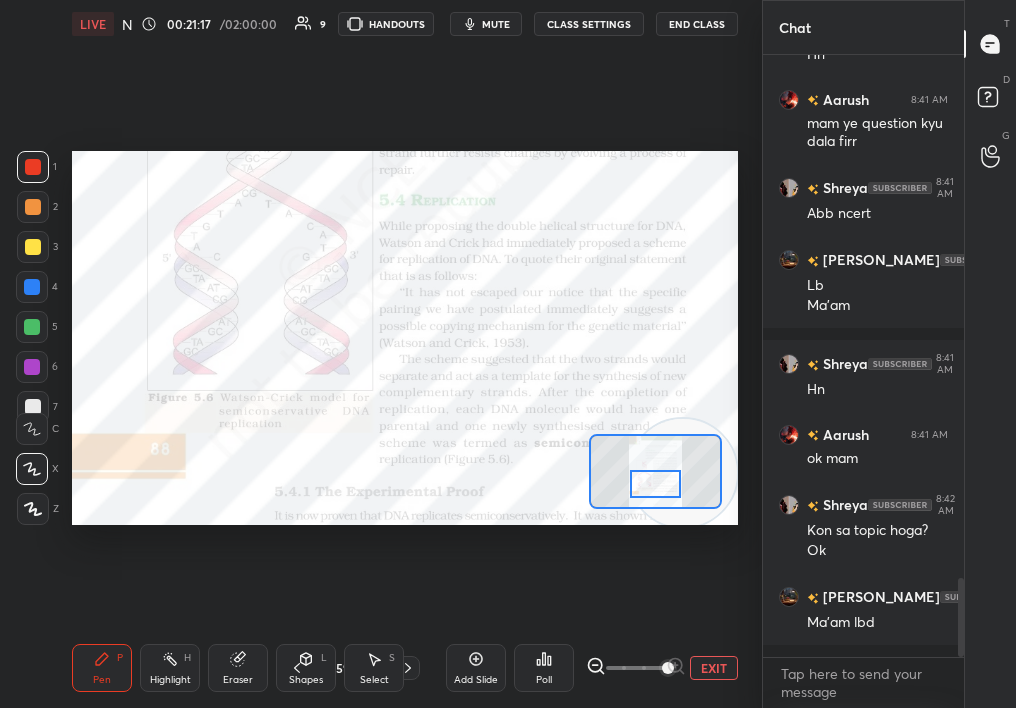drag, startPoint x: 646, startPoint y: 499, endPoint x: 636, endPoint y: 496, distance: 10.440307 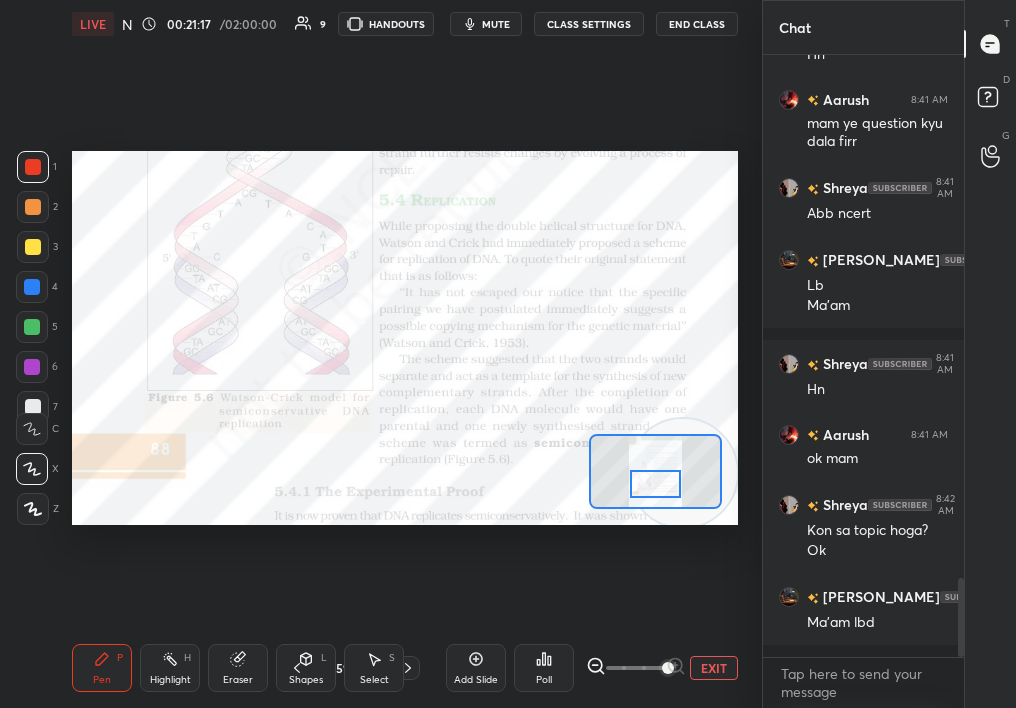 click at bounding box center [656, 484] 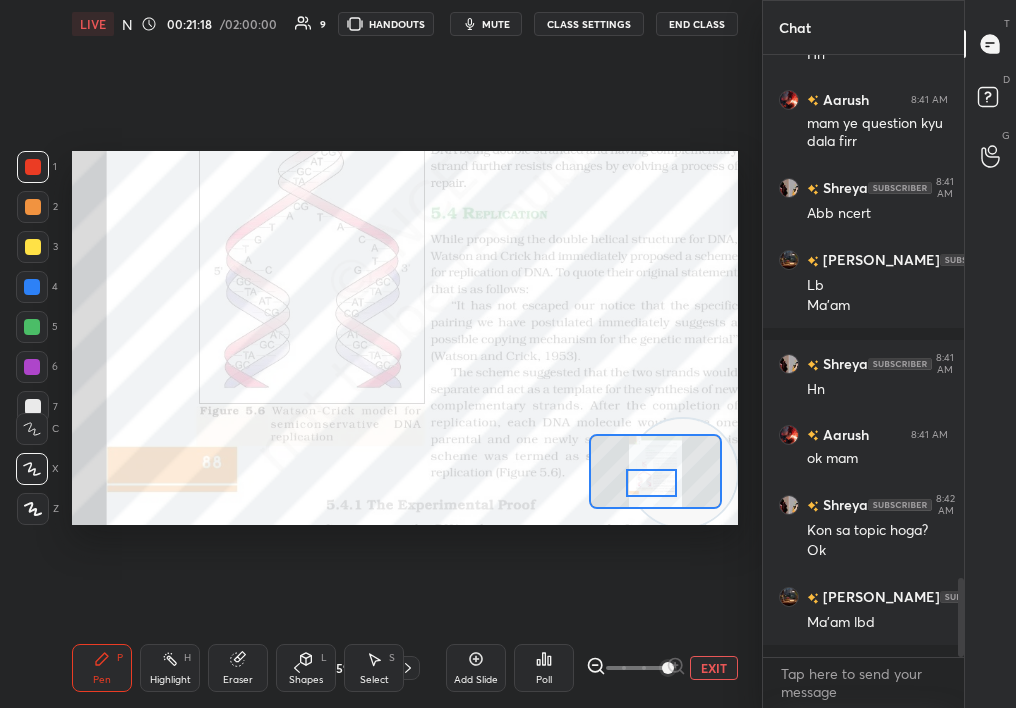 click on "Highlight H" at bounding box center (170, 668) 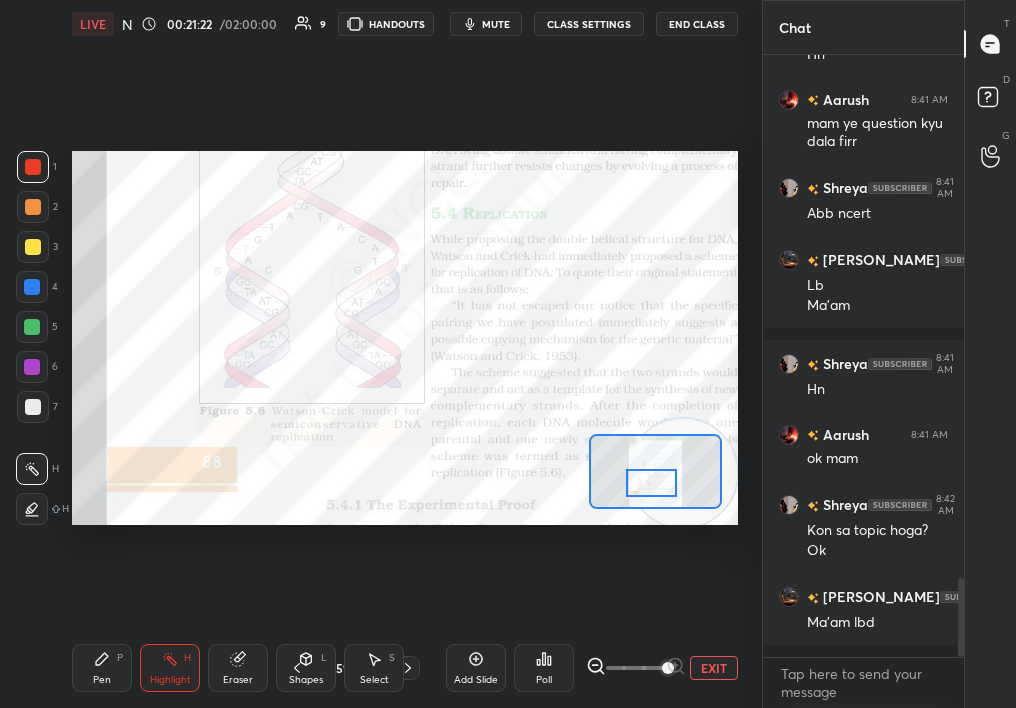 click on "Pen" at bounding box center (102, 680) 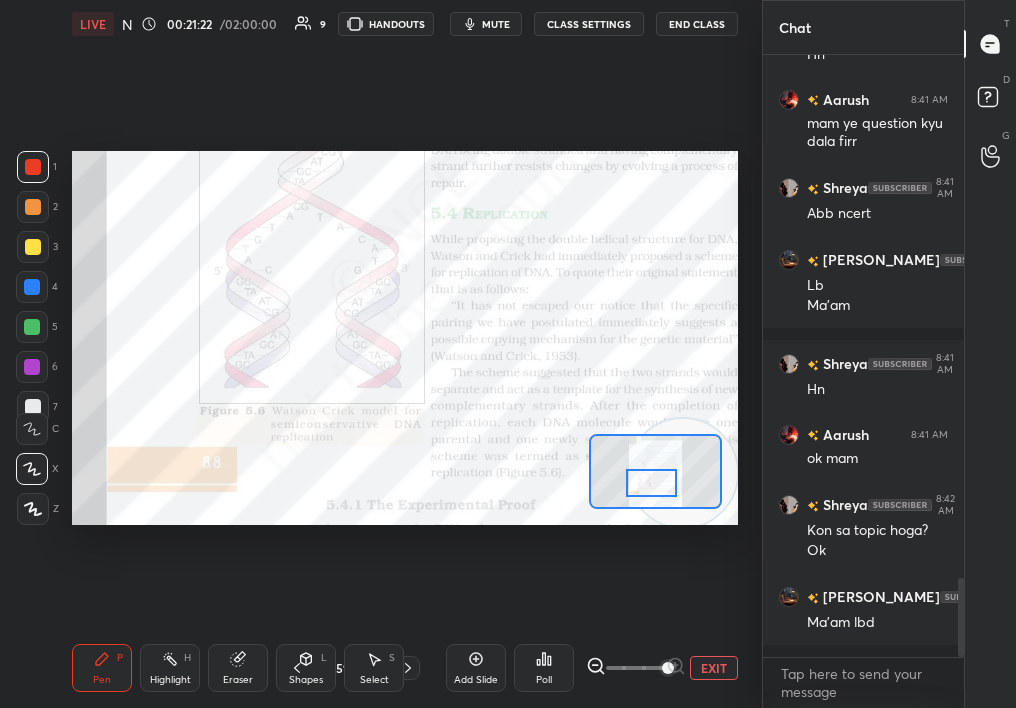 click on "Pen P" at bounding box center (102, 668) 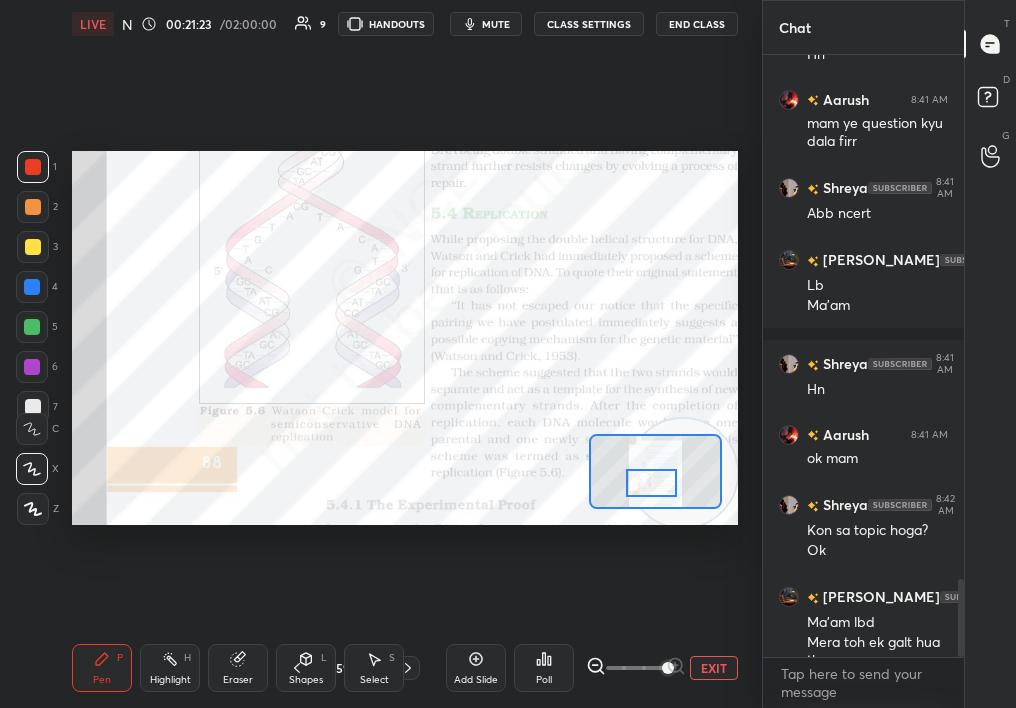 scroll, scrollTop: 4039, scrollLeft: 0, axis: vertical 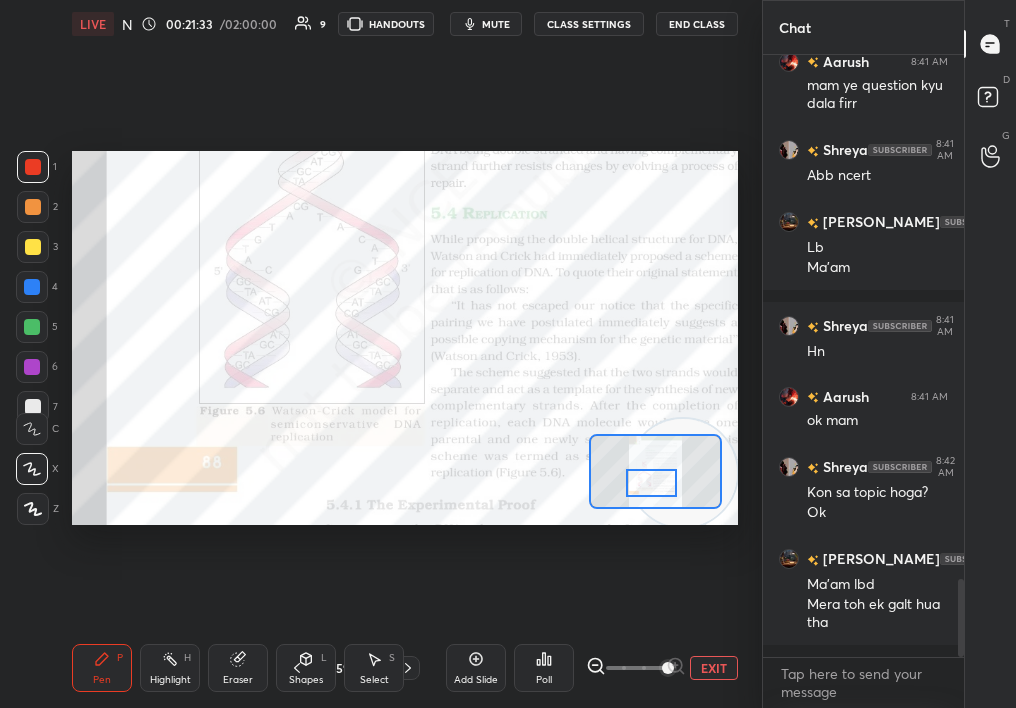 click on "Select S" at bounding box center [374, 668] 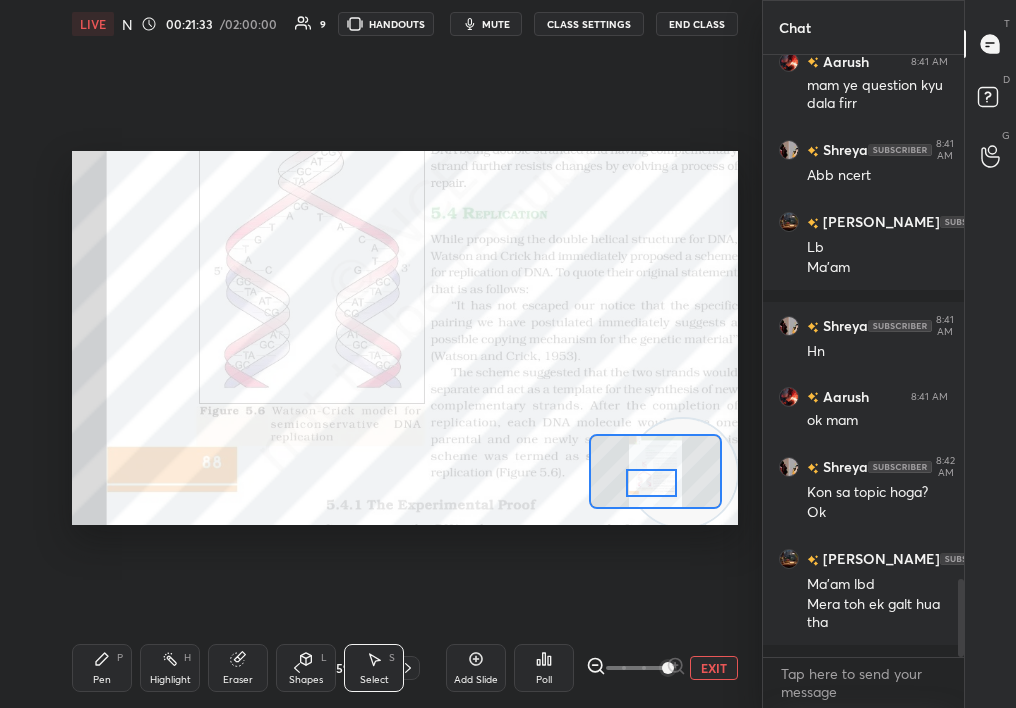 click on "Select" at bounding box center [374, 680] 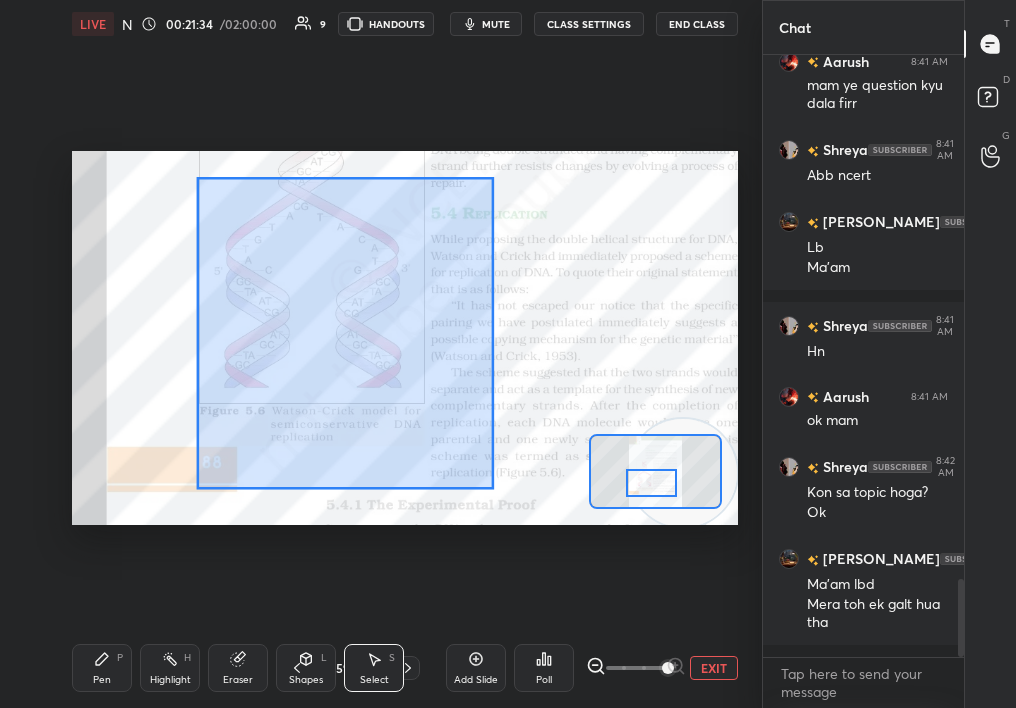 drag, startPoint x: 207, startPoint y: 170, endPoint x: 499, endPoint y: 496, distance: 437.65283 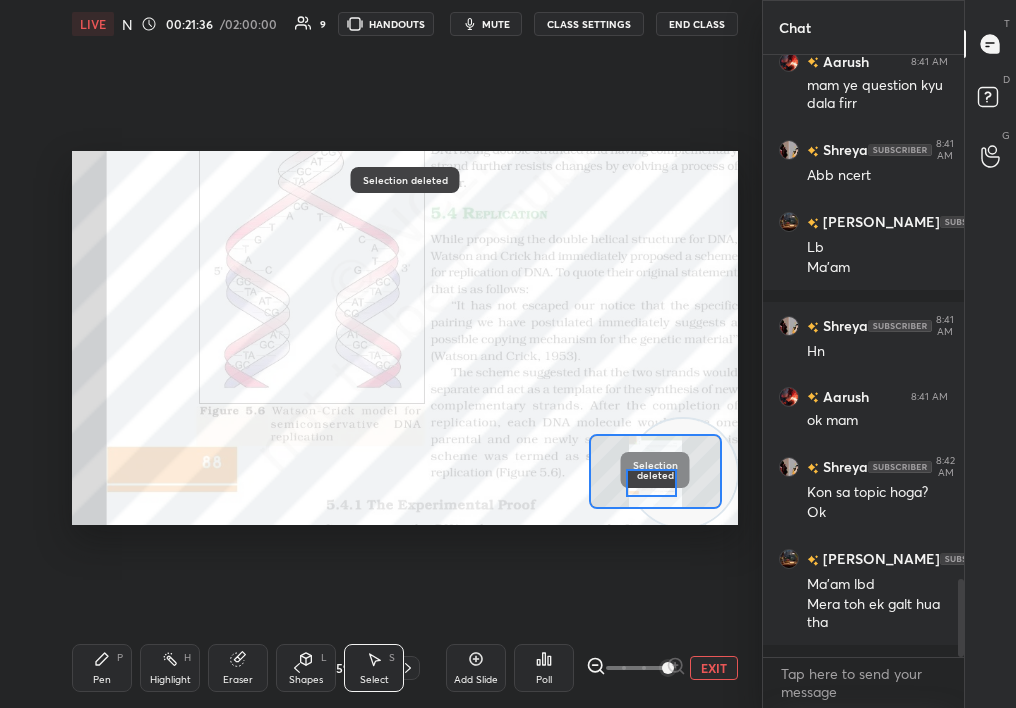 scroll, scrollTop: 4141, scrollLeft: 0, axis: vertical 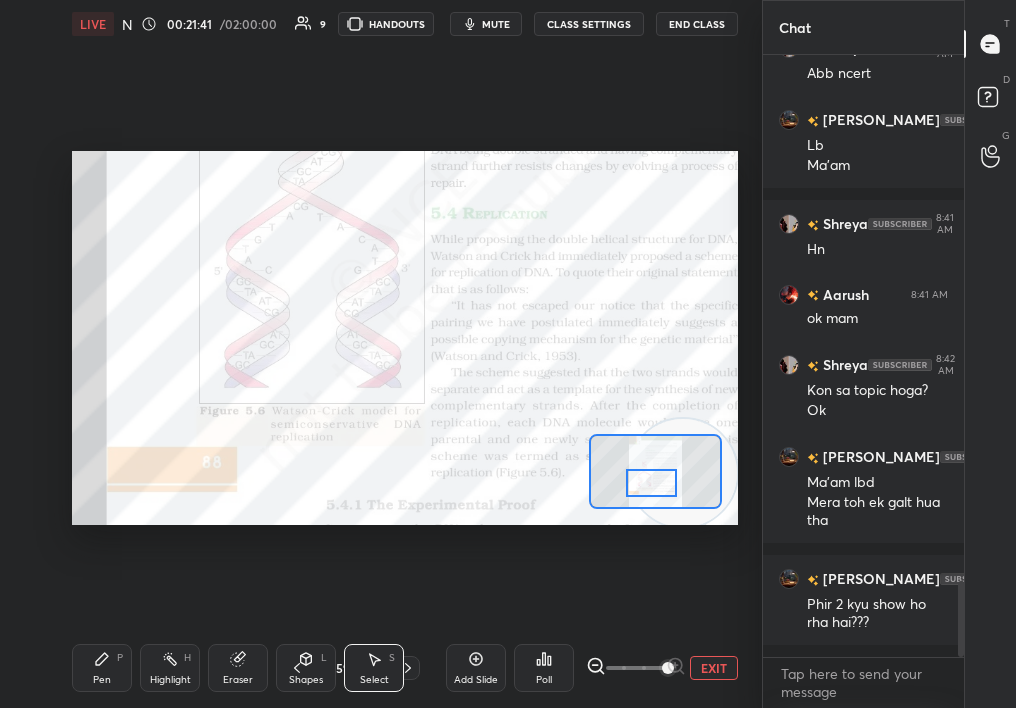 click on "Pen P Highlight H Eraser Shapes L Select S 59 / 307 Add Slide Poll EXIT" at bounding box center (405, 668) 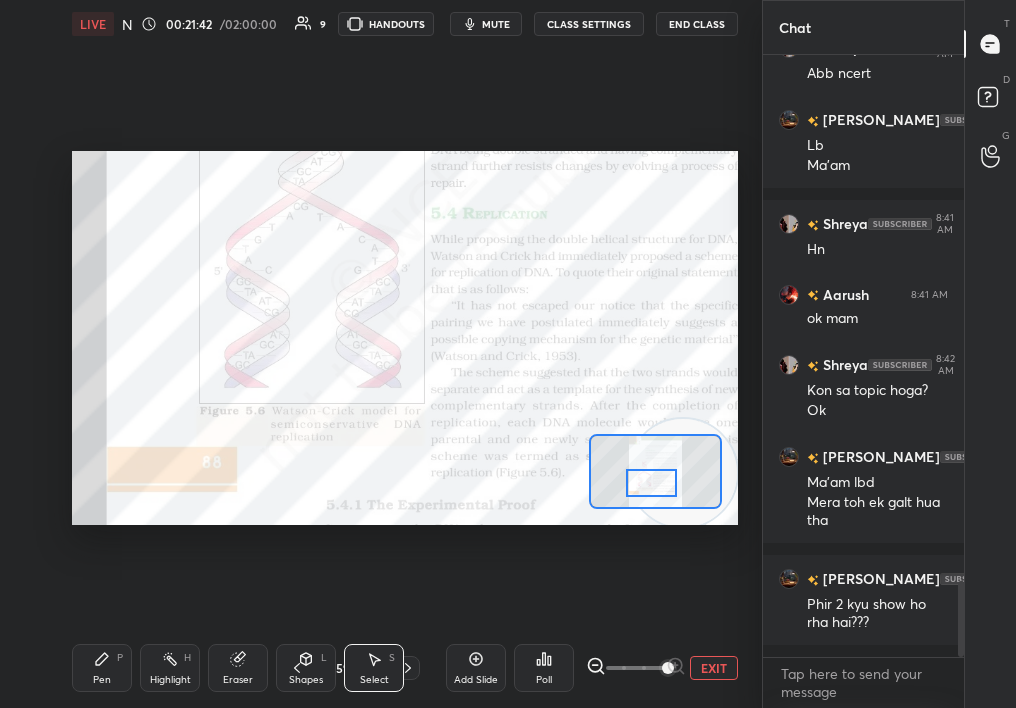 click on "Pen P" at bounding box center [102, 668] 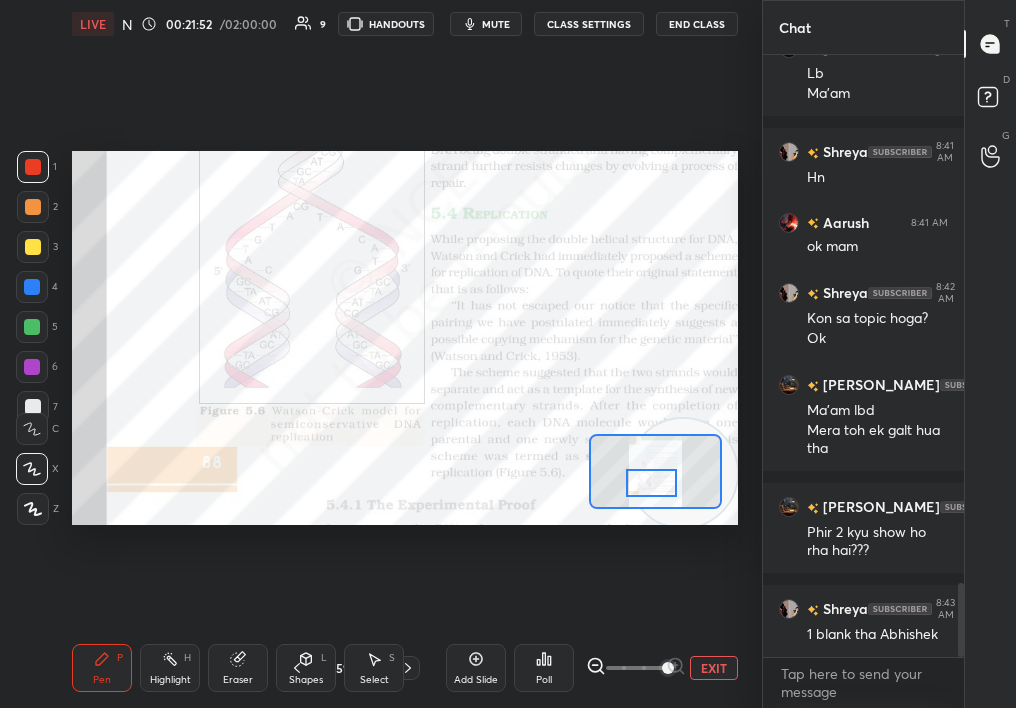 scroll, scrollTop: 4318, scrollLeft: 0, axis: vertical 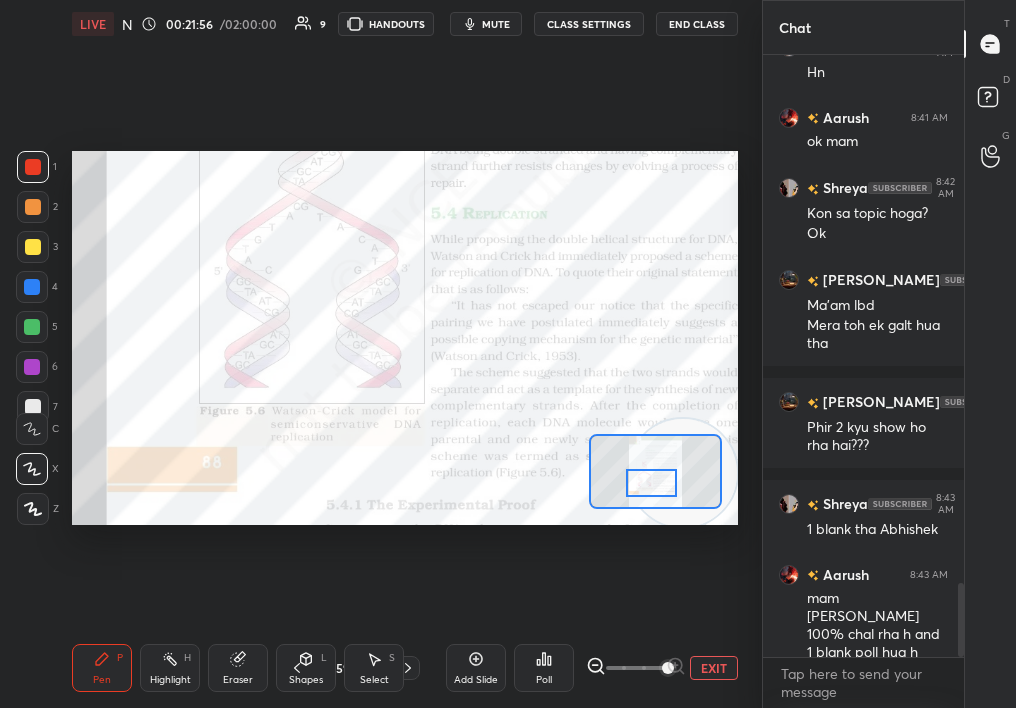 click on "Poll" at bounding box center (544, 668) 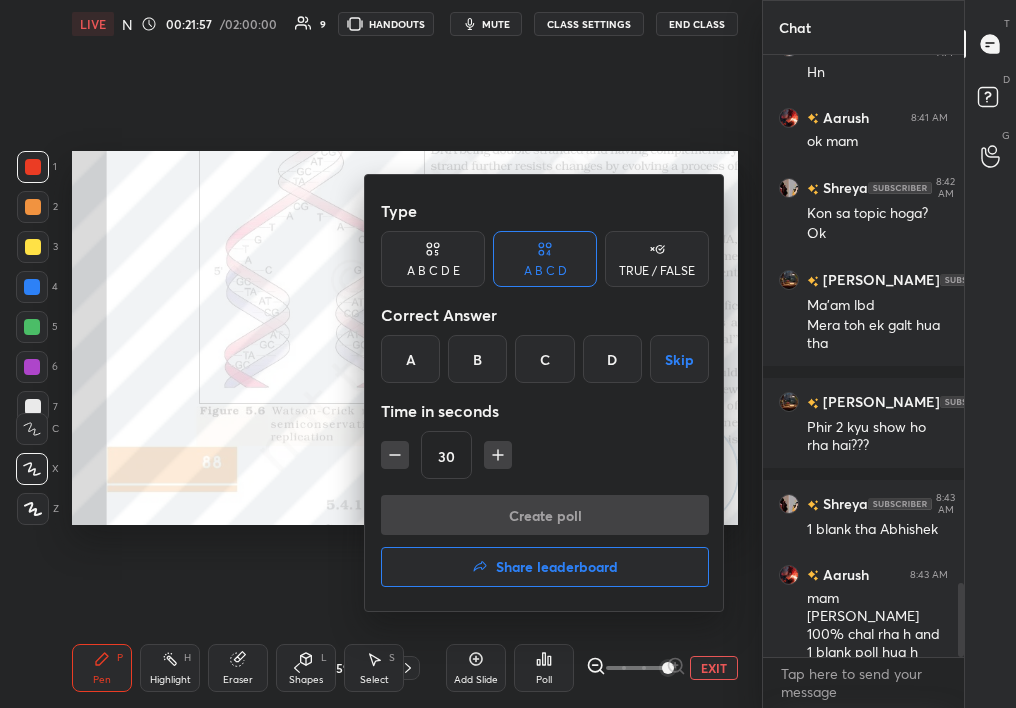 click on "Share leaderboard" at bounding box center (545, 567) 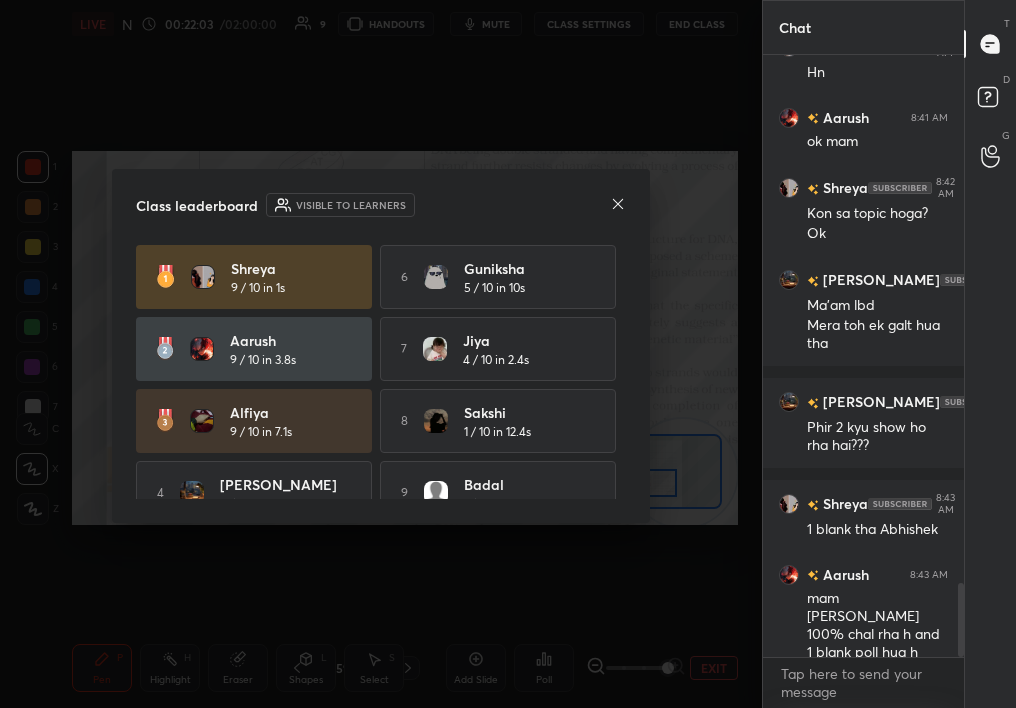 drag, startPoint x: 617, startPoint y: 404, endPoint x: 616, endPoint y: 434, distance: 30.016663 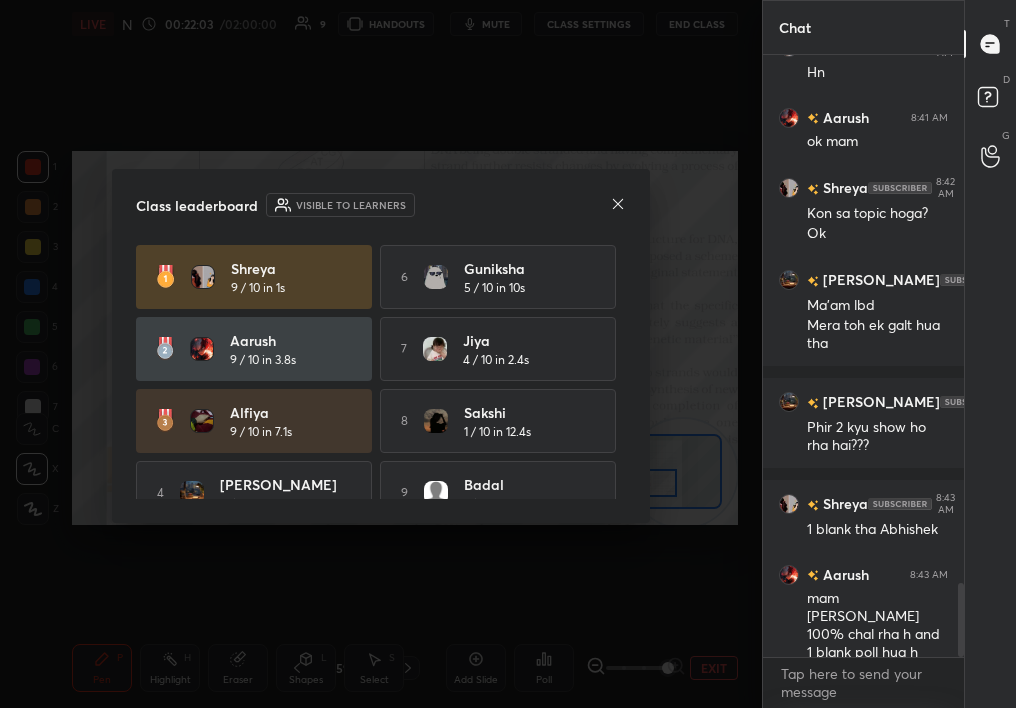 click on "Shreya 9 / 10 in 1s 6 Guniksha 5 / 10 in 10s Aarush 9 / 10 in 3.8s 7 Jiya 4 / 10 in 2.4s Alfiya 9 / 10 in 7.1s 8 Sakshi 1 / 10 in 12.4s 4 [PERSON_NAME]... 8 / 10 in 4.9s 9 badal 1 / 10 in 14s 5 Aniket 5 / 10 in 5.6s" at bounding box center [381, 421] 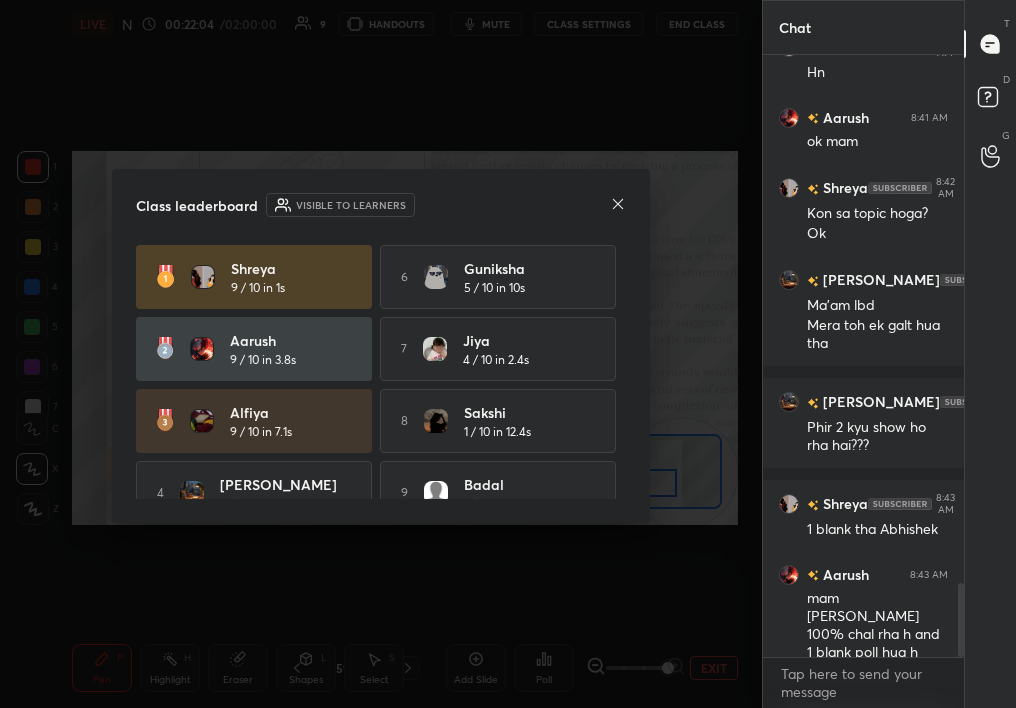 drag, startPoint x: 620, startPoint y: 410, endPoint x: 623, endPoint y: 466, distance: 56.0803 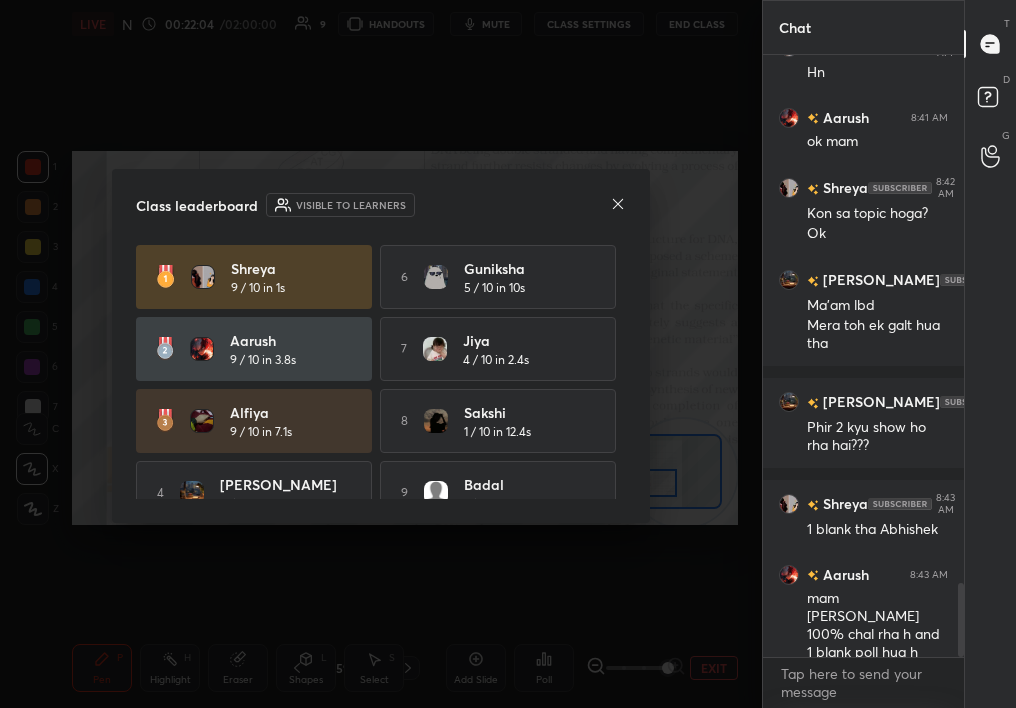 click on "Shreya 9 / 10 in 1s 6 Guniksha 5 / 10 in 10s Aarush 9 / 10 in 3.8s 7 Jiya 4 / 10 in 2.4s Alfiya 9 / 10 in 7.1s 8 Sakshi 1 / 10 in 12.4s 4 [PERSON_NAME]... 8 / 10 in 4.9s 9 badal 1 / 10 in 14s 5 Aniket 5 / 10 in 5.6s" at bounding box center [381, 372] 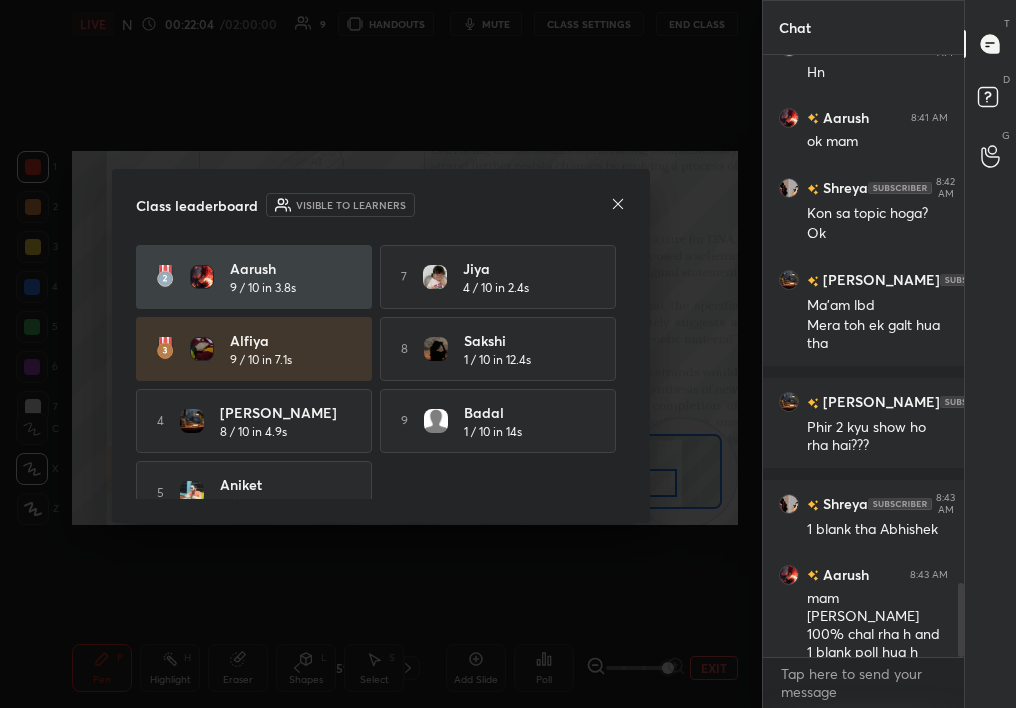 scroll, scrollTop: 80, scrollLeft: 0, axis: vertical 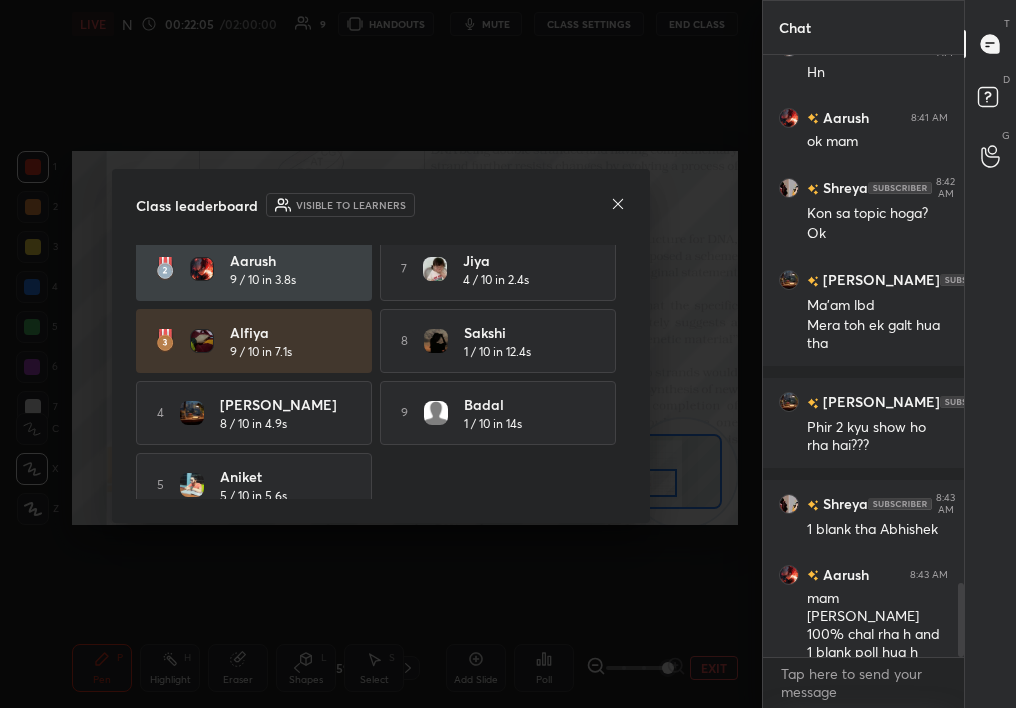 click on "Class leaderboard Visible to learners Shreya 9 / 10 in 1s 6 Guniksha 5 / 10 in 10s Aarush 9 / 10 in 3.8s 7 Jiya 4 / 10 in 2.4s Alfiya 9 / 10 in 7.1s 8 Sakshi 1 / 10 in 12.4s 4 [PERSON_NAME]... 8 / 10 in 4.9s 9 badal 1 / 10 in 14s 5 Aniket 5 / 10 in 5.6s" at bounding box center (381, 346) 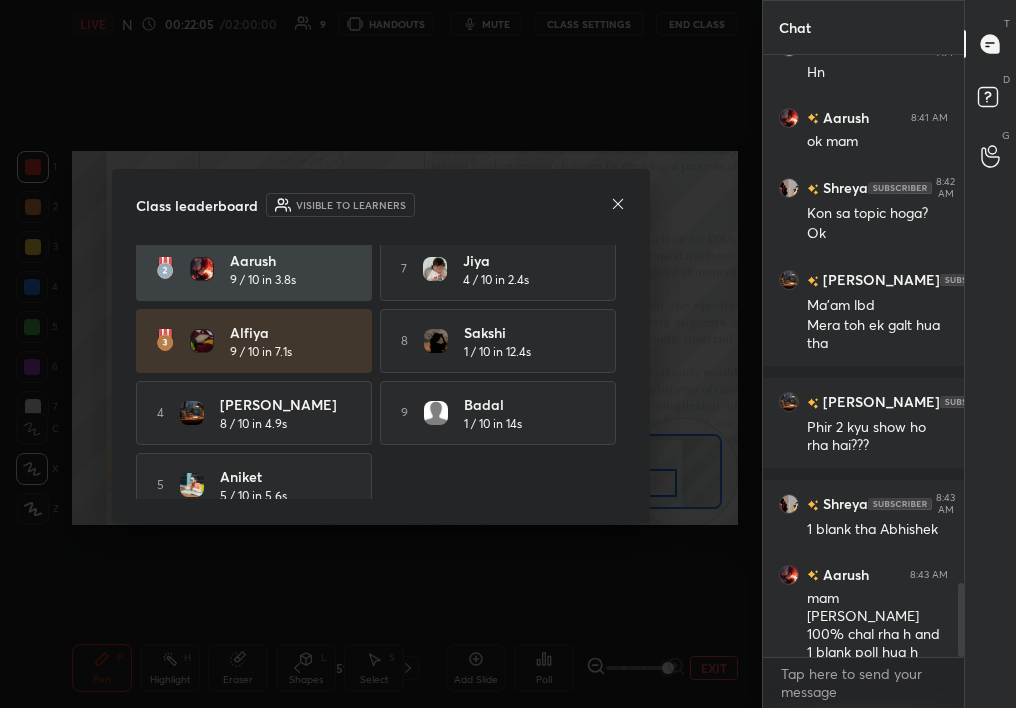 click on "Class leaderboard Visible to learners Shreya 9 / 10 in 1s 6 Guniksha 5 / 10 in 10s Aarush 9 / 10 in 3.8s 7 Jiya 4 / 10 in 2.4s Alfiya 9 / 10 in 7.1s 8 Sakshi 1 / 10 in 12.4s 4 [PERSON_NAME]... 8 / 10 in 4.9s 9 badal 1 / 10 in 14s 5 Aniket 5 / 10 in 5.6s" at bounding box center (381, 346) 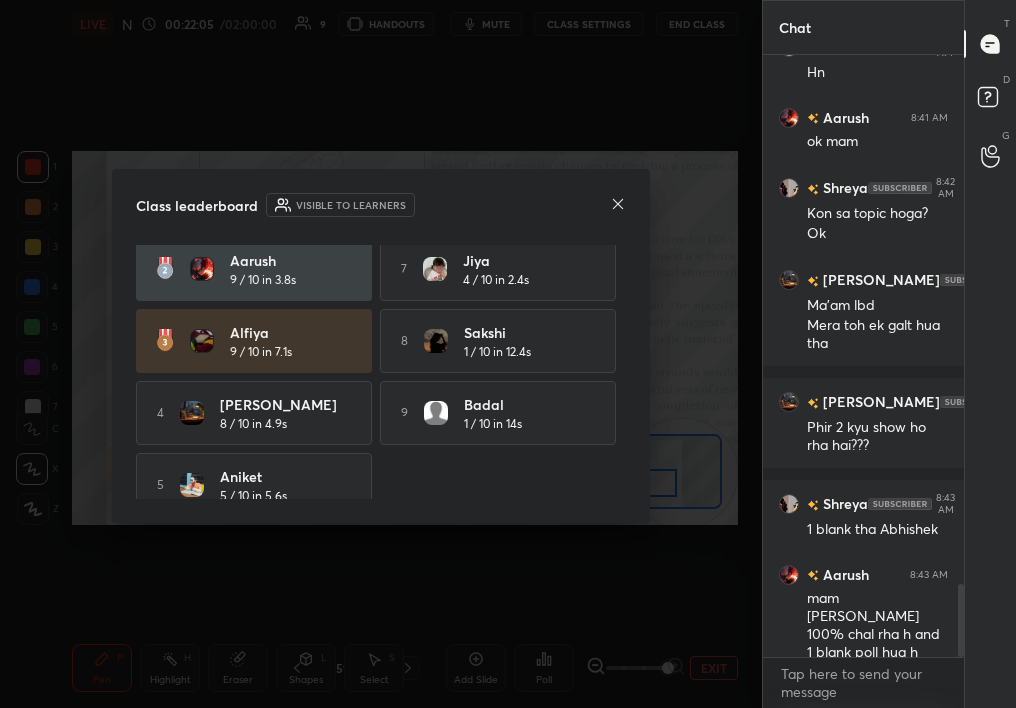 scroll, scrollTop: 4390, scrollLeft: 0, axis: vertical 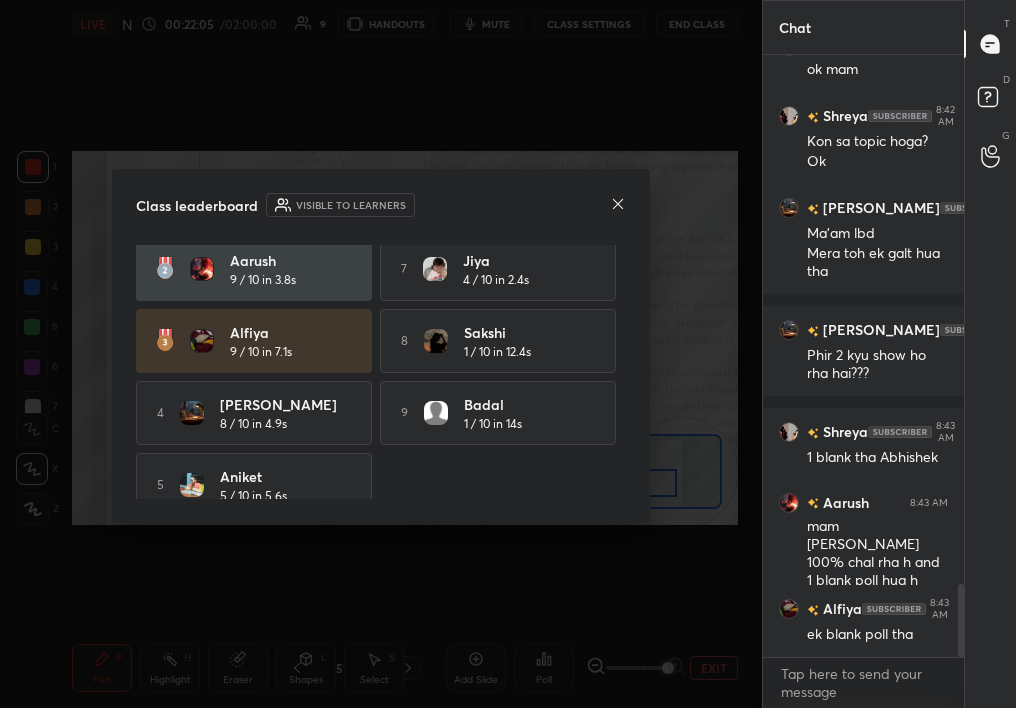 drag, startPoint x: 628, startPoint y: 476, endPoint x: 627, endPoint y: 489, distance: 13.038404 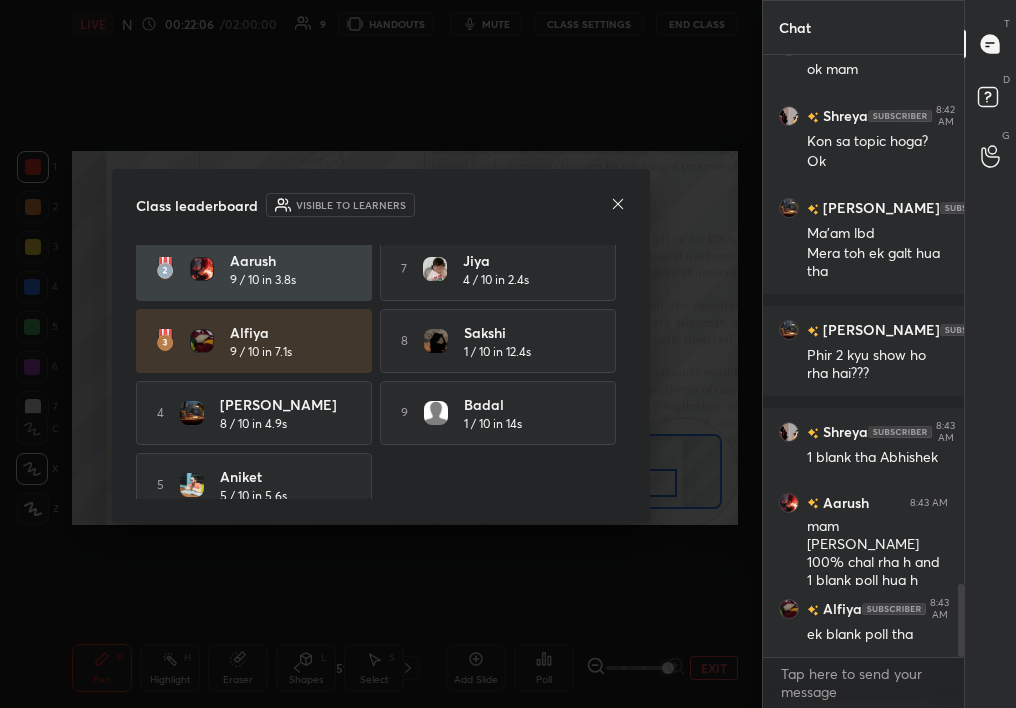 scroll, scrollTop: 85, scrollLeft: 0, axis: vertical 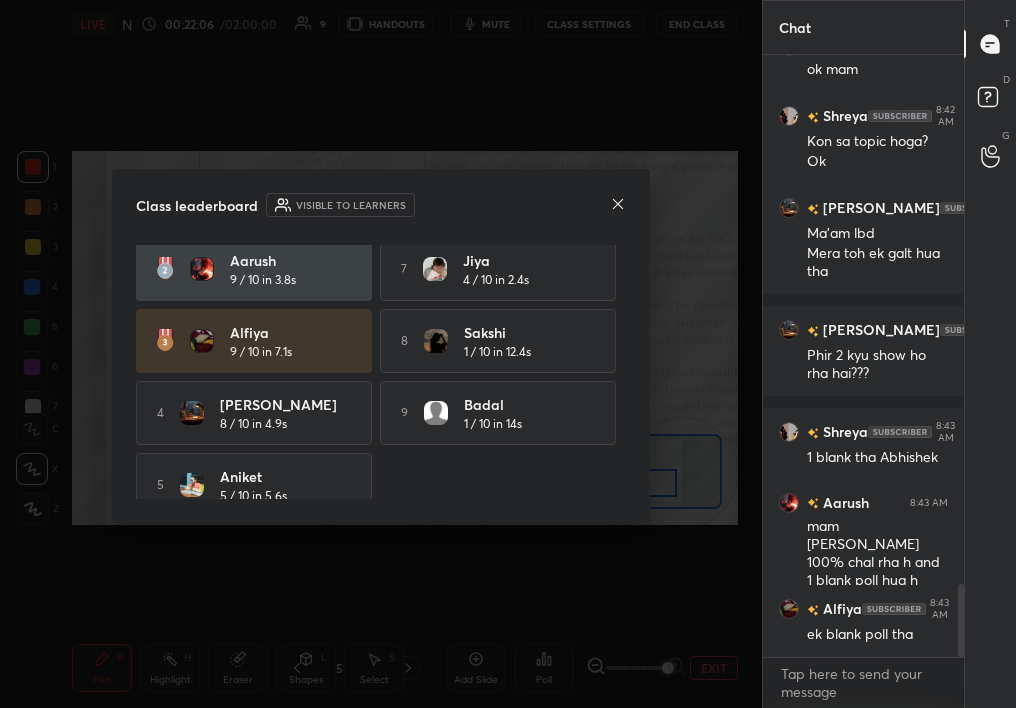 click on "Class leaderboard Visible to learners Shreya 9 / 10 in 1s 6 Guniksha 5 / 10 in 10s Aarush 9 / 10 in 3.8s 7 Jiya 4 / 10 in 2.4s Alfiya 9 / 10 in 7.1s 8 Sakshi 1 / 10 in 12.4s 4 [PERSON_NAME]... 8 / 10 in 4.9s 9 badal 1 / 10 in 14s 5 Aniket 5 / 10 in 5.6s" at bounding box center (381, 346) 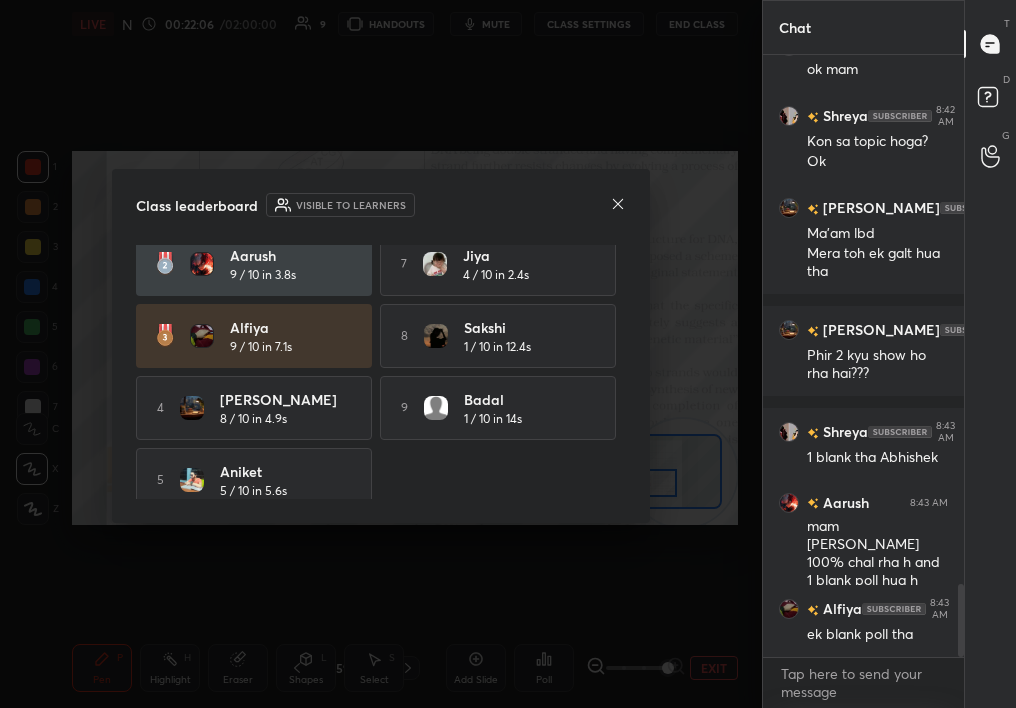 click on "Class leaderboard Visible to learners Shreya 9 / 10 in 1s 6 Guniksha 5 / 10 in 10s Aarush 9 / 10 in 3.8s 7 Jiya 4 / 10 in 2.4s Alfiya 9 / 10 in 7.1s 8 Sakshi 1 / 10 in 12.4s 4 [PERSON_NAME]... 8 / 10 in 4.9s 9 badal 1 / 10 in 14s 5 Aniket 5 / 10 in 5.6s" at bounding box center [381, 346] 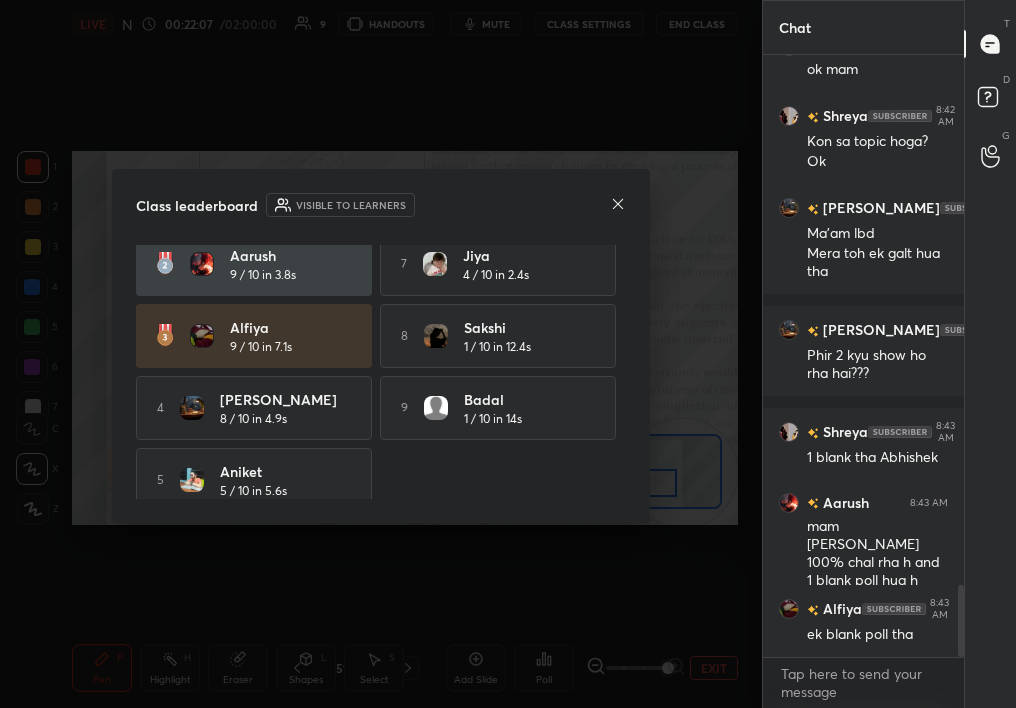 scroll, scrollTop: 4462, scrollLeft: 0, axis: vertical 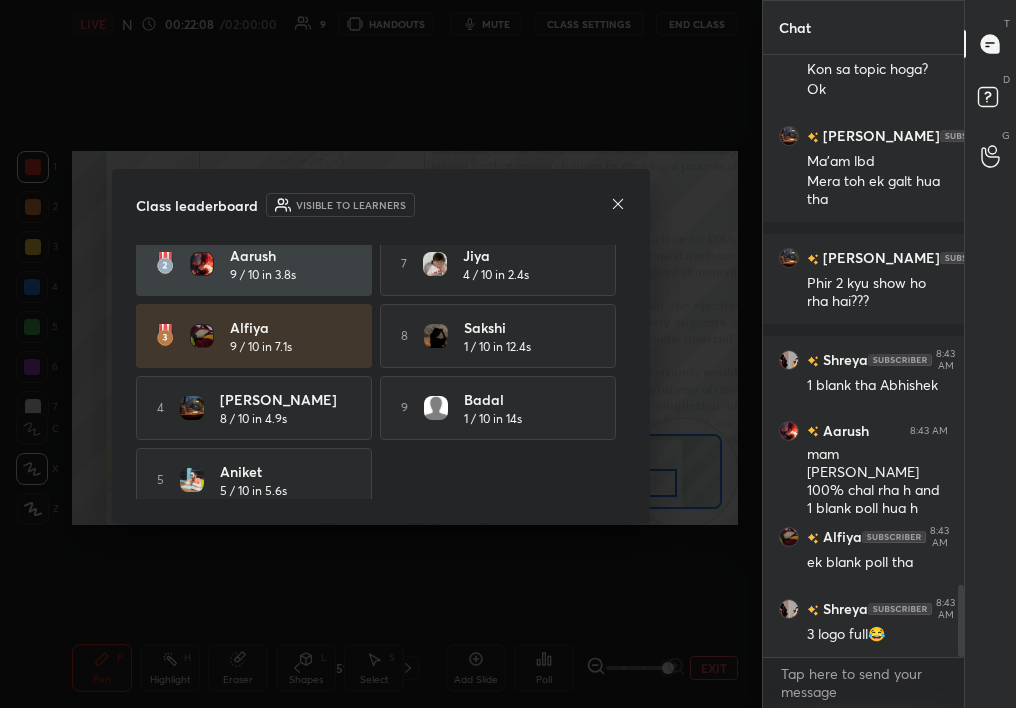 drag, startPoint x: 629, startPoint y: 504, endPoint x: 657, endPoint y: 251, distance: 254.5447 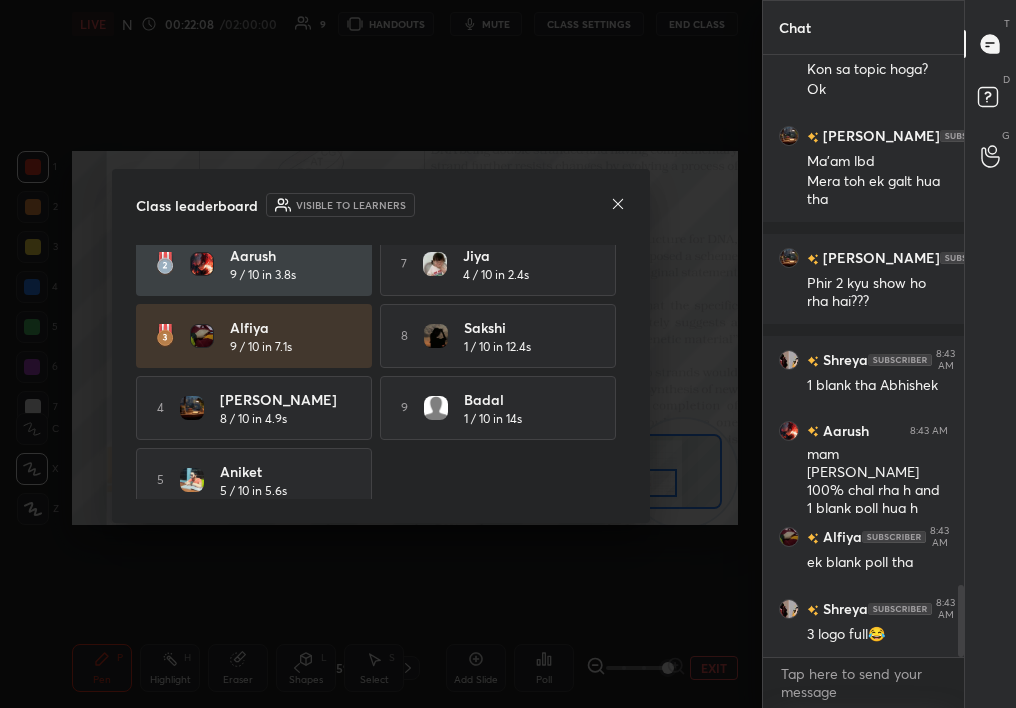 click on "Class leaderboard Visible to learners Shreya 9 / 10 in 1s 6 Guniksha 5 / 10 in 10s Aarush 9 / 10 in 3.8s 7 Jiya 4 / 10 in 2.4s Alfiya 9 / 10 in 7.1s 8 Sakshi 1 / 10 in 12.4s 4 [PERSON_NAME]... 8 / 10 in 4.9s 9 badal 1 / 10 in 14s 5 Aniket 5 / 10 in 5.6s" at bounding box center (381, 354) 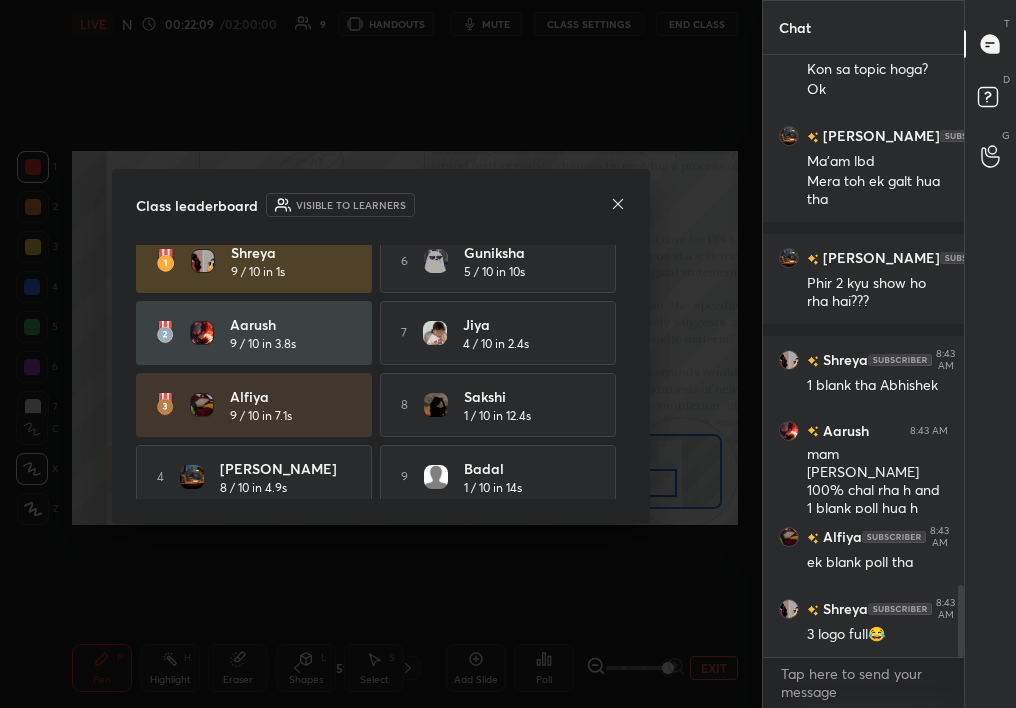 scroll, scrollTop: 0, scrollLeft: 0, axis: both 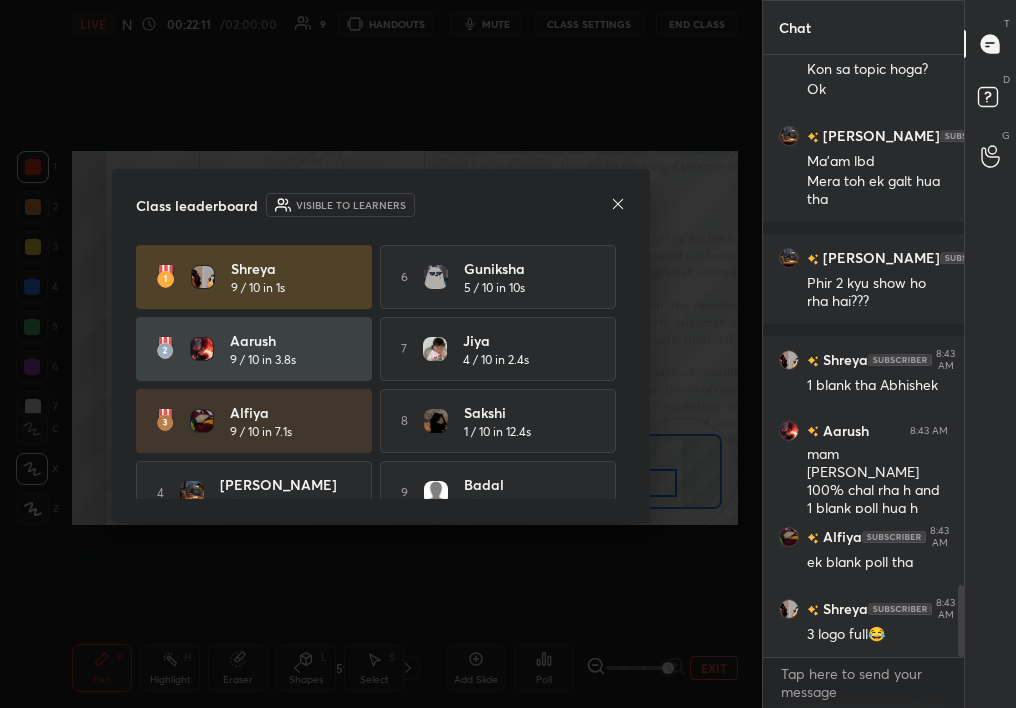 click 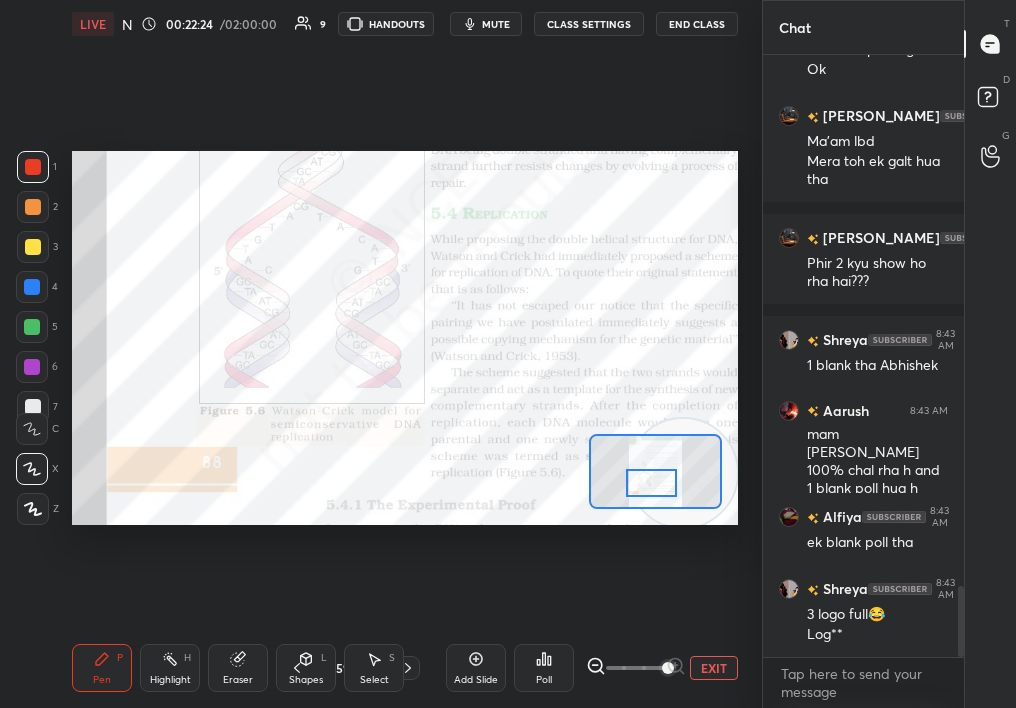 scroll, scrollTop: 4584, scrollLeft: 0, axis: vertical 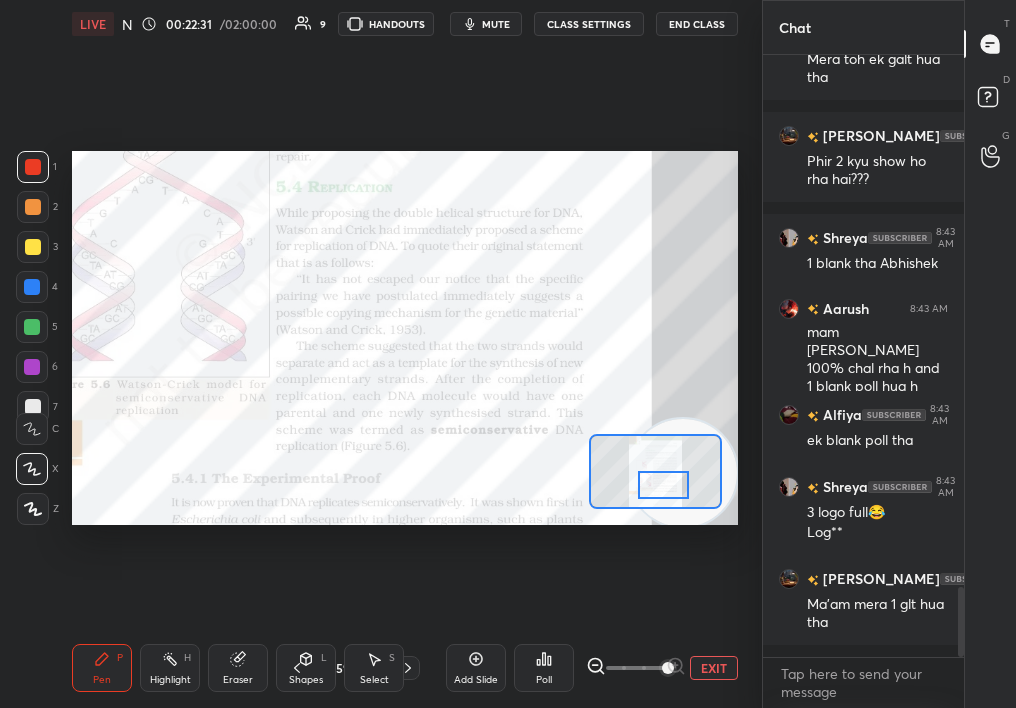 drag, startPoint x: 655, startPoint y: 476, endPoint x: 667, endPoint y: 478, distance: 12.165525 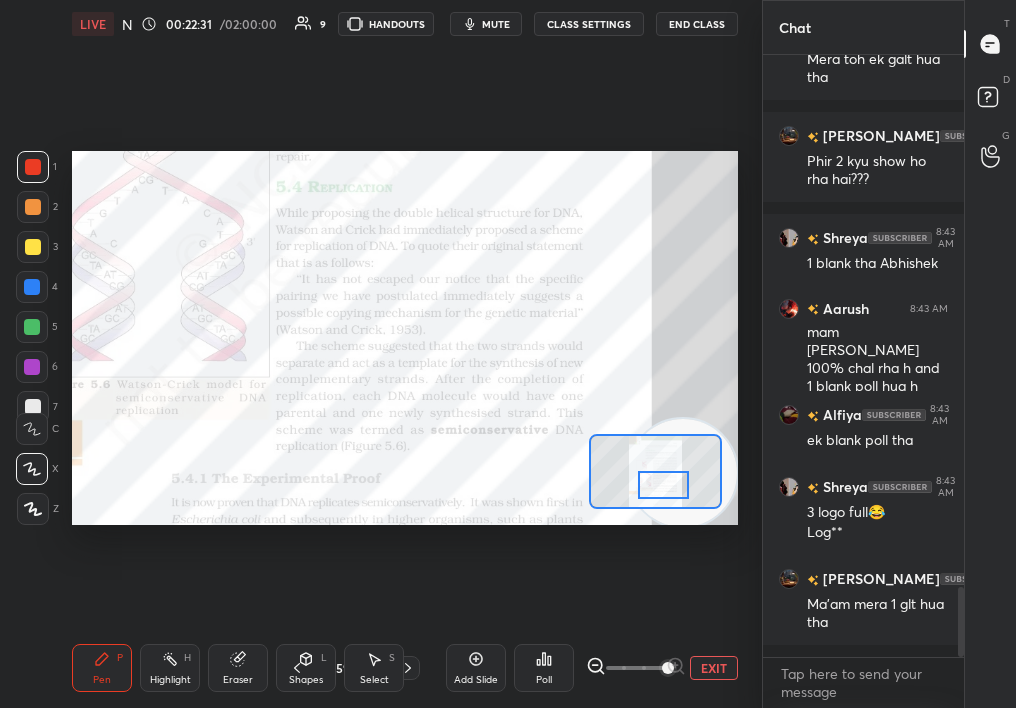 click at bounding box center [664, 485] 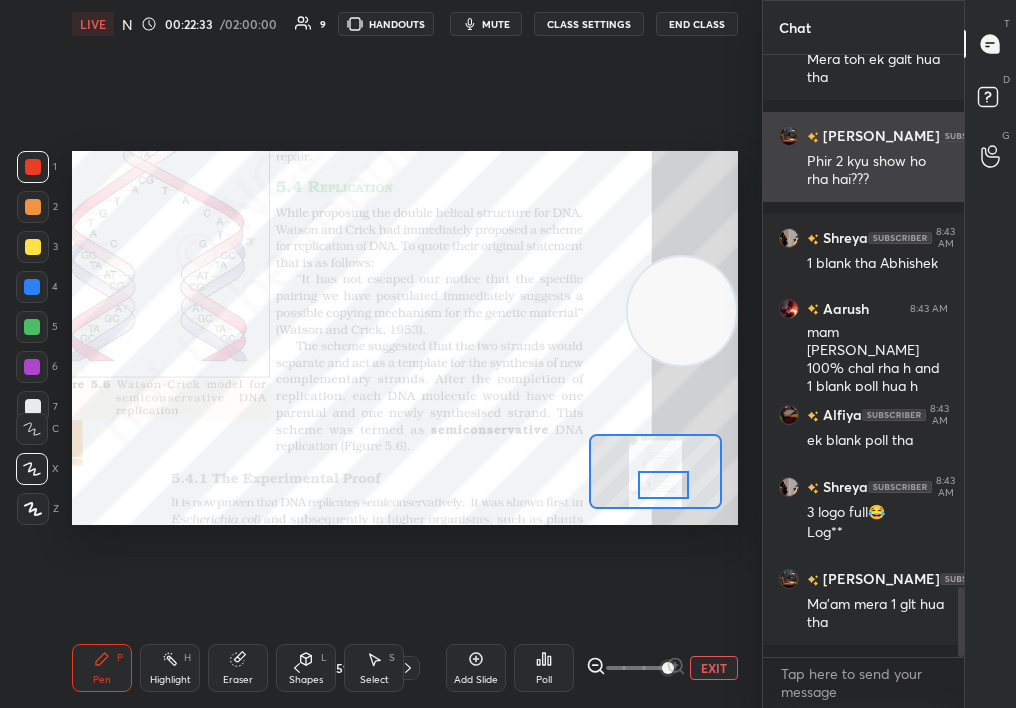 drag, startPoint x: 750, startPoint y: 295, endPoint x: 805, endPoint y: 205, distance: 105.47511 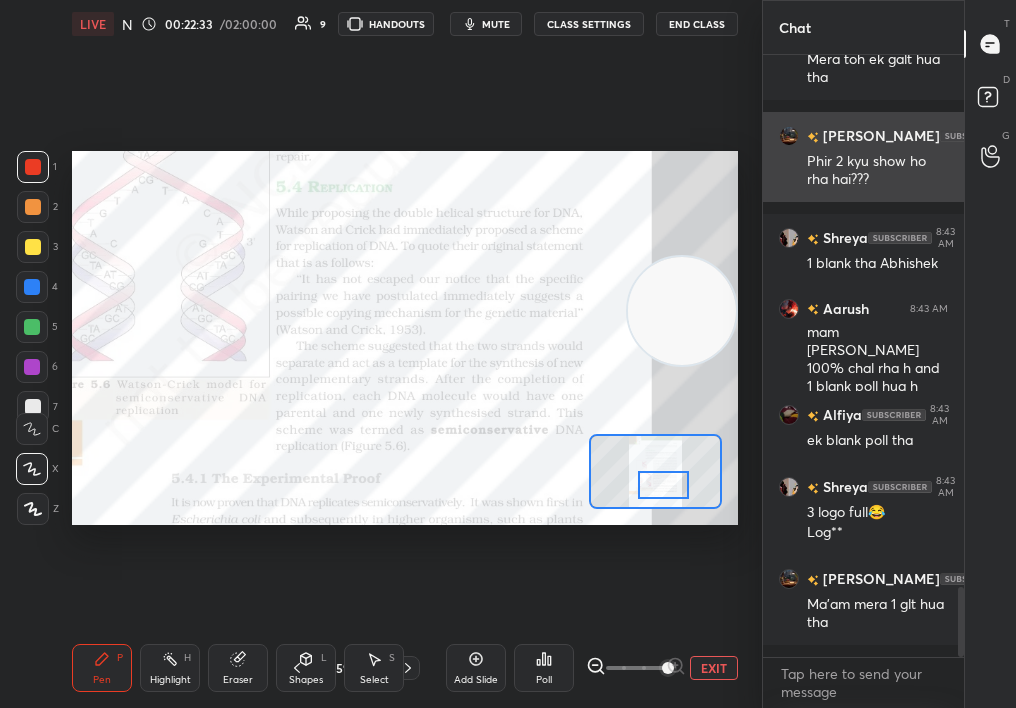 click on "1 2 3 4 5 6 7 C X Z C X Z E E Erase all   H H LIVE NCERT Highlight Mol Bio : Replication 00:22:33 /  02:00:00 9 HANDOUTS mute CLASS SETTINGS End Class Setting up your live class Poll for   secs No correct answer Start poll Back NCERT Highlight Mol Bio : Replication [MEDICAL_DATA][PERSON_NAME] Pen P Highlight H Eraser Shapes L Select S 59 / 307 Add Slide Poll EXIT Chat Shreya 8:42 AM Kon sa topic hoga? Ok [PERSON_NAME] 8:42 AM Ma'am lbd Mera toh ek galt hua tha [PERSON_NAME]... 8:43 AM Phir 2 kyu show ho rha hai??? Shreya 8:43 AM 1 blank tha [PERSON_NAME] 8:43 AM mam abhi sabka 100% chal rha h and 1 blank poll [PERSON_NAME] 8:43 AM ek blank poll tha Shreya 8:43 AM 3 logo full😂 Log** [PERSON_NAME]... 8:43 AM Ma'am mera 1 glt hua tha JUMP TO LATEST Enable hand raising Enable raise hand to speak to learners. Once enabled, chat will be turned off temporarily. Enable x   Doubts asked by learners will show up here NEW DOUBTS ASKED No one has raised a hand yet Can't raise hand Got it T Messages (T) D Doubts (D) G Raise Hand (G) ​" at bounding box center [508, 354] 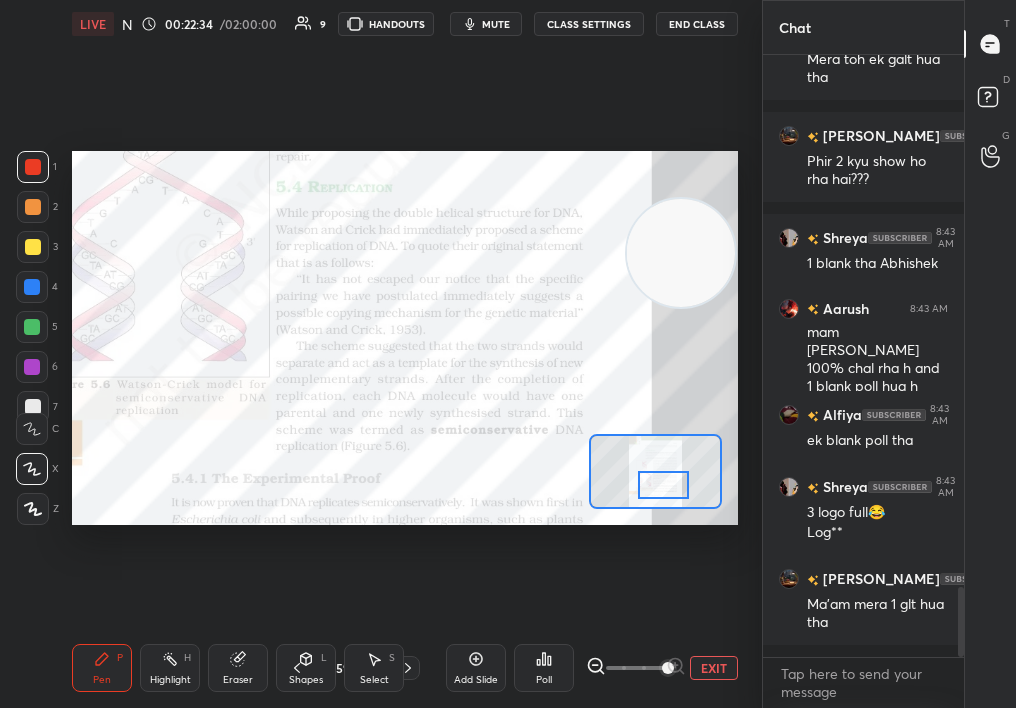 drag, startPoint x: 684, startPoint y: 269, endPoint x: 732, endPoint y: 185, distance: 96.74709 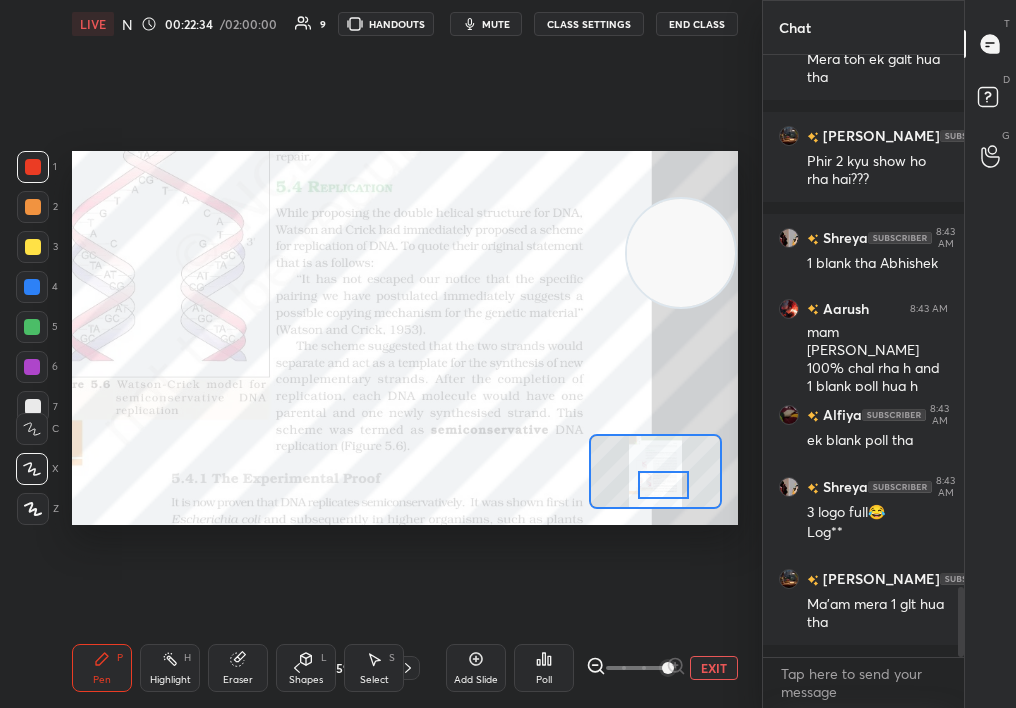 click at bounding box center (681, 253) 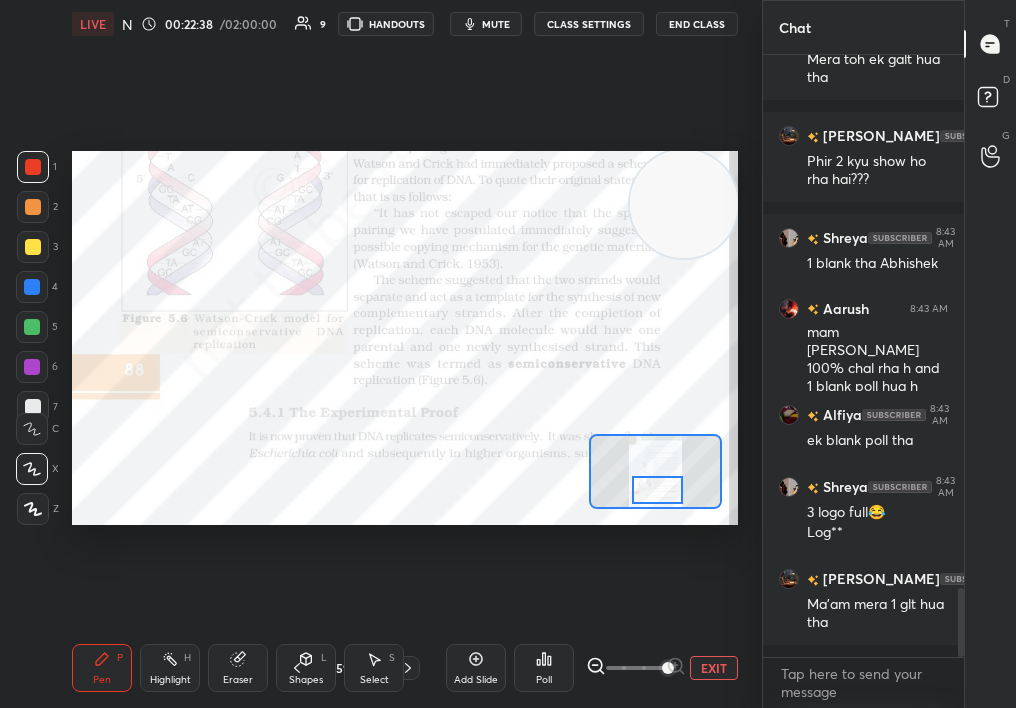 scroll, scrollTop: 4674, scrollLeft: 0, axis: vertical 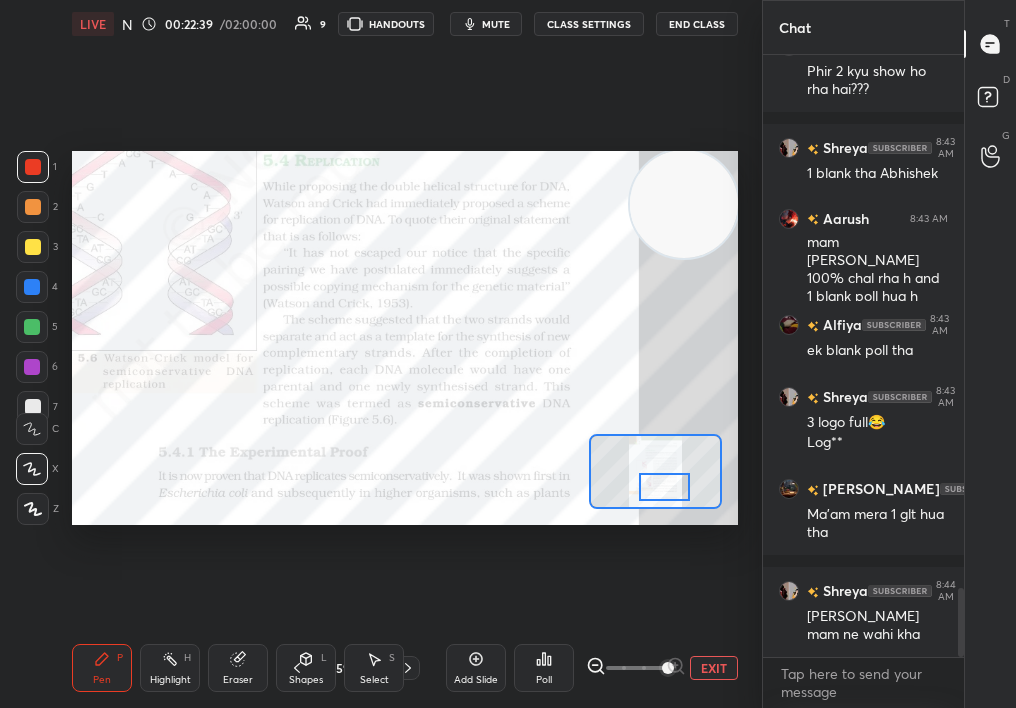 click at bounding box center [665, 487] 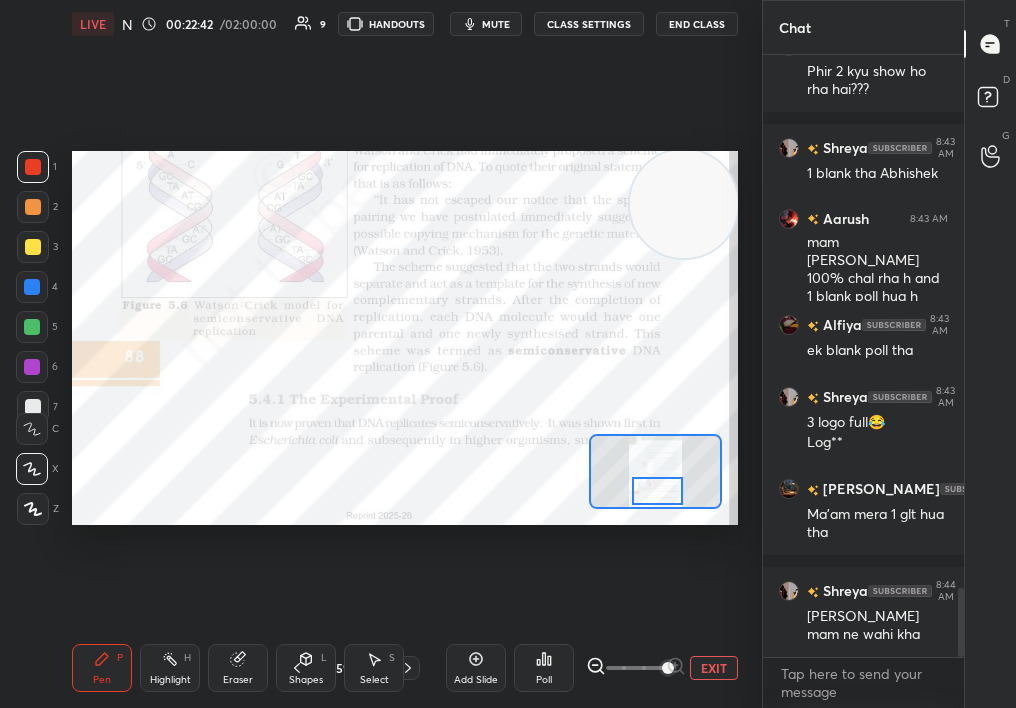 click at bounding box center (658, 491) 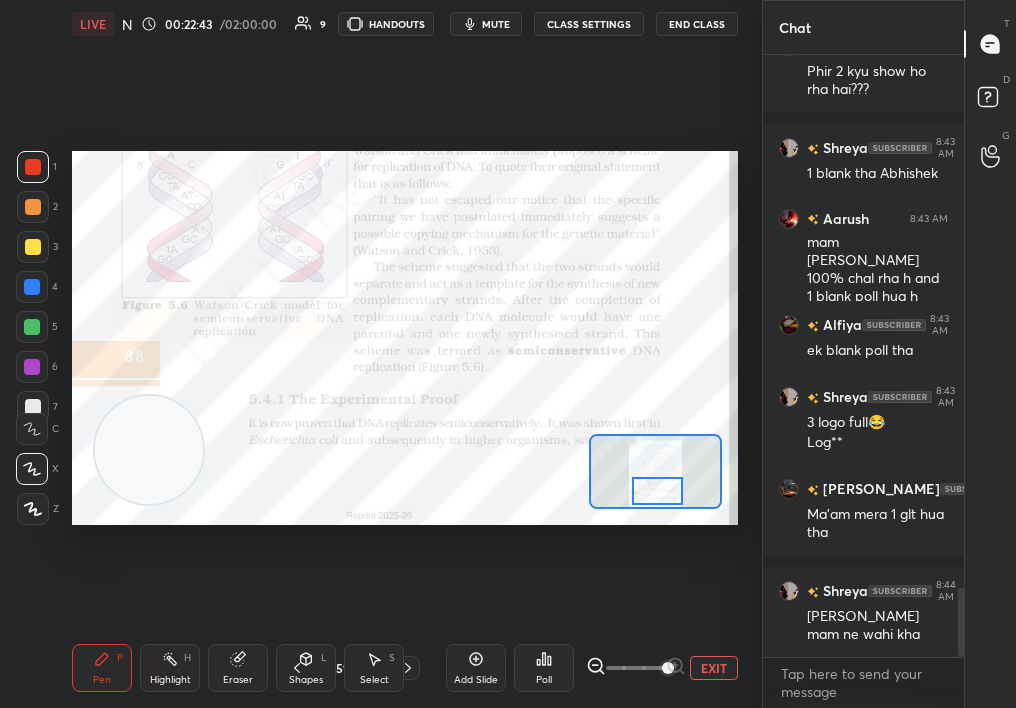 drag, startPoint x: 683, startPoint y: 206, endPoint x: 79, endPoint y: 452, distance: 652.1748 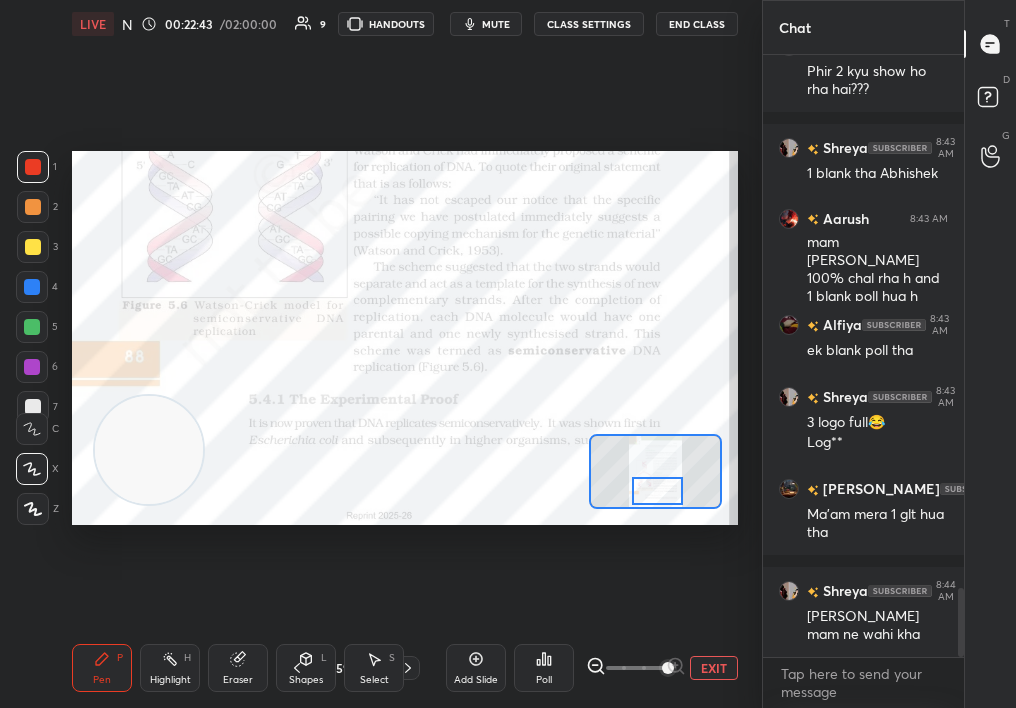click at bounding box center [149, 450] 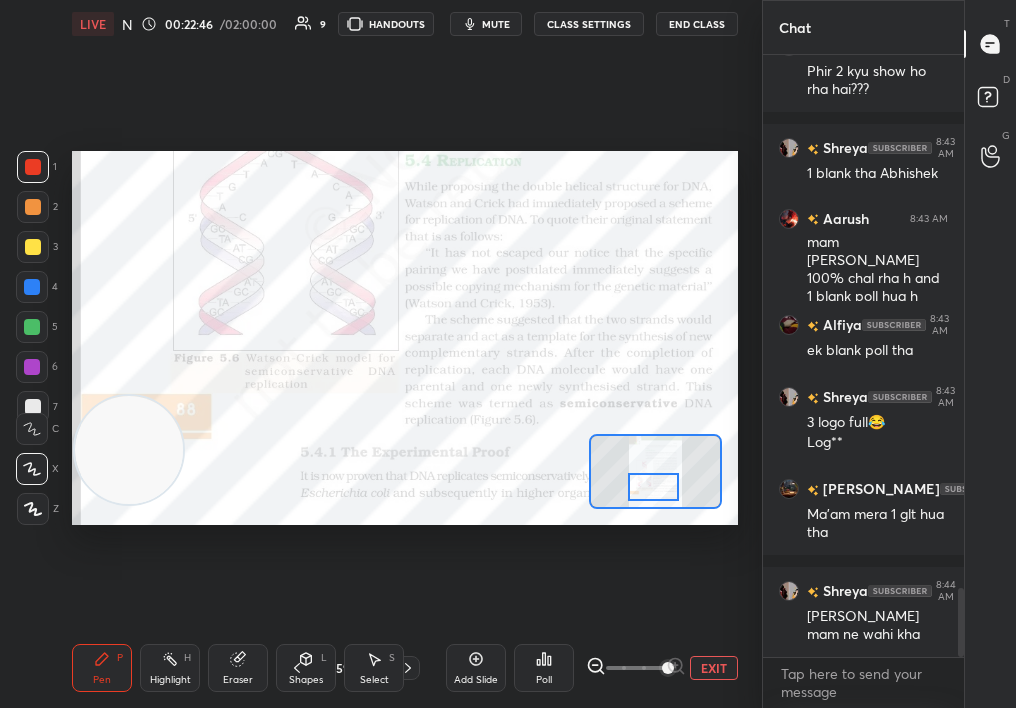 click at bounding box center [654, 487] 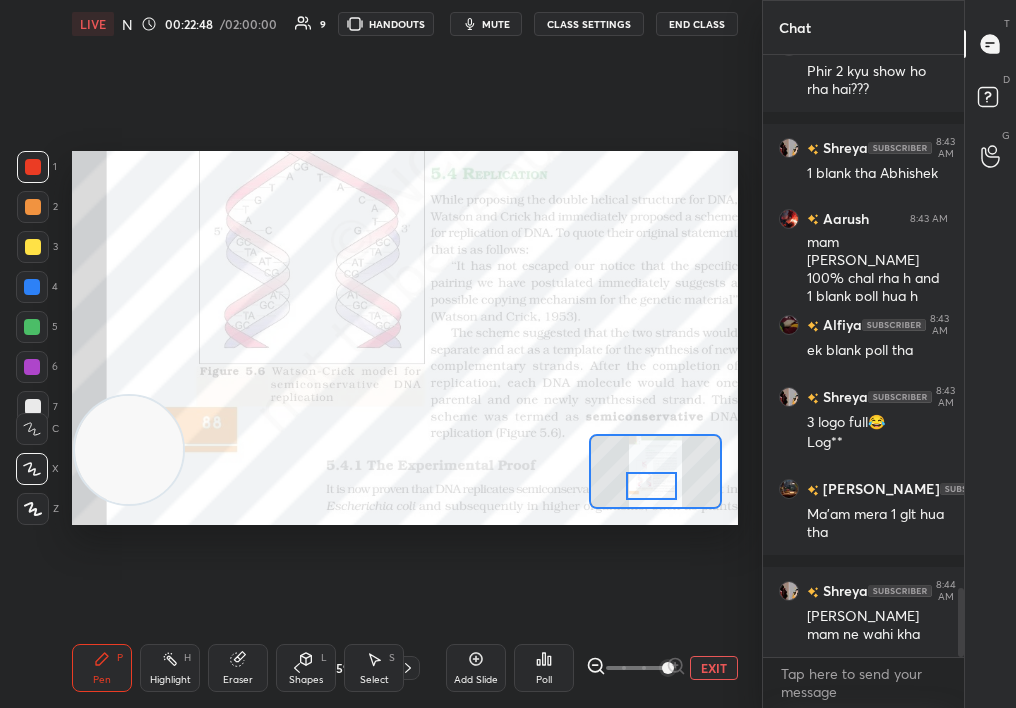 click at bounding box center (652, 486) 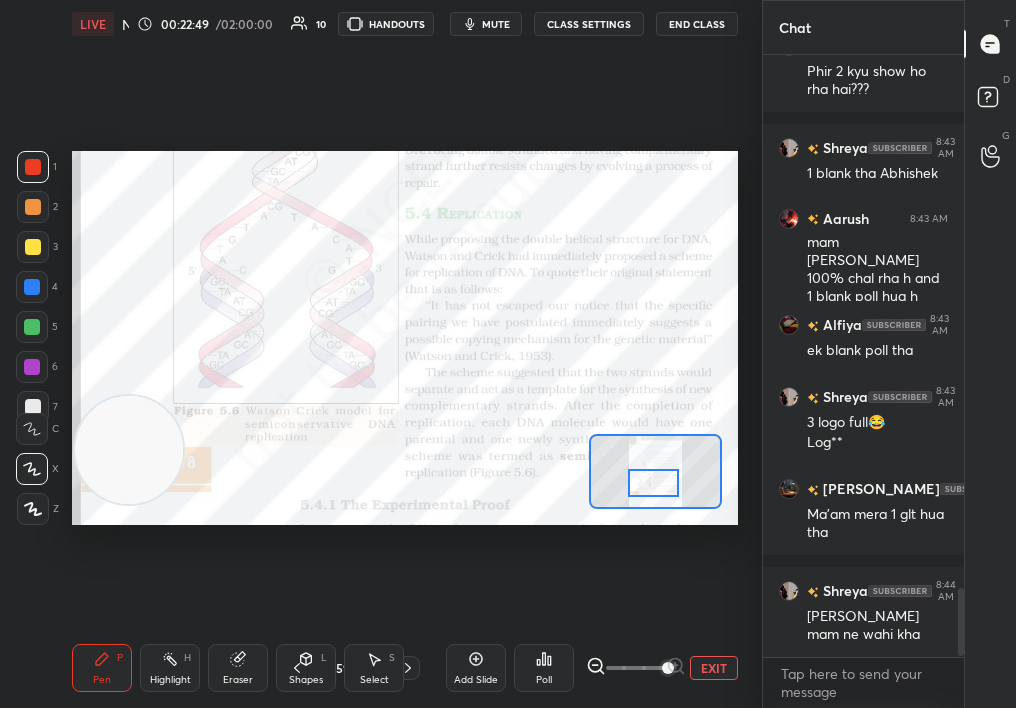 scroll, scrollTop: 4722, scrollLeft: 0, axis: vertical 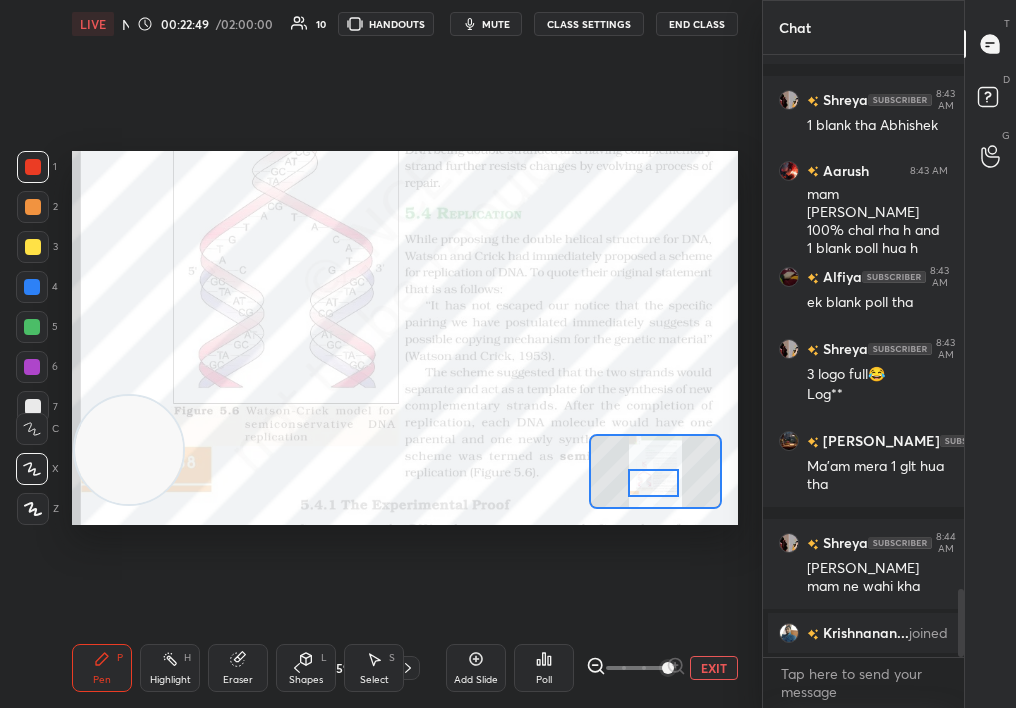 click at bounding box center (654, 483) 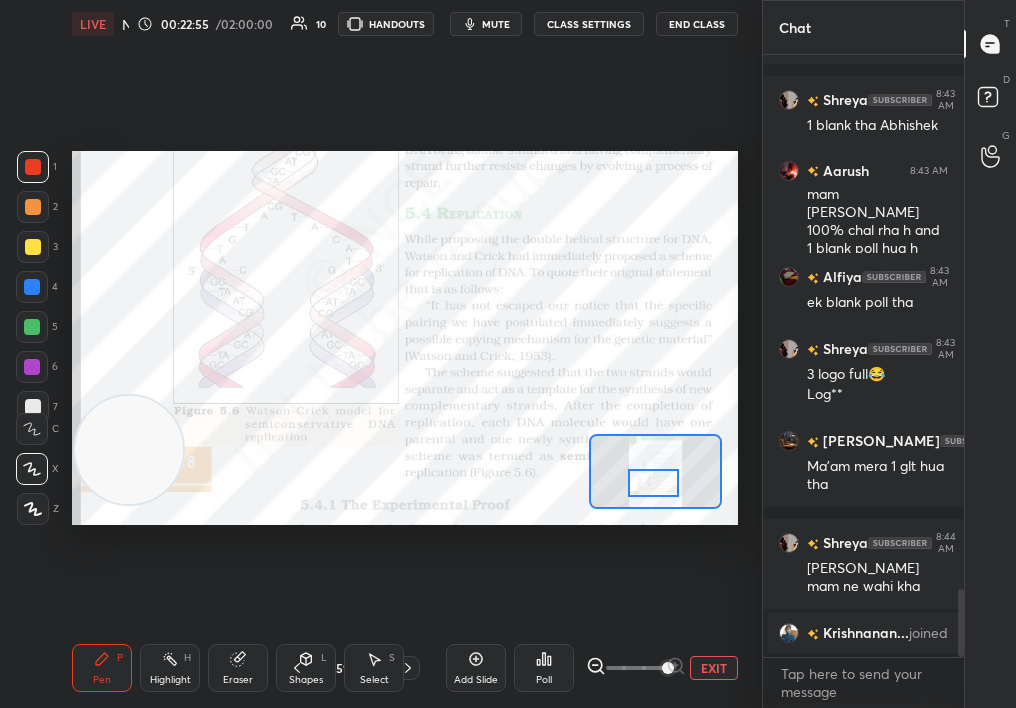 click on "Highlight H" at bounding box center [170, 668] 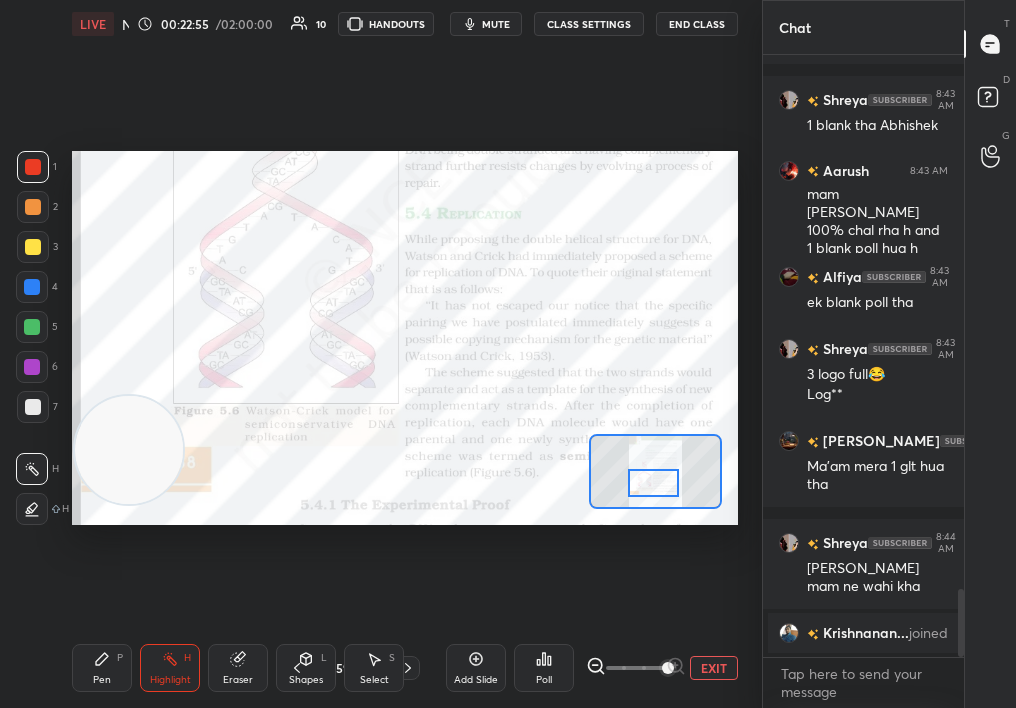 click on "Highlight H" at bounding box center (170, 668) 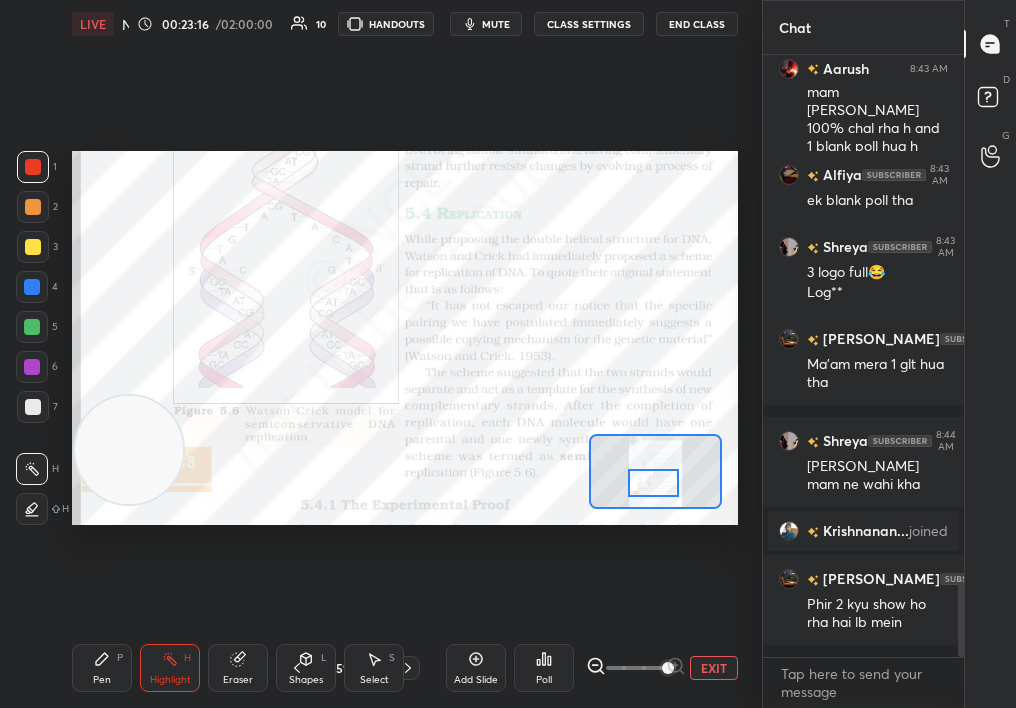 scroll, scrollTop: 4219, scrollLeft: 0, axis: vertical 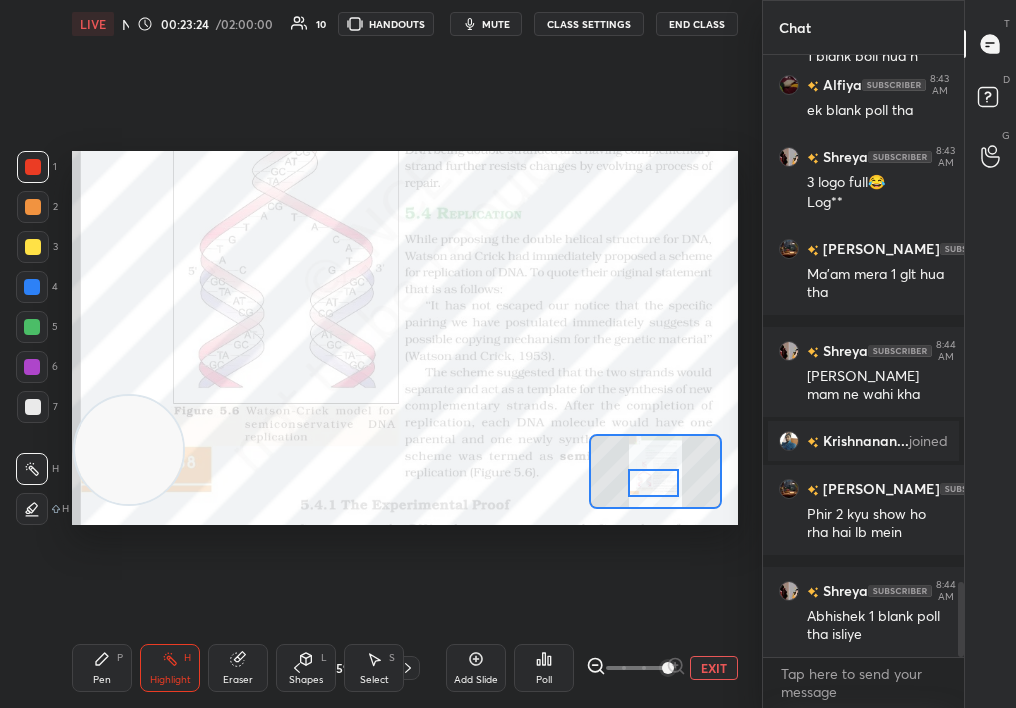 drag, startPoint x: 116, startPoint y: 606, endPoint x: 112, endPoint y: 619, distance: 13.601471 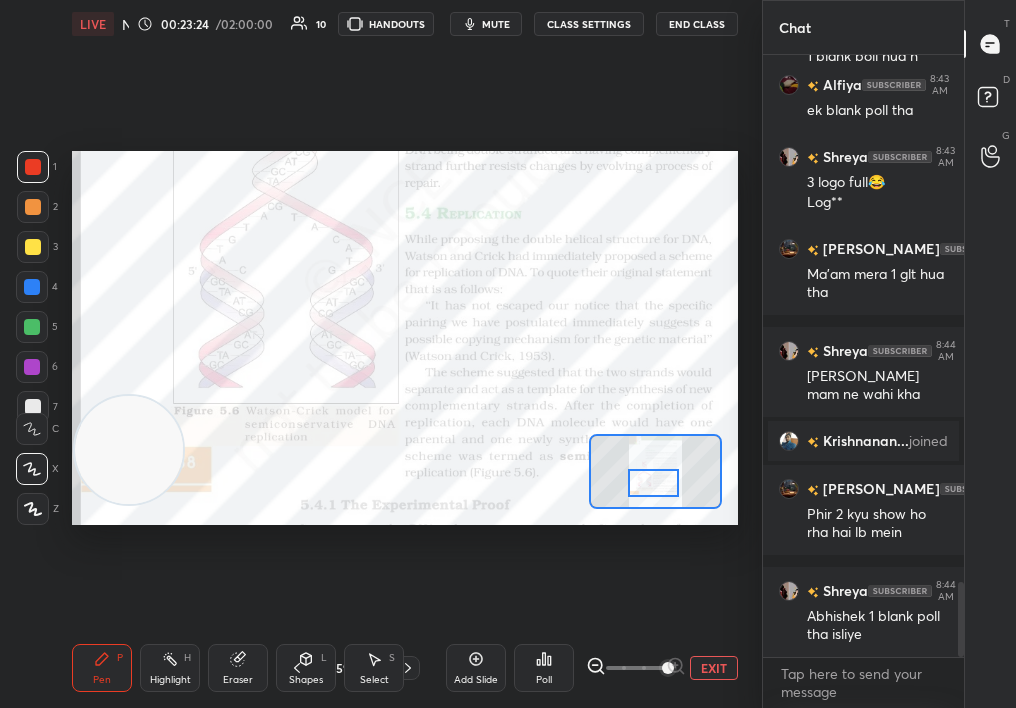 click on "Pen P" at bounding box center (102, 668) 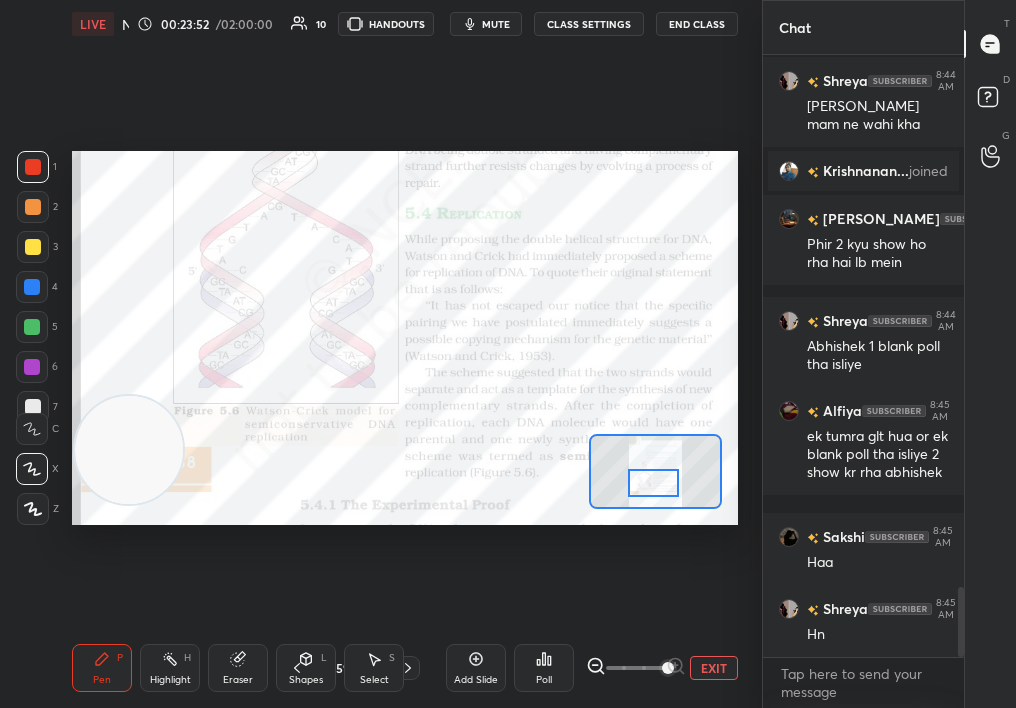 scroll, scrollTop: 4558, scrollLeft: 0, axis: vertical 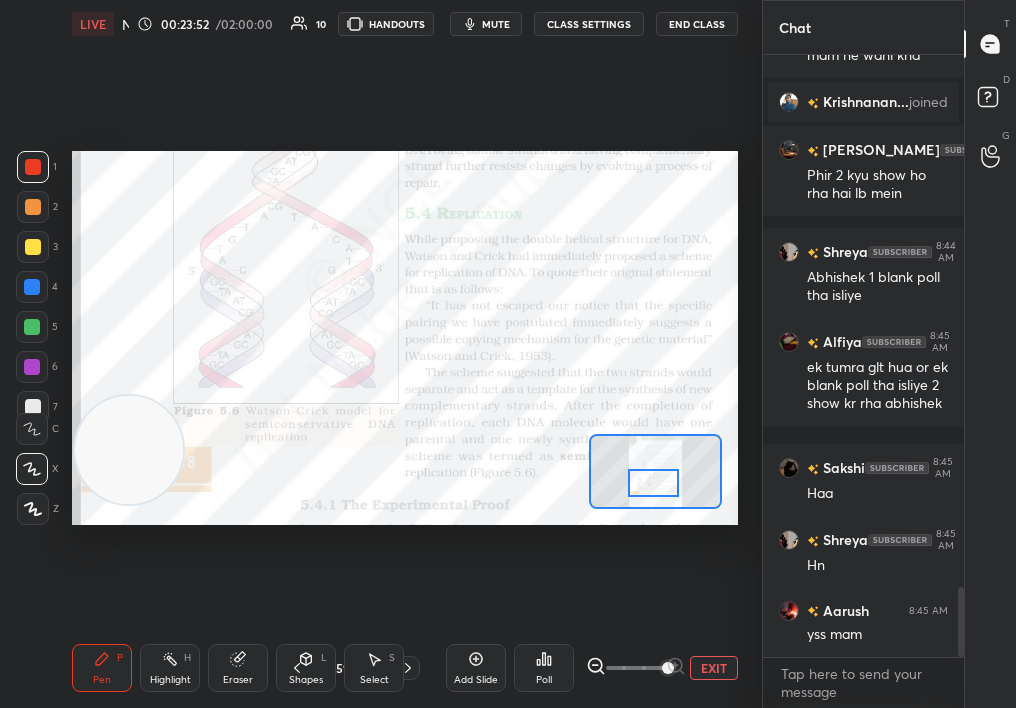 click on "Highlight H" at bounding box center (170, 668) 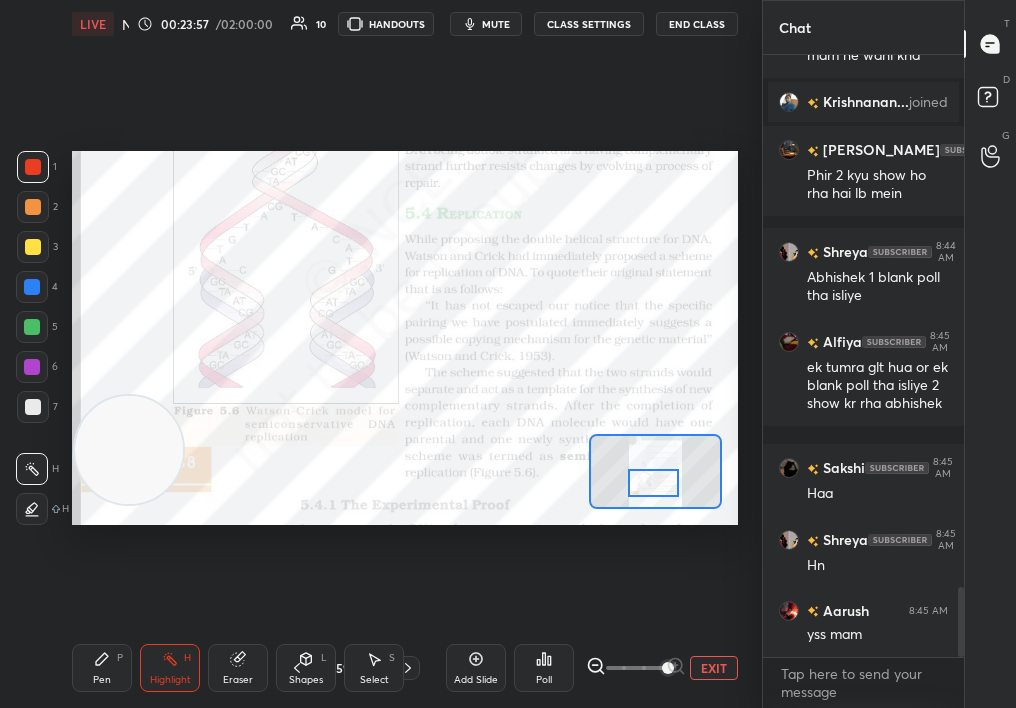 scroll, scrollTop: 4642, scrollLeft: 0, axis: vertical 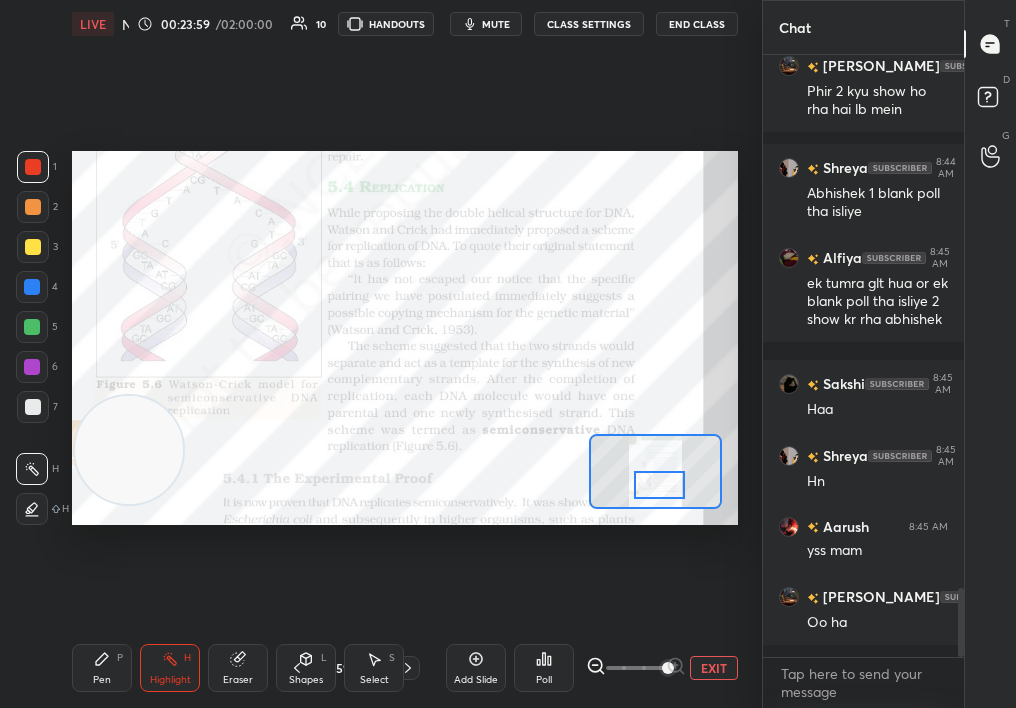 drag, startPoint x: 657, startPoint y: 478, endPoint x: 666, endPoint y: 484, distance: 10.816654 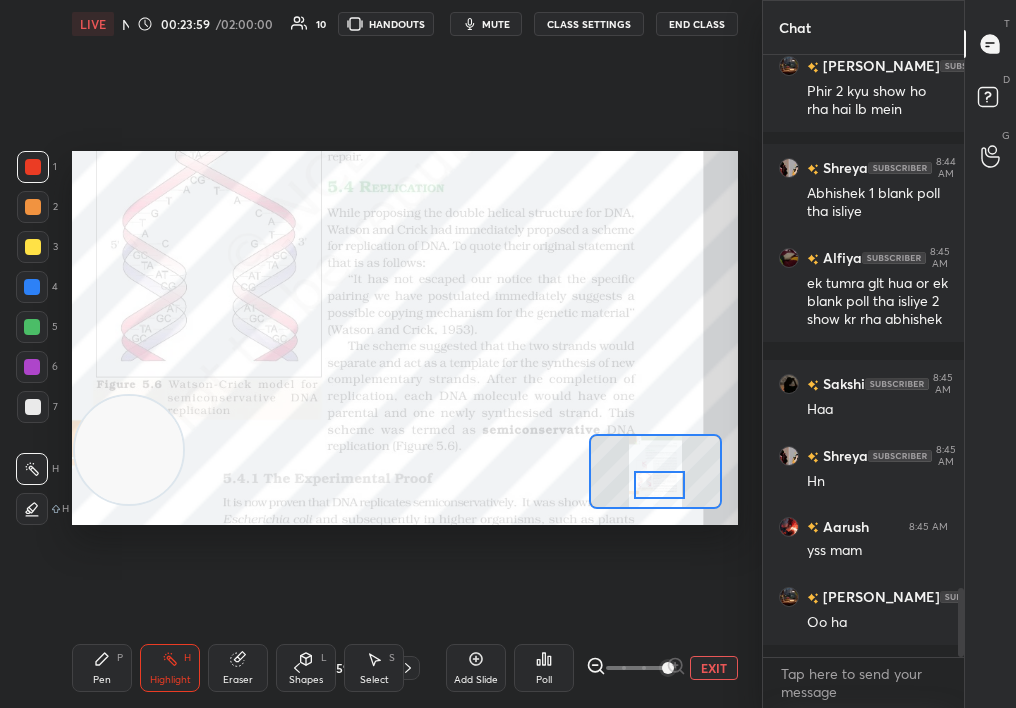 click at bounding box center (660, 485) 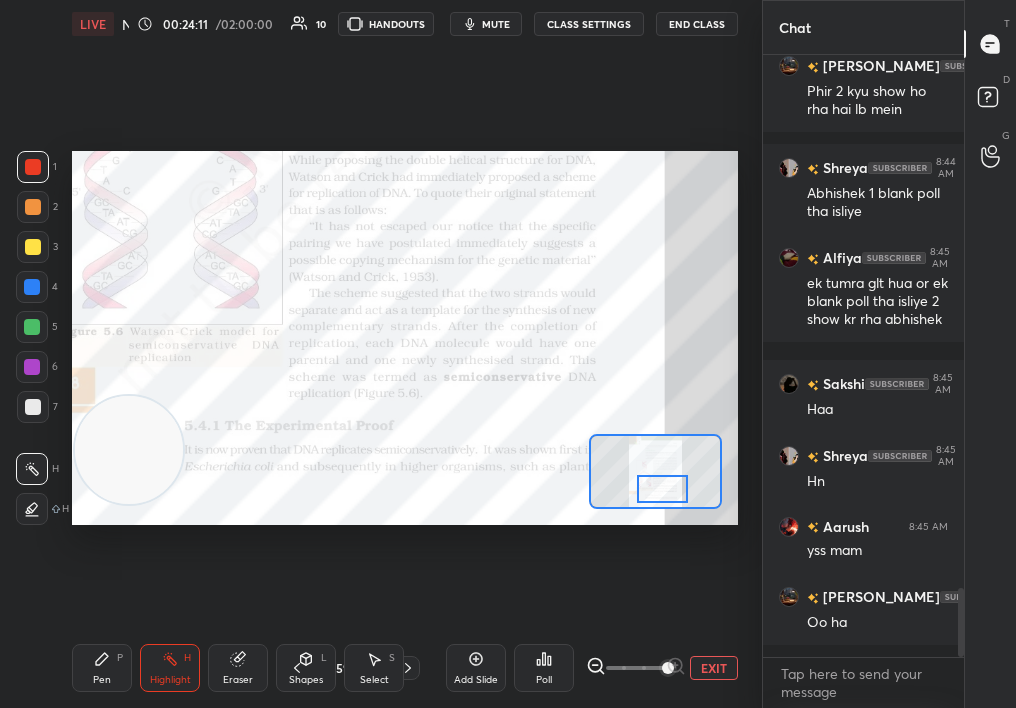 scroll, scrollTop: 4711, scrollLeft: 0, axis: vertical 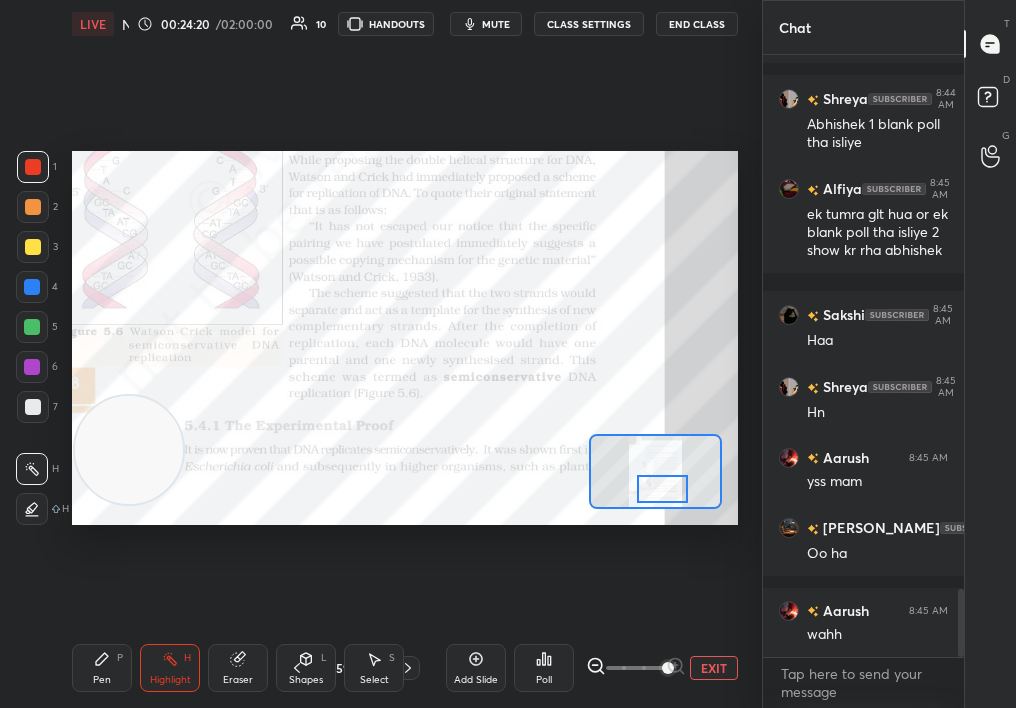 click on "Pen P" at bounding box center (102, 668) 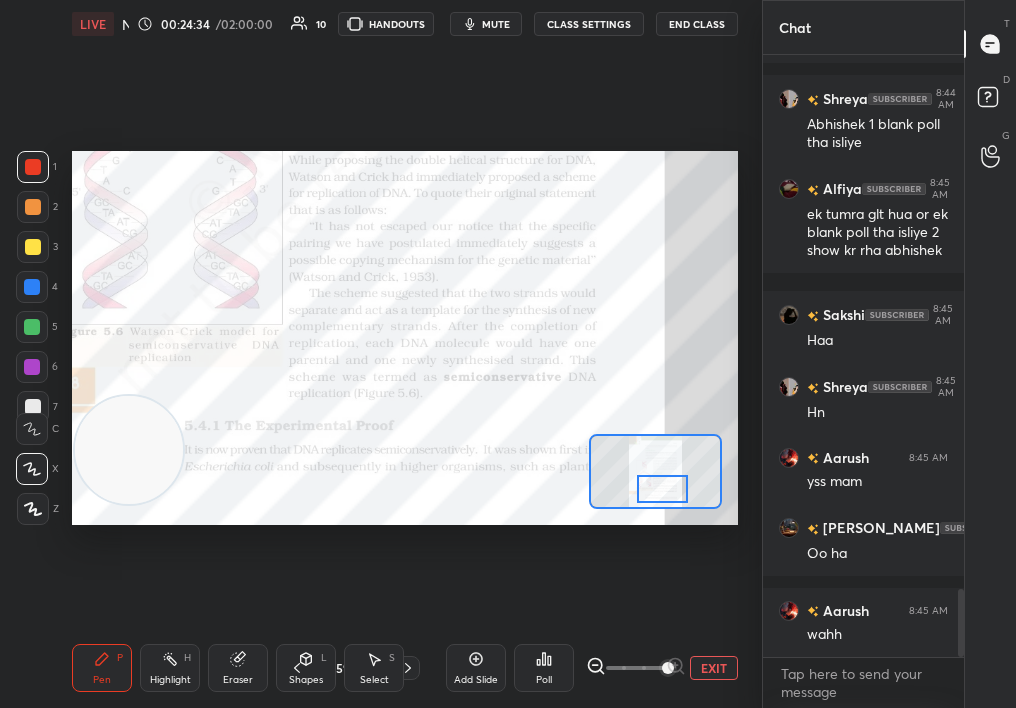 click on "Highlight H" at bounding box center (170, 668) 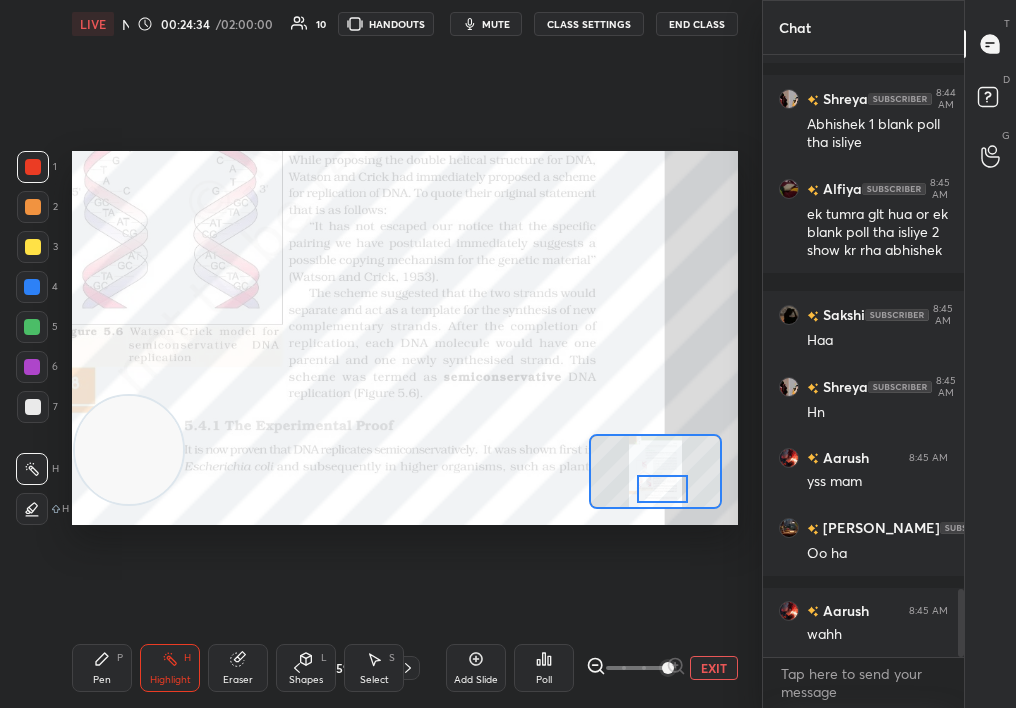 click on "Highlight H" at bounding box center [170, 668] 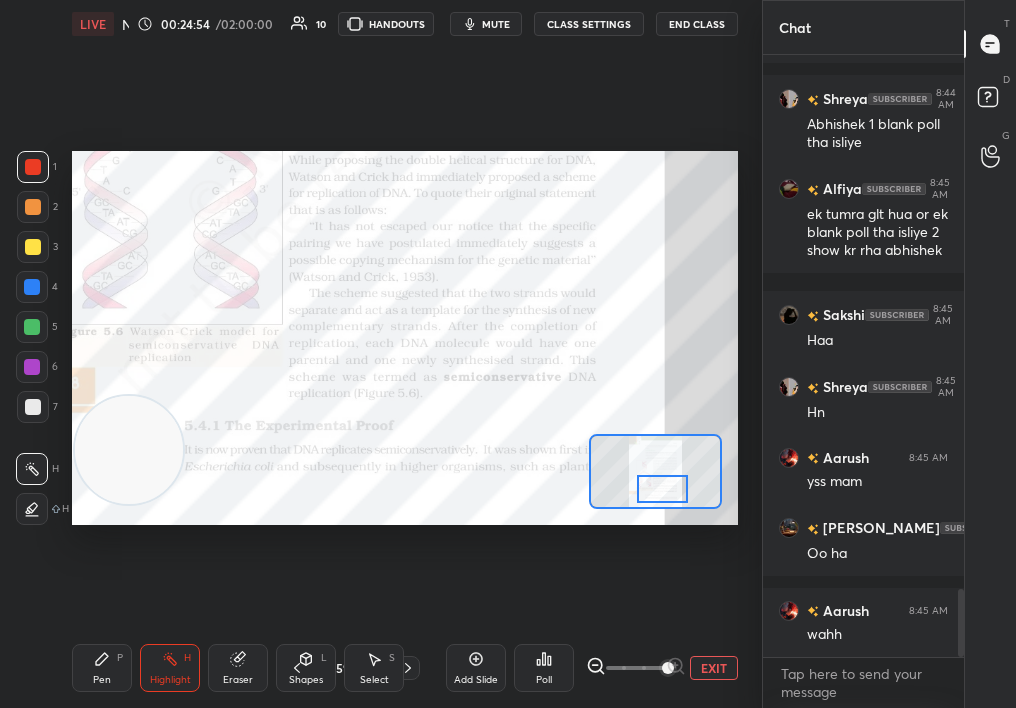 click on "Pen P" at bounding box center [102, 668] 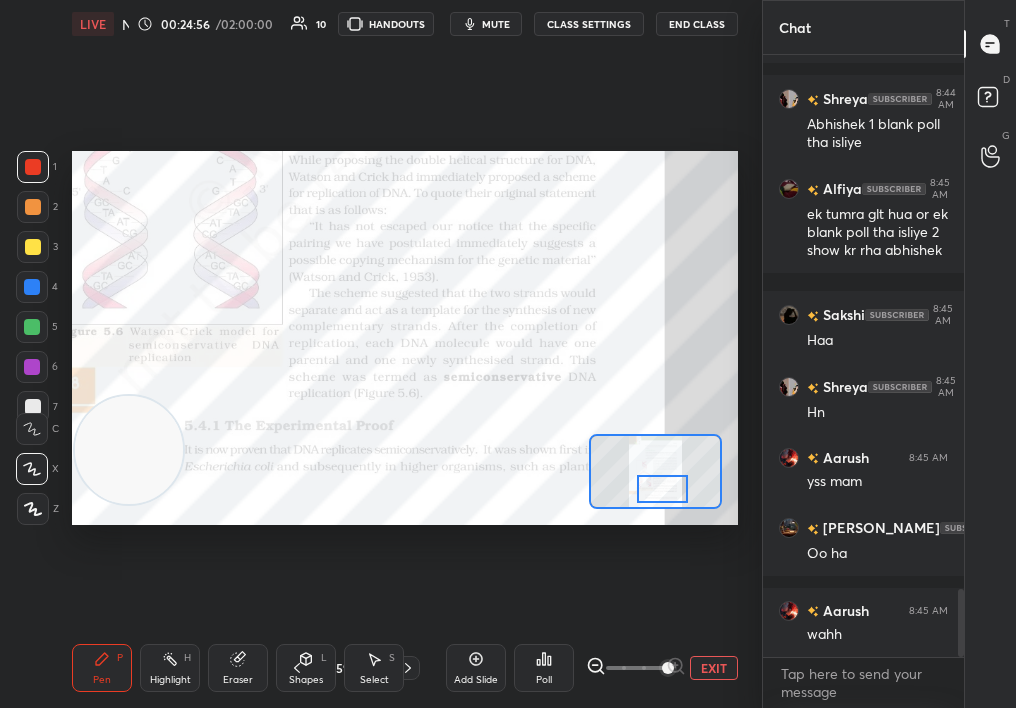 click on "EXIT" at bounding box center [714, 668] 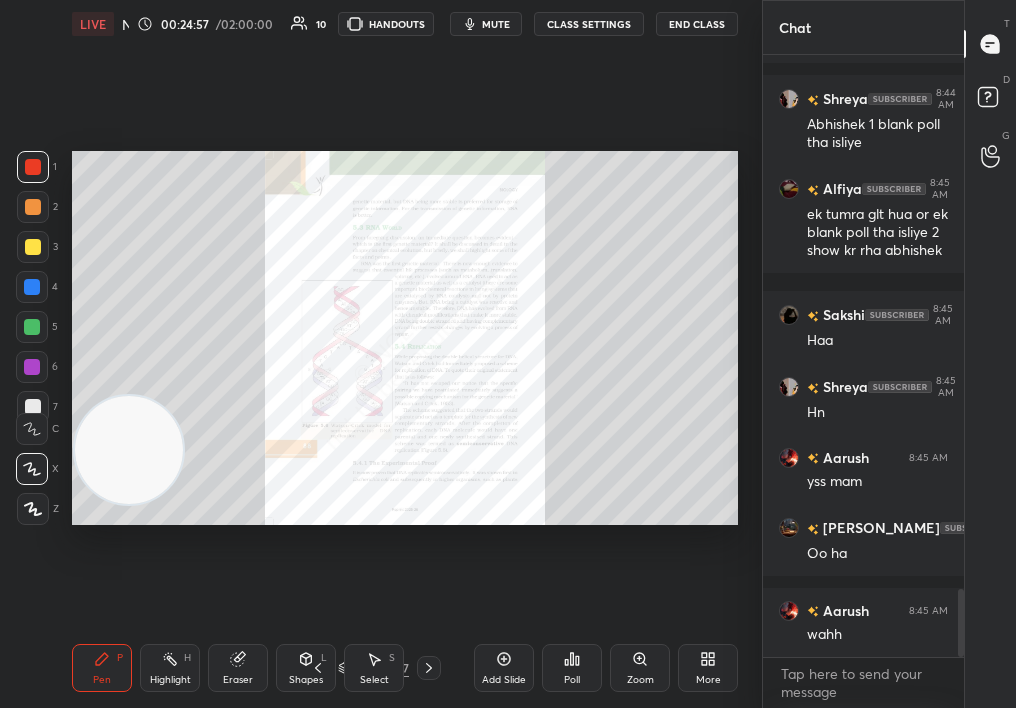 click on "Poll" at bounding box center [572, 668] 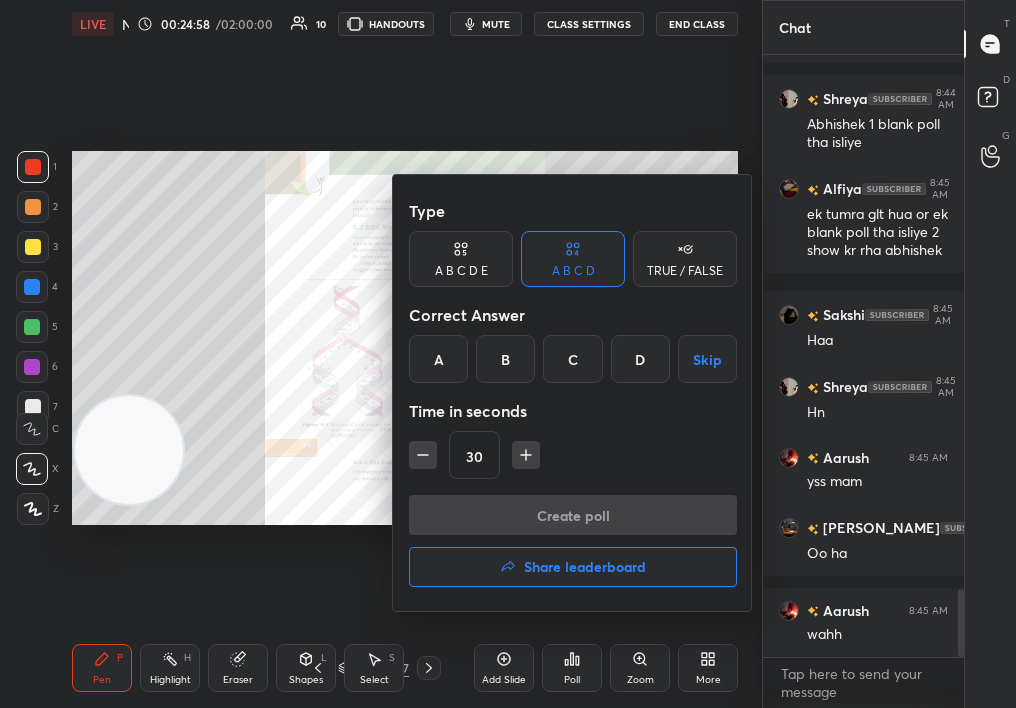 click at bounding box center (508, 354) 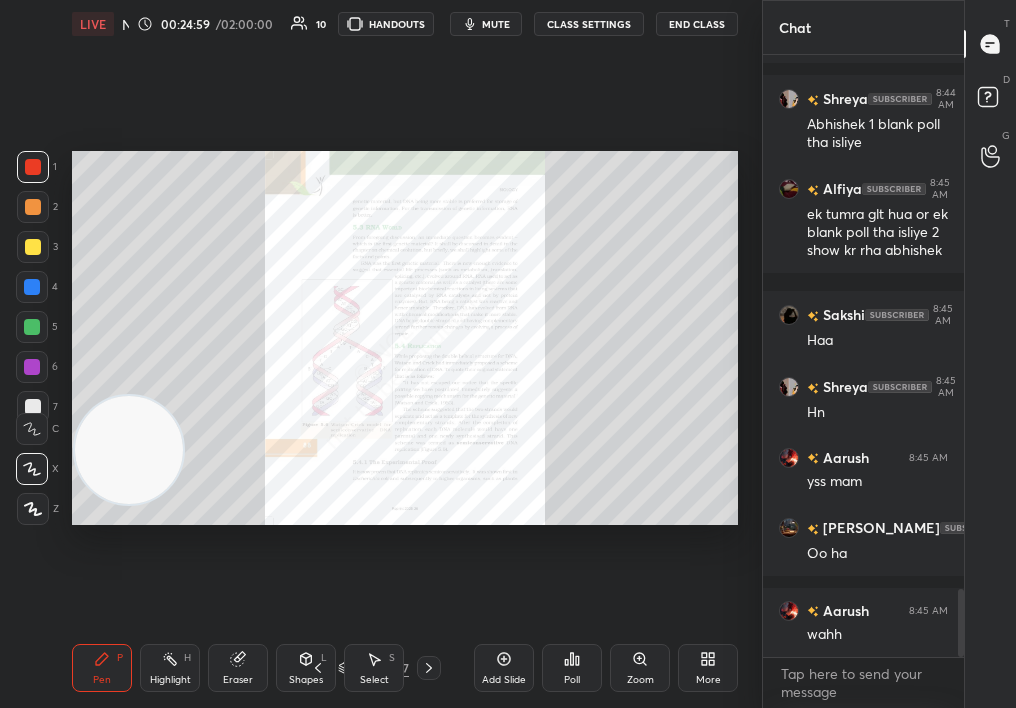 click on "Add Slide" at bounding box center [504, 680] 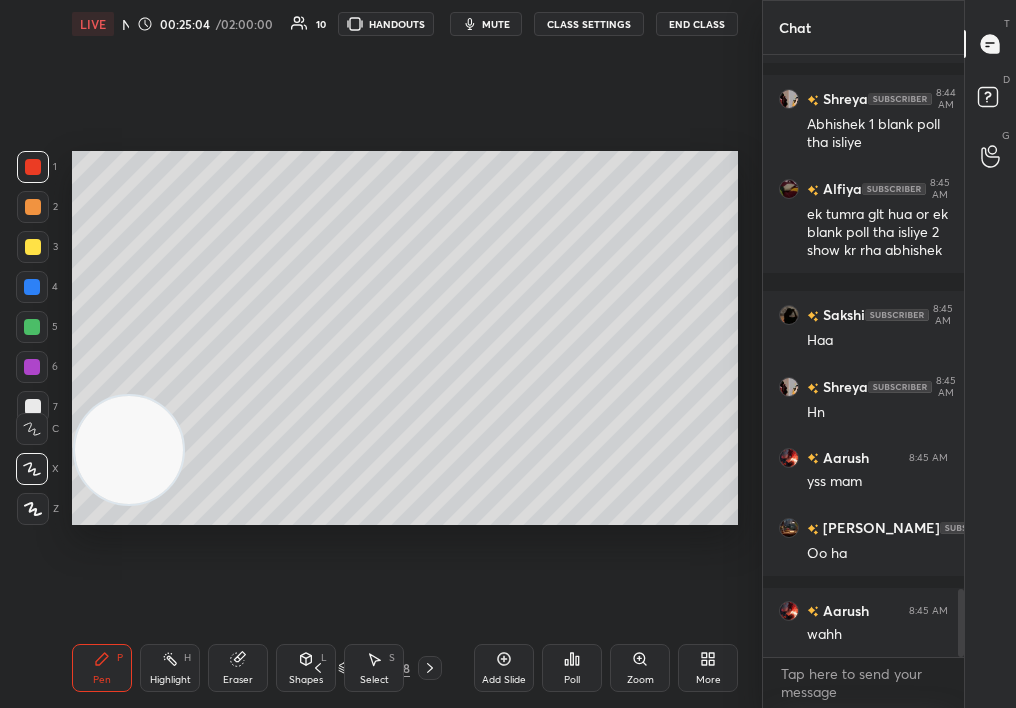 click on "1 2 3 4 5 6 7" at bounding box center [37, 291] 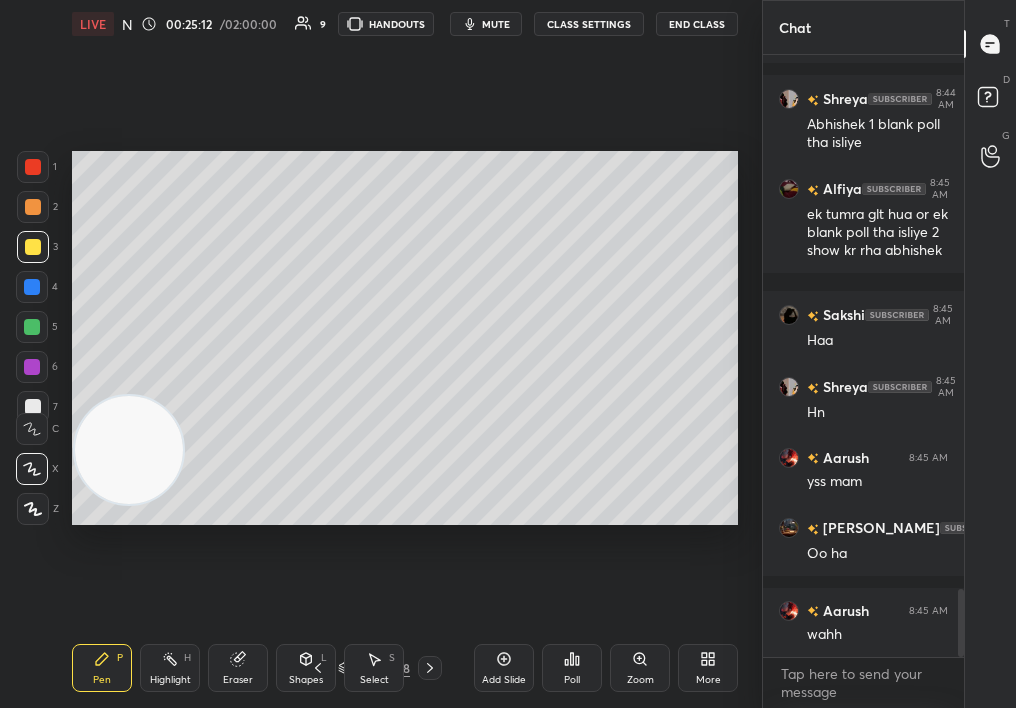 click on "Highlight" at bounding box center [170, 680] 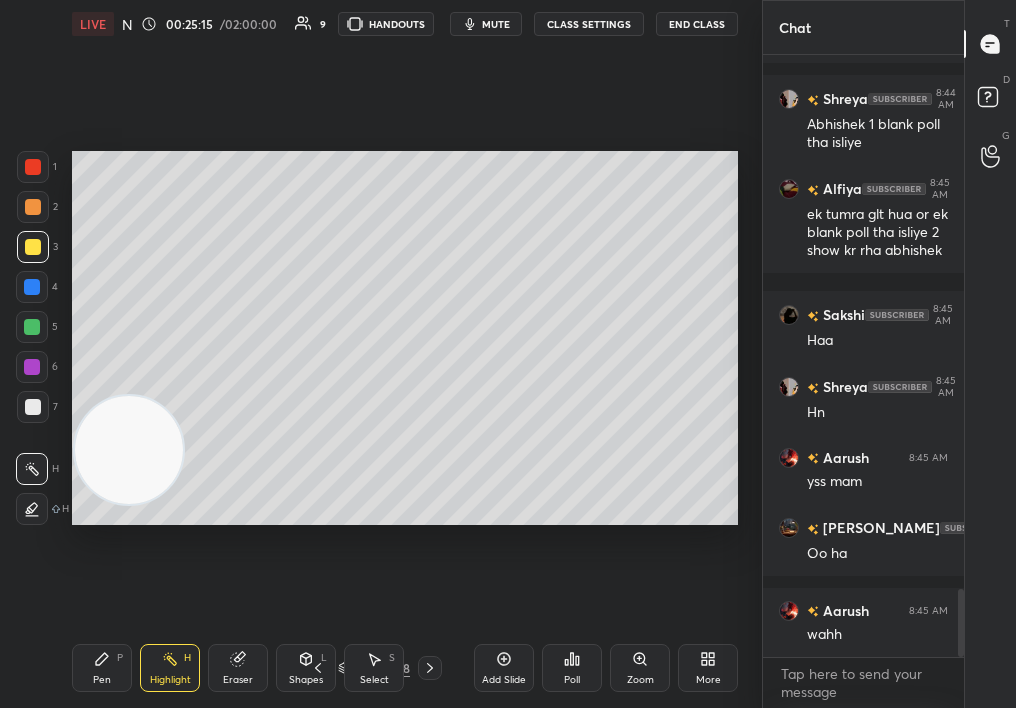 click on "Select S" at bounding box center [374, 668] 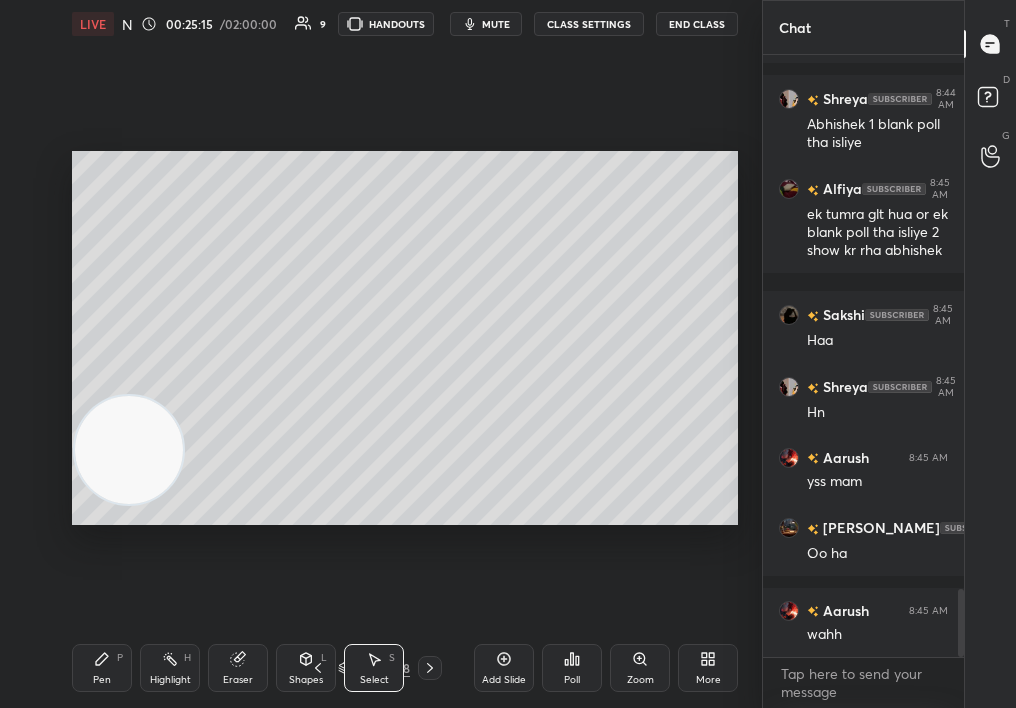 drag, startPoint x: 348, startPoint y: 217, endPoint x: 820, endPoint y: 667, distance: 652.138 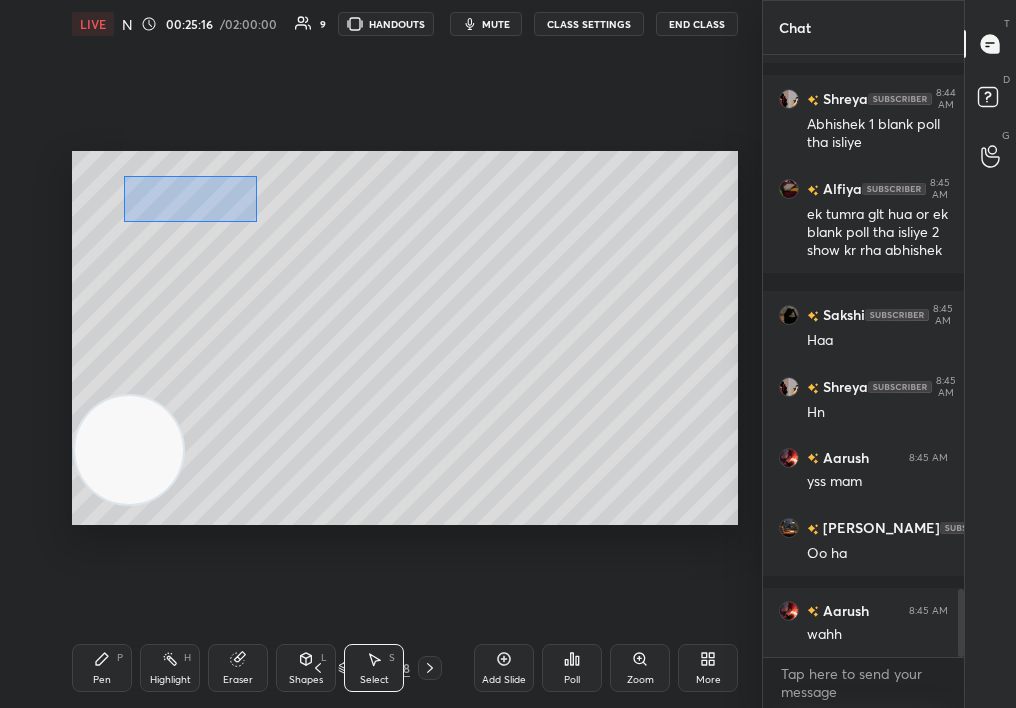 drag, startPoint x: 257, startPoint y: 221, endPoint x: 757, endPoint y: 697, distance: 690.34485 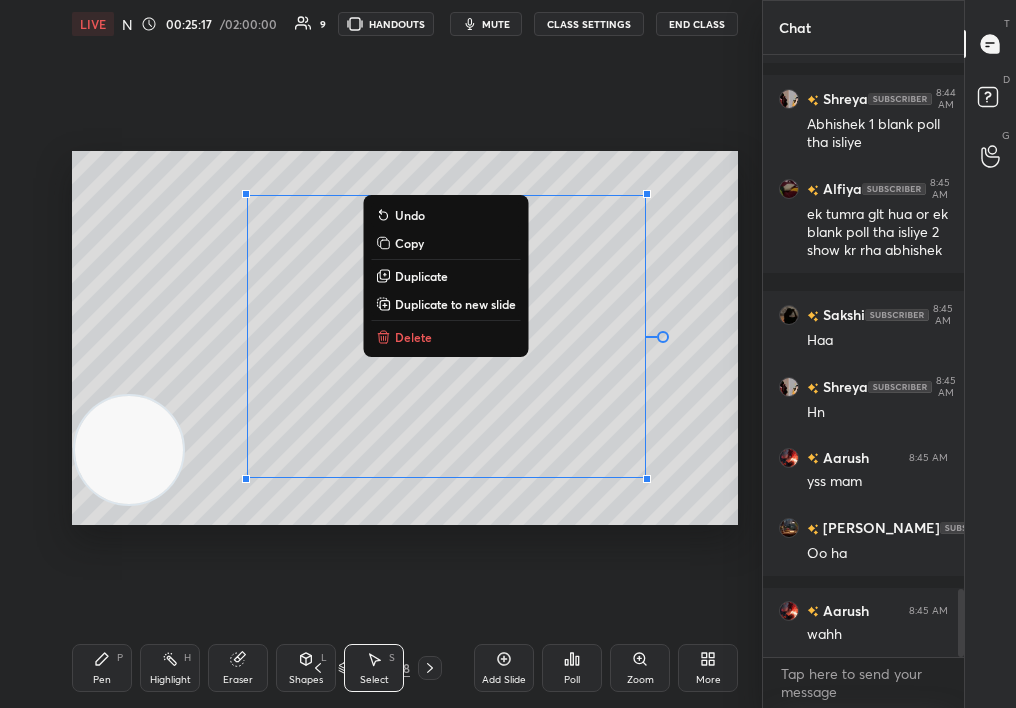 scroll, scrollTop: 4783, scrollLeft: 0, axis: vertical 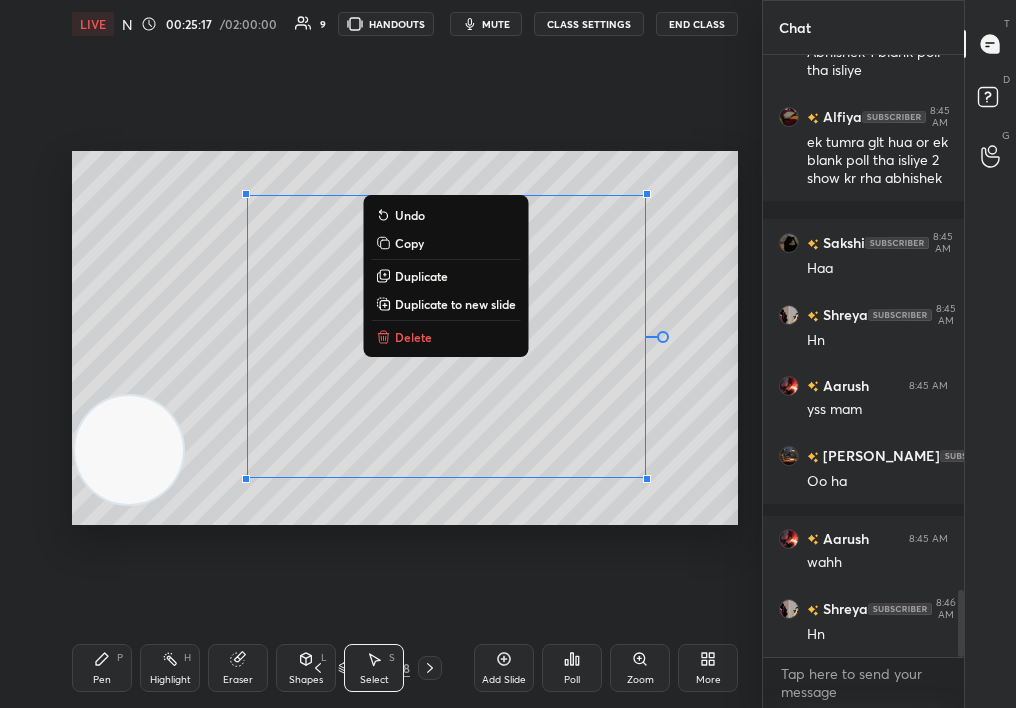 click on "Delete" at bounding box center (445, 337) 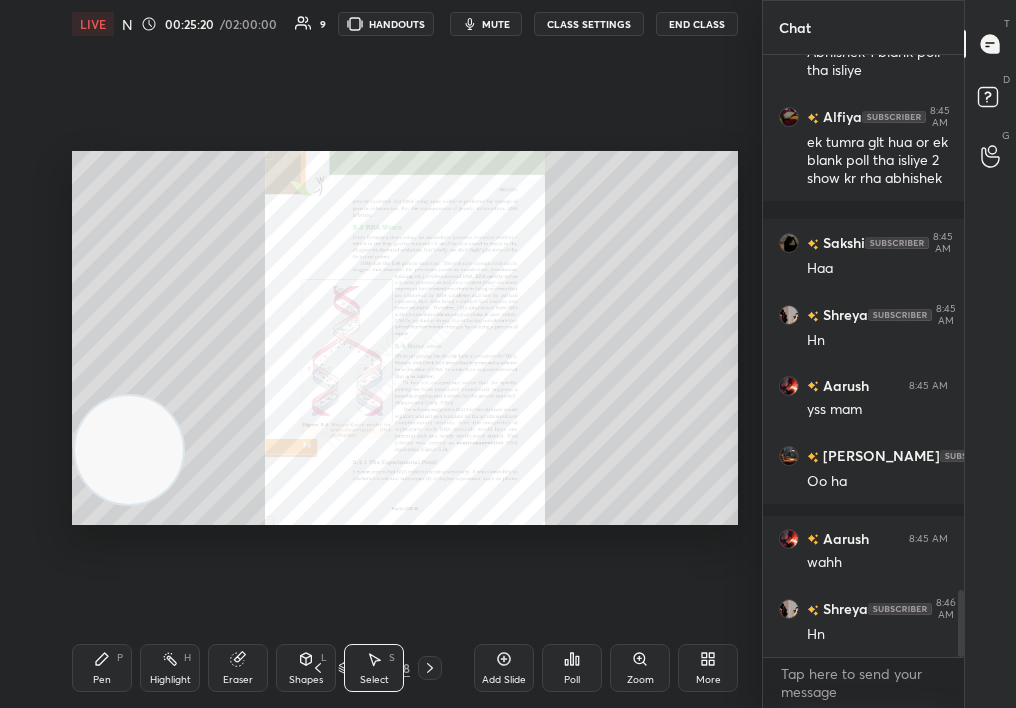 click on "Poll" at bounding box center (572, 668) 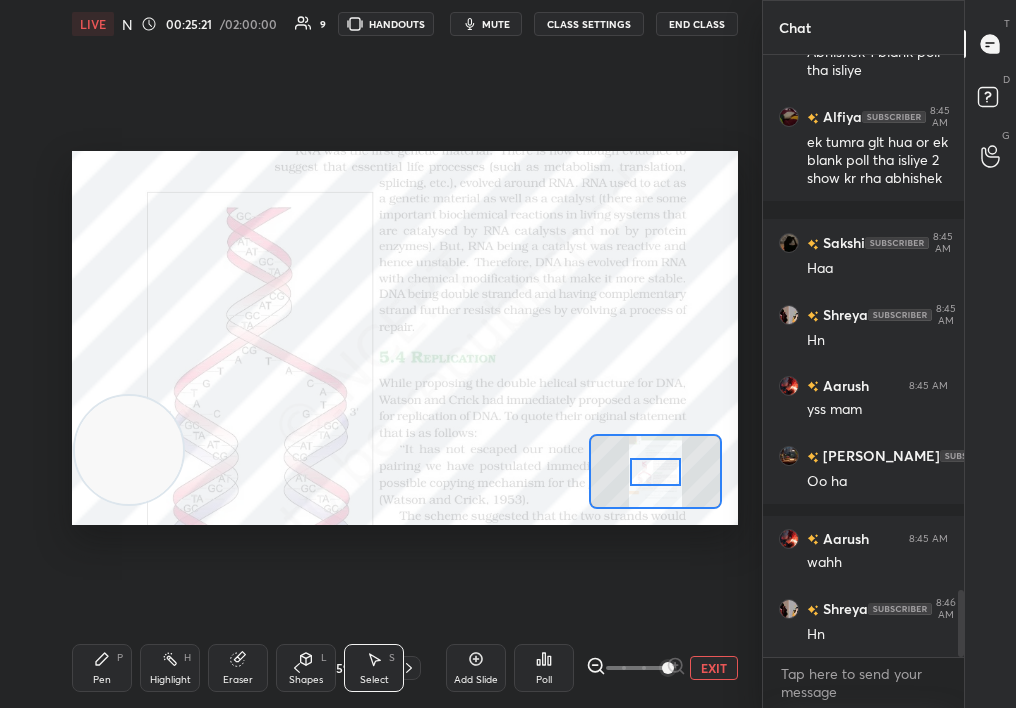 drag, startPoint x: 666, startPoint y: 661, endPoint x: 686, endPoint y: 659, distance: 20.09975 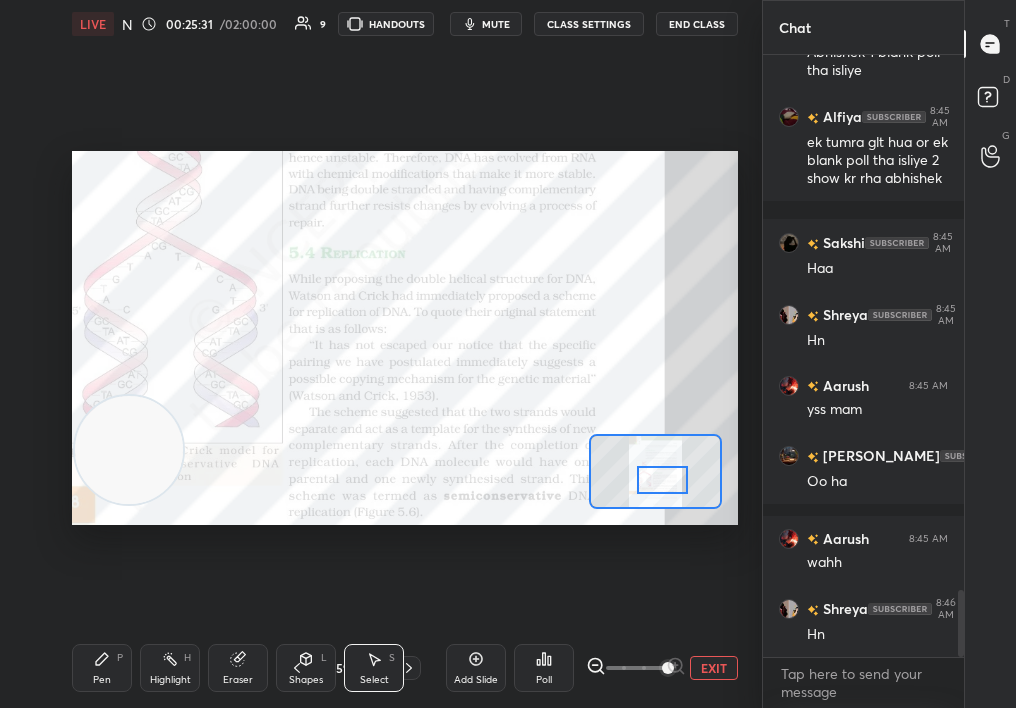 click at bounding box center [663, 480] 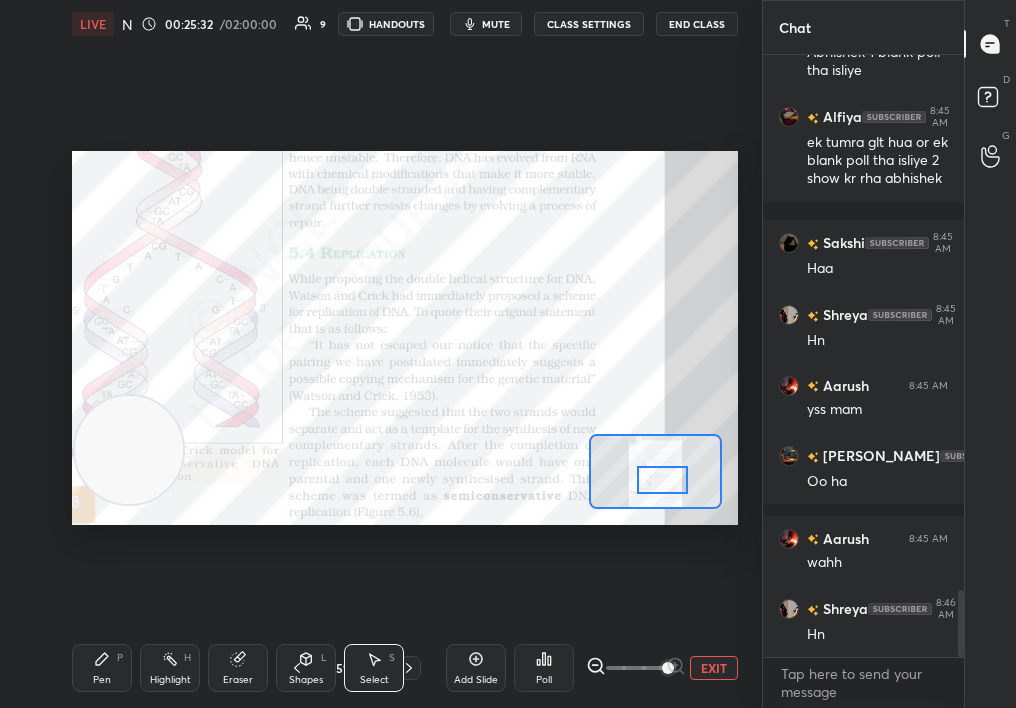 click on "Pen P Highlight H Eraser Shapes L Select S" at bounding box center (165, 668) 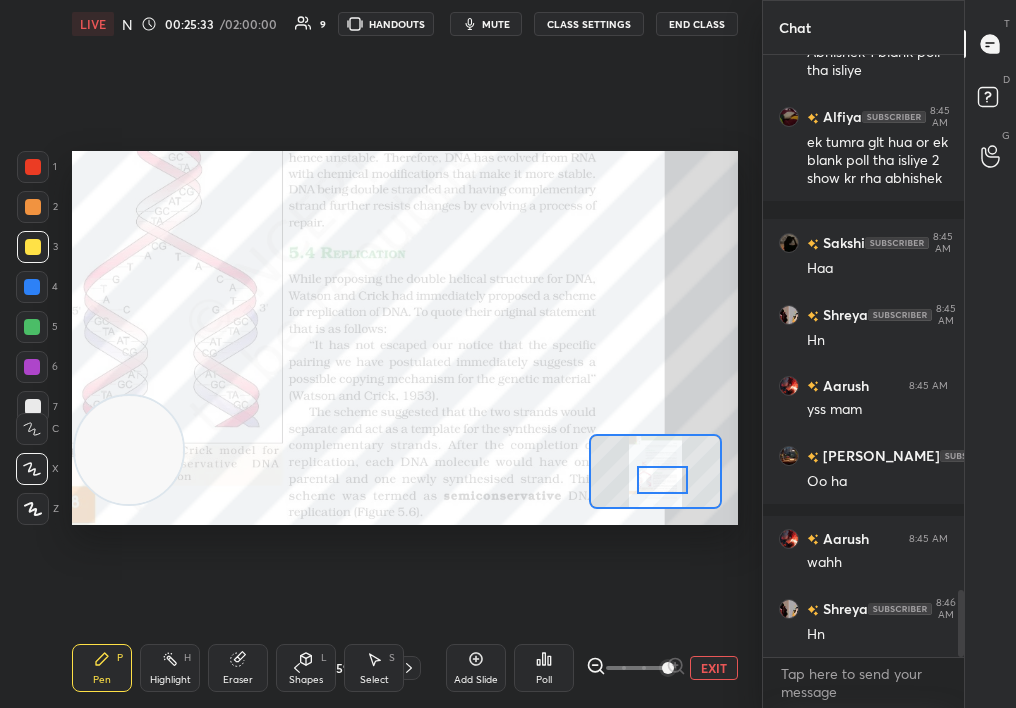 click at bounding box center (33, 167) 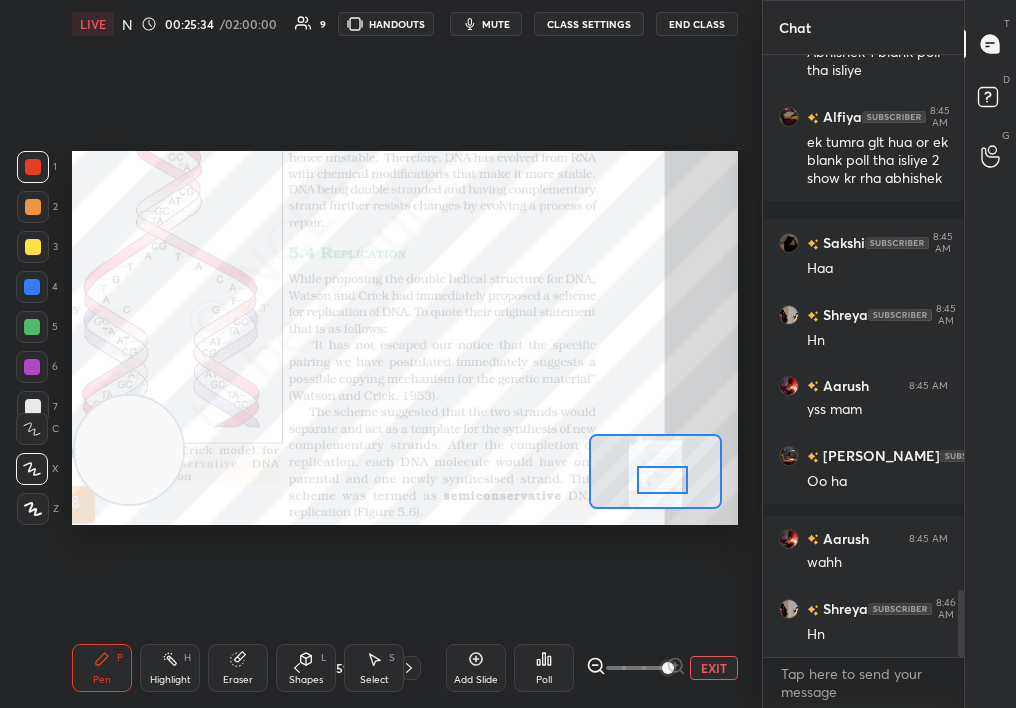 click at bounding box center (663, 480) 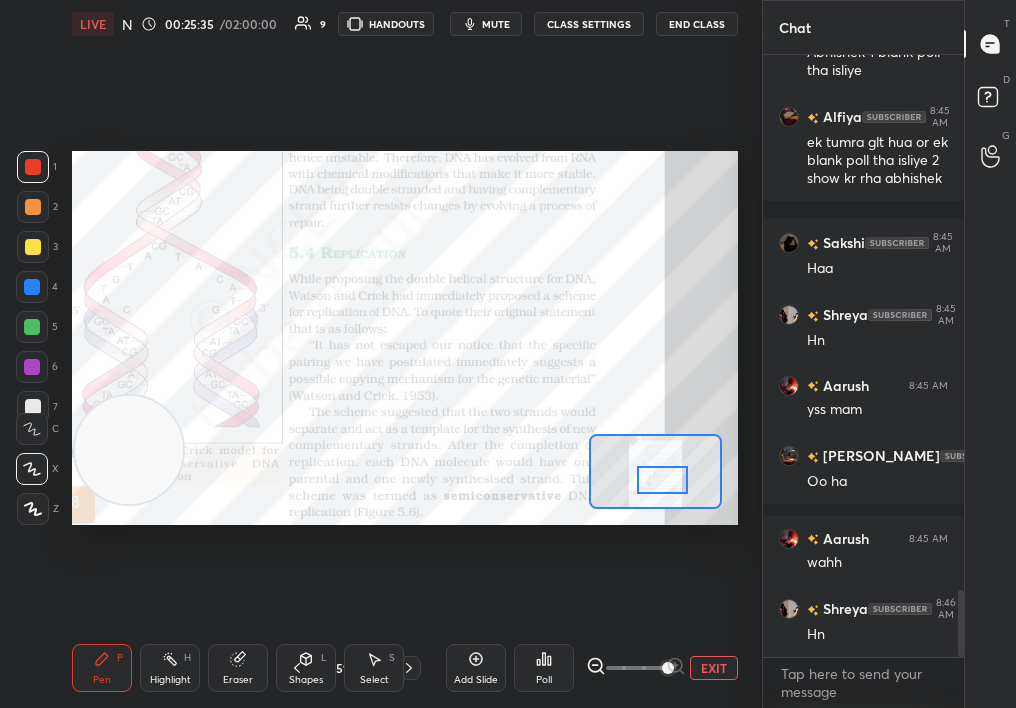 click at bounding box center (663, 480) 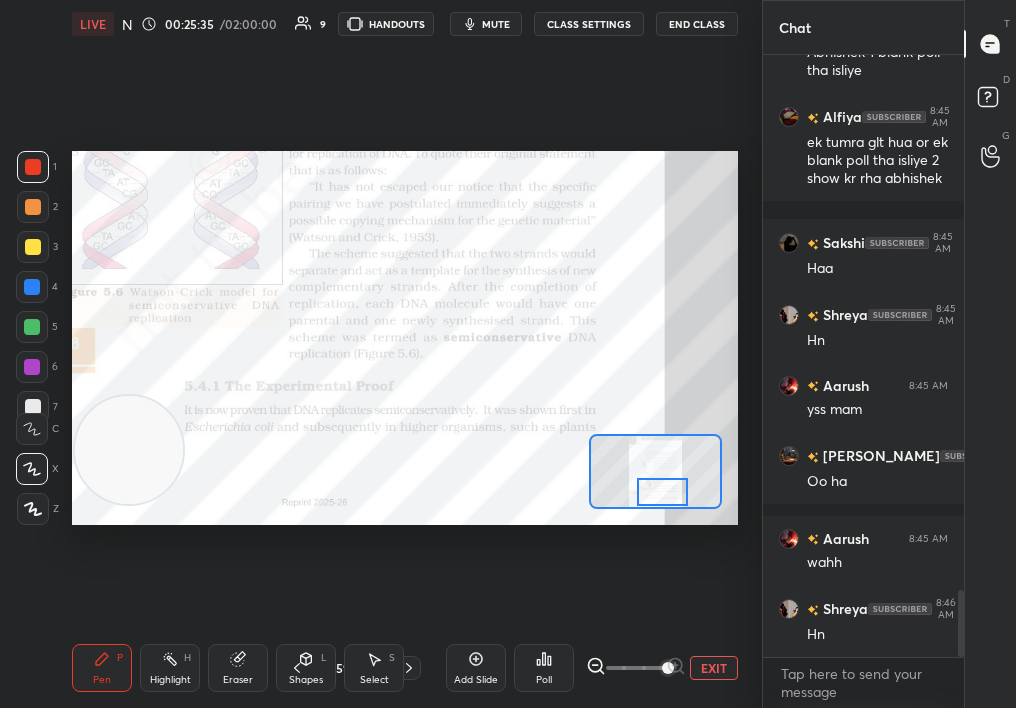 click at bounding box center [663, 492] 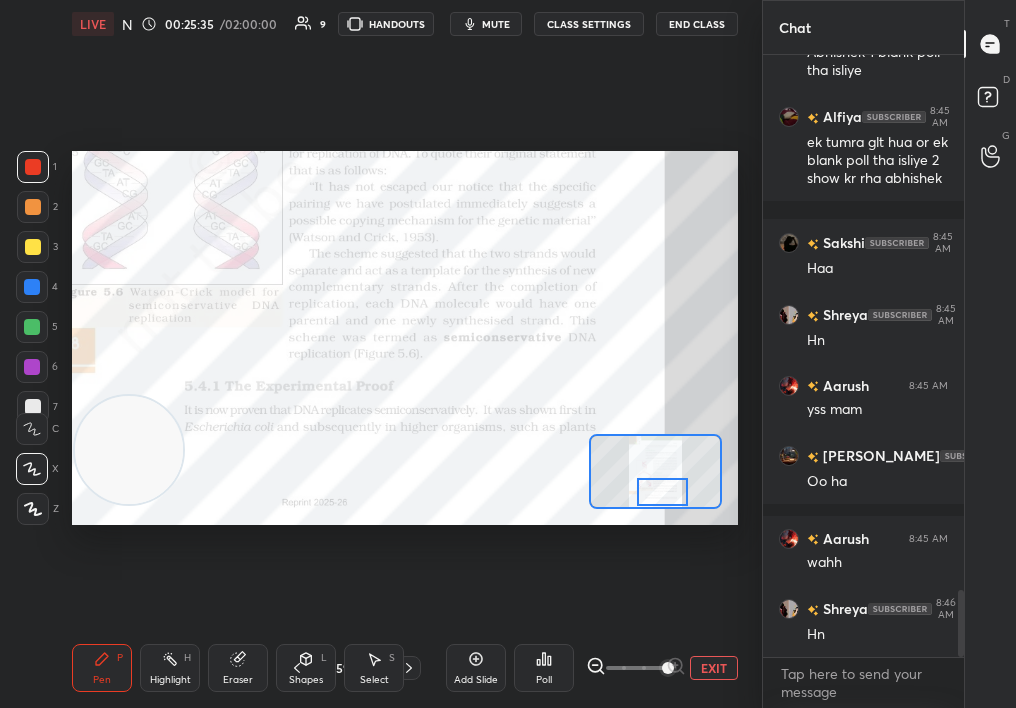 click at bounding box center [663, 492] 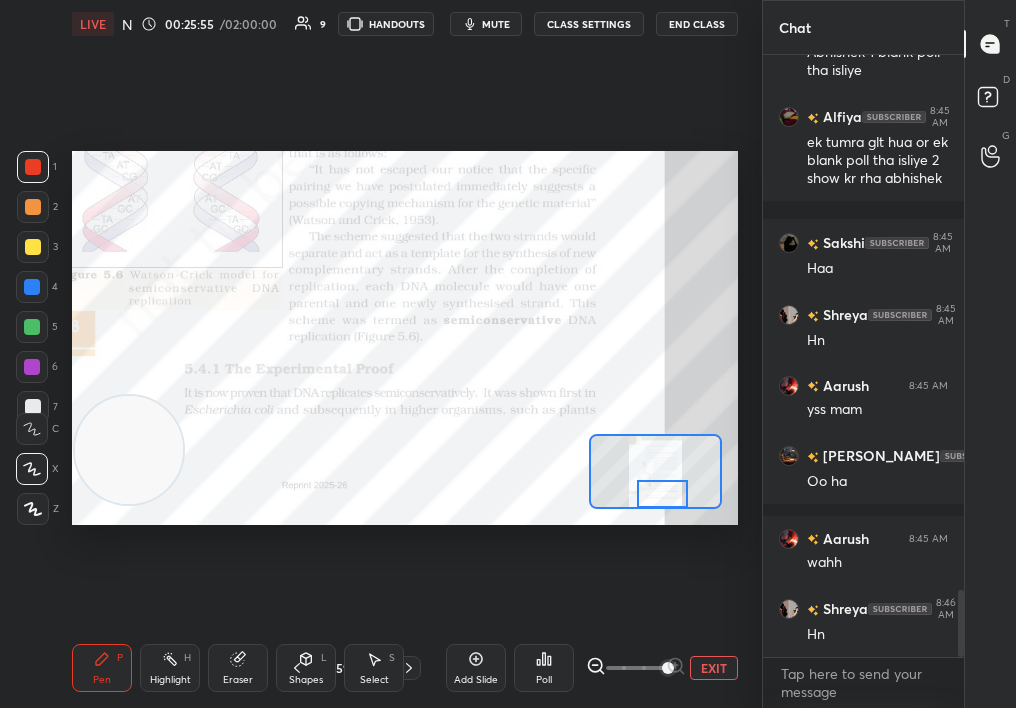 click at bounding box center (655, 471) 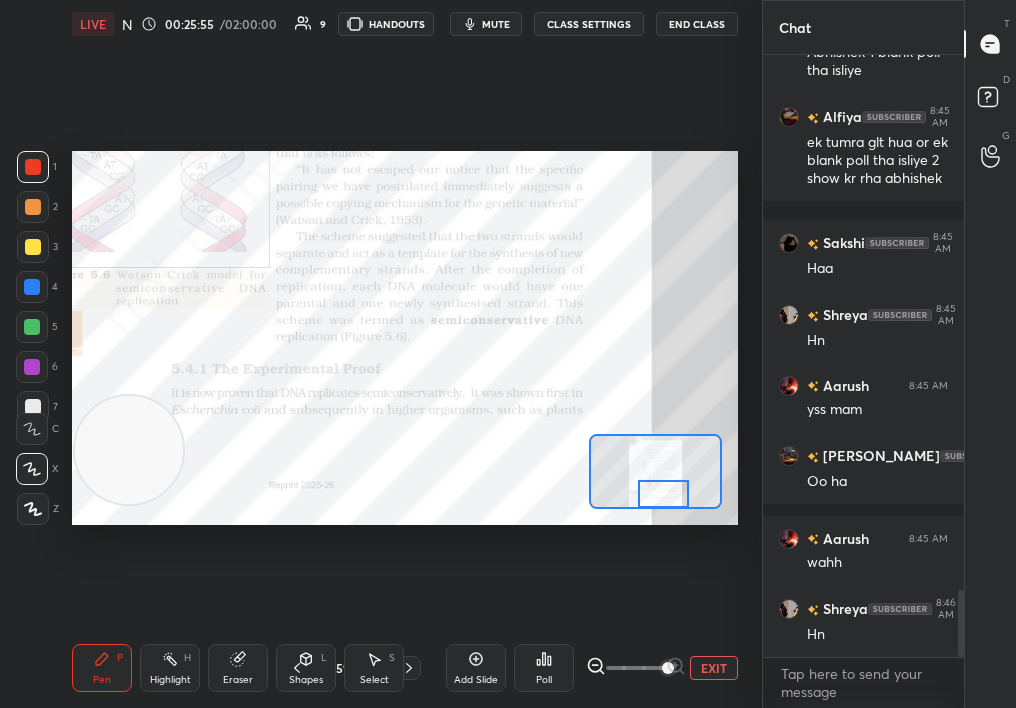 click on "Highlight H" at bounding box center [170, 668] 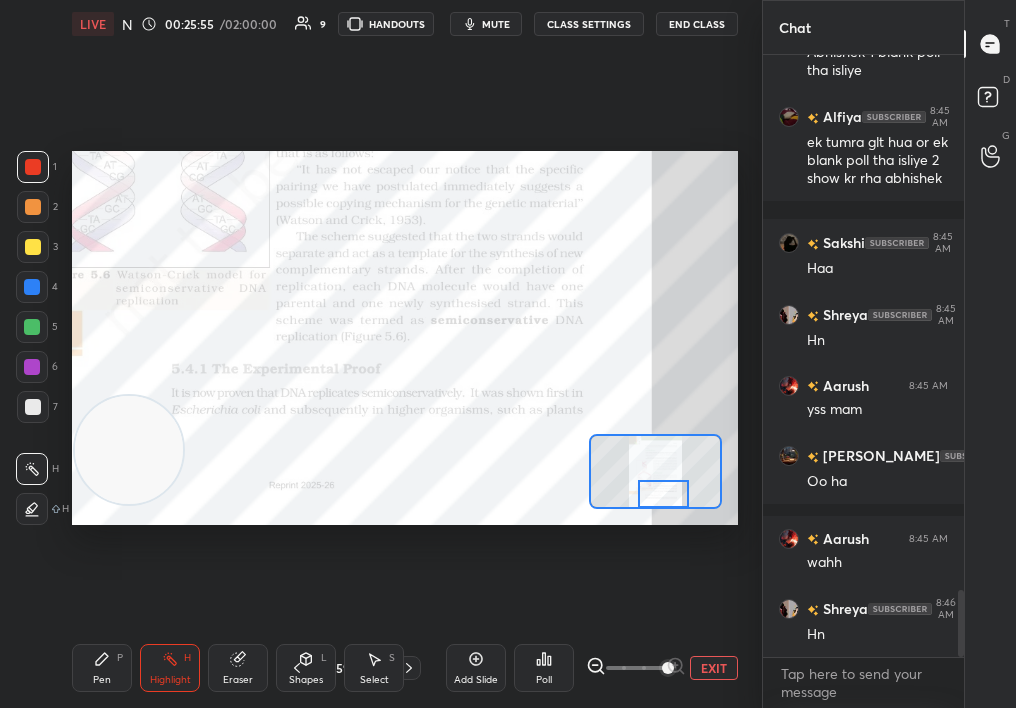 click on "Highlight H" at bounding box center (170, 668) 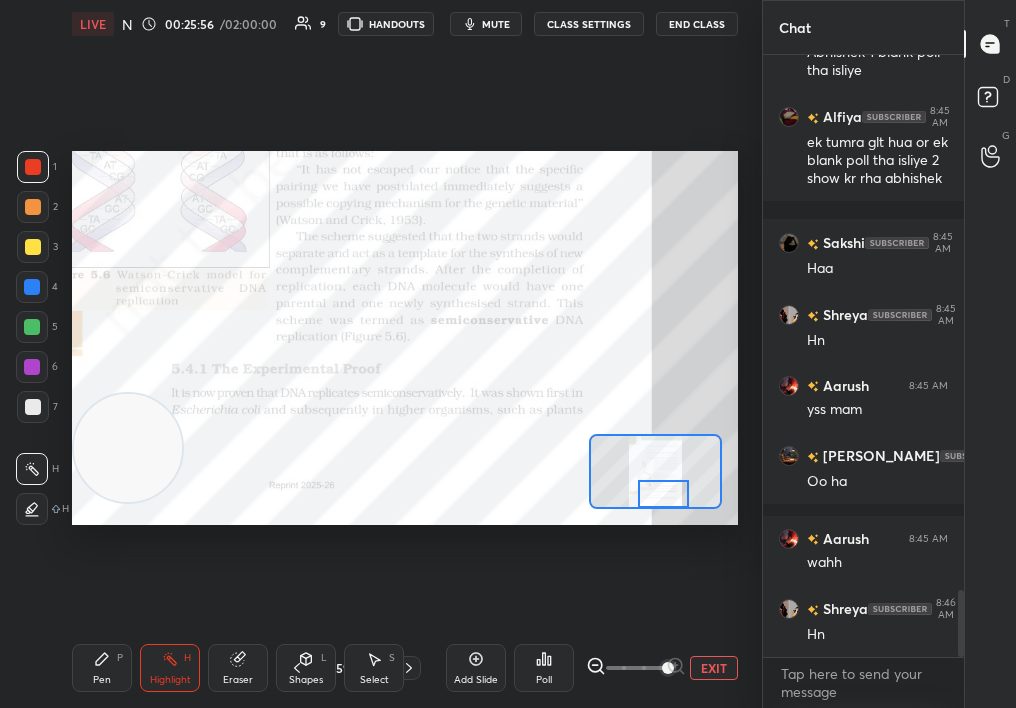 drag, startPoint x: 95, startPoint y: 472, endPoint x: 726, endPoint y: 147, distance: 709.7788 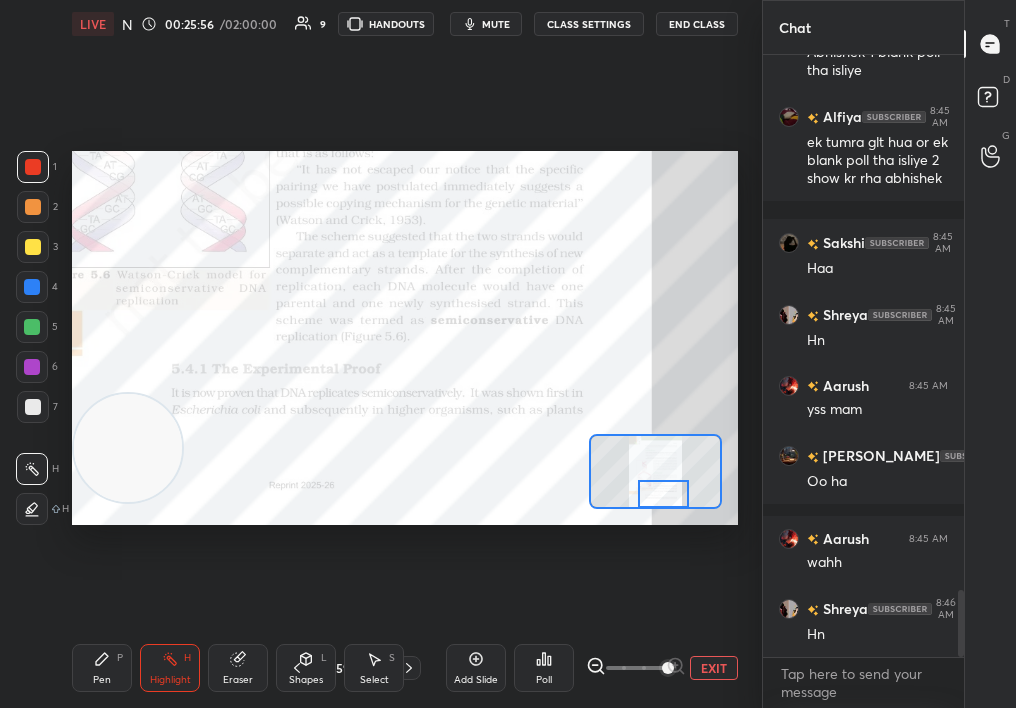 click on "Setting up your live class Poll for   secs No correct answer Start poll" at bounding box center [405, 338] 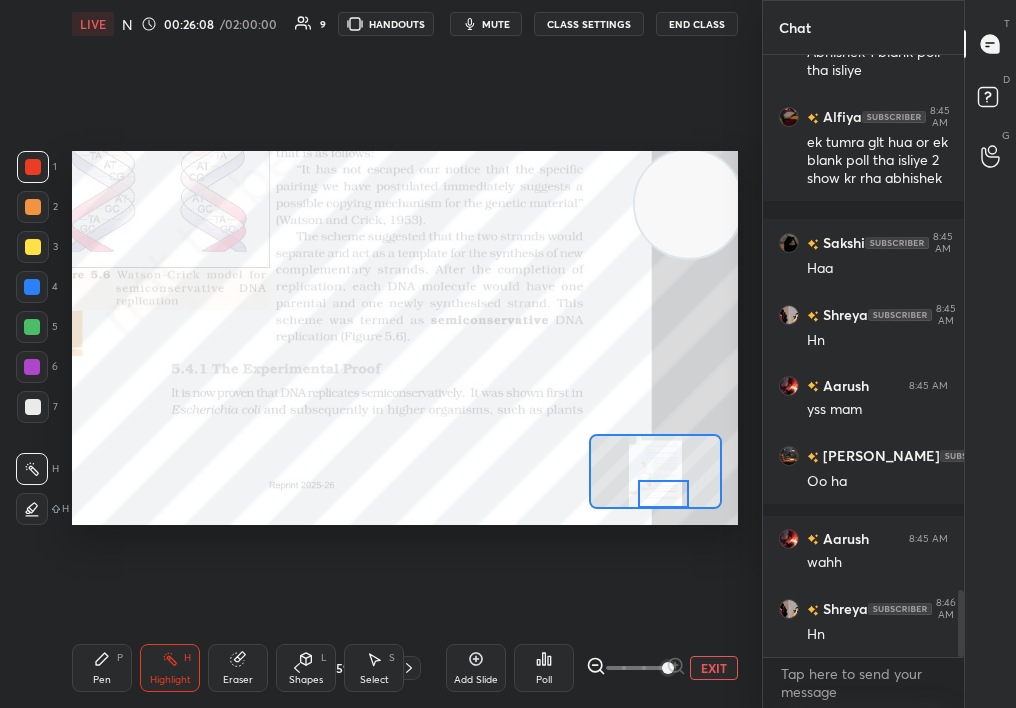 click on "LIVE NCERT Highlight Mol Bio : Replication 00:26:08 /  02:00:00 9 HANDOUTS mute CLASS SETTINGS End Class Setting up your live class Poll for   secs No correct answer Start poll Back NCERT Highlight Mol Bio : Replication [MEDICAL_DATA][PERSON_NAME] Pen P Highlight H Eraser Shapes L Select S 59 / 308 Add Slide Poll EXIT" at bounding box center [405, 354] 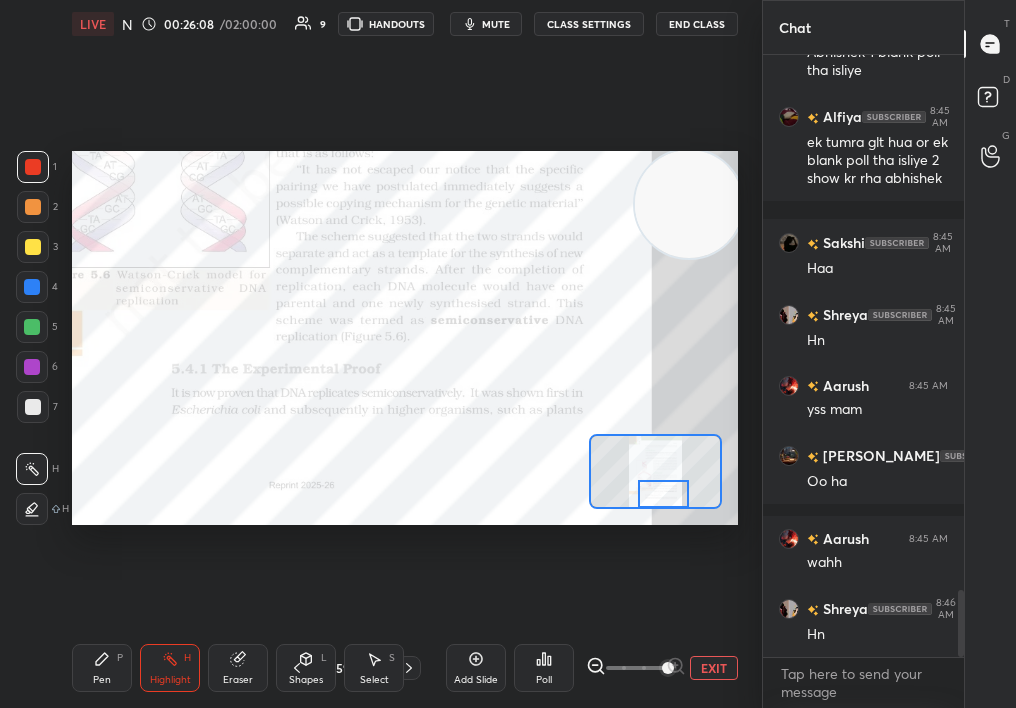 click on "Pen P" at bounding box center (102, 668) 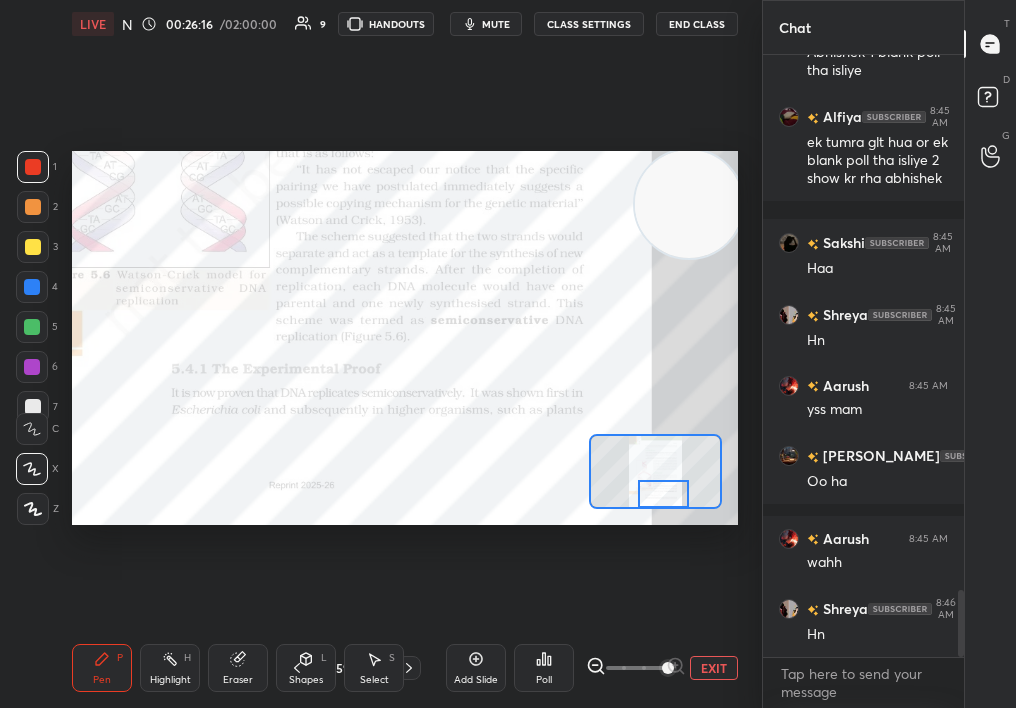 click on "Eraser" at bounding box center [238, 668] 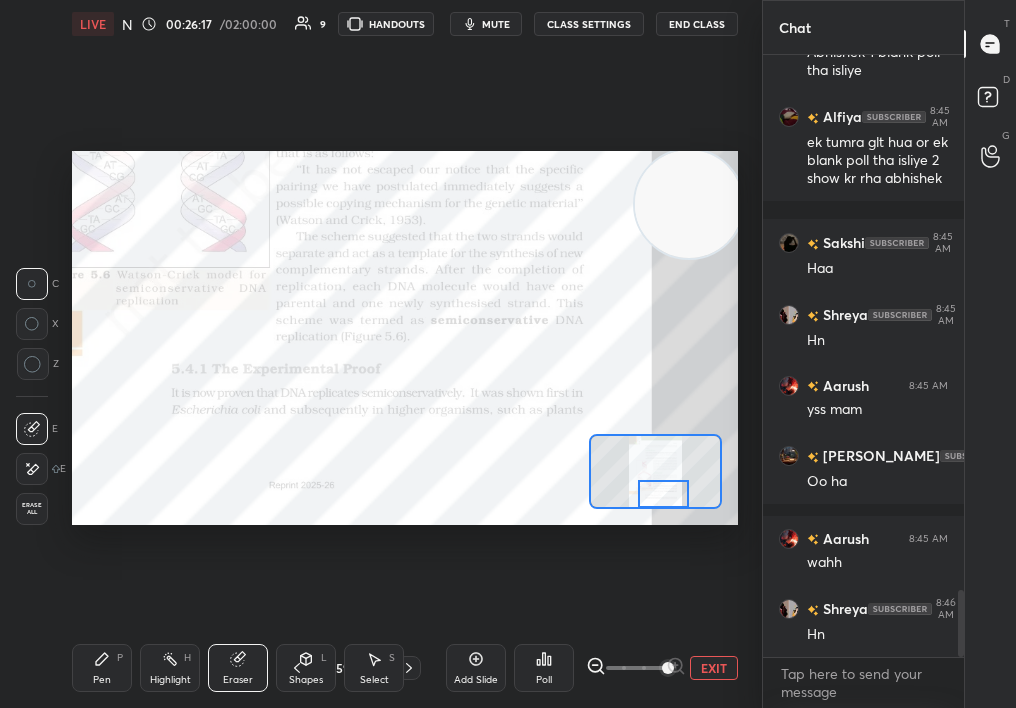 click on "Pen P" at bounding box center (102, 668) 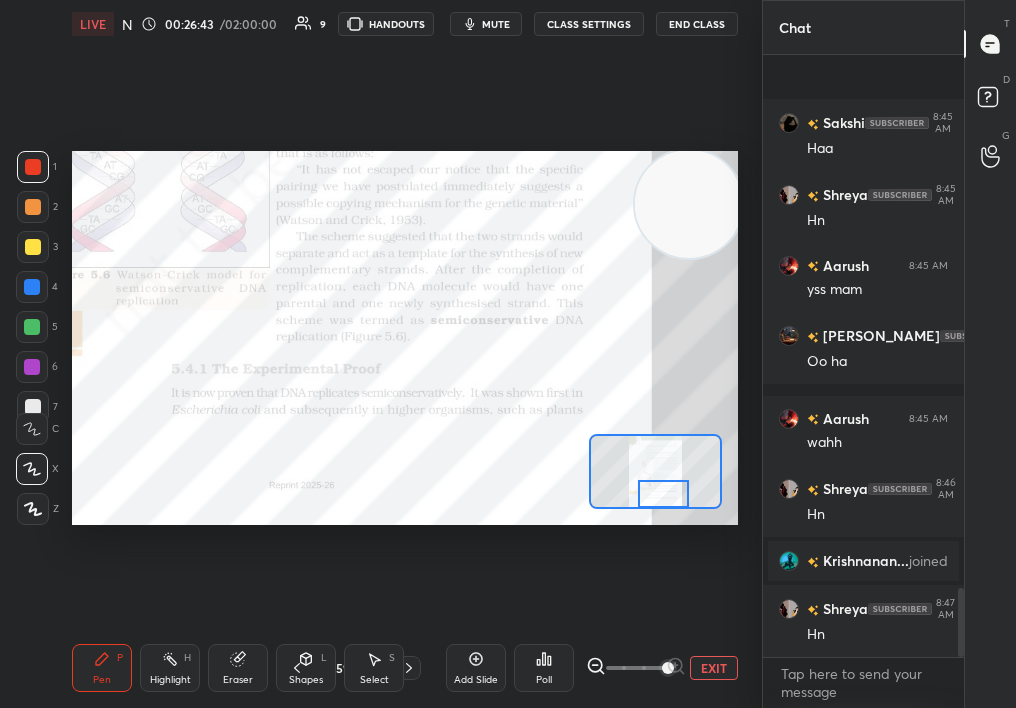 scroll, scrollTop: 4657, scrollLeft: 0, axis: vertical 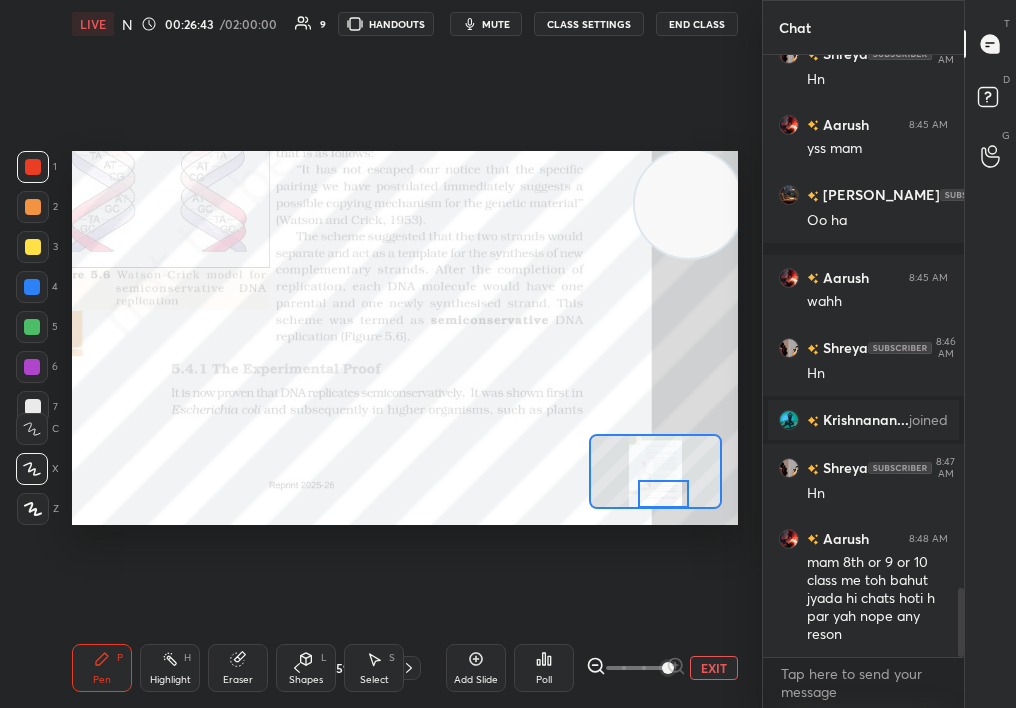 click 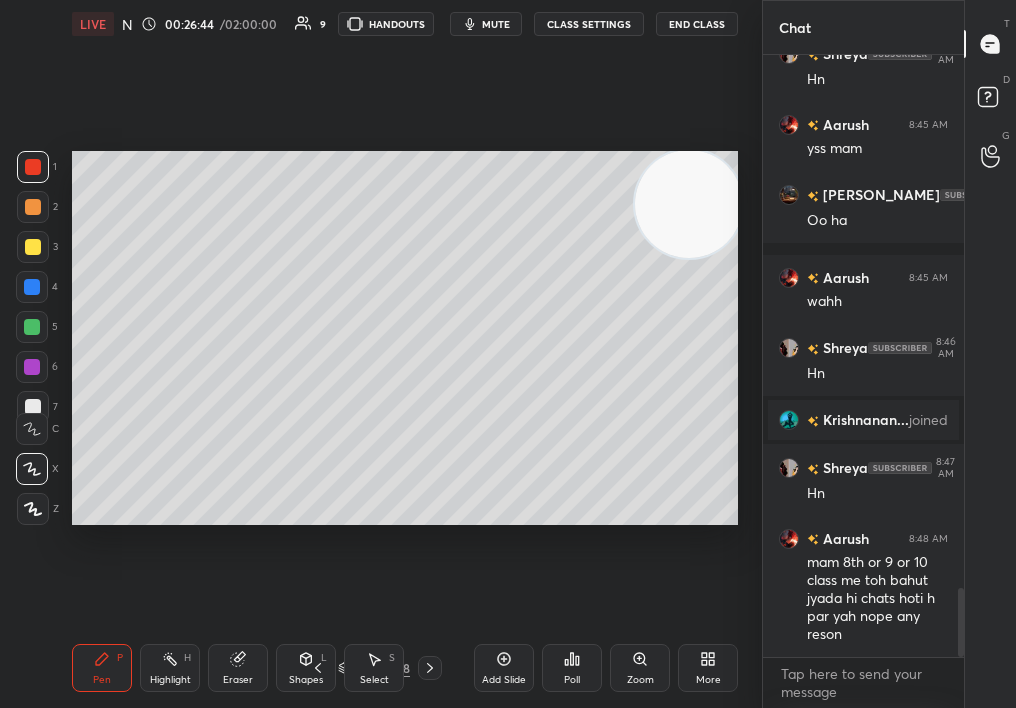 click on "308" at bounding box center [399, 668] 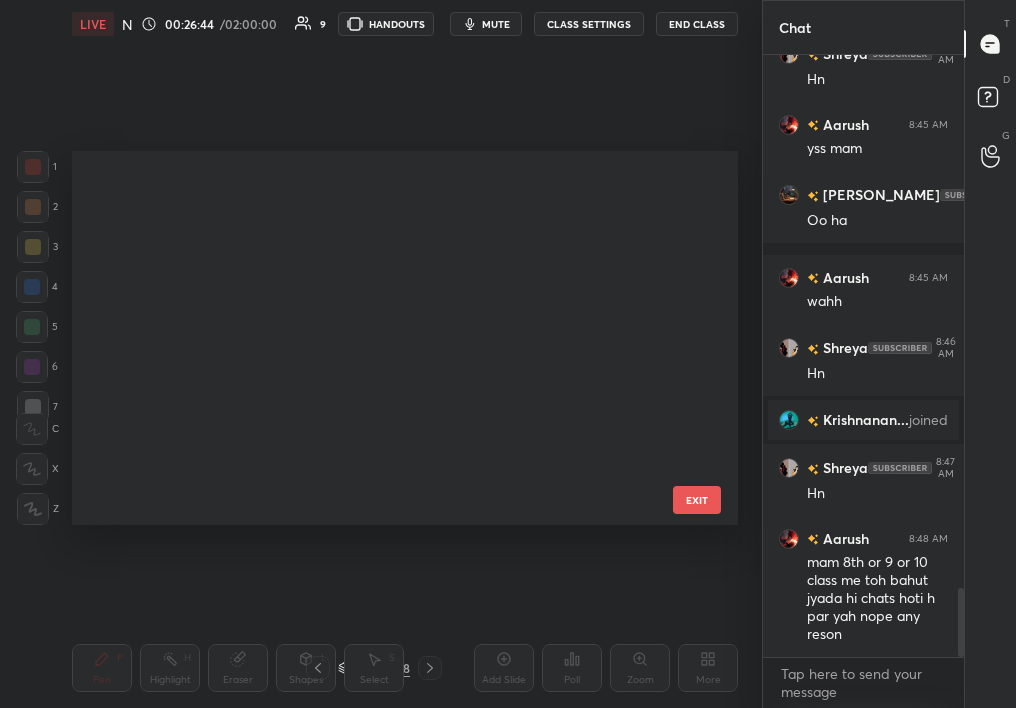 scroll, scrollTop: 1822, scrollLeft: 0, axis: vertical 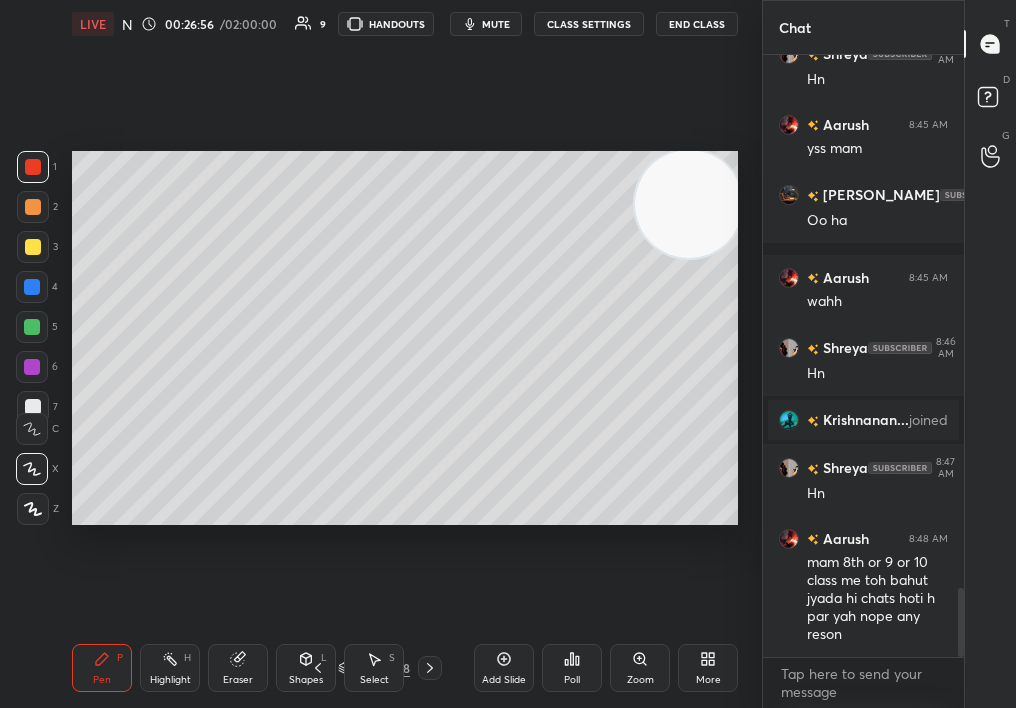 click 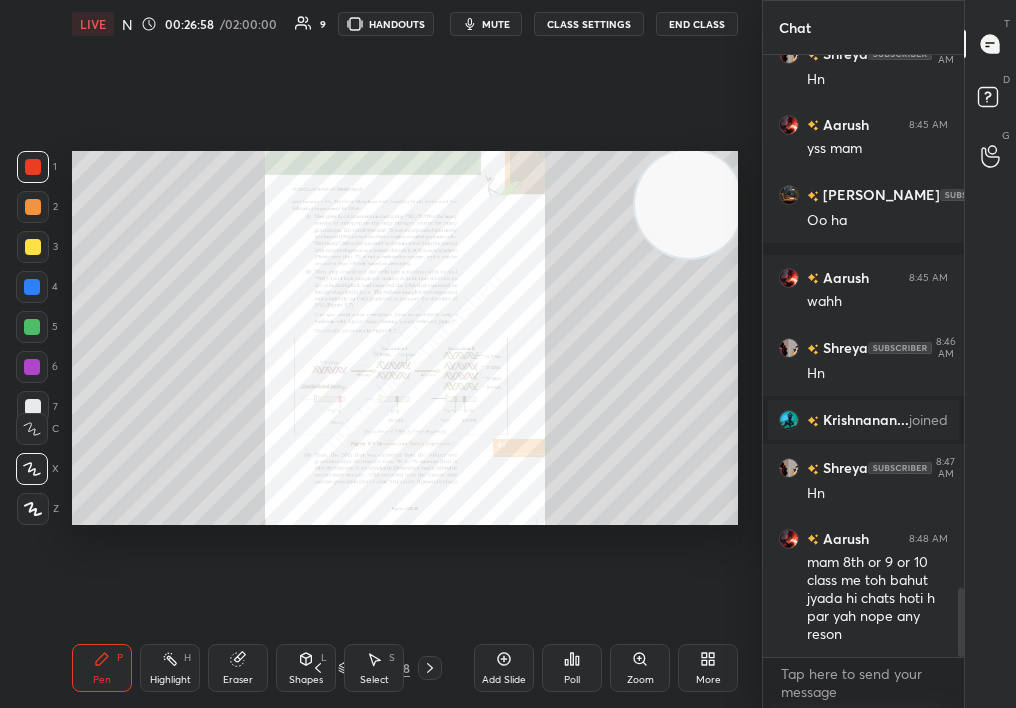 click on "Zoom" at bounding box center [640, 668] 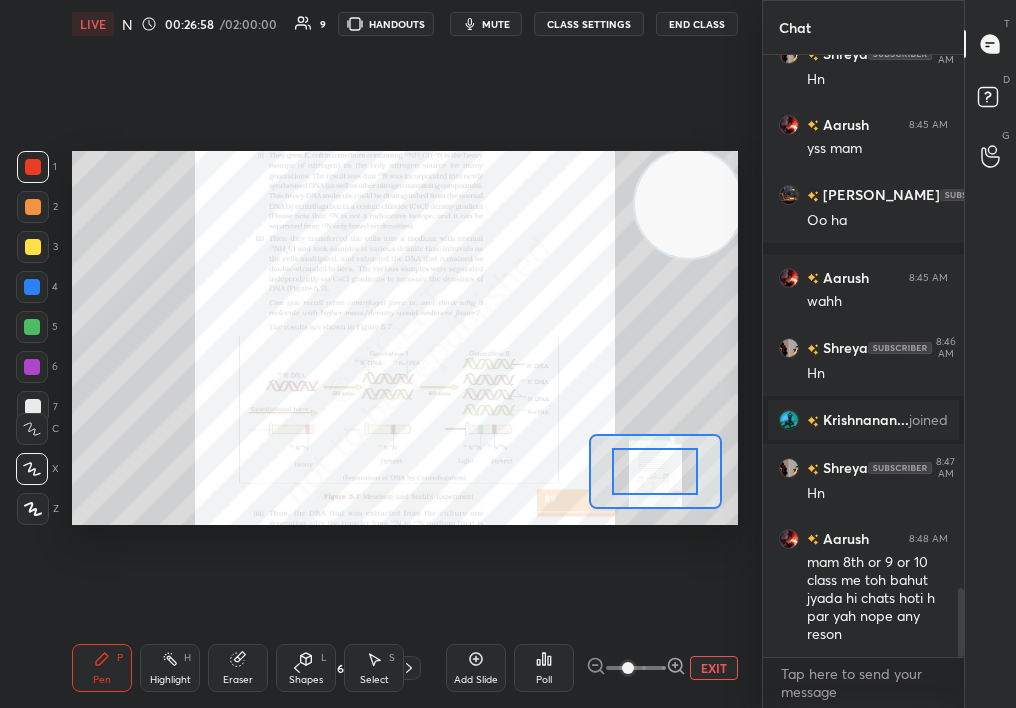 click at bounding box center (628, 668) 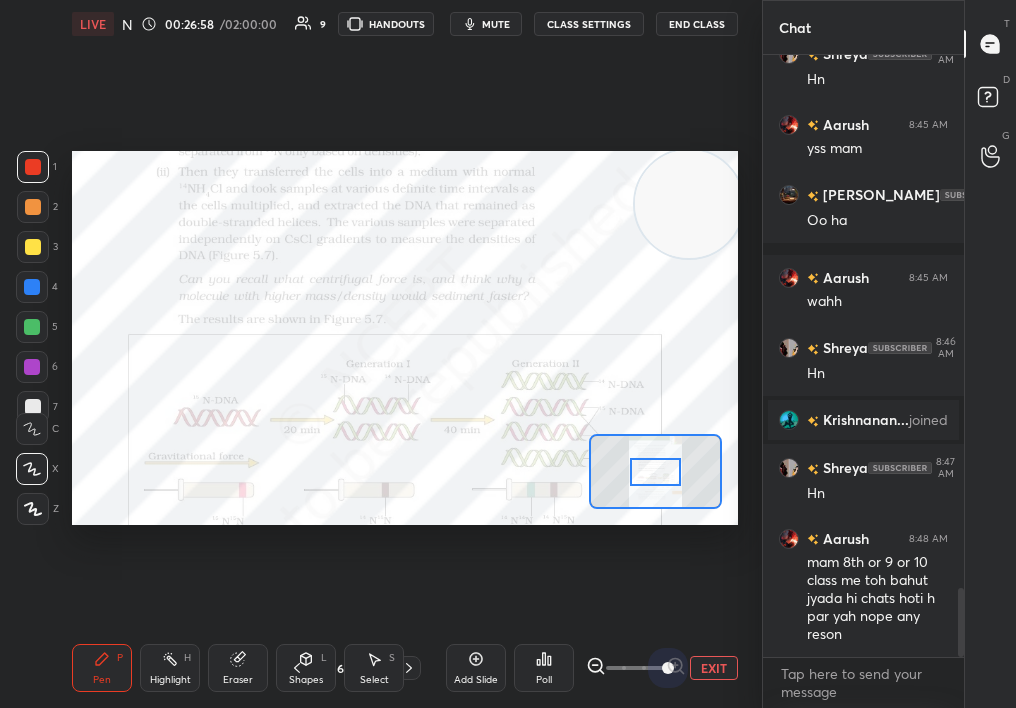 drag, startPoint x: 690, startPoint y: 666, endPoint x: 725, endPoint y: 663, distance: 35.128338 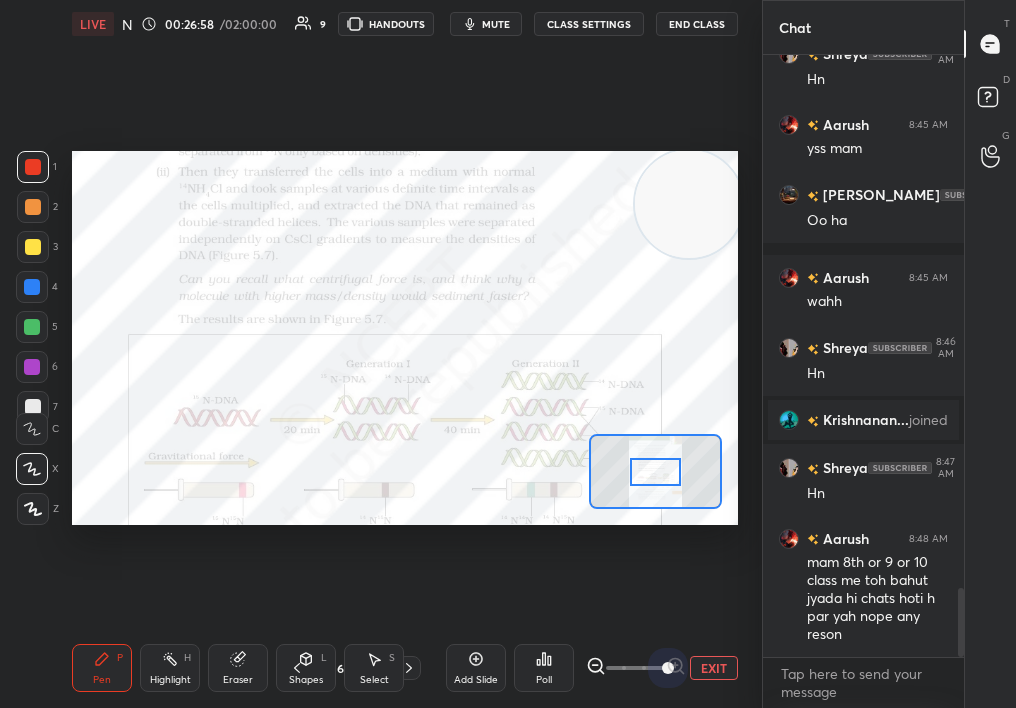 click on "EXIT" at bounding box center [662, 668] 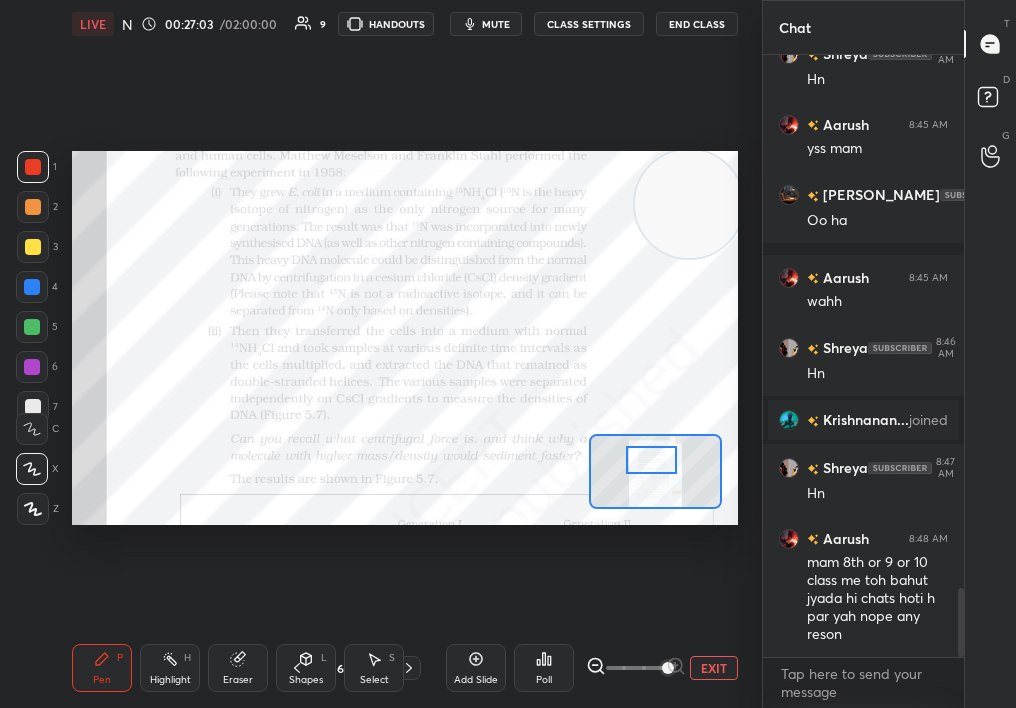 click at bounding box center [652, 460] 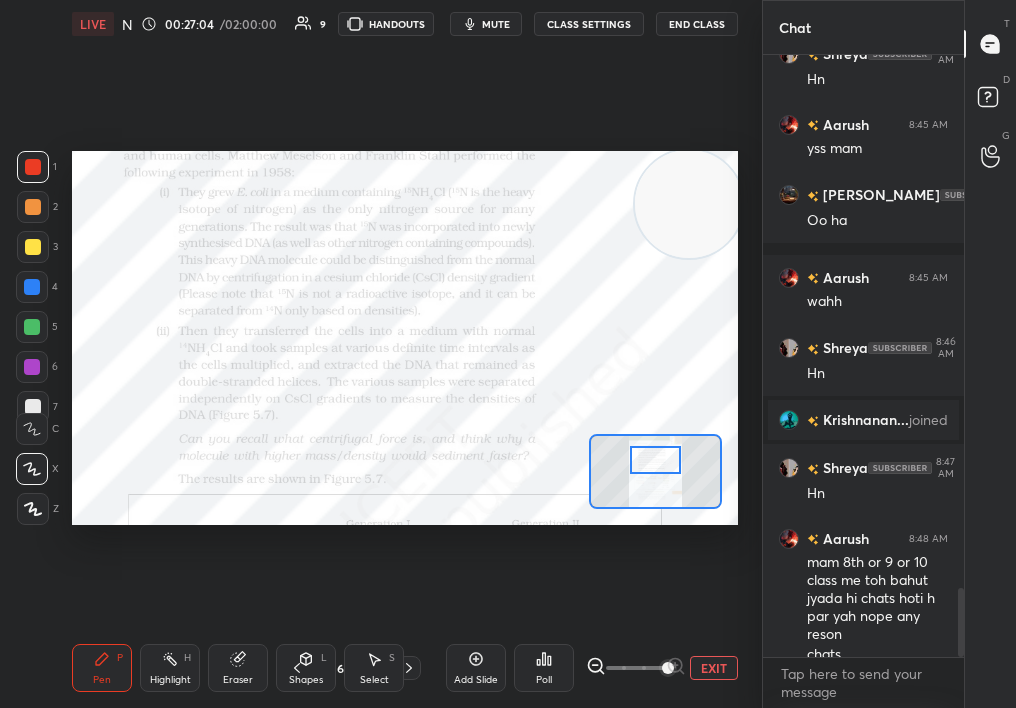 scroll, scrollTop: 4677, scrollLeft: 0, axis: vertical 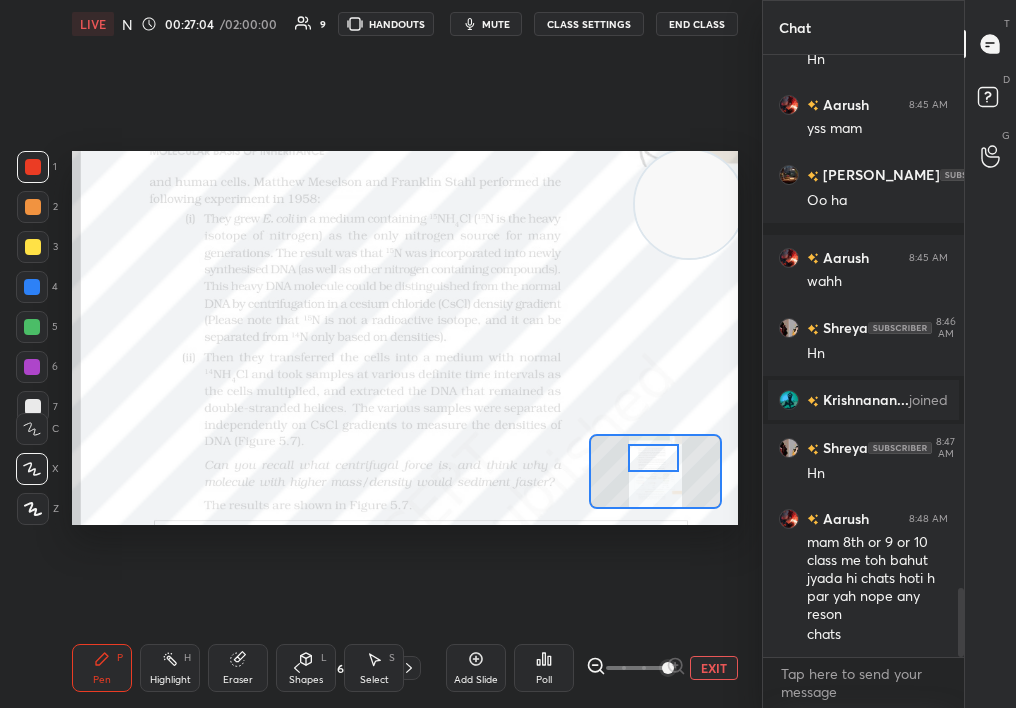 click at bounding box center [654, 458] 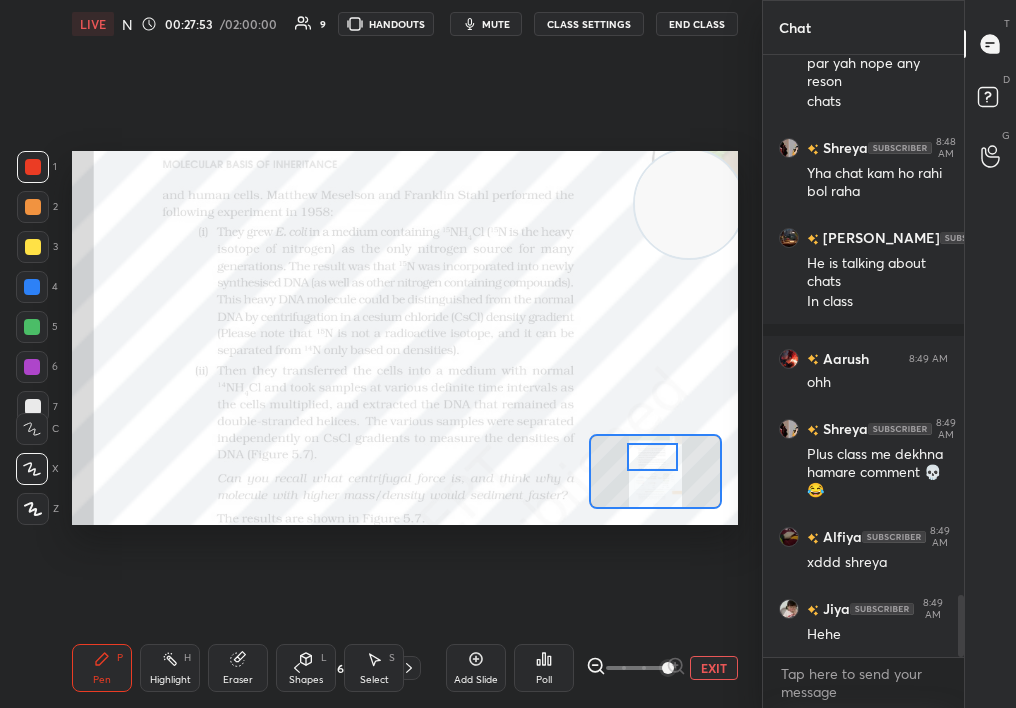 scroll, scrollTop: 5279, scrollLeft: 0, axis: vertical 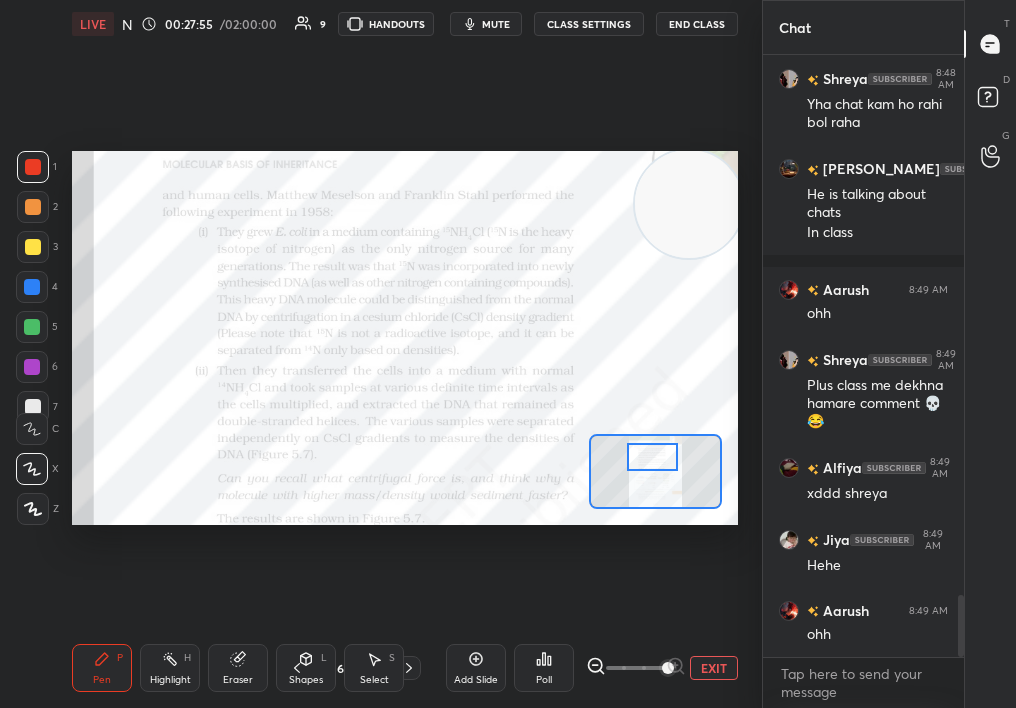 click at bounding box center (653, 457) 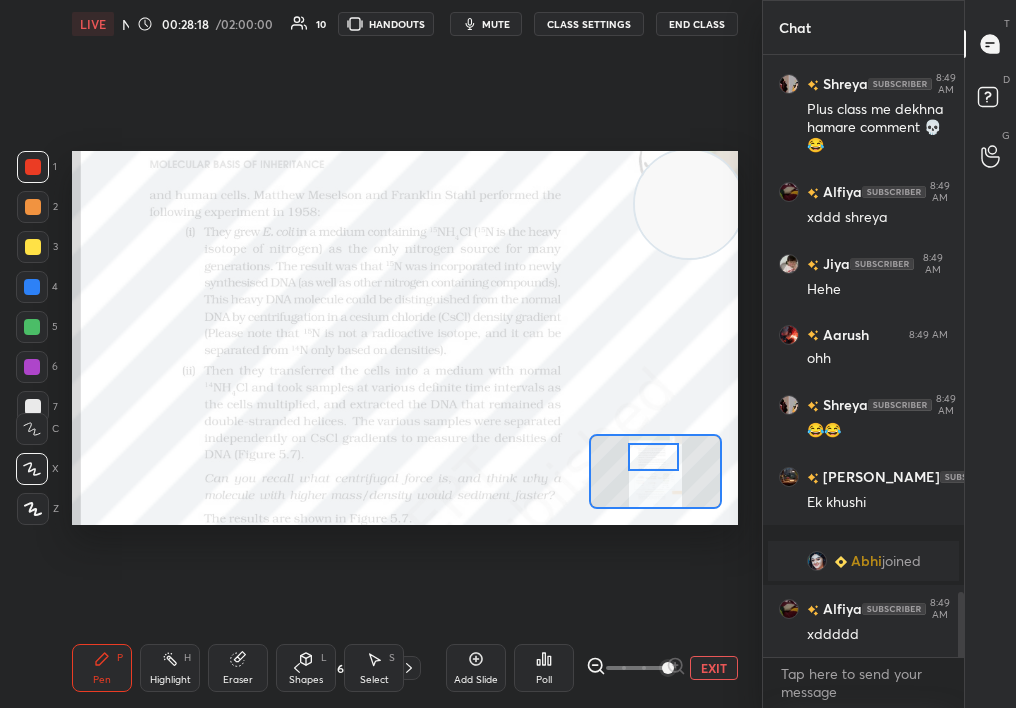 scroll, scrollTop: 5098, scrollLeft: 0, axis: vertical 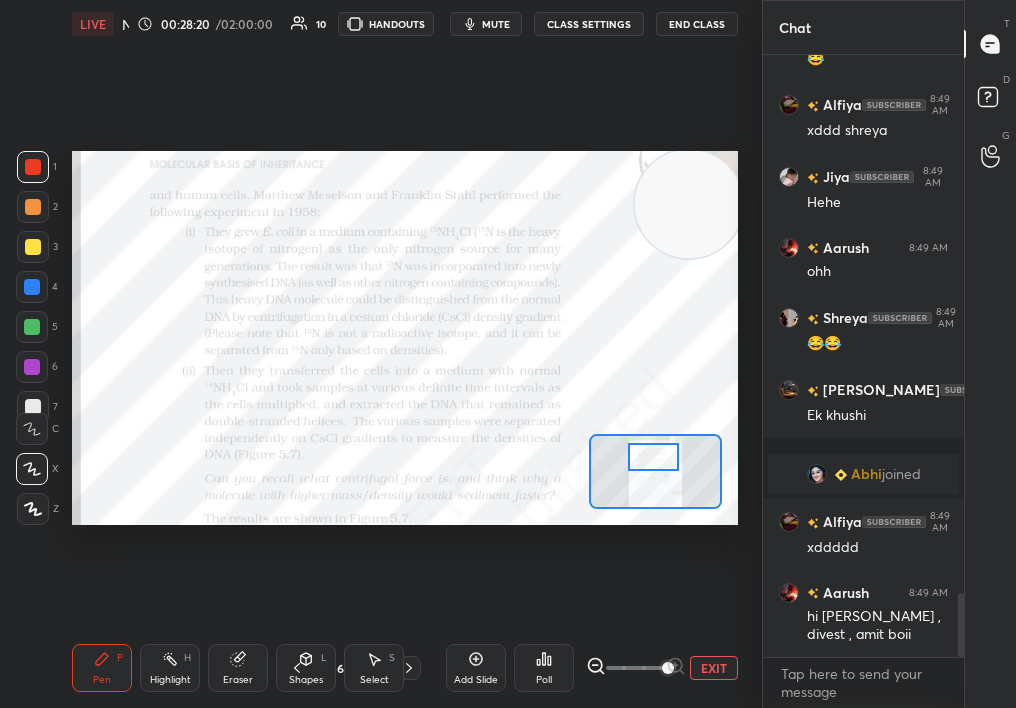 click on "Highlight" at bounding box center (170, 680) 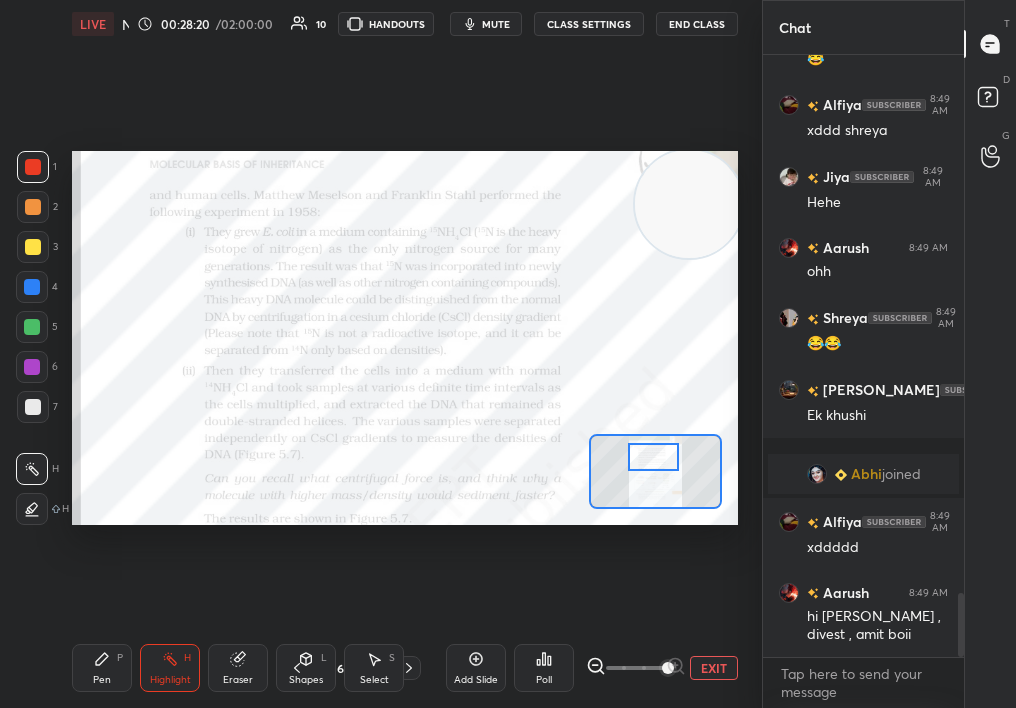 click on "Highlight" at bounding box center (170, 680) 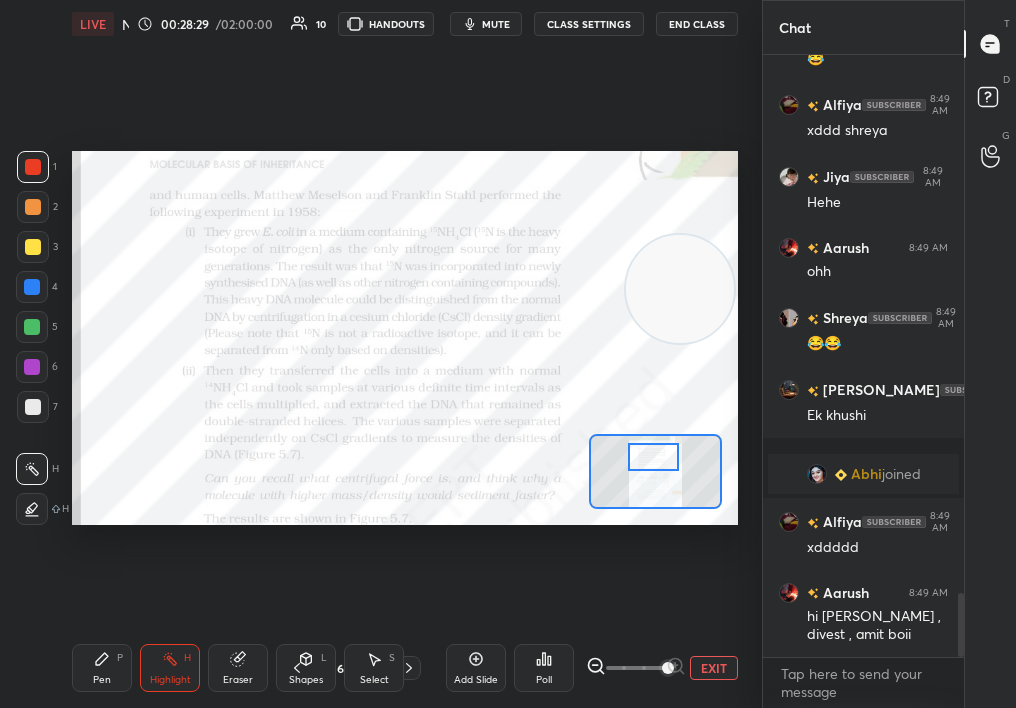 drag, startPoint x: 696, startPoint y: 244, endPoint x: 668, endPoint y: 387, distance: 145.71547 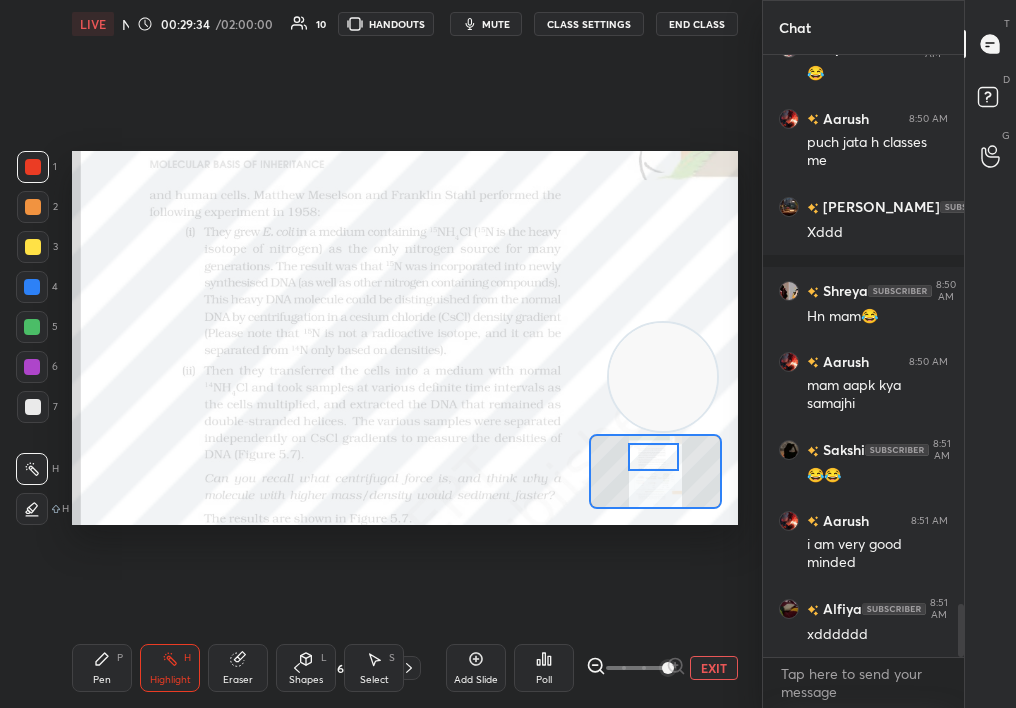 scroll, scrollTop: 6268, scrollLeft: 0, axis: vertical 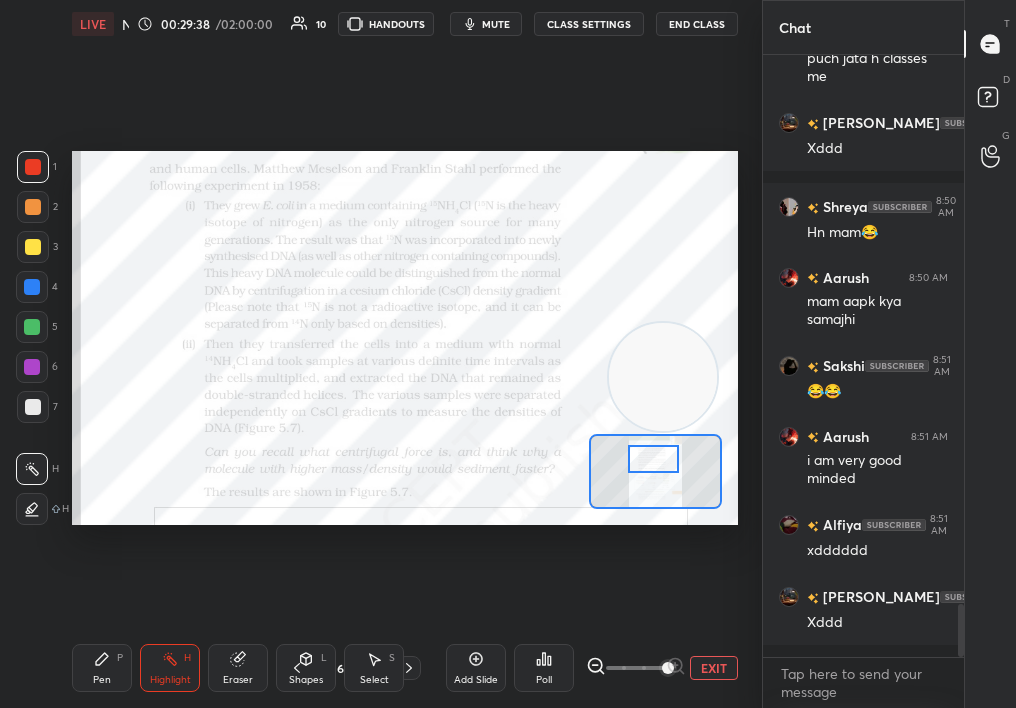 click at bounding box center (654, 459) 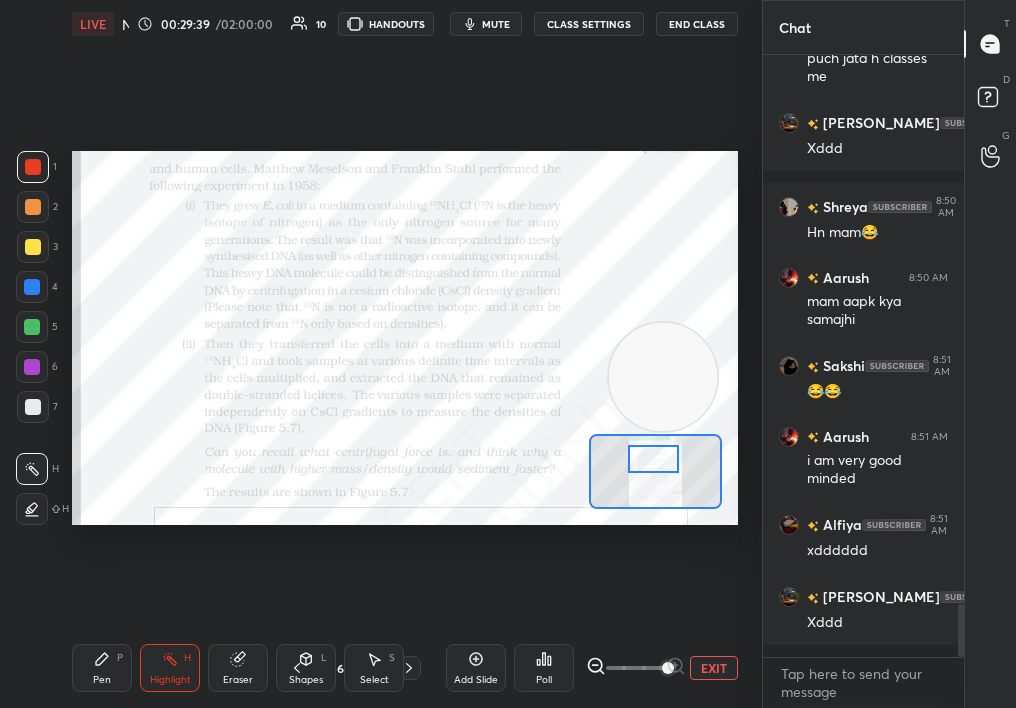 click on "Highlight H" at bounding box center [170, 668] 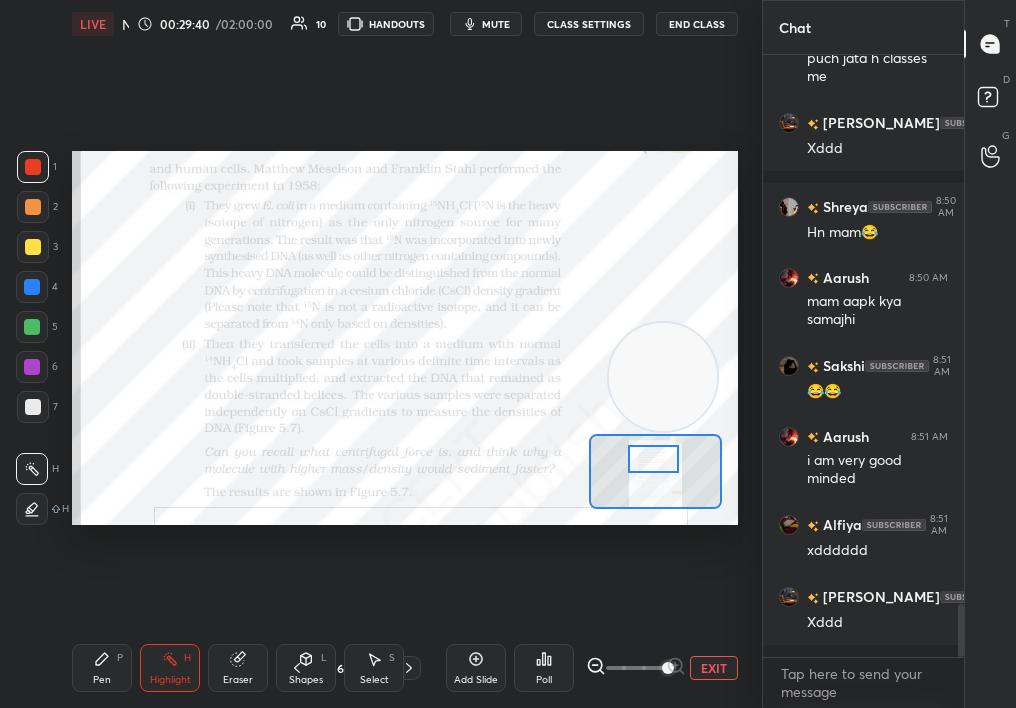 click on "Highlight H" at bounding box center (170, 668) 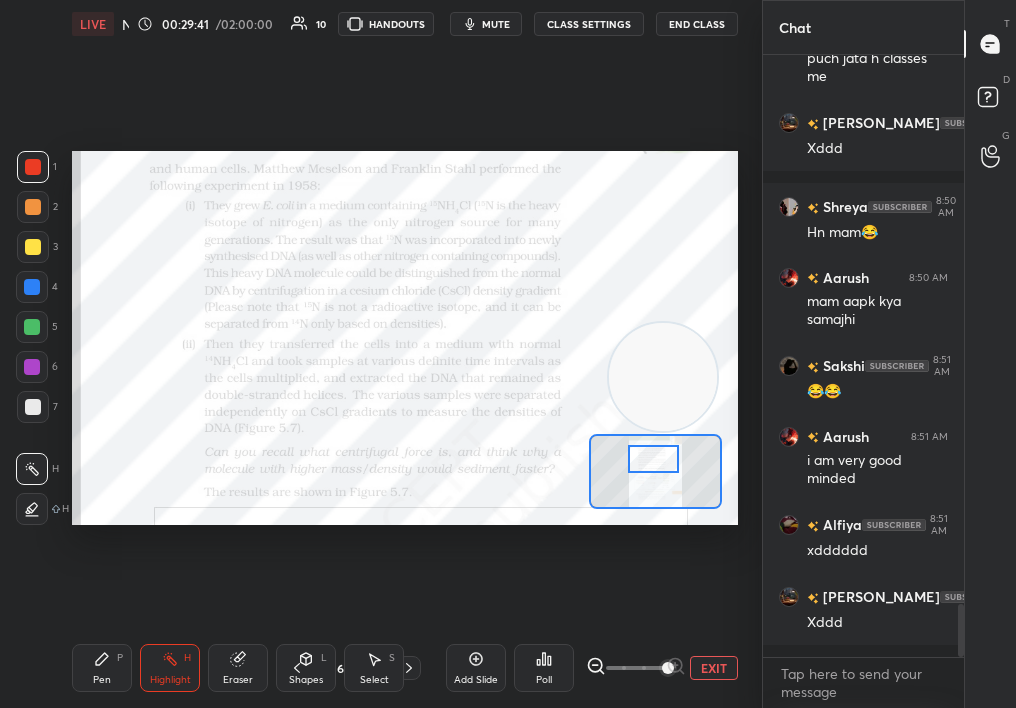 scroll, scrollTop: 6352, scrollLeft: 0, axis: vertical 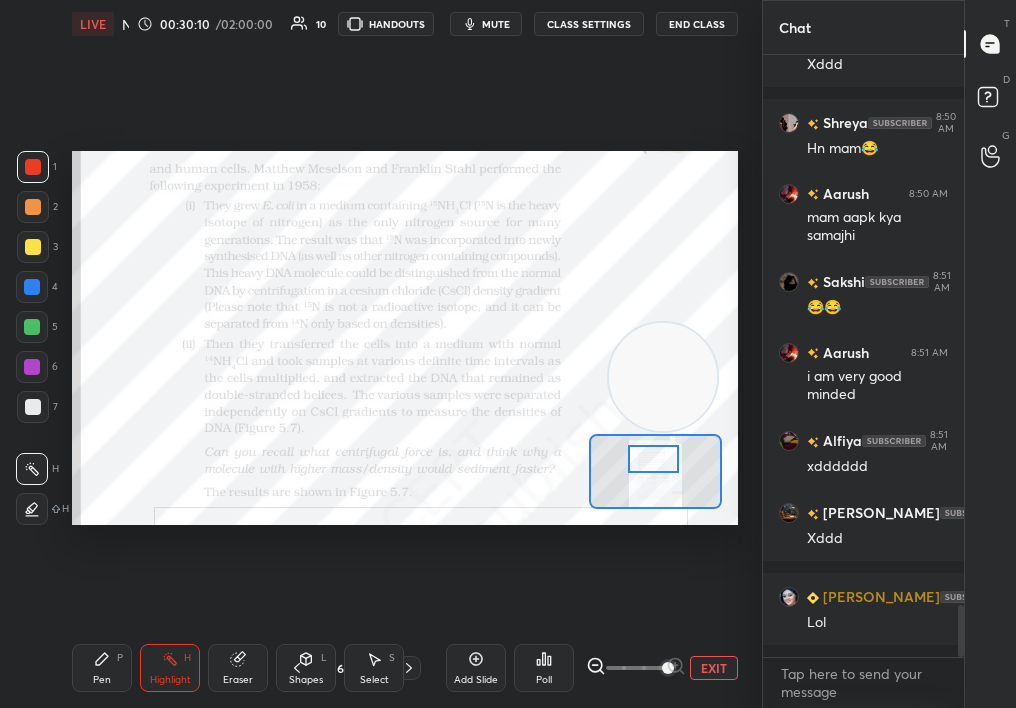 drag, startPoint x: 91, startPoint y: 652, endPoint x: 91, endPoint y: 668, distance: 16 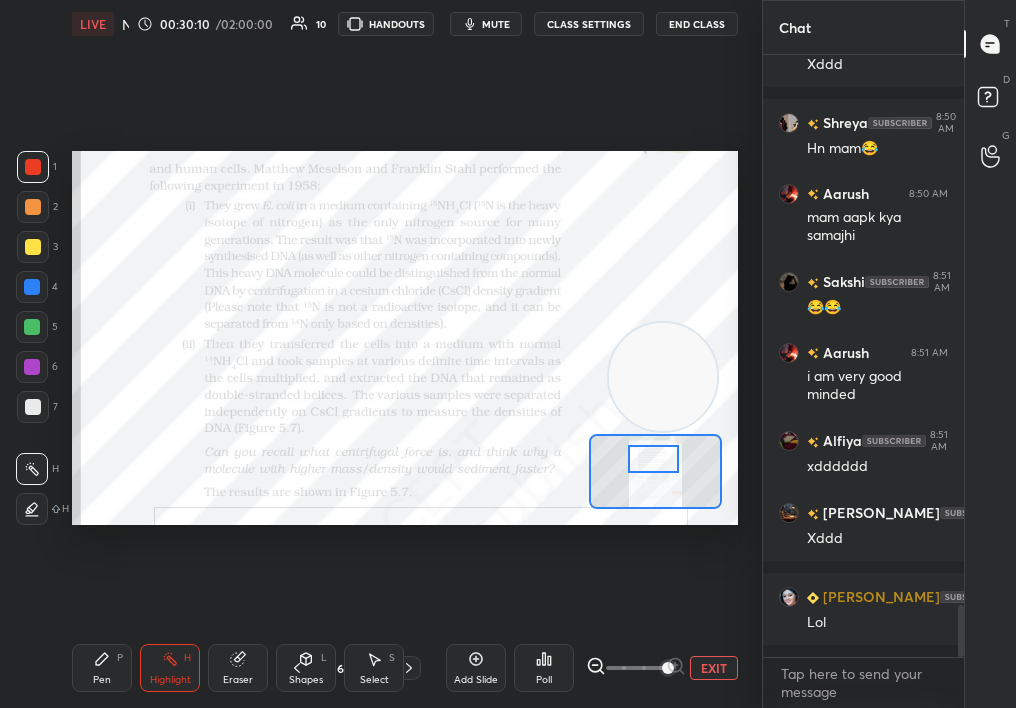 click on "Pen P" at bounding box center (102, 668) 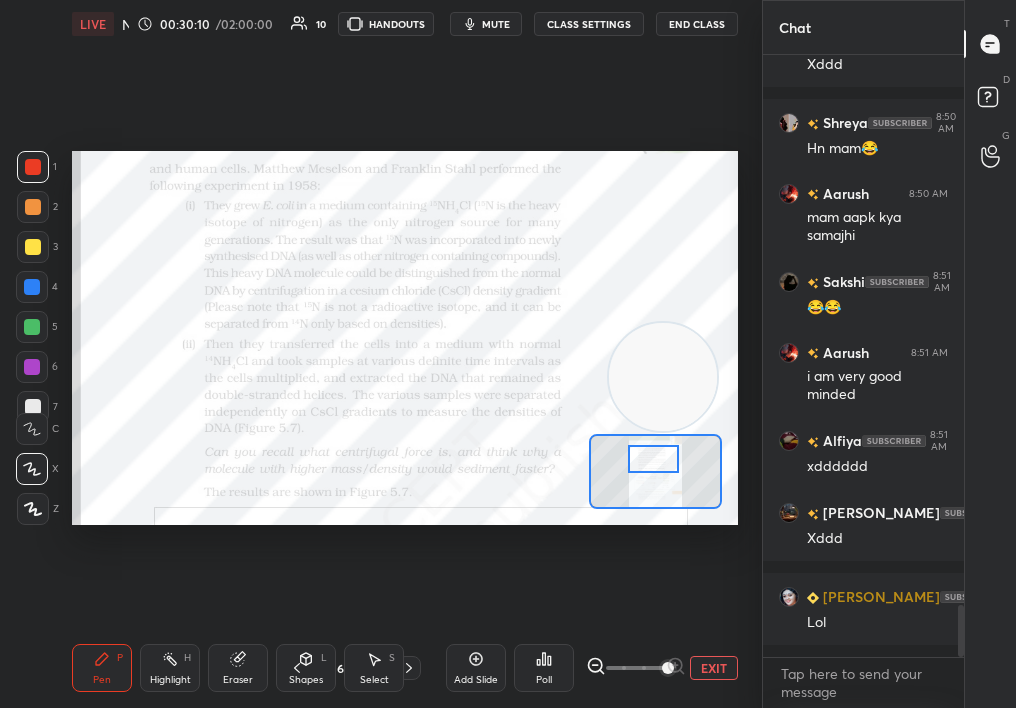 drag, startPoint x: 92, startPoint y: 667, endPoint x: 90, endPoint y: 655, distance: 12.165525 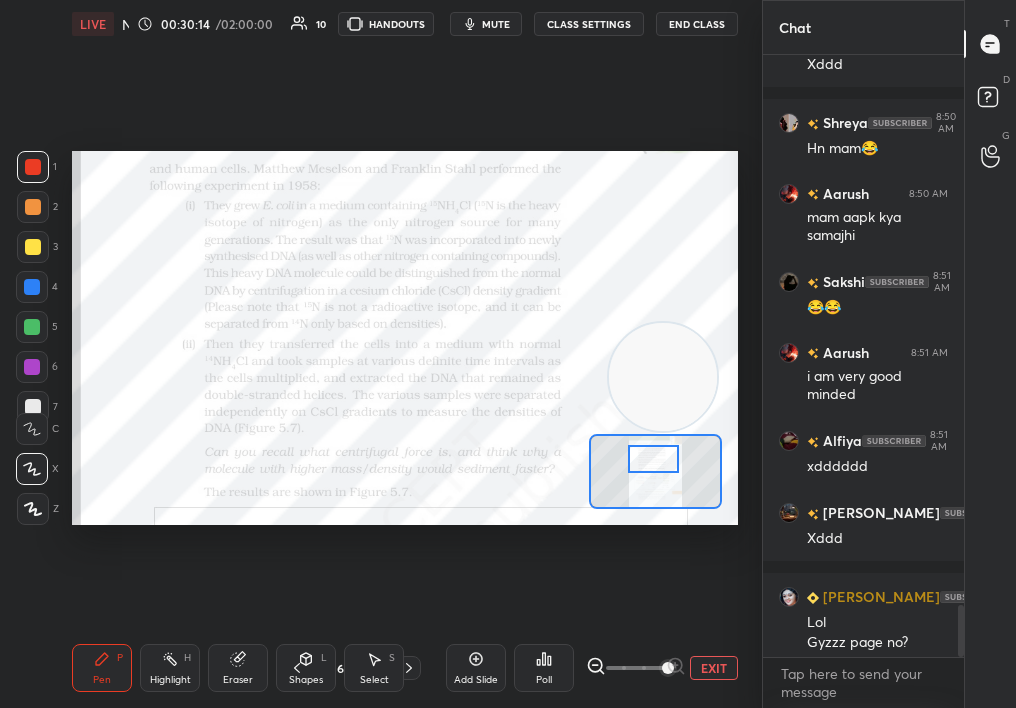 scroll, scrollTop: 6372, scrollLeft: 0, axis: vertical 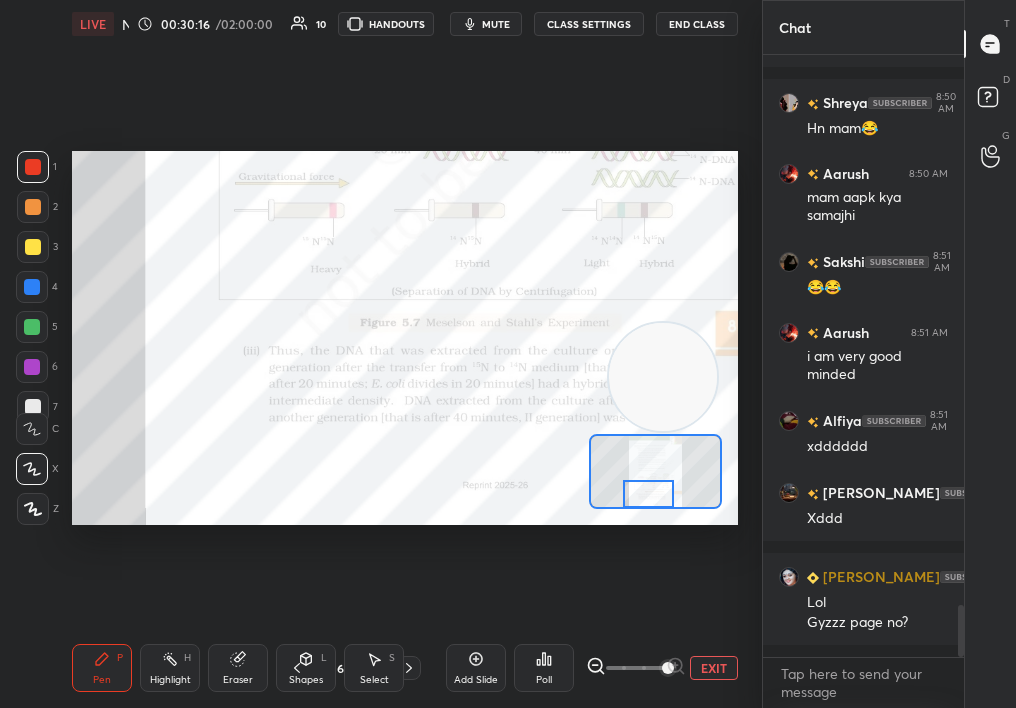 drag, startPoint x: 652, startPoint y: 452, endPoint x: 647, endPoint y: 504, distance: 52.23983 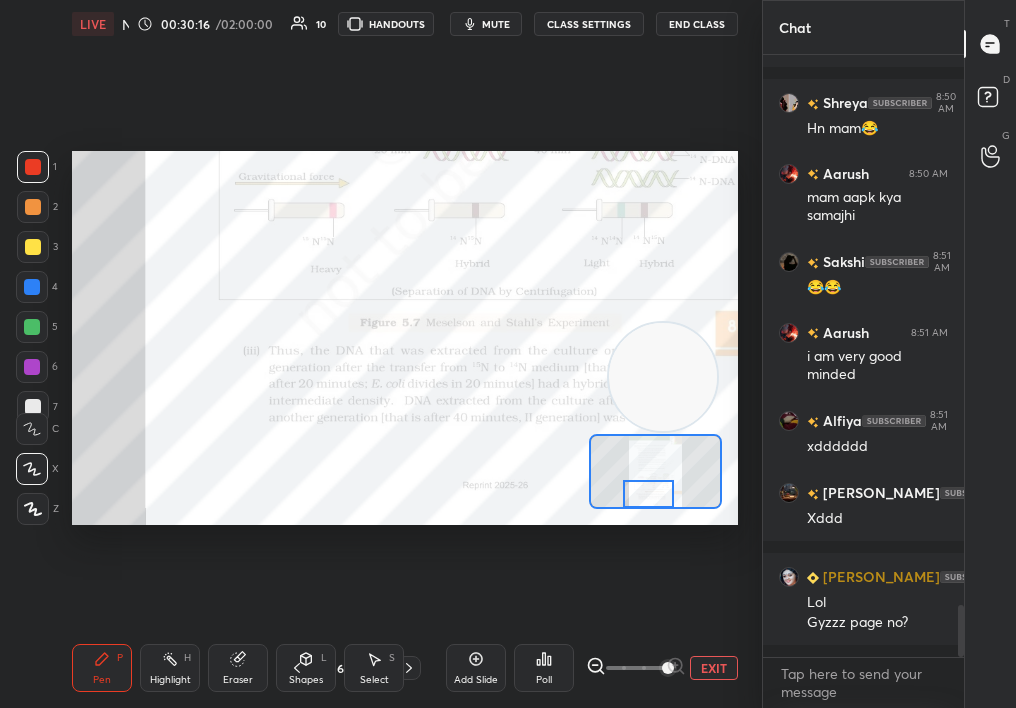 click at bounding box center (649, 494) 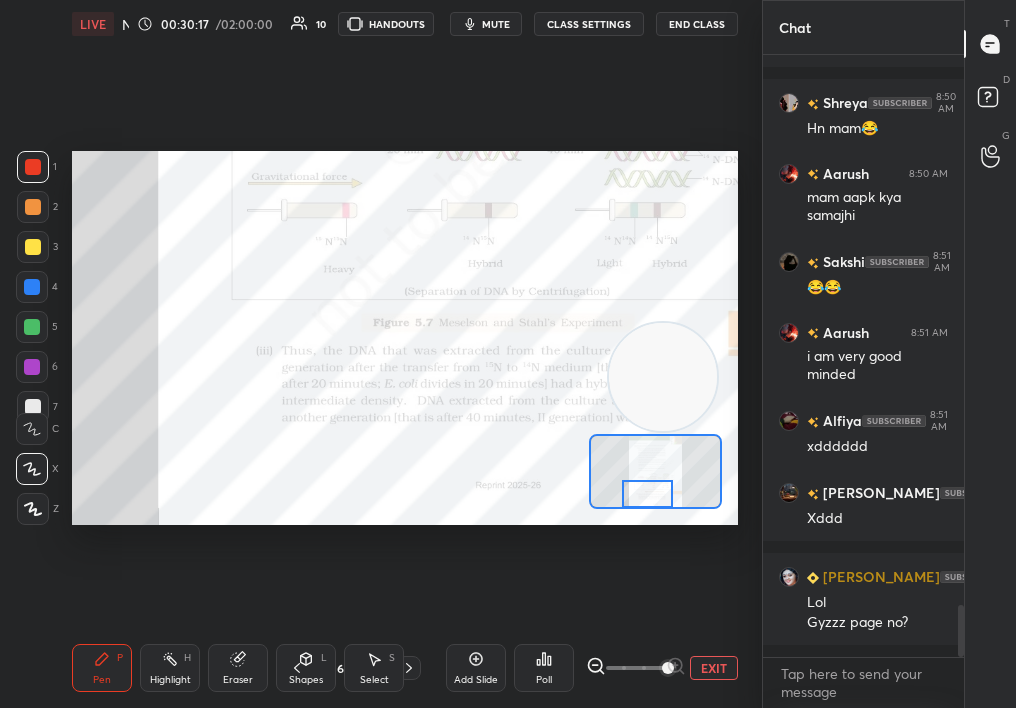 click 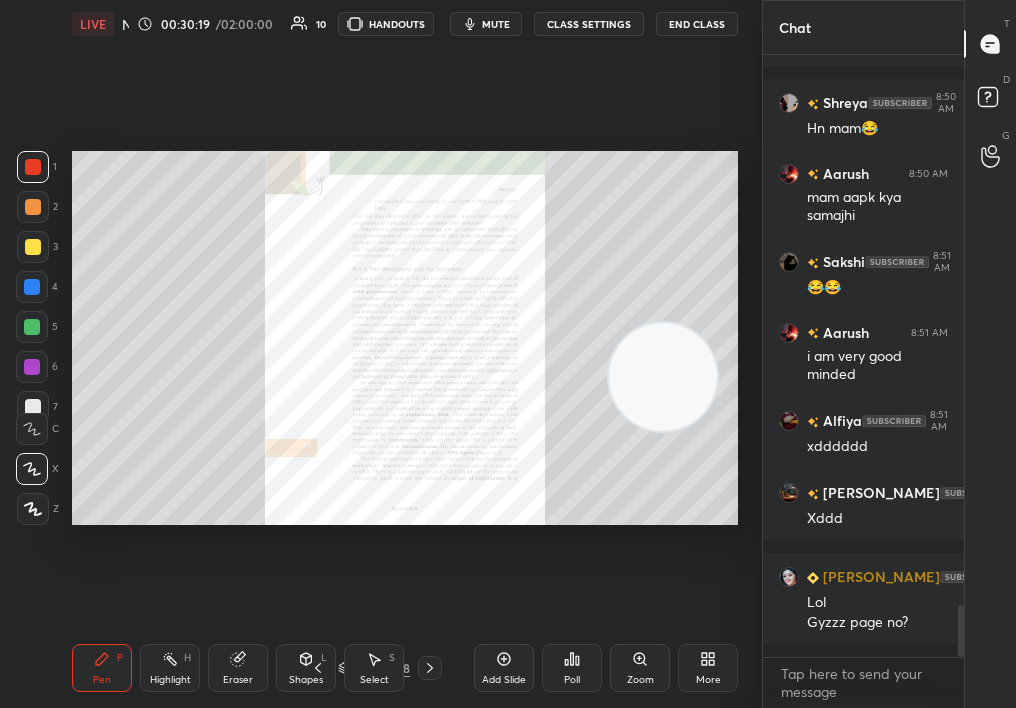click 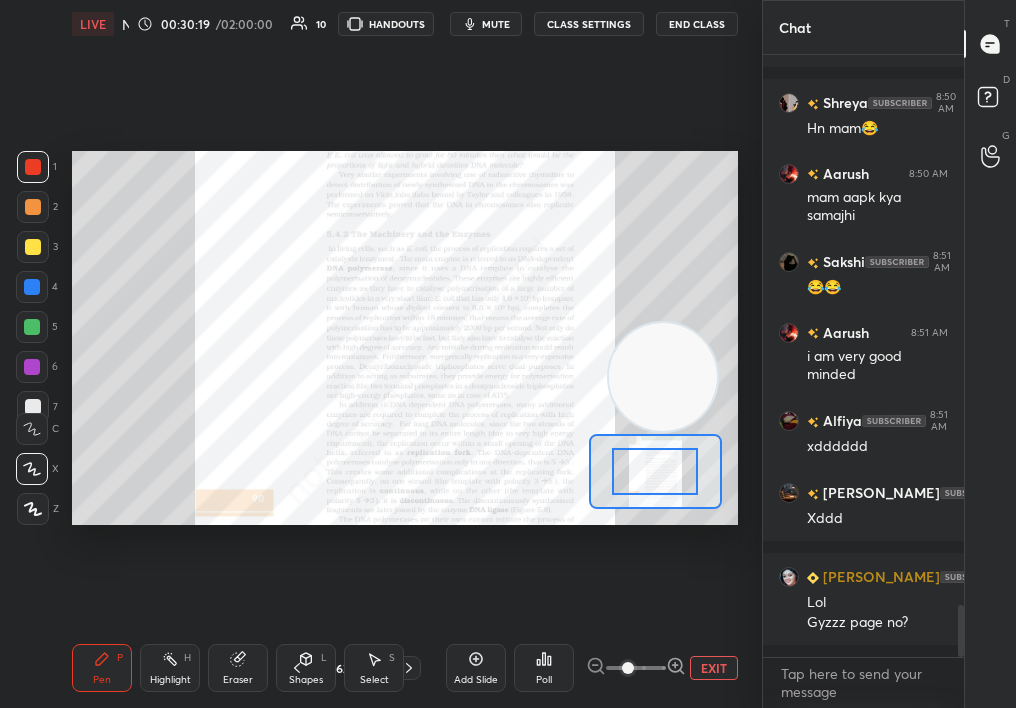 click at bounding box center (628, 668) 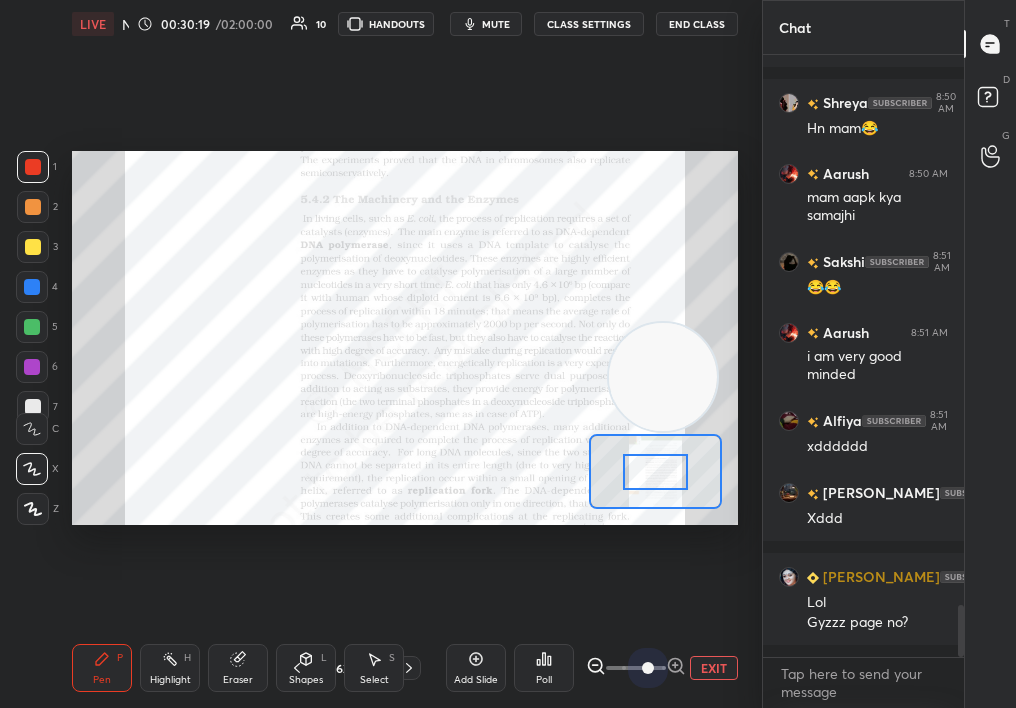 drag, startPoint x: 634, startPoint y: 661, endPoint x: 727, endPoint y: 654, distance: 93.26307 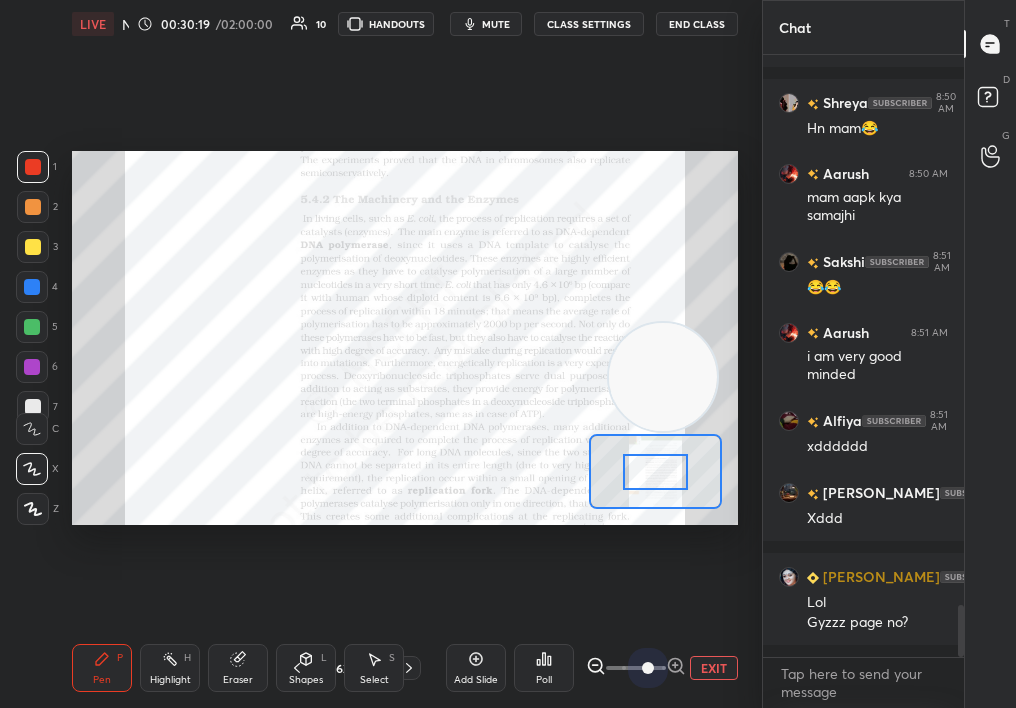 click on "EXIT" at bounding box center (662, 668) 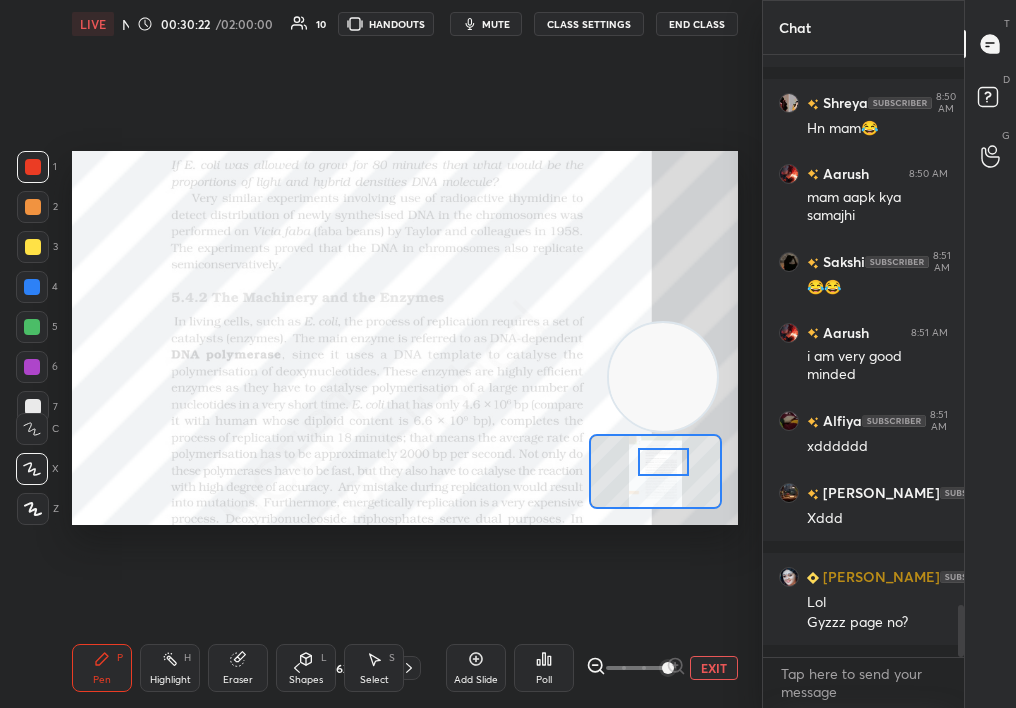 click at bounding box center (664, 462) 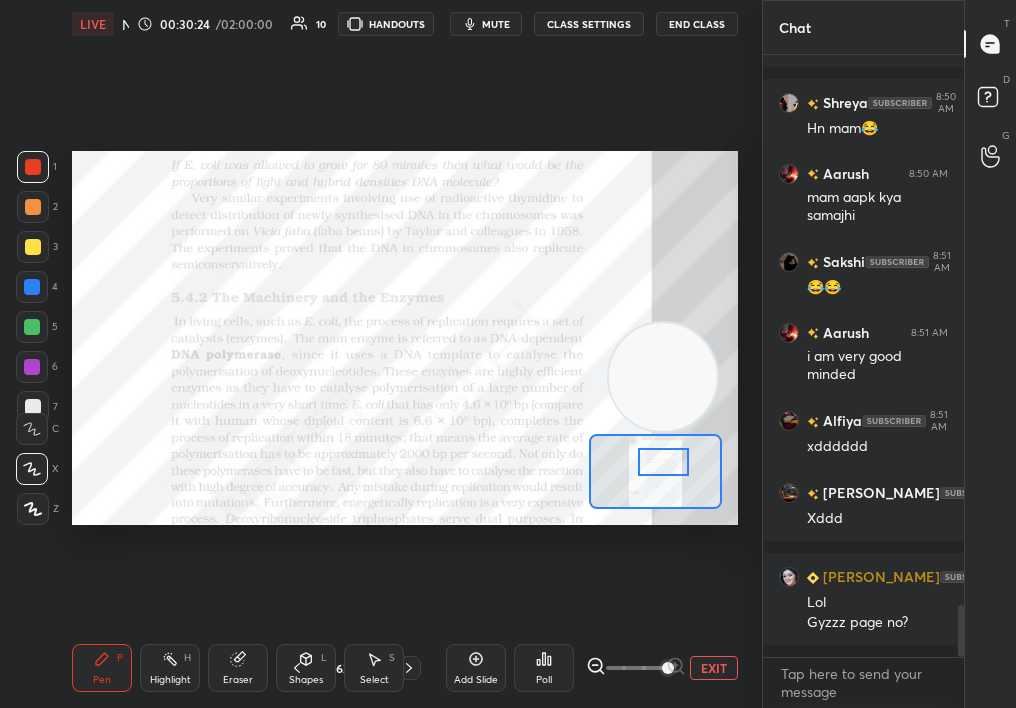 scroll, scrollTop: 6444, scrollLeft: 0, axis: vertical 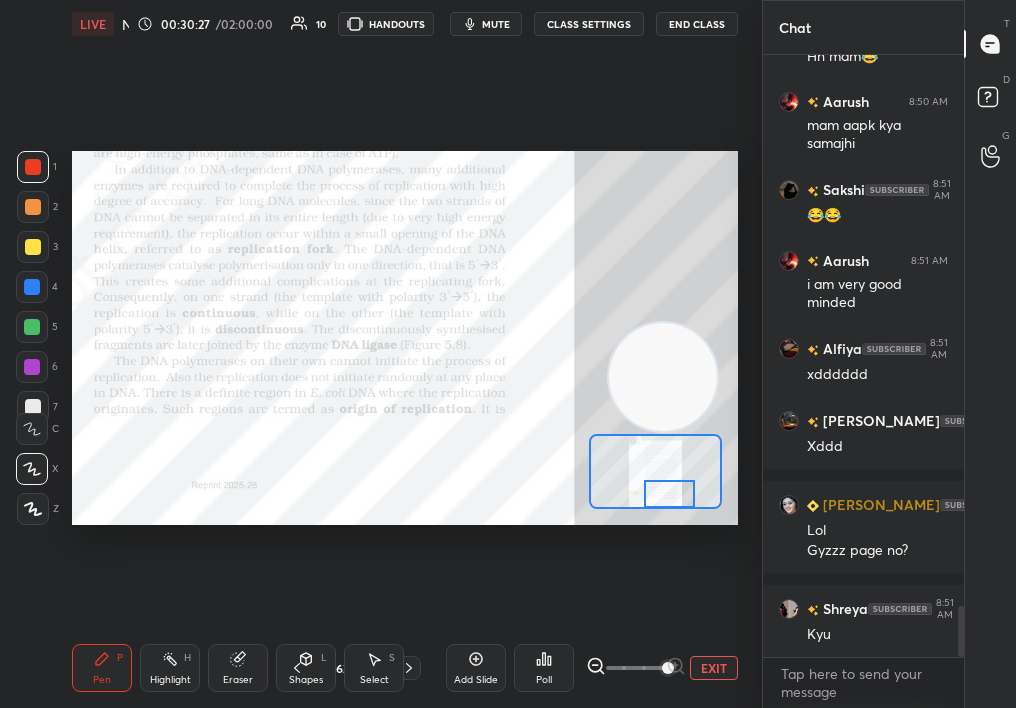 drag, startPoint x: 659, startPoint y: 455, endPoint x: 667, endPoint y: 494, distance: 39.812057 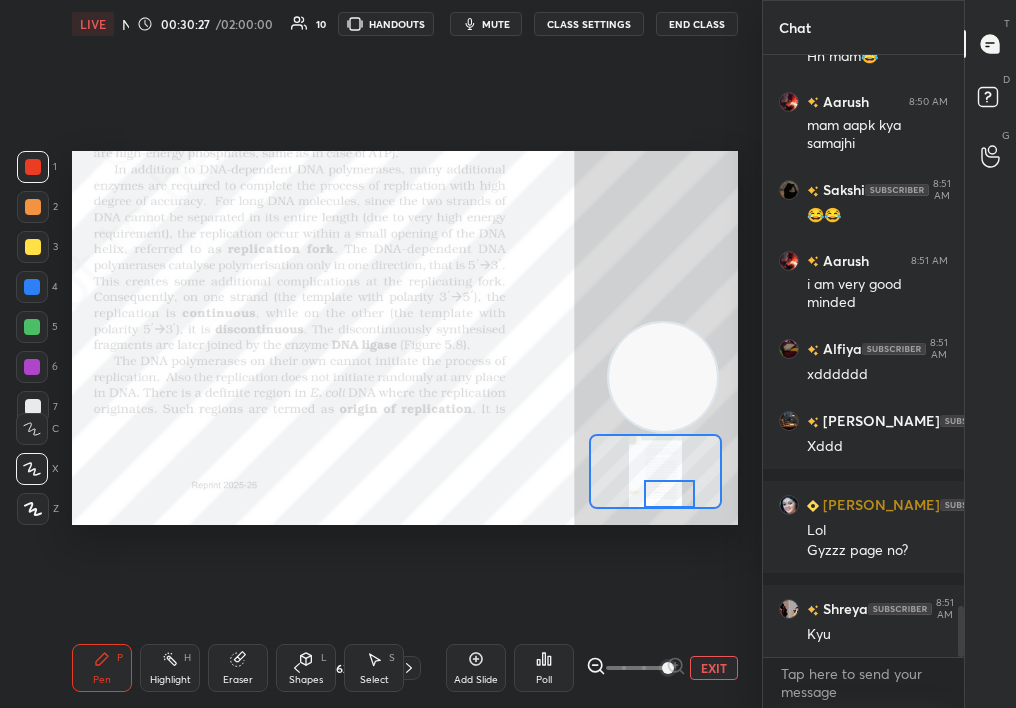 click at bounding box center [670, 494] 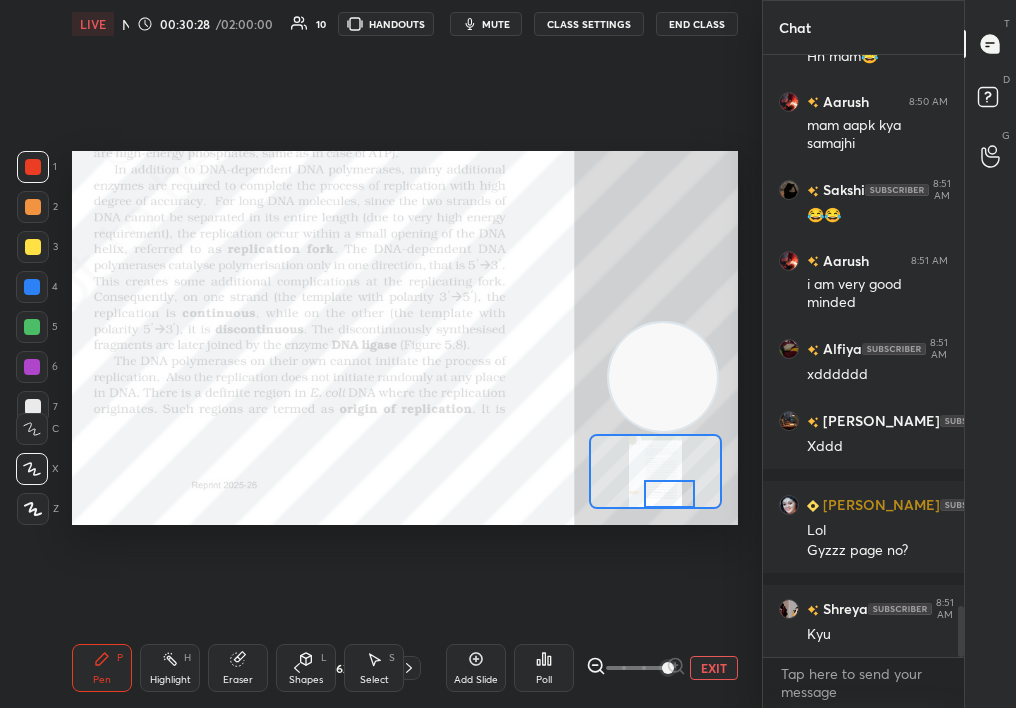 scroll, scrollTop: 6464, scrollLeft: 0, axis: vertical 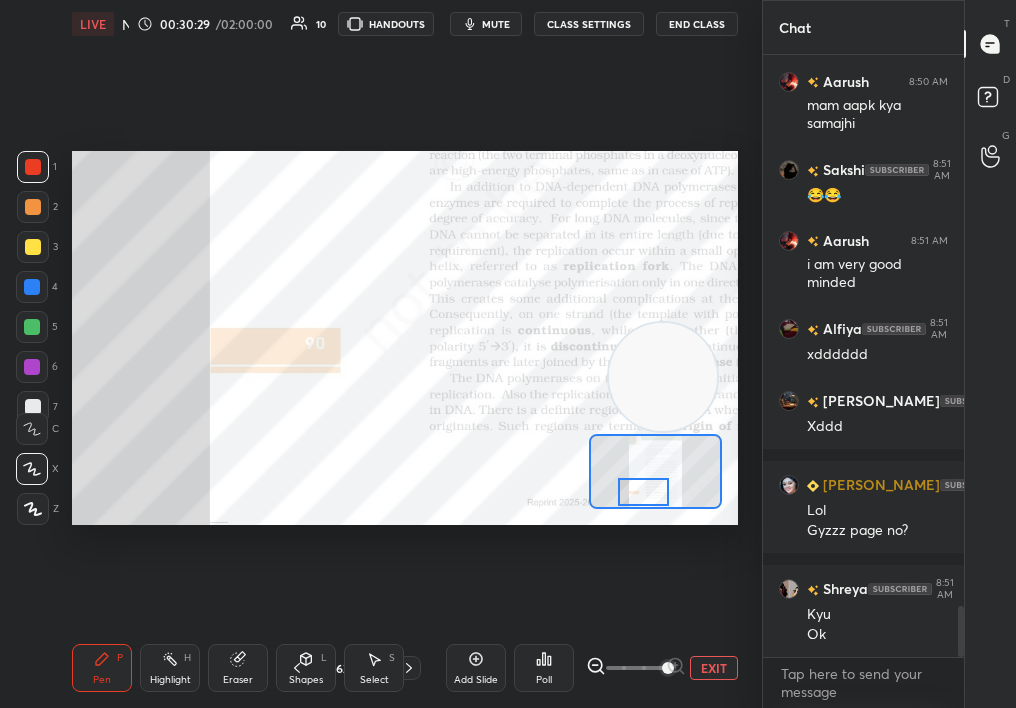 drag, startPoint x: 661, startPoint y: 493, endPoint x: 640, endPoint y: 493, distance: 21 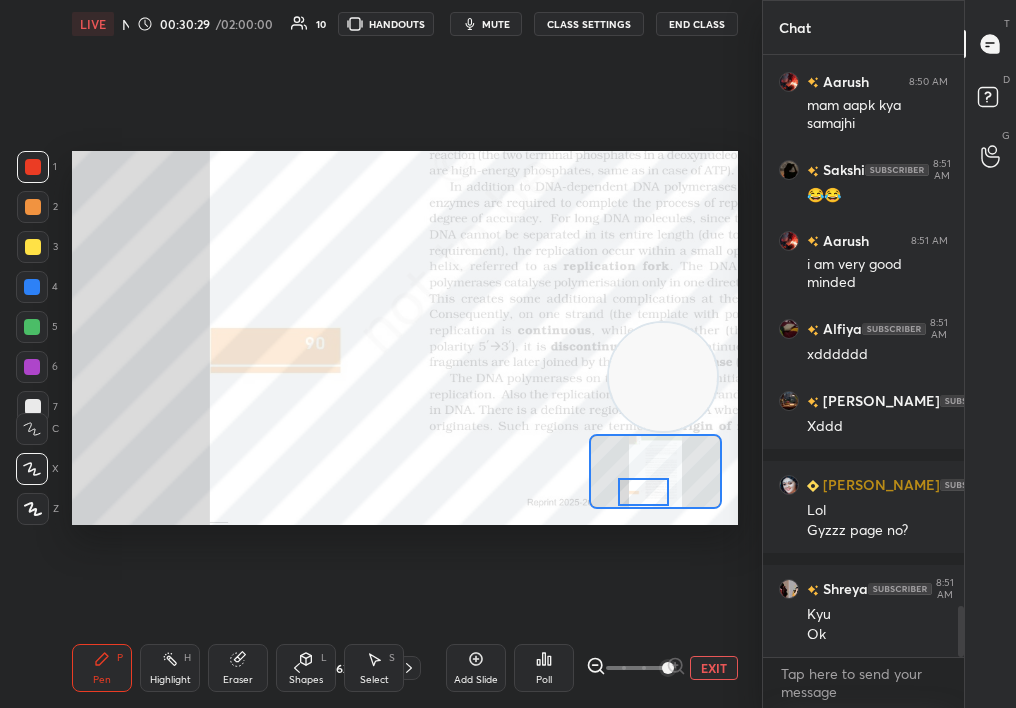 click at bounding box center [644, 492] 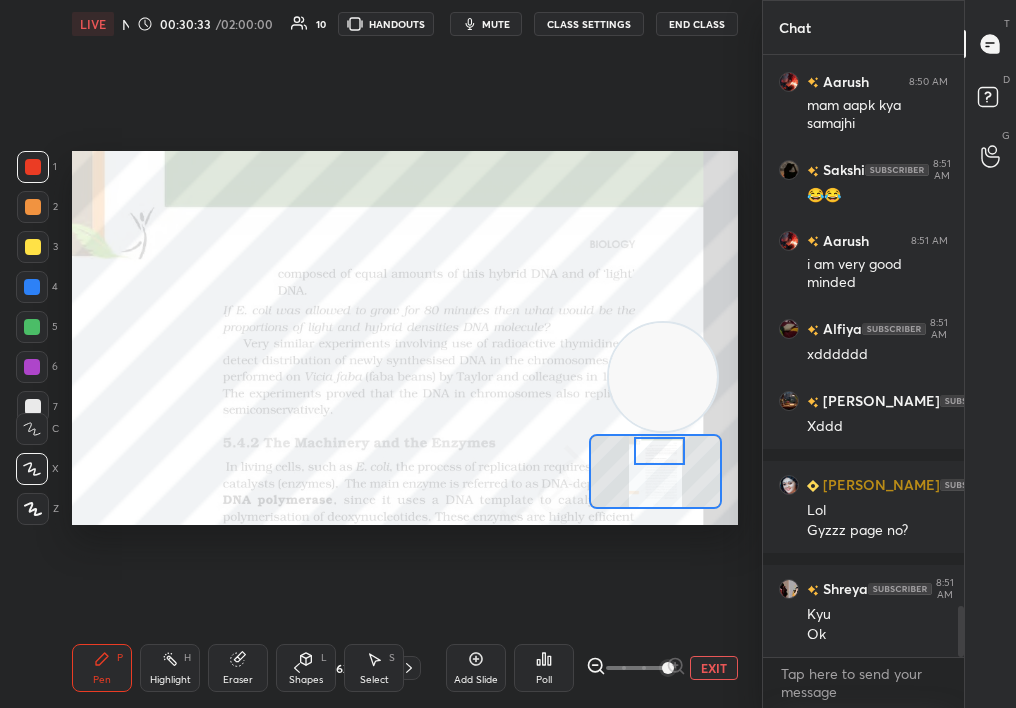 drag, startPoint x: 648, startPoint y: 493, endPoint x: 661, endPoint y: 452, distance: 43.011627 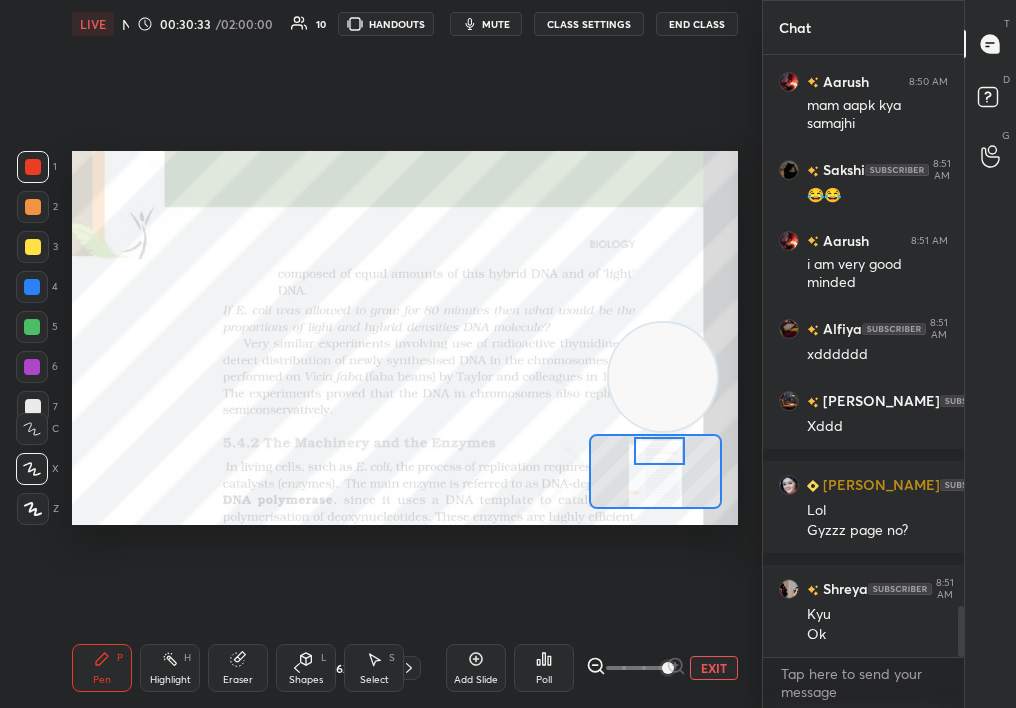 click at bounding box center (660, 451) 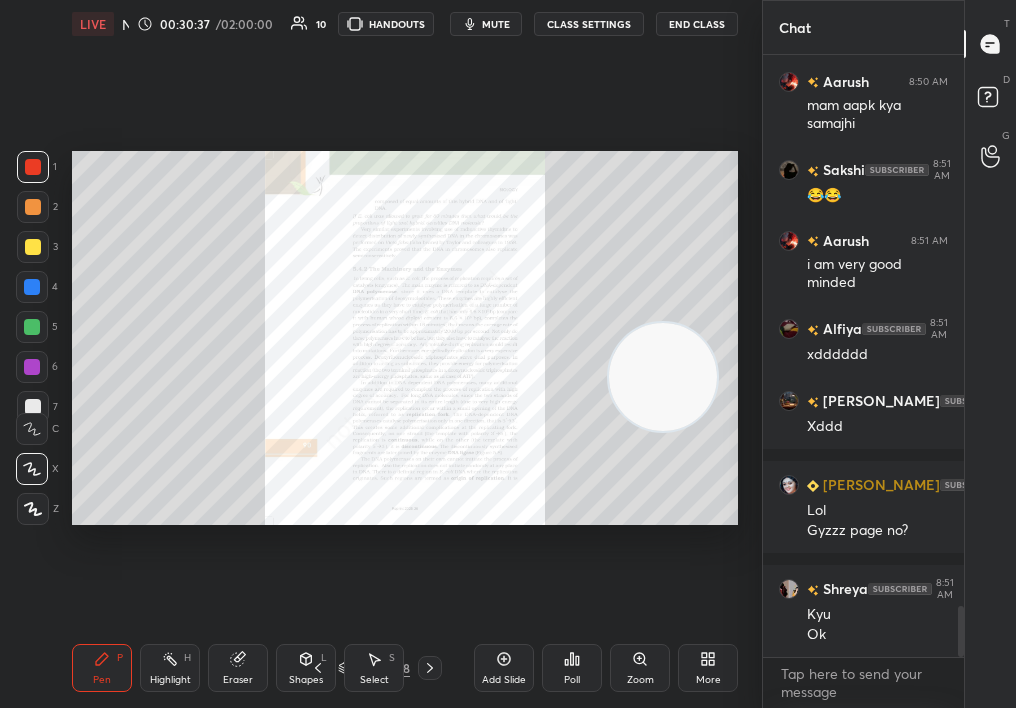 click 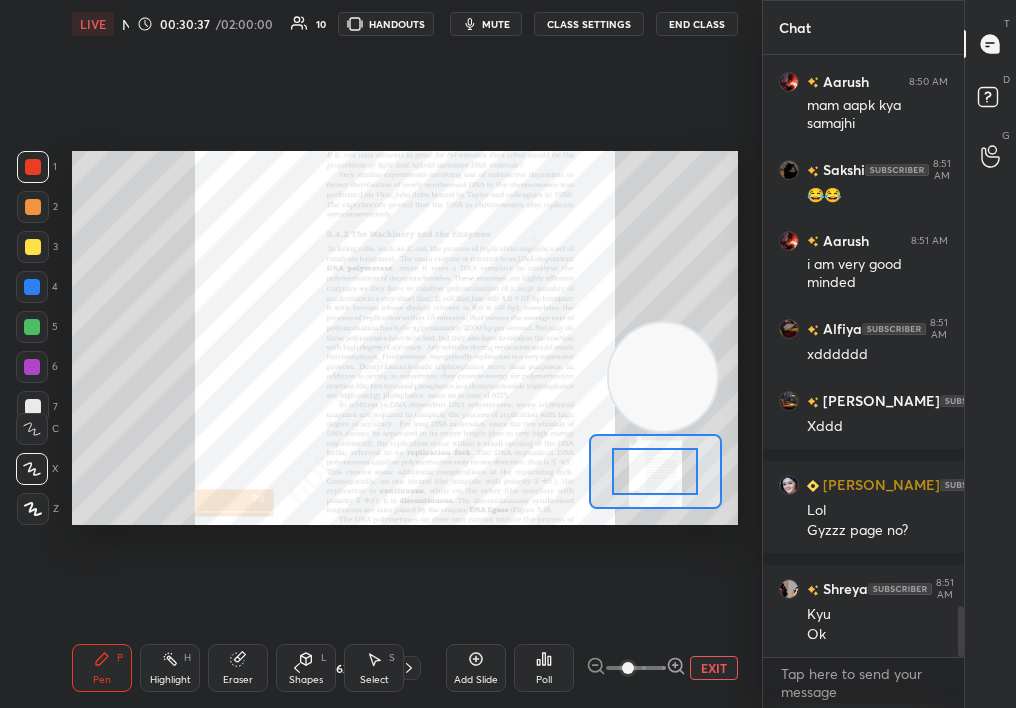 click at bounding box center [628, 668] 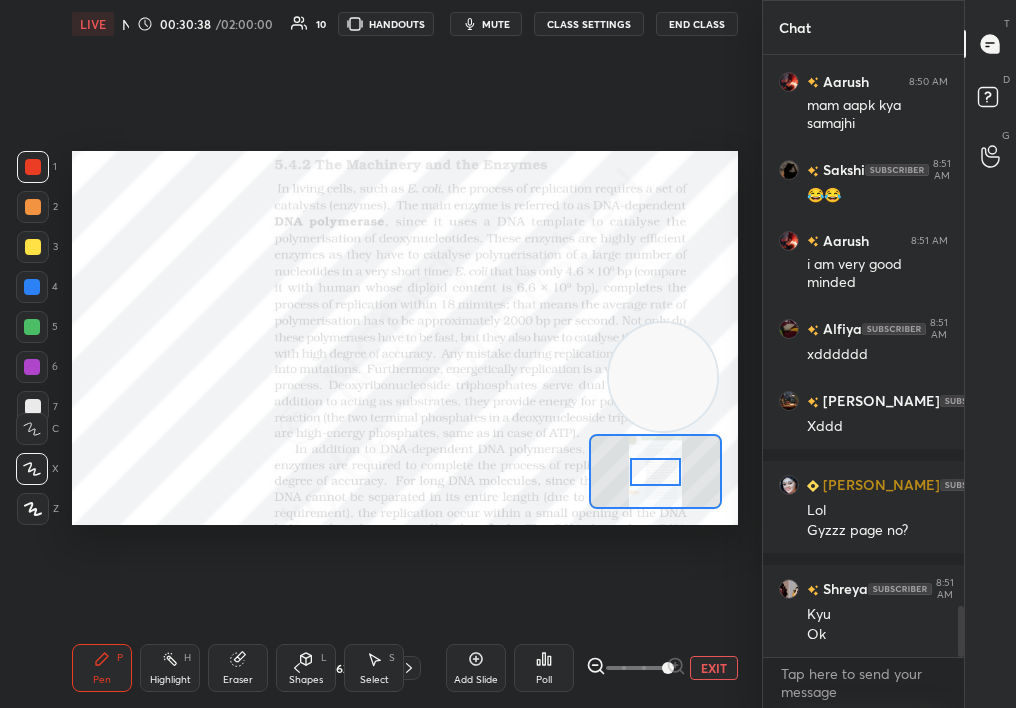 drag, startPoint x: 662, startPoint y: 663, endPoint x: 760, endPoint y: 645, distance: 99.63935 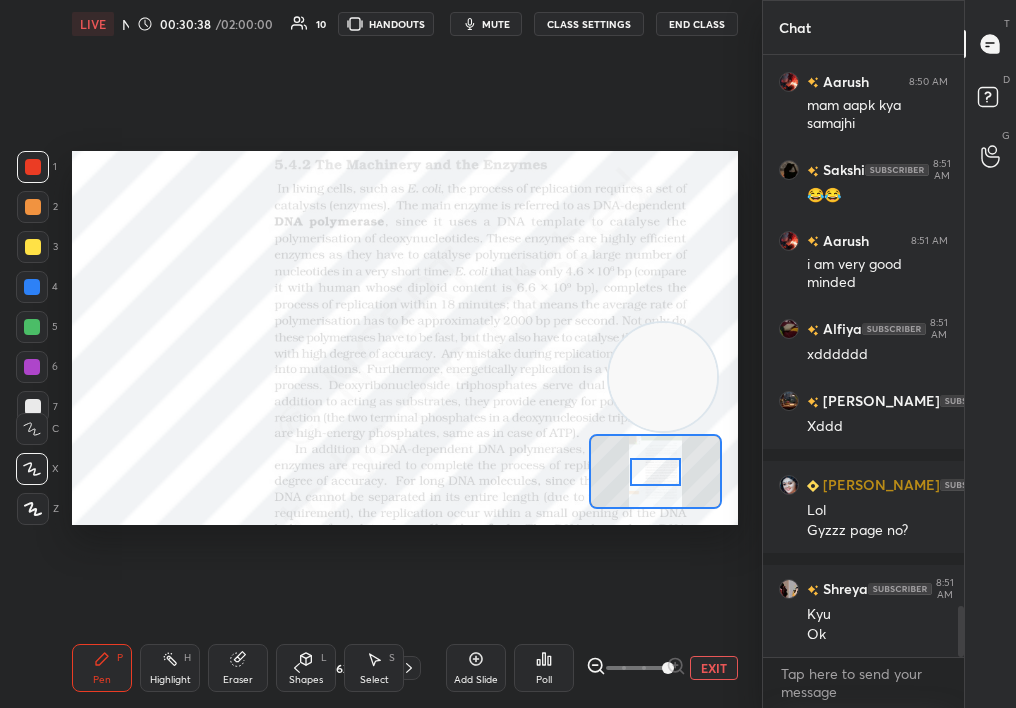 click on "1 2 3 4 5 6 7 C X Z C X Z E E Erase all   H H LIVE NCERT Highlight Mol Bio : Replication 00:30:38 /  02:00:00 10 HANDOUTS mute CLASS SETTINGS End Class Setting up your live class Poll for   secs No correct answer Start poll Back NCERT Highlight Mol Bio : Replication [MEDICAL_DATA][PERSON_NAME] Pen P Highlight H Eraser Shapes L Select S 62 / 308 Add Slide Poll EXIT" at bounding box center (381, 354) 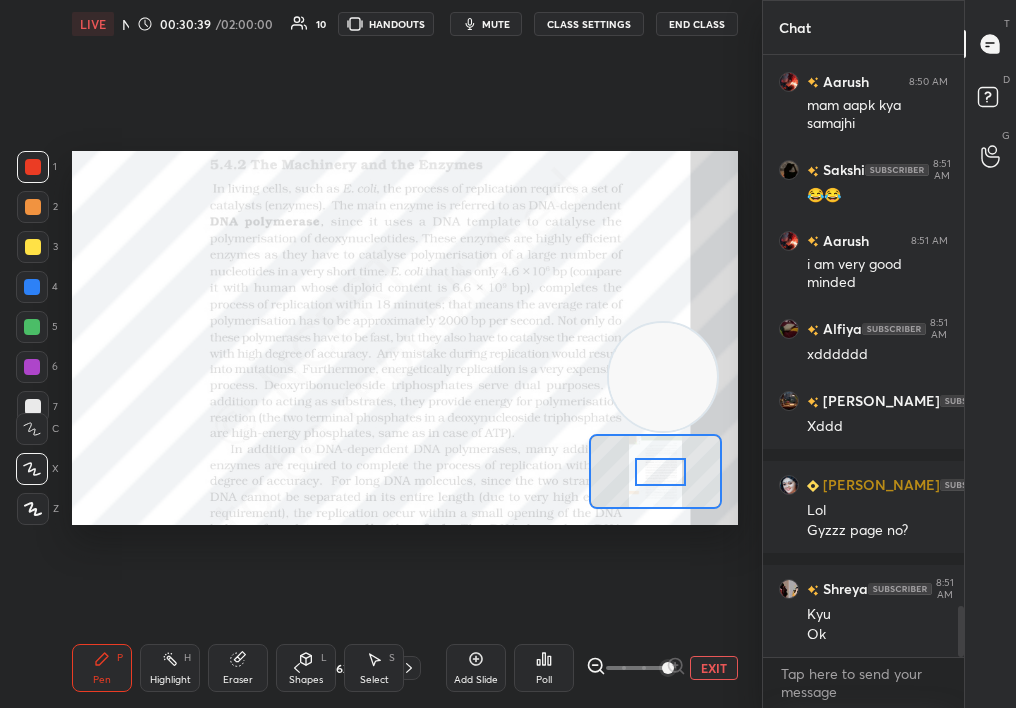click at bounding box center [661, 472] 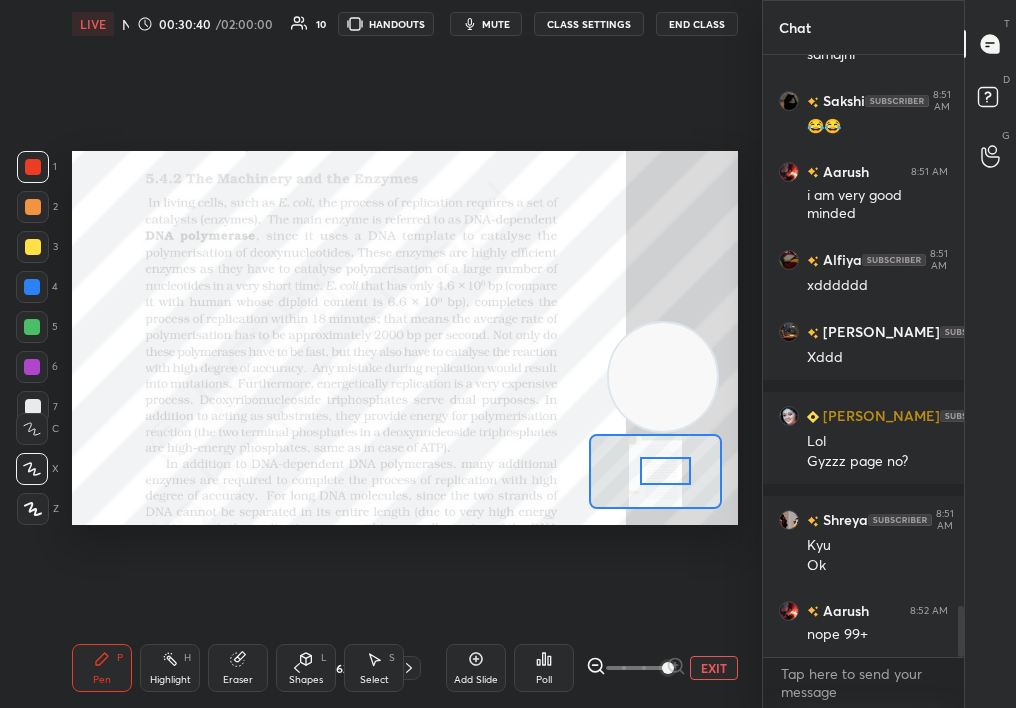 scroll, scrollTop: 6605, scrollLeft: 0, axis: vertical 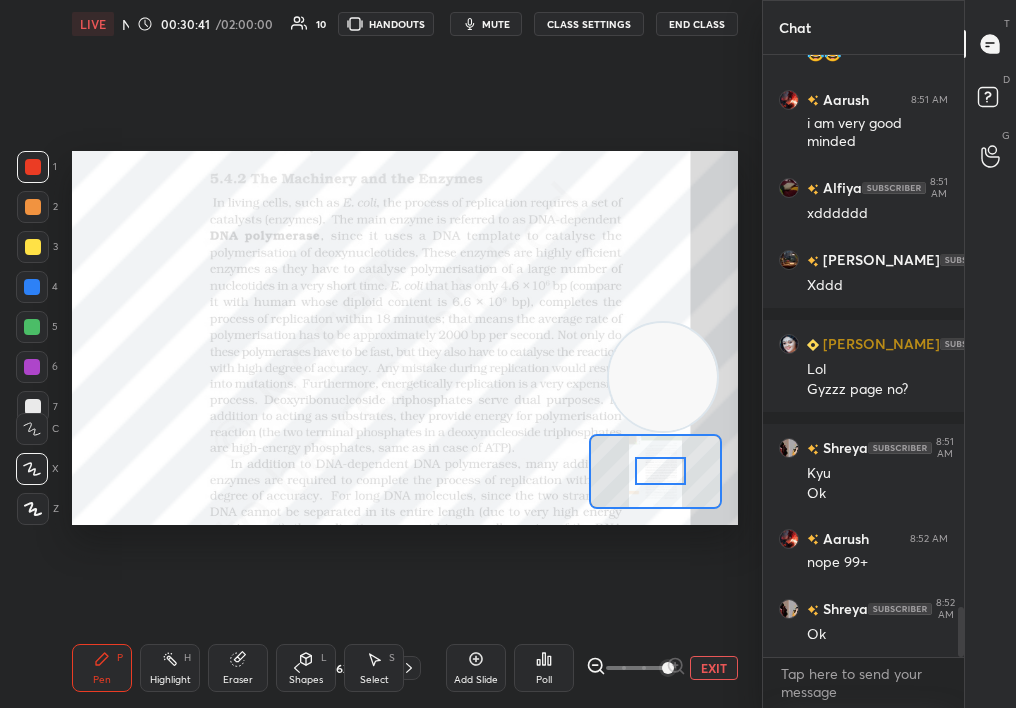 click at bounding box center [661, 471] 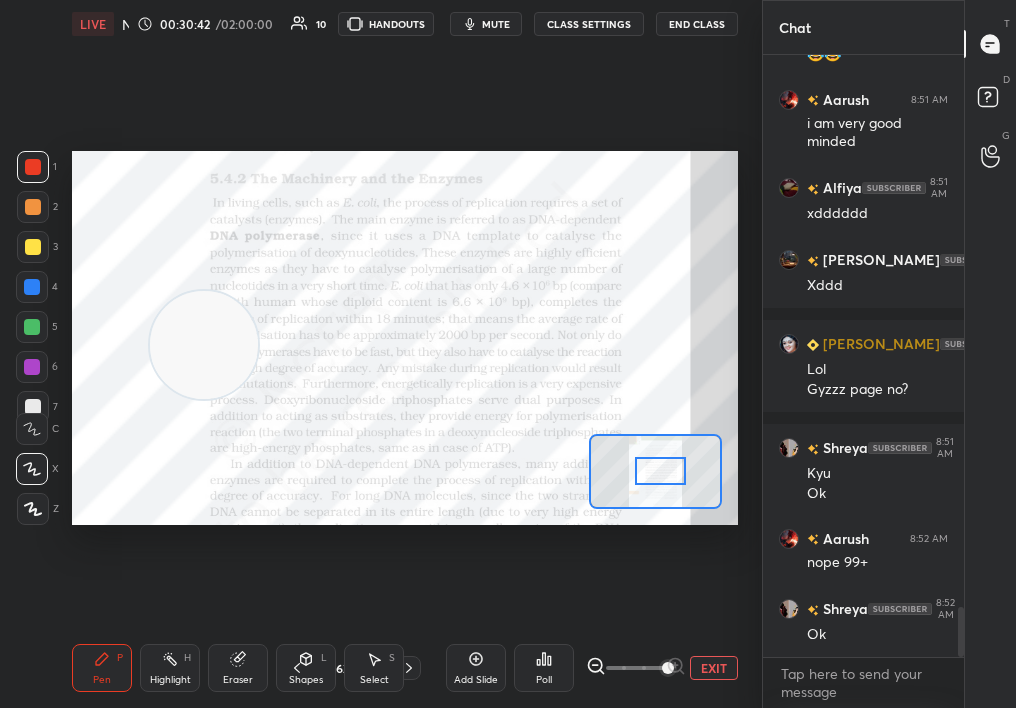 drag, startPoint x: 659, startPoint y: 368, endPoint x: 24, endPoint y: 333, distance: 635.9638 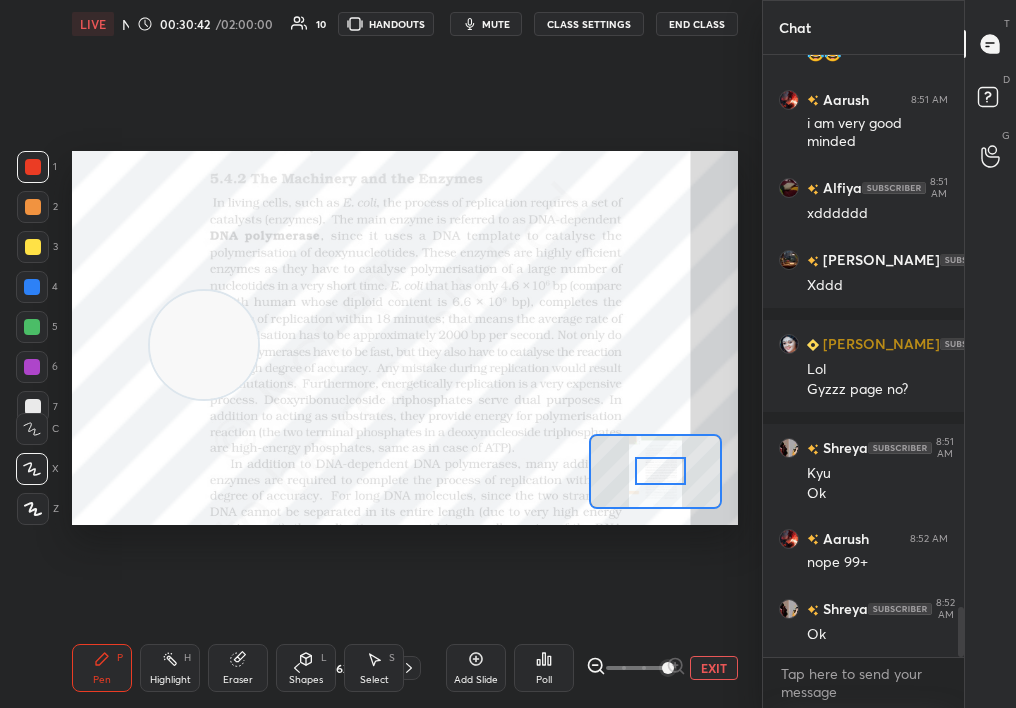 click on "1 2 3 4 5 6 7 C X Z C X Z E E Erase all   H H LIVE NCERT Highlight Mol Bio : Replication 00:30:42 /  02:00:00 10 HANDOUTS mute CLASS SETTINGS End Class Setting up your live class Poll for   secs No correct answer Start poll Back NCERT Highlight Mol Bio : Replication [MEDICAL_DATA][PERSON_NAME] Pen P Highlight H Eraser Shapes L Select S 62 / 308 Add Slide Poll EXIT" at bounding box center [373, 354] 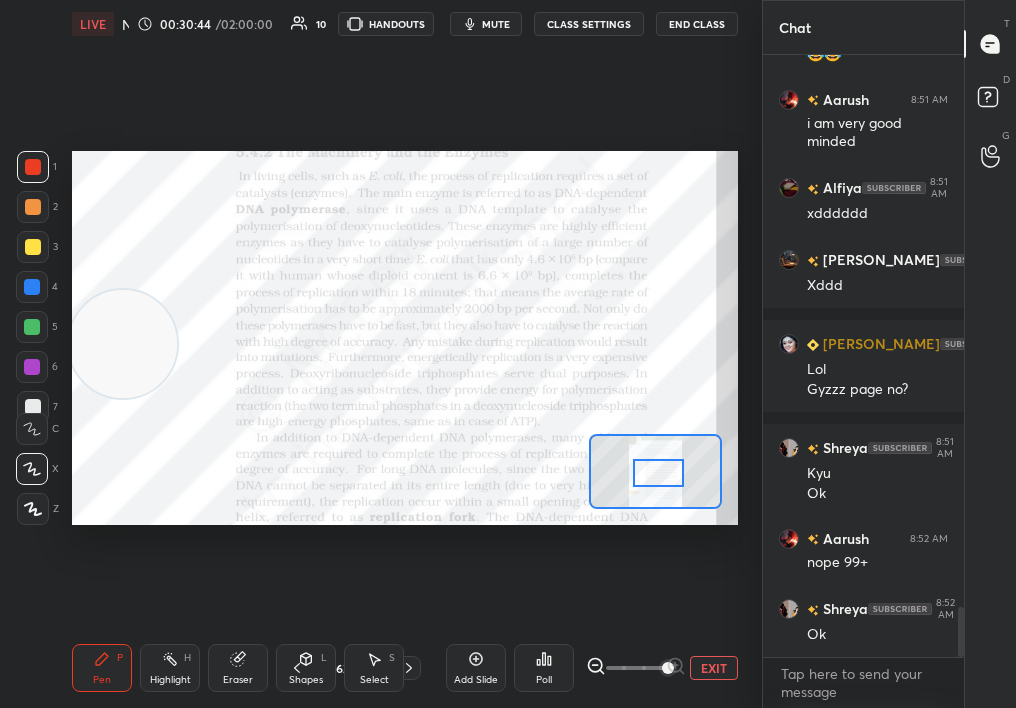 click at bounding box center (659, 473) 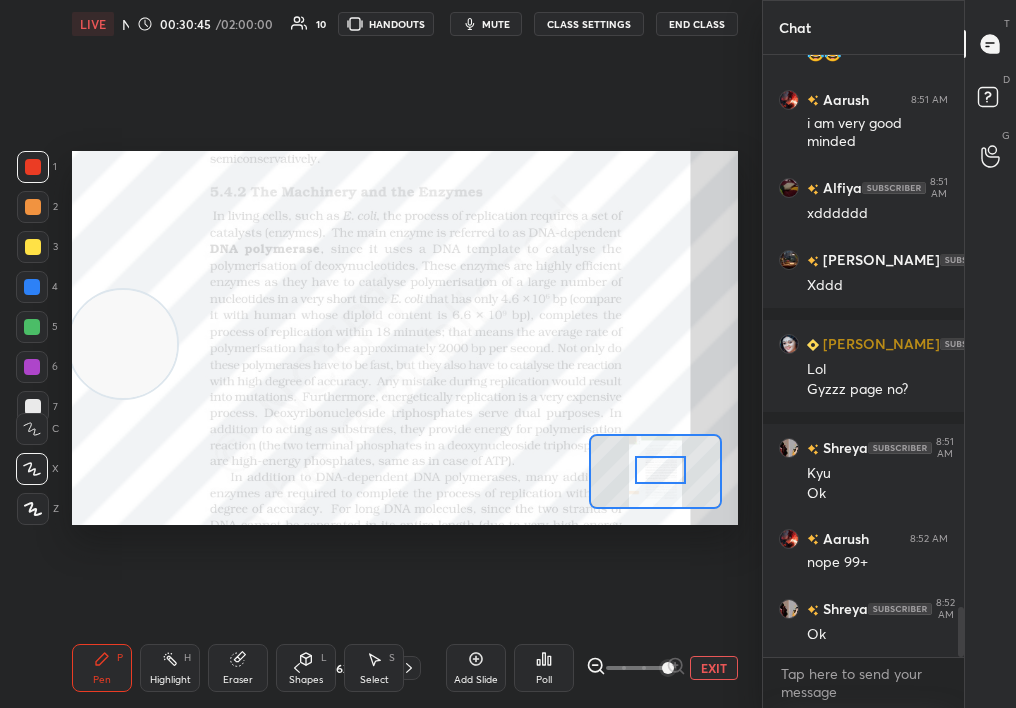 click at bounding box center [661, 470] 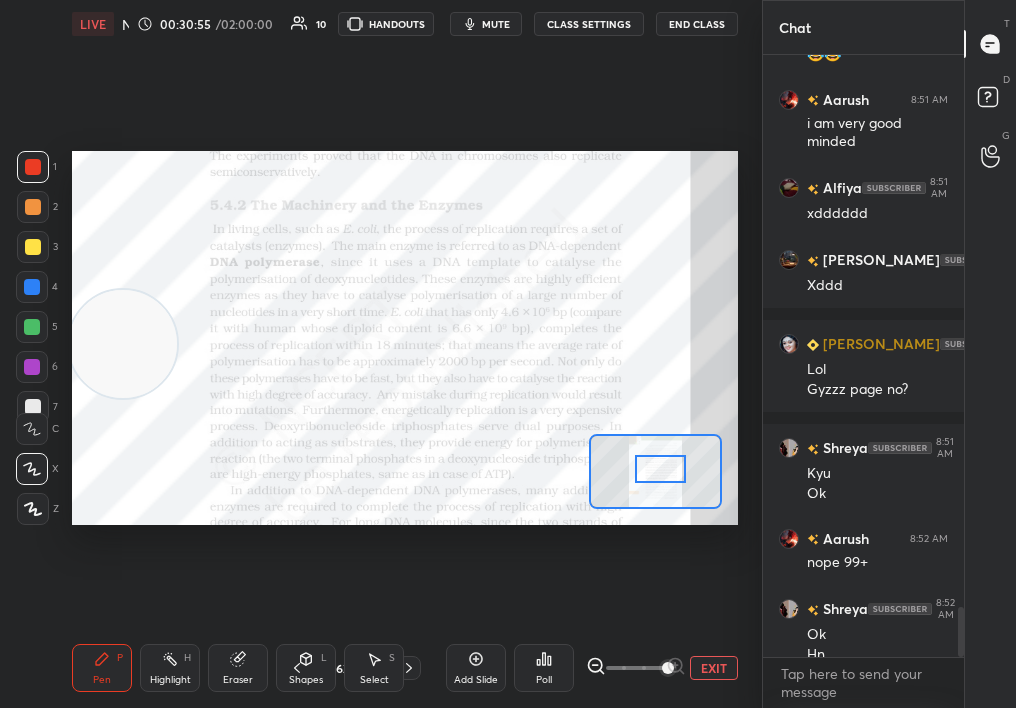 scroll, scrollTop: 6625, scrollLeft: 0, axis: vertical 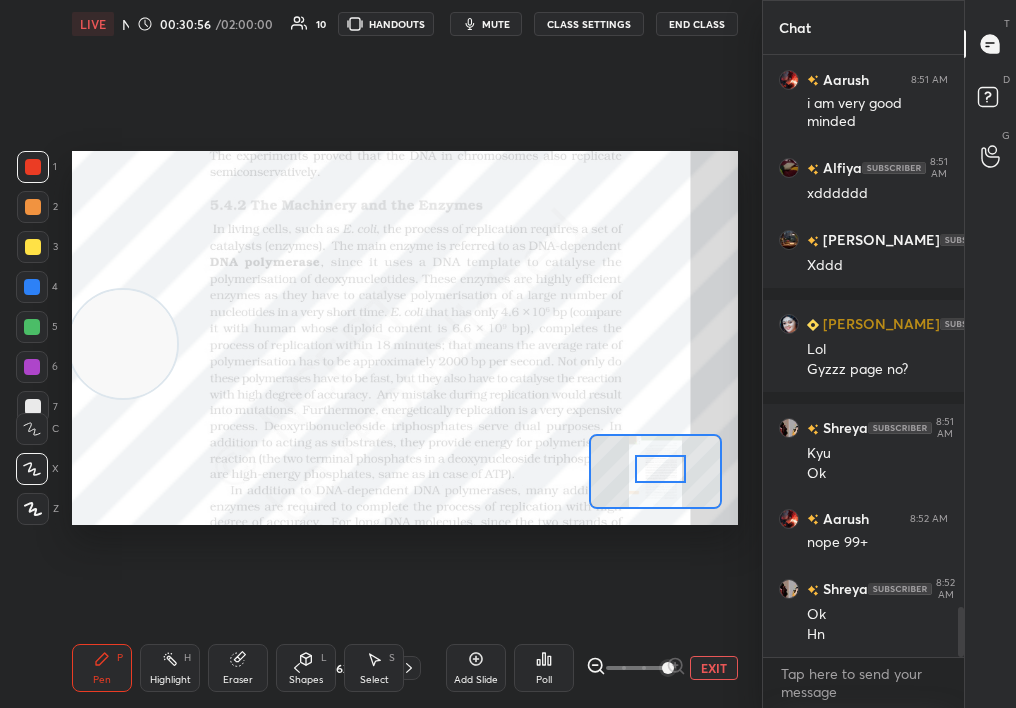 click 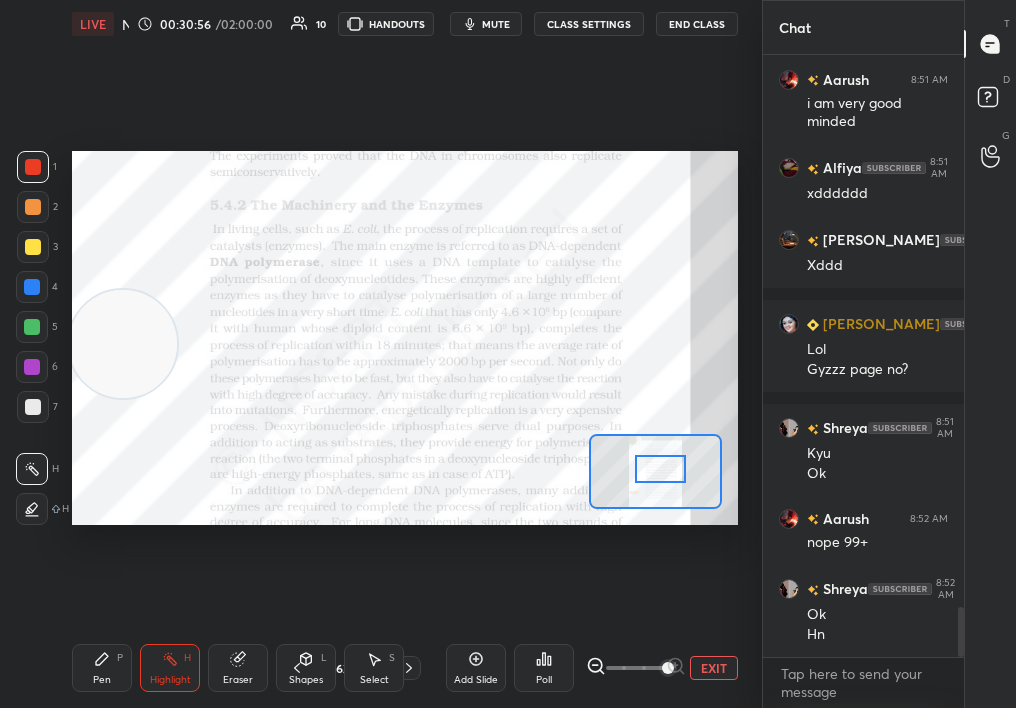 click on "Highlight H" at bounding box center (170, 668) 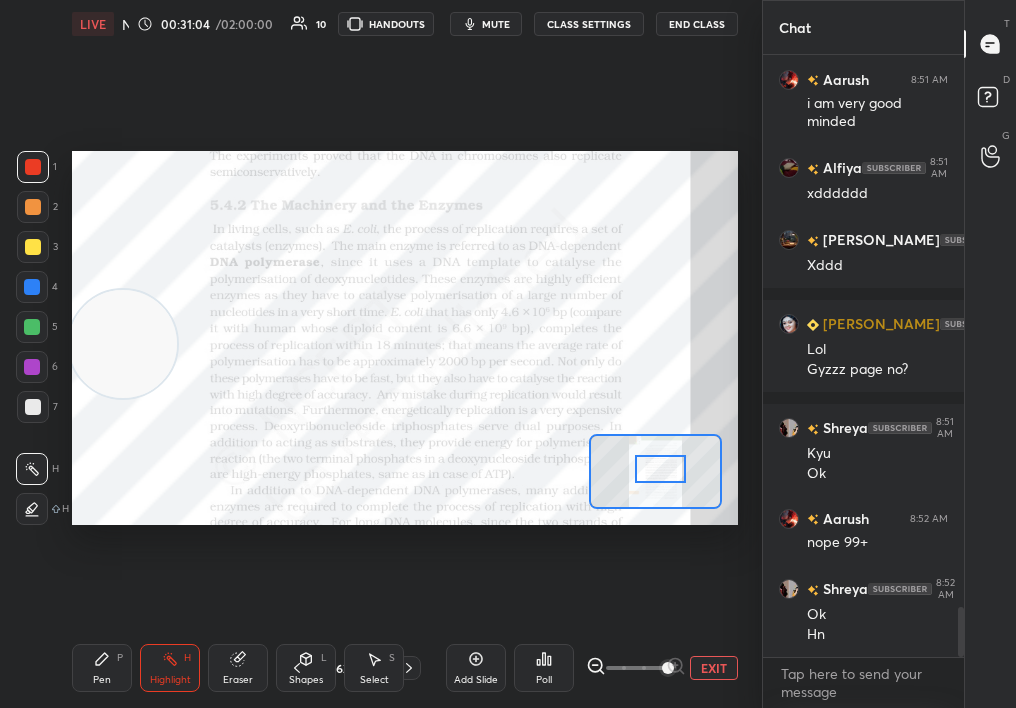 click on "Pen P" at bounding box center [102, 668] 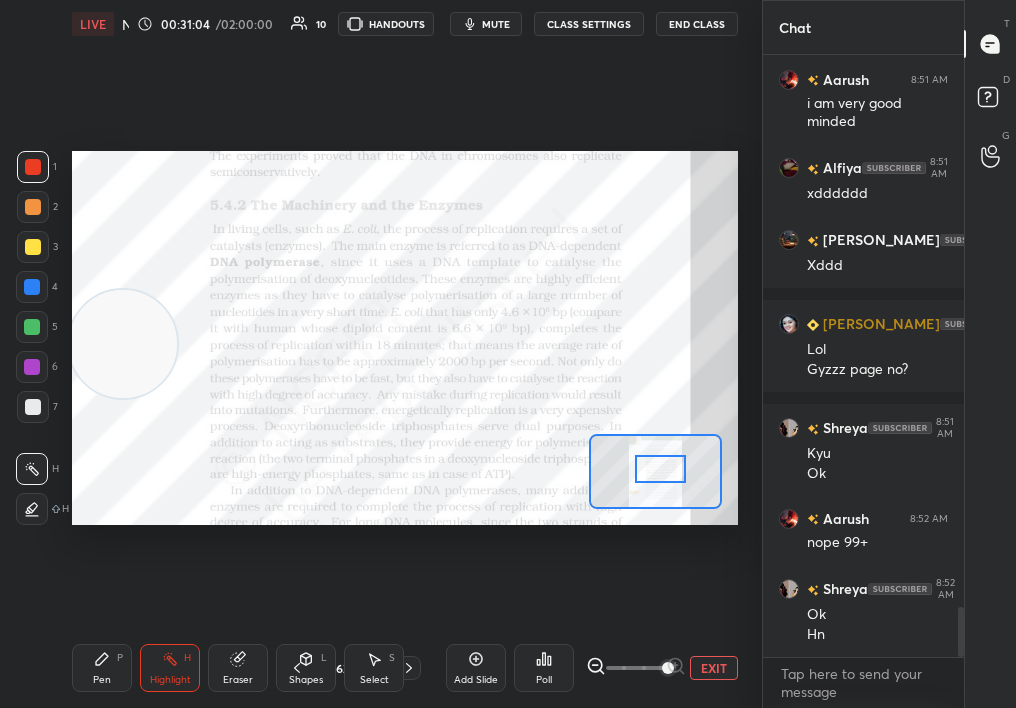 click on "Pen P" at bounding box center [102, 668] 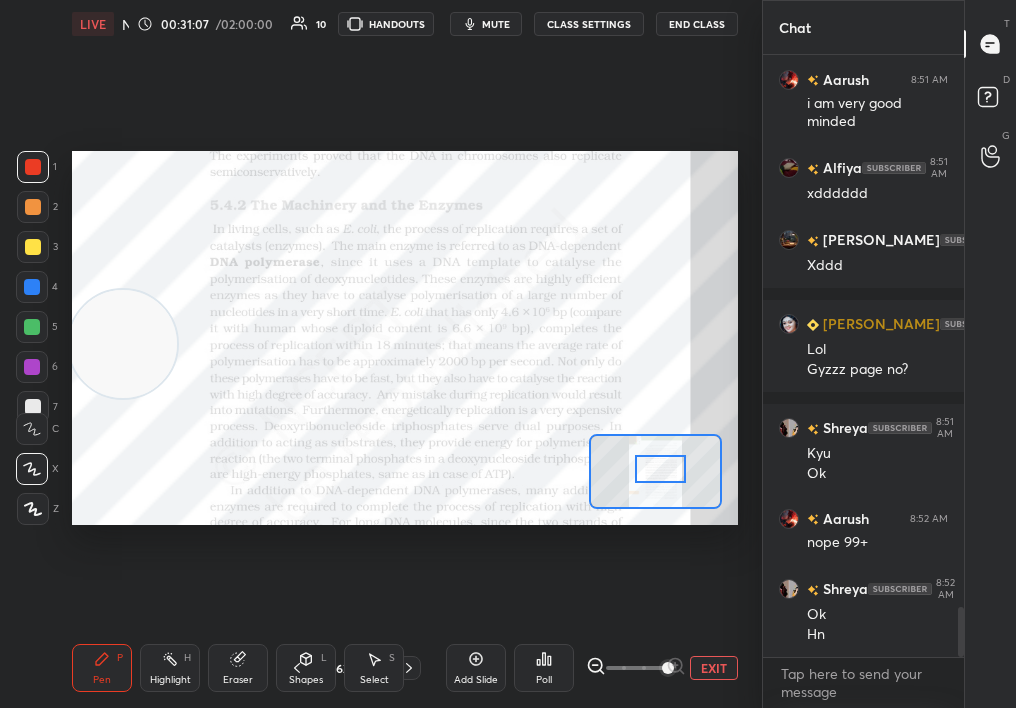 click on "Setting up your live class Poll for   secs No correct answer Start poll" at bounding box center [405, 338] 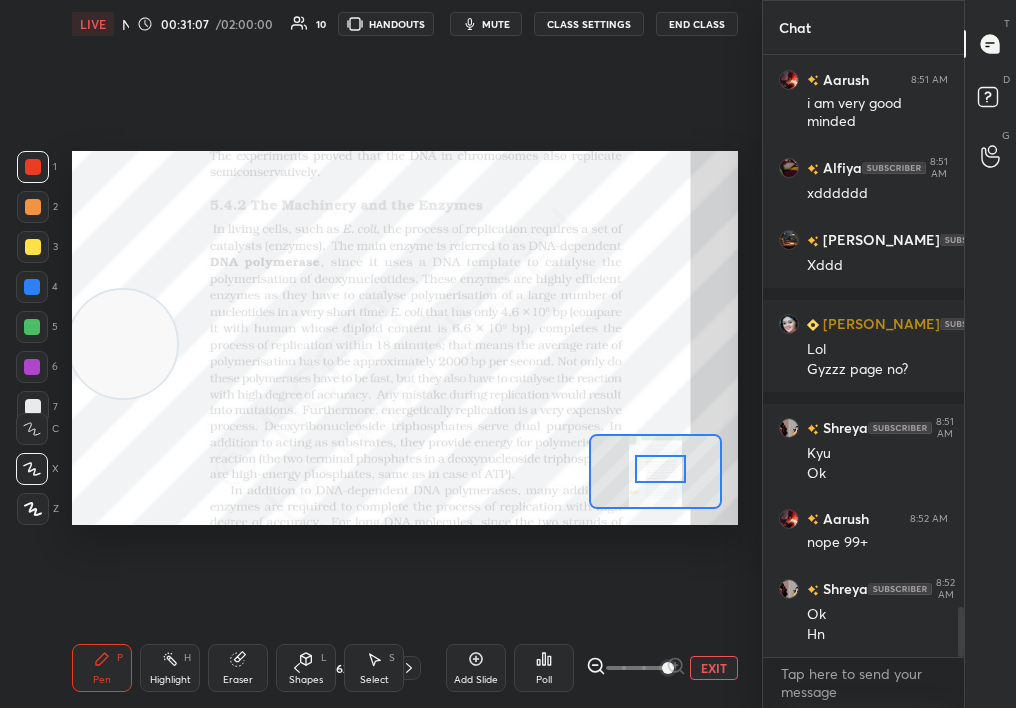 click on "Highlight H" at bounding box center [170, 668] 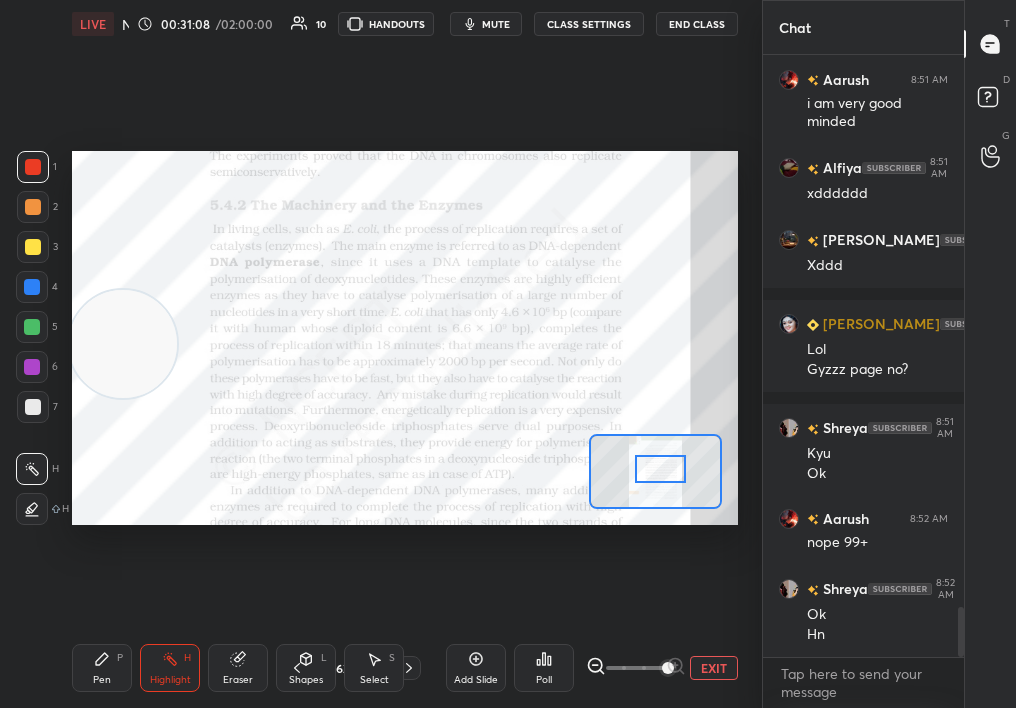 click on "Highlight H" at bounding box center (170, 668) 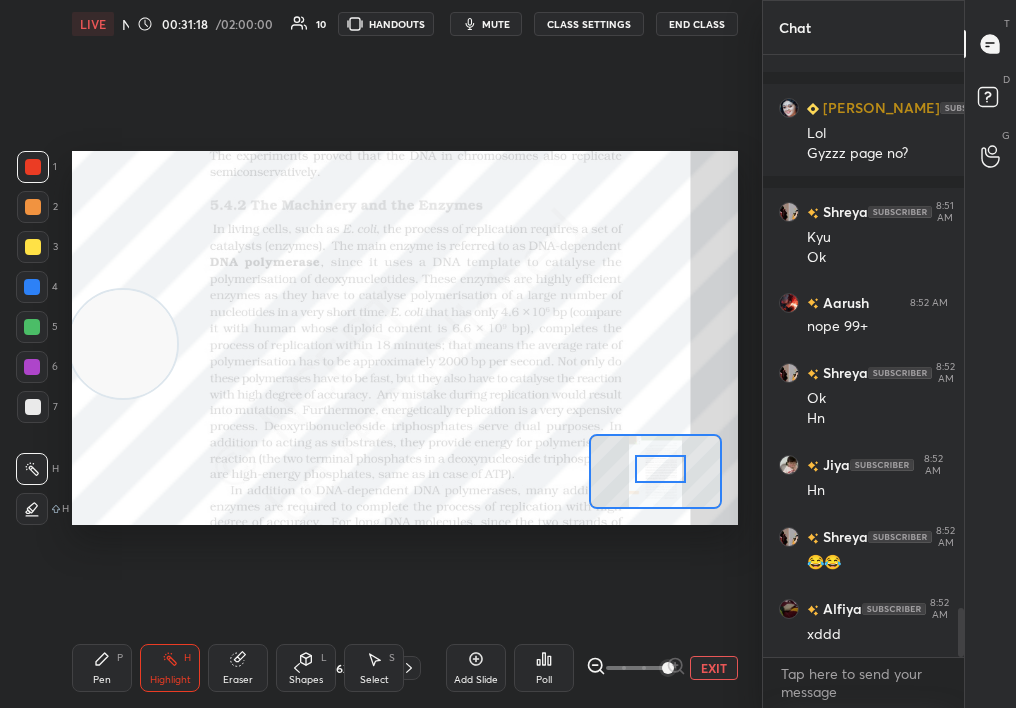 scroll, scrollTop: 6913, scrollLeft: 0, axis: vertical 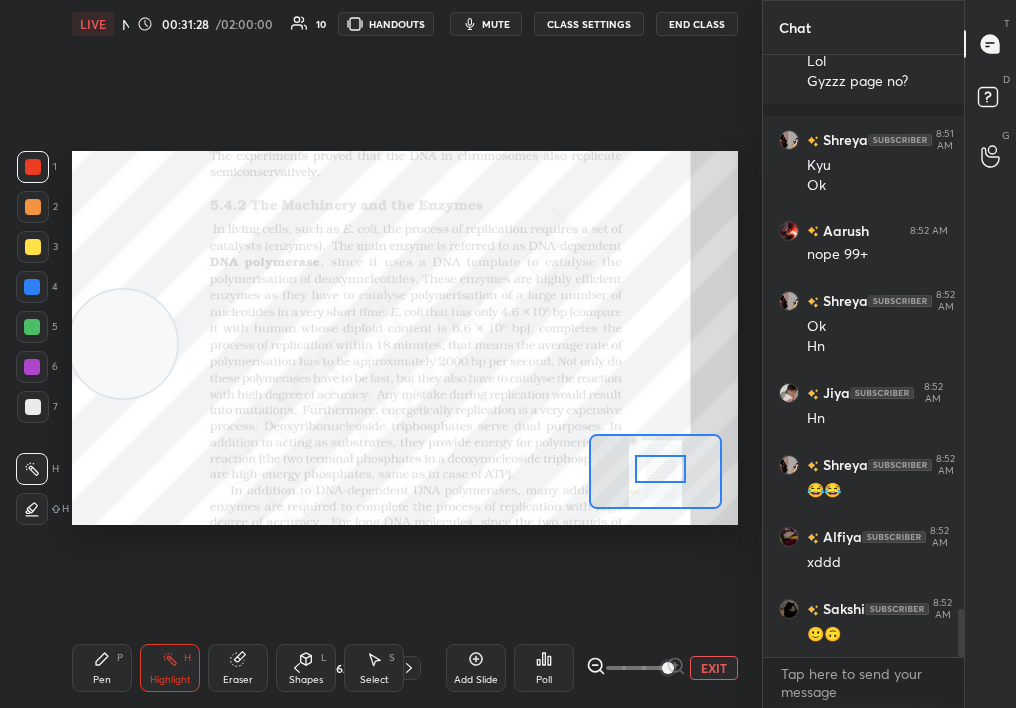 click 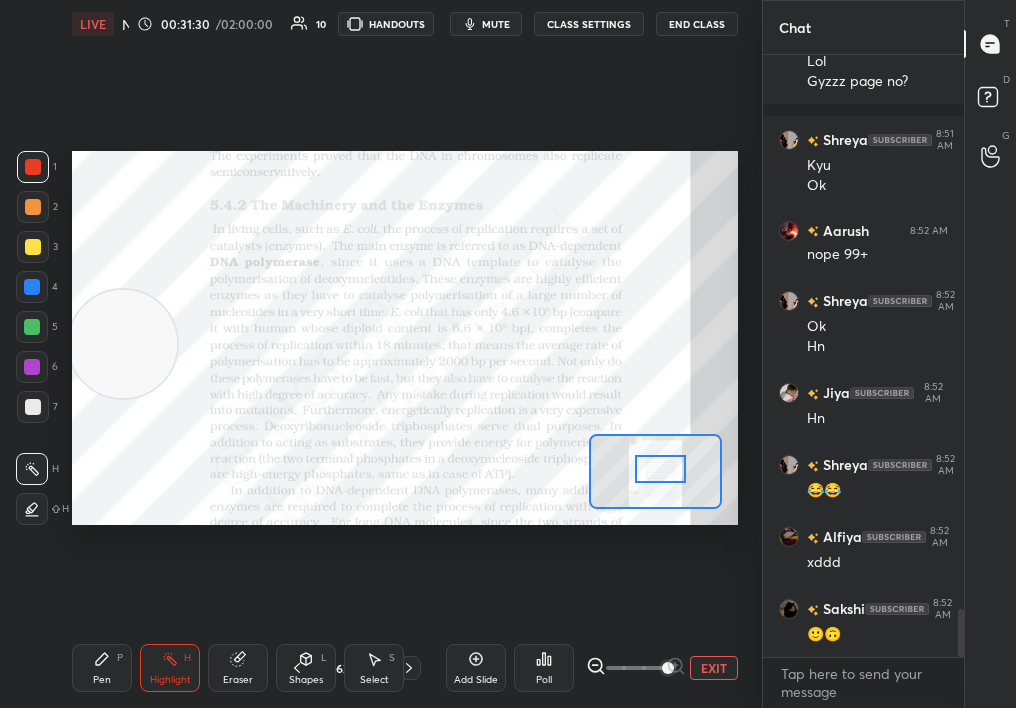 click on "Pen P" at bounding box center (102, 668) 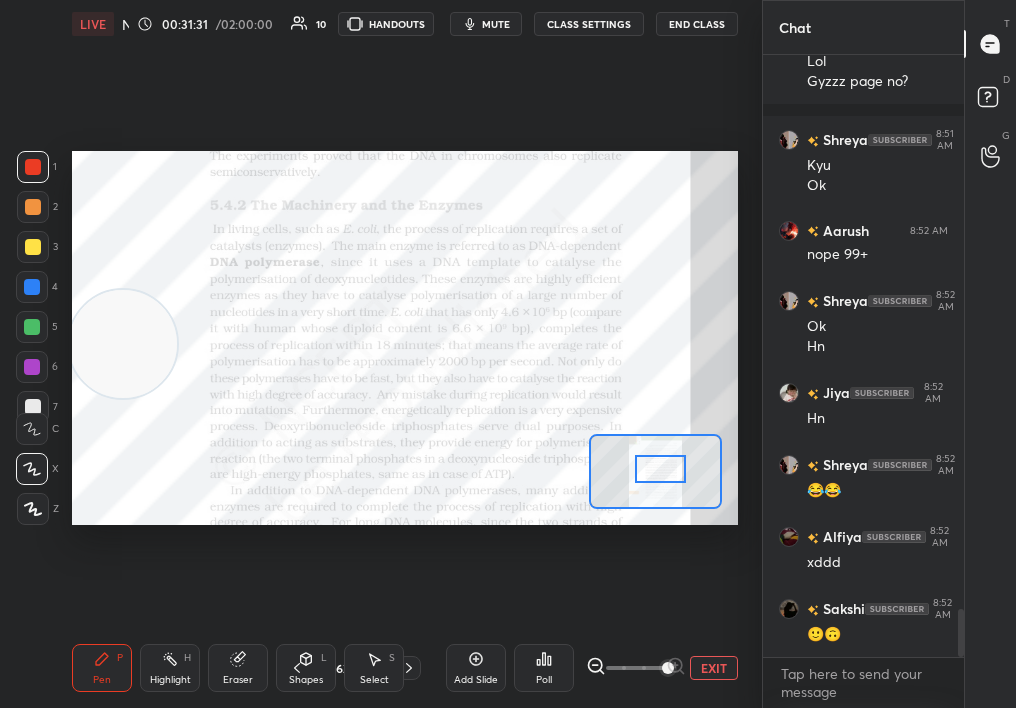 click on "Pen P" at bounding box center (102, 668) 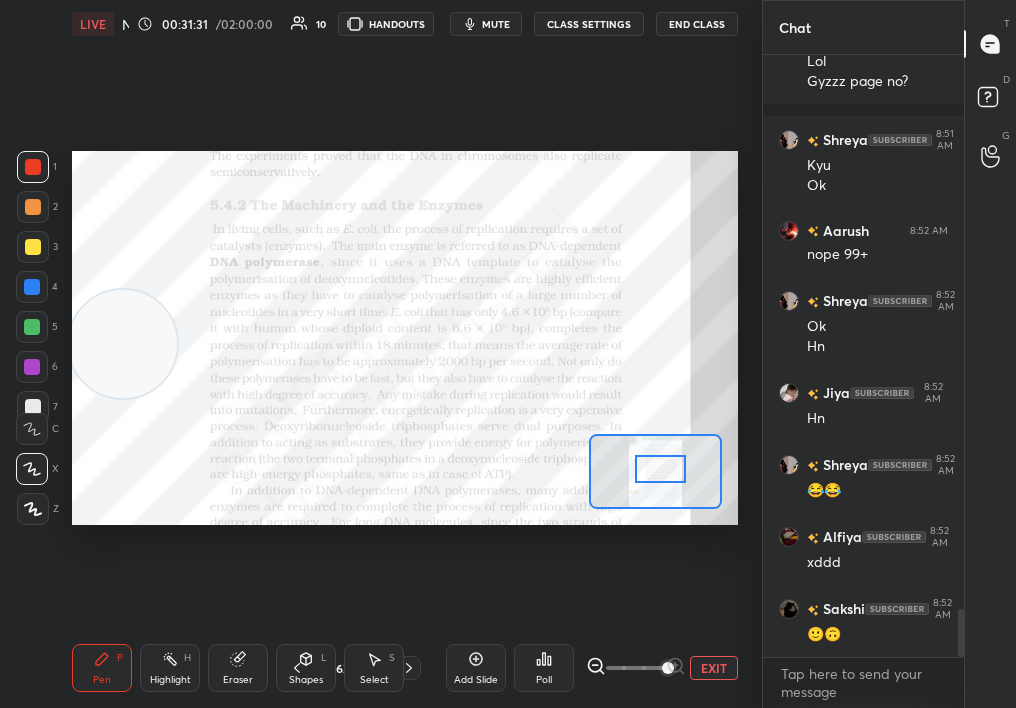 click on "Pen P" at bounding box center [102, 668] 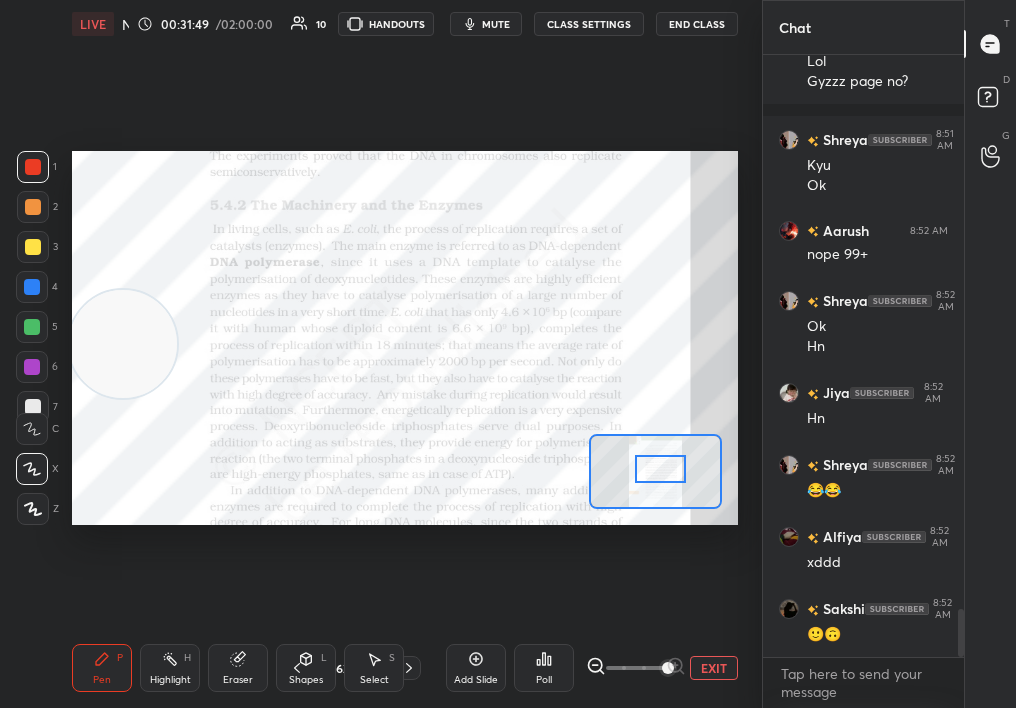 click on "Highlight" at bounding box center [170, 680] 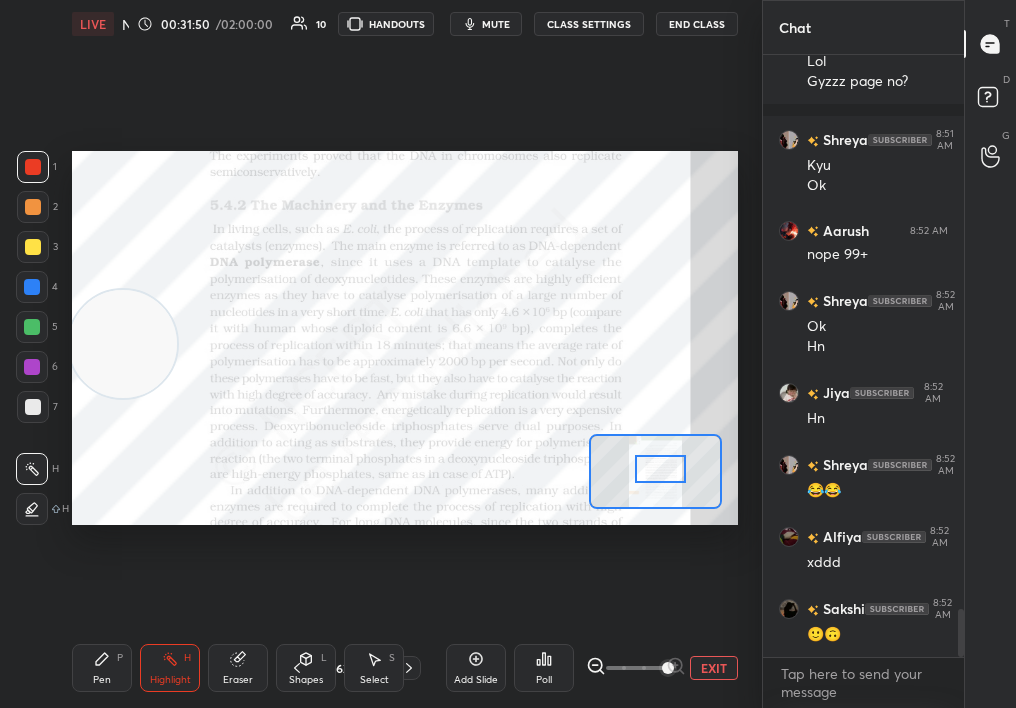 click on "Highlight" at bounding box center (170, 680) 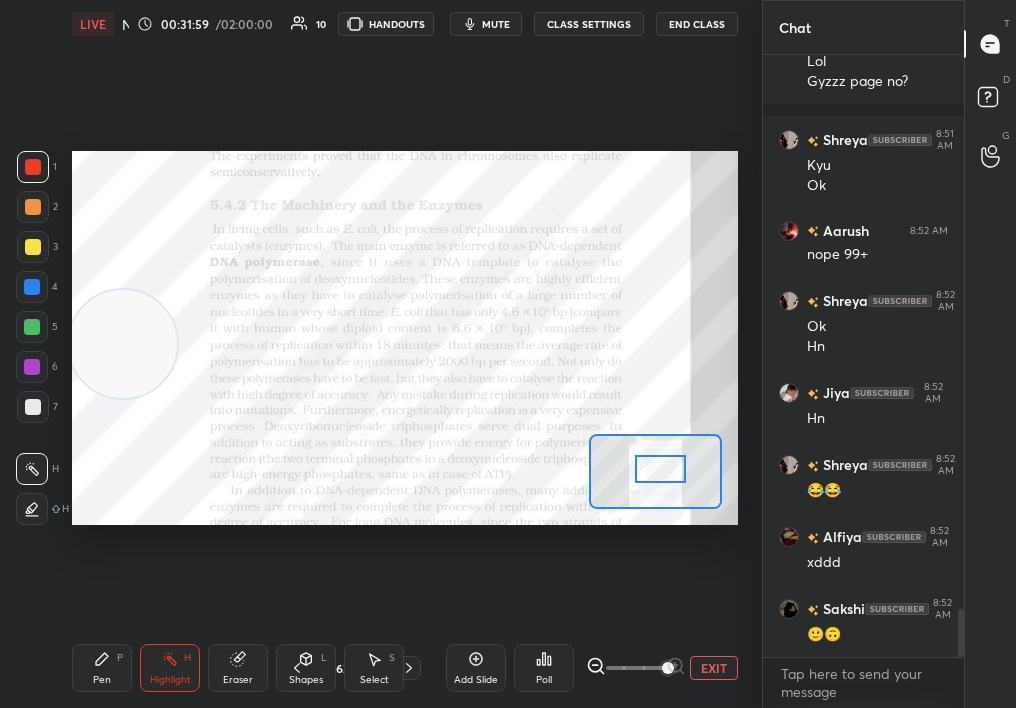 click on "Eraser" at bounding box center [238, 668] 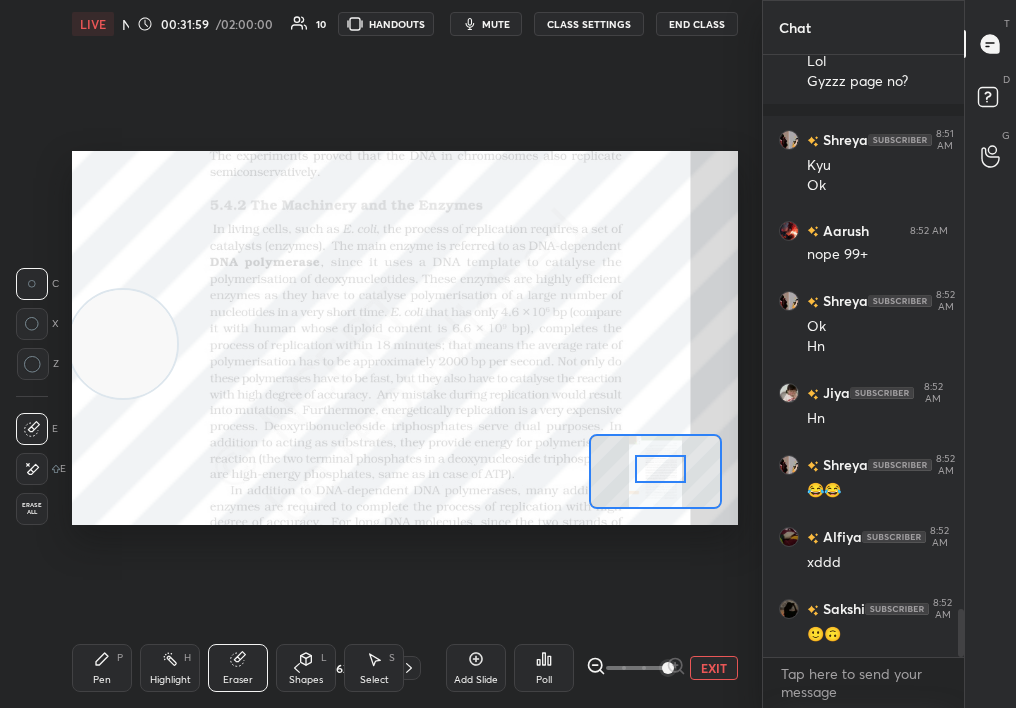 click on "Highlight H" at bounding box center [170, 668] 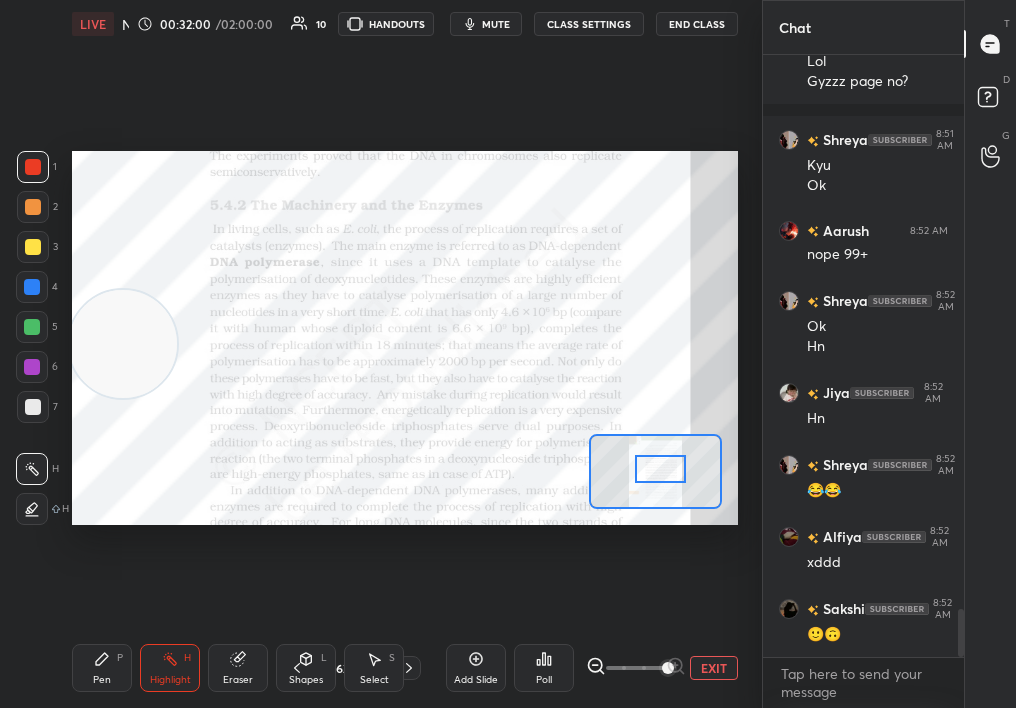 click on "Highlight H" at bounding box center [170, 668] 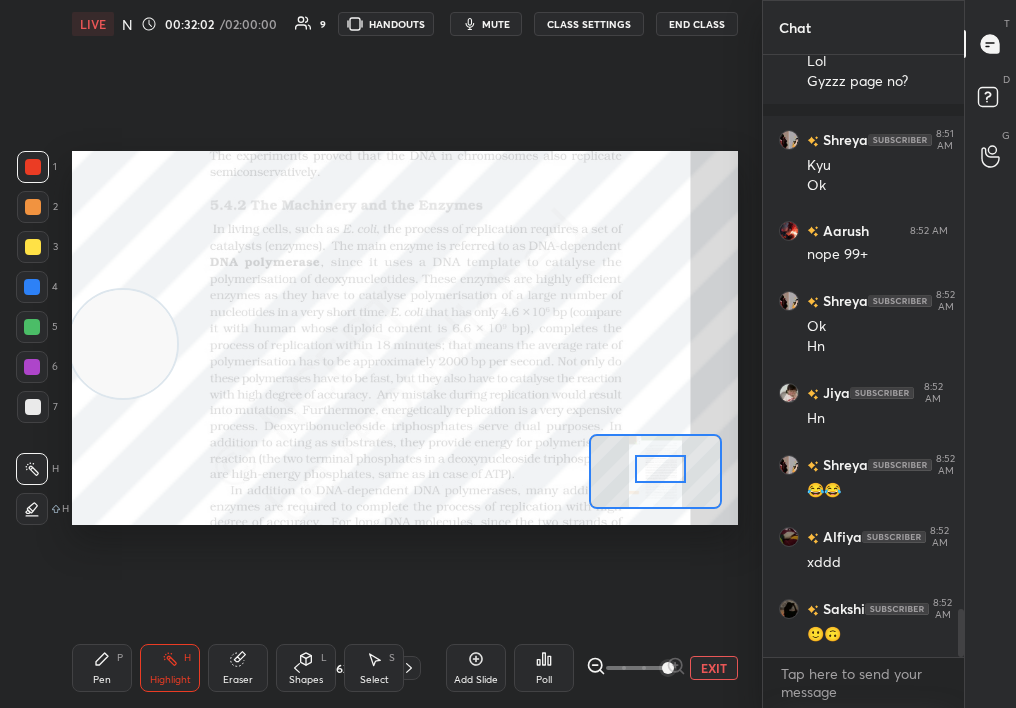 click on "Eraser" at bounding box center [238, 668] 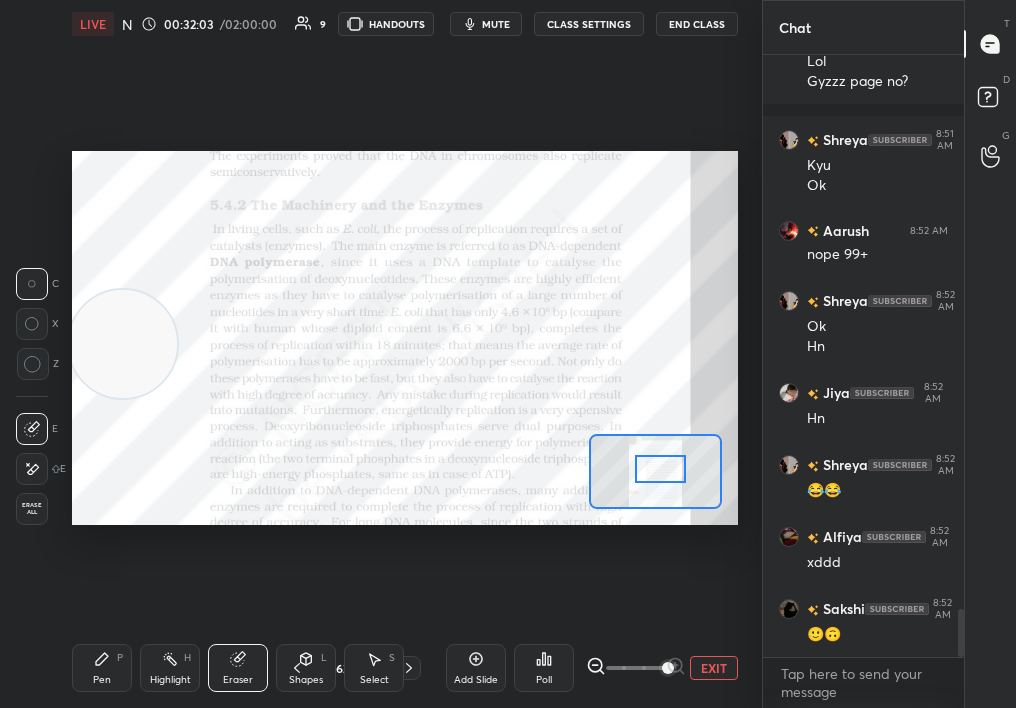 click on "Pen P Highlight H Eraser Shapes L Select S 62 / 308 Add Slide Poll EXIT" at bounding box center [405, 668] 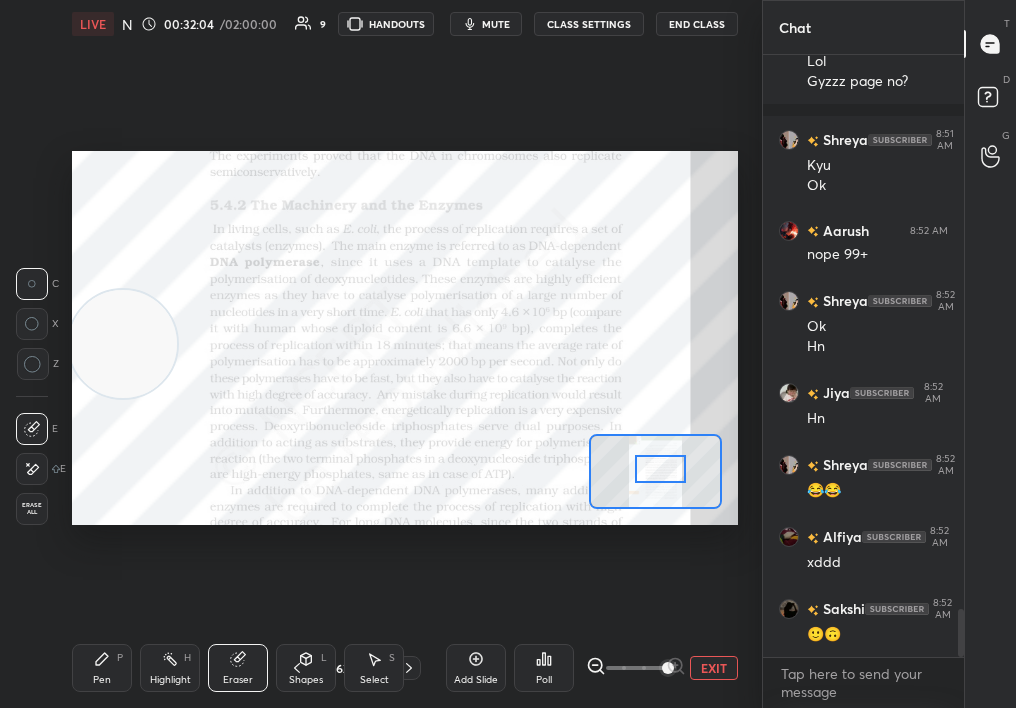 click on "Pen P" at bounding box center [102, 668] 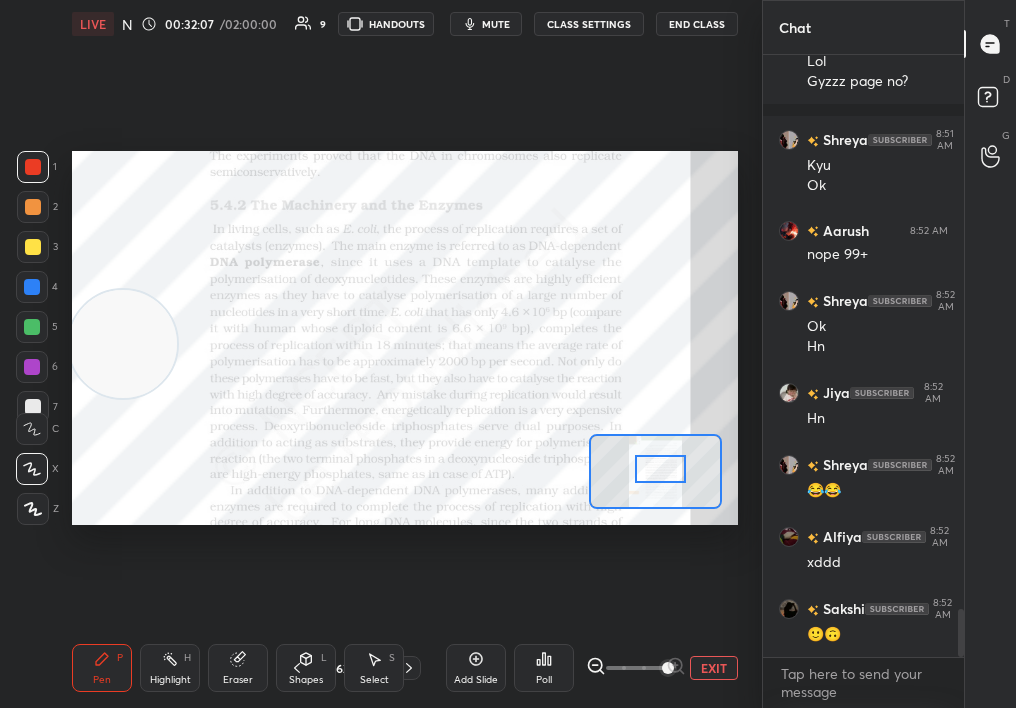 click on "Highlight H" at bounding box center (170, 668) 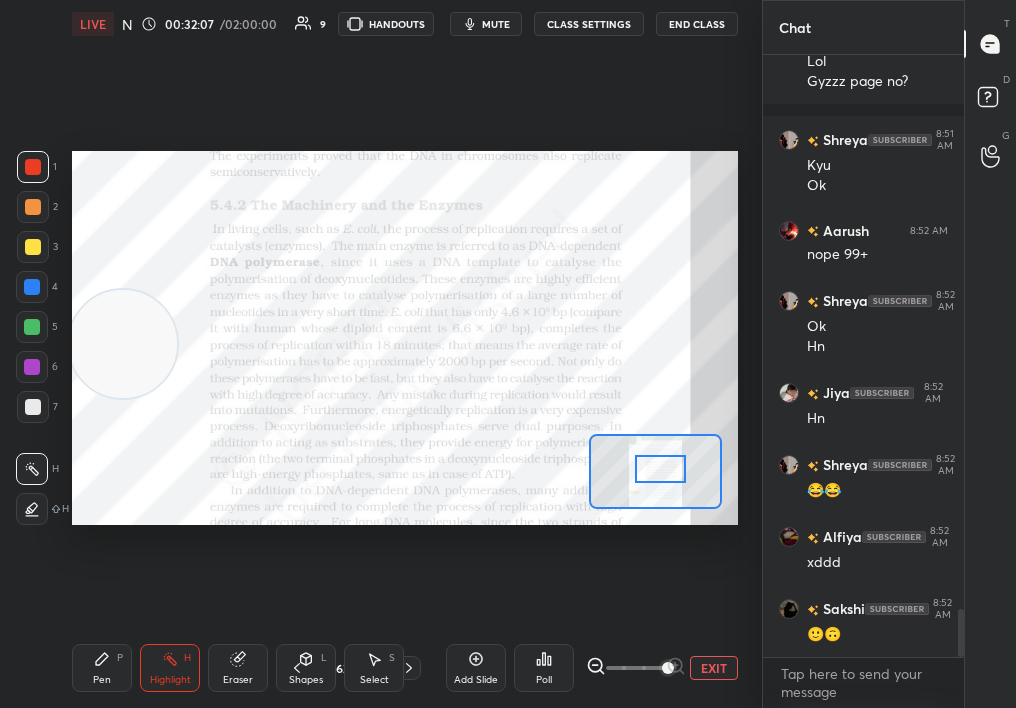 click on "Highlight H" at bounding box center [170, 668] 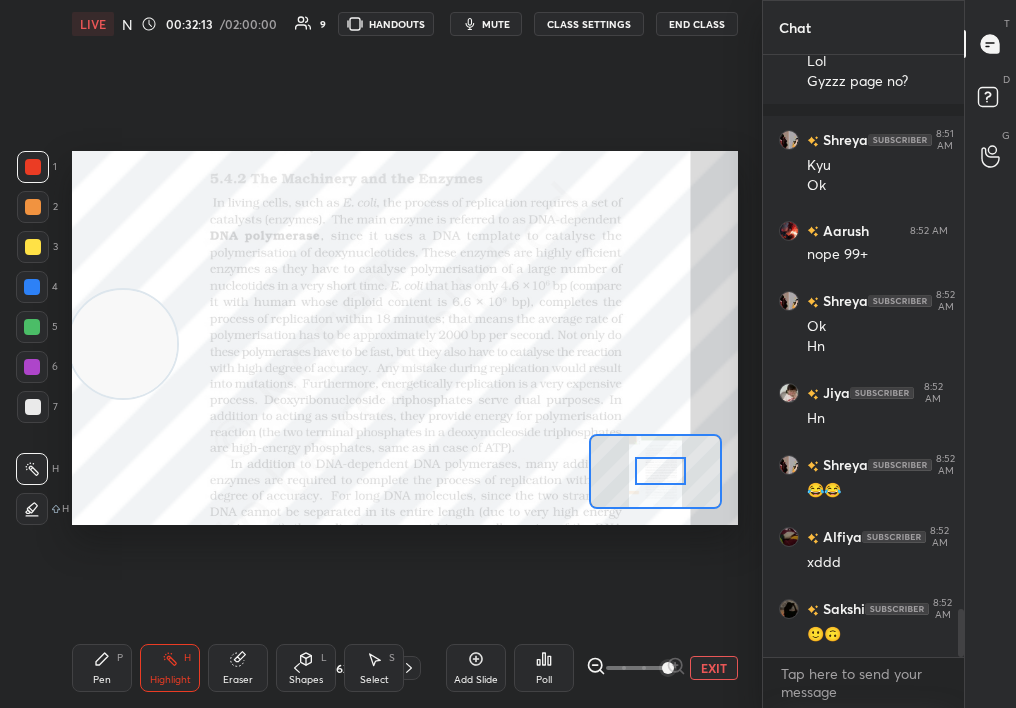 click at bounding box center (661, 471) 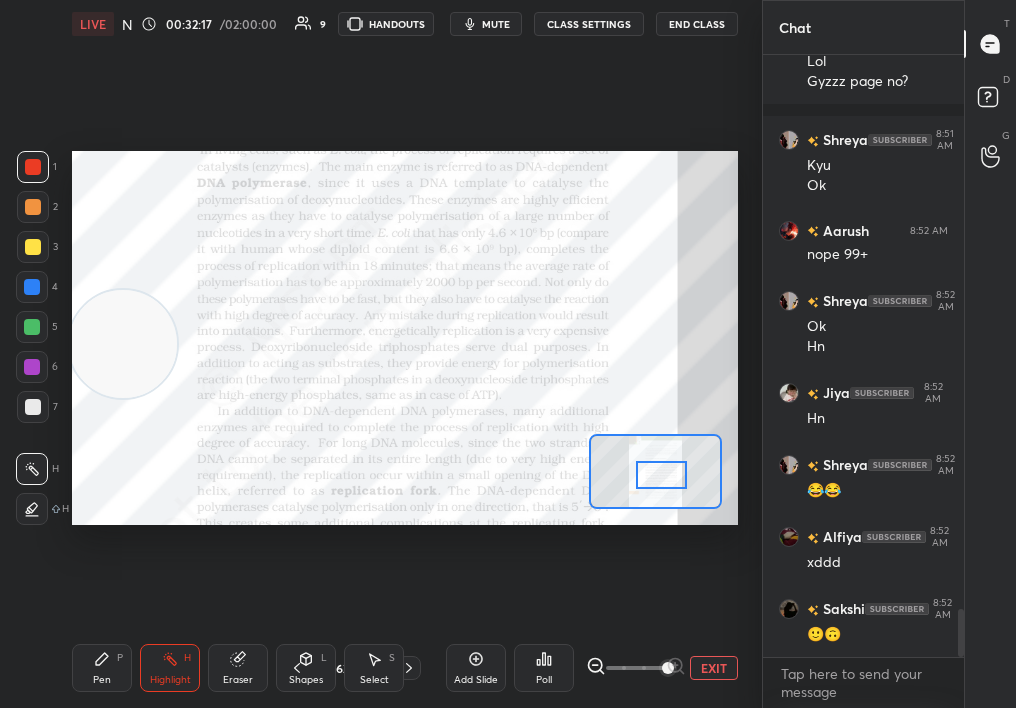 scroll, scrollTop: 6997, scrollLeft: 0, axis: vertical 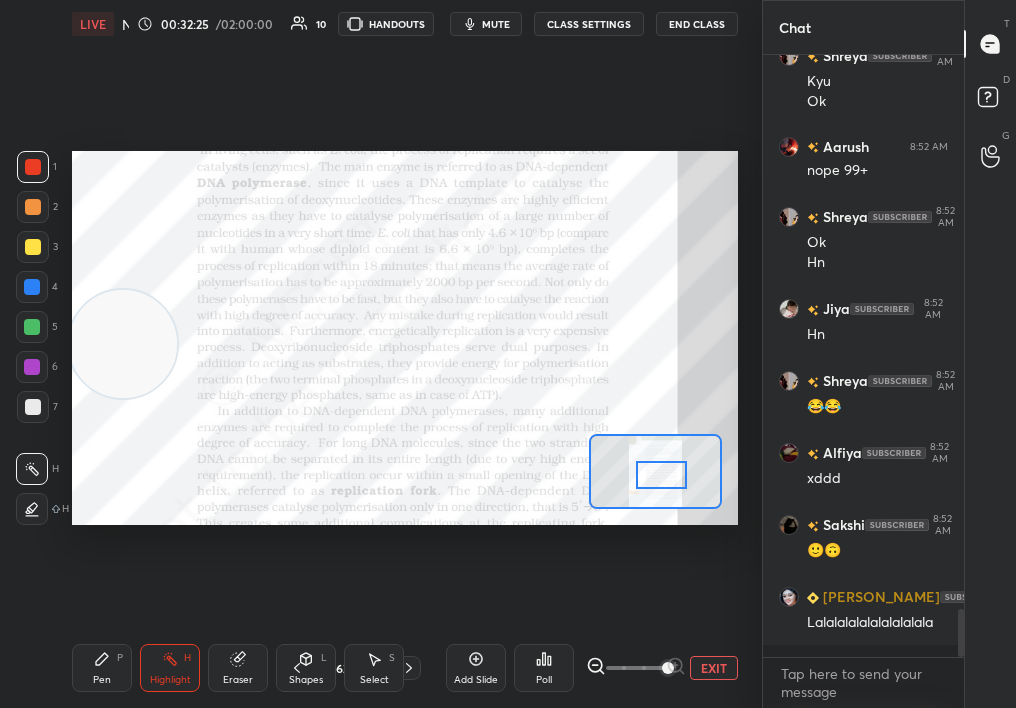 click on "Pen P" at bounding box center (102, 668) 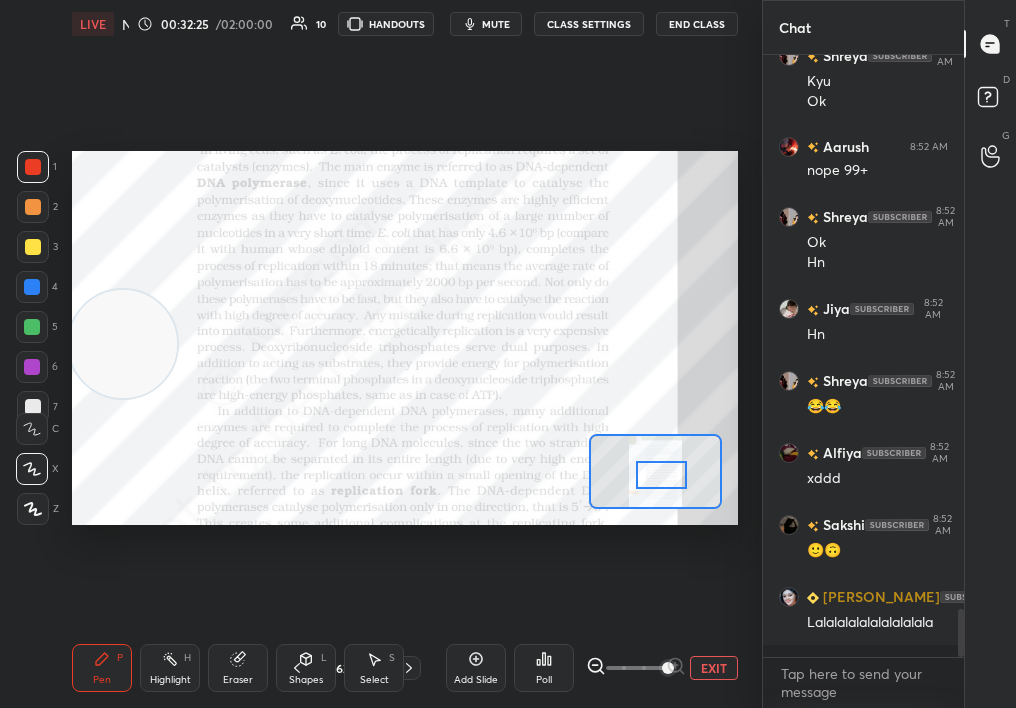 click on "Pen" at bounding box center [102, 680] 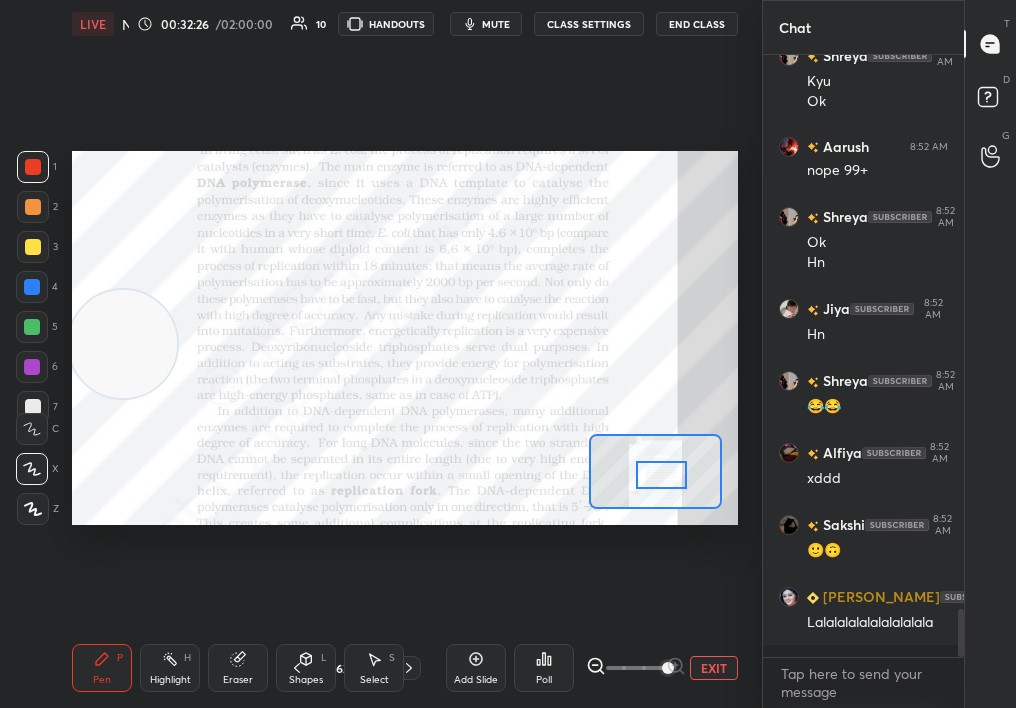 drag, startPoint x: 78, startPoint y: 613, endPoint x: 77, endPoint y: 591, distance: 22.022715 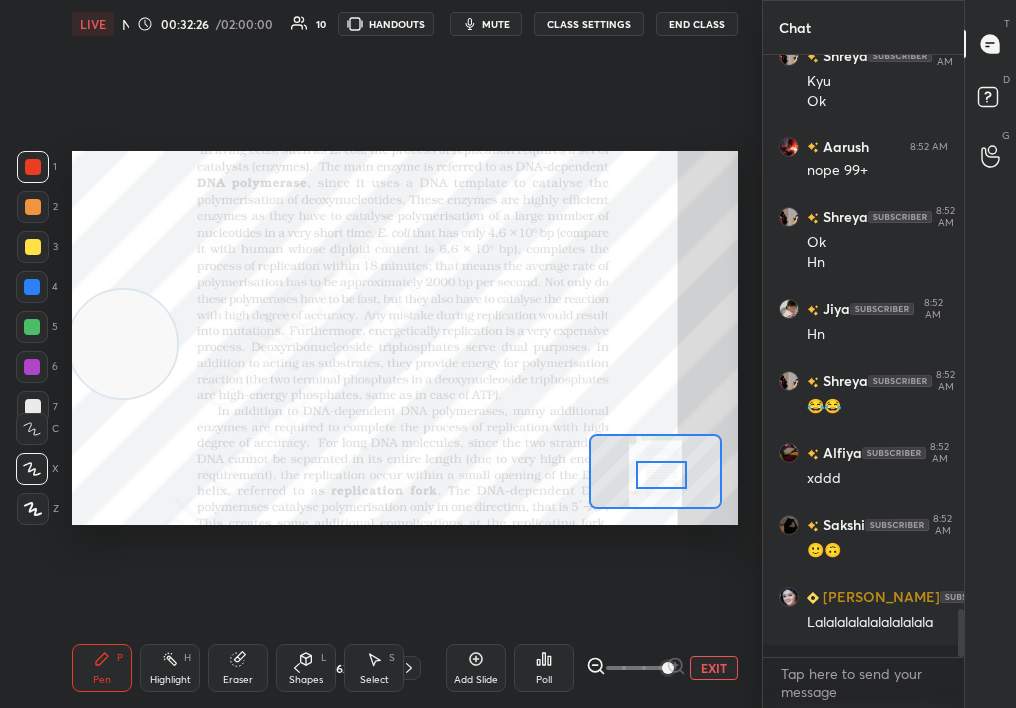 click on "LIVE NCERT Highlight Mol Bio : Replication 00:32:26 /  02:00:00 10 HANDOUTS mute CLASS SETTINGS End Class Setting up your live class Poll for   secs No correct answer Start poll Back NCERT Highlight Mol Bio : Replication [MEDICAL_DATA][PERSON_NAME] Pen P Highlight H Eraser Shapes L Select S 62 / 308 Add Slide Poll EXIT" at bounding box center [405, 354] 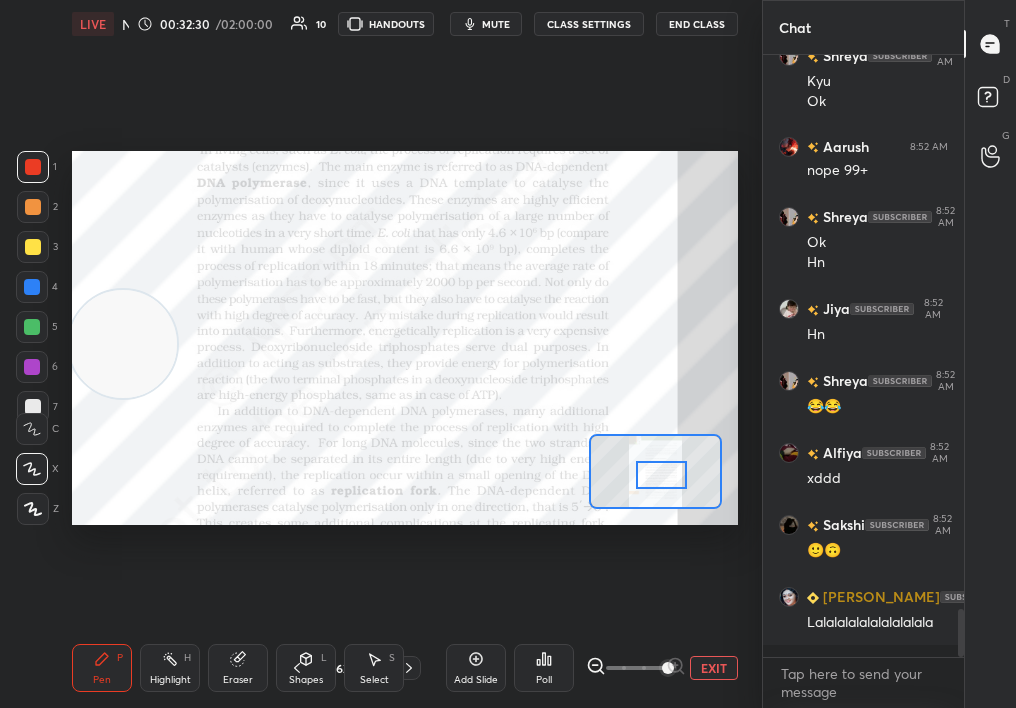 click on "P" at bounding box center (120, 658) 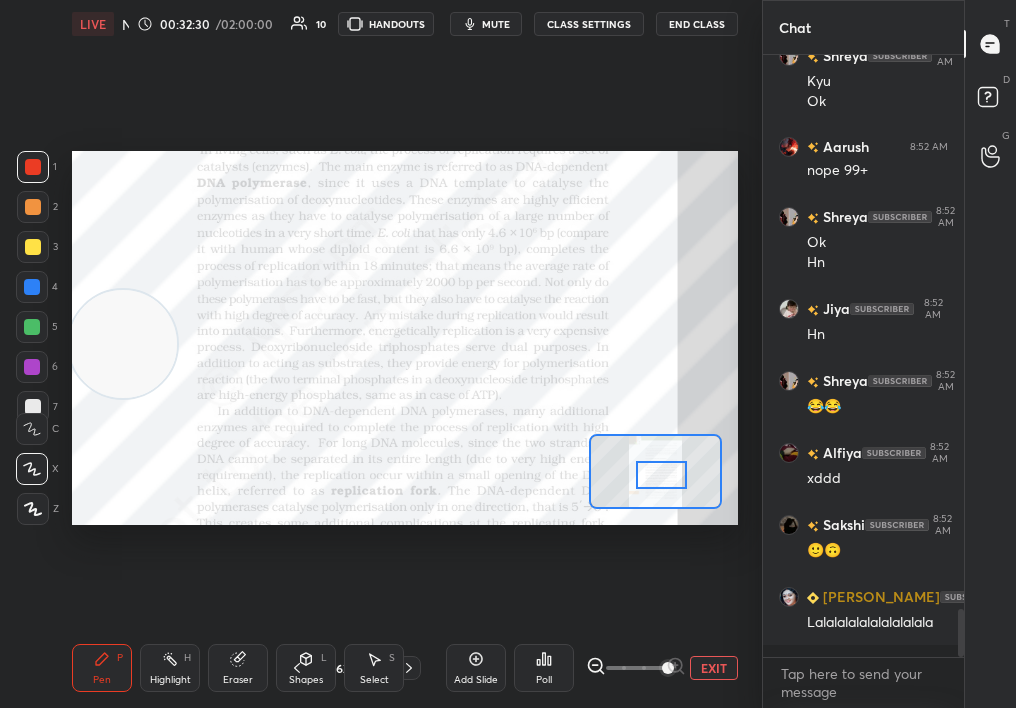 click on "Pen P" at bounding box center (102, 668) 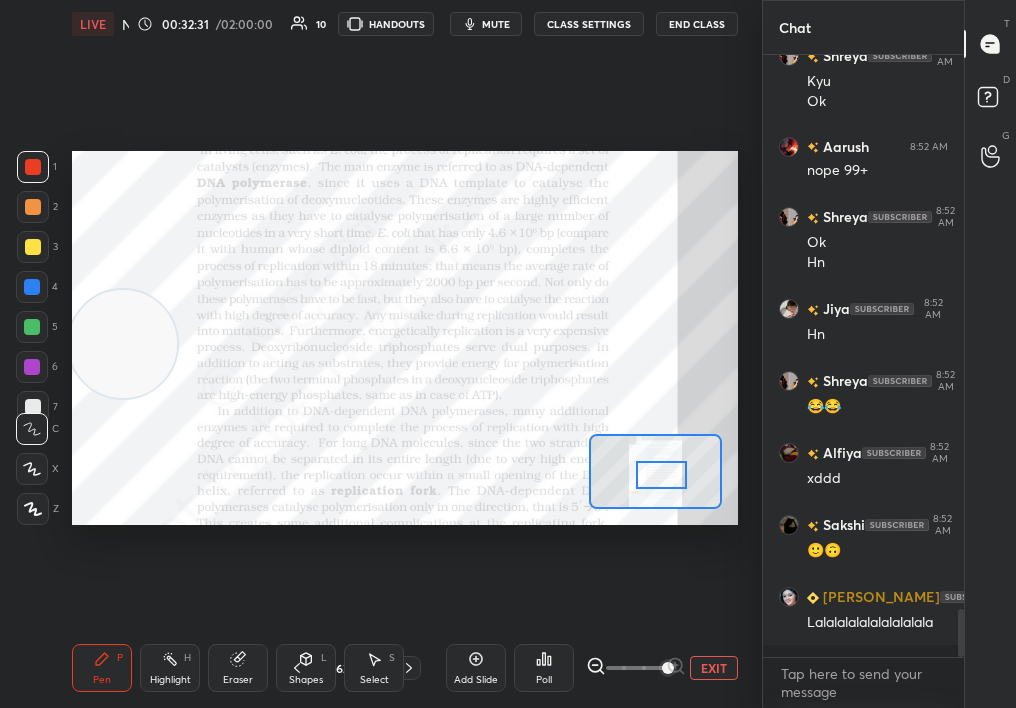 click at bounding box center [32, 429] 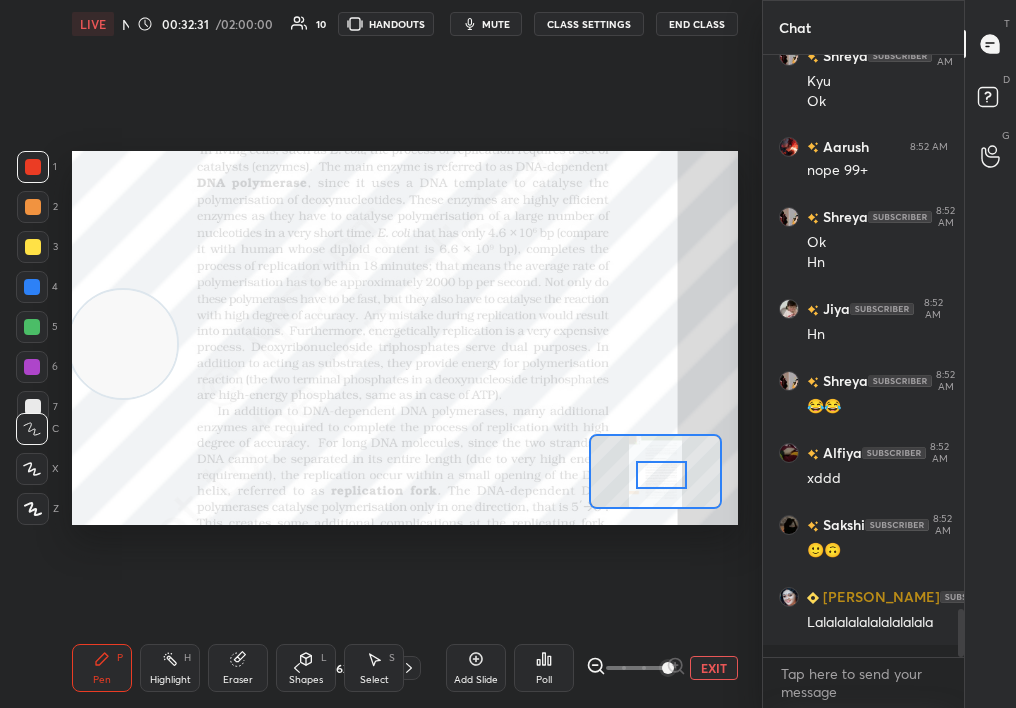 click at bounding box center [32, 367] 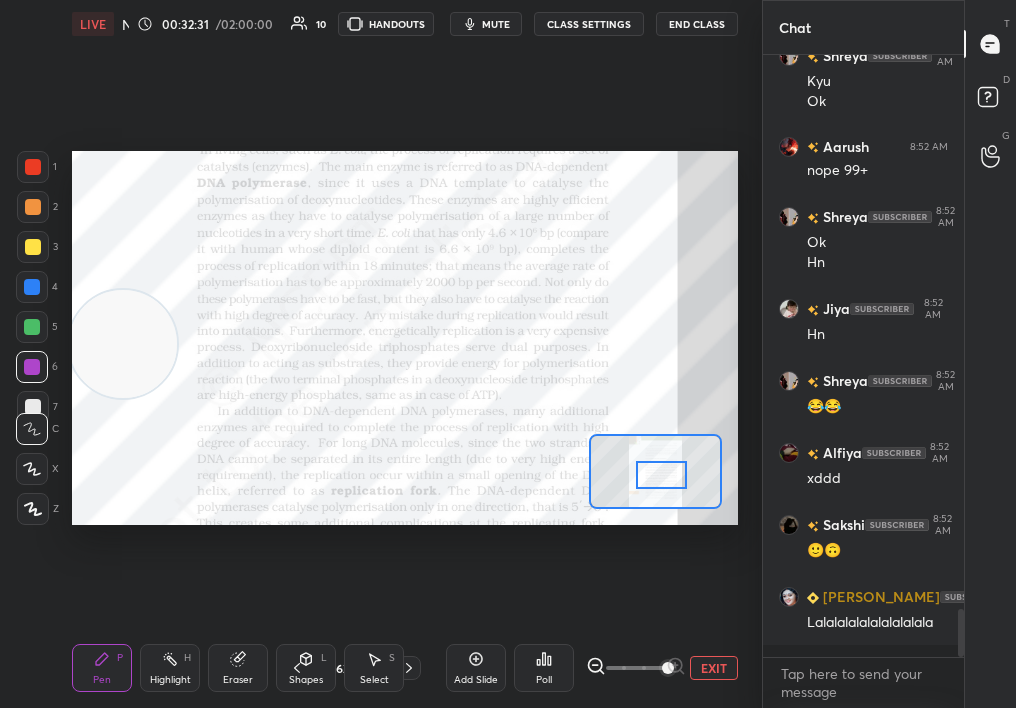 click at bounding box center (32, 367) 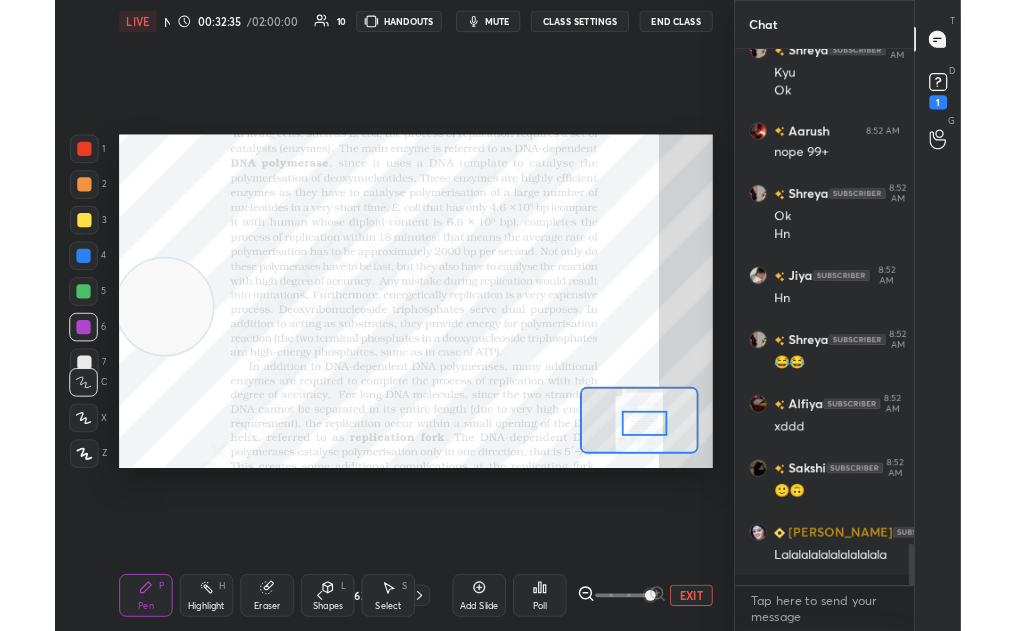 scroll, scrollTop: 7099, scrollLeft: 0, axis: vertical 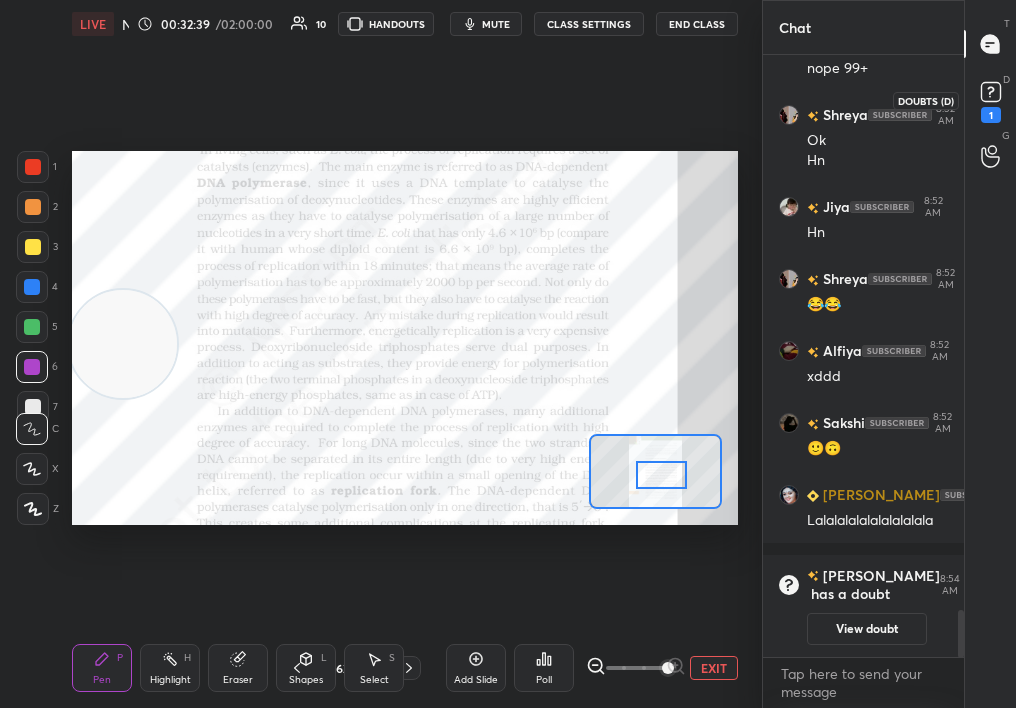 click on "1" at bounding box center [991, 100] 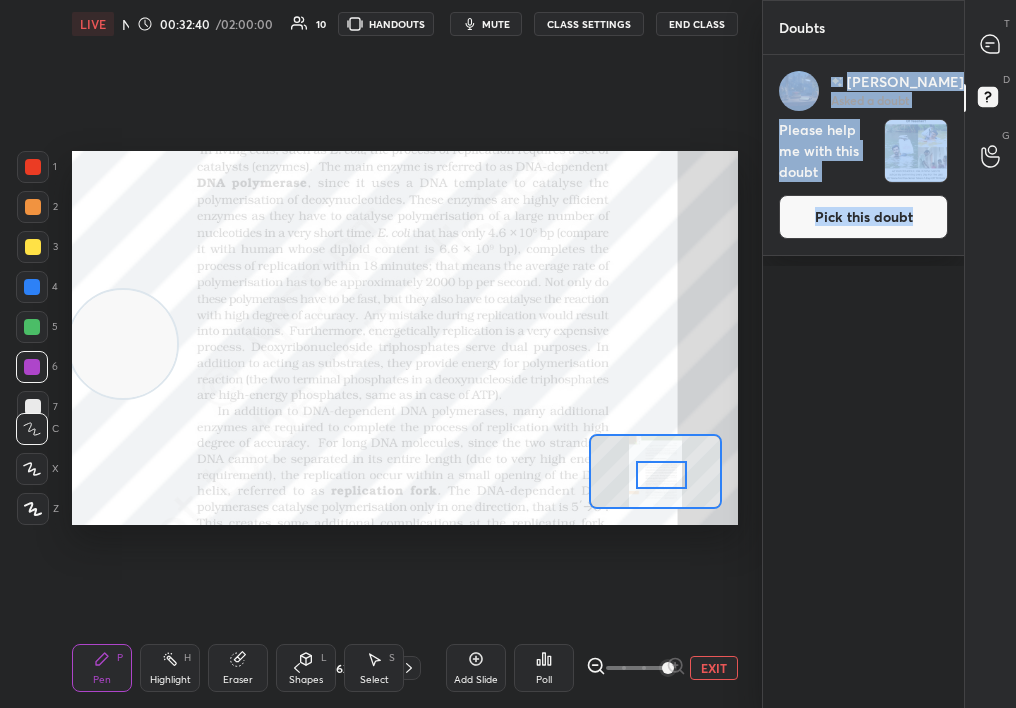 drag, startPoint x: 844, startPoint y: 265, endPoint x: 836, endPoint y: 257, distance: 11.313708 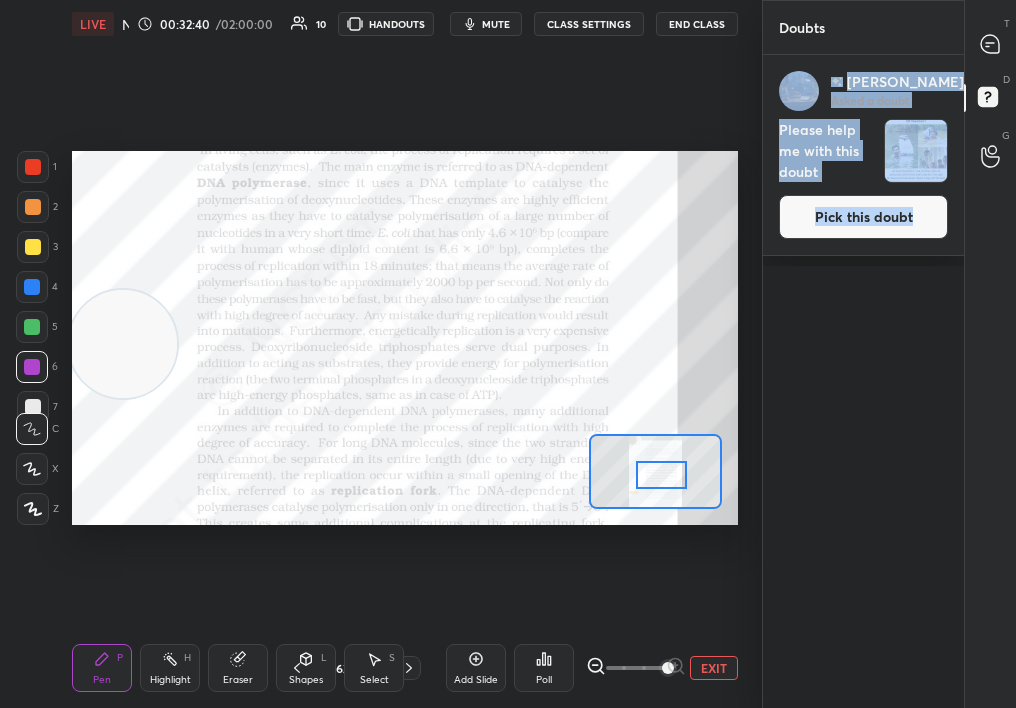 click on "[PERSON_NAME] Asked a doubt 1 Please help me with this doubt Pick this doubt" at bounding box center (863, 381) 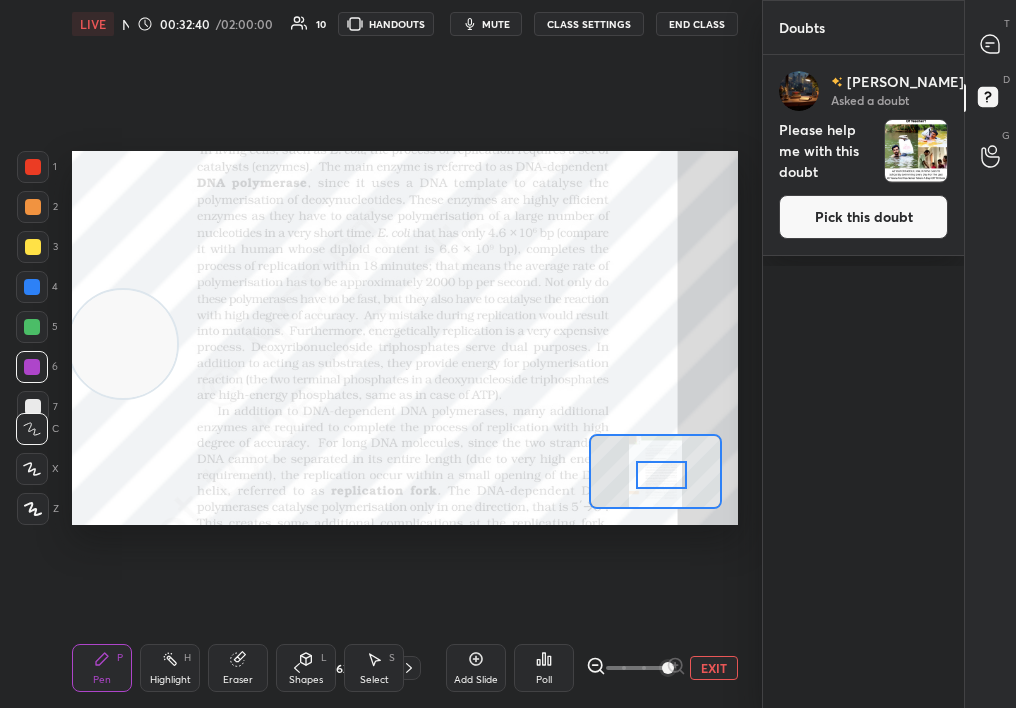 drag, startPoint x: 828, startPoint y: 234, endPoint x: 836, endPoint y: 245, distance: 13.601471 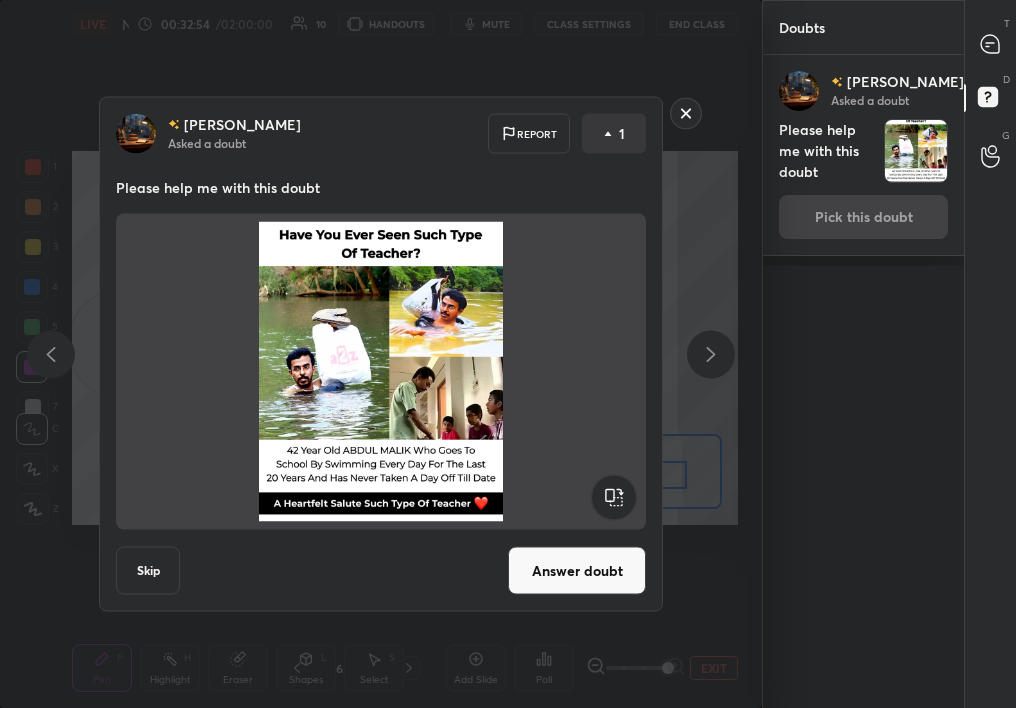 click on "[PERSON_NAME] Asked a doubt Report 1 Please help me with this doubt Skip Answer doubt" at bounding box center [381, 354] 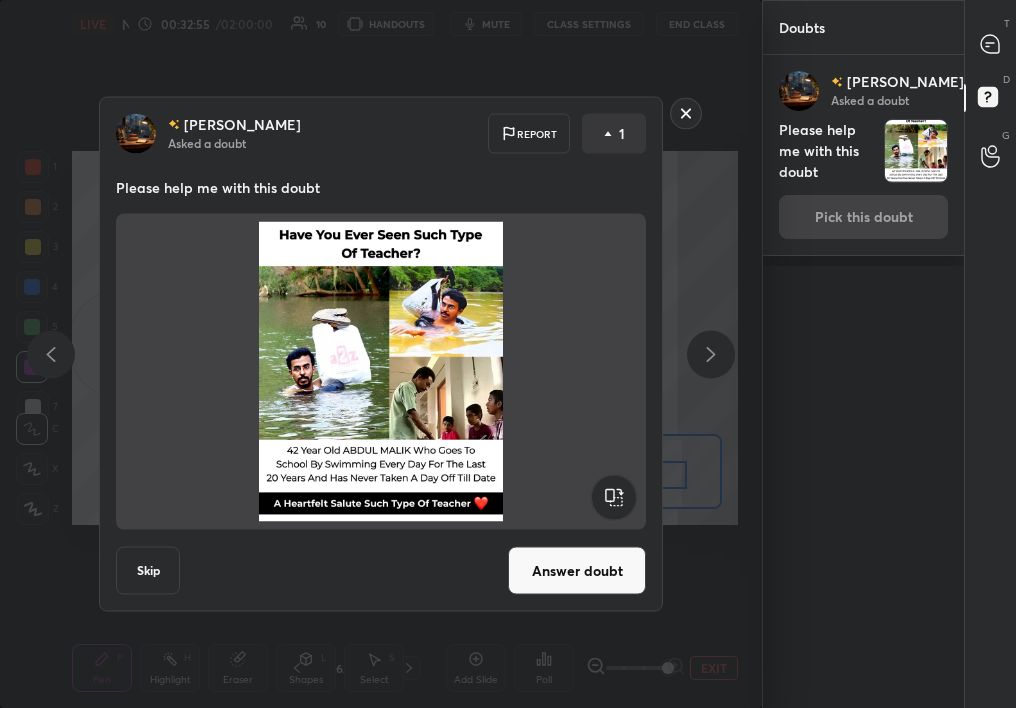 click on "[PERSON_NAME] Asked a doubt Report 1 Please help me with this doubt Skip Answer doubt" at bounding box center (381, 354) 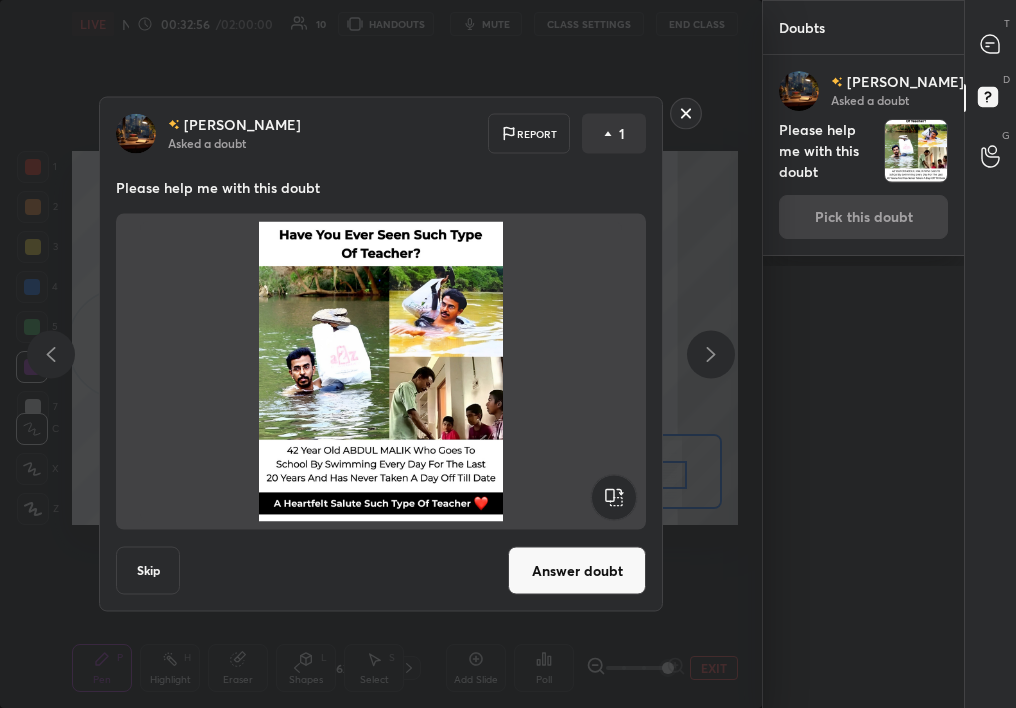 click 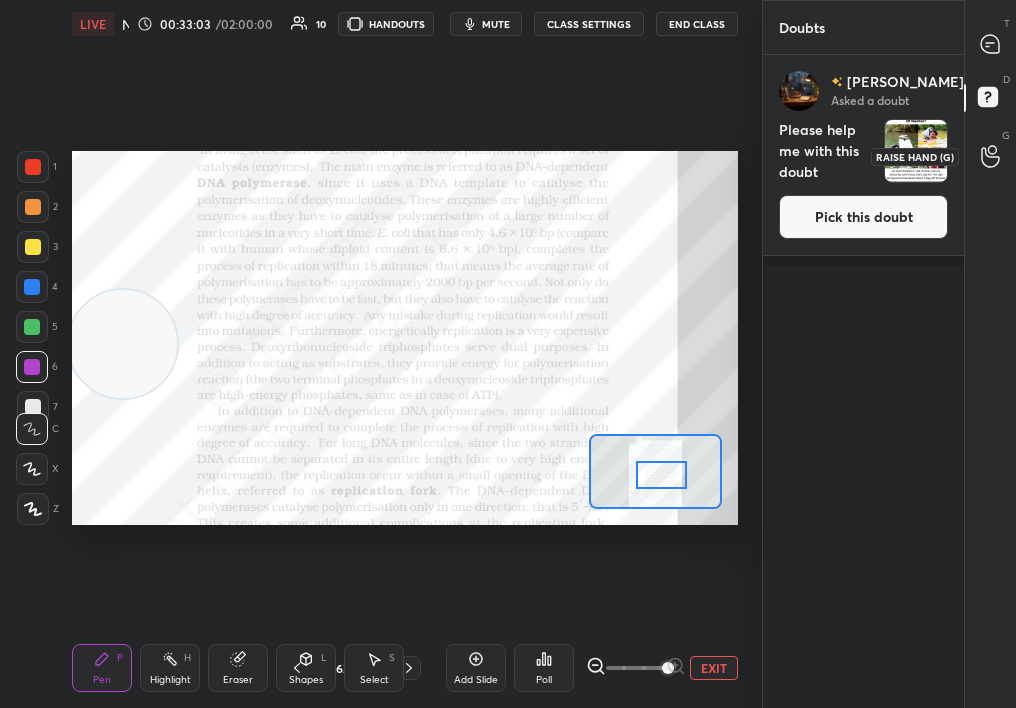 click at bounding box center (991, 156) 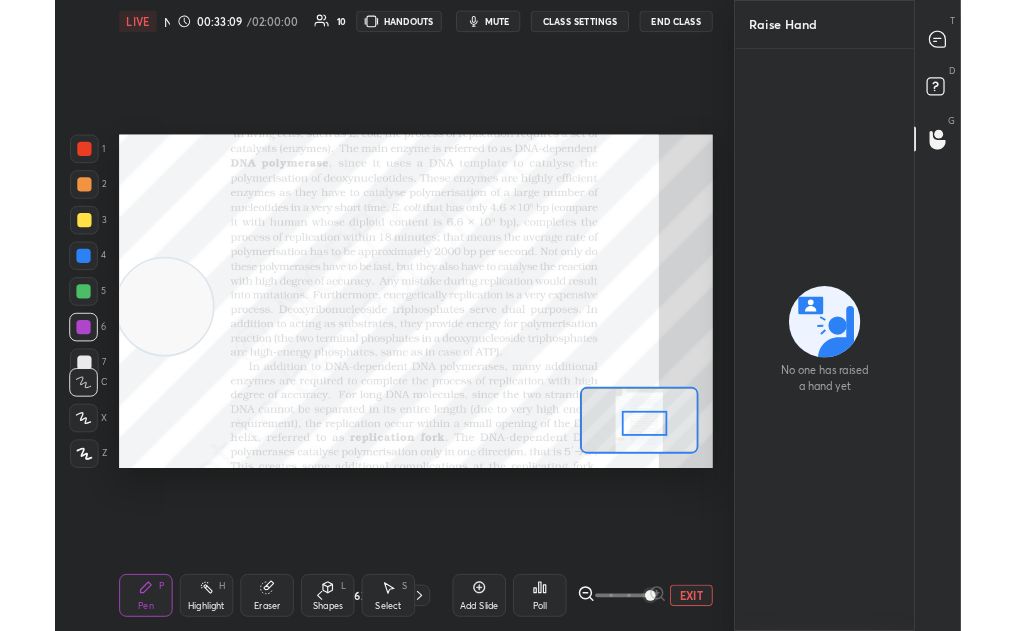 scroll, scrollTop: 503, scrollLeft: 682, axis: both 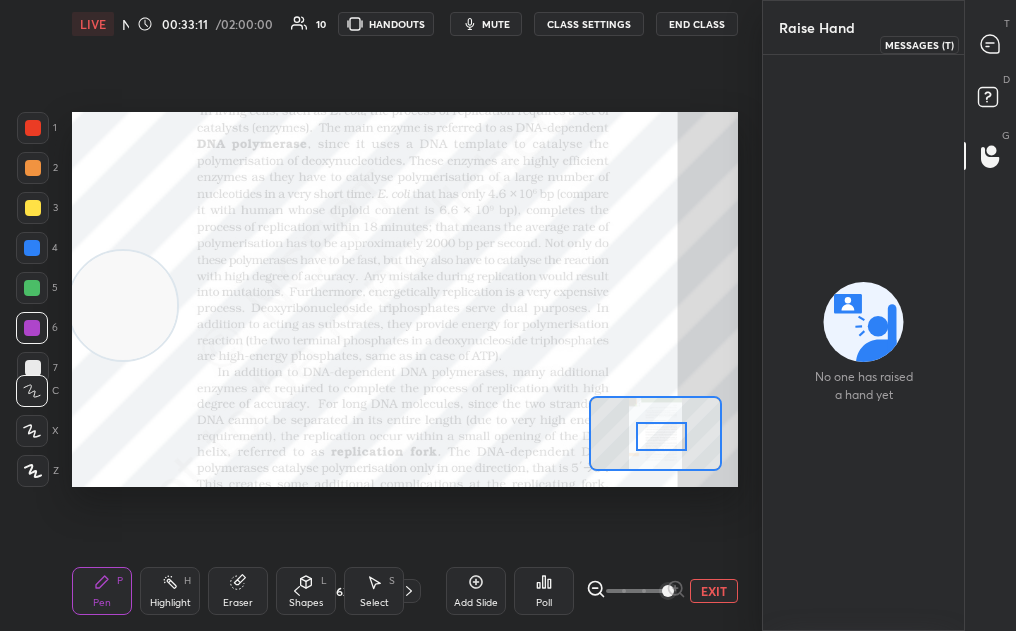 click at bounding box center (991, 44) 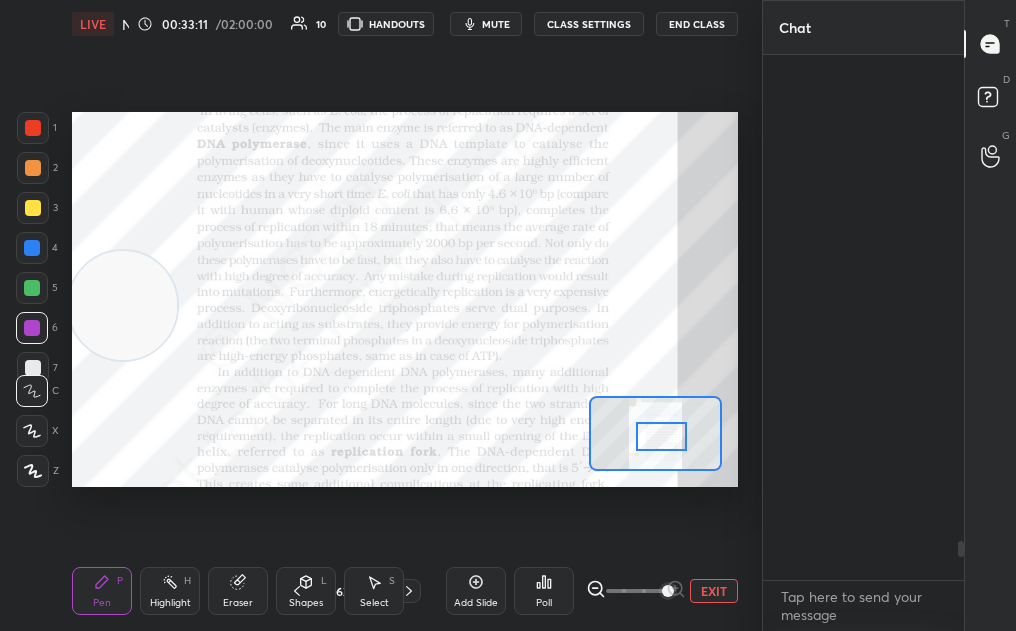 scroll, scrollTop: 570, scrollLeft: 195, axis: both 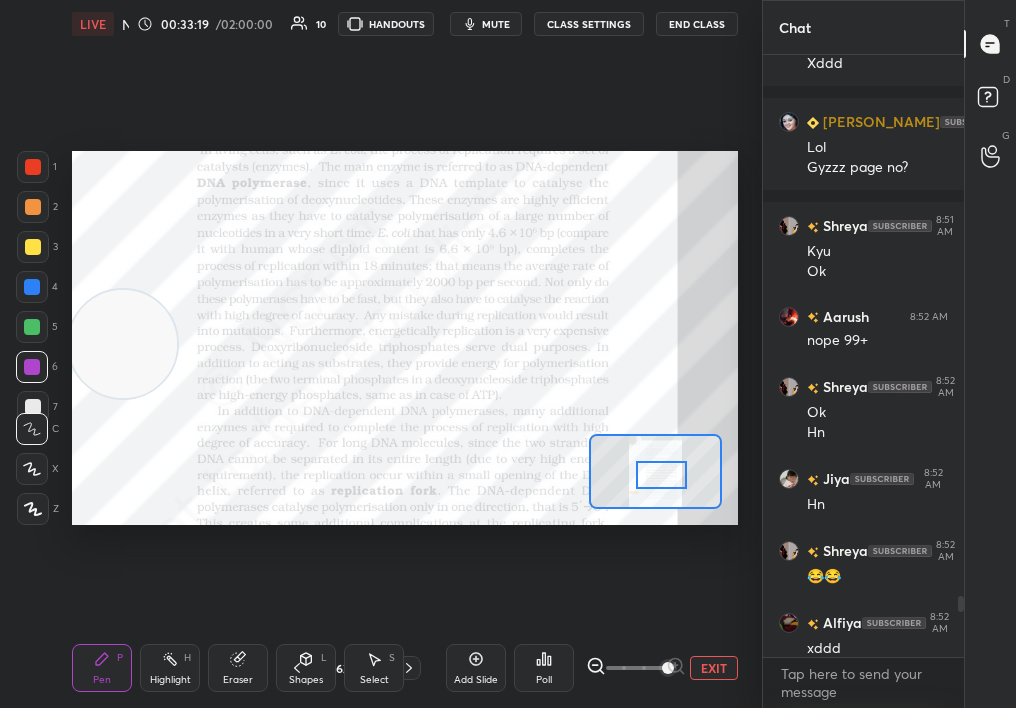 click on "Highlight" at bounding box center [170, 680] 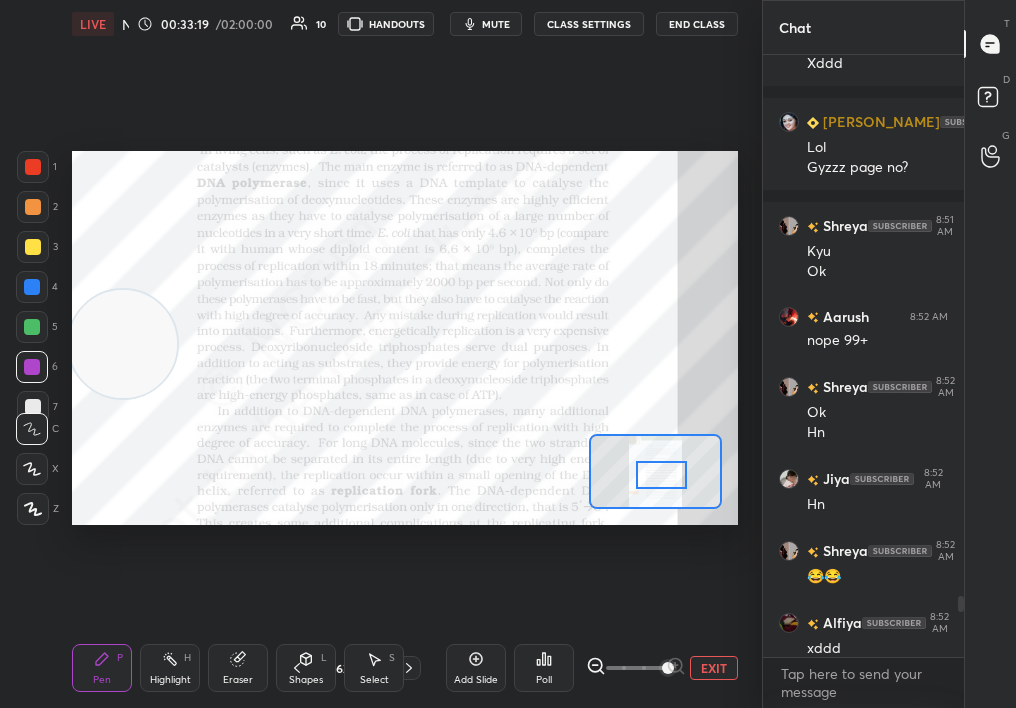 click on "Highlight H" at bounding box center [170, 668] 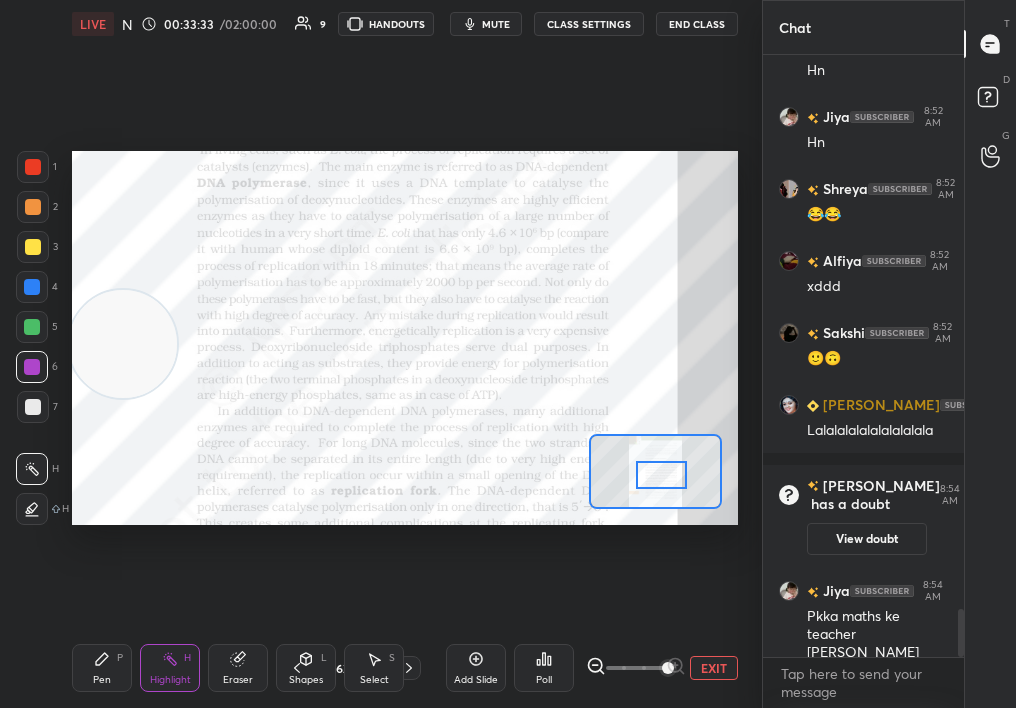 scroll, scrollTop: 7026, scrollLeft: 0, axis: vertical 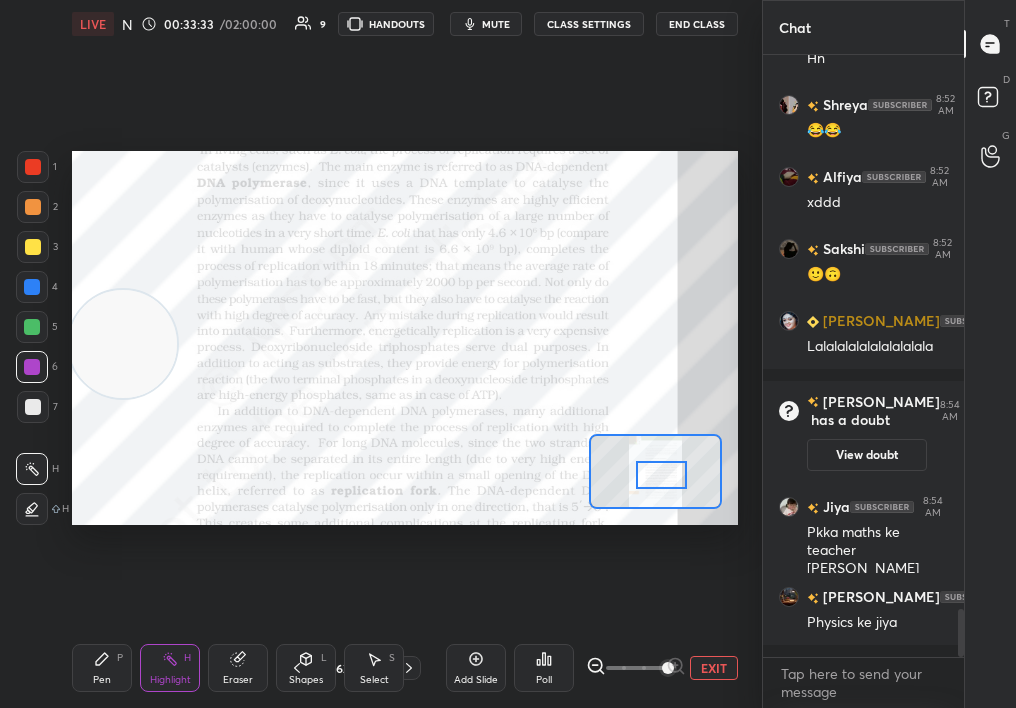 click on "Pen P" at bounding box center [102, 668] 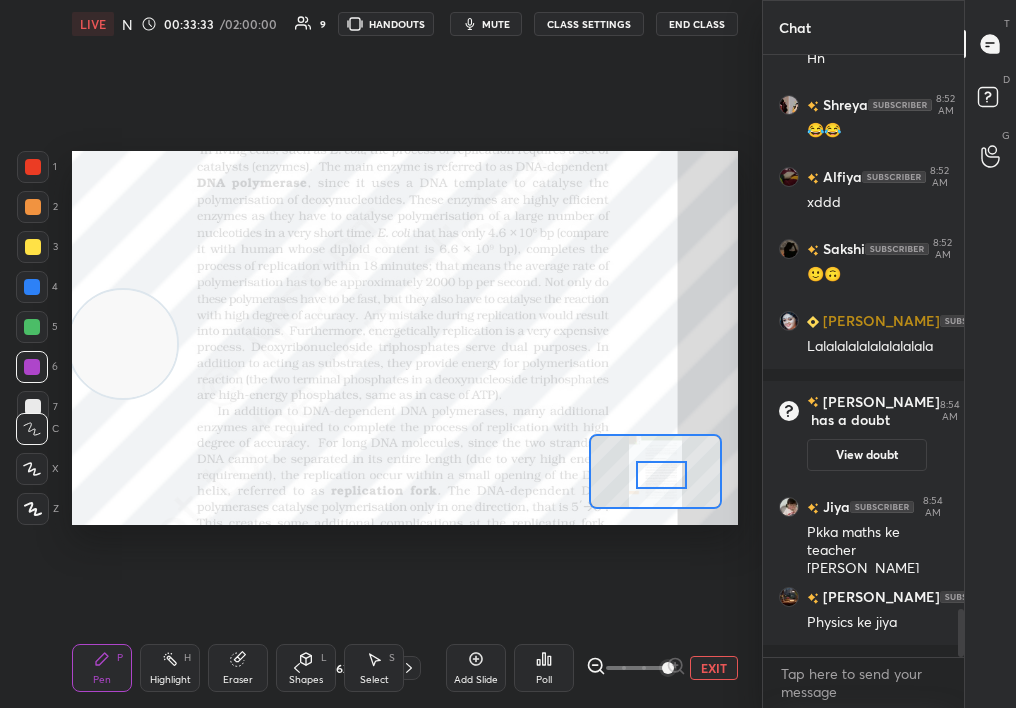 click on "Pen" at bounding box center [102, 680] 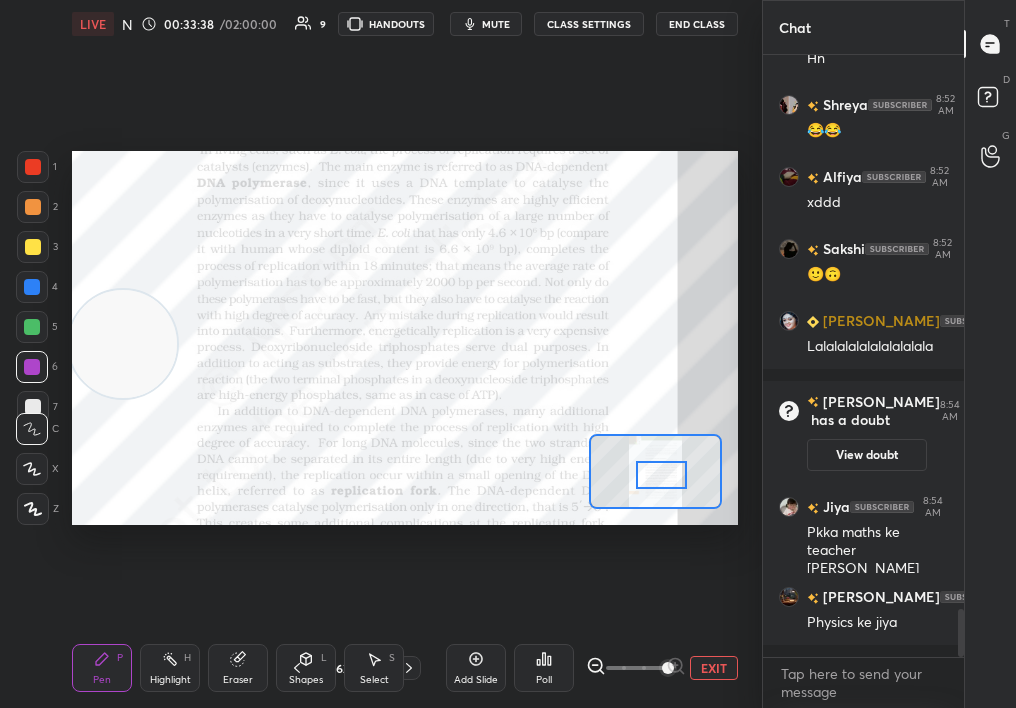 click on "Highlight H" at bounding box center [170, 668] 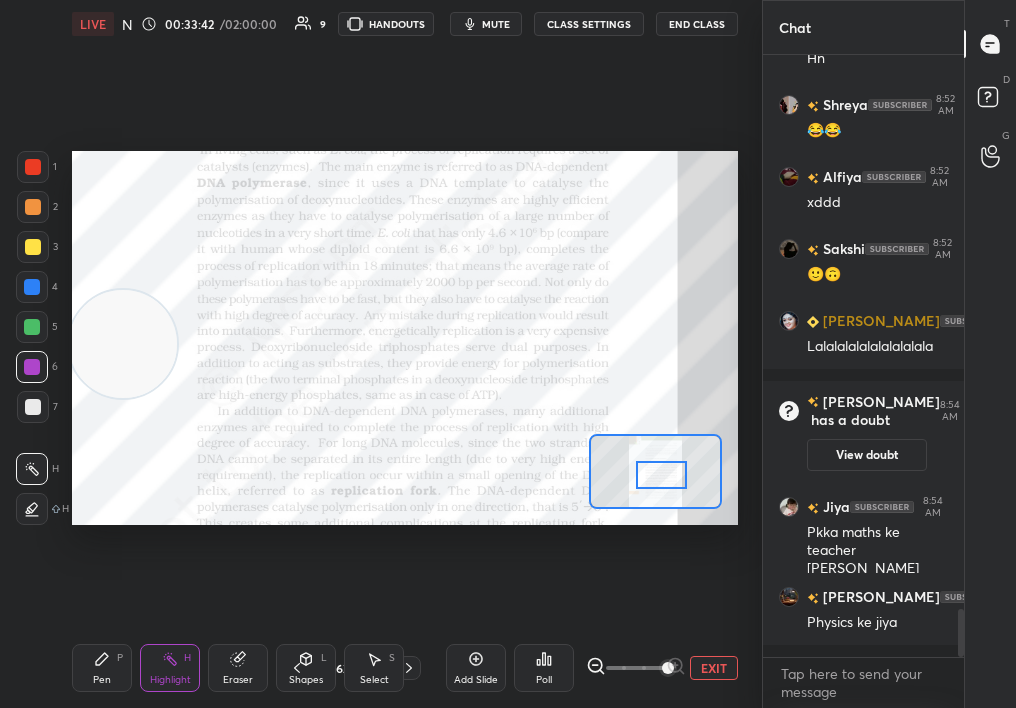 click on "Pen P" at bounding box center [102, 668] 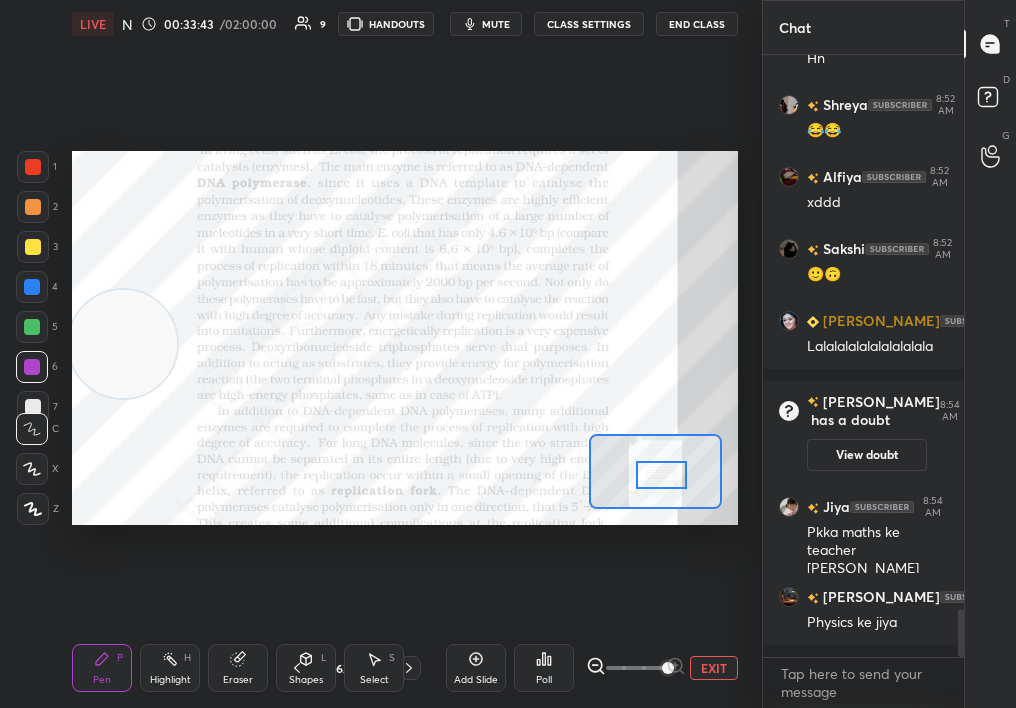 click on "Pen P" at bounding box center (102, 668) 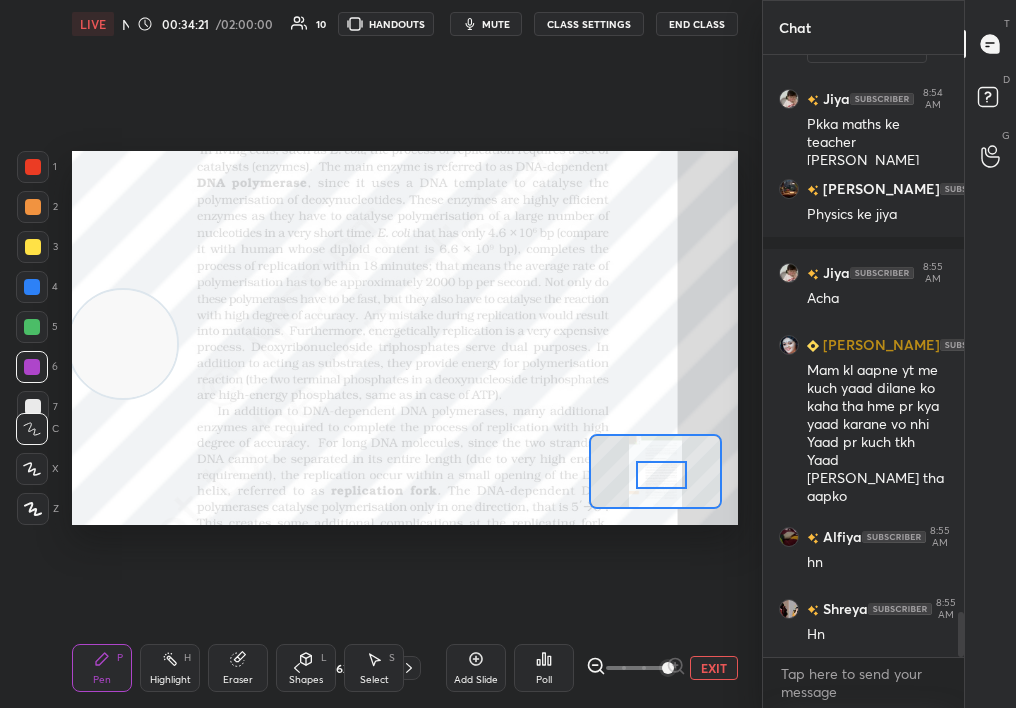 scroll, scrollTop: 7482, scrollLeft: 0, axis: vertical 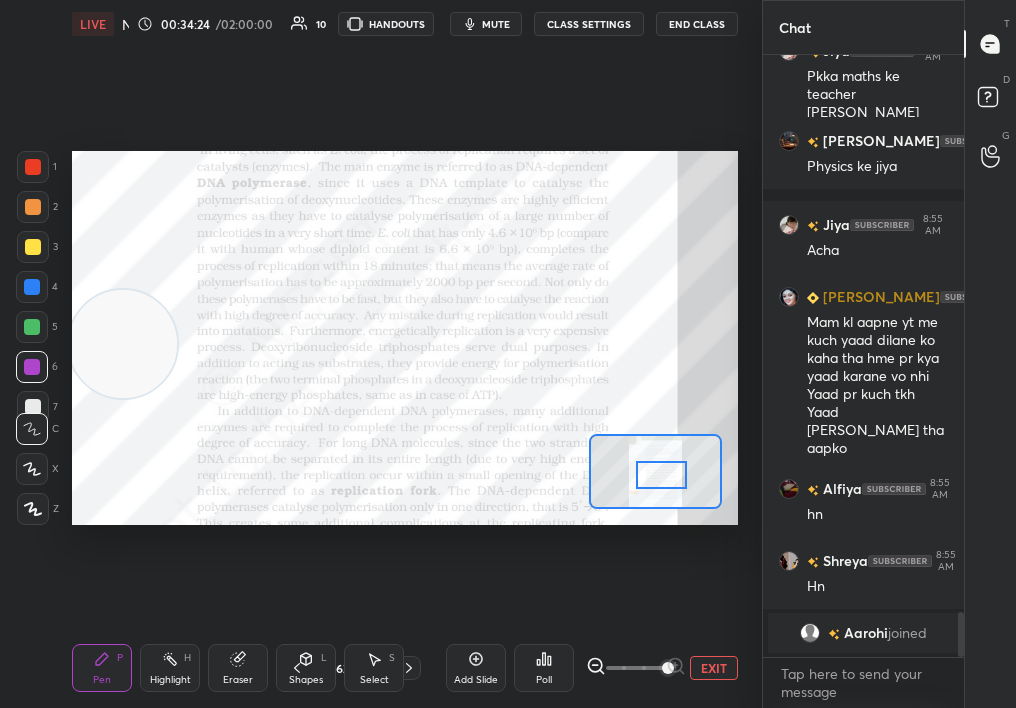 click on "Highlight H" at bounding box center (170, 668) 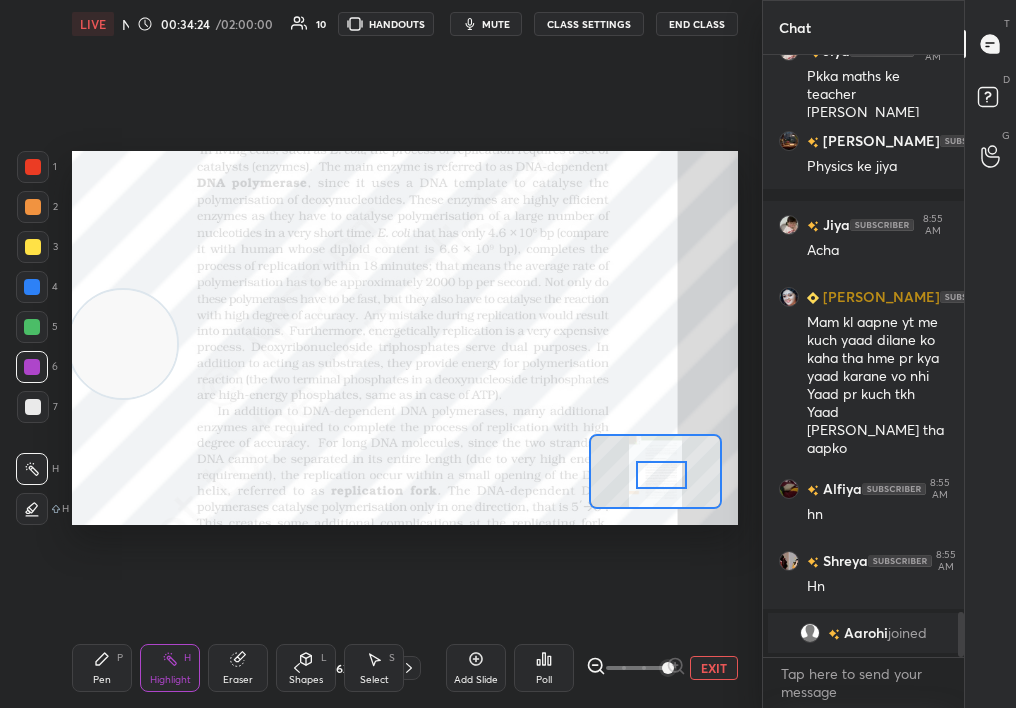 click on "Highlight H" at bounding box center (170, 668) 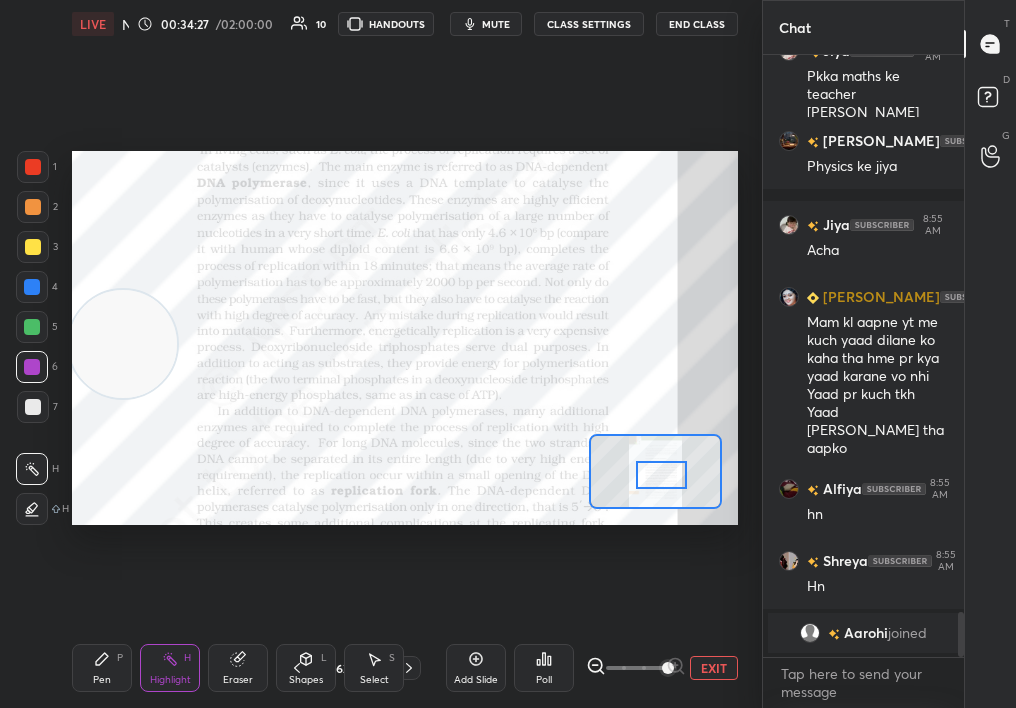 scroll, scrollTop: 6686, scrollLeft: 0, axis: vertical 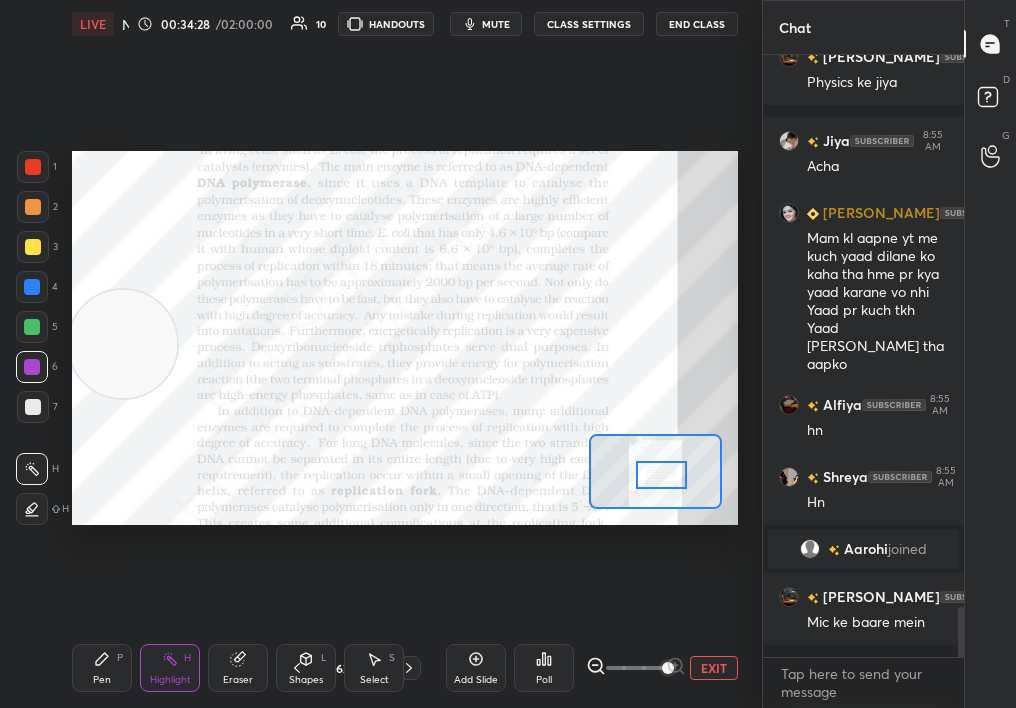 click on "Pen P" at bounding box center (102, 668) 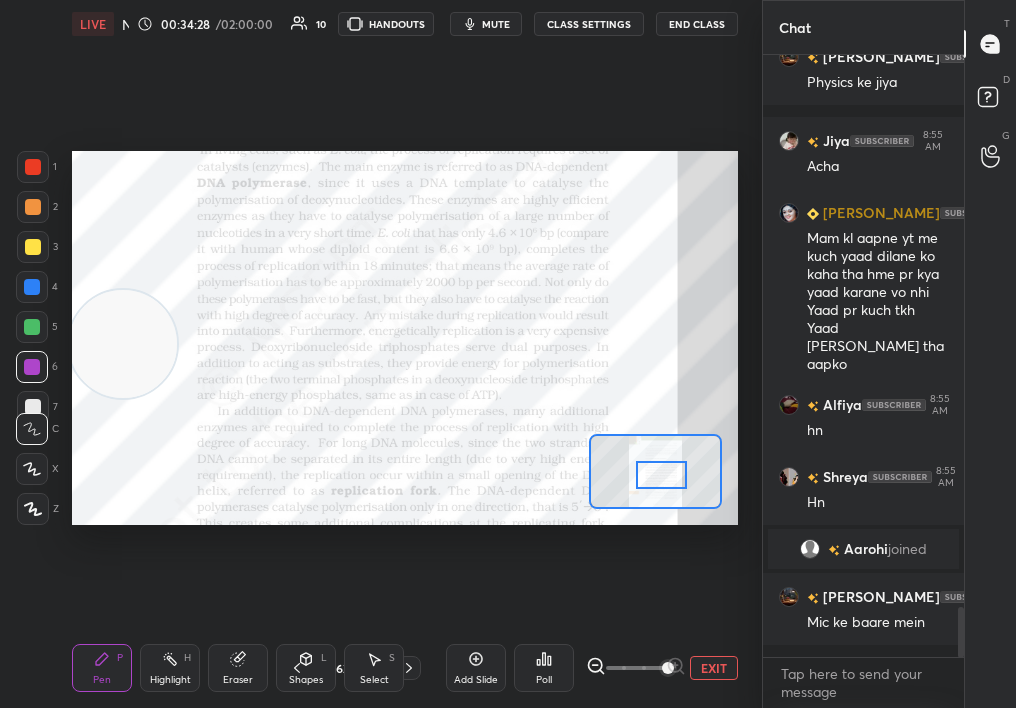 click on "Pen P" at bounding box center [102, 668] 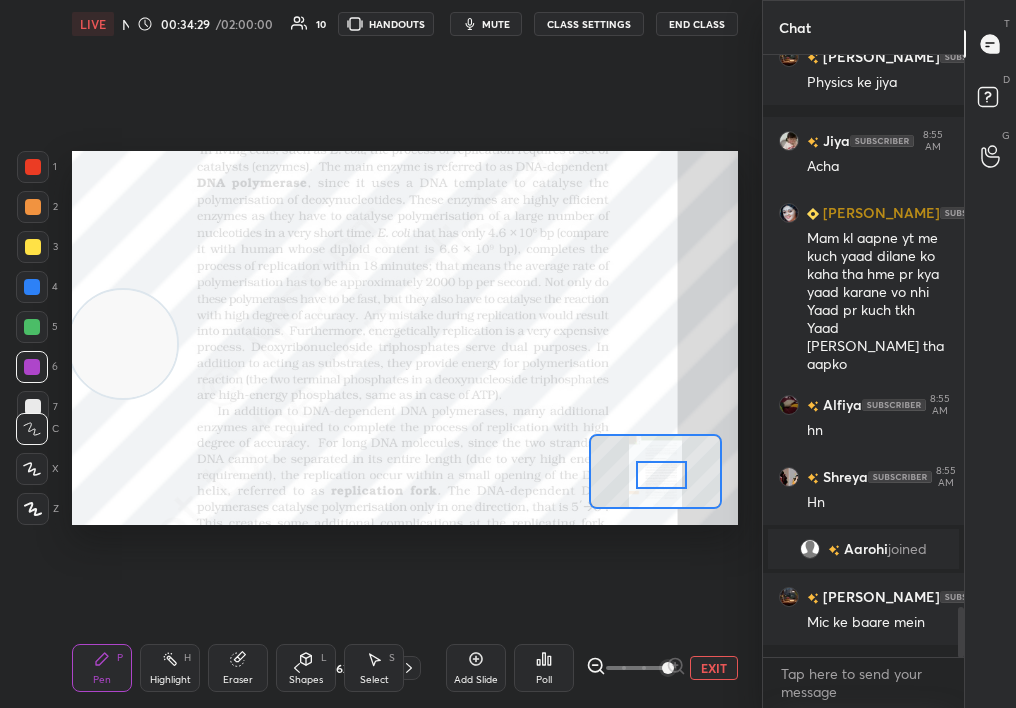 click at bounding box center (33, 167) 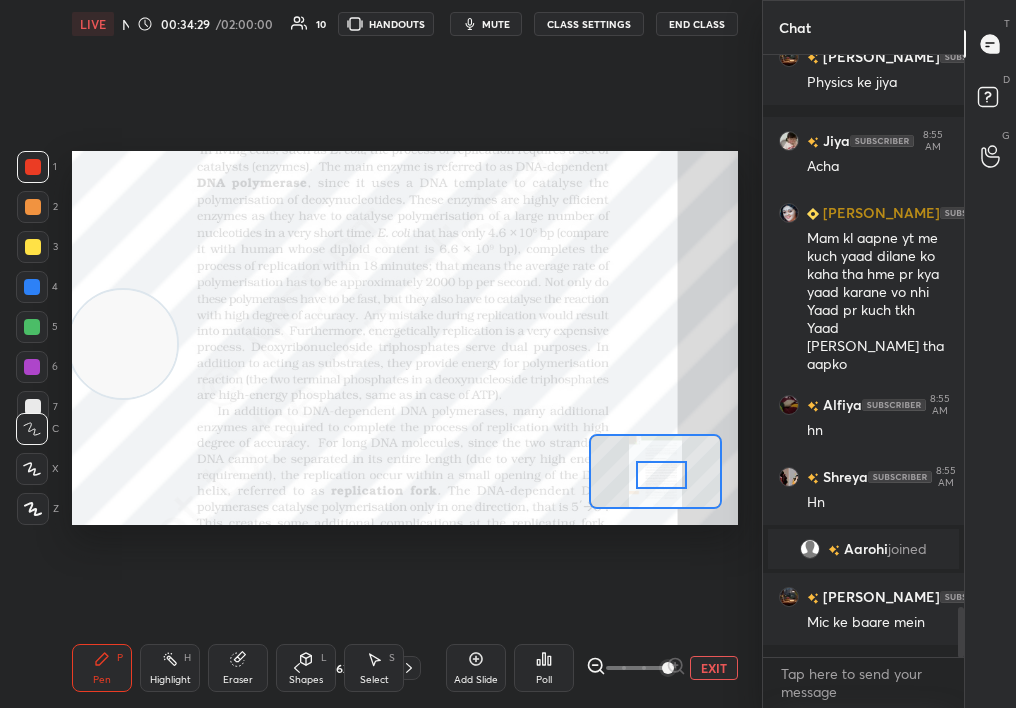 click at bounding box center (33, 167) 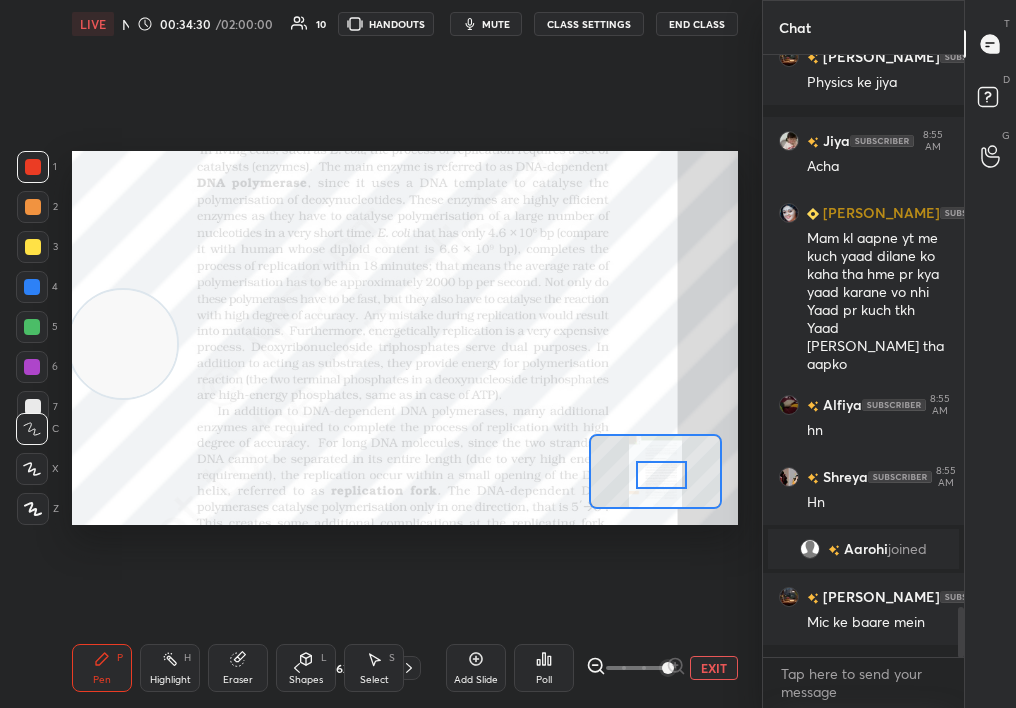 click at bounding box center [32, 429] 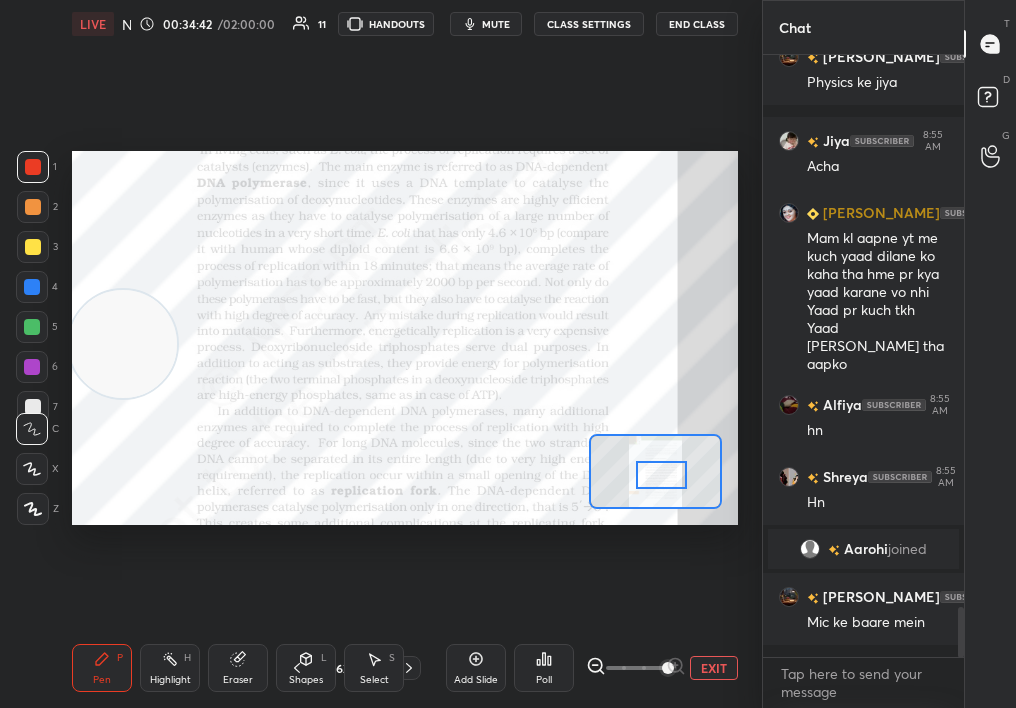 click on "Highlight H" at bounding box center (170, 668) 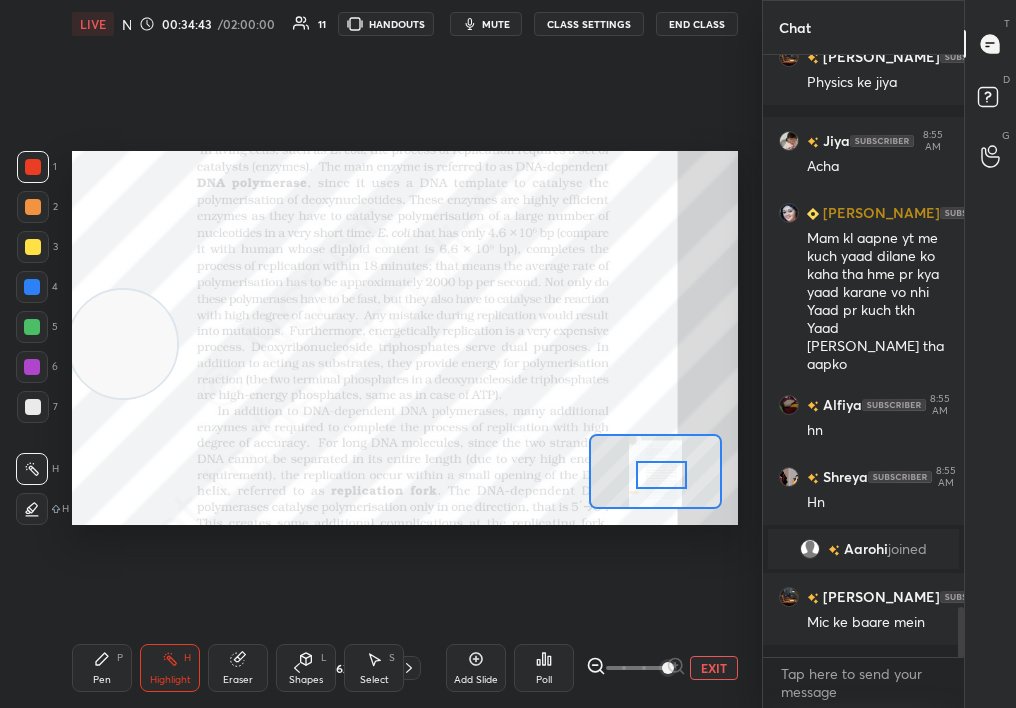 click on "Highlight H" at bounding box center (170, 668) 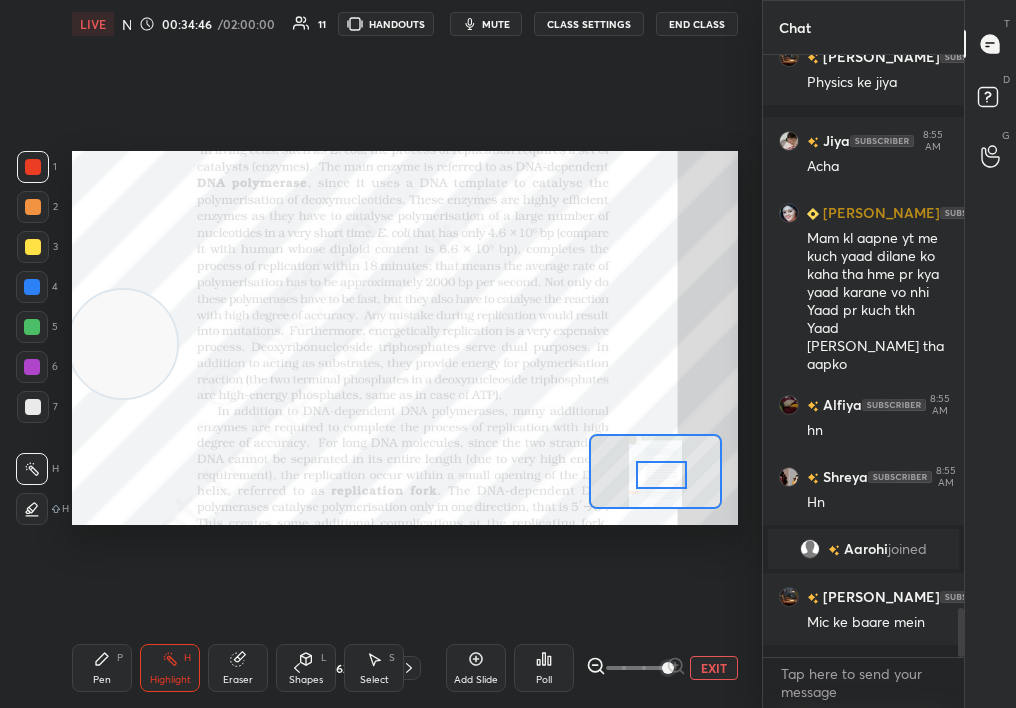 scroll, scrollTop: 6758, scrollLeft: 0, axis: vertical 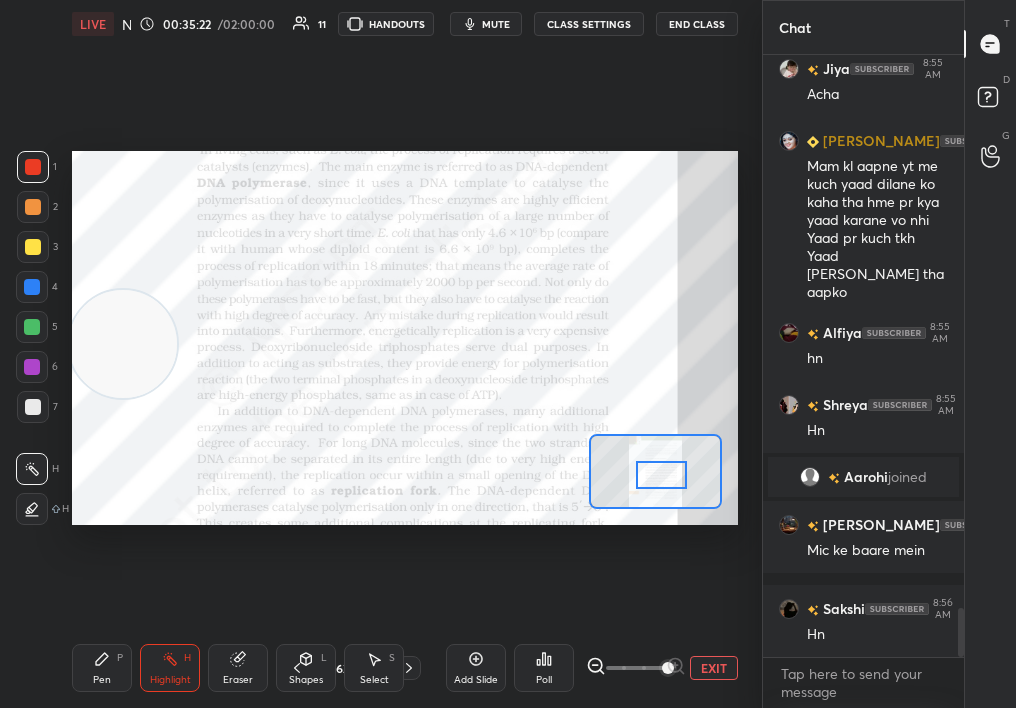 click on "Pen P Highlight H Eraser Shapes L Select S 62 / 308 Add Slide Poll EXIT" at bounding box center [405, 668] 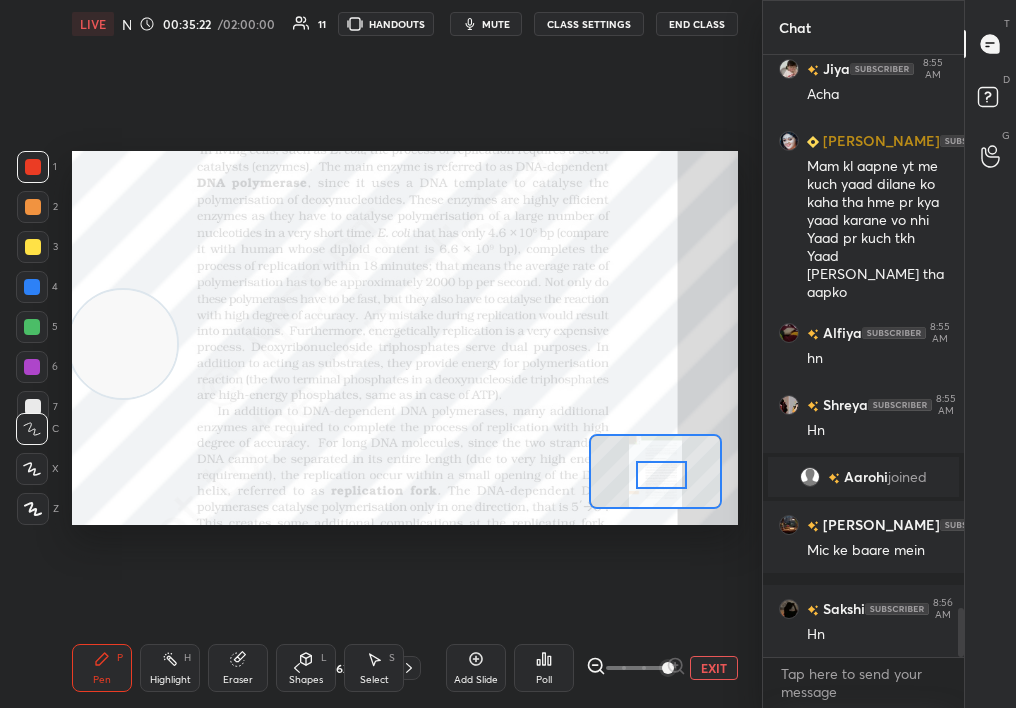 click on "Pen" at bounding box center (102, 680) 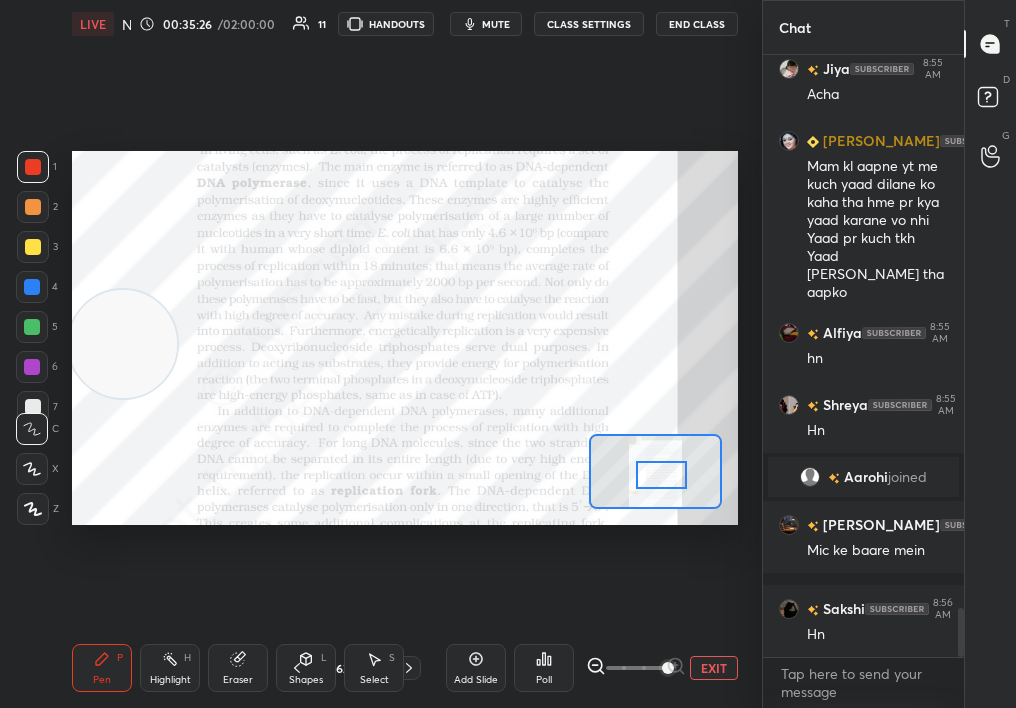 drag, startPoint x: 152, startPoint y: 707, endPoint x: 153, endPoint y: 697, distance: 10.049875 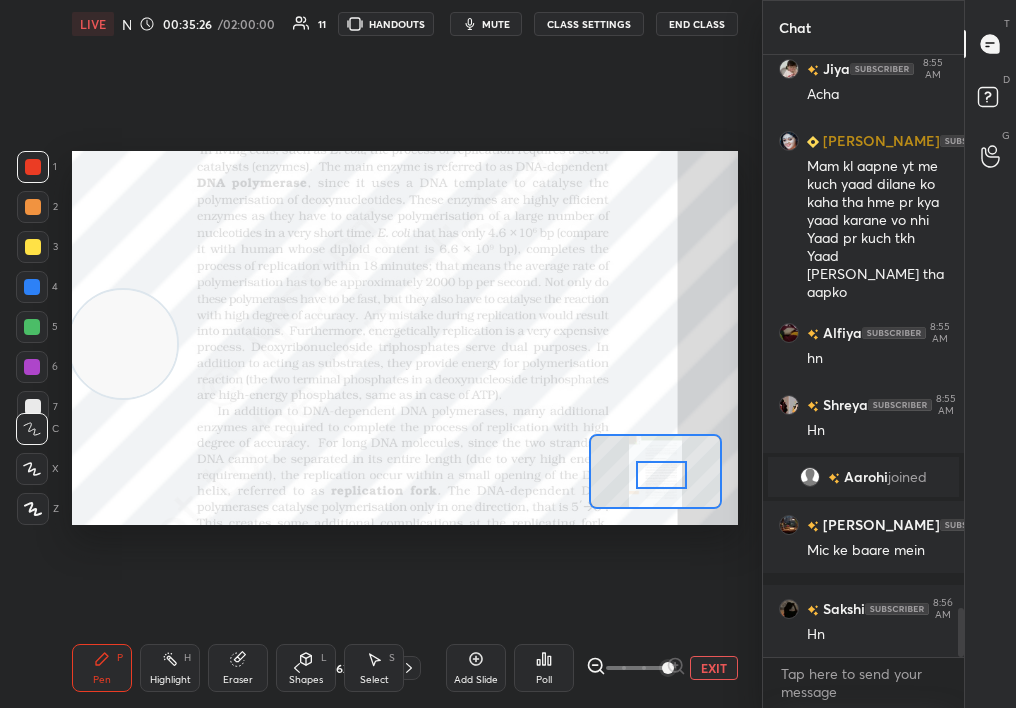 click on "Pen P Highlight H Eraser Shapes L Select S 62 / 308 Add Slide Poll EXIT" at bounding box center [405, 668] 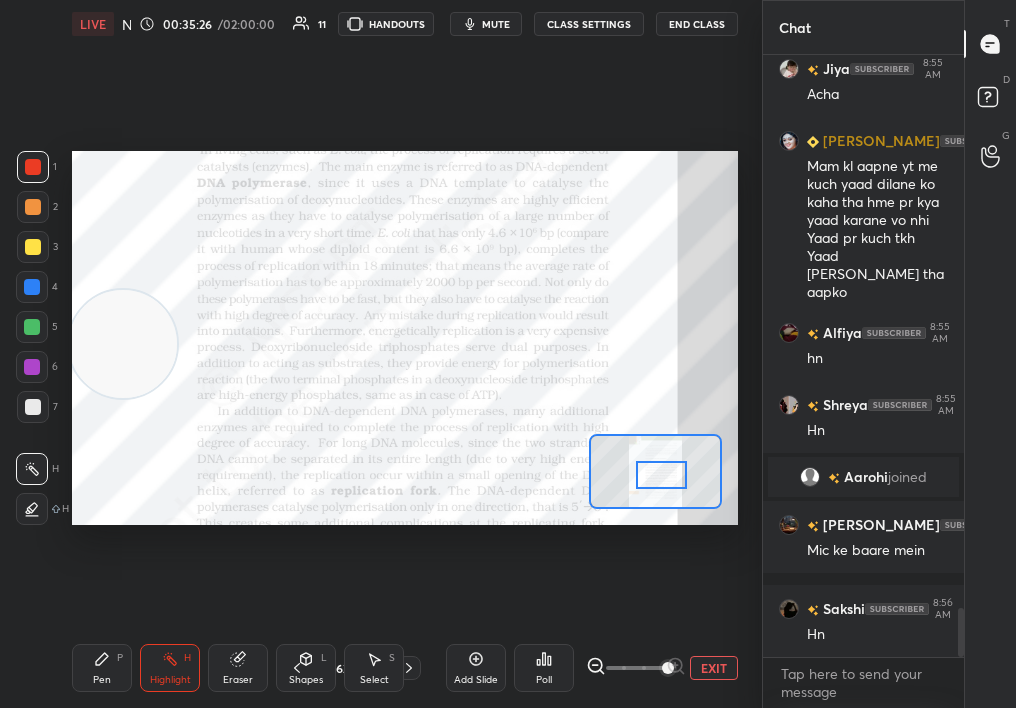 click on "Highlight" at bounding box center [170, 680] 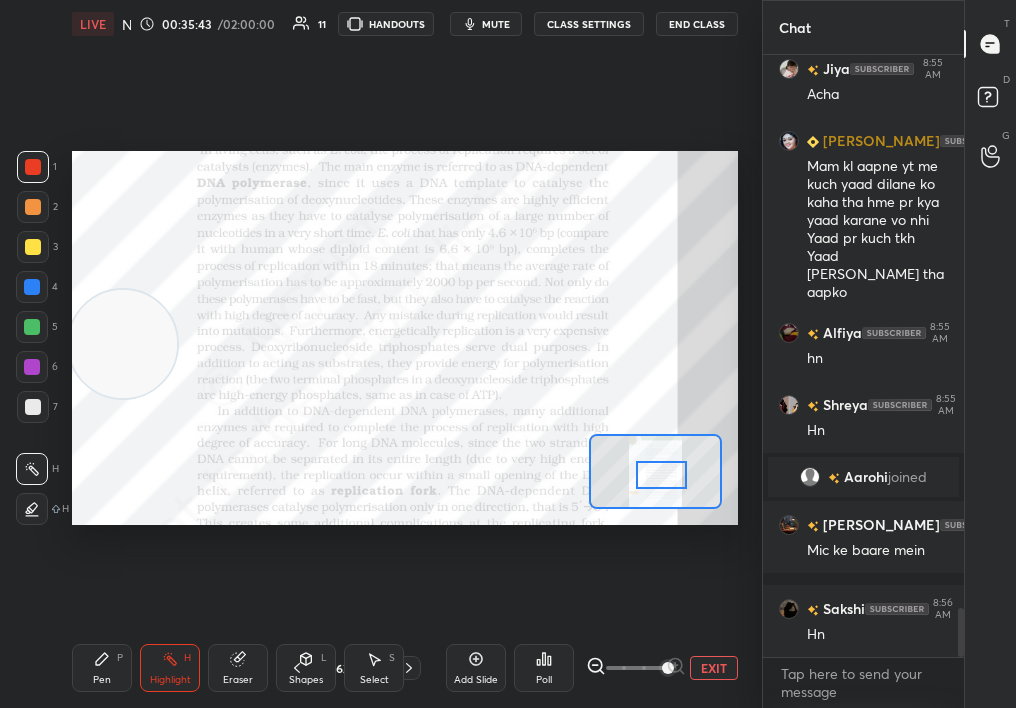 drag, startPoint x: 116, startPoint y: 597, endPoint x: 94, endPoint y: 644, distance: 51.894123 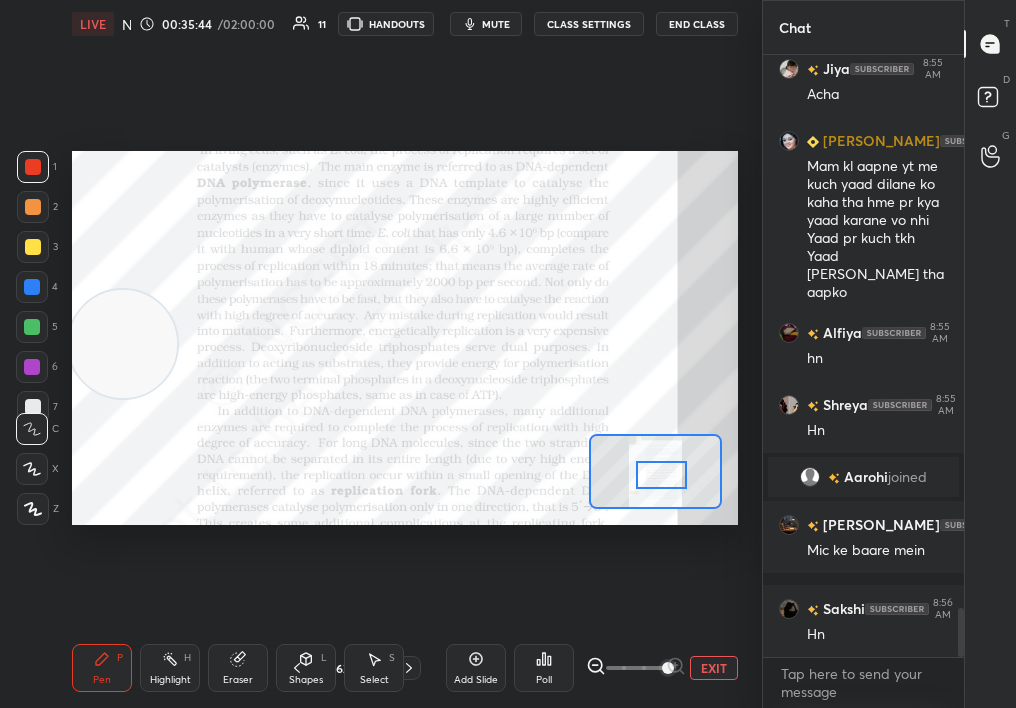 click on "Pen P" at bounding box center [102, 668] 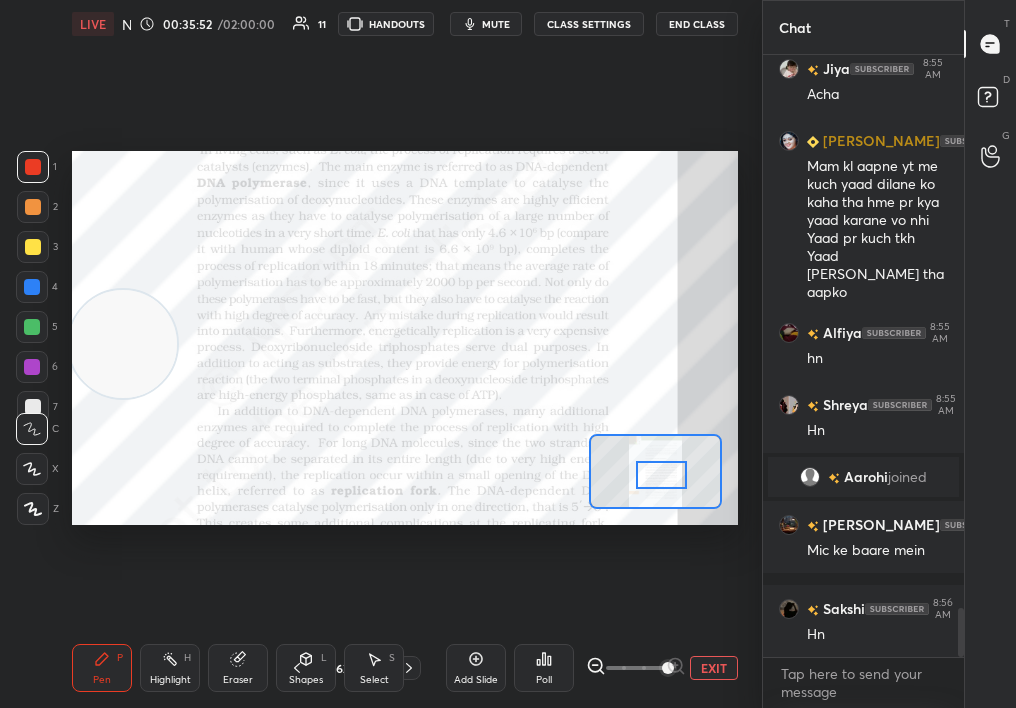 click on "Highlight H" at bounding box center (170, 668) 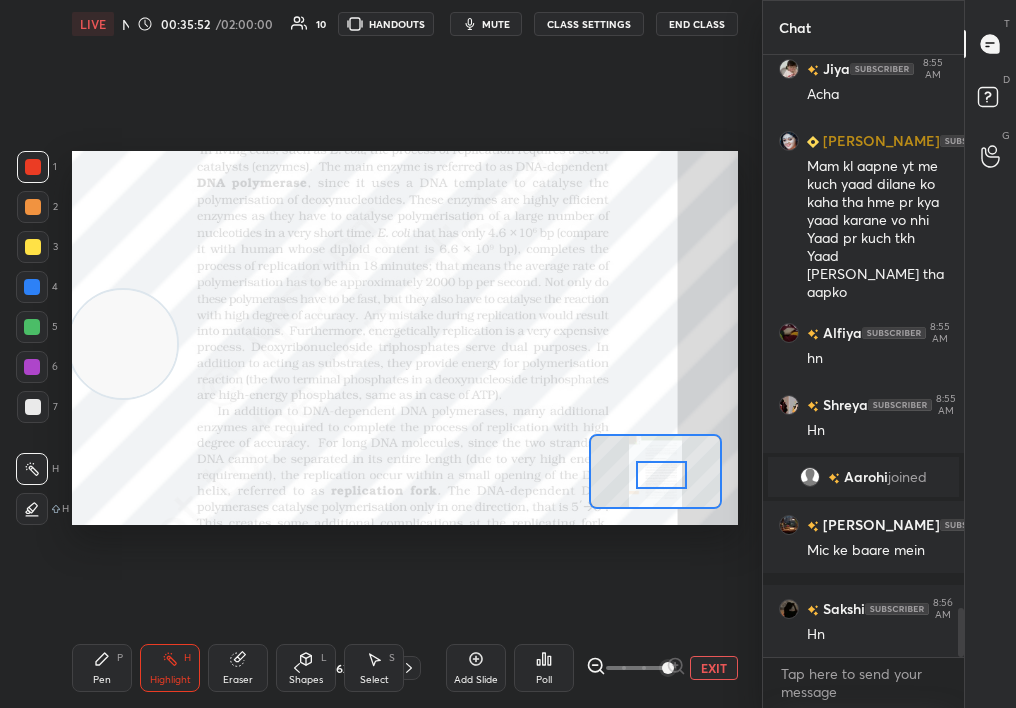 click on "Highlight H" at bounding box center [170, 668] 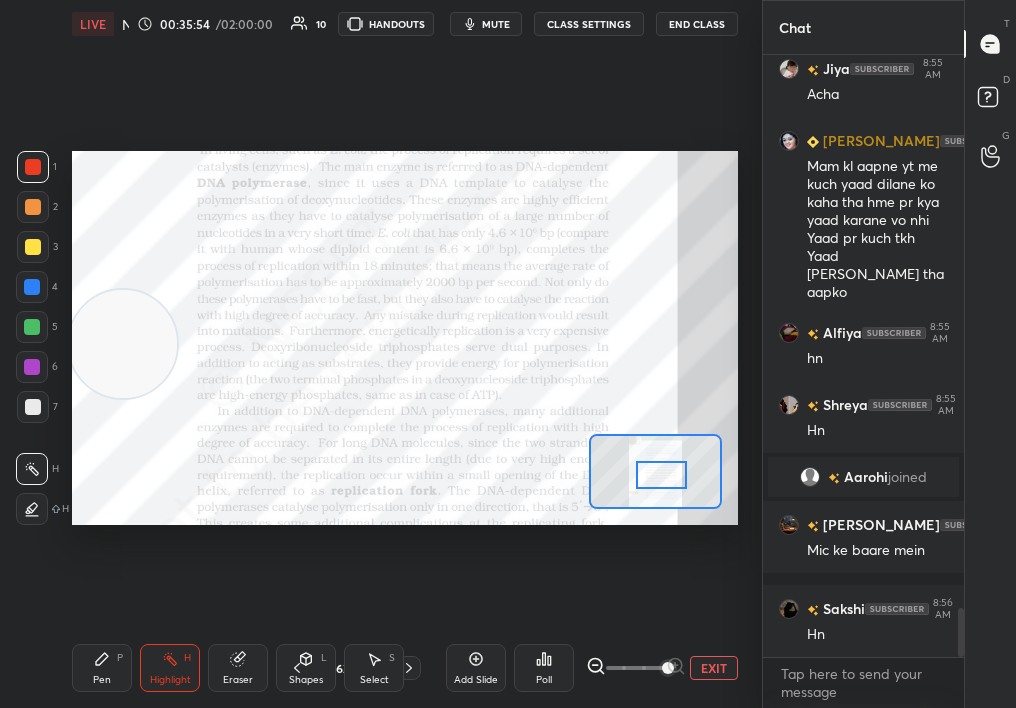 click on "Pen P" at bounding box center [102, 668] 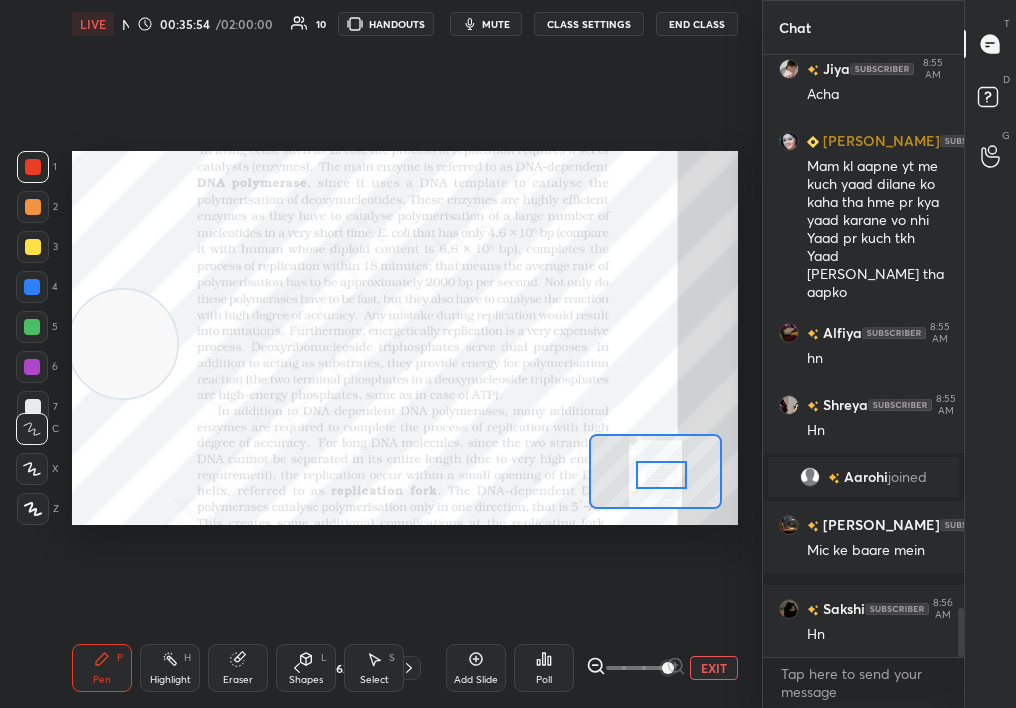 click on "Pen P" at bounding box center [102, 668] 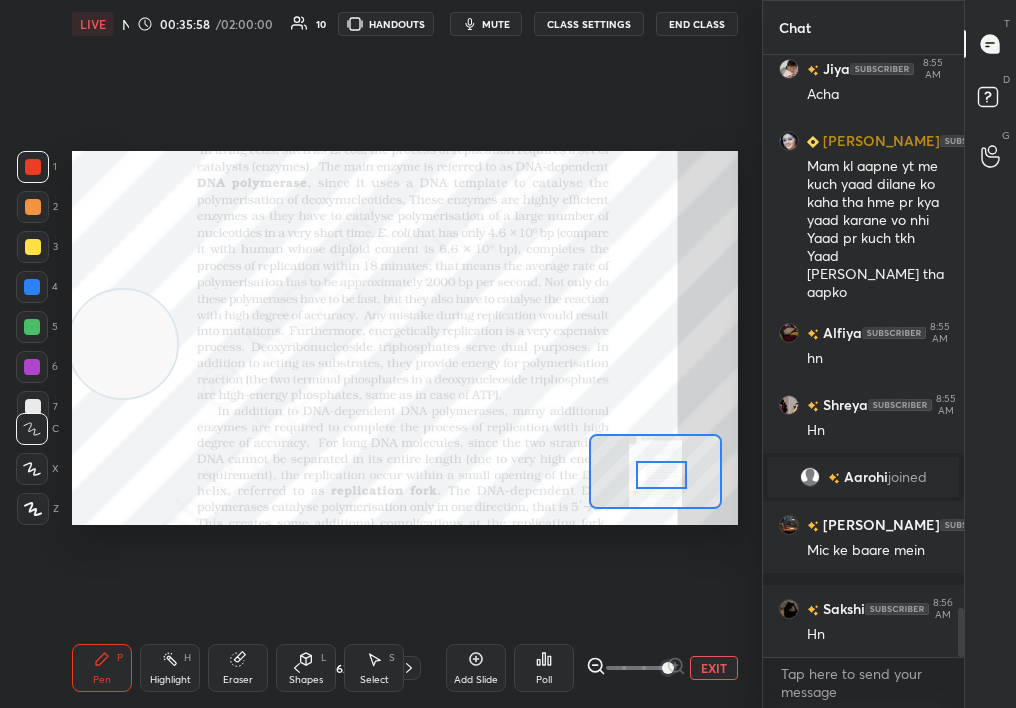 click on "Setting up your live class Poll for   secs No correct answer Start poll" at bounding box center [405, 338] 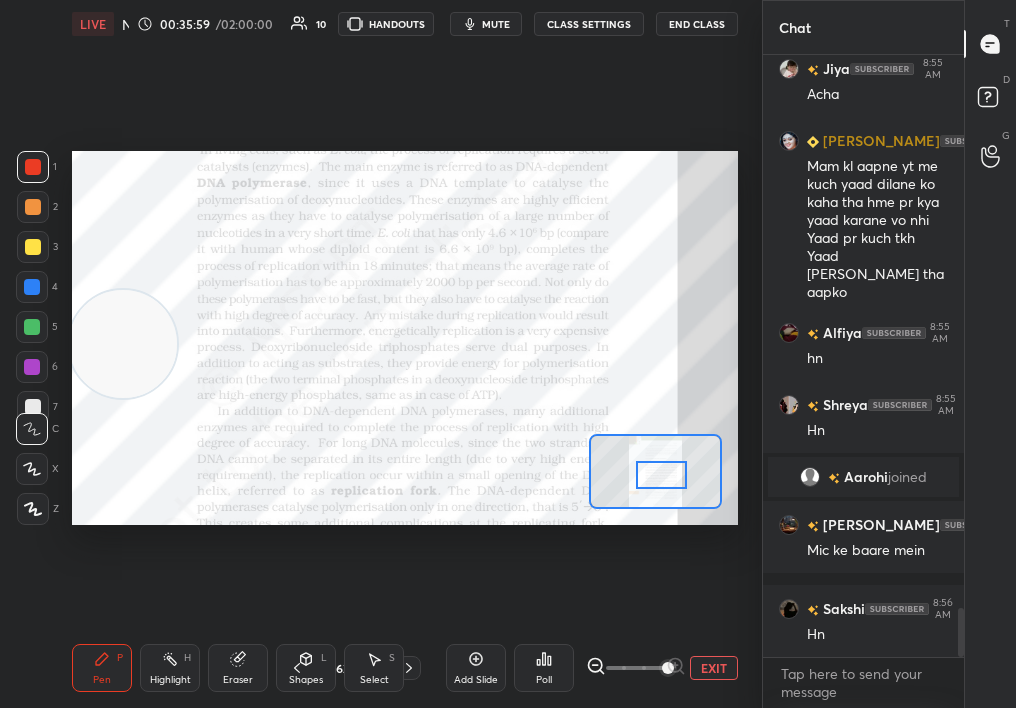 drag, startPoint x: 320, startPoint y: 239, endPoint x: 337, endPoint y: 234, distance: 17.720045 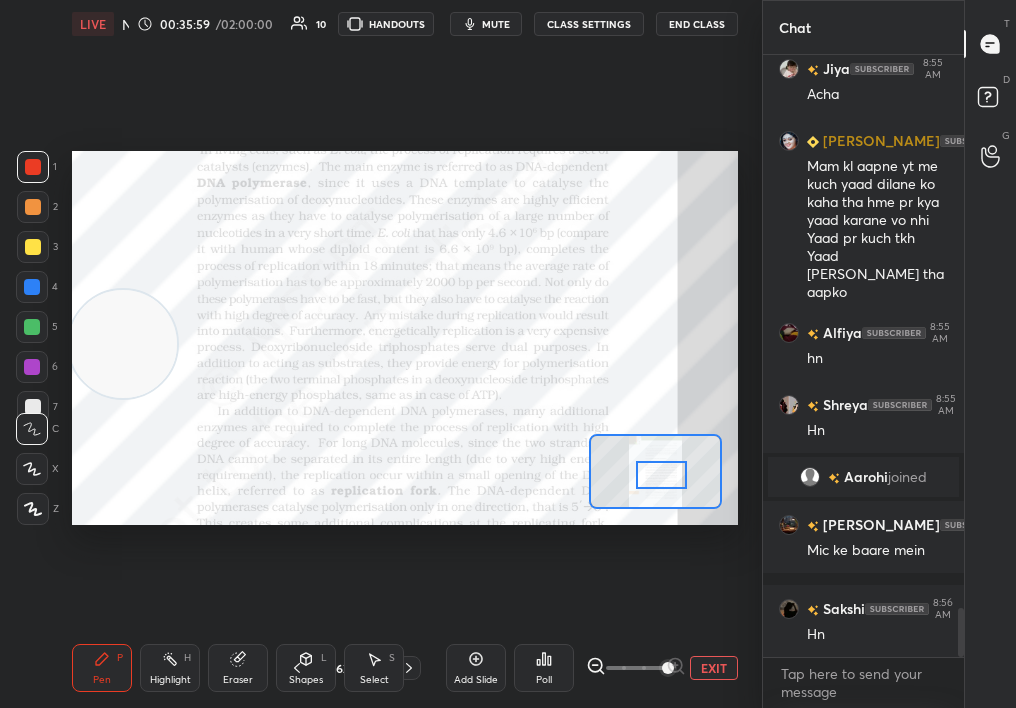 click at bounding box center (123, 344) 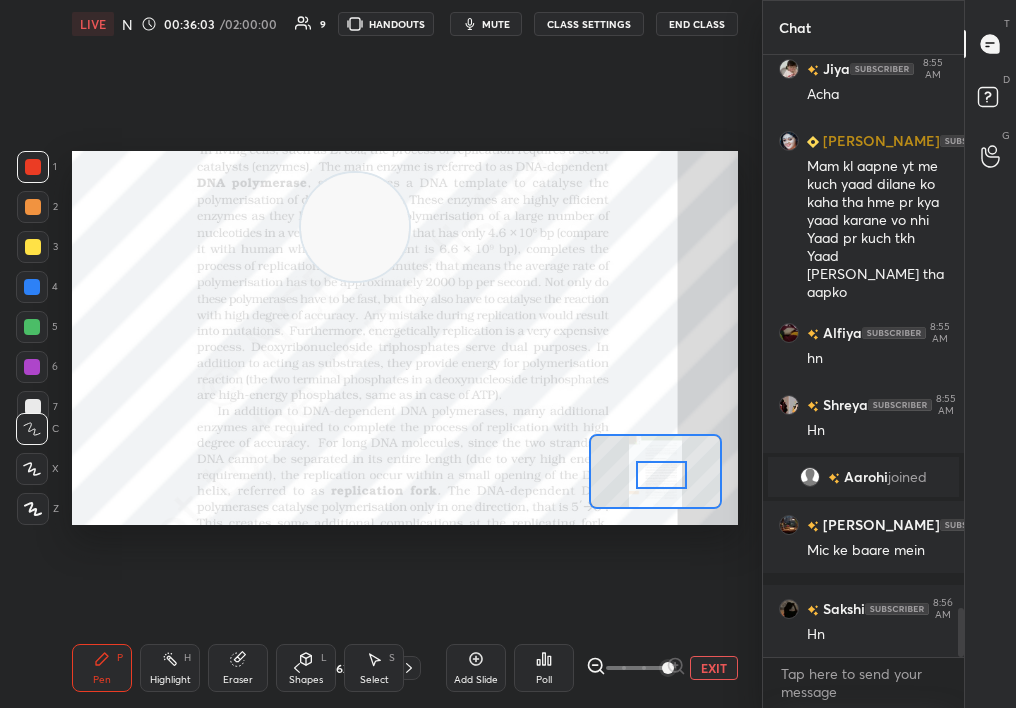 click 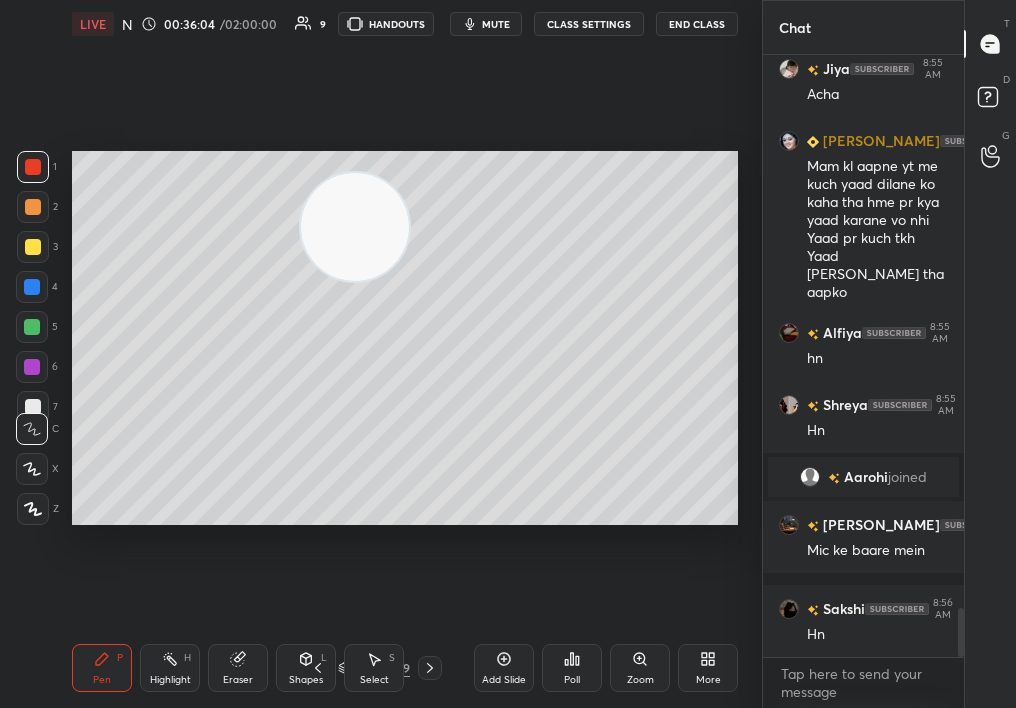click on "2" at bounding box center (37, 211) 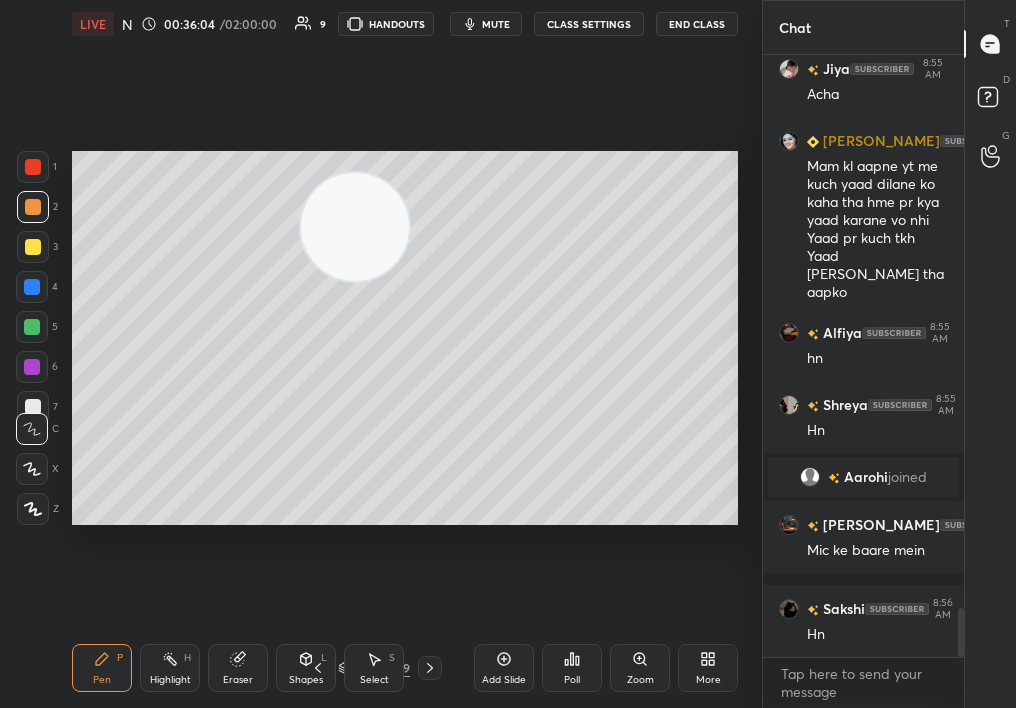 click at bounding box center [33, 207] 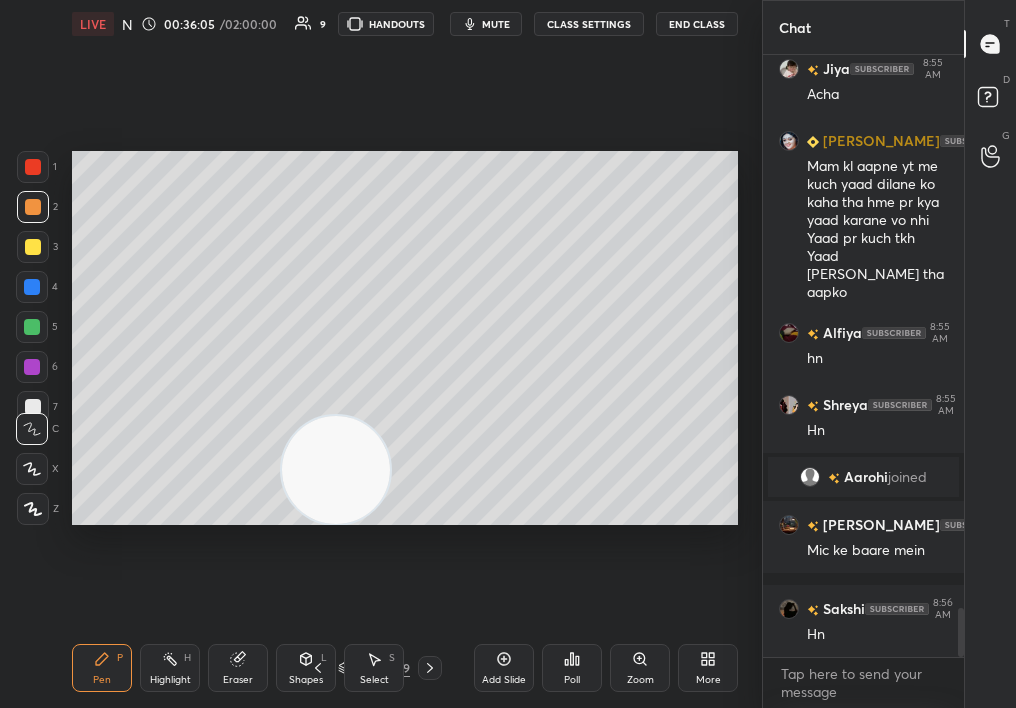 drag, startPoint x: 350, startPoint y: 414, endPoint x: 343, endPoint y: 482, distance: 68.359344 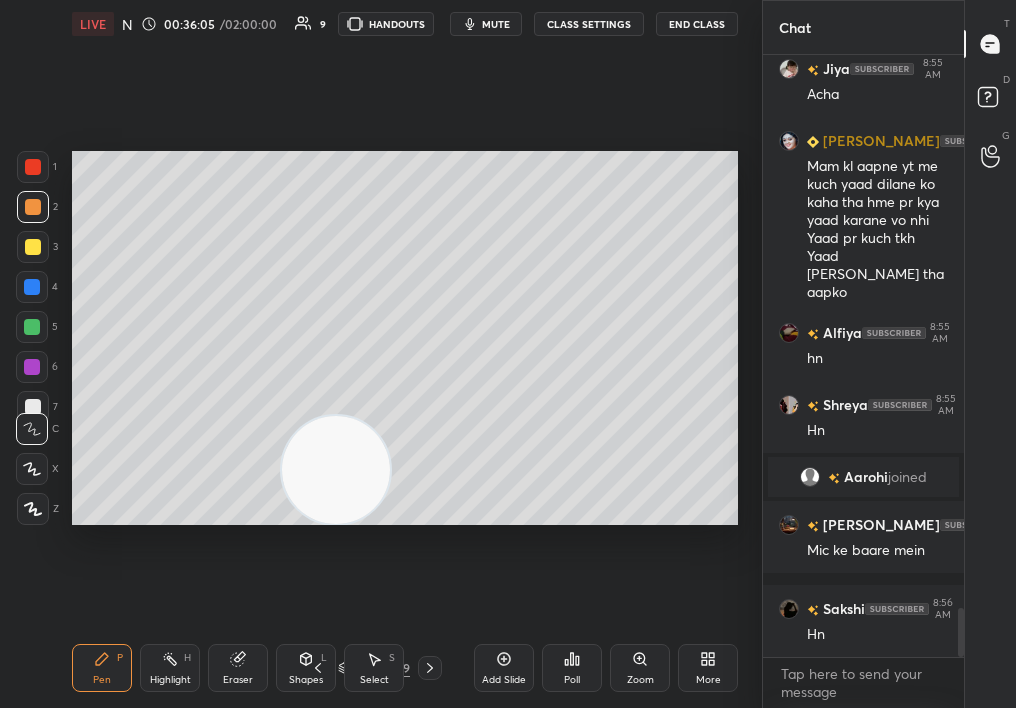 click at bounding box center (336, 470) 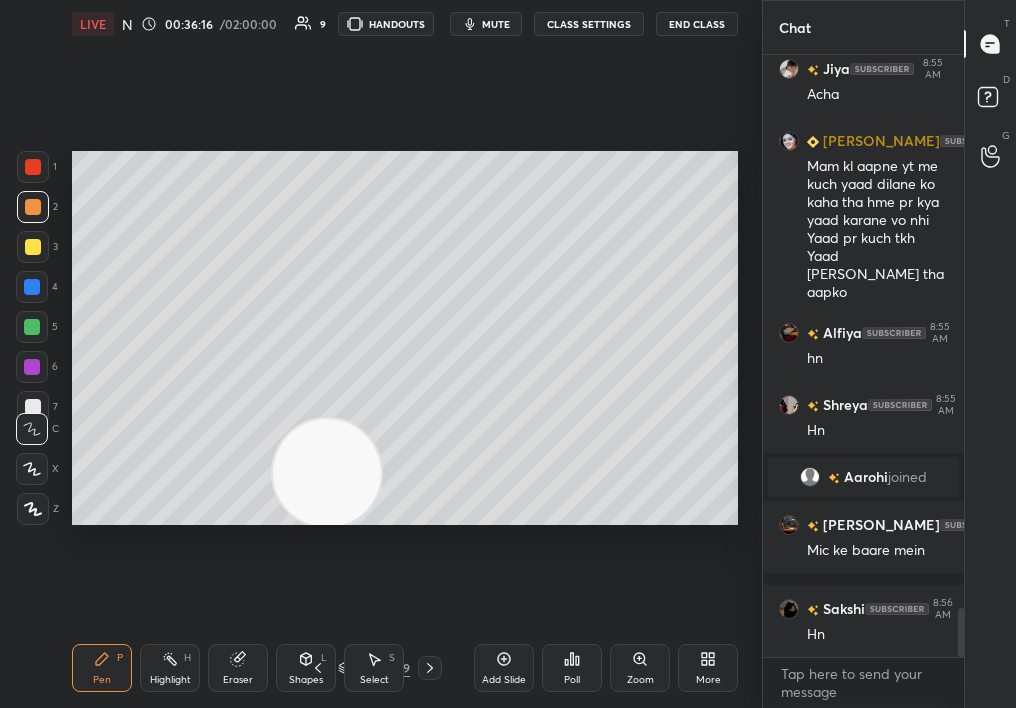 click on "Setting up your live class Poll for   secs No correct answer Start poll" at bounding box center (405, 338) 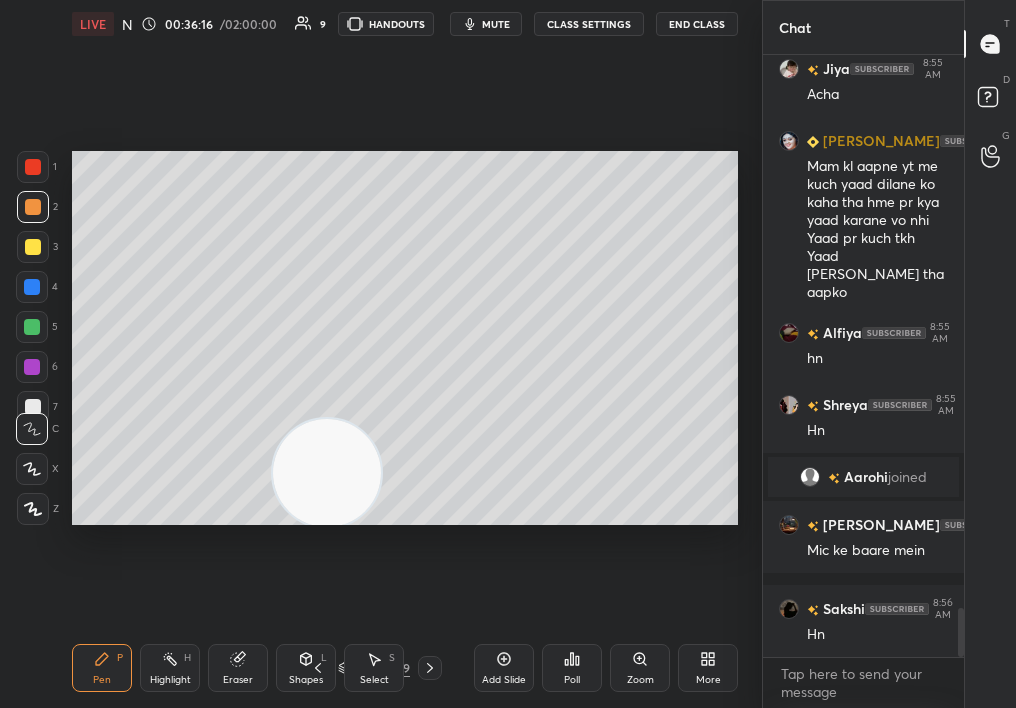 click on "Setting up your live class Poll for   secs No correct answer Start poll" at bounding box center (405, 338) 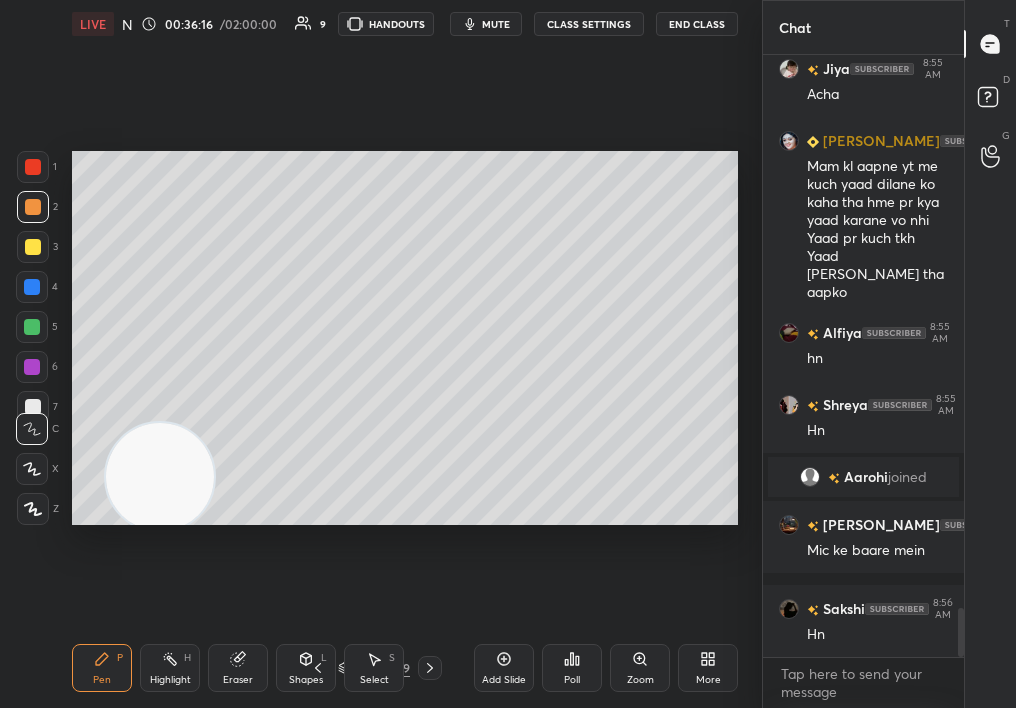 click on "Eraser" at bounding box center [238, 668] 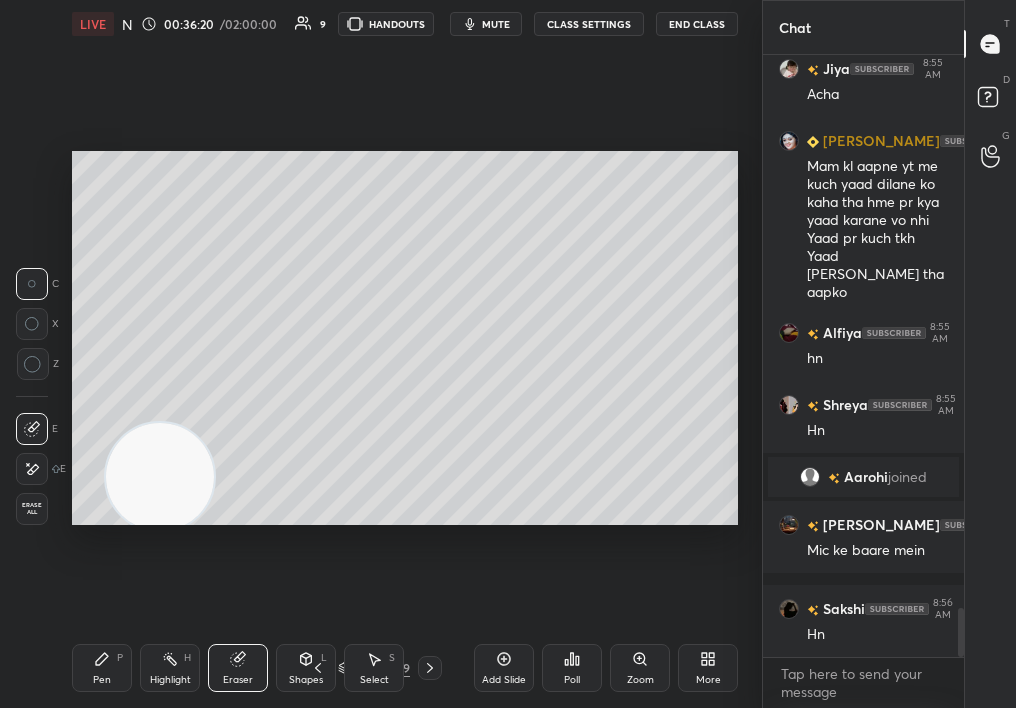 click on "Pen P" at bounding box center [102, 668] 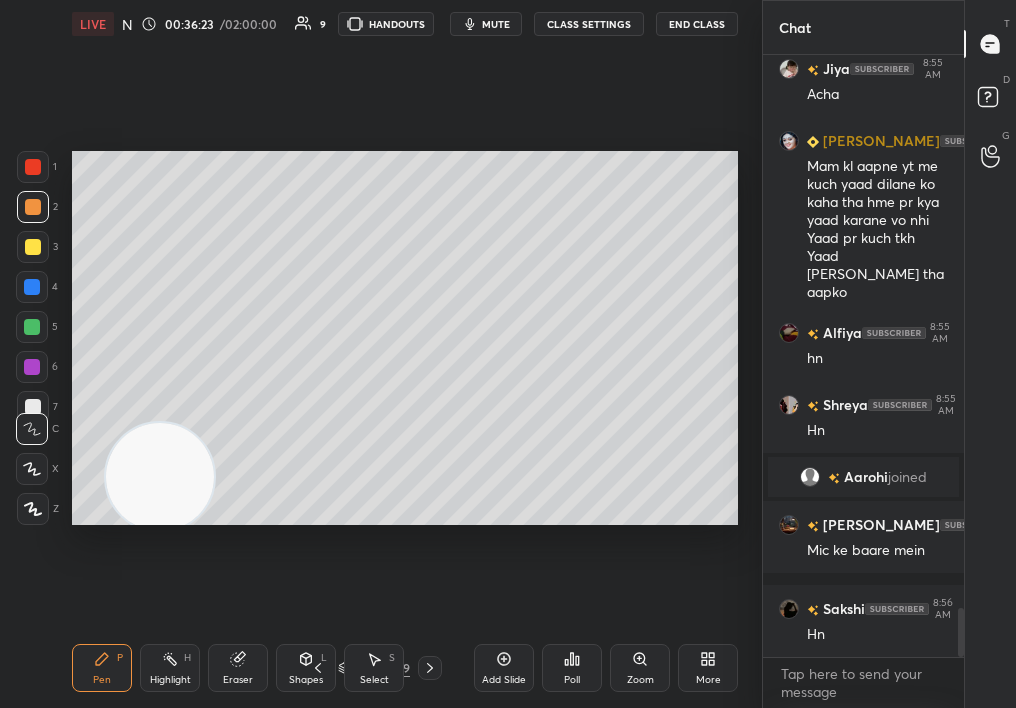 click at bounding box center (33, 167) 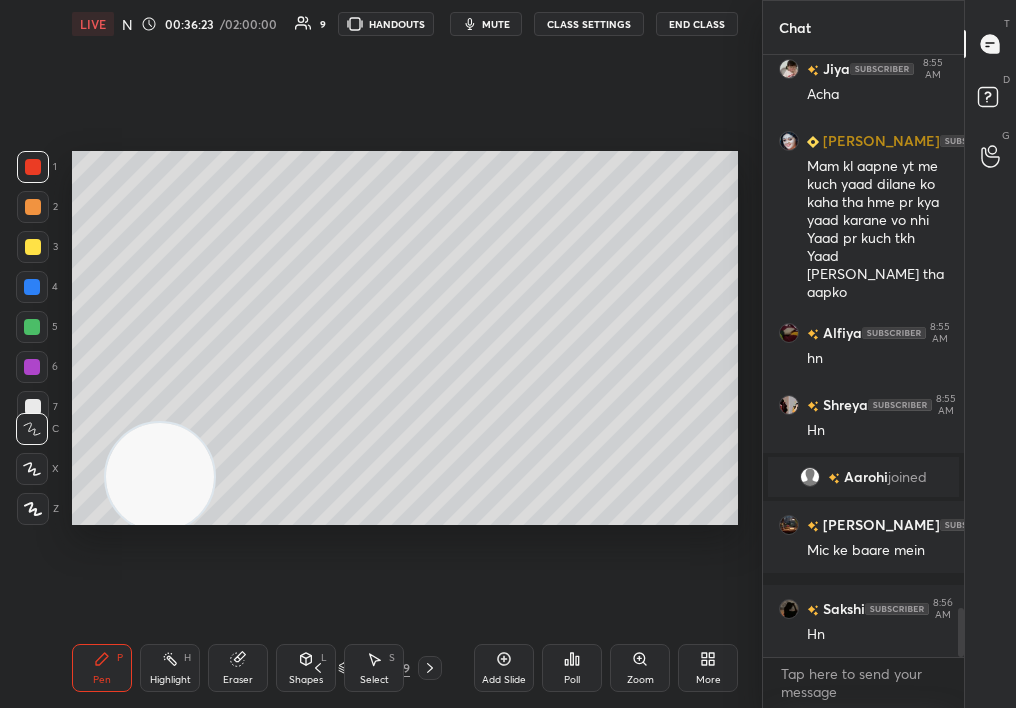 click on "1" at bounding box center [37, 171] 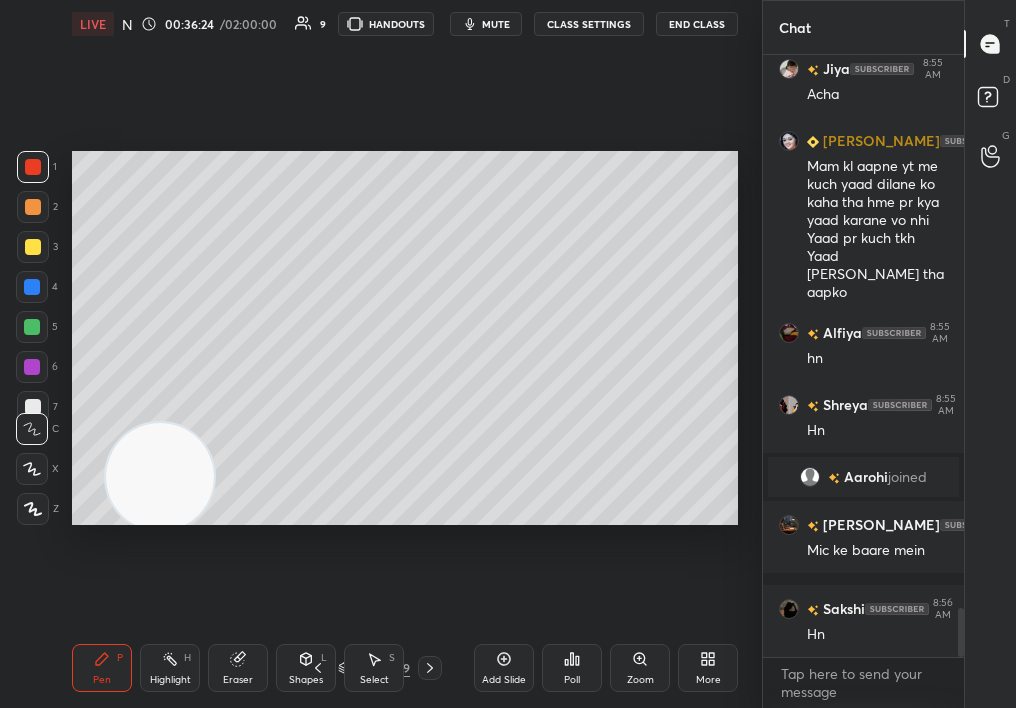 click at bounding box center (33, 509) 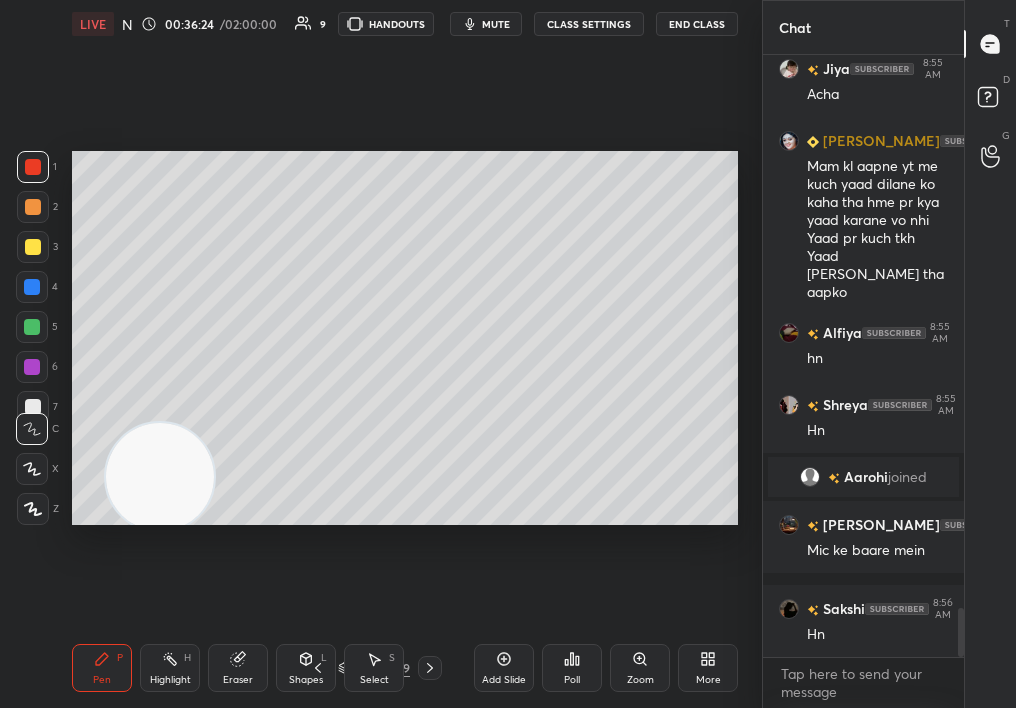 click at bounding box center (33, 509) 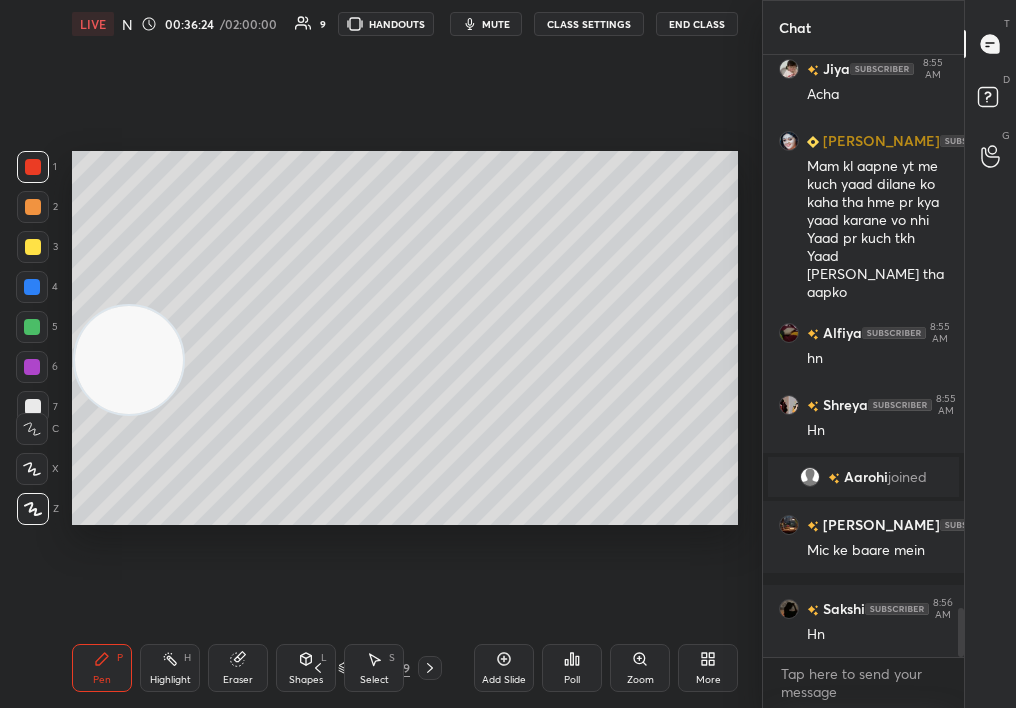 drag, startPoint x: 139, startPoint y: 344, endPoint x: 145, endPoint y: 303, distance: 41.4367 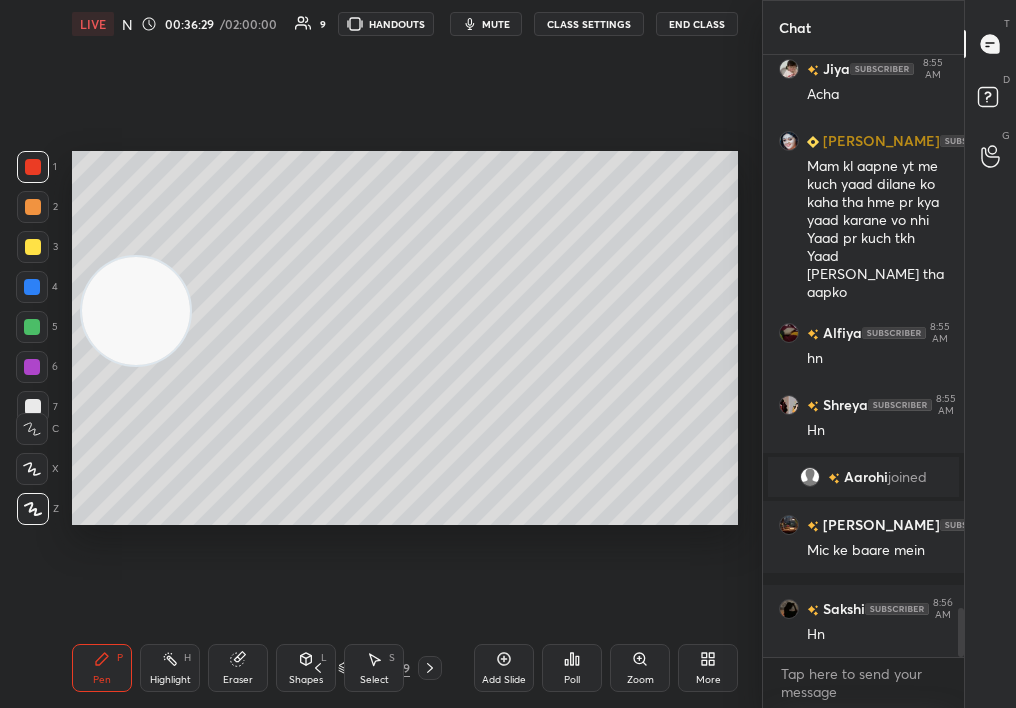 click on "2" at bounding box center [37, 211] 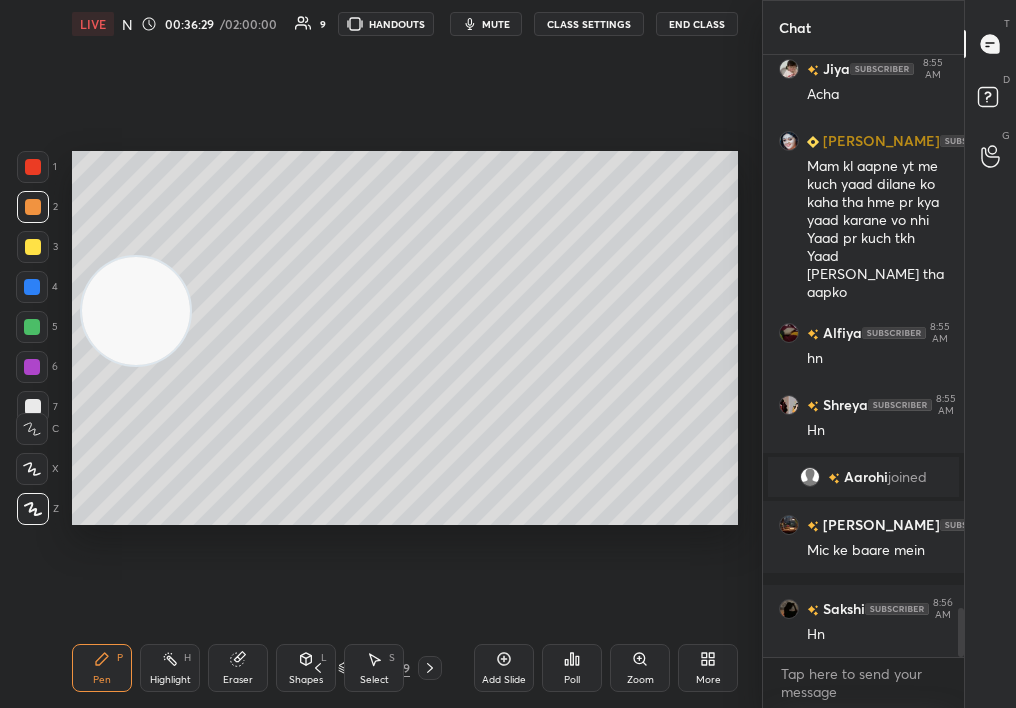 click at bounding box center (33, 207) 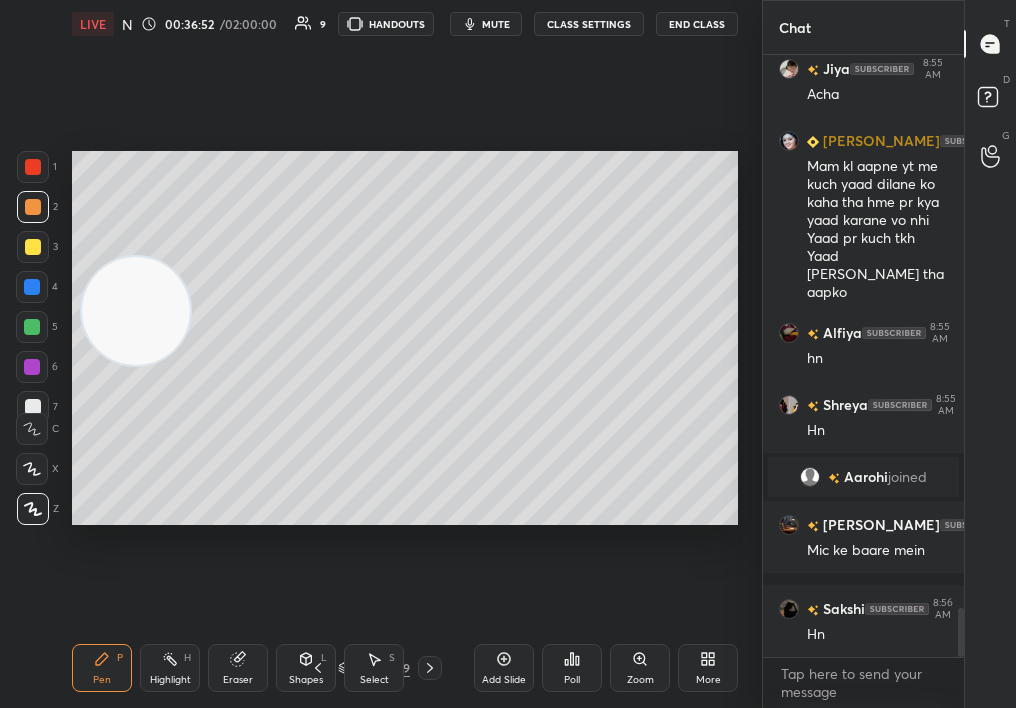 click on "1 2 3 4 5 6 7" at bounding box center (37, 291) 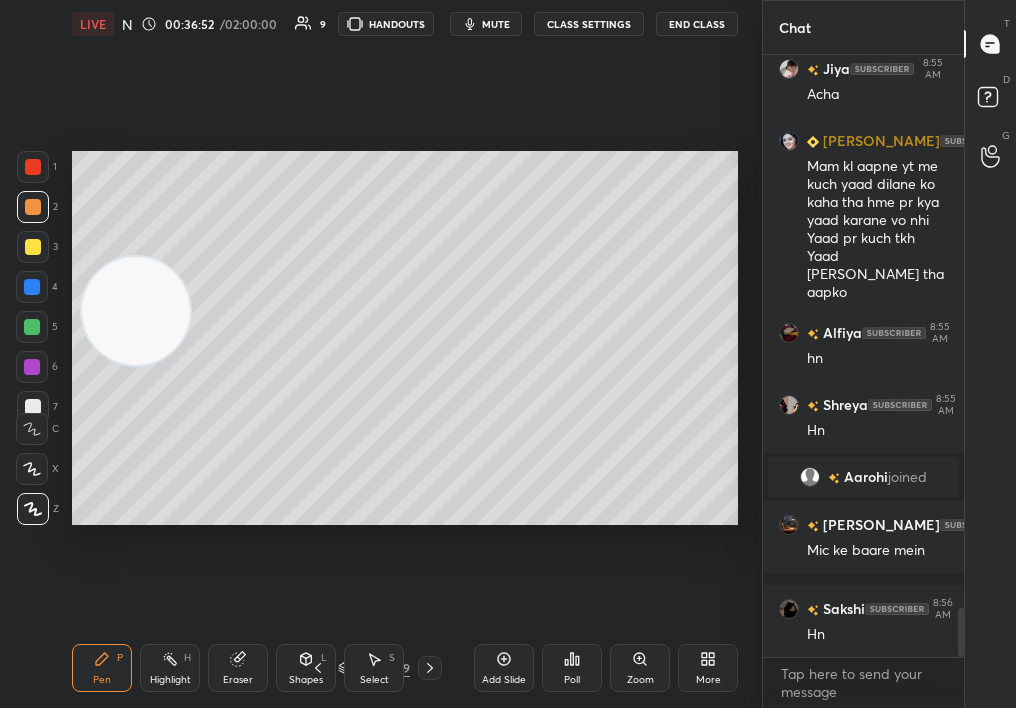 click at bounding box center [33, 247] 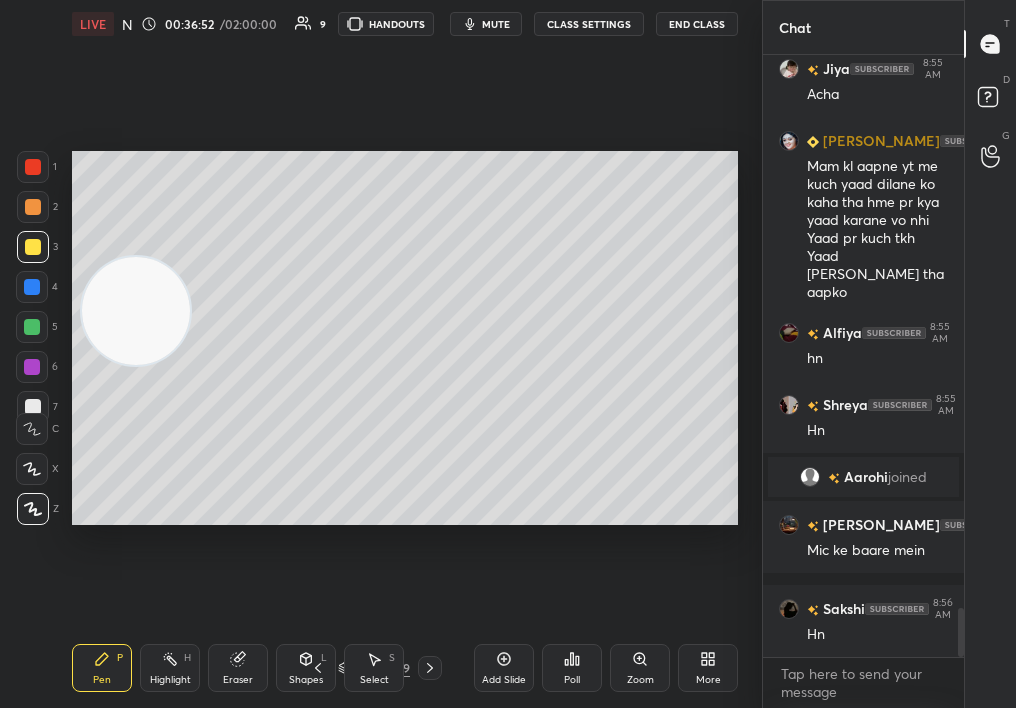 click at bounding box center [33, 247] 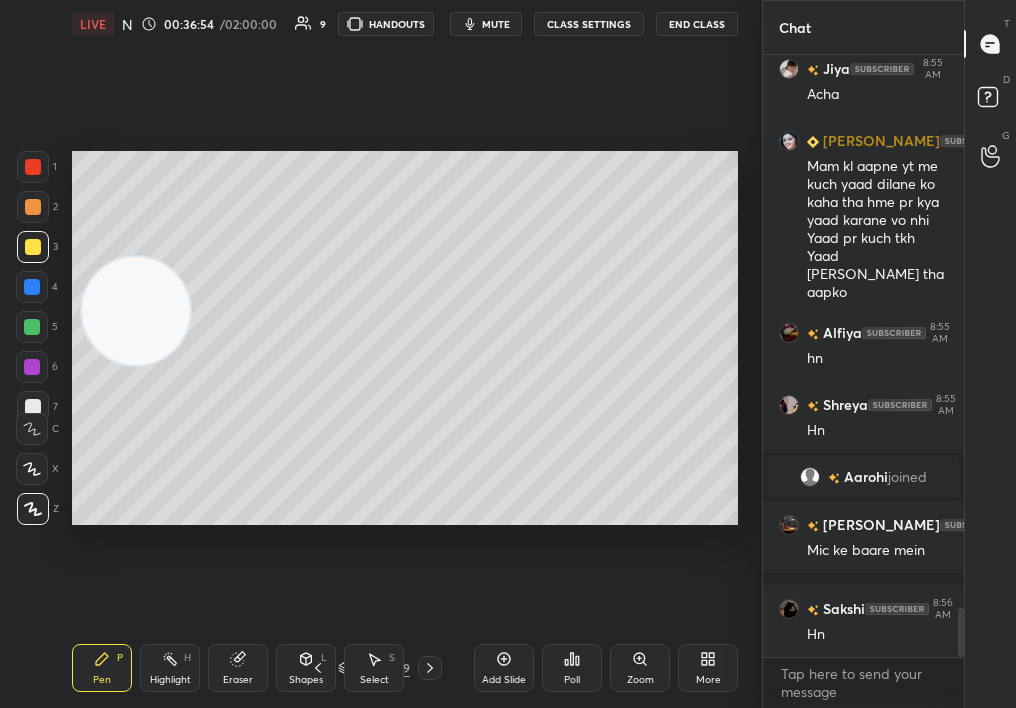 click on "Add Slide" at bounding box center [504, 668] 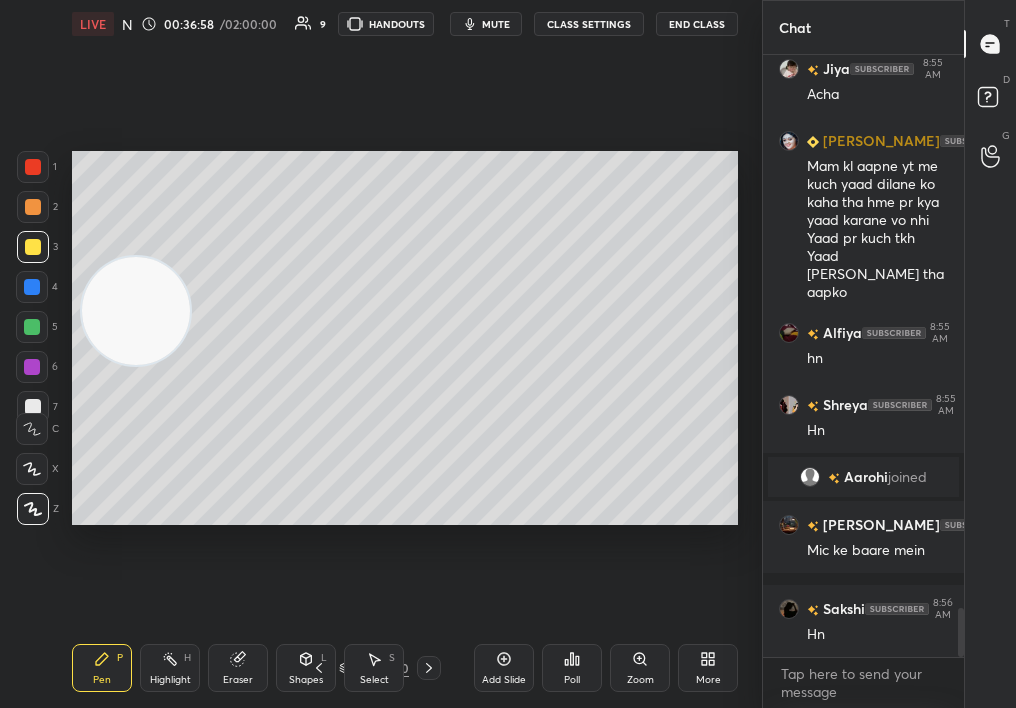 click at bounding box center (32, 367) 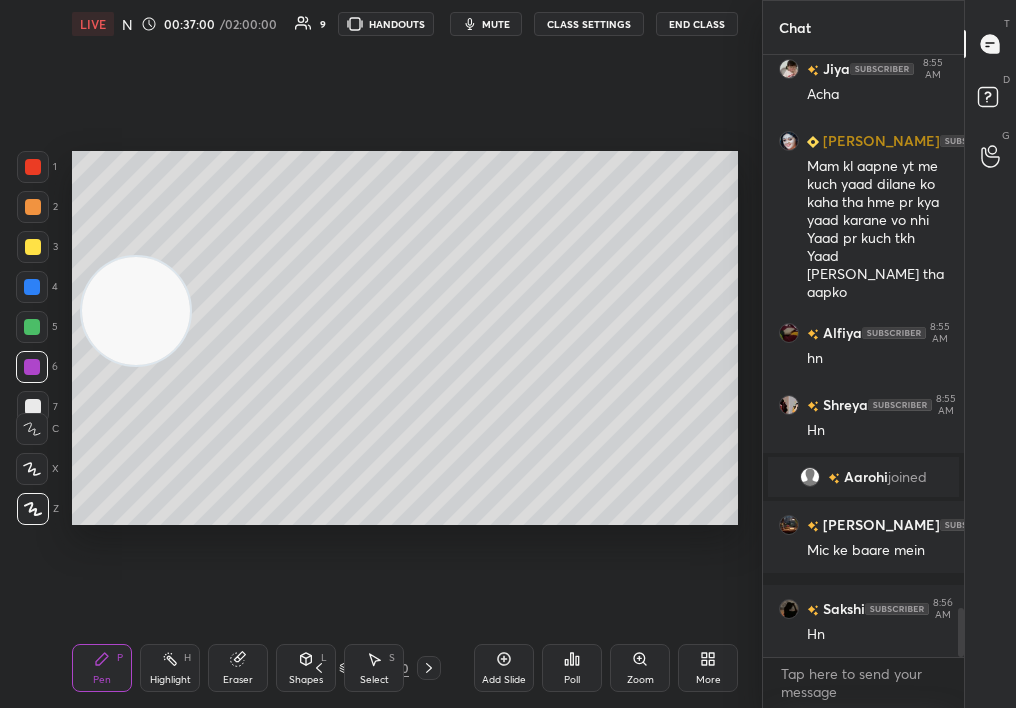 click on "Highlight H" at bounding box center [170, 668] 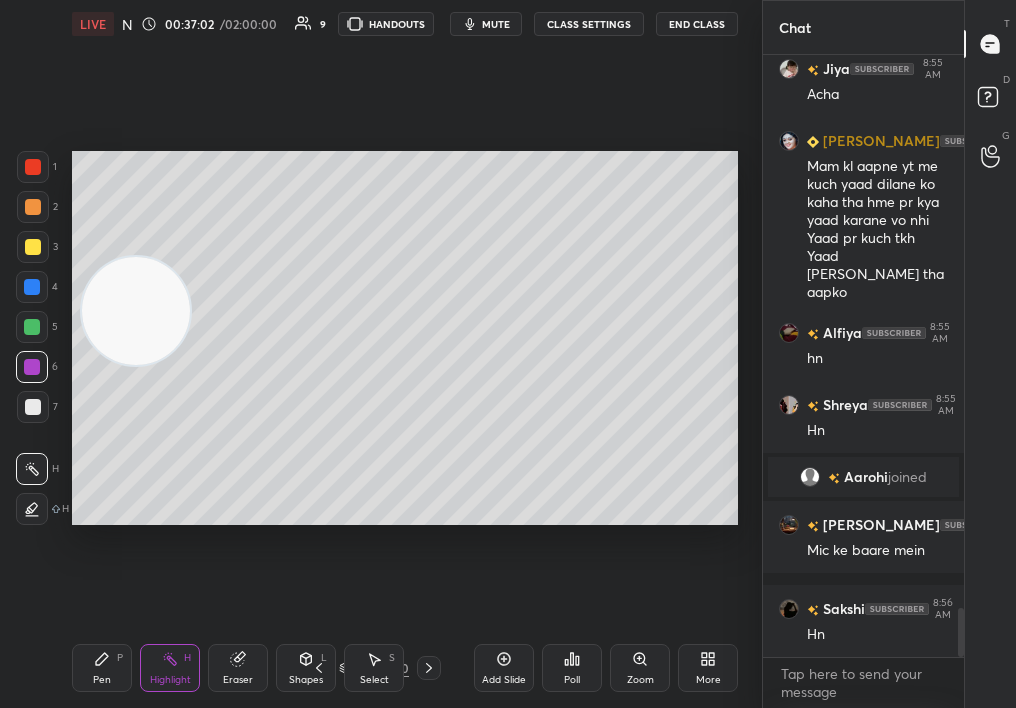 click on "Eraser" at bounding box center (238, 668) 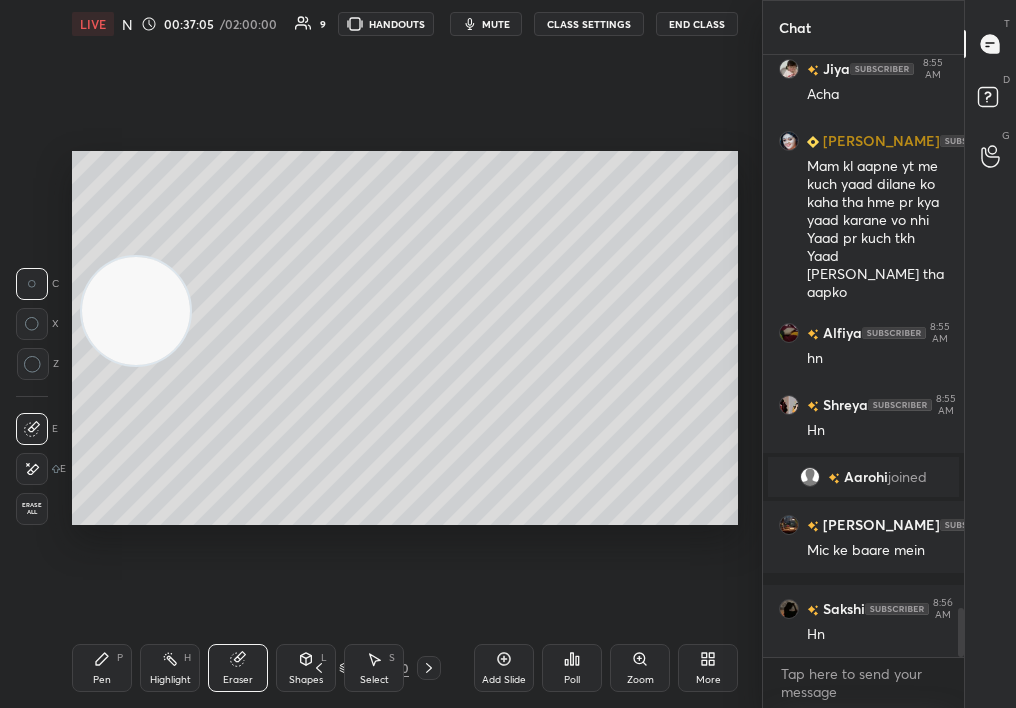 click on "Setting up your live class Poll for   secs No correct answer Start poll" at bounding box center [405, 338] 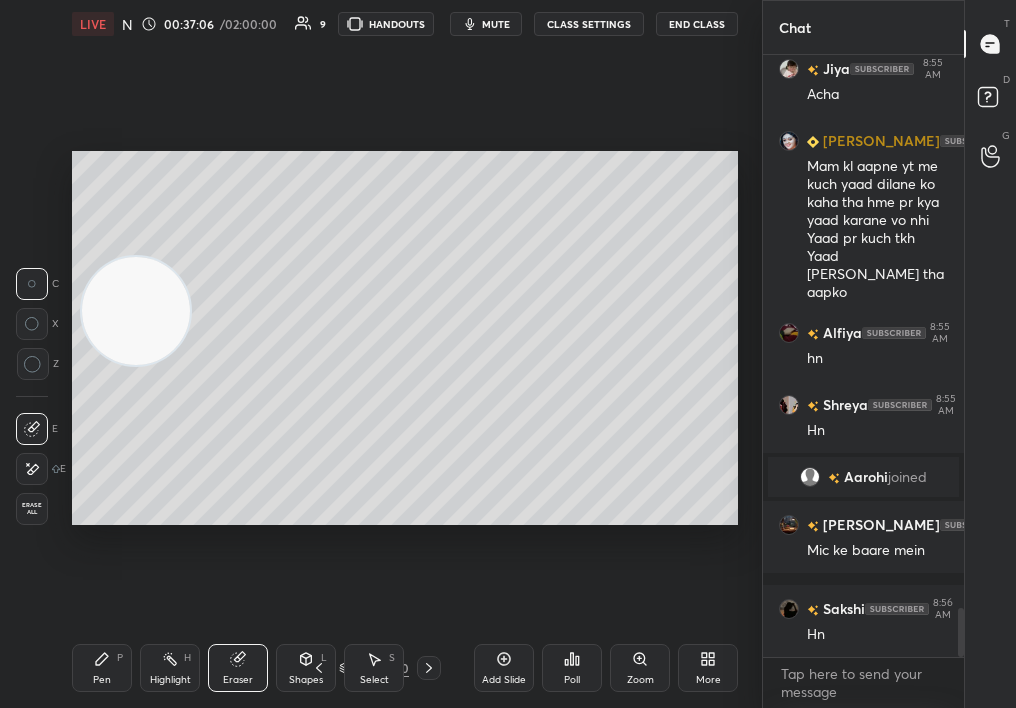click on "Pen P" at bounding box center (102, 668) 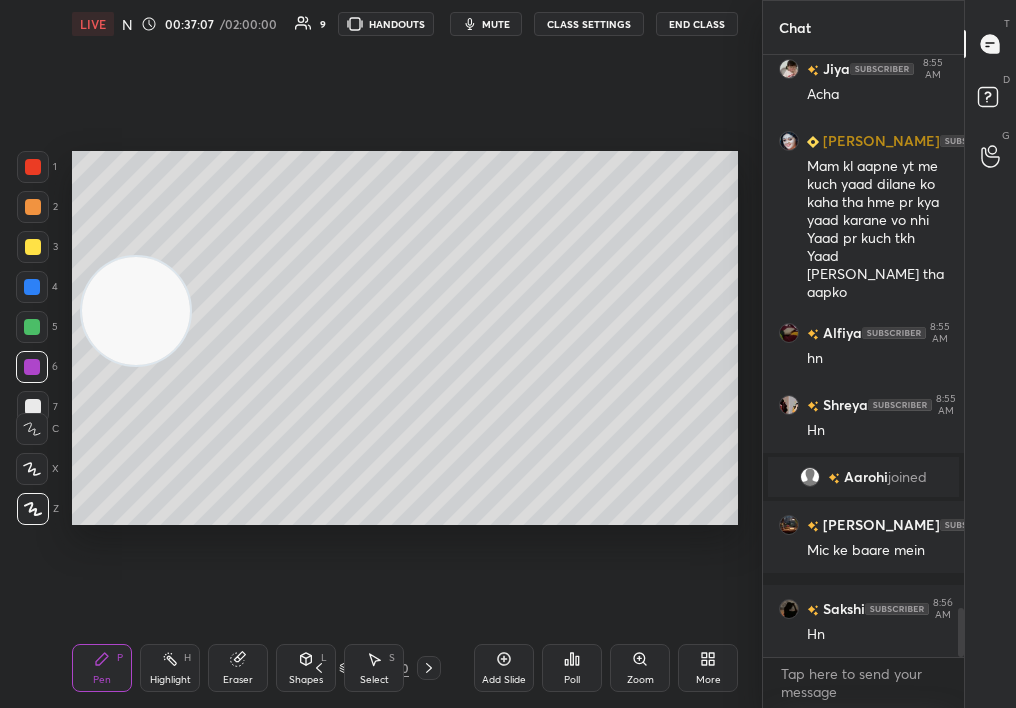 click 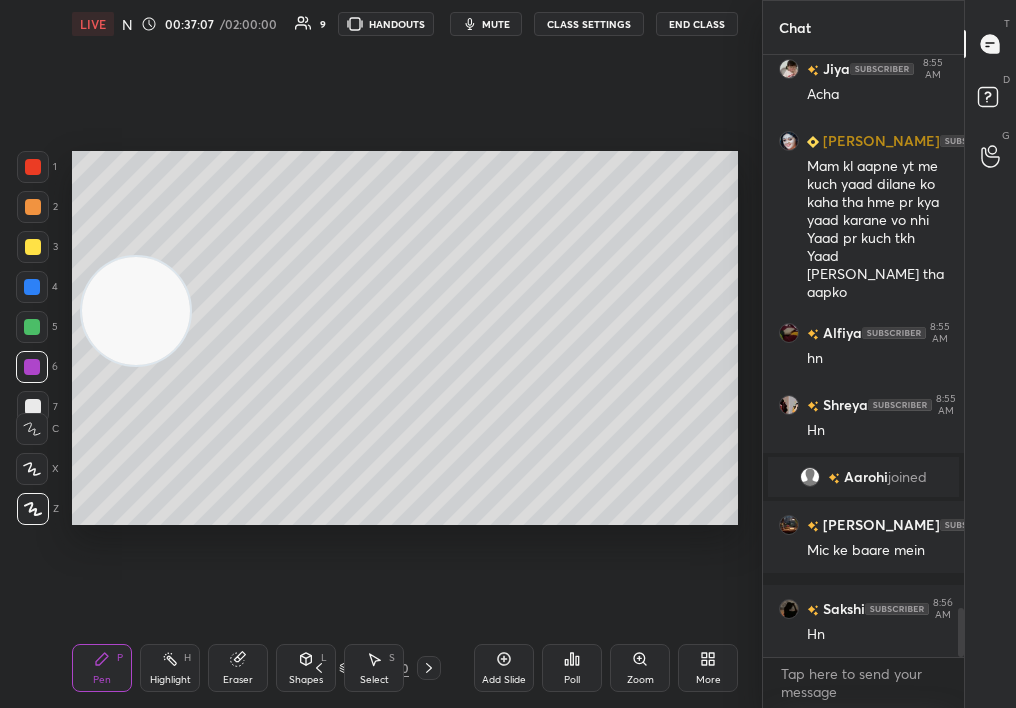 click on "C" at bounding box center (37, 425) 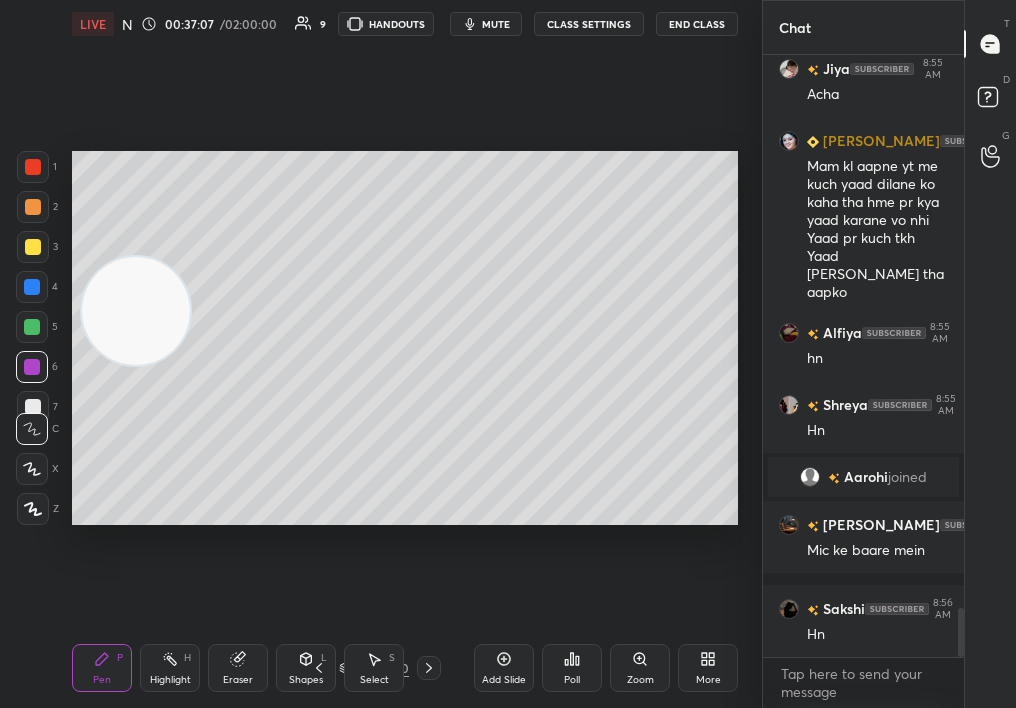click on "1 2 3 4 5 6 7 C X Z C X Z E E Erase all   H H" at bounding box center (32, 338) 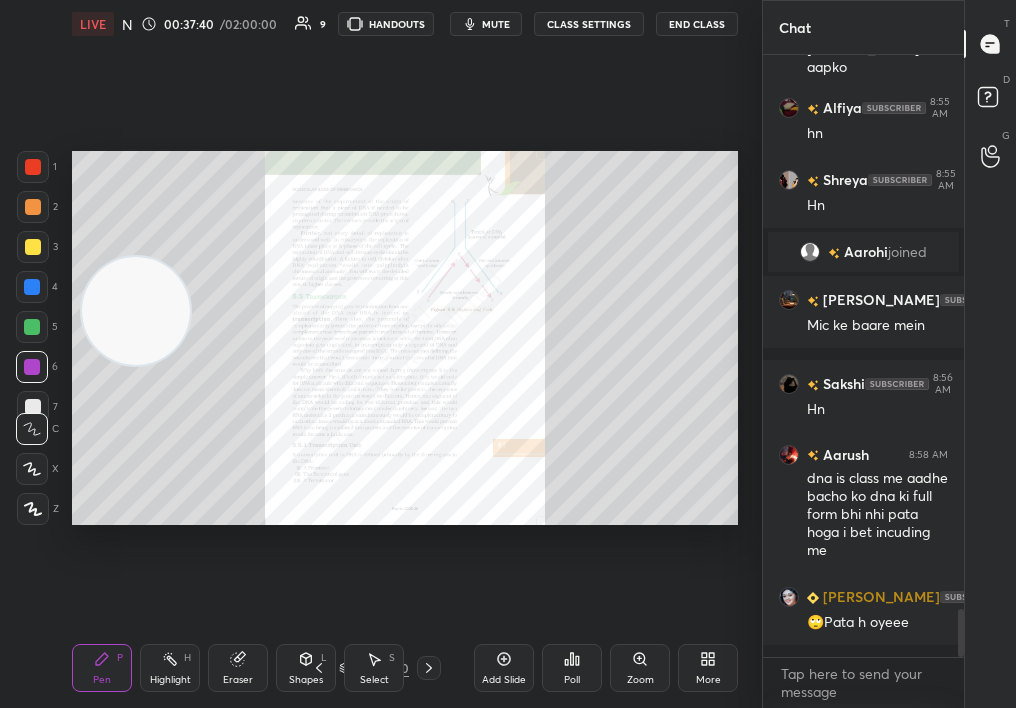 scroll, scrollTop: 7052, scrollLeft: 0, axis: vertical 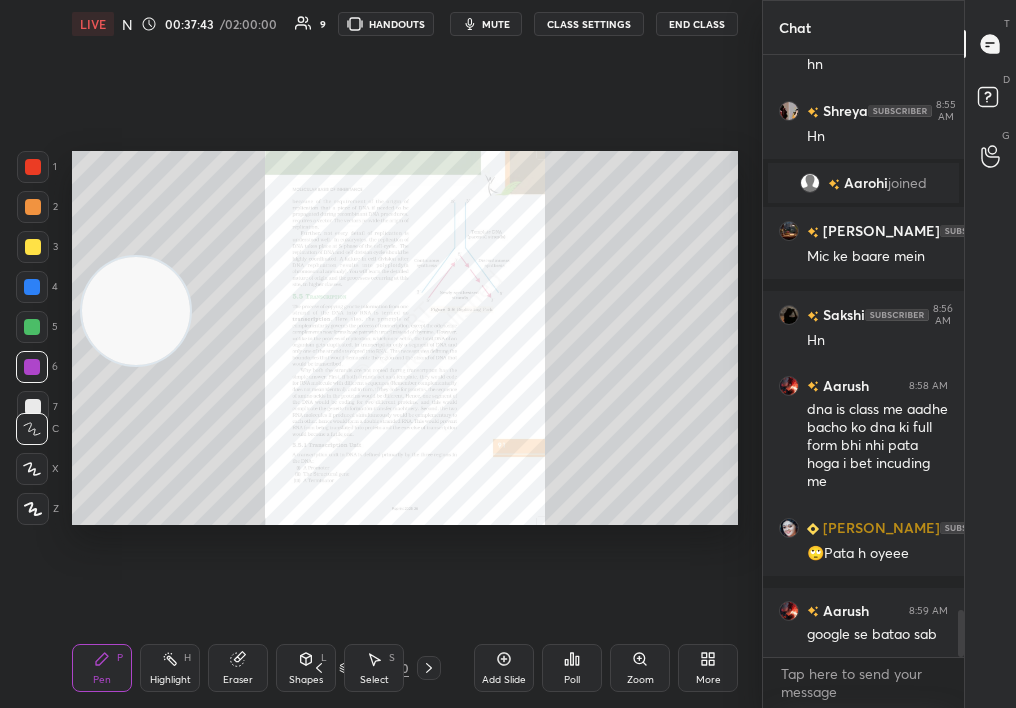 click 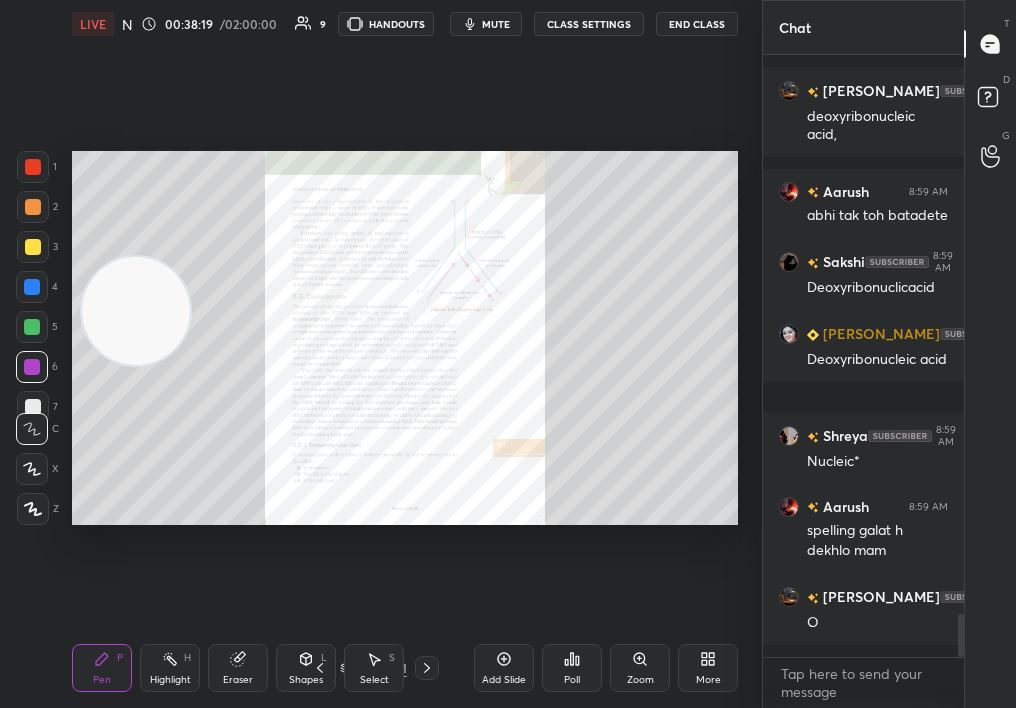 scroll, scrollTop: 7822, scrollLeft: 0, axis: vertical 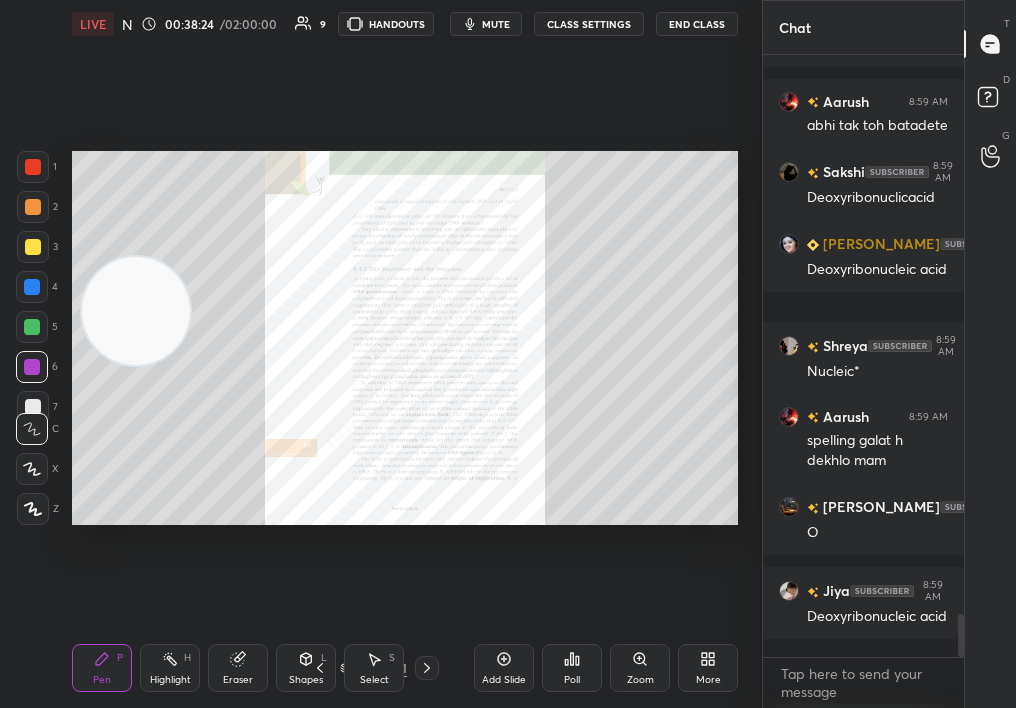 click on "Zoom" at bounding box center [640, 668] 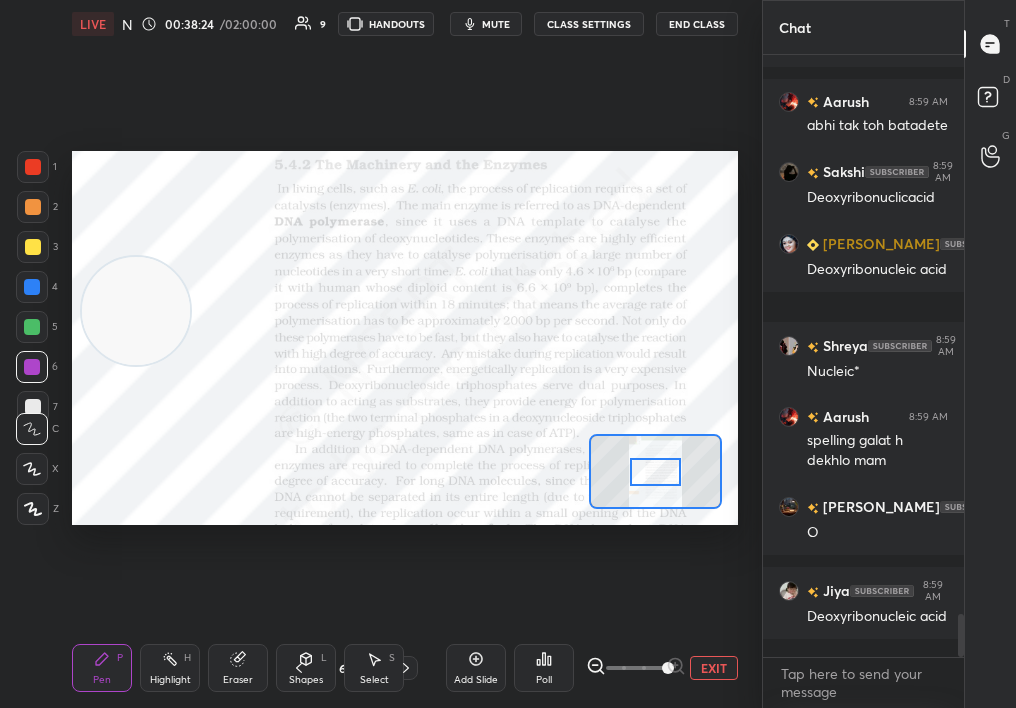 drag, startPoint x: 722, startPoint y: 666, endPoint x: 748, endPoint y: 661, distance: 26.476404 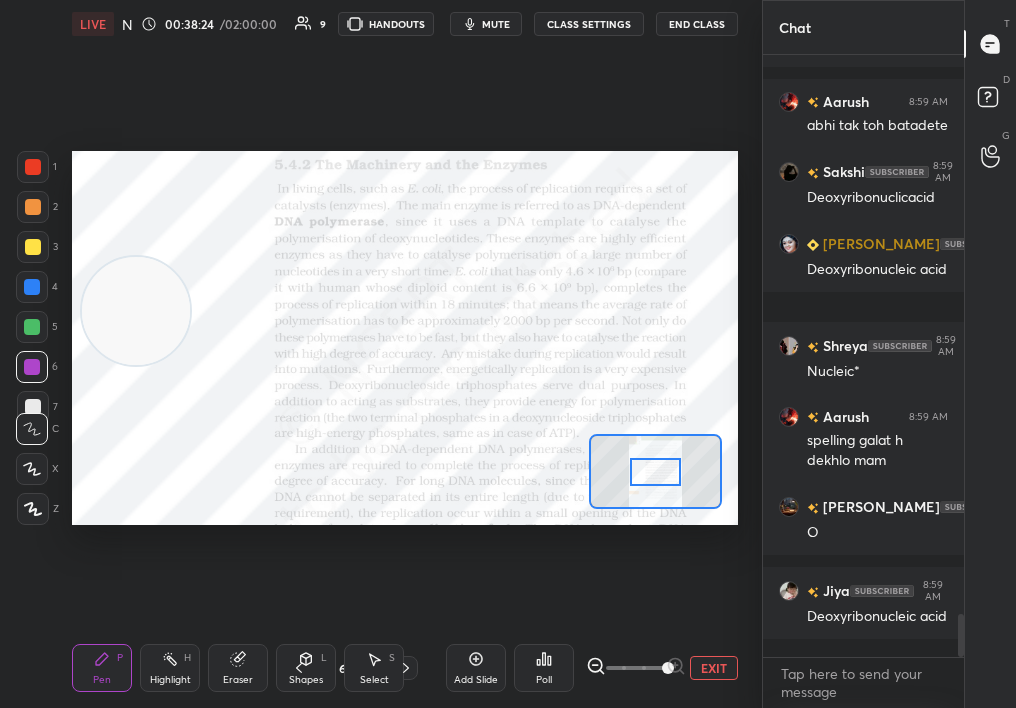 click on "1 2 3 4 5 6 7 C X Z C X Z E E Erase all   H H LIVE NCERT Highlight Mol Bio : Replication 00:38:24 /  02:00:00 9 HANDOUTS mute CLASS SETTINGS End Class Setting up your live class Poll for   secs No correct answer Start poll Back NCERT Highlight Mol Bio : Replication [MEDICAL_DATA][PERSON_NAME] Pen P Highlight H Eraser Shapes L Select S 62 / 311 Add Slide Poll EXIT" at bounding box center [381, 354] 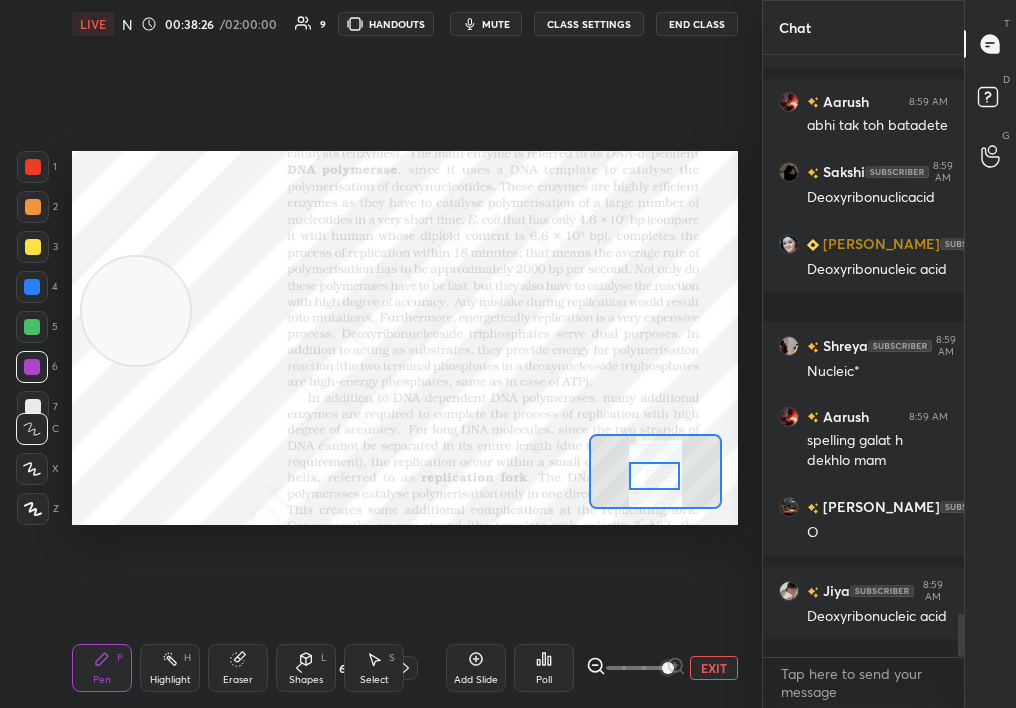 click at bounding box center (655, 476) 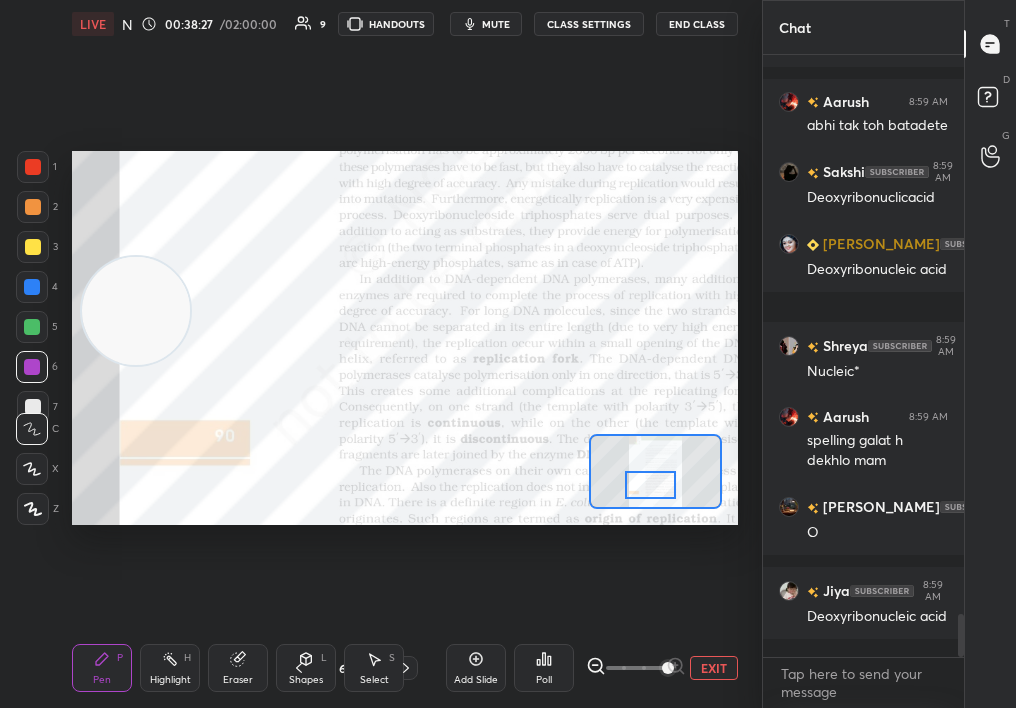 click 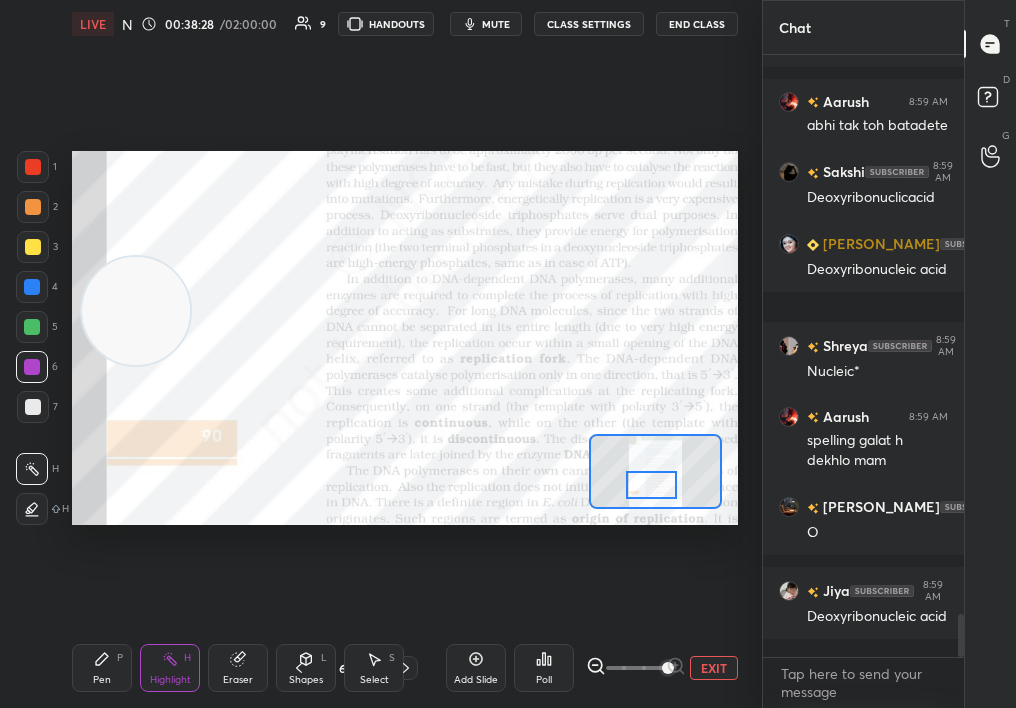 click at bounding box center (652, 485) 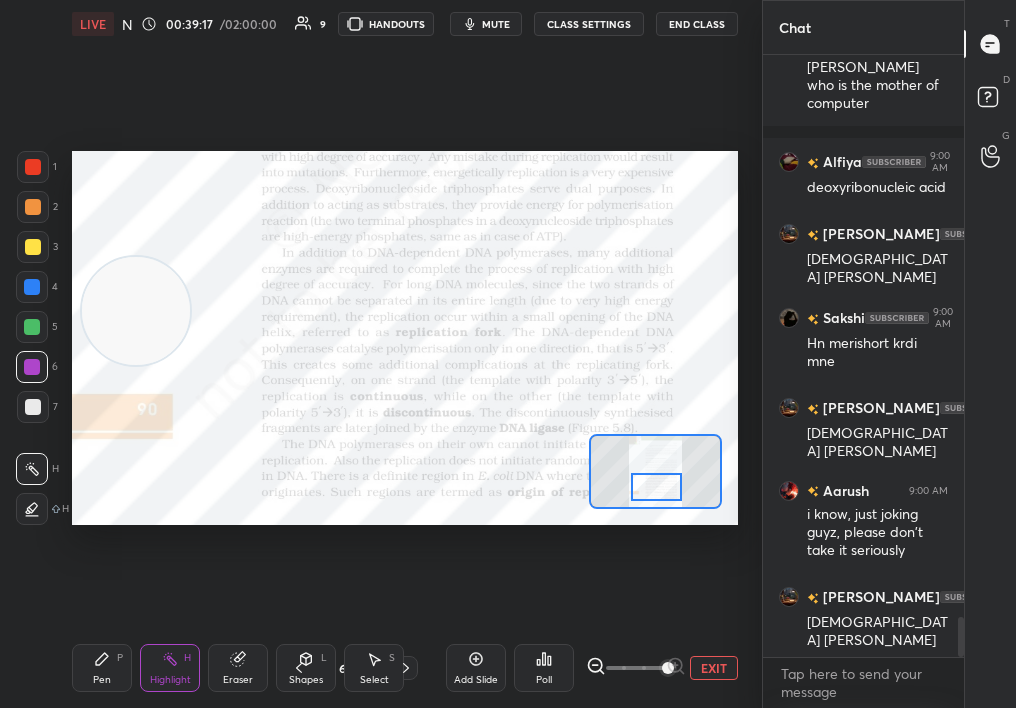 scroll, scrollTop: 8551, scrollLeft: 0, axis: vertical 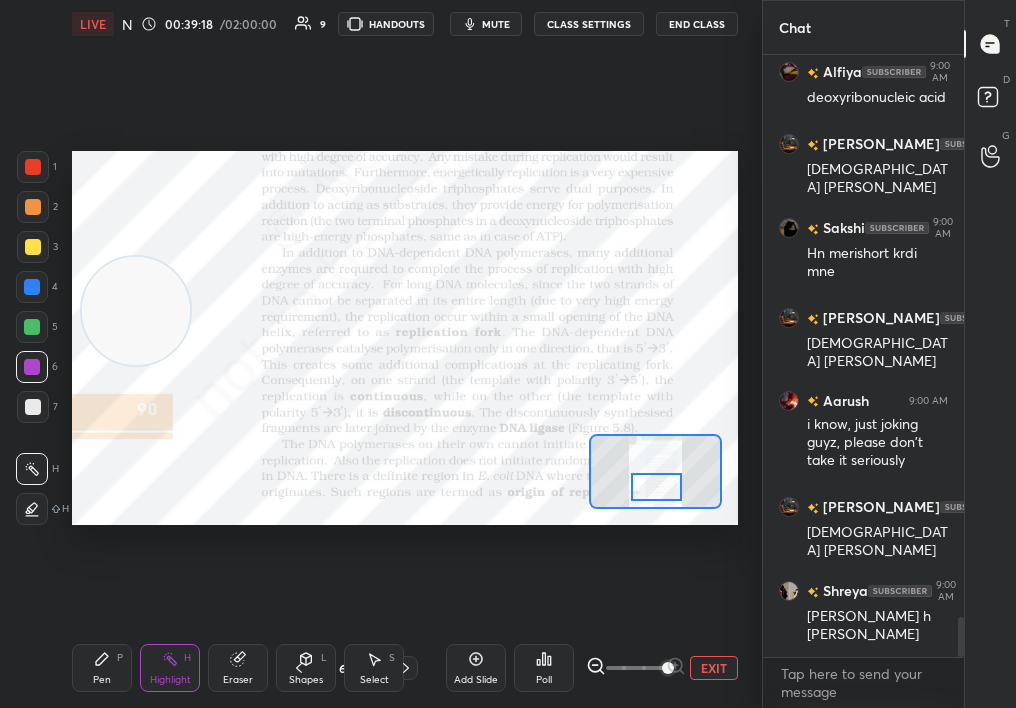 click 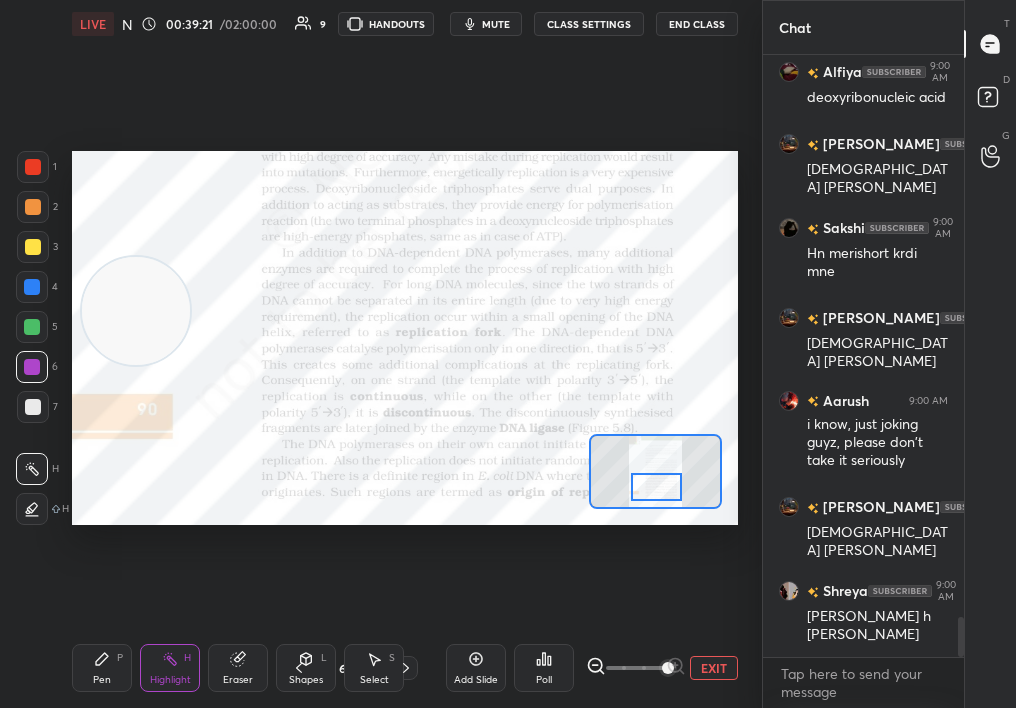 click on "Add Slide" at bounding box center (476, 668) 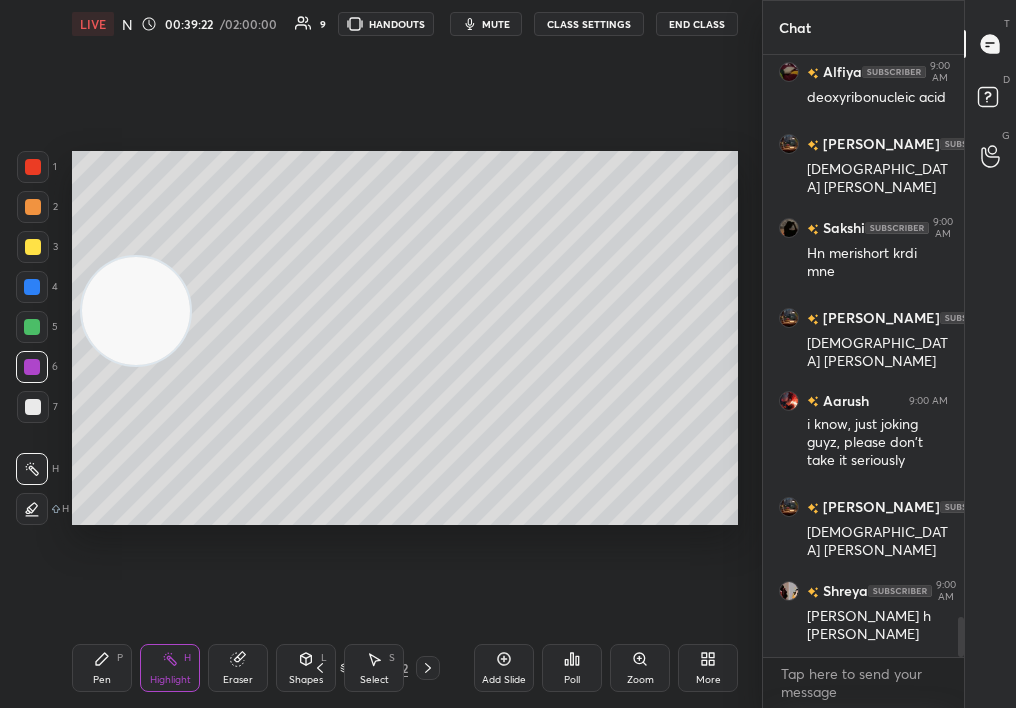 click on "Pen" at bounding box center (102, 680) 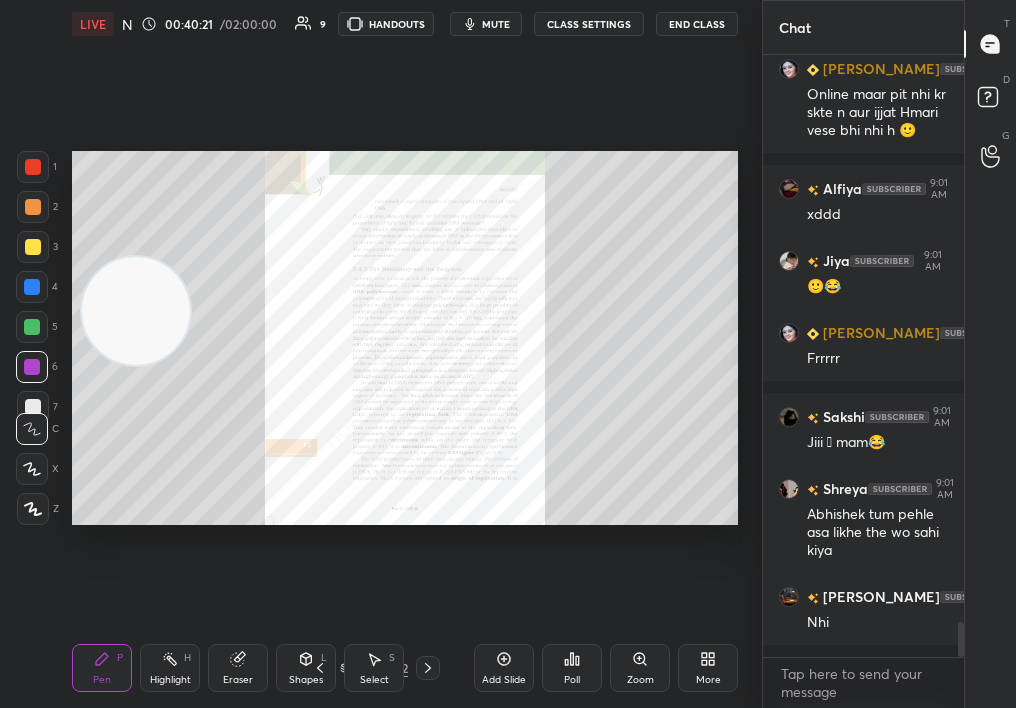 scroll, scrollTop: 9721, scrollLeft: 0, axis: vertical 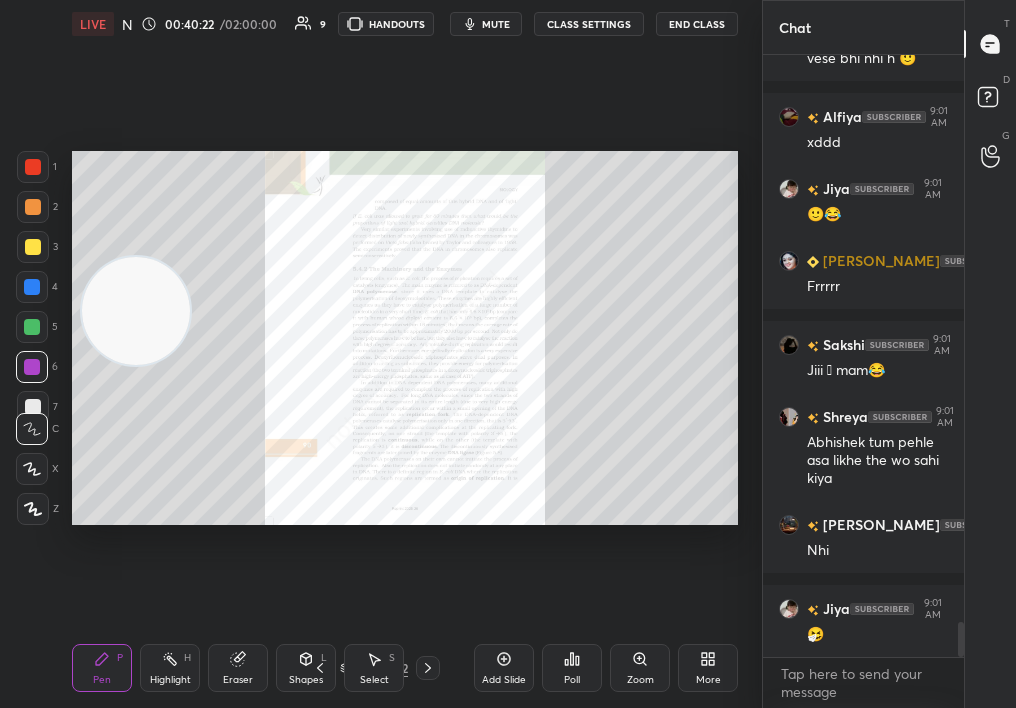 click on "Zoom" at bounding box center (640, 668) 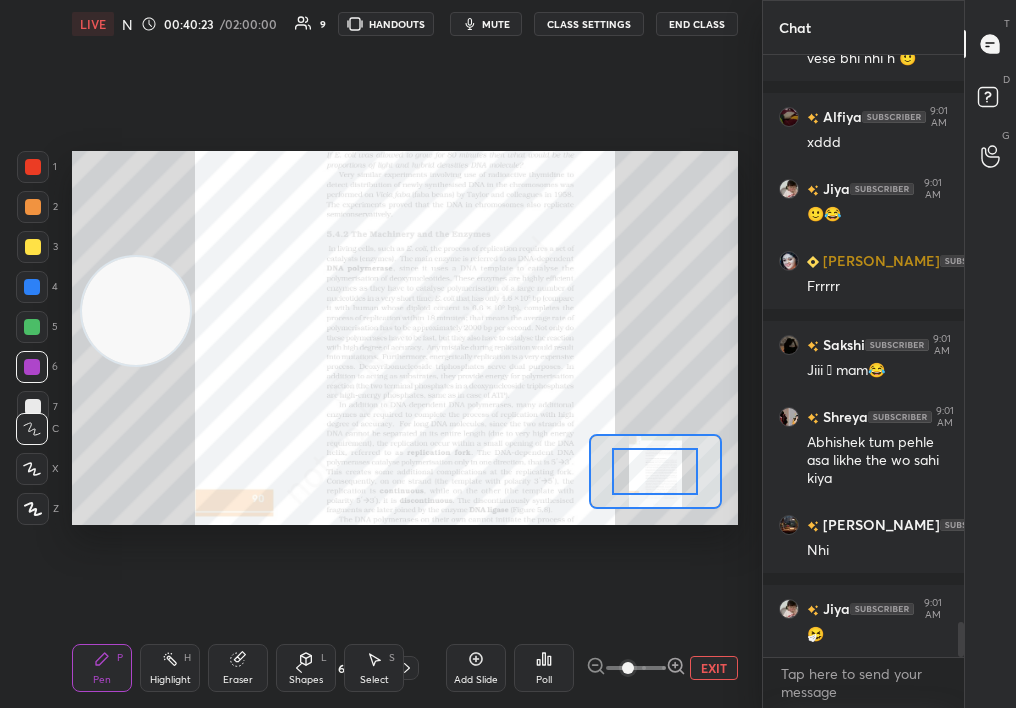 click at bounding box center [628, 668] 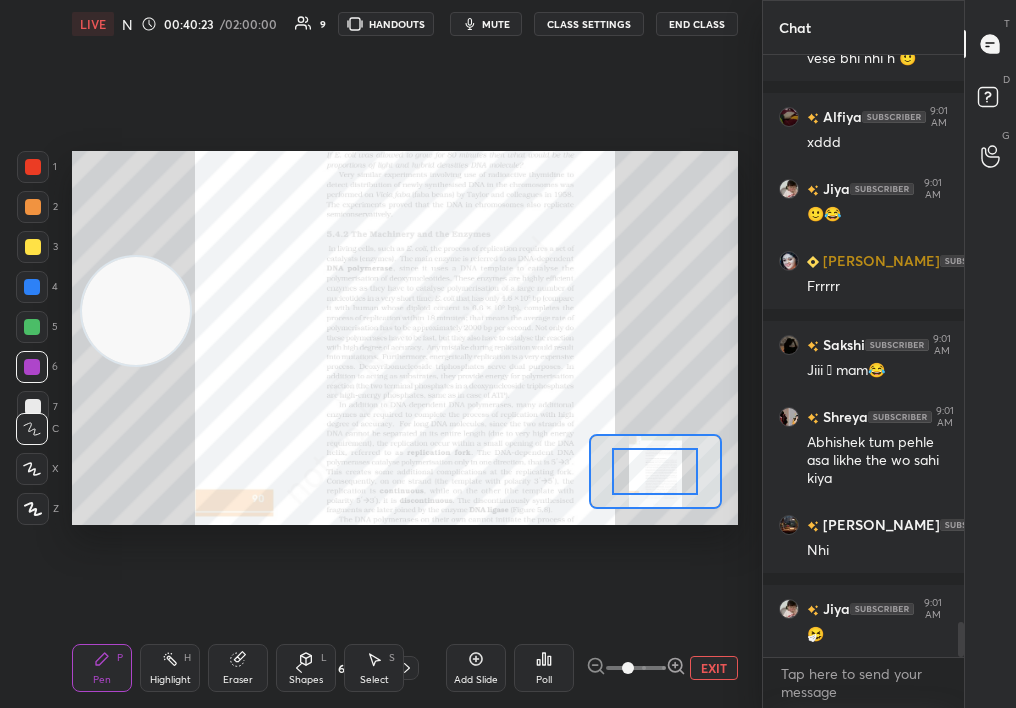 drag, startPoint x: 617, startPoint y: 673, endPoint x: 689, endPoint y: 660, distance: 73.1642 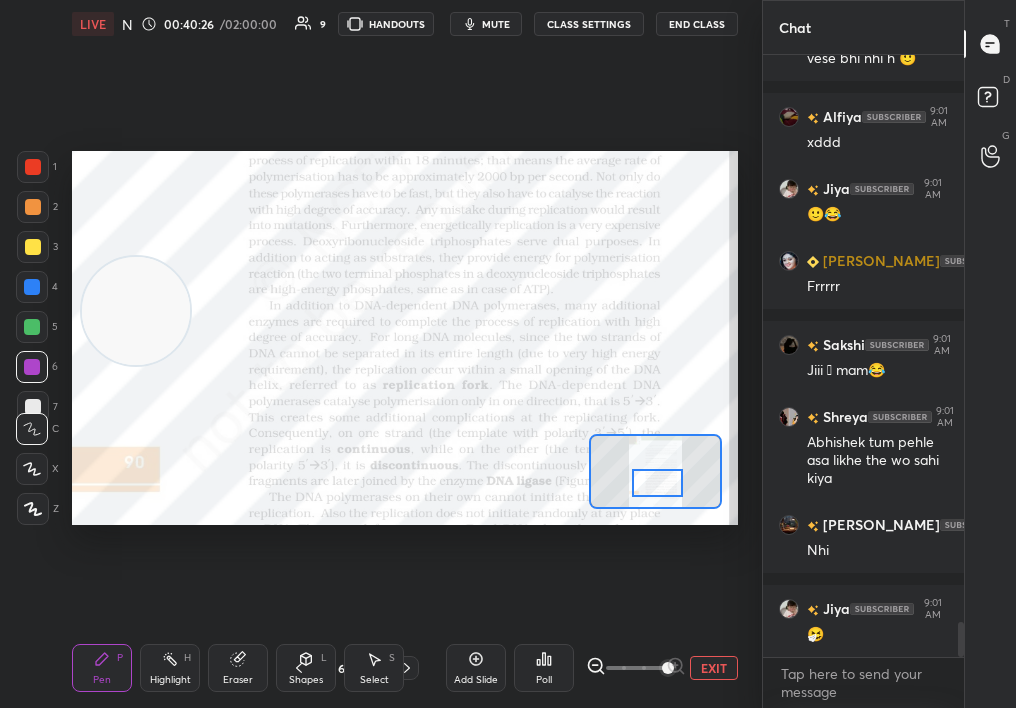 drag, startPoint x: 656, startPoint y: 469, endPoint x: 658, endPoint y: 480, distance: 11.18034 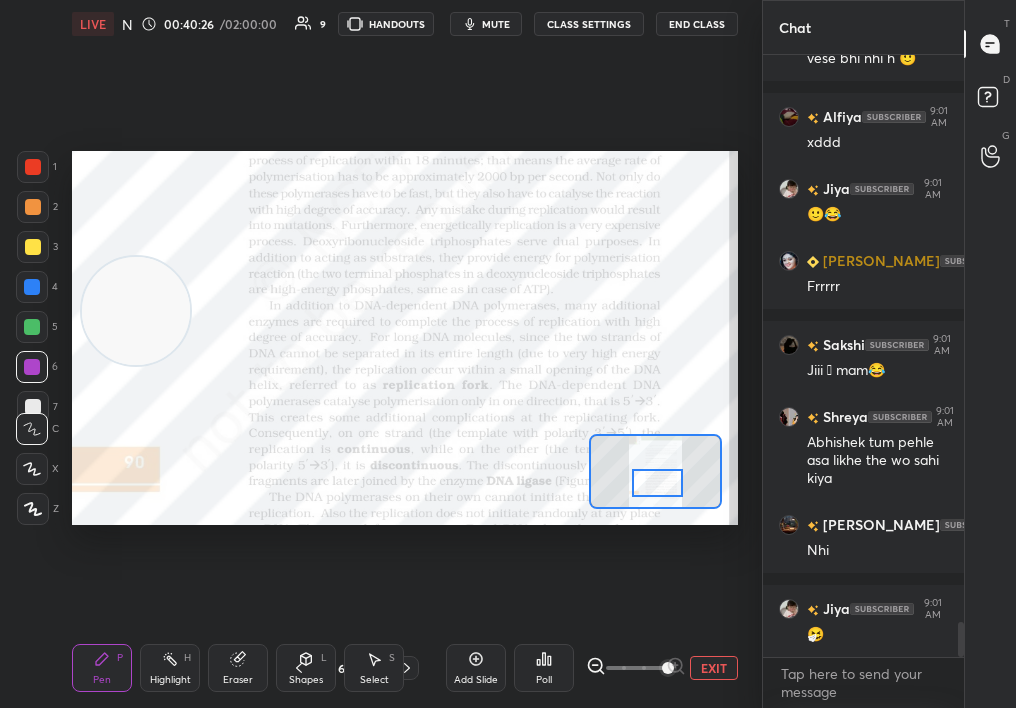click at bounding box center (658, 483) 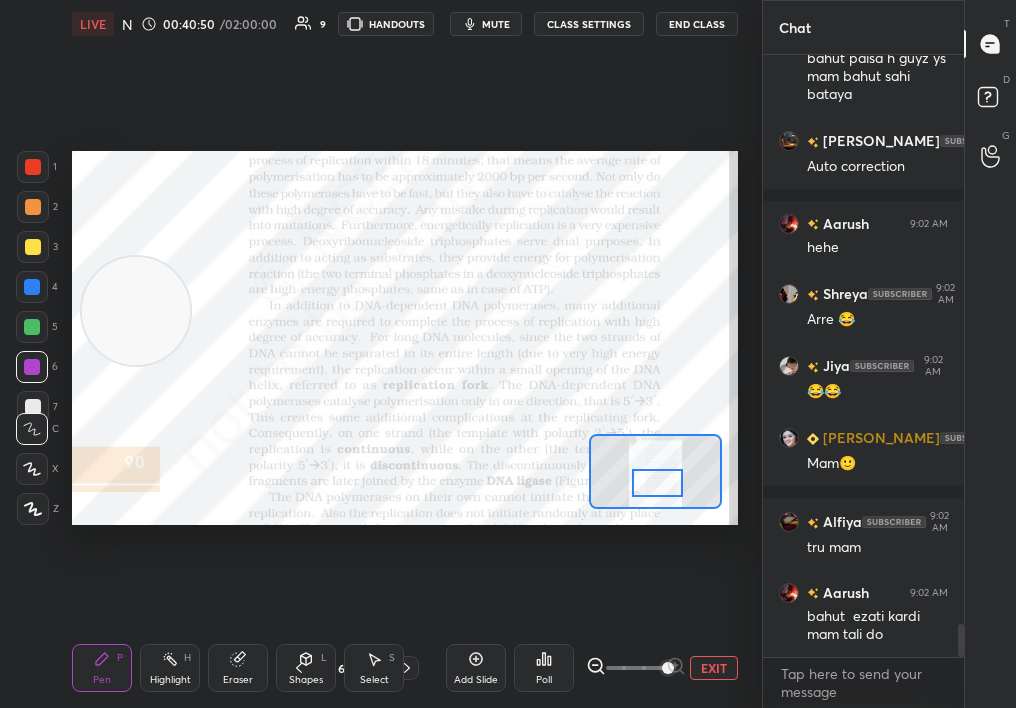 scroll, scrollTop: 10492, scrollLeft: 0, axis: vertical 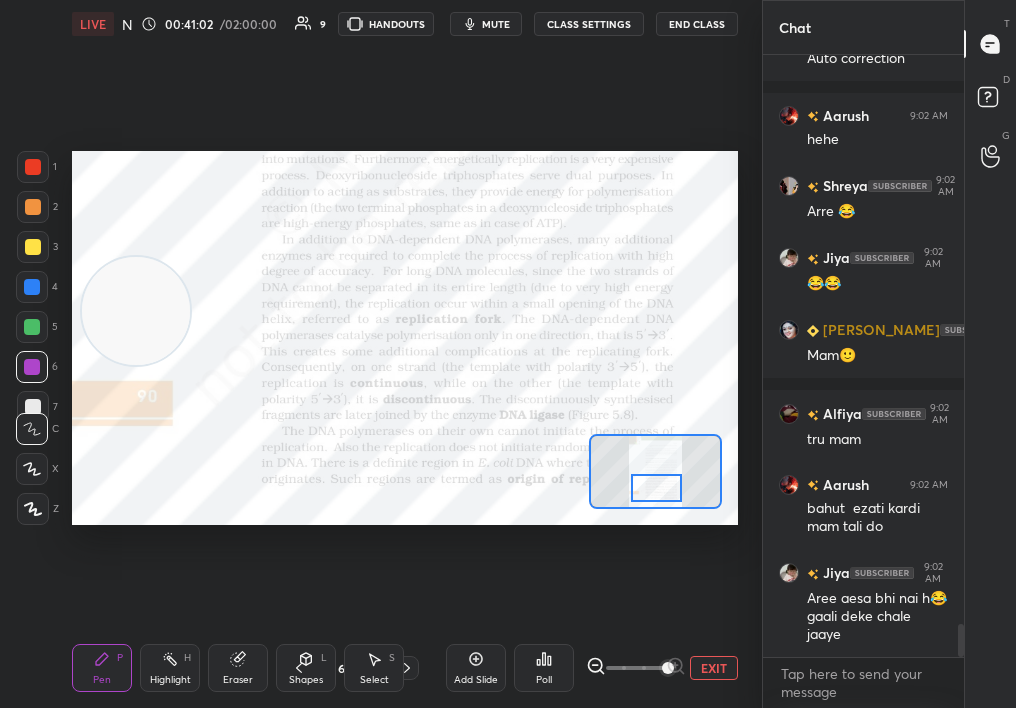 click at bounding box center (657, 488) 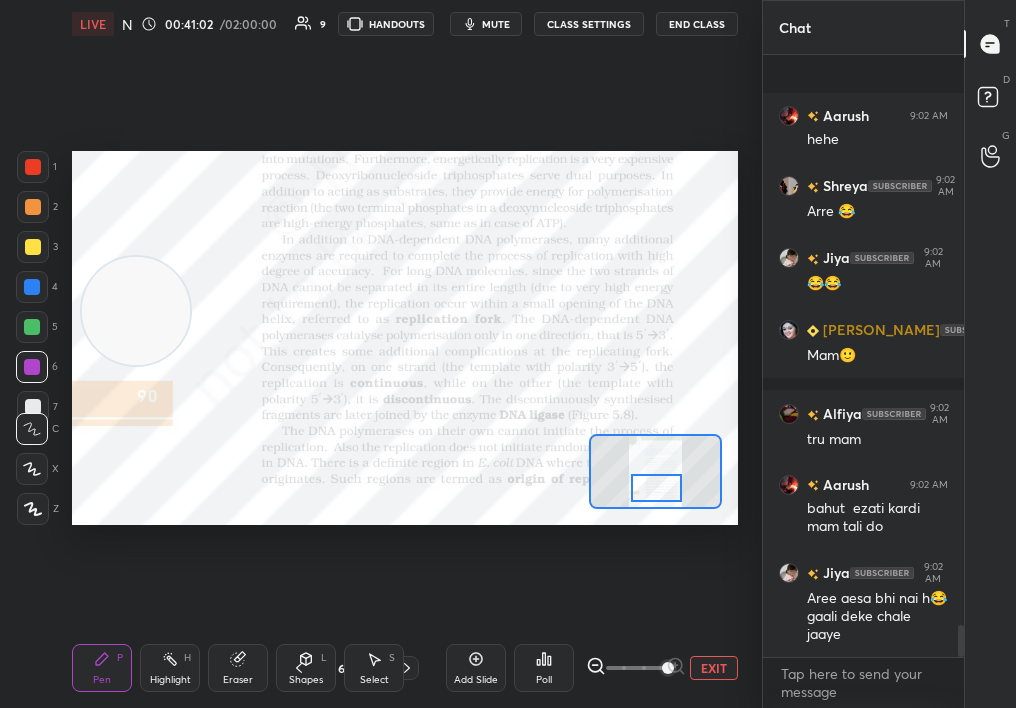 scroll, scrollTop: 10600, scrollLeft: 0, axis: vertical 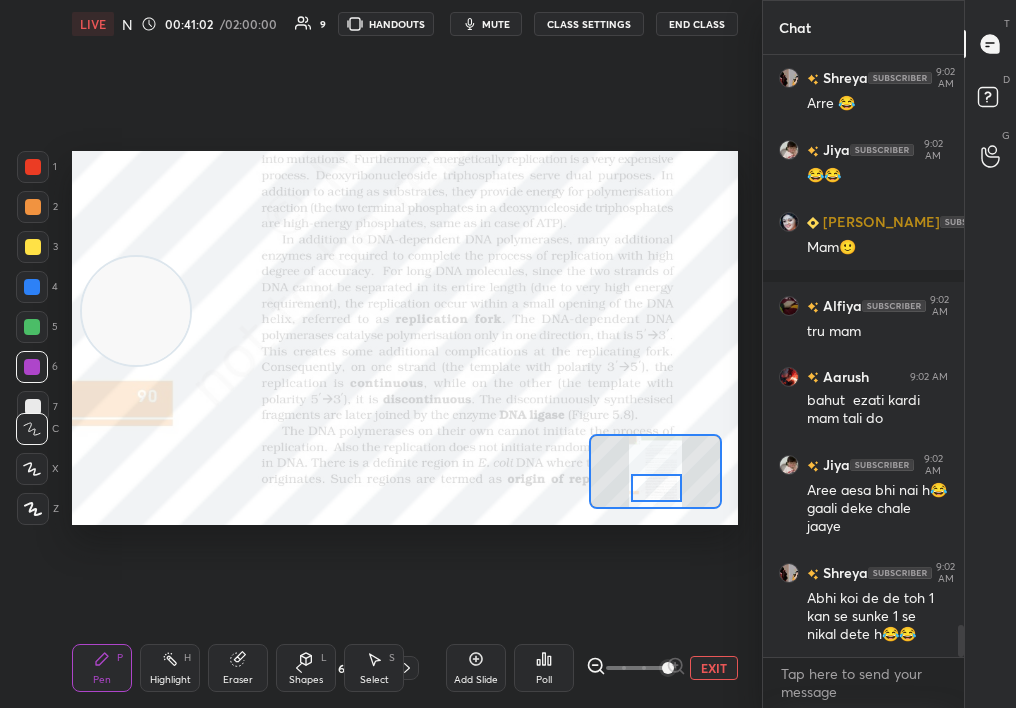 click on "Highlight H" at bounding box center (170, 668) 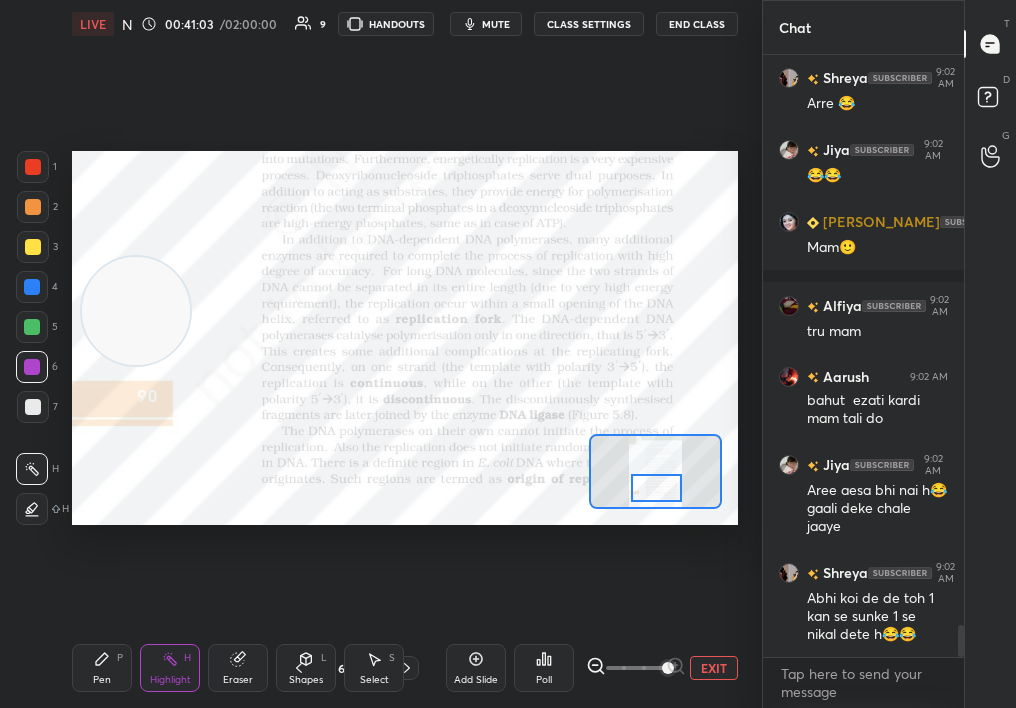 click on "Highlight H" at bounding box center (170, 668) 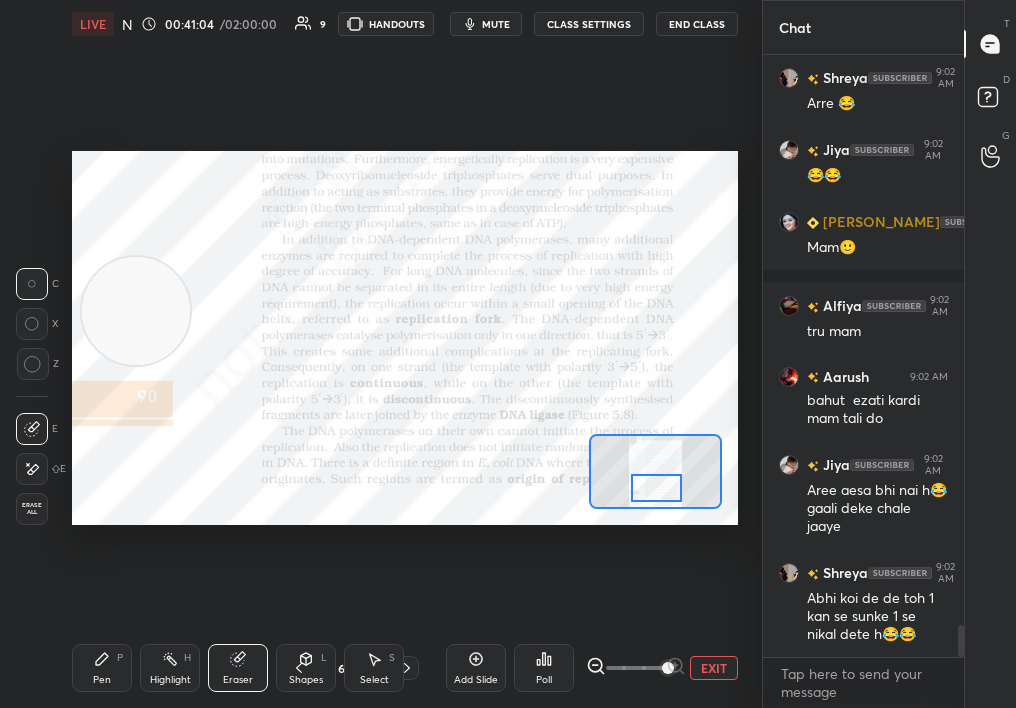 scroll, scrollTop: 10720, scrollLeft: 0, axis: vertical 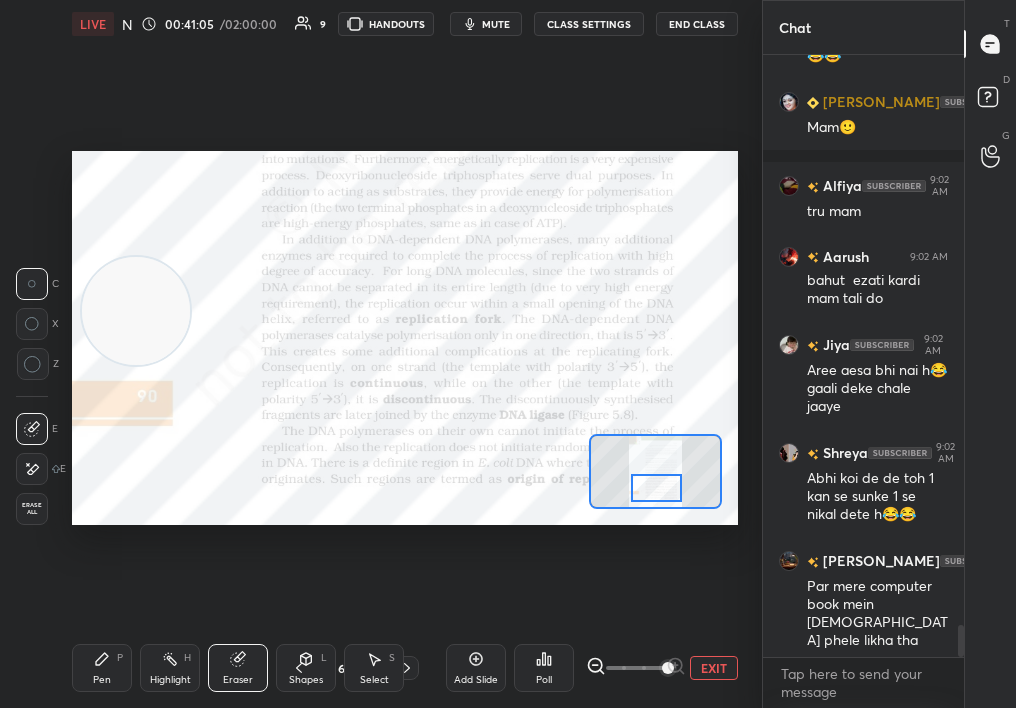 click at bounding box center [136, 311] 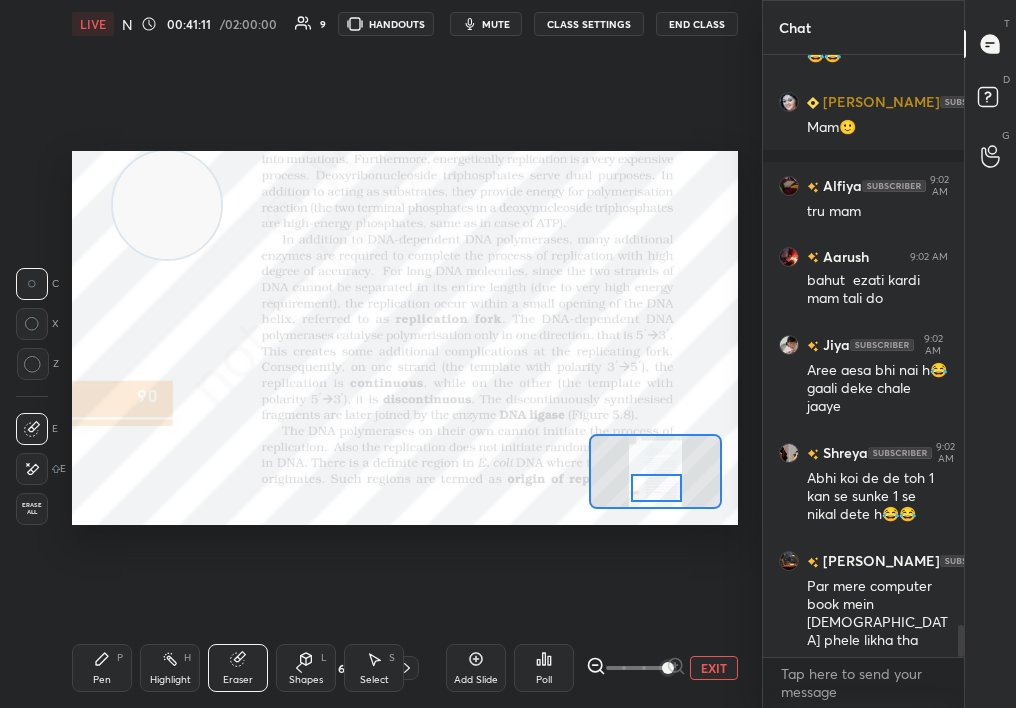 scroll, scrollTop: 10789, scrollLeft: 0, axis: vertical 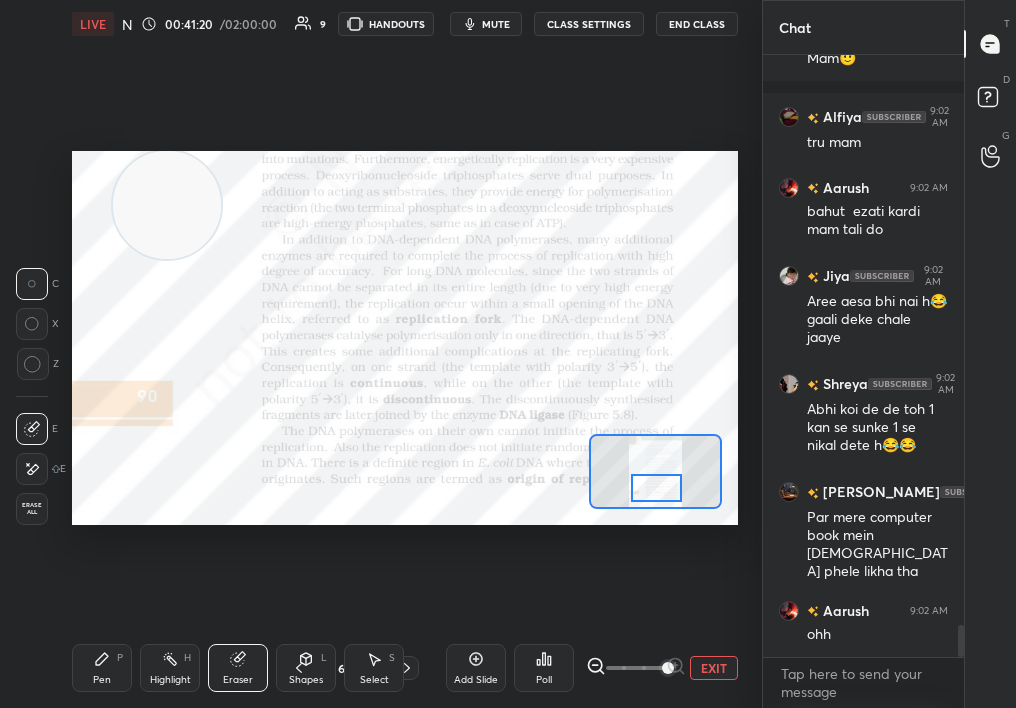 click on "Highlight H" at bounding box center (170, 668) 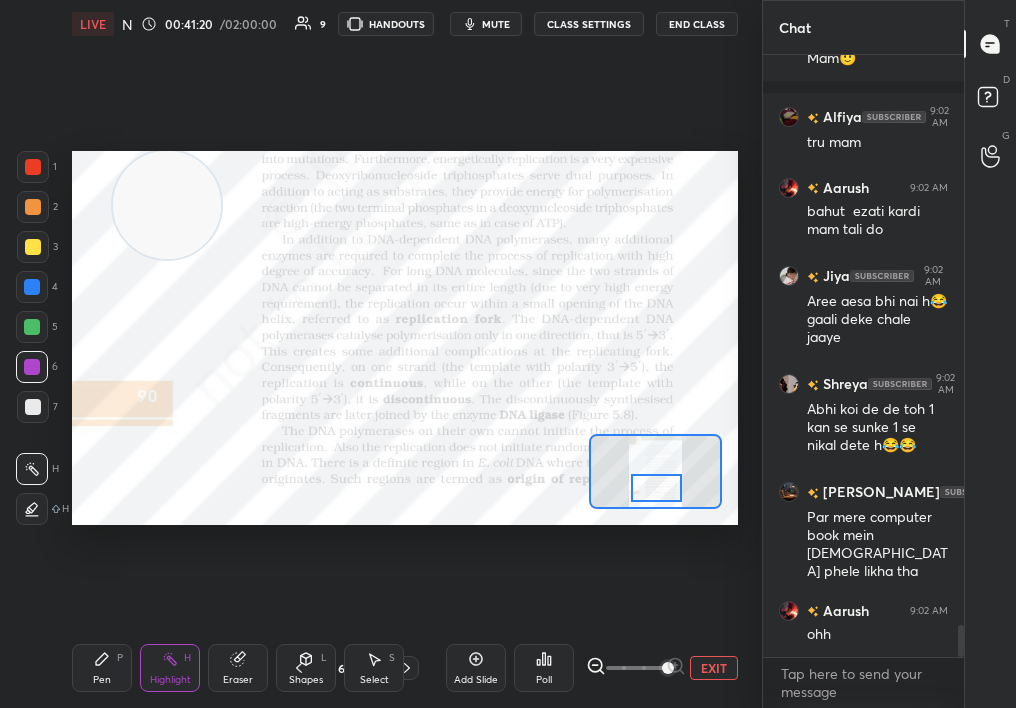 click on "Highlight" at bounding box center [170, 680] 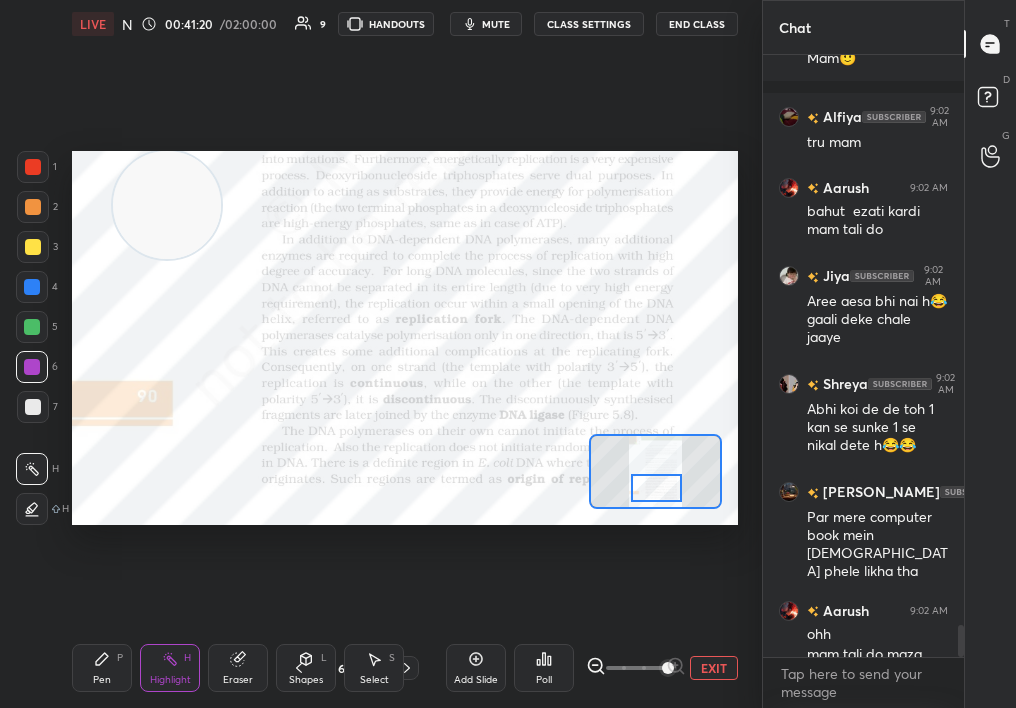 click on "Highlight" at bounding box center (170, 680) 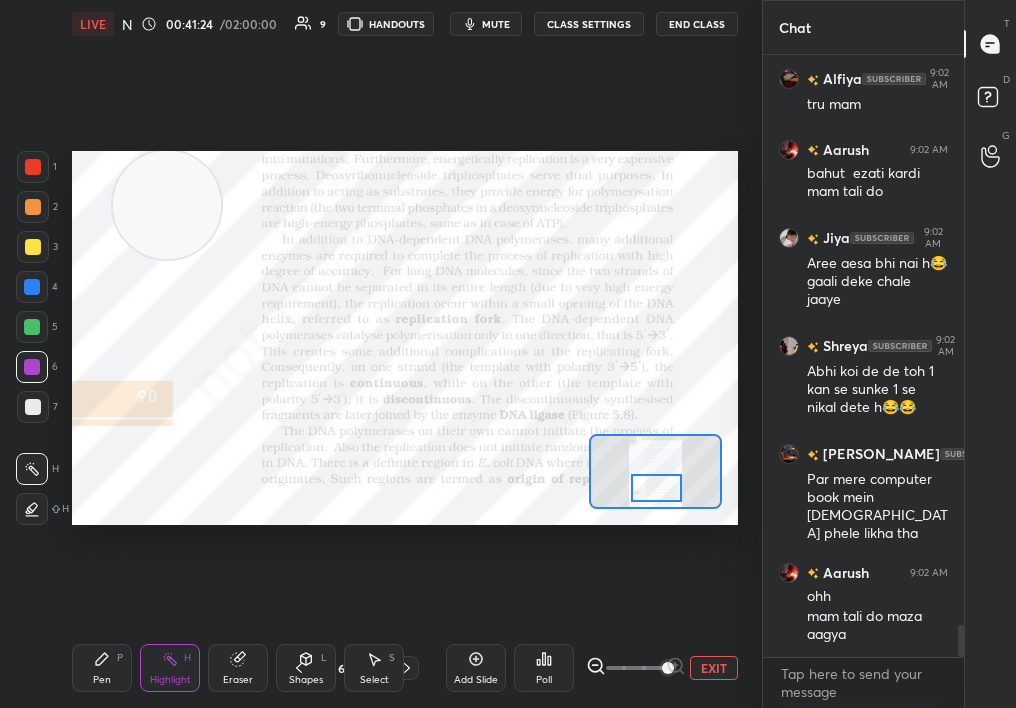 scroll, scrollTop: 10917, scrollLeft: 0, axis: vertical 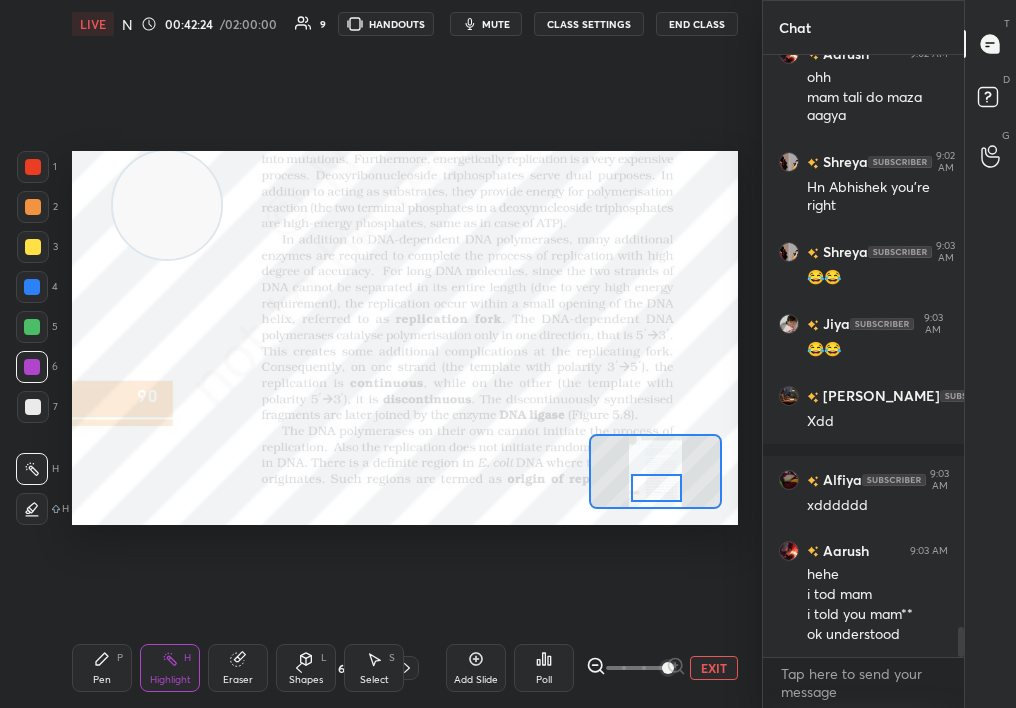 click on "Pen P" at bounding box center (102, 668) 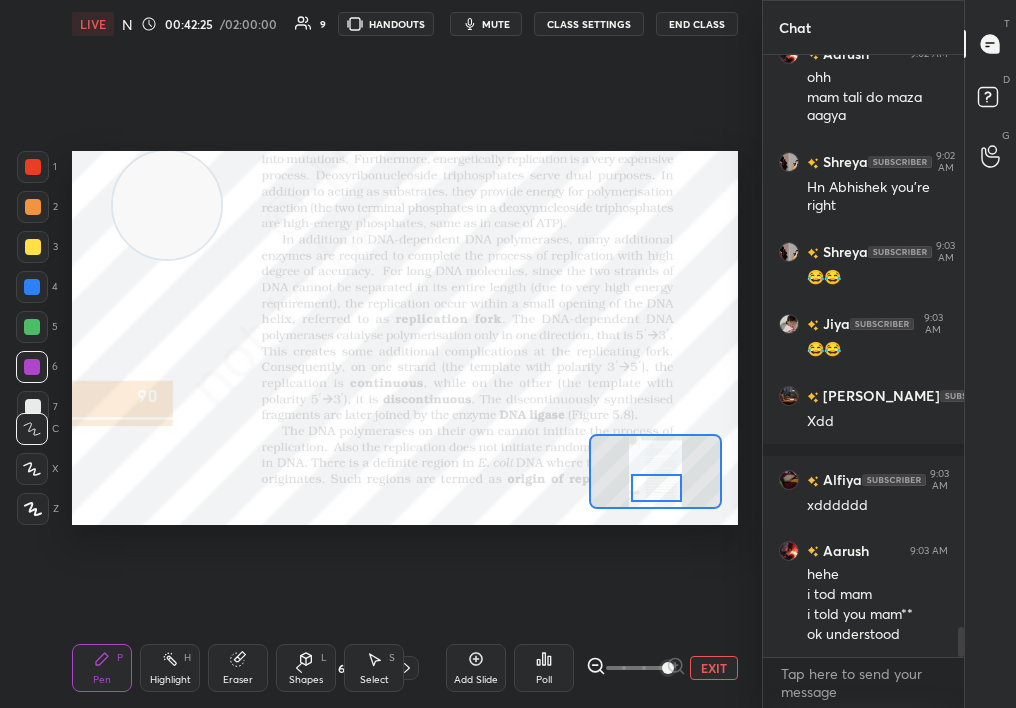 click on "Pen P" at bounding box center (102, 668) 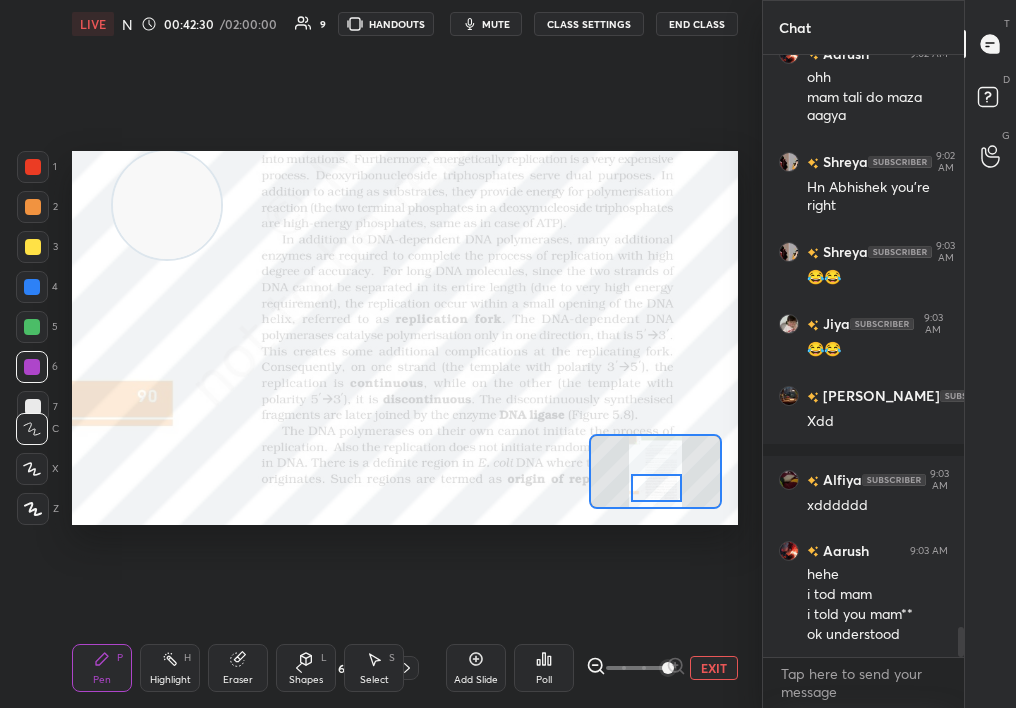 click on "Highlight H" at bounding box center (170, 668) 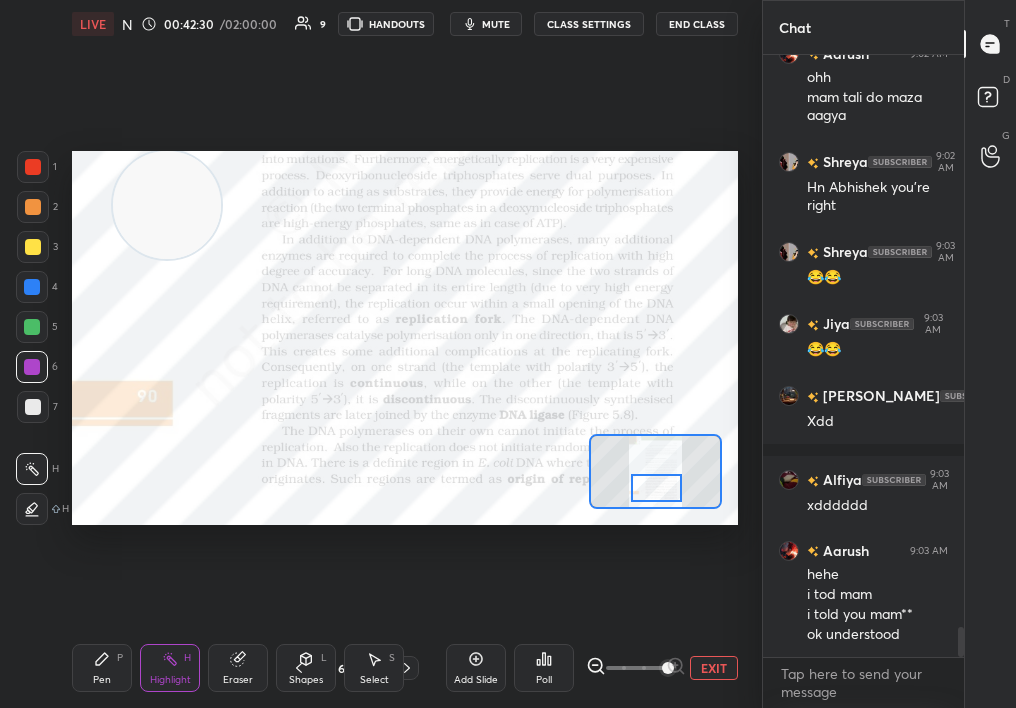 click on "Highlight H" at bounding box center [170, 668] 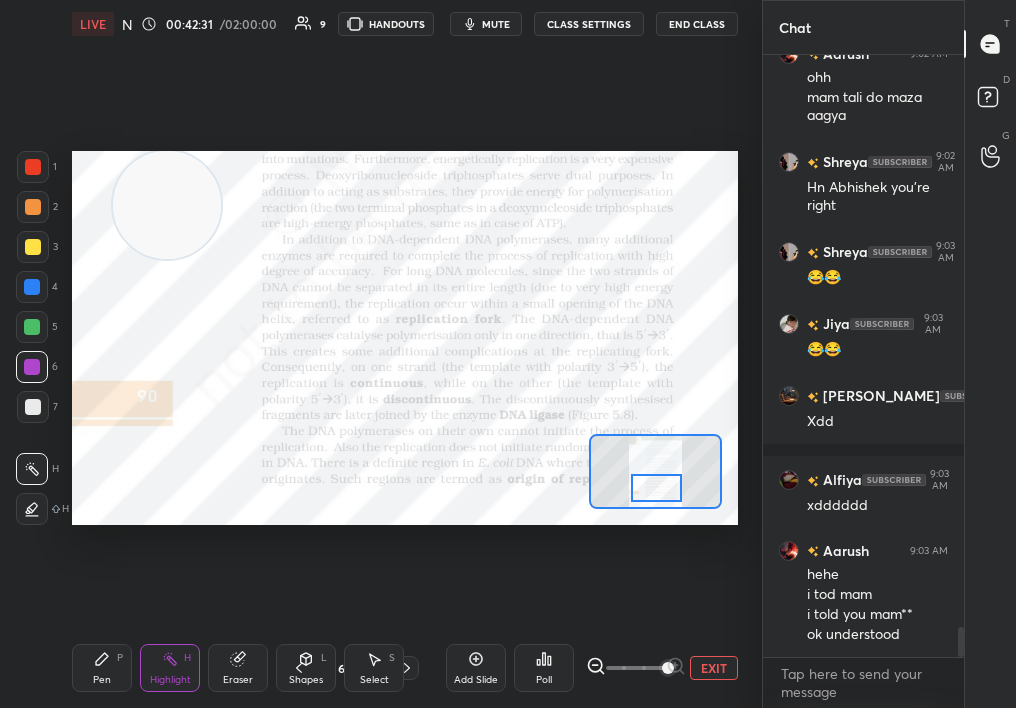 click 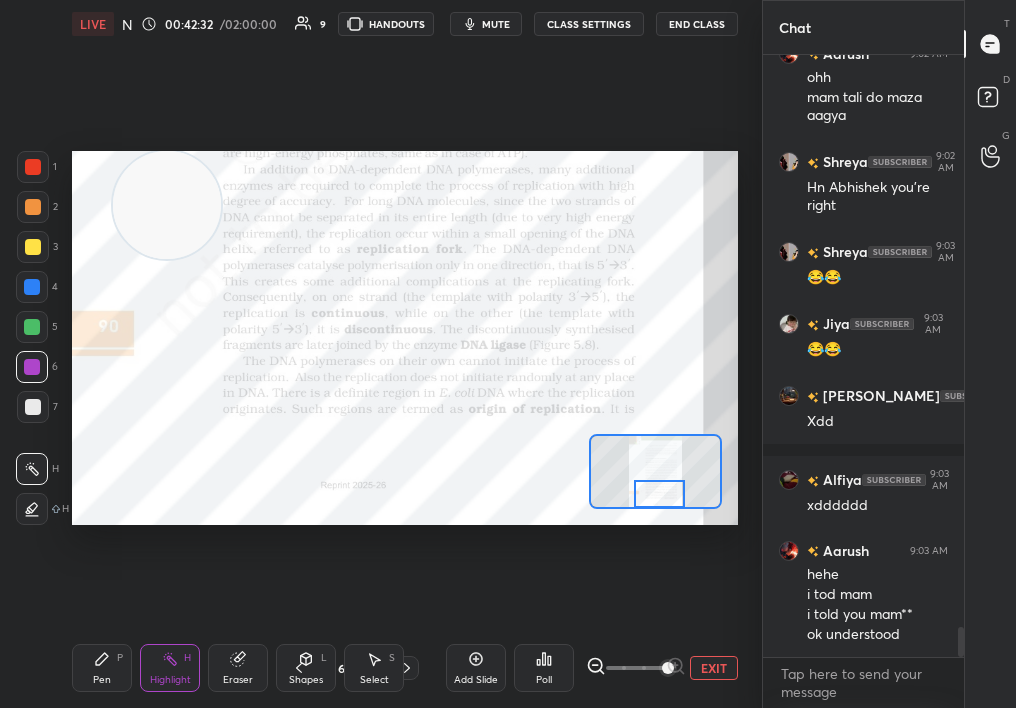 click at bounding box center [660, 494] 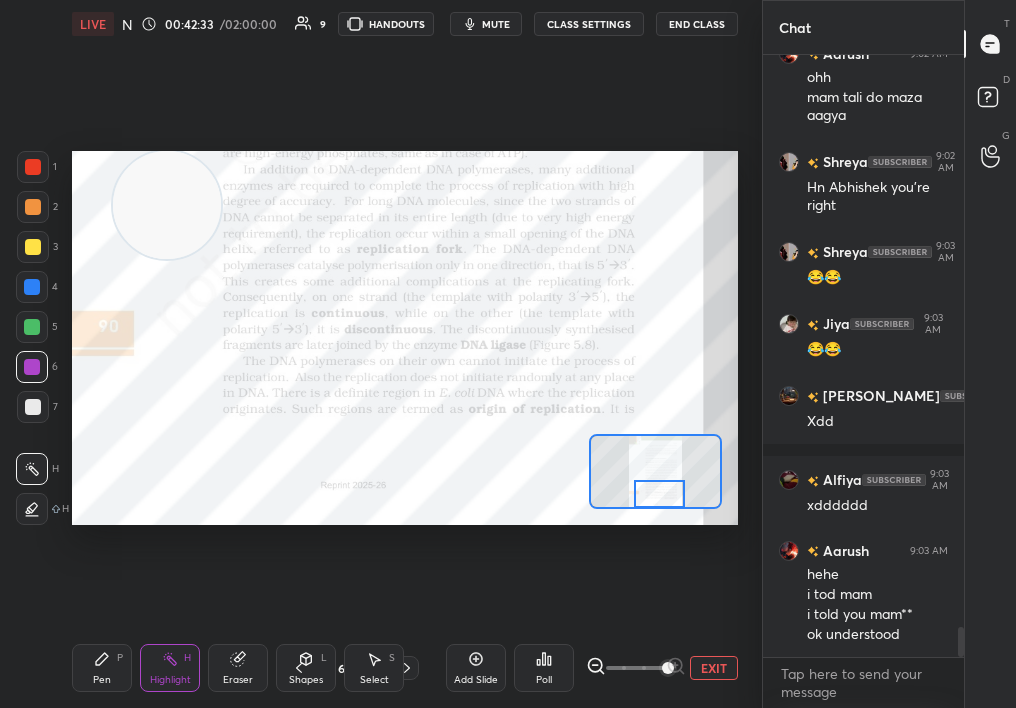 click on "1" at bounding box center [37, 171] 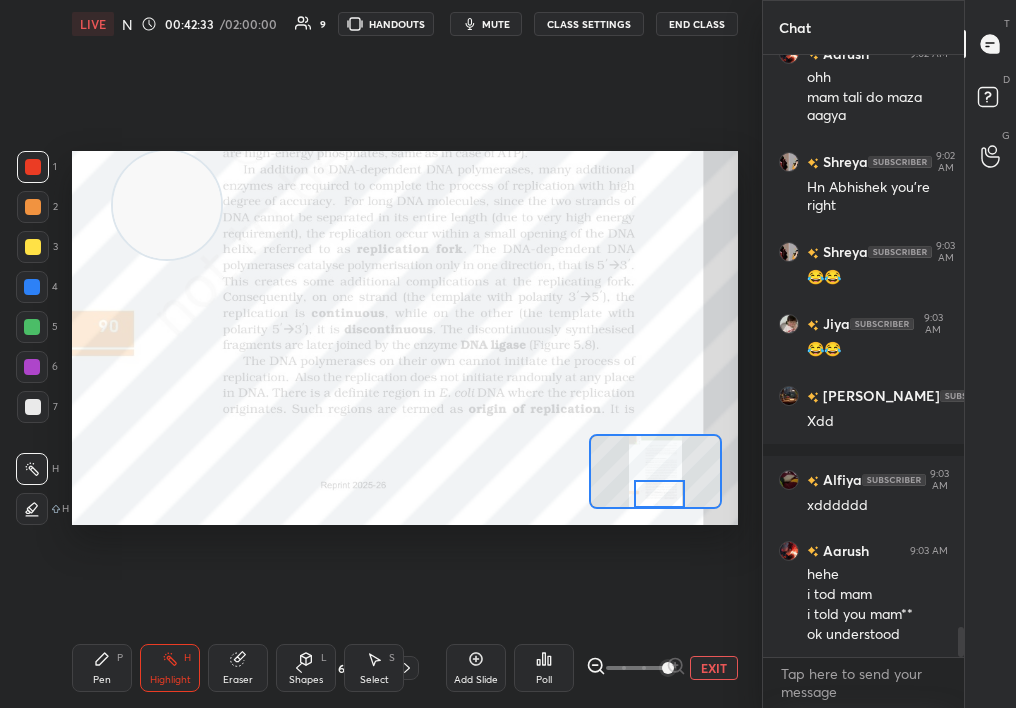 click at bounding box center [33, 167] 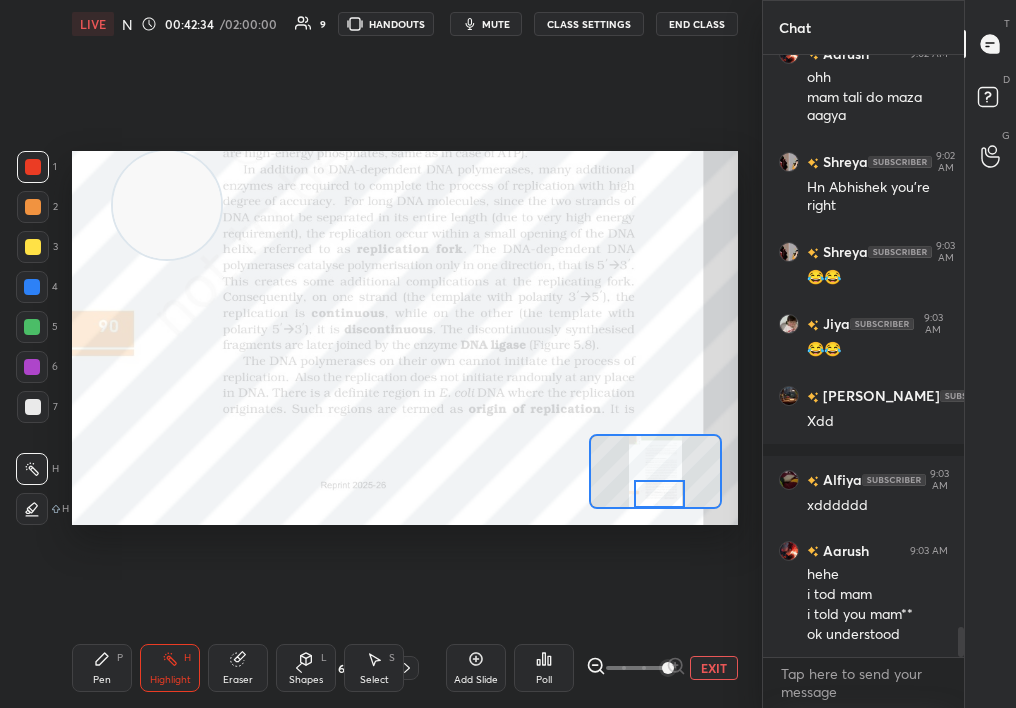 click at bounding box center [33, 167] 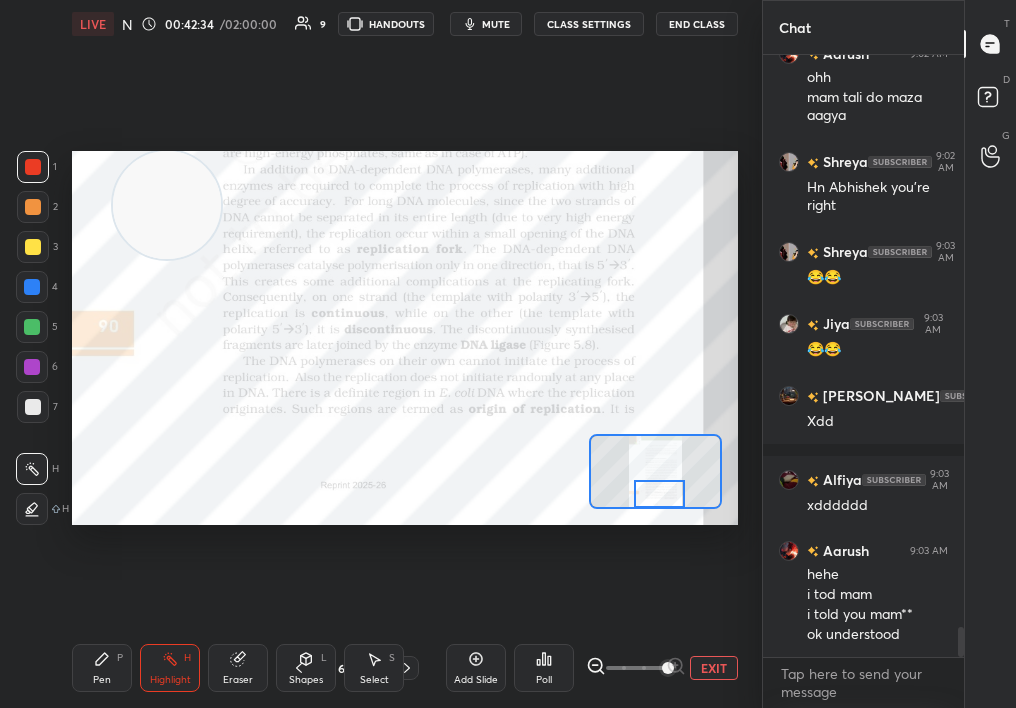 click on "1 2 3 4 5 6 7 C X Z C X Z E E Erase all   H H LIVE NCERT Highlight Mol Bio : Replication 00:42:34 /  02:00:00 9 HANDOUTS mute CLASS SETTINGS End Class Setting up your live class Poll for   secs No correct answer Start poll Back NCERT Highlight Mol Bio : Replication [MEDICAL_DATA][PERSON_NAME] Pen P Highlight H Eraser Shapes L Select S 62 / 312 Add Slide Poll EXIT" at bounding box center [373, 354] 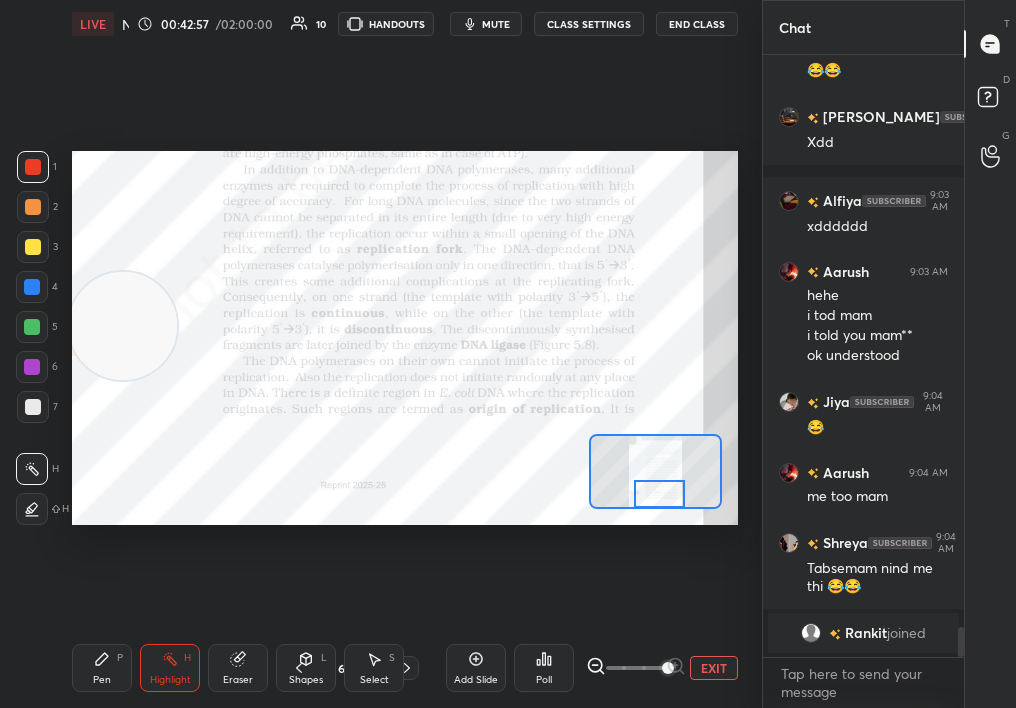 scroll, scrollTop: 9696, scrollLeft: 0, axis: vertical 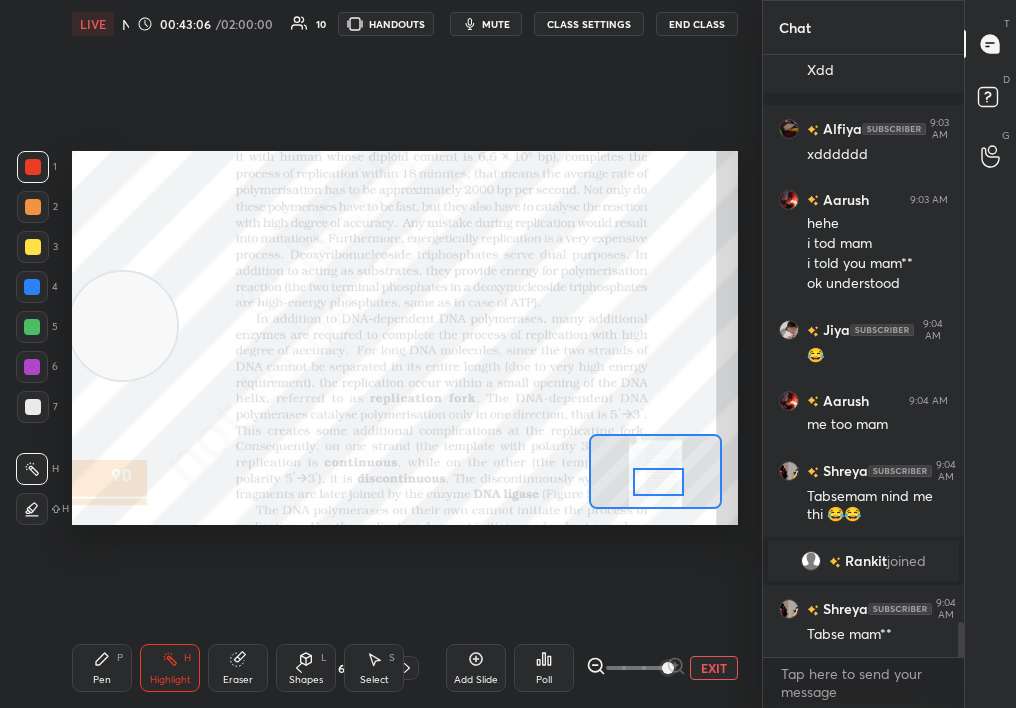 click at bounding box center (659, 482) 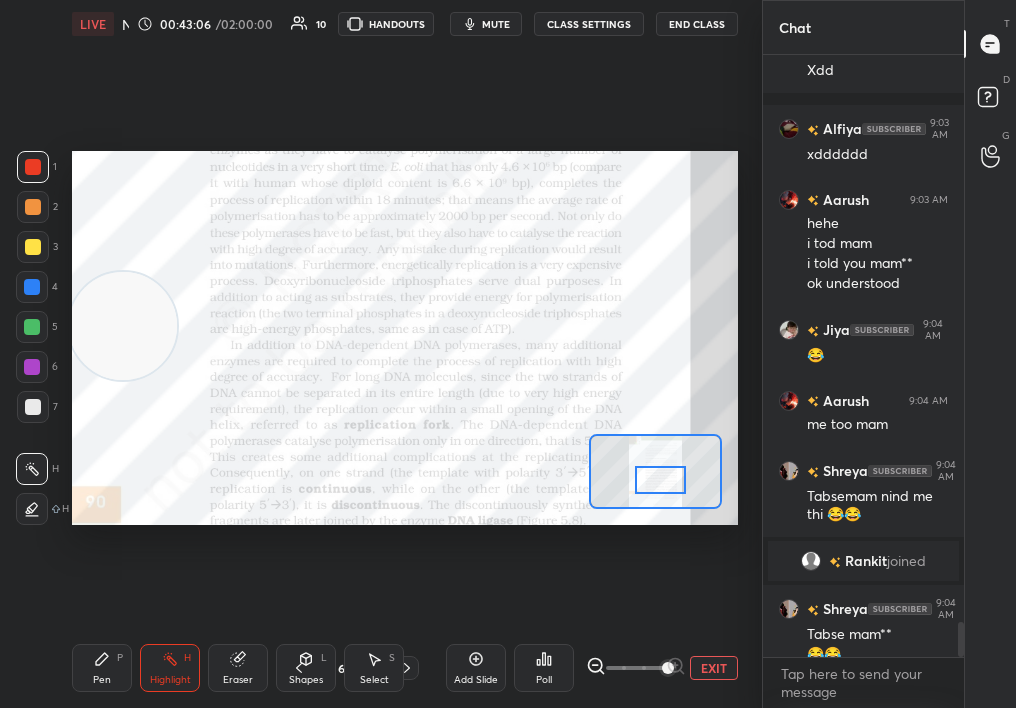 scroll, scrollTop: 9716, scrollLeft: 0, axis: vertical 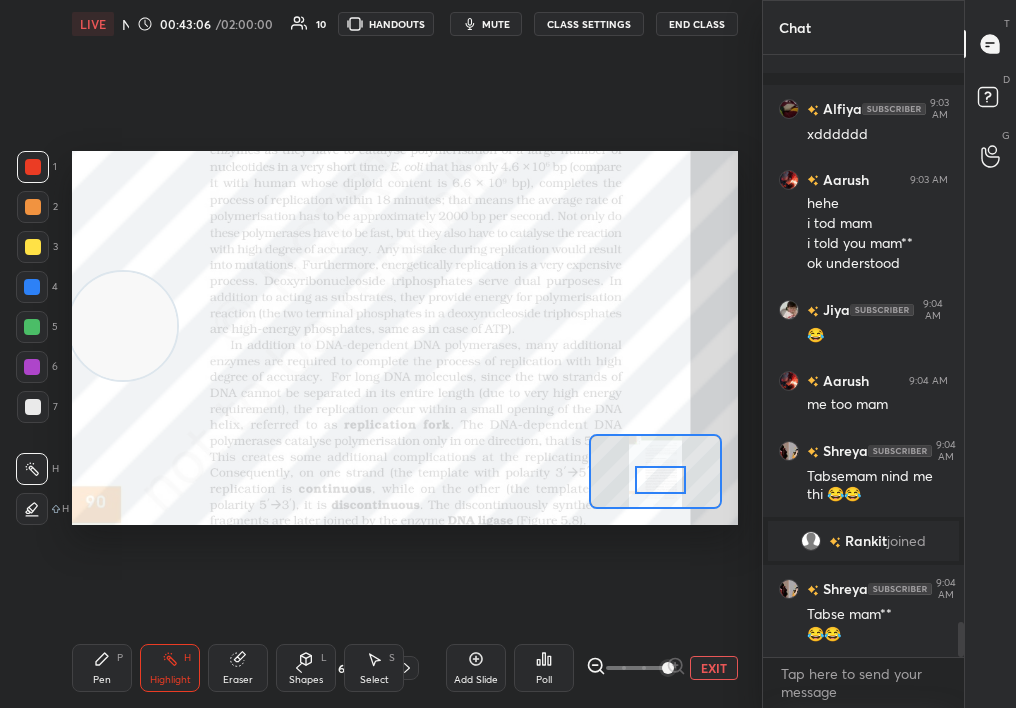 click on "1 2 3 4 5 6 7 C X Z C X Z E E Erase all   H H LIVE NCERT Highlight Mol Bio : Replication 00:43:06 /  02:00:00 10 HANDOUTS mute CLASS SETTINGS End Class Setting up your live class Poll for   secs No correct answer Start poll Back NCERT Highlight Mol Bio : Replication [MEDICAL_DATA][PERSON_NAME] Pen P Highlight H Eraser Shapes L Select S 62 / 312 Add Slide Poll EXIT" at bounding box center [373, 354] 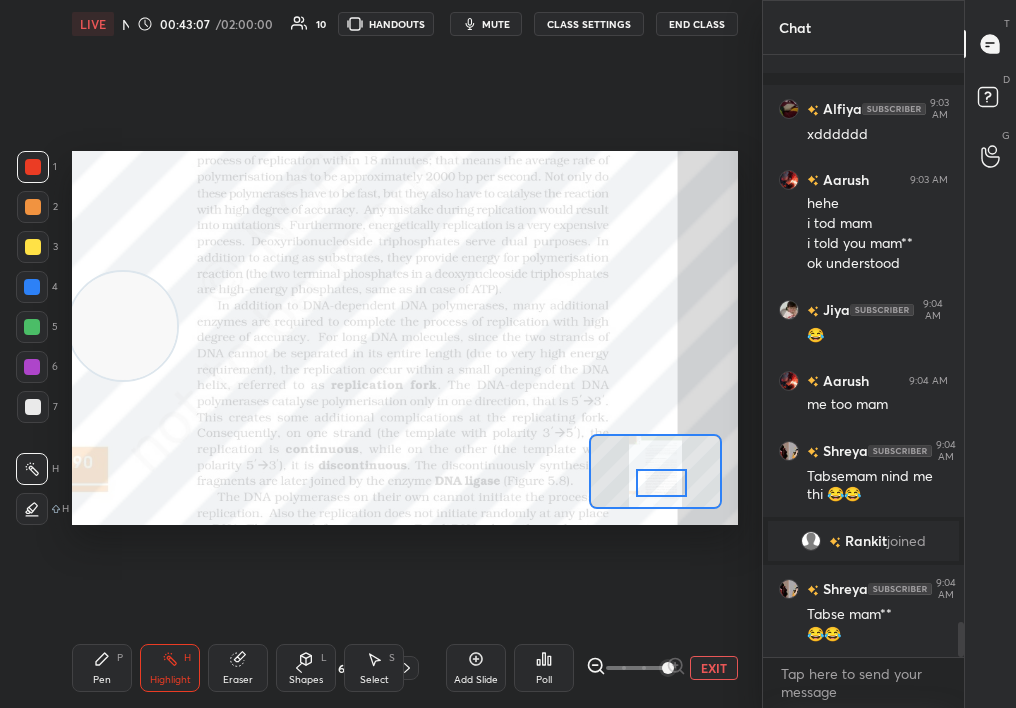 click at bounding box center [662, 483] 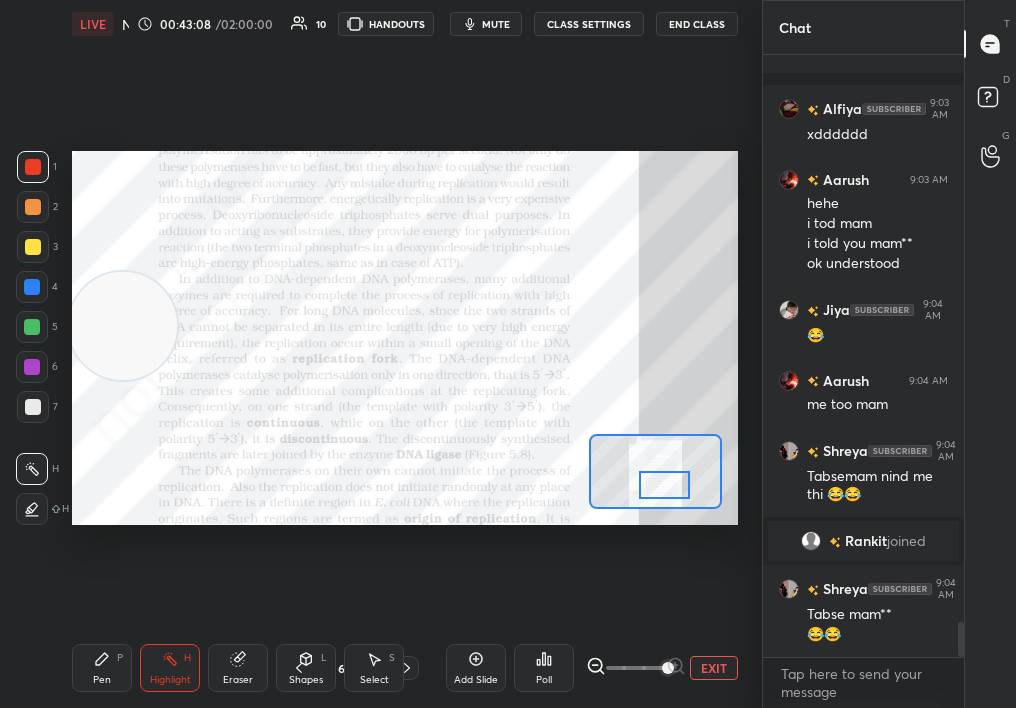 click on "Pen P Highlight H Eraser Shapes L Select S 62 / 312 Add Slide Poll EXIT" at bounding box center [405, 668] 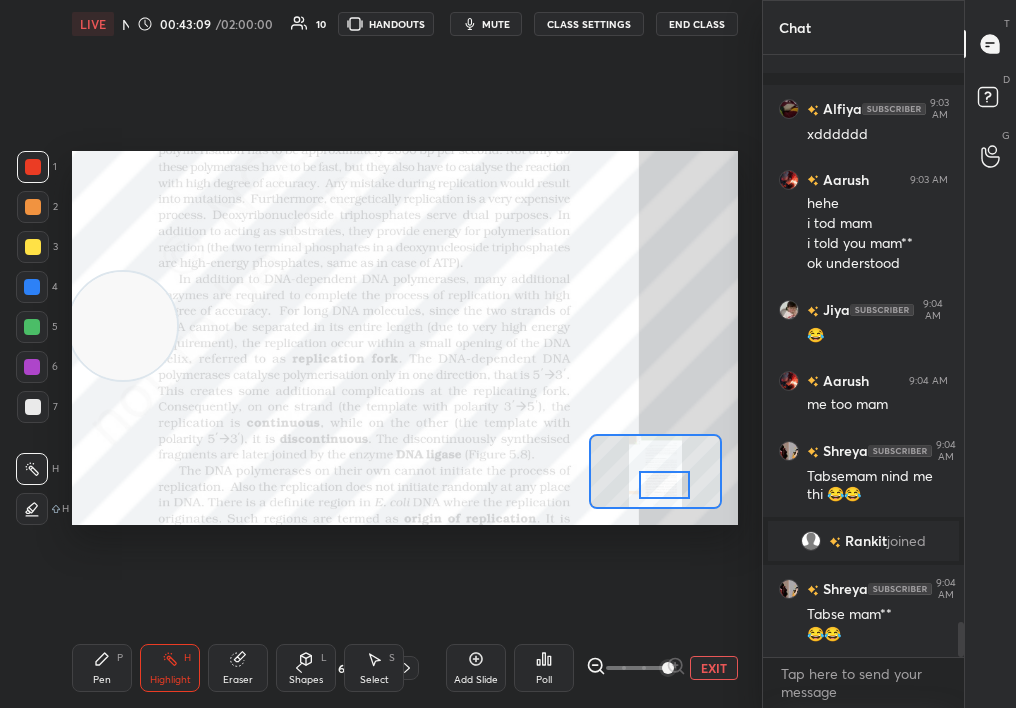 click on "Pen P" at bounding box center [102, 668] 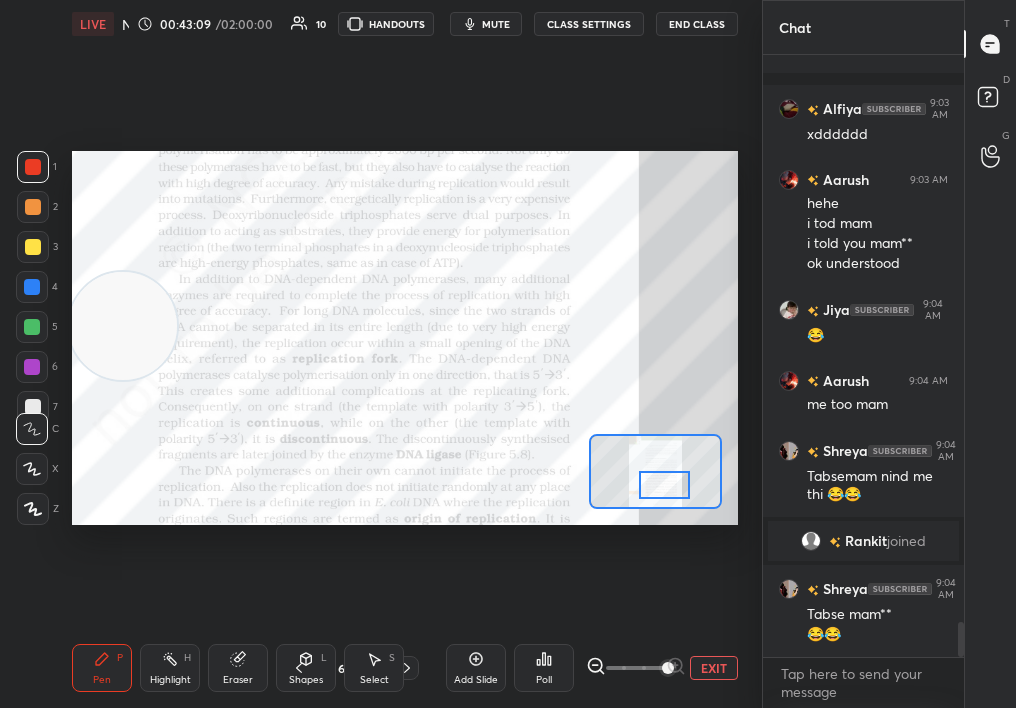 click on "Pen" at bounding box center (102, 680) 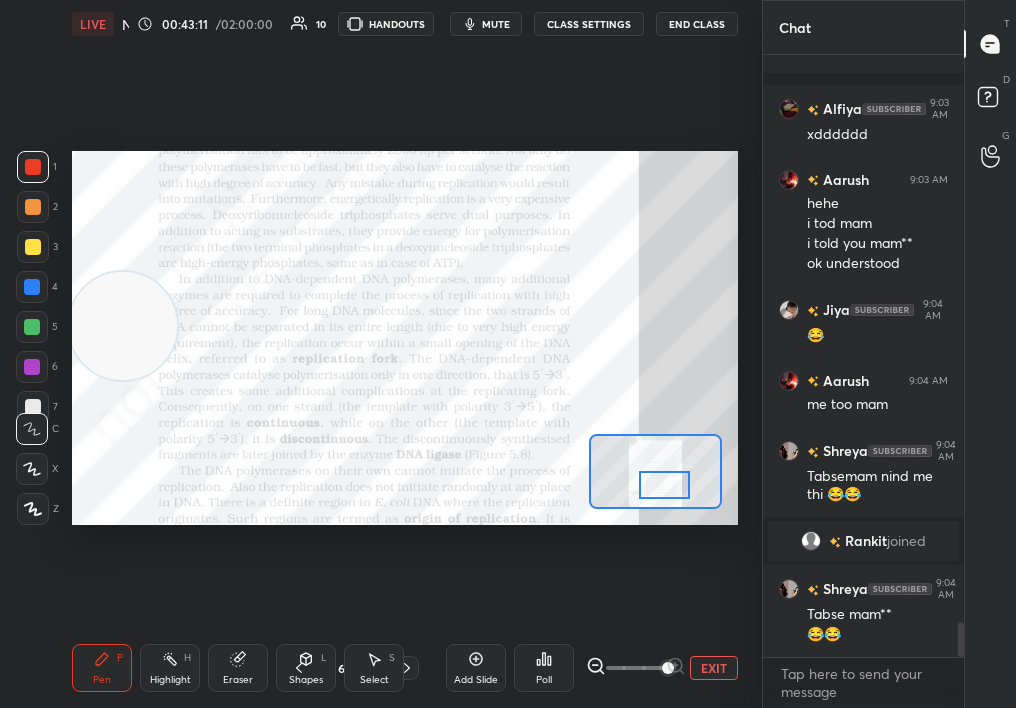 scroll, scrollTop: 9788, scrollLeft: 0, axis: vertical 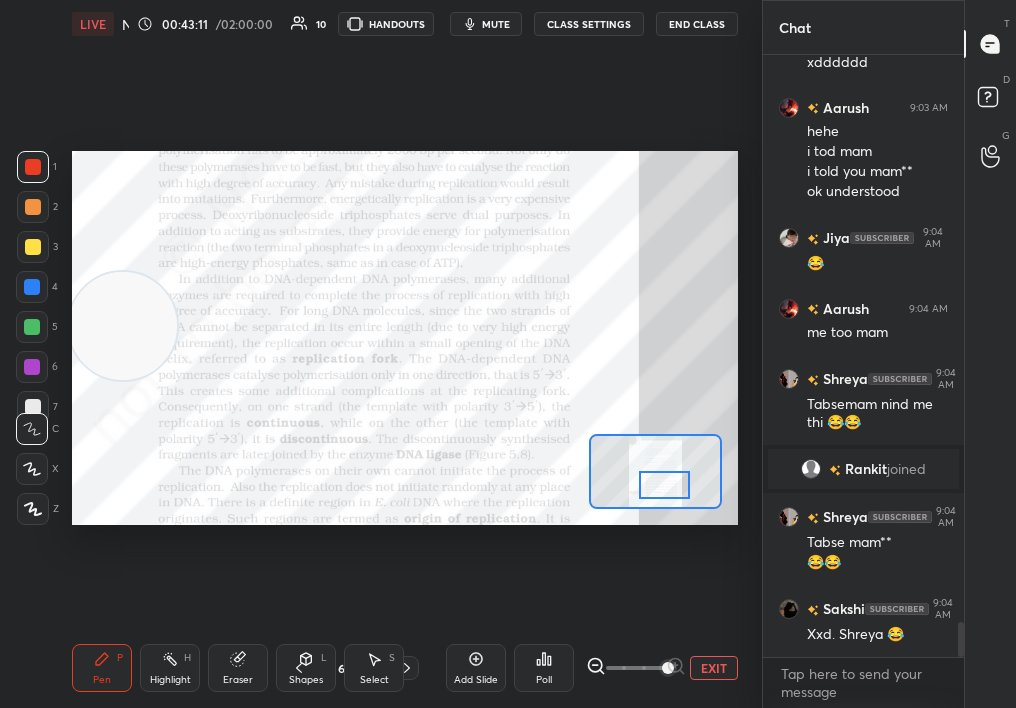 click at bounding box center [655, 471] 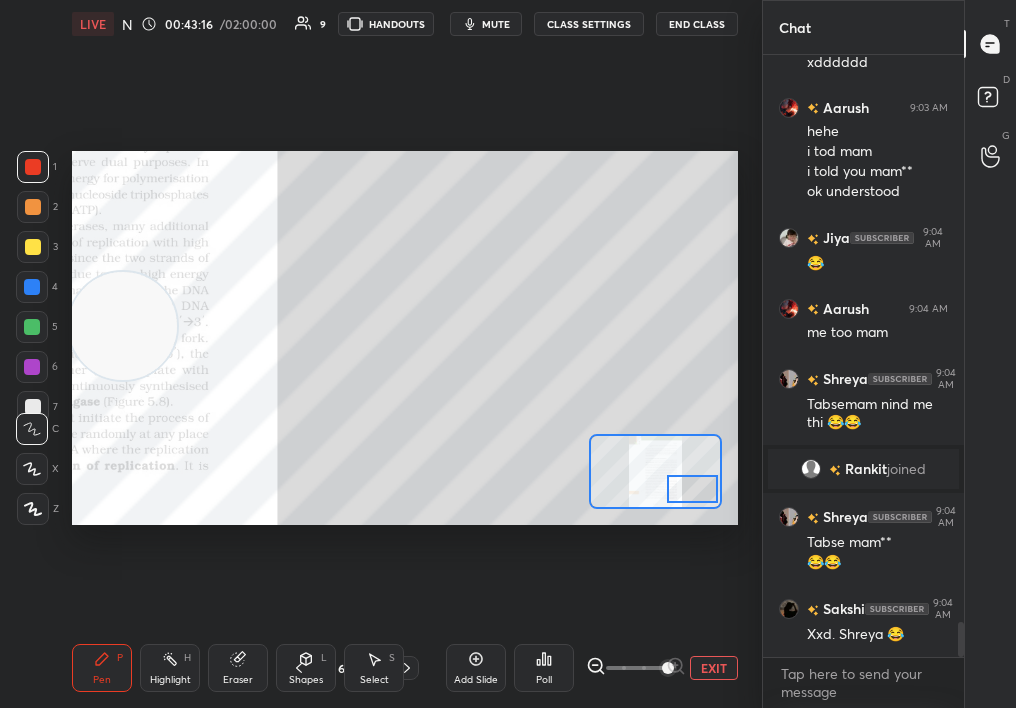 click at bounding box center (33, 247) 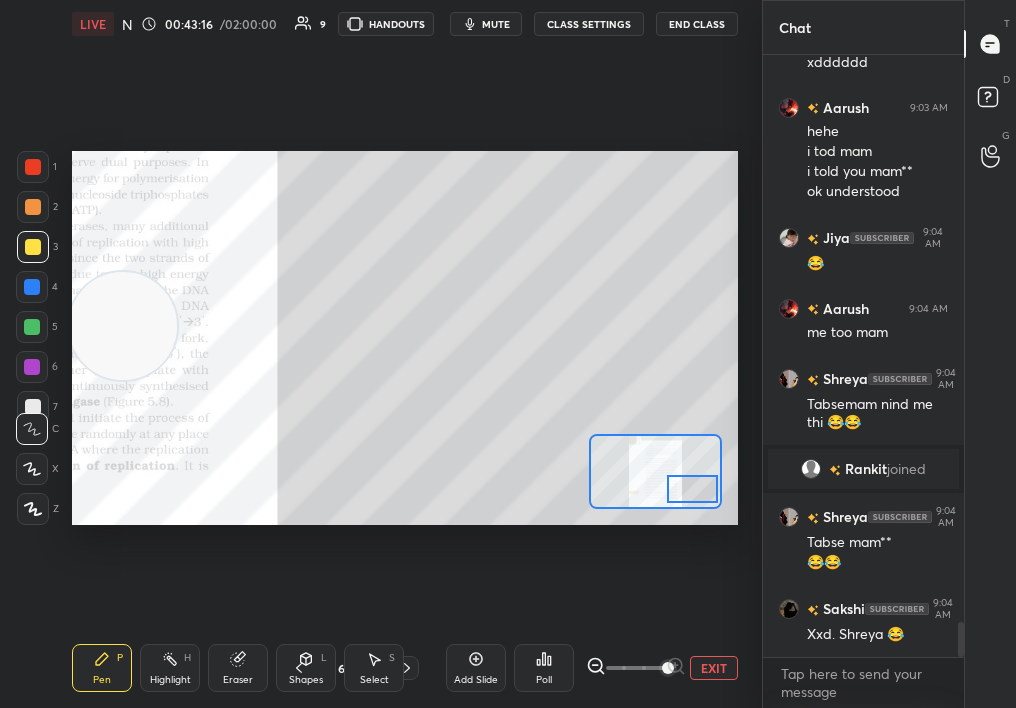 click at bounding box center [33, 207] 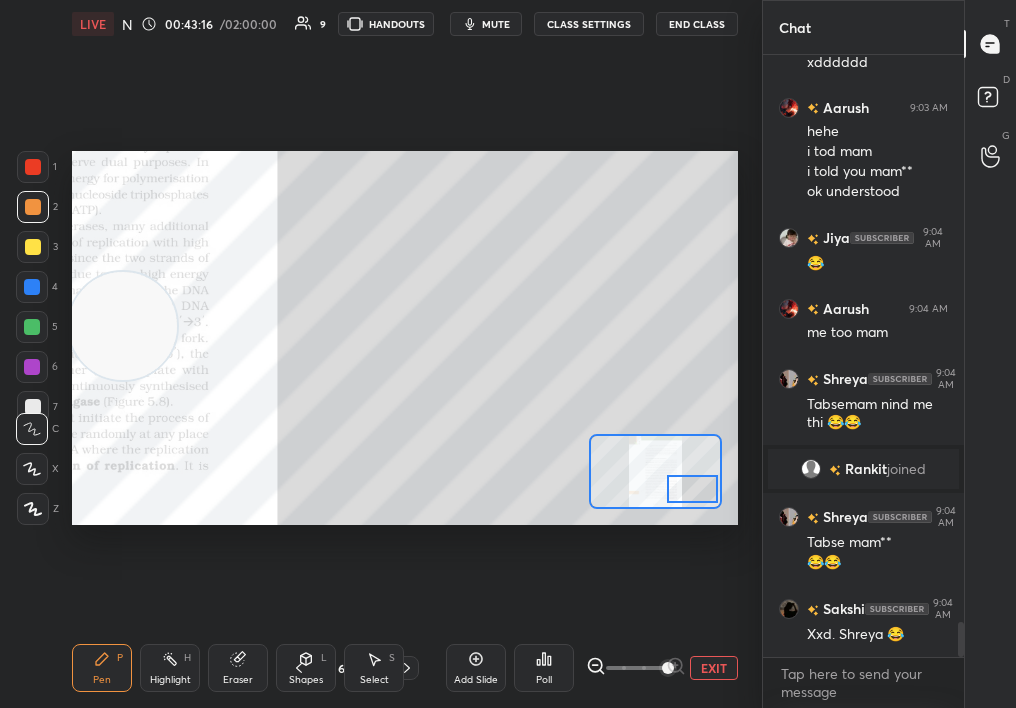 click at bounding box center (33, 207) 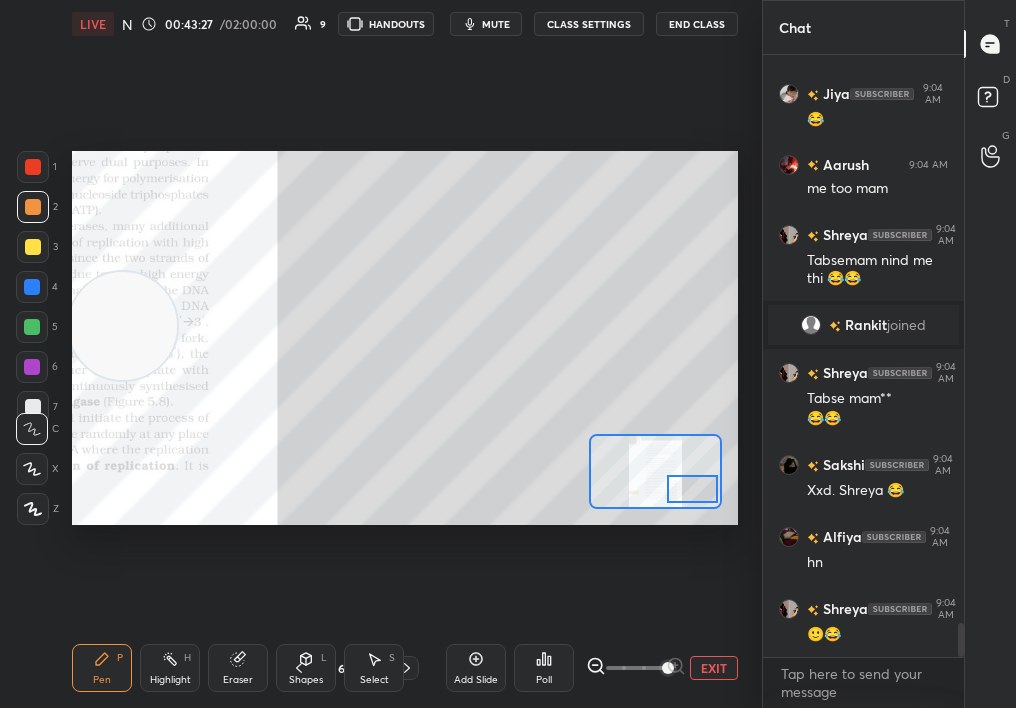 scroll, scrollTop: 10091, scrollLeft: 0, axis: vertical 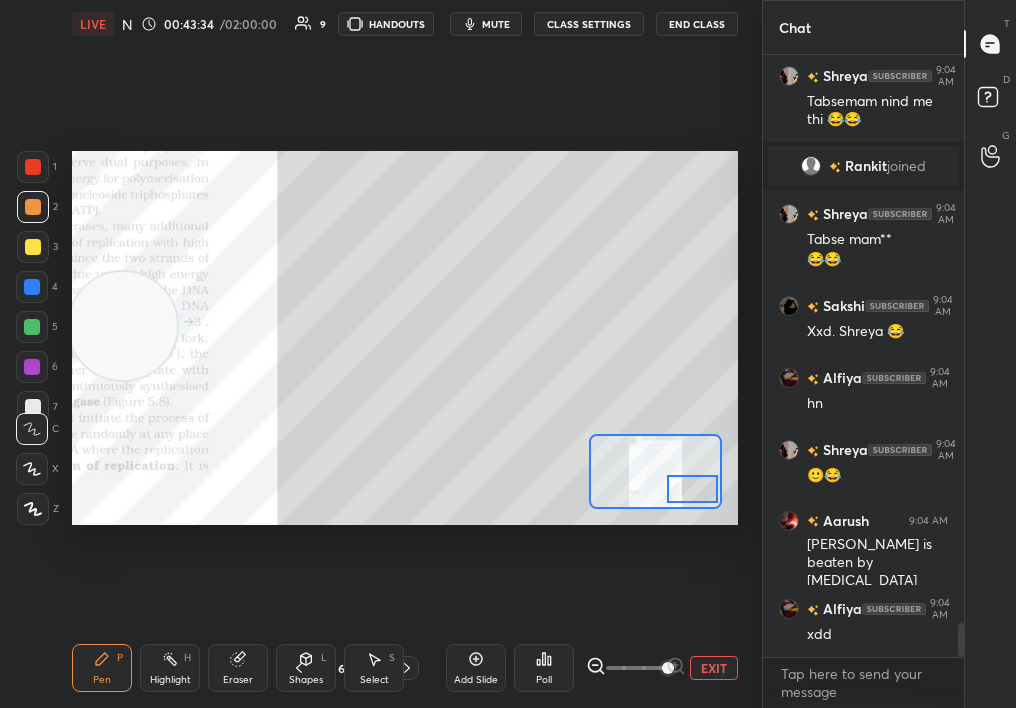 click at bounding box center (655, 471) 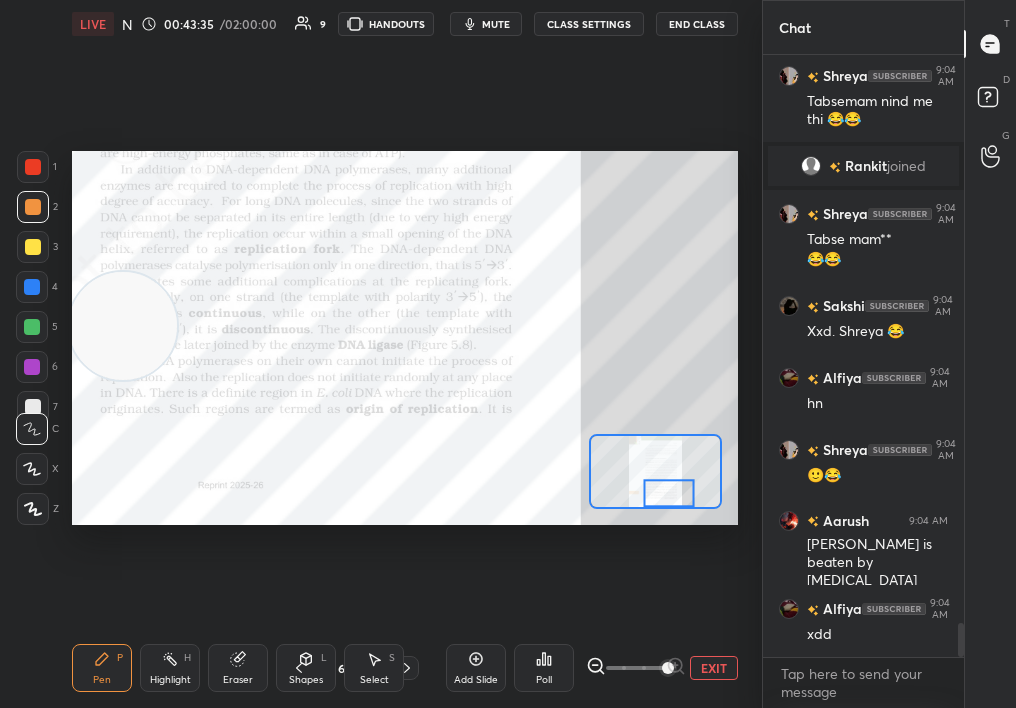 drag, startPoint x: 663, startPoint y: 500, endPoint x: 679, endPoint y: 496, distance: 16.492422 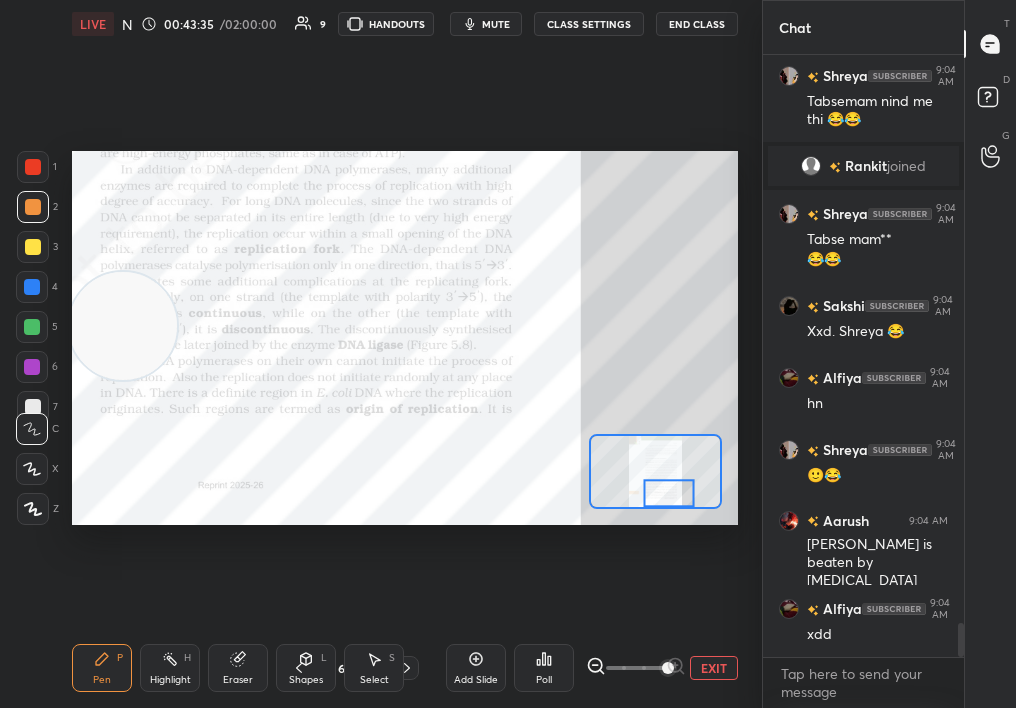 click at bounding box center (669, 493) 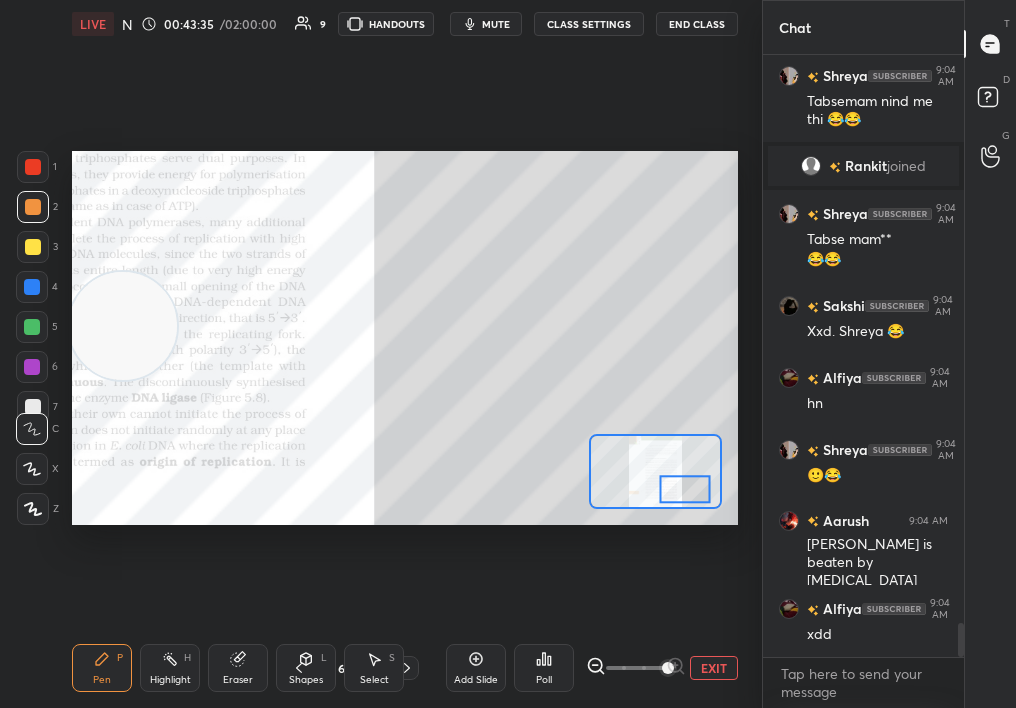 click on "Highlight H" at bounding box center [170, 668] 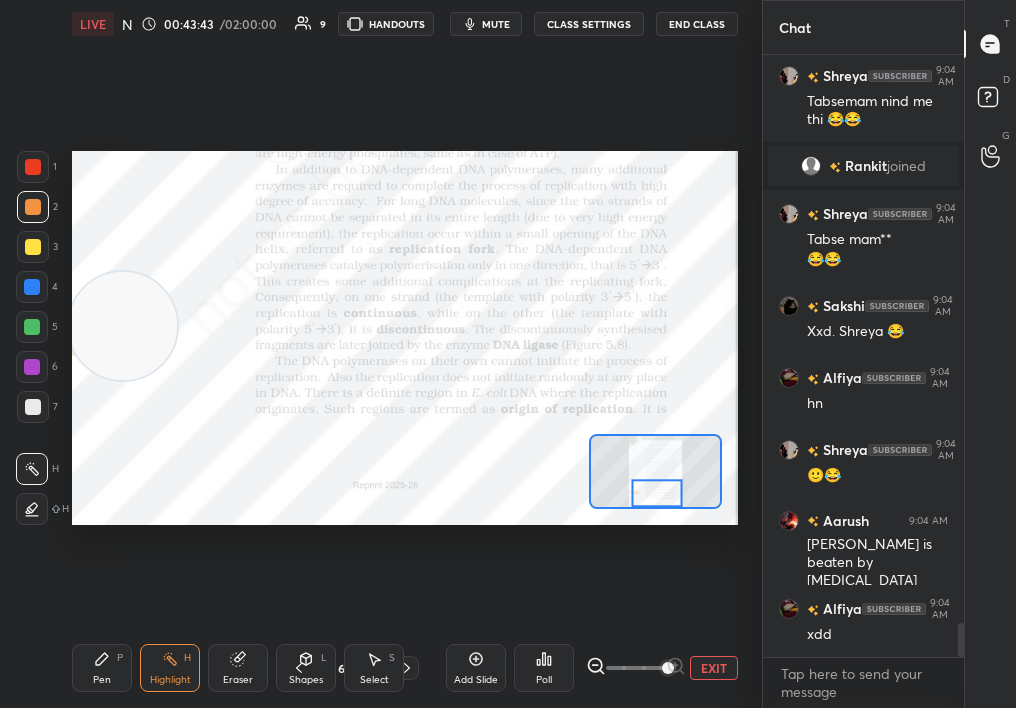 drag, startPoint x: 682, startPoint y: 482, endPoint x: 661, endPoint y: 491, distance: 22.847319 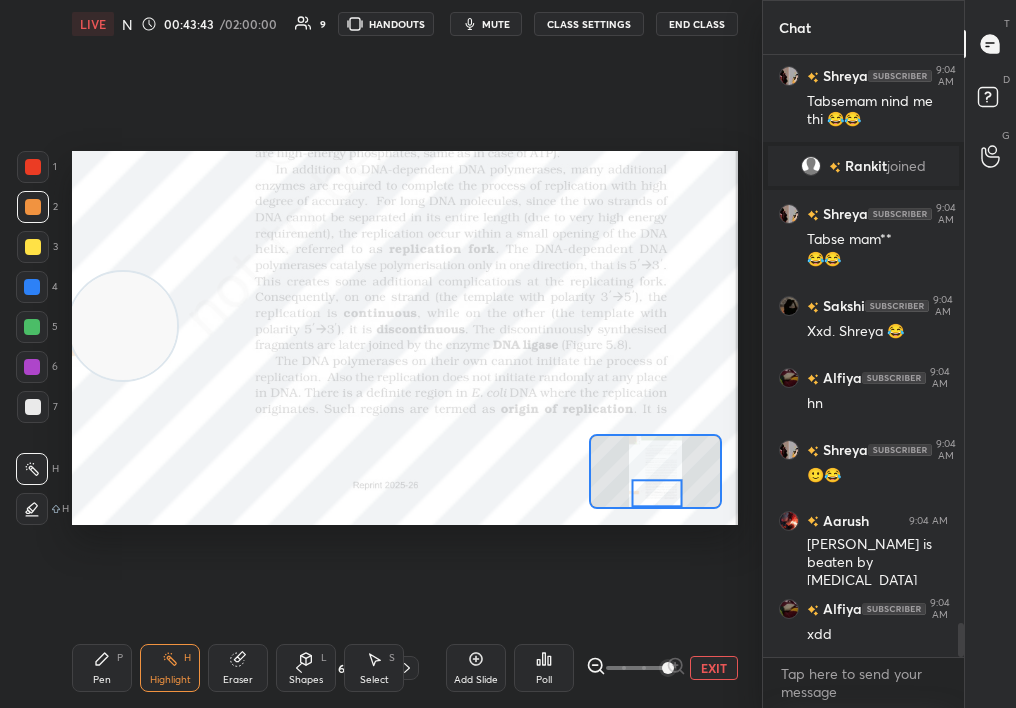 click at bounding box center (657, 493) 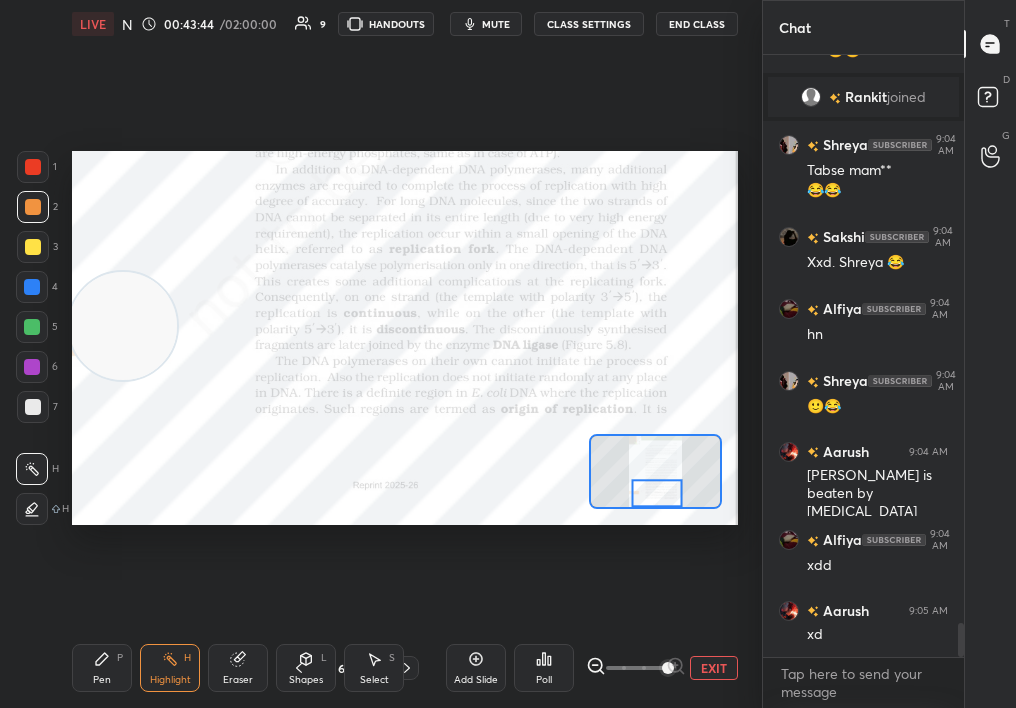 click on "Highlight H" at bounding box center (170, 668) 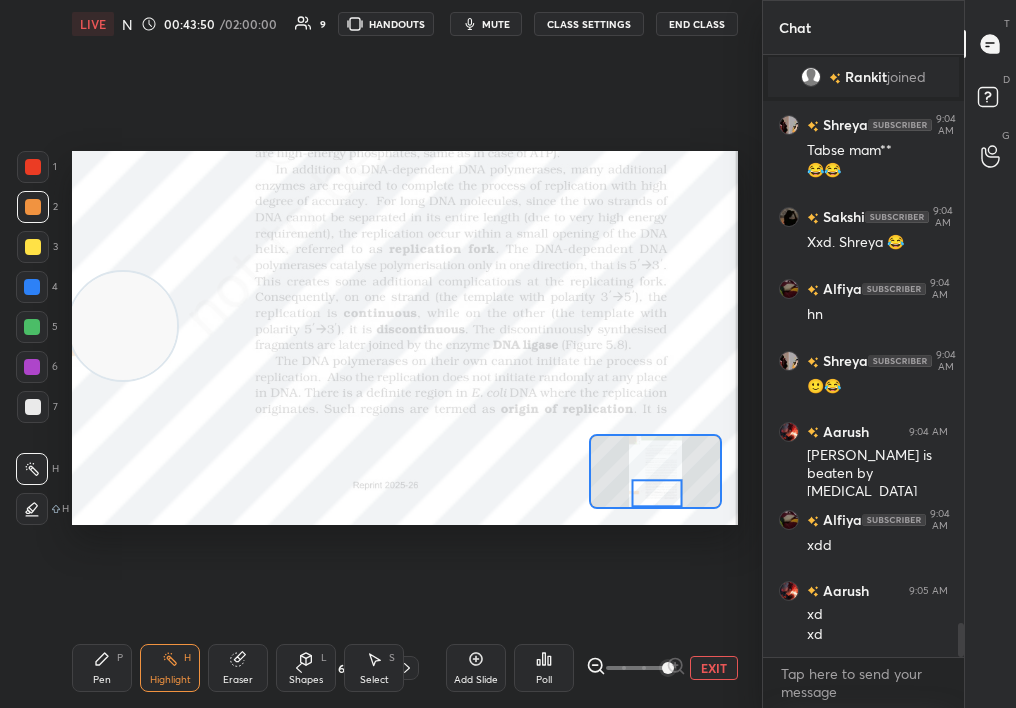 scroll, scrollTop: 10270, scrollLeft: 0, axis: vertical 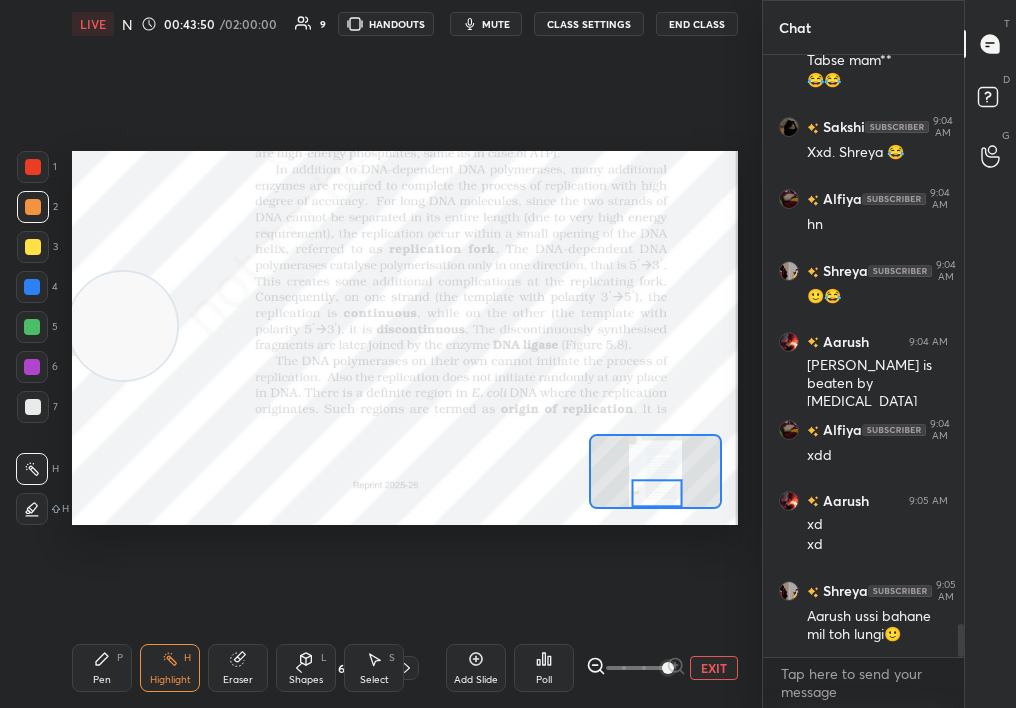 click on "Pen P" at bounding box center (102, 668) 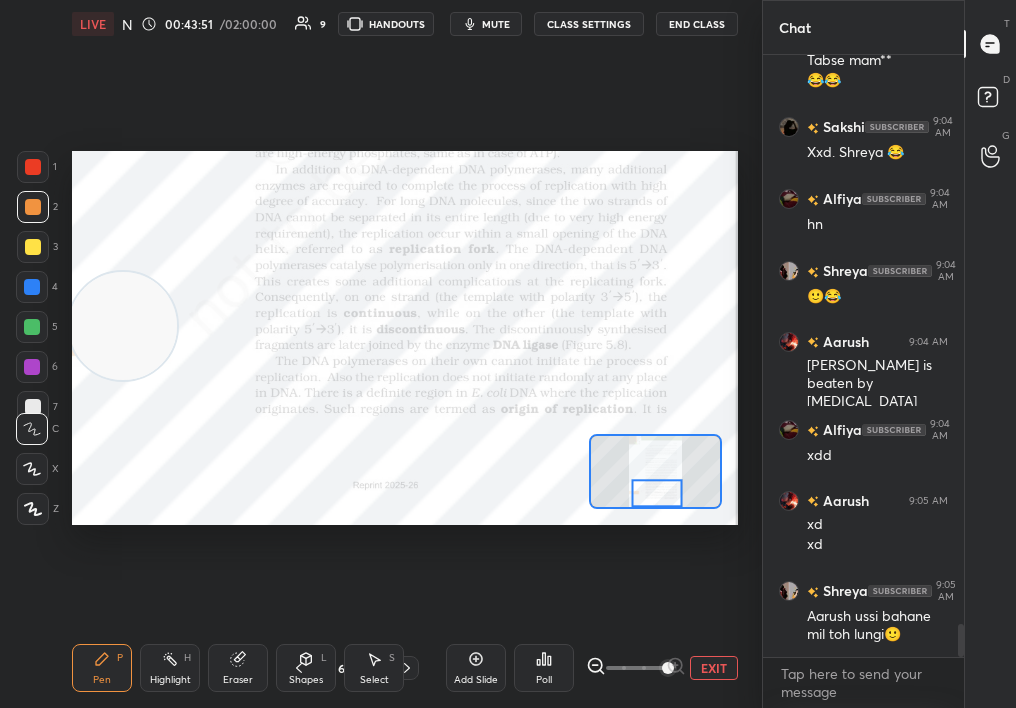 click on "Pen P" at bounding box center [102, 668] 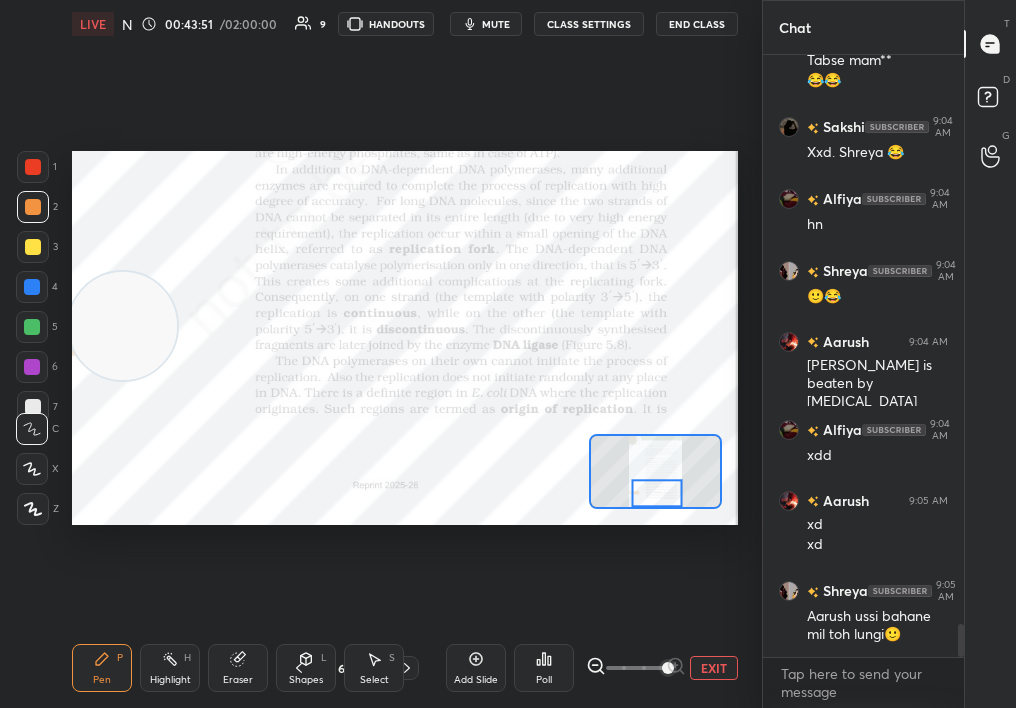 click at bounding box center (33, 167) 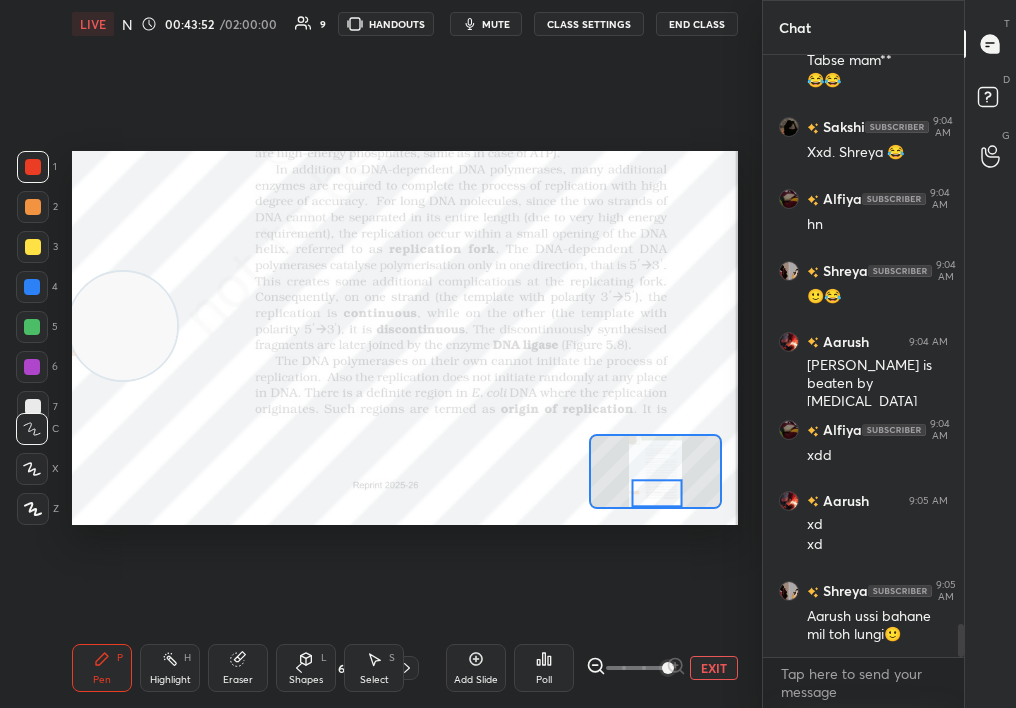 click at bounding box center (33, 167) 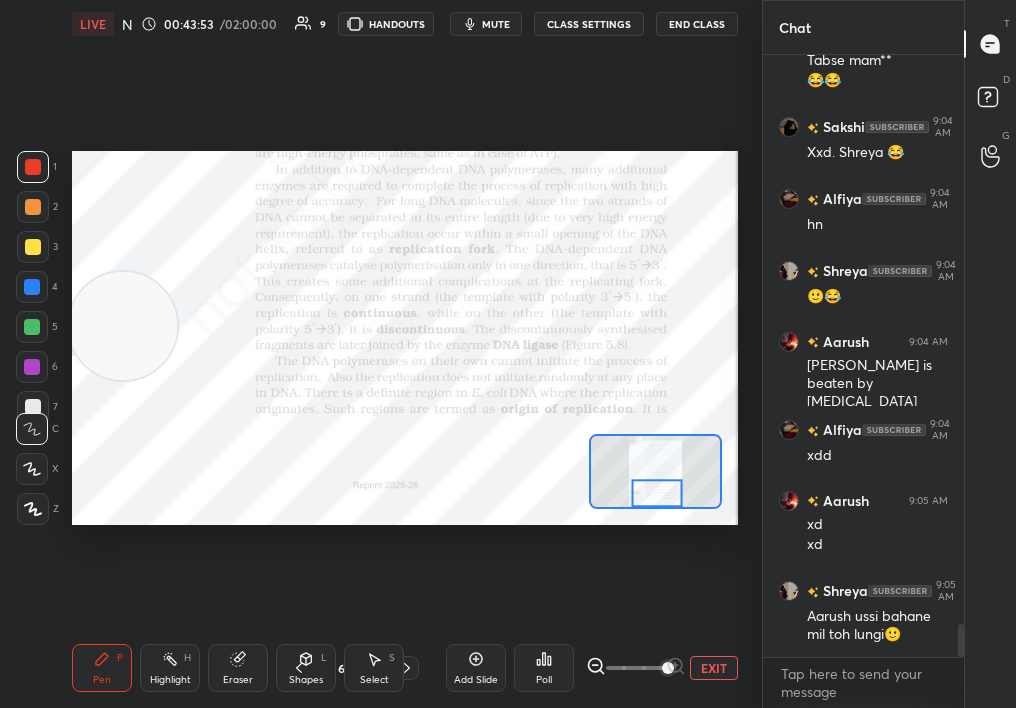 scroll, scrollTop: 10390, scrollLeft: 0, axis: vertical 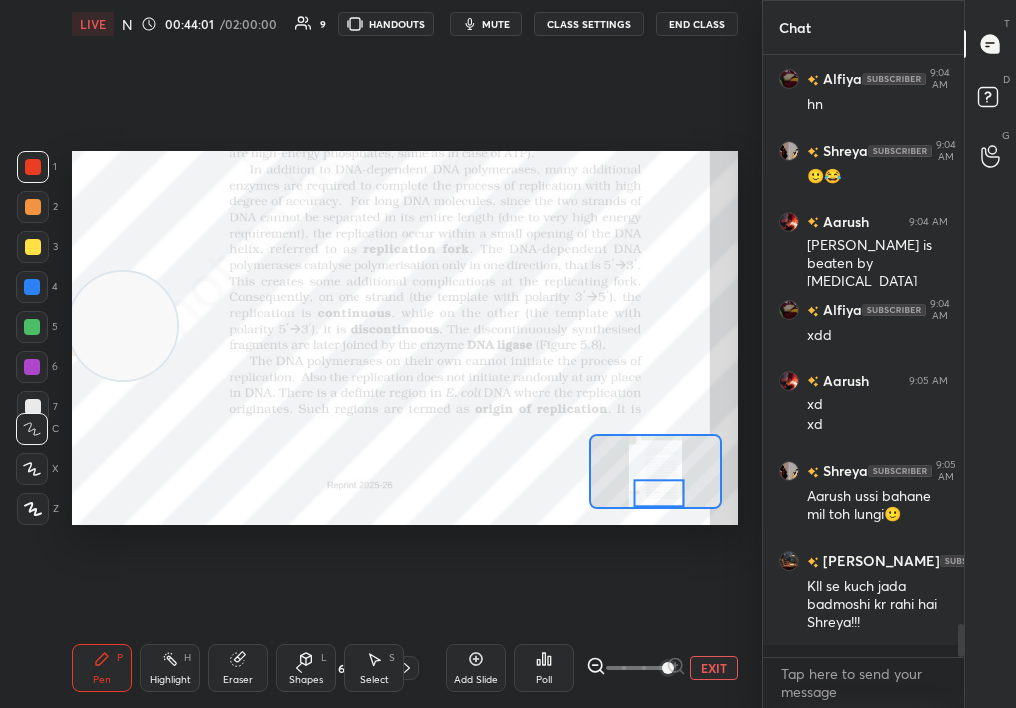 click at bounding box center (659, 493) 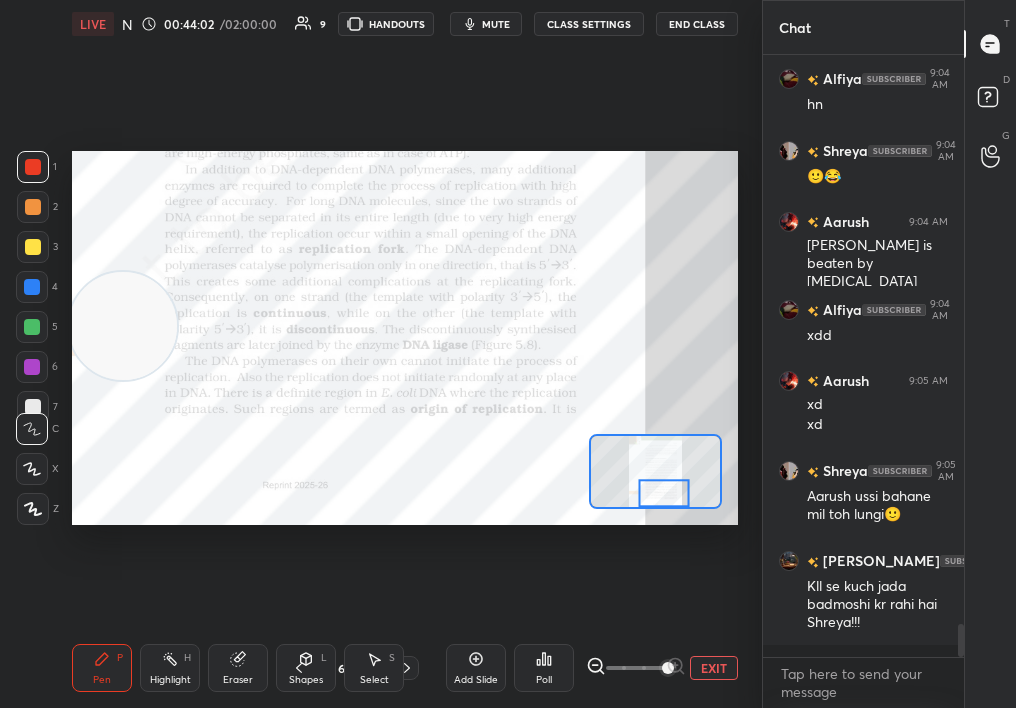 click on "Highlight" at bounding box center (170, 680) 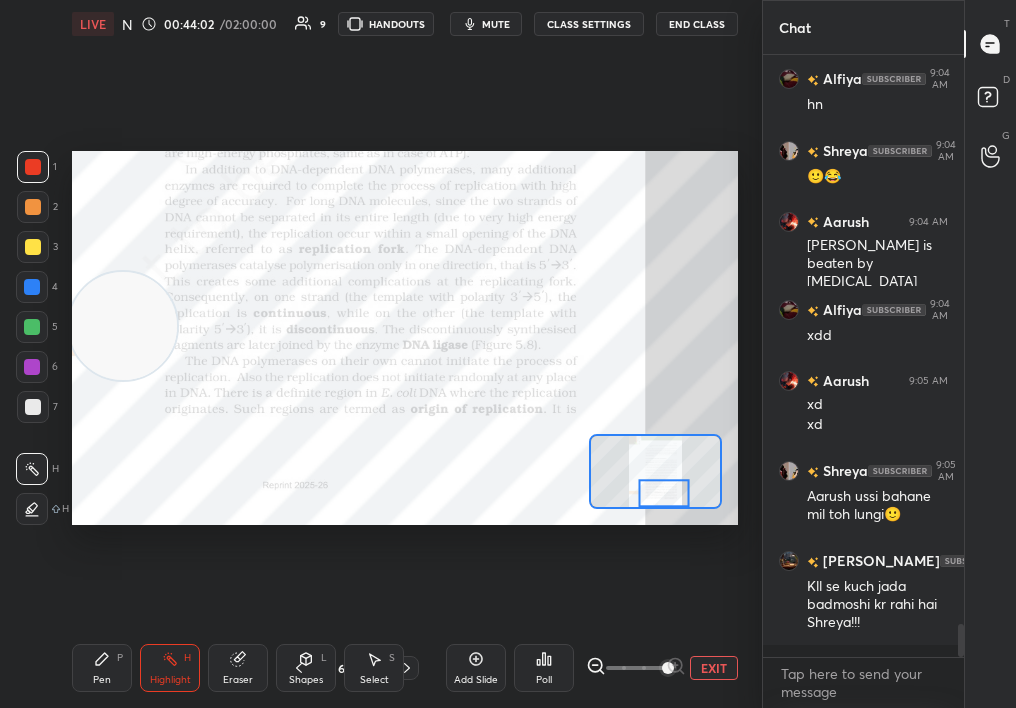 click on "Highlight H" at bounding box center (170, 668) 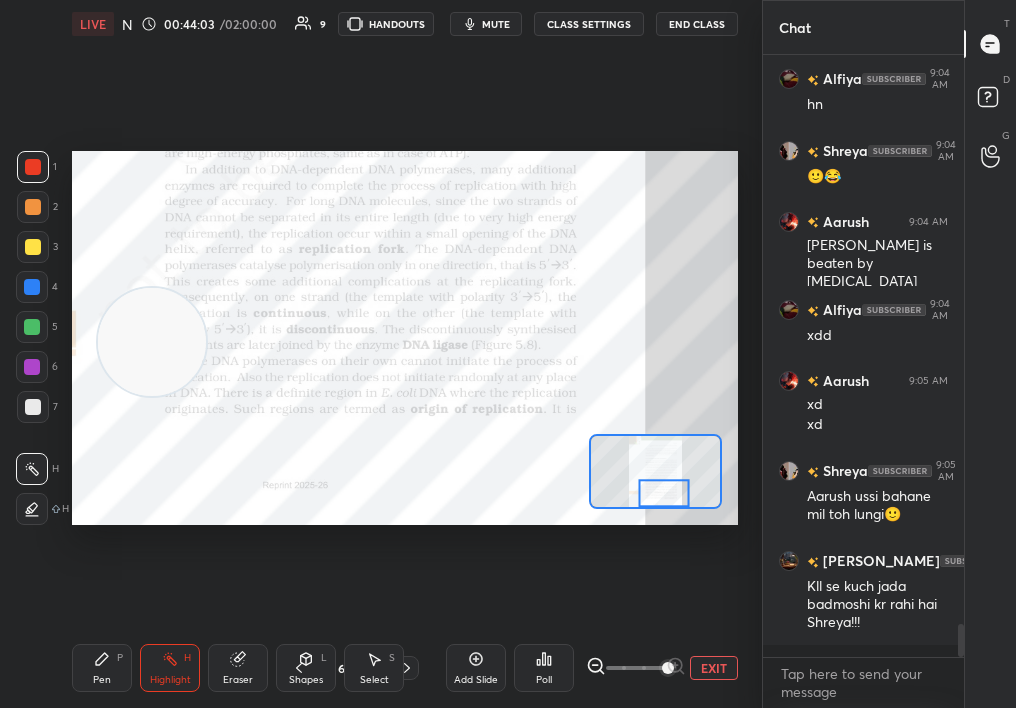 click on "Setting up your live class Poll for   secs No correct answer Start poll" at bounding box center (405, 338) 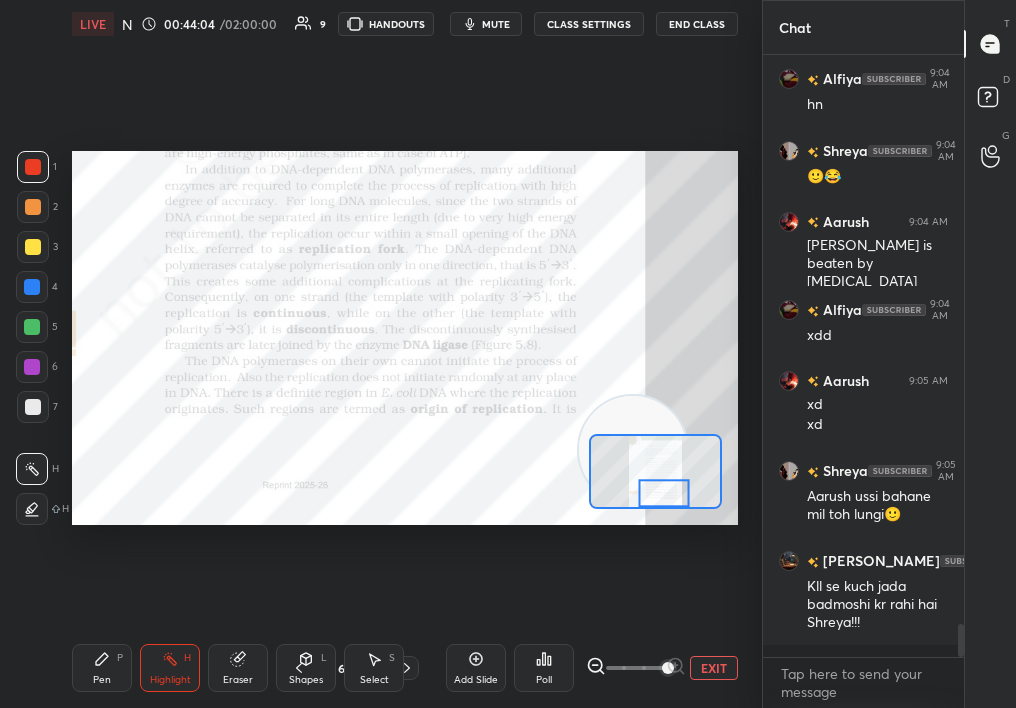drag, startPoint x: 656, startPoint y: 421, endPoint x: 738, endPoint y: 200, distance: 235.72229 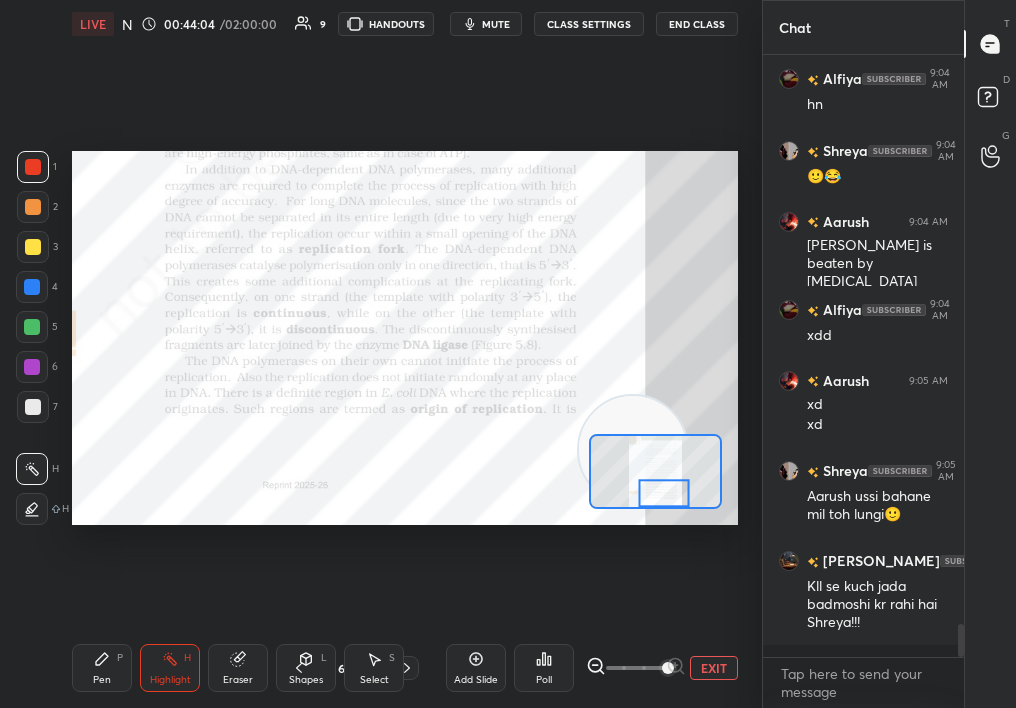 click on "Setting up your live class Poll for   secs No correct answer Start poll" at bounding box center [405, 338] 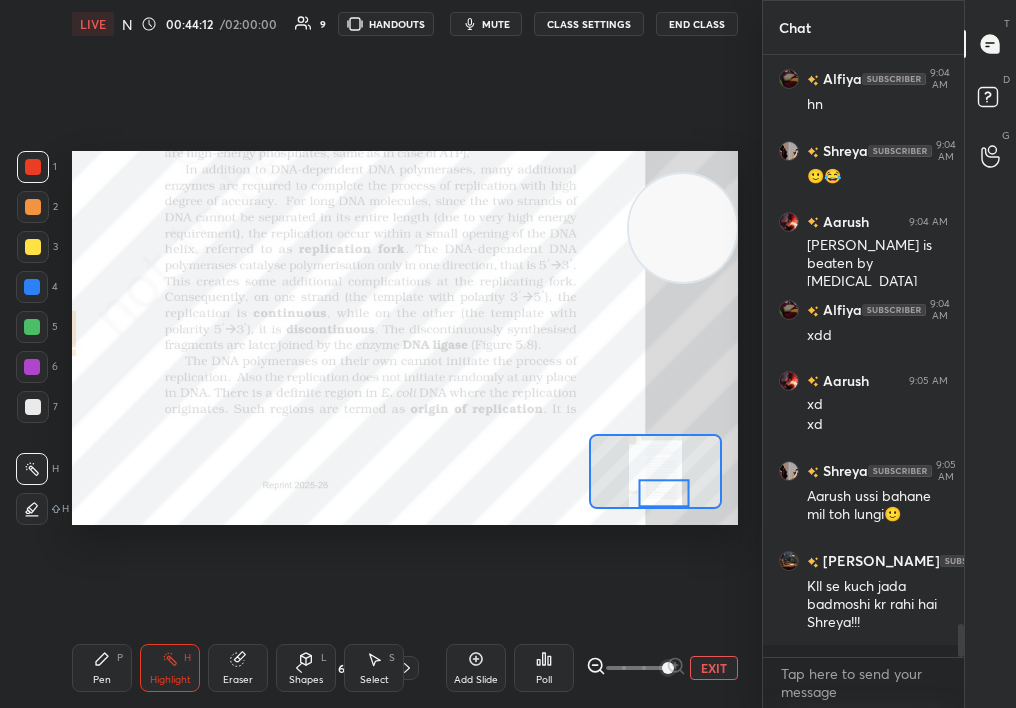 click on "Highlight H" at bounding box center (170, 668) 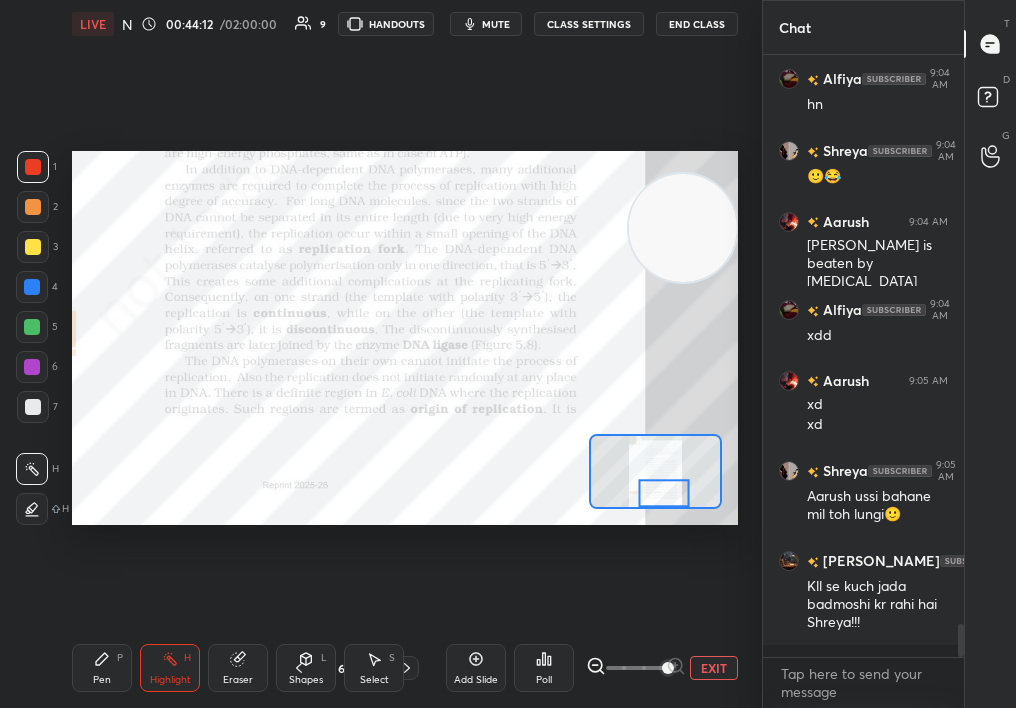 click on "Pen P Highlight H Eraser Shapes L Select S" at bounding box center [165, 668] 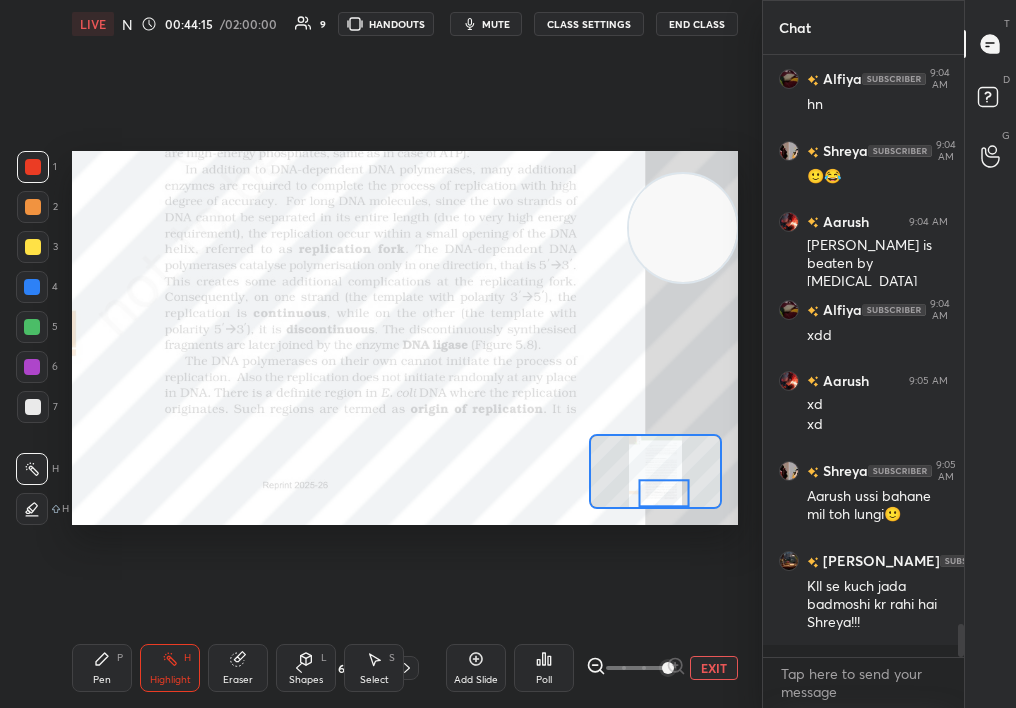click on "Add Slide" at bounding box center [476, 668] 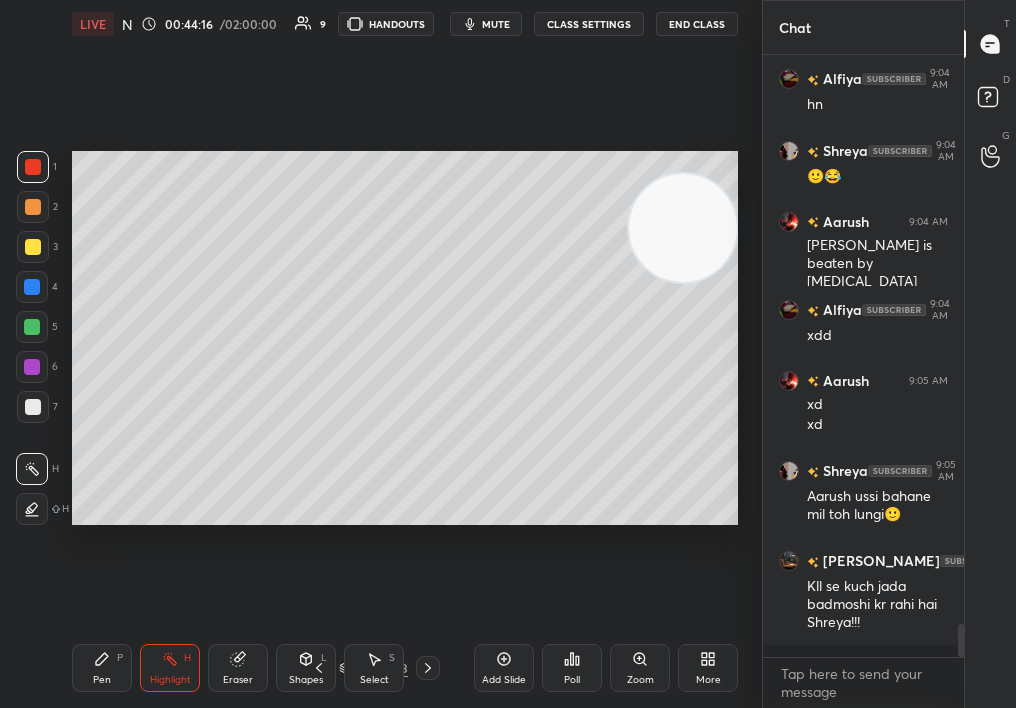 click on "LIVE NCERT Highlight Mol Bio : Replication 00:44:16 /  02:00:00 9 HANDOUTS mute CLASS SETTINGS End Class Setting up your live class Poll for   secs No correct answer Start poll Back NCERT Highlight Mol Bio : Replication [MEDICAL_DATA][PERSON_NAME] Pen P Highlight H Eraser Shapes L Select S 63 / 313 Add Slide Poll Zoom More" at bounding box center (405, 354) 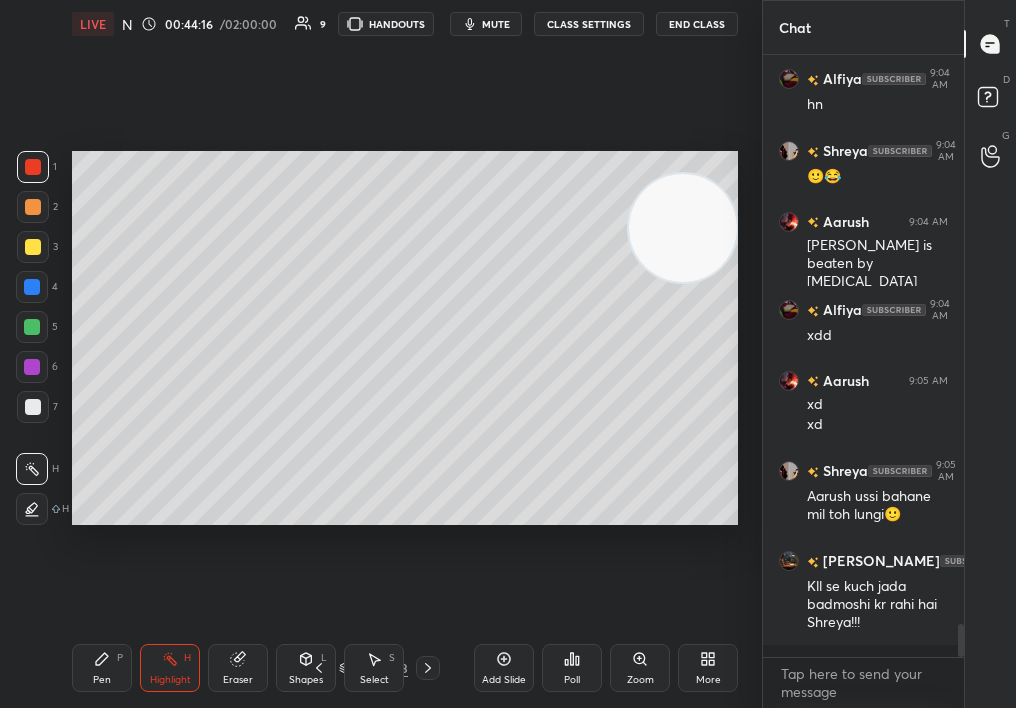 click on "Pen P" at bounding box center [102, 668] 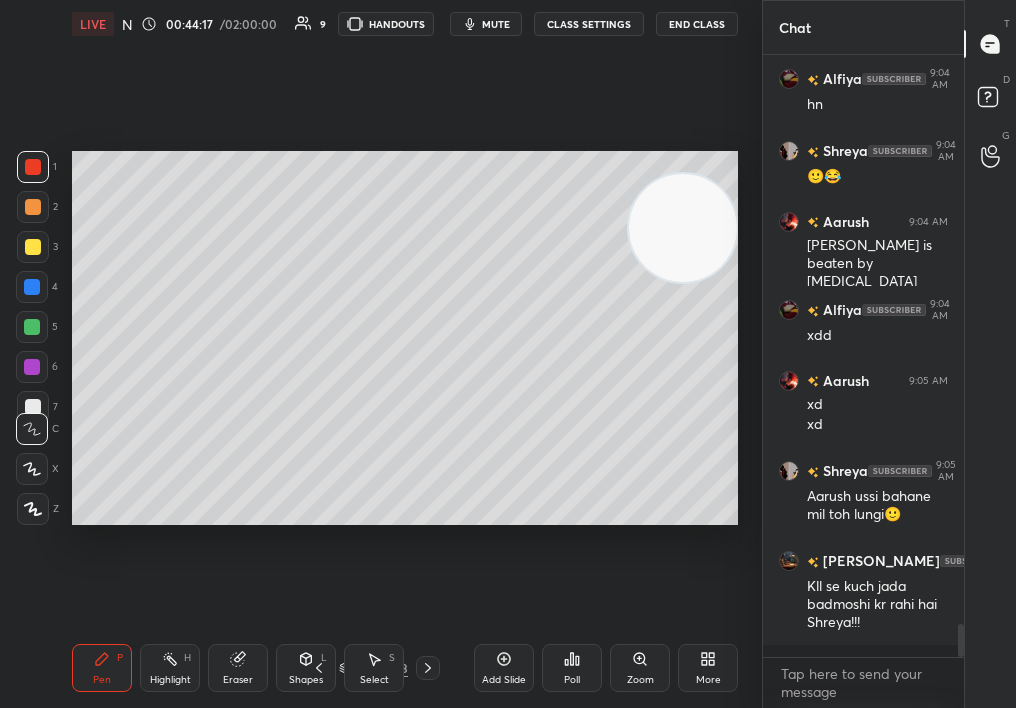 click on "Setting up your live class Poll for   secs No correct answer Start poll" at bounding box center (405, 338) 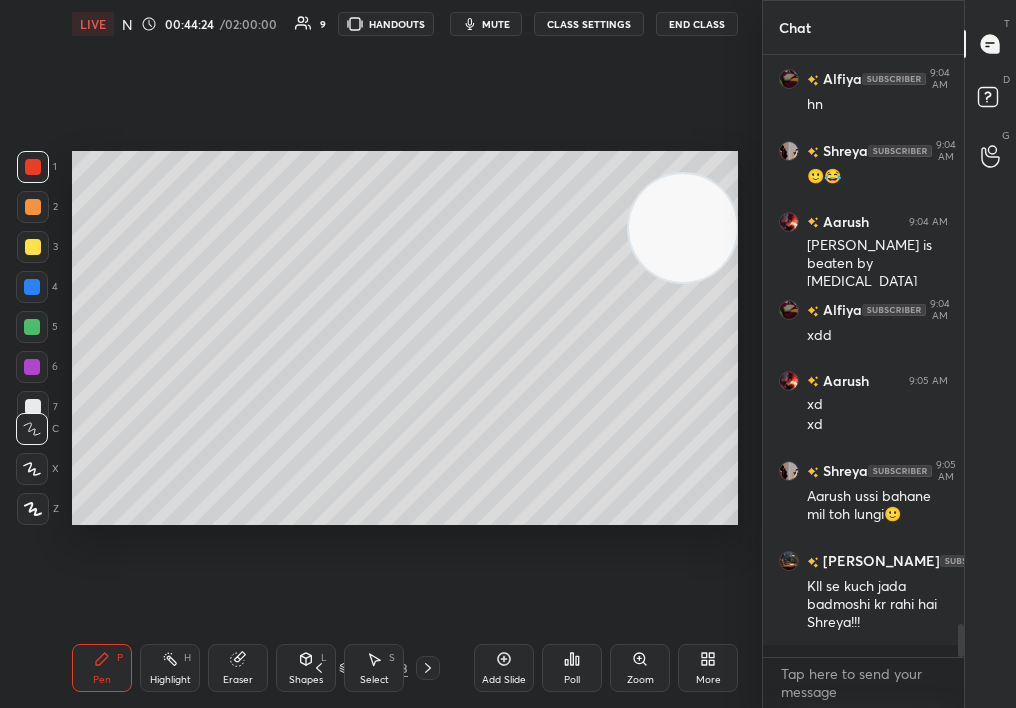 click on "Setting up your live class Poll for   secs No correct answer Start poll" at bounding box center (405, 338) 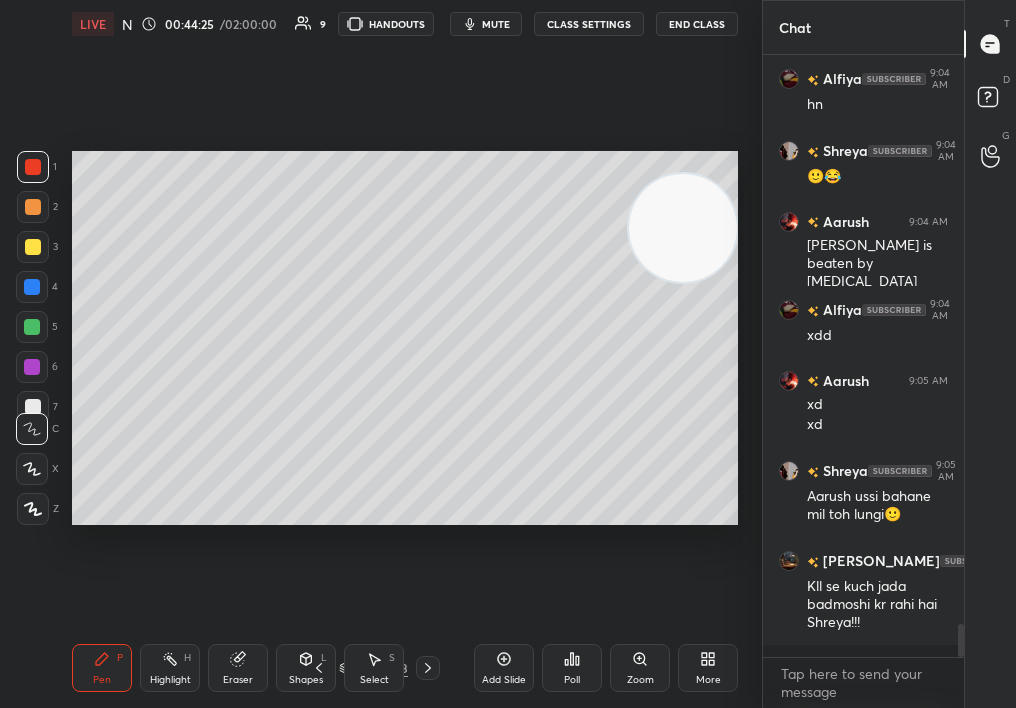 click on "Setting up your live class Poll for   secs No correct answer Start poll" at bounding box center [405, 338] 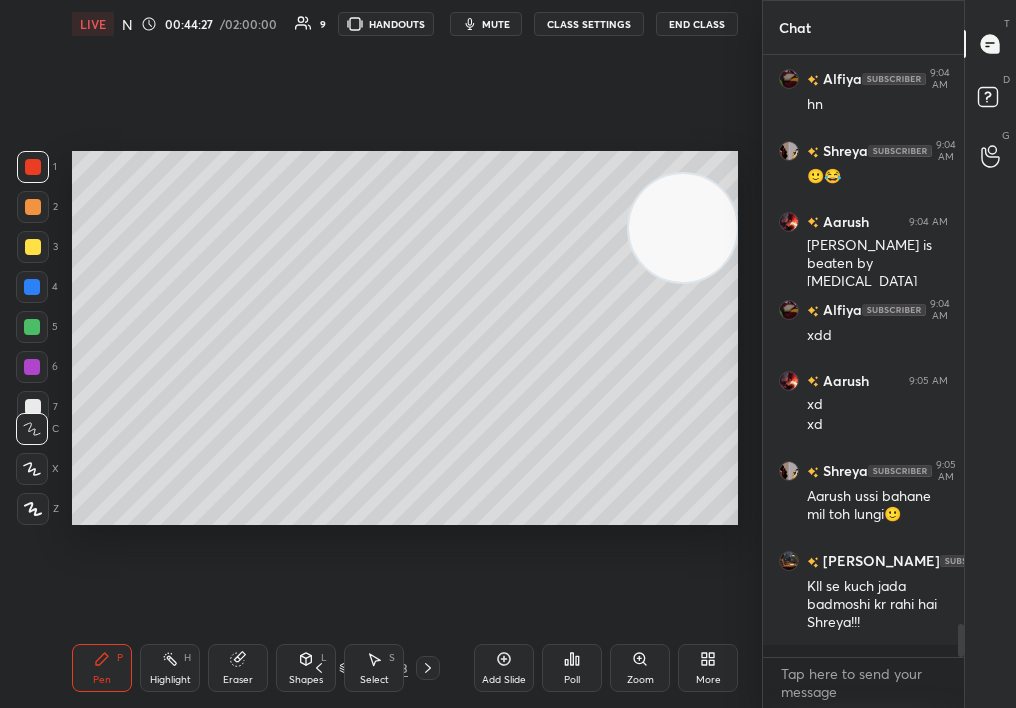 click at bounding box center (33, 247) 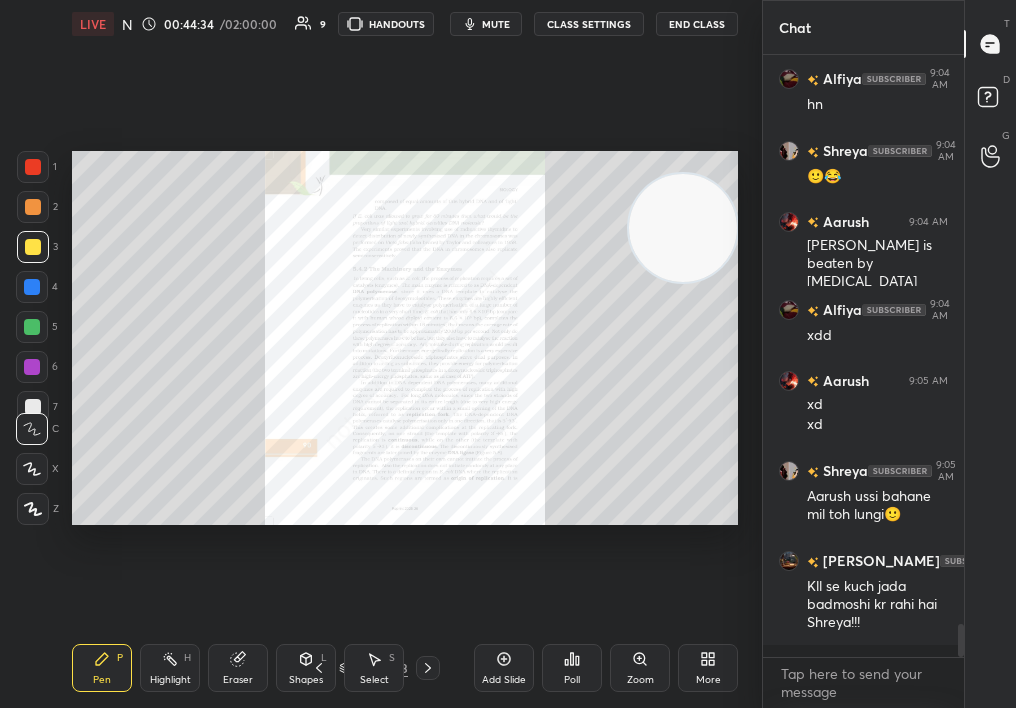 click on "Zoom" at bounding box center (640, 668) 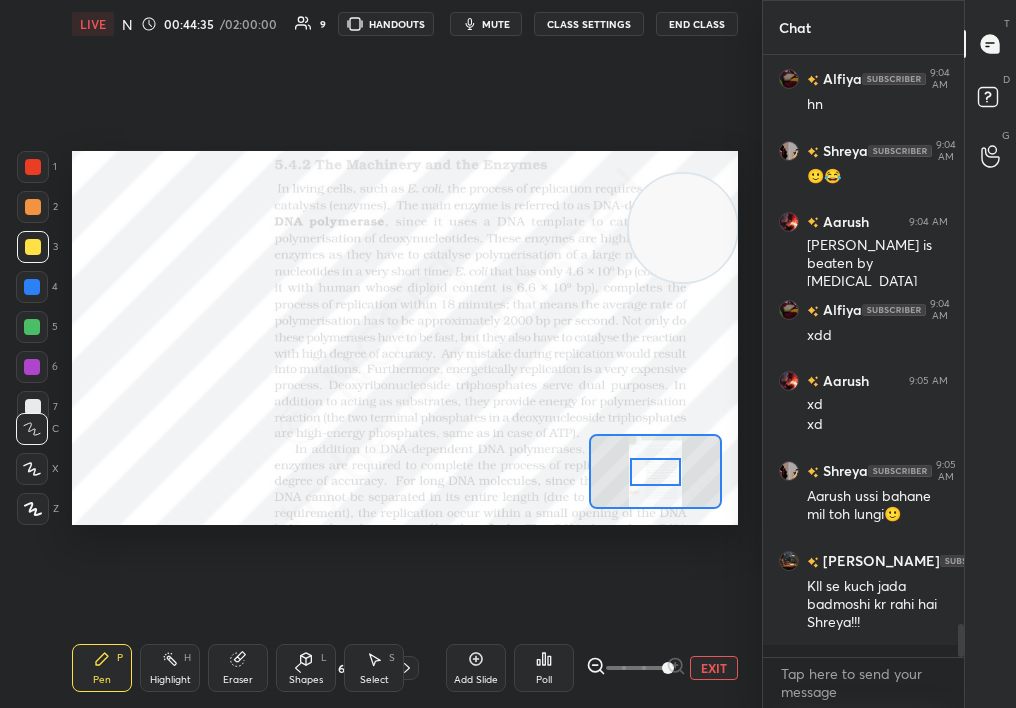 click on "Add Slide Poll EXIT" at bounding box center [592, 668] 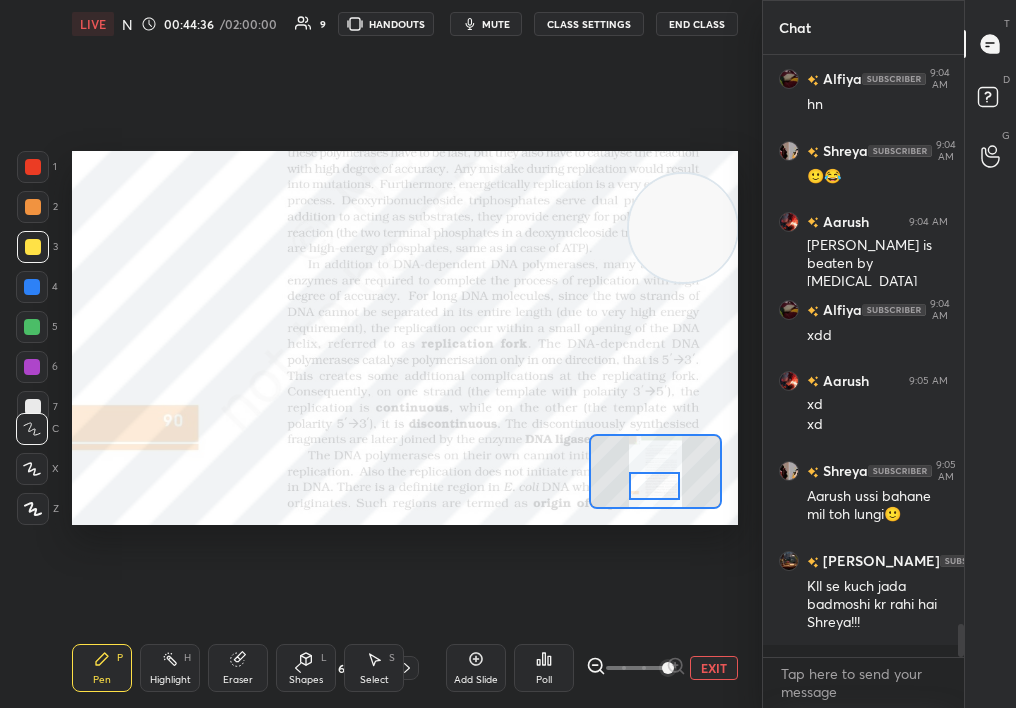 scroll, scrollTop: 10462, scrollLeft: 0, axis: vertical 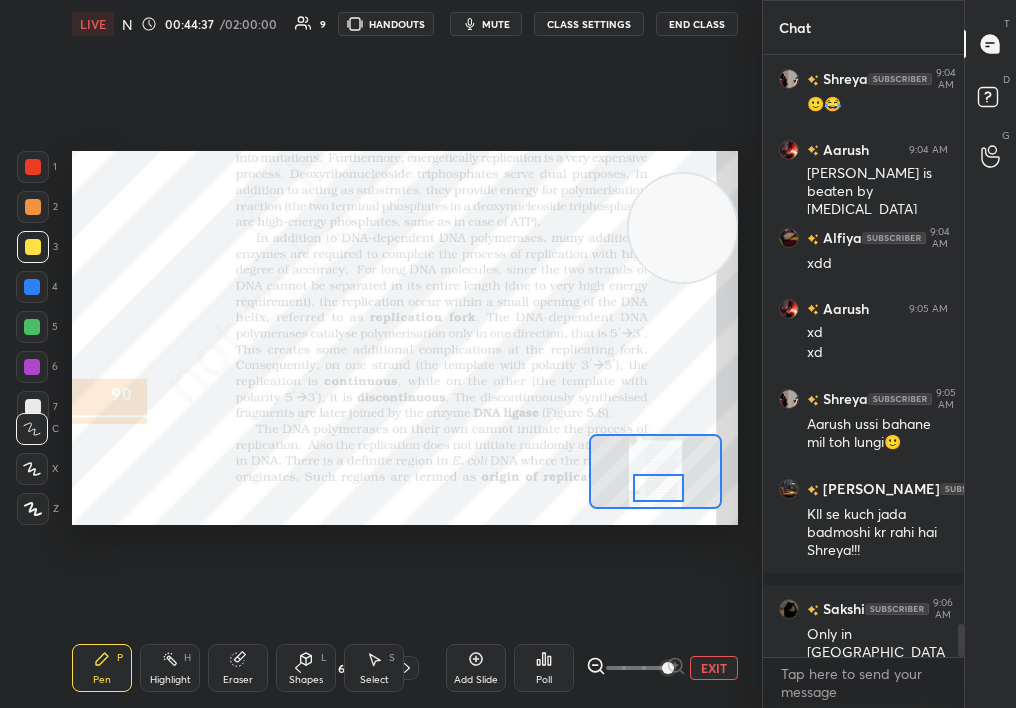 drag, startPoint x: 648, startPoint y: 465, endPoint x: 653, endPoint y: 480, distance: 15.811388 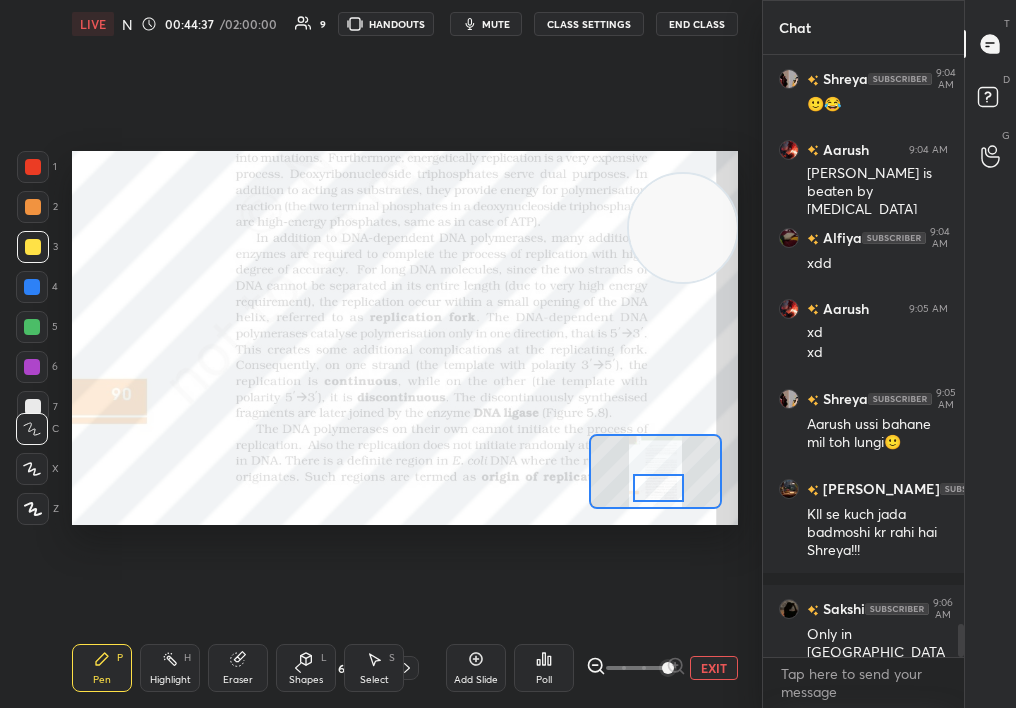 click at bounding box center (659, 488) 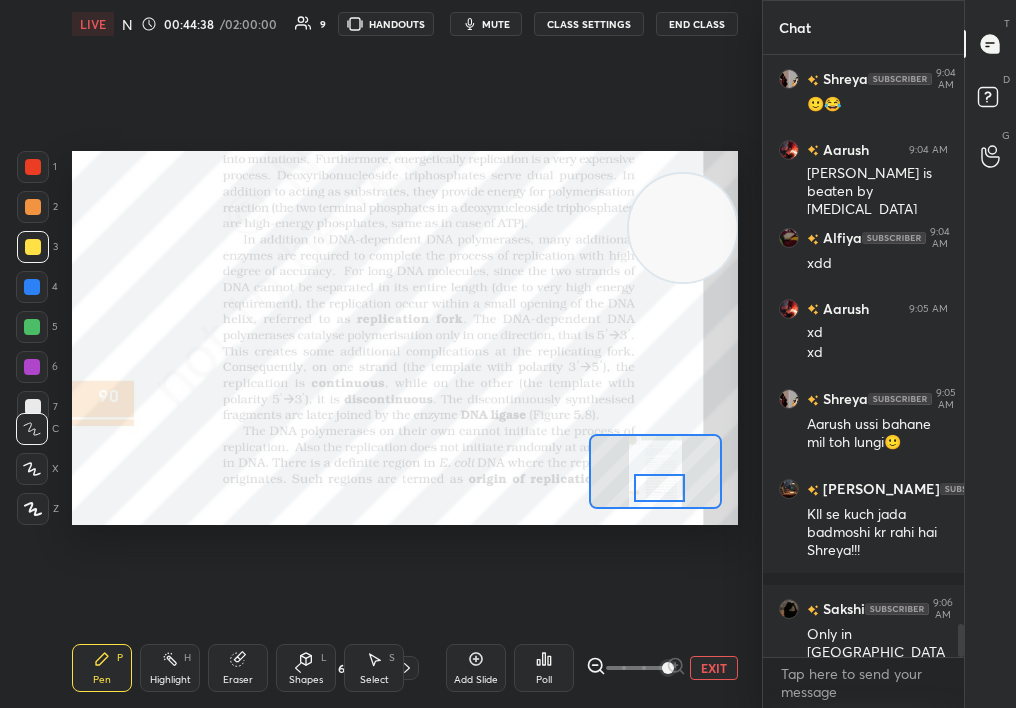 click on "Highlight H" at bounding box center [170, 668] 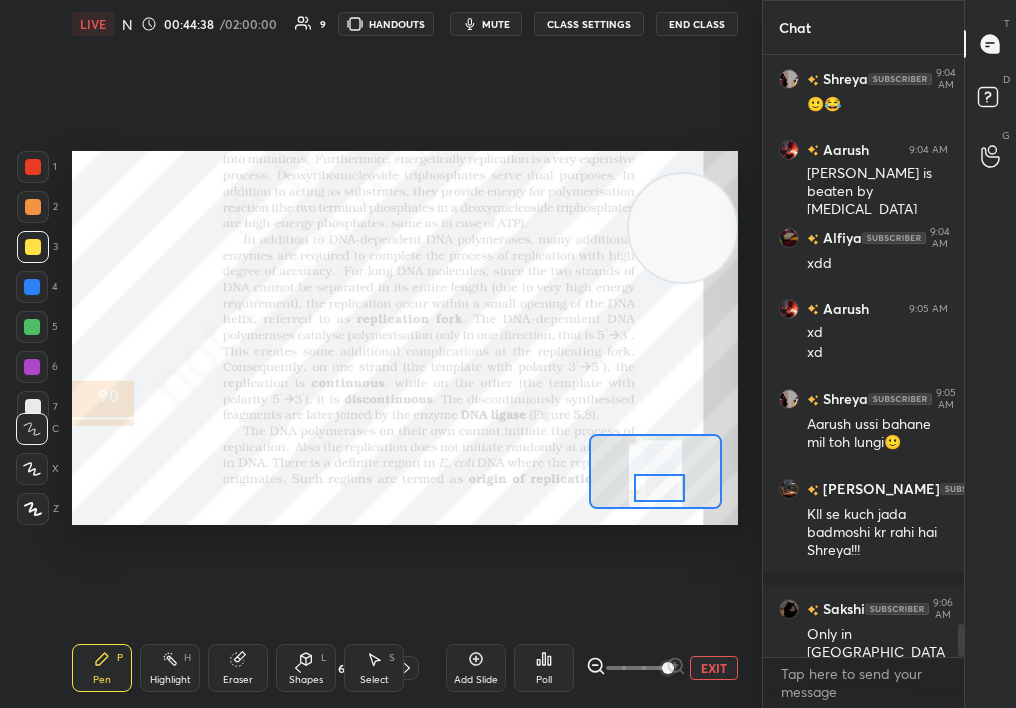 click on "Highlight" at bounding box center [170, 680] 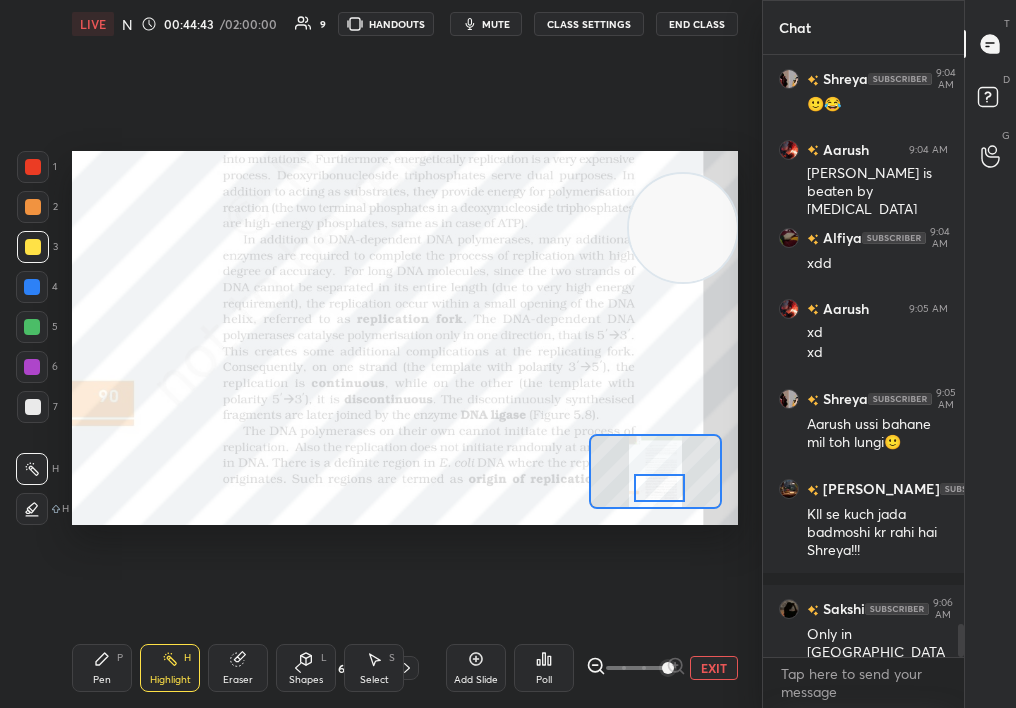 click on "Add Slide" at bounding box center (476, 668) 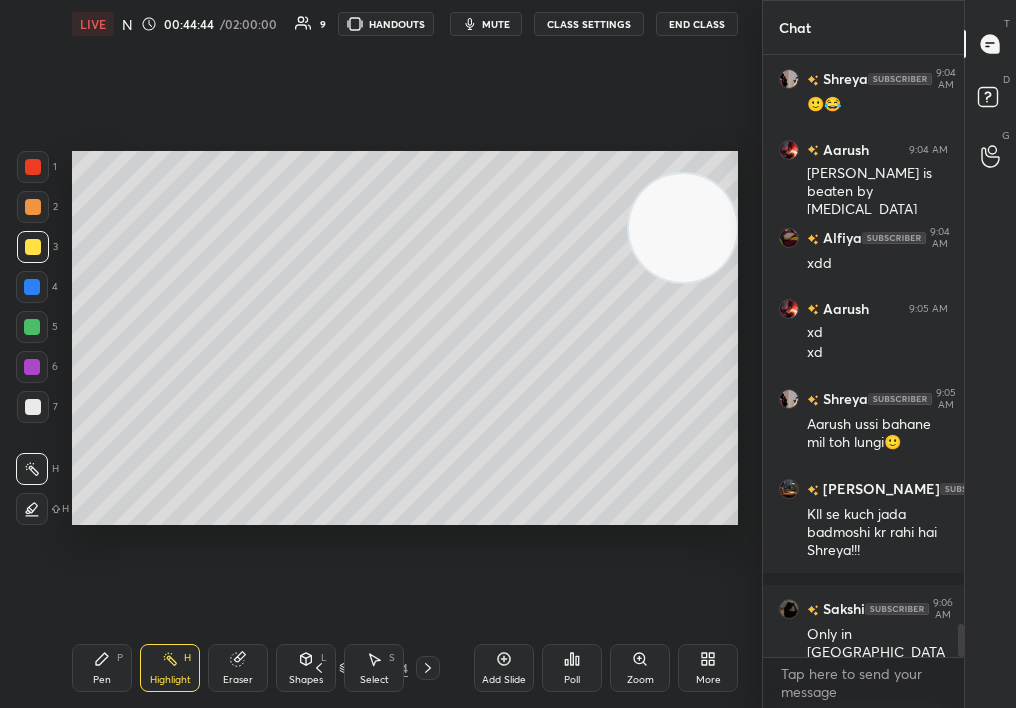 click on "Pen P" at bounding box center [102, 668] 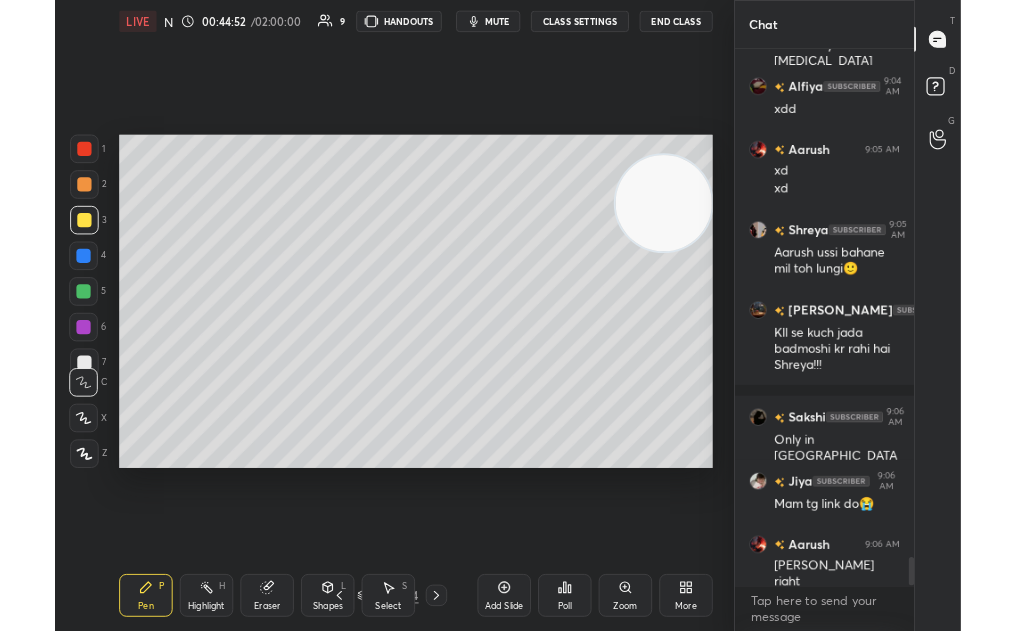 scroll, scrollTop: 10675, scrollLeft: 0, axis: vertical 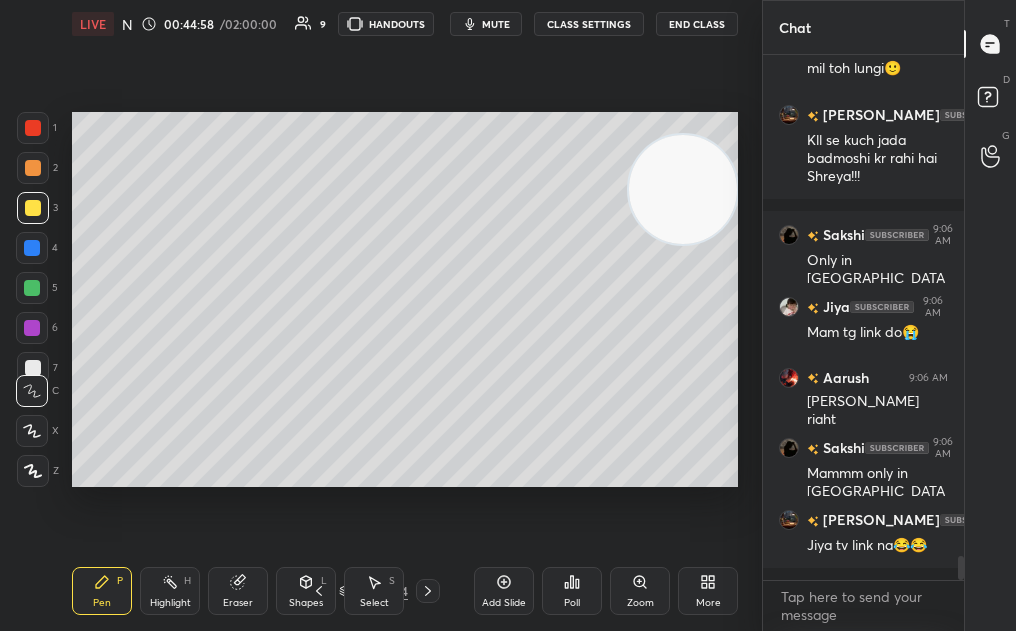 click on "Poll" at bounding box center (572, 591) 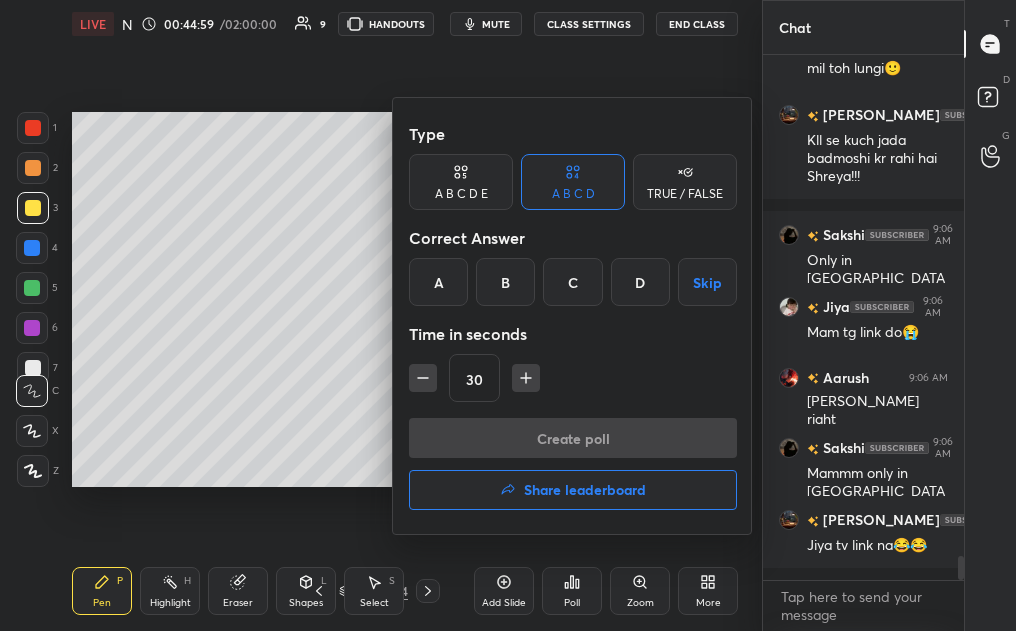 click on "TRUE / FALSE" at bounding box center [685, 194] 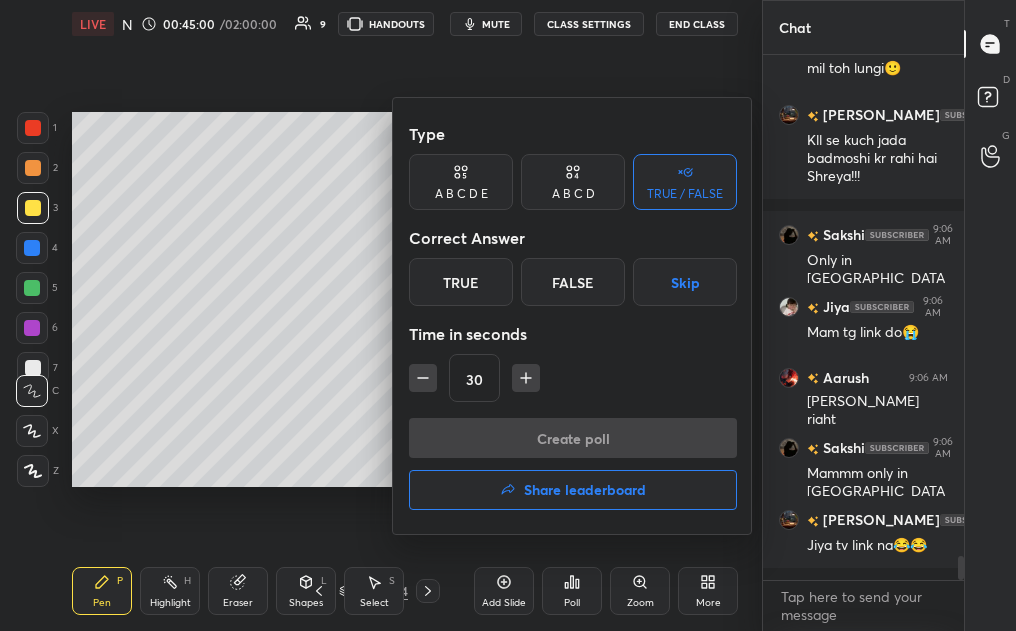 click on "True" at bounding box center (461, 282) 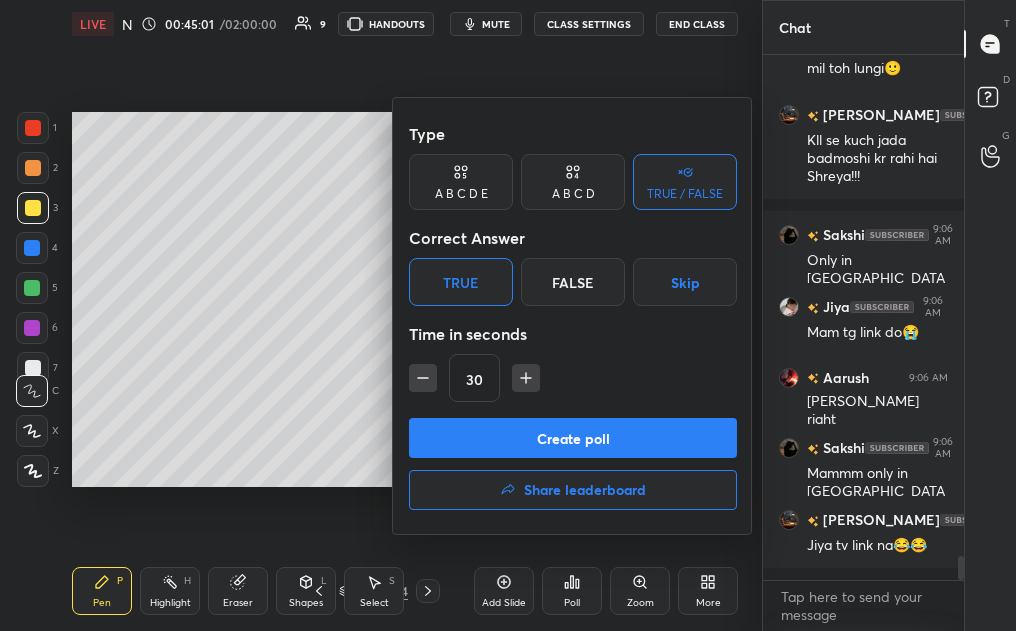 click on "Create poll" at bounding box center (573, 438) 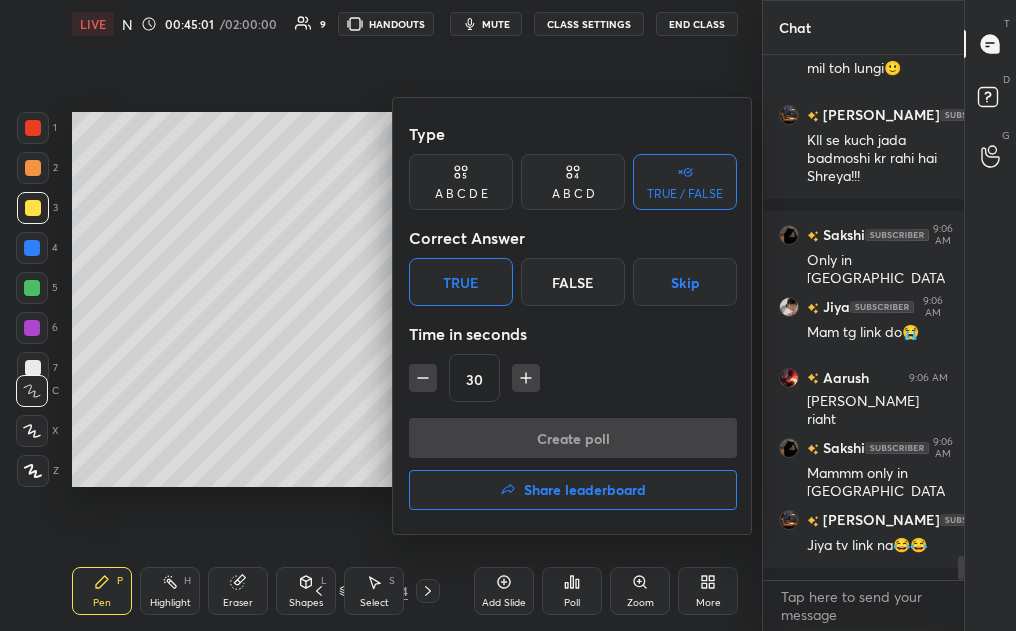 scroll, scrollTop: 477, scrollLeft: 195, axis: both 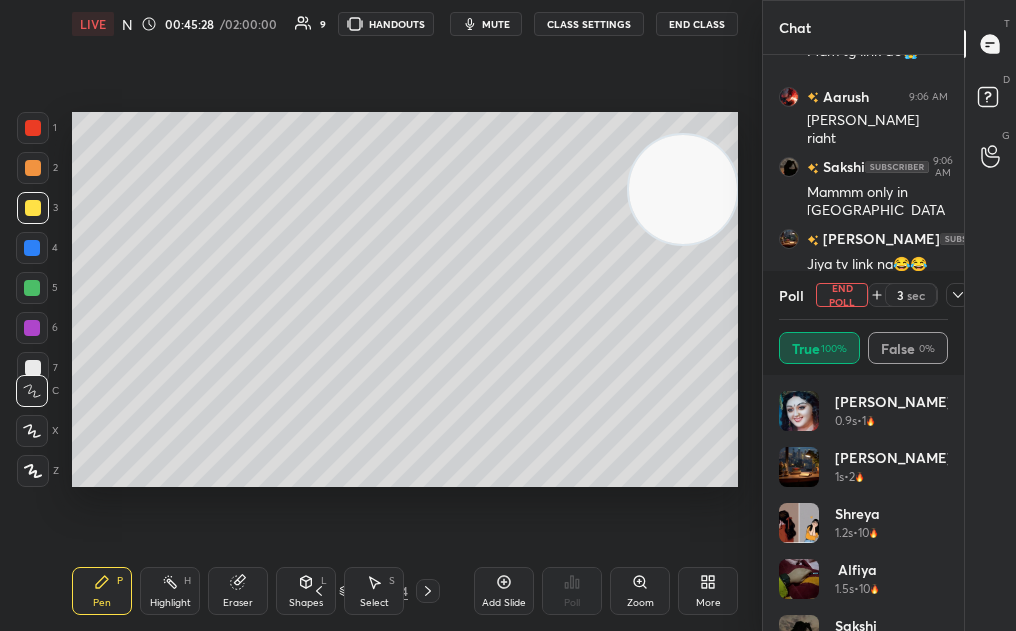 click on "End Poll" at bounding box center (842, 295) 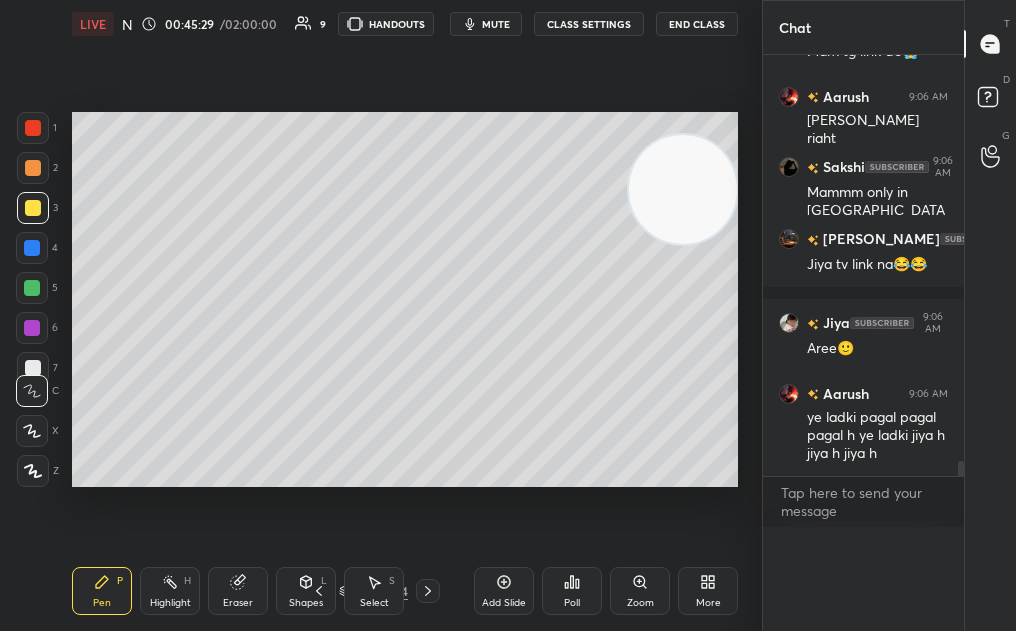 scroll, scrollTop: 0, scrollLeft: 0, axis: both 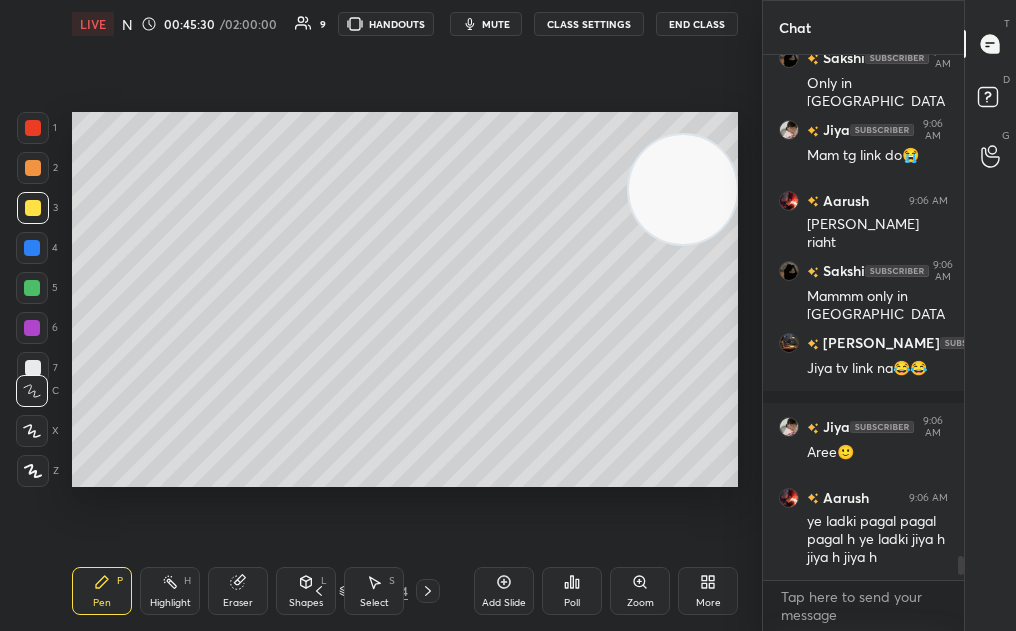 click on "1 2 3 4 5 6 7 C X Z C X Z E E Erase all   H H LIVE NCERT Highlight Mol Bio : Replication 00:45:30 /  02:00:00 9 HANDOUTS mute CLASS SETTINGS End Class Setting up your live class Poll for   secs No correct answer Start poll Back NCERT Highlight Mol Bio : Replication [MEDICAL_DATA][PERSON_NAME] Pen P Highlight H Eraser Shapes L Select S 63 / 314 Add Slide Poll Zoom More Chat Rankit  joined Shreya 9:04 AM Tabse mam** 😂😂 Sakshi 9:04 AM Xxd. Shreya 😂 Alfiya 9:04 AM hn Shreya 9:04 AM 🙂😂 Aarush 9:04 AM imagin shreya is beaten by [MEDICAL_DATA][PERSON_NAME] 9:04 AM xdd Aarush 9:05 AM xd xd Shreya 9:05 AM Aarush ussi bahane mil toh lungi🙂 [PERSON_NAME]... 9:05 AM Kll se kuch jada badmoshi kr rahi hai Shreya!!! Sakshi 9:06 AM Only in eu Jiya 9:06 AM Mam tg link do😭 Aarush 9:06 AM hehe shreya right Sakshi 9:06 AM Mammm only in eu [PERSON_NAME]... 9:06 AM Jiya tv link na😂😂 Jiya 9:06 AM Aree🙂 Aarush 9:06 AM ye ladki pagal pagal pagal h ye ladki jiya h jiya h jiya h JUMP TO LATEST Enable hand raising Enable x   1 Got it T" at bounding box center (508, 315) 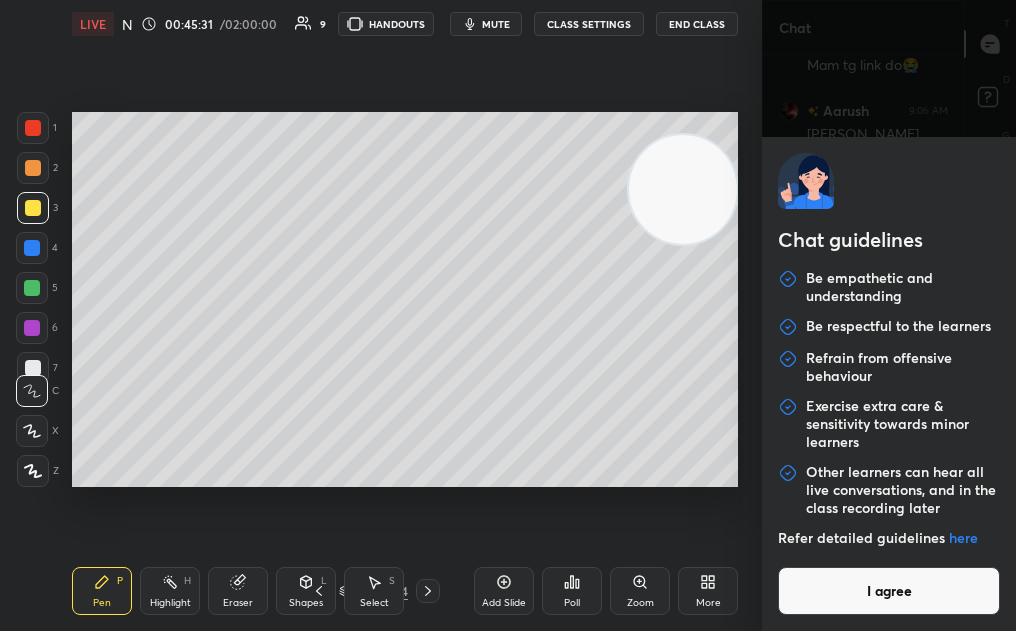 click on "I agree" at bounding box center (889, 591) 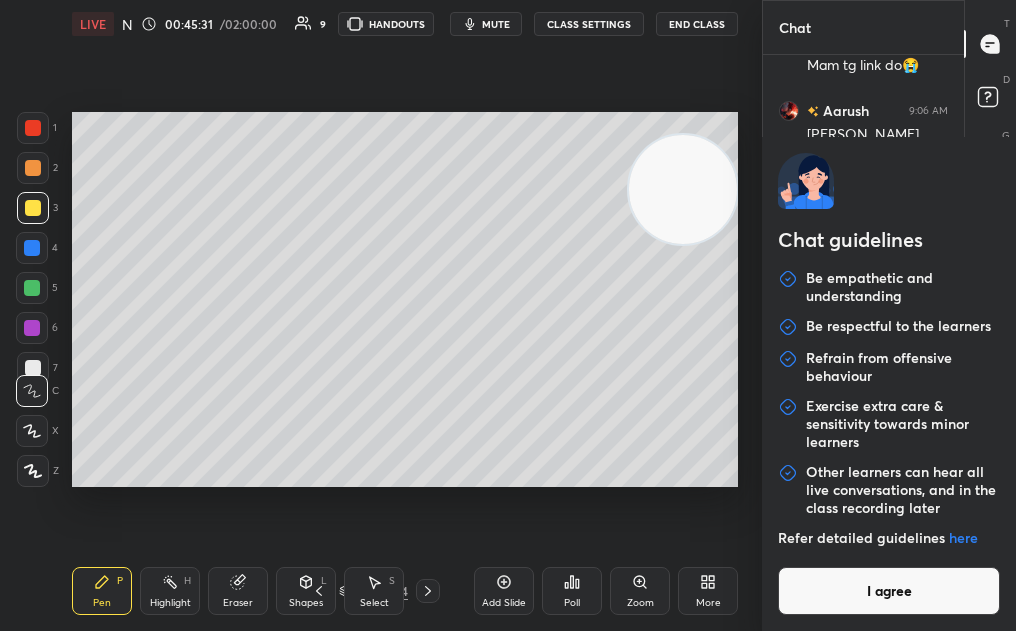 type on "x" 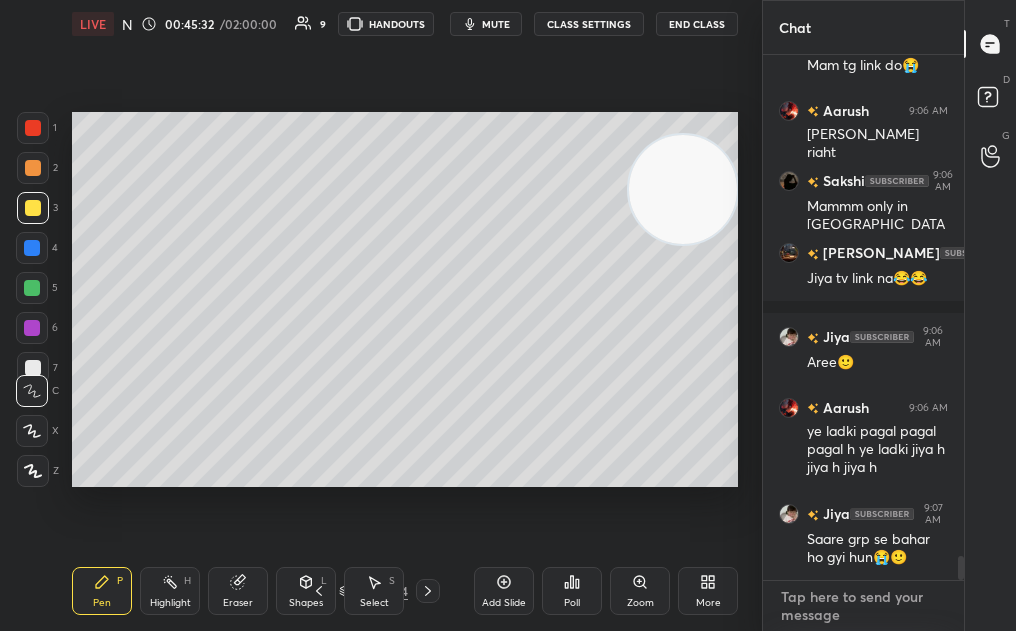 click at bounding box center [863, 606] 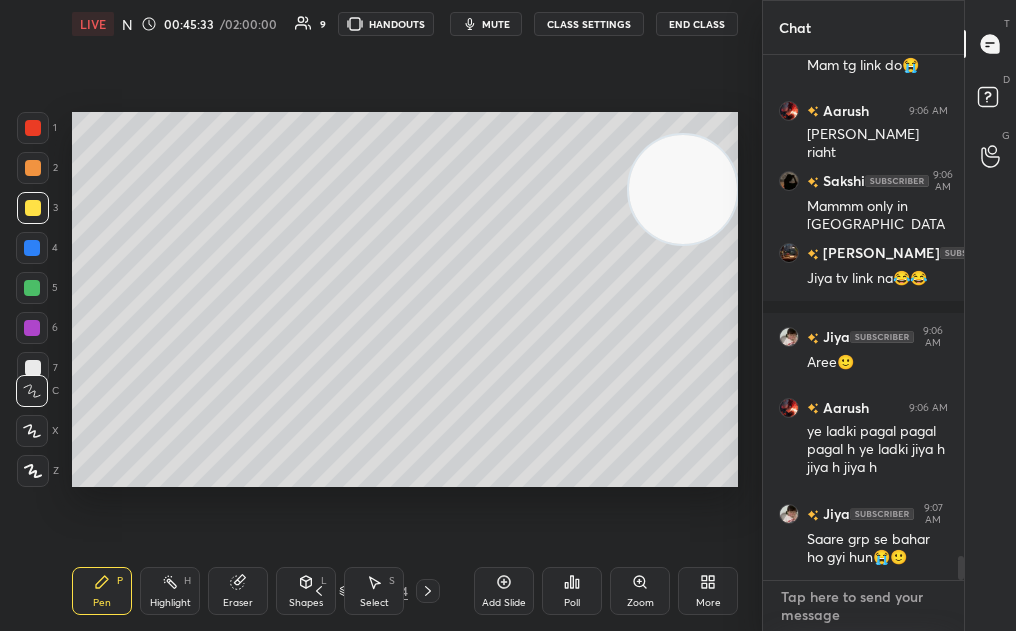paste on "[URL][DOMAIN_NAME]" 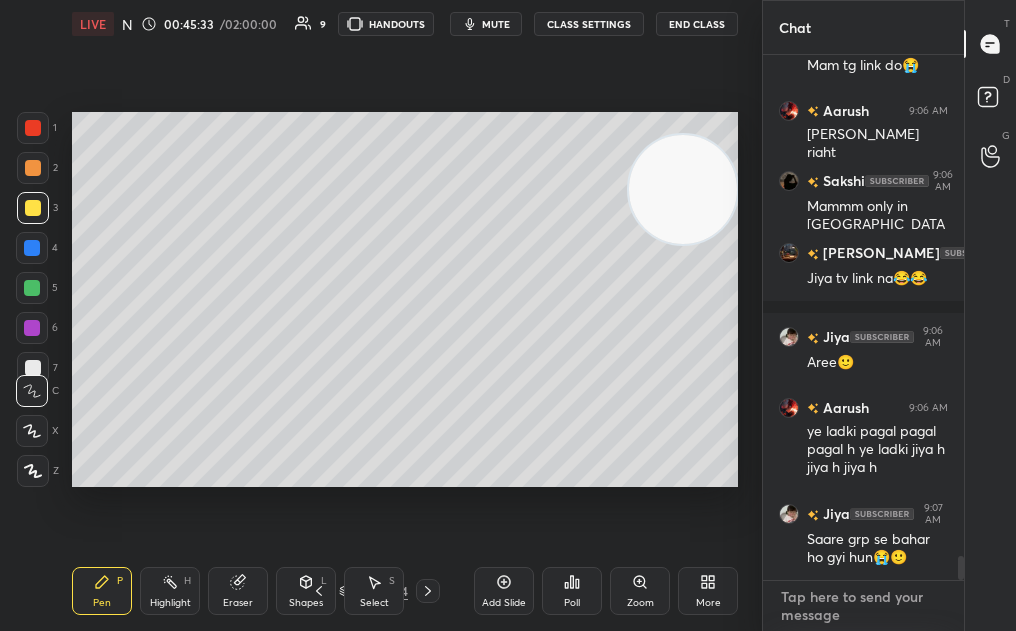 type on "[URL][DOMAIN_NAME]" 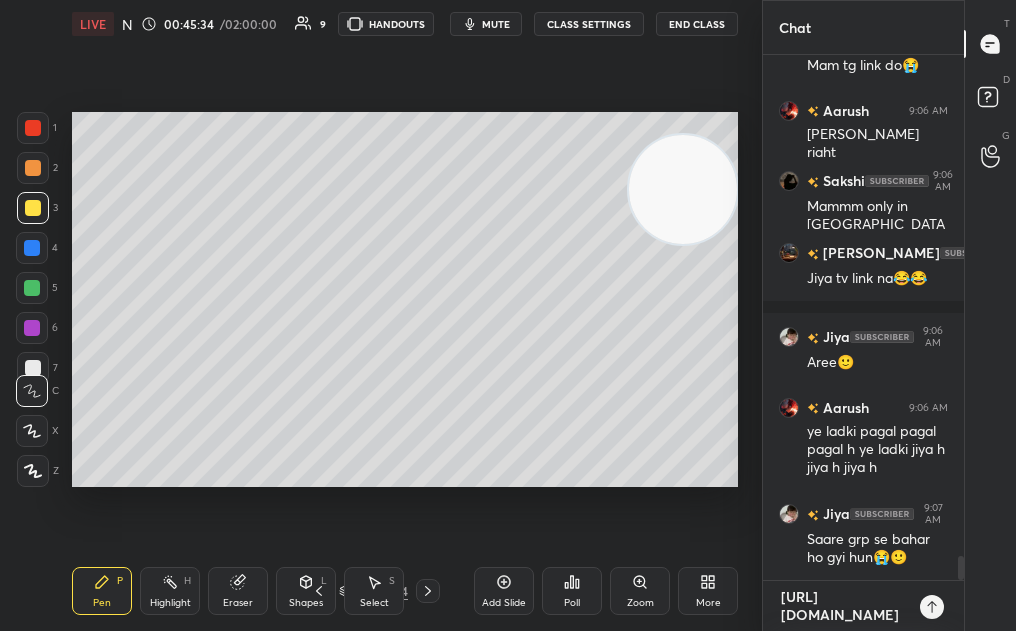type 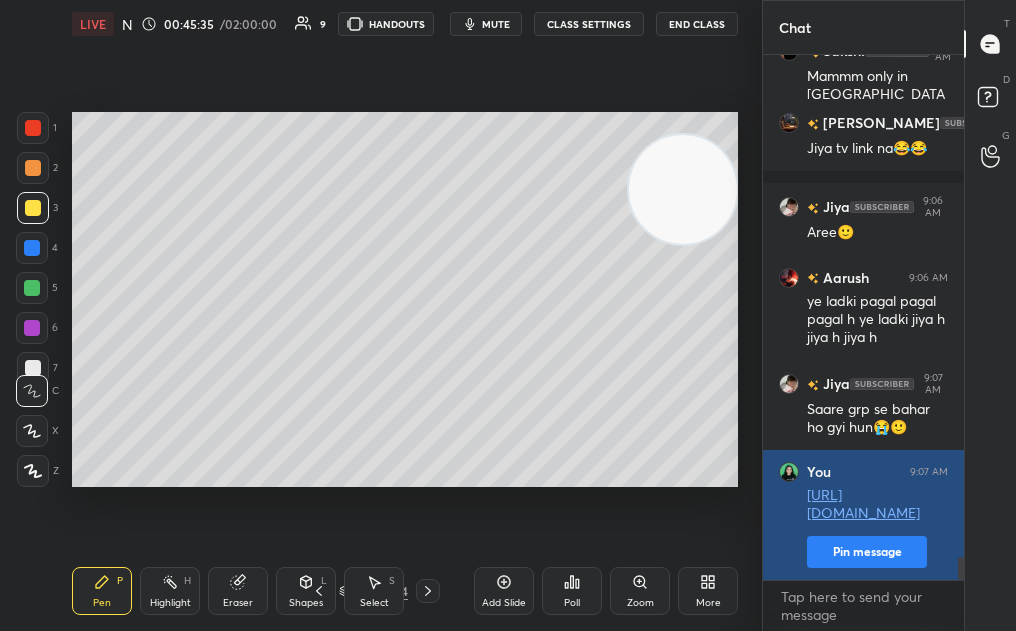 click on "Pin message" at bounding box center (867, 552) 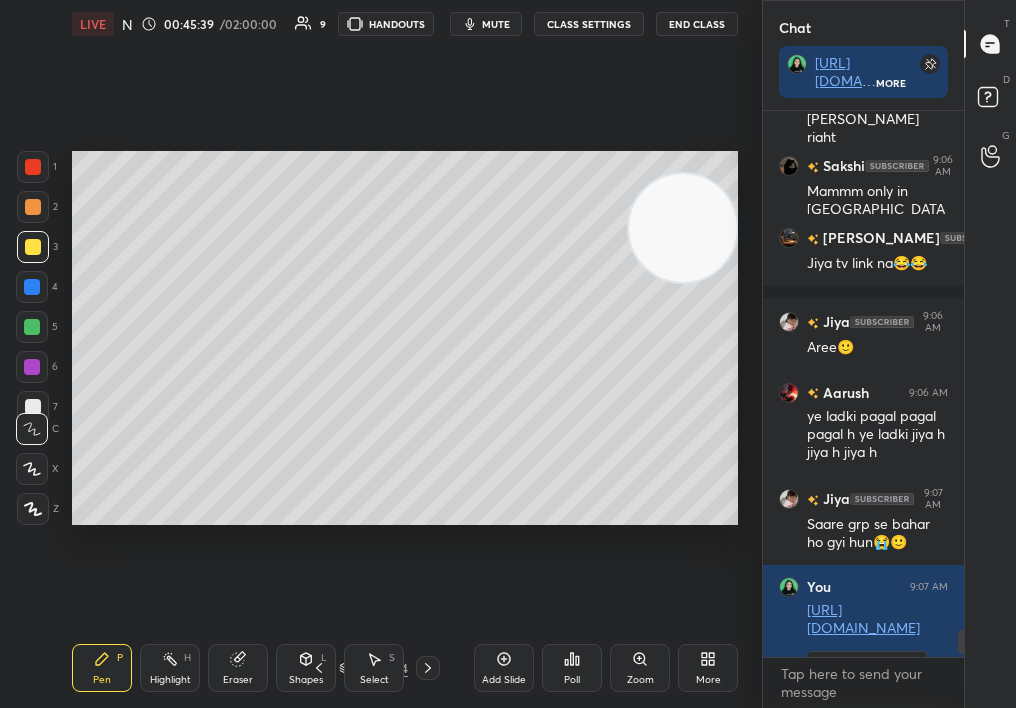 type on "x" 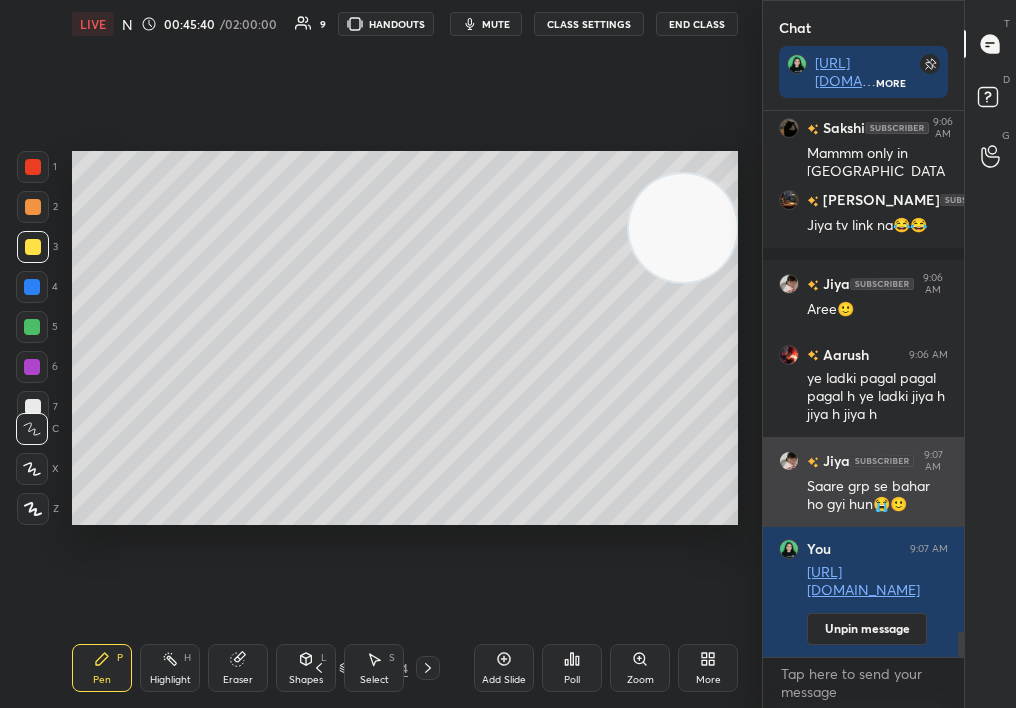 type 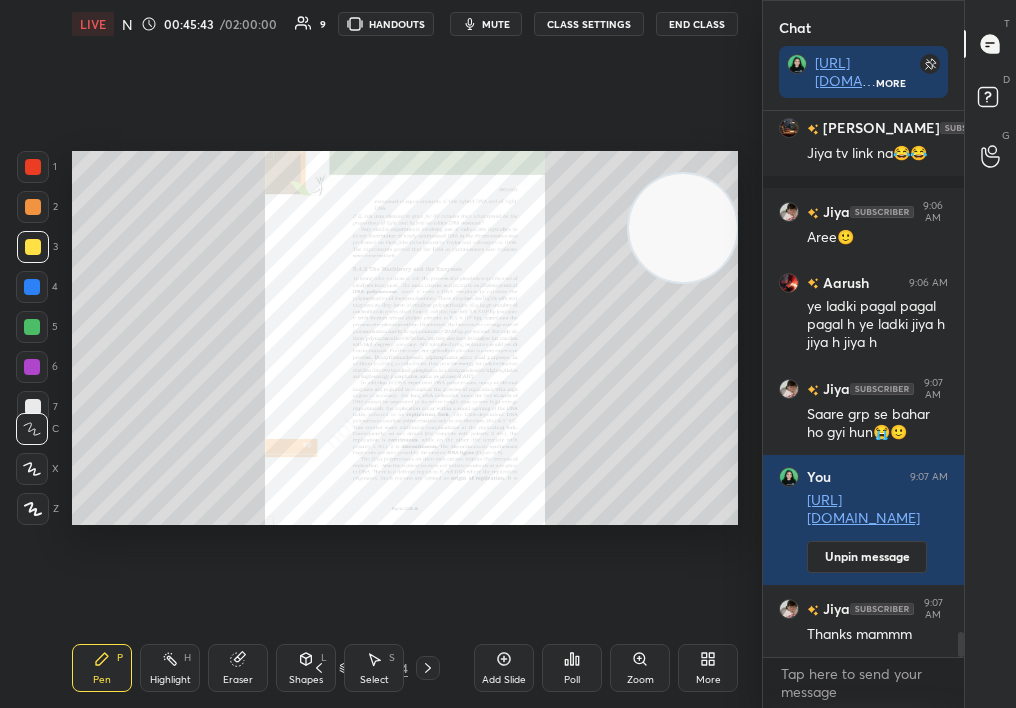 click on "Zoom" at bounding box center [640, 680] 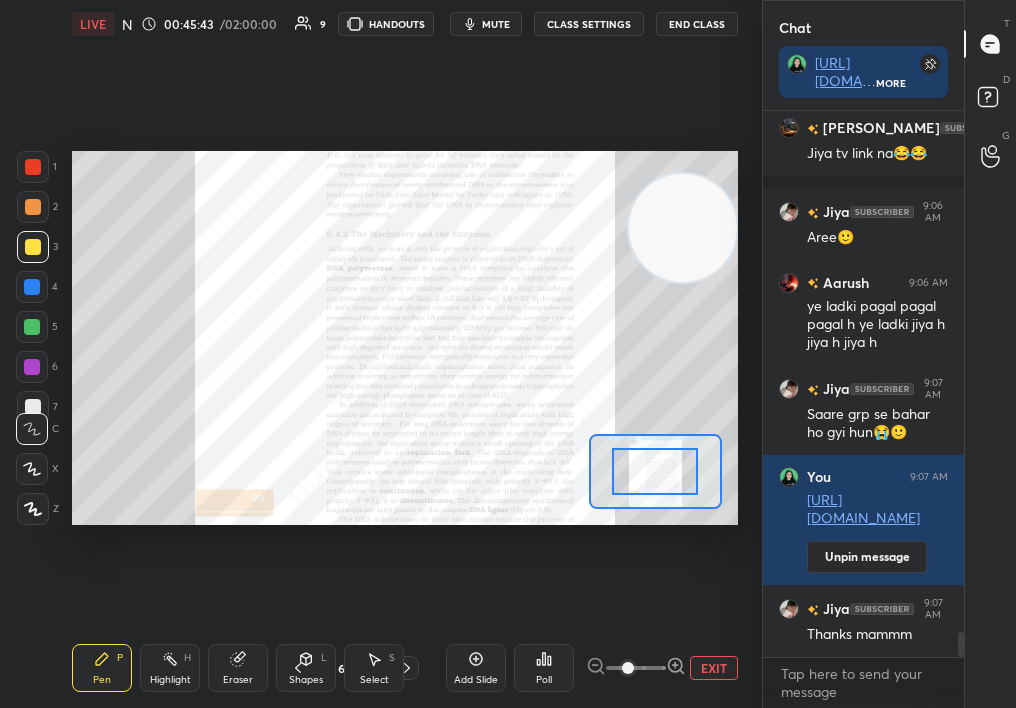 click at bounding box center (628, 668) 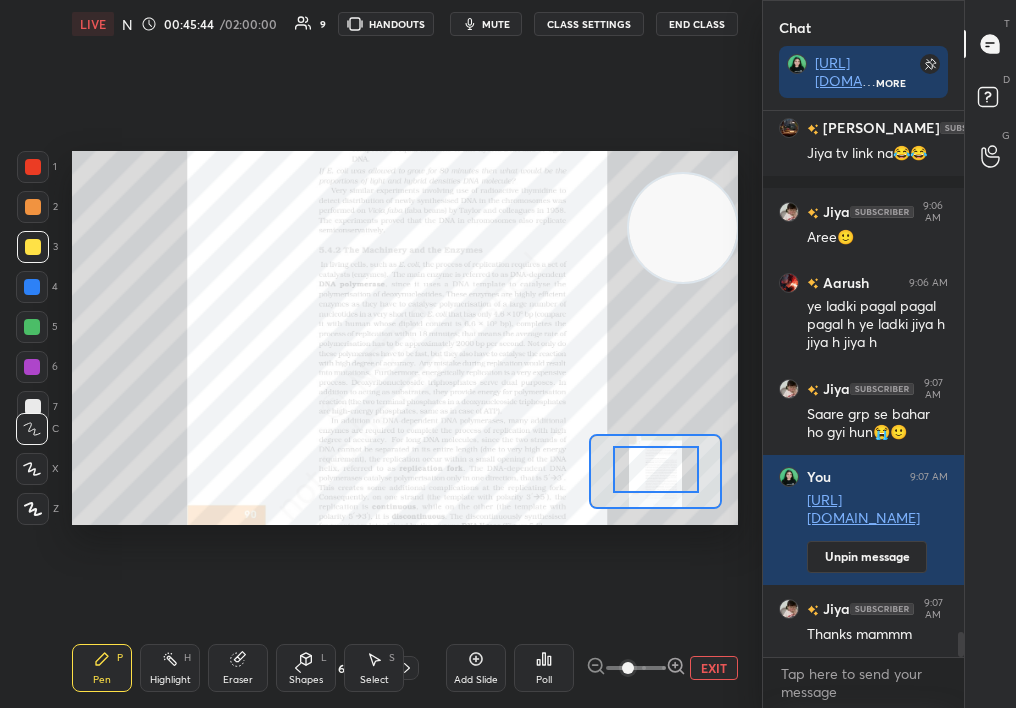 drag, startPoint x: 655, startPoint y: 463, endPoint x: 677, endPoint y: 562, distance: 101.414986 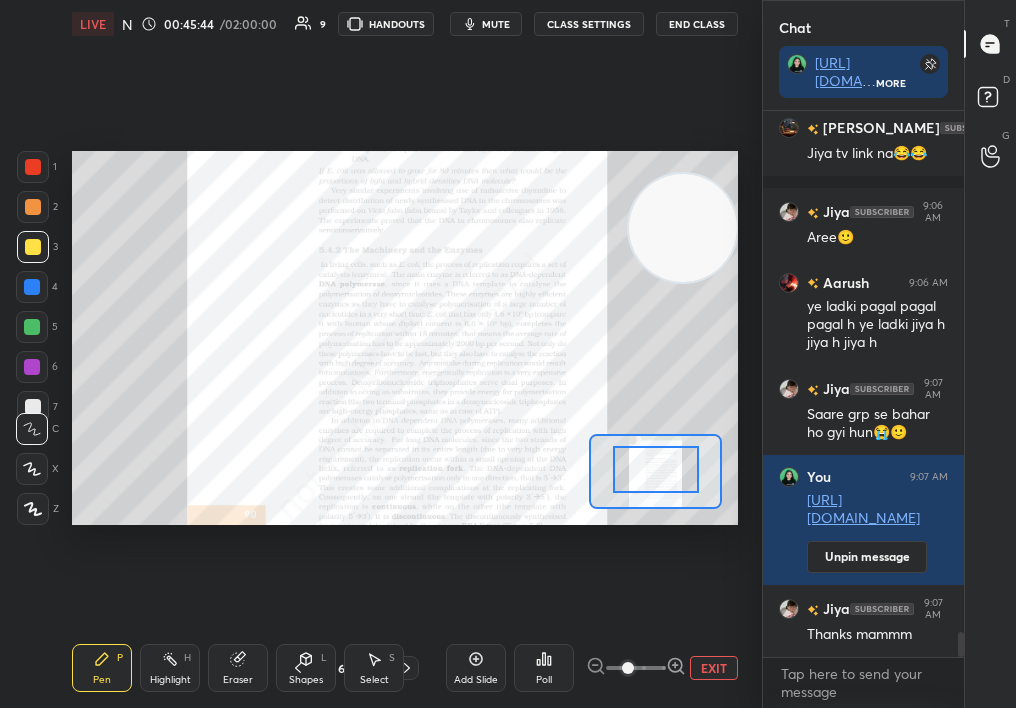 click on "Poll" at bounding box center (544, 668) 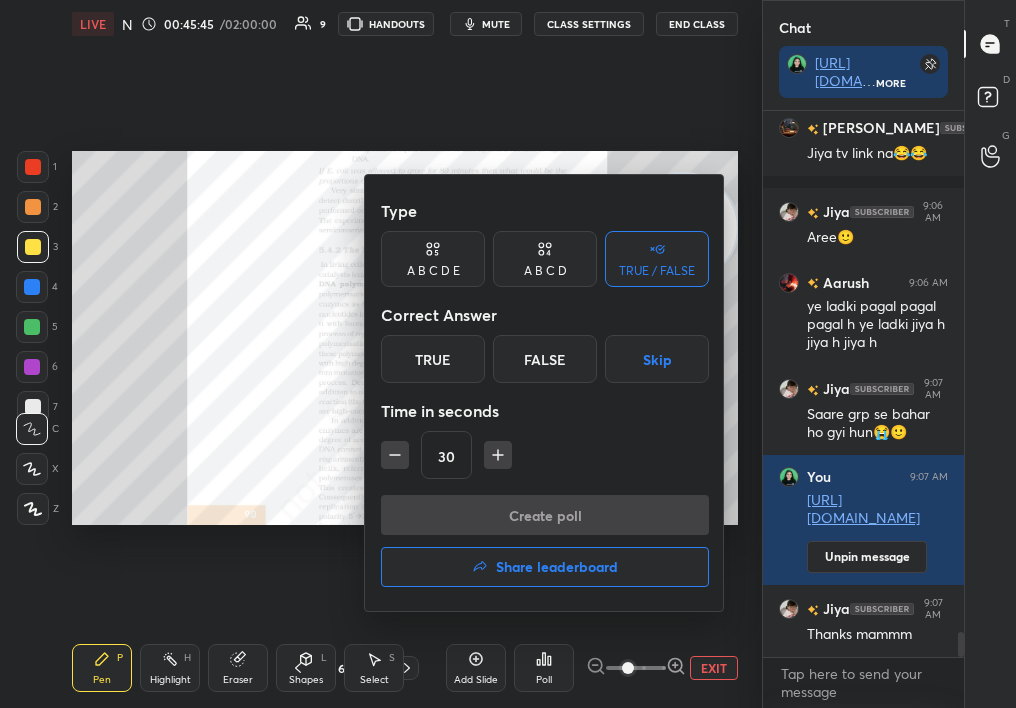 click on "Share leaderboard" at bounding box center (557, 567) 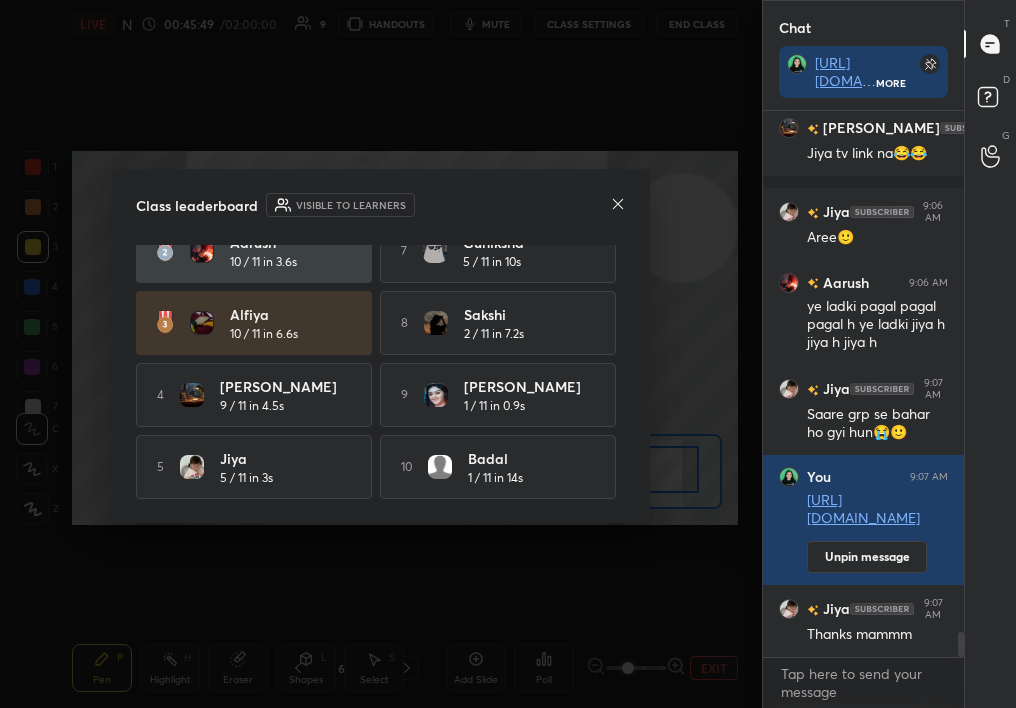 click on "Class leaderboard Visible to learners Shreya 10 / 11 in 1s 6 Aniket 5 / 11 in 5.6s Aarush 10 / 11 in 3.6s 7 Guniksha 5 / 11 in 10s Alfiya 10 / 11 in 6.6s 8 Sakshi 2 / 11 in 7.2s 4 [PERSON_NAME]... 9 / 11 in 4.5s 9 [PERSON_NAME] 1 / 11 in 0.9s 5 Jiya 5 / 11 in 3s 10 badal 1 / 11 in 14s" at bounding box center [381, 346] 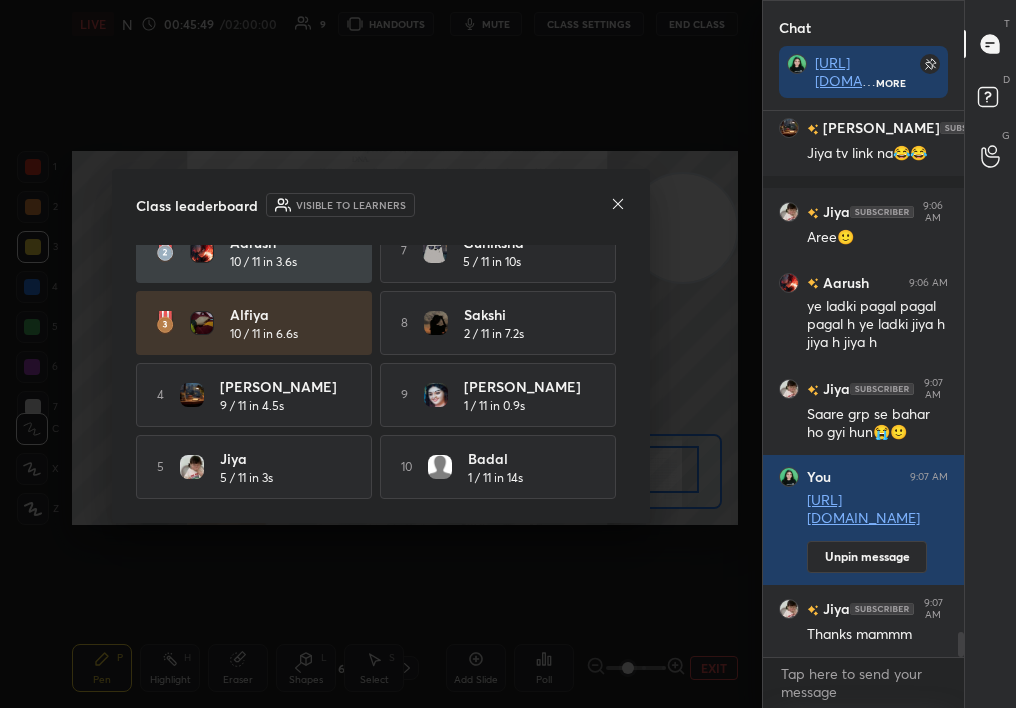 click on "Class leaderboard Visible to learners Shreya 10 / 11 in 1s 6 Aniket 5 / 11 in 5.6s Aarush 10 / 11 in 3.6s 7 Guniksha 5 / 11 in 10s Alfiya 10 / 11 in 6.6s 8 Sakshi 2 / 11 in 7.2s 4 [PERSON_NAME]... 9 / 11 in 4.5s 9 [PERSON_NAME] 1 / 11 in 0.9s 5 Jiya 5 / 11 in 3s 10 badal 1 / 11 in 14s" at bounding box center (381, 346) 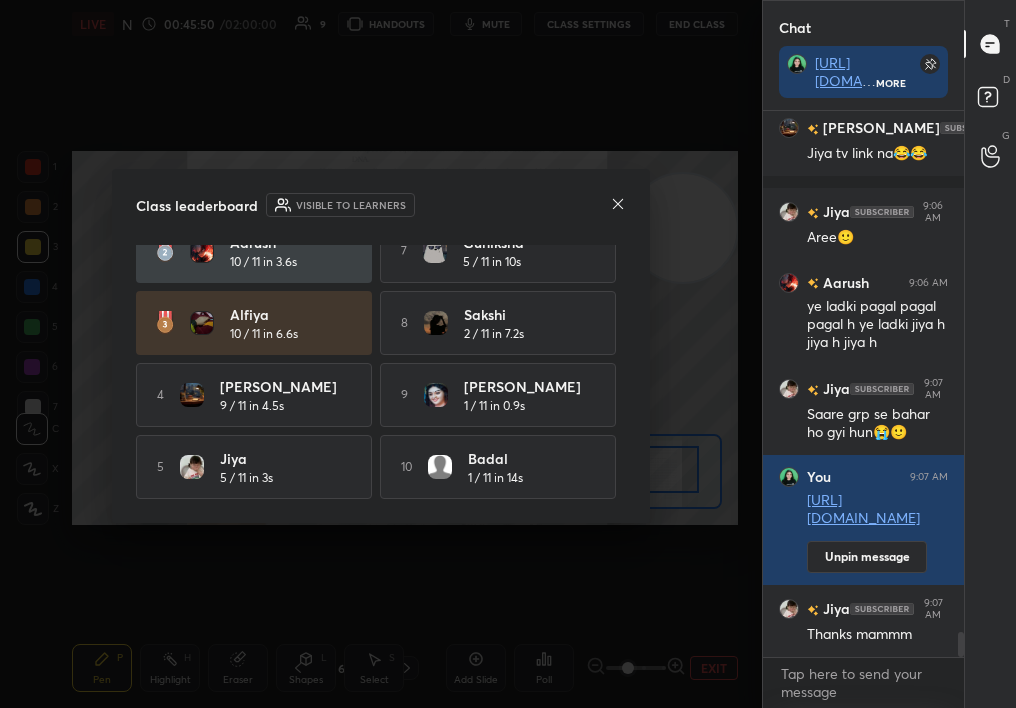 click 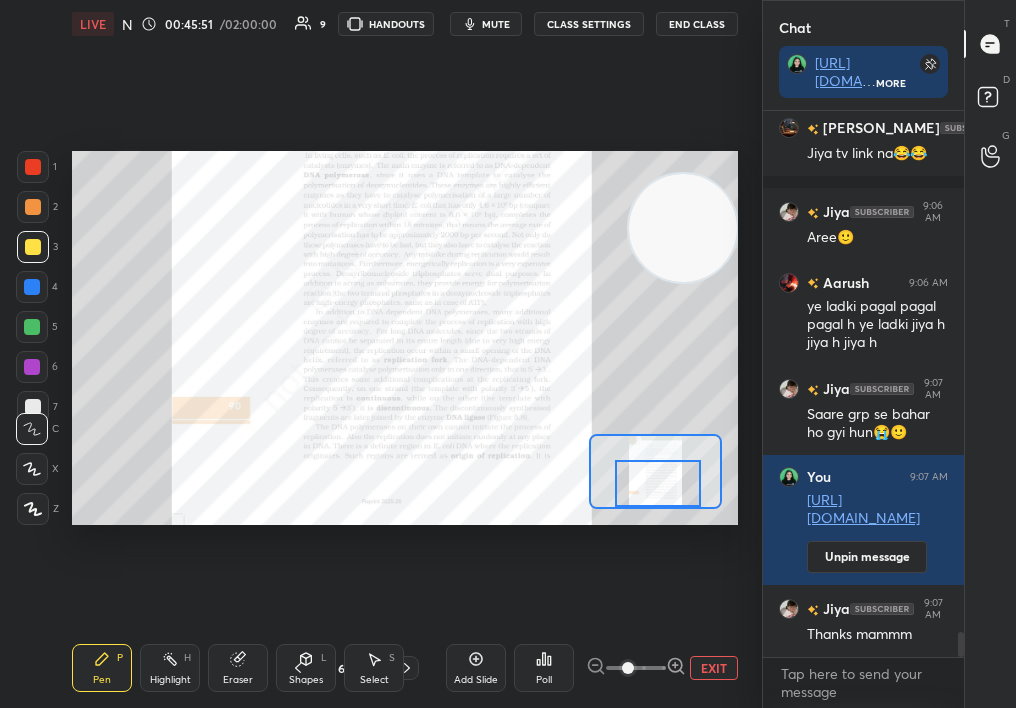 drag, startPoint x: 668, startPoint y: 460, endPoint x: 670, endPoint y: 484, distance: 24.083189 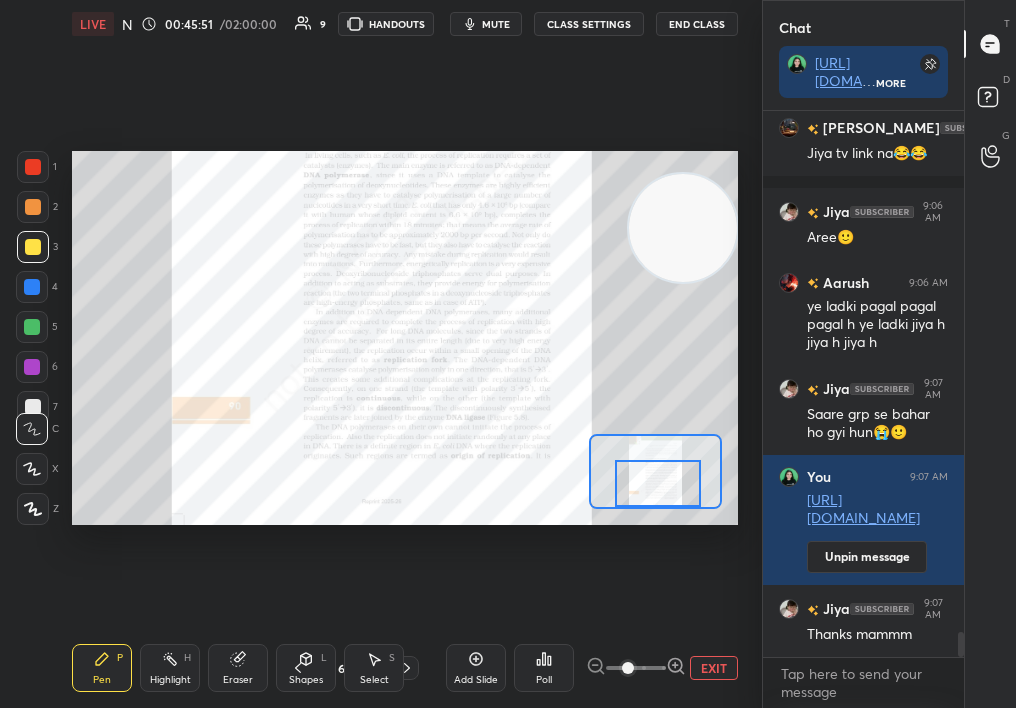 click at bounding box center (658, 483) 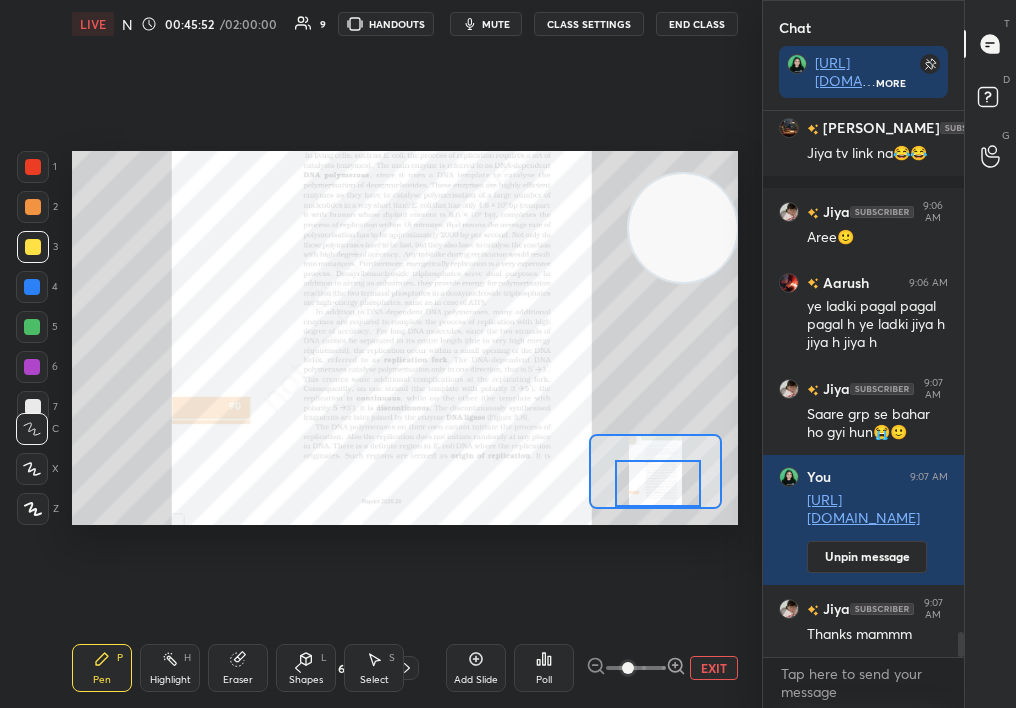 click on "Highlight H" at bounding box center [170, 668] 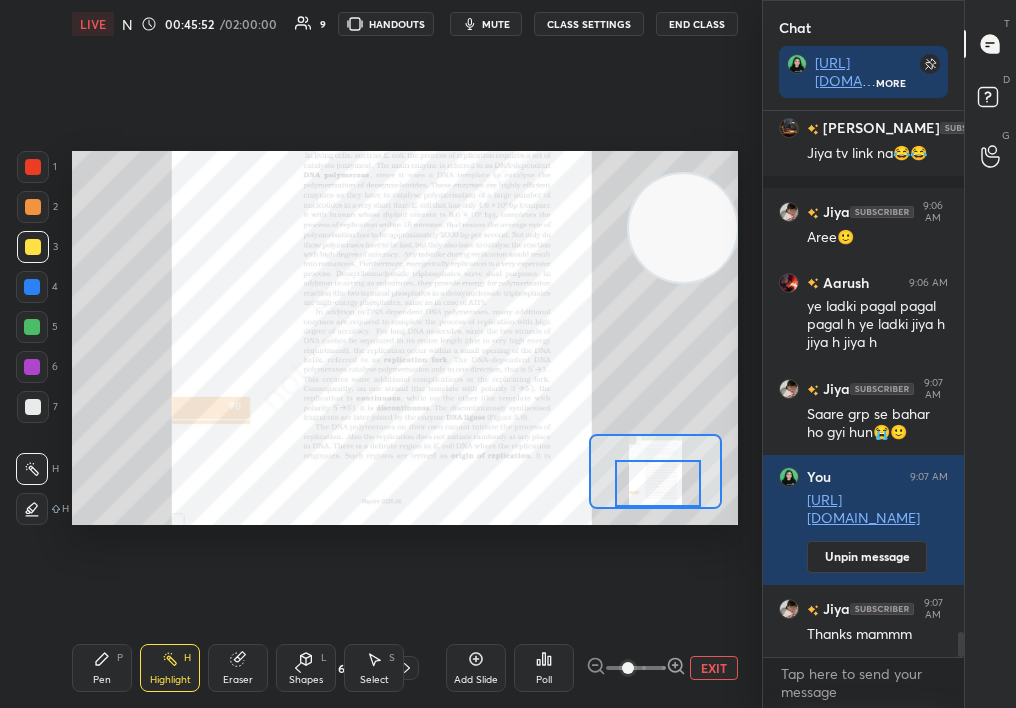 click on "Highlight H" at bounding box center (170, 668) 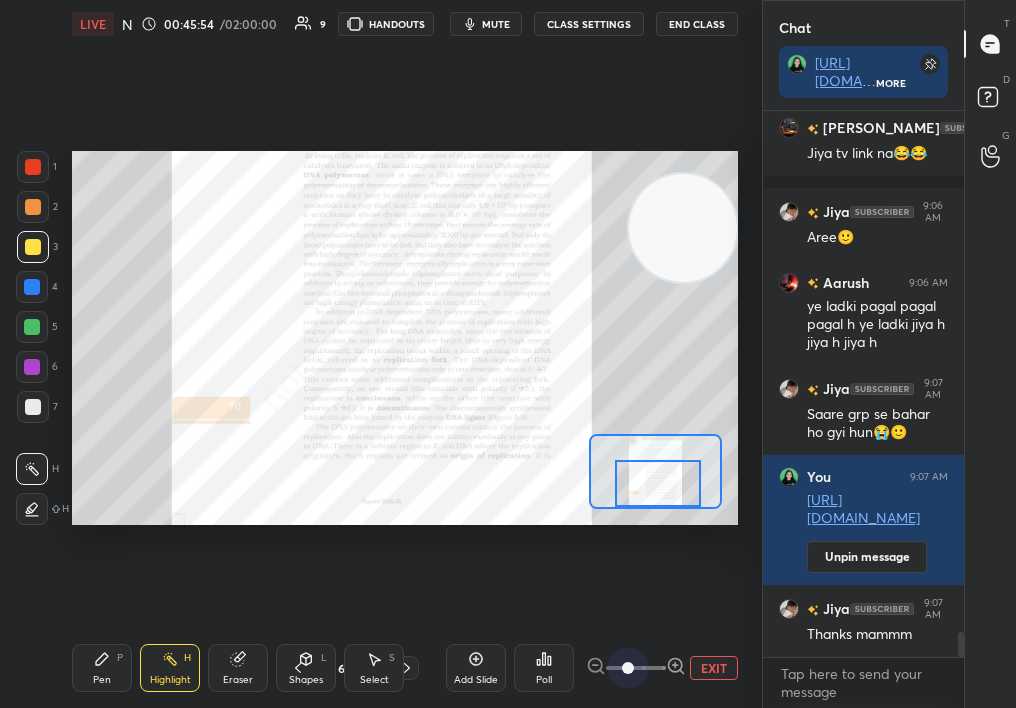 drag, startPoint x: 630, startPoint y: 674, endPoint x: 750, endPoint y: 651, distance: 122.18429 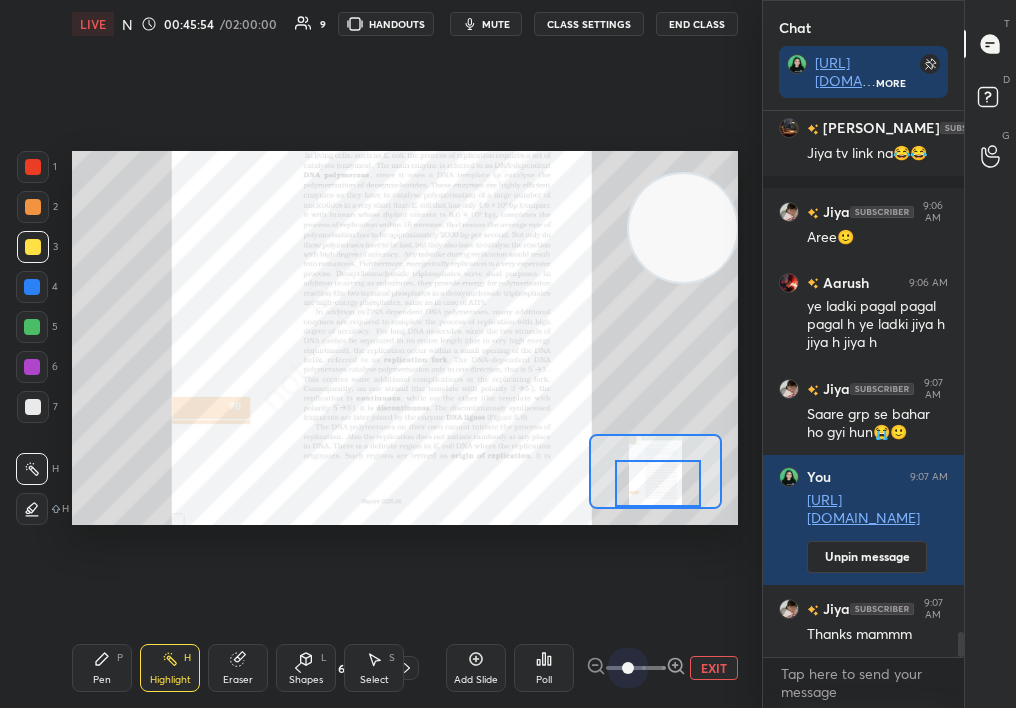 click on "1 2 3 4 5 6 7 C X Z C X Z E E Erase all   H H LIVE NCERT Highlight Mol Bio : Replication 00:45:54 /  02:00:00 9 HANDOUTS mute CLASS SETTINGS End Class Setting up your live class Poll for   secs No correct answer Start poll Back NCERT Highlight Mol Bio : Replication [MEDICAL_DATA][PERSON_NAME] Pen P Highlight H Eraser Shapes L Select S 62 / 314 Add Slide Poll EXIT" at bounding box center (381, 354) 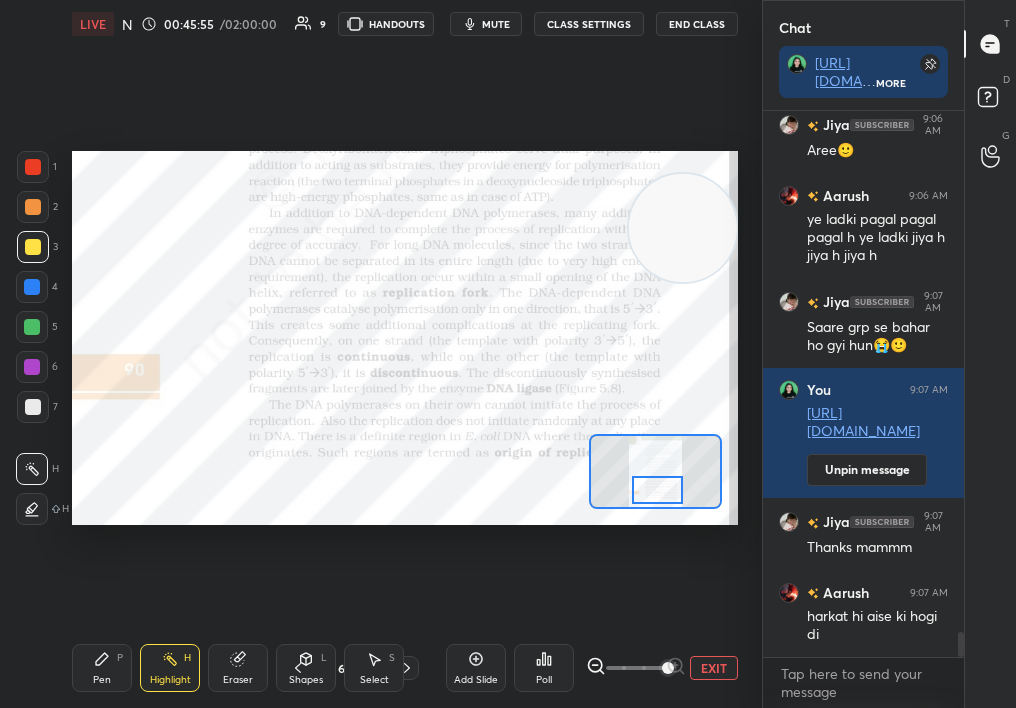 click at bounding box center (658, 490) 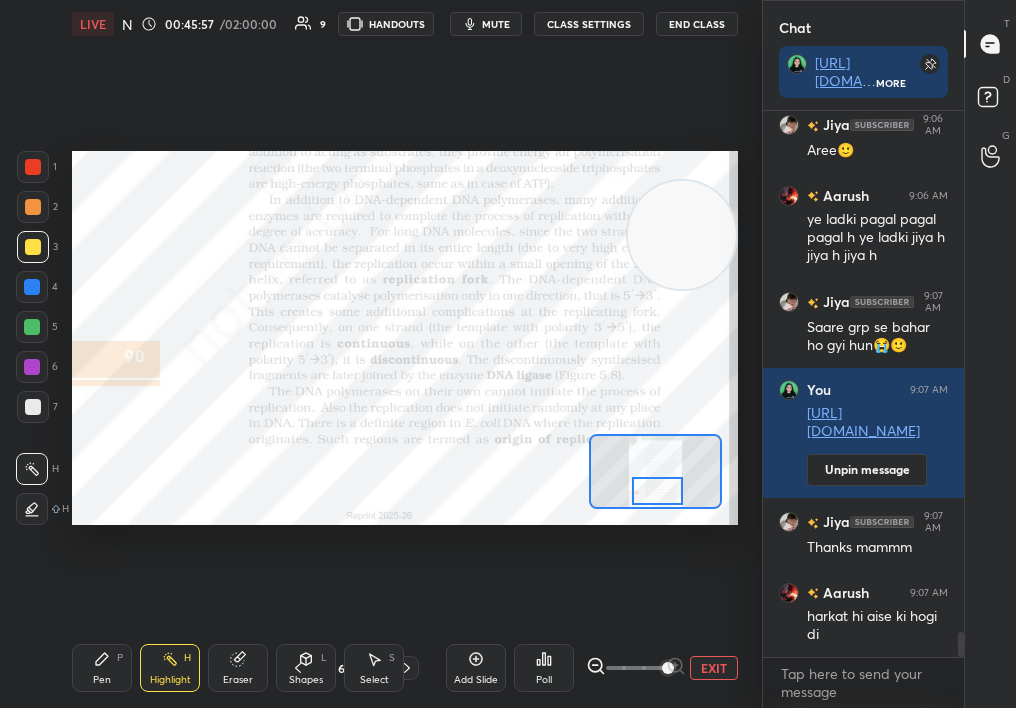 drag, startPoint x: 689, startPoint y: 231, endPoint x: 473, endPoint y: 325, distance: 235.5674 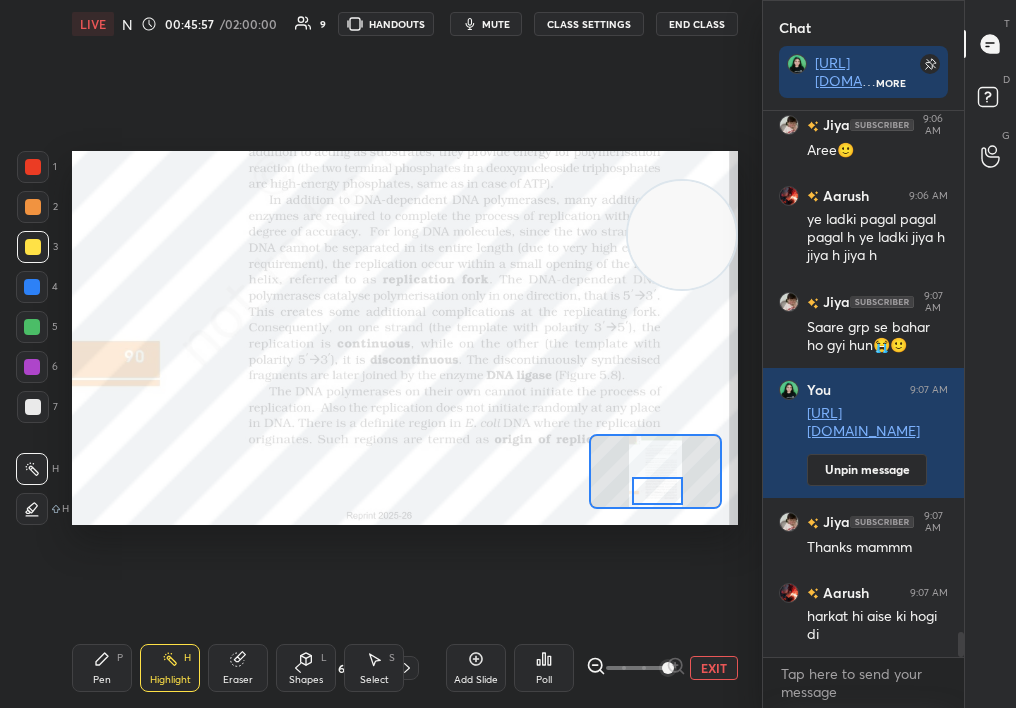 click at bounding box center (682, 235) 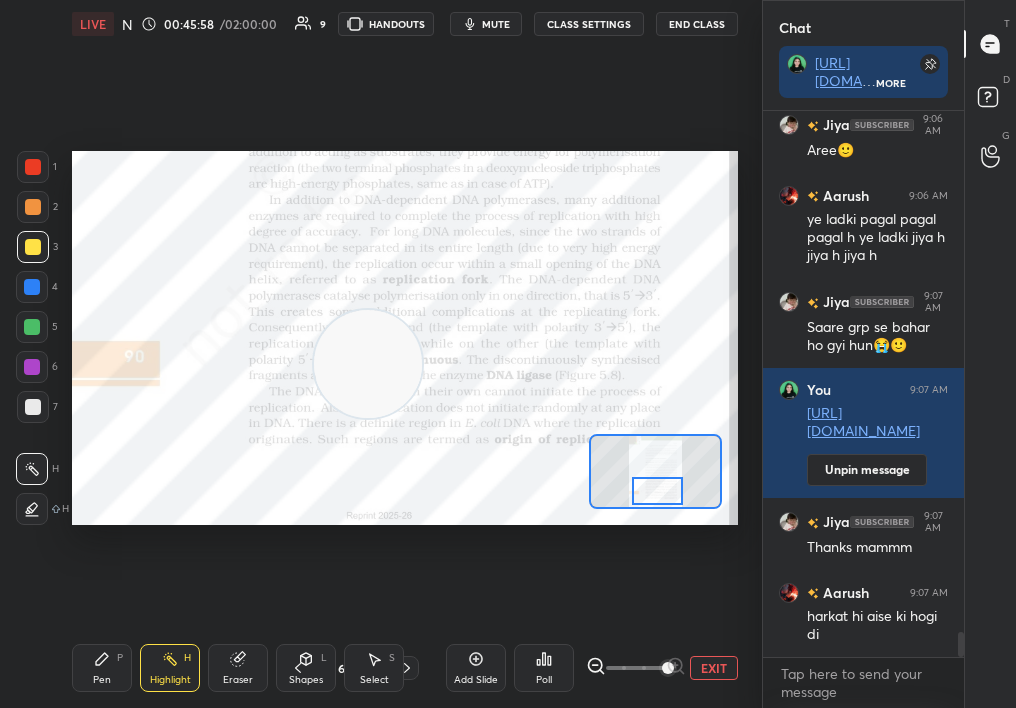 drag, startPoint x: 469, startPoint y: 306, endPoint x: 198, endPoint y: 390, distance: 283.71994 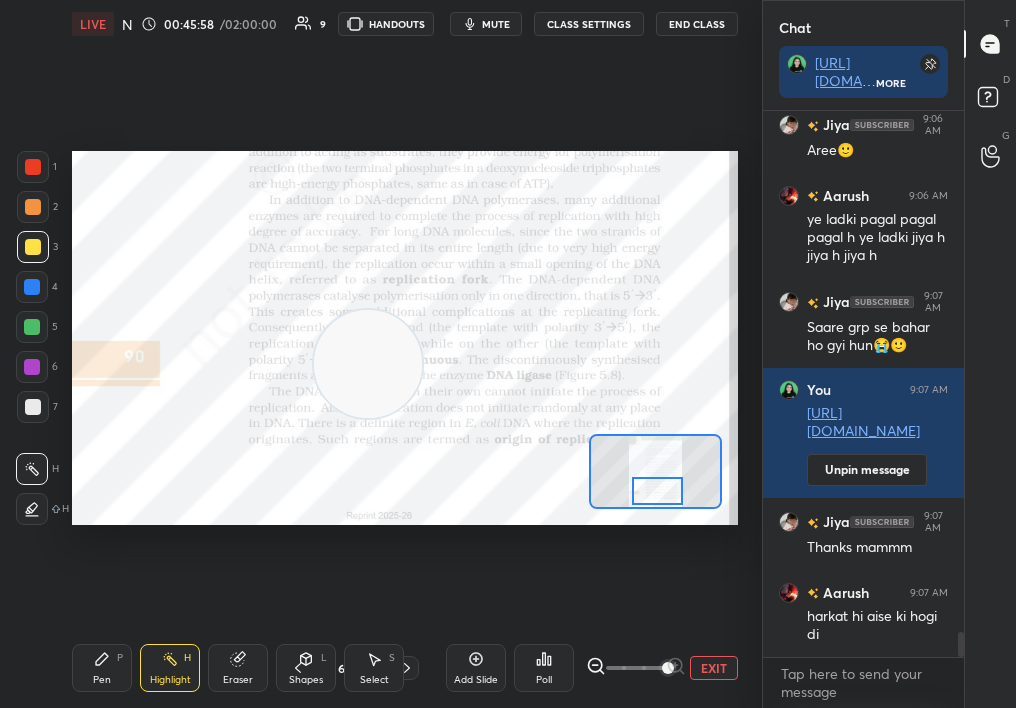 click at bounding box center (368, 364) 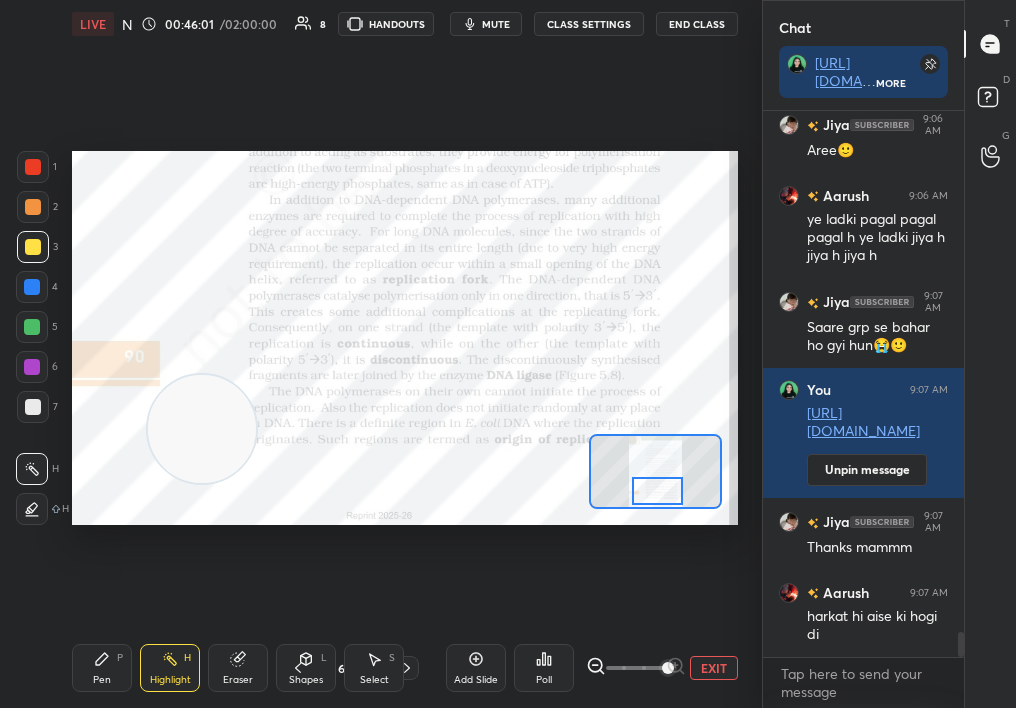 click on "LIVE NCERT Highlight Mol Bio : Replication 00:46:01 /  02:00:00 8 HANDOUTS mute CLASS SETTINGS End Class Setting up your live class Poll for   secs No correct answer Start poll Back NCERT Highlight Mol Bio : Replication [MEDICAL_DATA][PERSON_NAME] Pen P Highlight H Eraser Shapes L Select S 62 / 314 Add Slide Poll EXIT" at bounding box center (405, 354) 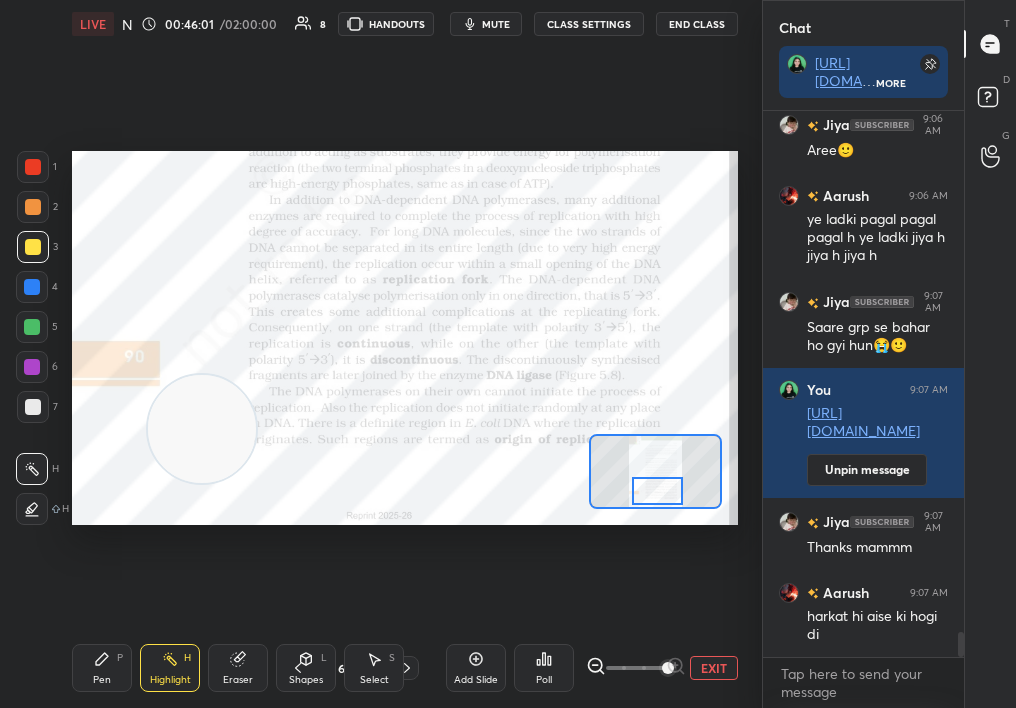 click on "LIVE NCERT Highlight Mol Bio : Replication 00:46:01 /  02:00:00 8 HANDOUTS mute CLASS SETTINGS End Class Setting up your live class Poll for   secs No correct answer Start poll Back NCERT Highlight Mol Bio : Replication [MEDICAL_DATA][PERSON_NAME] Pen P Highlight H Eraser Shapes L Select S 62 / 314 Add Slide Poll EXIT" at bounding box center [405, 354] 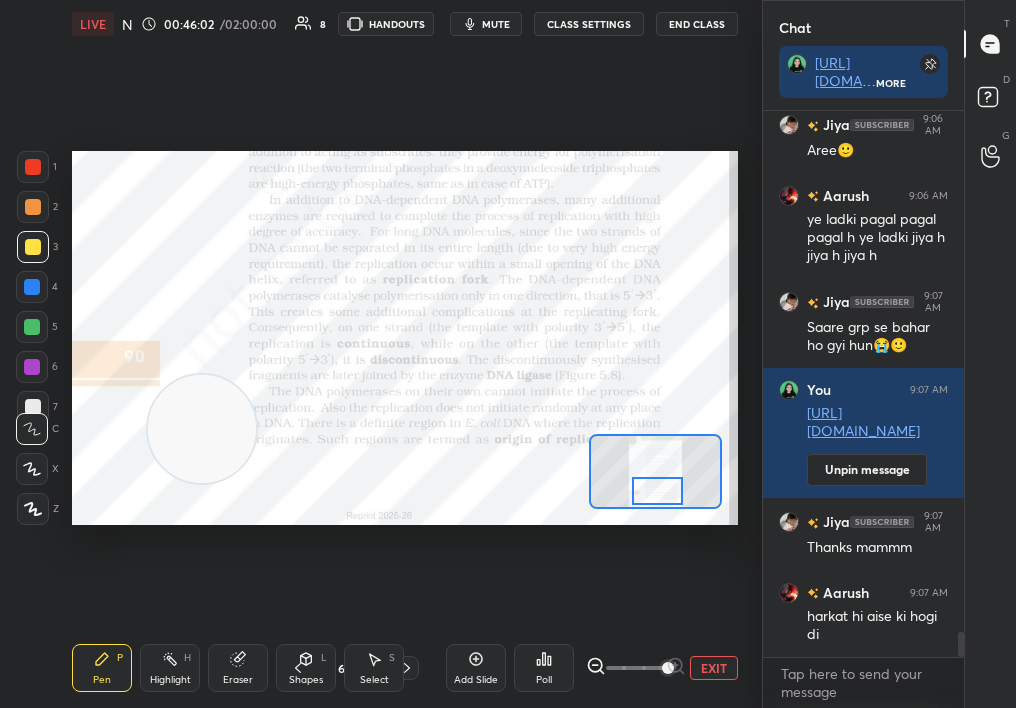 click on "1" at bounding box center [37, 171] 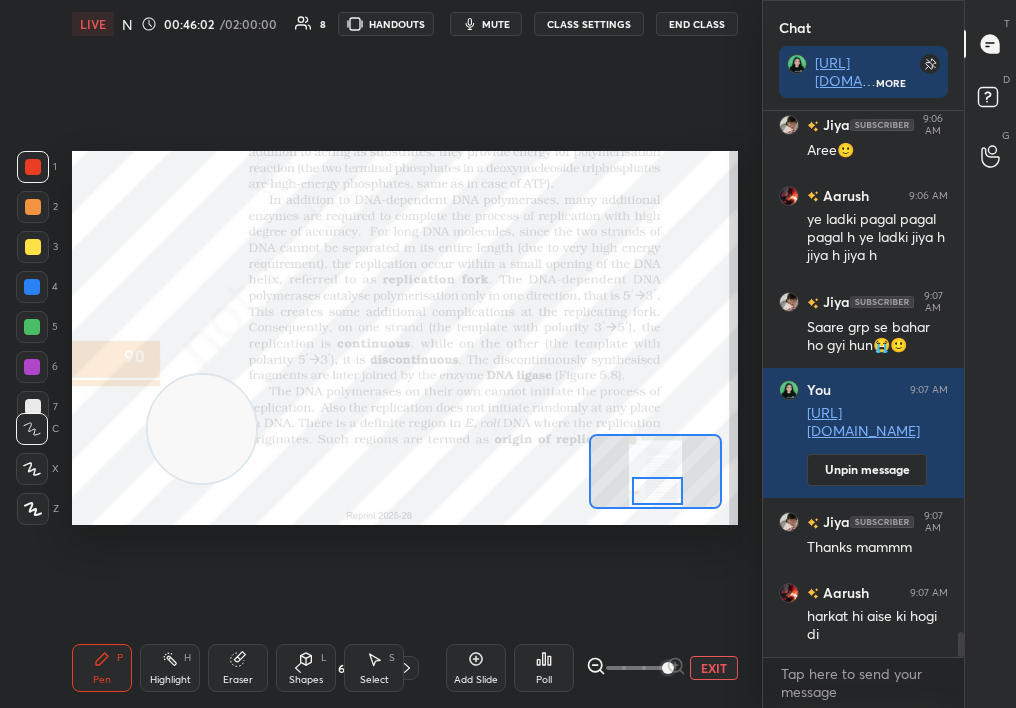 click at bounding box center (33, 167) 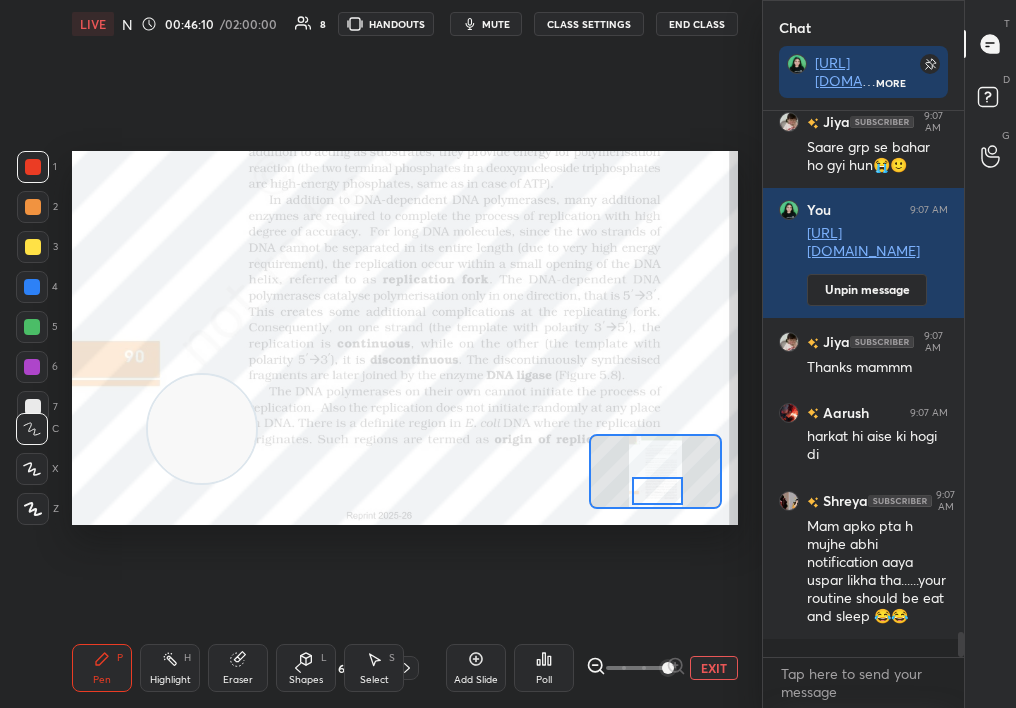 click on "EXIT" at bounding box center (714, 668) 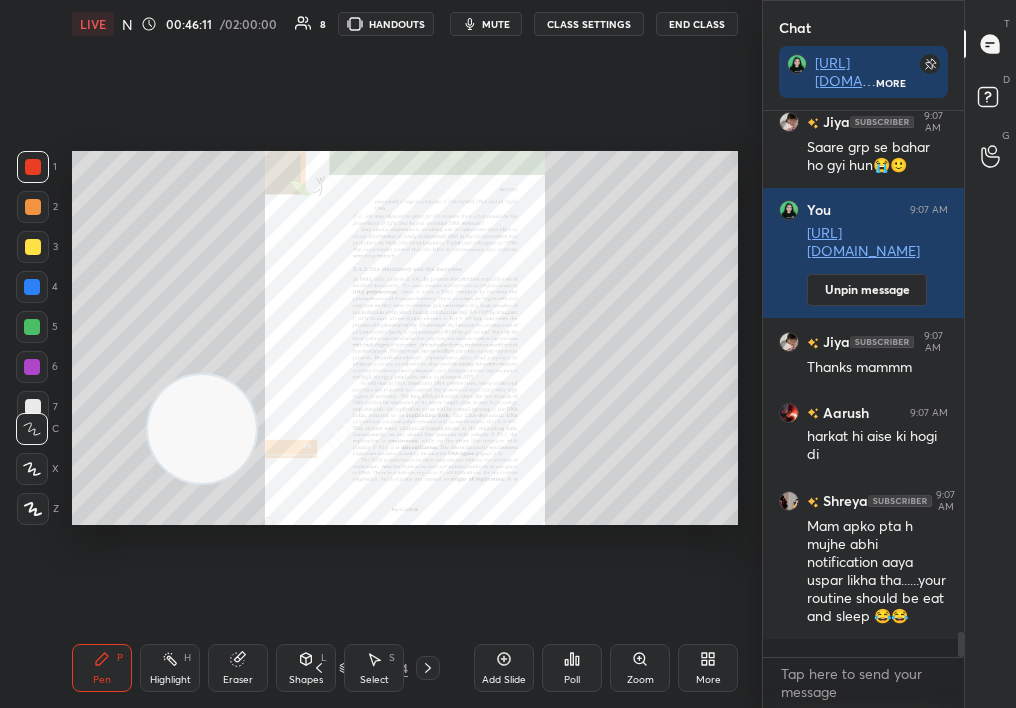 click at bounding box center (428, 668) 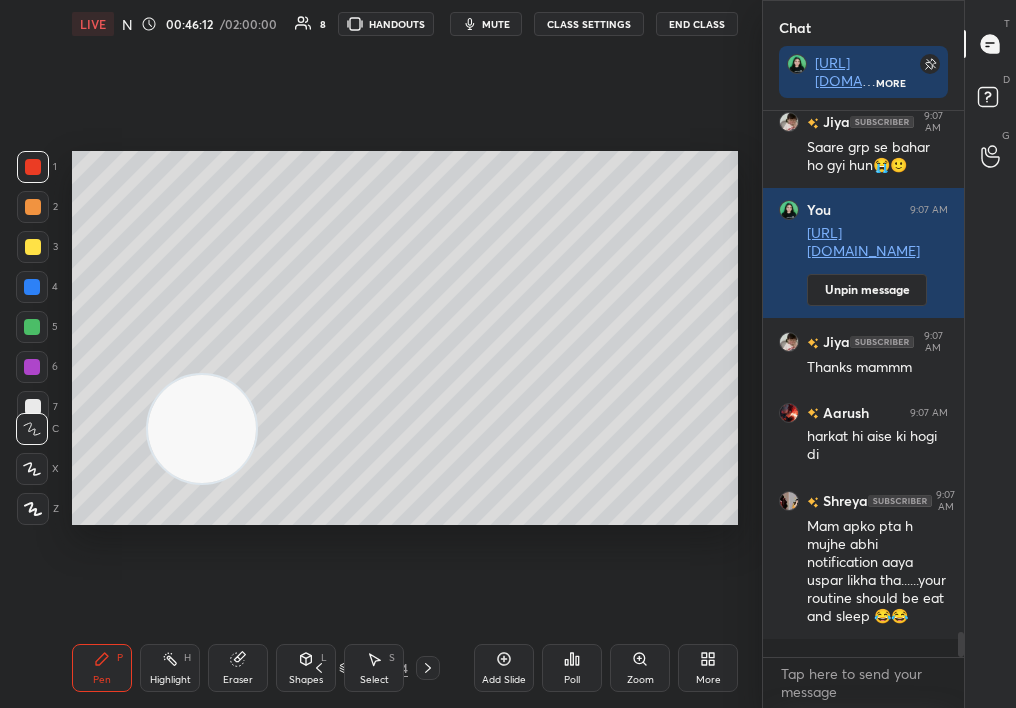 click 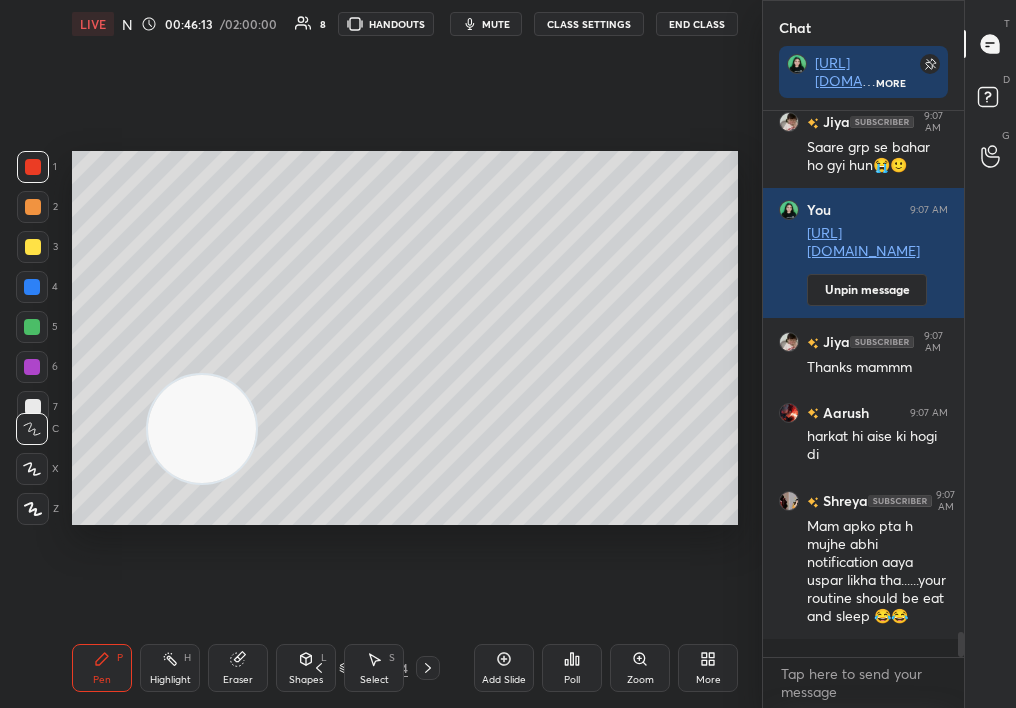 click 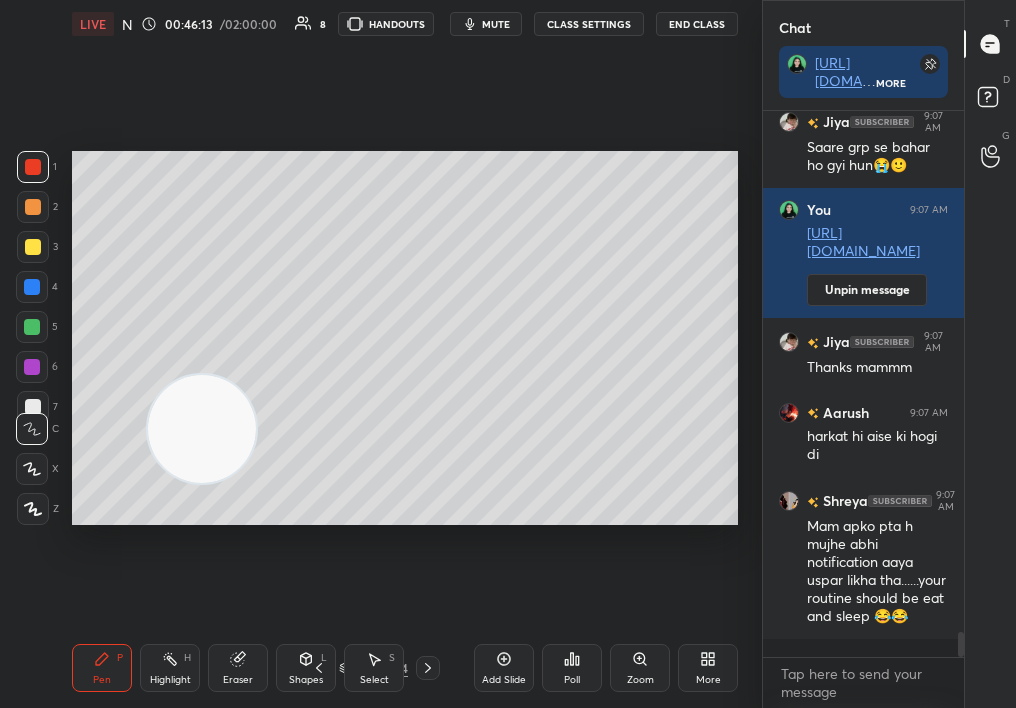 click on "Pen P Highlight H Eraser Shapes L Select S 65 / 314 Add Slide Poll Zoom More" at bounding box center (405, 668) 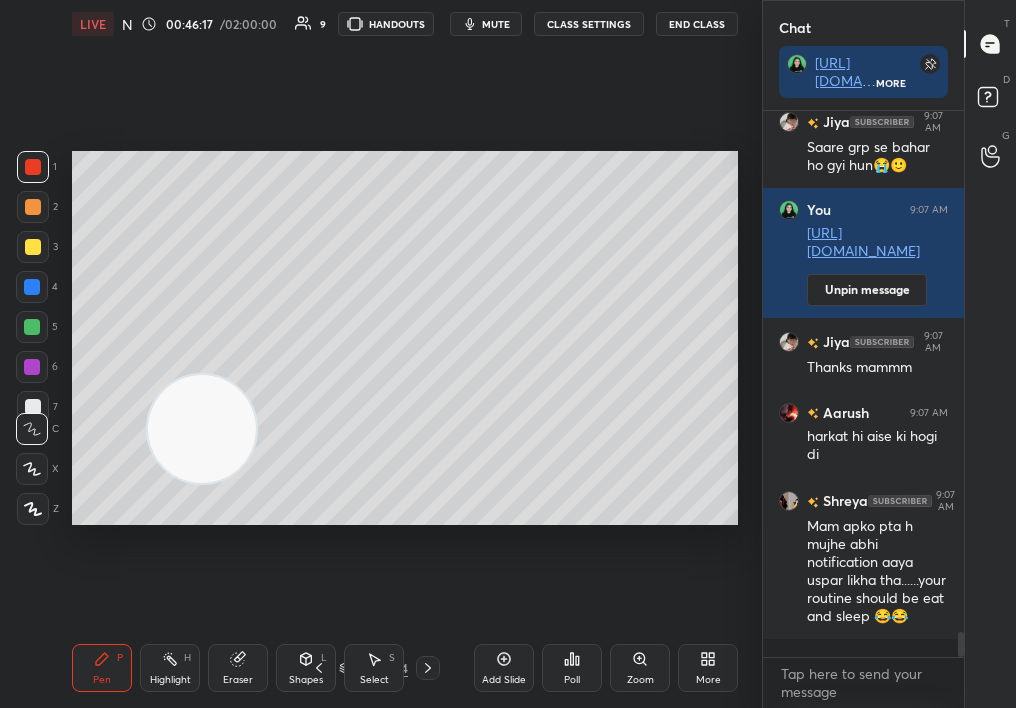 click at bounding box center (428, 668) 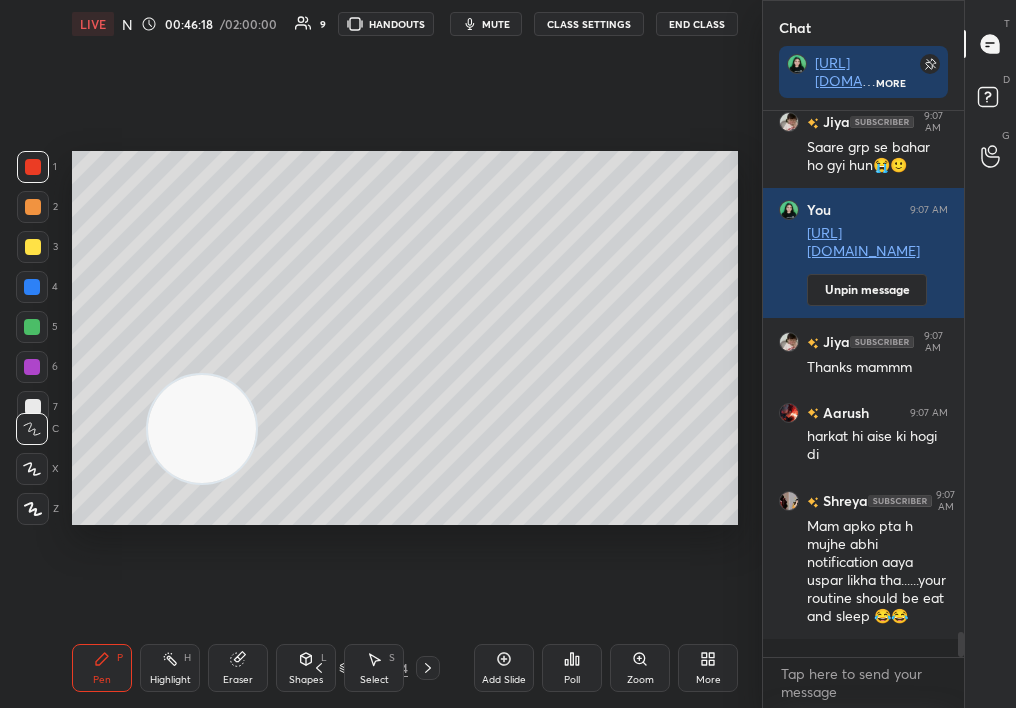 click 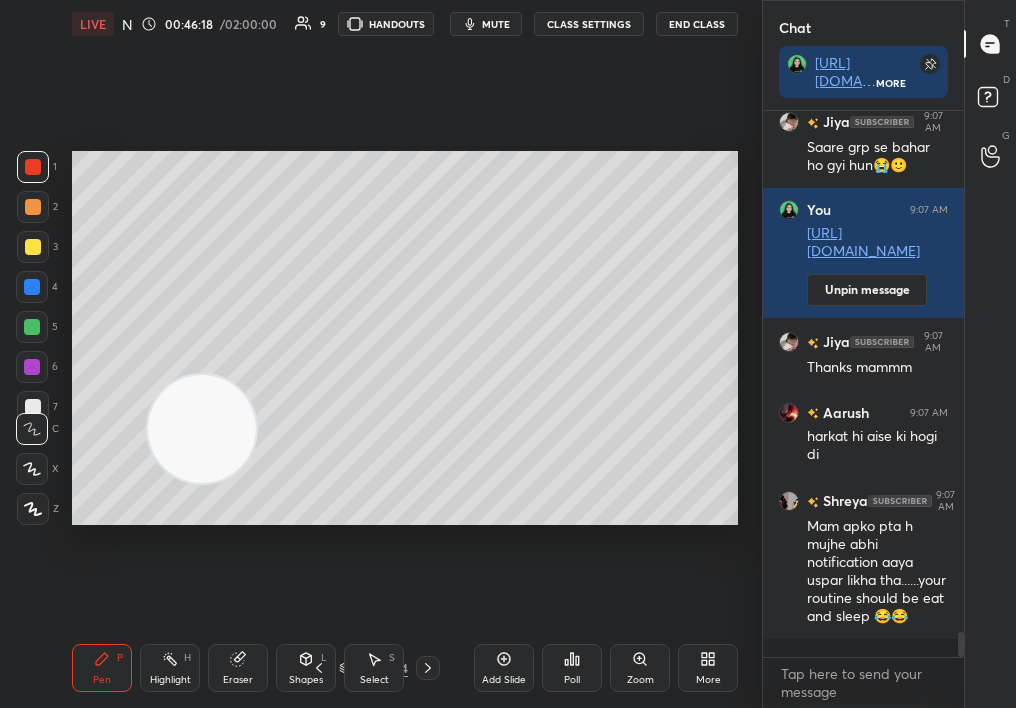 click 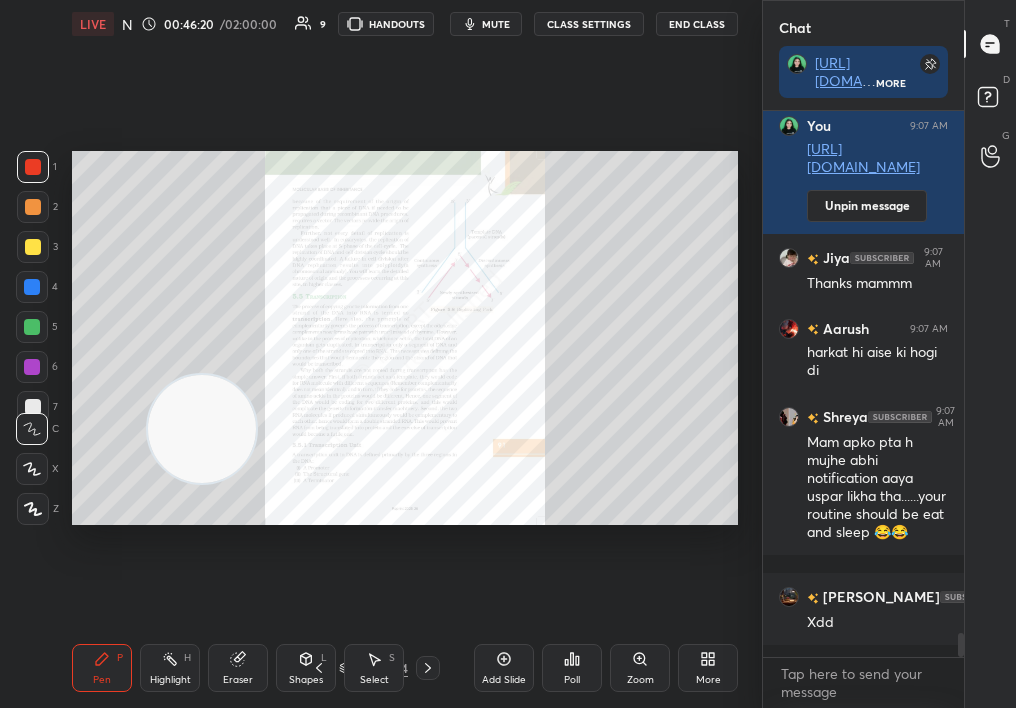 click on "Pen P Highlight H Eraser Shapes L Select S 68 / 314 Add Slide Poll Zoom More" at bounding box center [405, 668] 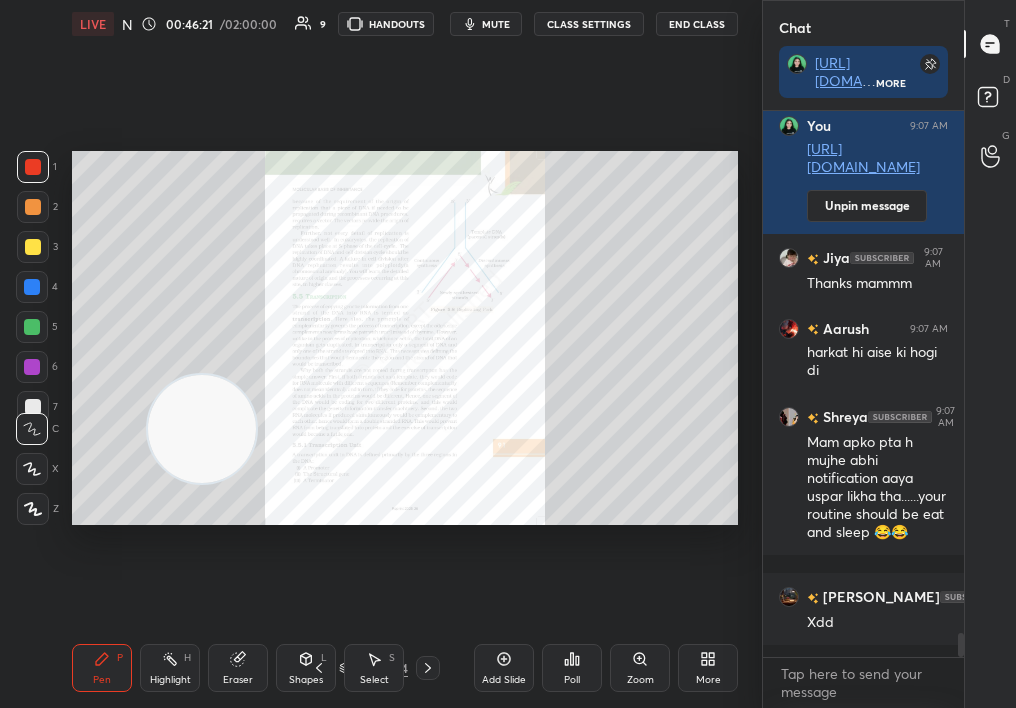 click 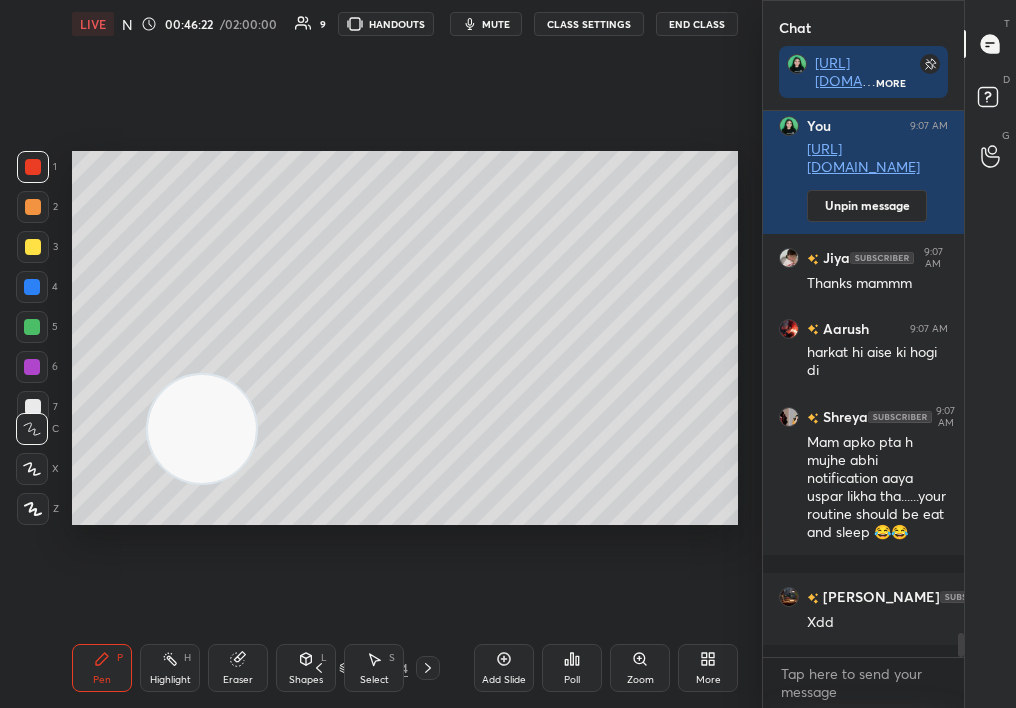 click 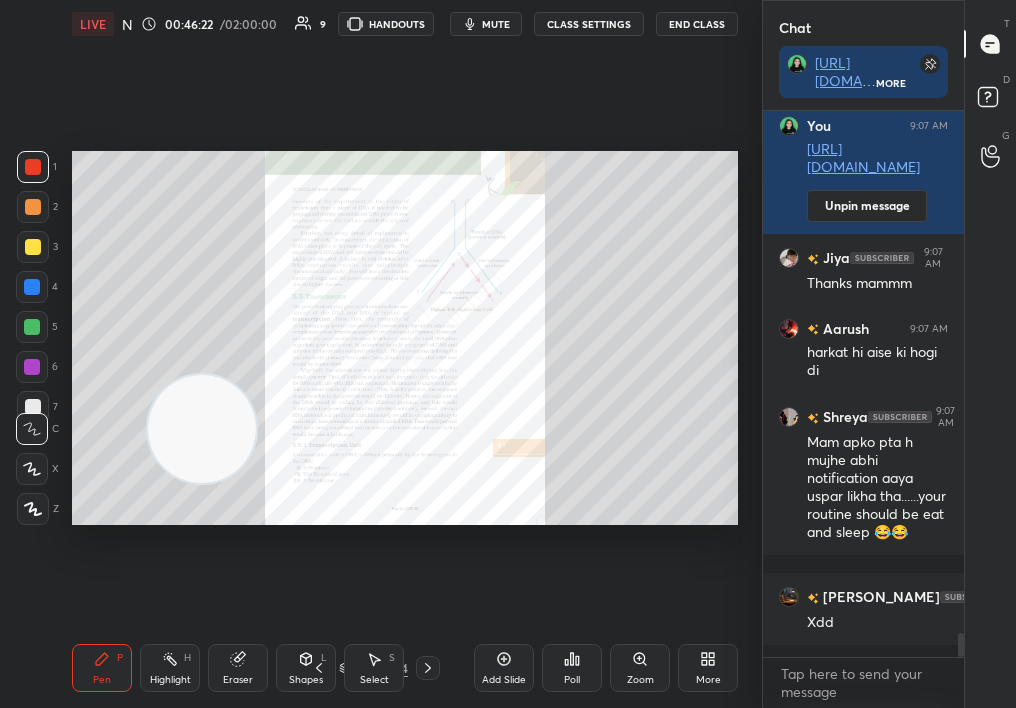 click 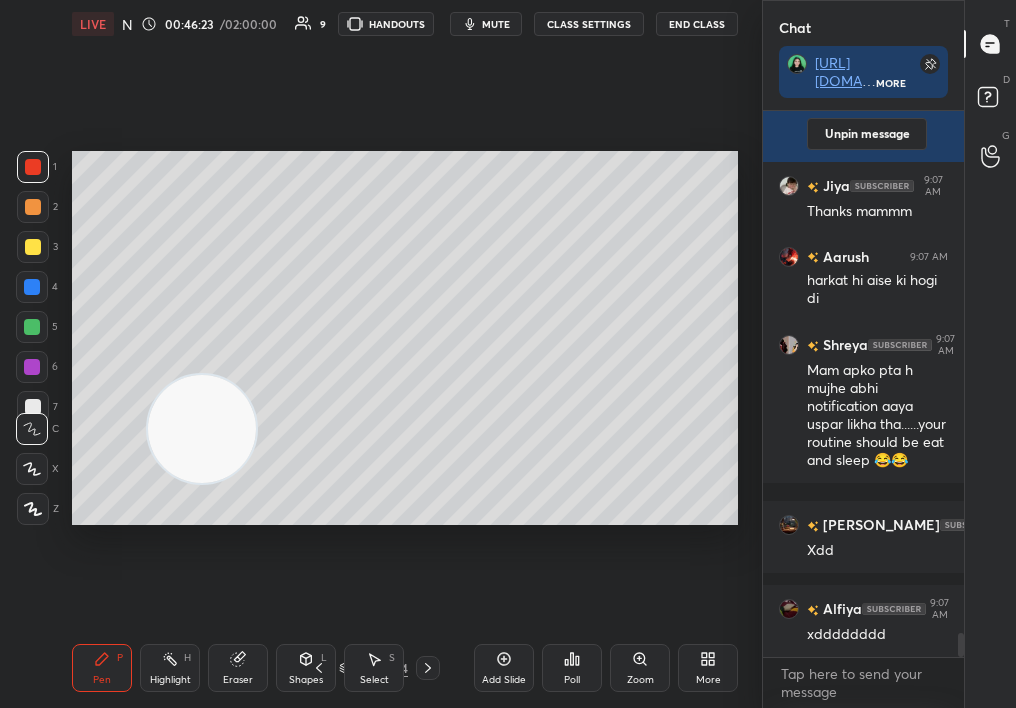 click 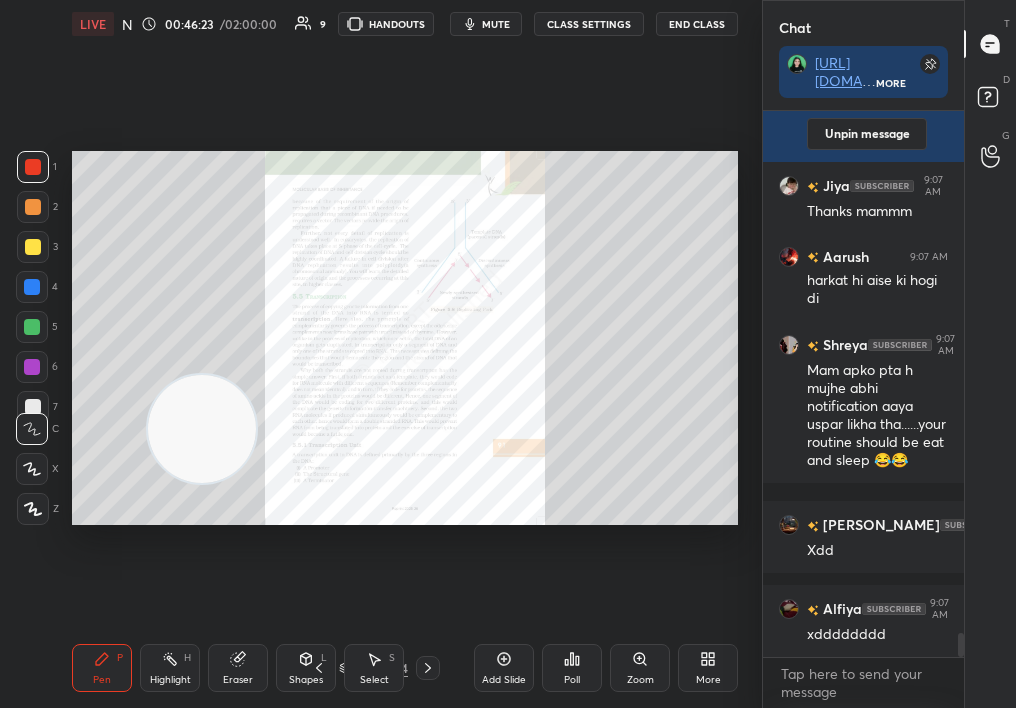 click 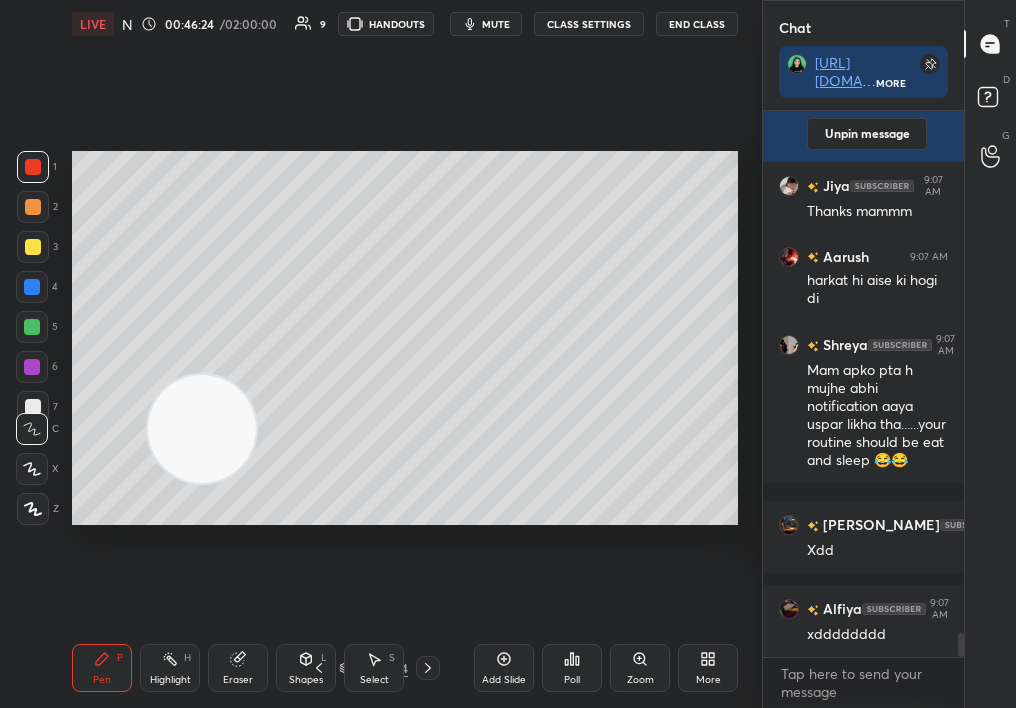 click 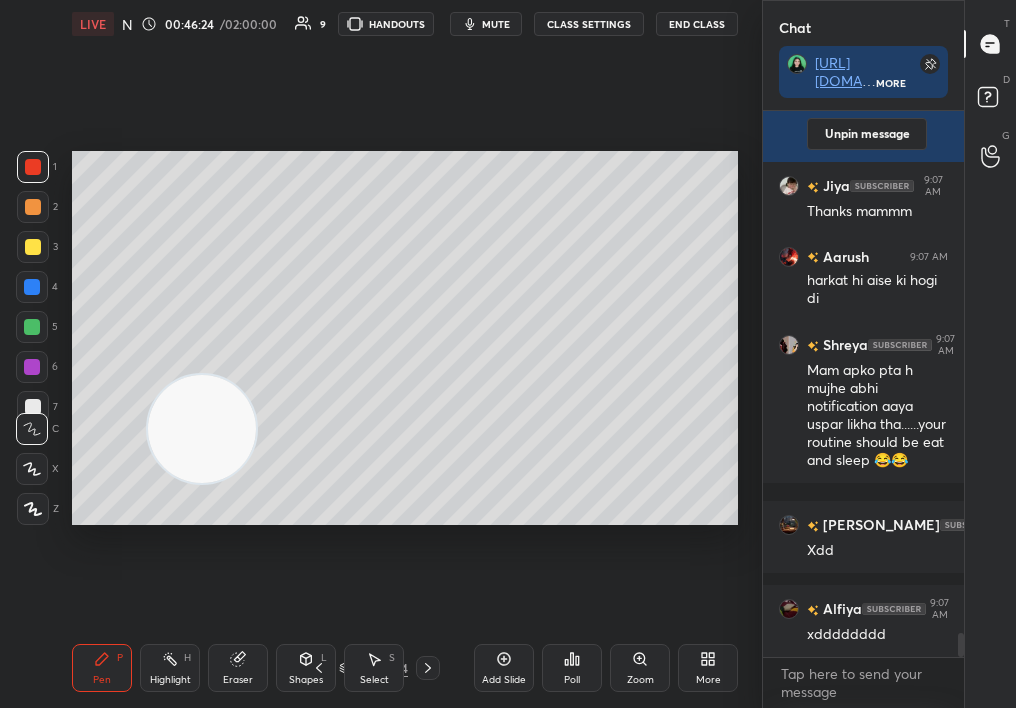click 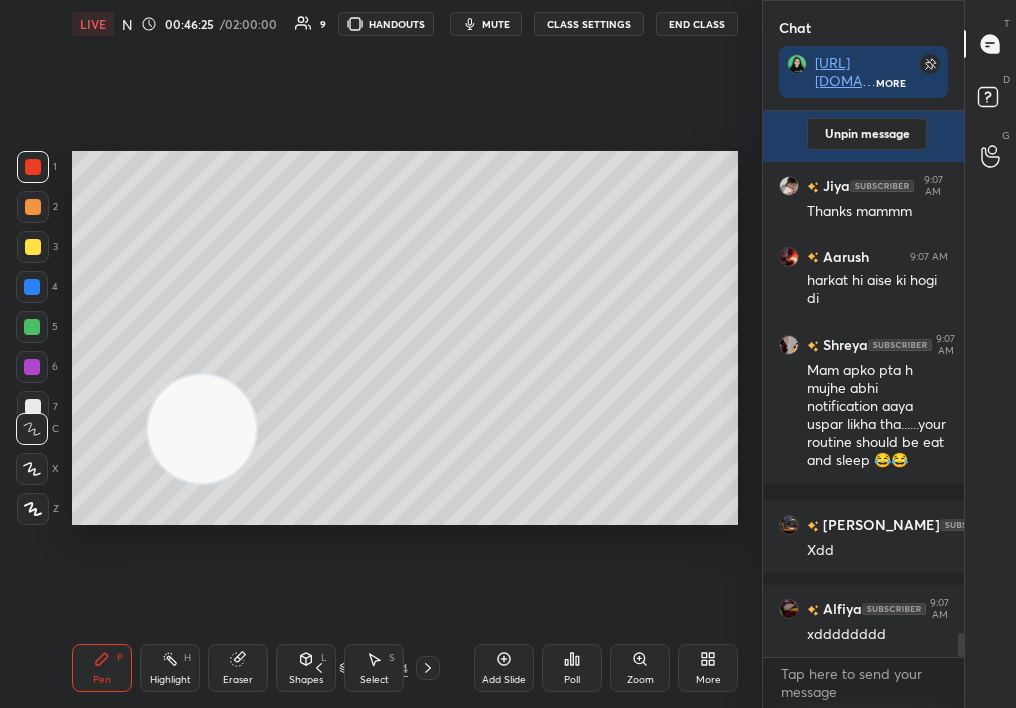 click on "Pen P Highlight H Eraser Shapes L Select S 65 / 314 Add Slide Poll Zoom More" at bounding box center [405, 668] 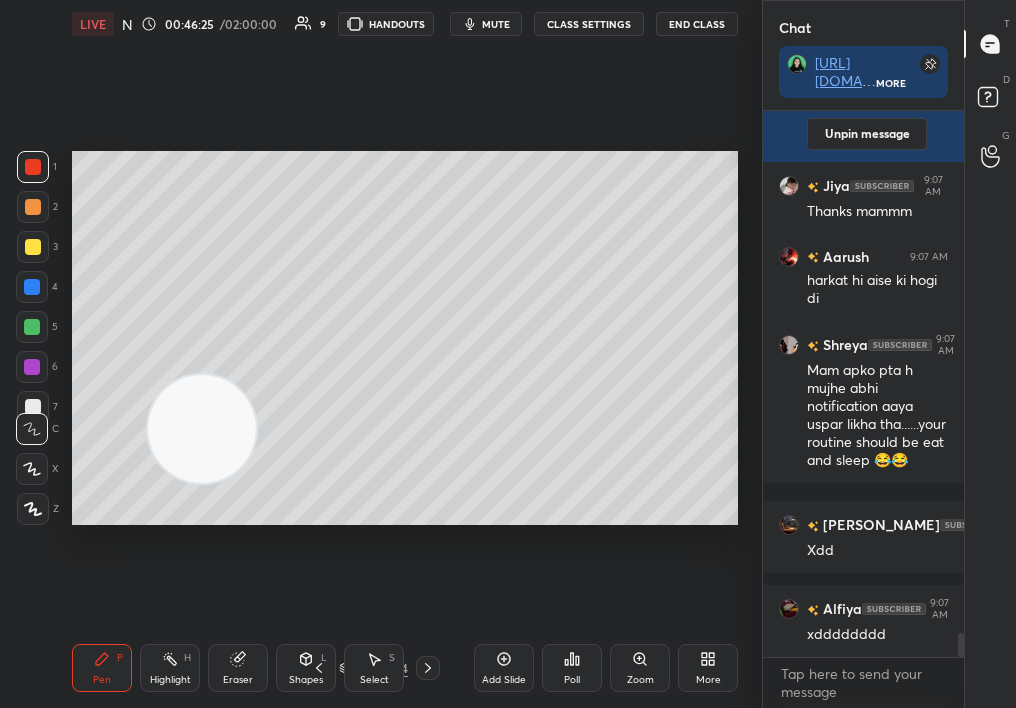 click 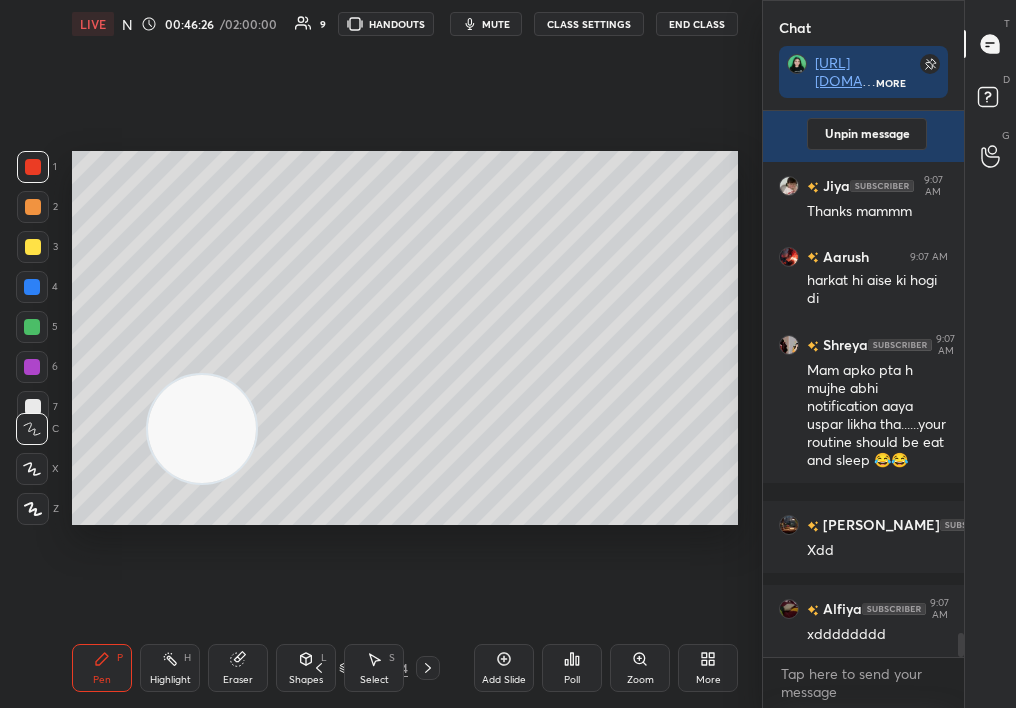 click 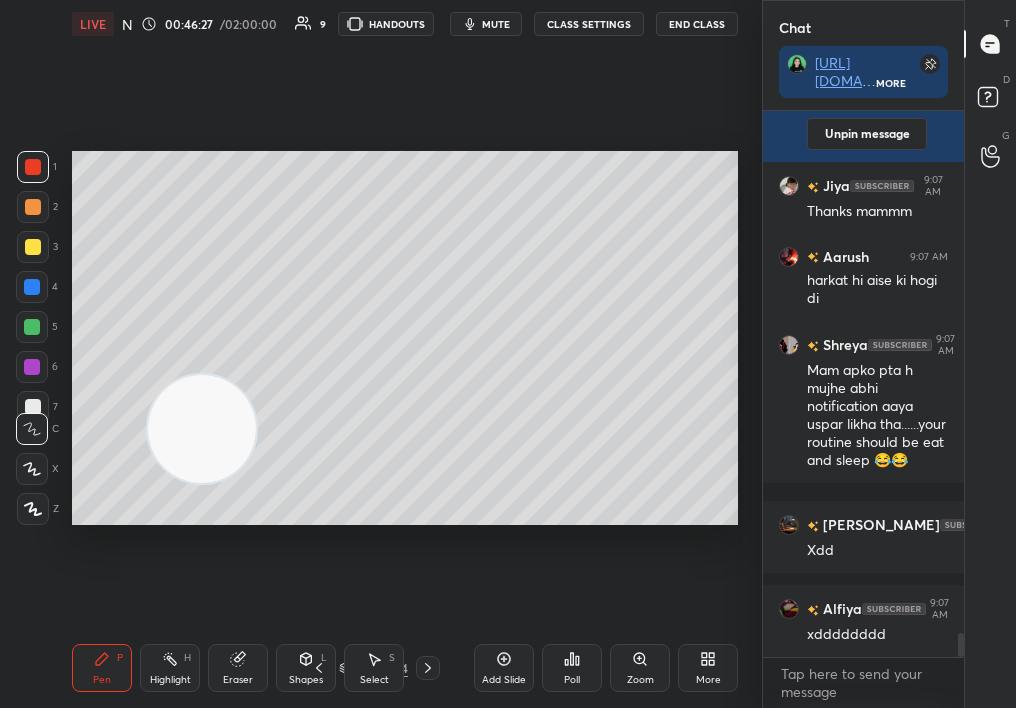 click 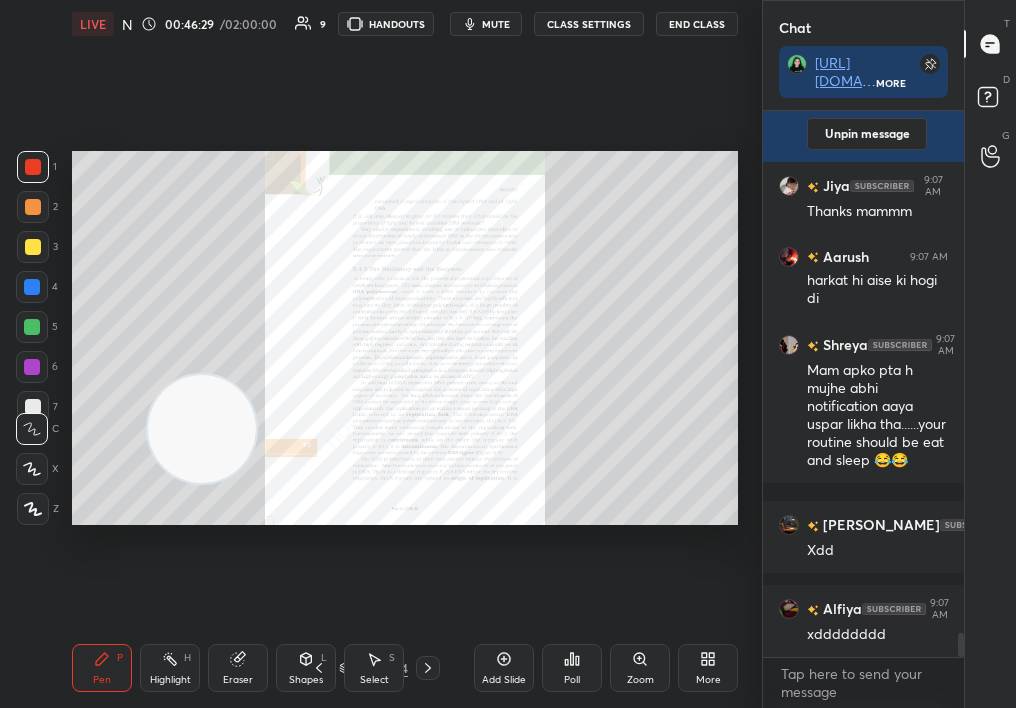 scroll, scrollTop: 11791, scrollLeft: 0, axis: vertical 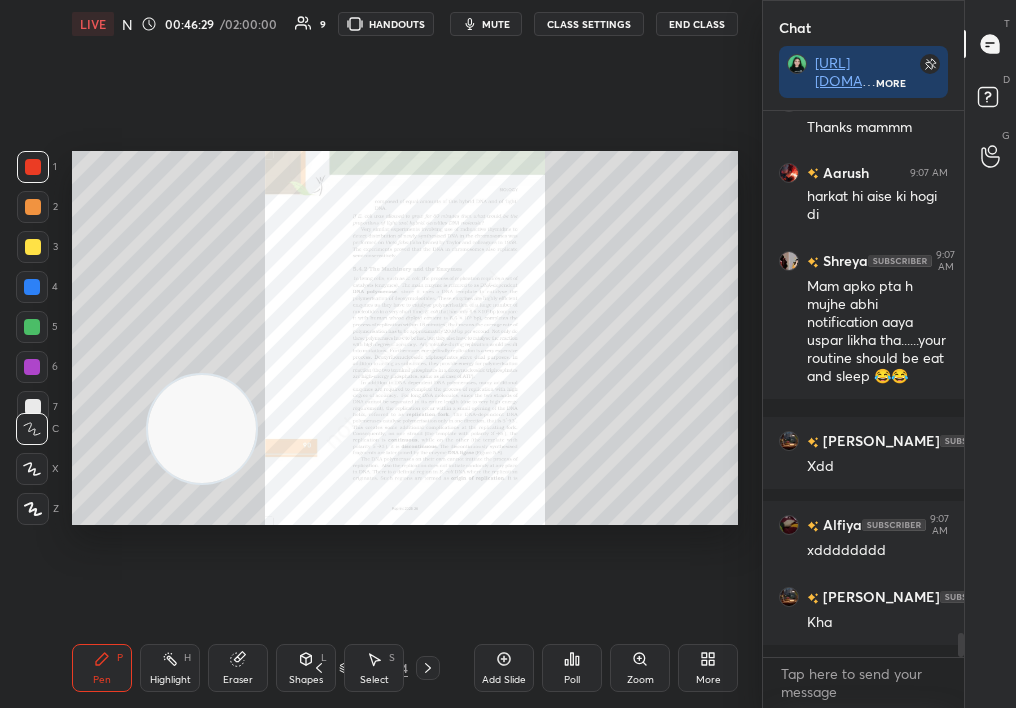 click 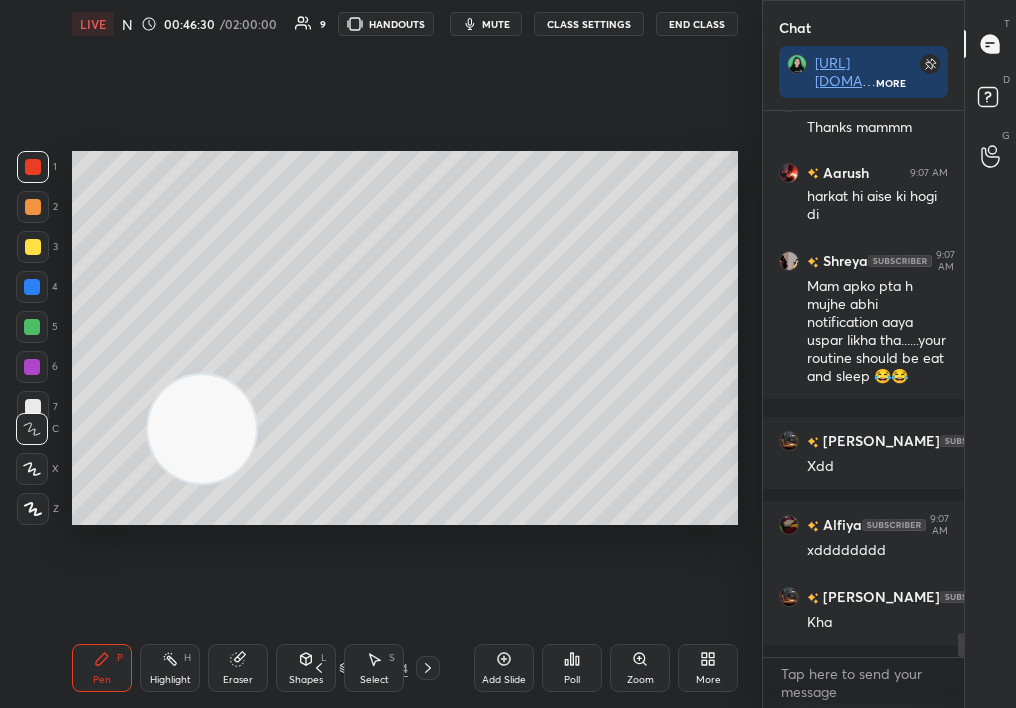 click 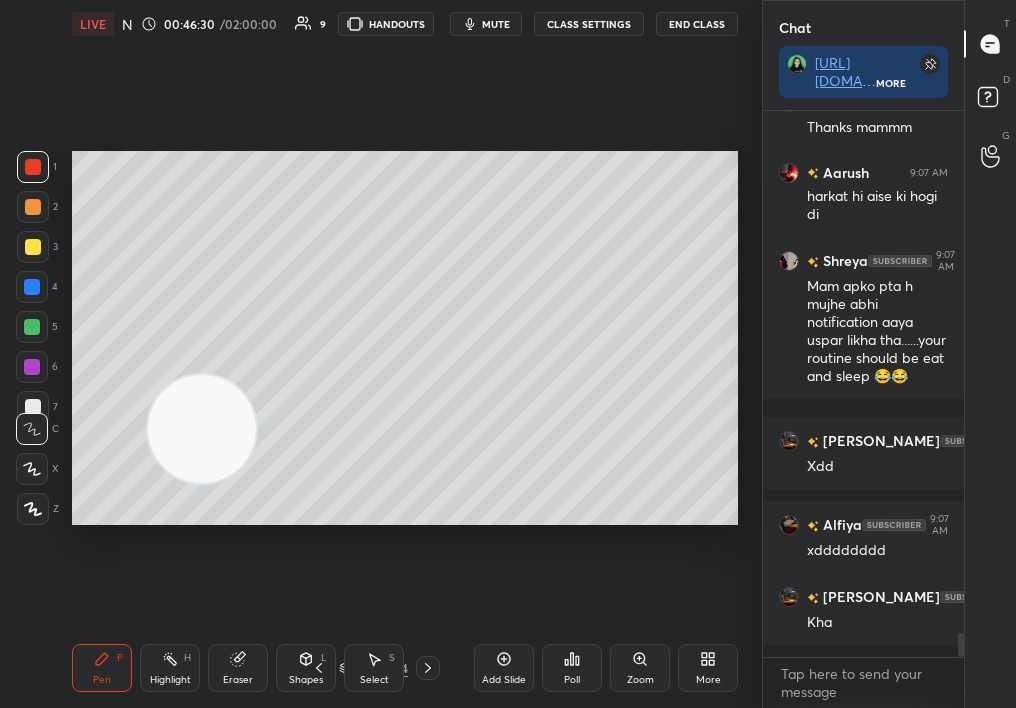 click at bounding box center (428, 668) 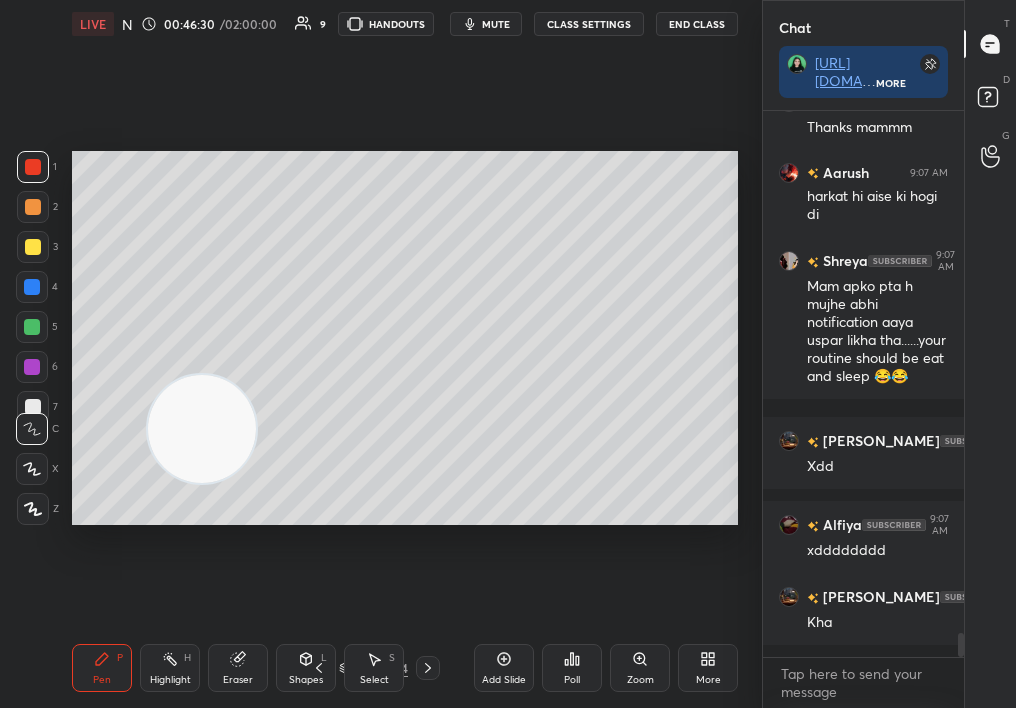 click at bounding box center [428, 668] 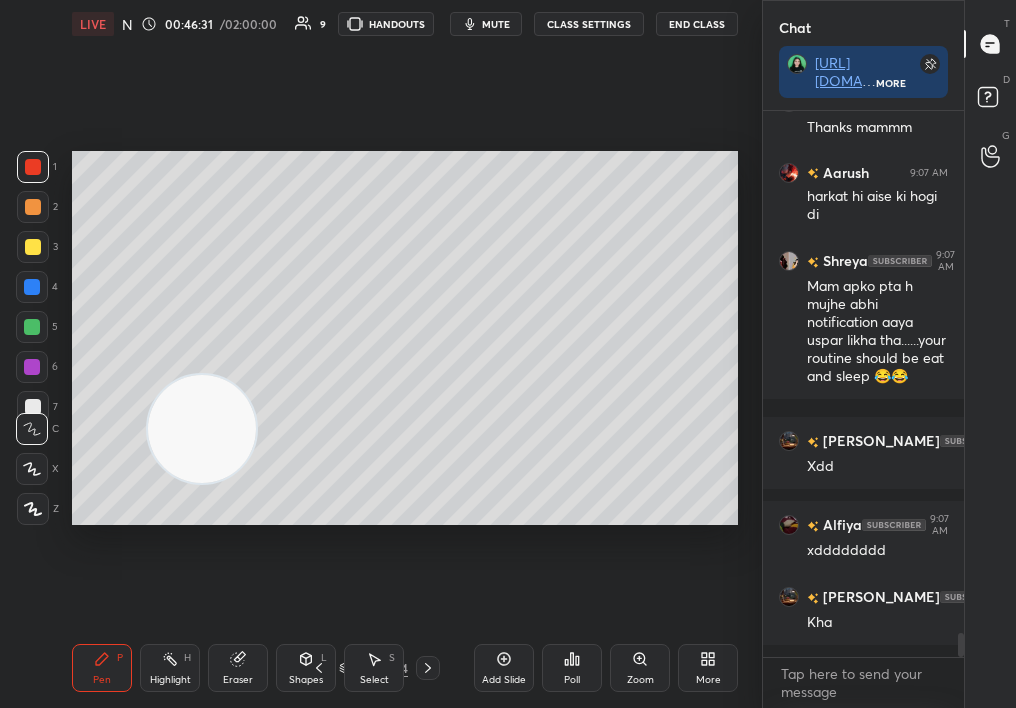 click at bounding box center (428, 668) 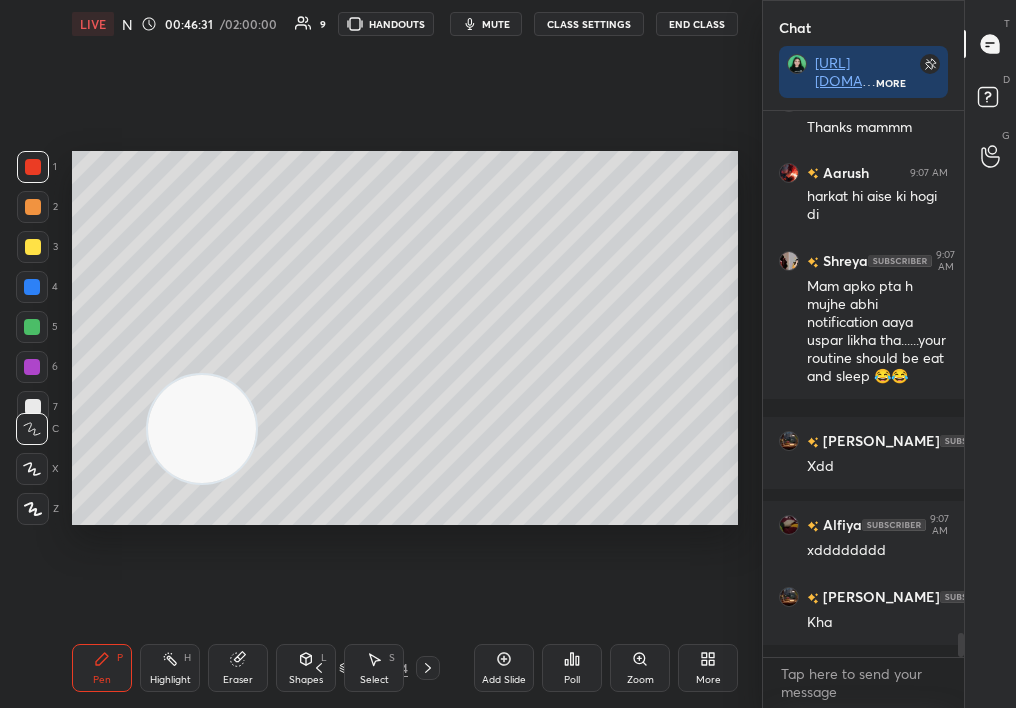 click 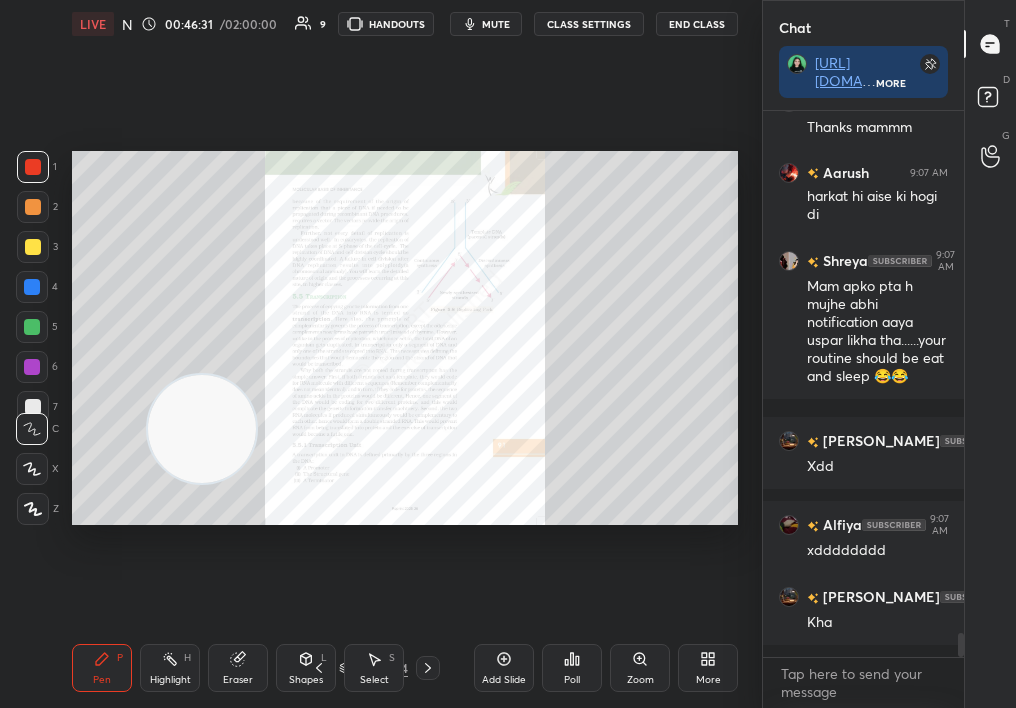 click at bounding box center [428, 668] 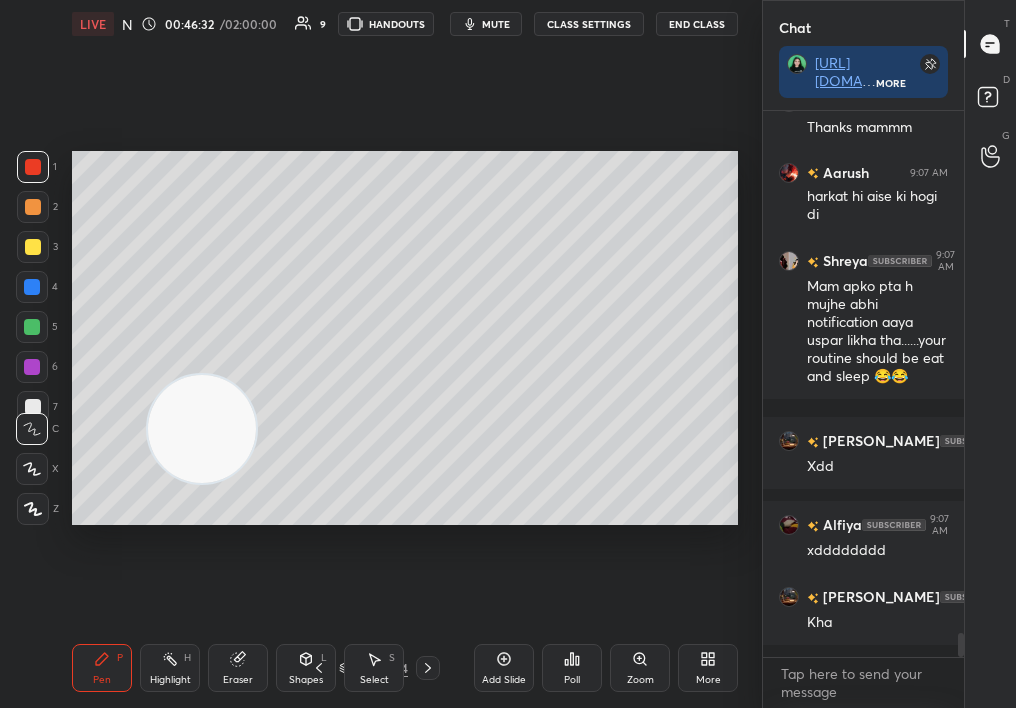 click 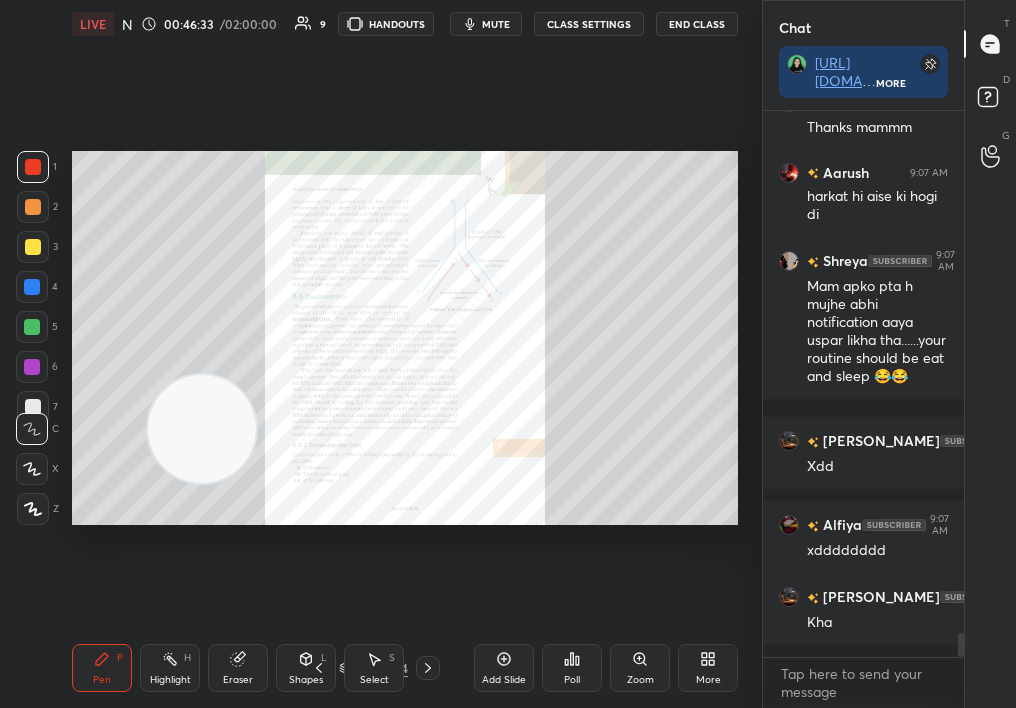 click on "Zoom" at bounding box center [640, 668] 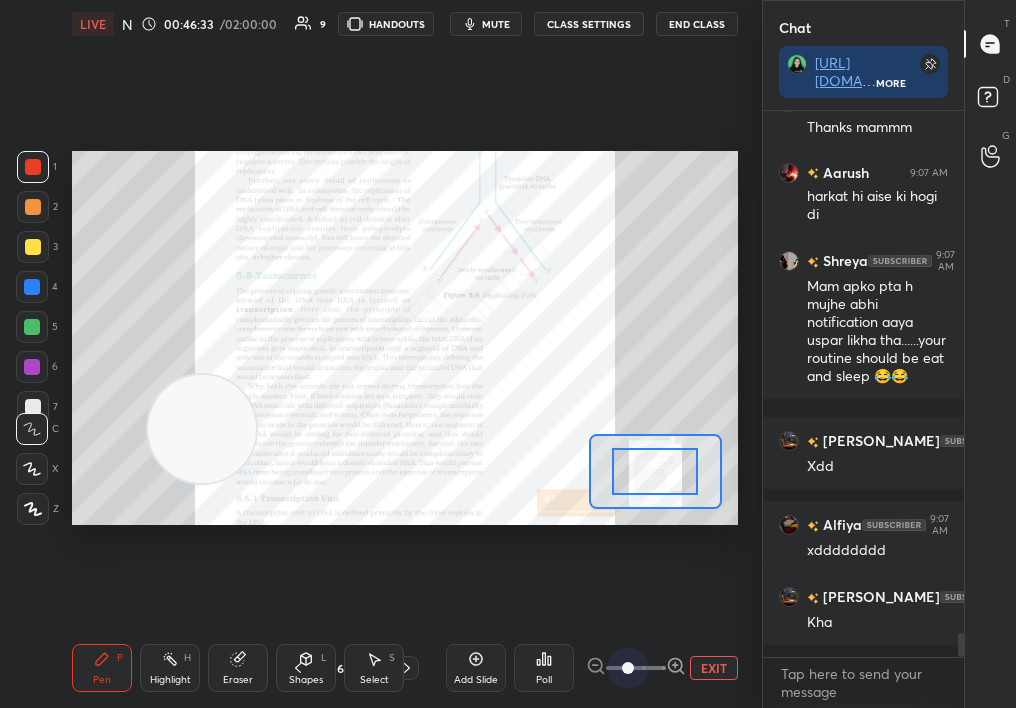 scroll, scrollTop: 11863, scrollLeft: 0, axis: vertical 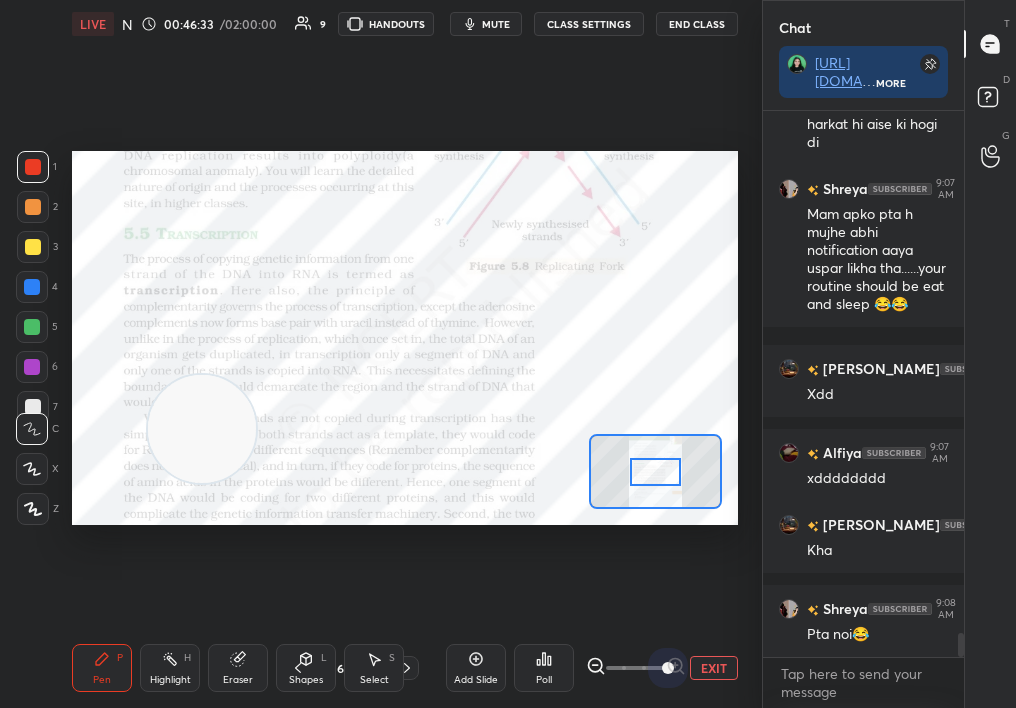 click on "1 2 3 4 5 6 7 C X Z C X Z E E Erase all   H H LIVE NCERT Highlight Mol Bio : Replication 00:46:33 /  02:00:00 9 HANDOUTS mute CLASS SETTINGS End Class Setting up your live class Poll for   secs No correct answer Start poll Back NCERT Highlight Mol Bio : Replication [MEDICAL_DATA][PERSON_NAME] Pen P Highlight H Eraser Shapes L Select S 68 / 314 Add Slide Poll EXIT" at bounding box center (381, 354) 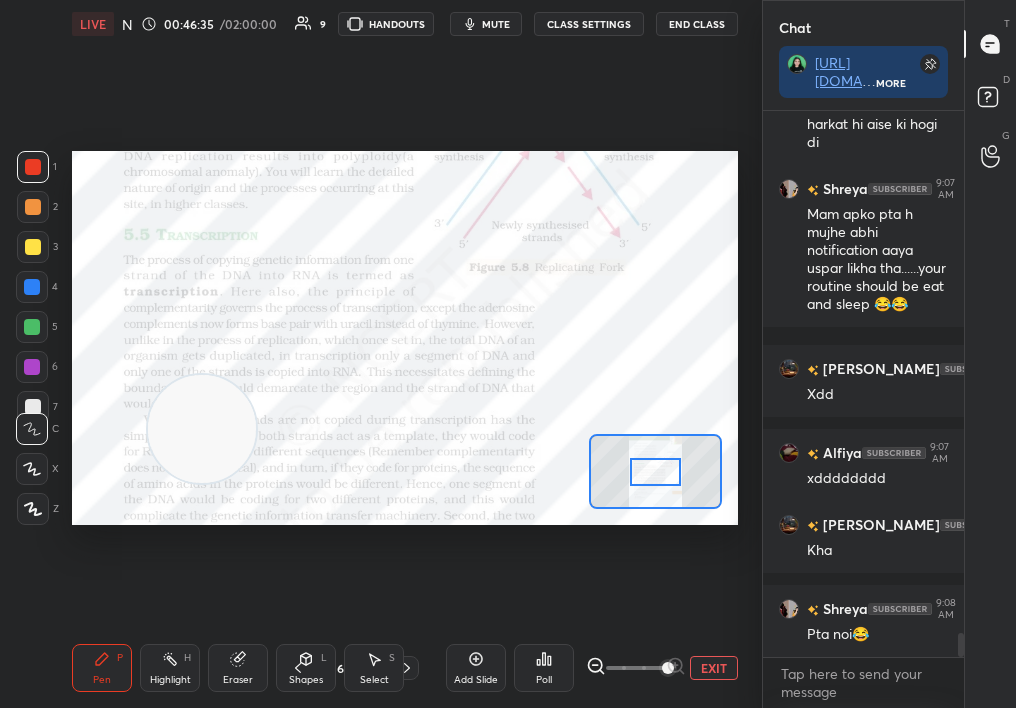 click at bounding box center [656, 472] 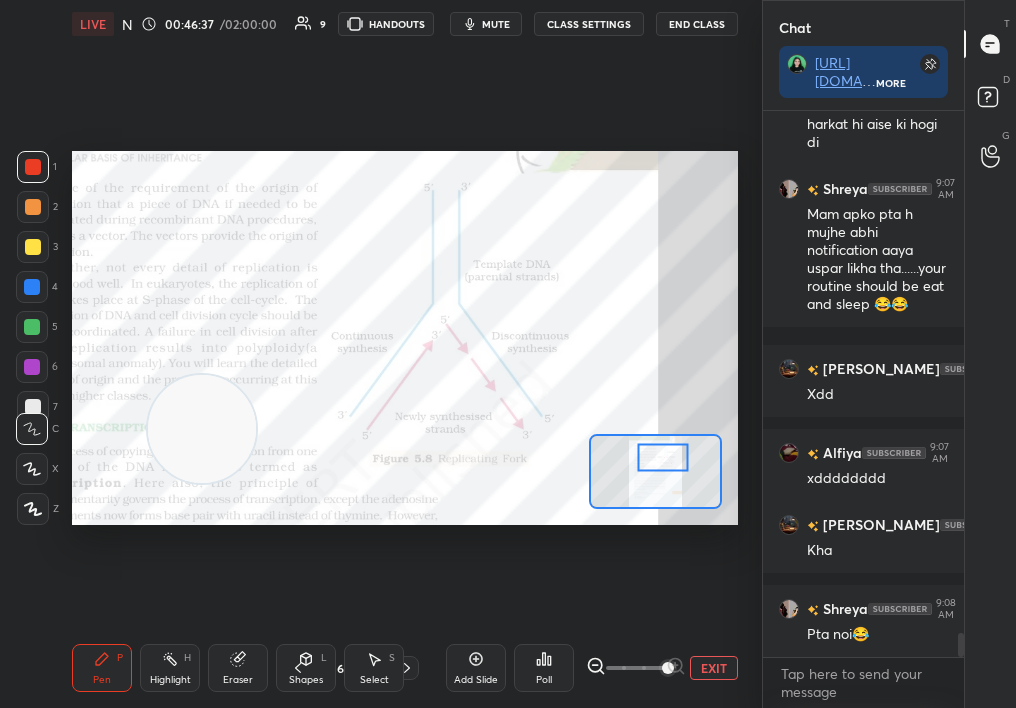 click at bounding box center [663, 457] 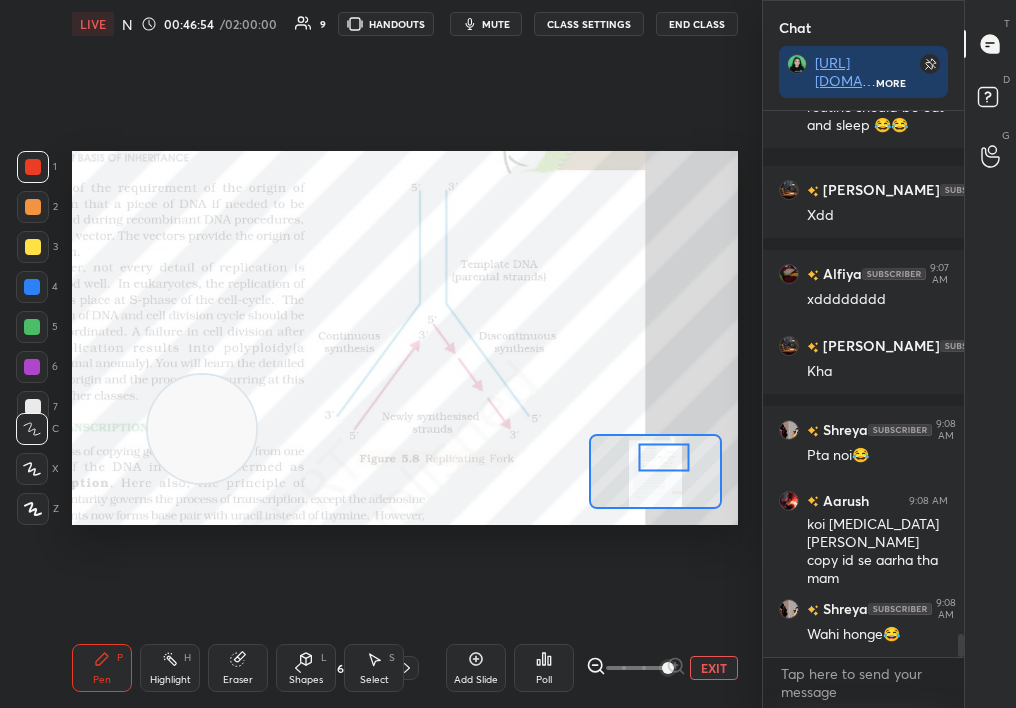 scroll, scrollTop: 12162, scrollLeft: 0, axis: vertical 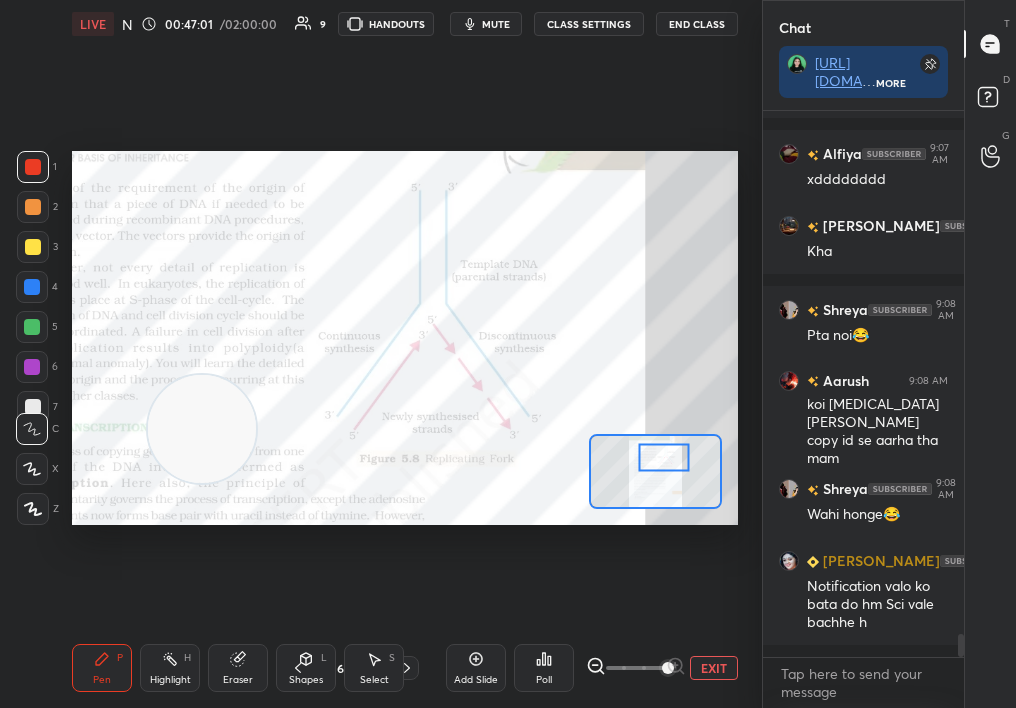 click on "Pen P" at bounding box center (102, 668) 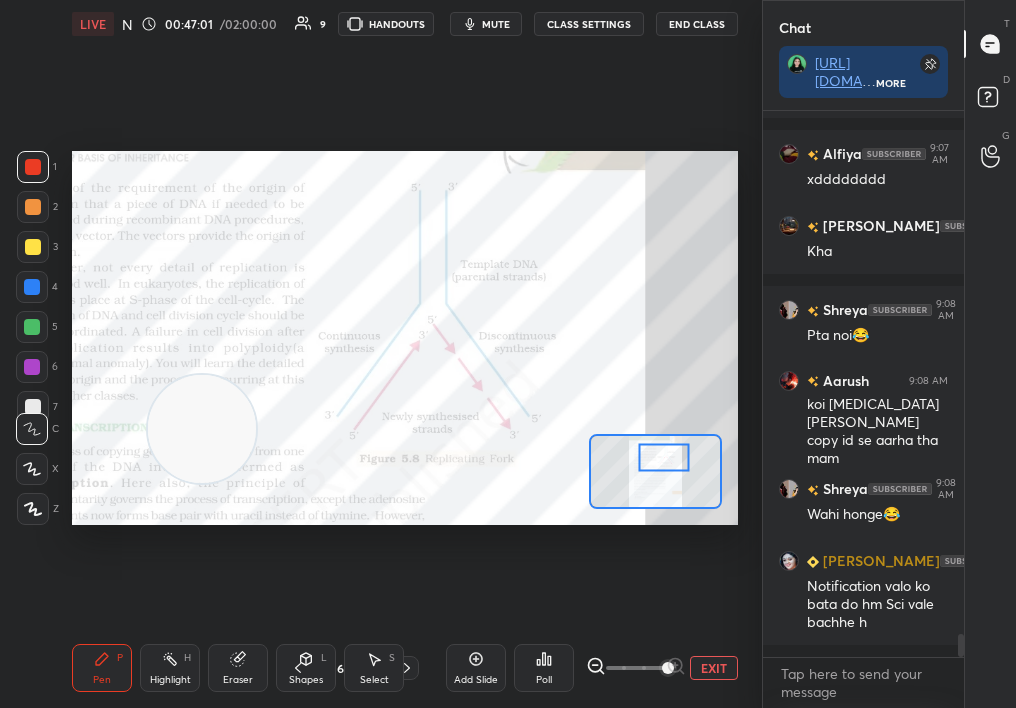click on "Pen P" at bounding box center [102, 668] 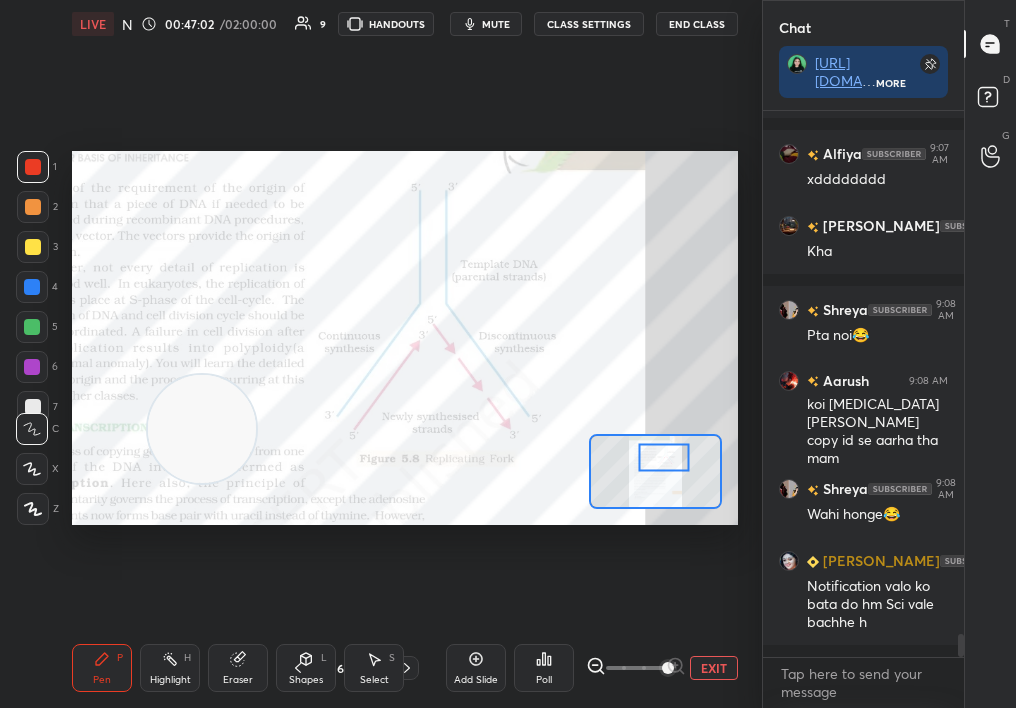 click at bounding box center (33, 167) 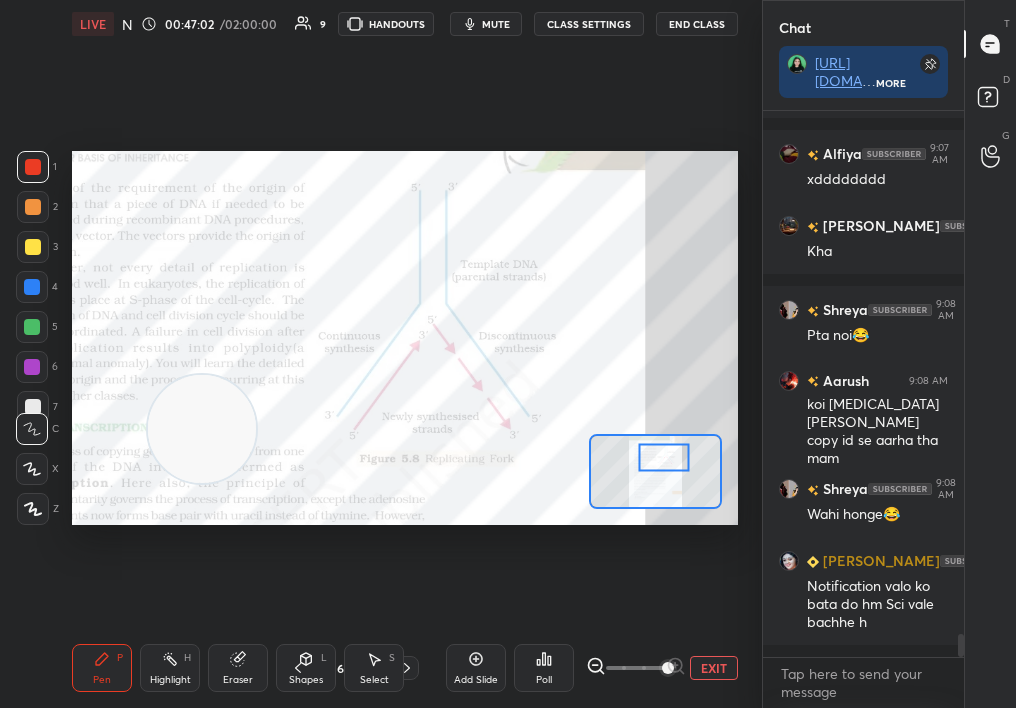 click at bounding box center (33, 167) 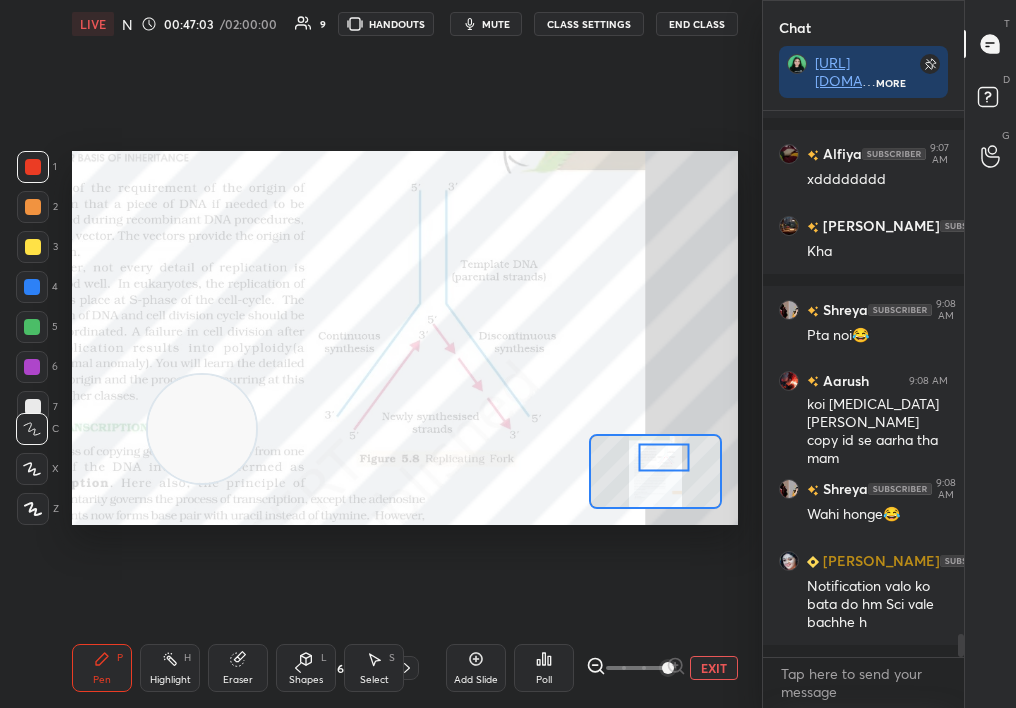 click at bounding box center [33, 207] 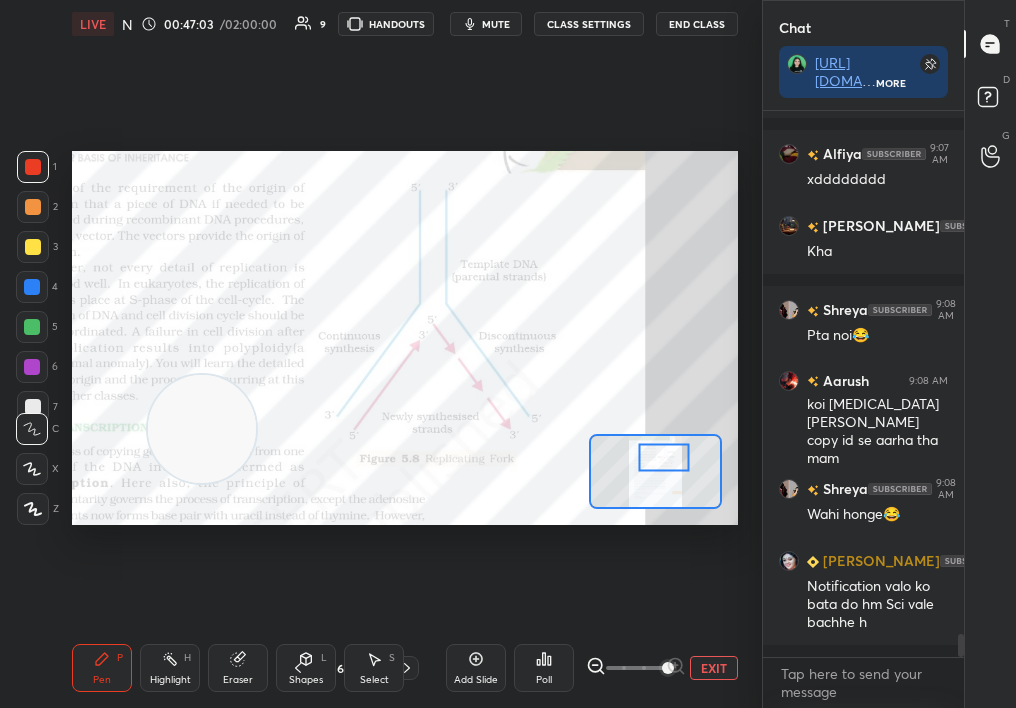 click at bounding box center (33, 207) 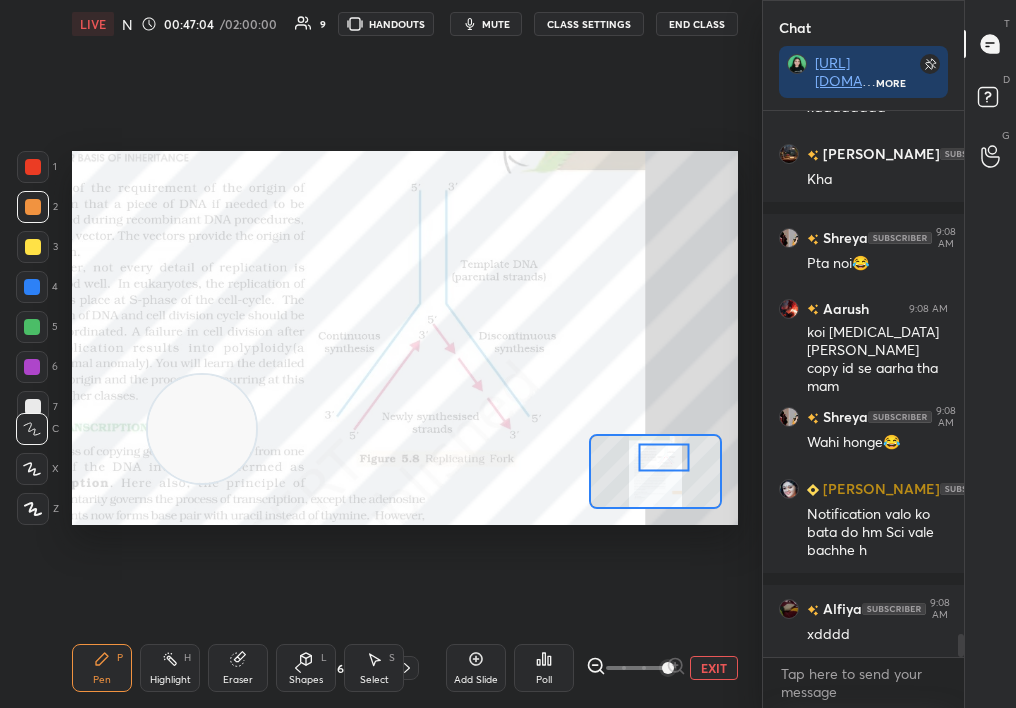 click 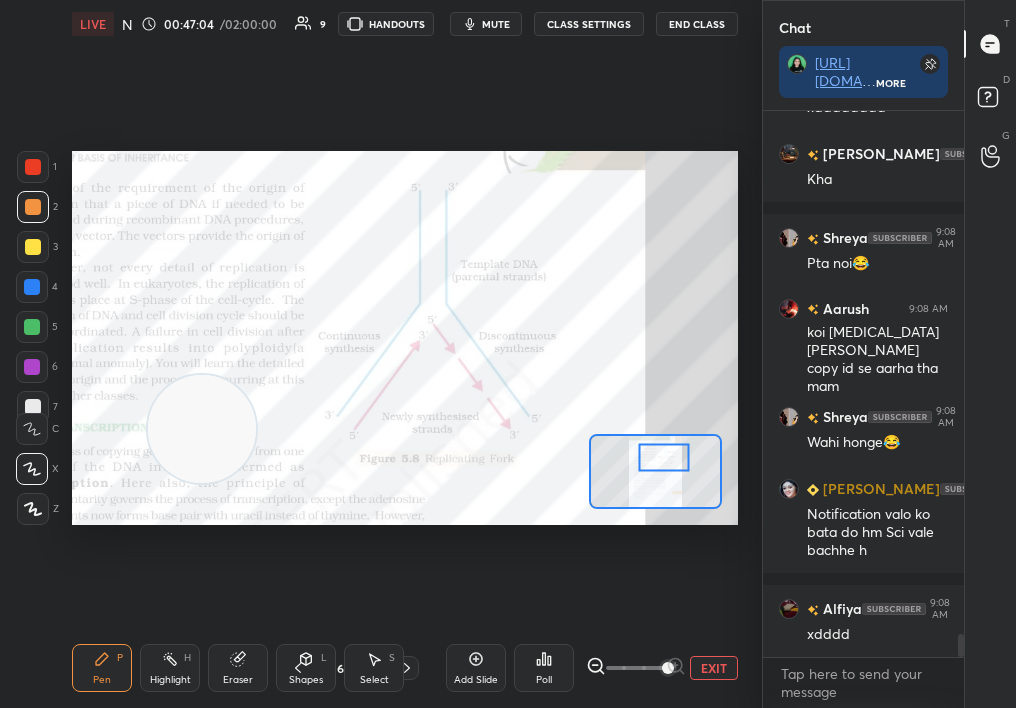 click 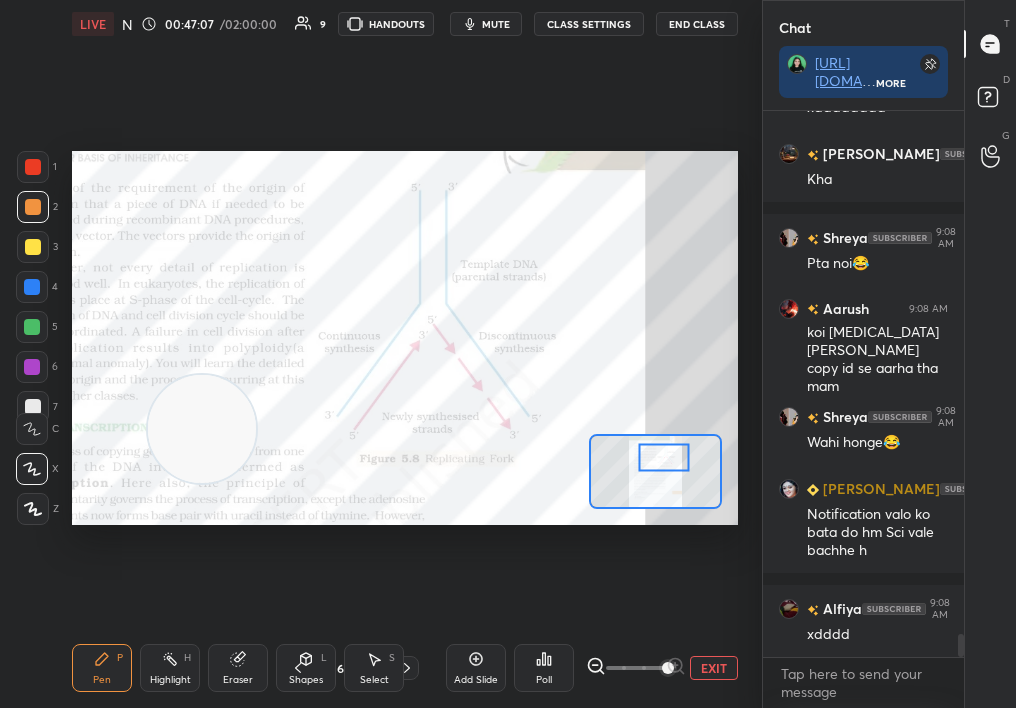 scroll, scrollTop: 12306, scrollLeft: 0, axis: vertical 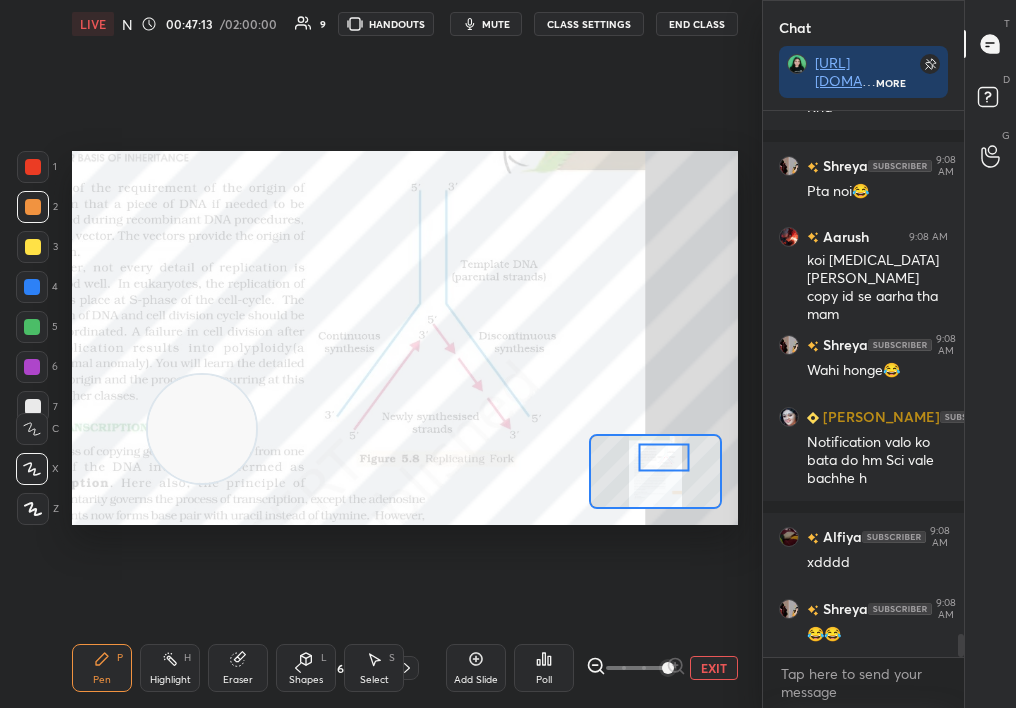 drag, startPoint x: 152, startPoint y: 676, endPoint x: 164, endPoint y: 677, distance: 12.0415945 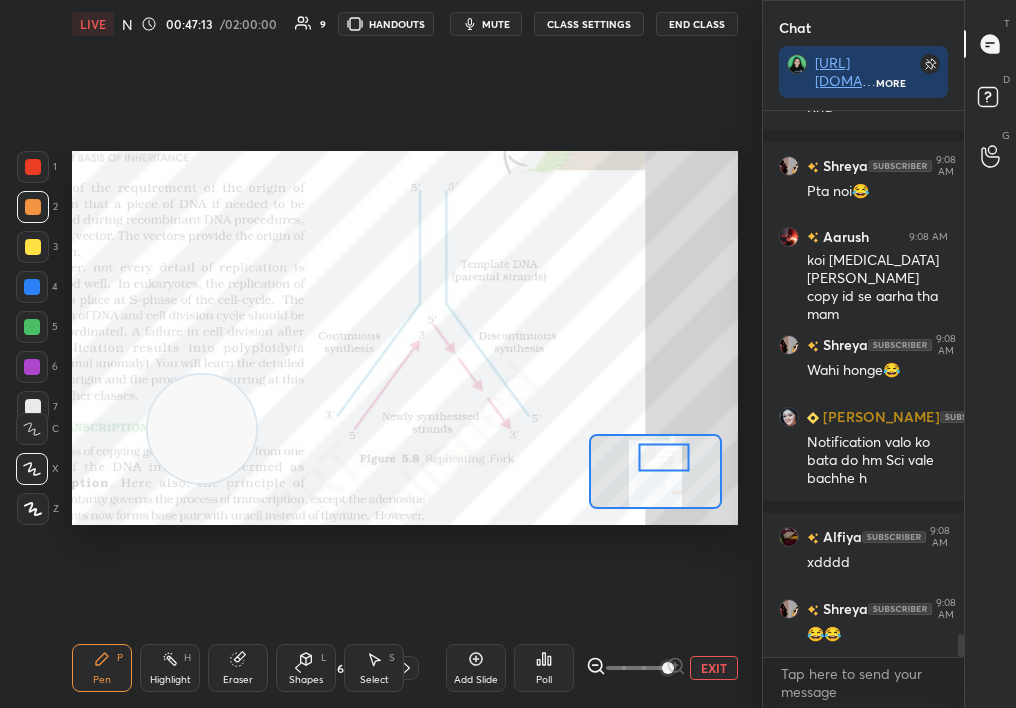 click on "Highlight" at bounding box center (170, 680) 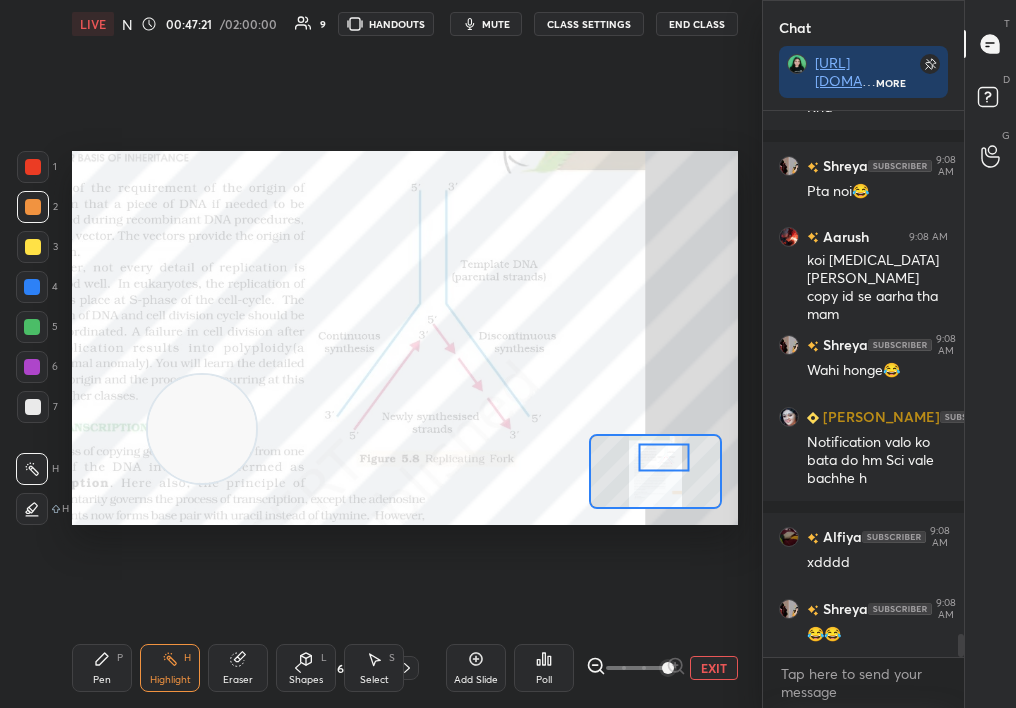 scroll, scrollTop: 12408, scrollLeft: 0, axis: vertical 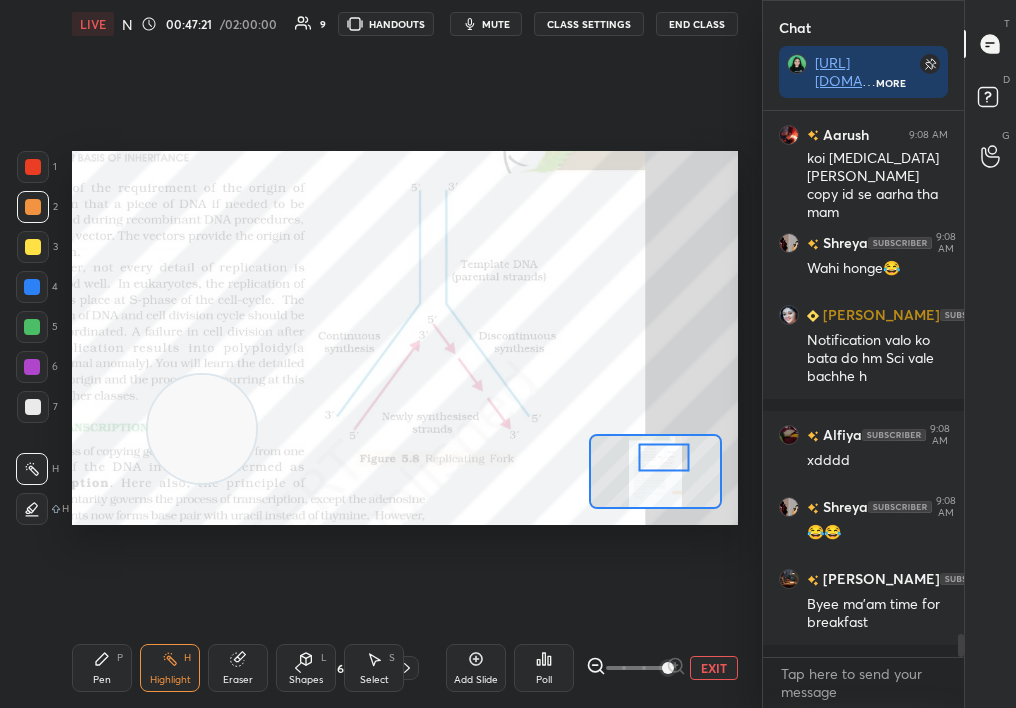 click on "Pen P" at bounding box center (102, 668) 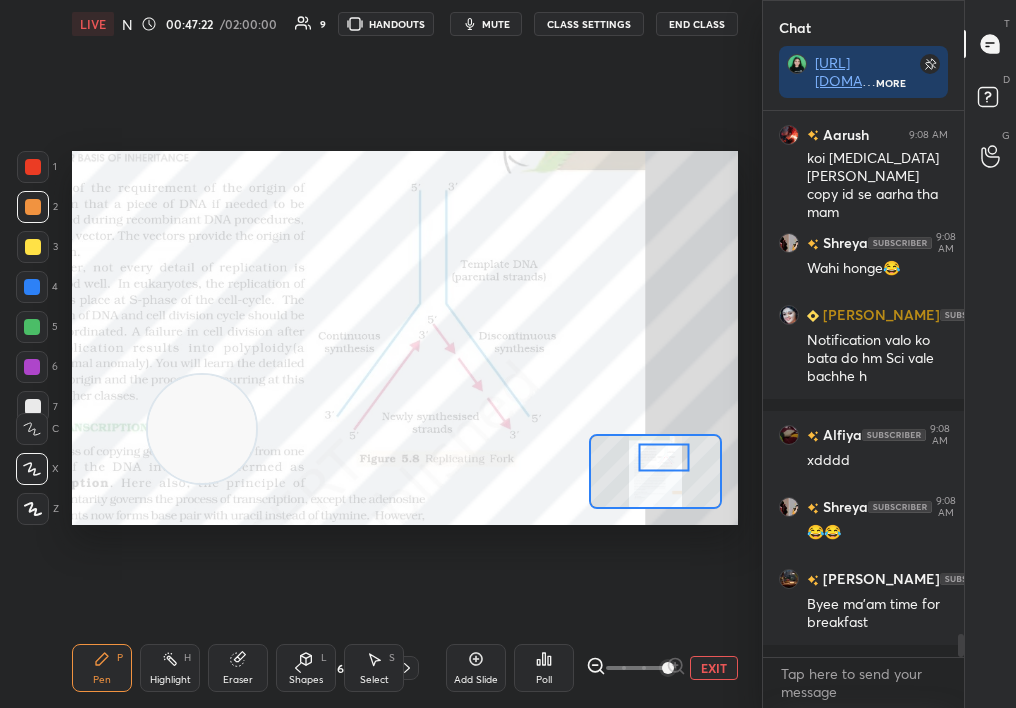 click on "Pen P" at bounding box center [102, 668] 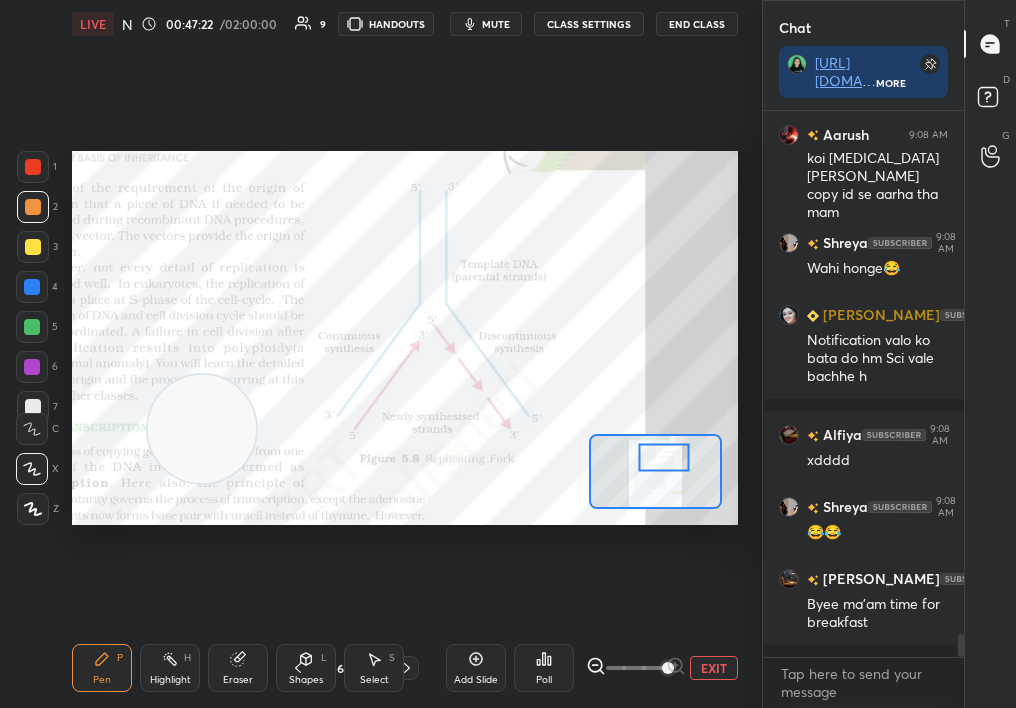 click on "Pen P" at bounding box center (102, 668) 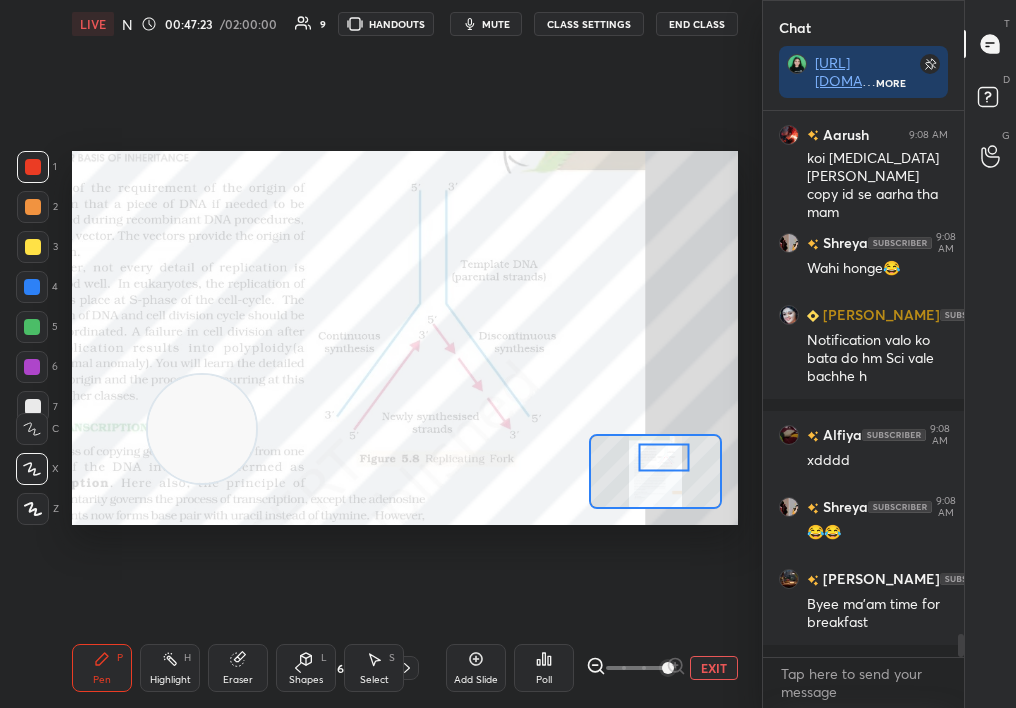 click at bounding box center [33, 167] 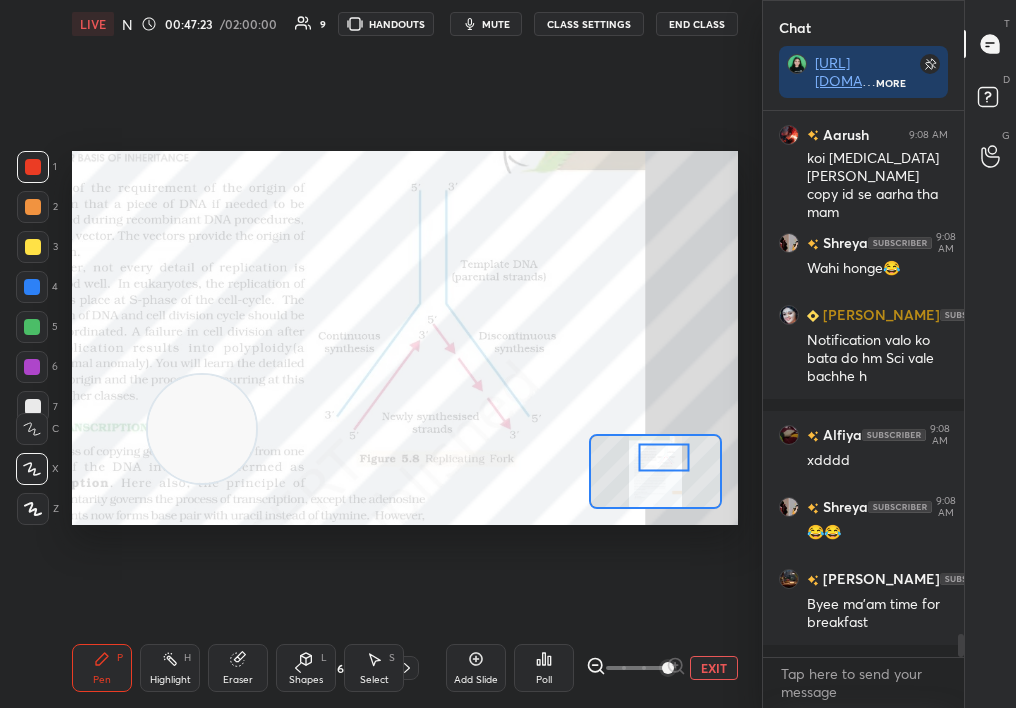 click at bounding box center [33, 167] 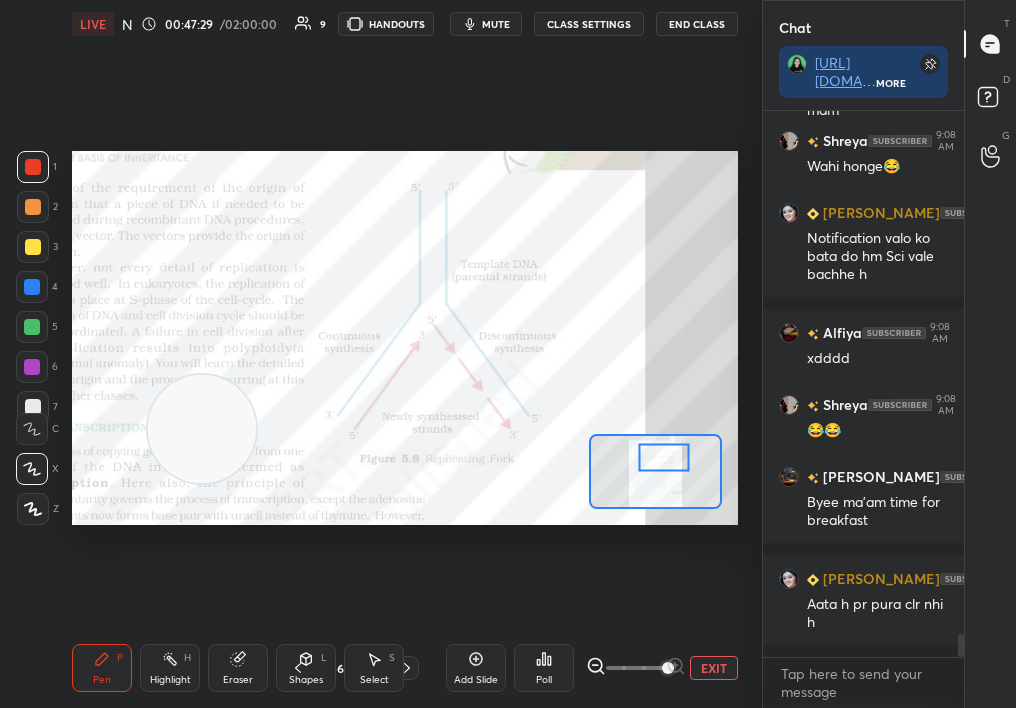 scroll, scrollTop: 12582, scrollLeft: 0, axis: vertical 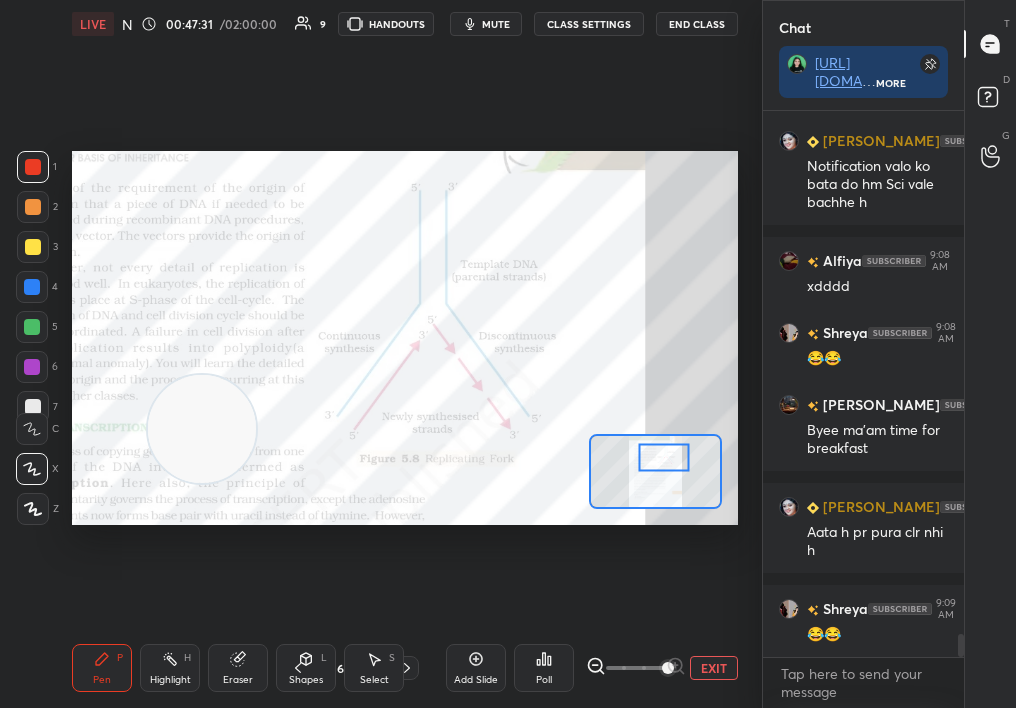 click on "Highlight H" at bounding box center (170, 668) 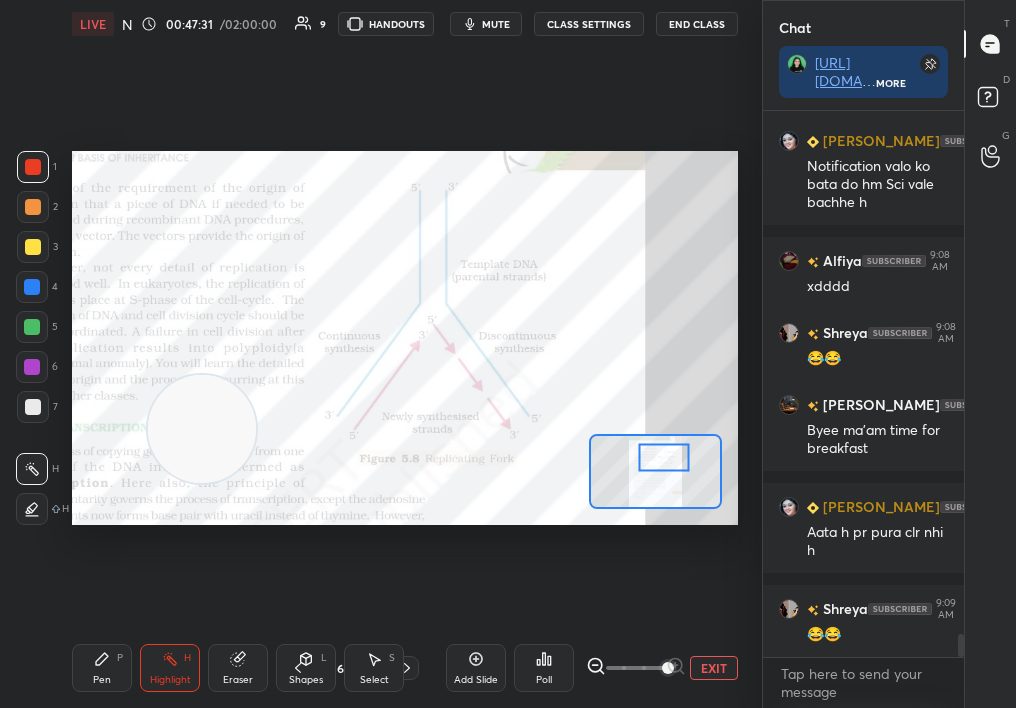 click on "Highlight H" at bounding box center [170, 668] 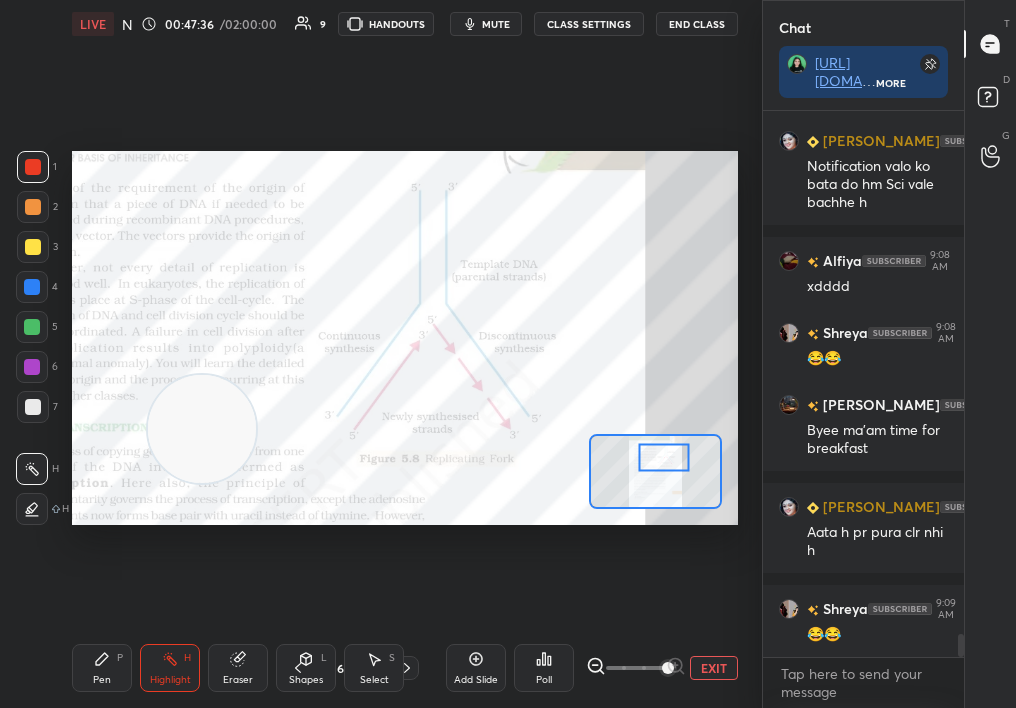 click on "Pen P" at bounding box center (102, 668) 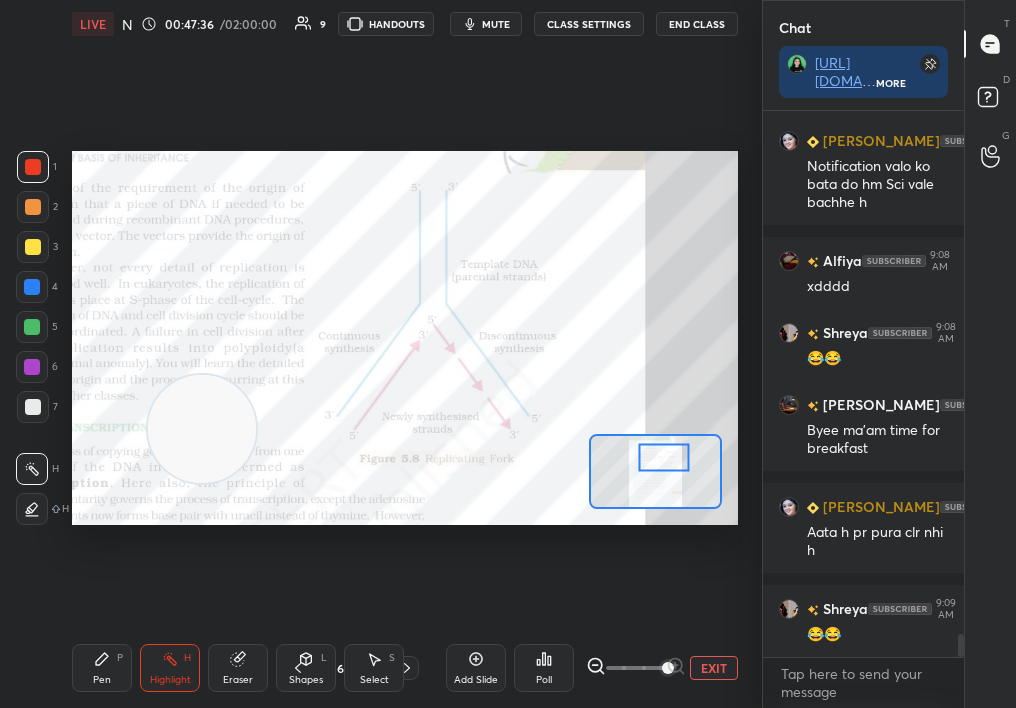click on "Pen" at bounding box center [102, 680] 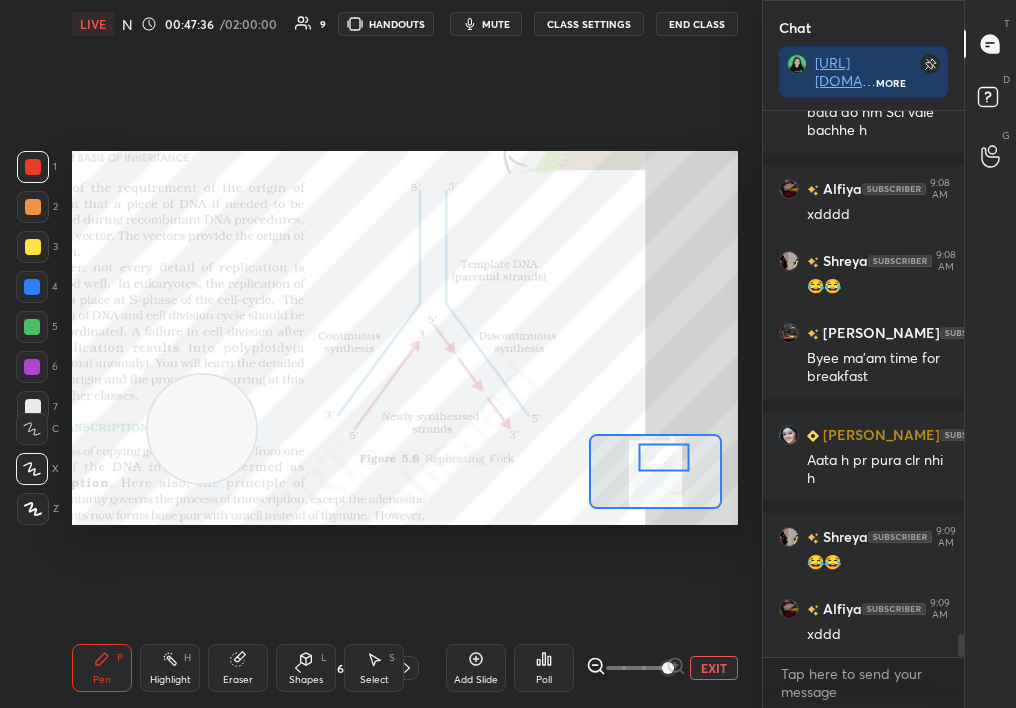 click on "Highlight" at bounding box center [170, 680] 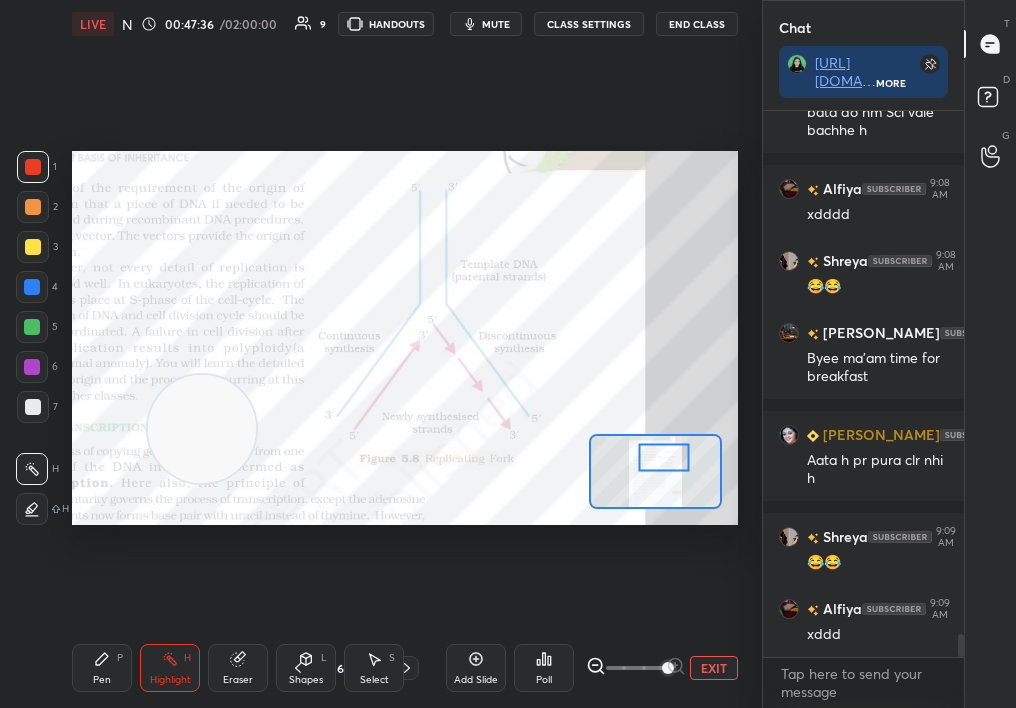 click on "Highlight" at bounding box center (170, 680) 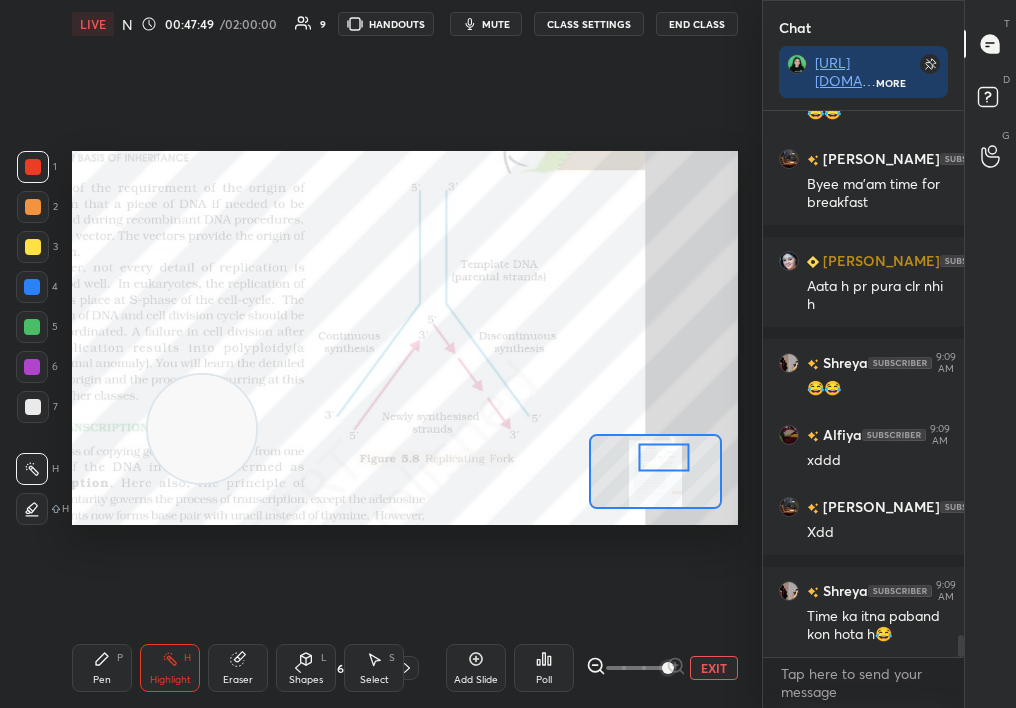 scroll, scrollTop: 12912, scrollLeft: 0, axis: vertical 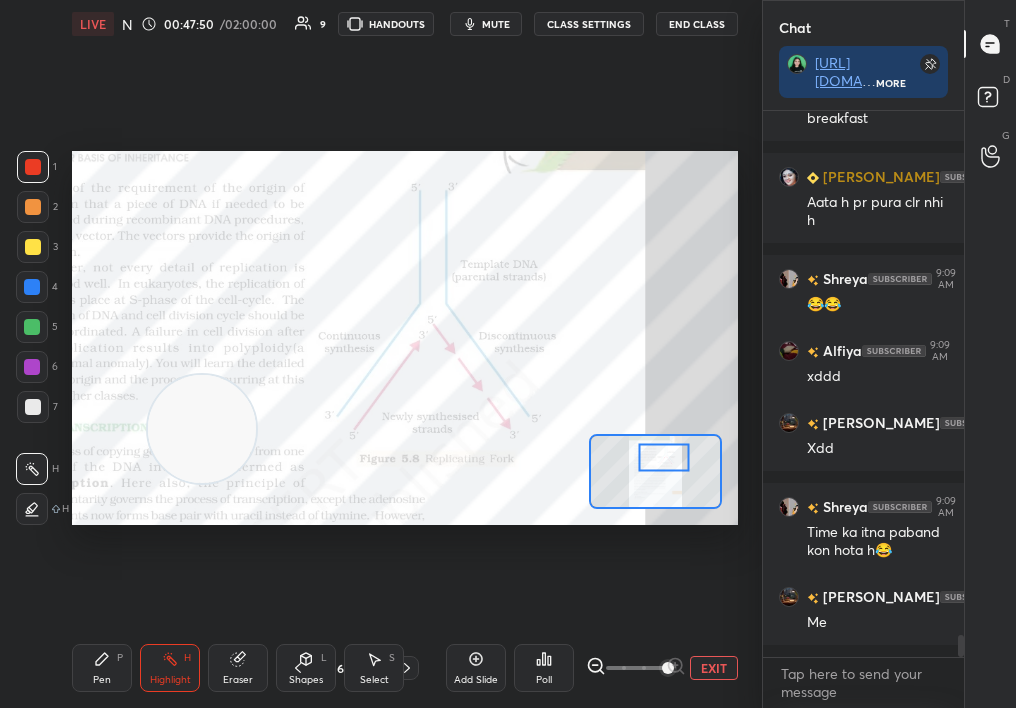 click 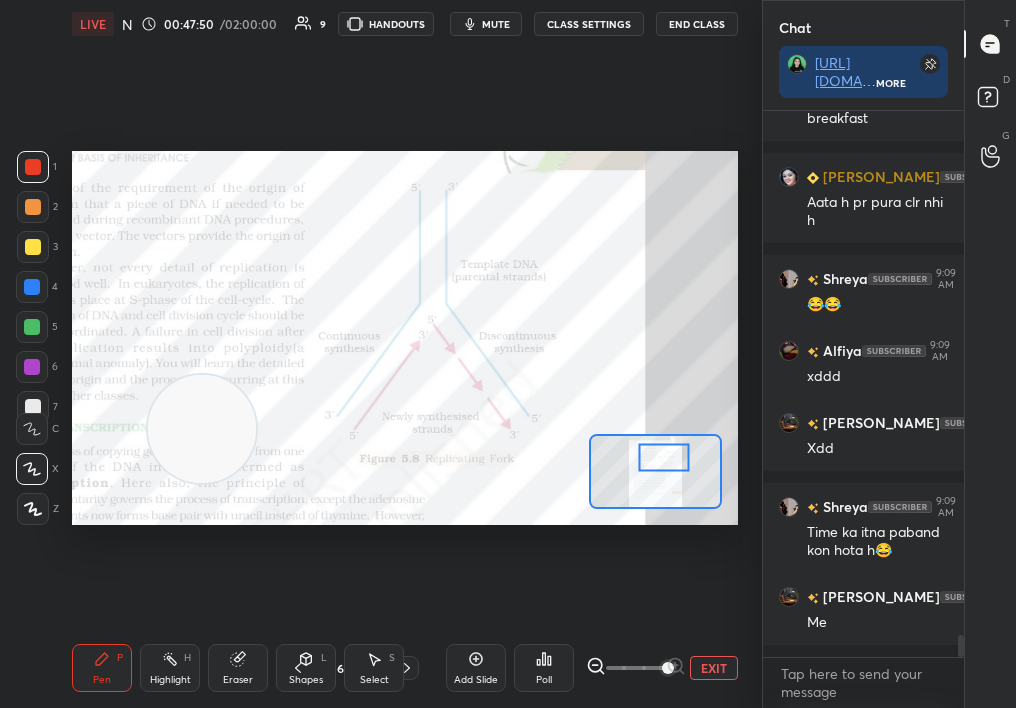 click 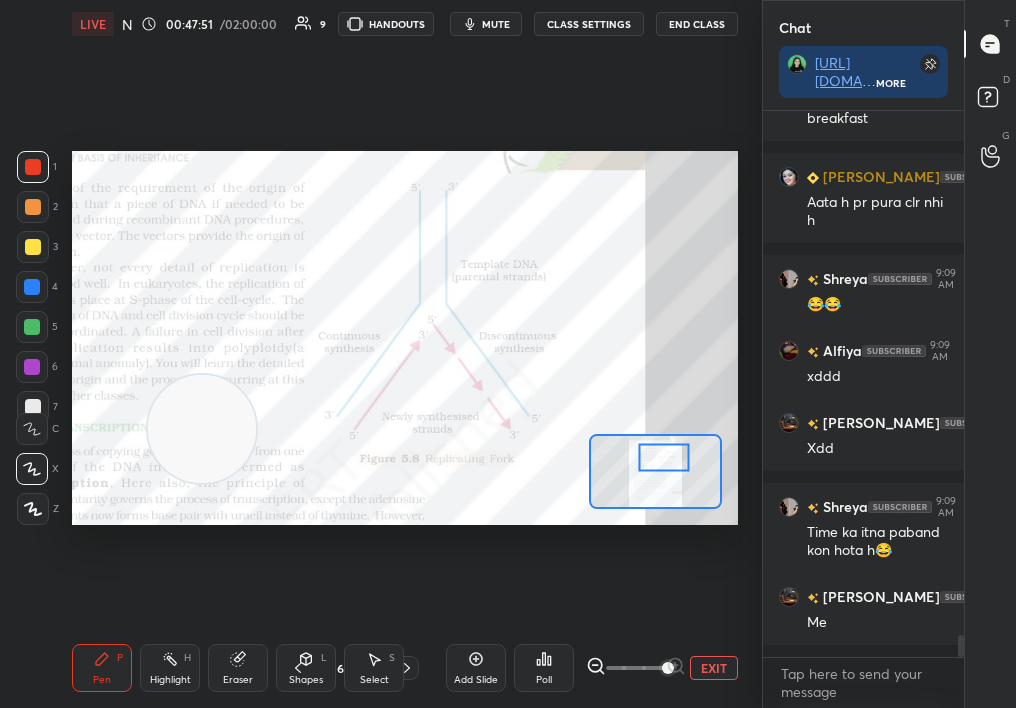 click at bounding box center (32, 367) 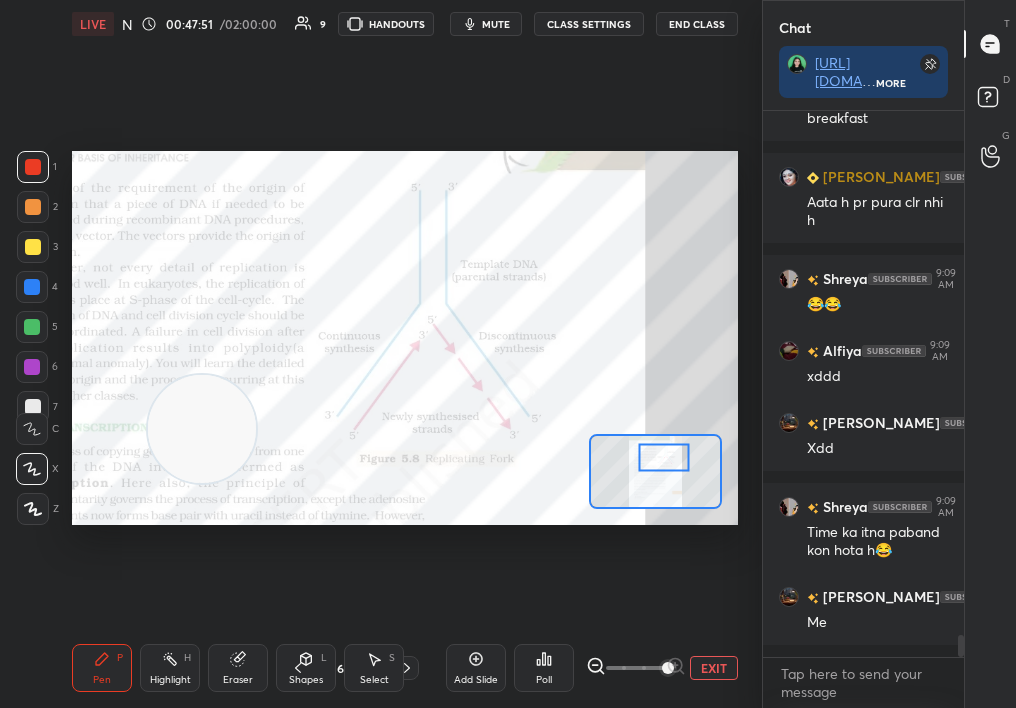 click at bounding box center [32, 367] 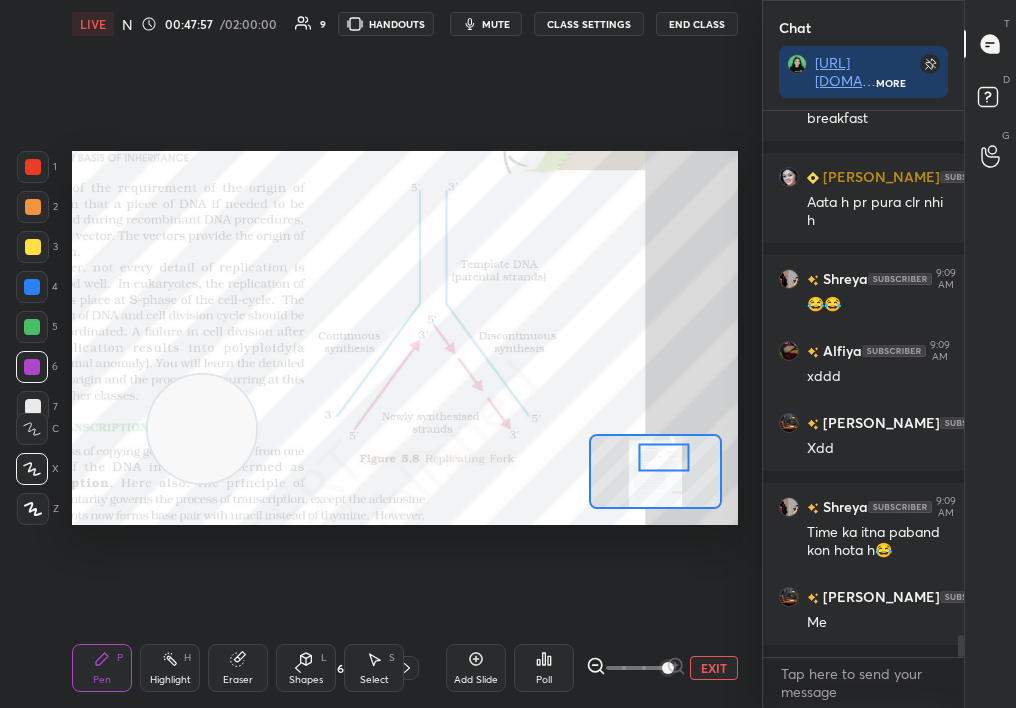 click at bounding box center [33, 167] 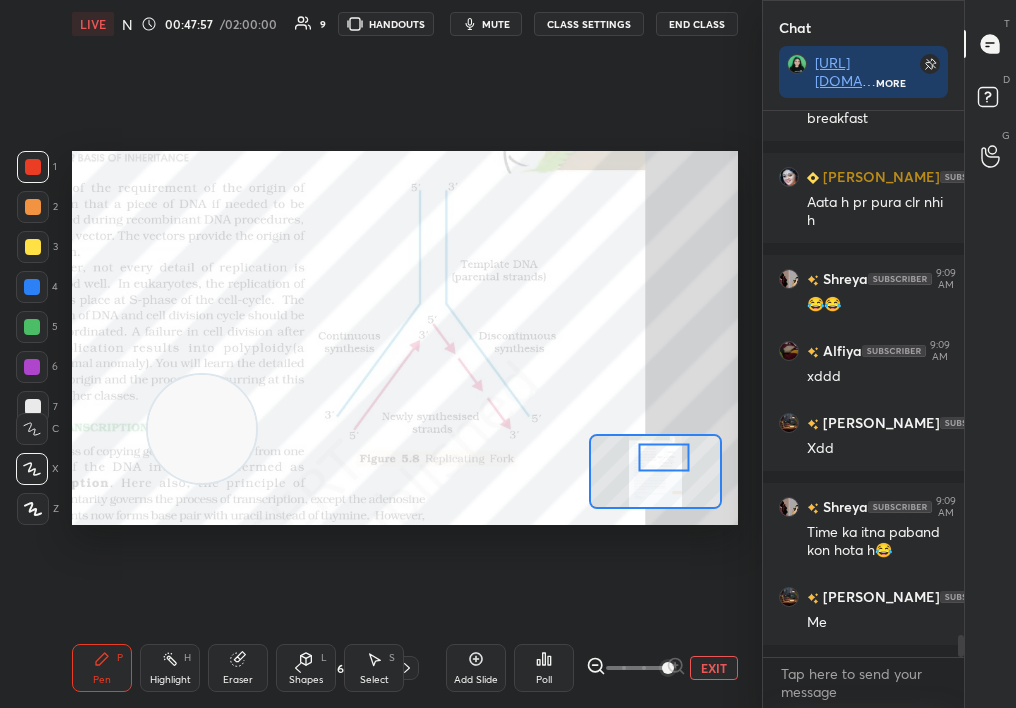 click at bounding box center (33, 167) 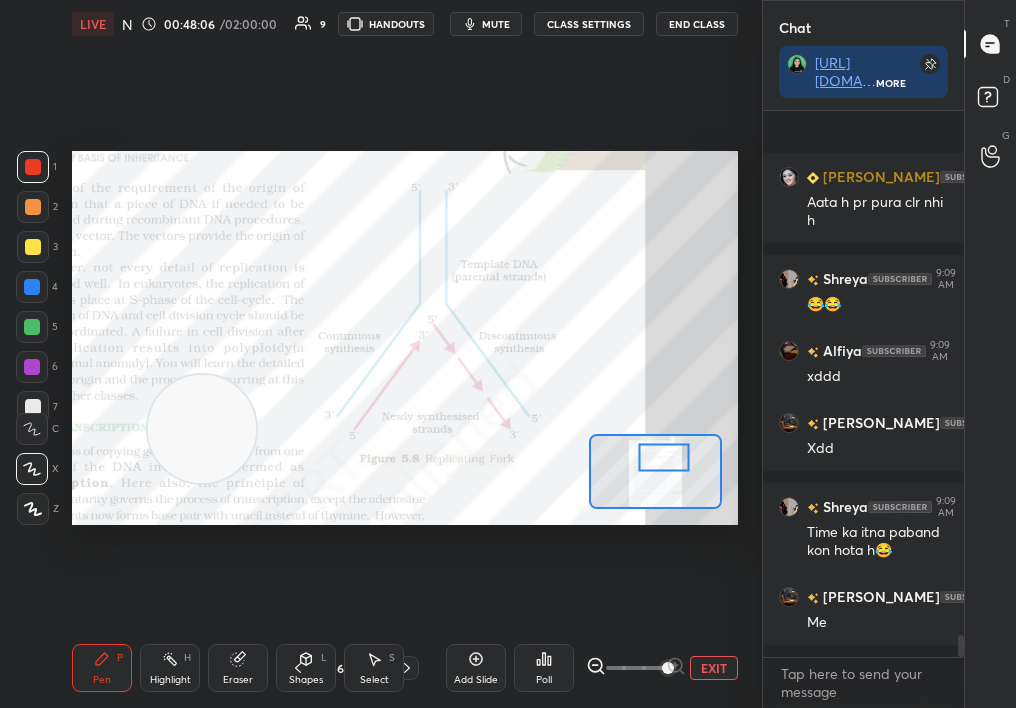 scroll, scrollTop: 13071, scrollLeft: 0, axis: vertical 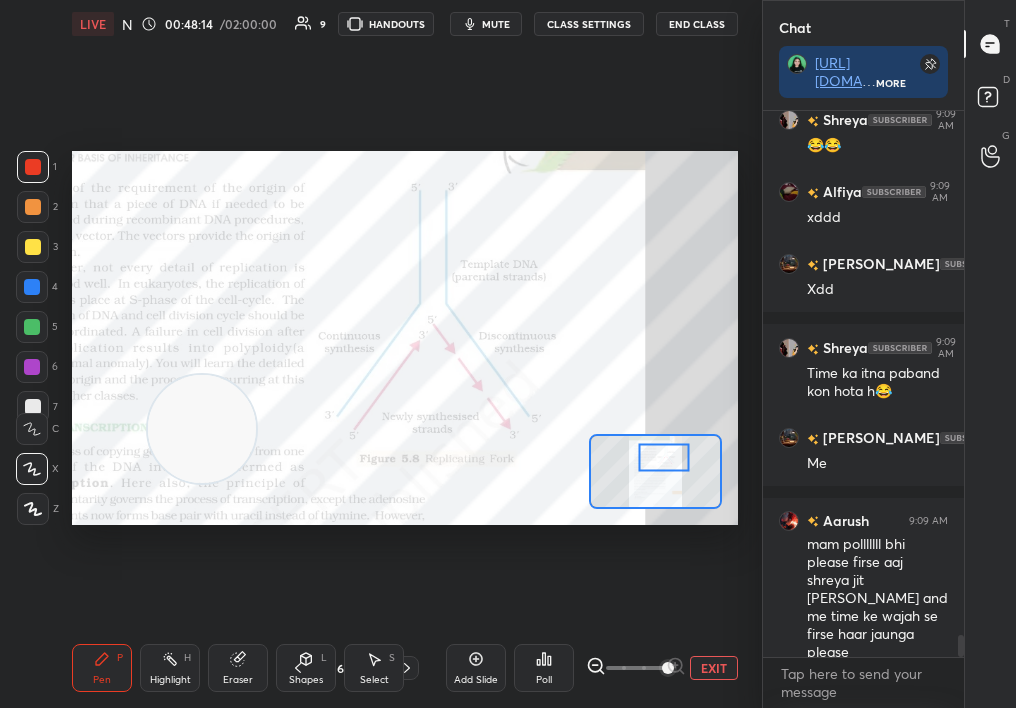 click at bounding box center (32, 367) 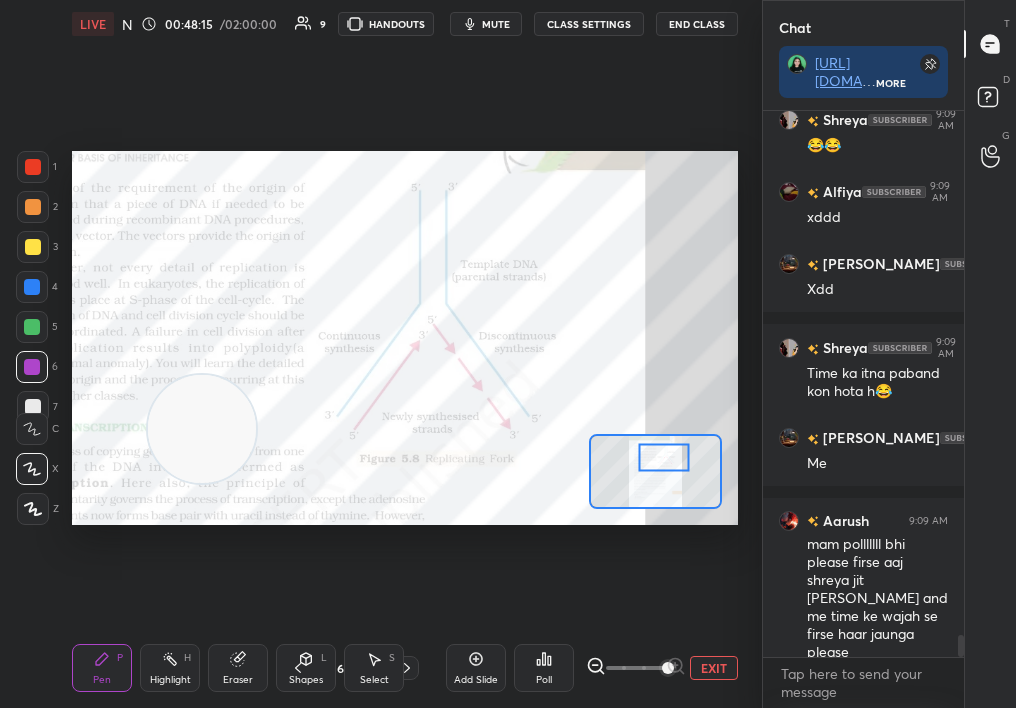 click at bounding box center (32, 367) 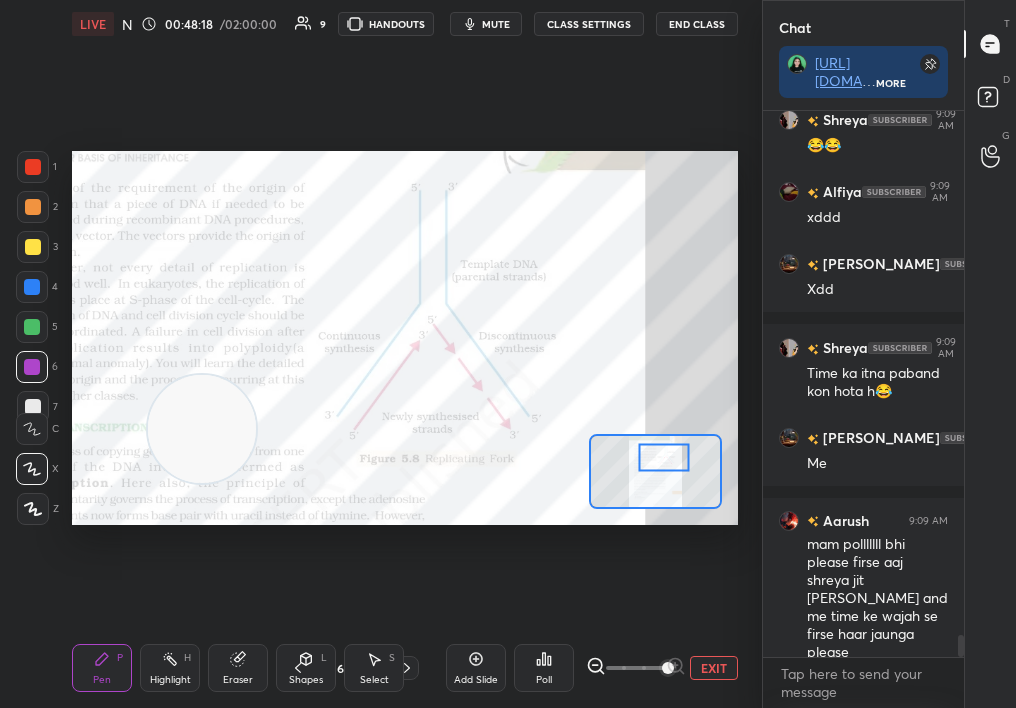 click at bounding box center [33, 247] 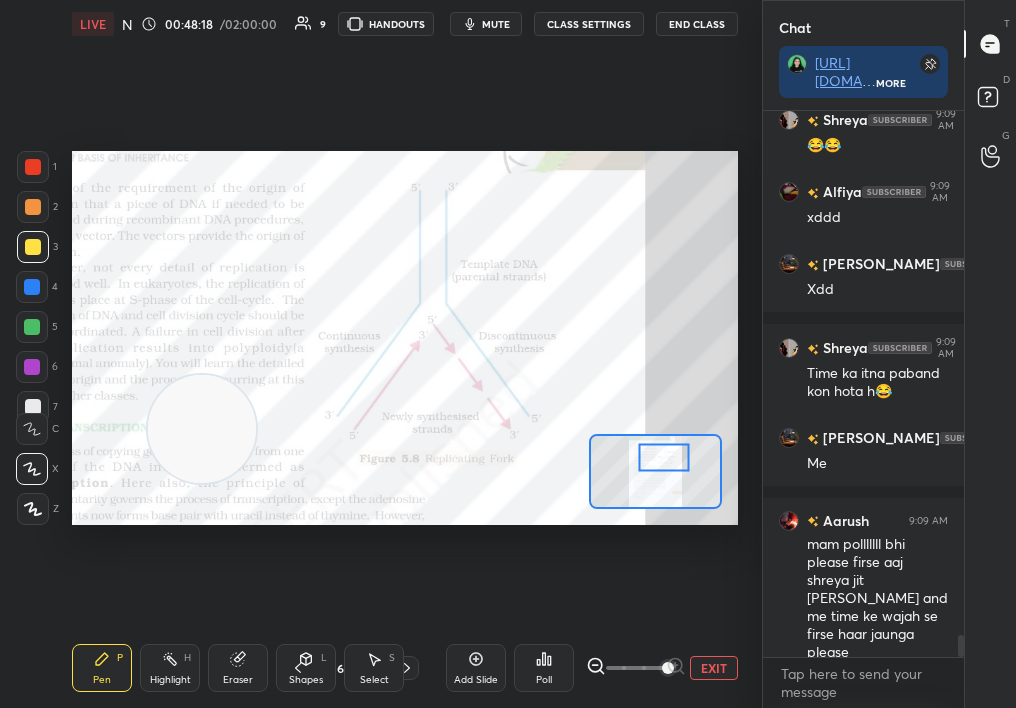 click at bounding box center (33, 207) 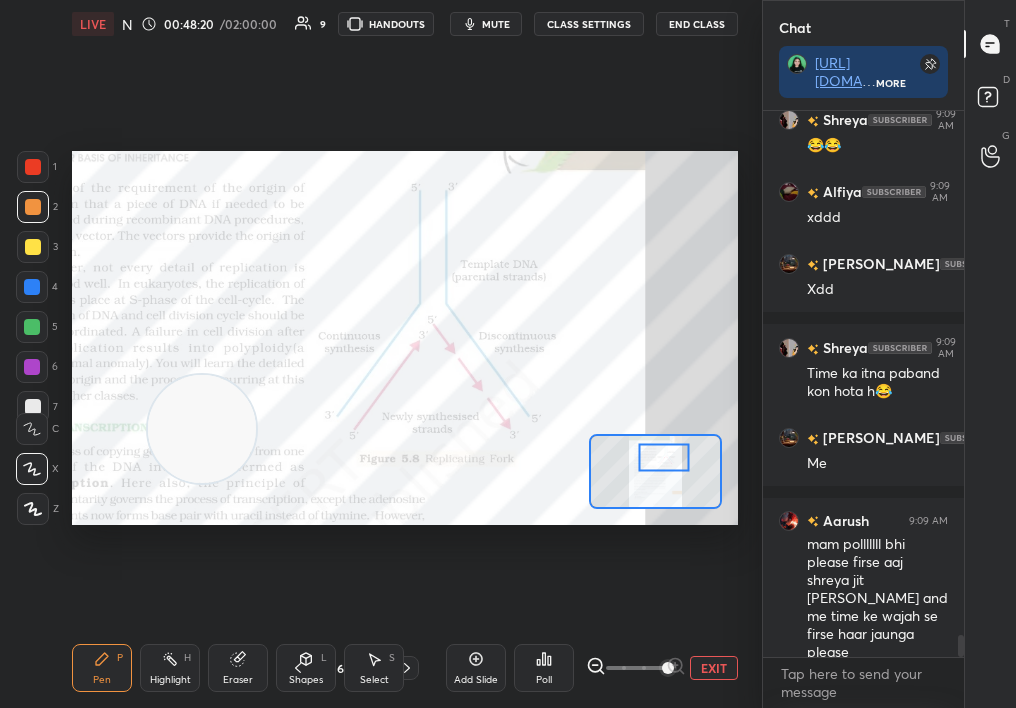 click on "Highlight H" at bounding box center (170, 668) 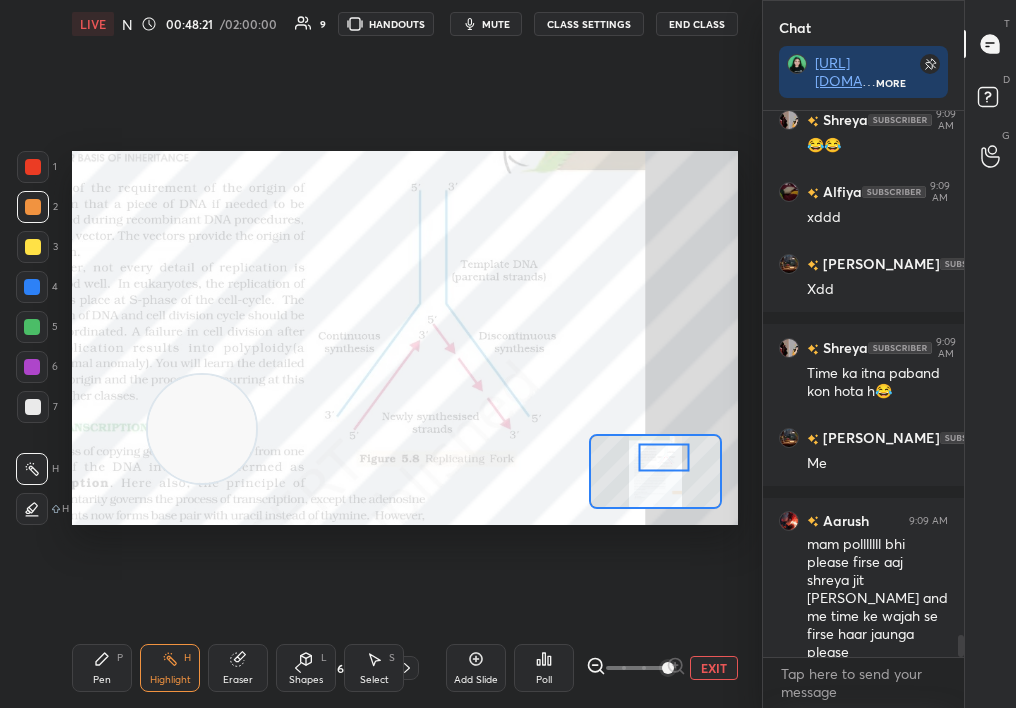 scroll, scrollTop: 13191, scrollLeft: 0, axis: vertical 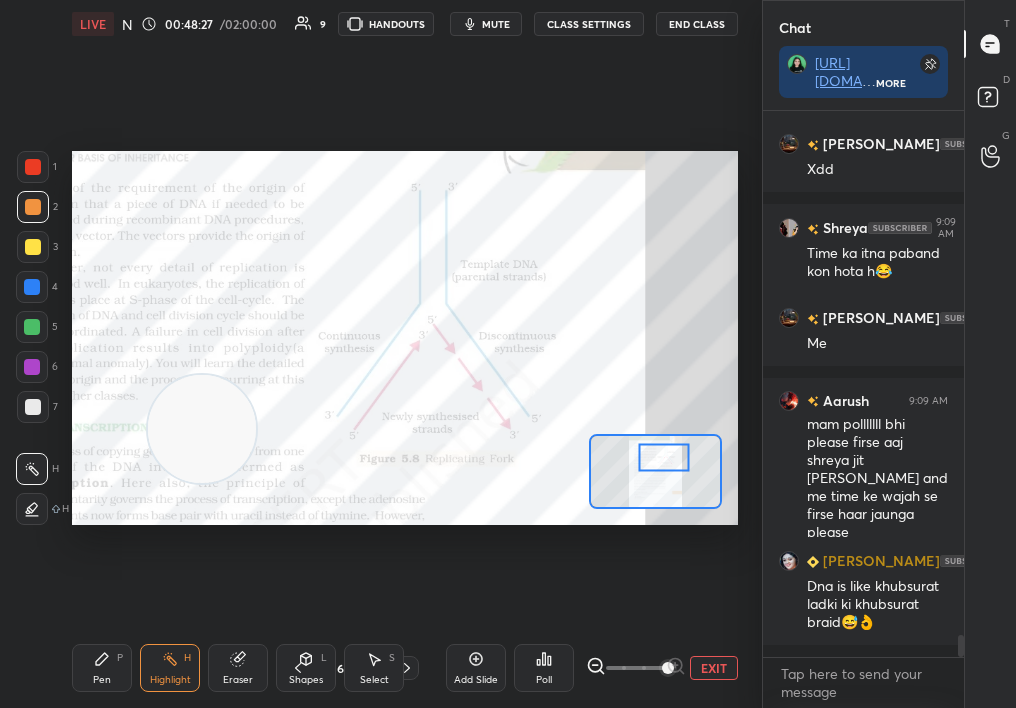 click on "Pen P" at bounding box center (102, 668) 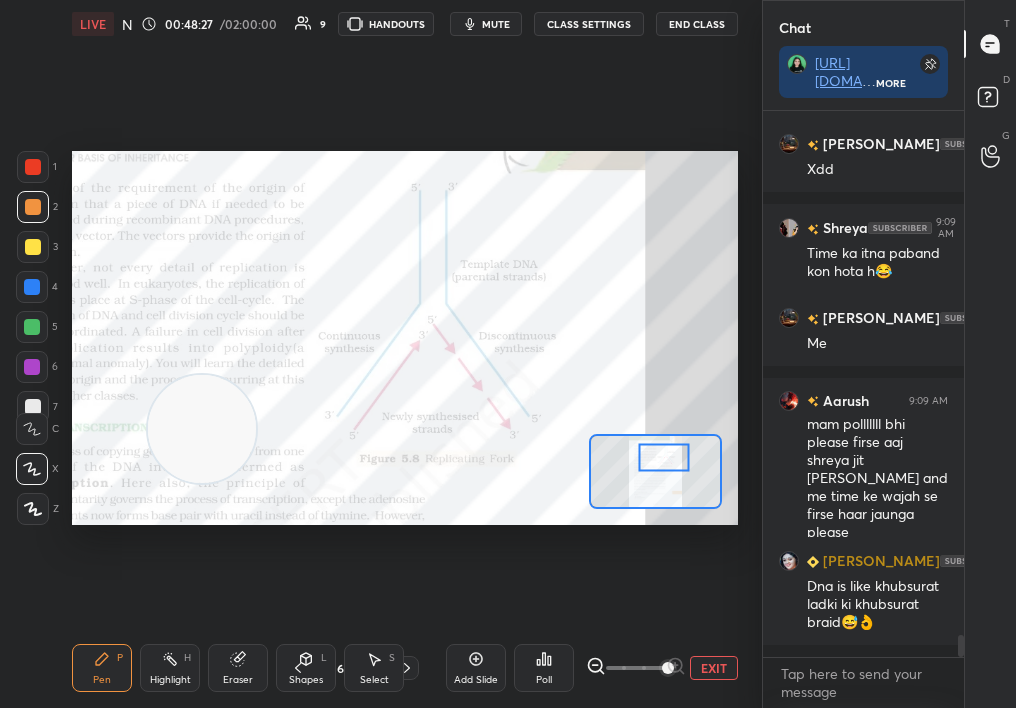 click on "Pen P" at bounding box center (102, 668) 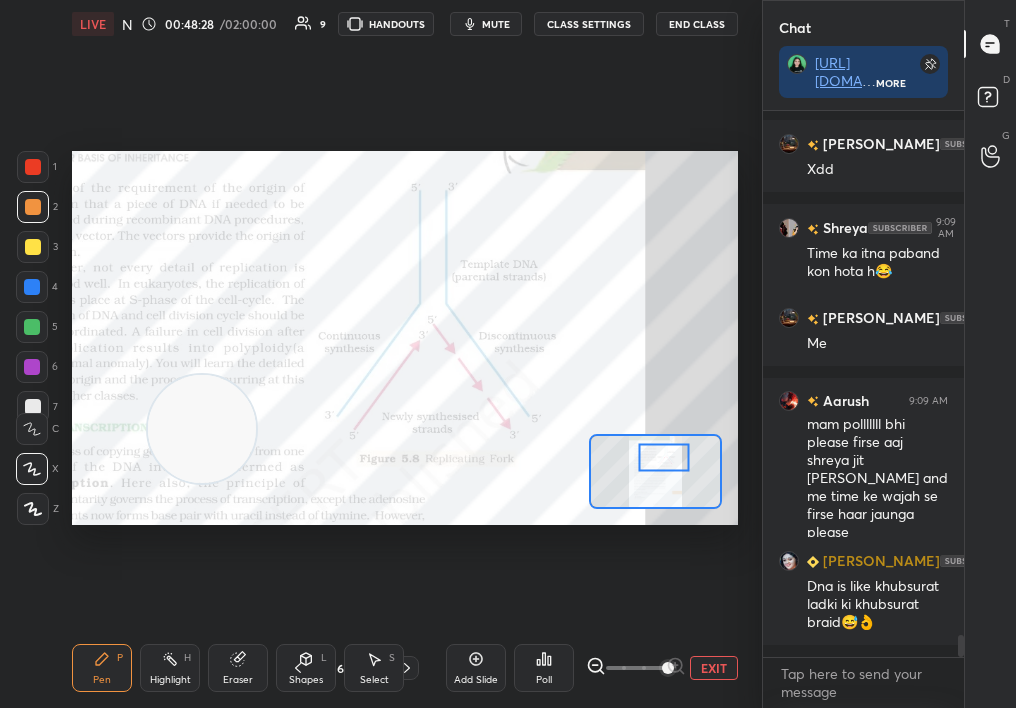 scroll, scrollTop: 13299, scrollLeft: 0, axis: vertical 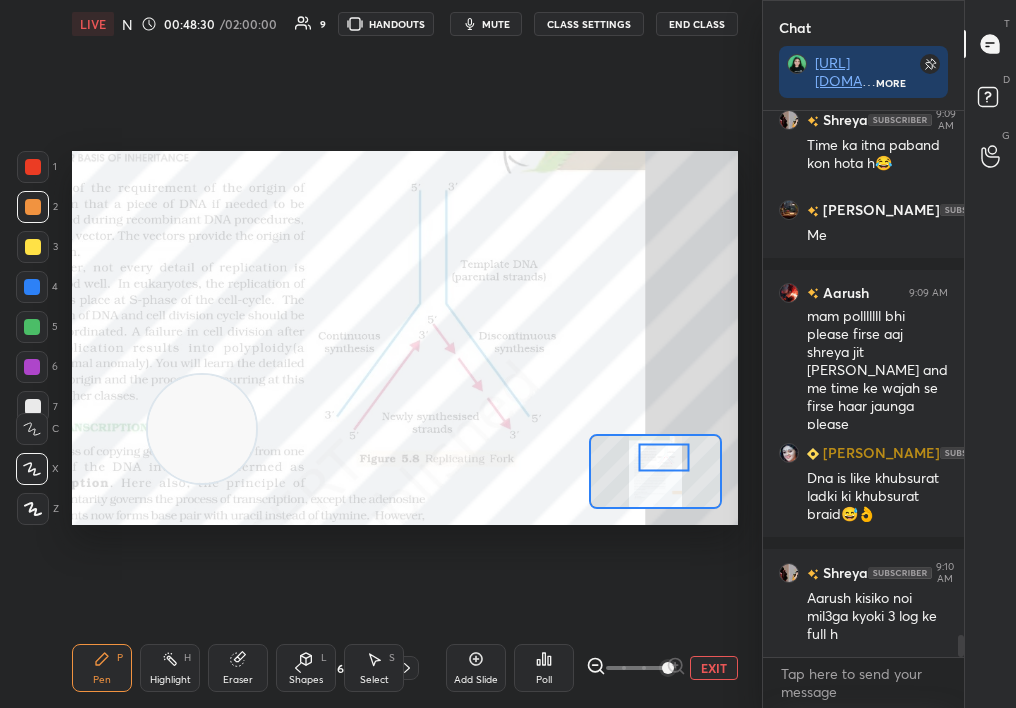 click on "Highlight H" at bounding box center [170, 668] 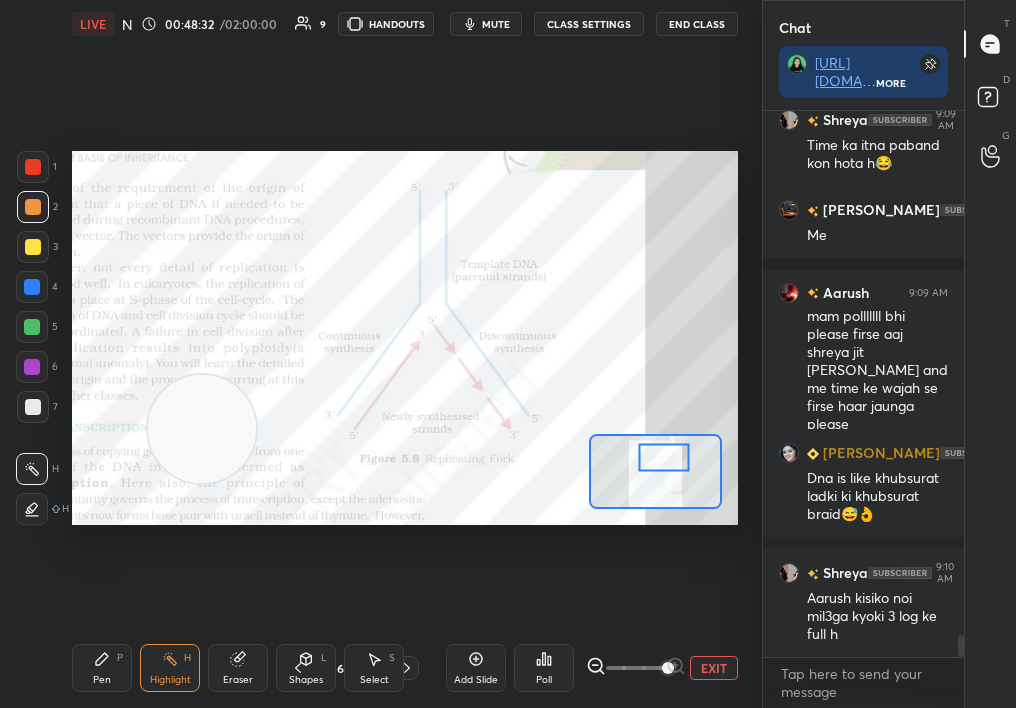 click 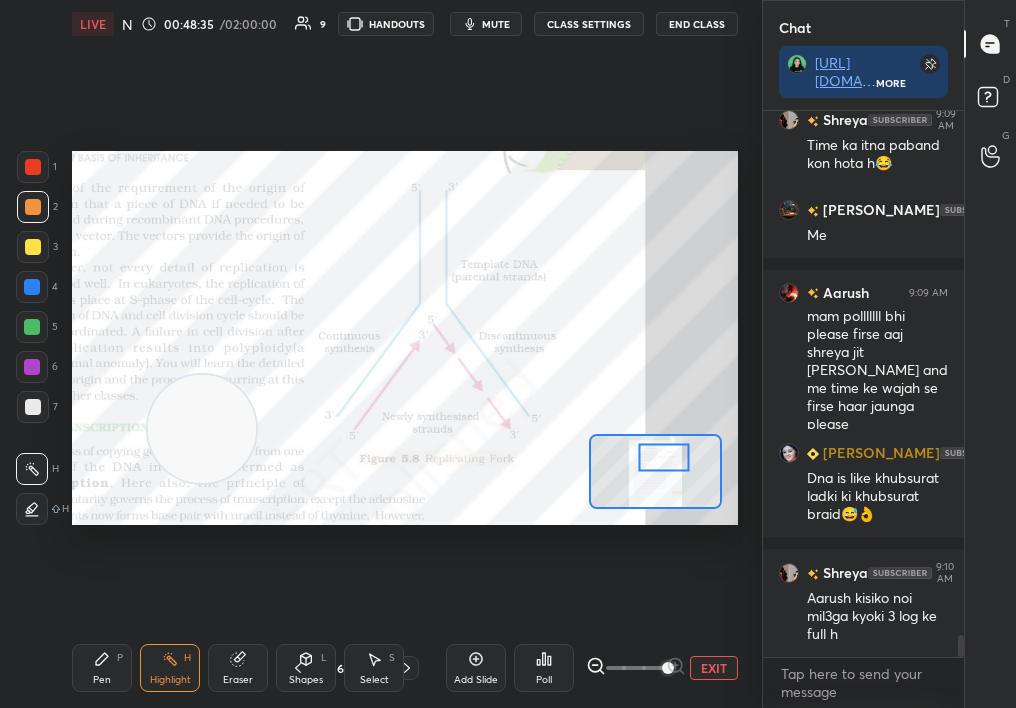 click on "Eraser" at bounding box center [238, 668] 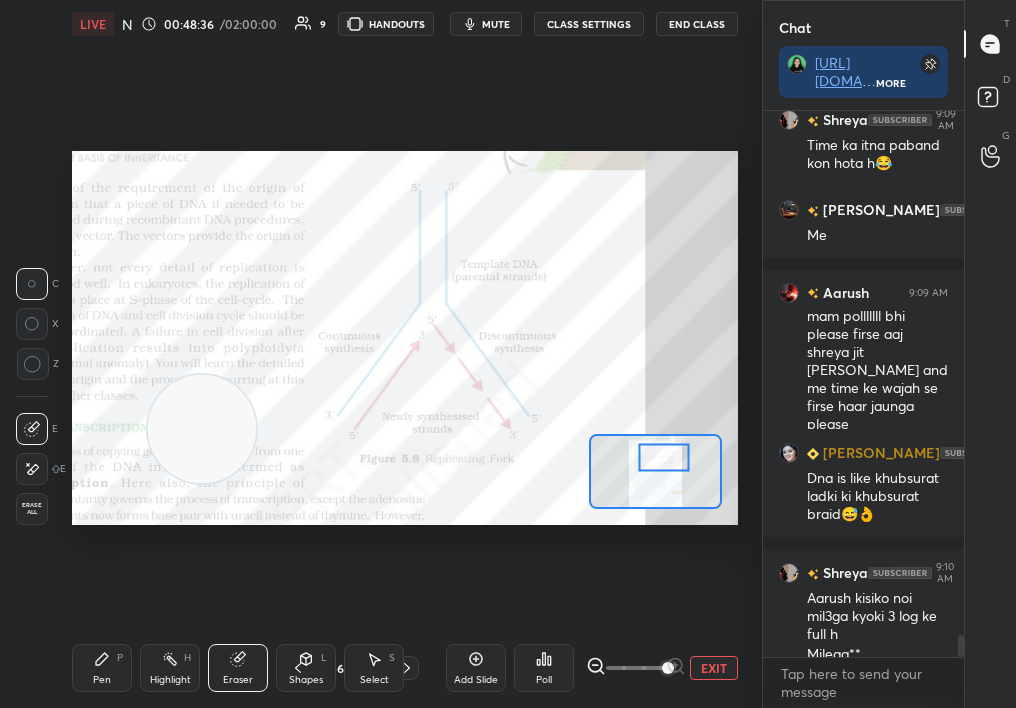 click 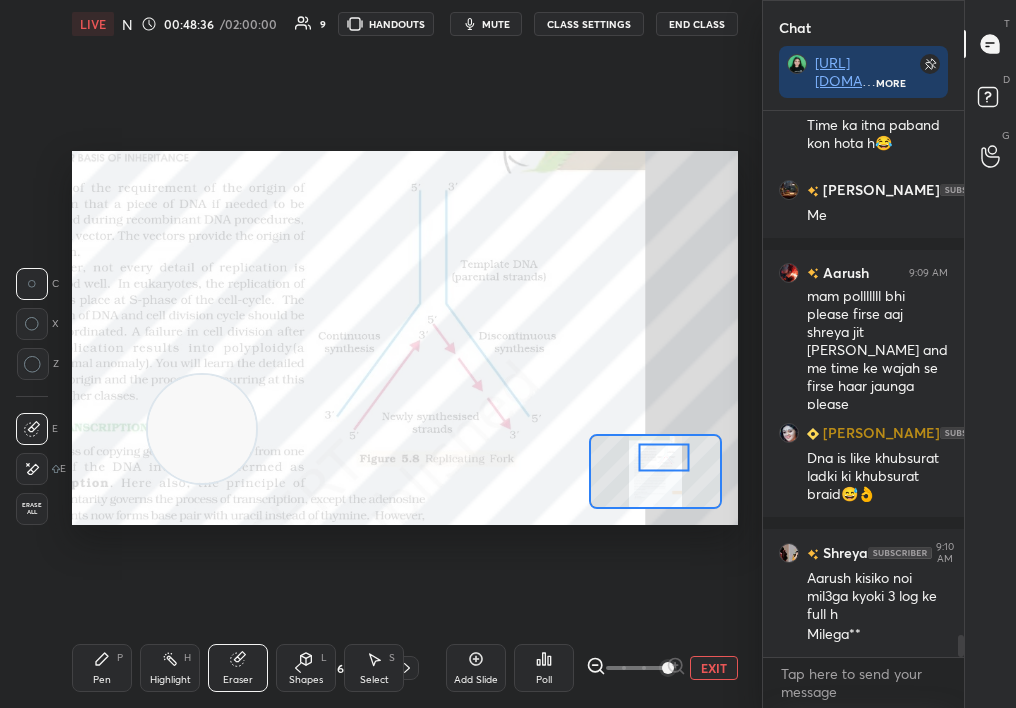 click on "Pen P" at bounding box center [102, 668] 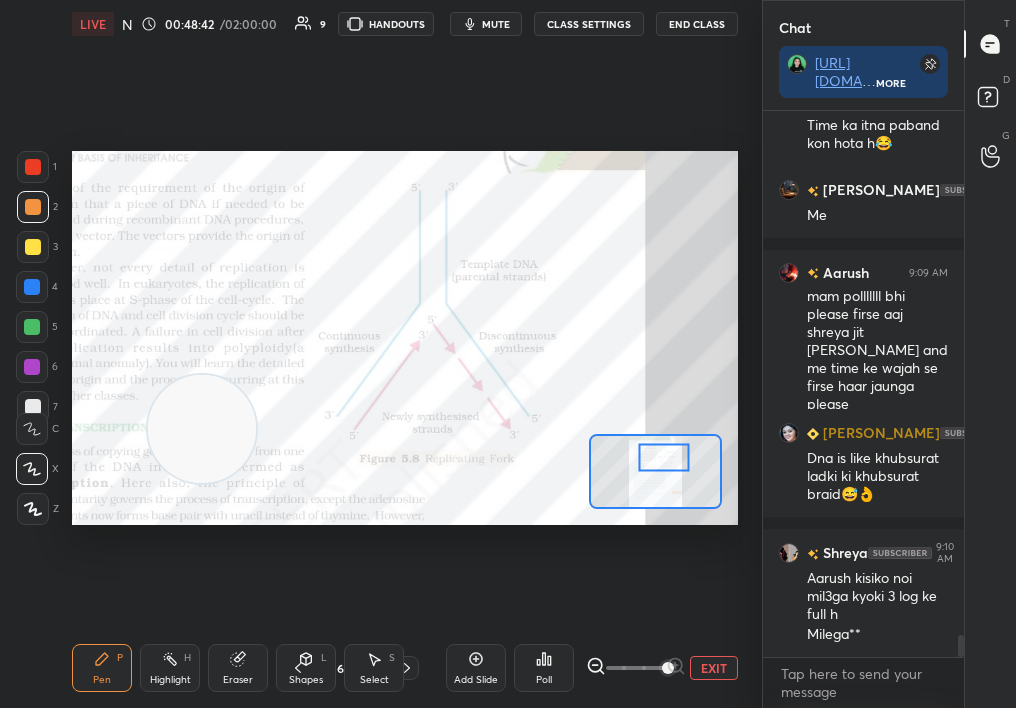 click on "2" at bounding box center [37, 211] 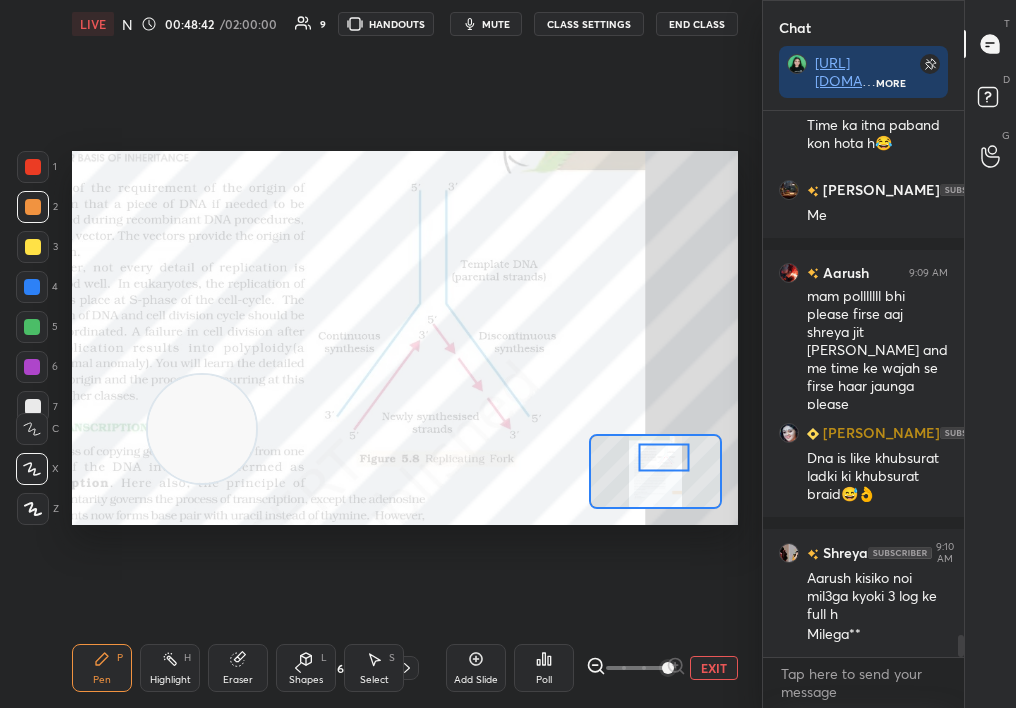 click at bounding box center [33, 167] 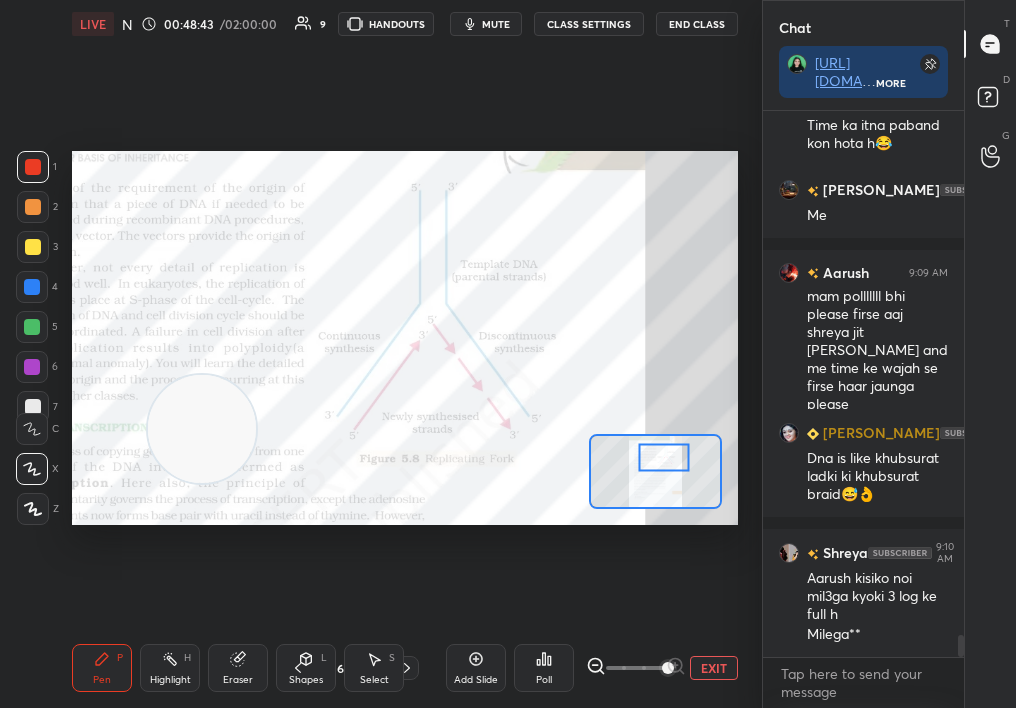 click at bounding box center (33, 167) 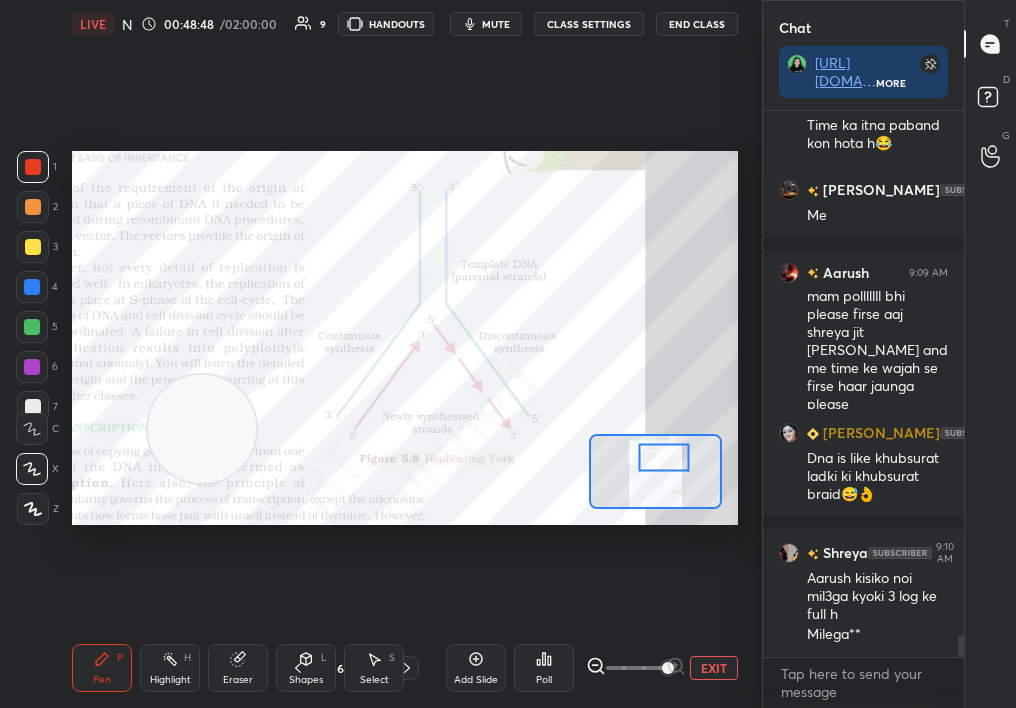 click at bounding box center [33, 207] 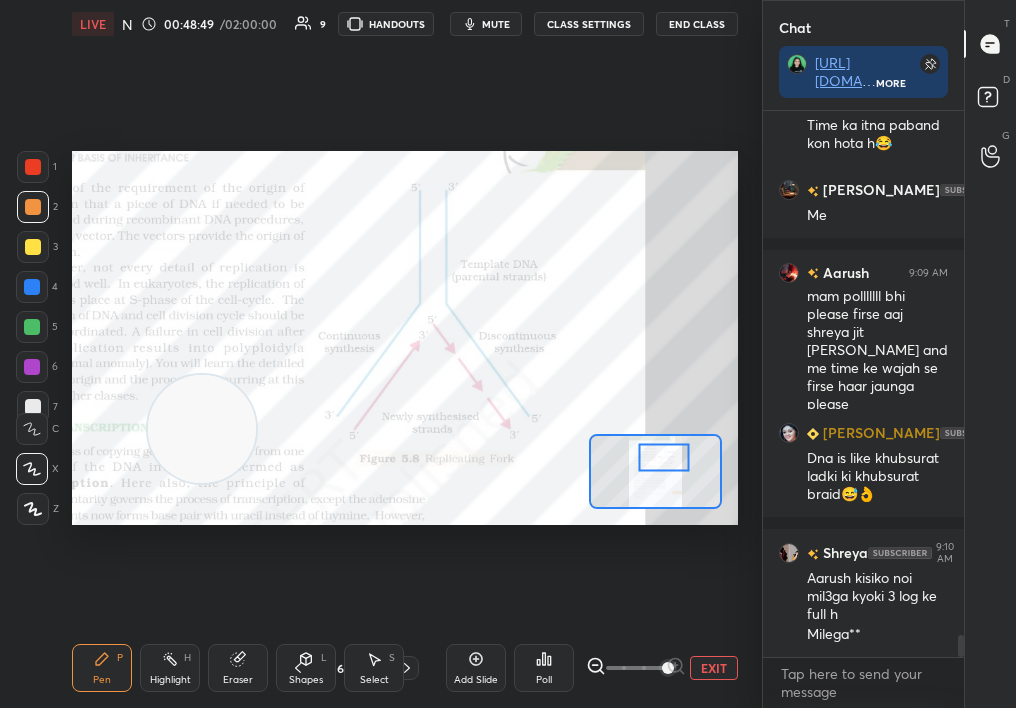 click at bounding box center (33, 207) 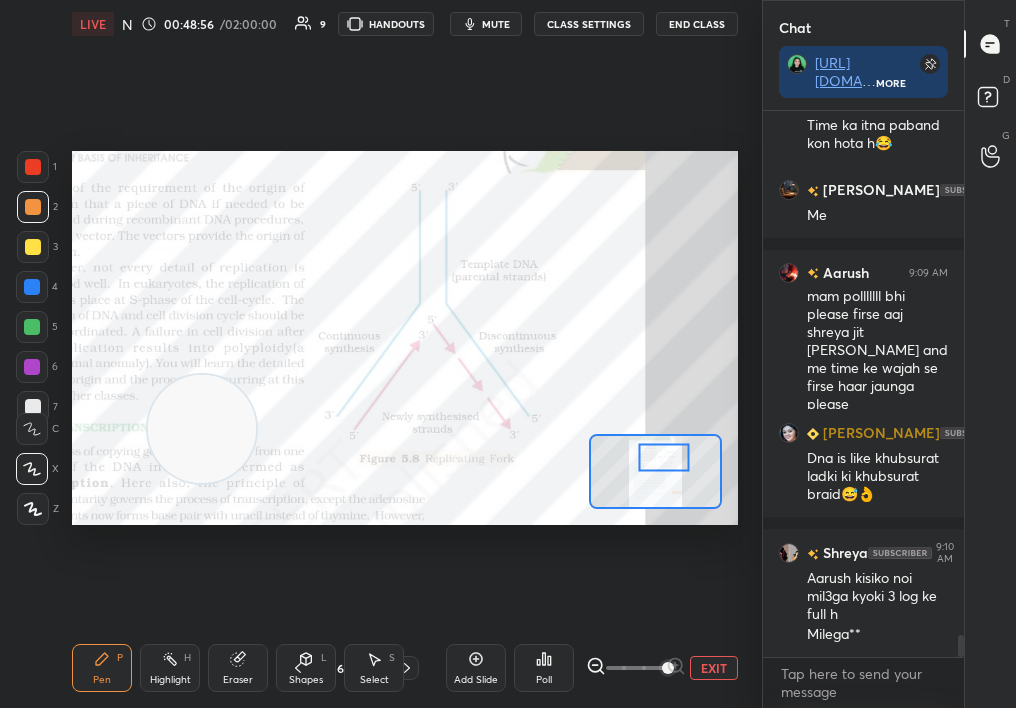 click on "Select S" at bounding box center [374, 668] 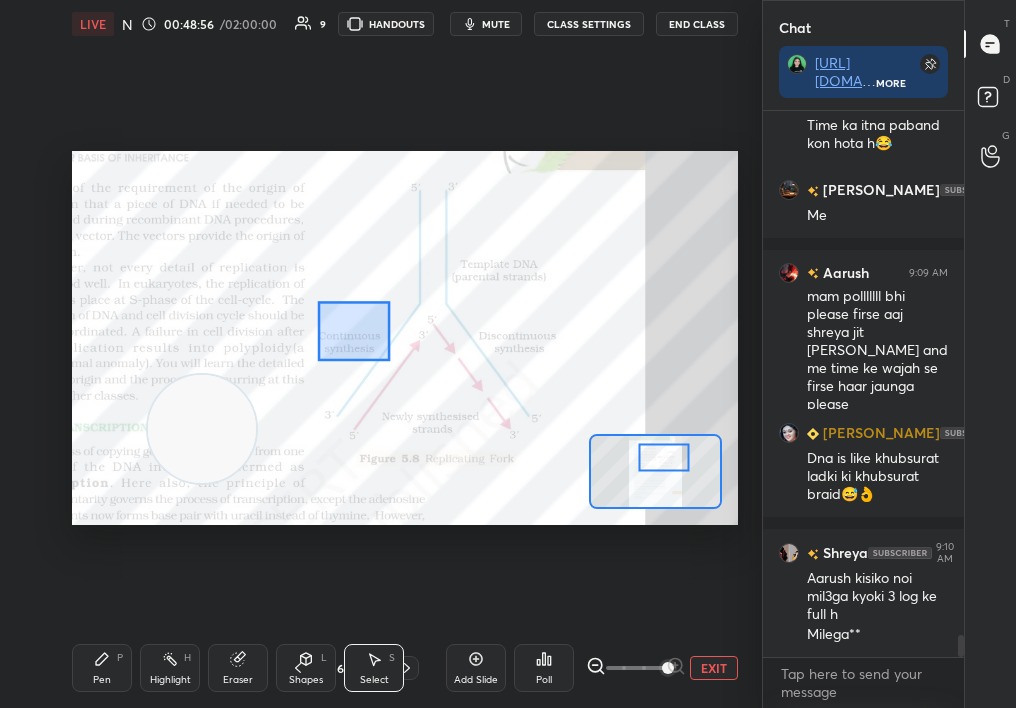 drag, startPoint x: 390, startPoint y: 361, endPoint x: 542, endPoint y: 576, distance: 263.30402 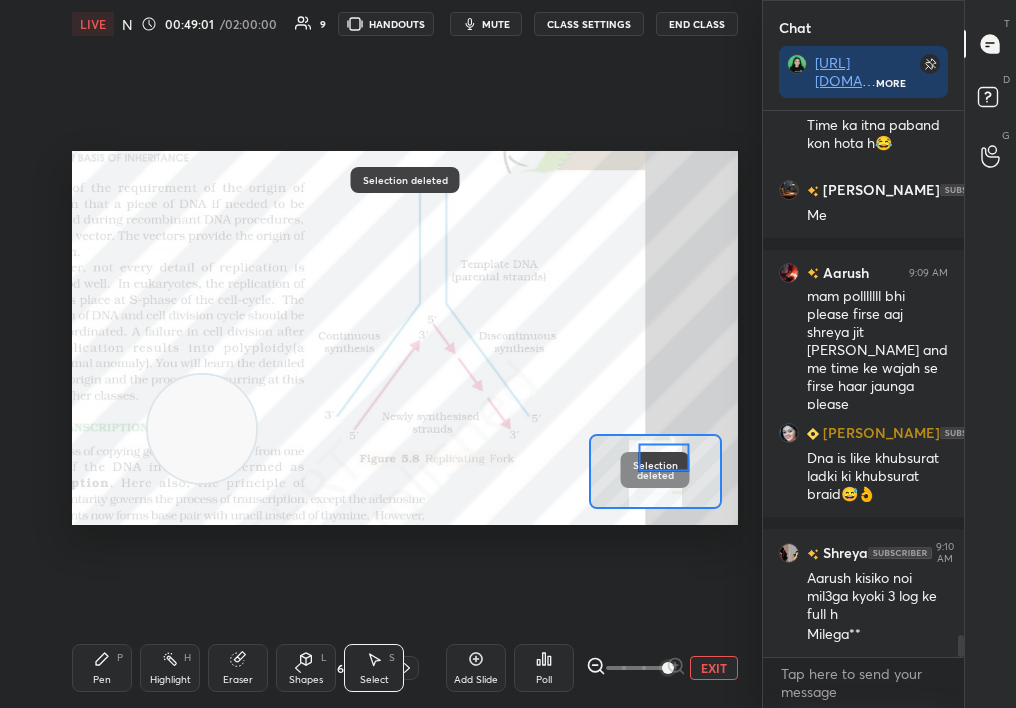 click on "Highlight H" at bounding box center [170, 668] 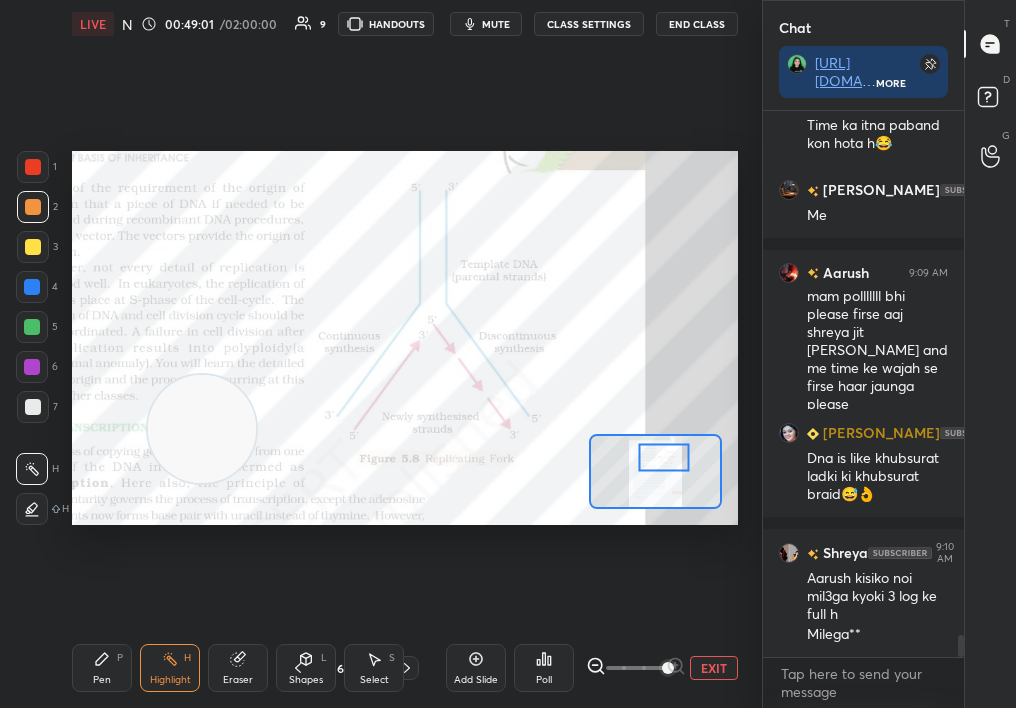 click 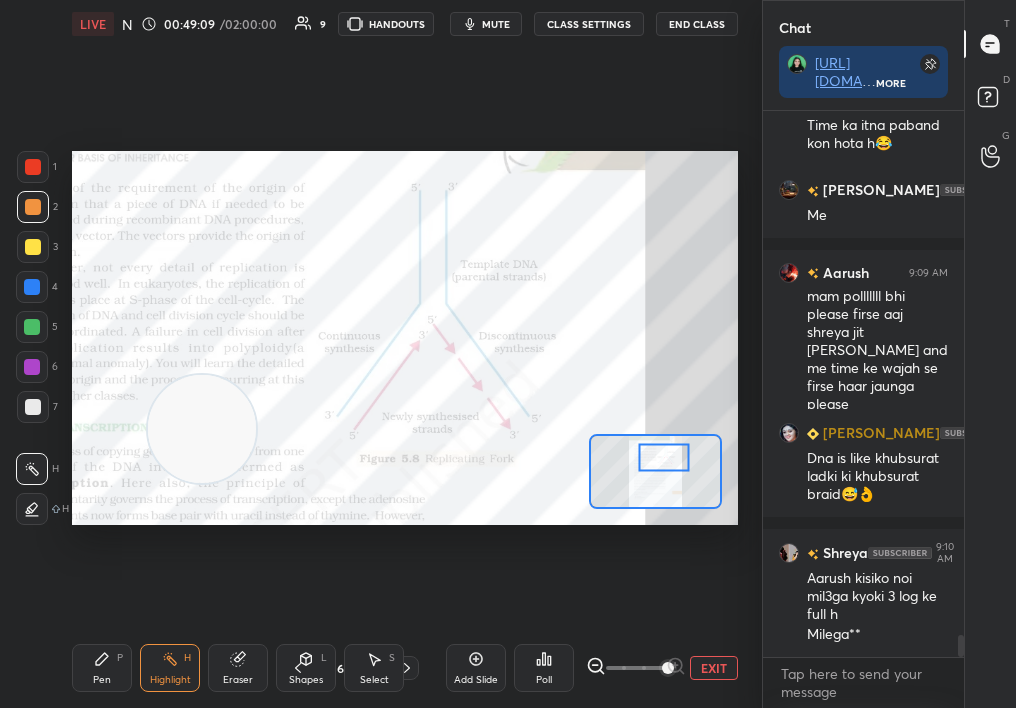 click on "Pen P" at bounding box center [102, 668] 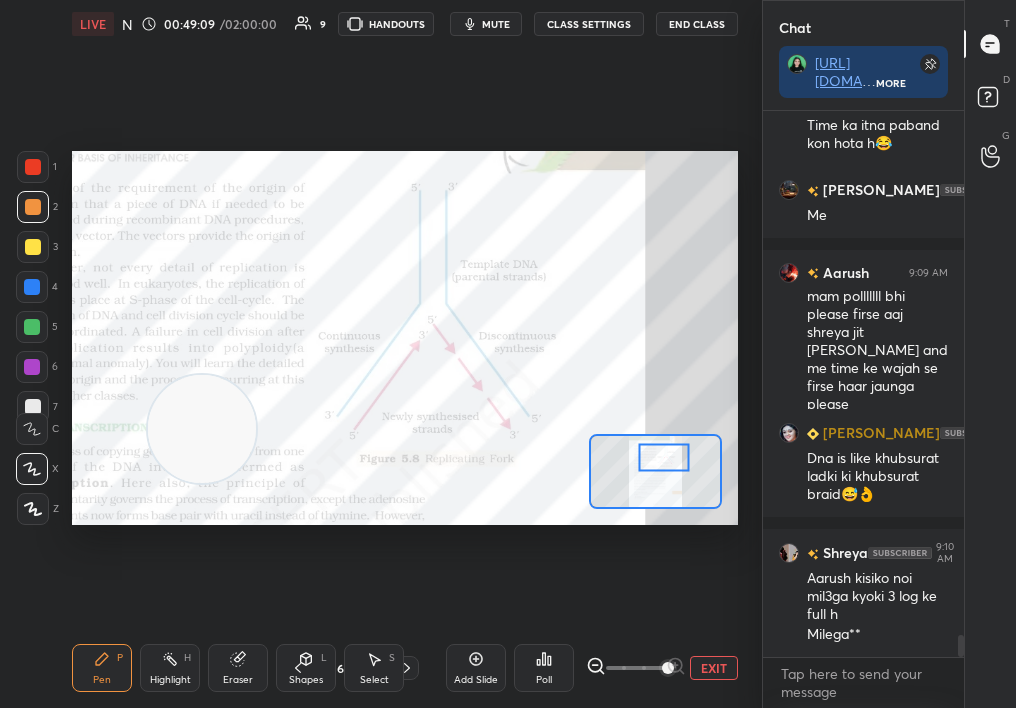 click on "Pen" at bounding box center (102, 680) 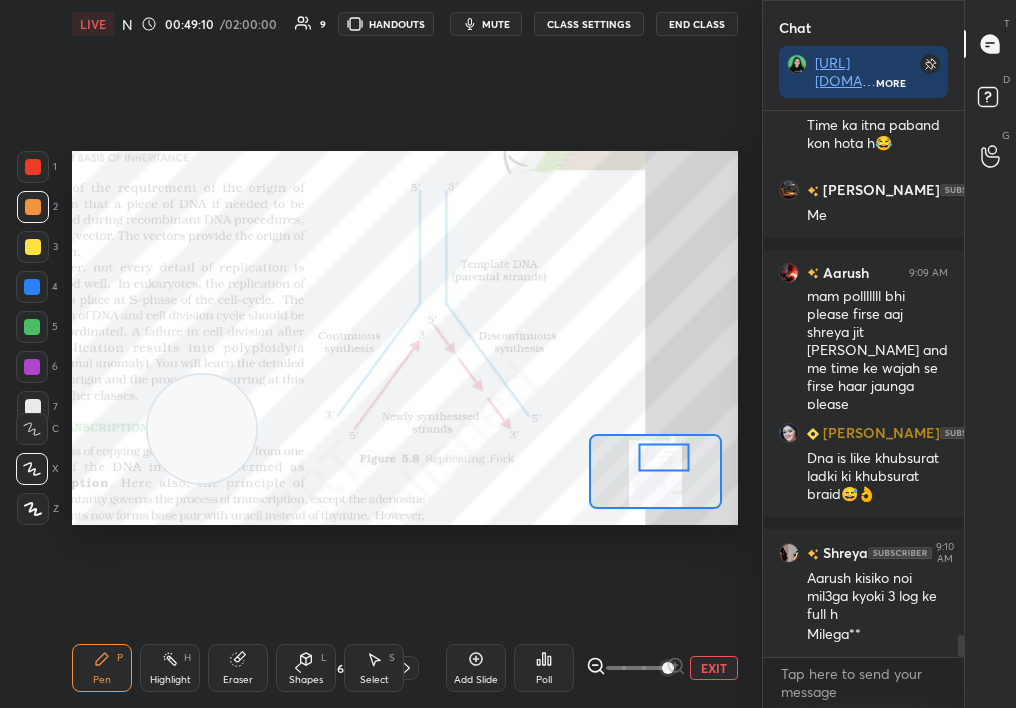 click on "Pen P" at bounding box center [102, 668] 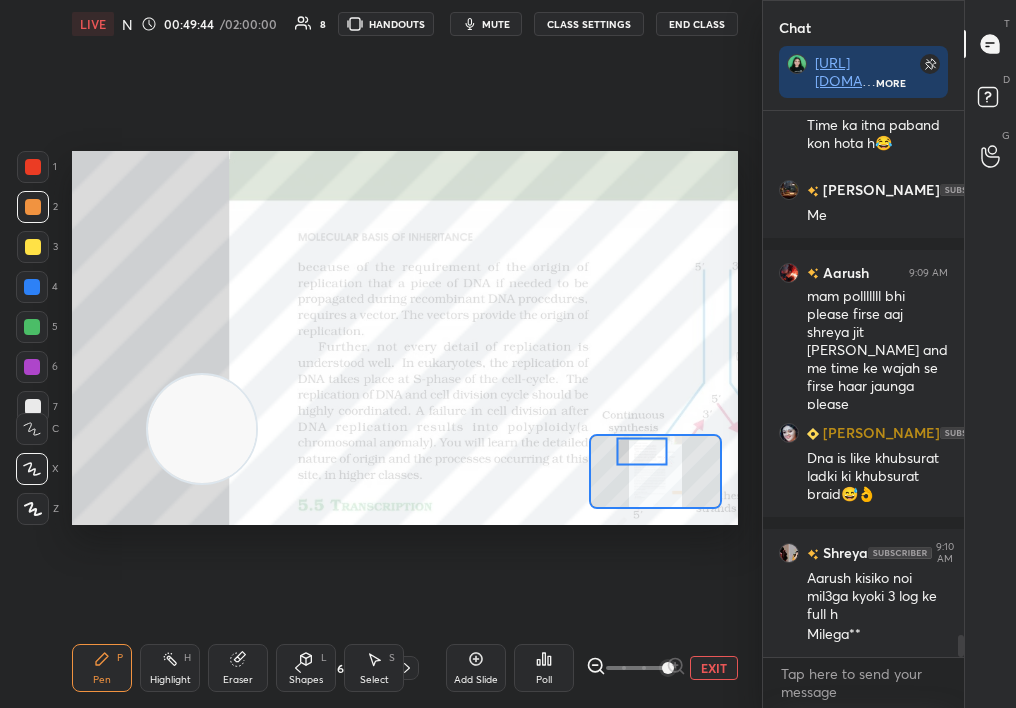 drag, startPoint x: 657, startPoint y: 454, endPoint x: 636, endPoint y: 450, distance: 21.377558 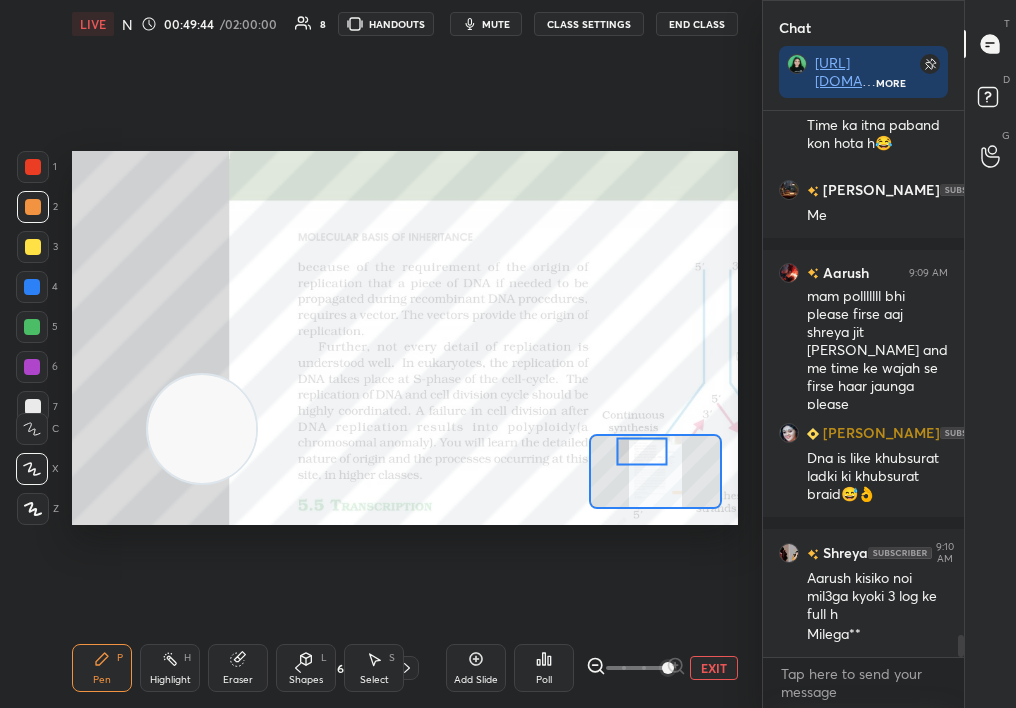 click at bounding box center (642, 451) 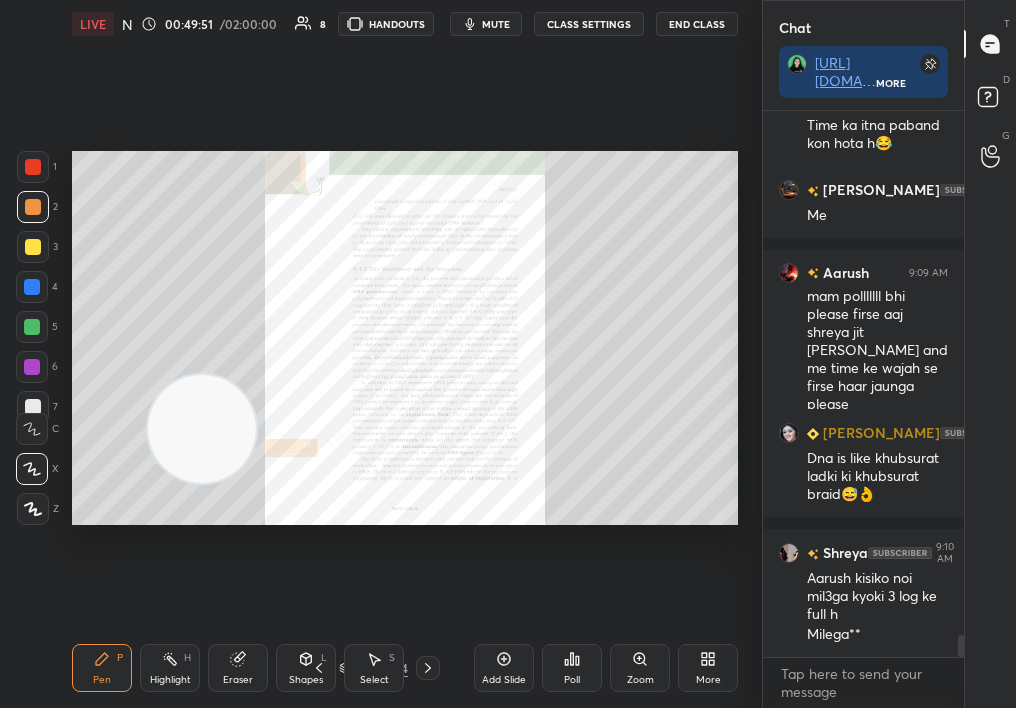 click on "Zoom" at bounding box center (640, 668) 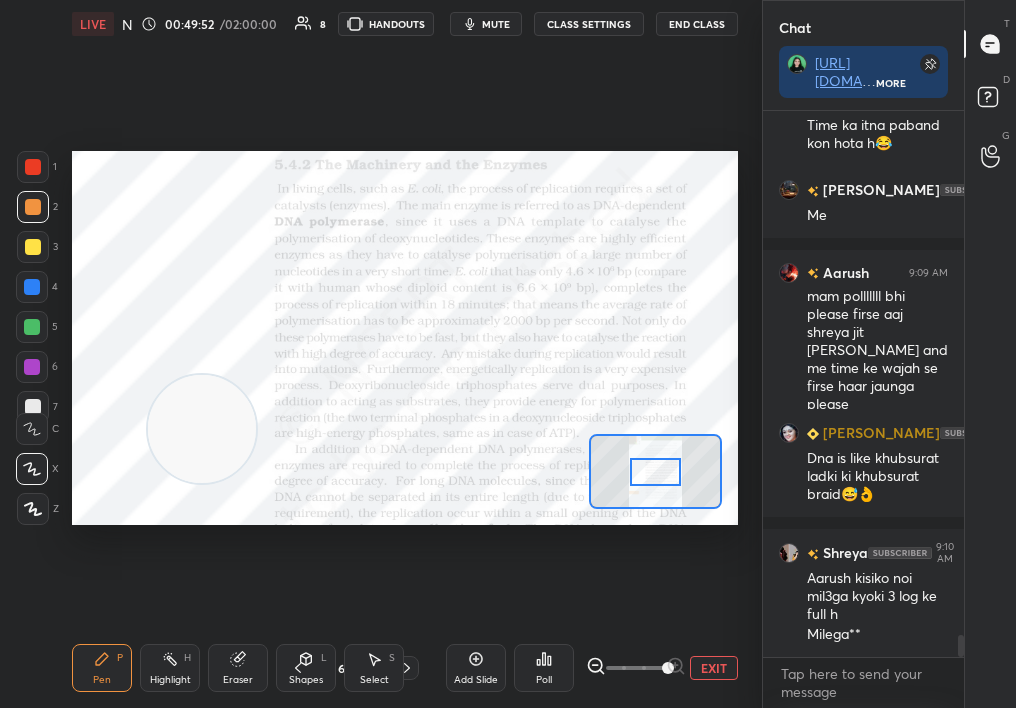 drag, startPoint x: 724, startPoint y: 671, endPoint x: 788, endPoint y: 666, distance: 64.195015 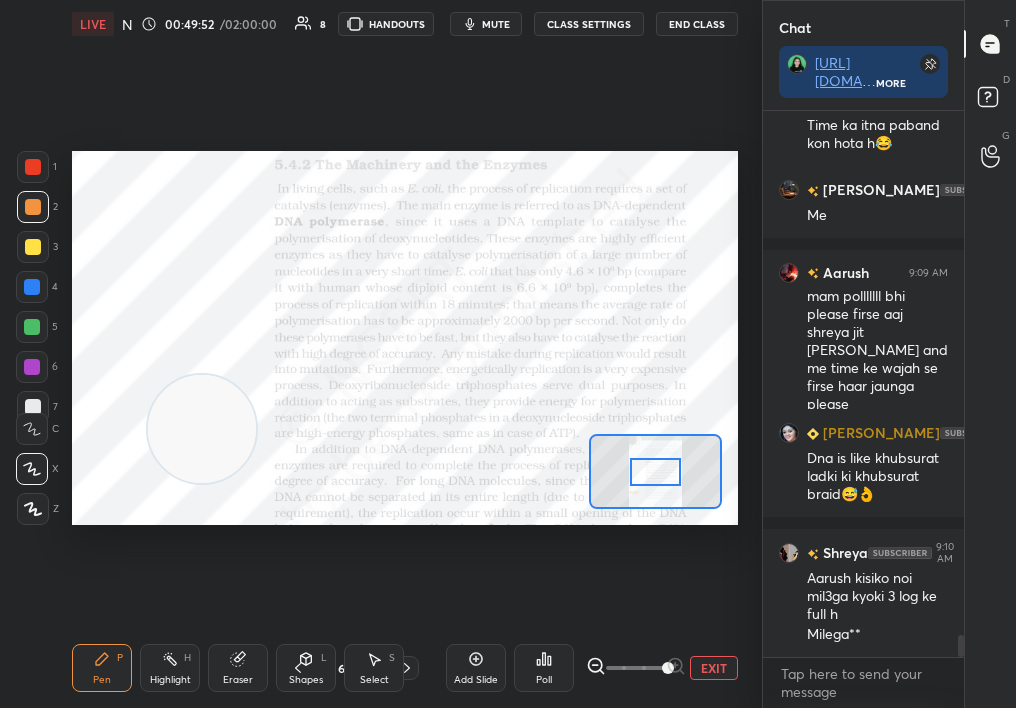 click on "1 2 3 4 5 6 7 C X Z C X Z E E Erase all   H H LIVE NCERT Highlight Mol Bio : Replication 00:49:52 /  02:00:00 8 HANDOUTS mute CLASS SETTINGS End Class Setting up your live class Poll for   secs No correct answer Start poll Back NCERT Highlight Mol Bio : Replication [MEDICAL_DATA][PERSON_NAME] Pen P Highlight H Eraser Shapes L Select S 62 / 314 Add Slide Poll EXIT Chat [URL][DOMAIN_NAME] More [PERSON_NAME]... 9:09 AM Xdd Shreya 9:09 AM Time ka itna paband kon hota h😂 [PERSON_NAME]... 9:09 AM Me Aarush 9:09 AM mam polllllll bhi please firse aaj shreya jit jaygi and me time ke wajah se firse haar jaunga please [PERSON_NAME] 9:09 AM Dna is like khubsurat ladki ki khubsurat braid😅👌 Shreya 9:10 AM Aarush kisiko noi mil3ga kyoki 3 log ke full h Milega** JUMP TO LATEST Enable hand raising Enable raise hand to speak to learners. Once enabled, chat will be turned off temporarily. Enable x   [PERSON_NAME]... Asked a doubt 1 Please help me with this doubt Pick this doubt NEW DOUBTS ASKED No one has raised a hand yet Got it T" at bounding box center (508, 354) 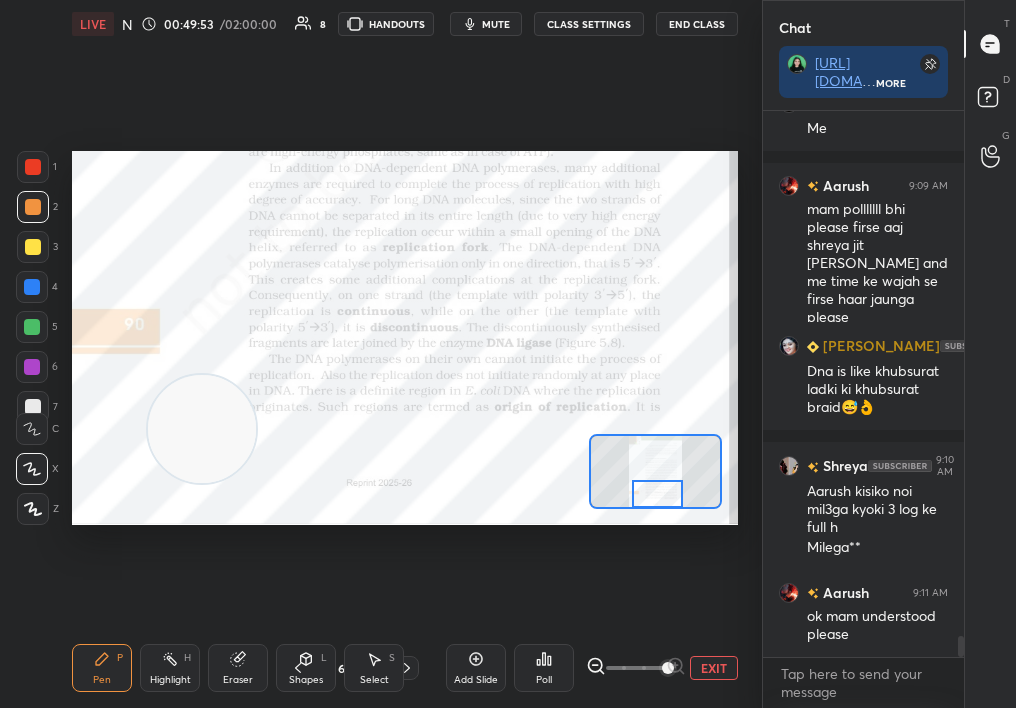 drag, startPoint x: 653, startPoint y: 484, endPoint x: 655, endPoint y: 504, distance: 20.09975 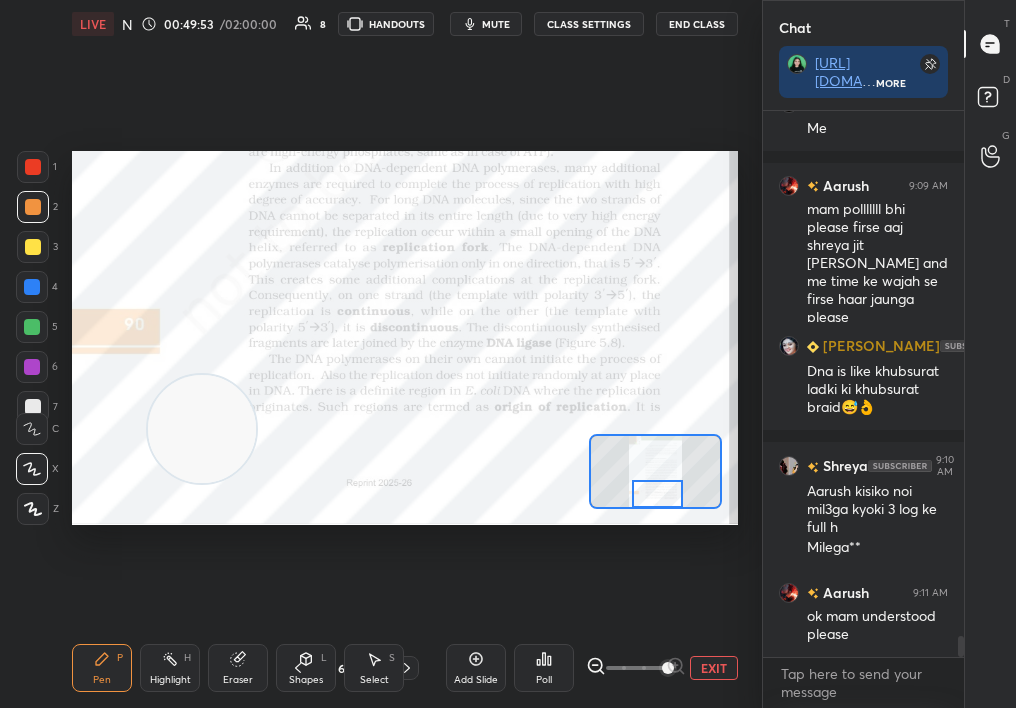 click at bounding box center (658, 494) 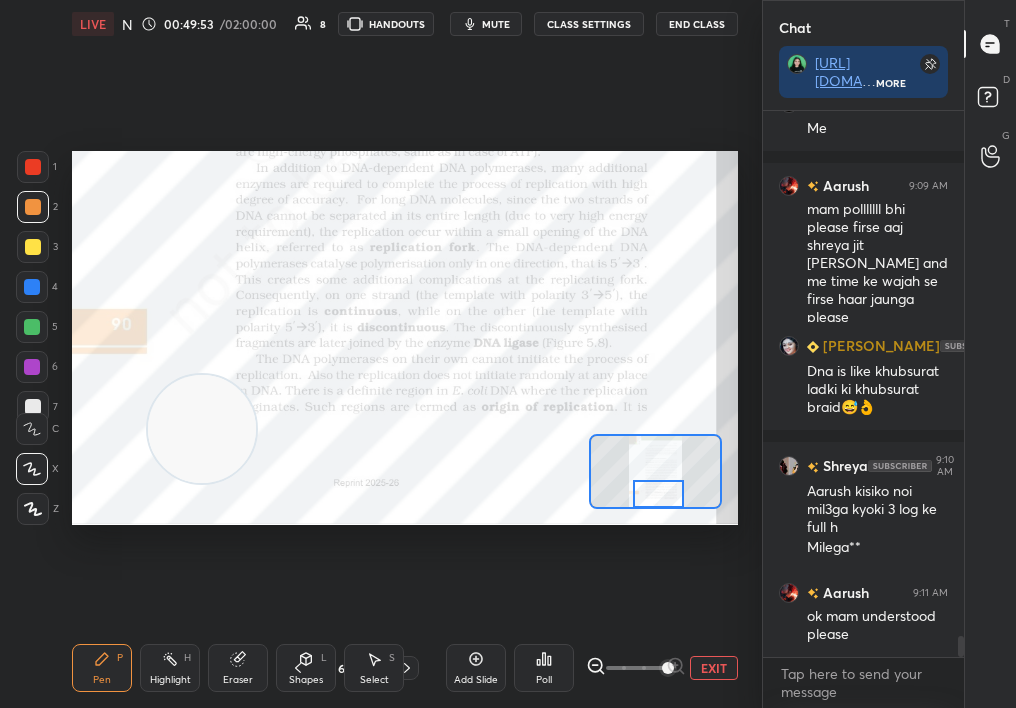 click on "Highlight" at bounding box center (170, 680) 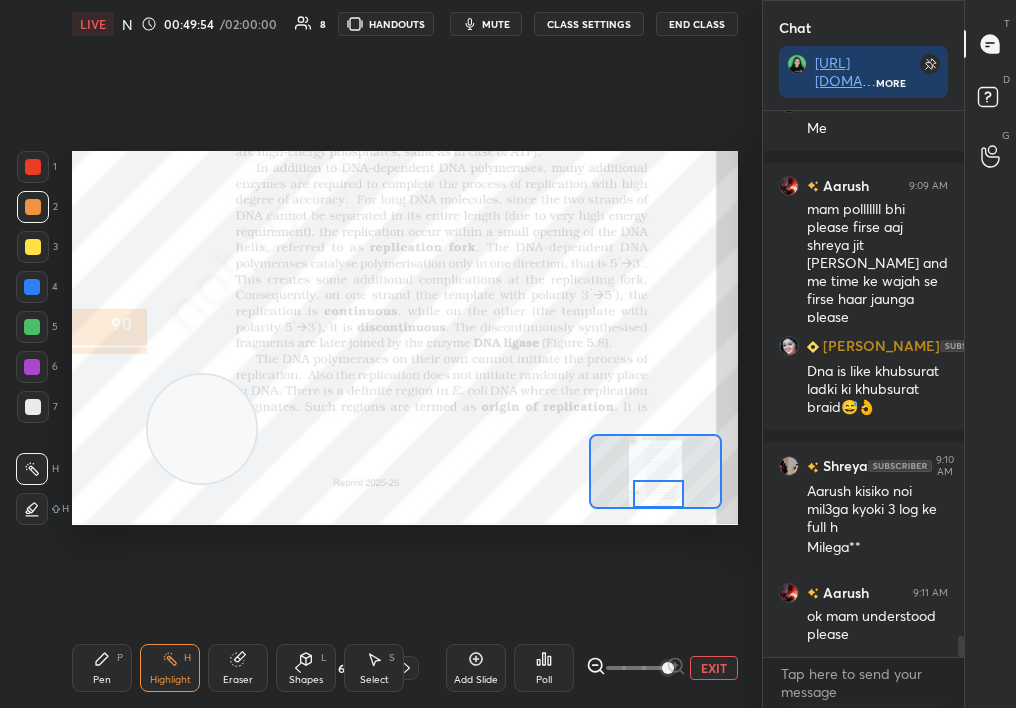 click on "Highlight" at bounding box center (170, 680) 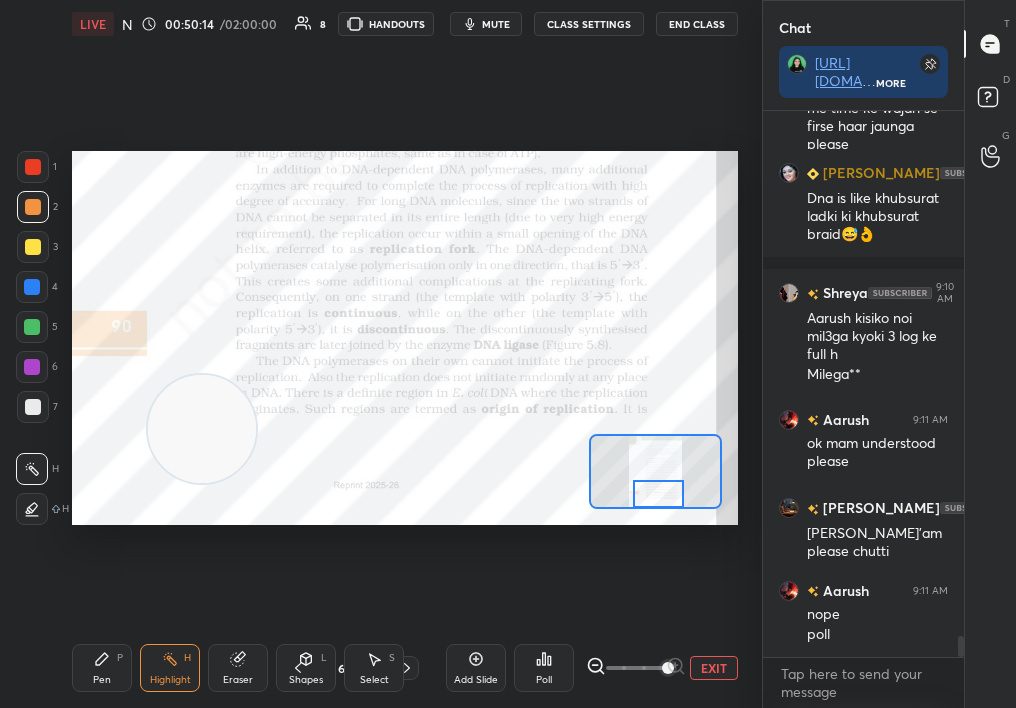 scroll, scrollTop: 13599, scrollLeft: 0, axis: vertical 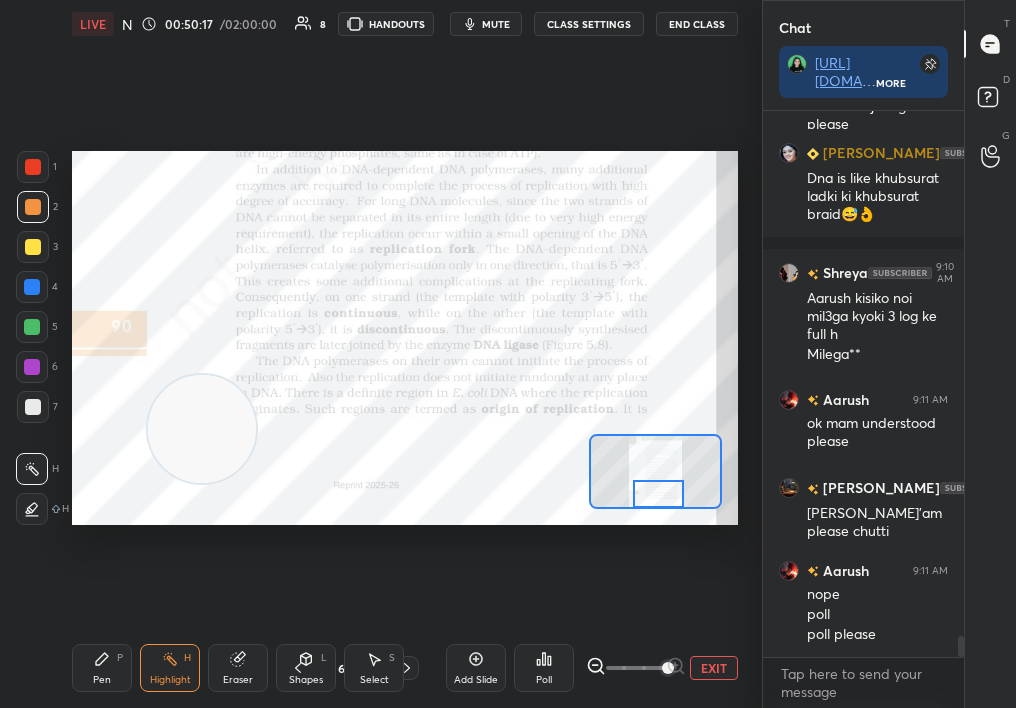 click on "Pen P Highlight H Eraser Shapes L Select S 62 / 314 Add Slide Poll EXIT" at bounding box center (405, 668) 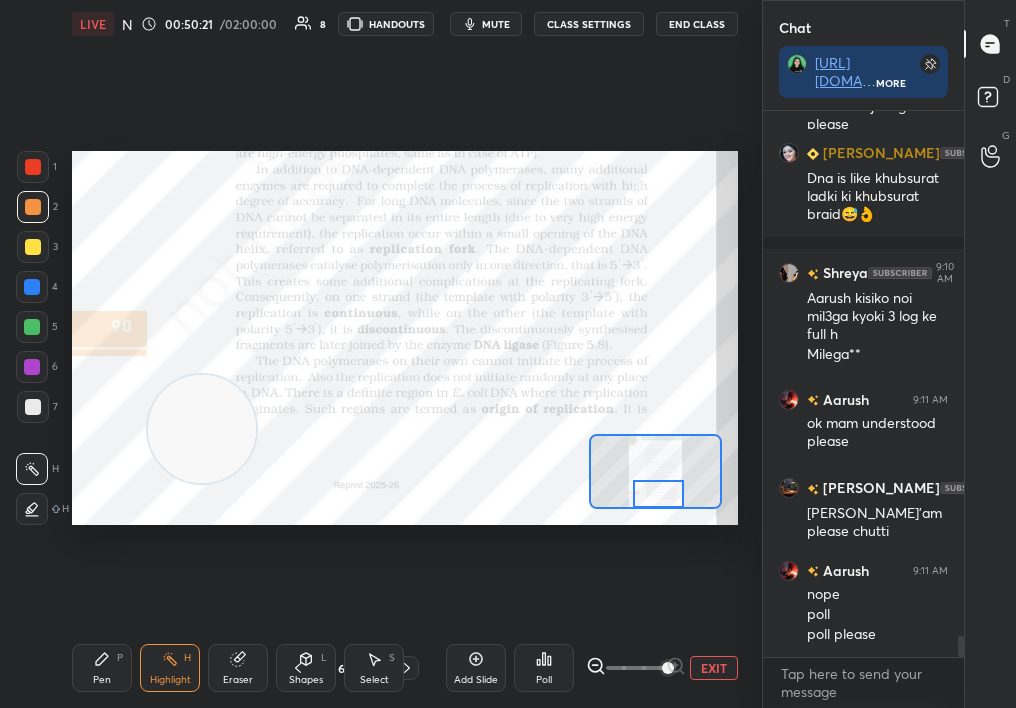 click 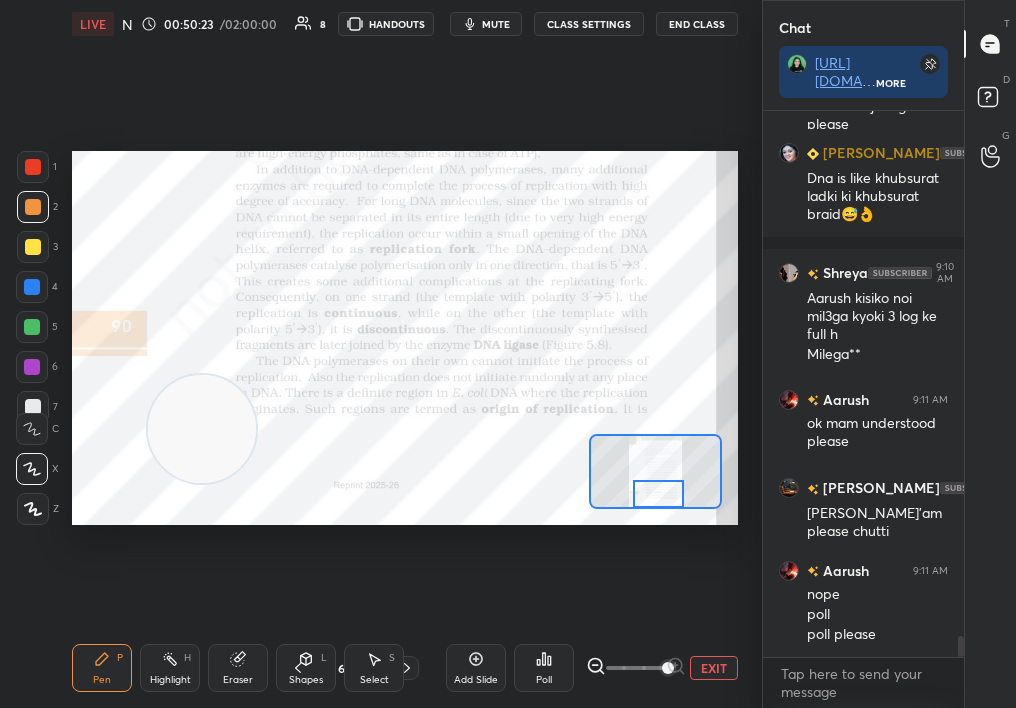 click on "Highlight H" at bounding box center [170, 668] 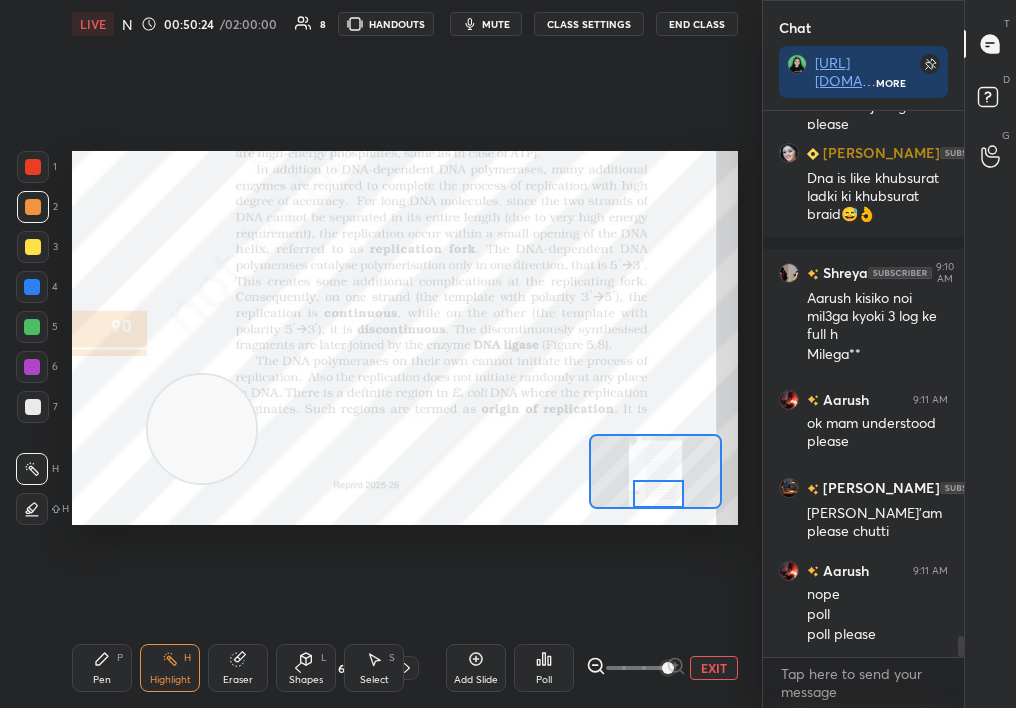 click on "Highlight H" at bounding box center (170, 668) 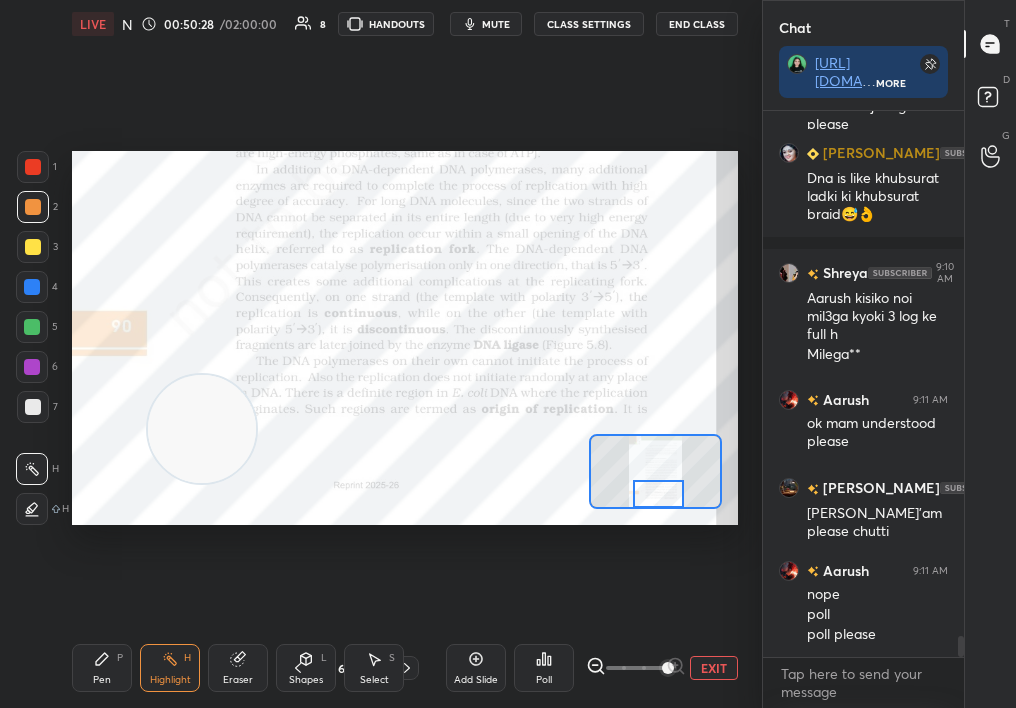 click at bounding box center (33, 167) 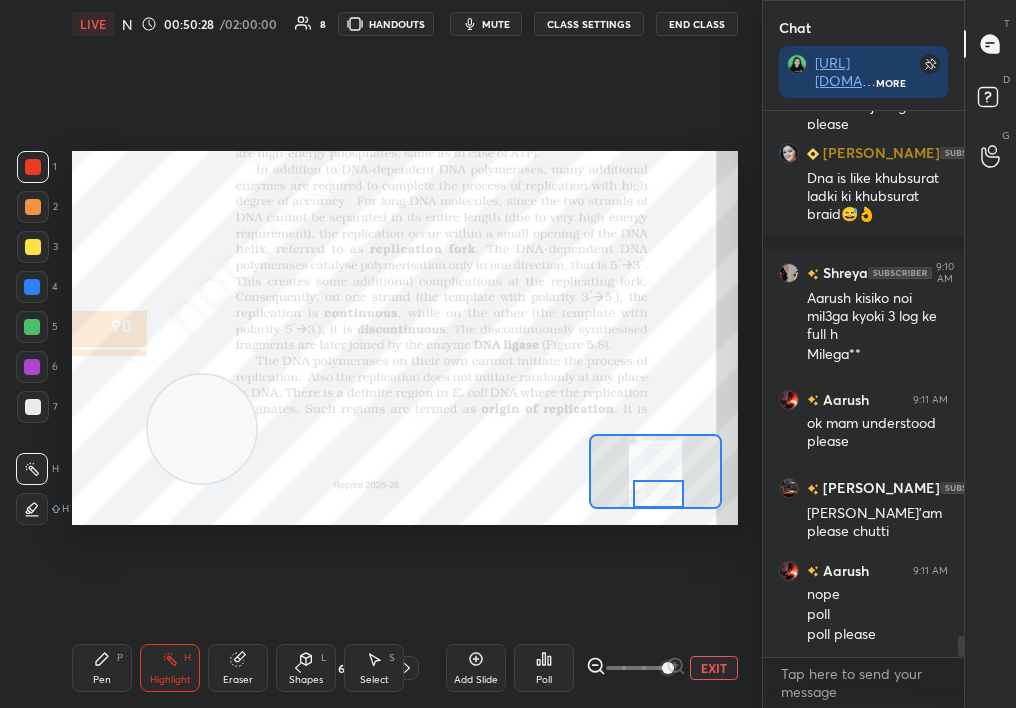 click at bounding box center (33, 167) 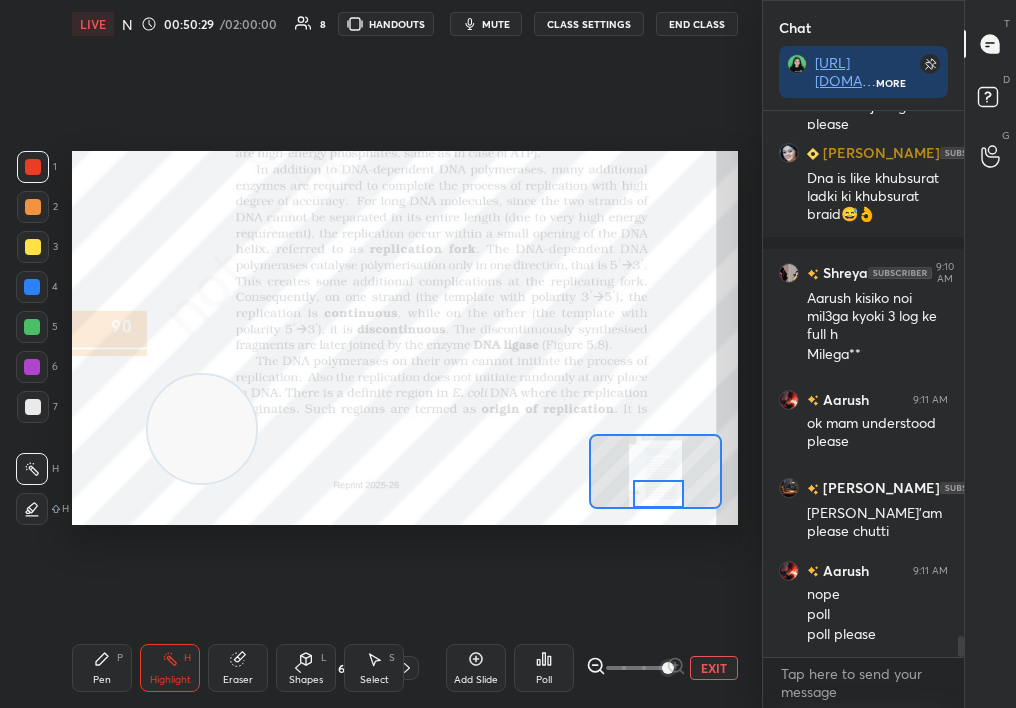 click on "1 2 3 4 5 6 7 C X Z C X Z E E Erase all   H H LIVE NCERT Highlight Mol Bio : Replication 00:50:29 /  02:00:00 8 HANDOUTS mute CLASS SETTINGS End Class Setting up your live class Poll for   secs No correct answer Start poll Back NCERT Highlight Mol Bio : Replication [MEDICAL_DATA][PERSON_NAME] Pen P Highlight H Eraser Shapes L Select S 62 / 314 Add Slide Poll EXIT" at bounding box center [373, 354] 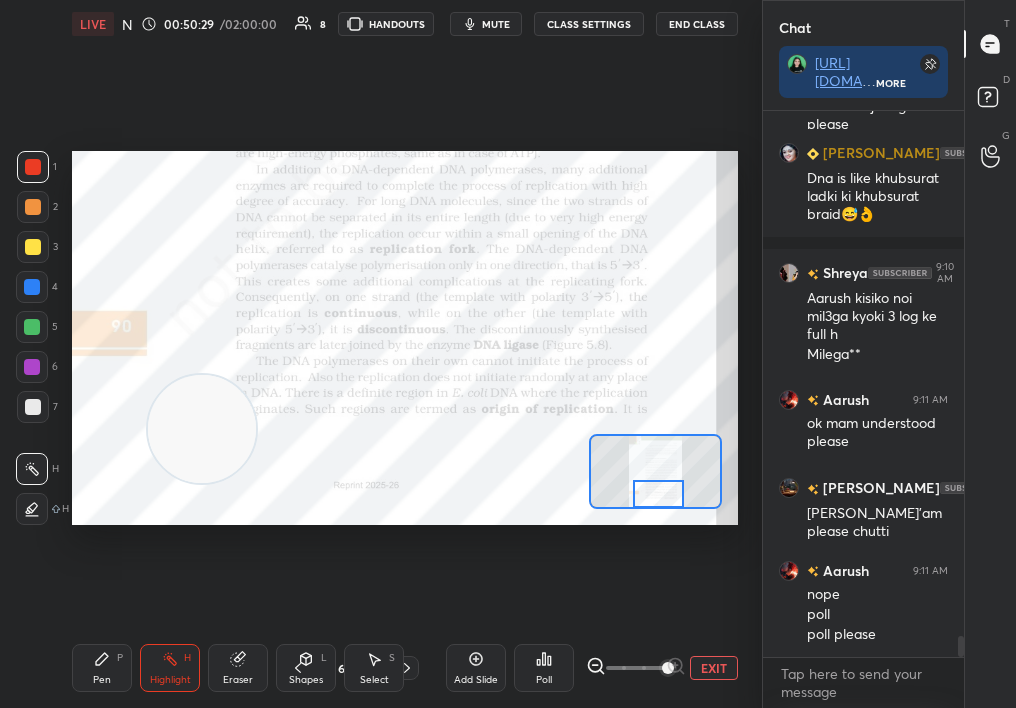 click on "Pen P" at bounding box center [102, 668] 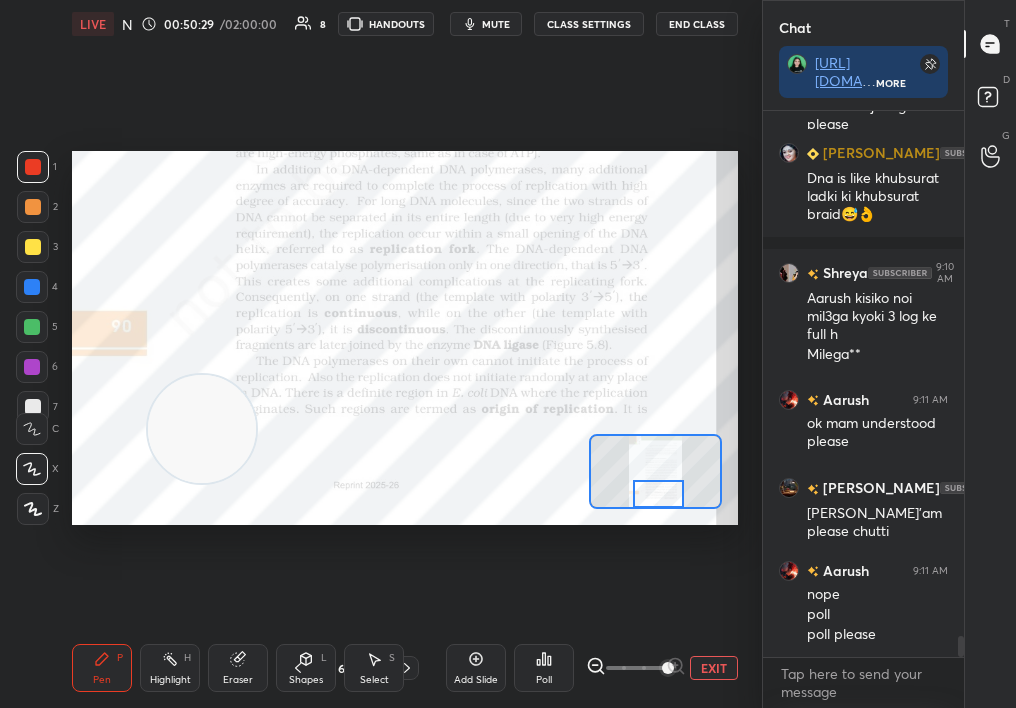 click on "Pen P" at bounding box center (102, 668) 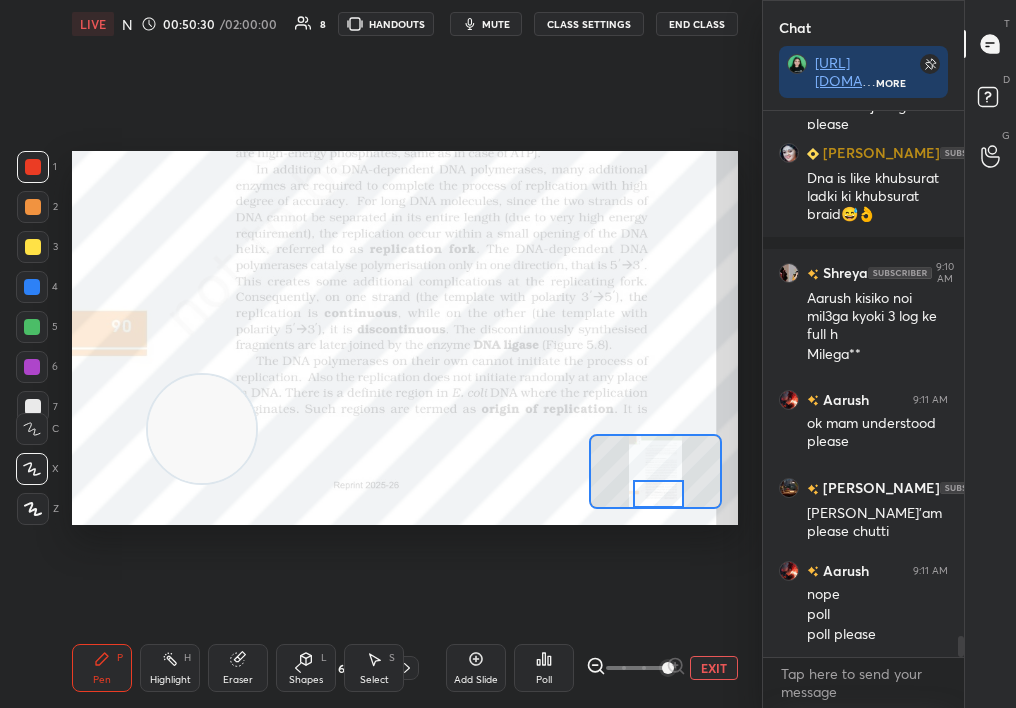 drag, startPoint x: 104, startPoint y: 315, endPoint x: 38, endPoint y: 264, distance: 83.40863 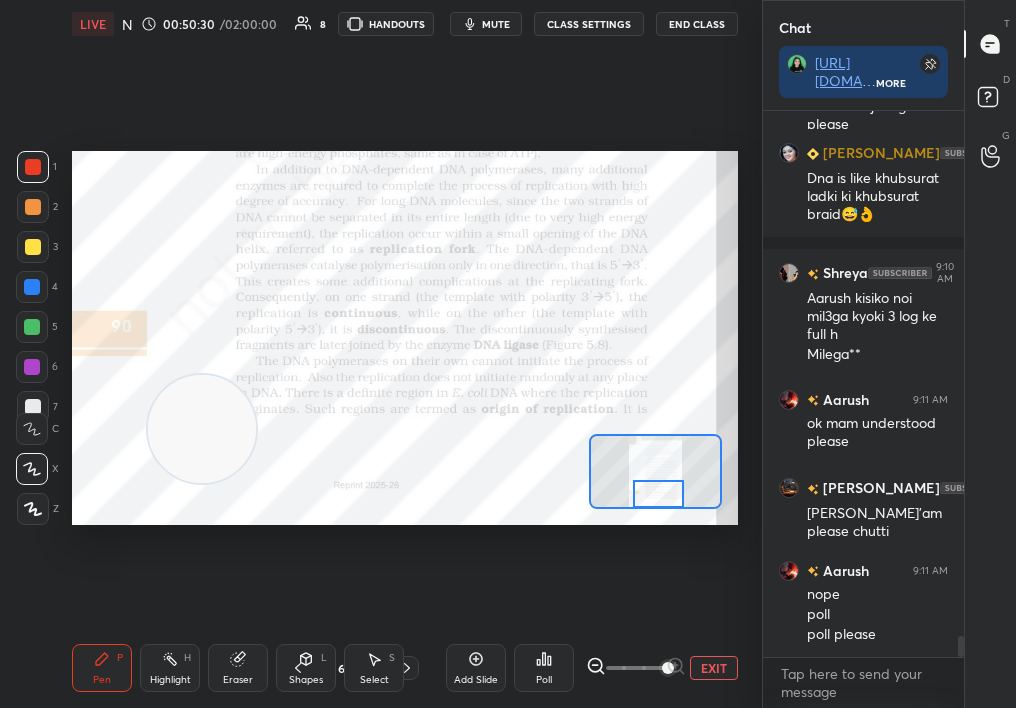 click on "1 2 3 4 5 6 7 C X Z C X Z E E Erase all   H H LIVE NCERT Highlight Mol Bio : Replication 00:50:30 /  02:00:00 8 HANDOUTS mute CLASS SETTINGS End Class Setting up your live class Poll for   secs No correct answer Start poll Back NCERT Highlight Mol Bio : Replication [MEDICAL_DATA][PERSON_NAME] Pen P Highlight H Eraser Shapes L Select S 62 / 314 Add Slide Poll EXIT" at bounding box center (373, 354) 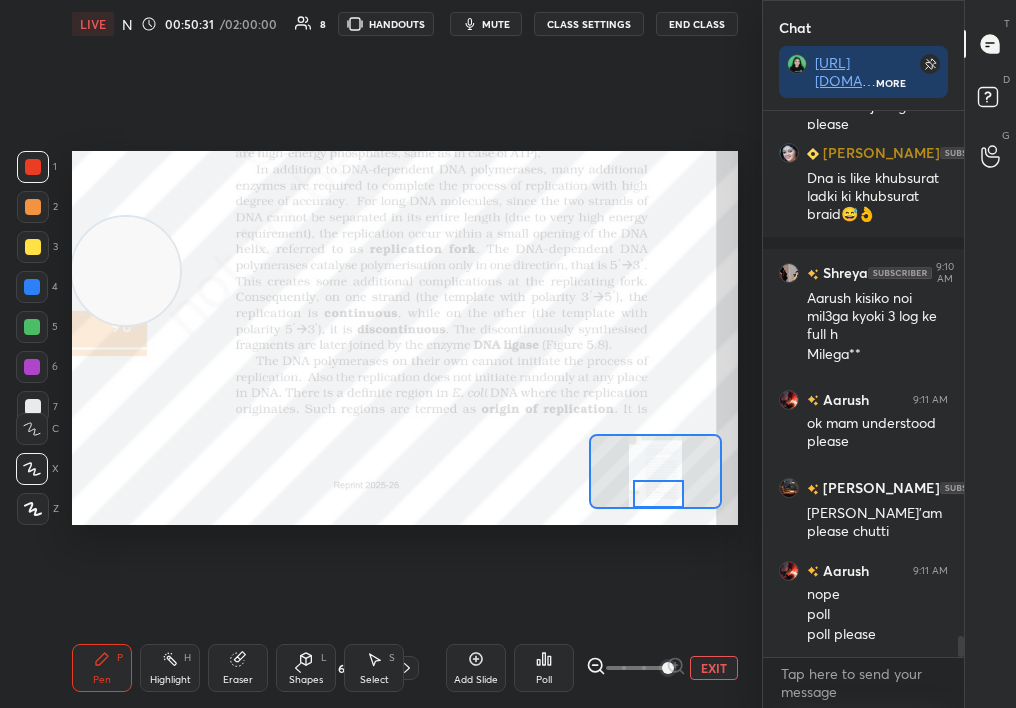 click on "1 2 3 4 5 6 7 C X Z C X Z E E Erase all   H H LIVE NCERT Highlight Mol Bio : Replication 00:50:31 /  02:00:00 8 HANDOUTS mute CLASS SETTINGS End Class Setting up your live class Poll for   secs No correct answer Start poll Back NCERT Highlight Mol Bio : Replication [MEDICAL_DATA][PERSON_NAME] Pen P Highlight H Eraser Shapes L Select S 62 / 314 Add Slide Poll EXIT" at bounding box center (373, 354) 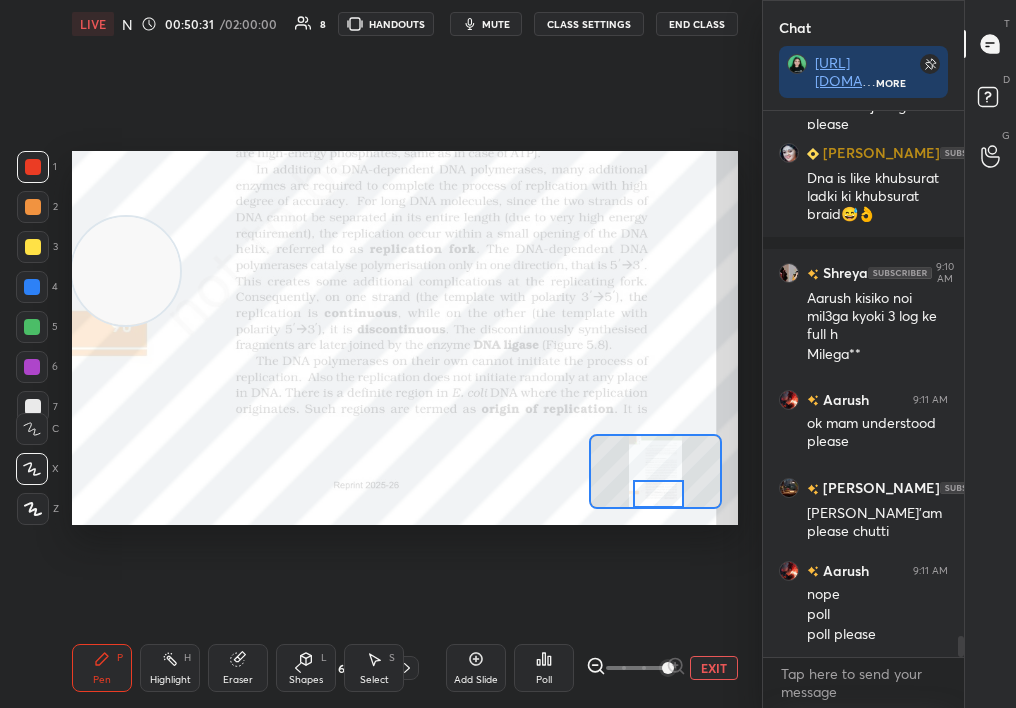 click at bounding box center (33, 167) 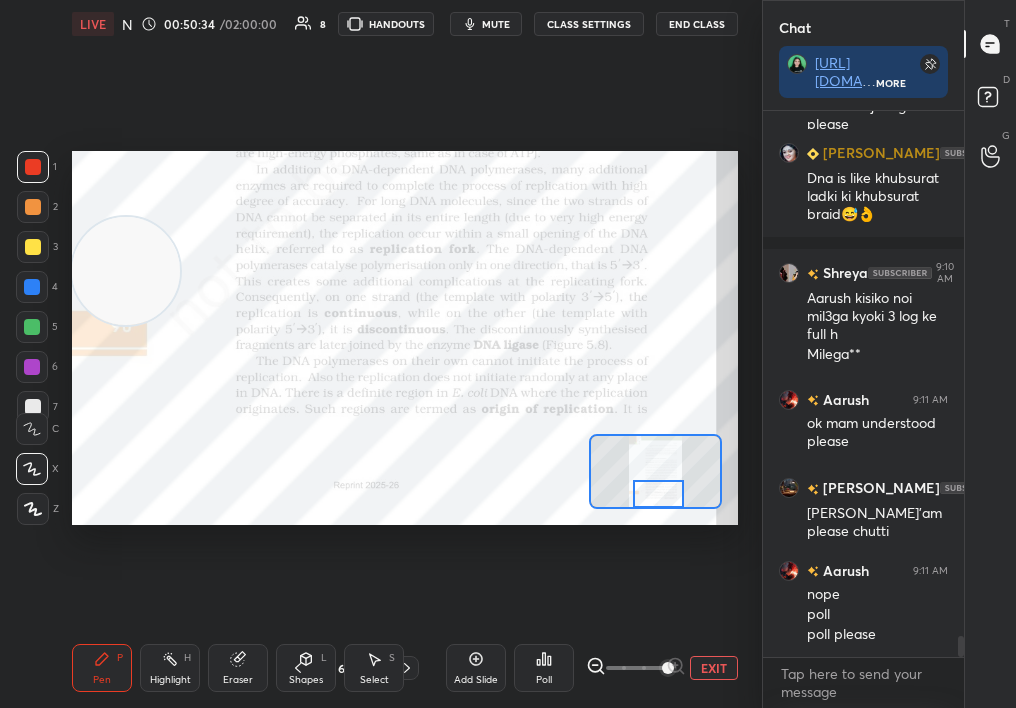 scroll, scrollTop: 13704, scrollLeft: 0, axis: vertical 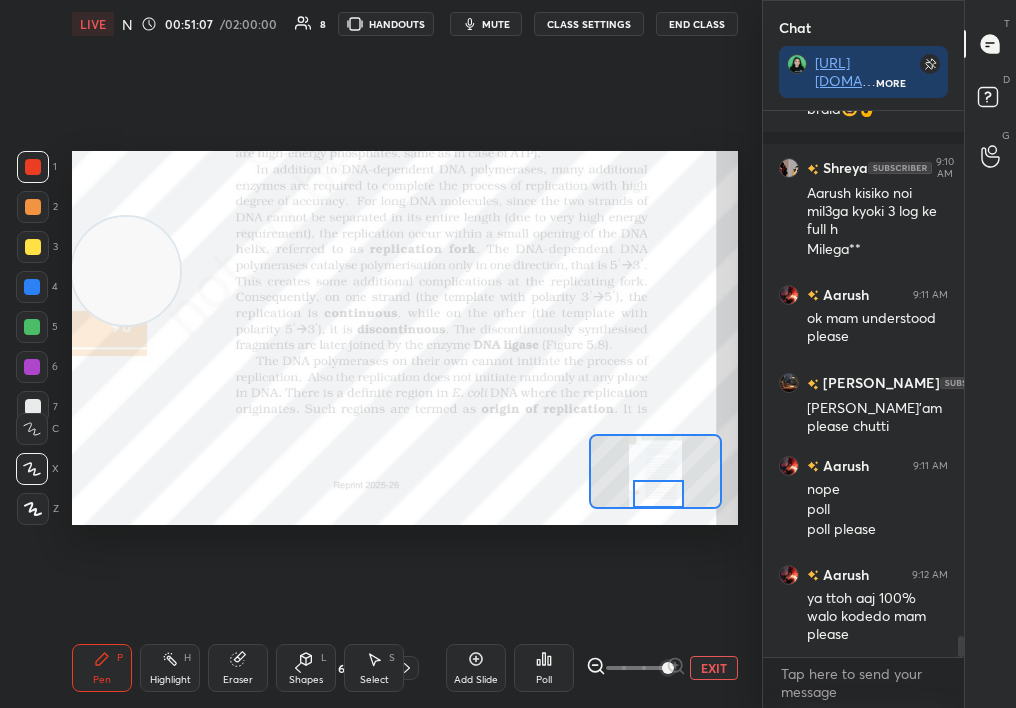 click on "Highlight" at bounding box center [170, 680] 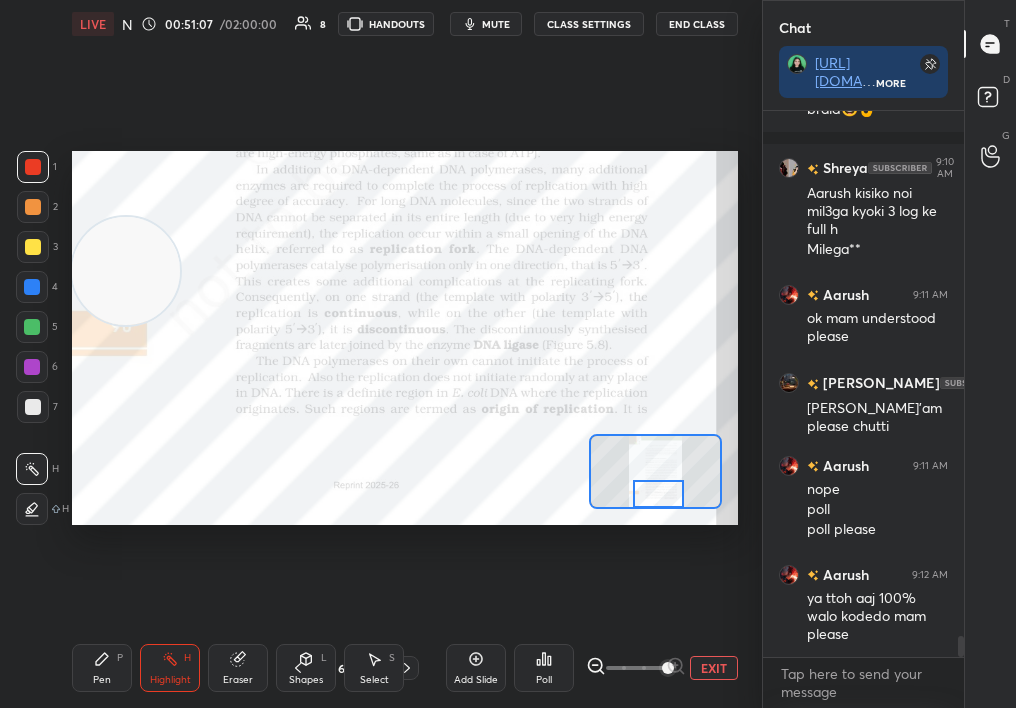 click on "Highlight H" at bounding box center [170, 668] 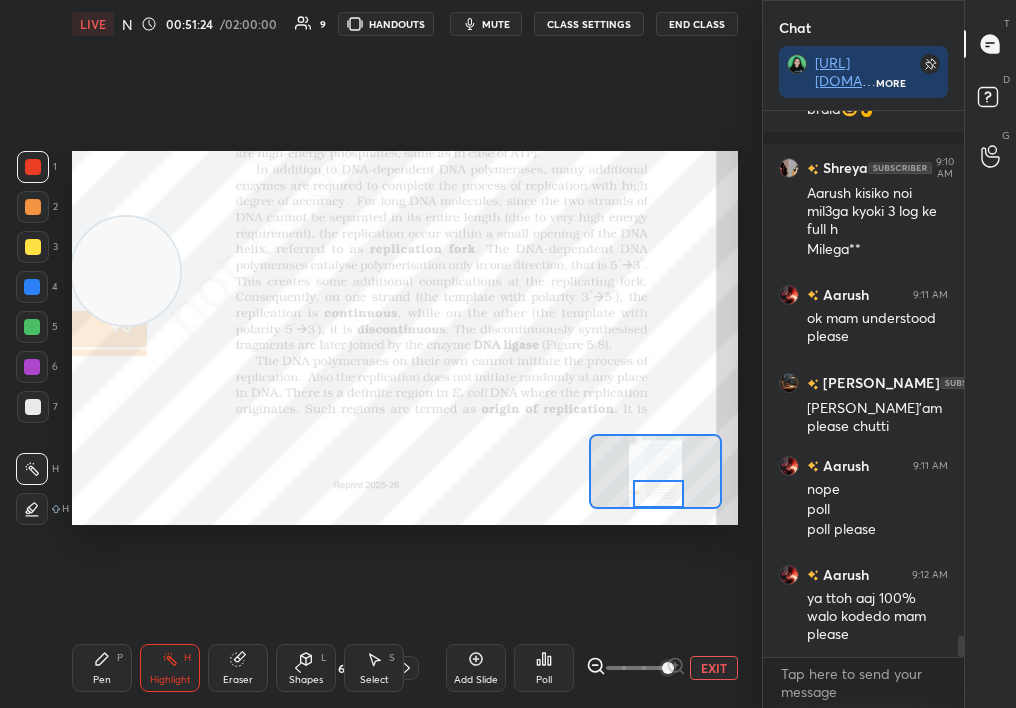 drag, startPoint x: 75, startPoint y: 651, endPoint x: 91, endPoint y: 657, distance: 17.088007 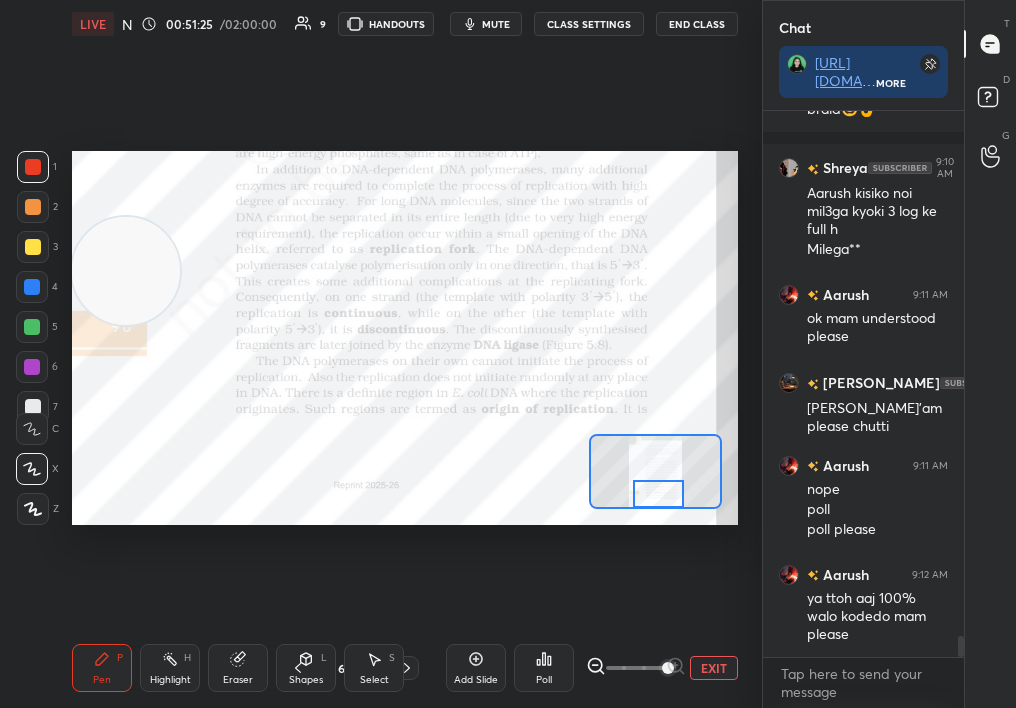 click on "Pen P" at bounding box center [102, 668] 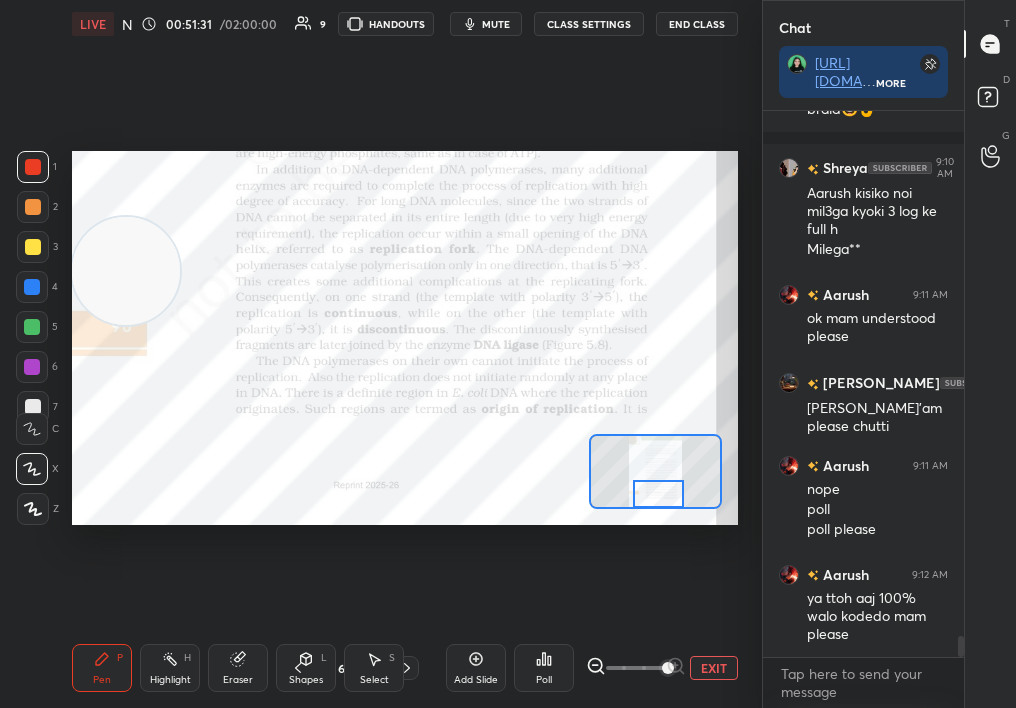 click 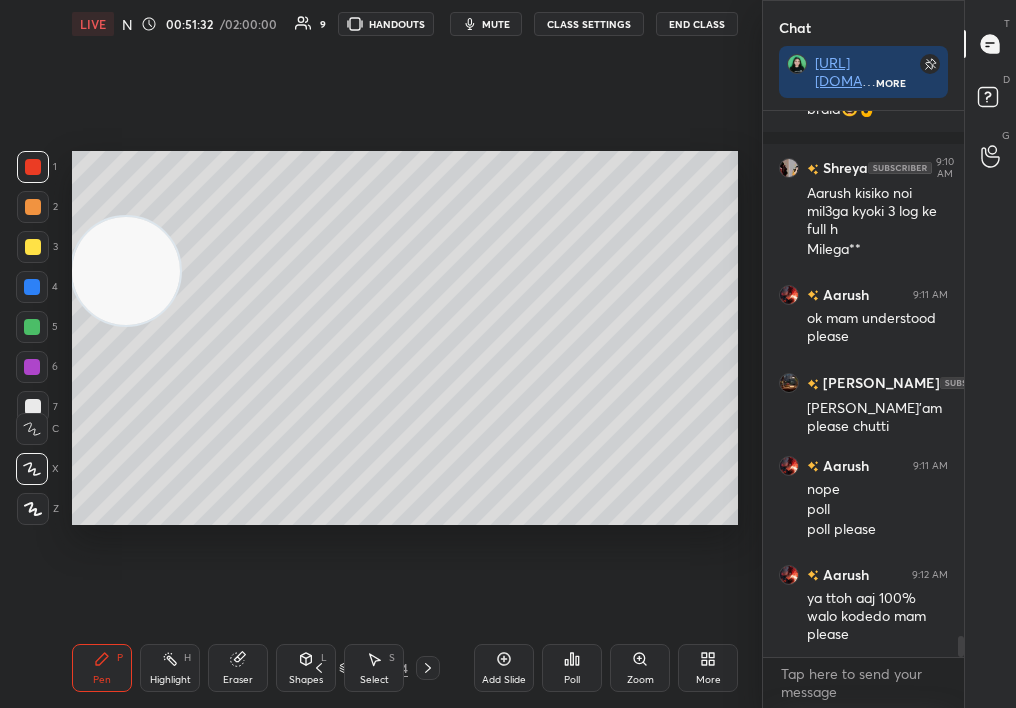 click on "63 / 314" at bounding box center (373, 668) 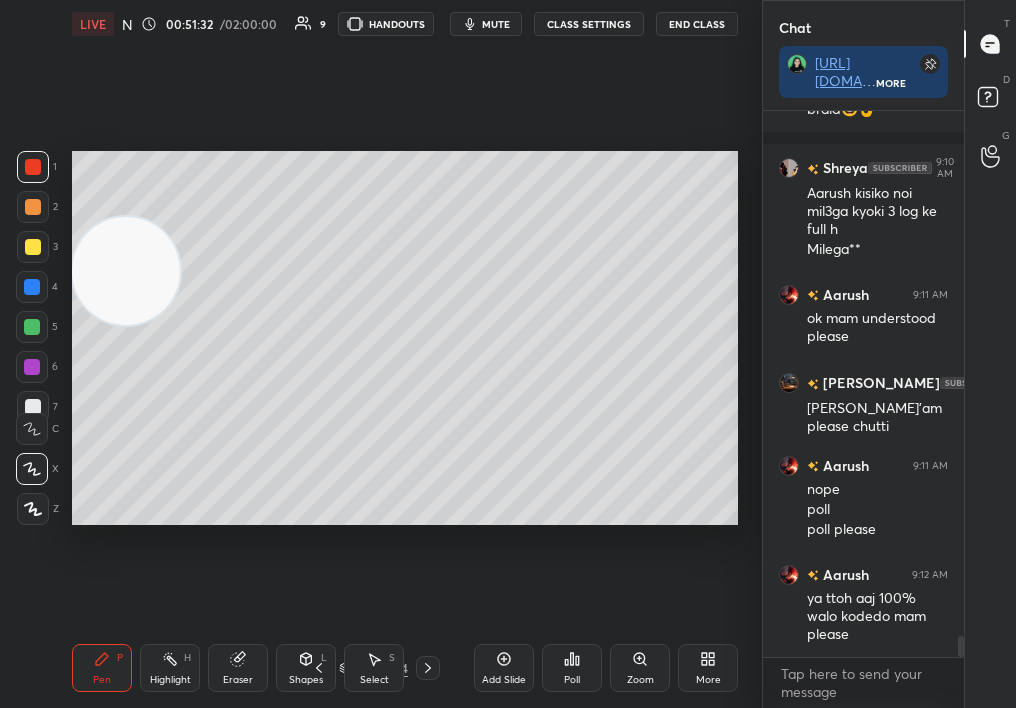 click 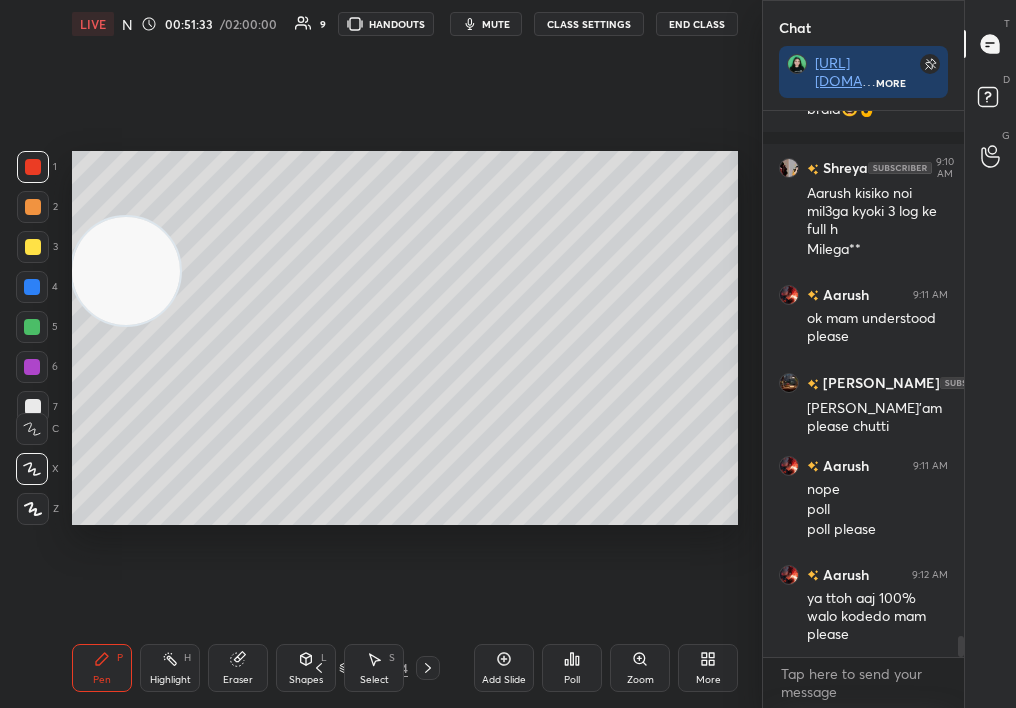 click 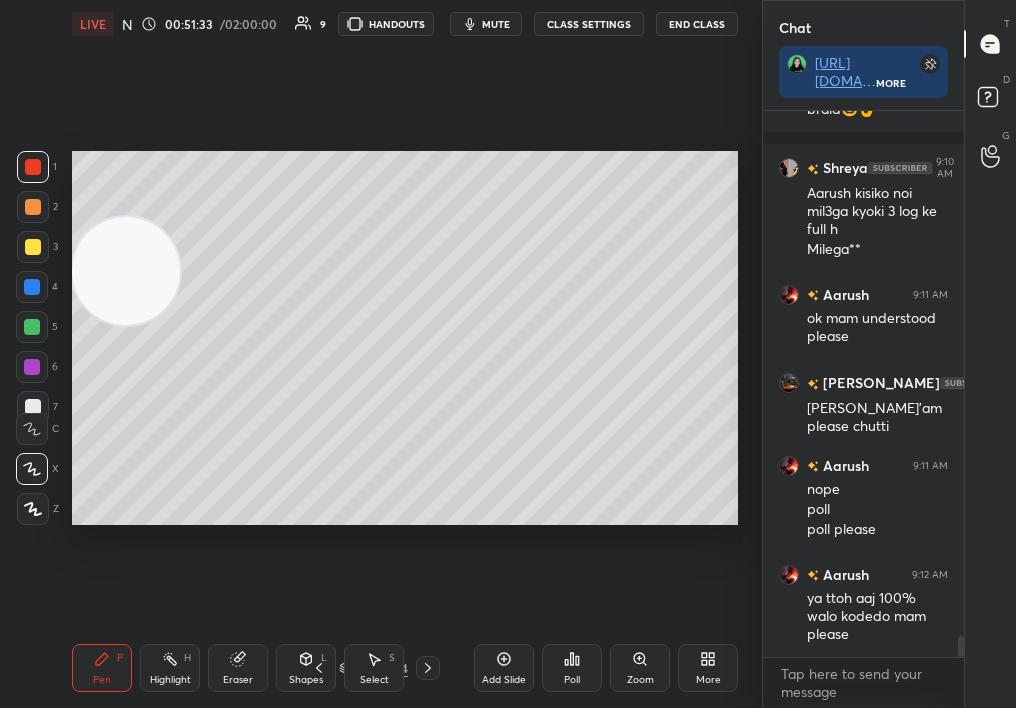 click at bounding box center (428, 668) 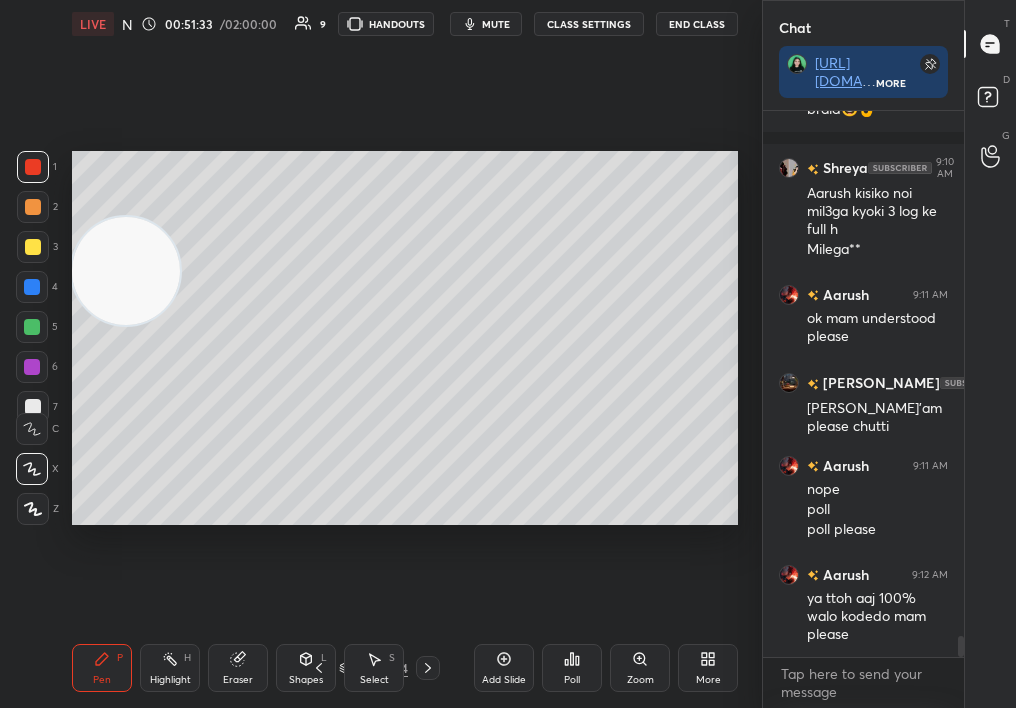 click 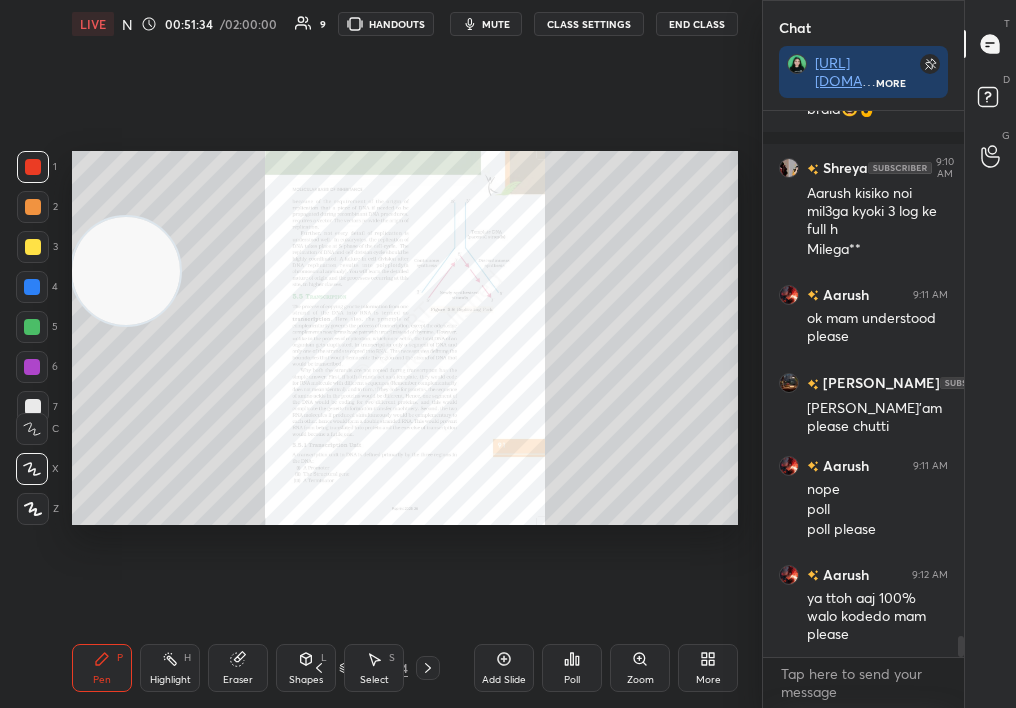 click 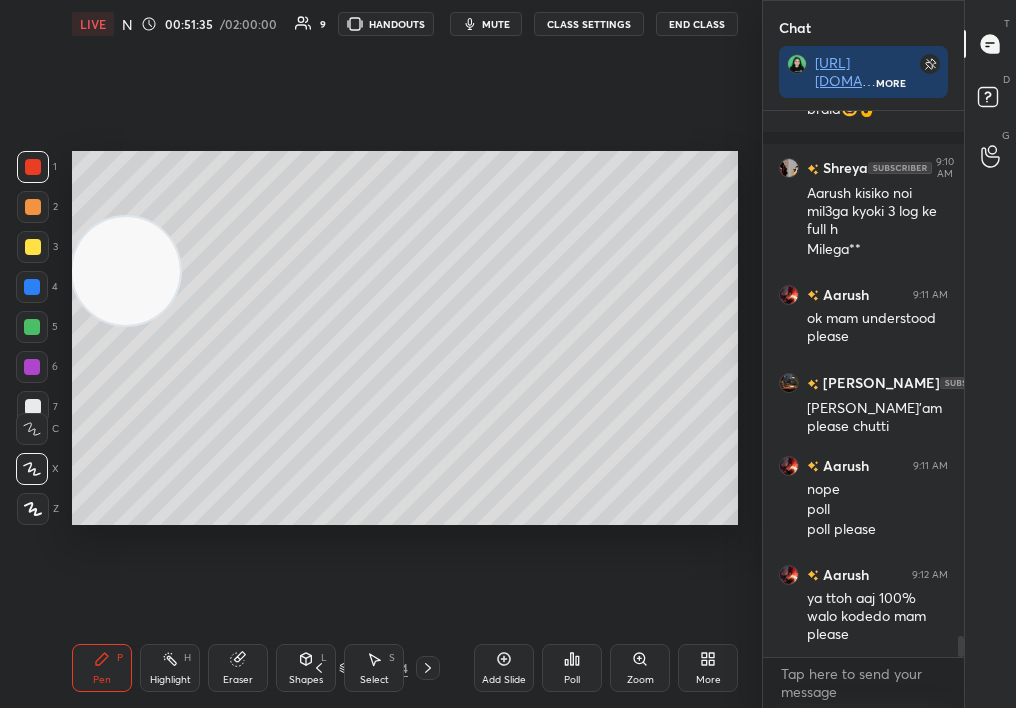 click 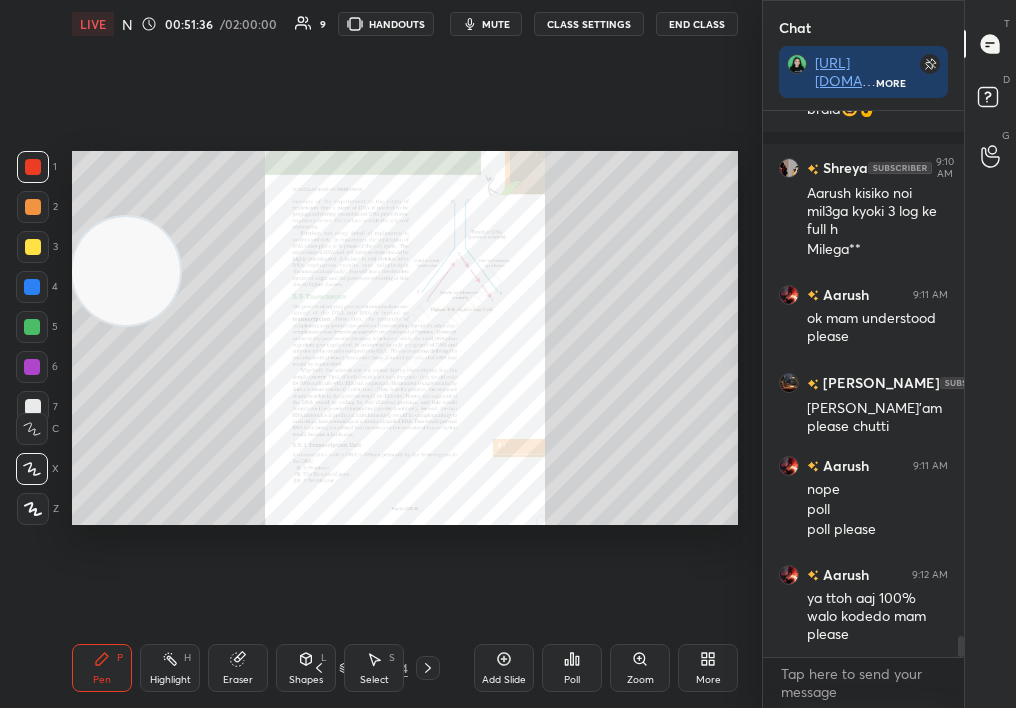 click on "Zoom" at bounding box center [640, 668] 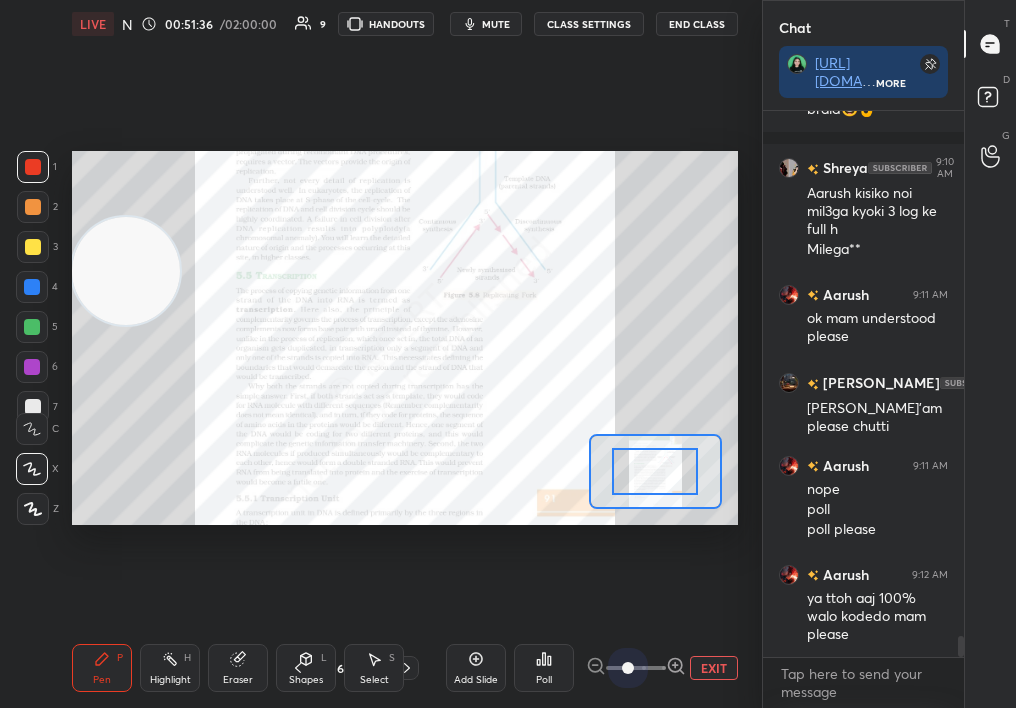 click at bounding box center [628, 668] 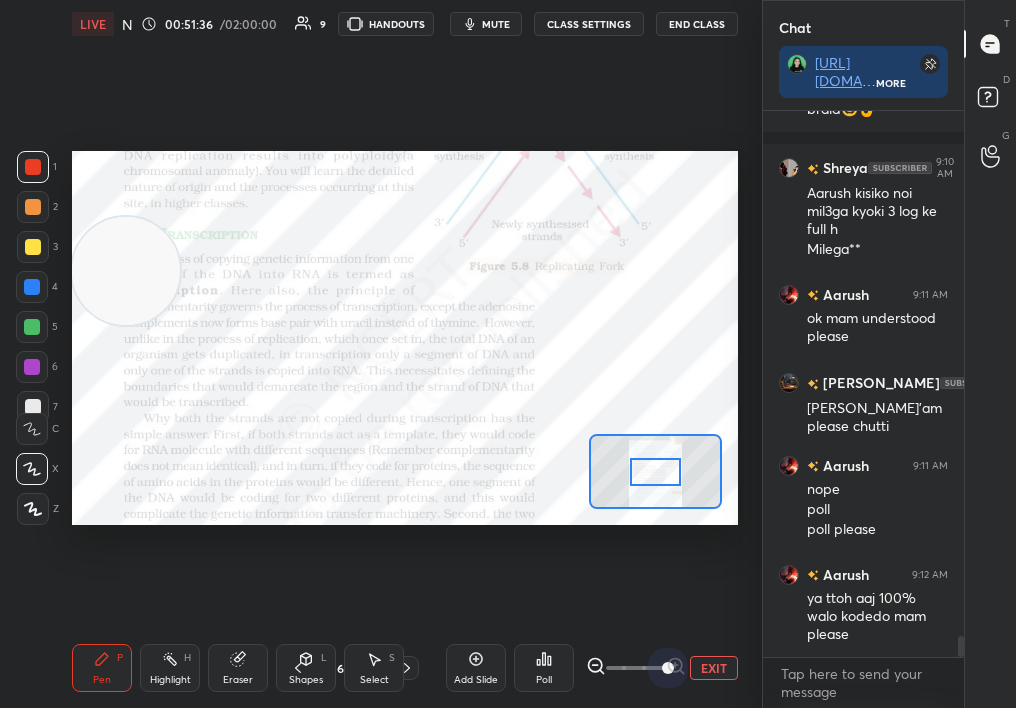 drag, startPoint x: 724, startPoint y: 667, endPoint x: 737, endPoint y: 662, distance: 13.928389 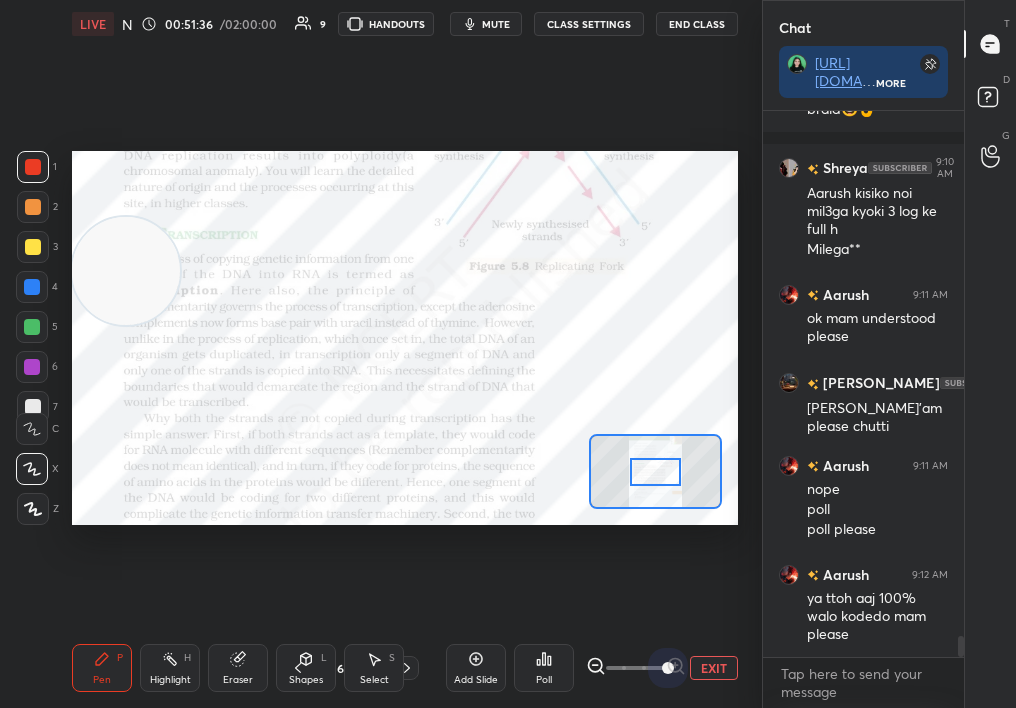 click on "EXIT" at bounding box center [662, 668] 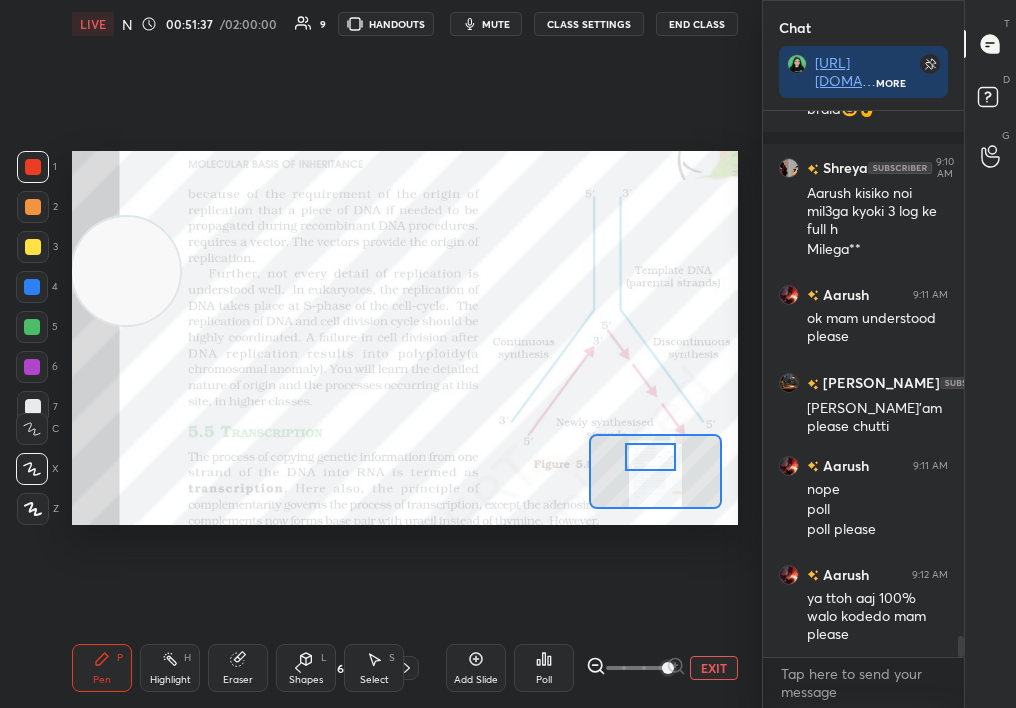 drag, startPoint x: 665, startPoint y: 465, endPoint x: 659, endPoint y: 450, distance: 16.155495 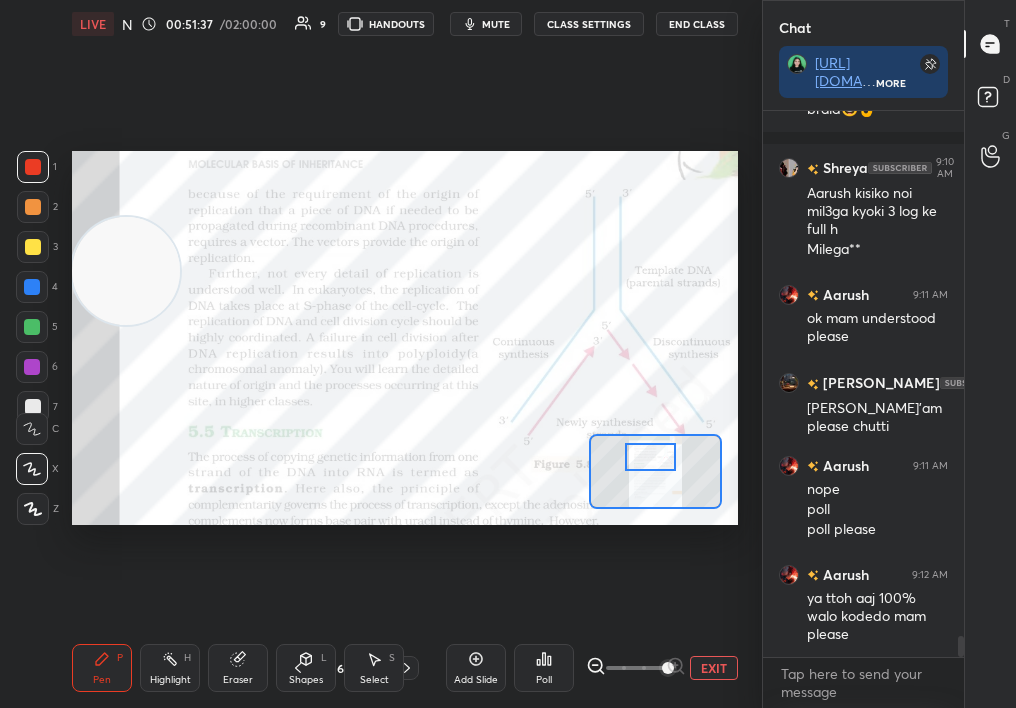 click at bounding box center (651, 457) 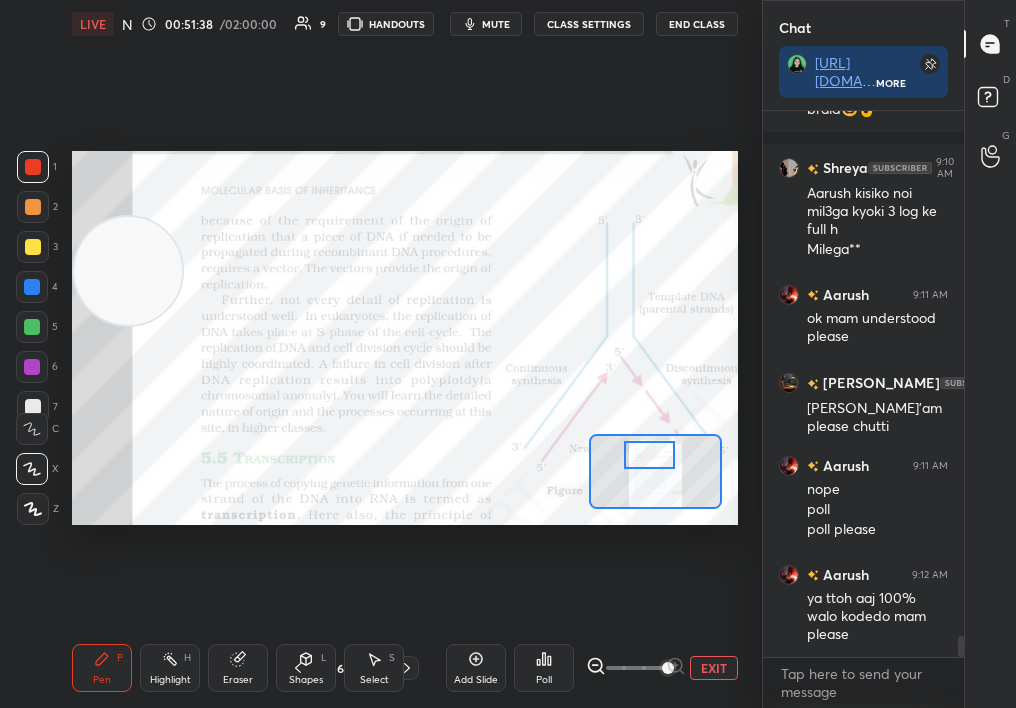 drag, startPoint x: 135, startPoint y: 271, endPoint x: 309, endPoint y: 146, distance: 214.2452 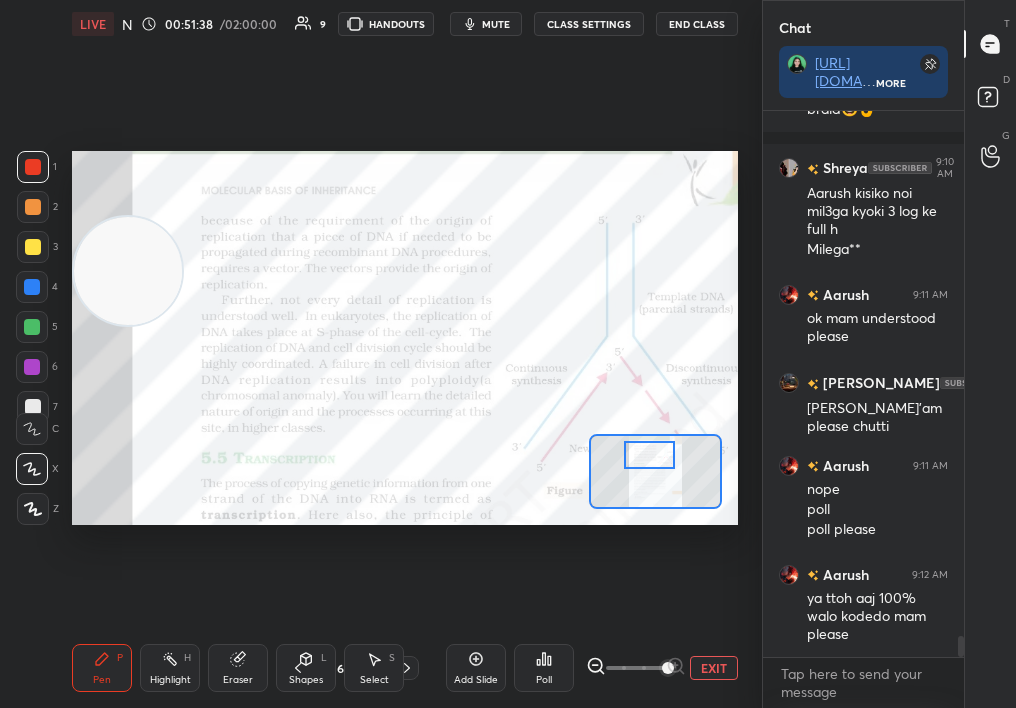 click on "Setting up your live class Poll for   secs No correct answer Start poll" at bounding box center [405, 338] 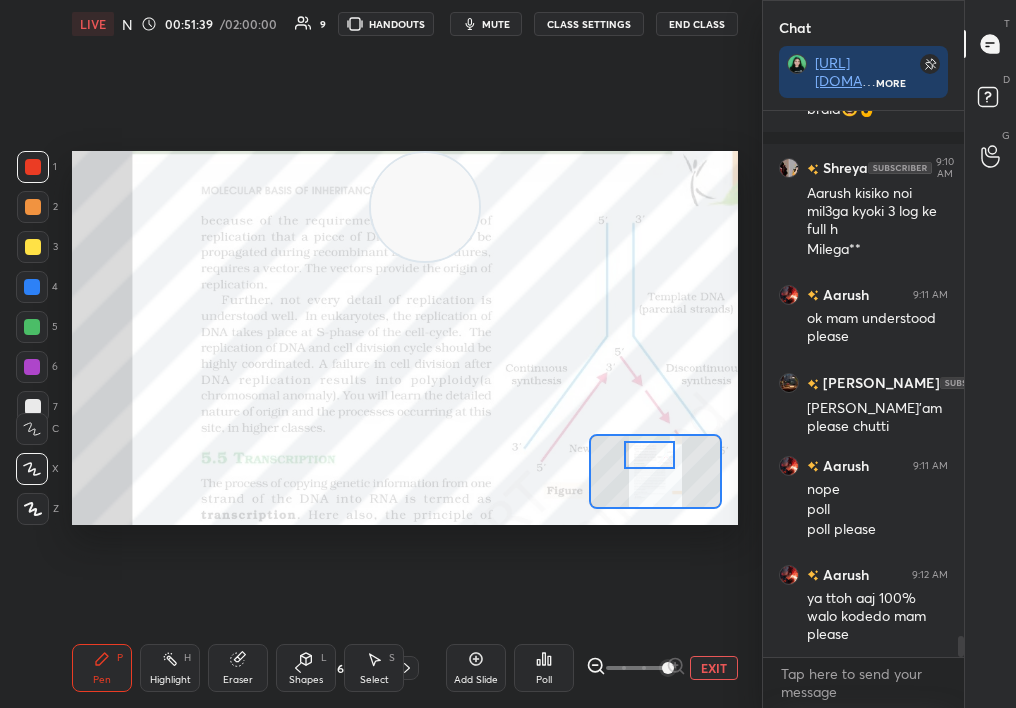 drag, startPoint x: 414, startPoint y: 191, endPoint x: 726, endPoint y: 193, distance: 312.0064 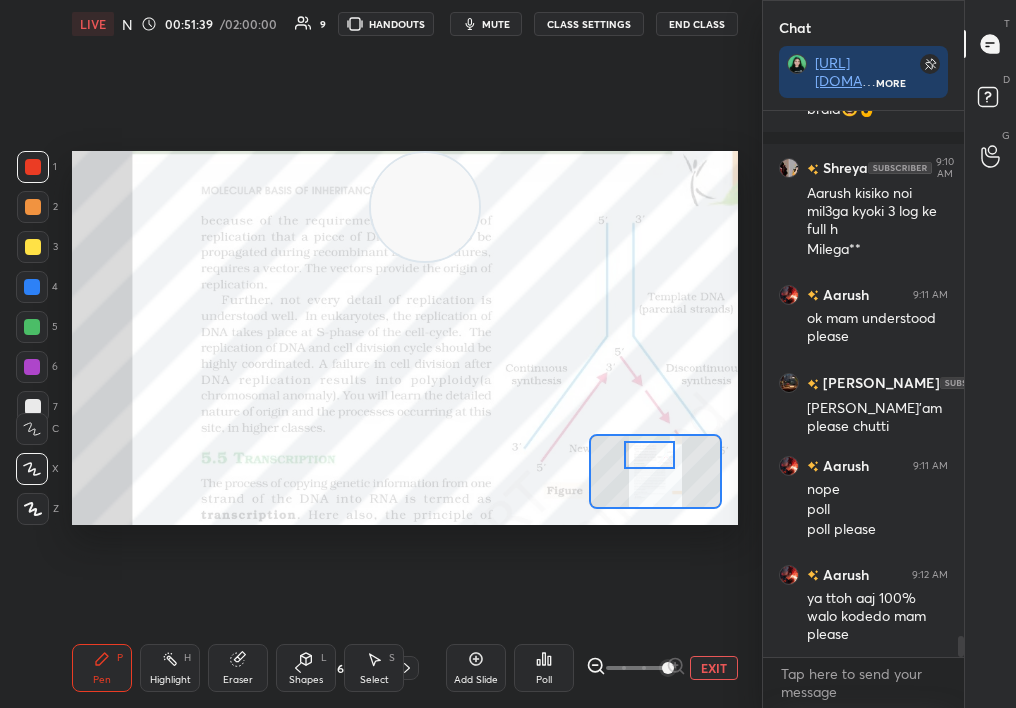 click at bounding box center (425, 207) 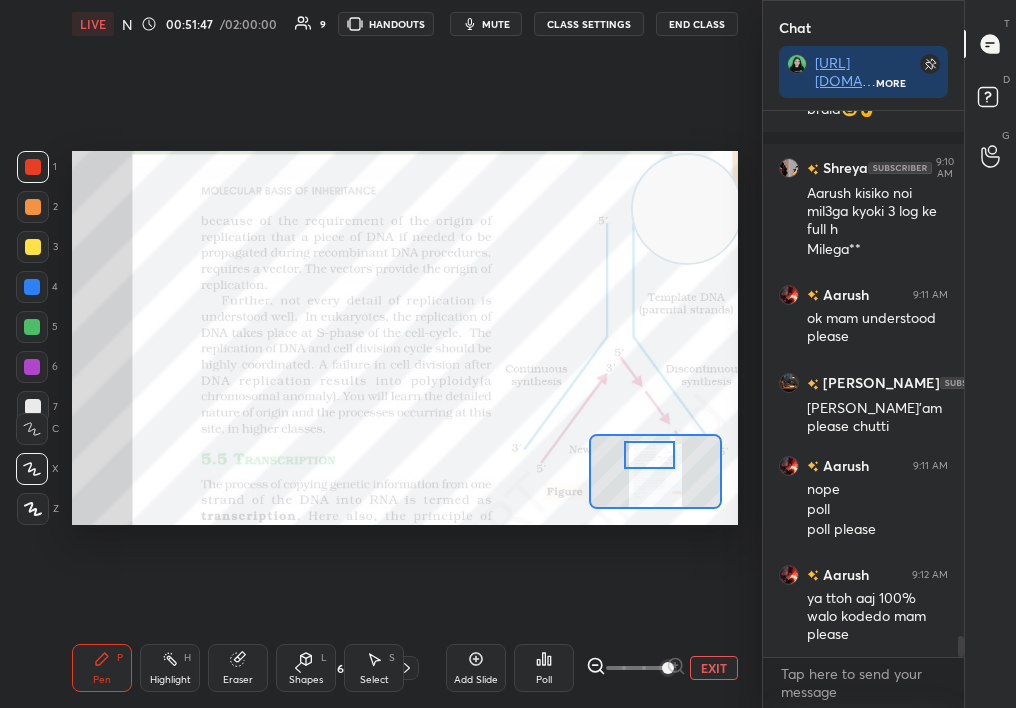 click on "Shapes L" at bounding box center (306, 668) 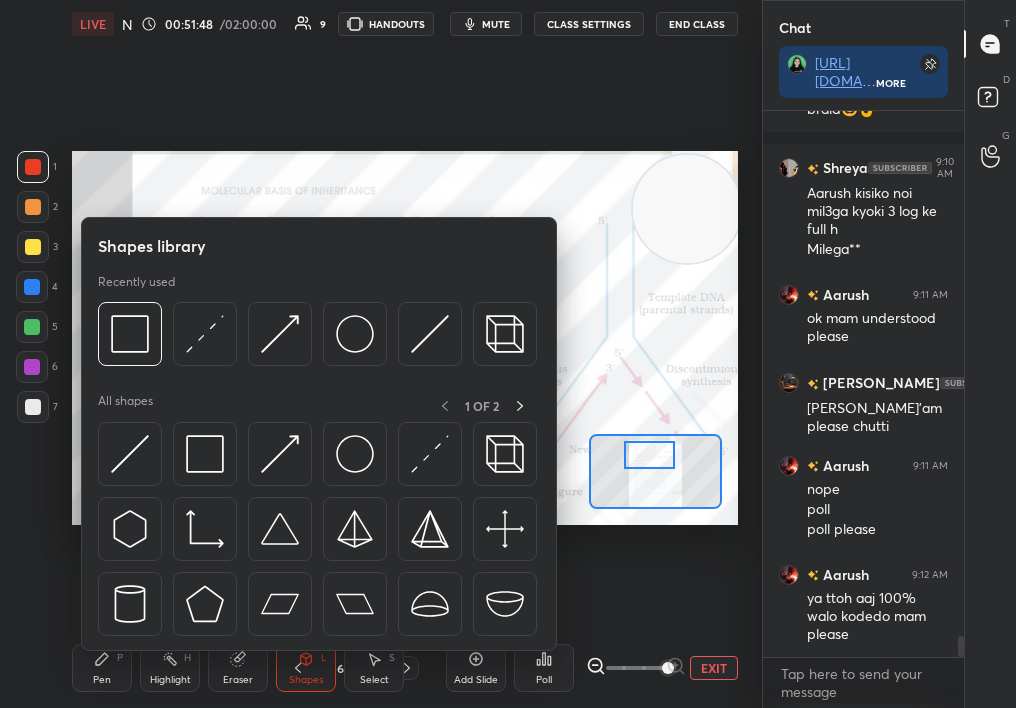 click on "Eraser" at bounding box center [238, 668] 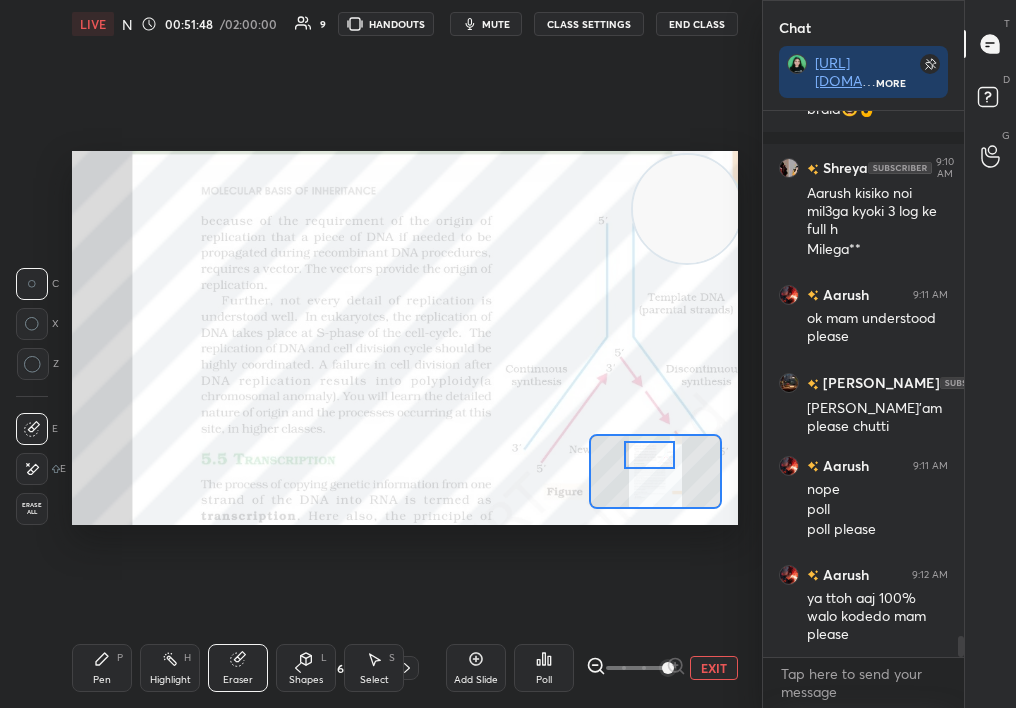 click on "Eraser" at bounding box center [238, 668] 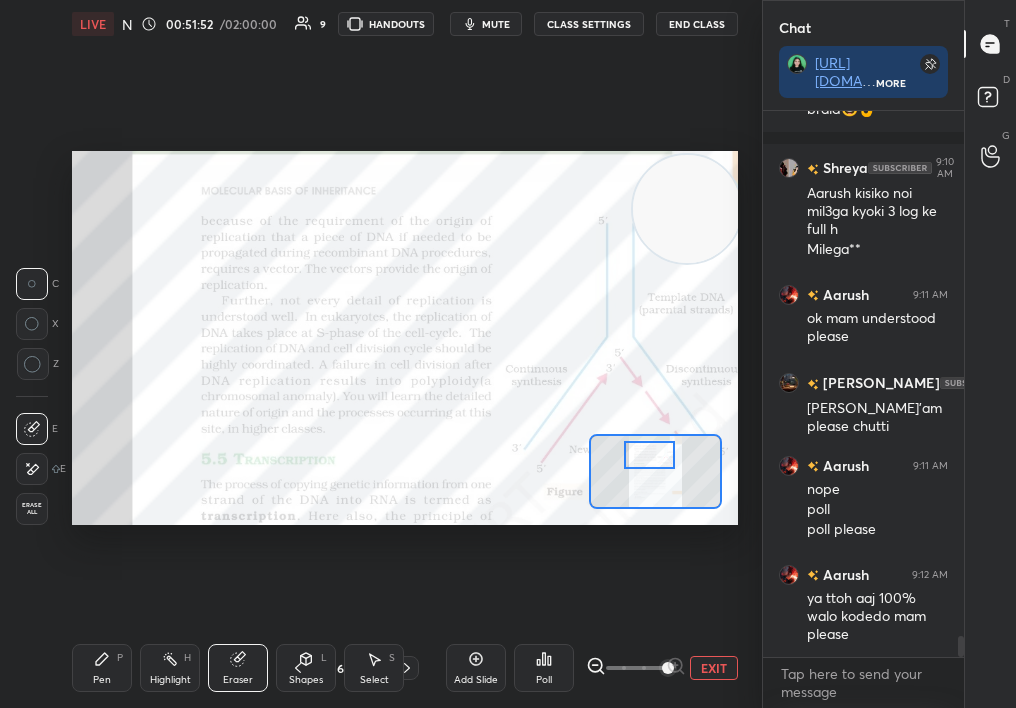 click on "Pen P Highlight H Eraser Shapes L Select S 68 / 314 Add Slide Poll EXIT" at bounding box center (405, 668) 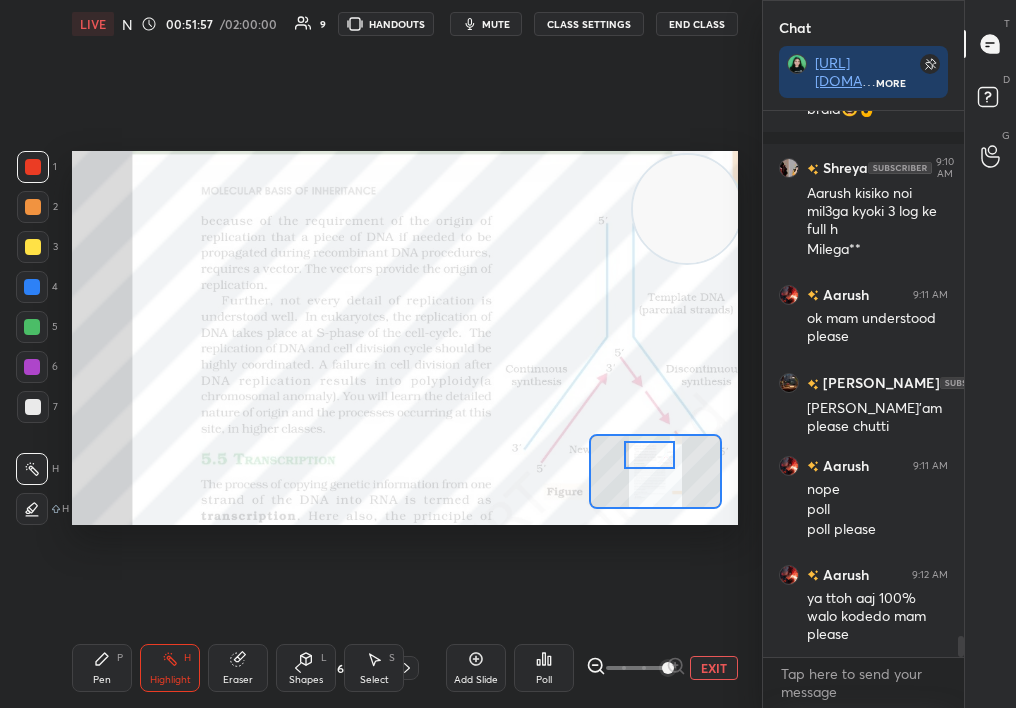 click on "Pen" at bounding box center [102, 680] 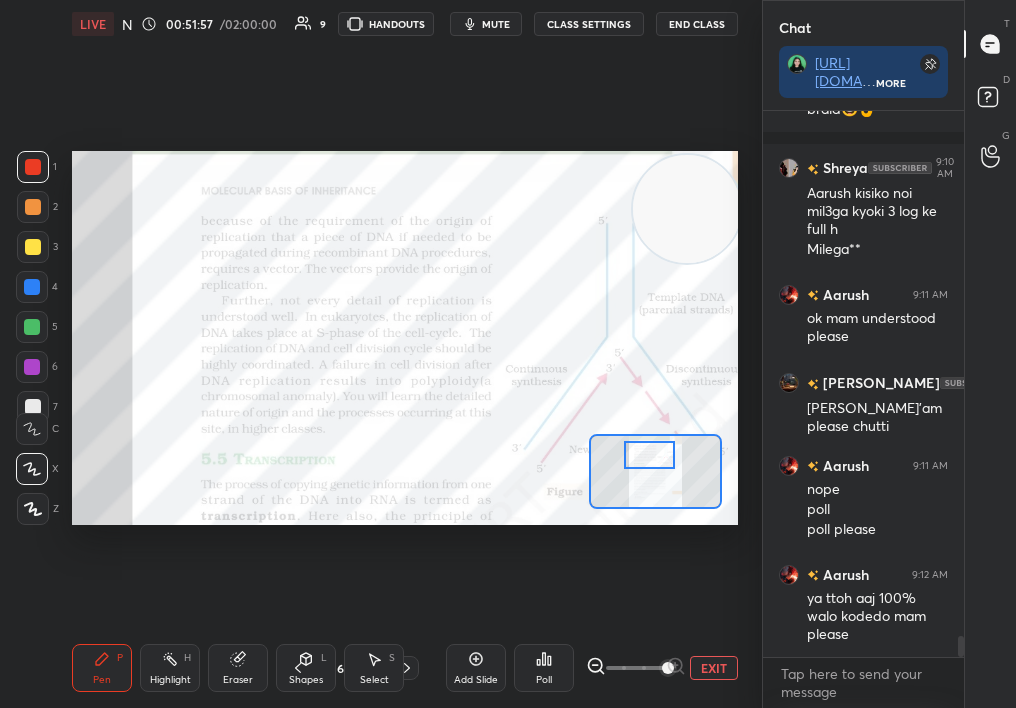 click on "Pen P" at bounding box center [102, 668] 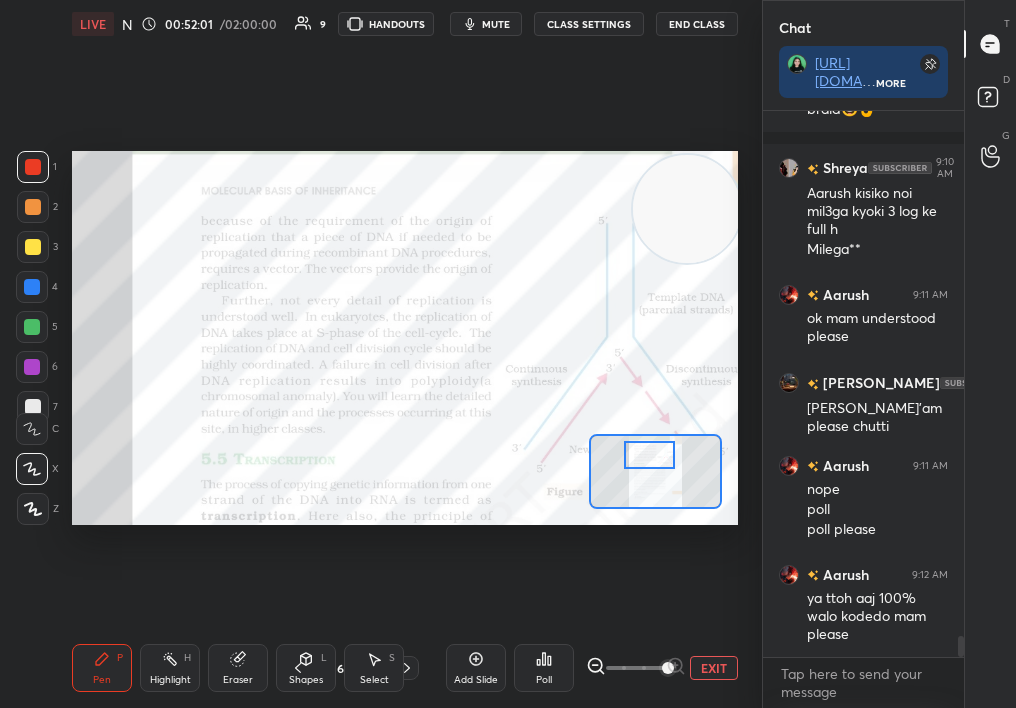 scroll, scrollTop: 13881, scrollLeft: 0, axis: vertical 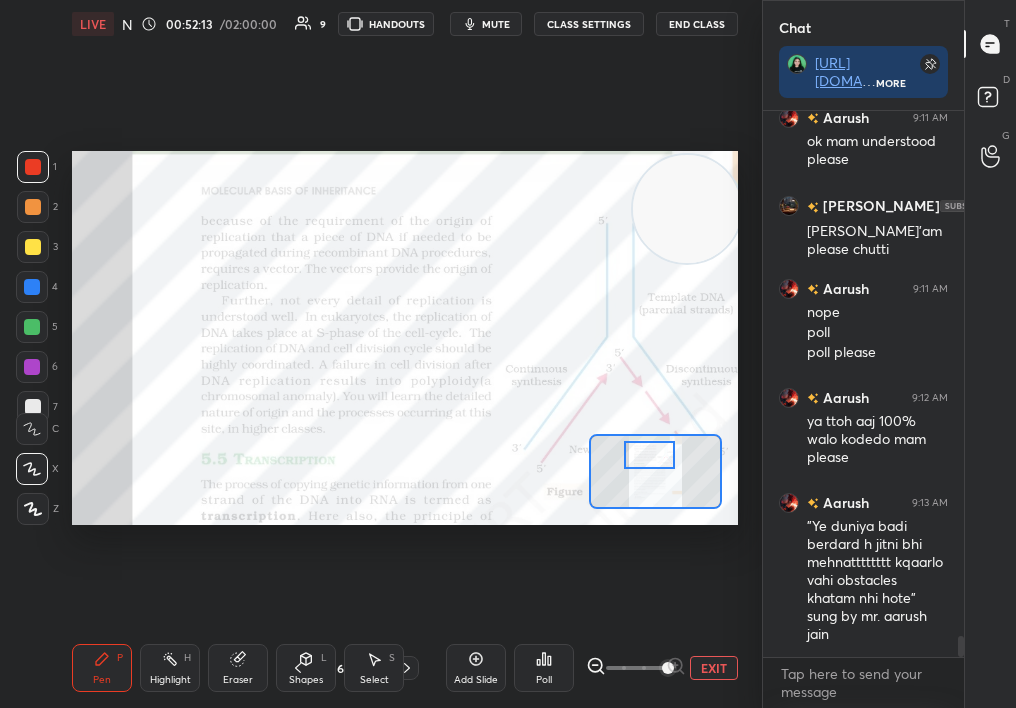click on "Setting up your live class Poll for   secs No correct answer Start poll" at bounding box center (405, 338) 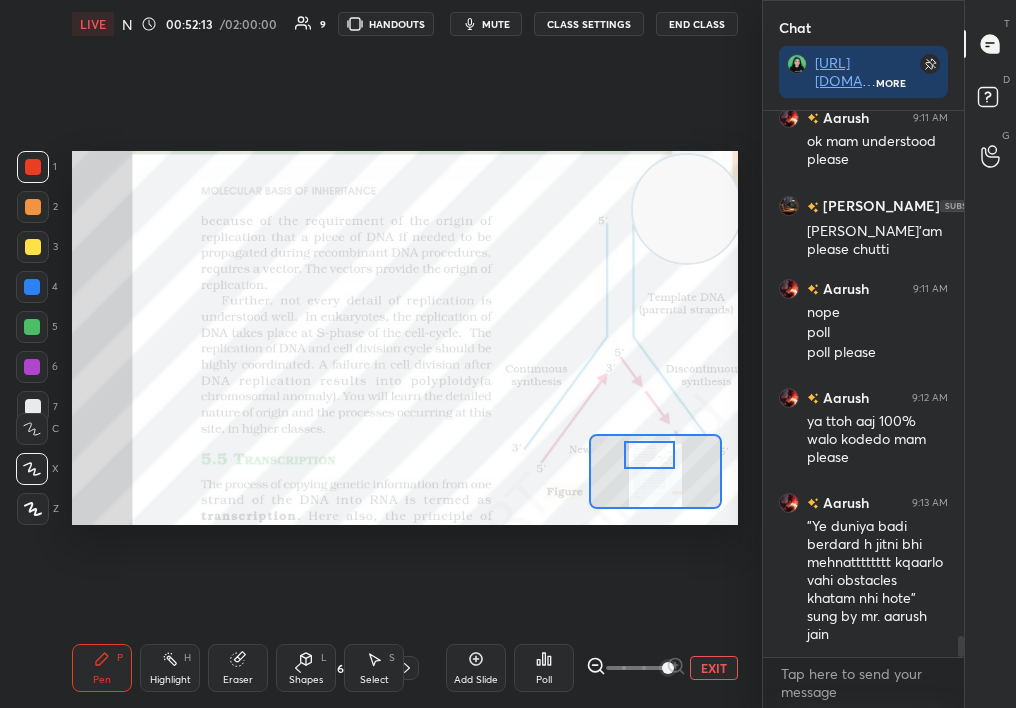 drag, startPoint x: 114, startPoint y: 561, endPoint x: 96, endPoint y: 581, distance: 26.907248 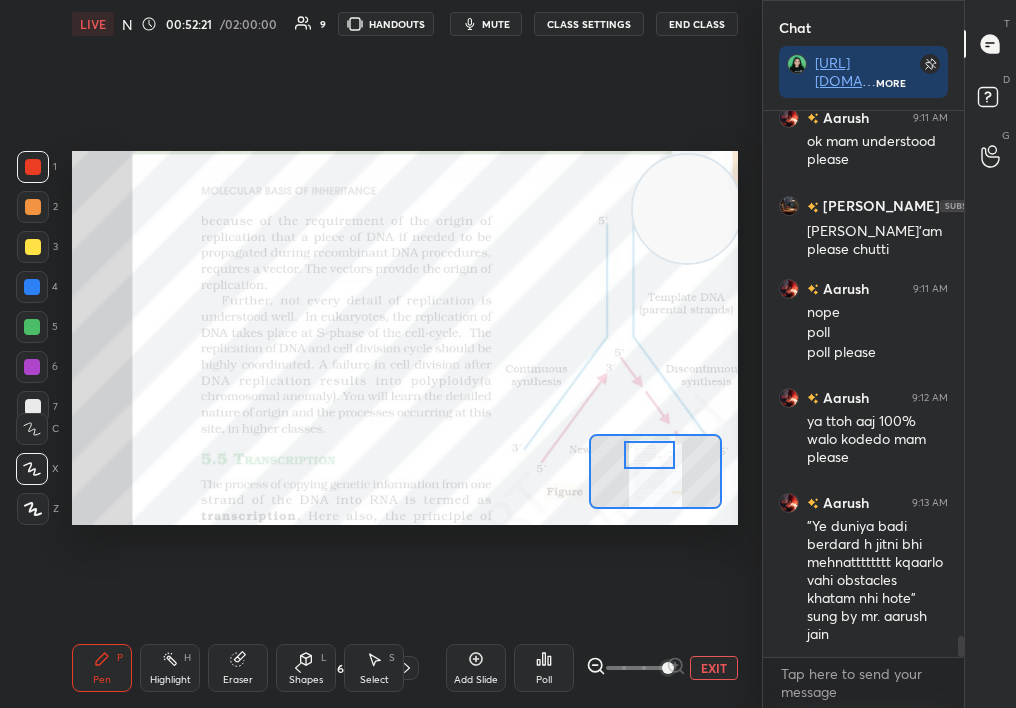 click on "Add Slide" at bounding box center [476, 680] 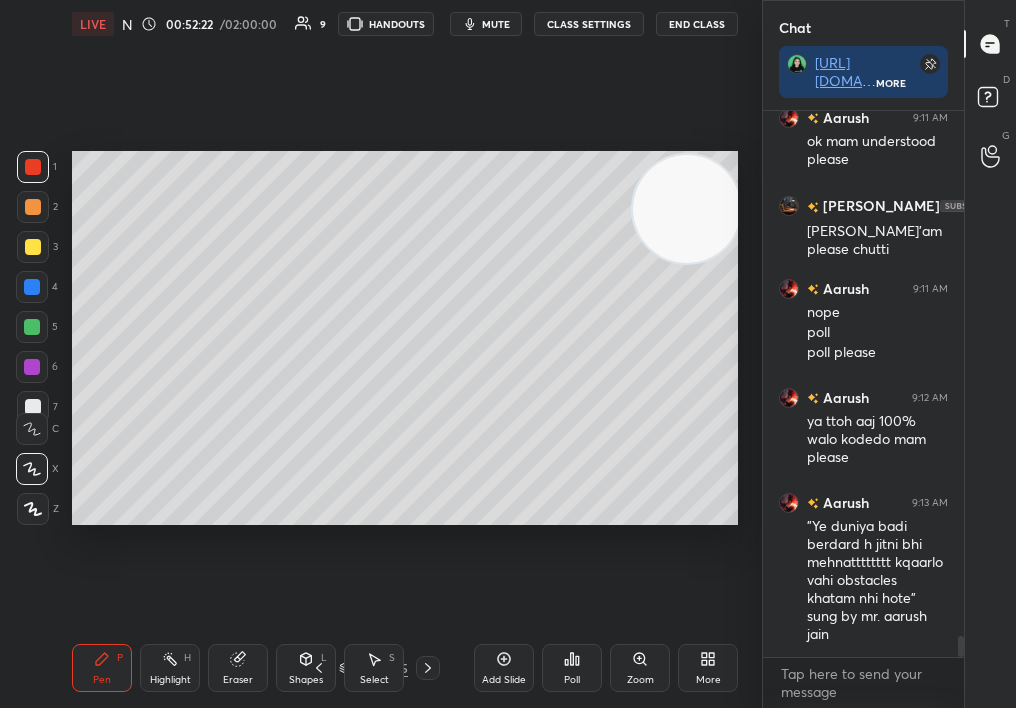 click on "Pen P" at bounding box center [102, 668] 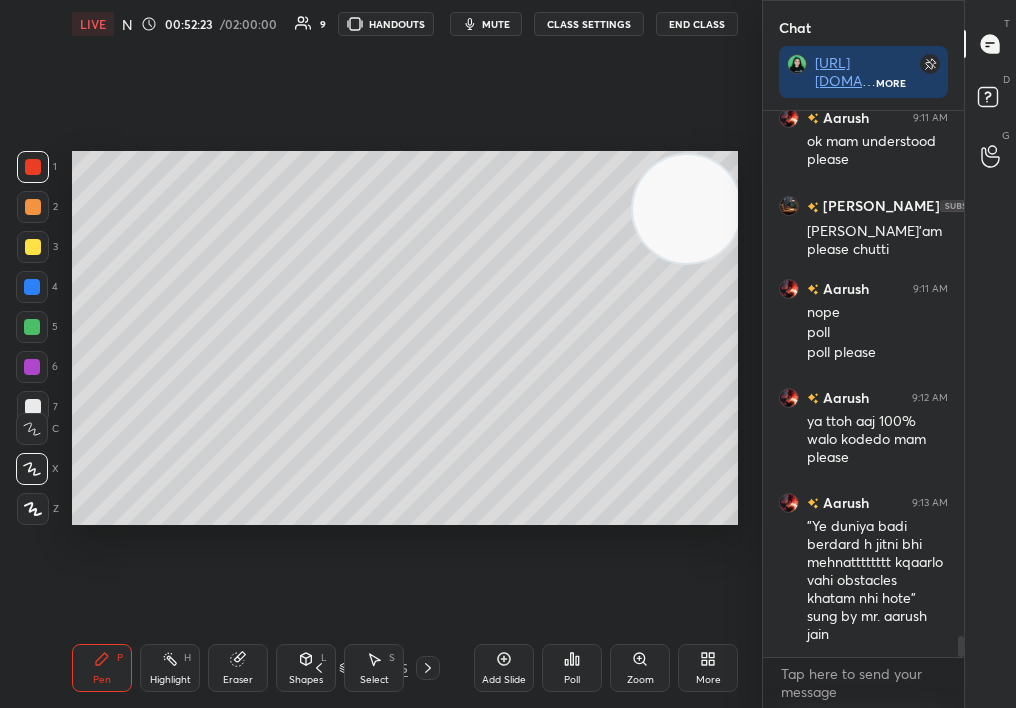 click on "Setting up your live class Poll for   secs No correct answer Start poll" at bounding box center [405, 338] 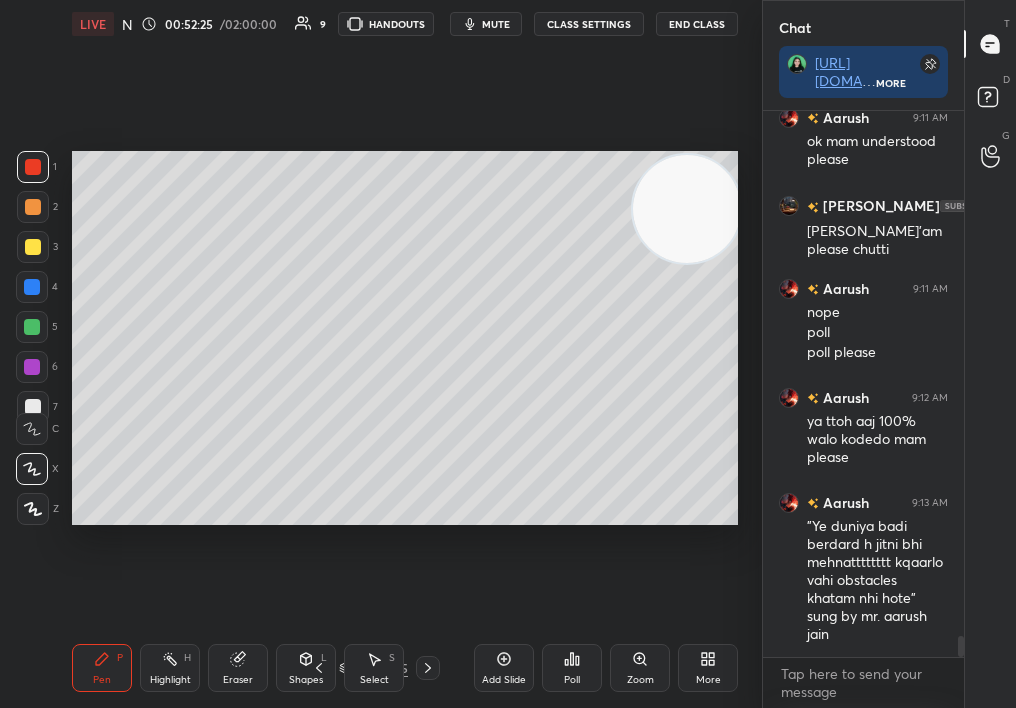 click at bounding box center [32, 327] 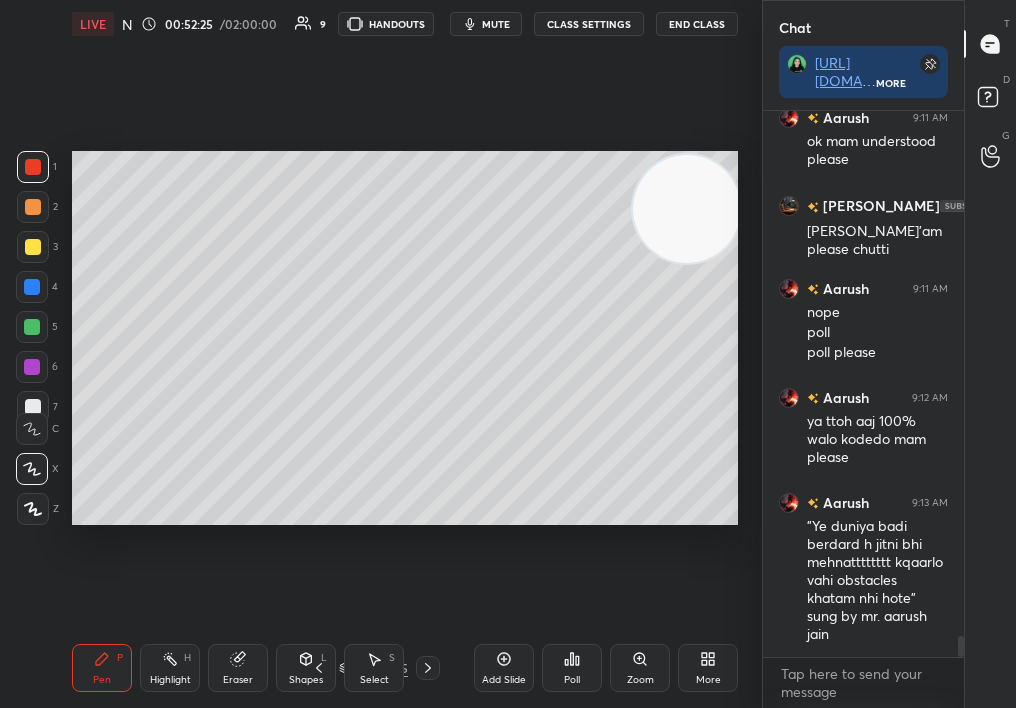 click at bounding box center [32, 327] 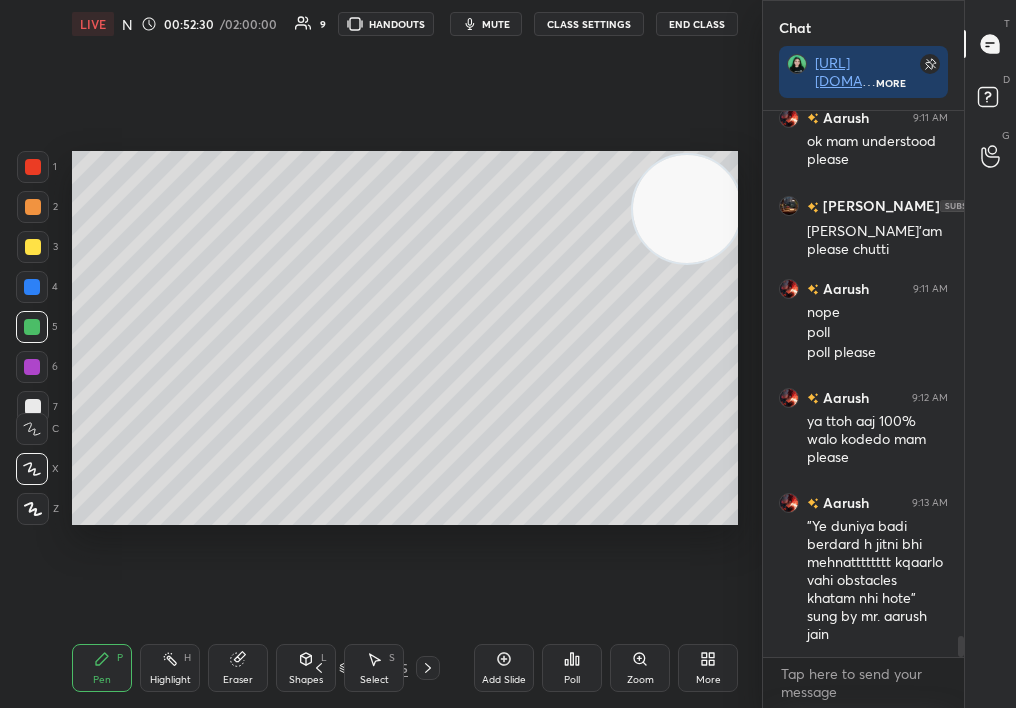 click at bounding box center [33, 247] 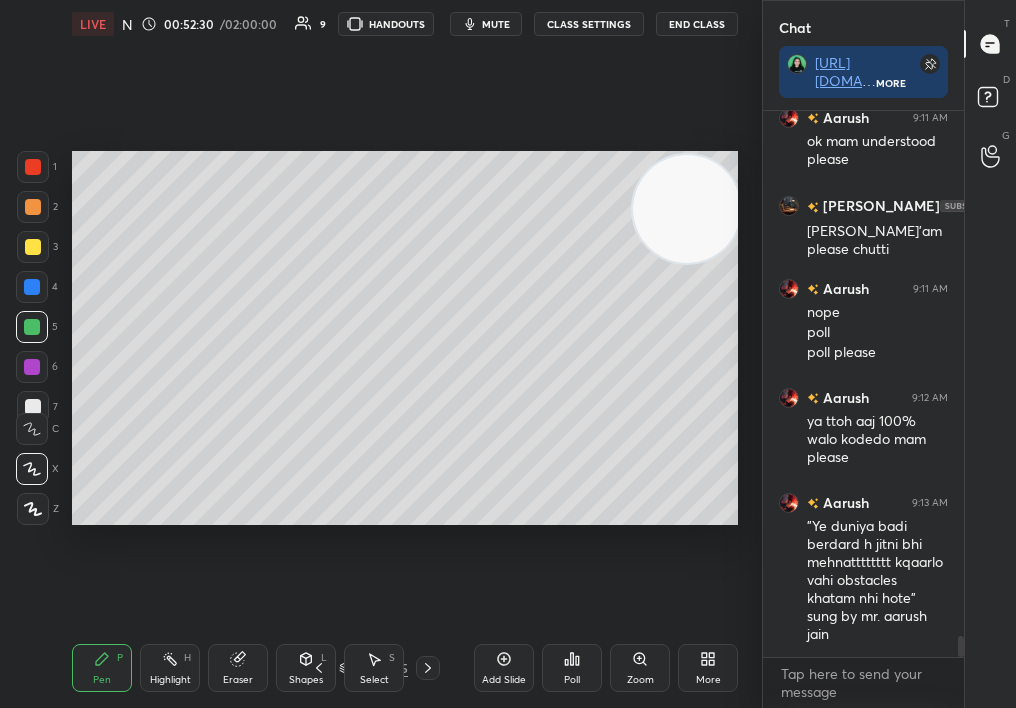 click at bounding box center (33, 247) 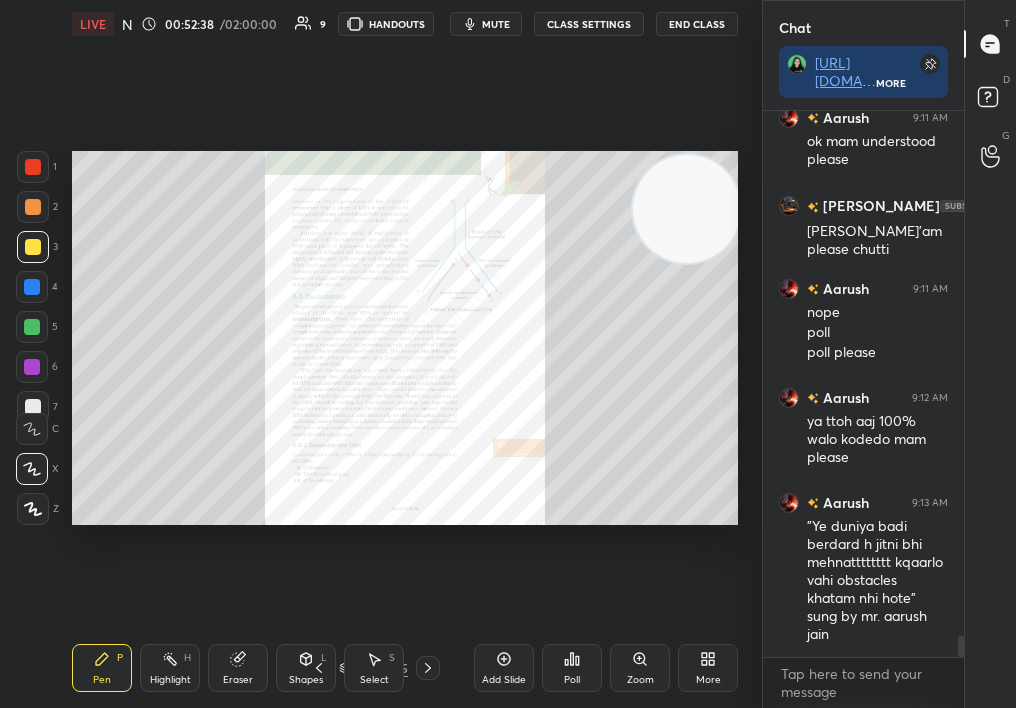 scroll, scrollTop: 13929, scrollLeft: 0, axis: vertical 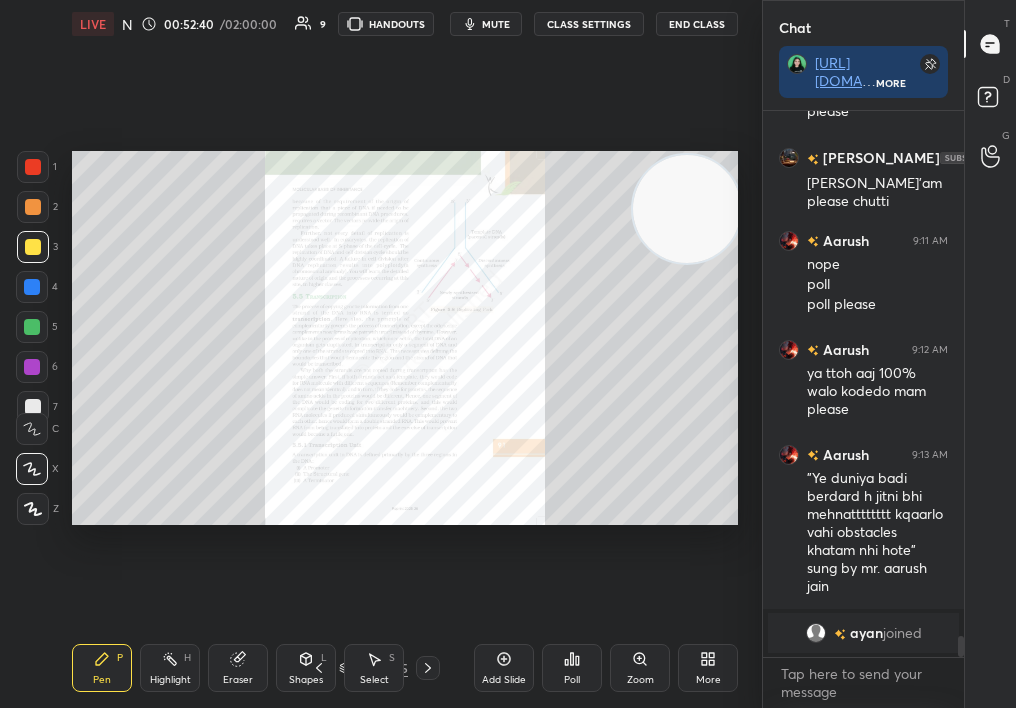 click on "Zoom" at bounding box center (640, 668) 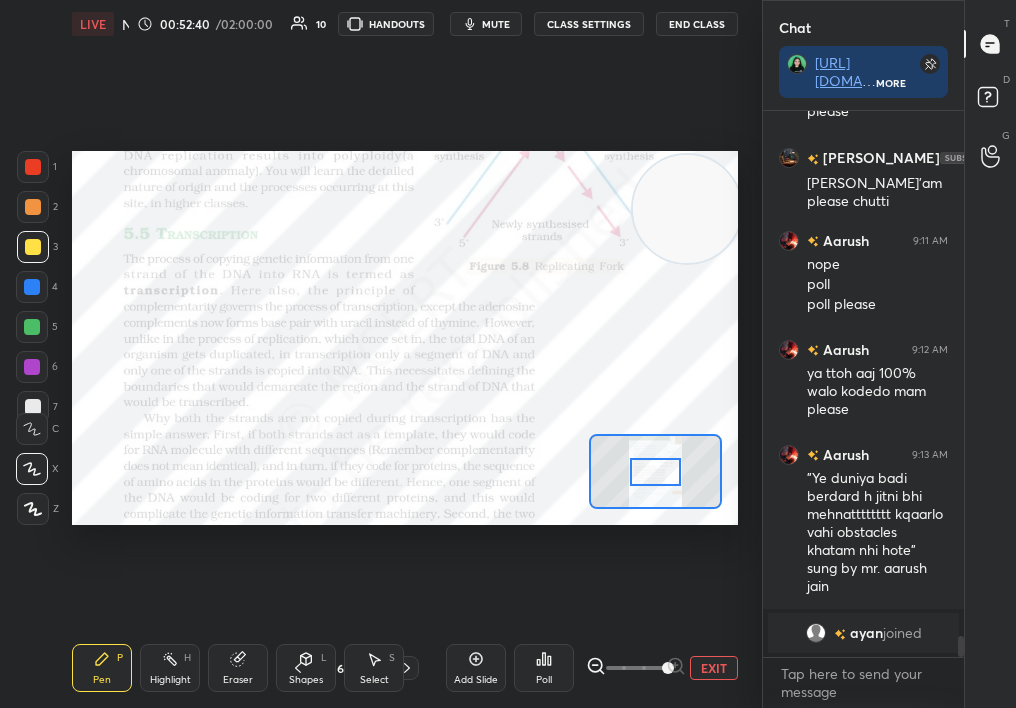 click on "EXIT" at bounding box center (662, 668) 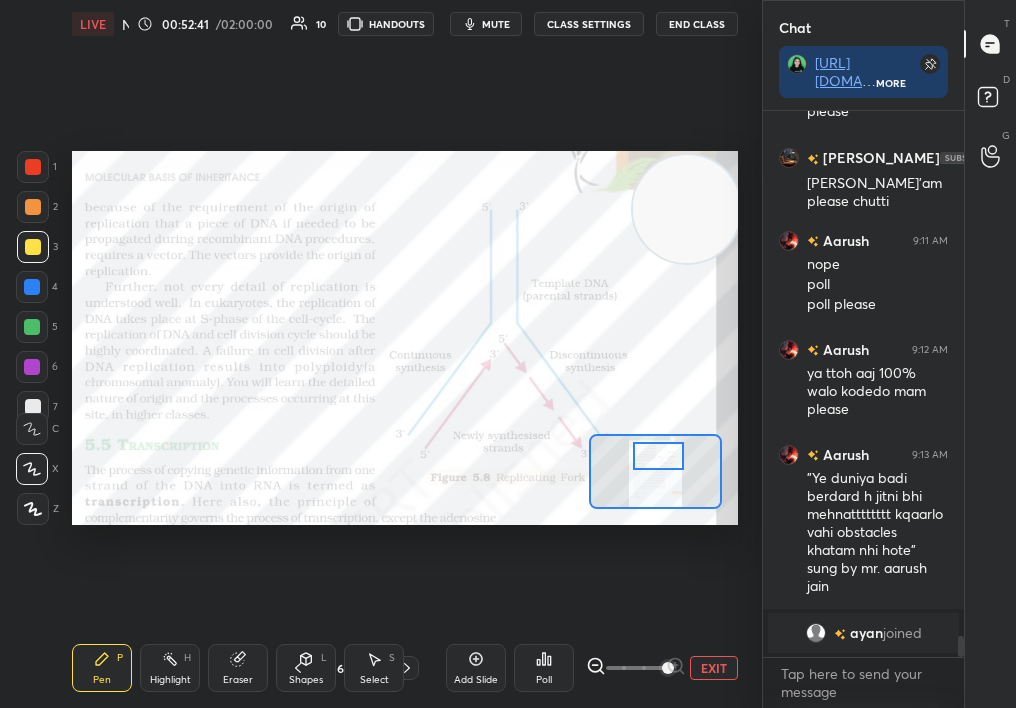 drag, startPoint x: 656, startPoint y: 471, endPoint x: 657, endPoint y: 457, distance: 14.035668 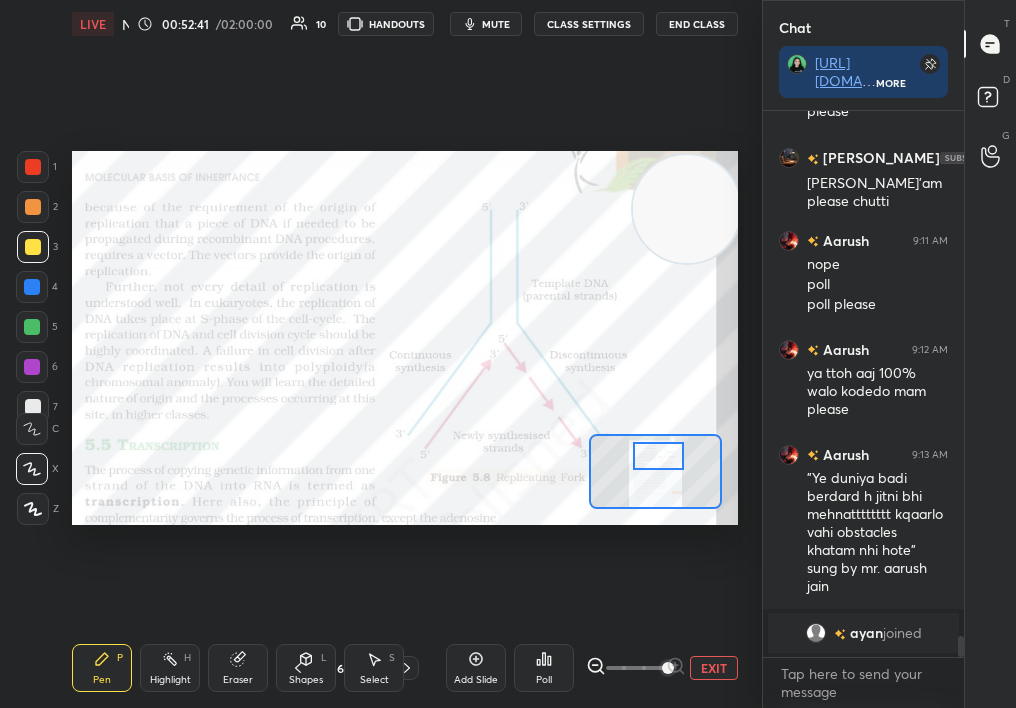 click at bounding box center [659, 456] 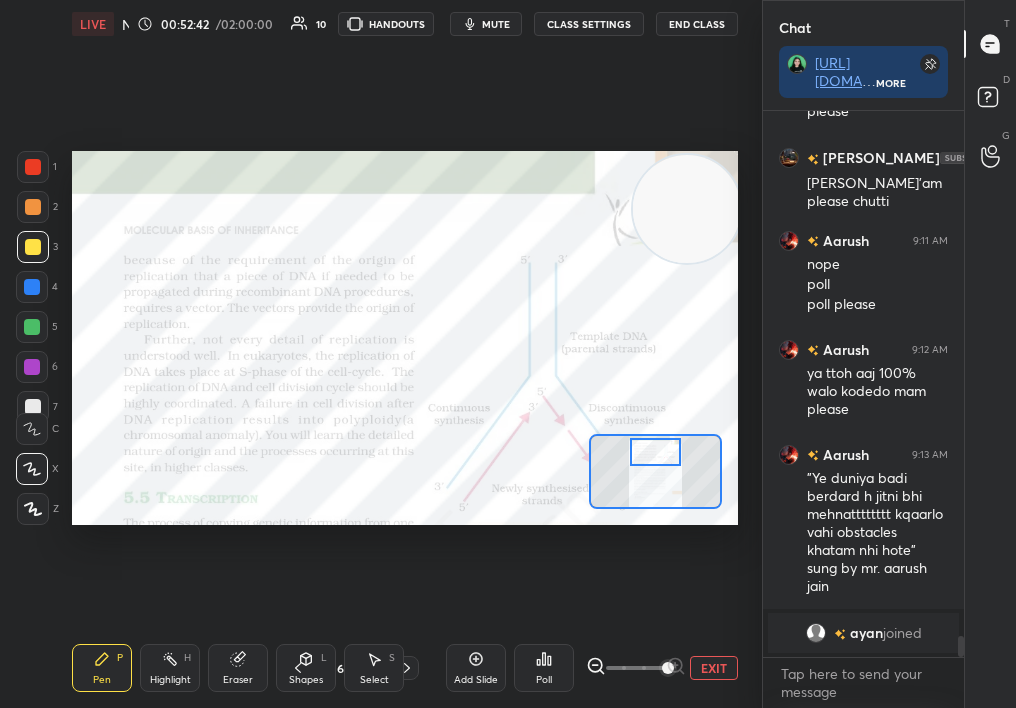 click at bounding box center [656, 452] 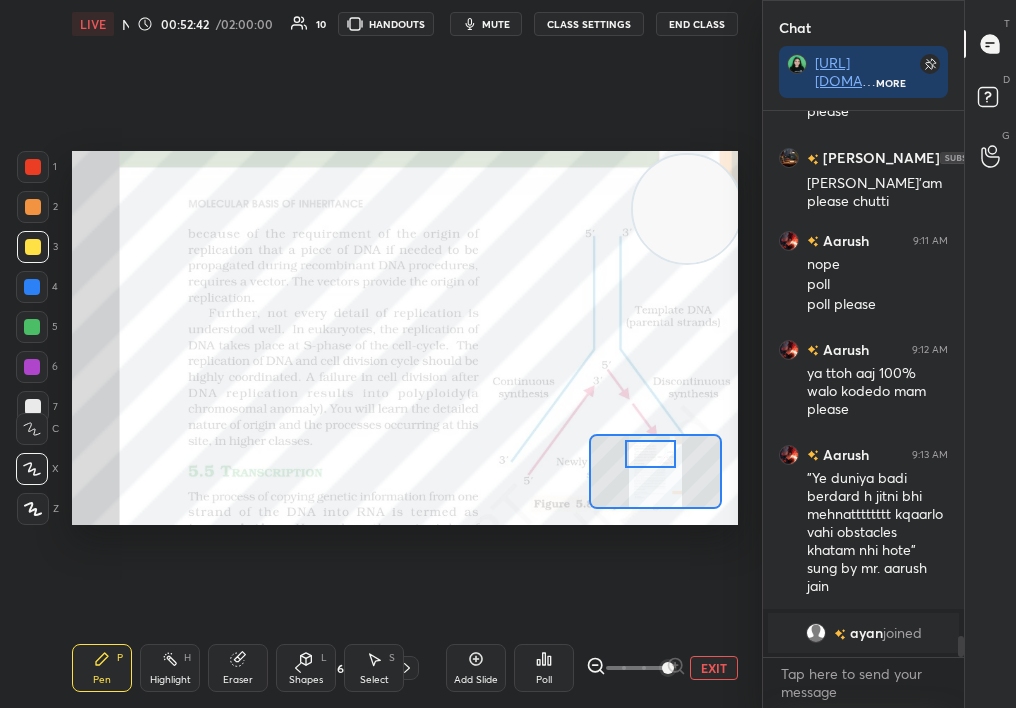 click on "Highlight H" at bounding box center [170, 668] 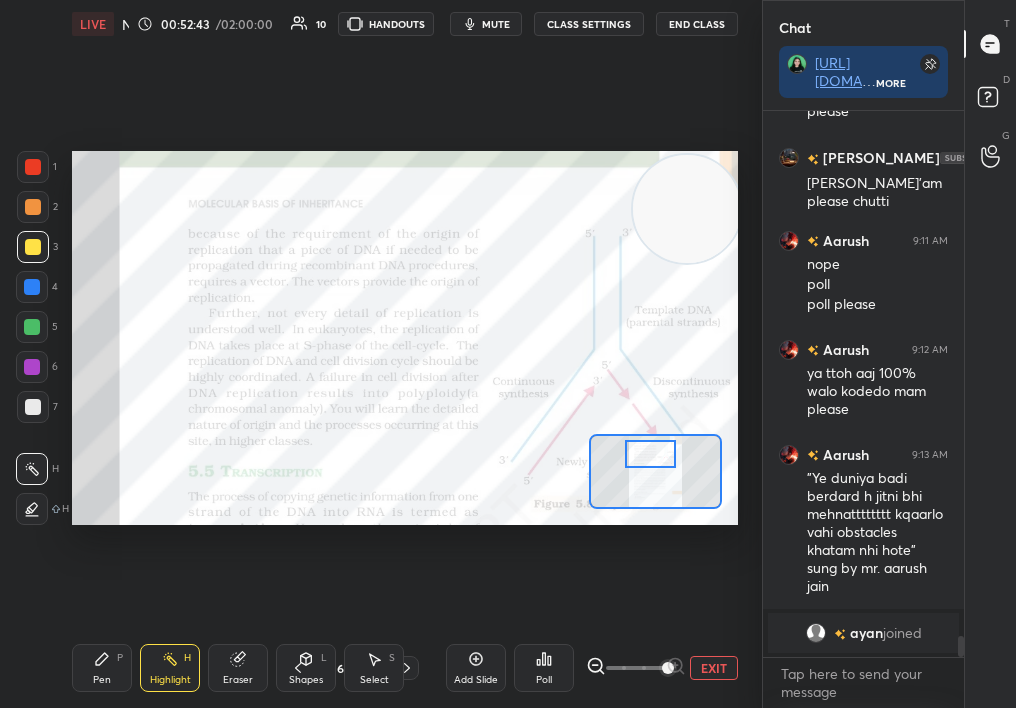 click on "Highlight H" at bounding box center [170, 668] 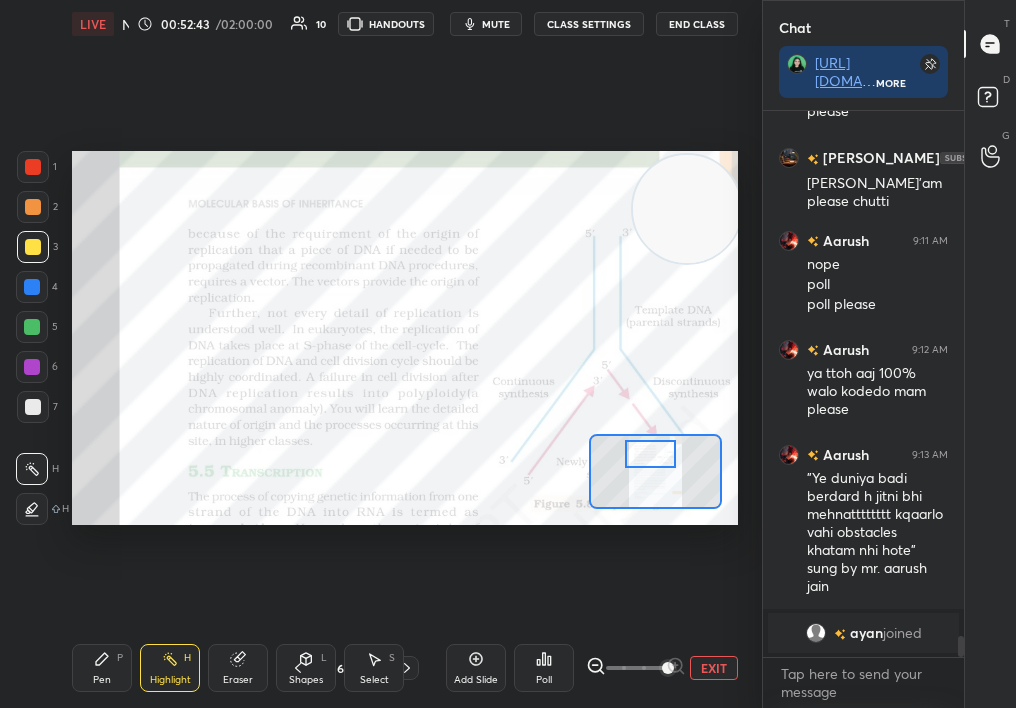 click on "Pen P Highlight H Eraser Shapes L Select S 68 / 315 Add Slide Poll EXIT" at bounding box center [405, 668] 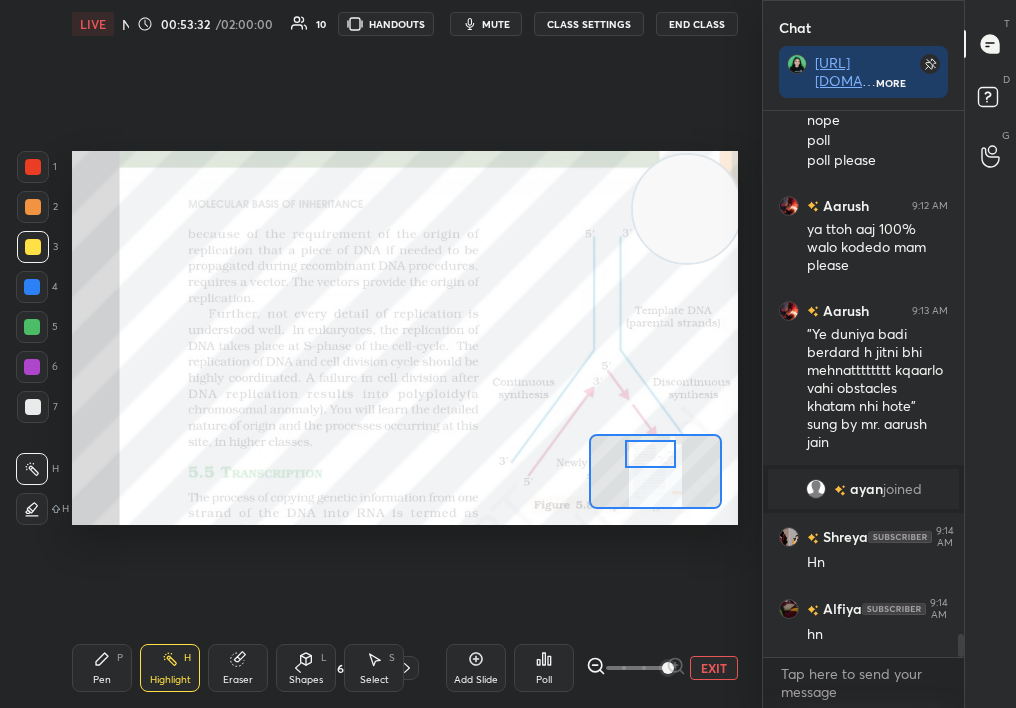 scroll, scrollTop: 12326, scrollLeft: 0, axis: vertical 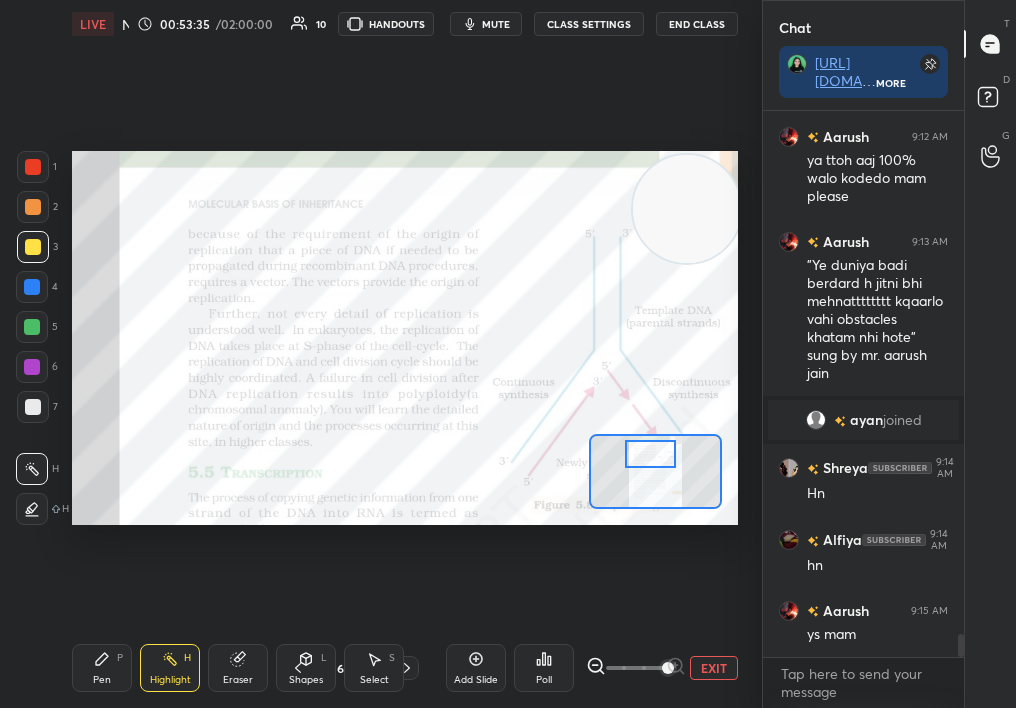 click on "Pen P" at bounding box center (102, 668) 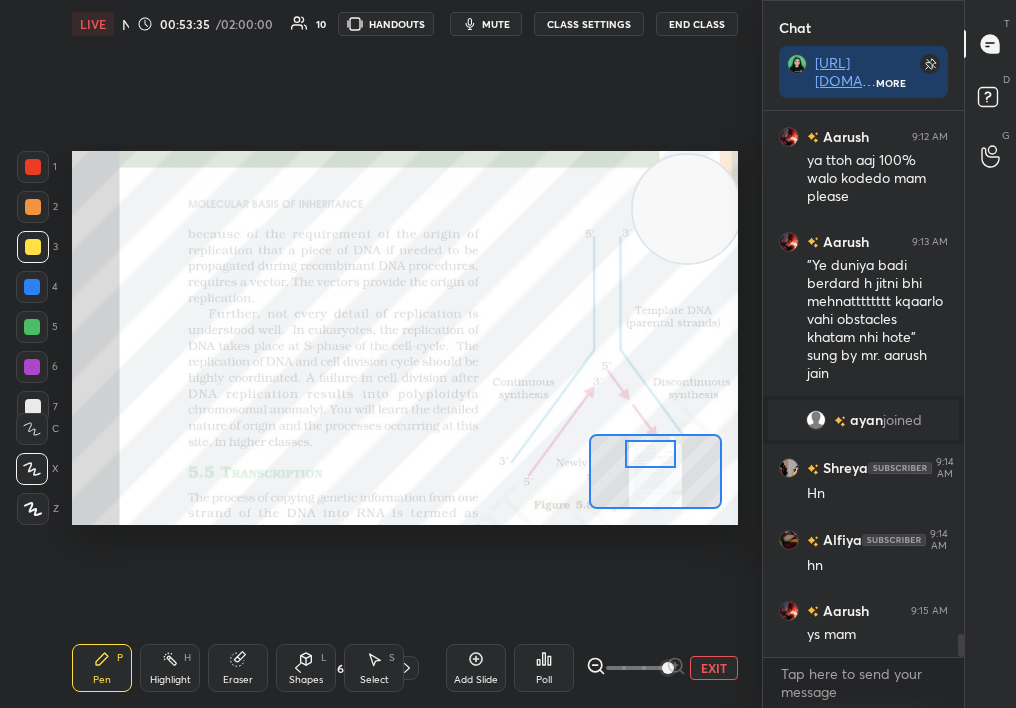 click 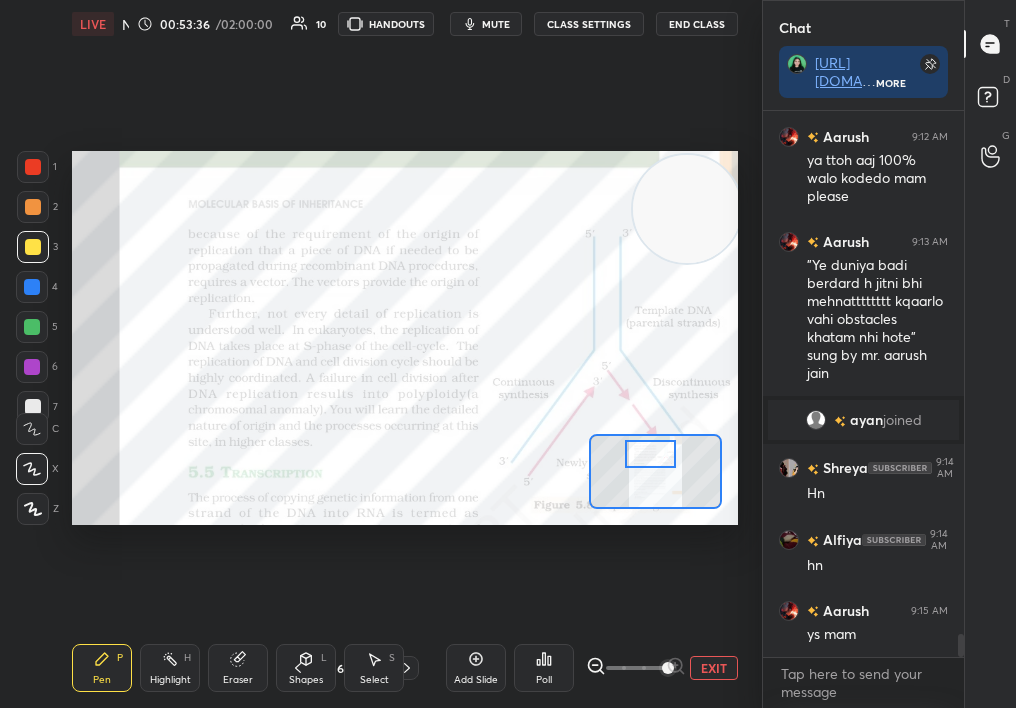 click at bounding box center (33, 167) 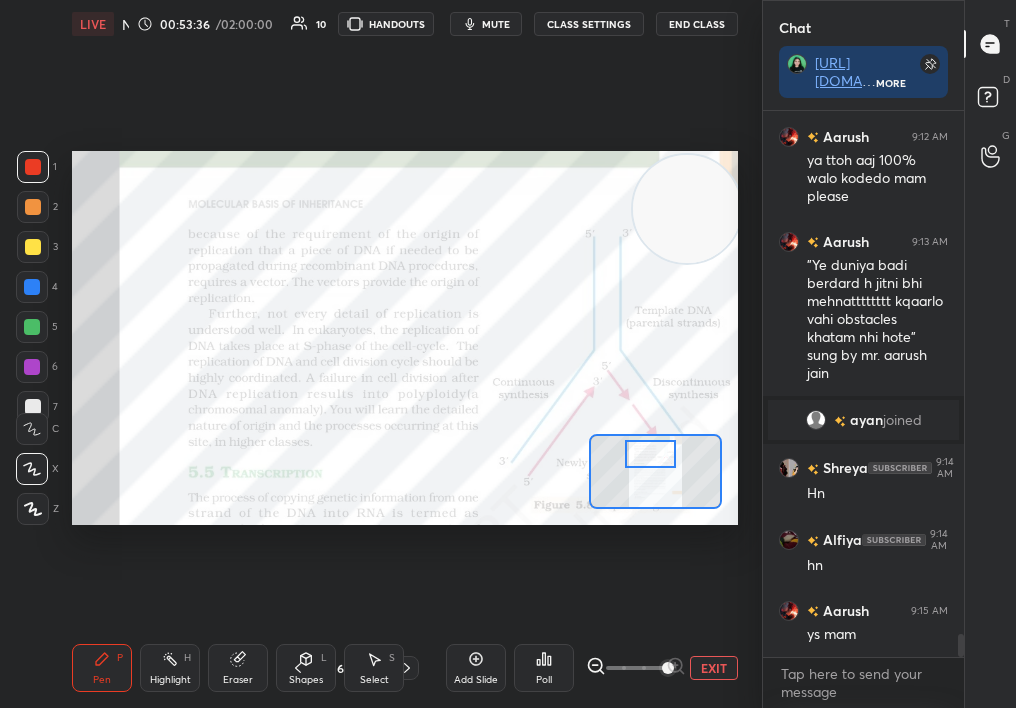 click at bounding box center (33, 167) 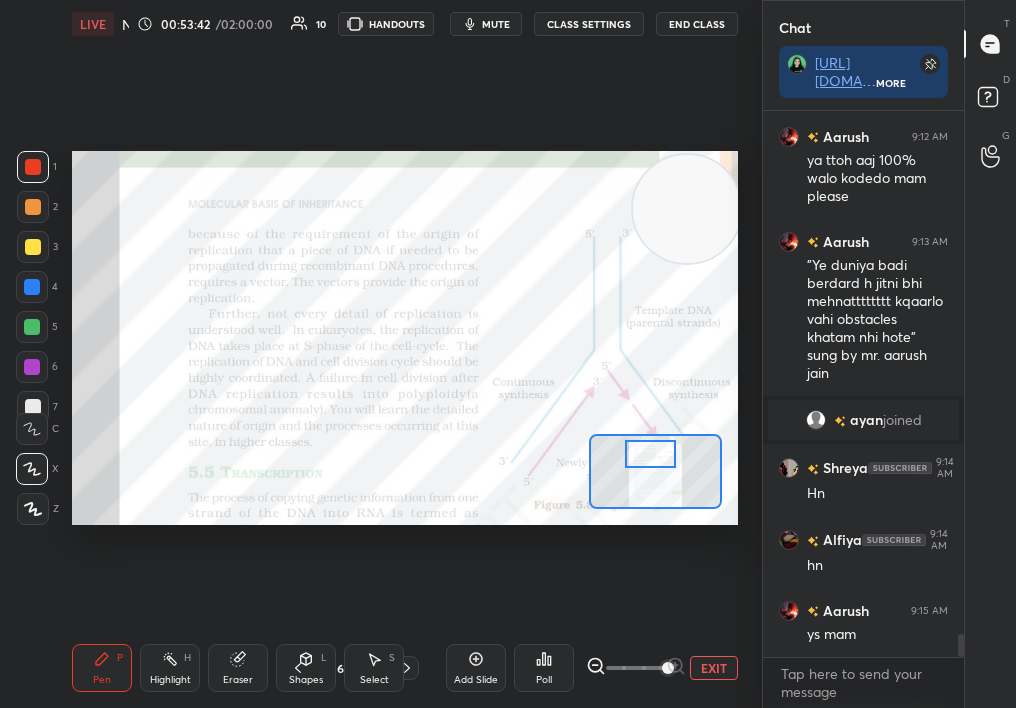 drag, startPoint x: 191, startPoint y: 646, endPoint x: 181, endPoint y: 657, distance: 14.866069 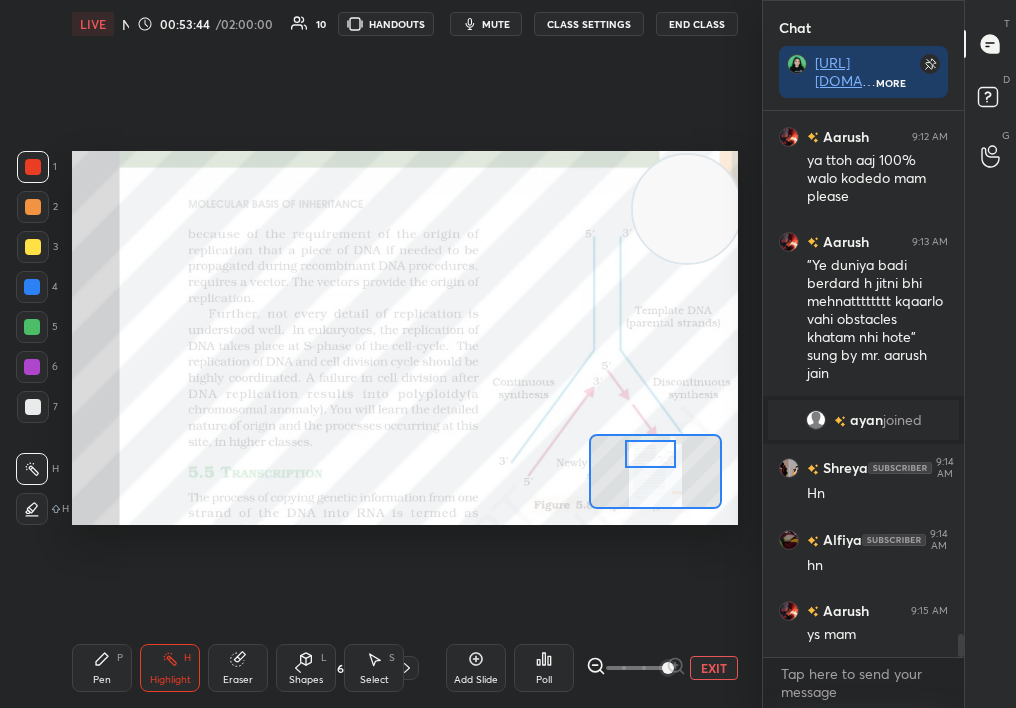 click on "Pen P" at bounding box center (102, 668) 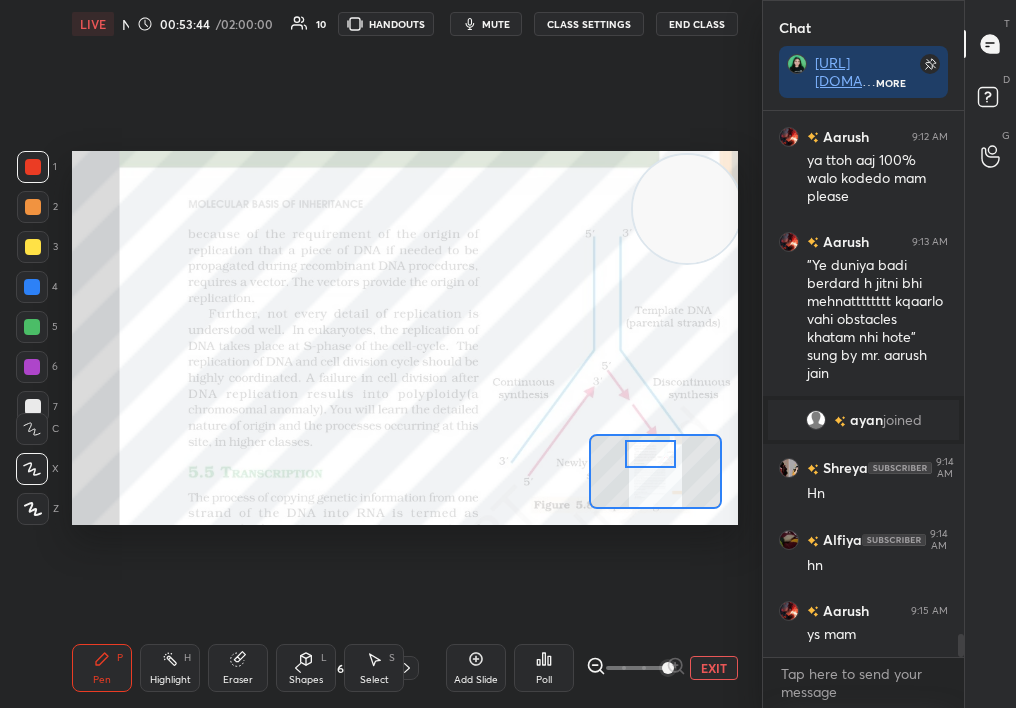 click on "P" at bounding box center [120, 658] 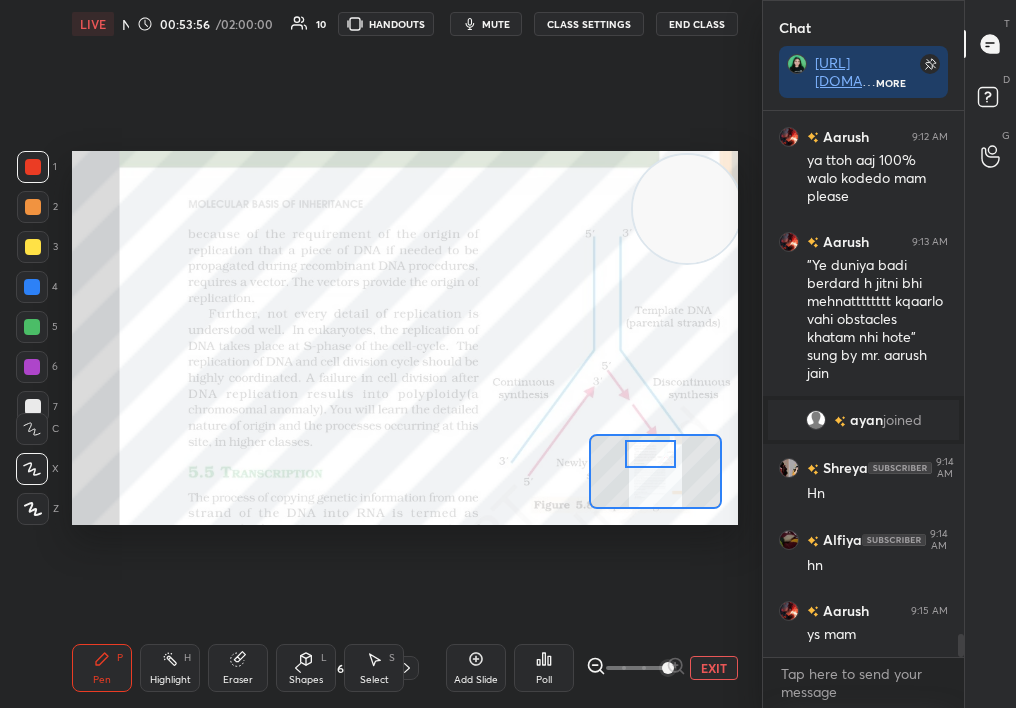 click on "Highlight H" at bounding box center [170, 668] 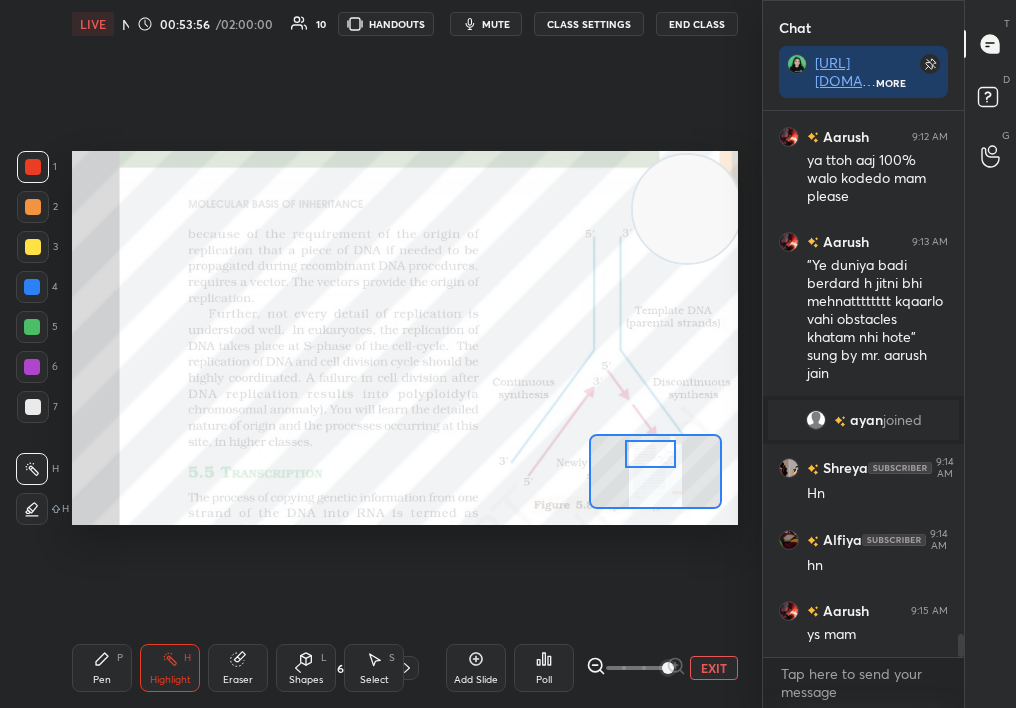 click on "Highlight H" at bounding box center (170, 668) 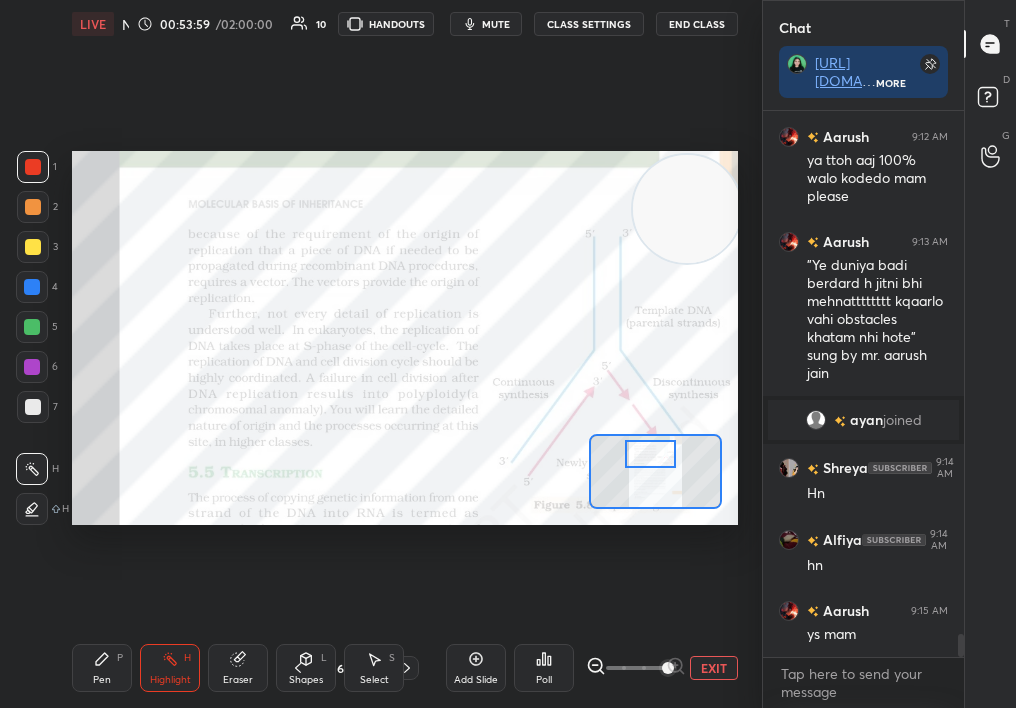 click on "Pen P" at bounding box center [102, 668] 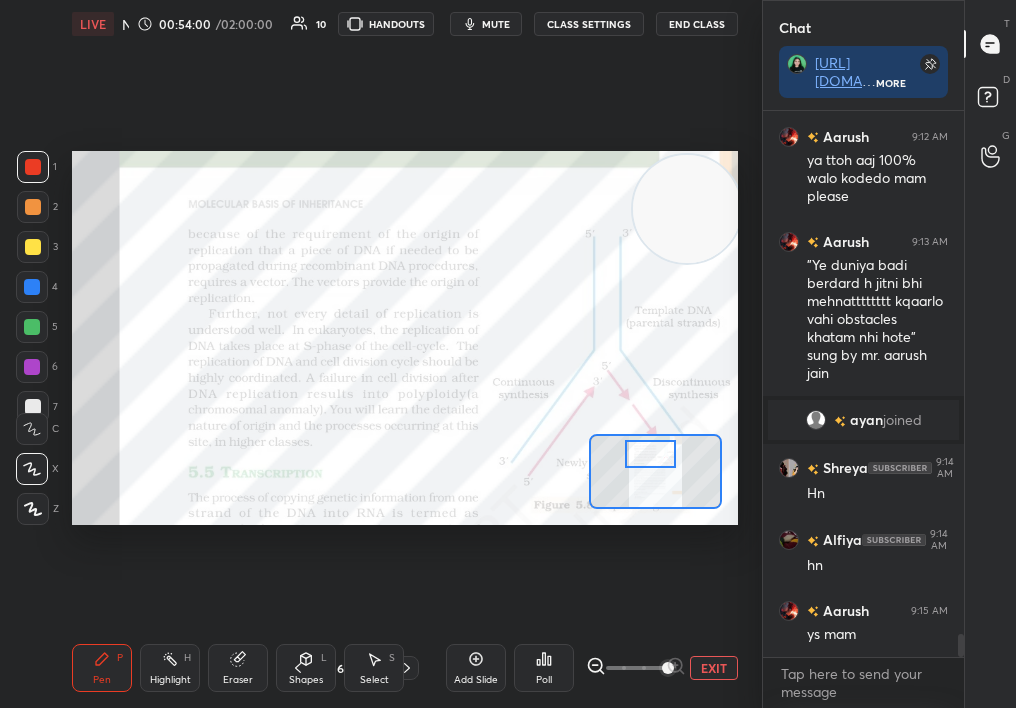 click on "Pen P" at bounding box center (102, 668) 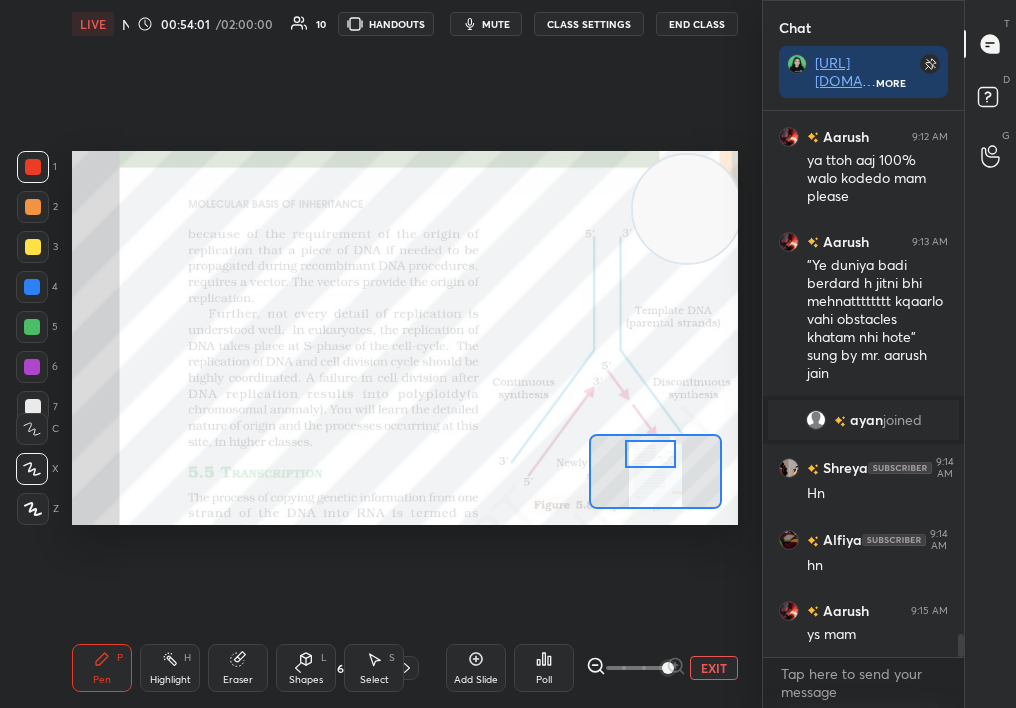 click on "Add Slide" at bounding box center [476, 680] 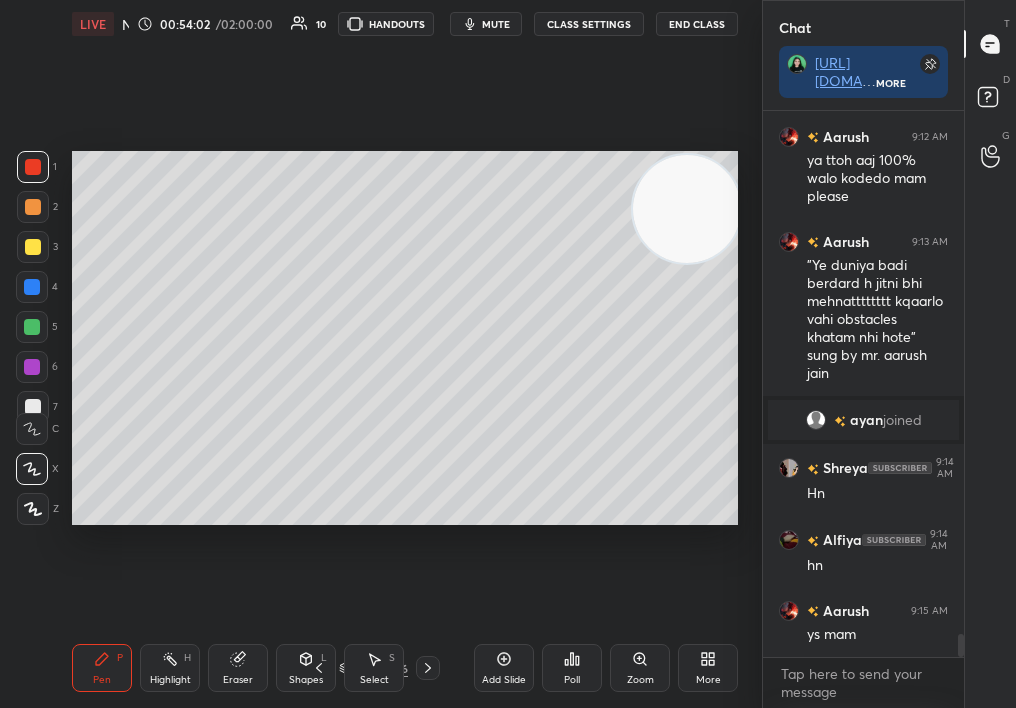 click on "Pen P" at bounding box center (102, 668) 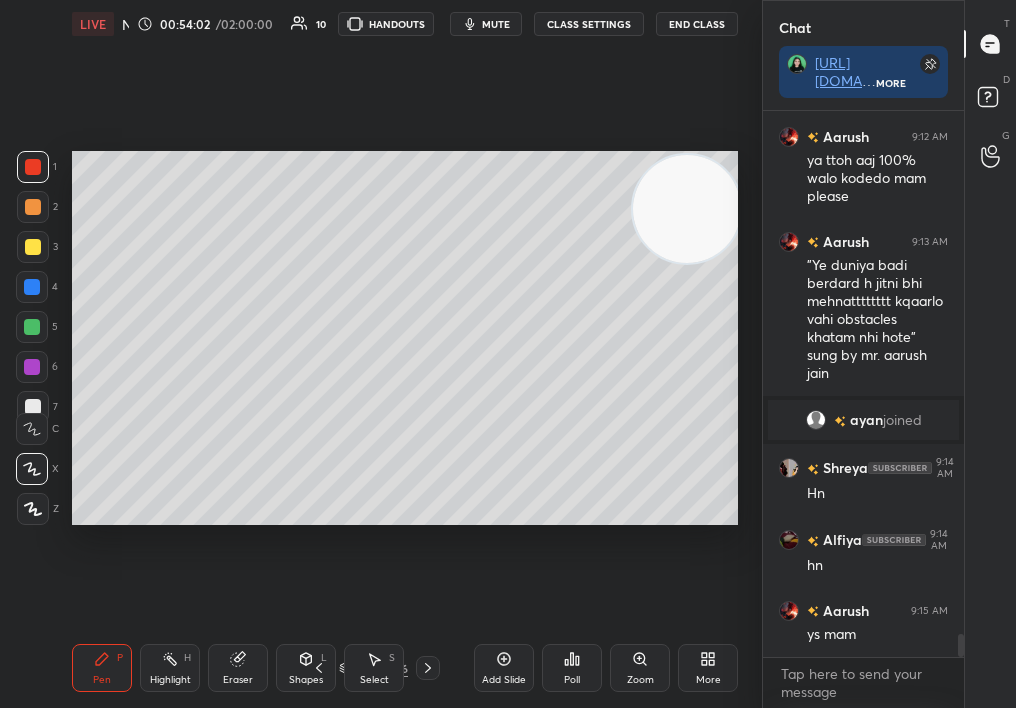 click on "Pen" at bounding box center (102, 680) 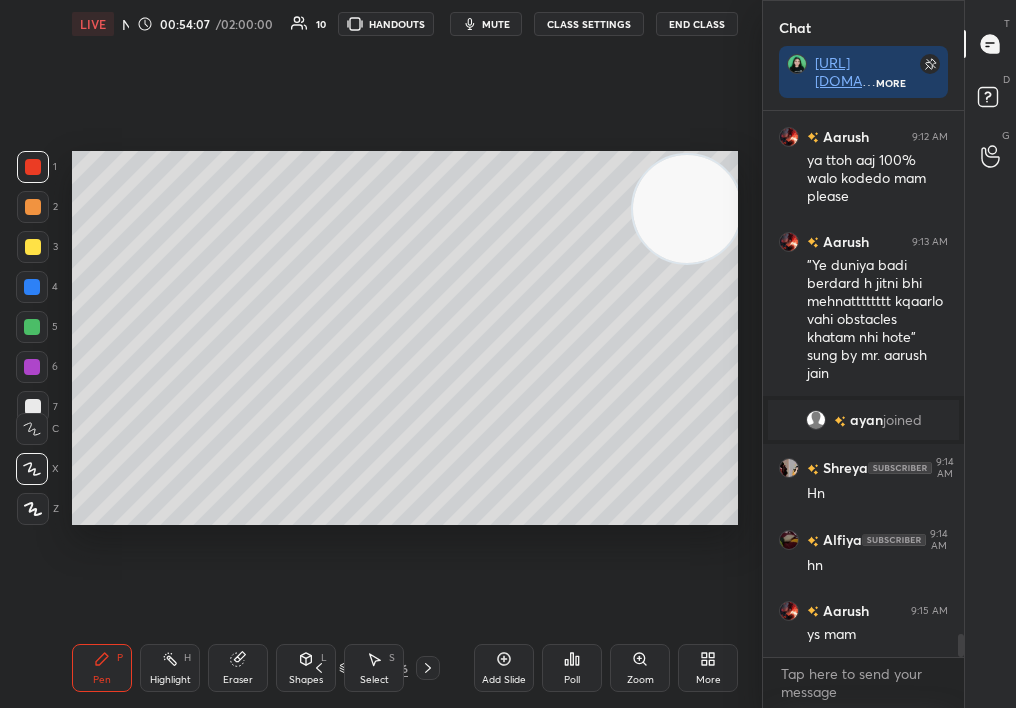 click at bounding box center [32, 287] 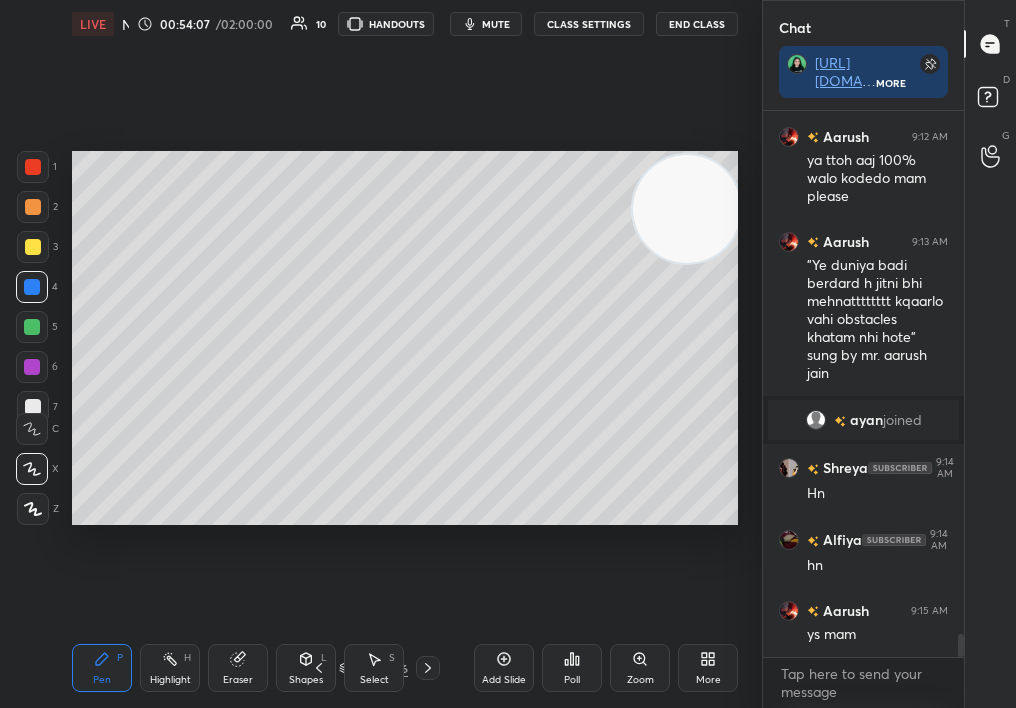 click at bounding box center [33, 247] 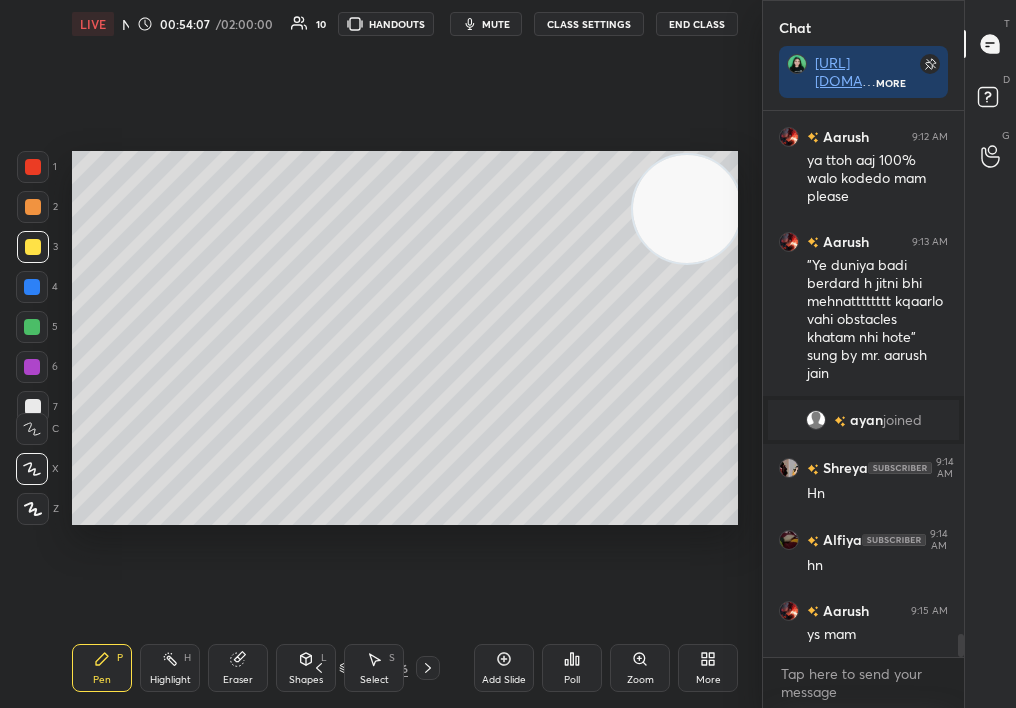 click at bounding box center [33, 247] 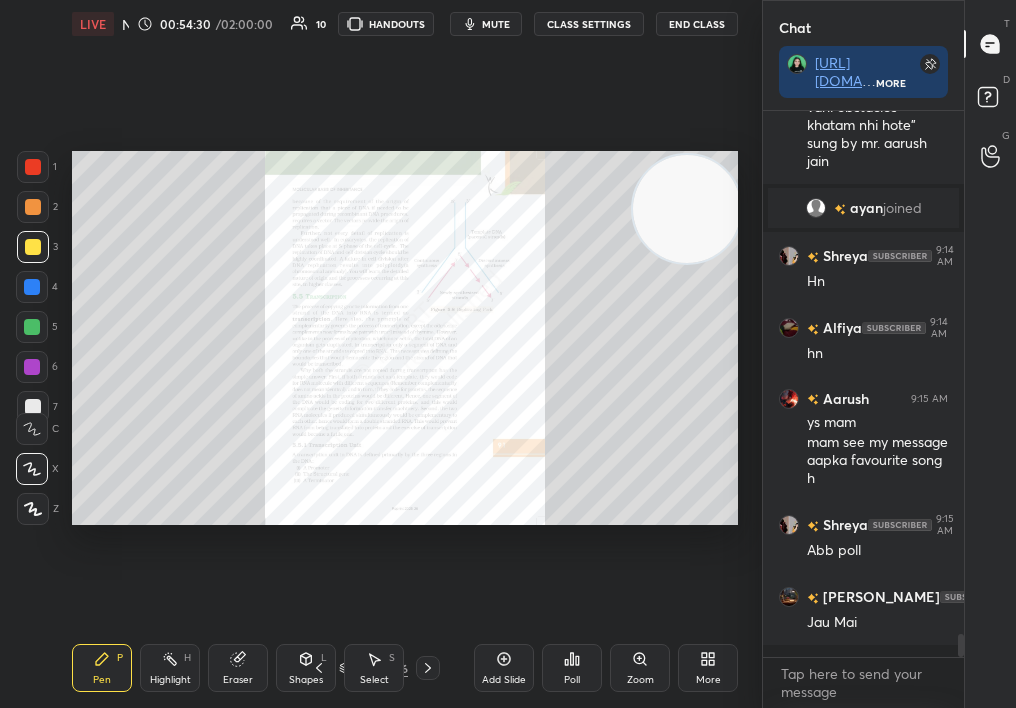 scroll, scrollTop: 12610, scrollLeft: 0, axis: vertical 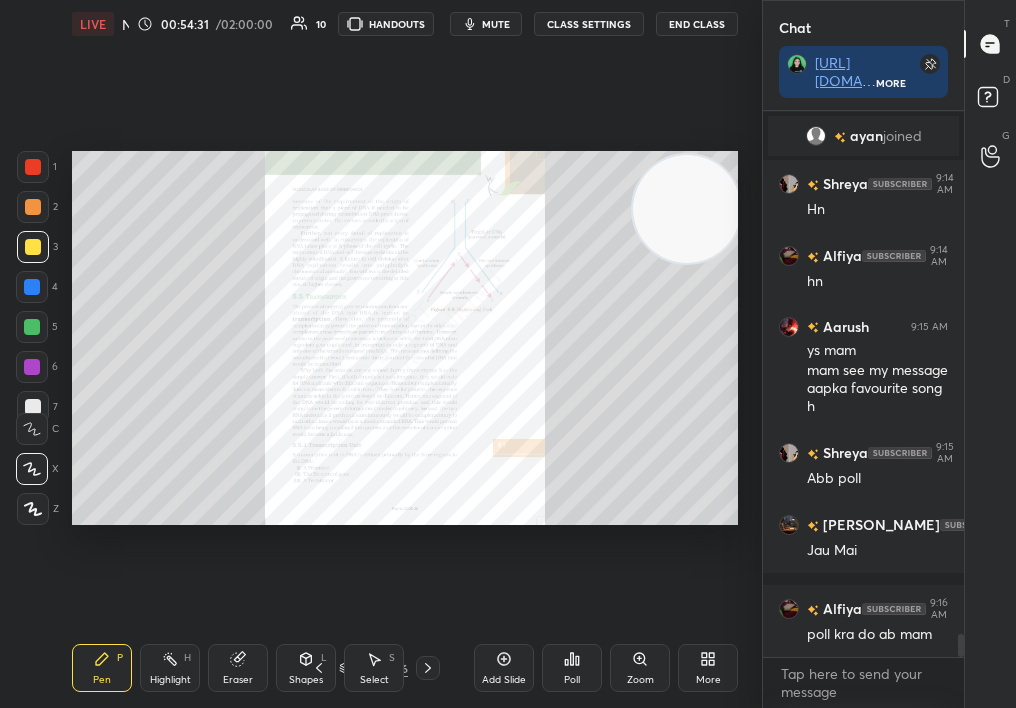 click at bounding box center [33, 207] 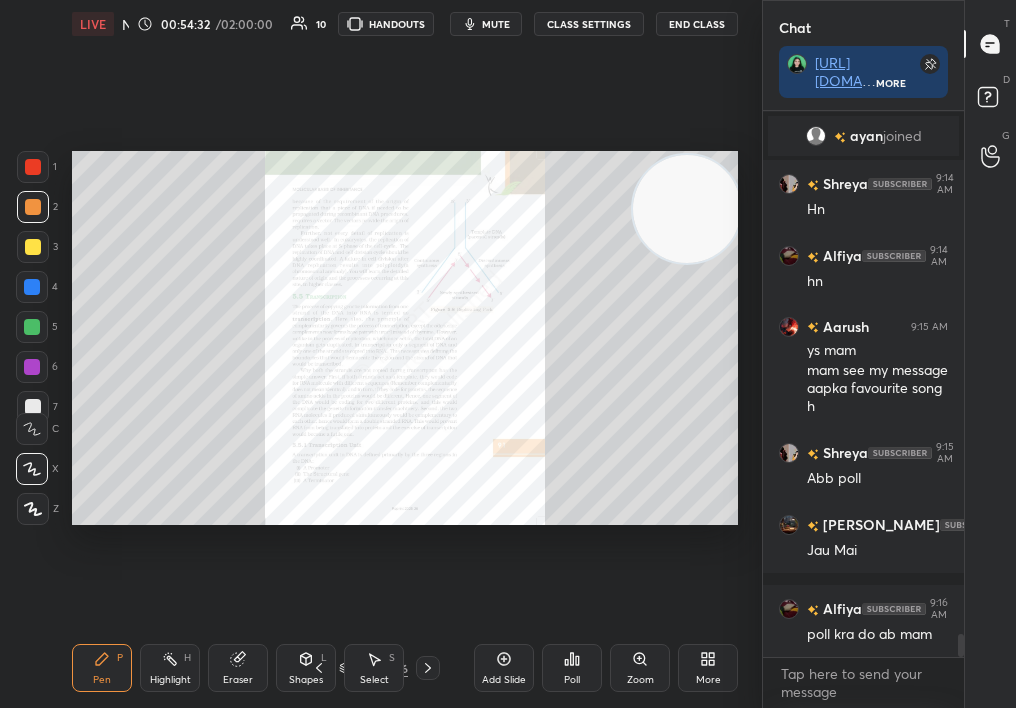click at bounding box center (33, 167) 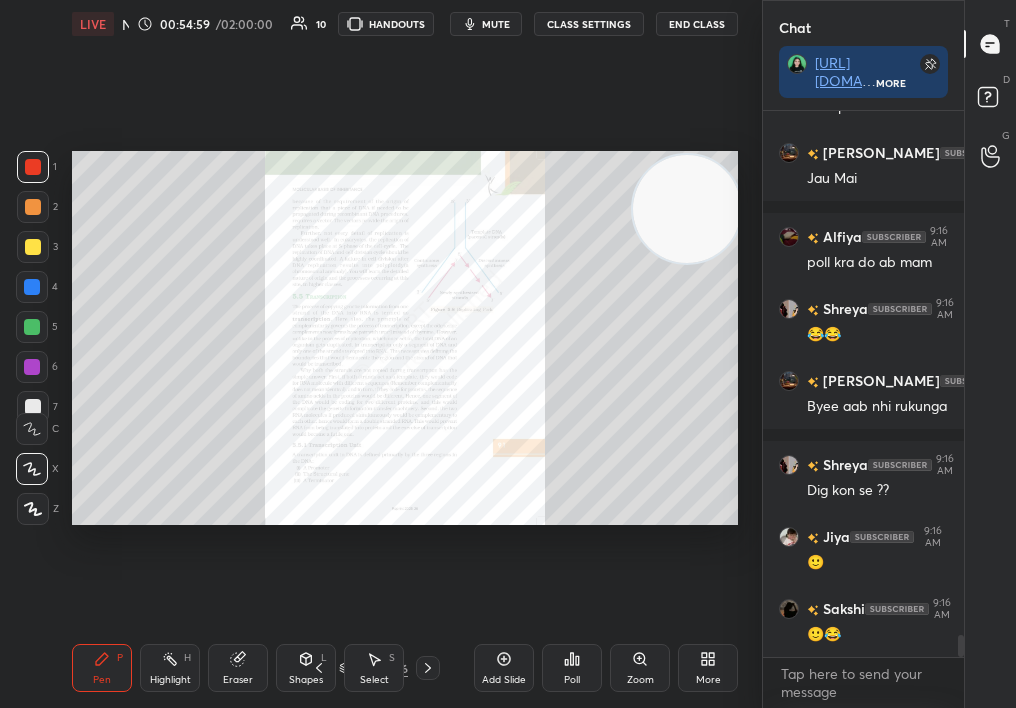 scroll, scrollTop: 13054, scrollLeft: 0, axis: vertical 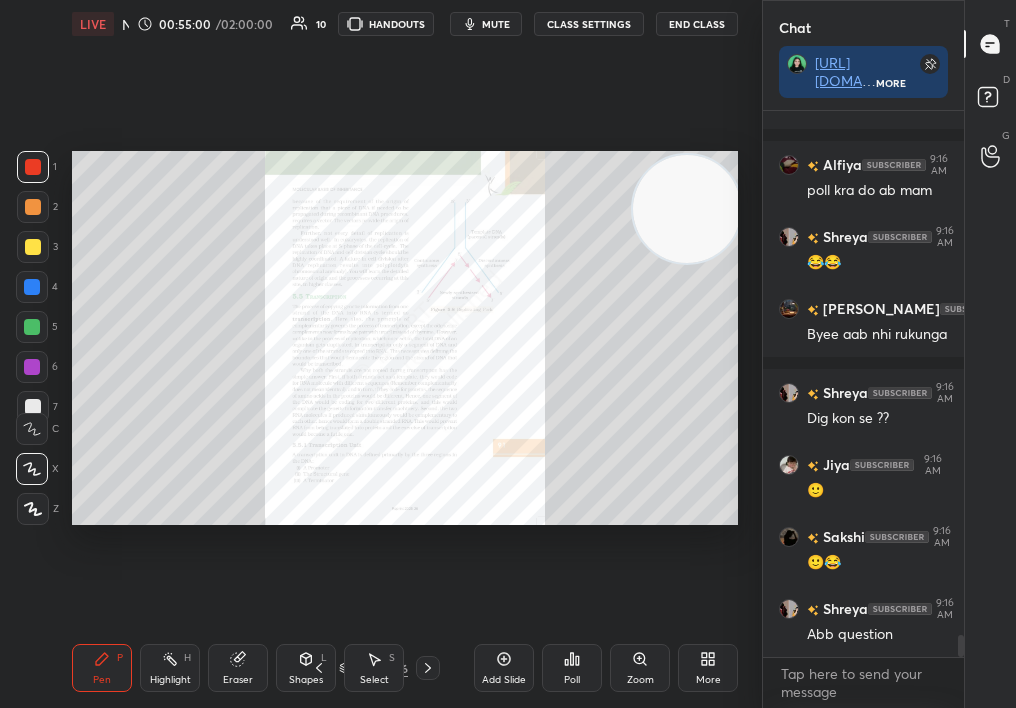 click 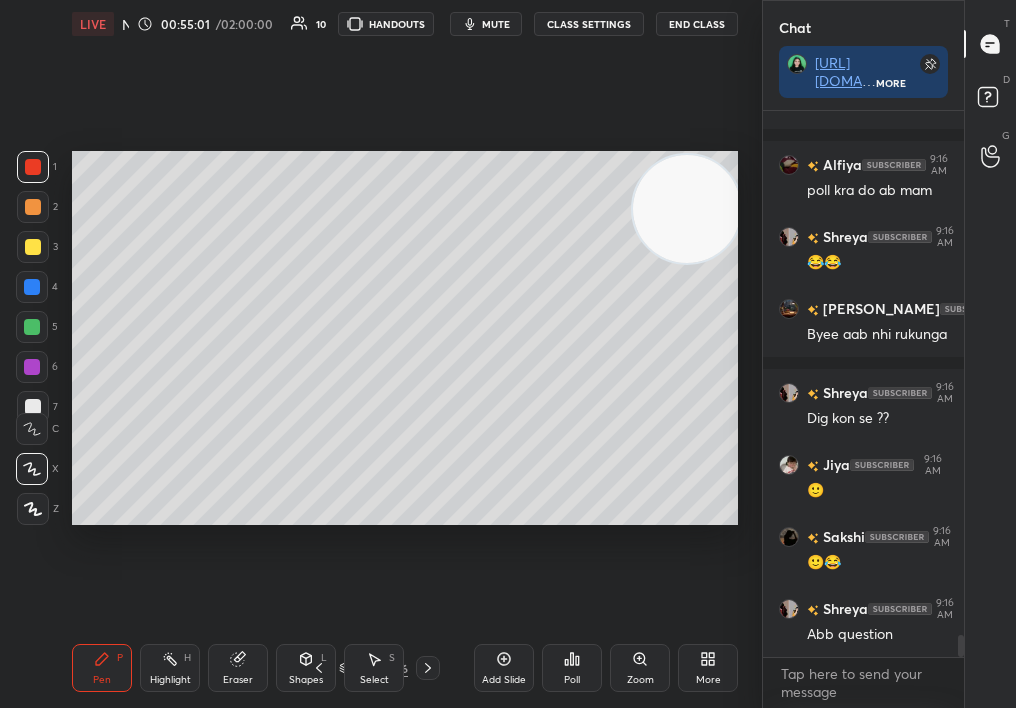 click 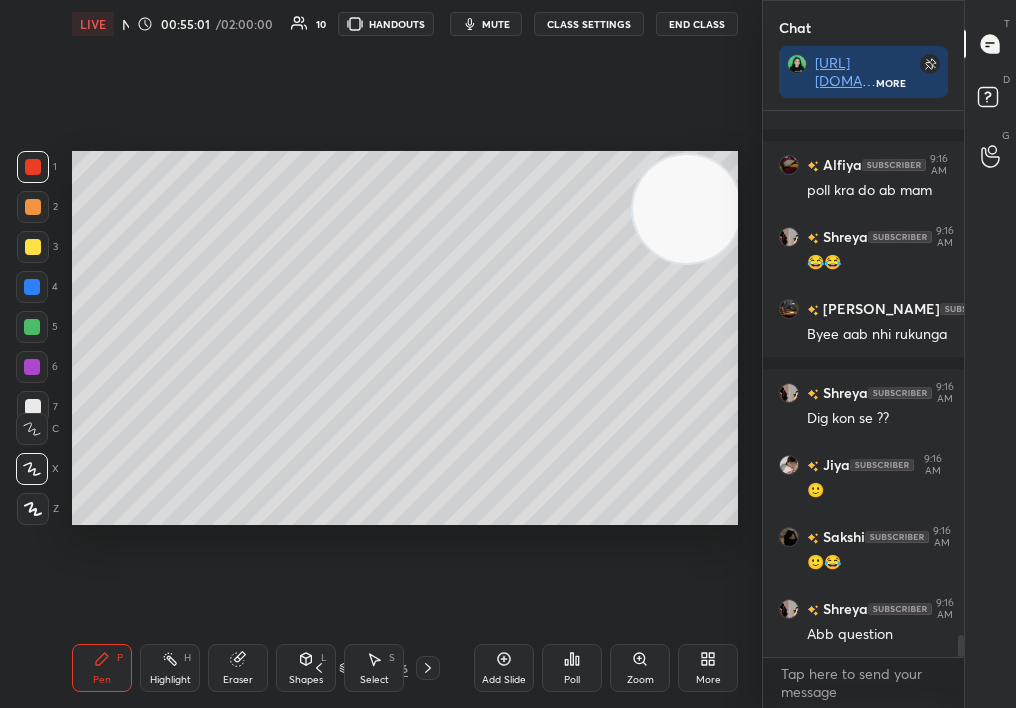 click 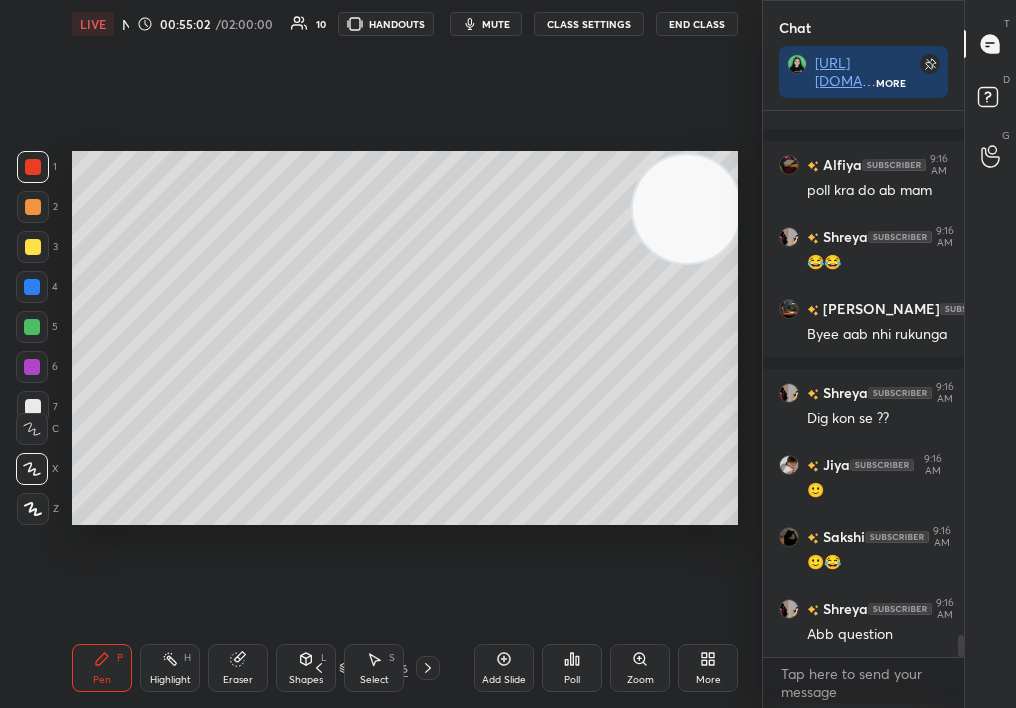 click 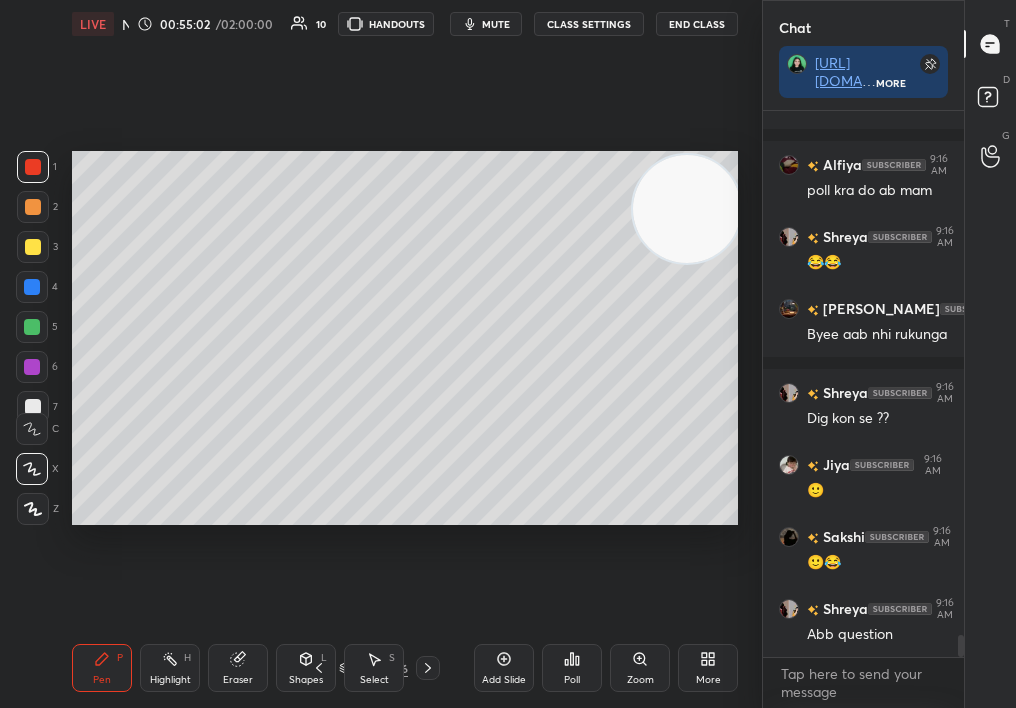 click 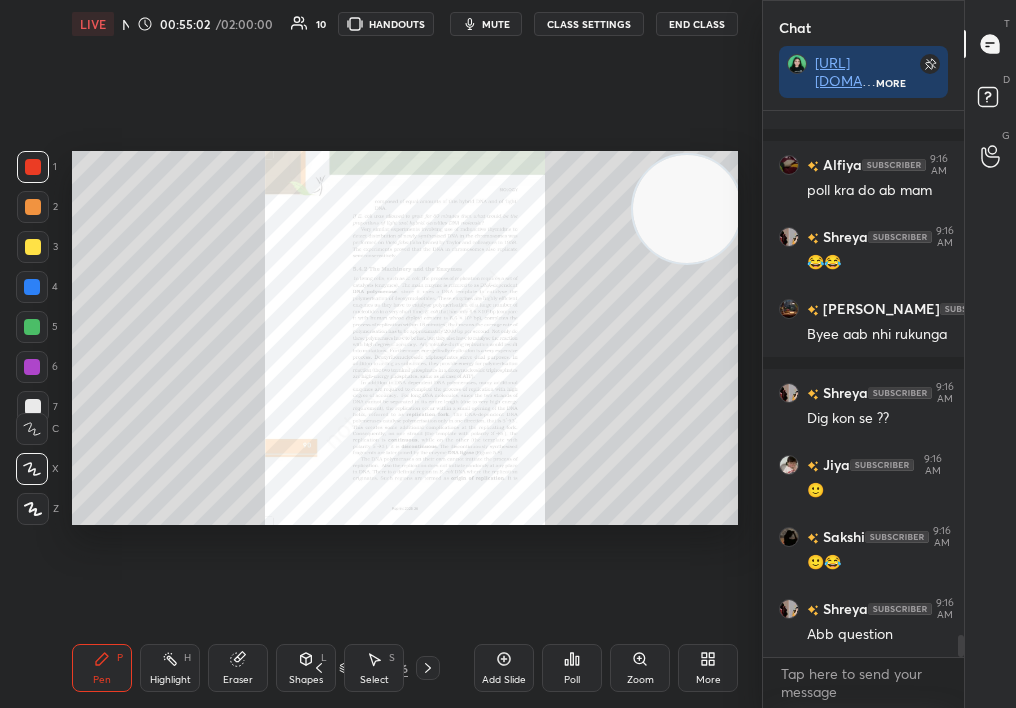 click 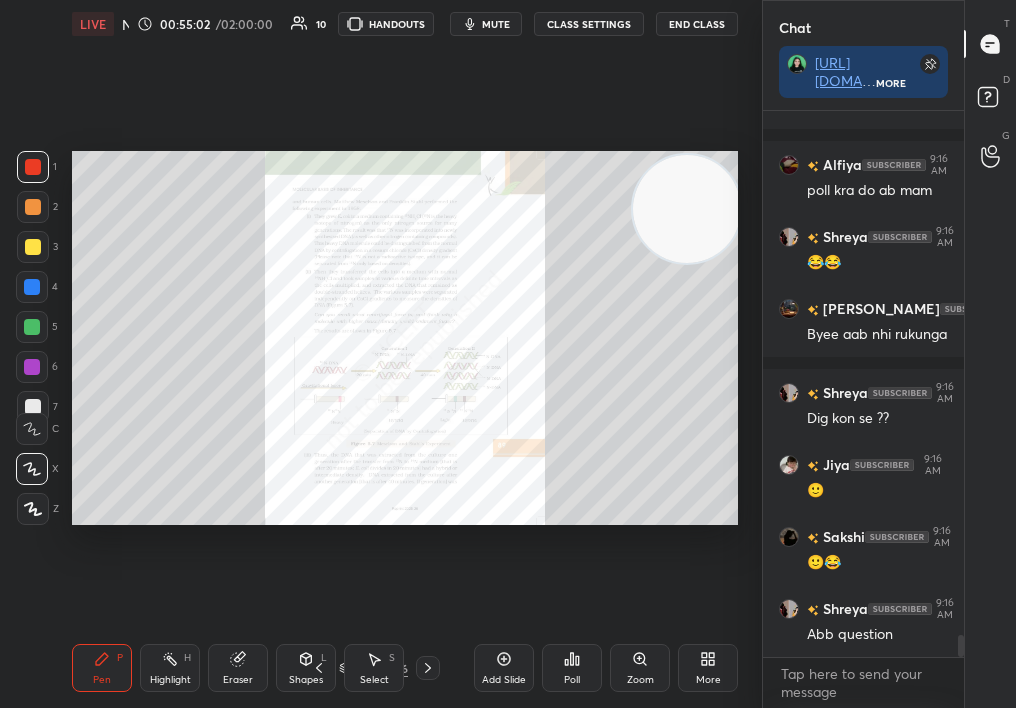 click 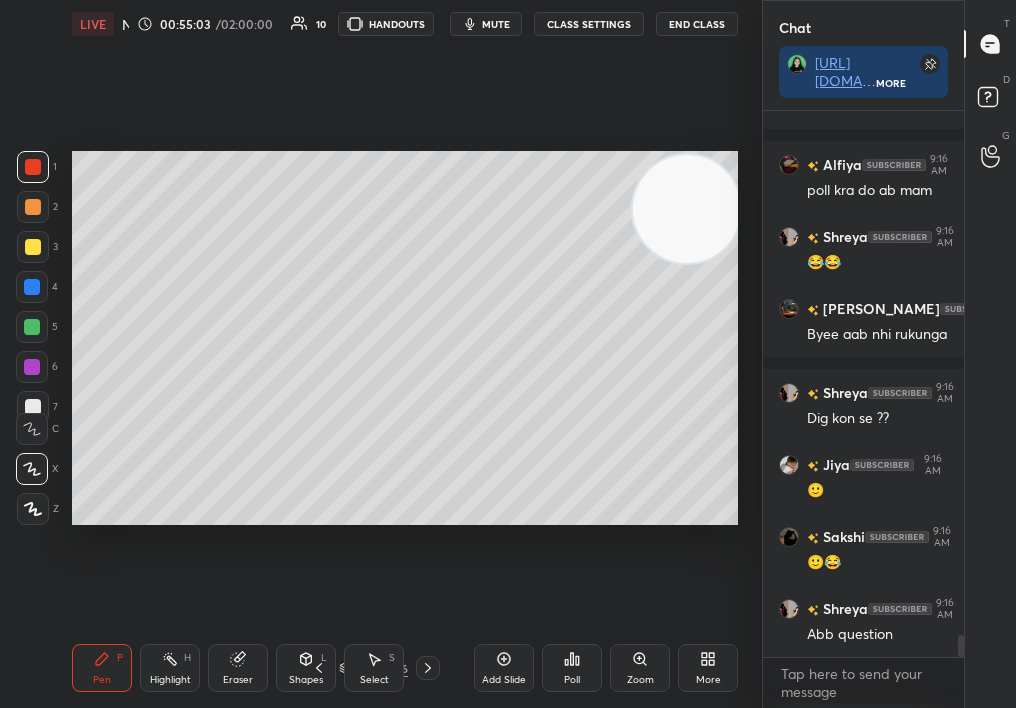 scroll, scrollTop: 13123, scrollLeft: 0, axis: vertical 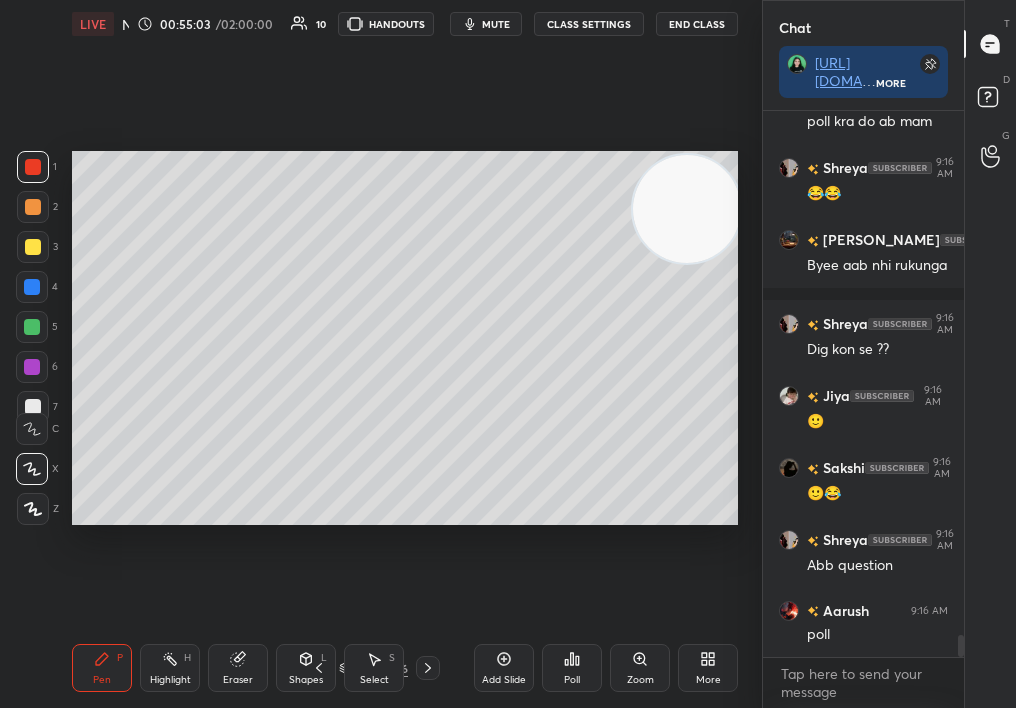 click 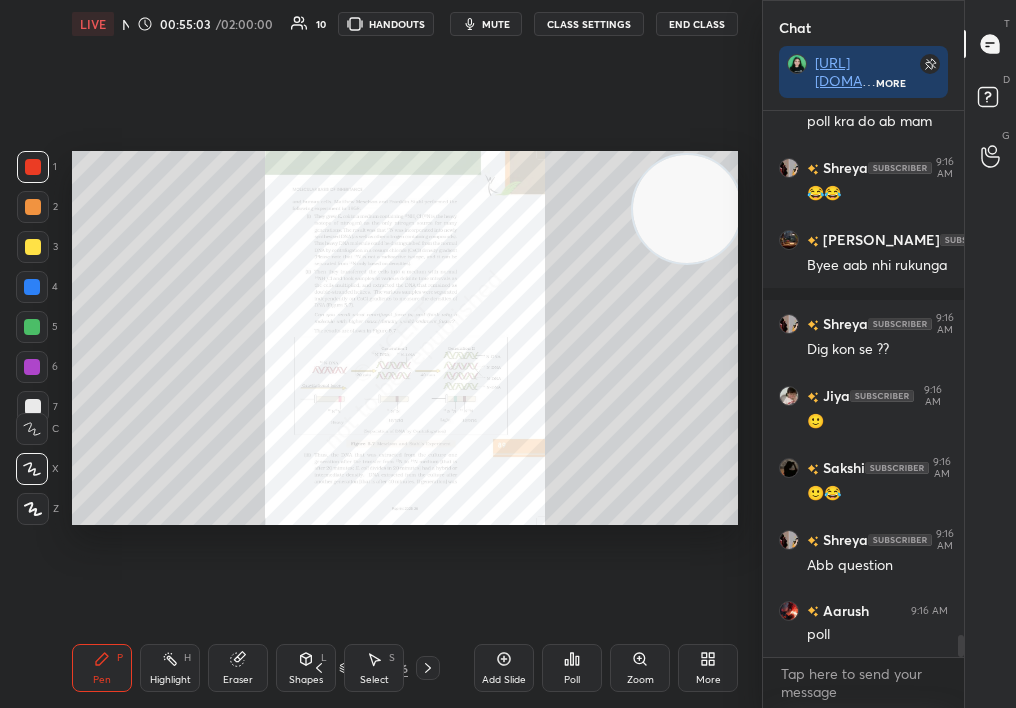 click 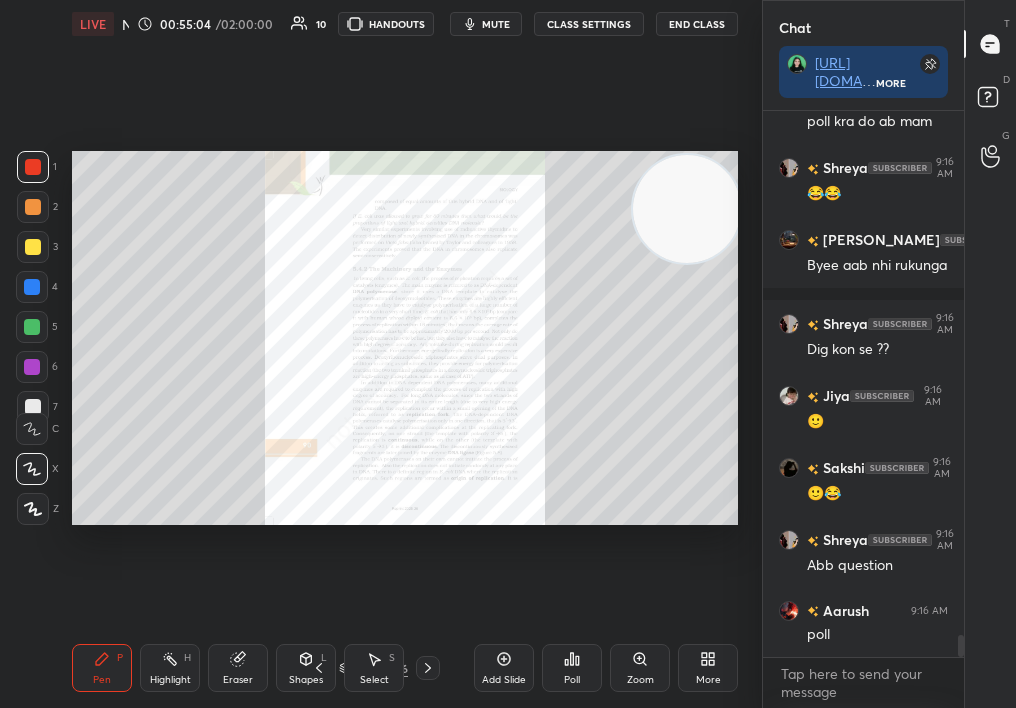 scroll, scrollTop: 13143, scrollLeft: 0, axis: vertical 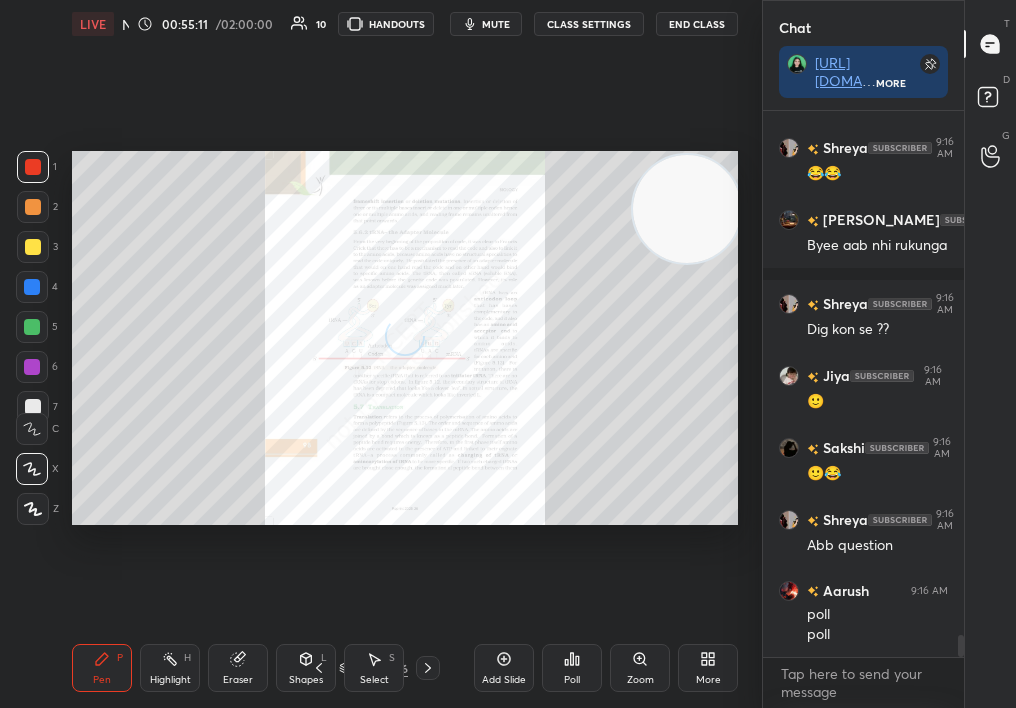 click 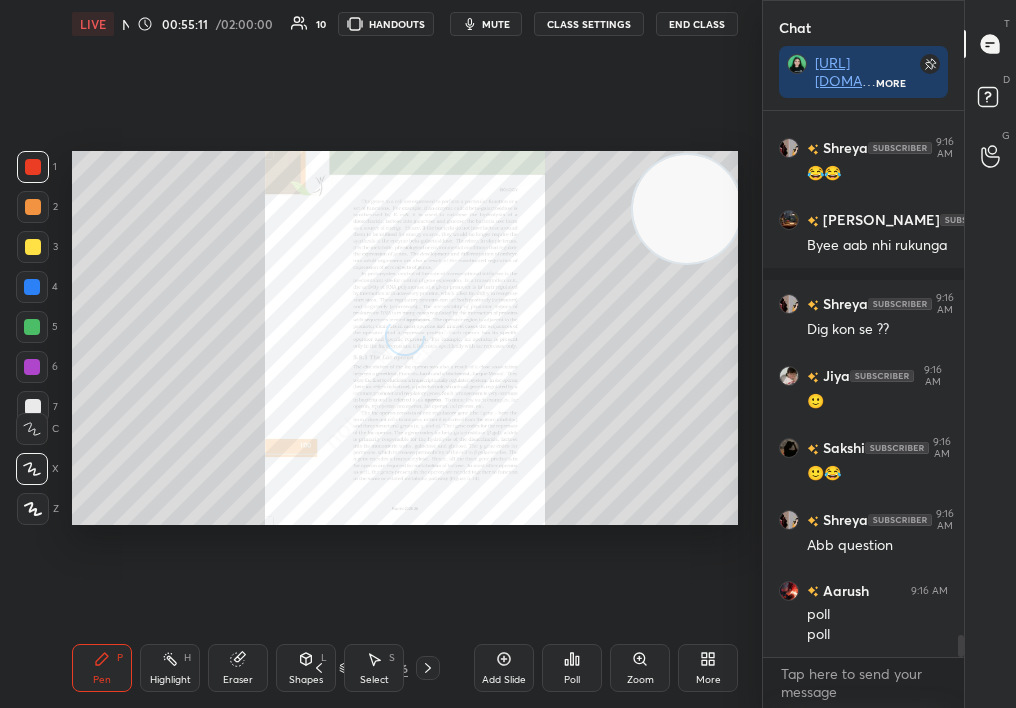 click 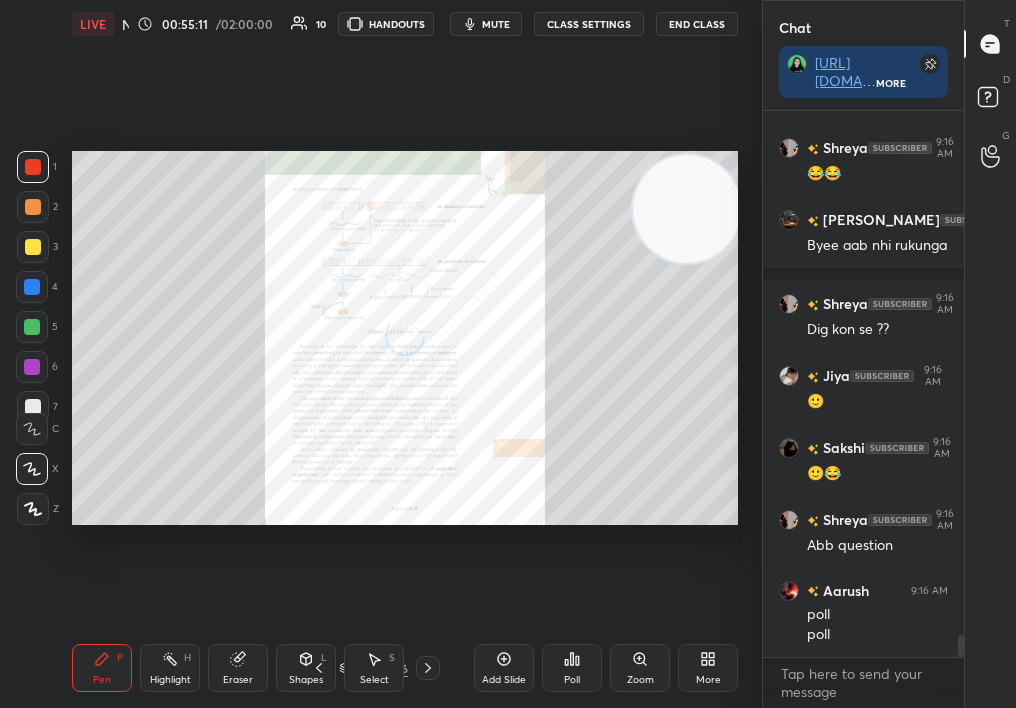 click 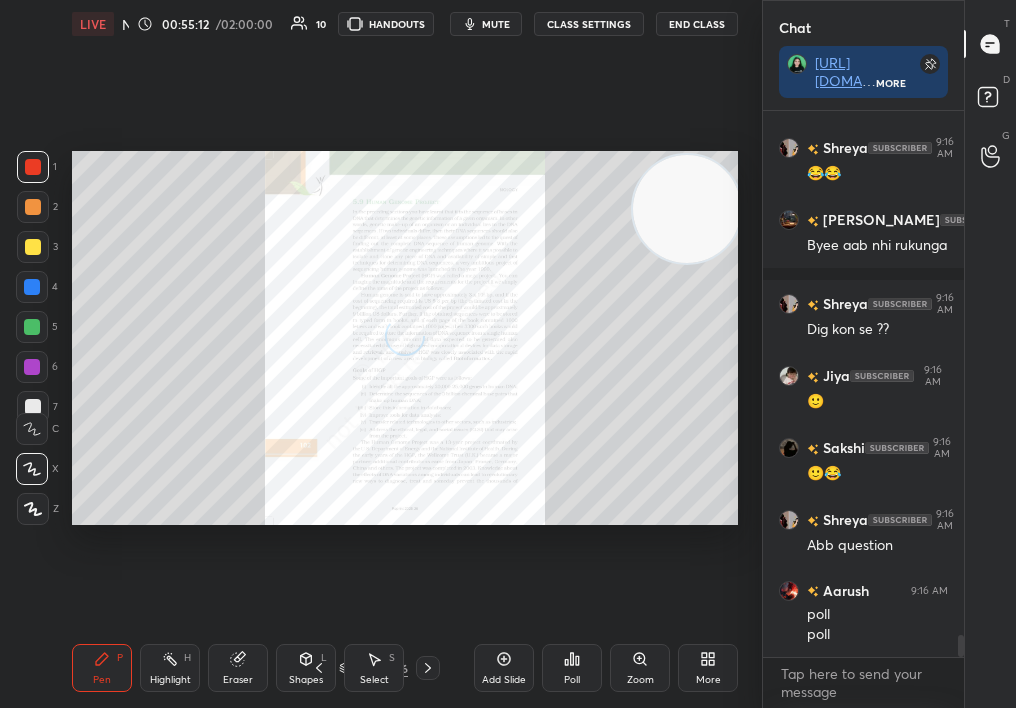 click 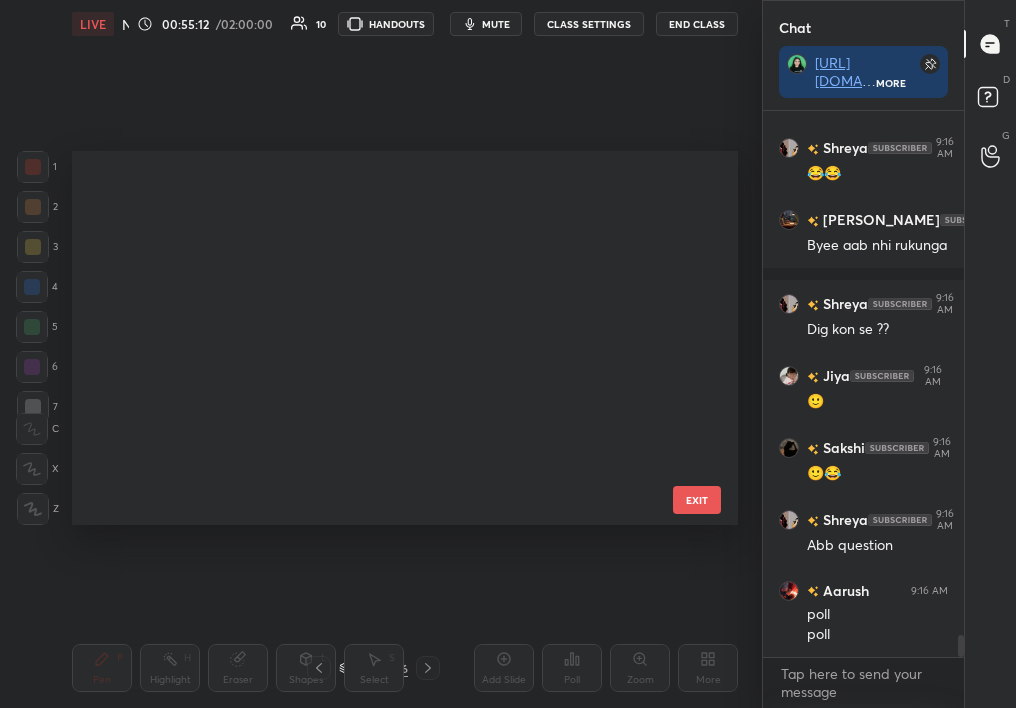 scroll, scrollTop: 2701, scrollLeft: 0, axis: vertical 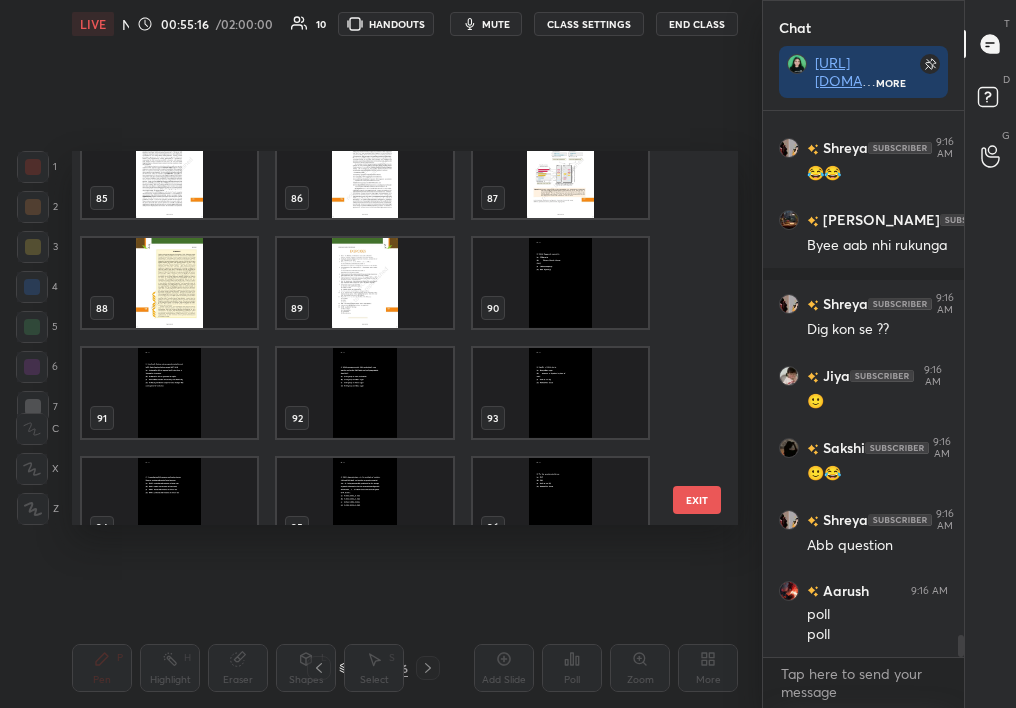 click at bounding box center [560, 283] 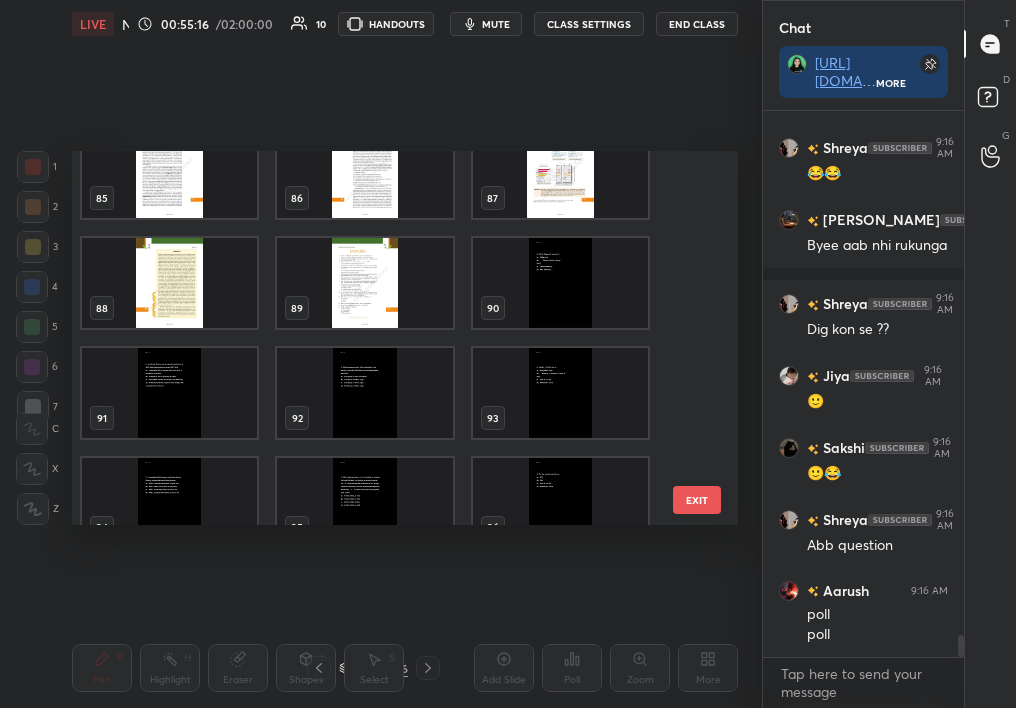 click at bounding box center (560, 283) 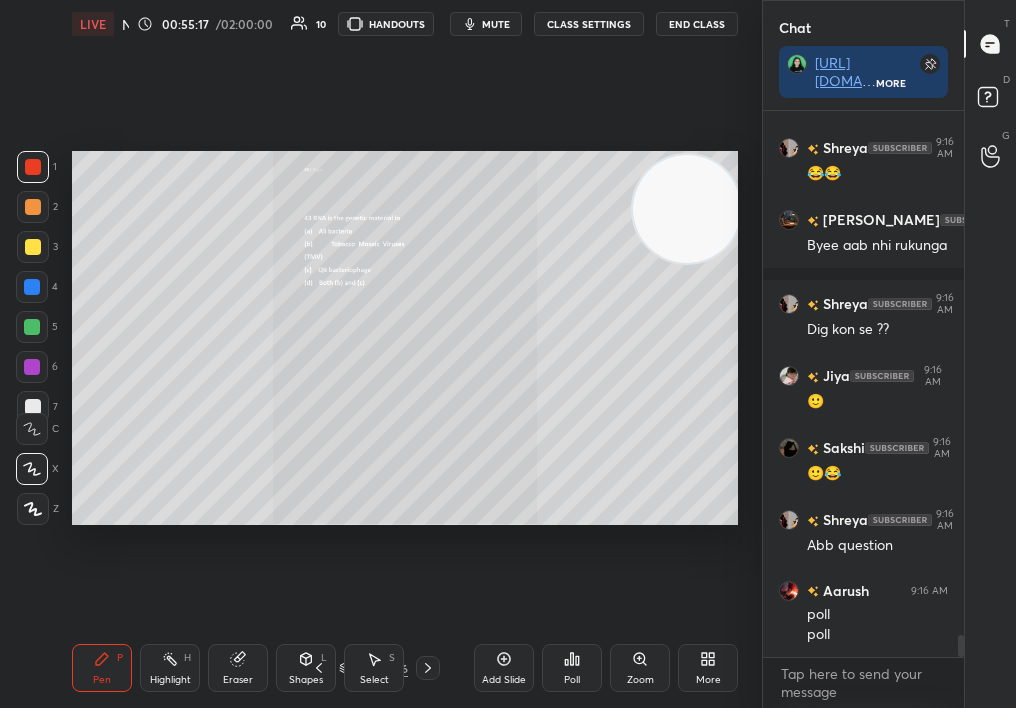 click on "Zoom" at bounding box center (640, 668) 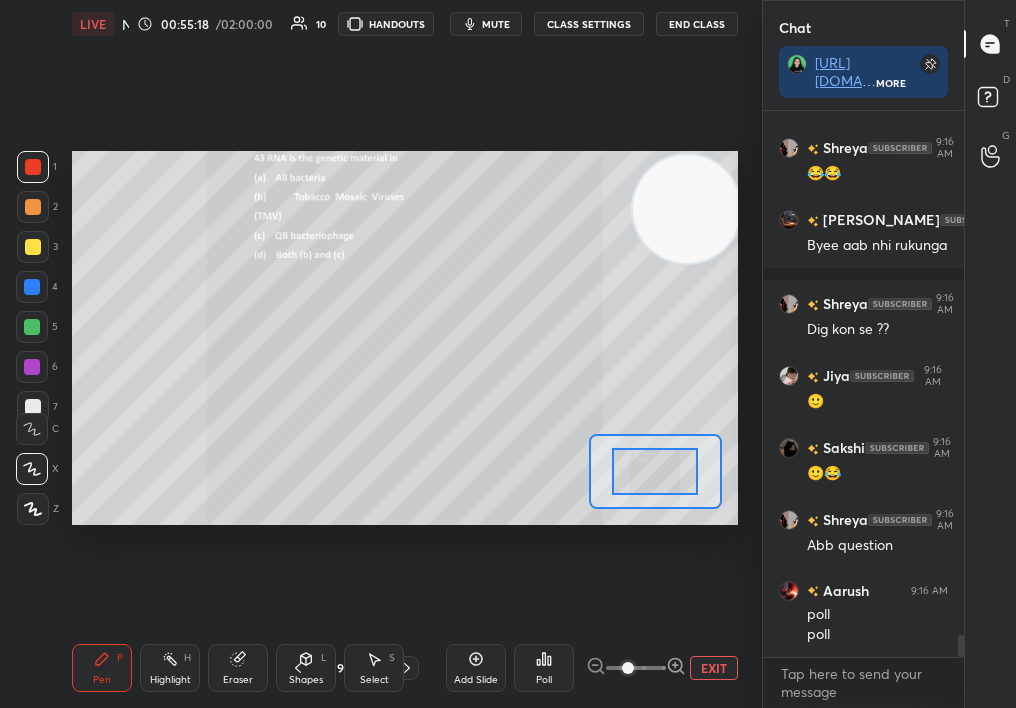 click at bounding box center [628, 668] 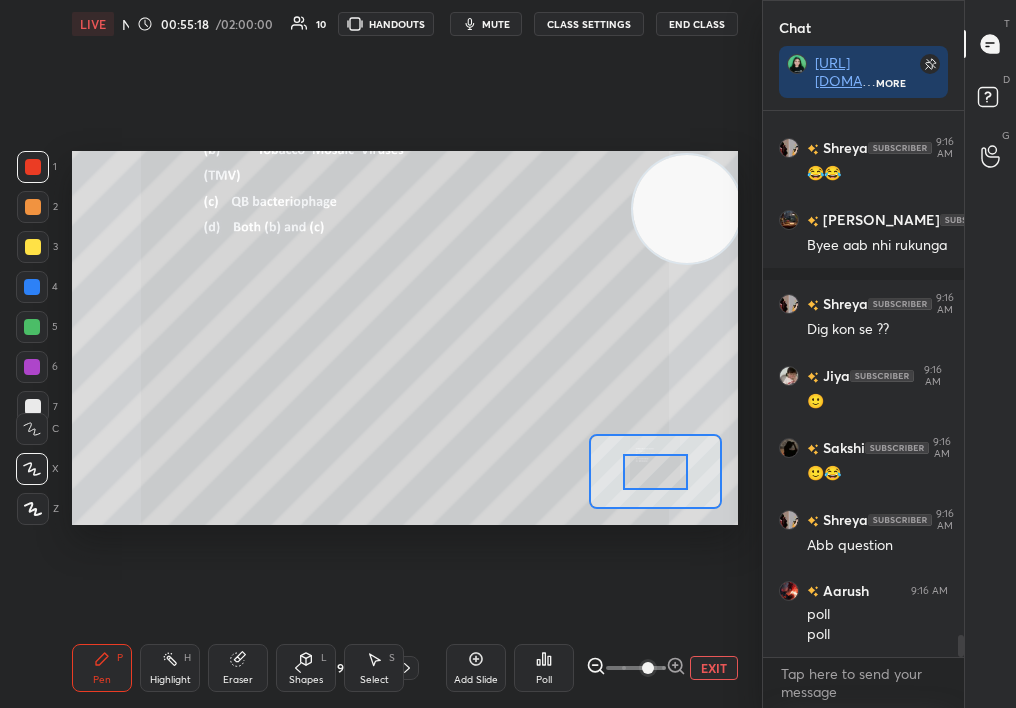 drag, startPoint x: 641, startPoint y: 666, endPoint x: 661, endPoint y: 664, distance: 20.09975 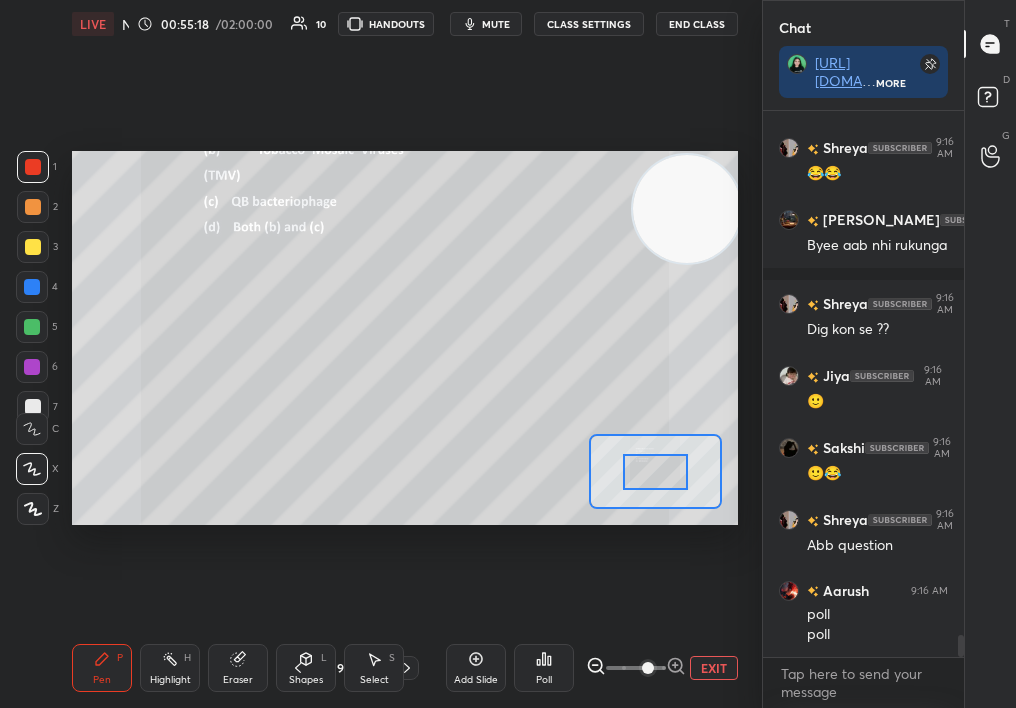 click at bounding box center (648, 668) 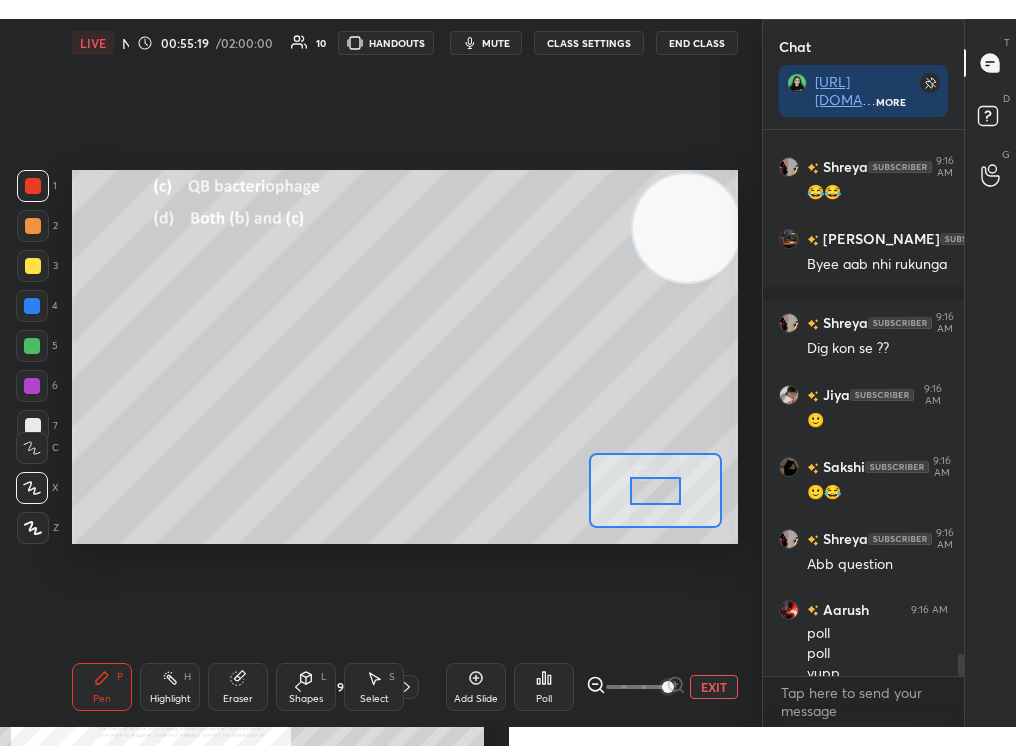 scroll, scrollTop: 13163, scrollLeft: 0, axis: vertical 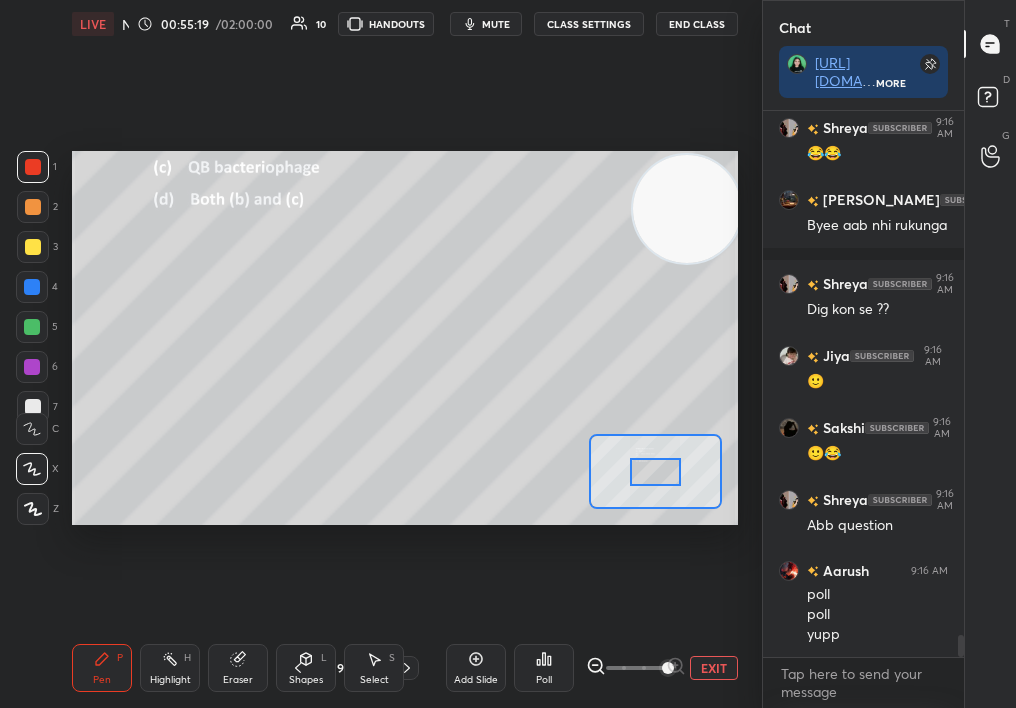 click on "Setting up your live class Poll for   secs No correct answer Start poll" at bounding box center [405, 338] 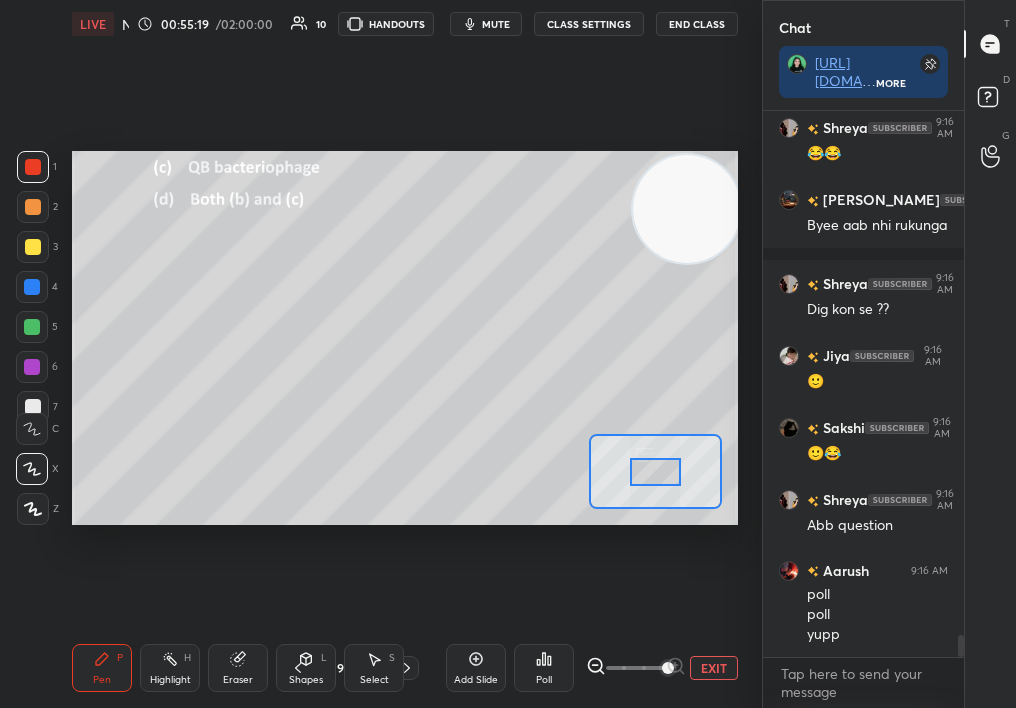 click on "EXIT" at bounding box center [662, 668] 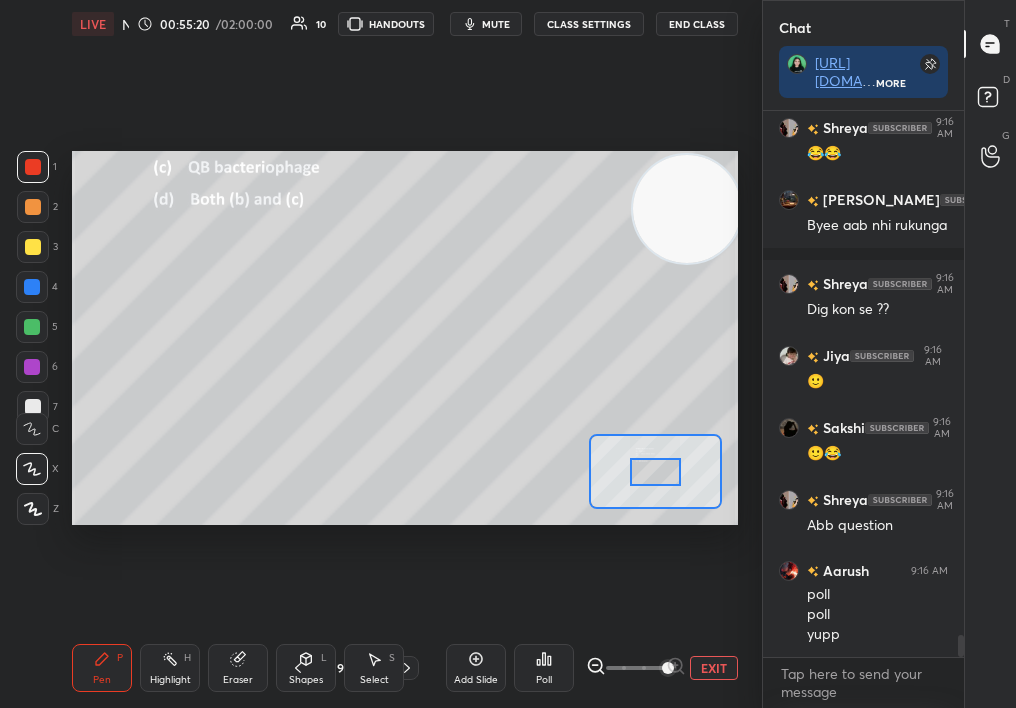 click on "EXIT" at bounding box center [714, 668] 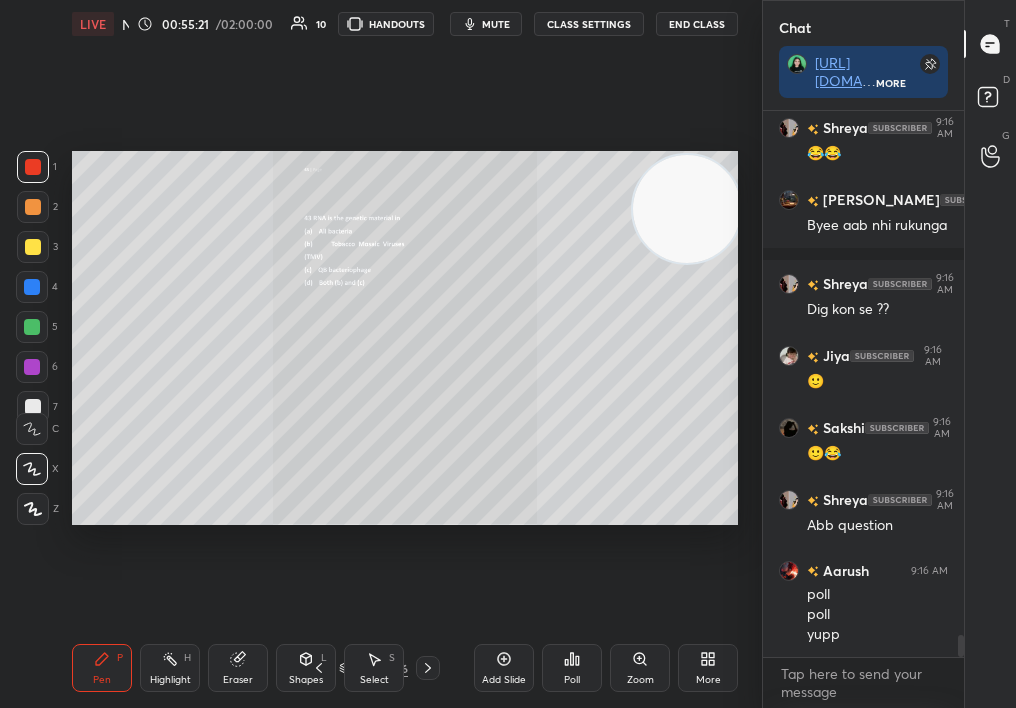 click 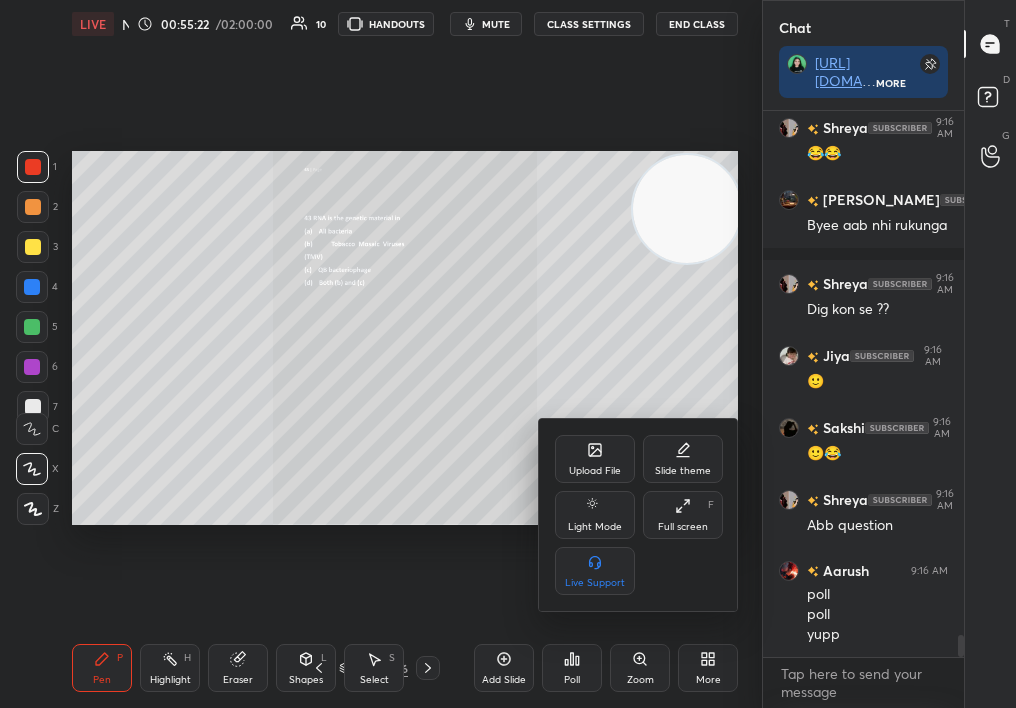click 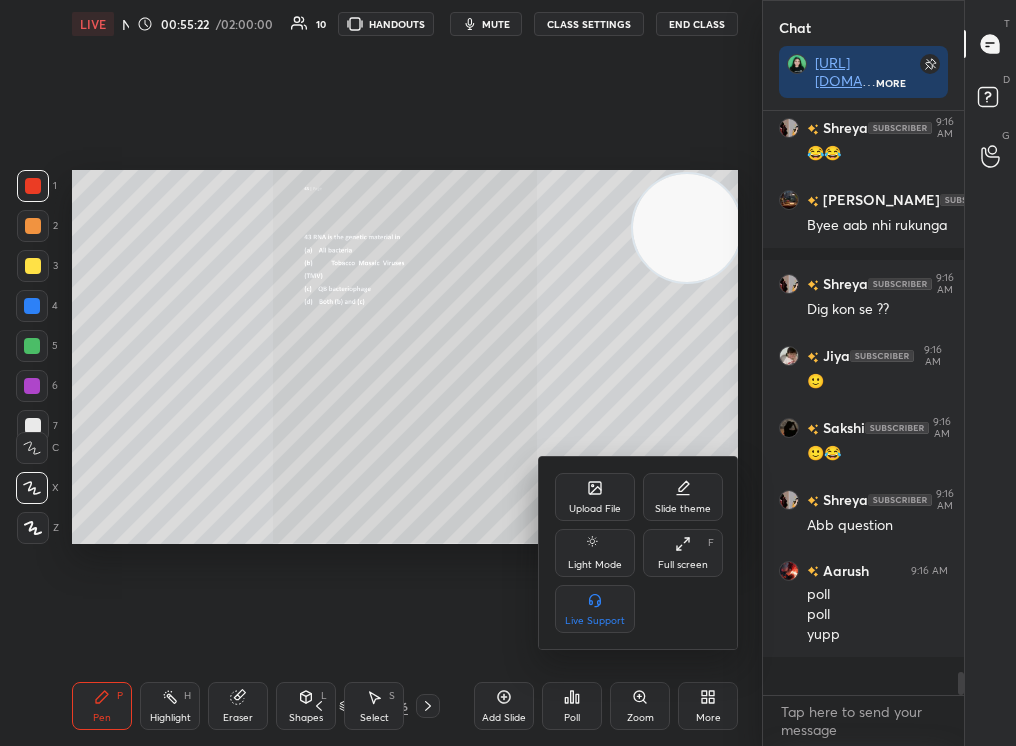 scroll, scrollTop: 99382, scrollLeft: 99318, axis: both 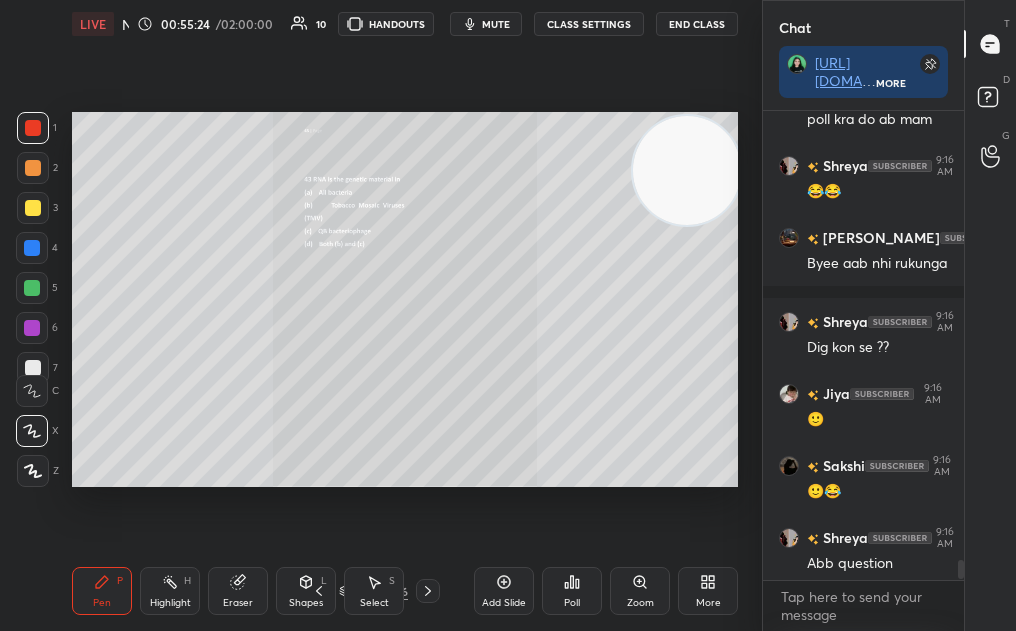 click on "mute" at bounding box center (486, 24) 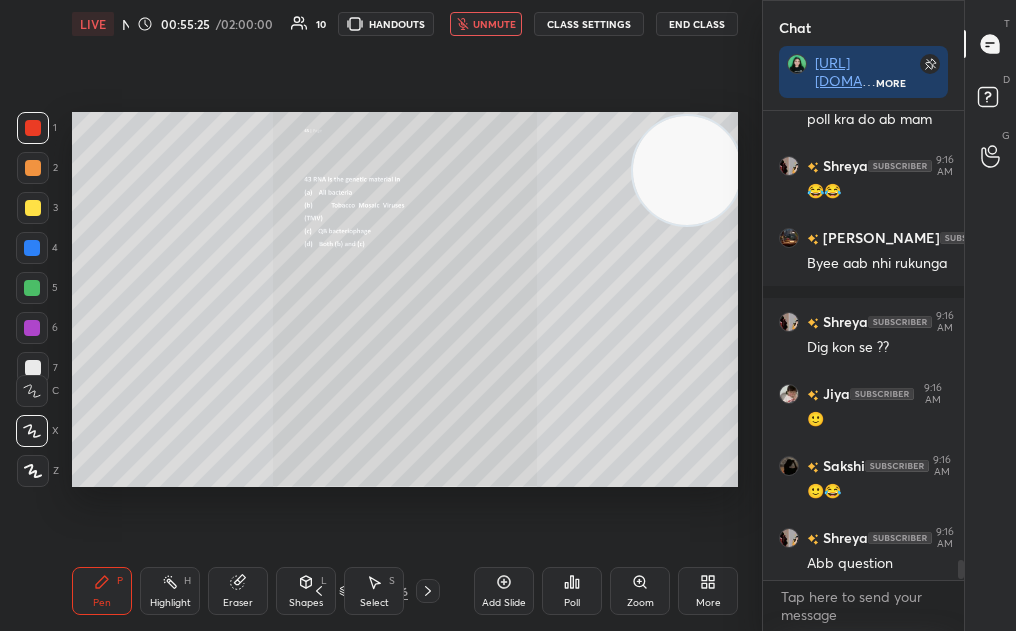 click on "Zoom" at bounding box center [640, 591] 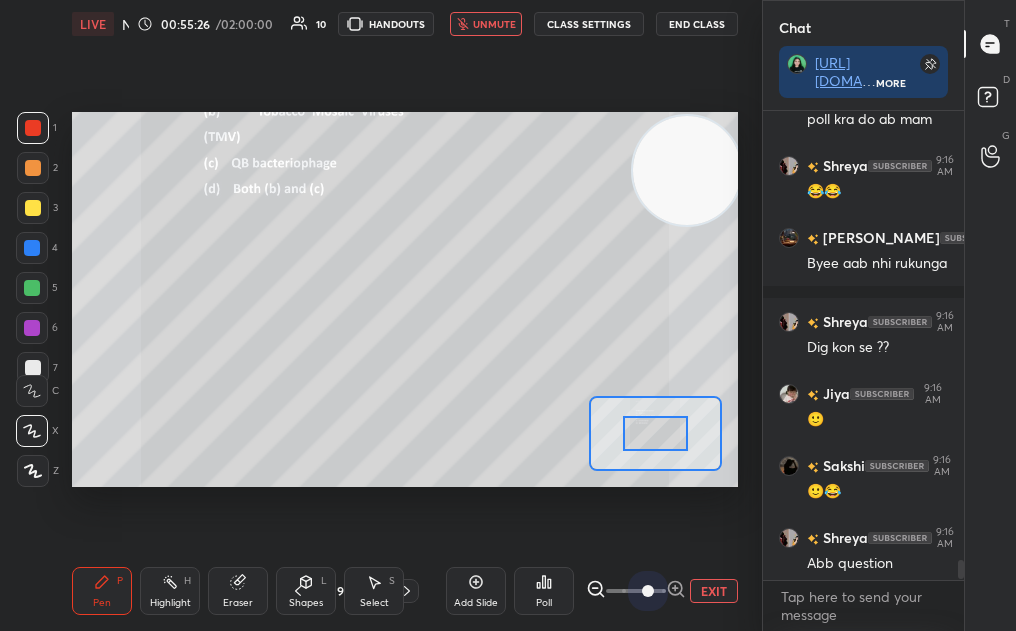 click at bounding box center [648, 591] 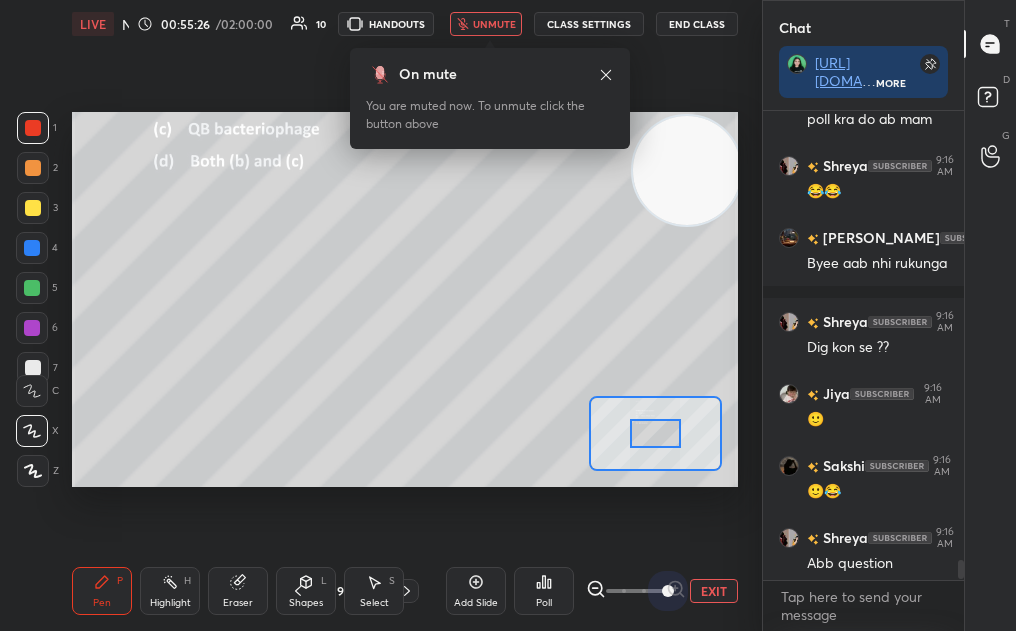 drag, startPoint x: 654, startPoint y: 588, endPoint x: 745, endPoint y: 574, distance: 92.070625 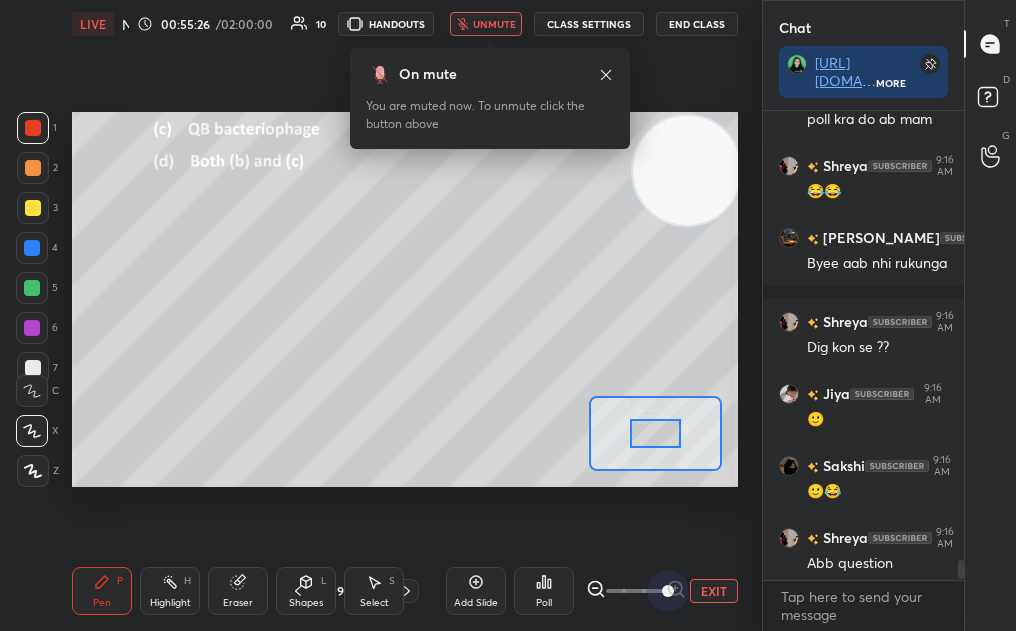 click on "LIVE NCERT Highlight Mol Bio : Replication 00:55:26 /  02:00:00 10 HANDOUTS unmute CLASS SETTINGS End Class Setting up your live class Poll for   secs No correct answer Start poll Back NCERT Highlight Mol Bio : Replication [MEDICAL_DATA][PERSON_NAME] Pen P Highlight H Eraser Shapes L Select S 90 / 316 Add Slide Poll EXIT" at bounding box center [405, 315] 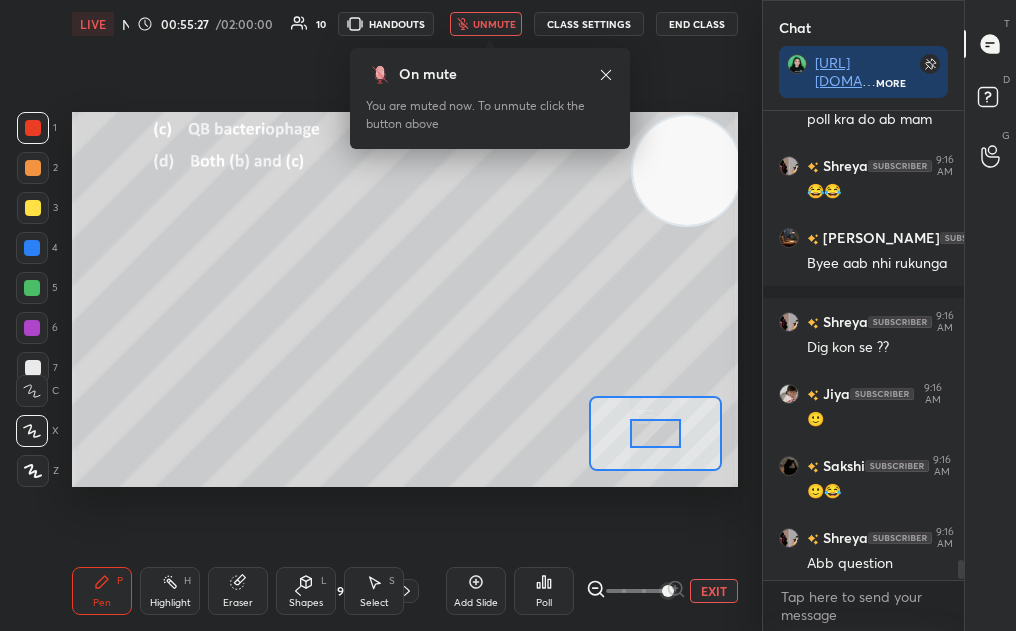 click on "Setting up your live class Poll for   secs No correct answer Start poll" at bounding box center (405, 299) 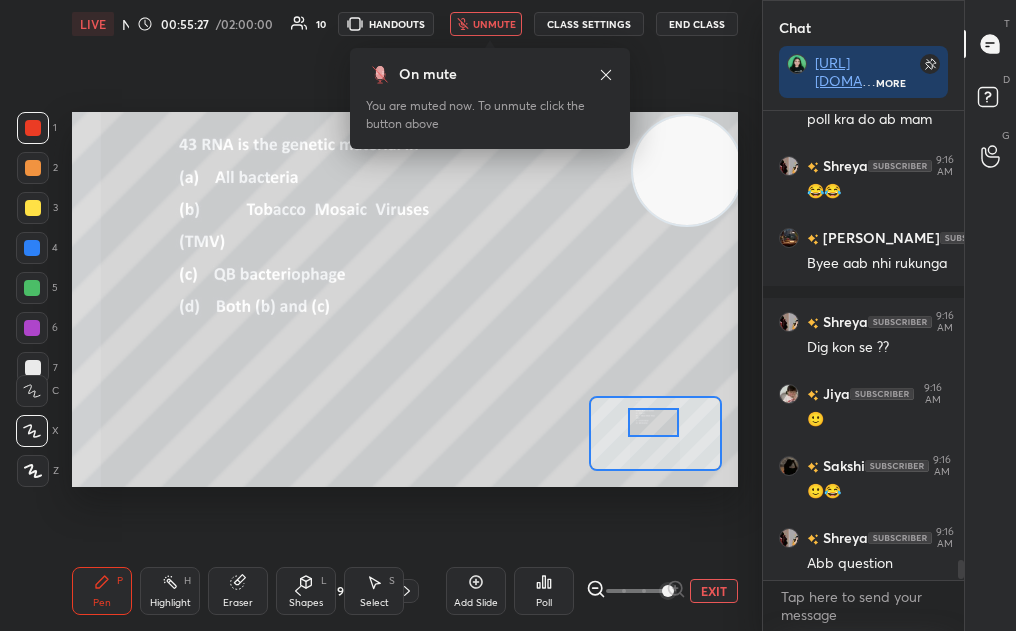 click at bounding box center [654, 422] 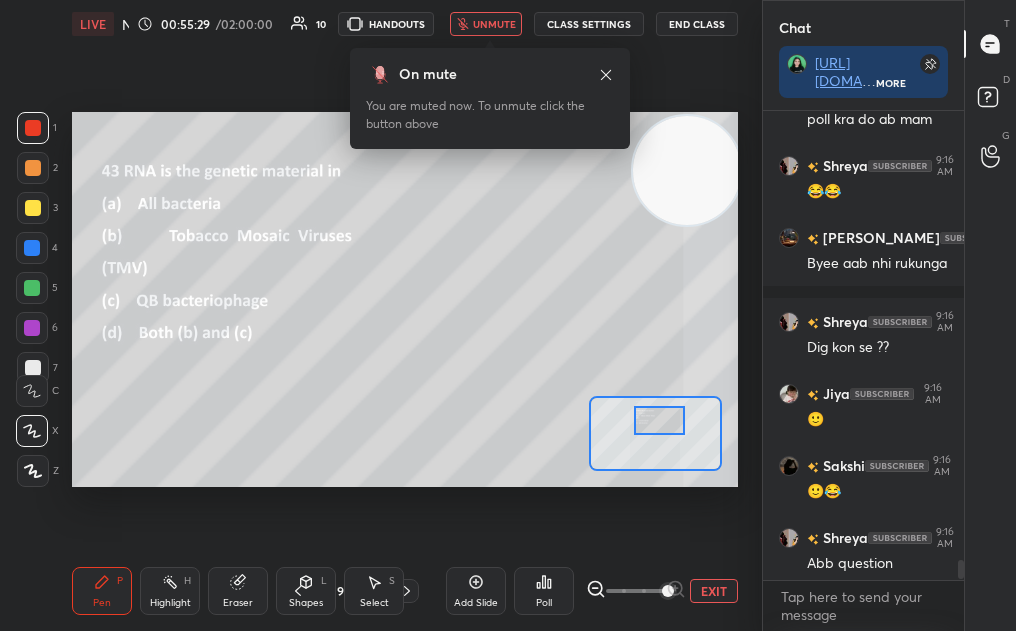 click at bounding box center [660, 420] 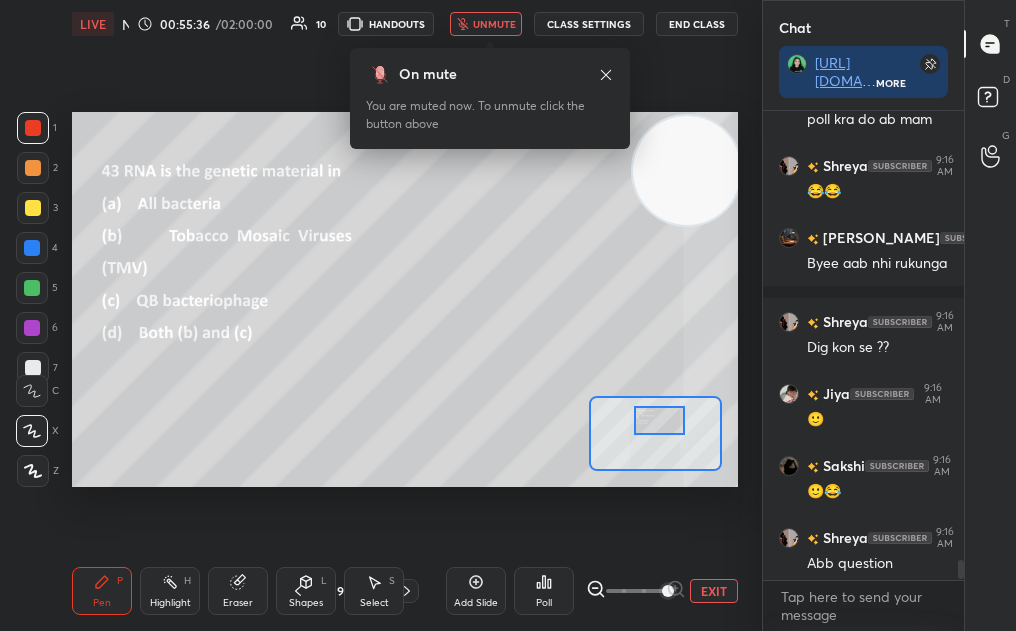 click 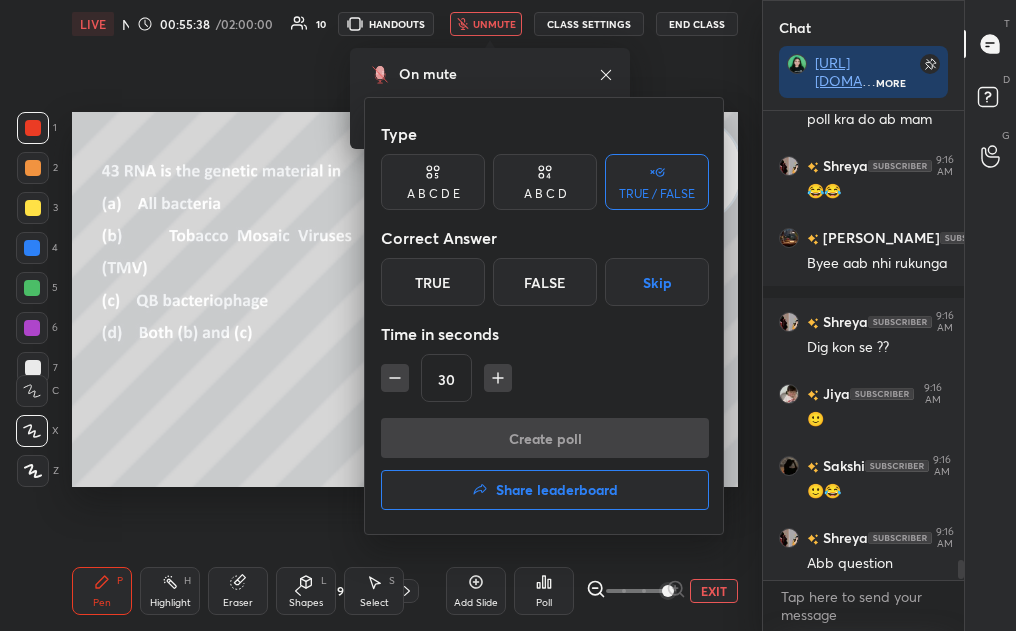 click on "A B C D" at bounding box center (545, 194) 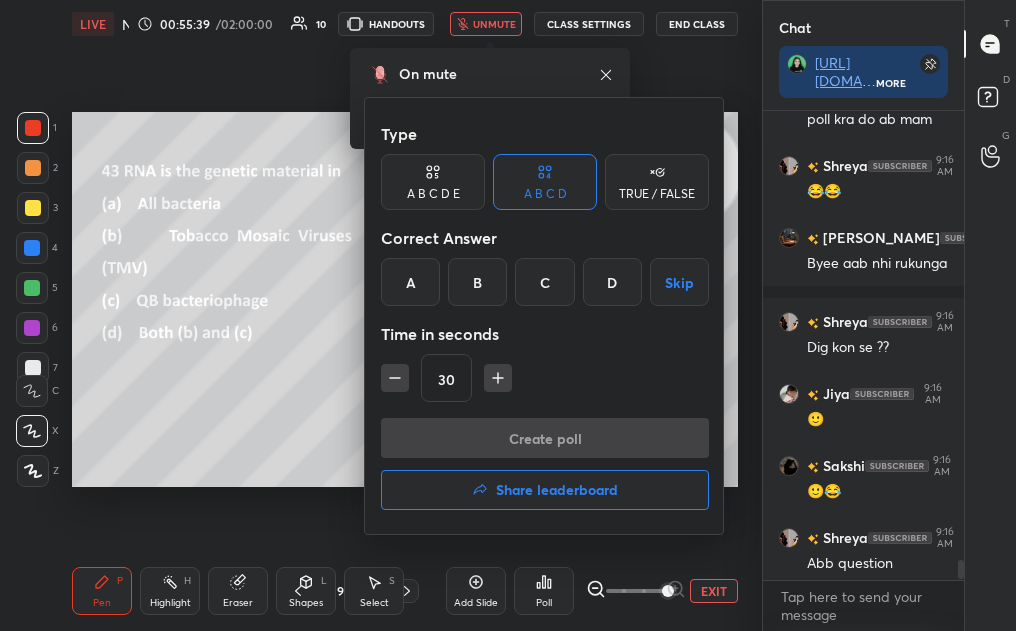 click on "A" at bounding box center (410, 282) 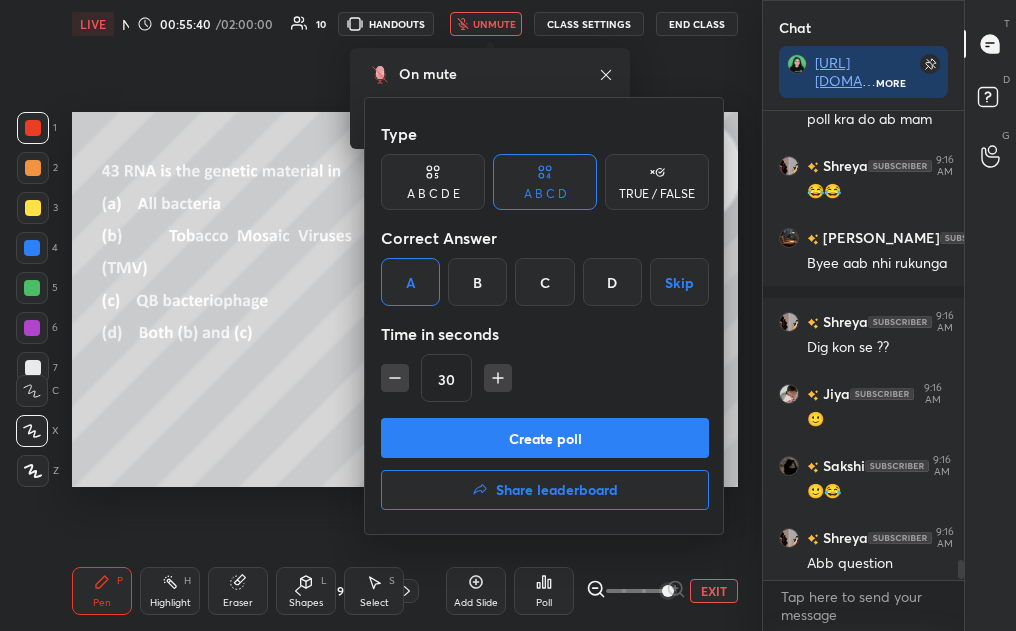 click on "D" at bounding box center [612, 282] 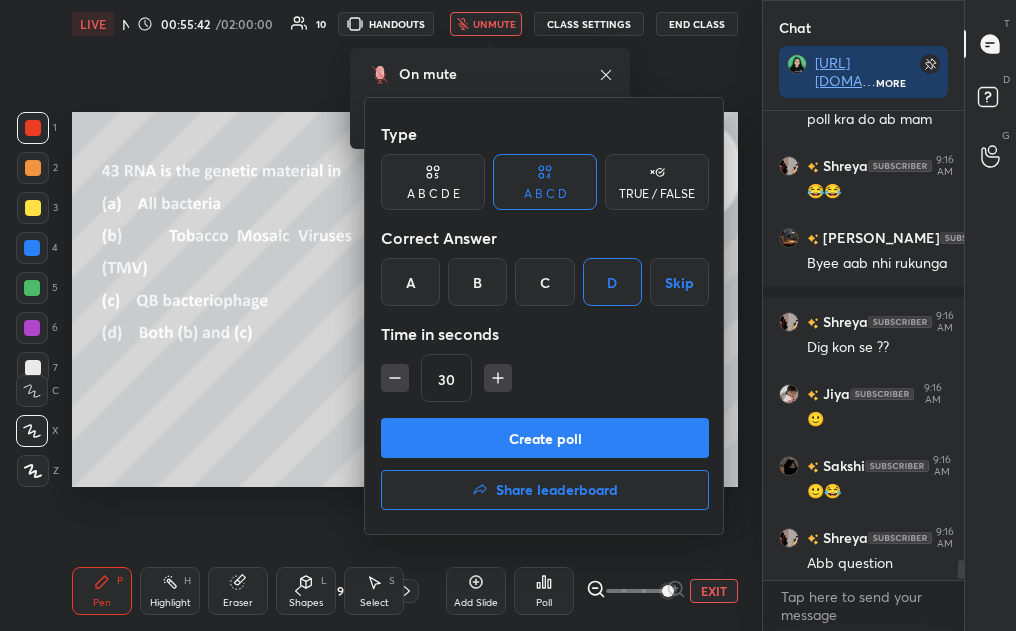 click on "Create poll" at bounding box center [545, 438] 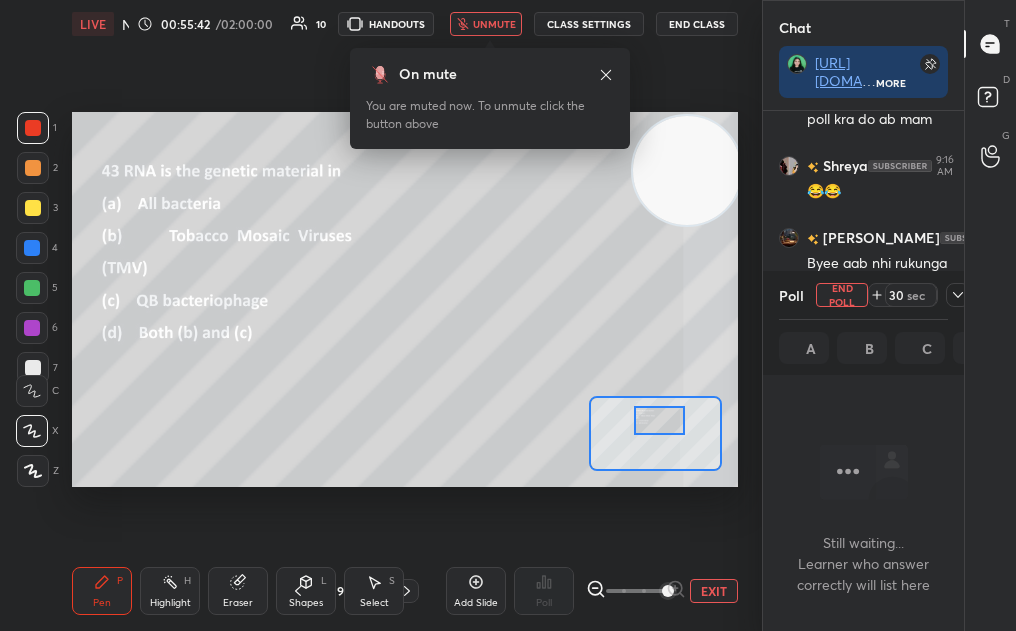 scroll, scrollTop: 364, scrollLeft: 195, axis: both 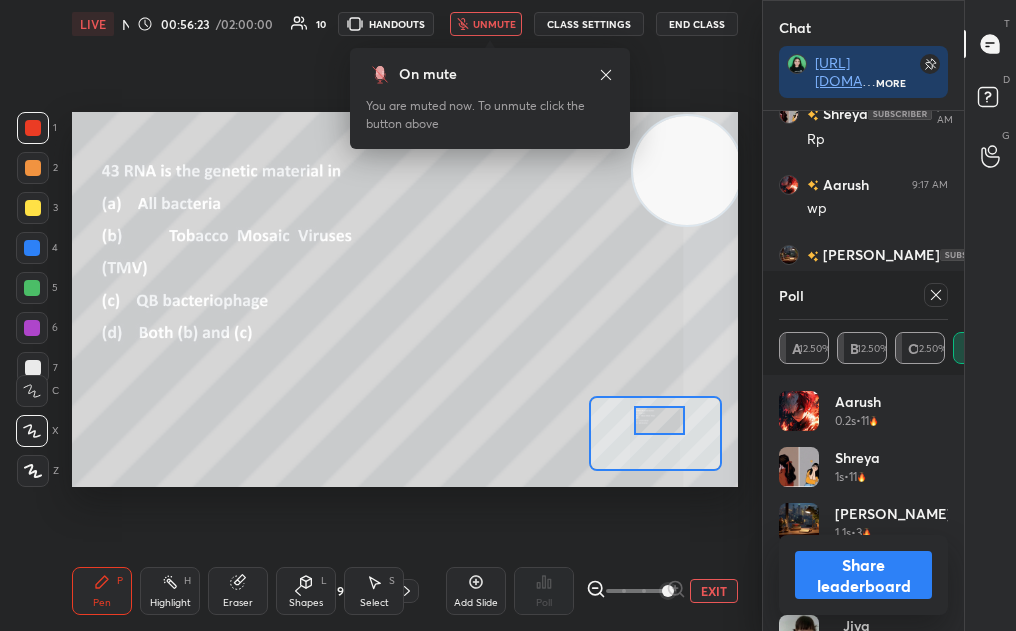 click on "unmute" at bounding box center (494, 24) 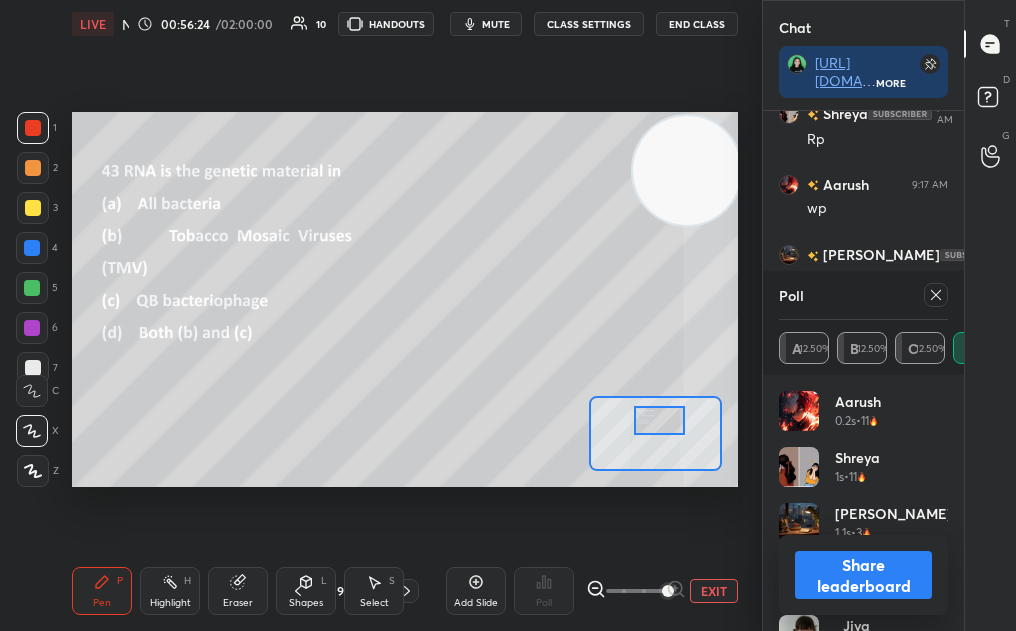 click 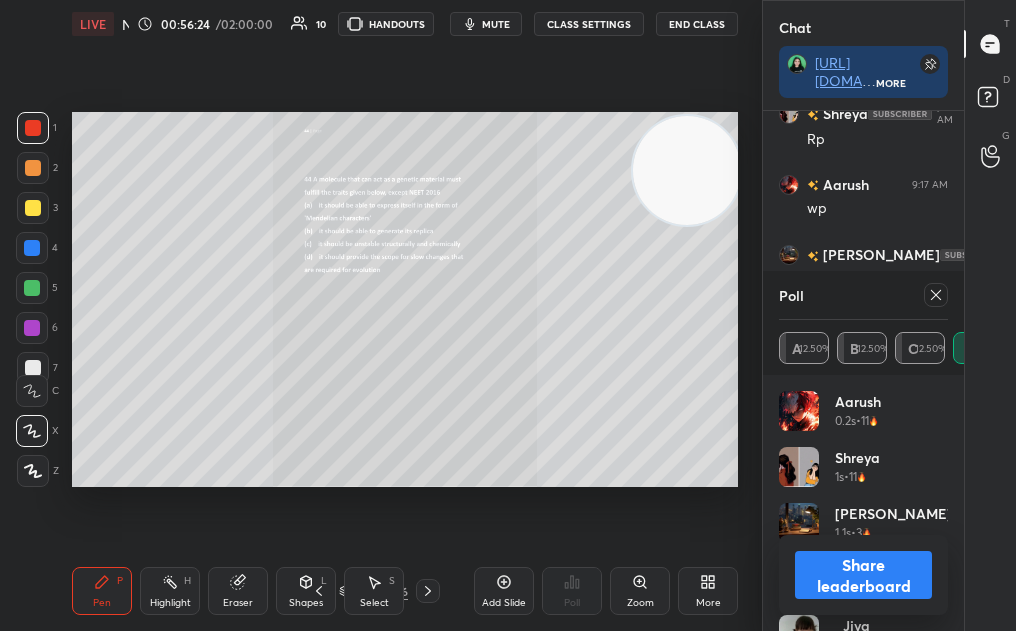 scroll, scrollTop: 13839, scrollLeft: 0, axis: vertical 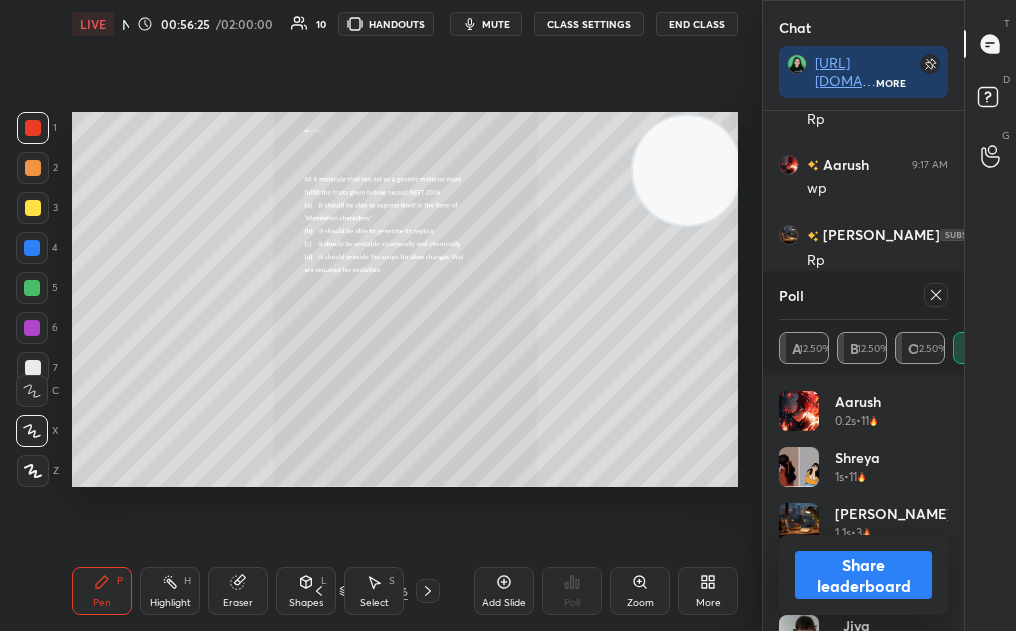 click on "Zoom" at bounding box center (640, 591) 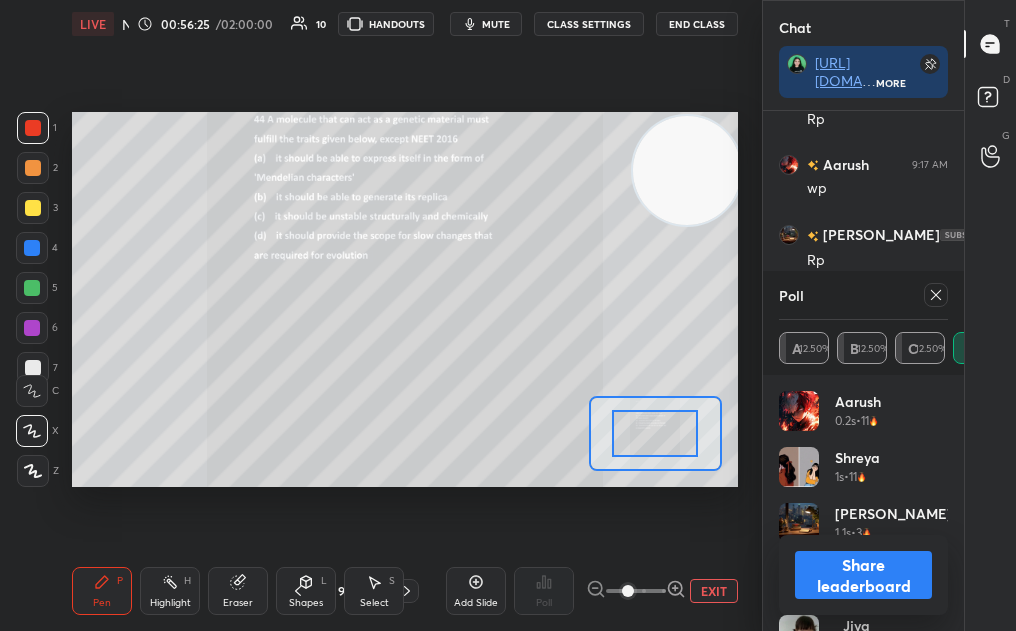 click at bounding box center [628, 591] 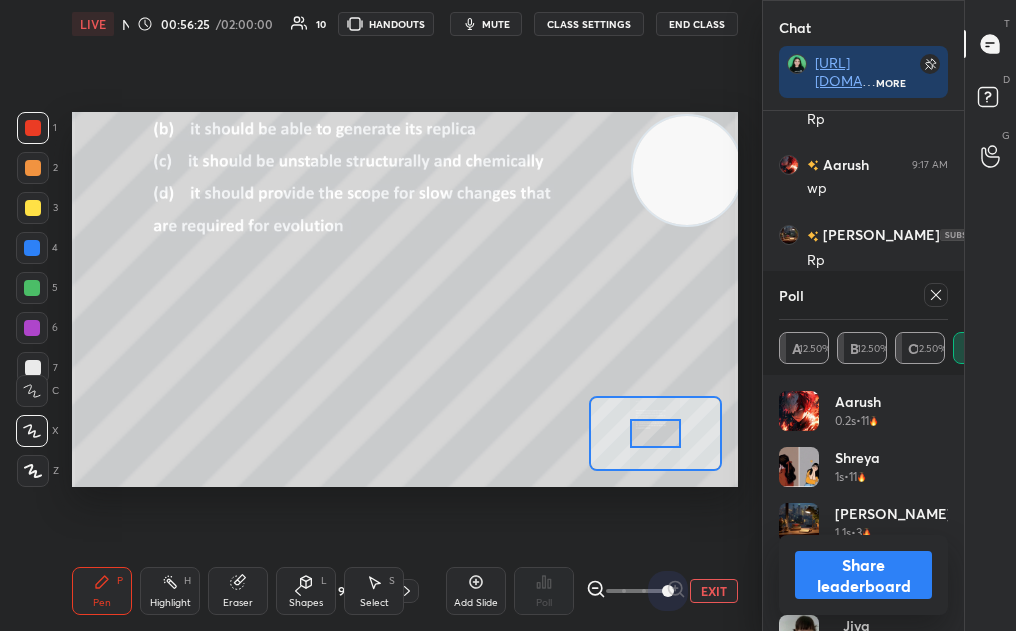 drag, startPoint x: 637, startPoint y: 589, endPoint x: 686, endPoint y: 577, distance: 50.447994 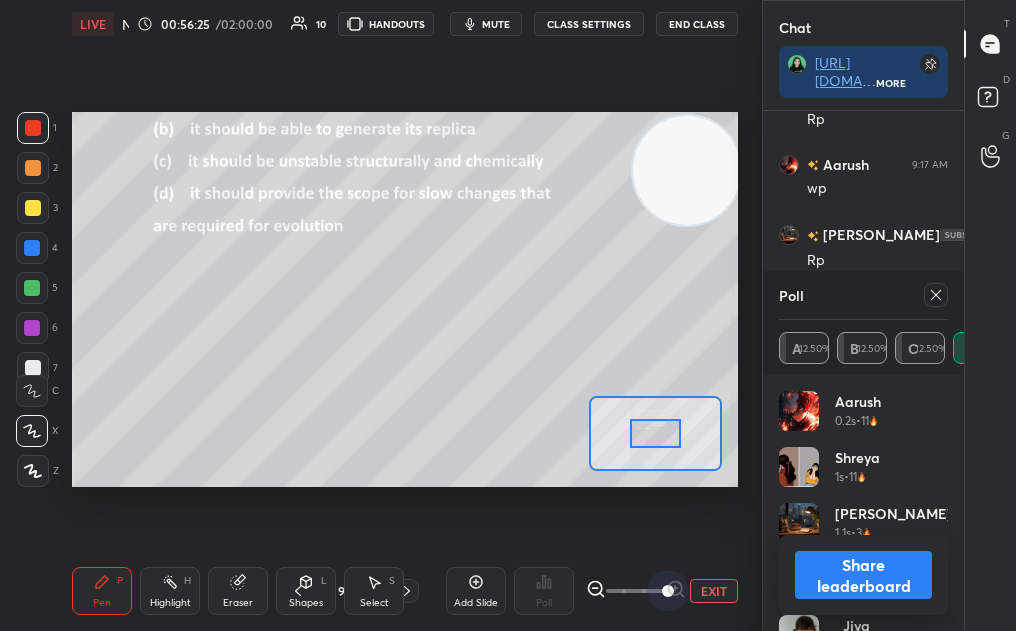 click on "Add Slide Poll EXIT" at bounding box center [592, 591] 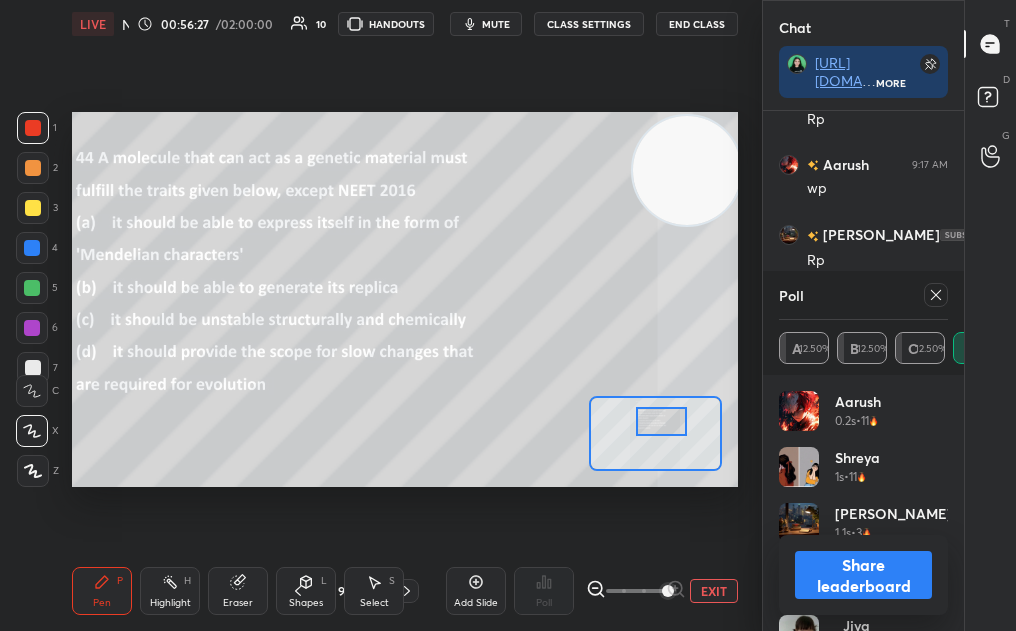click at bounding box center (662, 421) 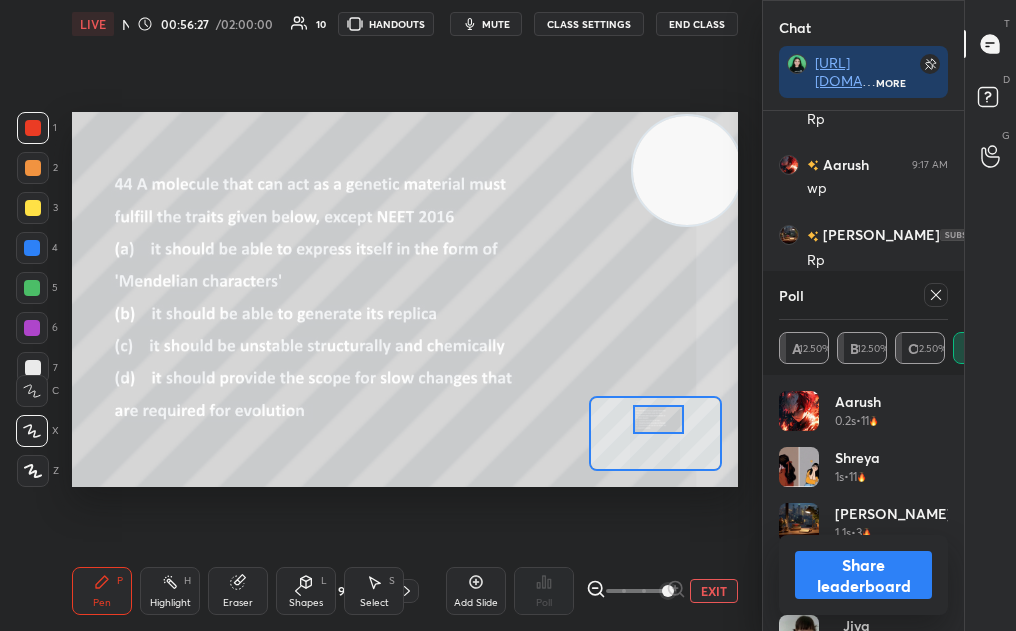 click at bounding box center [659, 419] 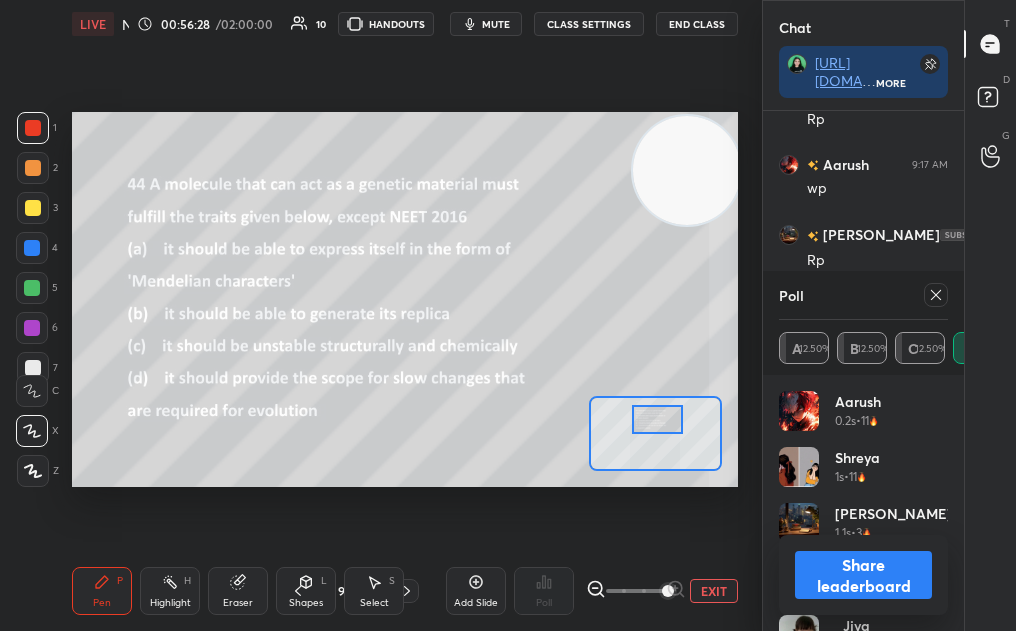 click 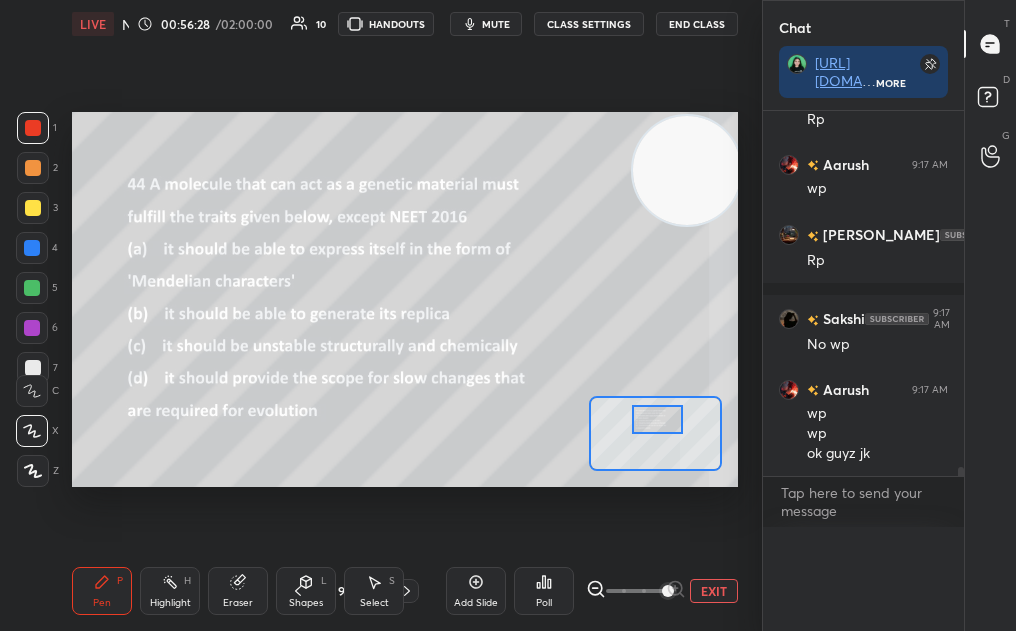 scroll, scrollTop: 0, scrollLeft: 0, axis: both 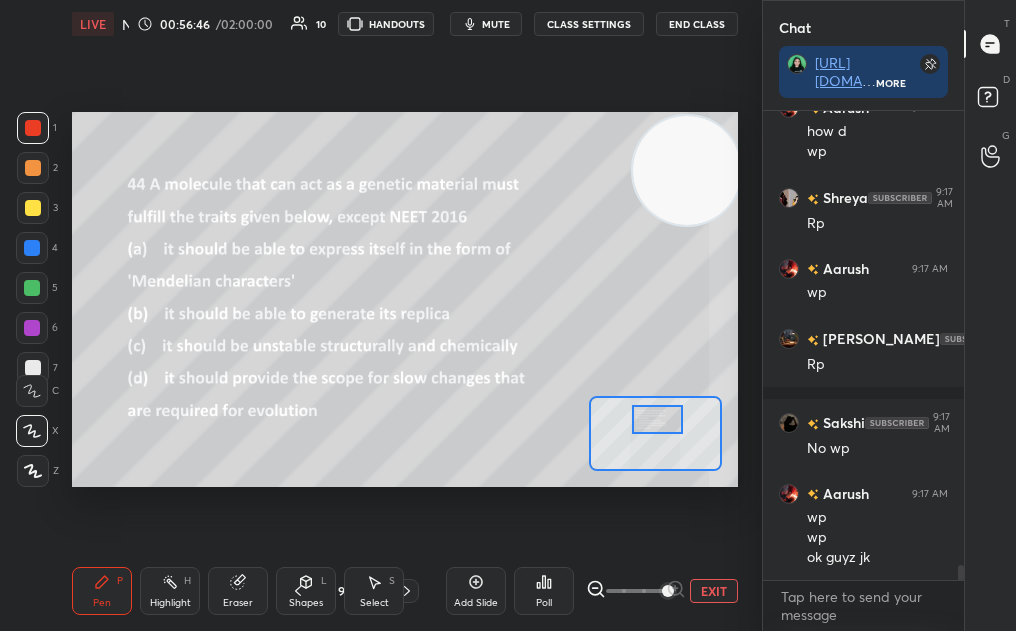 click on "Poll" at bounding box center [544, 591] 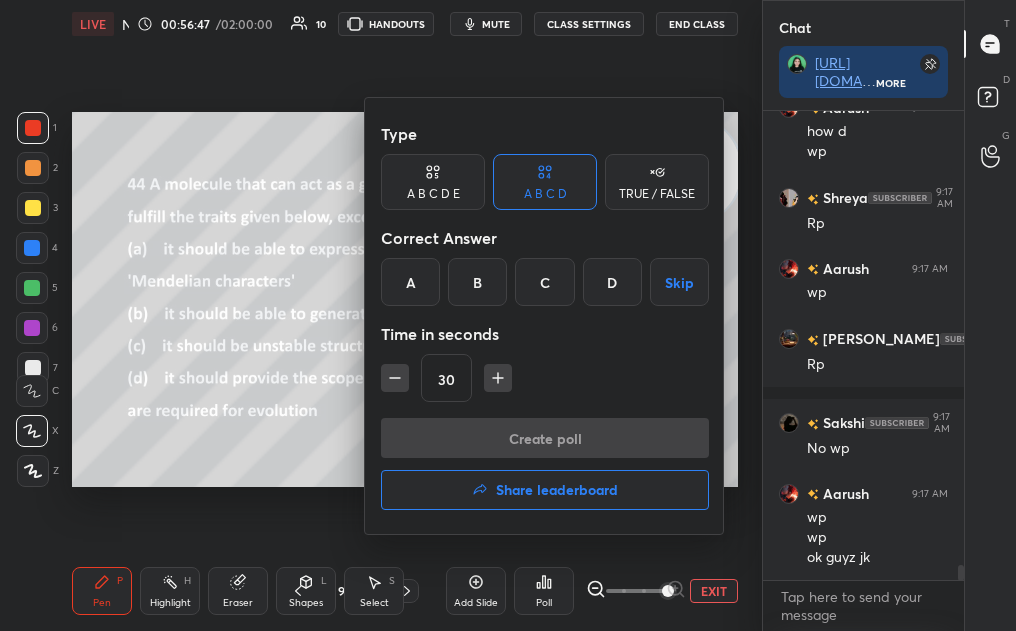 click on "C" at bounding box center (544, 282) 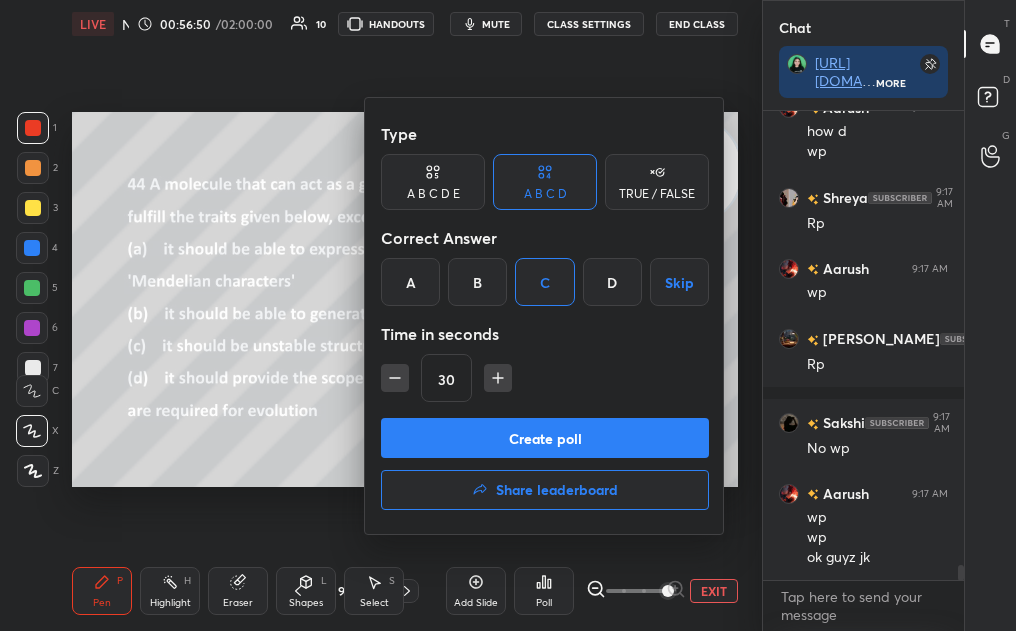 click on "Create poll Share leaderboard" at bounding box center (545, 468) 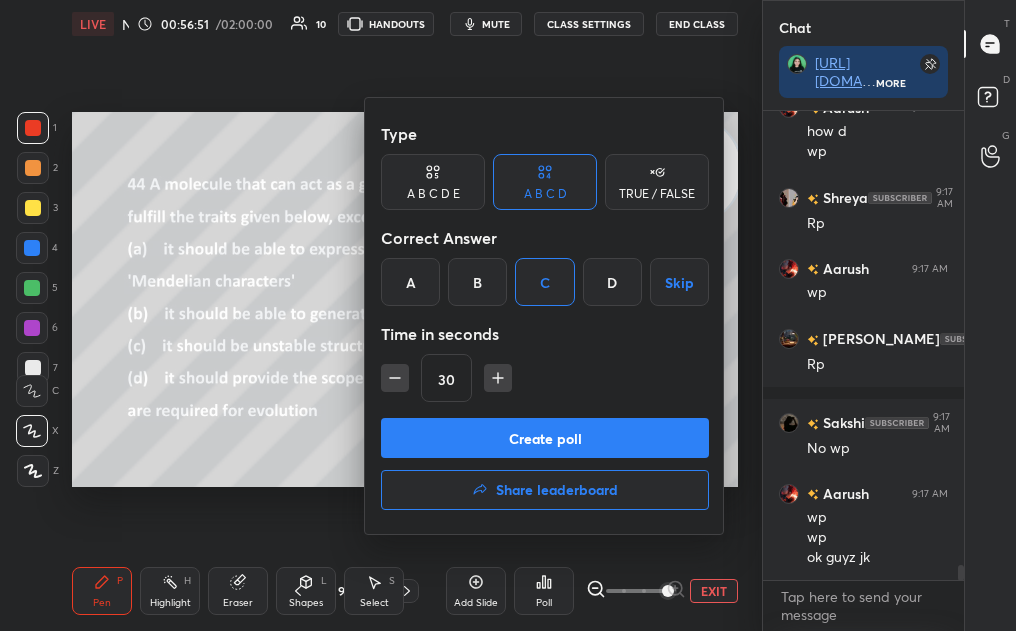 click on "Create poll" at bounding box center [545, 438] 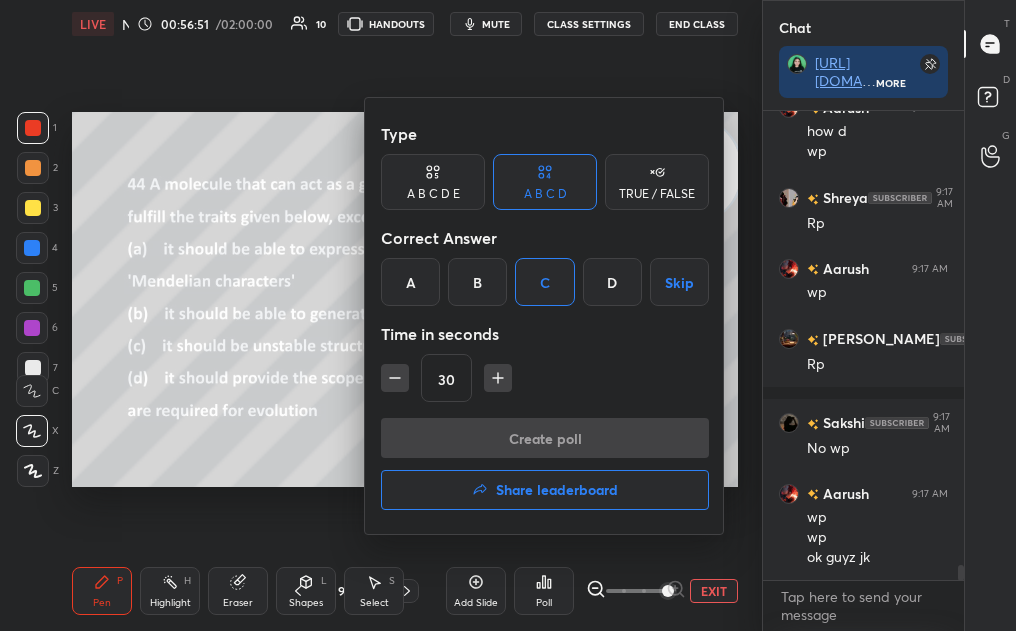 scroll, scrollTop: 420, scrollLeft: 195, axis: both 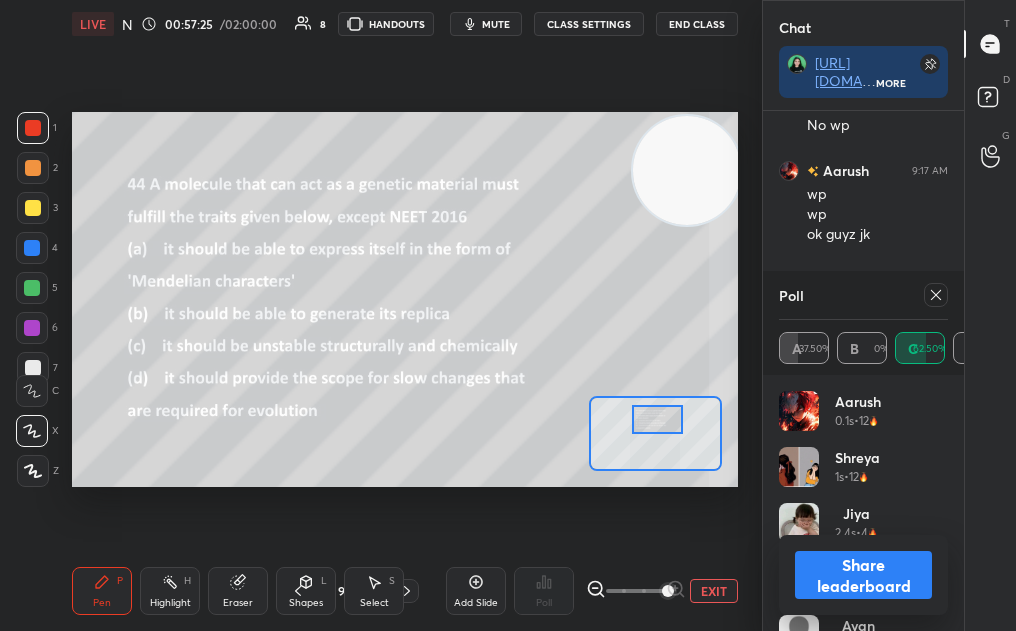 click at bounding box center [936, 295] 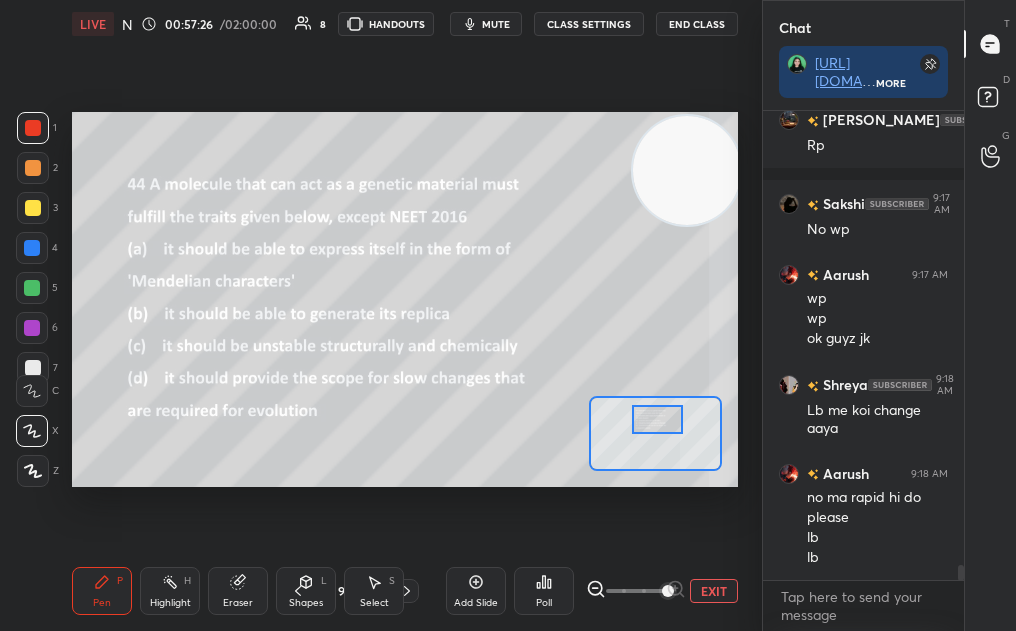 click on "Add Slide Poll EXIT" at bounding box center (592, 591) 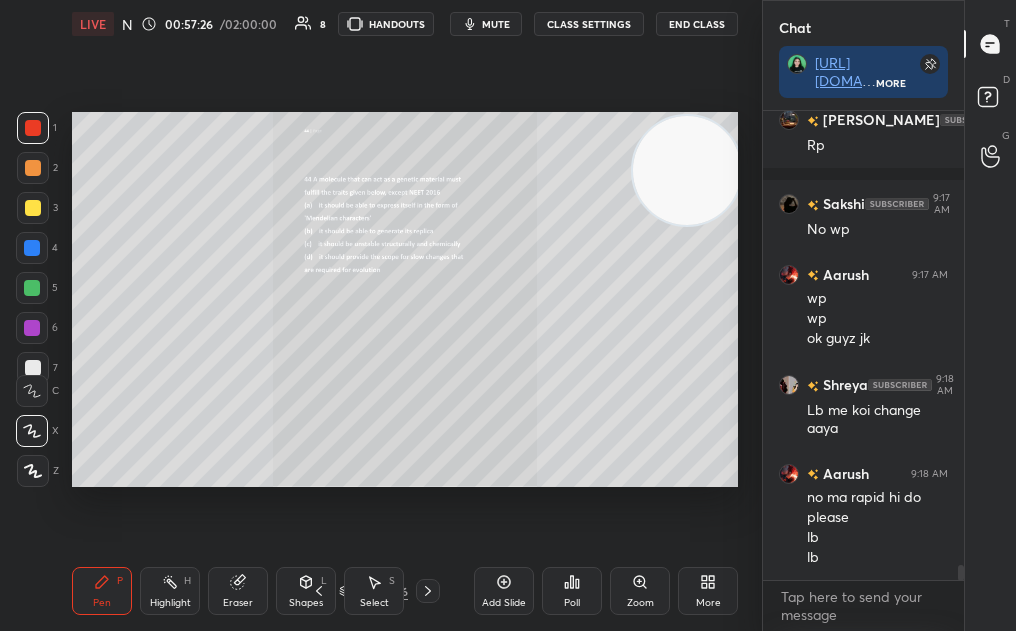 click on "More" at bounding box center [708, 591] 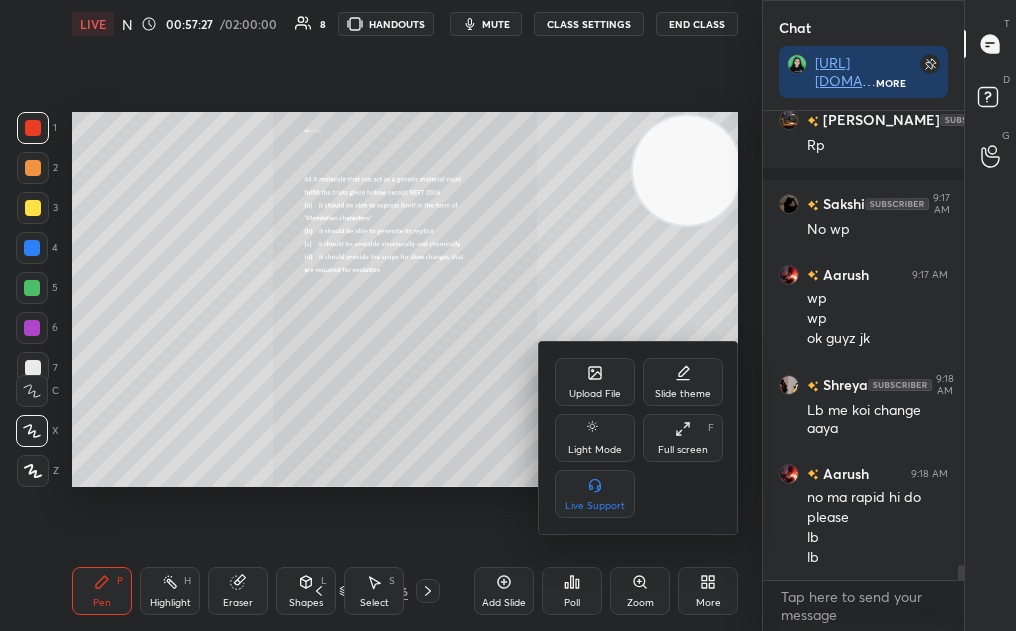 click on "Full screen F" at bounding box center (683, 438) 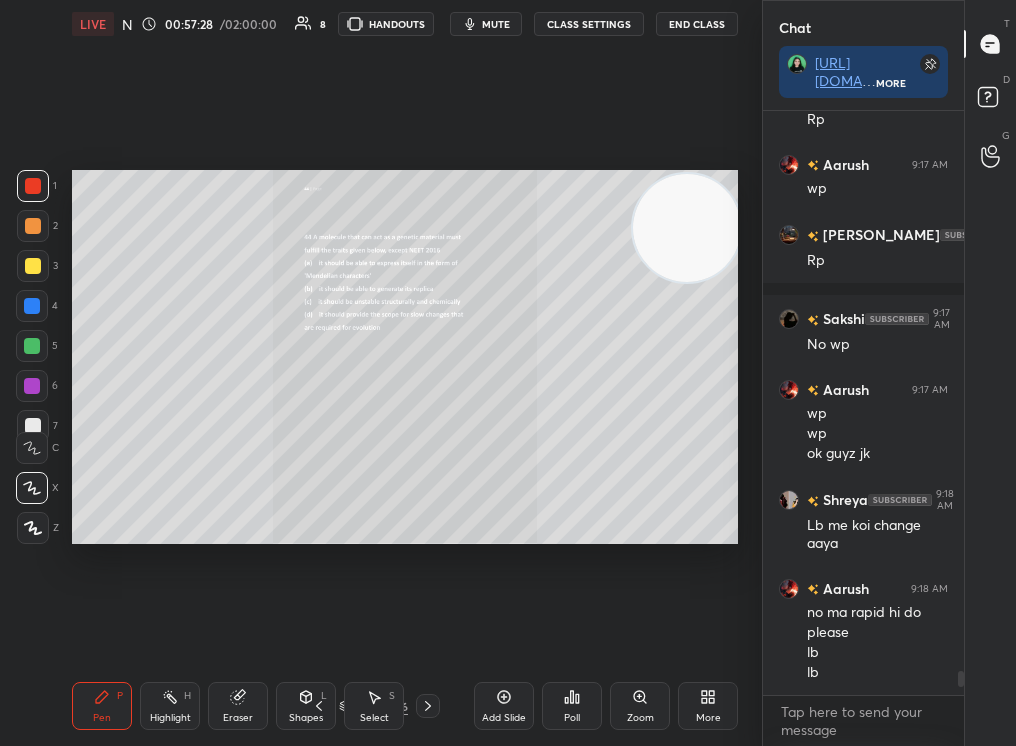 click on "Select S" at bounding box center [374, 706] 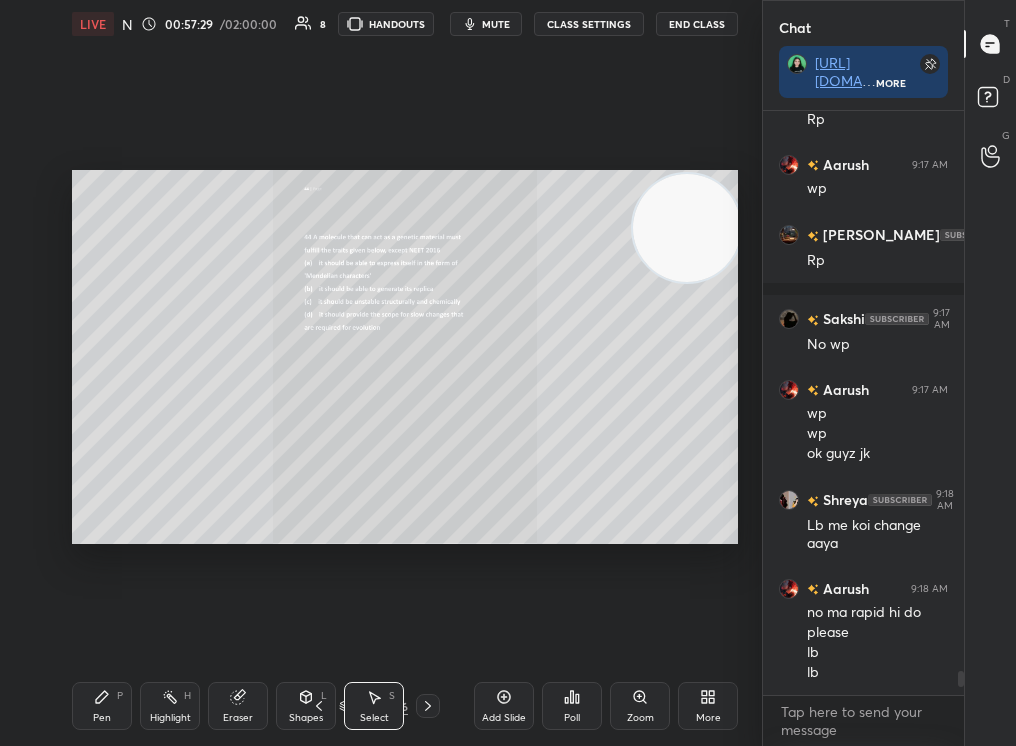 click at bounding box center [428, 706] 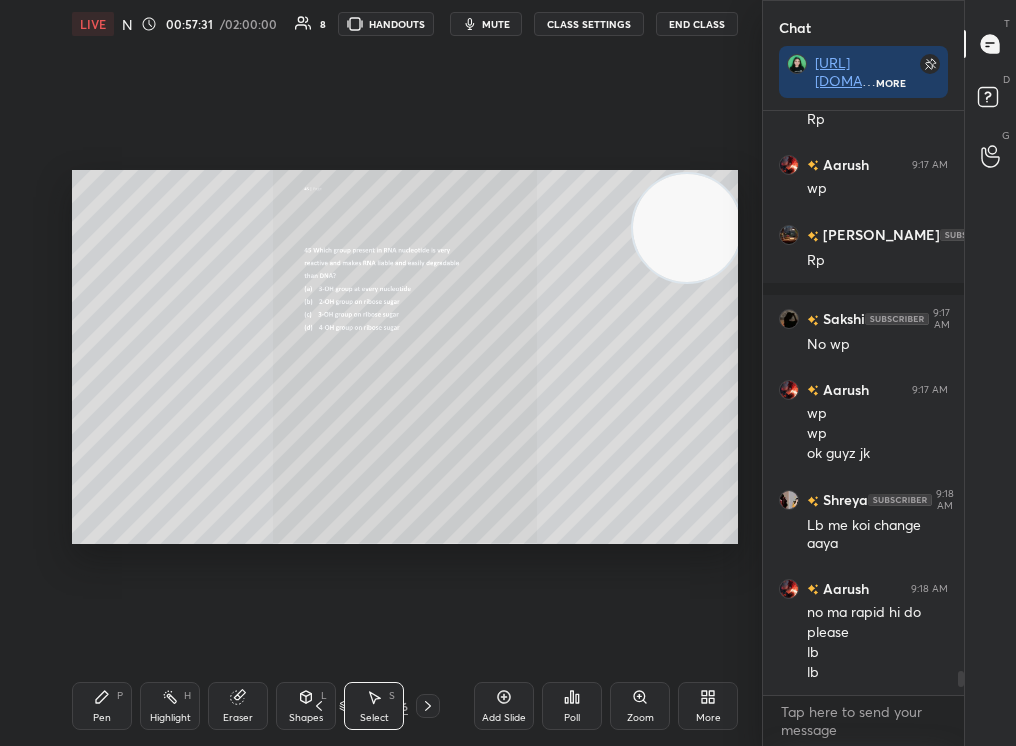 click 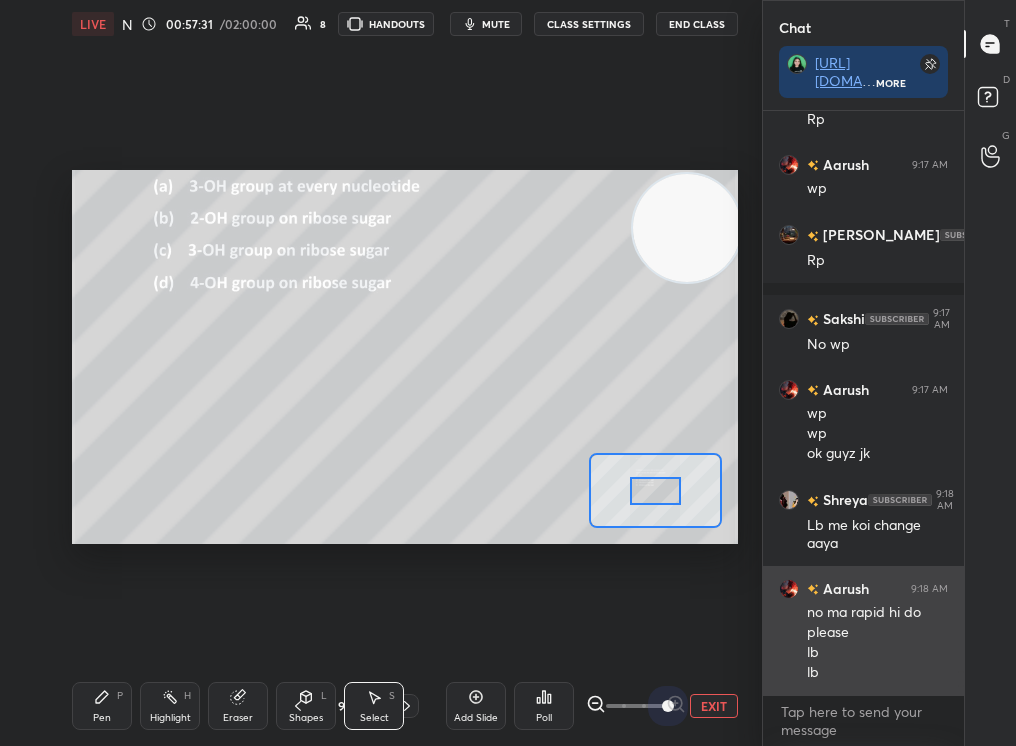 click on "1 2 3 4 5 6 7 C X Z C X Z E E Erase all   H H LIVE NCERT Highlight Mol Bio : Replication 00:57:31 /  02:00:00 8 HANDOUTS mute CLASS SETTINGS End Class 0 ° Undo Copy Duplicate Duplicate to new slide Delete Setting up your live class Poll for   secs No correct answer Start poll Back NCERT Highlight Mol Bio : Replication [MEDICAL_DATA][PERSON_NAME] Pen P Highlight H Eraser Shapes L Select S 92 / 316 Add Slide Poll EXIT Chat [URL][DOMAIN_NAME] More [PERSON_NAME]... 9:15 AM Jau Mai Alfiya 9:16 AM poll kra do ab mam Shreya 9:16 AM 😂😂 [PERSON_NAME]... 9:16 AM Byee aab nhi rukunga Shreya 9:16 AM Dig kon se ?? Jiya 9:16 AM 🙂 Sakshi 9:16 AM 🙂😂 Shreya 9:16 AM Abb question Aarush 9:16 AM poll poll yupp Aarush 9:17 AM how d wp Shreya 9:17 AM Rp Aarush 9:17 AM wp [PERSON_NAME]... 9:17 AM Rp Sakshi 9:17 AM No wp Aarush 9:17 AM wp wp ok guyz jk Shreya 9:18 AM Lb me koi change aaya Aarush 9:18 AM no ma rapid hi do please lb lb JUMP TO LATEST Enable hand raising Enable x   [PERSON_NAME] Asked a doubt 1 Pick this doubt T D" at bounding box center (508, 373) 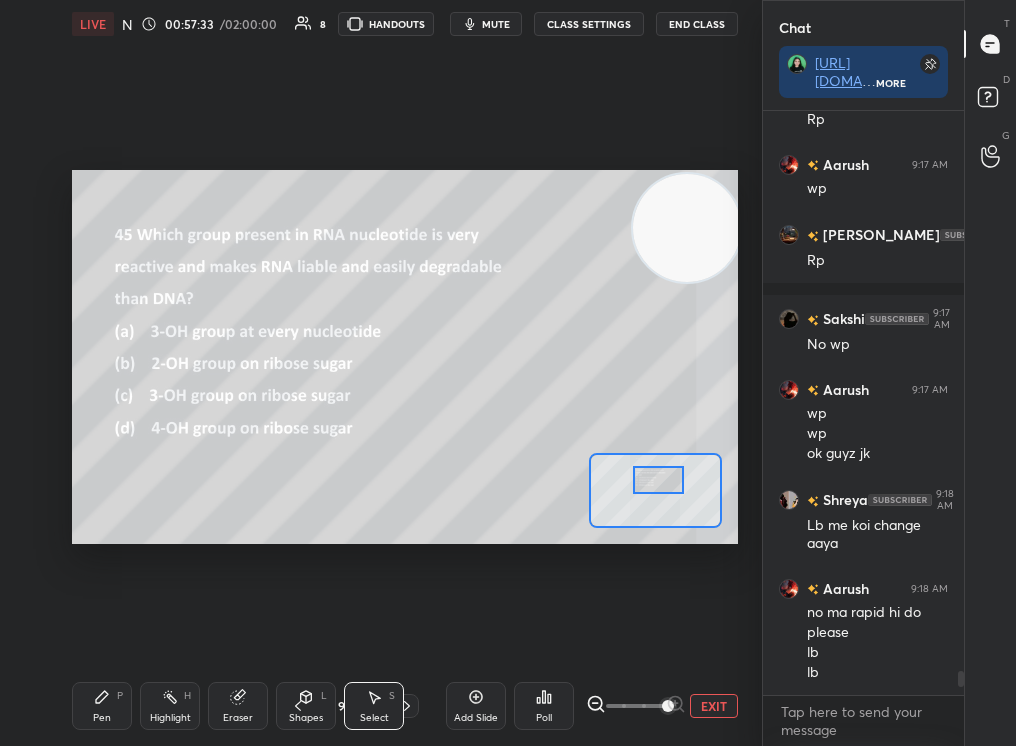 drag, startPoint x: 654, startPoint y: 490, endPoint x: 658, endPoint y: 479, distance: 11.7046995 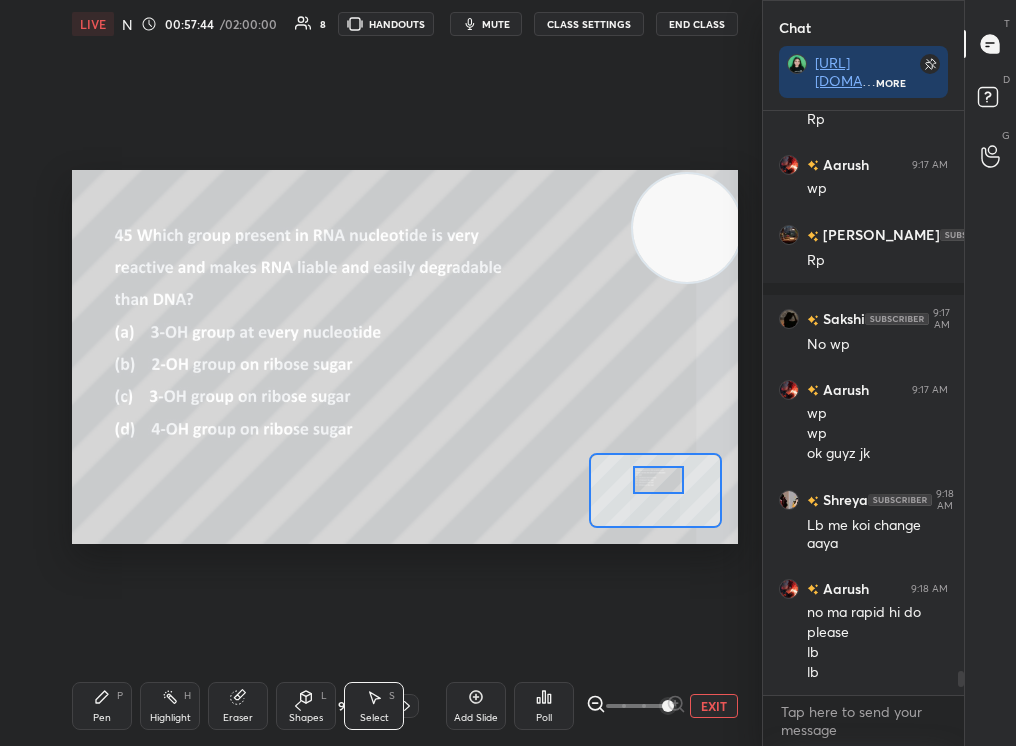 click on "0 ° Undo Copy Duplicate Duplicate to new slide Delete" at bounding box center [405, 357] 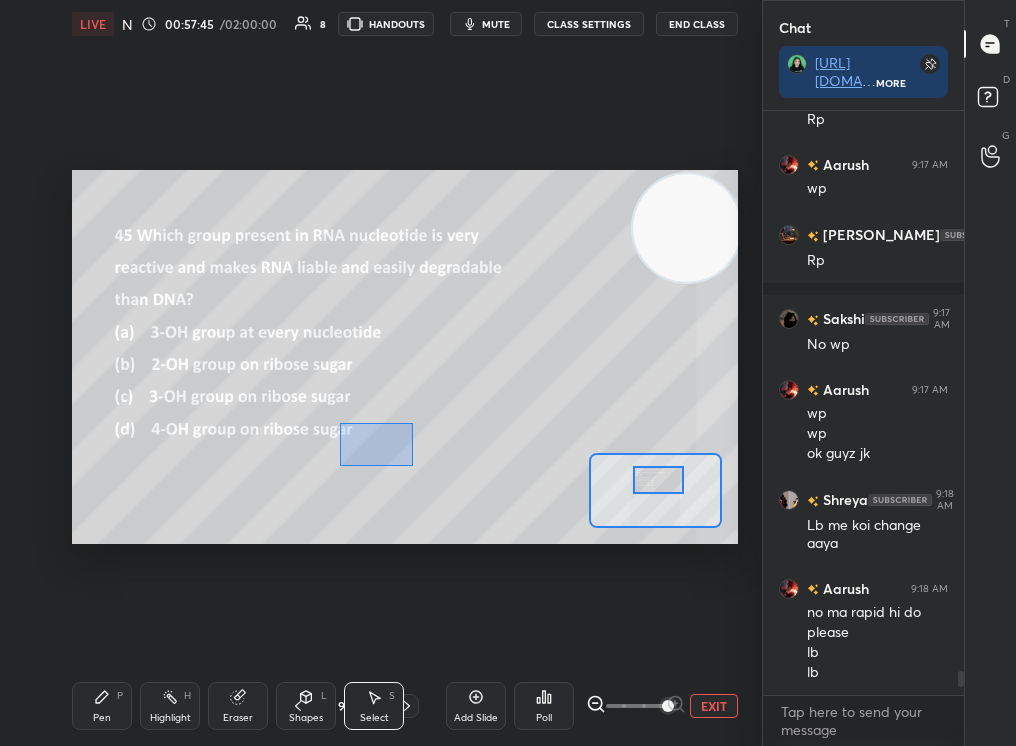 drag, startPoint x: 375, startPoint y: 466, endPoint x: 371, endPoint y: 484, distance: 18.439089 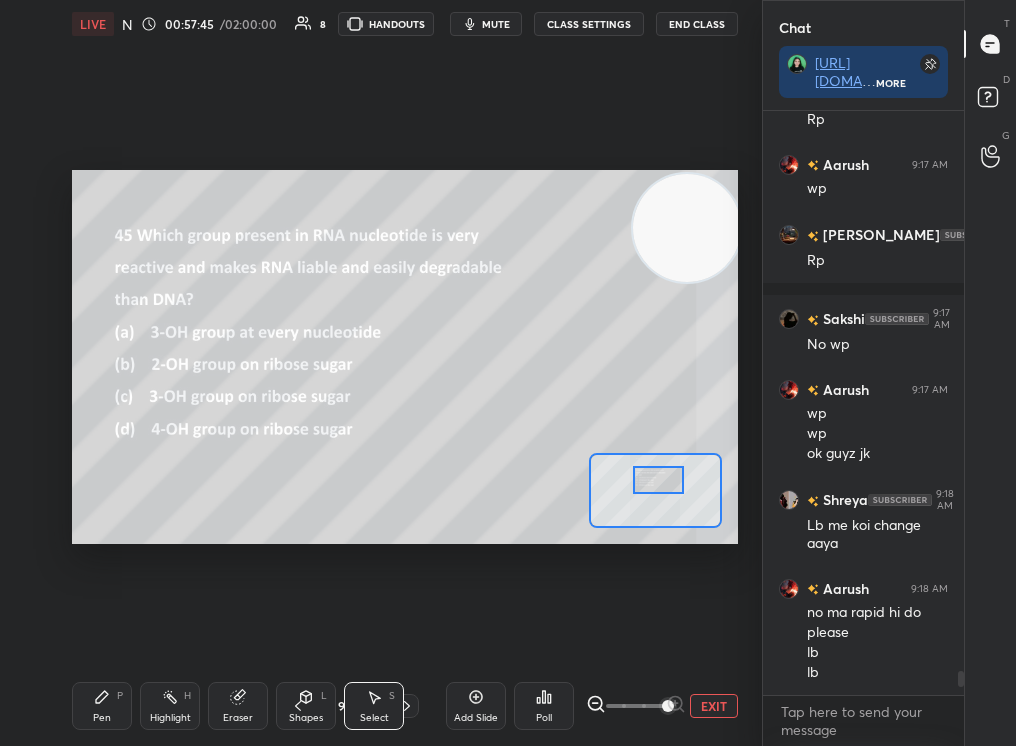 click on "Pen P" at bounding box center [102, 706] 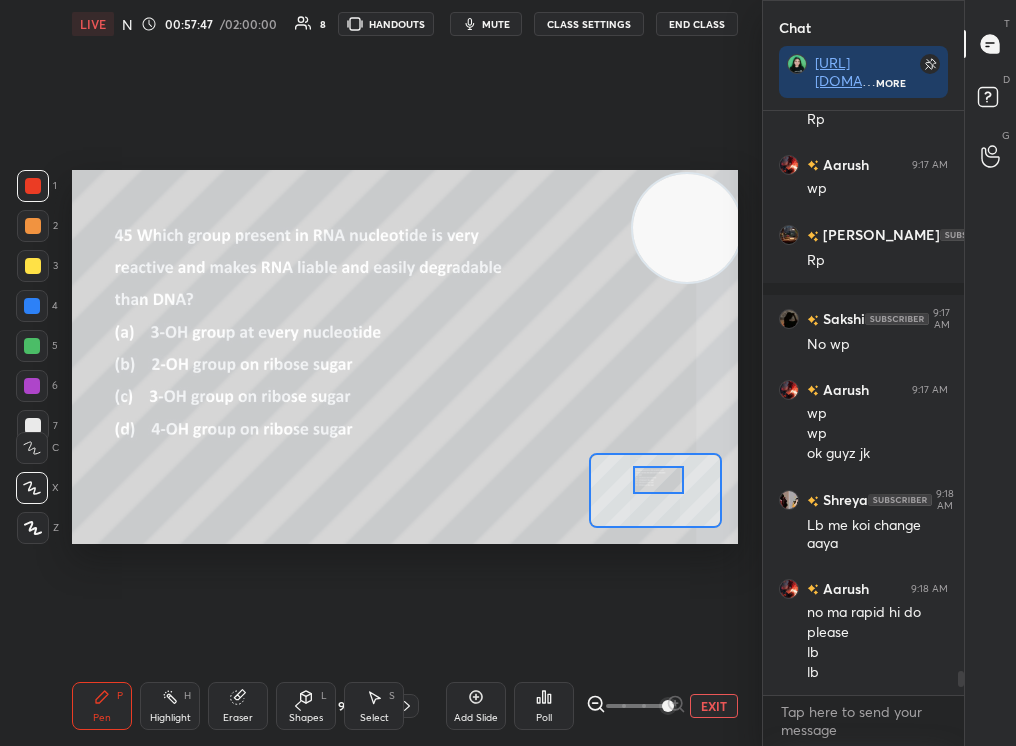 drag, startPoint x: 15, startPoint y: 221, endPoint x: 27, endPoint y: 218, distance: 12.369317 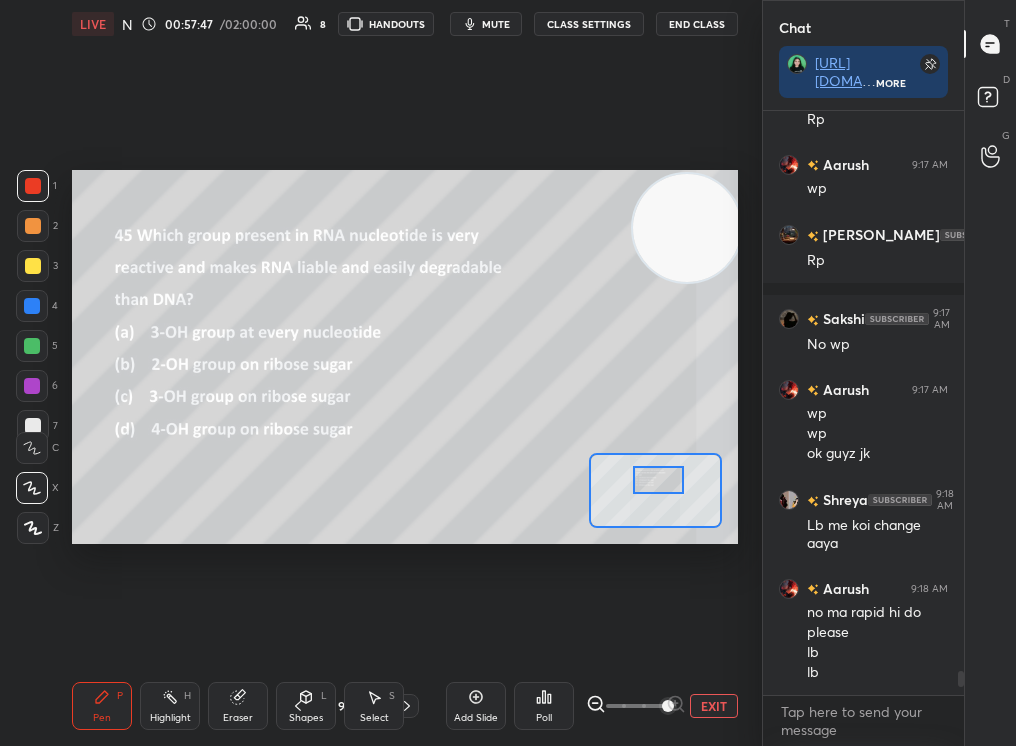 click on "1 2 3 4 5 6 7 C X Z C X Z E E Erase all   H H" at bounding box center (32, 357) 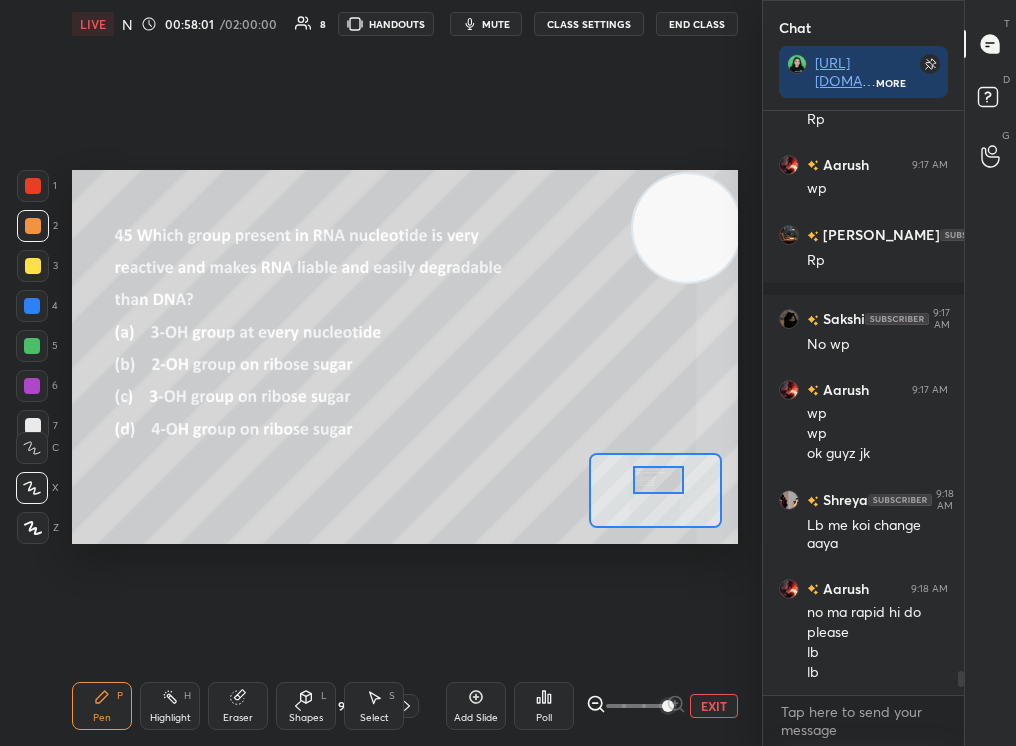 click 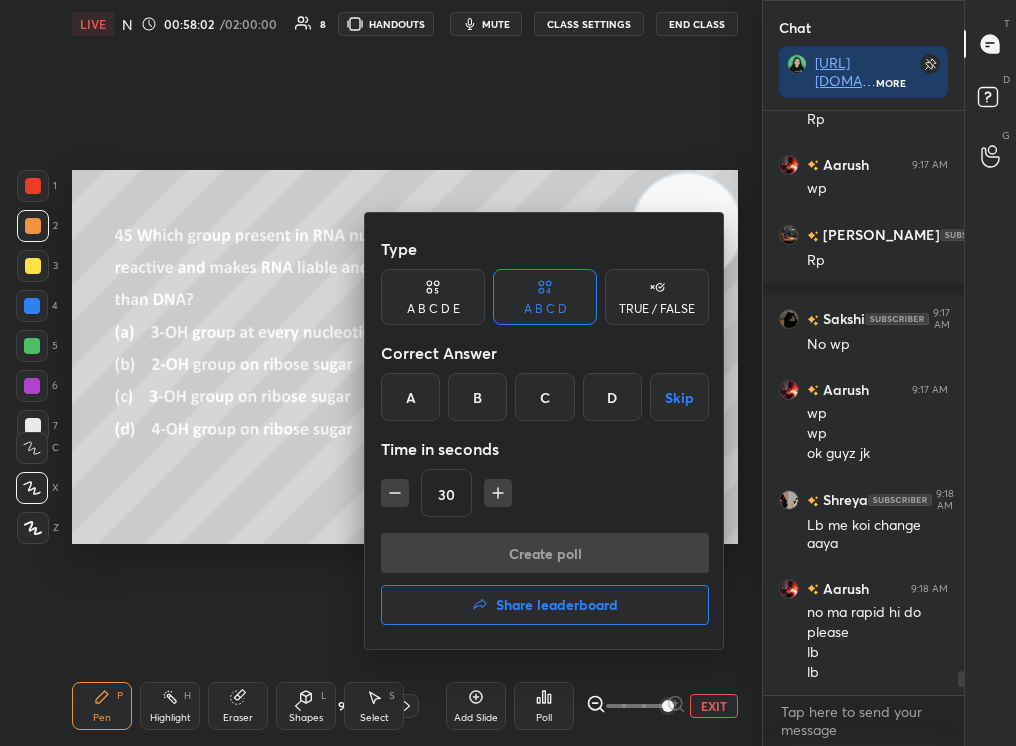 click on "B" at bounding box center (477, 397) 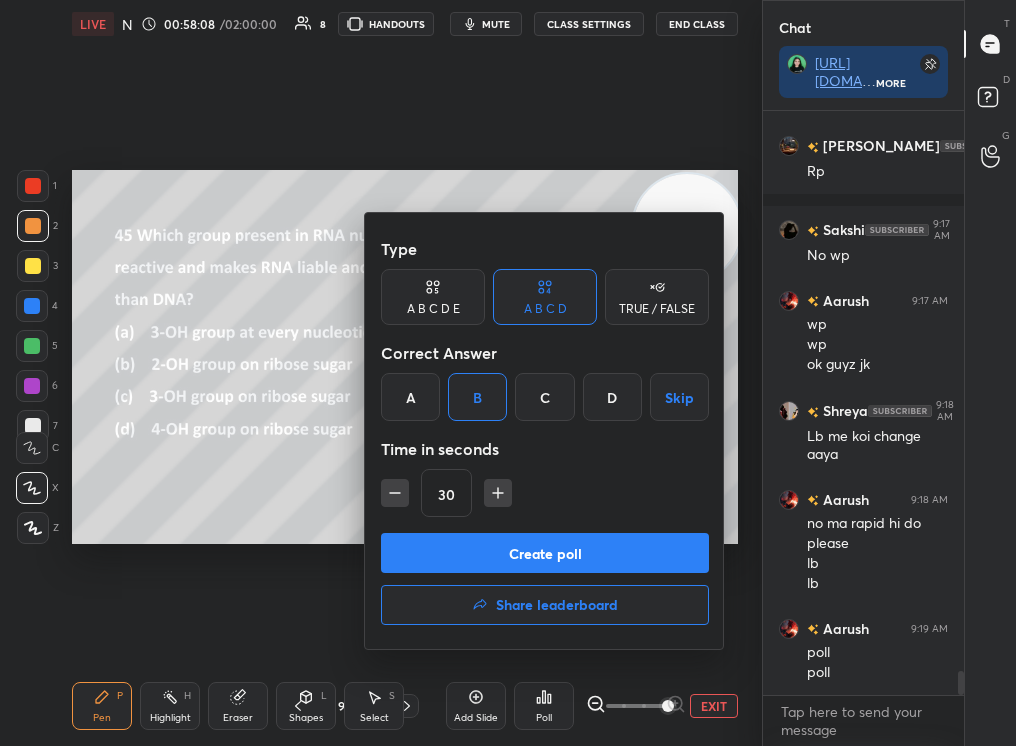 click on "Create poll" at bounding box center [545, 553] 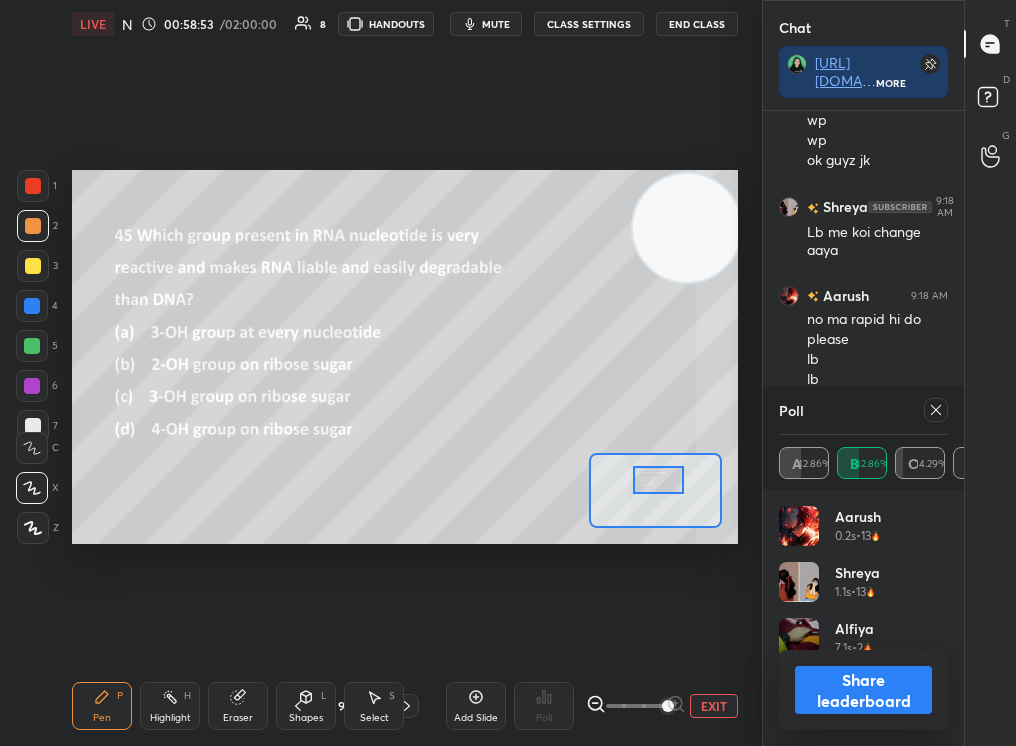 scroll, scrollTop: 14204, scrollLeft: 0, axis: vertical 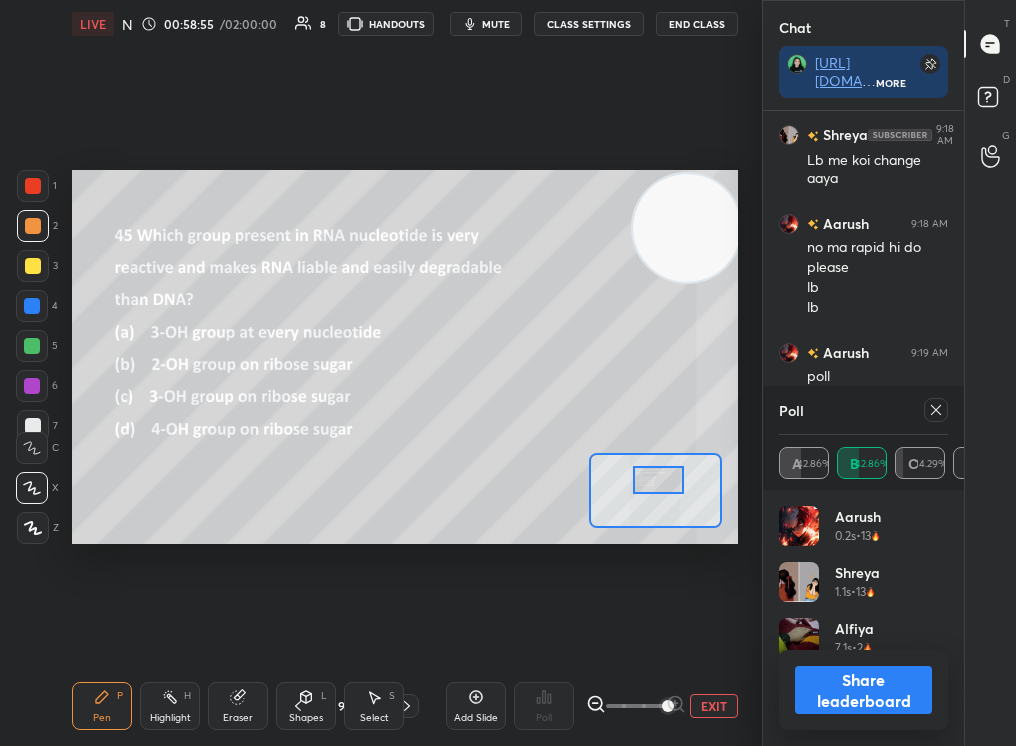 click on "Poll A 42.86% B 42.86% C 14.29% D -0%" at bounding box center (863, 438) 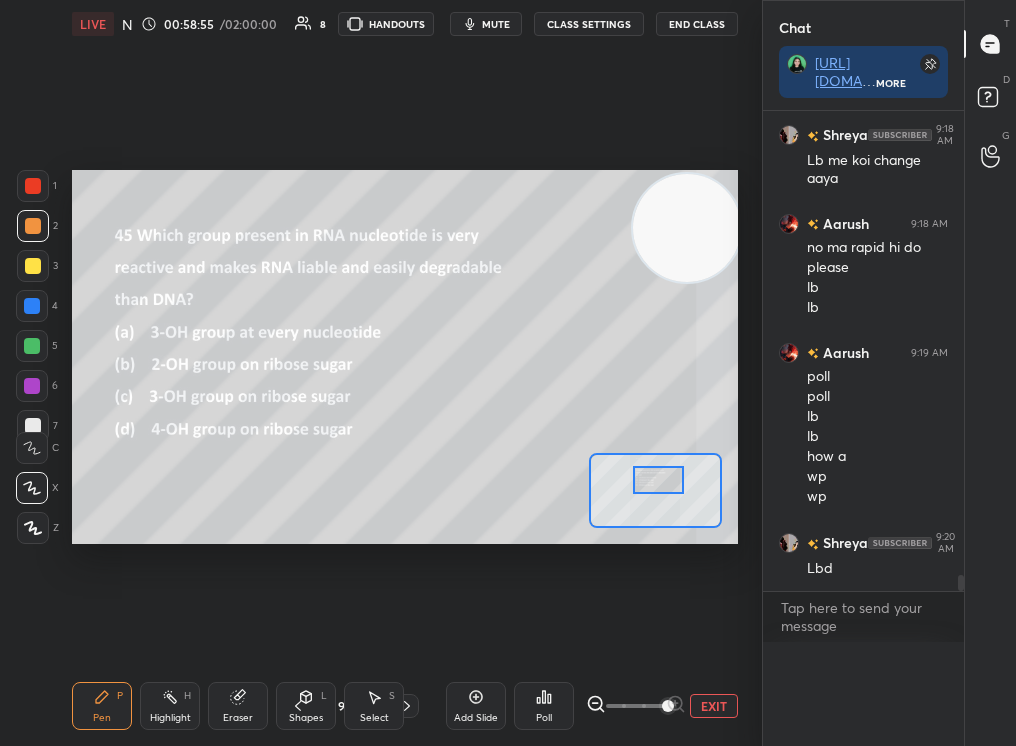 scroll, scrollTop: 18, scrollLeft: 163, axis: both 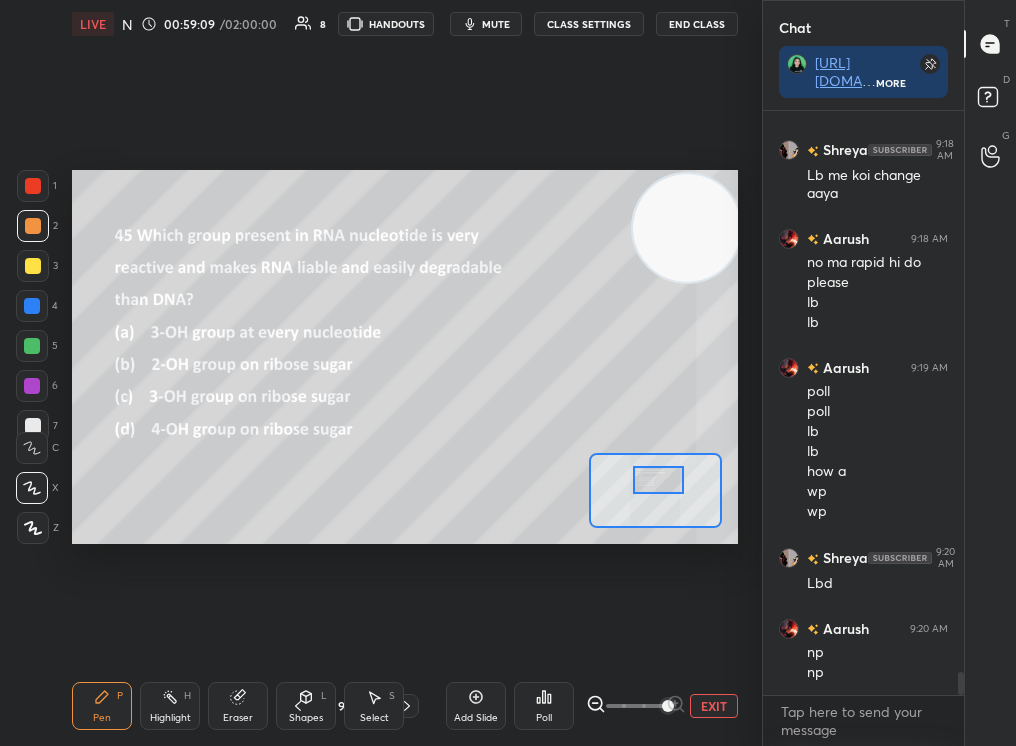 click 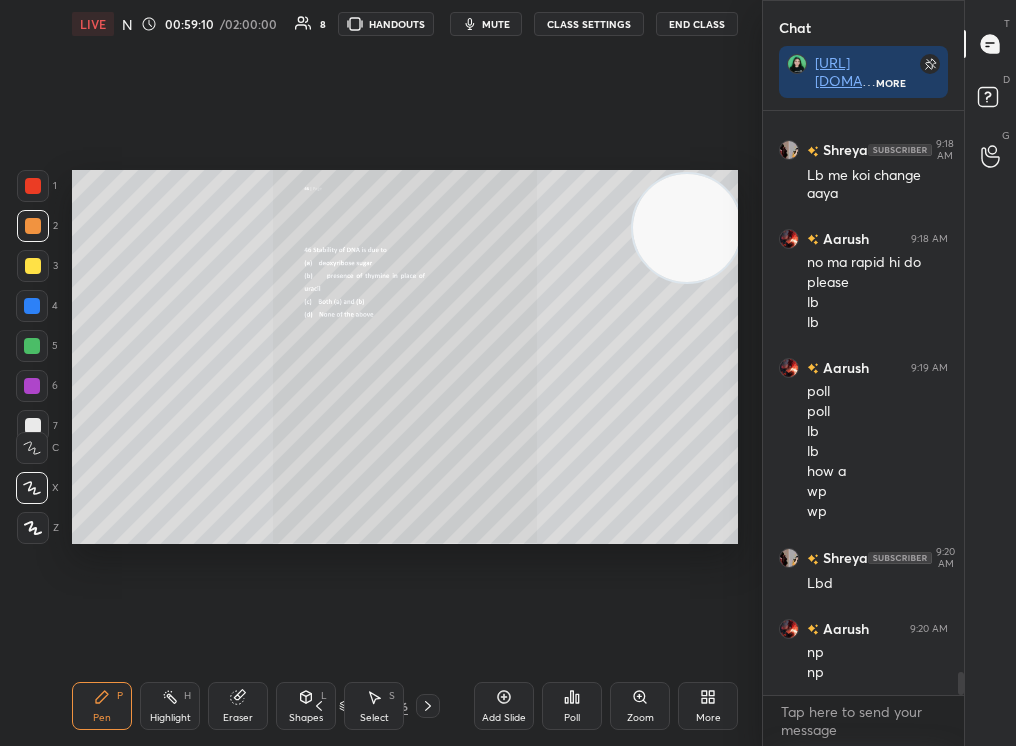 click 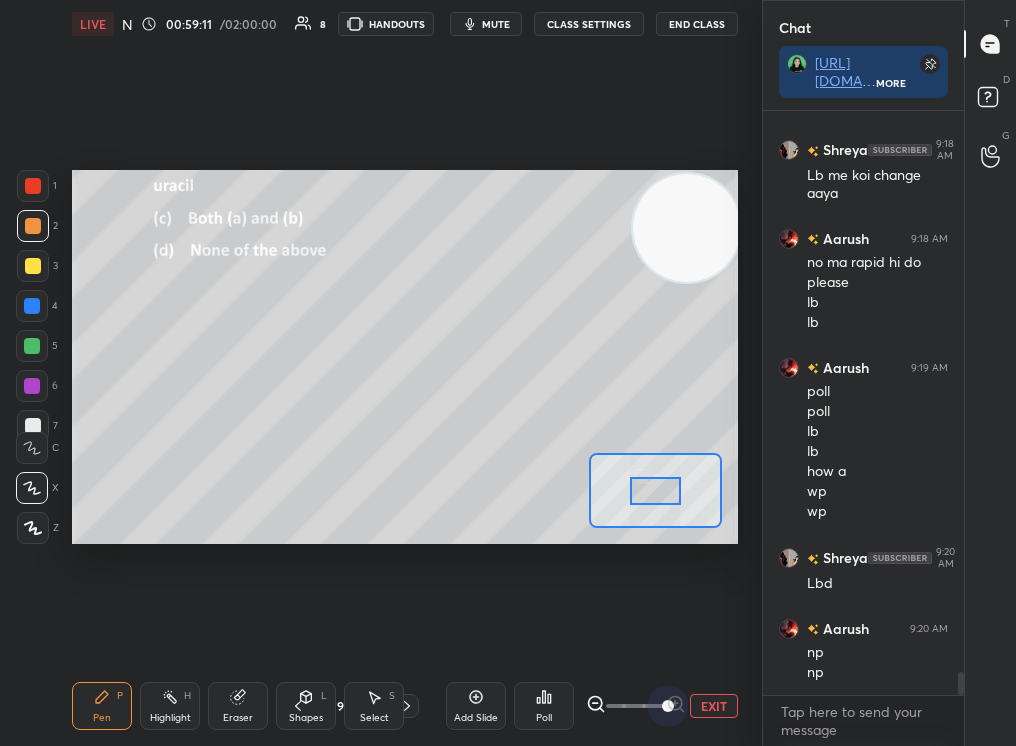 drag, startPoint x: 708, startPoint y: 697, endPoint x: 762, endPoint y: 684, distance: 55.542778 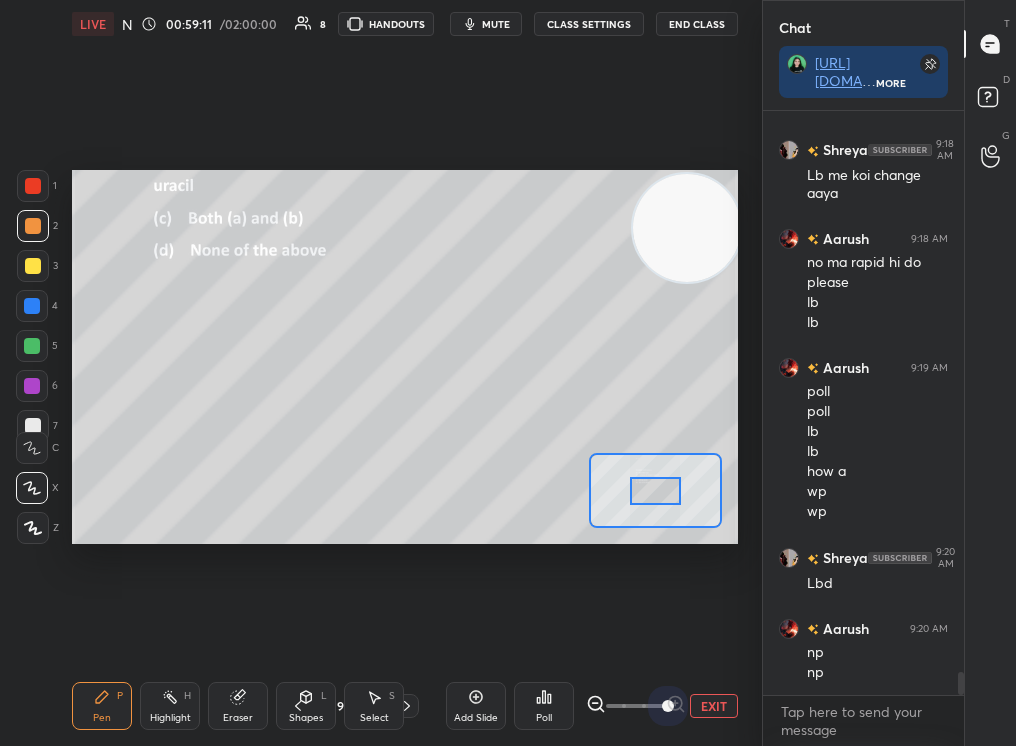 click on "1 2 3 4 5 6 7 C X Z C X Z E E Erase all   H H LIVE NCERT Highlight Mol Bio : Replication 00:59:11 /  02:00:00 8 HANDOUTS mute CLASS SETTINGS End Class Setting up your live class Poll for   secs No correct answer Start poll Back NCERT Highlight Mol Bio : Replication [MEDICAL_DATA][PERSON_NAME] Pen P Highlight H Eraser Shapes L Select S 93 / 316 Add Slide Poll EXIT" at bounding box center (381, 373) 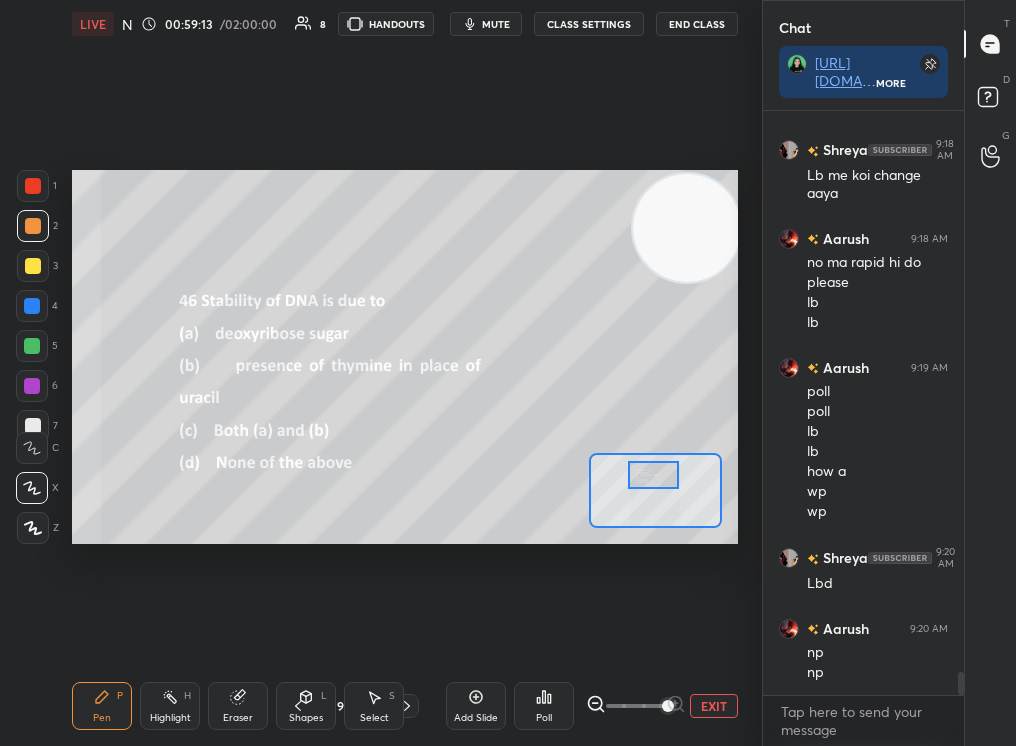 drag, startPoint x: 646, startPoint y: 490, endPoint x: 644, endPoint y: 476, distance: 14.142136 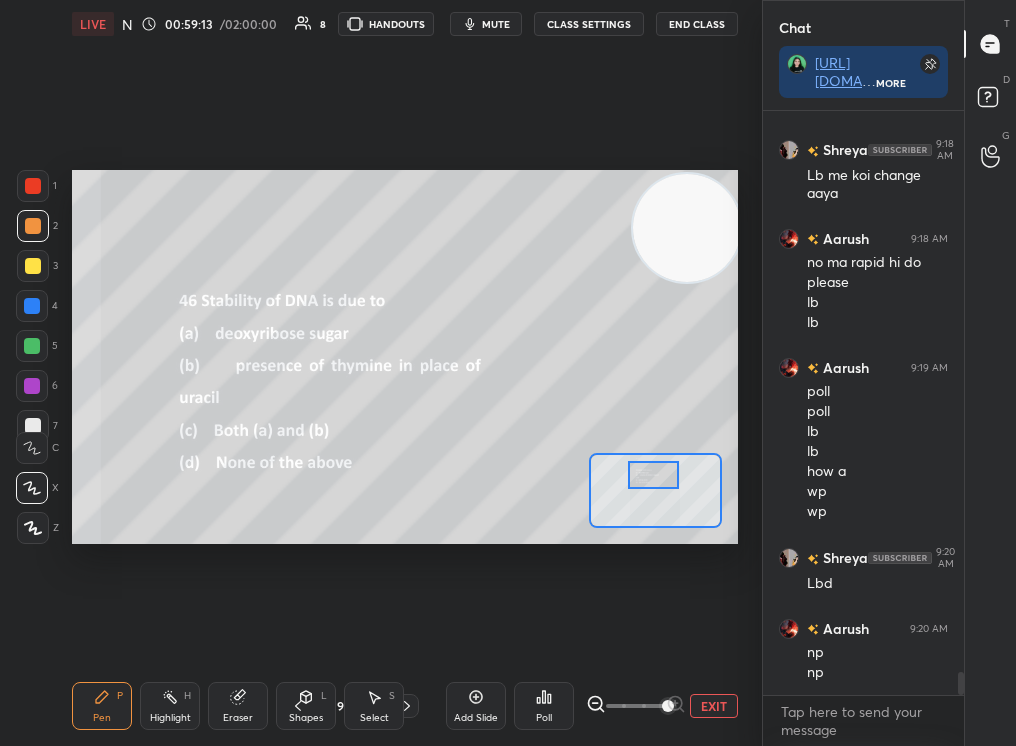 click at bounding box center (654, 475) 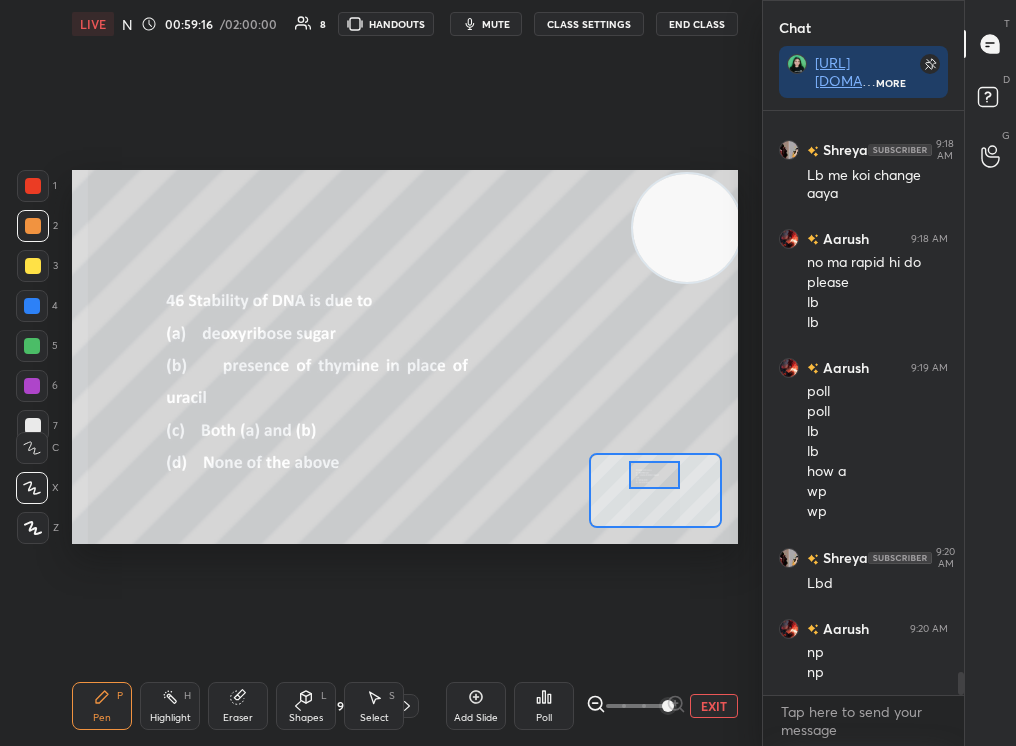 click 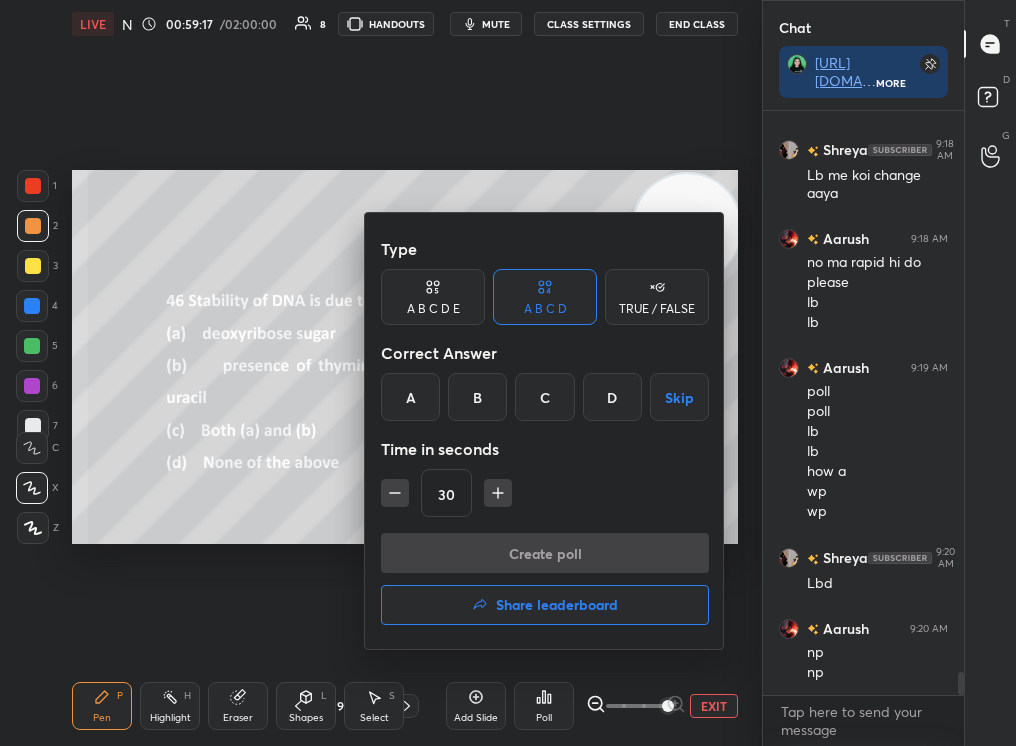 click on "C" at bounding box center (544, 397) 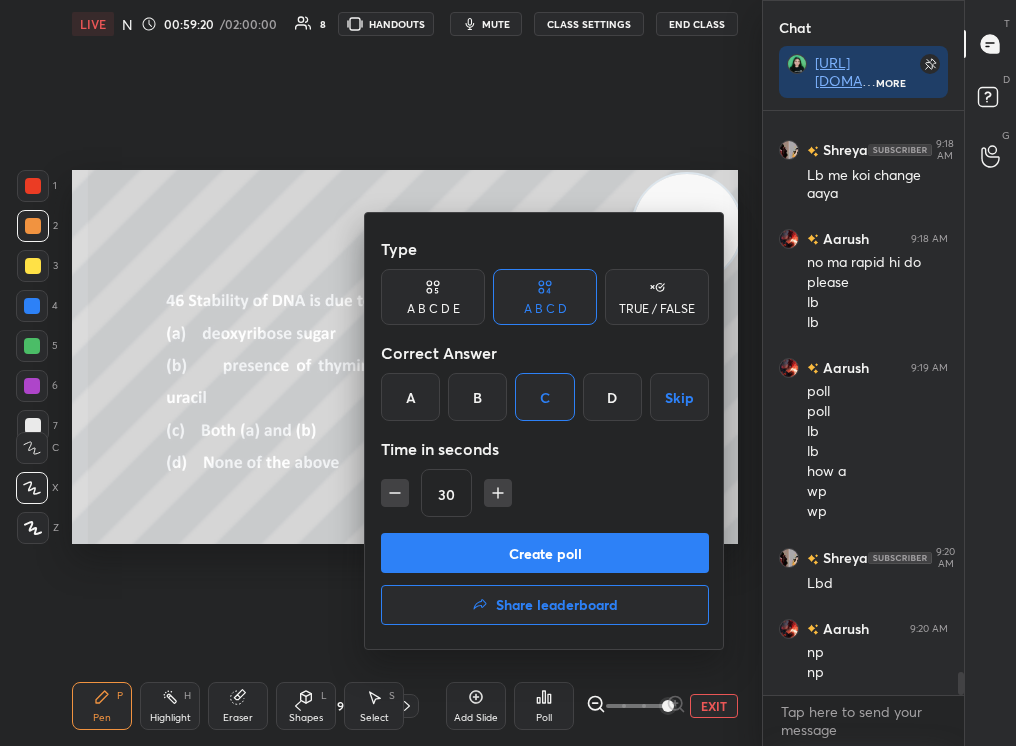 click on "Create poll" at bounding box center [545, 553] 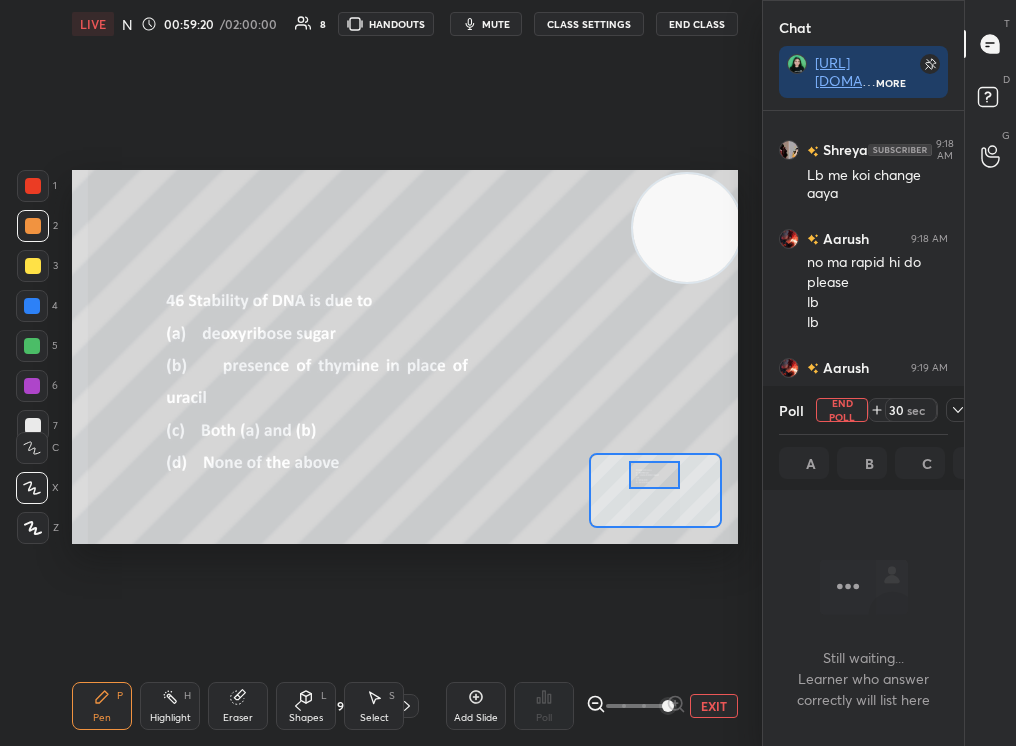 scroll, scrollTop: 498, scrollLeft: 195, axis: both 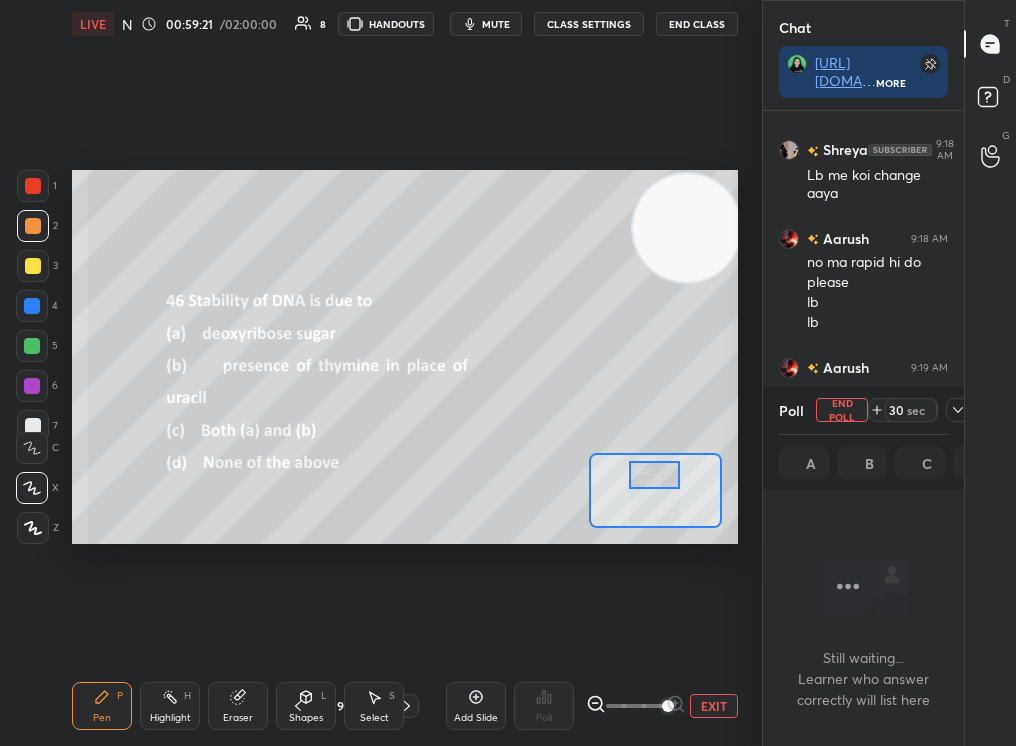click 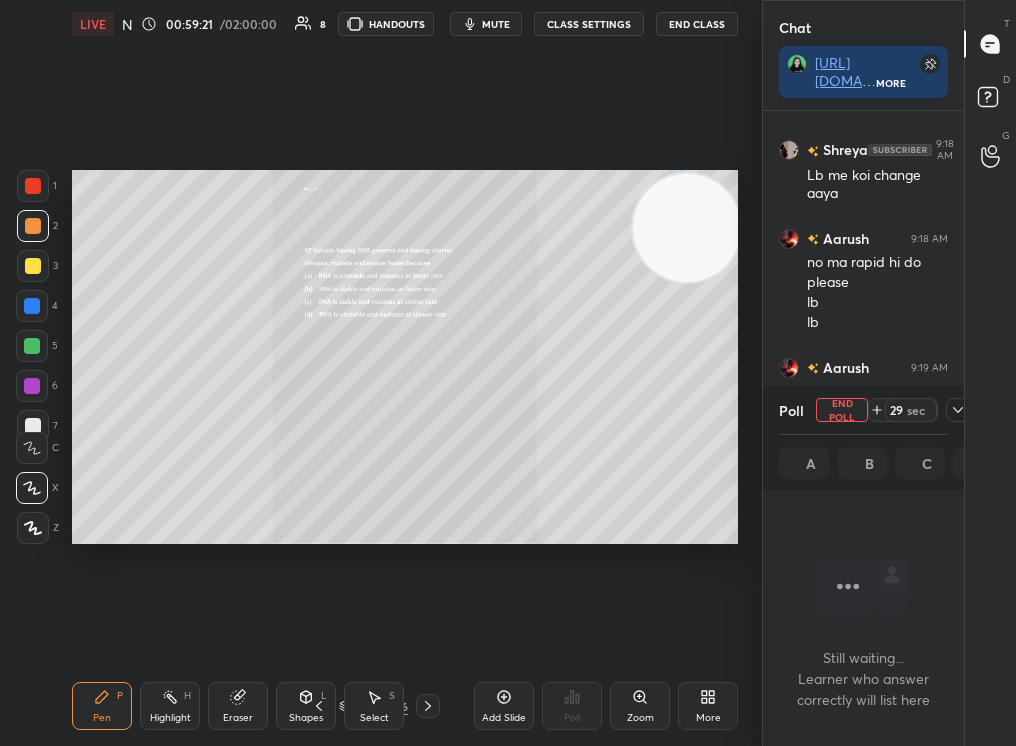 click on "94 / 316" at bounding box center [373, 706] 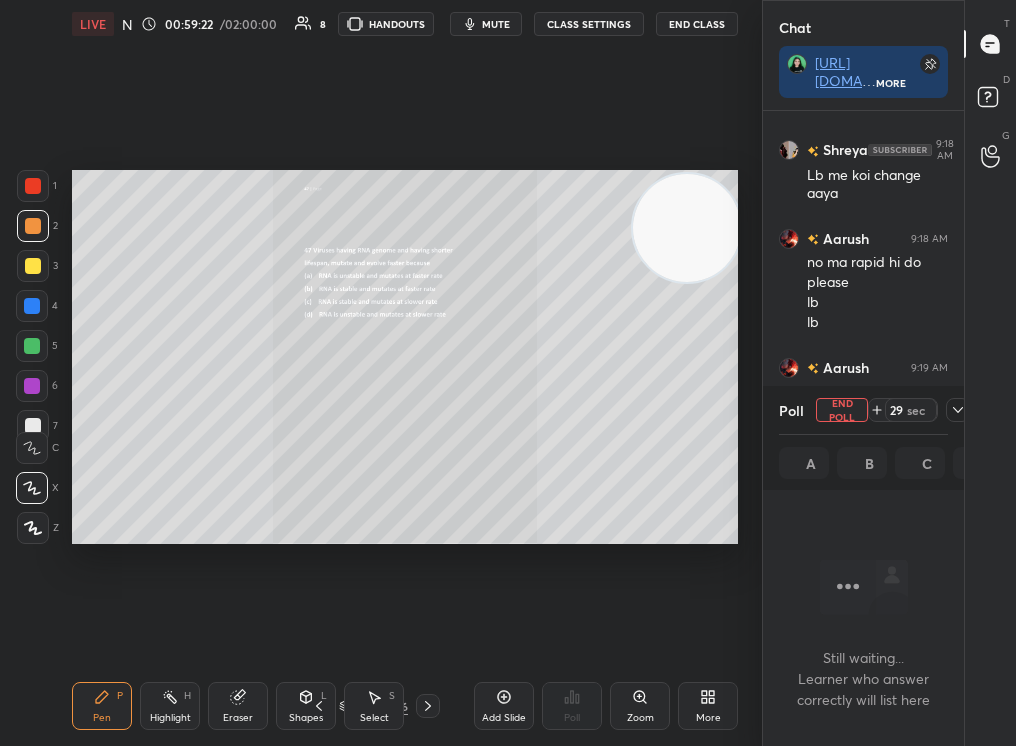 click on "94 / 316" at bounding box center (373, 706) 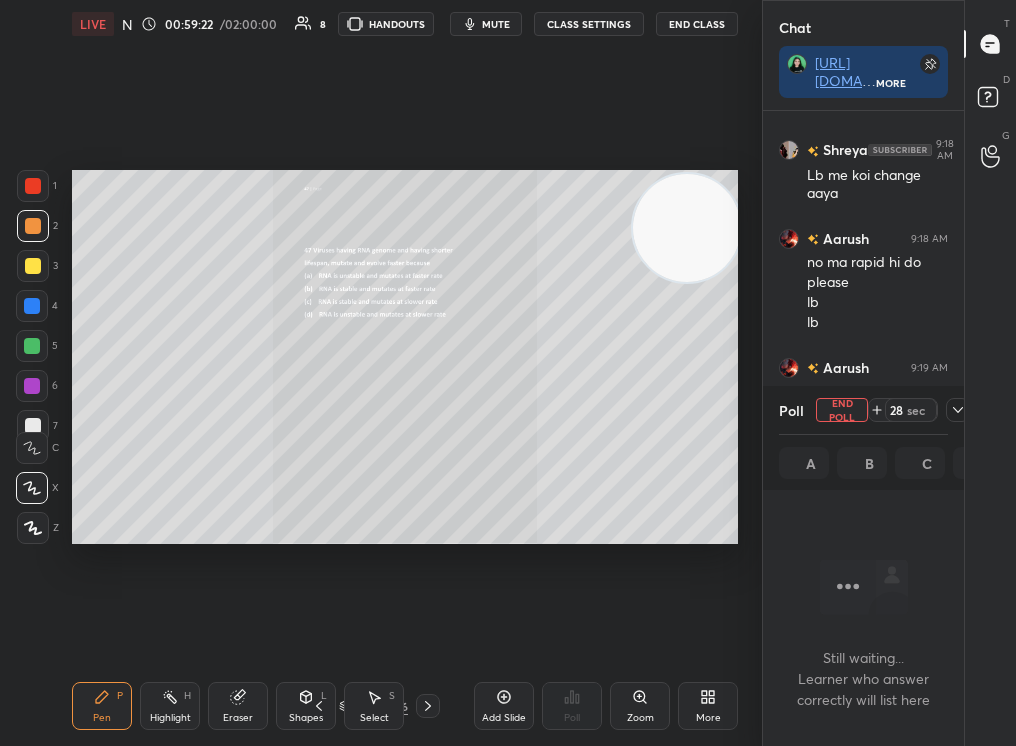 click on "94 / 316" at bounding box center (373, 706) 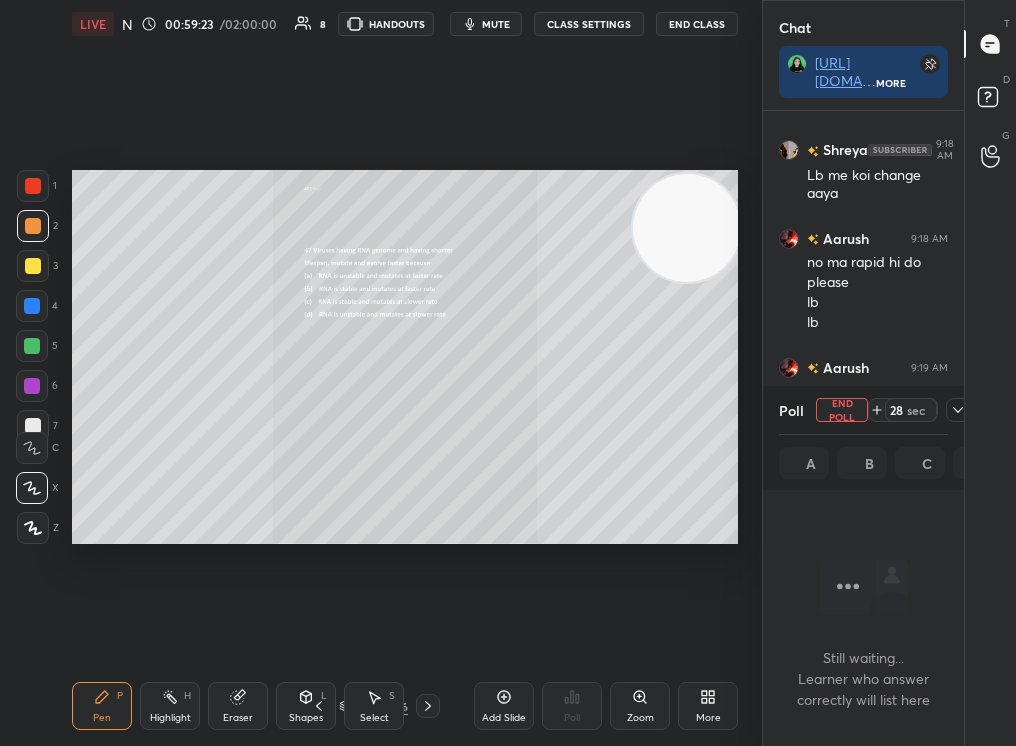 click 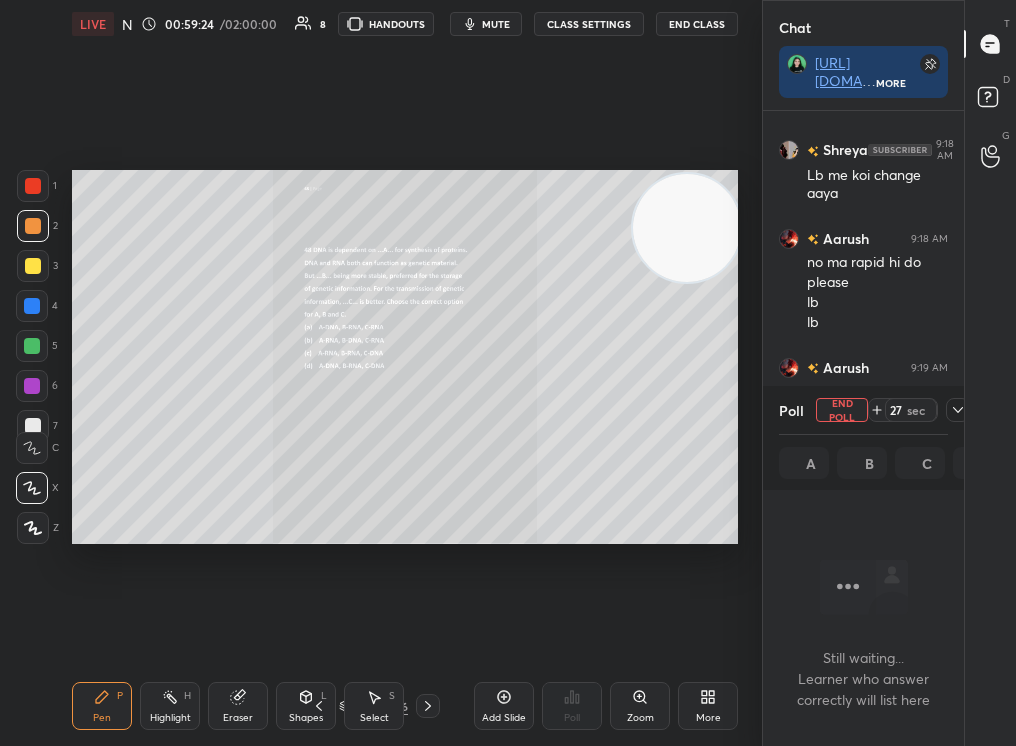 click on "95 / 316" at bounding box center [373, 706] 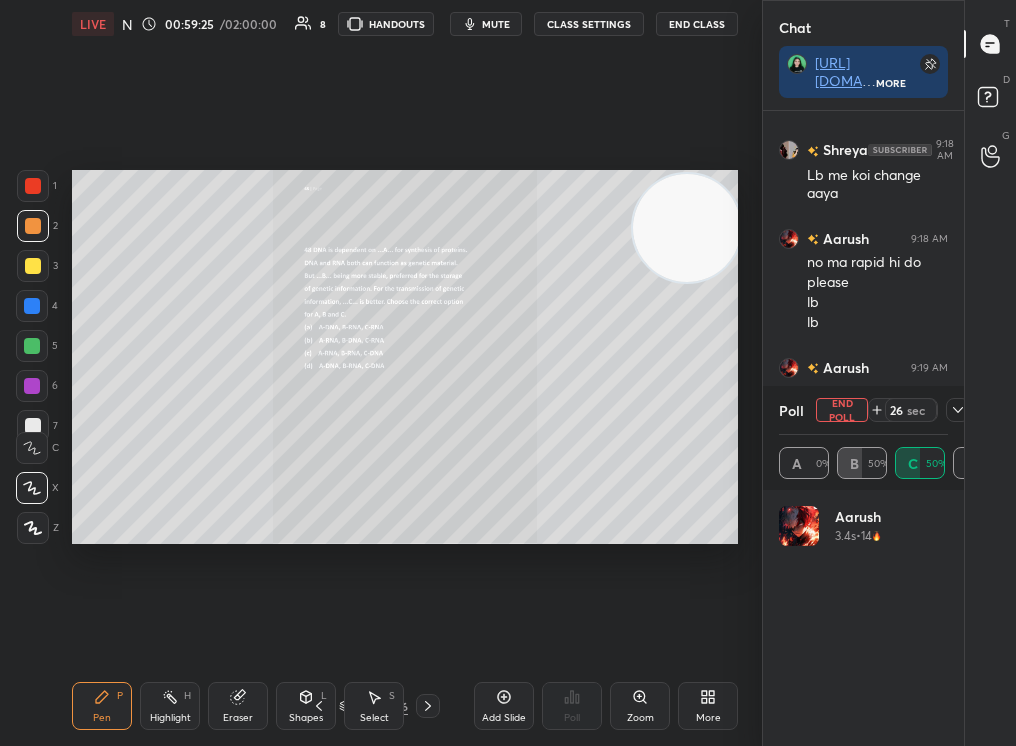 click 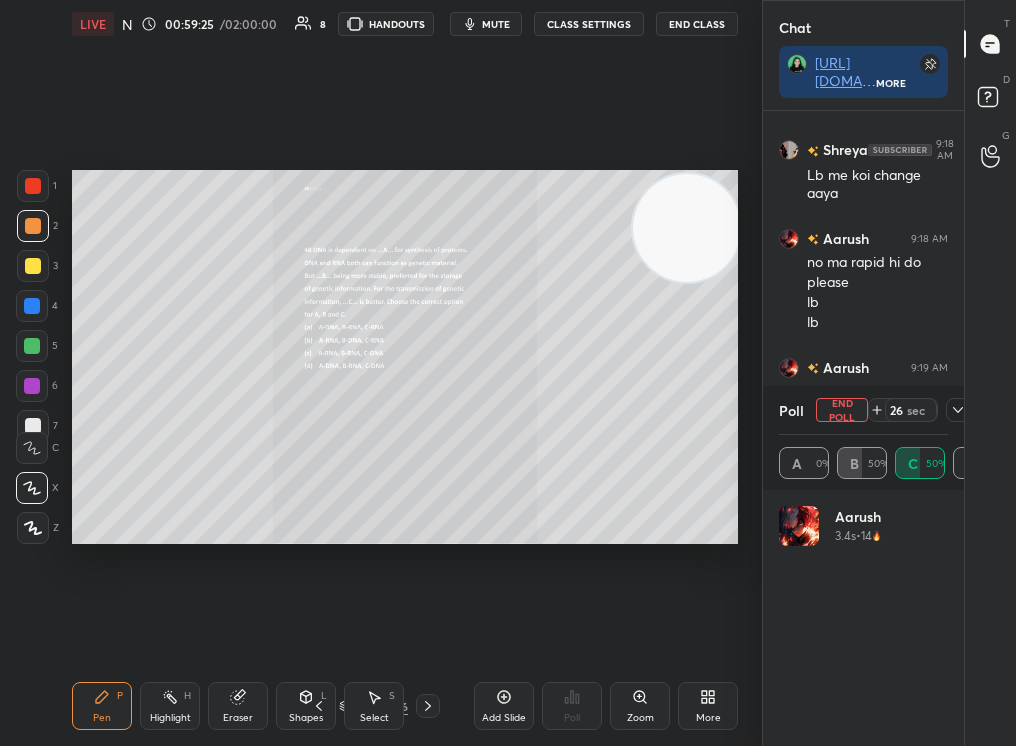 scroll, scrollTop: 7, scrollLeft: 7, axis: both 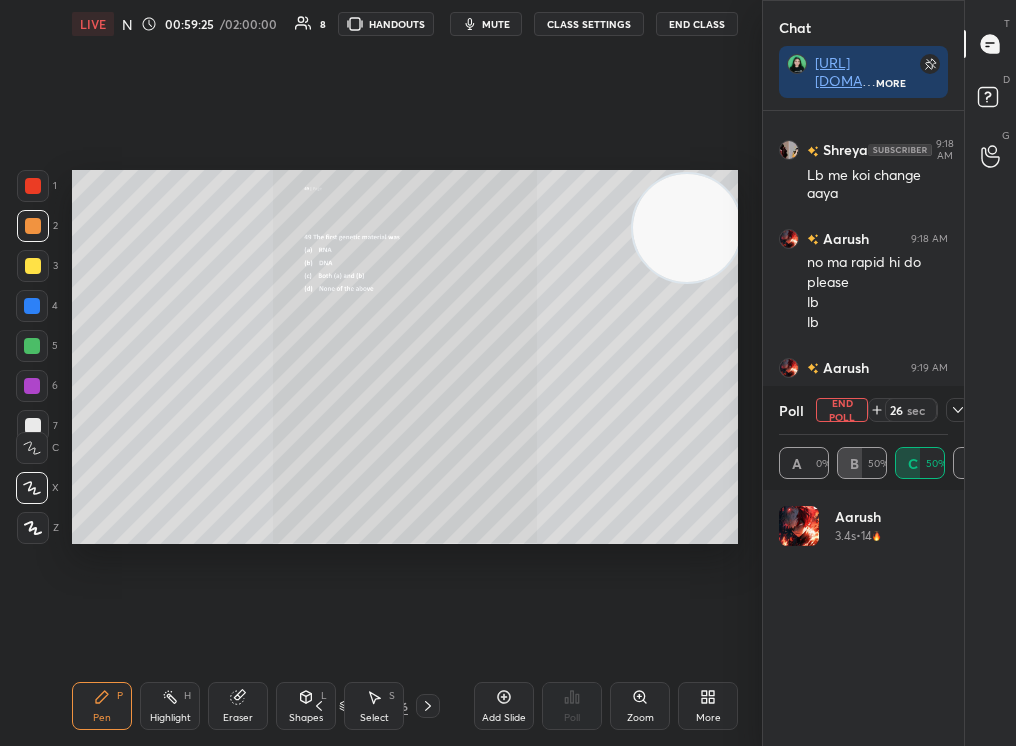 click 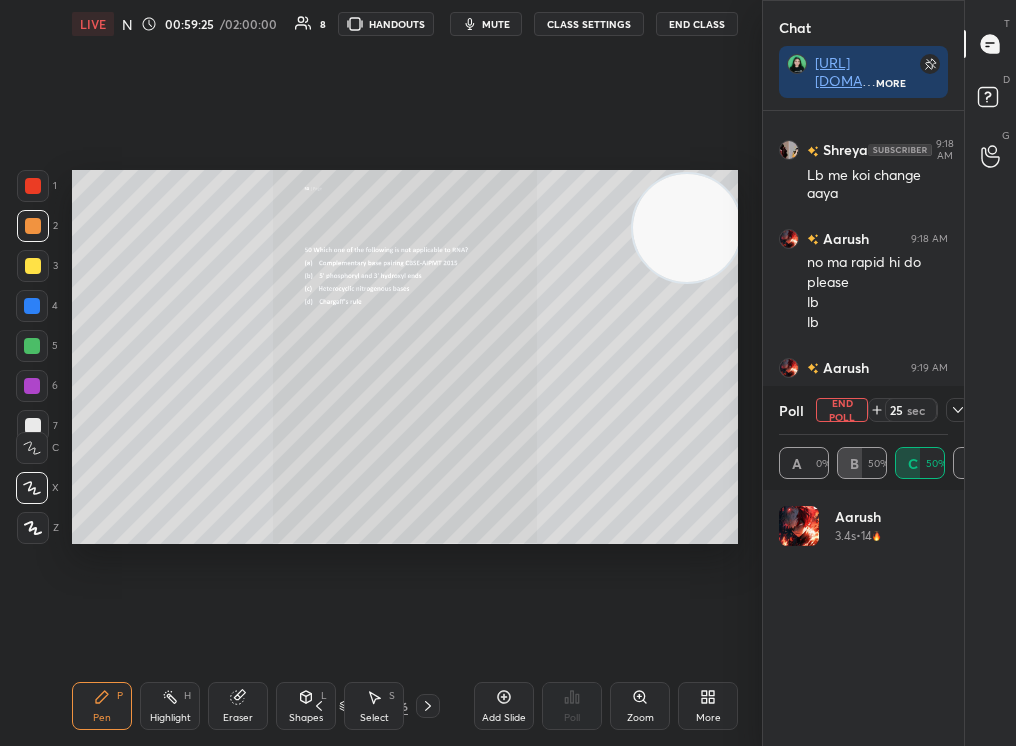 click 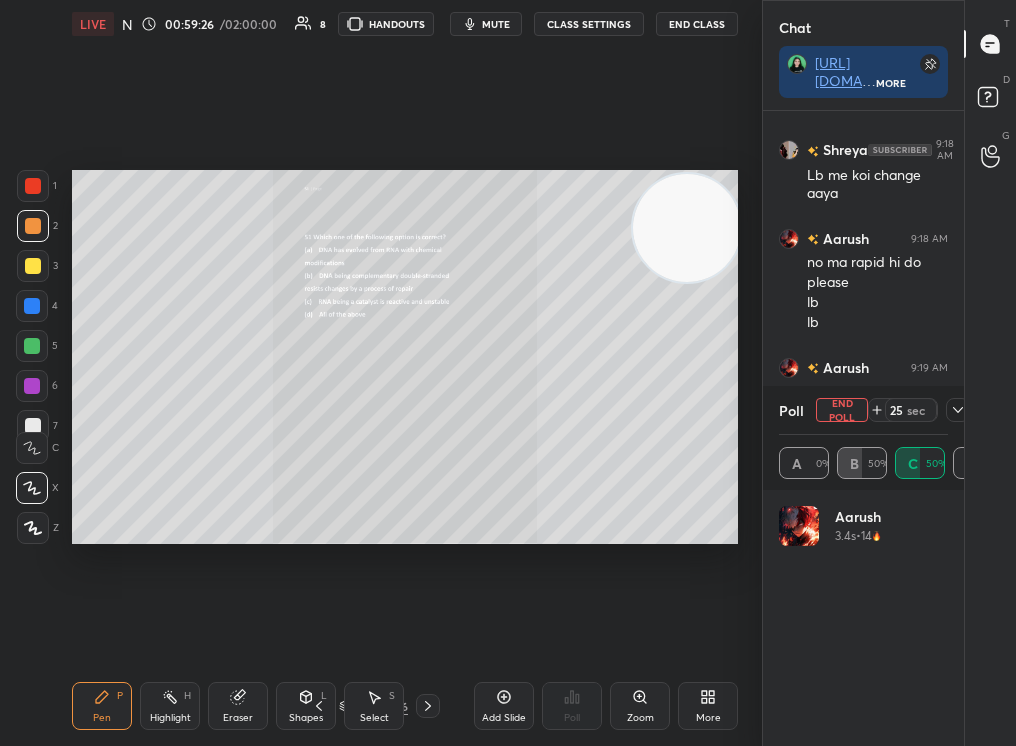 click 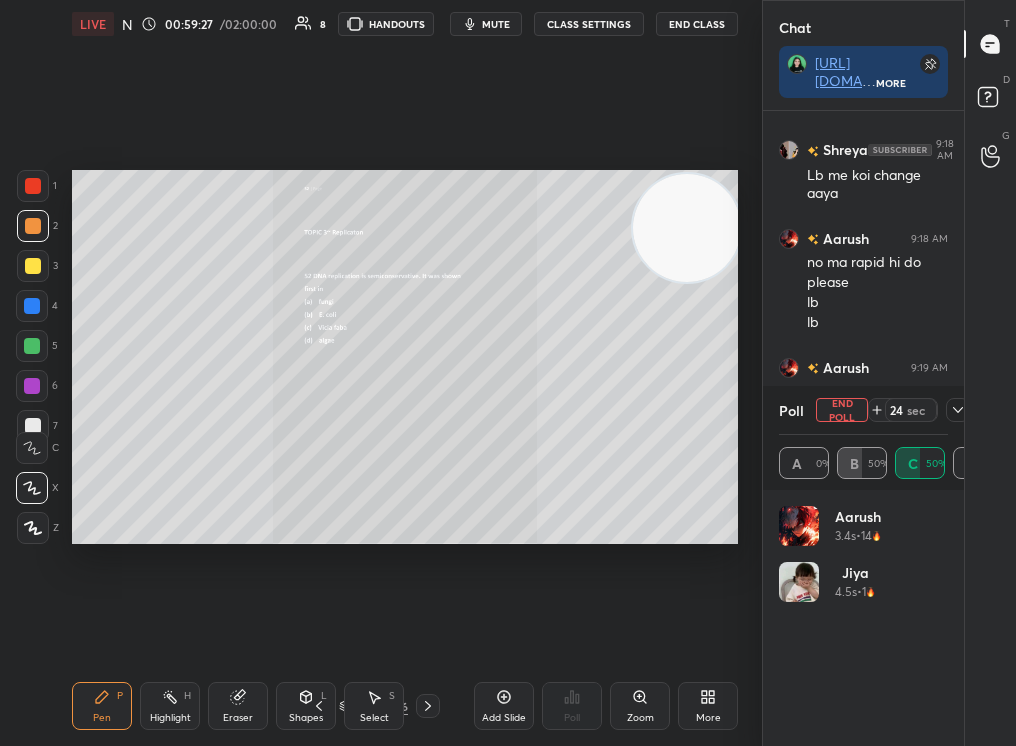 click 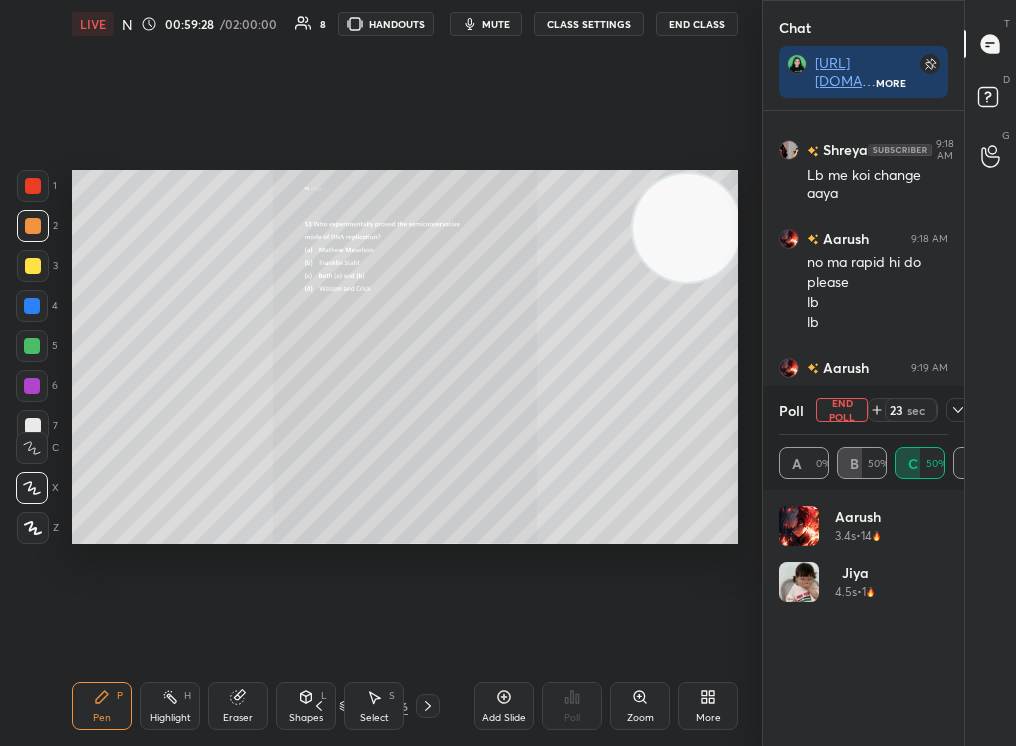 click 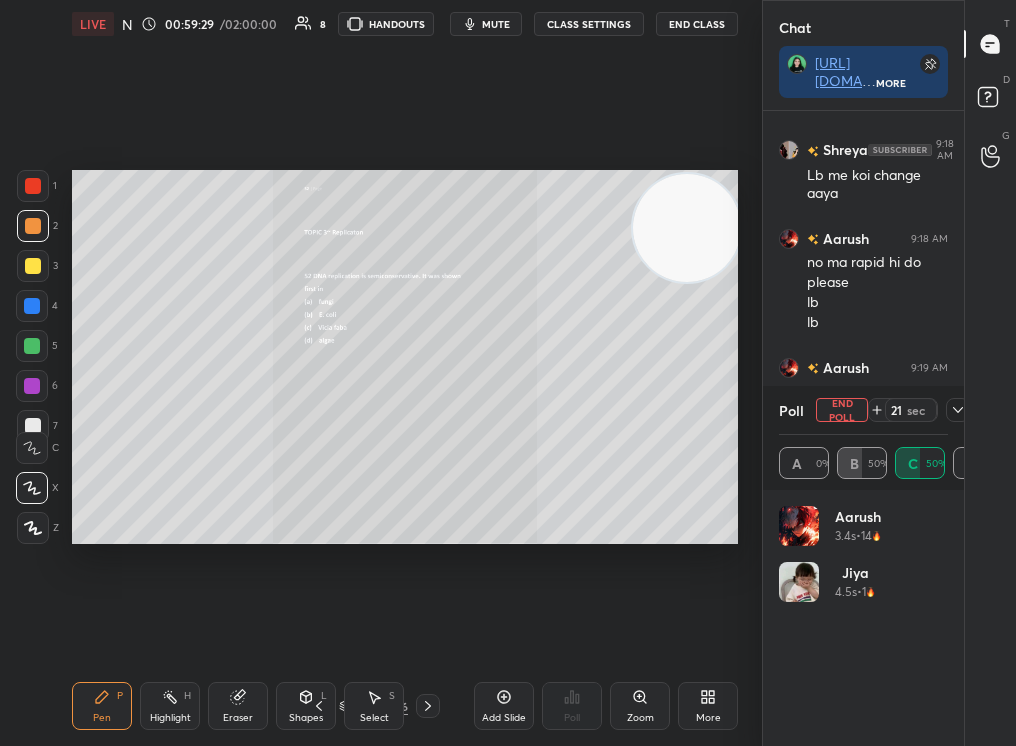 click 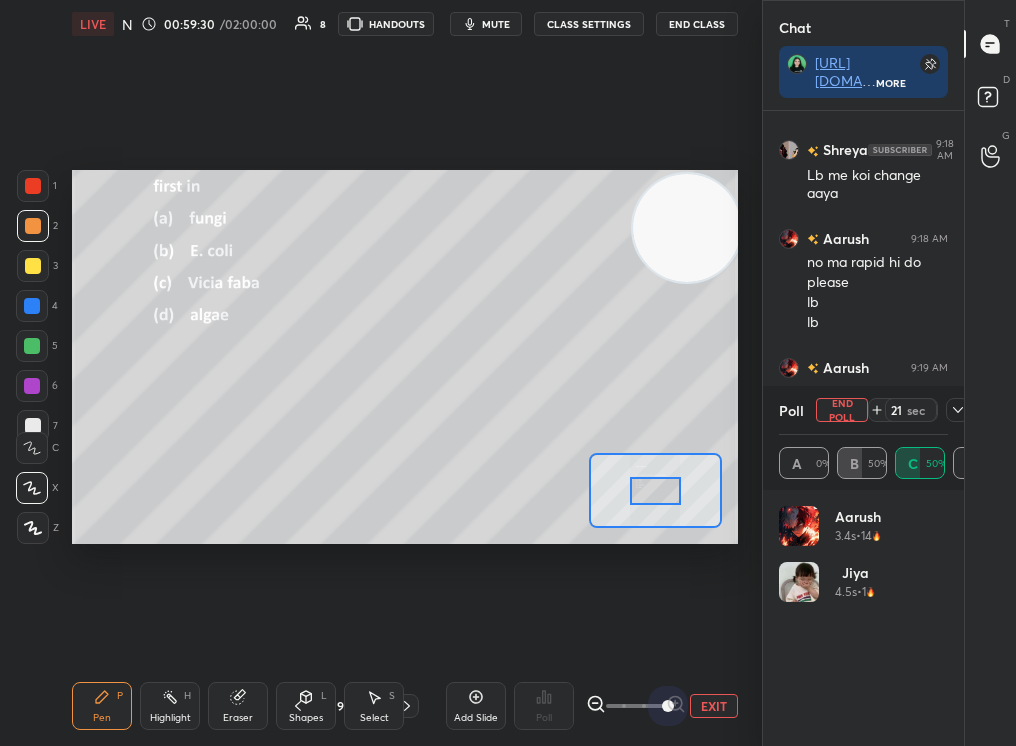 drag, startPoint x: 658, startPoint y: 695, endPoint x: 726, endPoint y: 681, distance: 69.426216 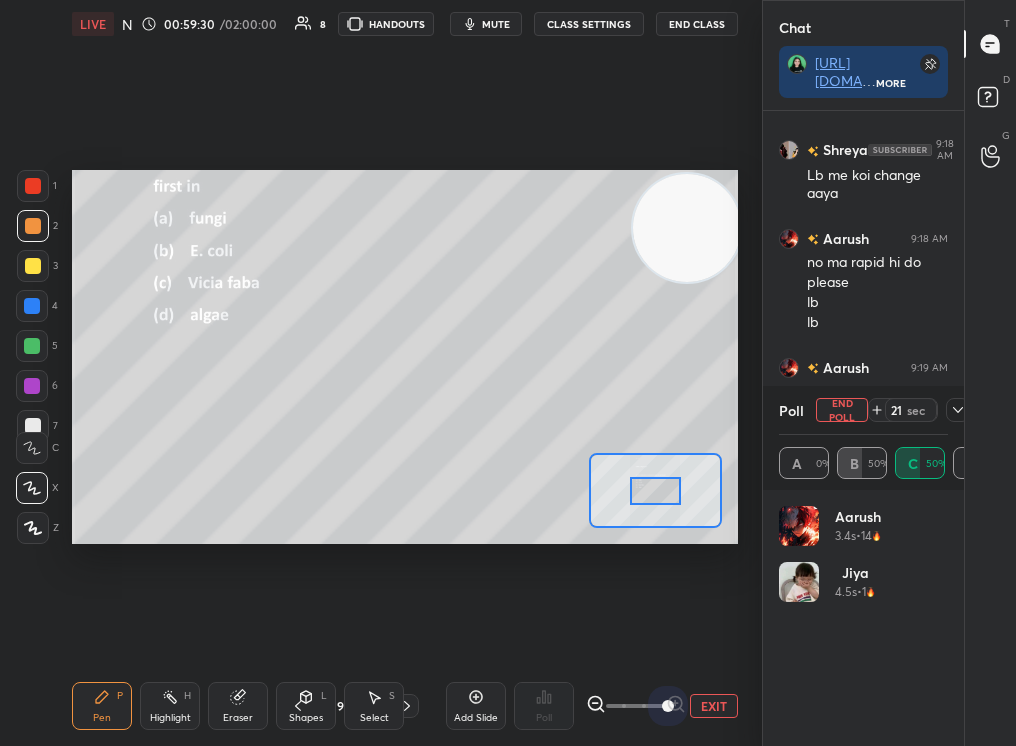 click on "Add Slide Poll EXIT" at bounding box center [592, 706] 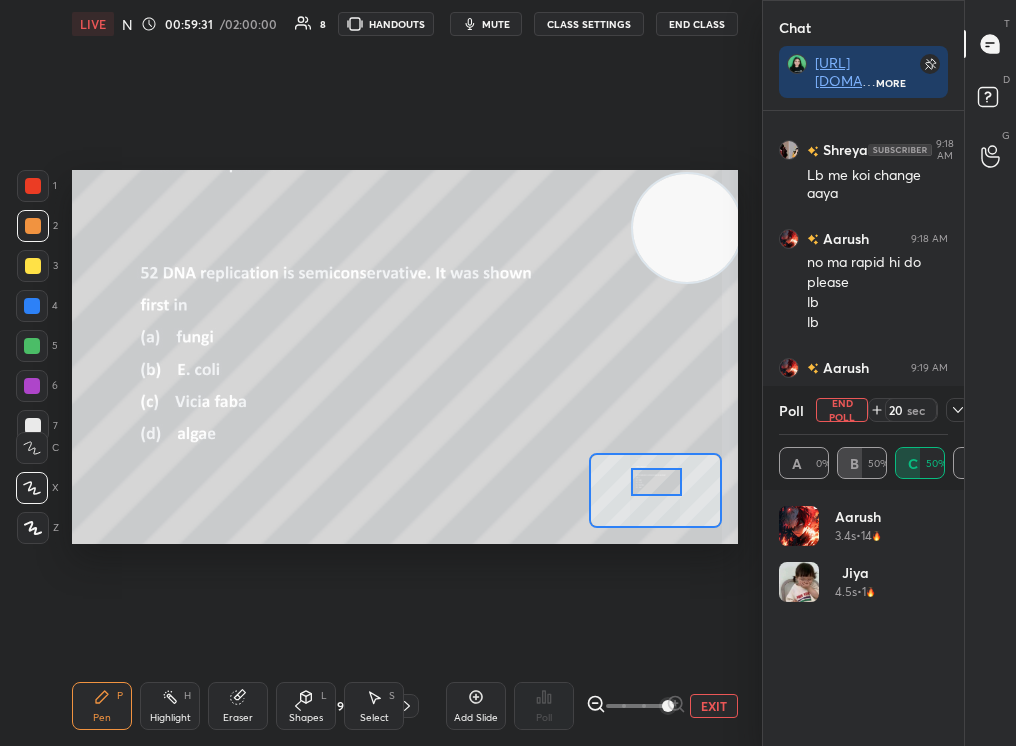 click at bounding box center [657, 482] 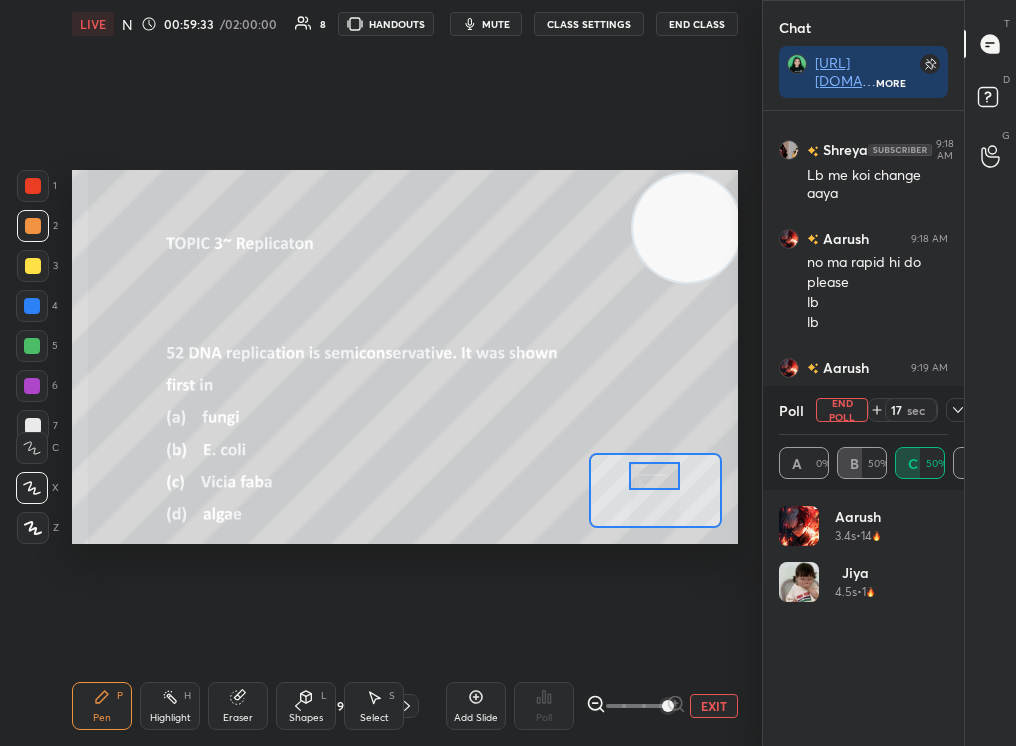 click at bounding box center [655, 476] 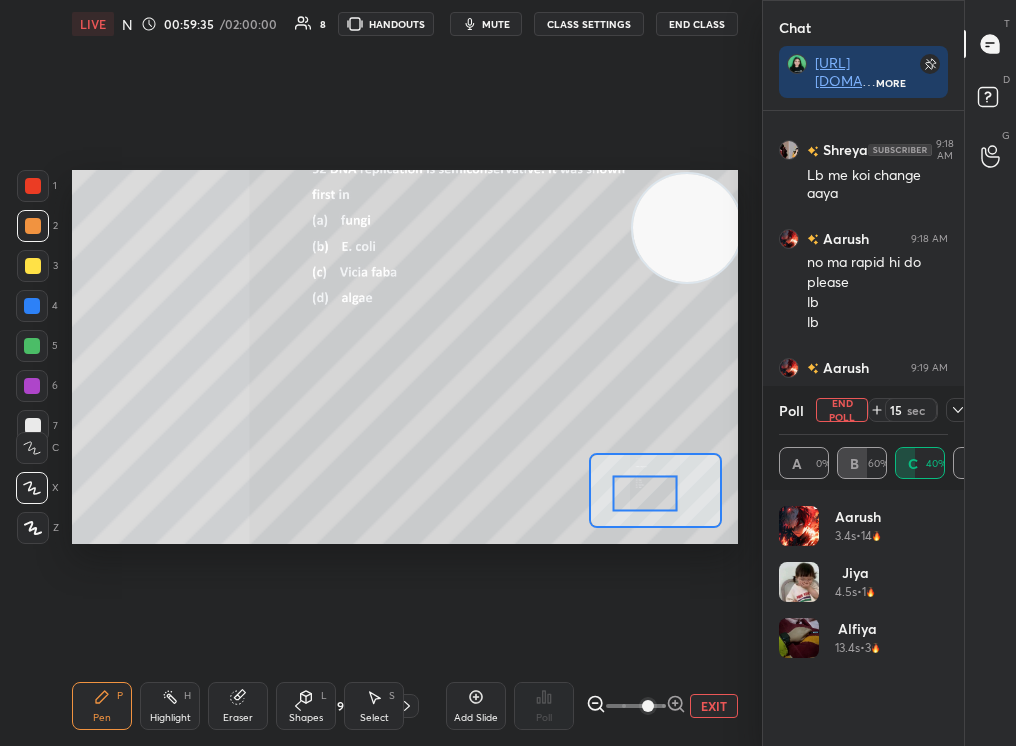 click at bounding box center [636, 706] 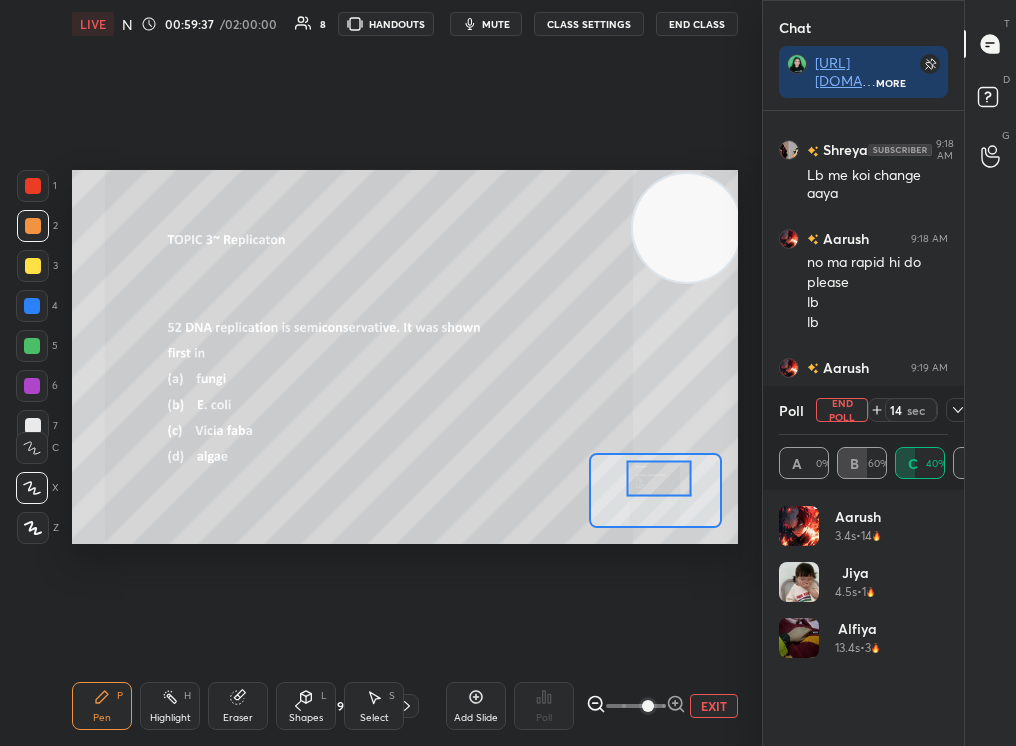 drag, startPoint x: 653, startPoint y: 489, endPoint x: 666, endPoint y: 475, distance: 19.104973 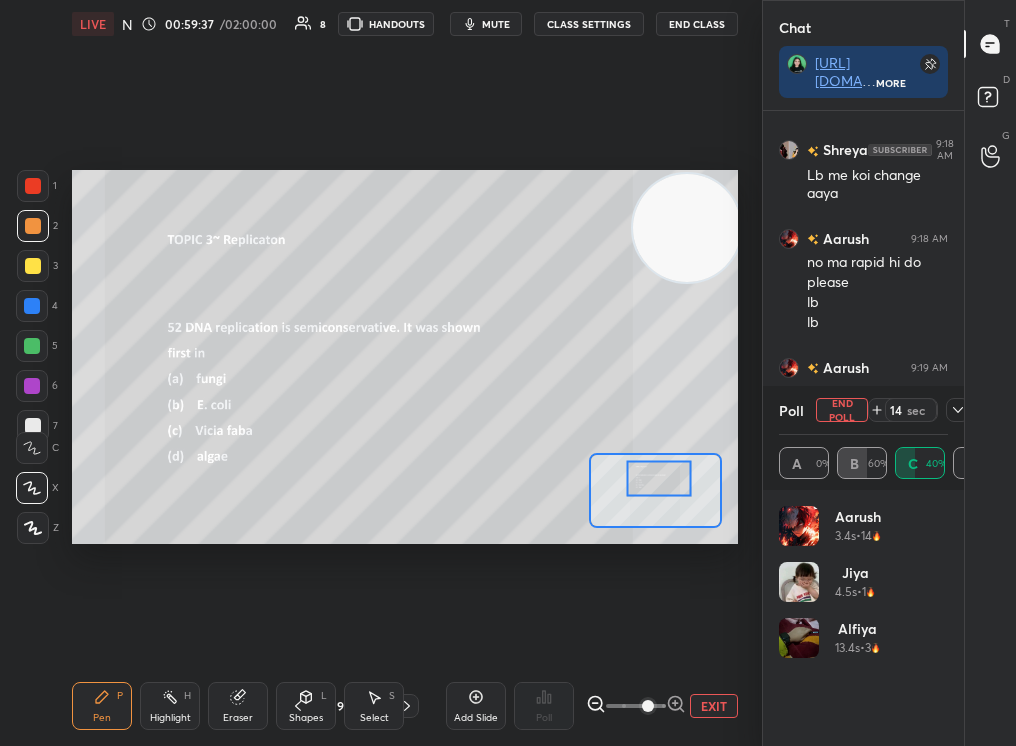 click at bounding box center (659, 478) 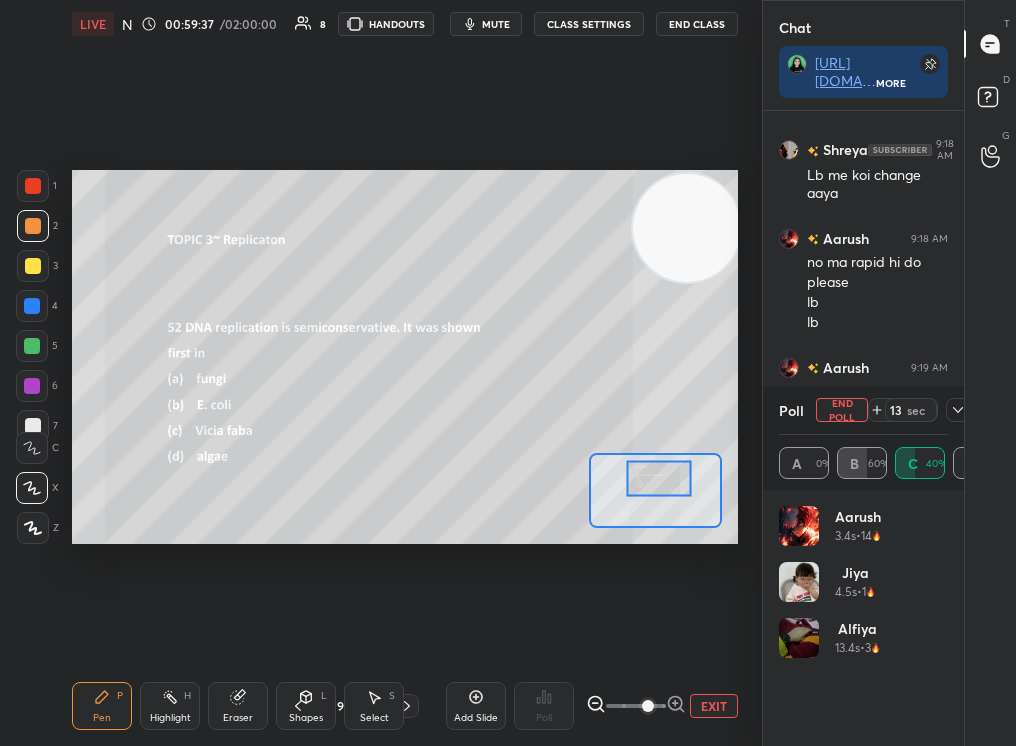 click on "Poll End Poll 13  sec" at bounding box center [863, 410] 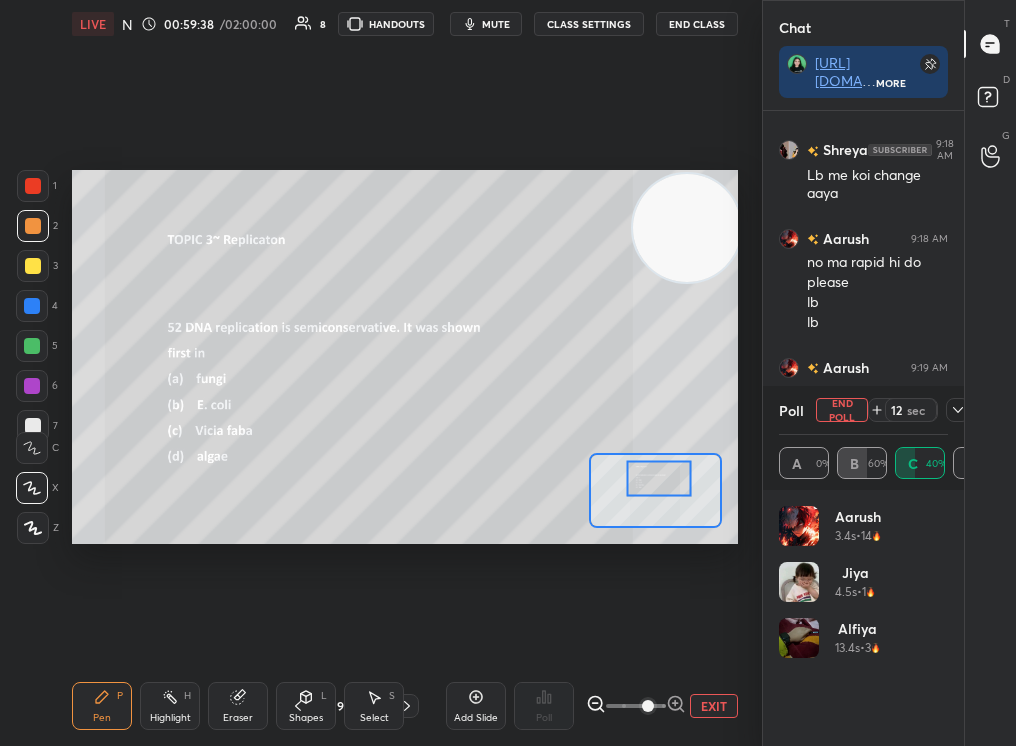 click on "End Poll" at bounding box center (842, 410) 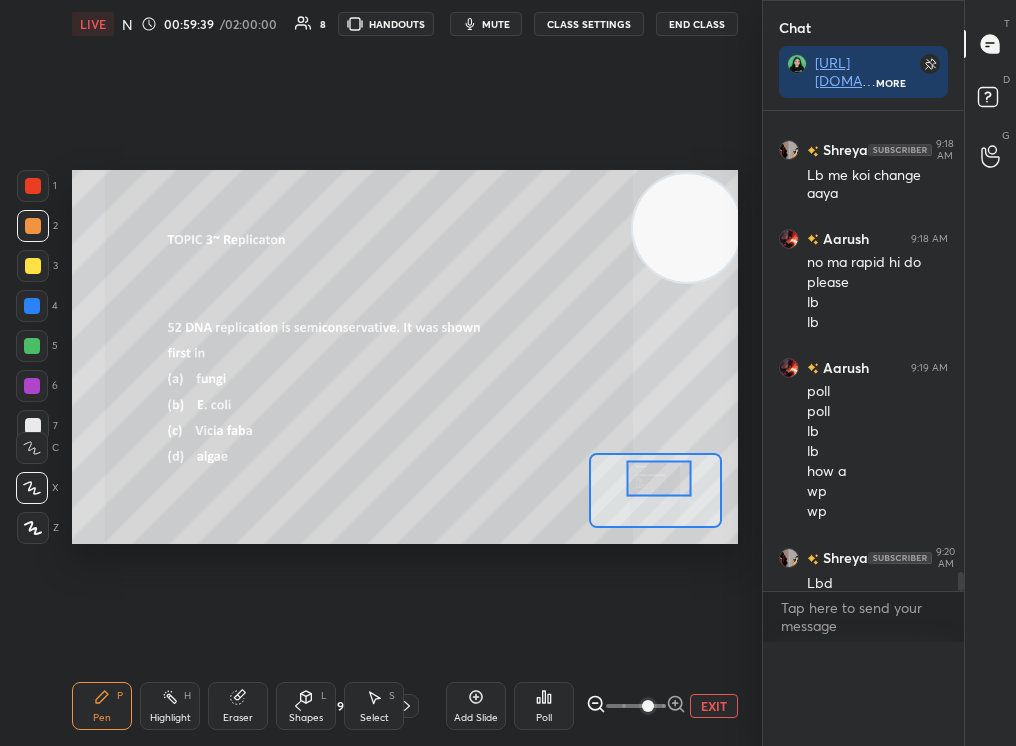 scroll, scrollTop: 0, scrollLeft: 0, axis: both 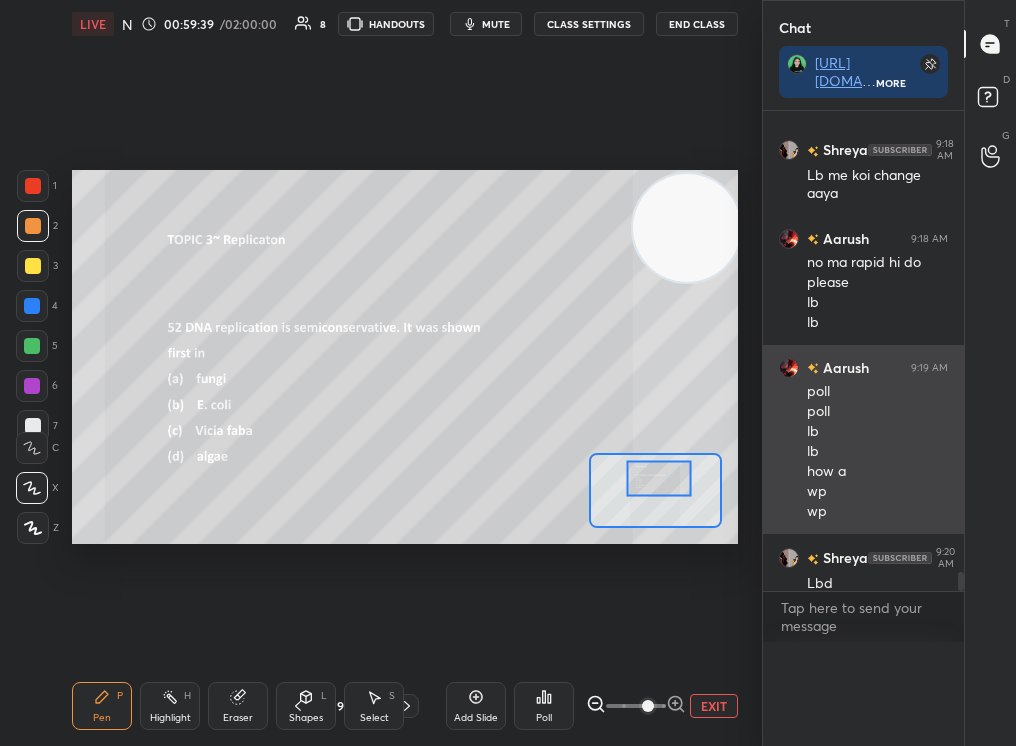 click on "poll" at bounding box center [877, 412] 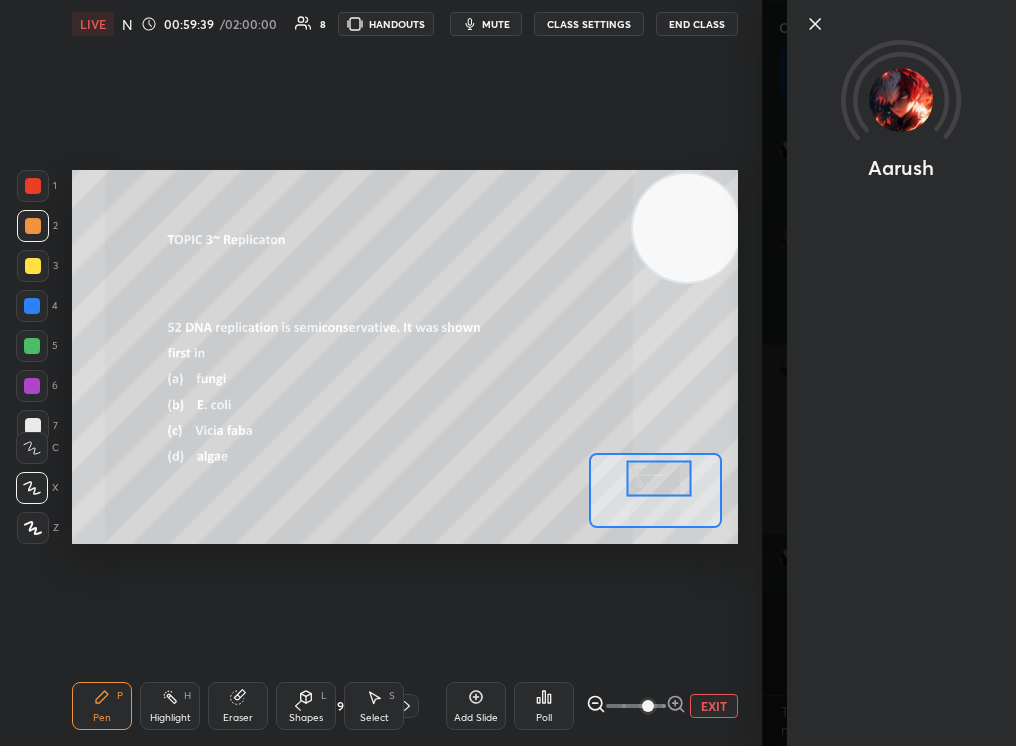 scroll, scrollTop: 7, scrollLeft: 7, axis: both 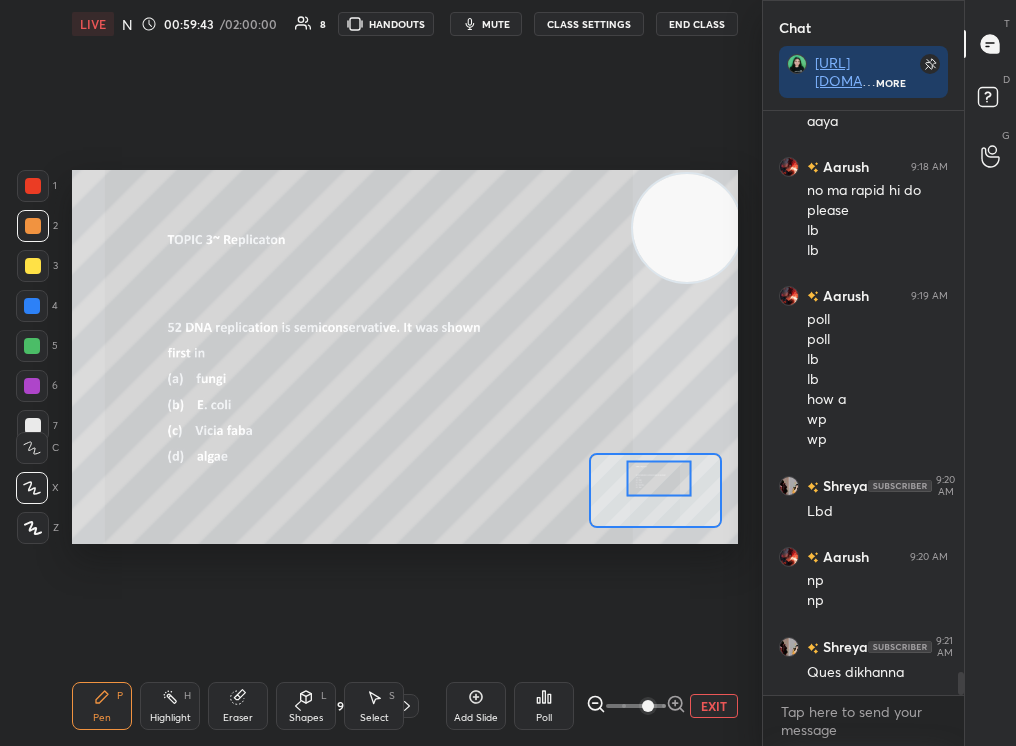 click on "Poll" at bounding box center (544, 706) 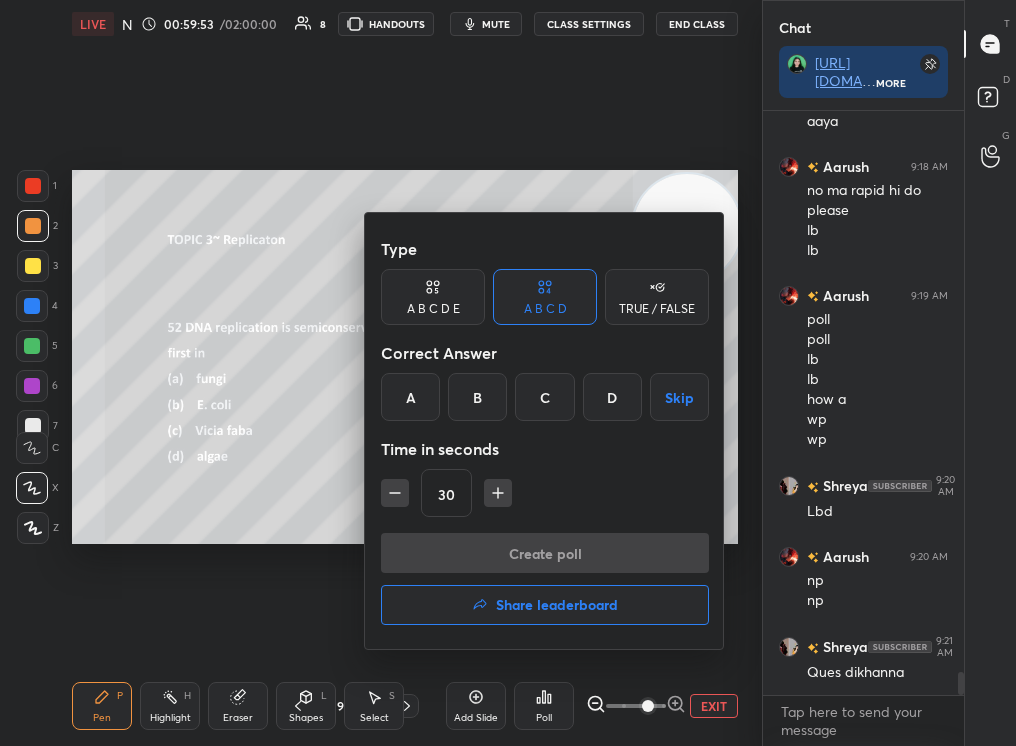 click on "B" at bounding box center [477, 397] 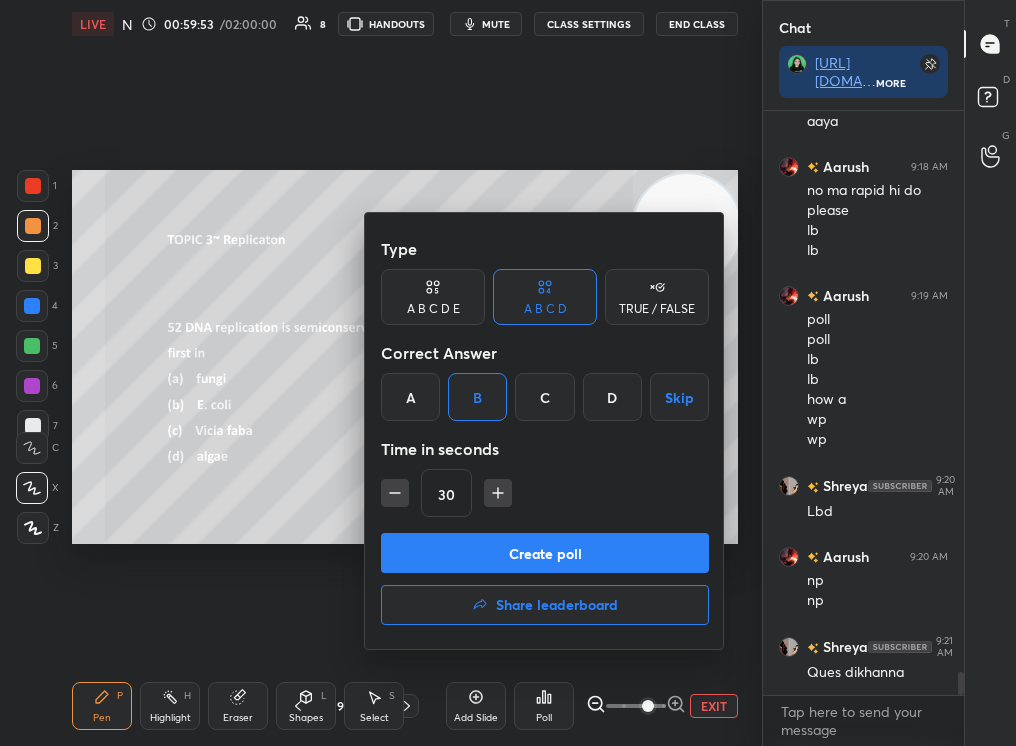 click on "B" at bounding box center [477, 397] 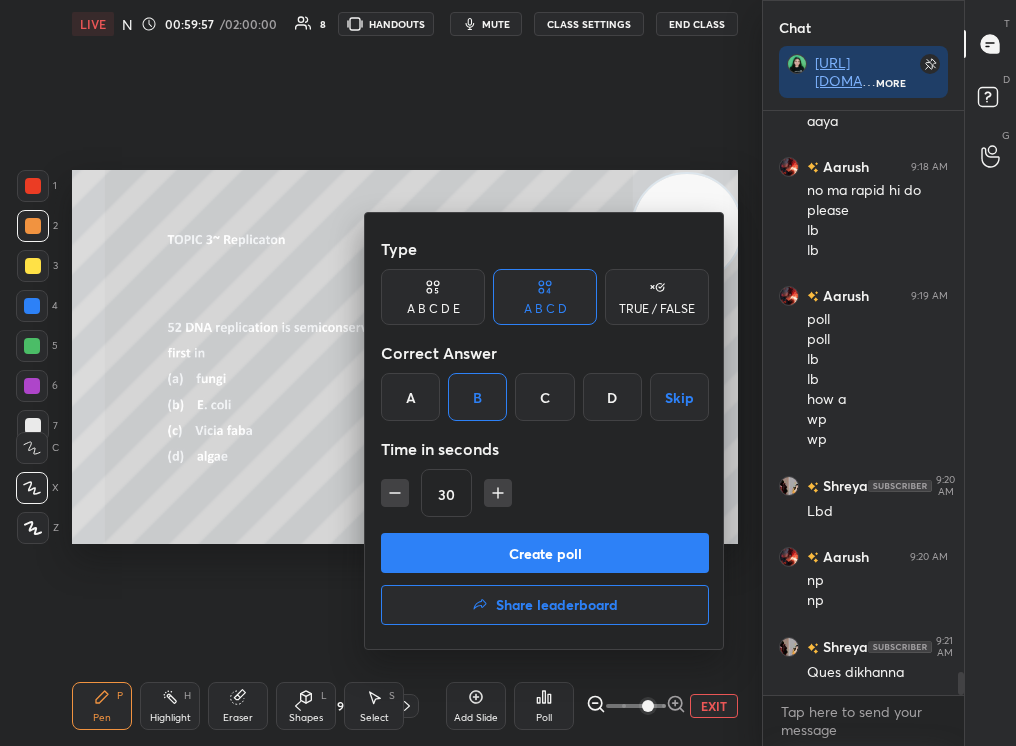 click on "Create poll" at bounding box center [545, 553] 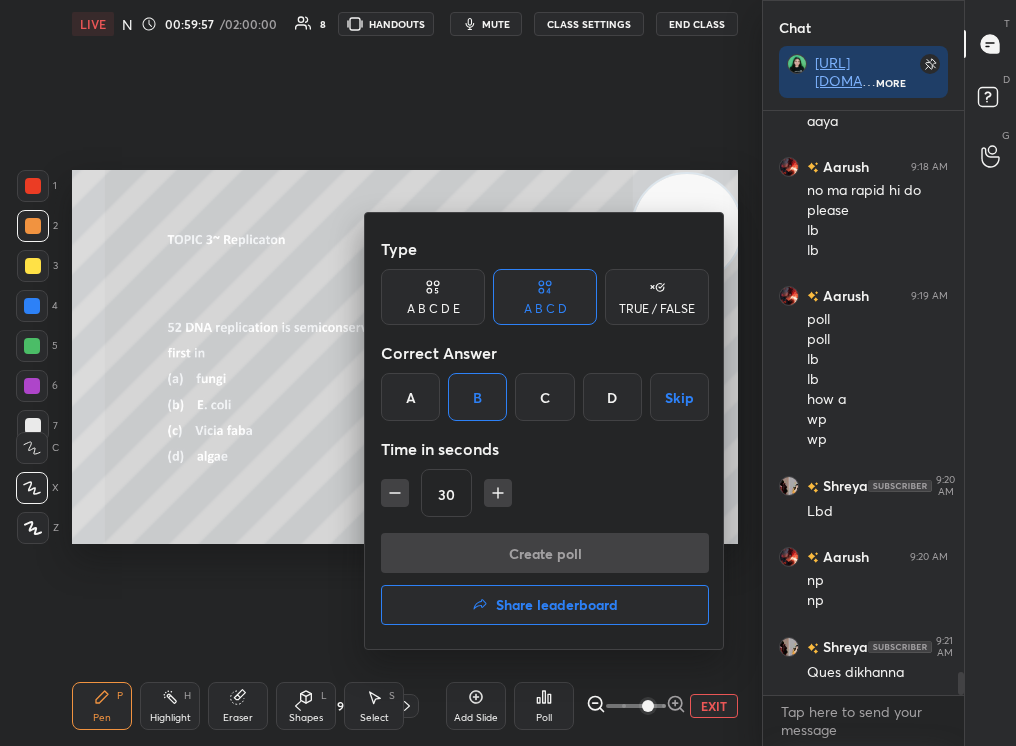 scroll, scrollTop: 498, scrollLeft: 195, axis: both 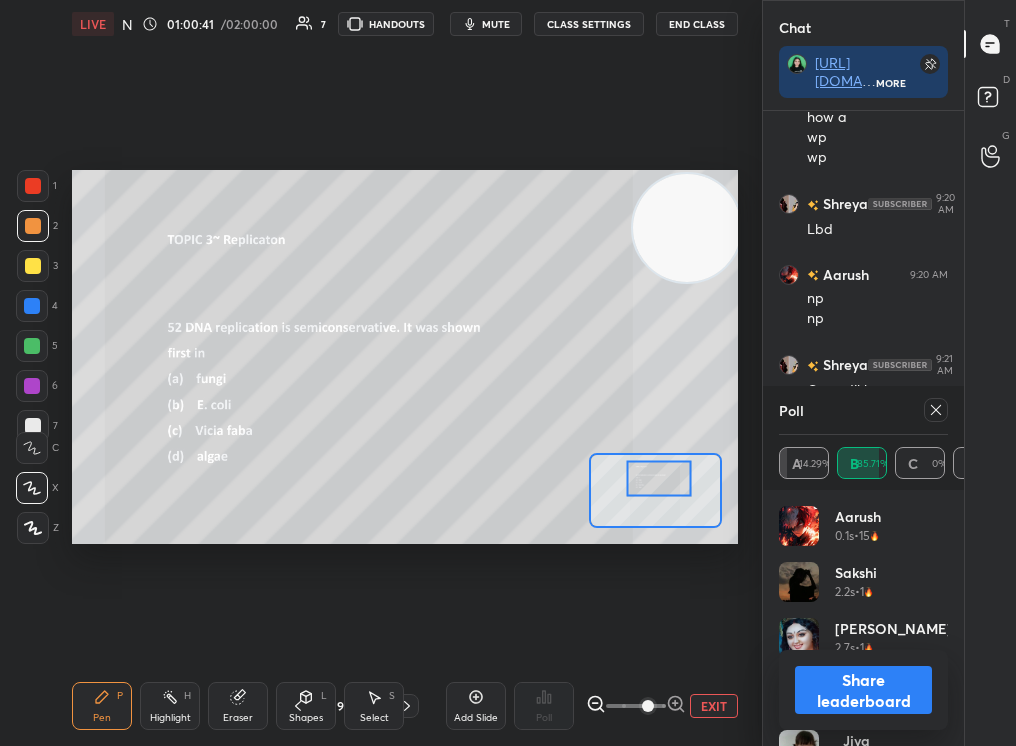 click 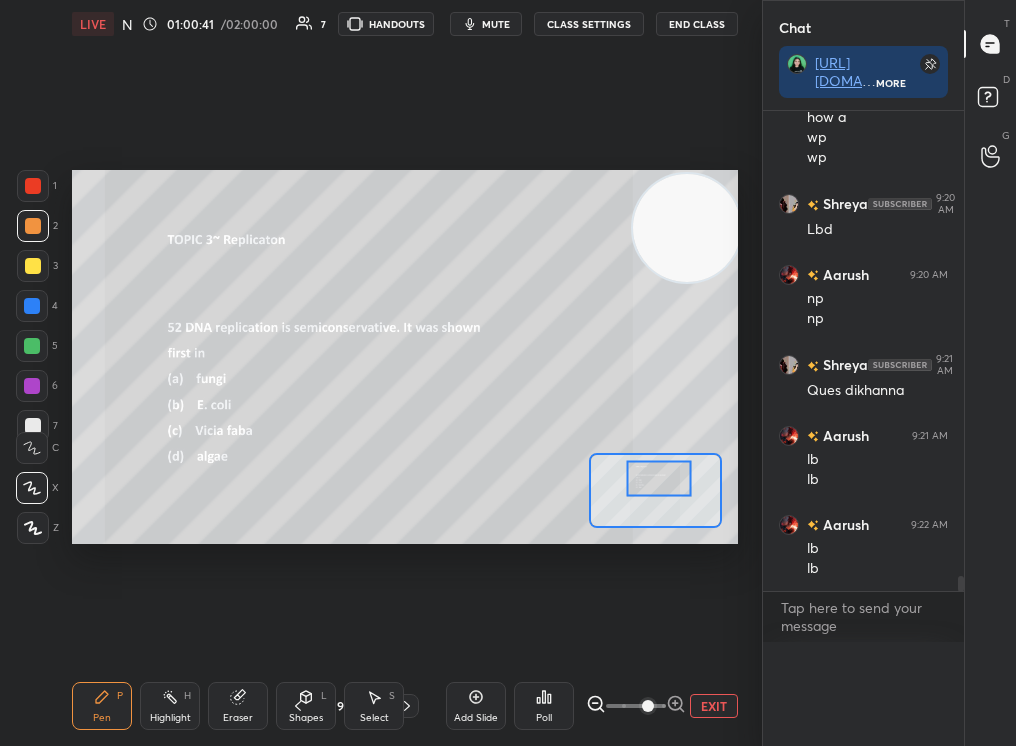 scroll, scrollTop: 19, scrollLeft: 163, axis: both 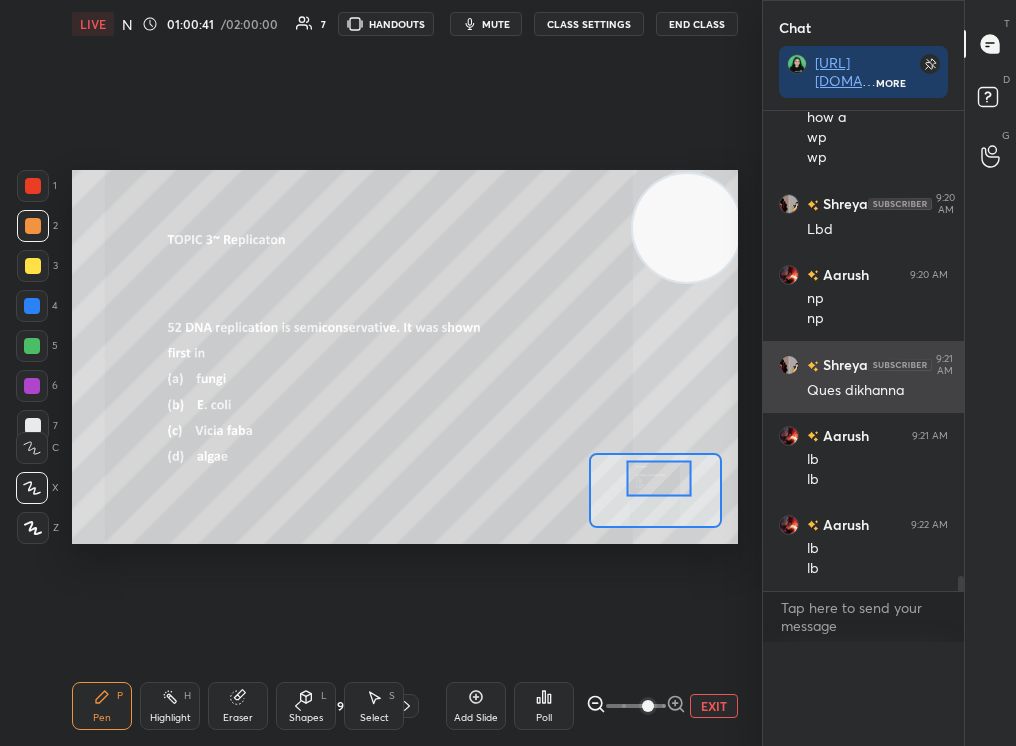click on "Ques dikhanna" at bounding box center [877, 391] 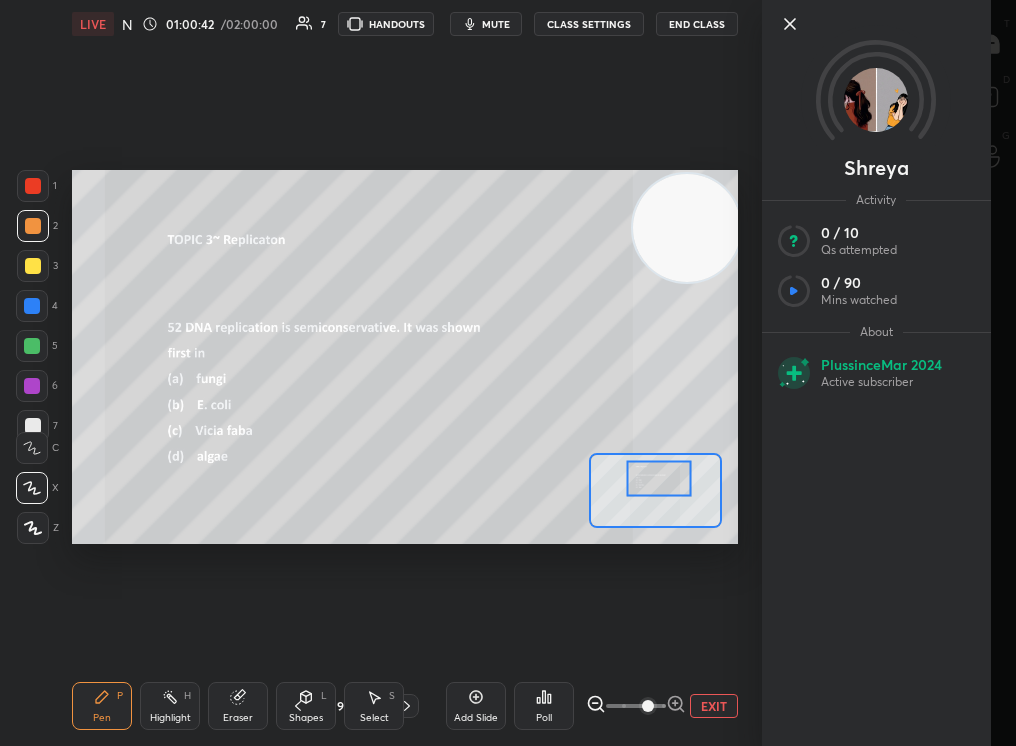 scroll, scrollTop: 7, scrollLeft: 7, axis: both 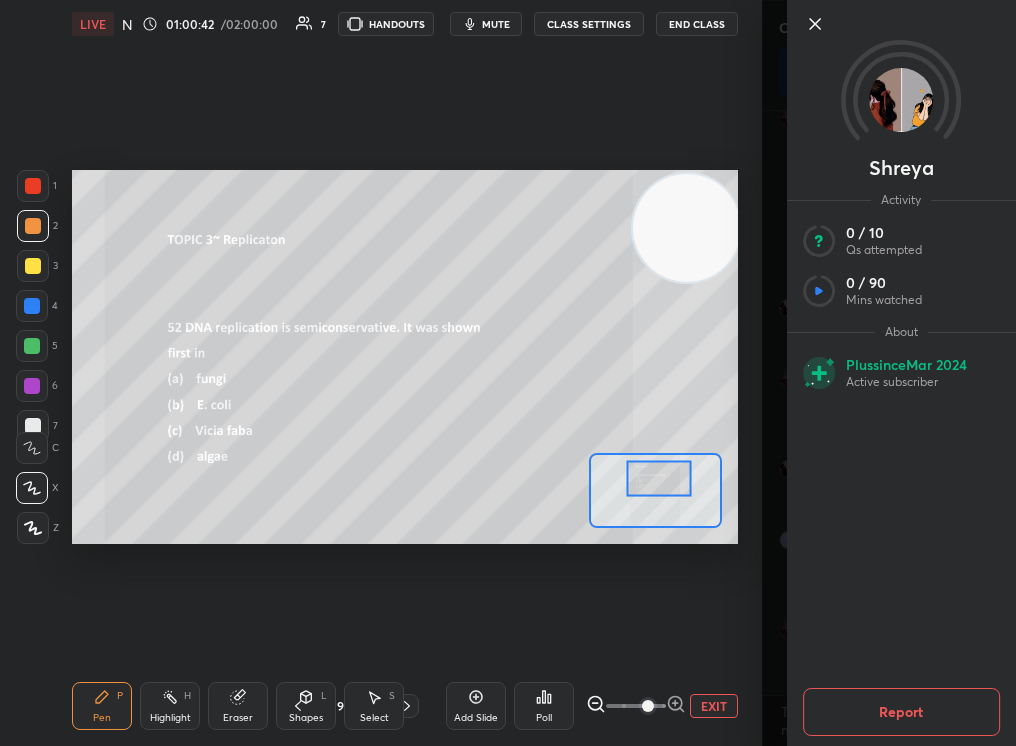 click 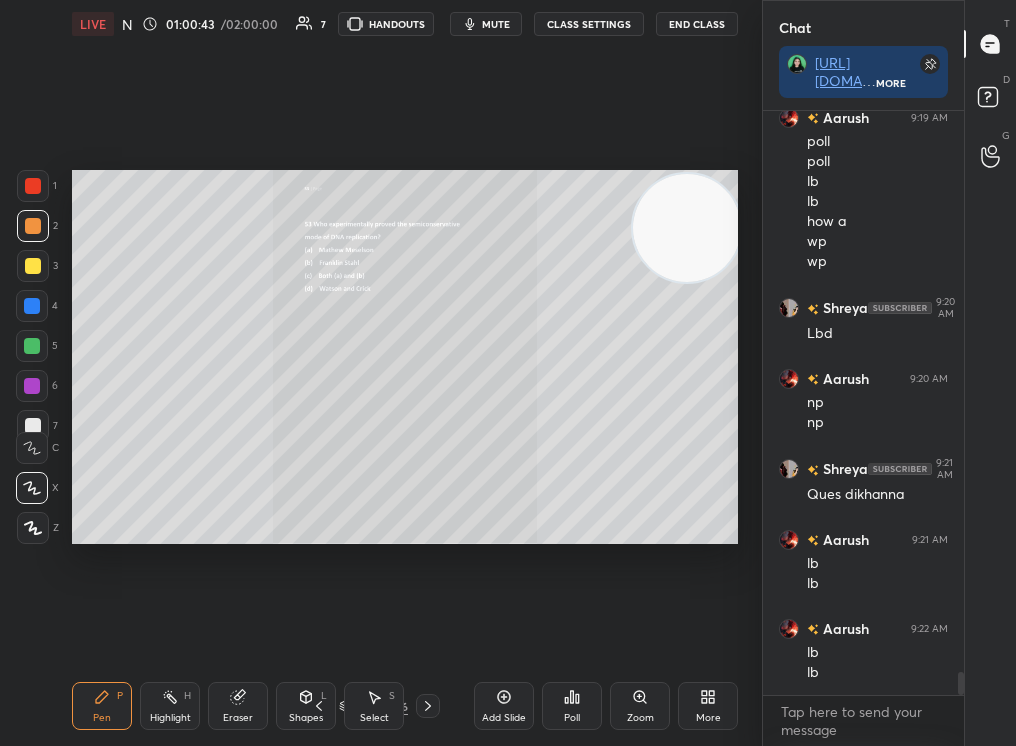 click on "Zoom" at bounding box center [640, 706] 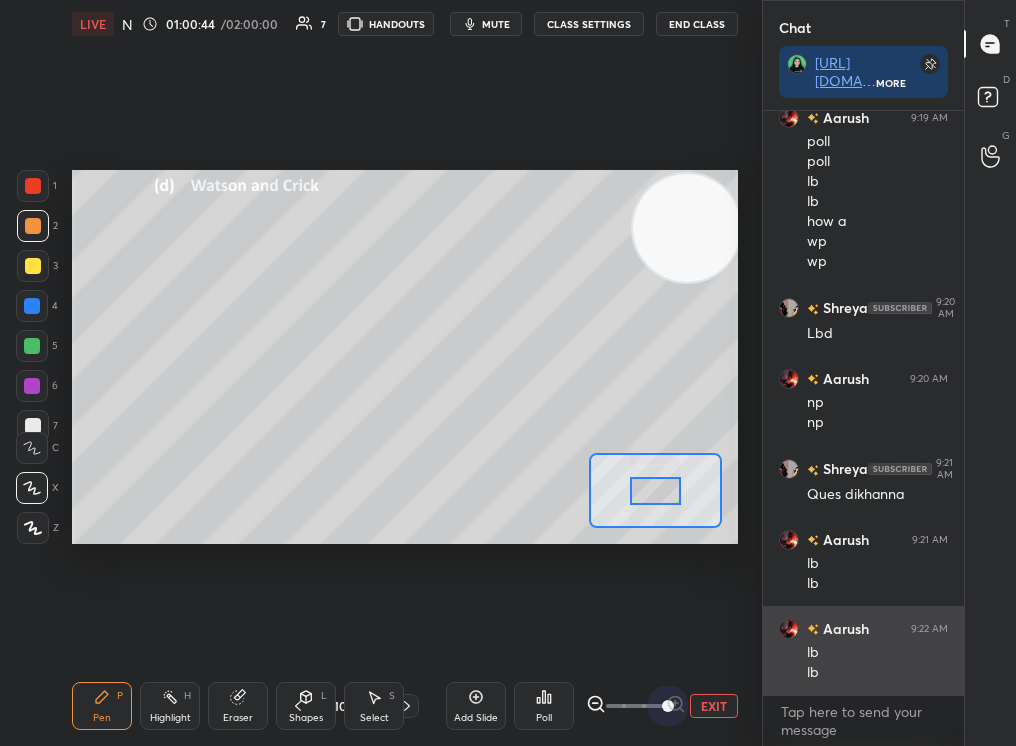 drag, startPoint x: 613, startPoint y: 702, endPoint x: 769, endPoint y: 684, distance: 157.03503 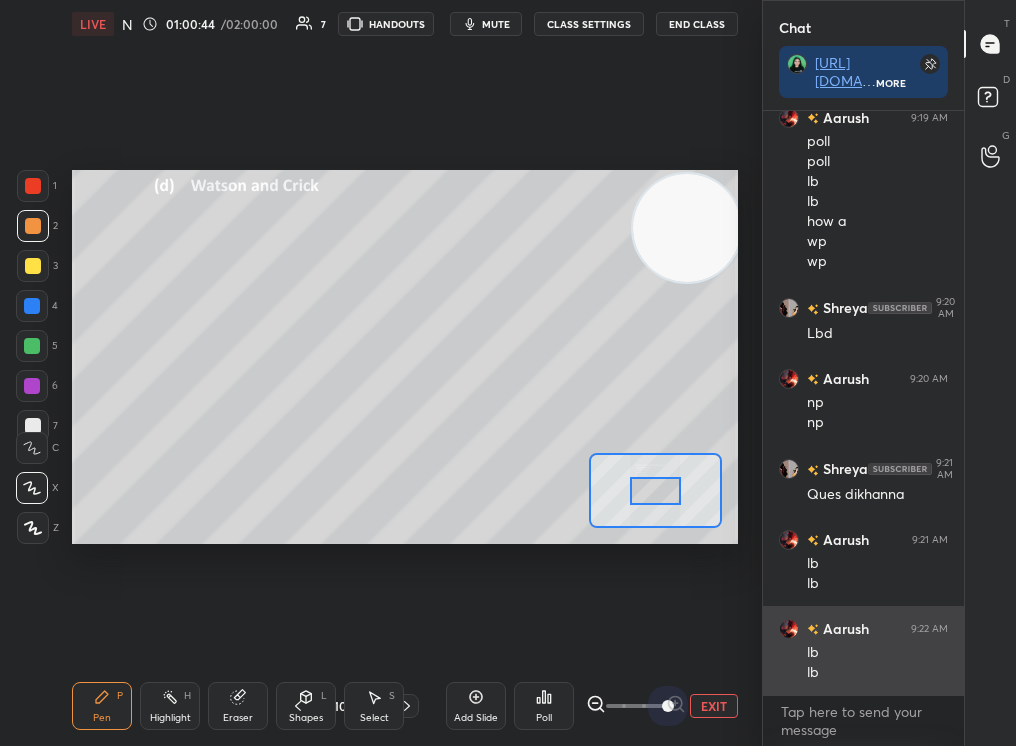 click on "1 2 3 4 5 6 7 C X Z C X Z E E Erase all   H H LIVE NCERT Highlight Mol Bio : Replication 01:00:44 /  02:00:00 7 HANDOUTS mute CLASS SETTINGS End Class Setting up your live class Poll for   secs No correct answer Start poll Back NCERT Highlight Mol Bio : Replication [MEDICAL_DATA][PERSON_NAME] Pen P Highlight H Eraser Shapes L Select S 100 / 316 Add Slide Poll EXIT Chat [URL][DOMAIN_NAME] More Shreya 9:16 AM Abb question Aarush 9:16 AM poll poll yupp Aarush 9:17 AM how d wp Shreya 9:17 AM Rp Aarush 9:17 AM wp [PERSON_NAME]... 9:17 AM Rp Sakshi 9:17 AM No wp Aarush 9:17 AM wp wp ok guyz jk Shreya 9:18 AM Lb me koi change aaya Aarush 9:18 AM no ma rapid hi do please lb lb Aarush 9:19 AM poll poll lb lb how a wp wp Shreya 9:20 AM Lbd Aarush 9:20 AM np np Shreya 9:21 AM Ques dikhanna Aarush 9:21 AM lb lb Aarush 9:22 AM lb lb JUMP TO LATEST Enable hand raising Enable raise hand to speak to learners. Once enabled, chat will be turned off temporarily. Enable x   [PERSON_NAME]... Asked a doubt 1 Please help me with this doubt" at bounding box center (508, 373) 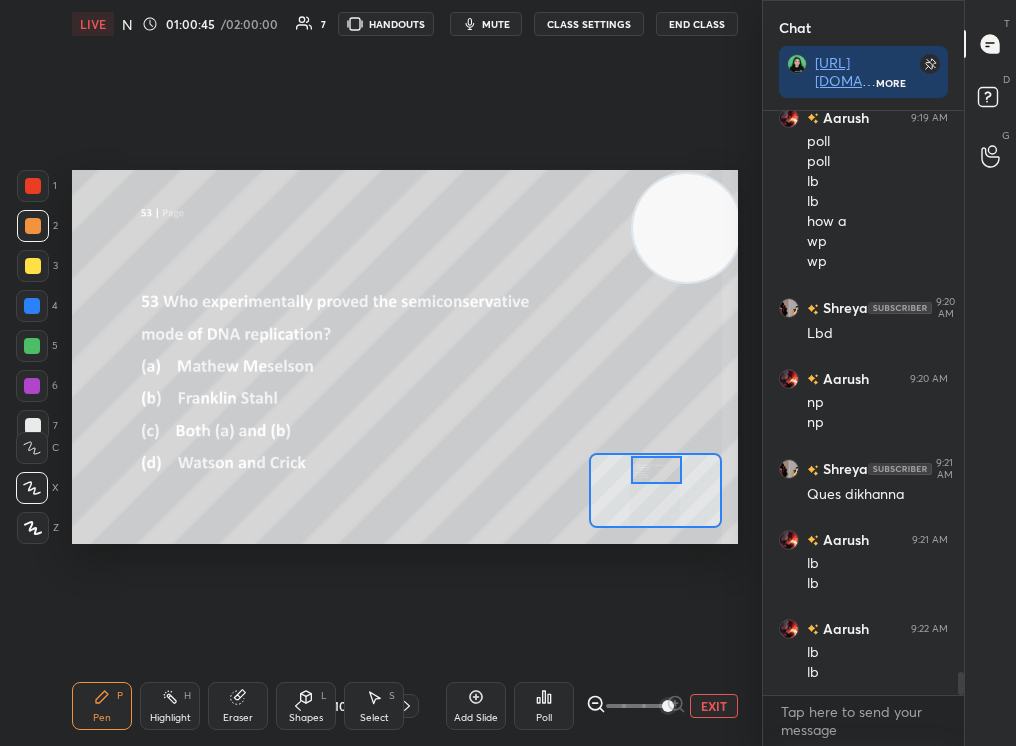 drag, startPoint x: 645, startPoint y: 486, endPoint x: 643, endPoint y: 467, distance: 19.104973 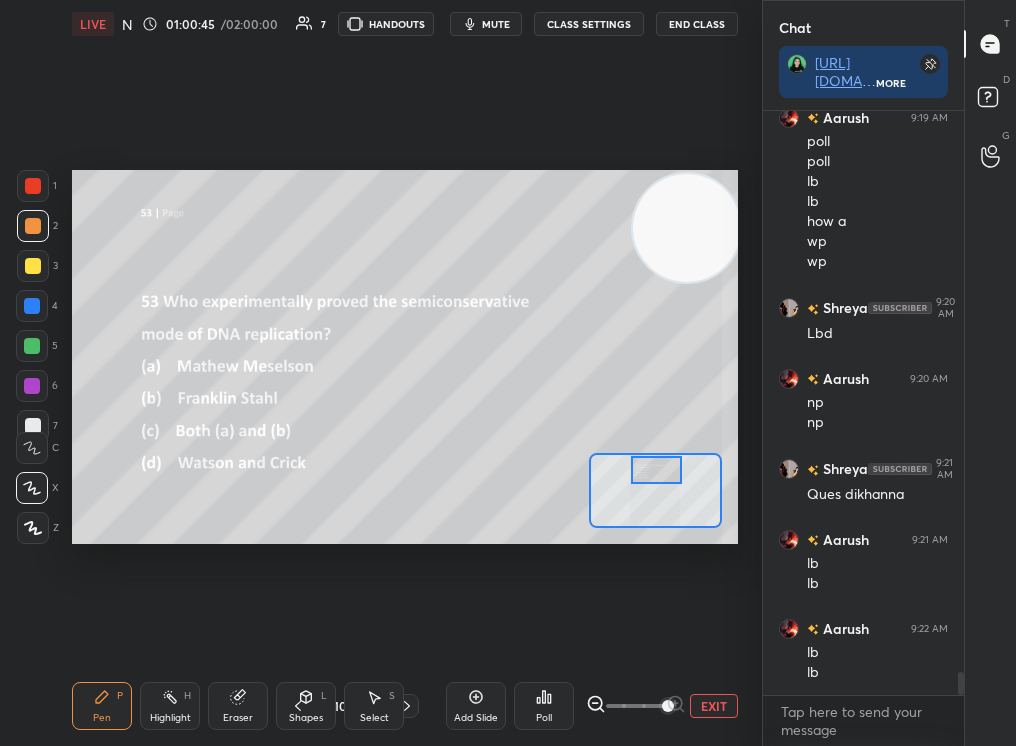 click at bounding box center (657, 470) 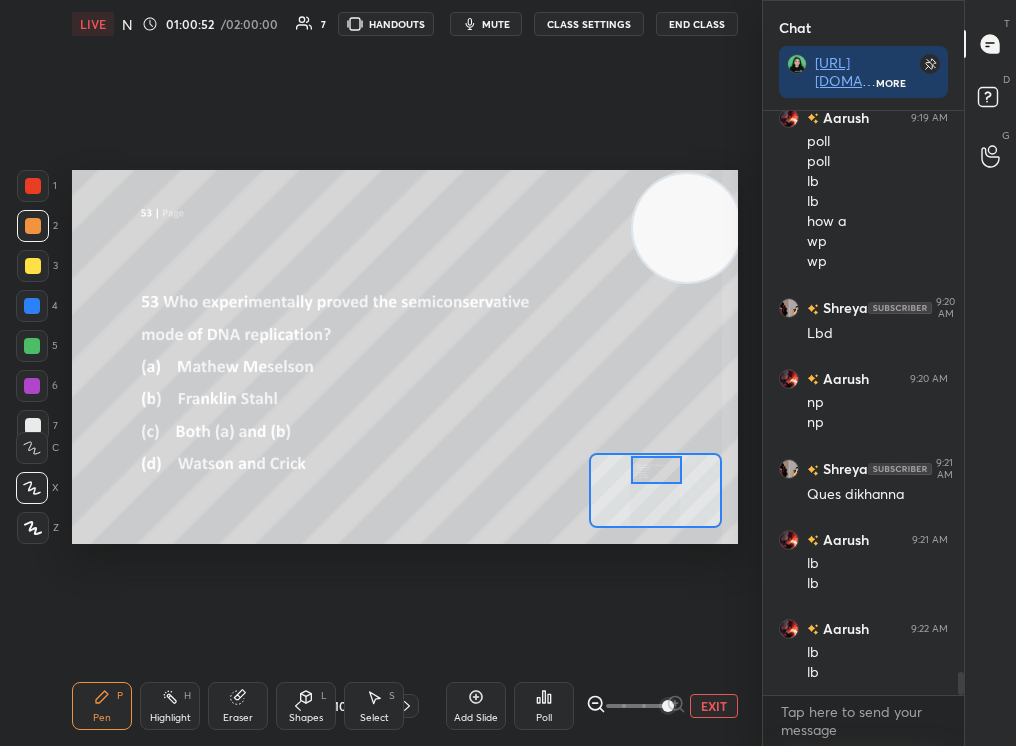 click on "Poll" at bounding box center [544, 706] 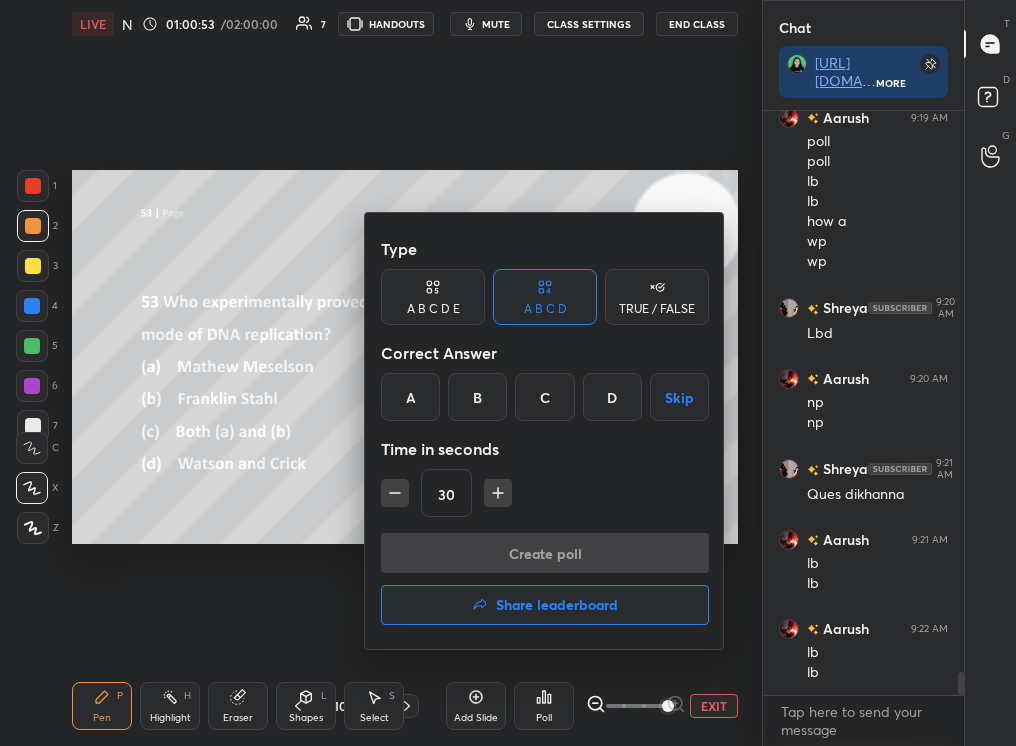 click on "B" at bounding box center (477, 397) 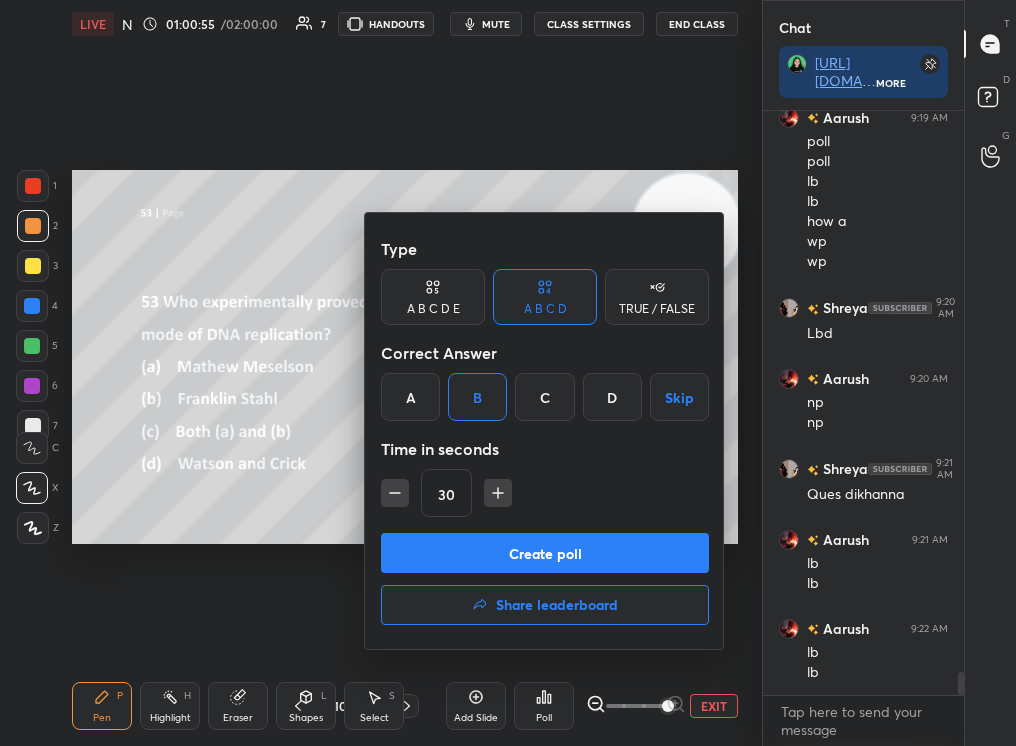 click on "C" at bounding box center (544, 397) 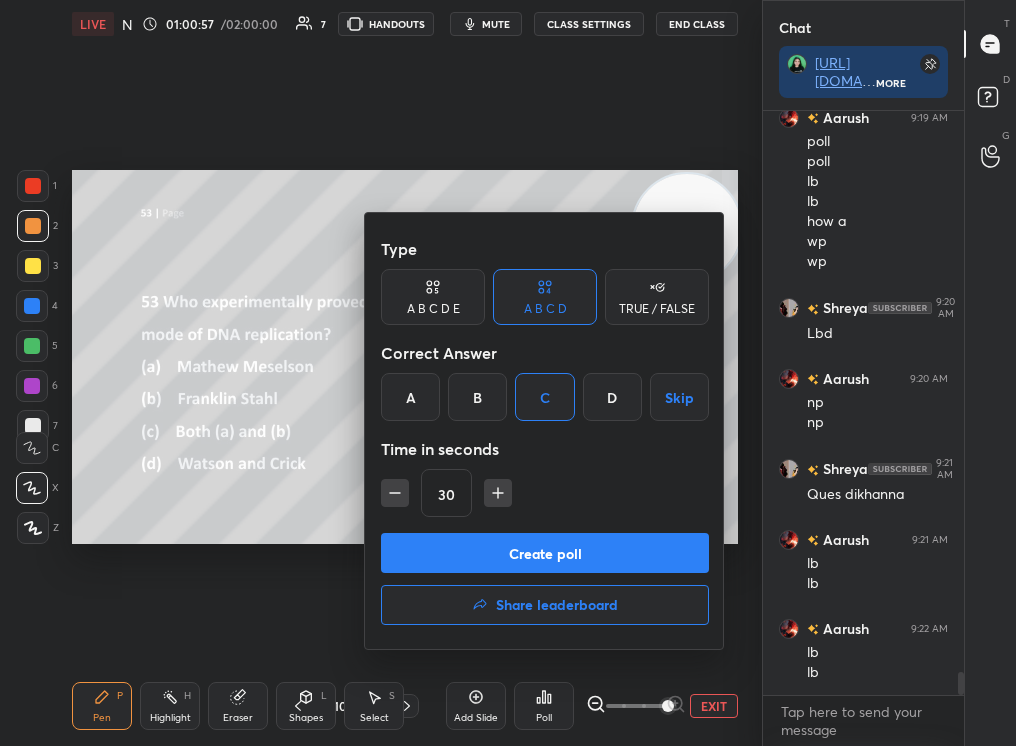 click on "Create poll" at bounding box center (545, 553) 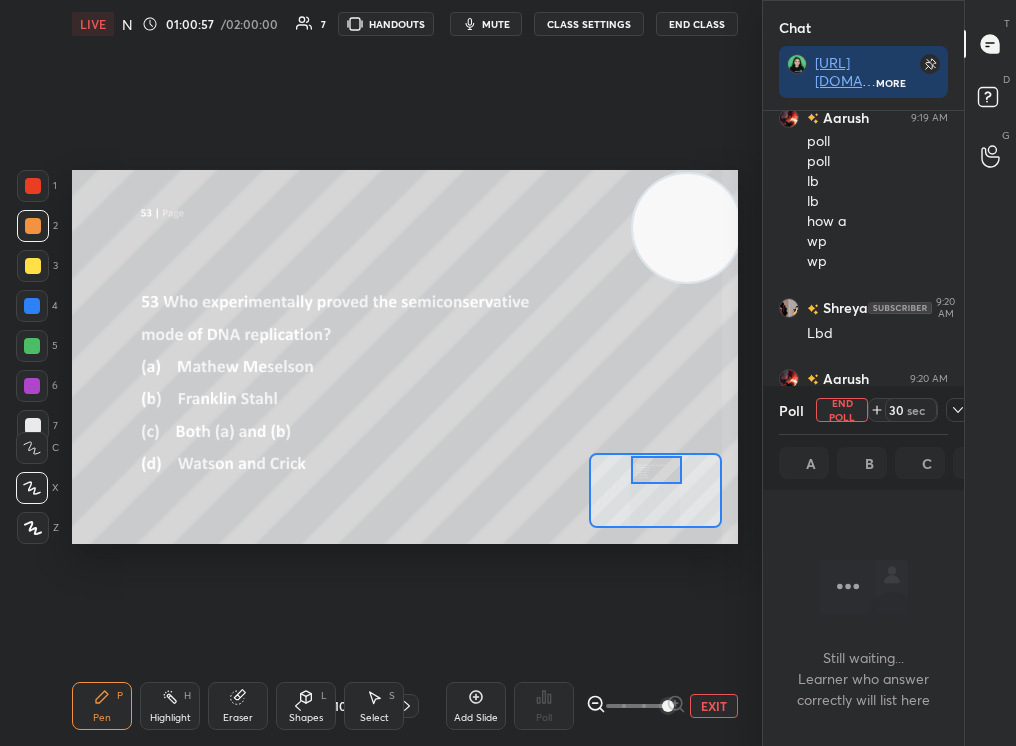 scroll, scrollTop: 498, scrollLeft: 195, axis: both 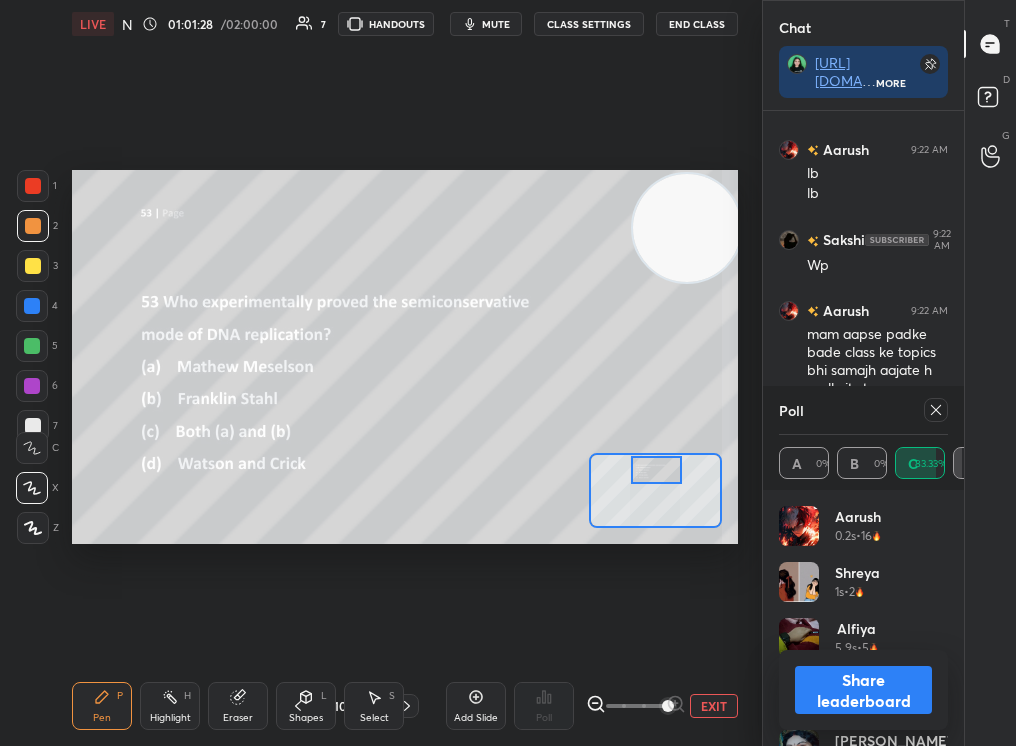 click at bounding box center (936, 410) 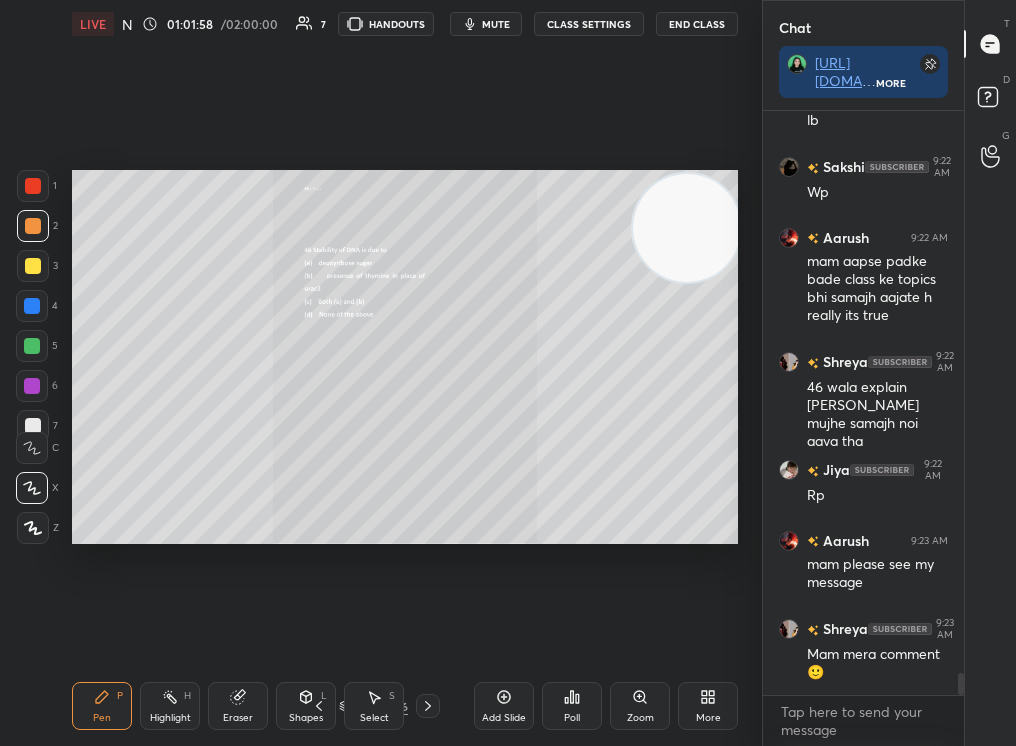 click on "Zoom" at bounding box center [640, 706] 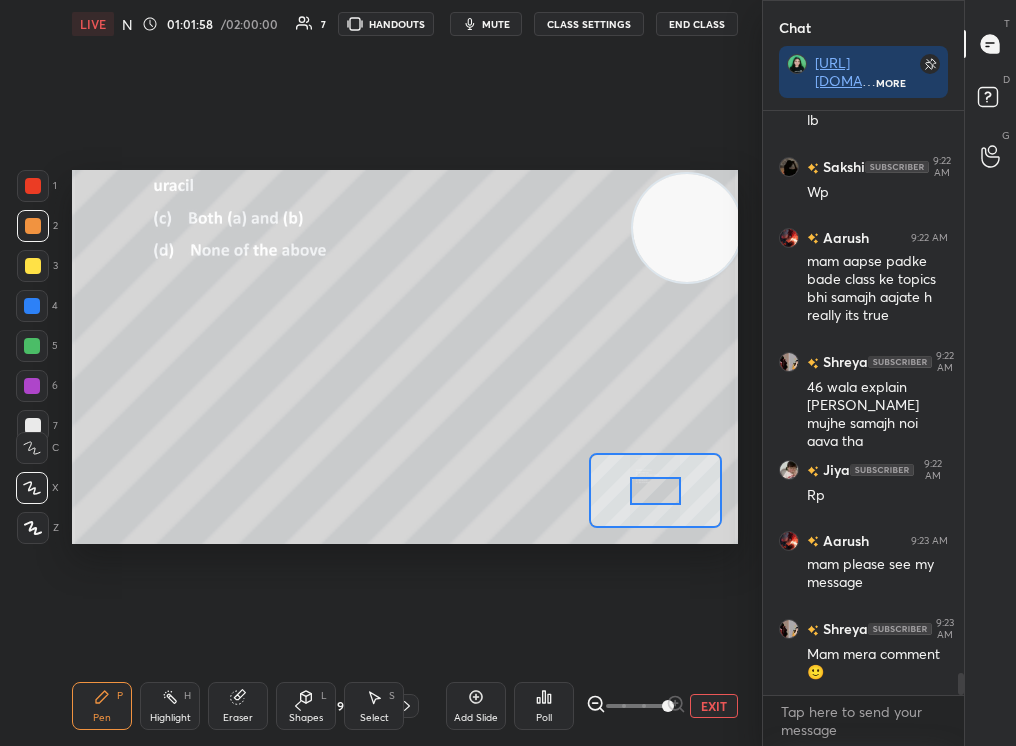 drag, startPoint x: 674, startPoint y: 708, endPoint x: 735, endPoint y: 693, distance: 62.817196 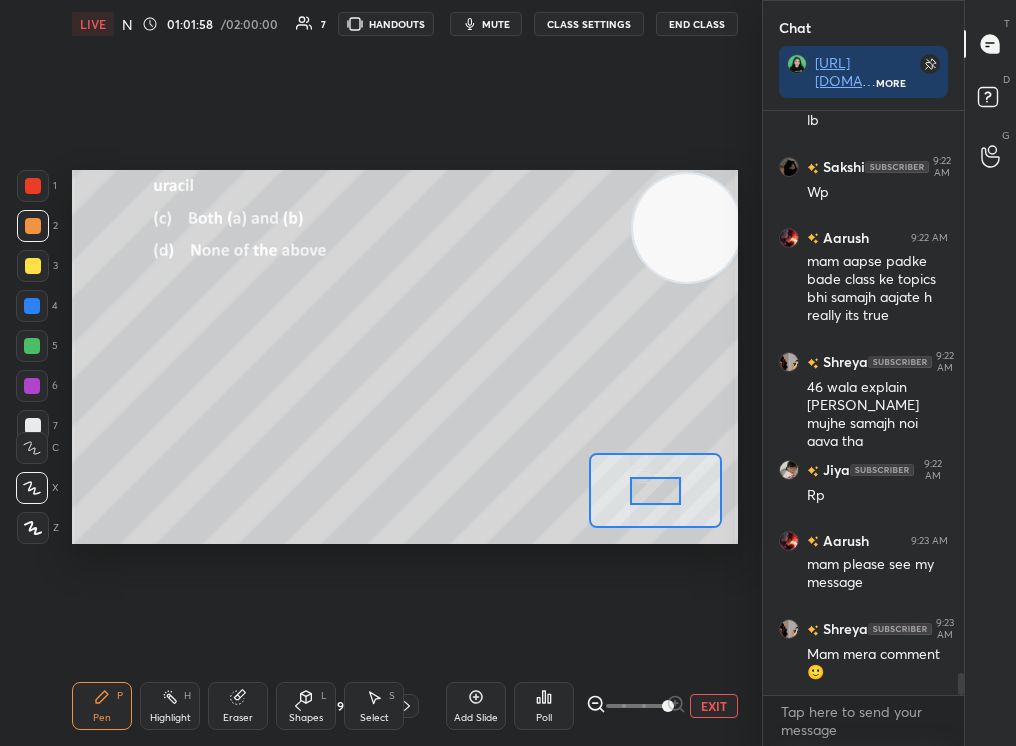 click on "Add Slide Poll EXIT" at bounding box center [592, 706] 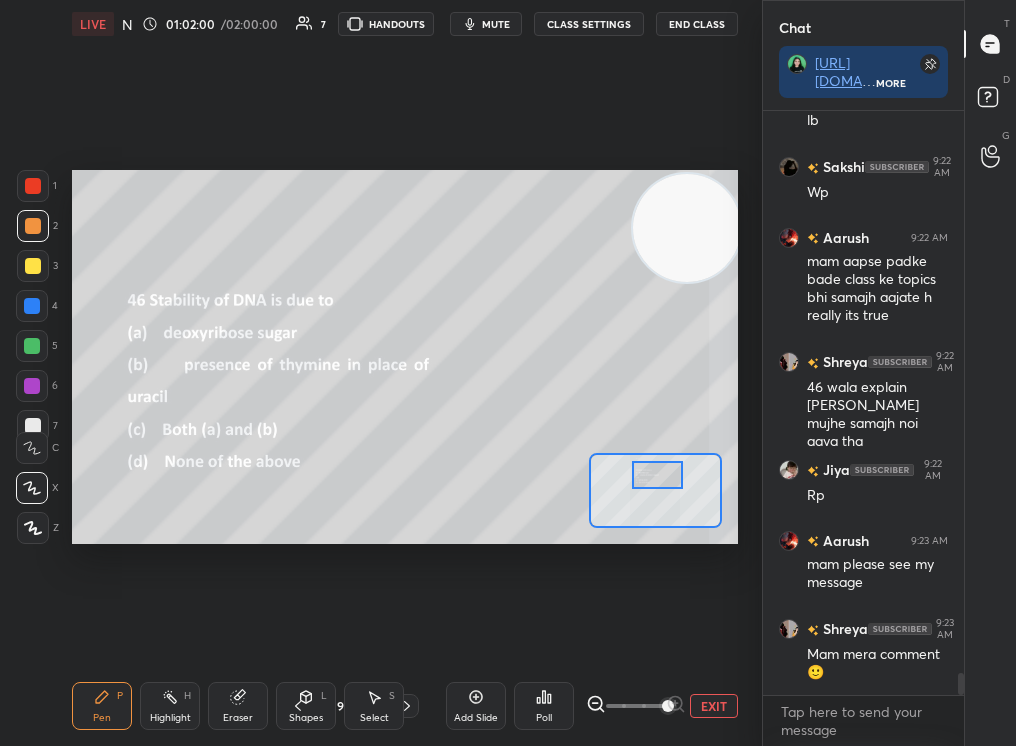 drag, startPoint x: 648, startPoint y: 479, endPoint x: 645, endPoint y: 465, distance: 14.3178215 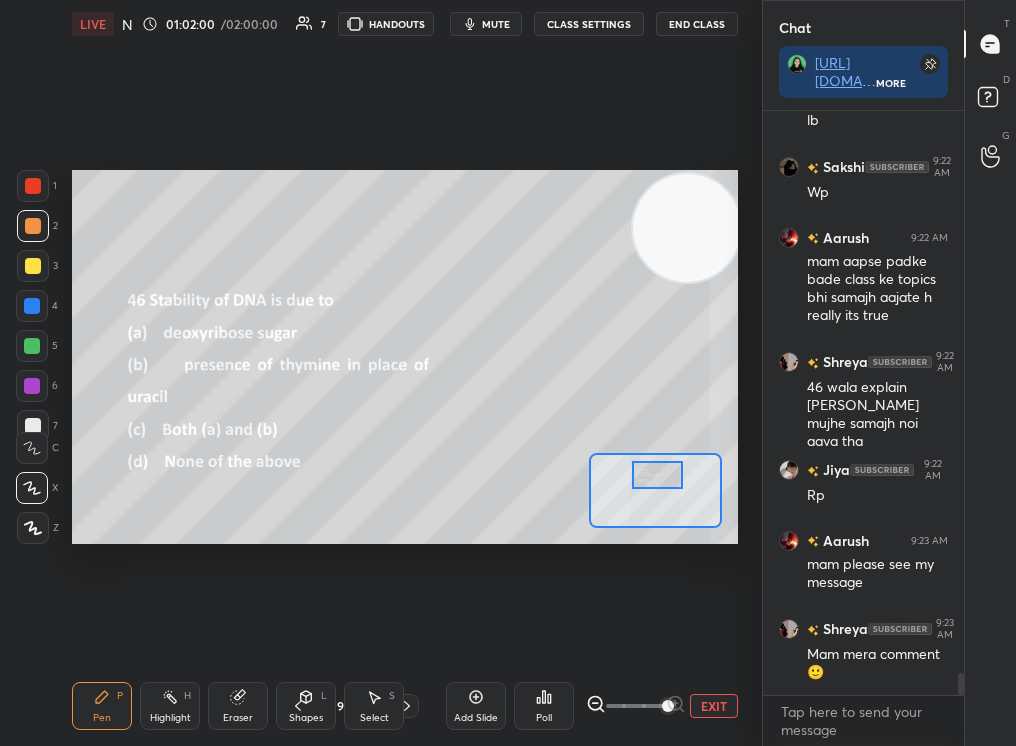 click at bounding box center [658, 475] 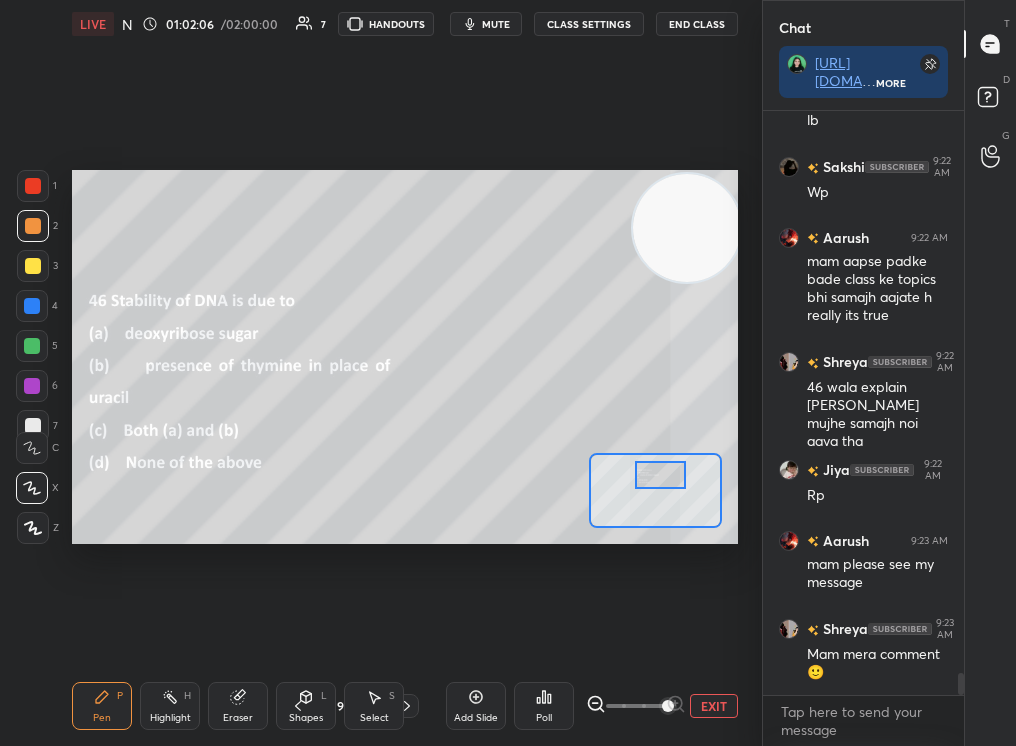 click at bounding box center (661, 475) 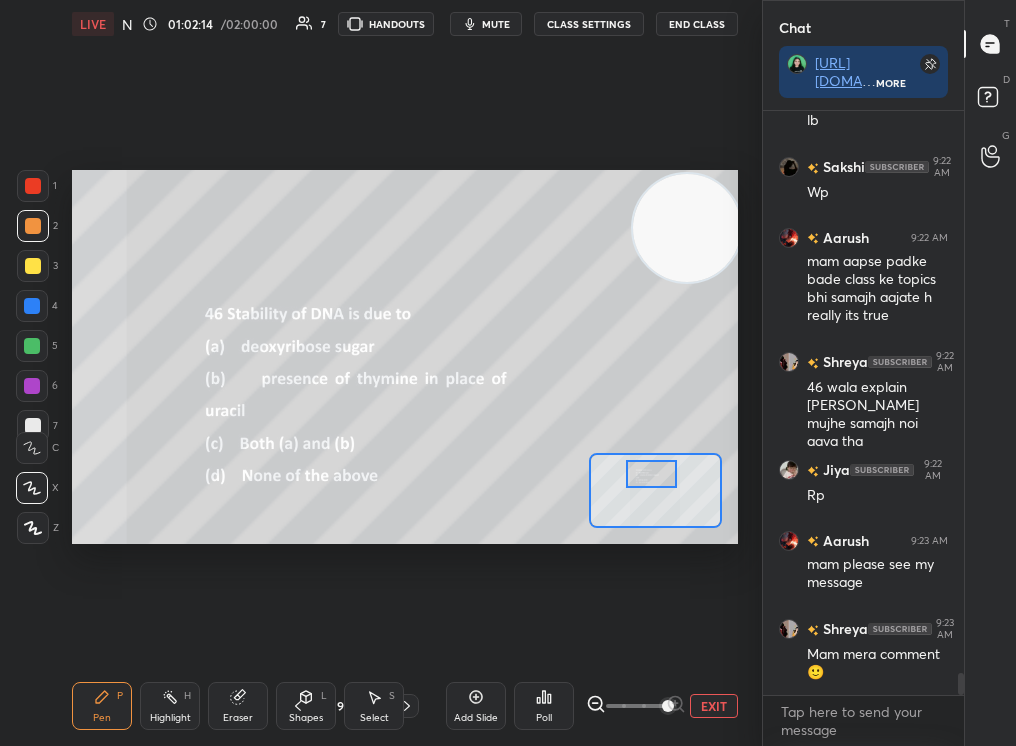 drag, startPoint x: 666, startPoint y: 471, endPoint x: 656, endPoint y: 474, distance: 10.440307 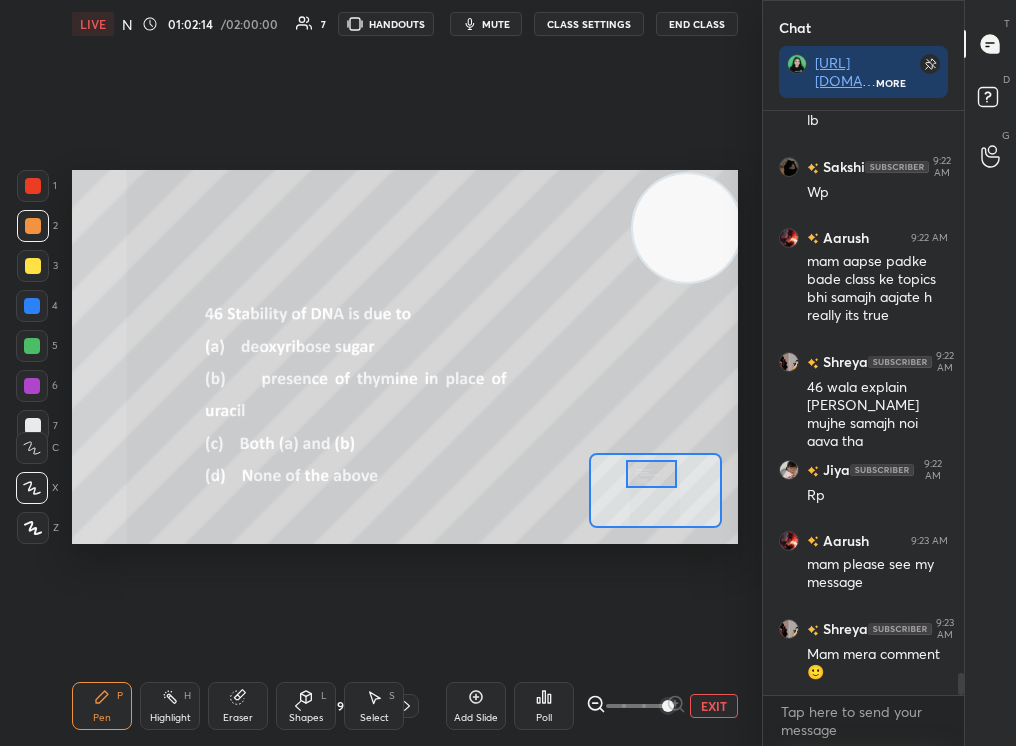 click at bounding box center [652, 474] 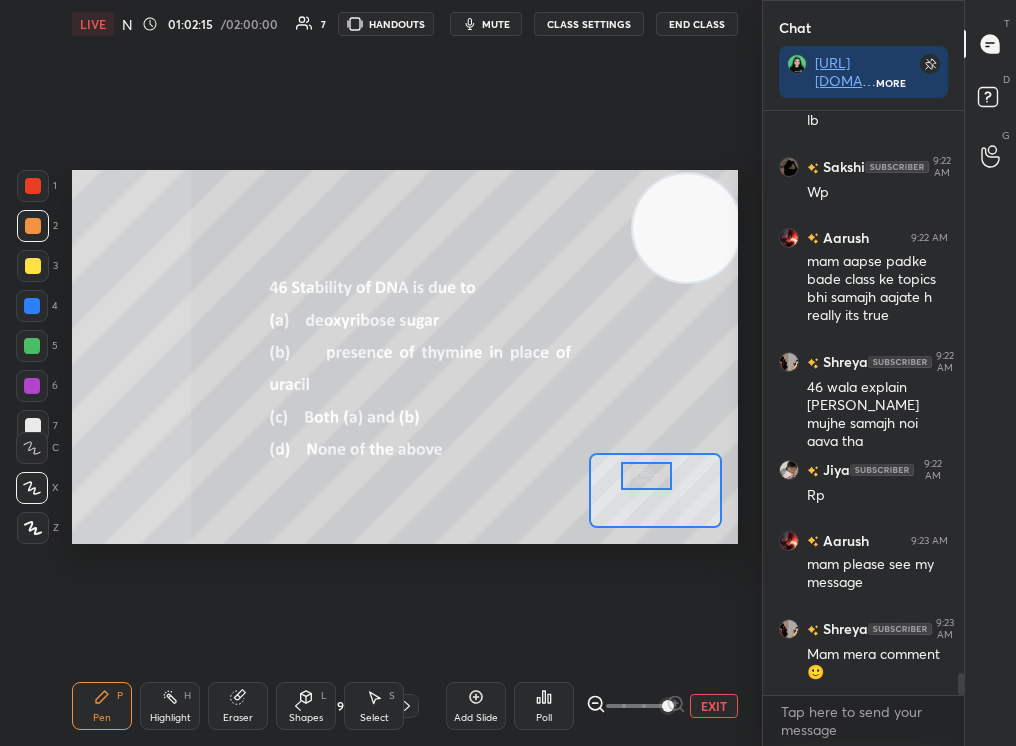 scroll, scrollTop: 15060, scrollLeft: 0, axis: vertical 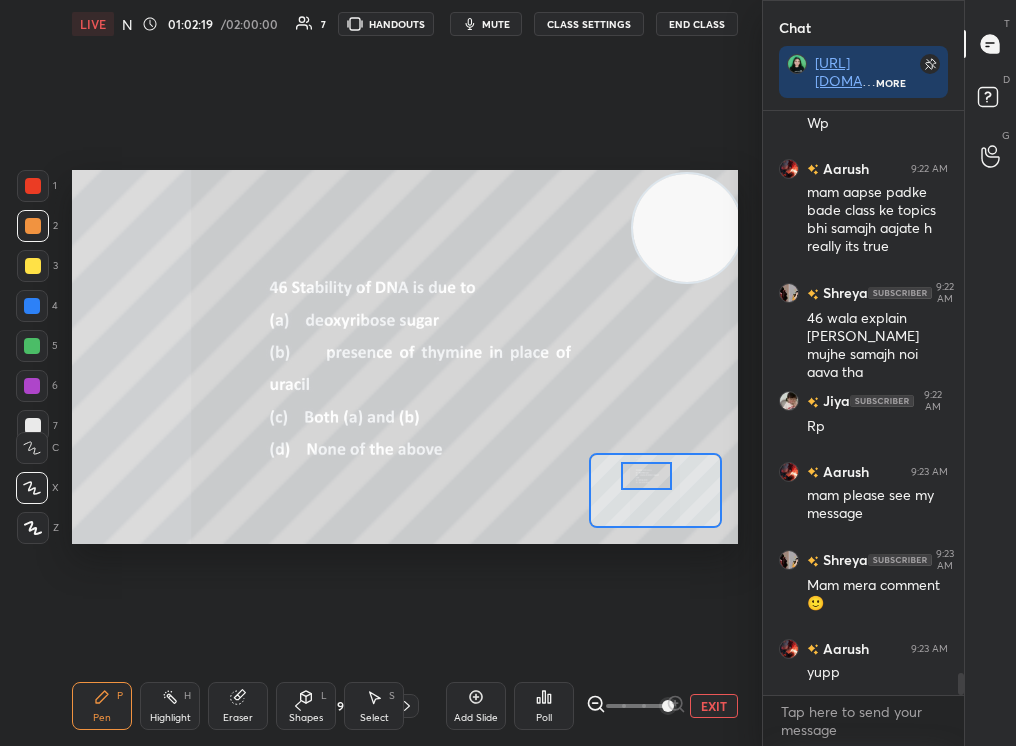 click on "Select S" at bounding box center (374, 706) 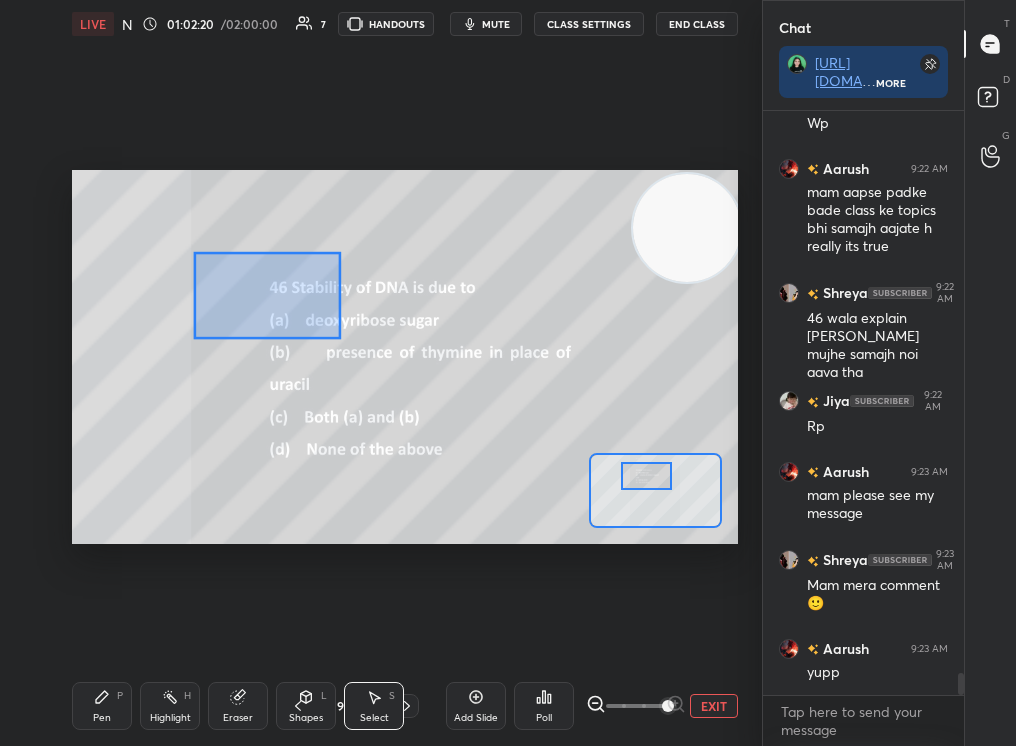 drag, startPoint x: 279, startPoint y: 282, endPoint x: 557, endPoint y: 550, distance: 386.14505 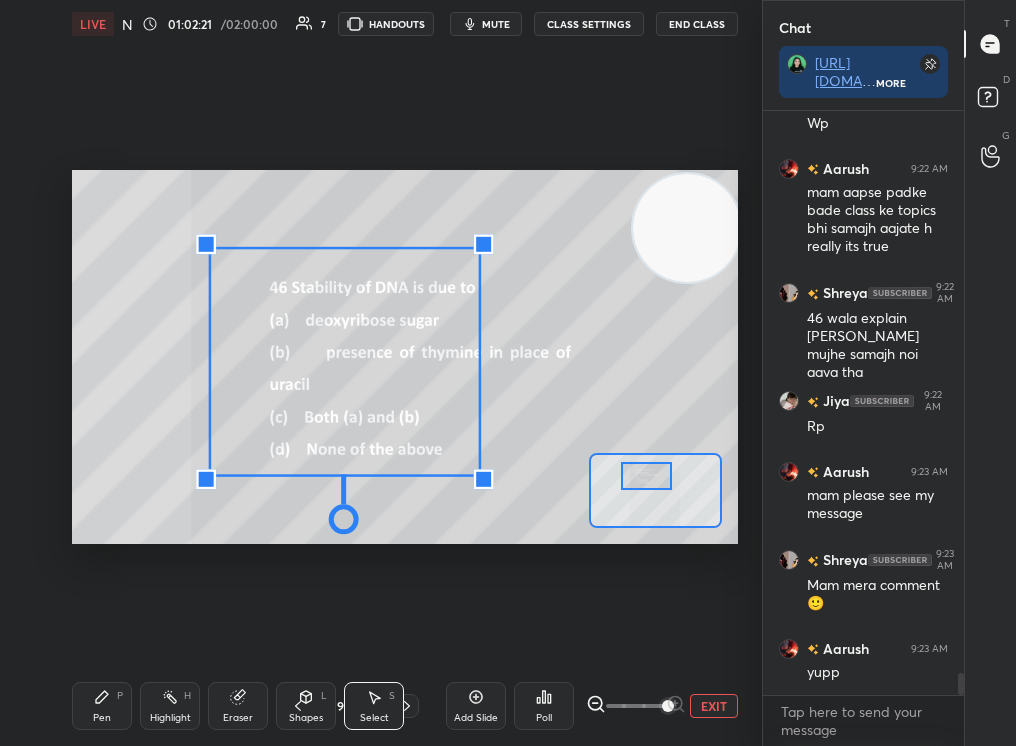 scroll, scrollTop: 15132, scrollLeft: 0, axis: vertical 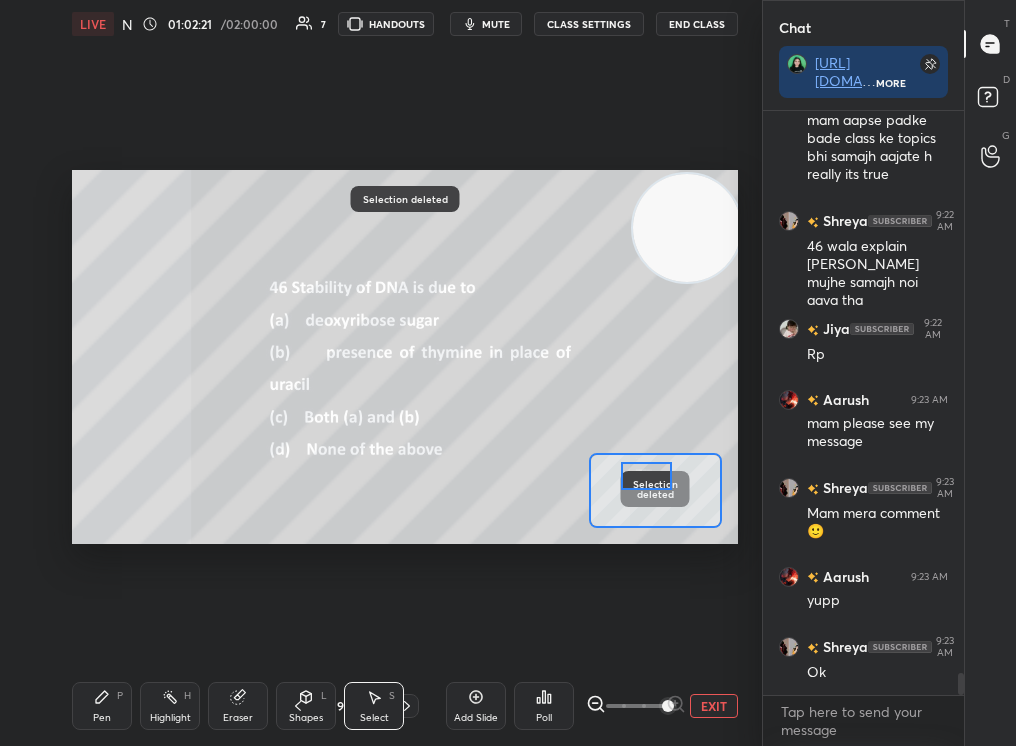 click on "Pen P" at bounding box center (102, 706) 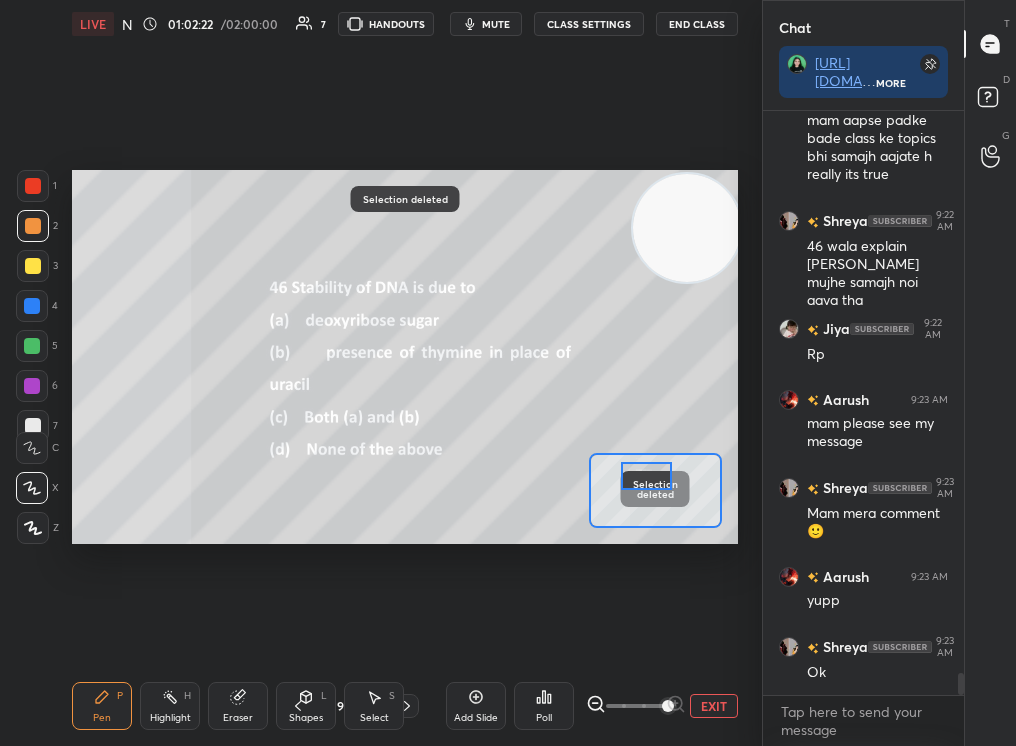 click on "Pen P" at bounding box center [102, 706] 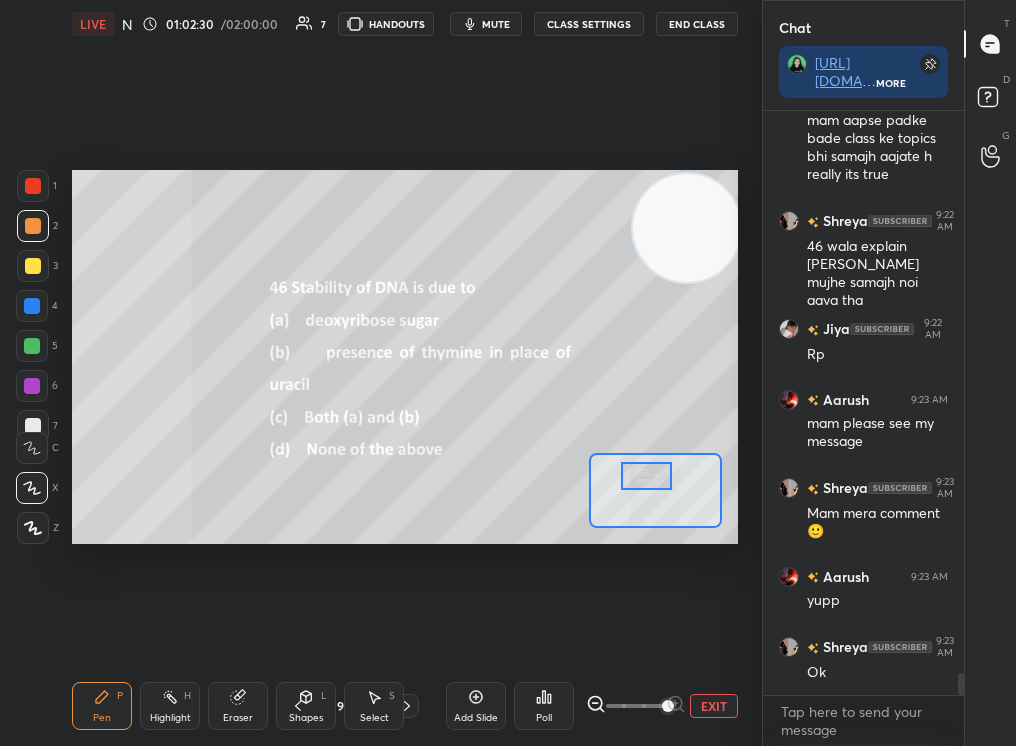 click at bounding box center (33, 266) 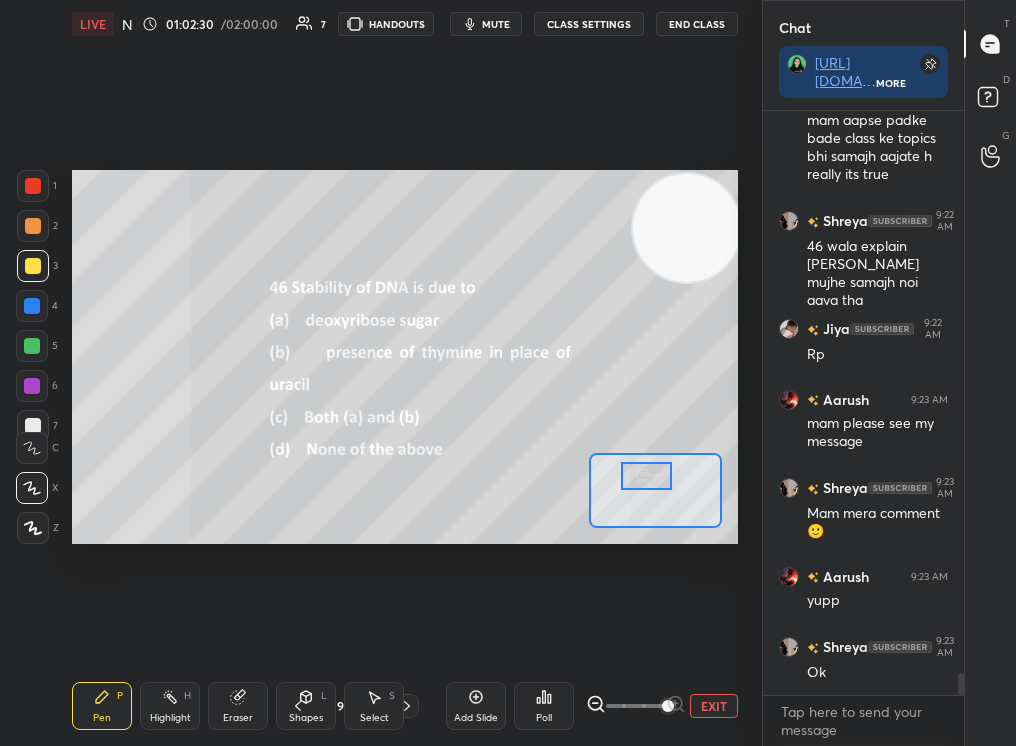 click at bounding box center [33, 266] 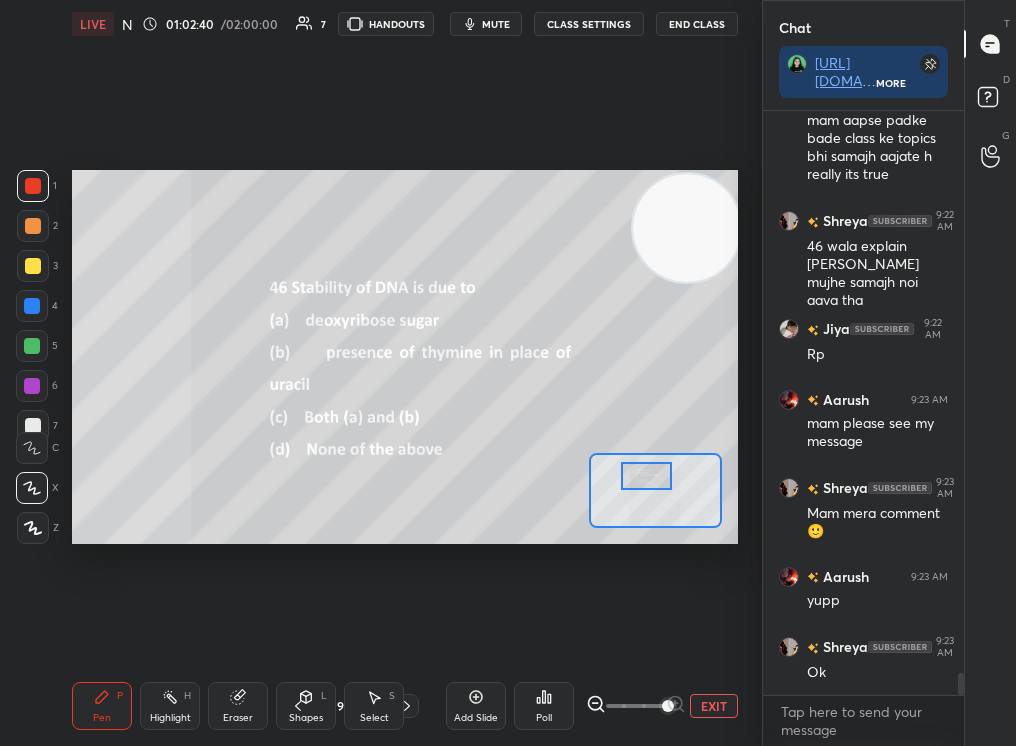 click on "Select S" at bounding box center (374, 706) 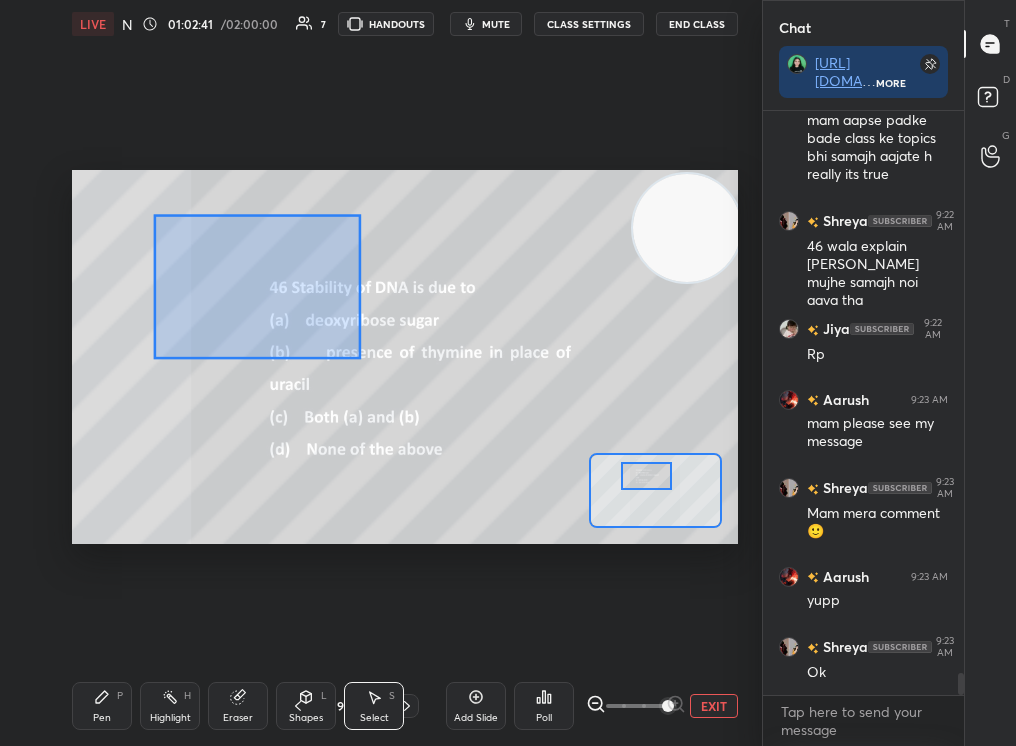 drag, startPoint x: 297, startPoint y: 308, endPoint x: 659, endPoint y: 571, distance: 447.45166 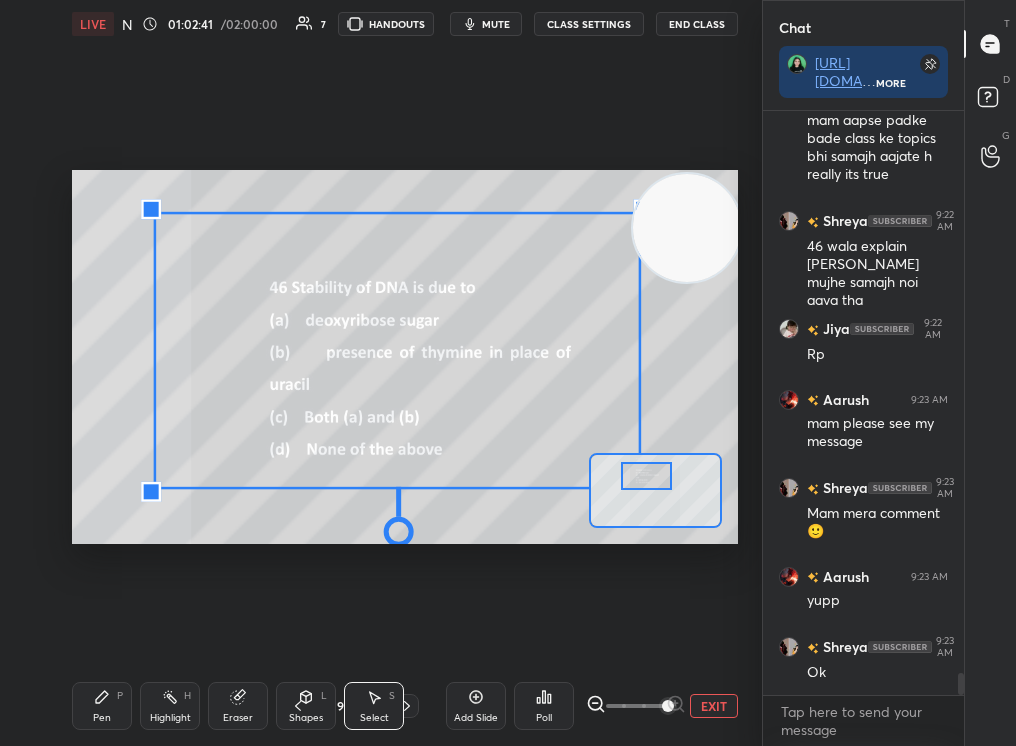 scroll, scrollTop: 15204, scrollLeft: 0, axis: vertical 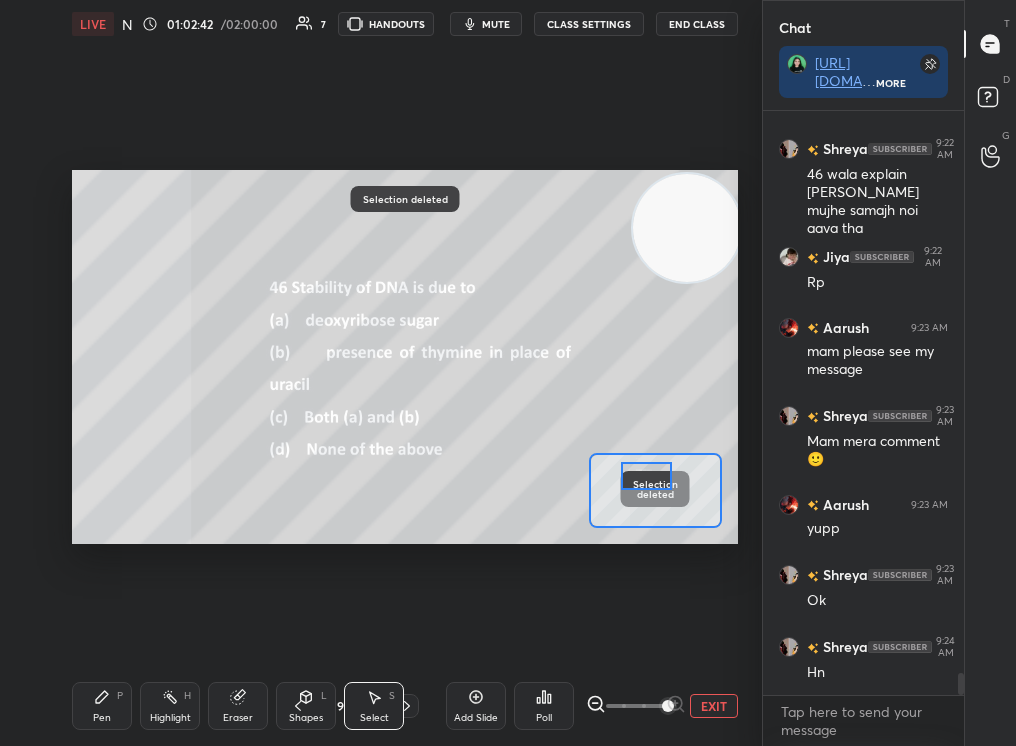 click on "Pen P Highlight H Eraser Shapes L Select S 93 / 316 Add Slide Poll EXIT" at bounding box center (405, 706) 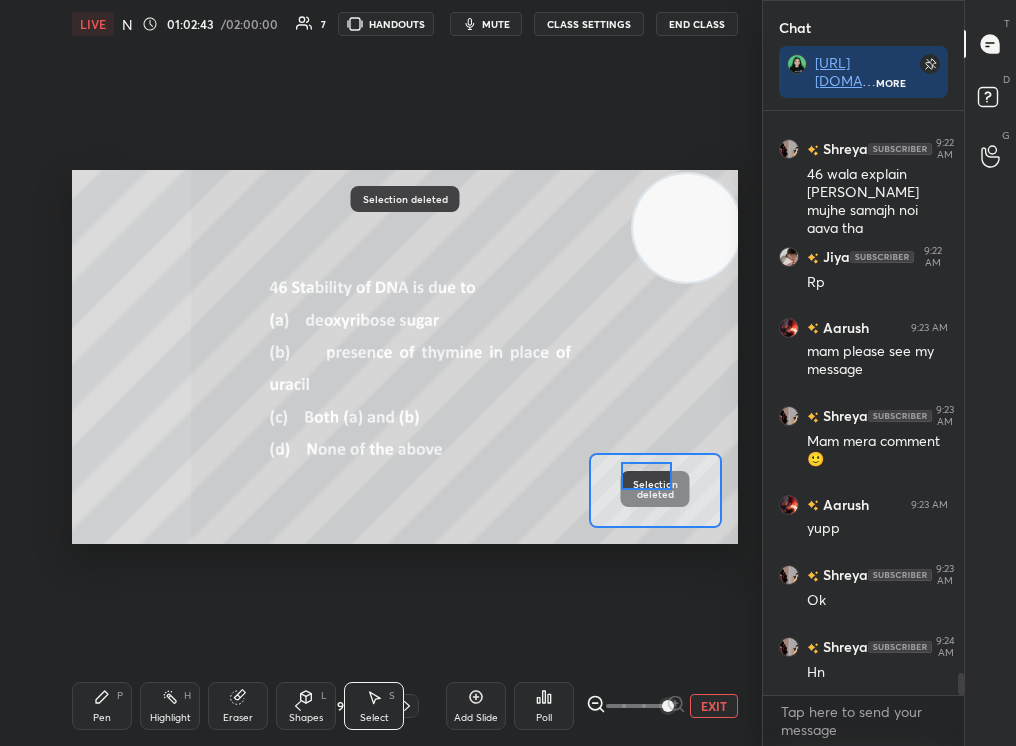click on "Shapes L" at bounding box center (306, 706) 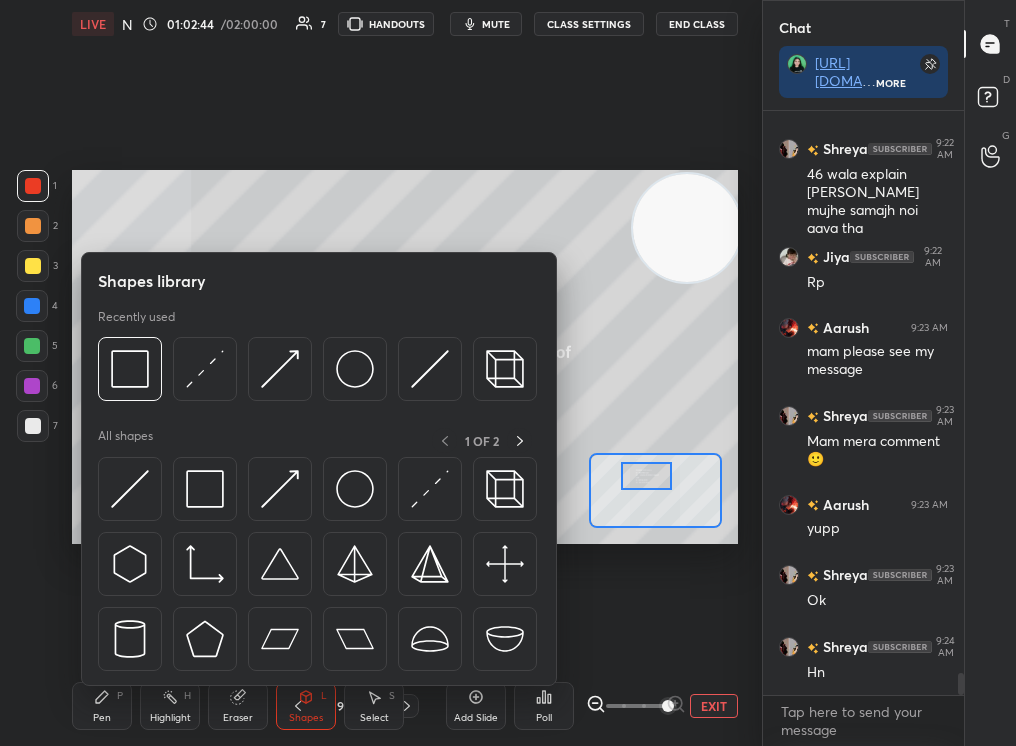 click on "1 2 3 4 5 6 7 C X Z C X Z E E Erase all   H H" at bounding box center [32, 357] 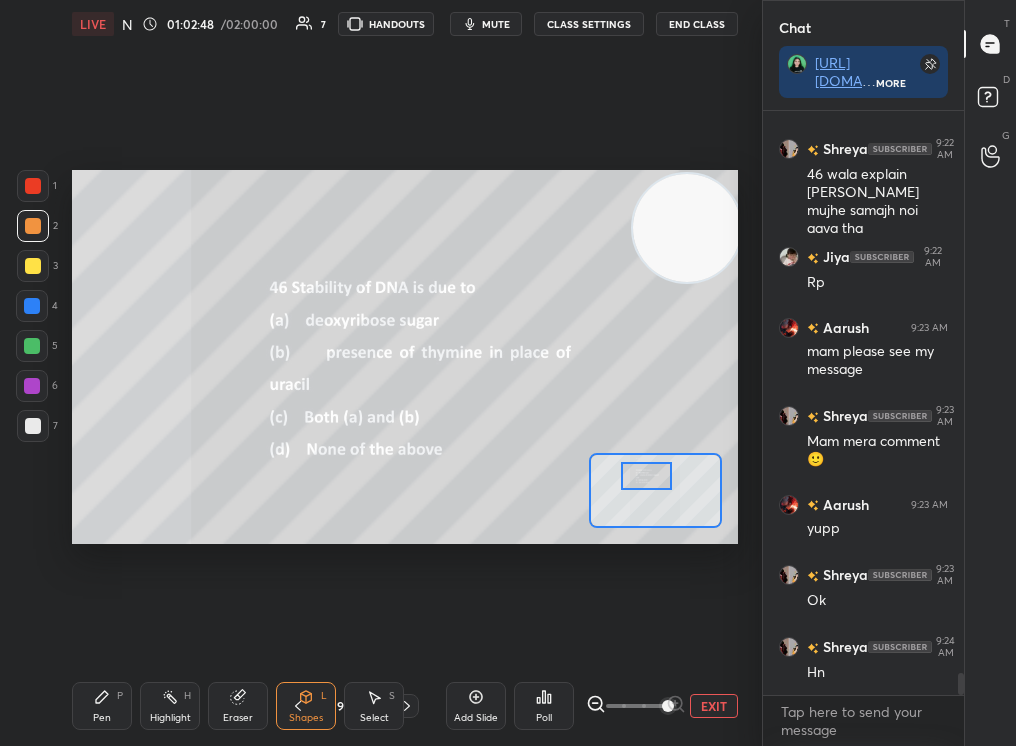 click on "Pen P" at bounding box center [102, 706] 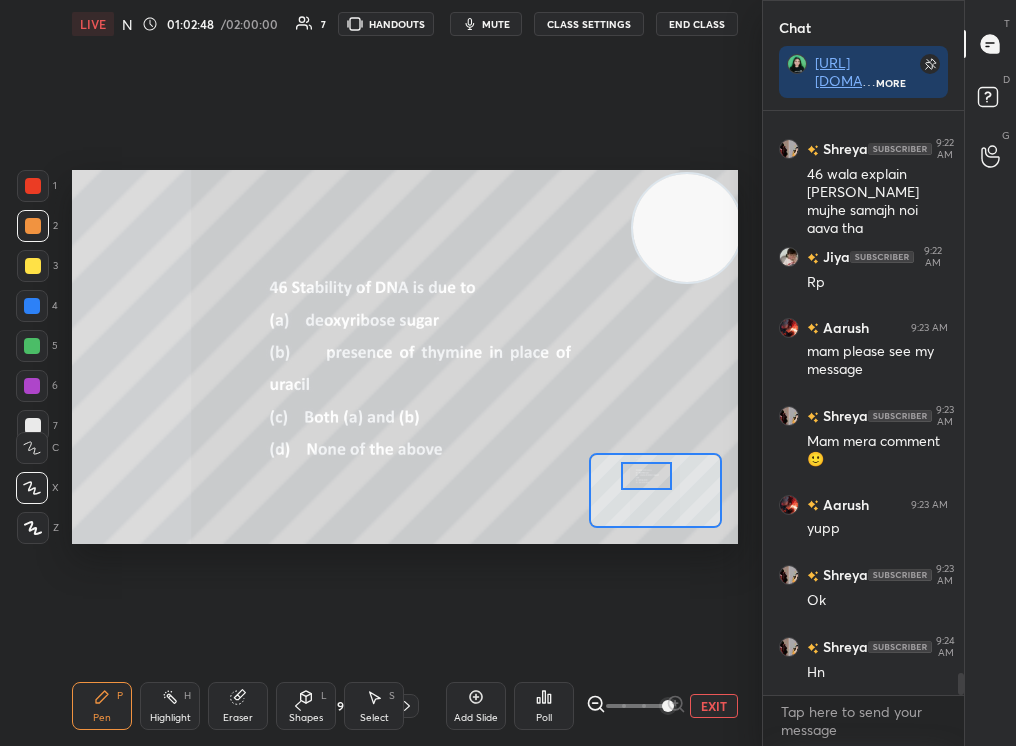 click on "Pen P" at bounding box center [102, 706] 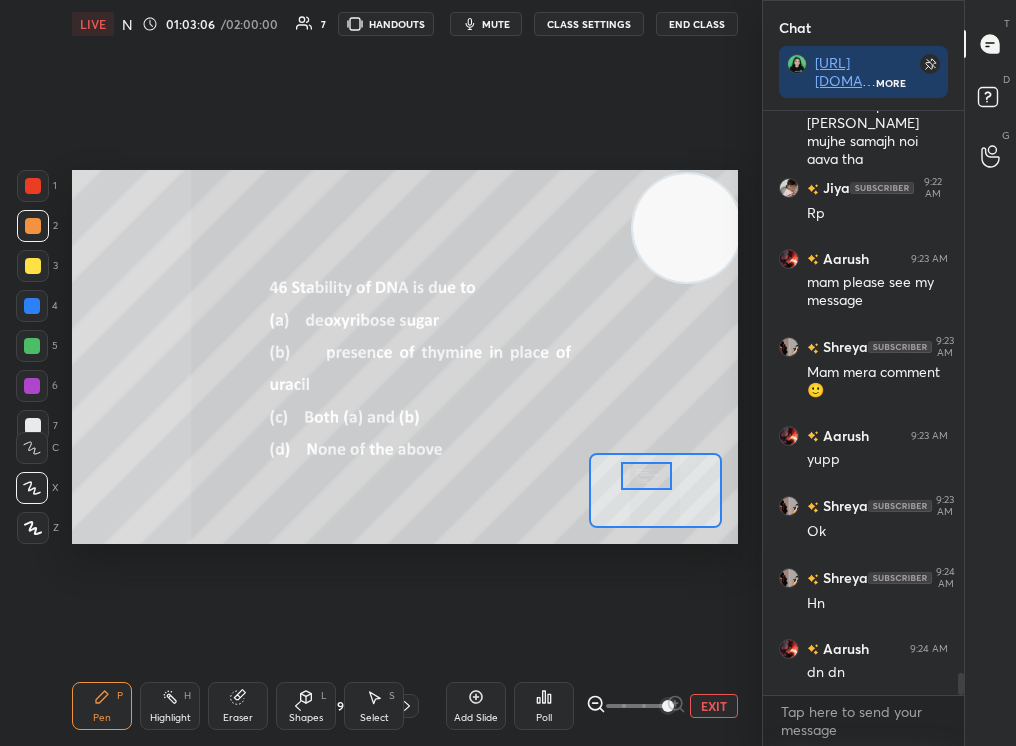 scroll, scrollTop: 15345, scrollLeft: 0, axis: vertical 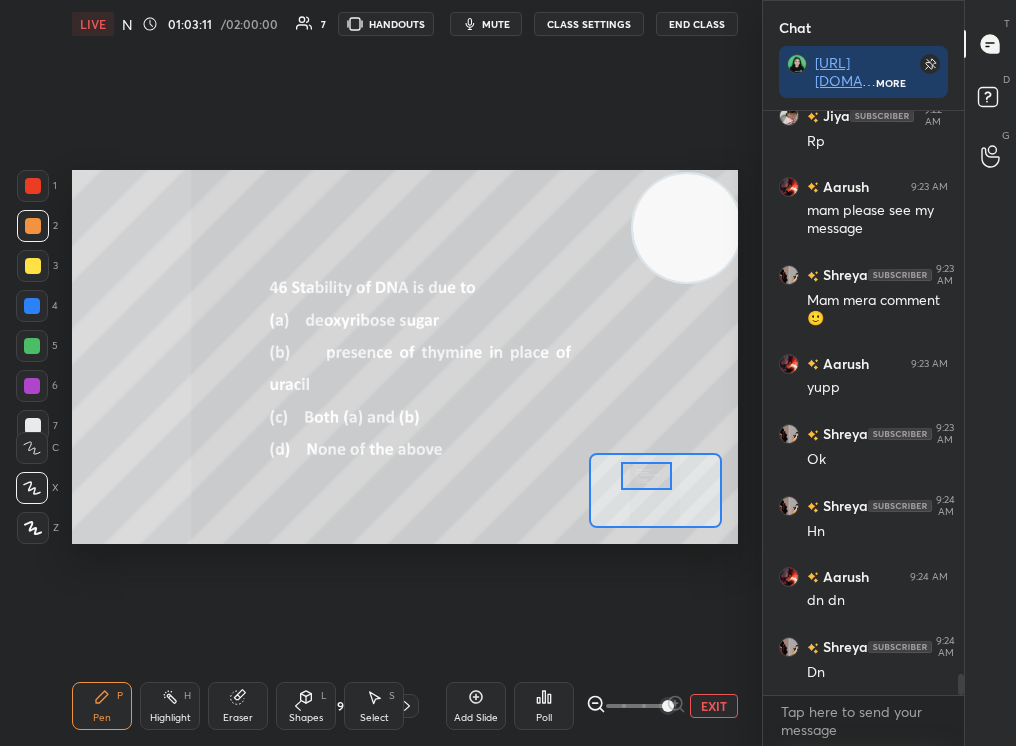 click on "LIVE NCERT Highlight Mol Bio : Replication 01:03:11 /  02:00:00 7 HANDOUTS mute CLASS SETTINGS End Class" at bounding box center (405, 24) 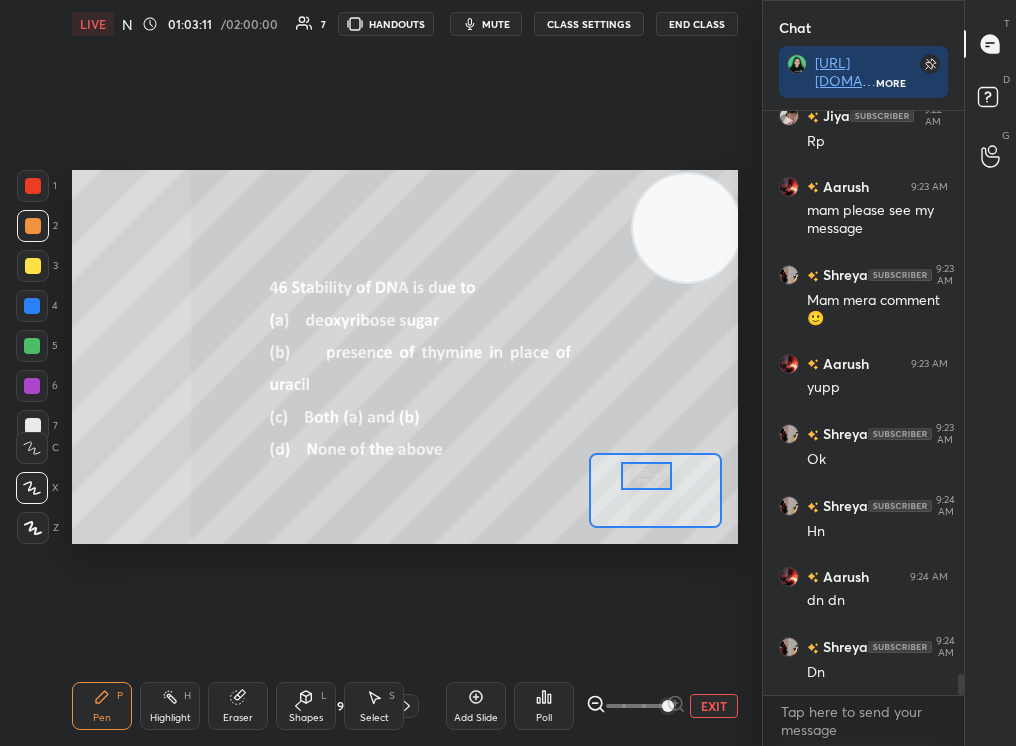 click on "mute" at bounding box center (496, 24) 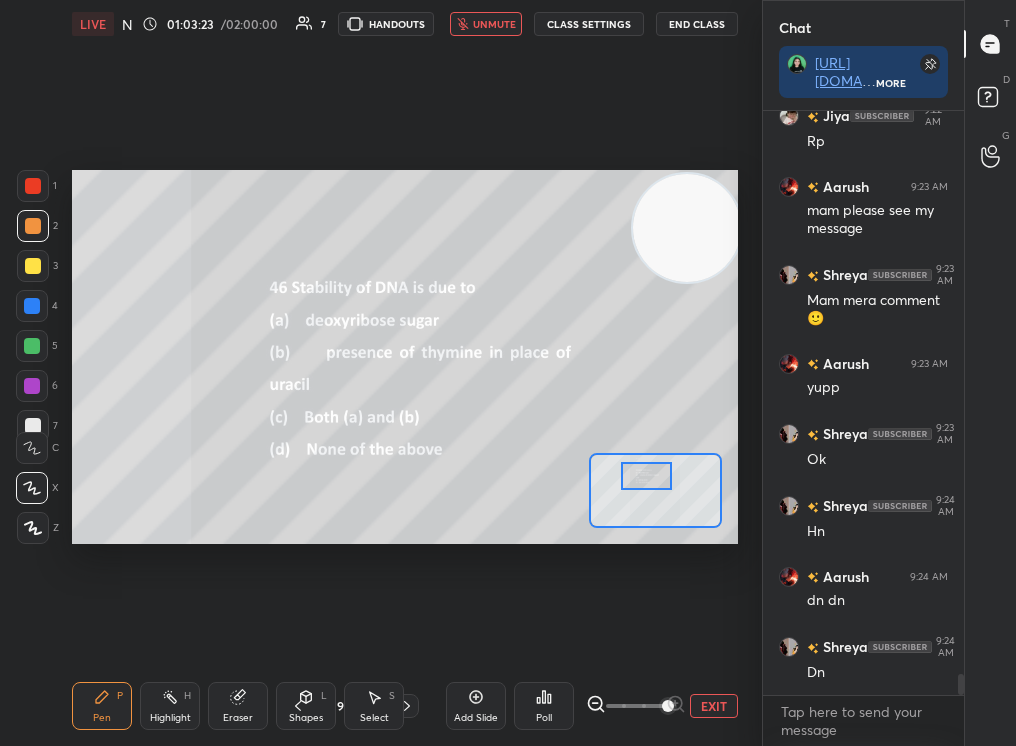type 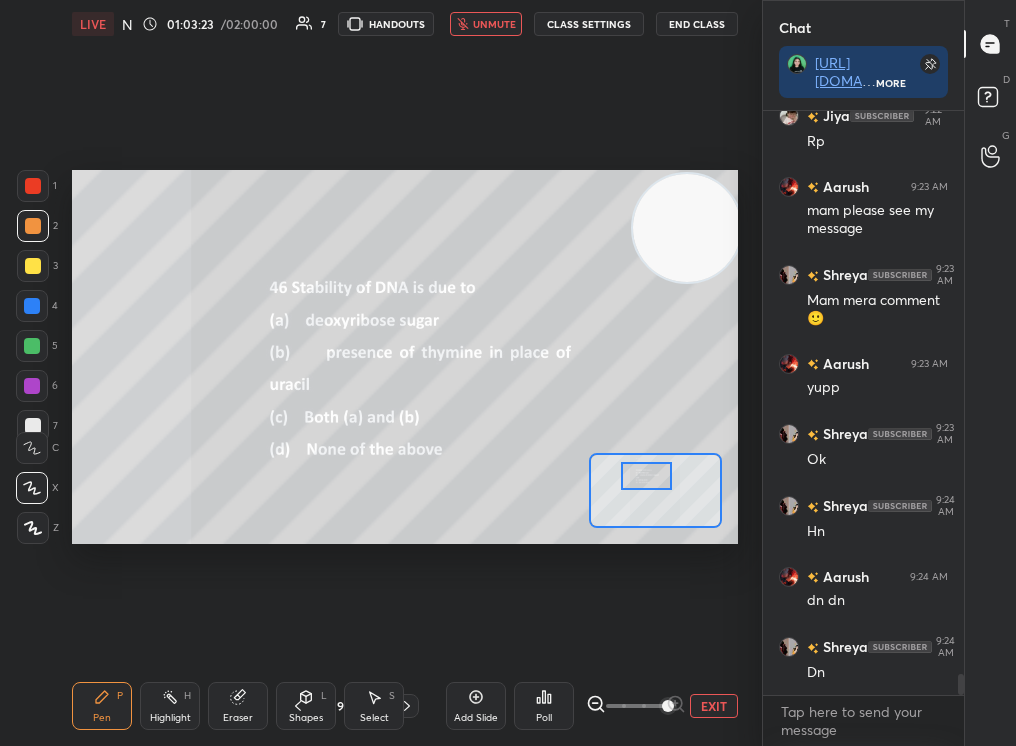 click on "unmute" at bounding box center [486, 24] 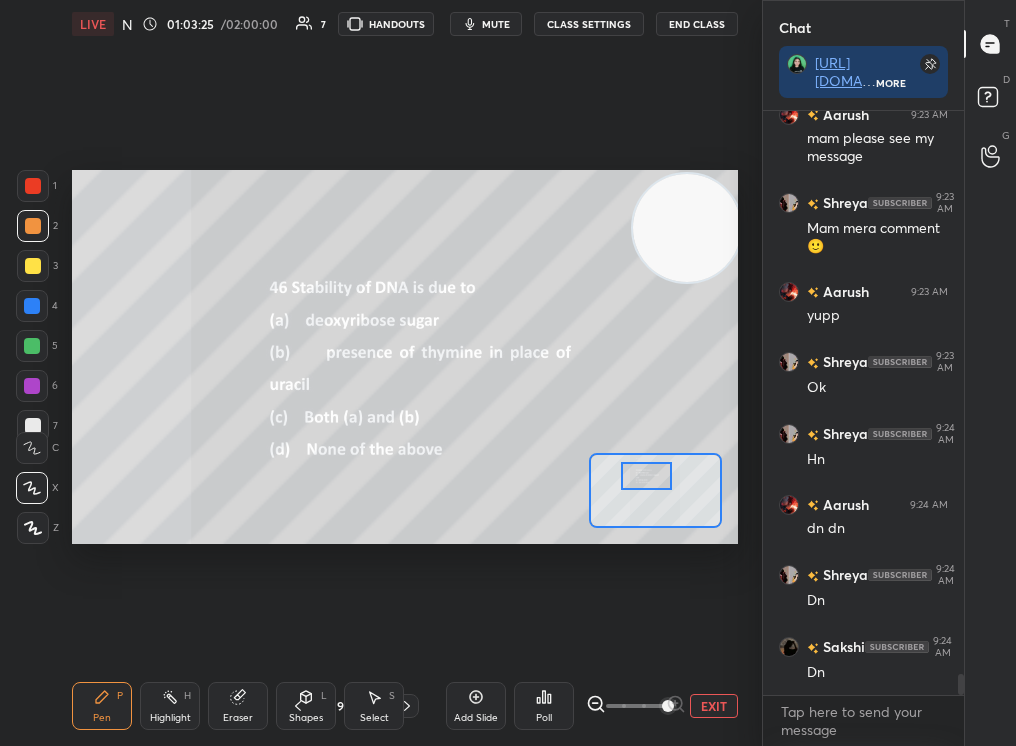 click 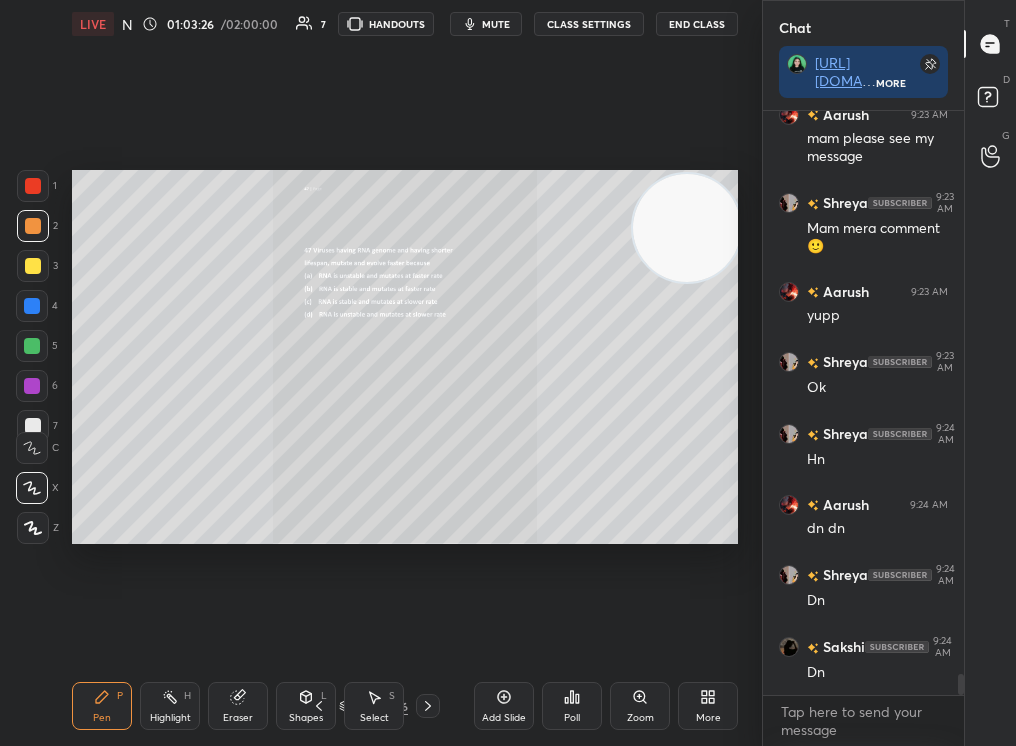 click 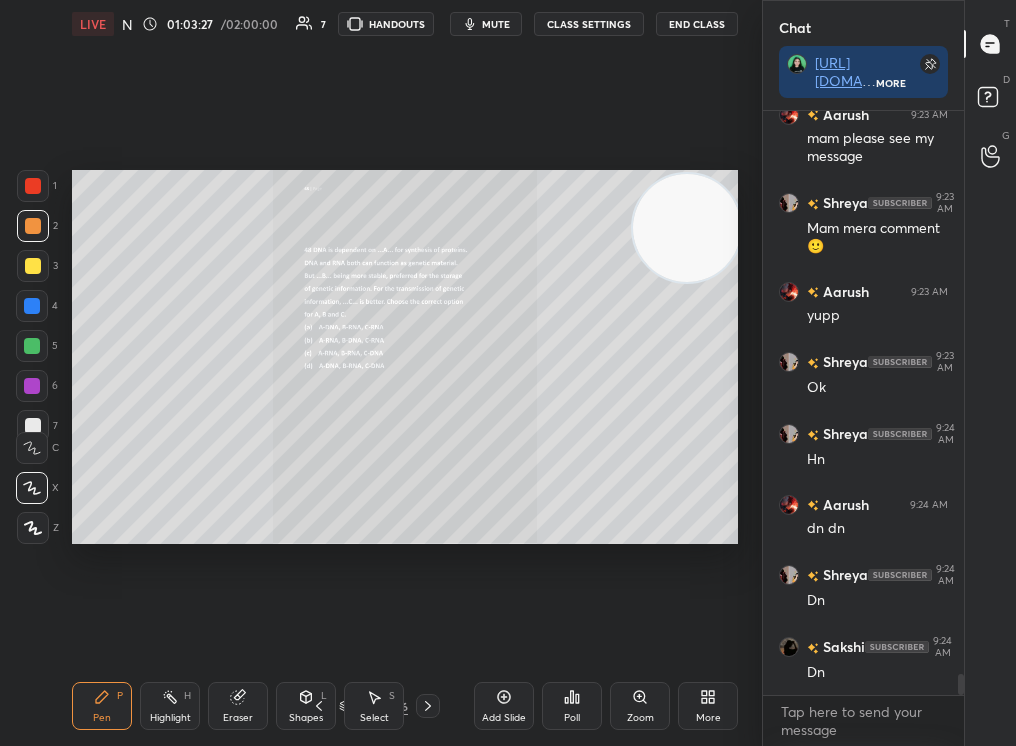 click 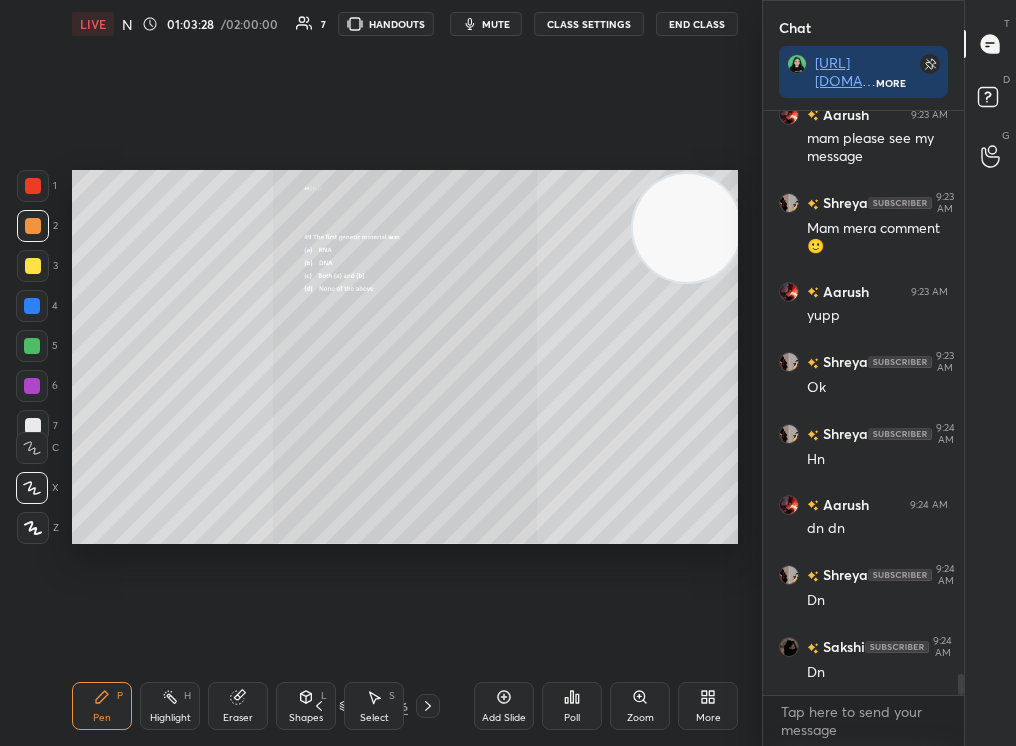click 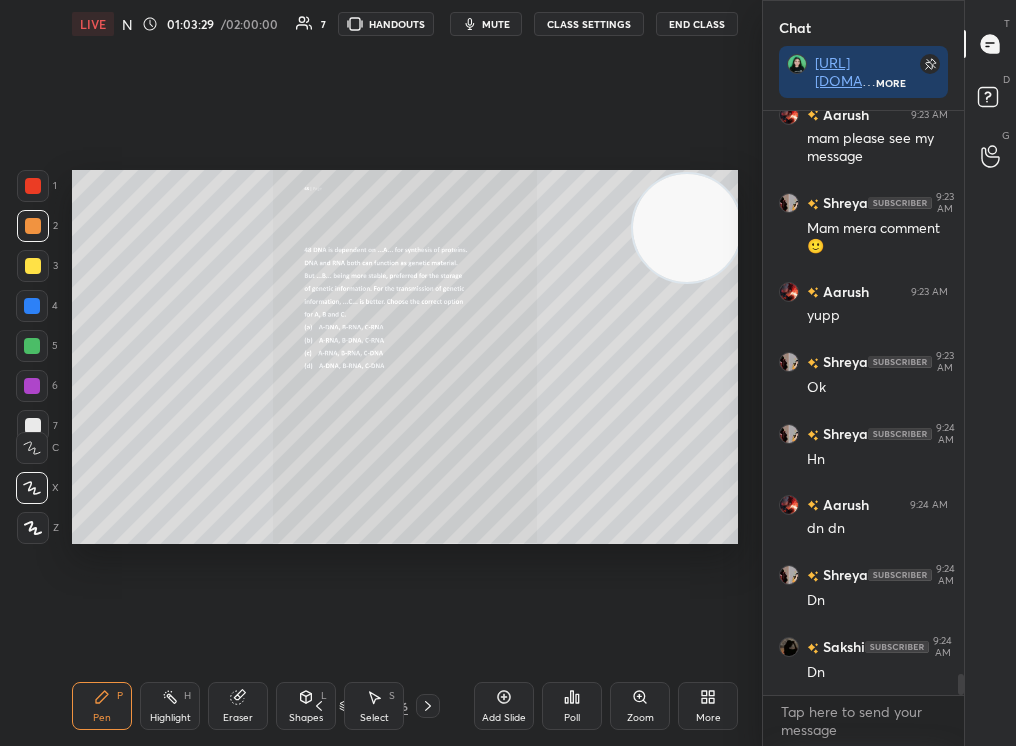 click 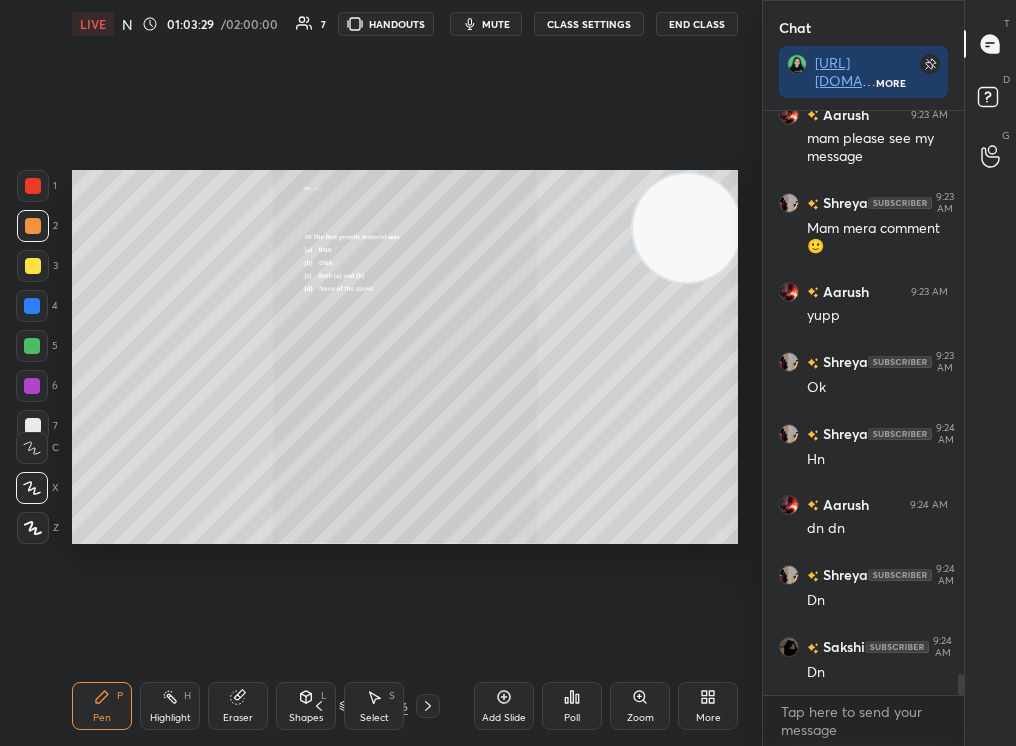 click 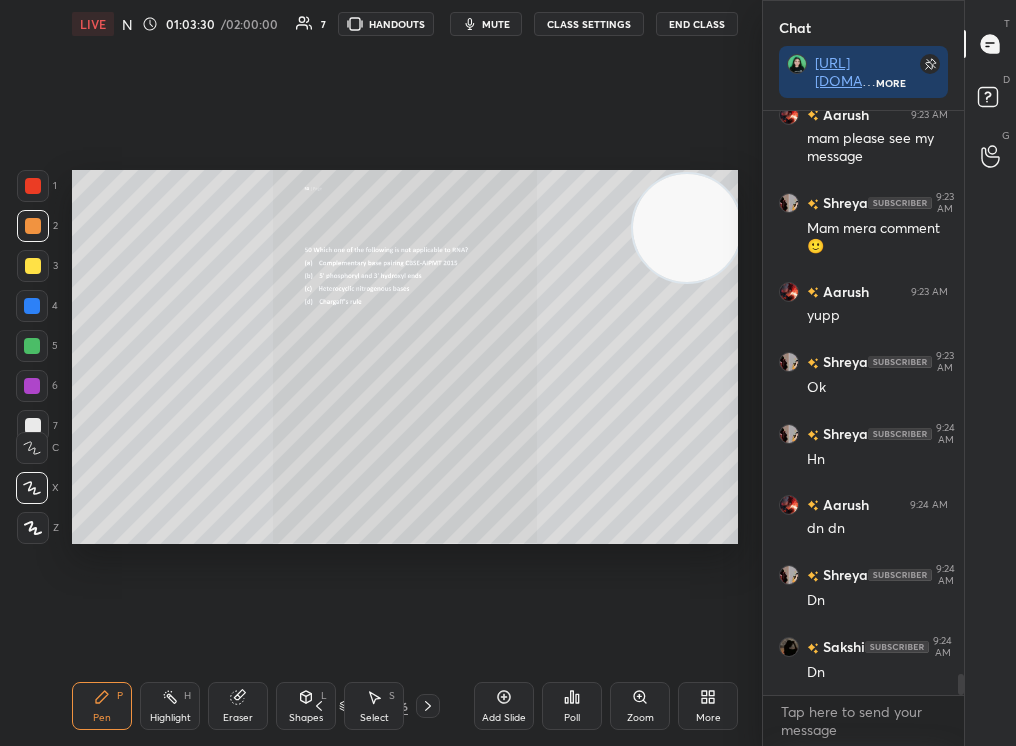 click 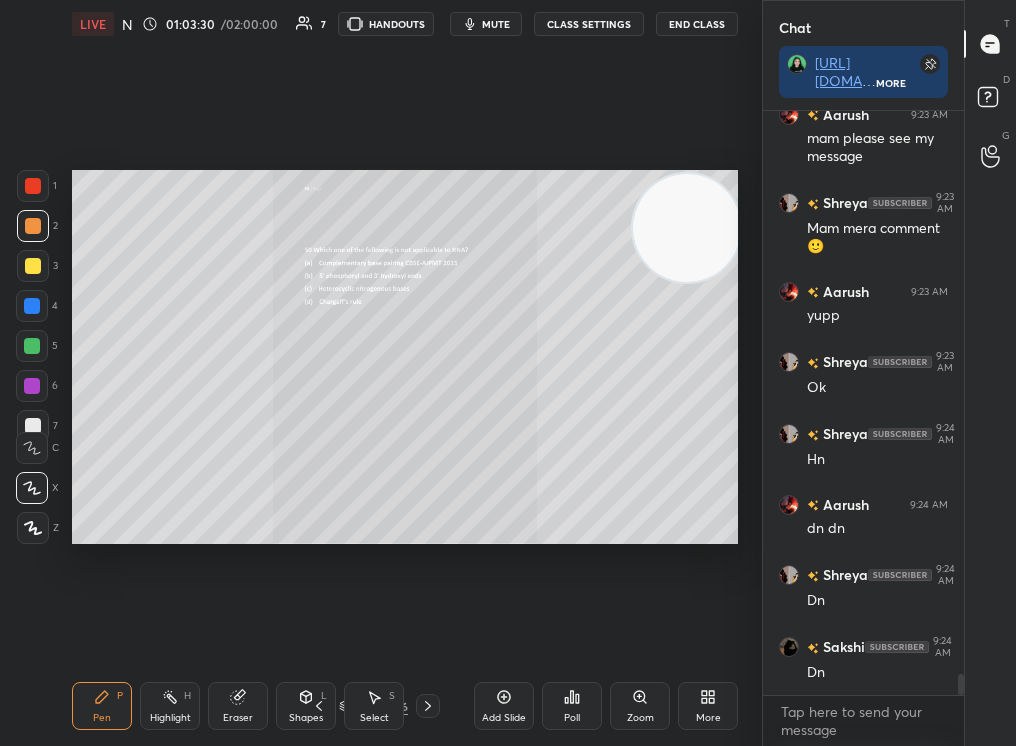 click 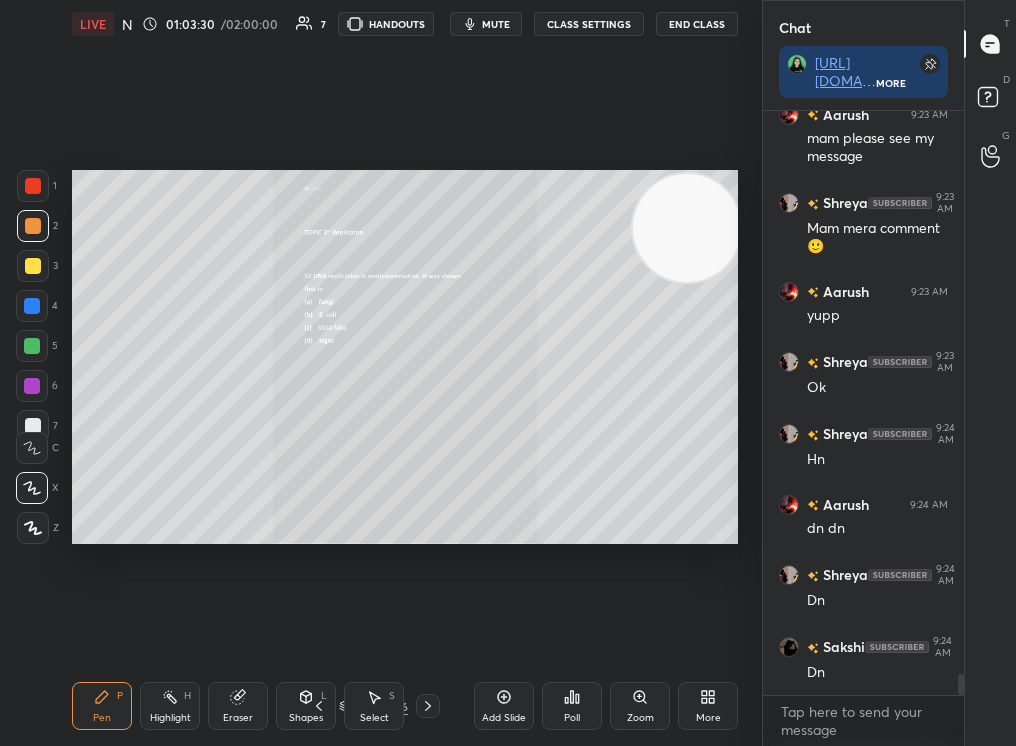 click 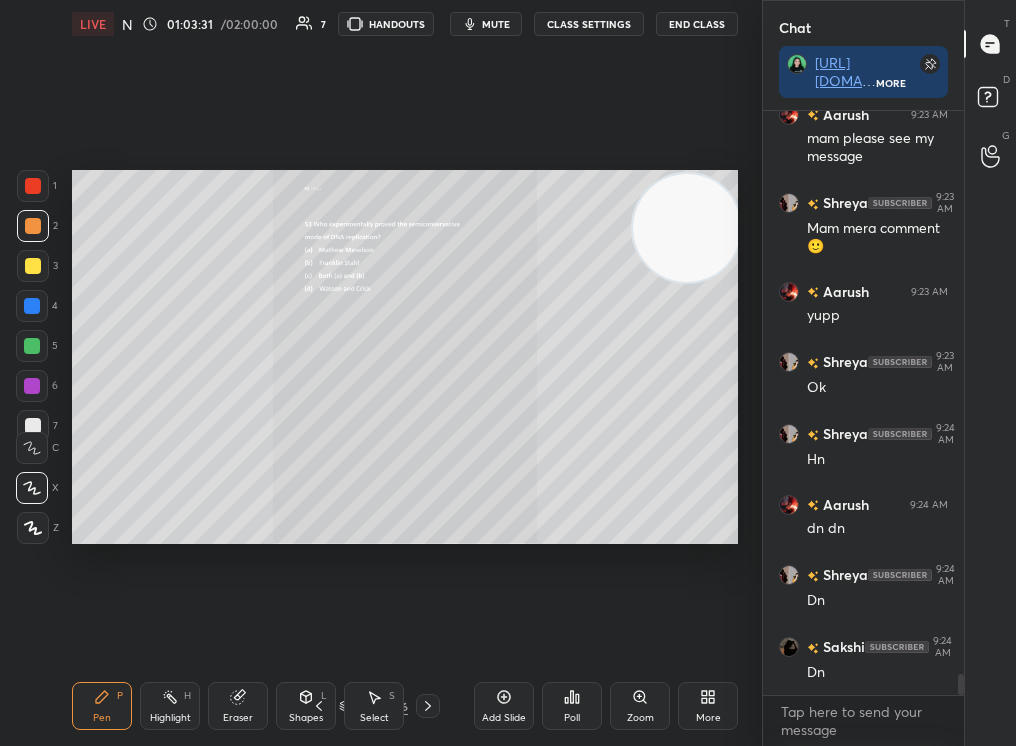 click 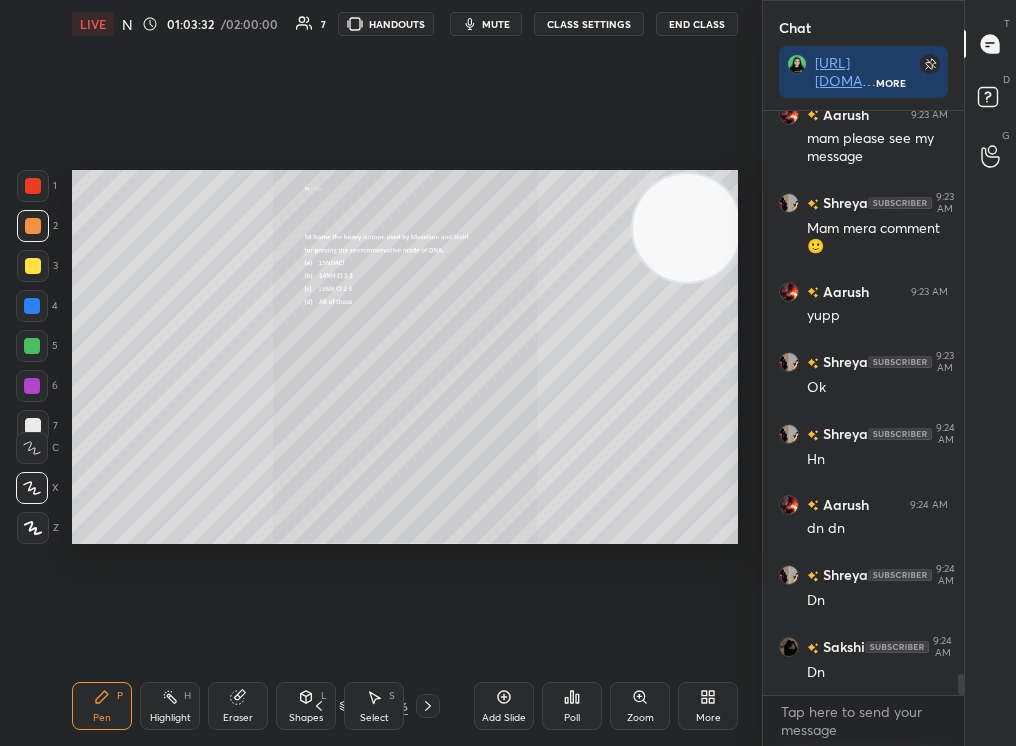 click on "Zoom" at bounding box center (640, 718) 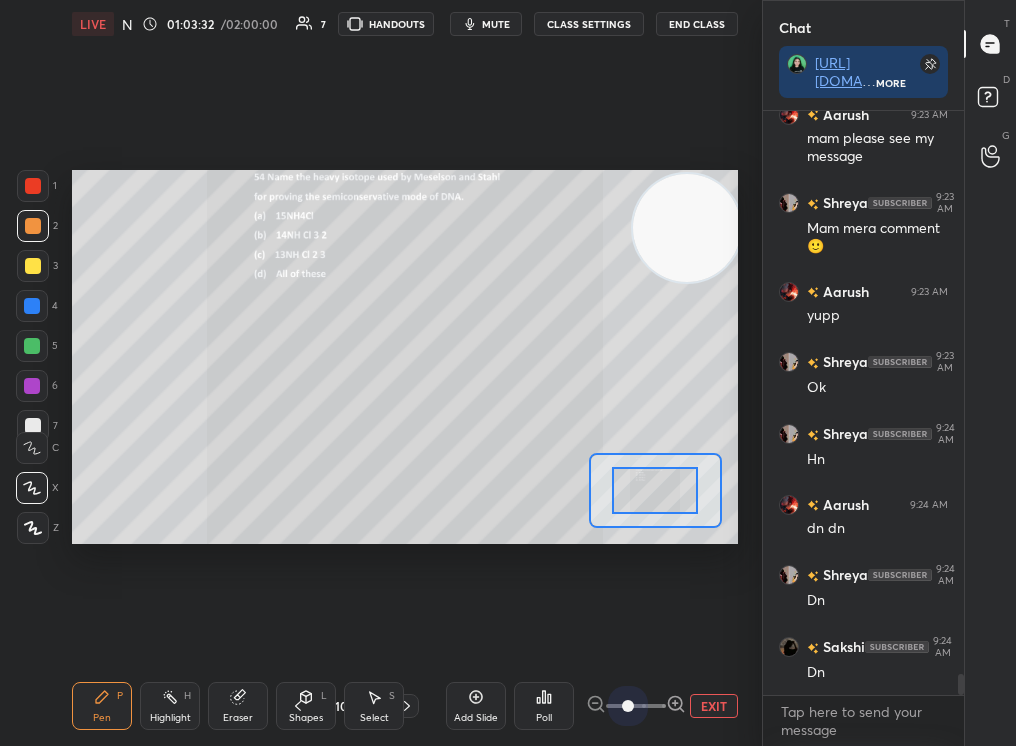 drag, startPoint x: 630, startPoint y: 707, endPoint x: 751, endPoint y: 679, distance: 124.197426 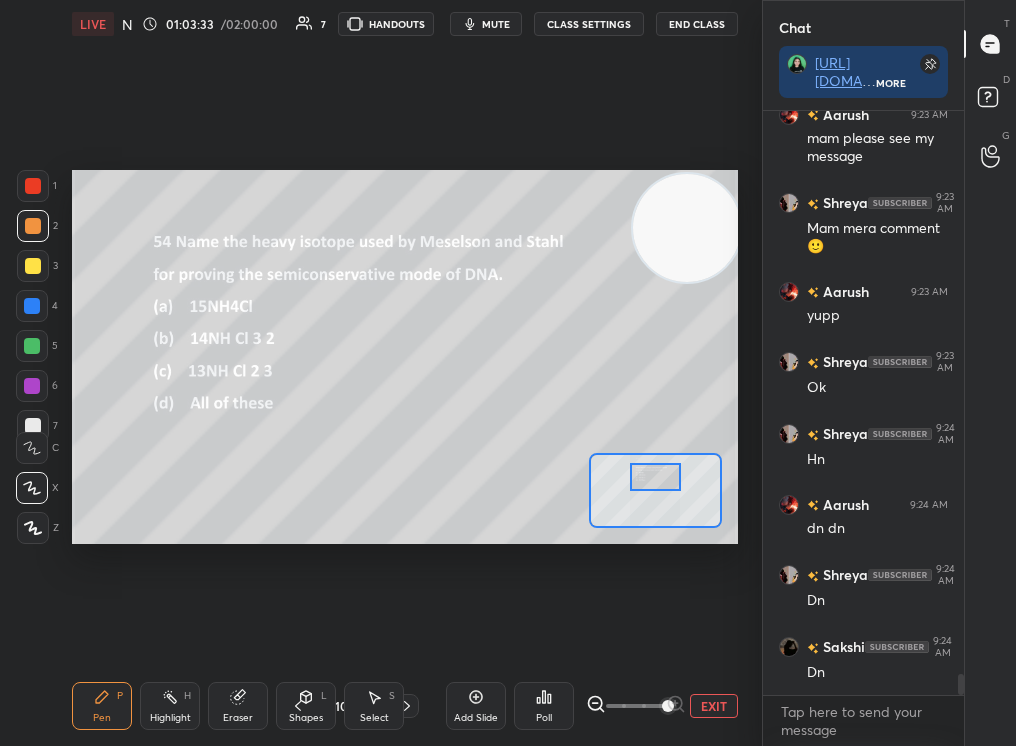 drag, startPoint x: 660, startPoint y: 480, endPoint x: 660, endPoint y: 468, distance: 12 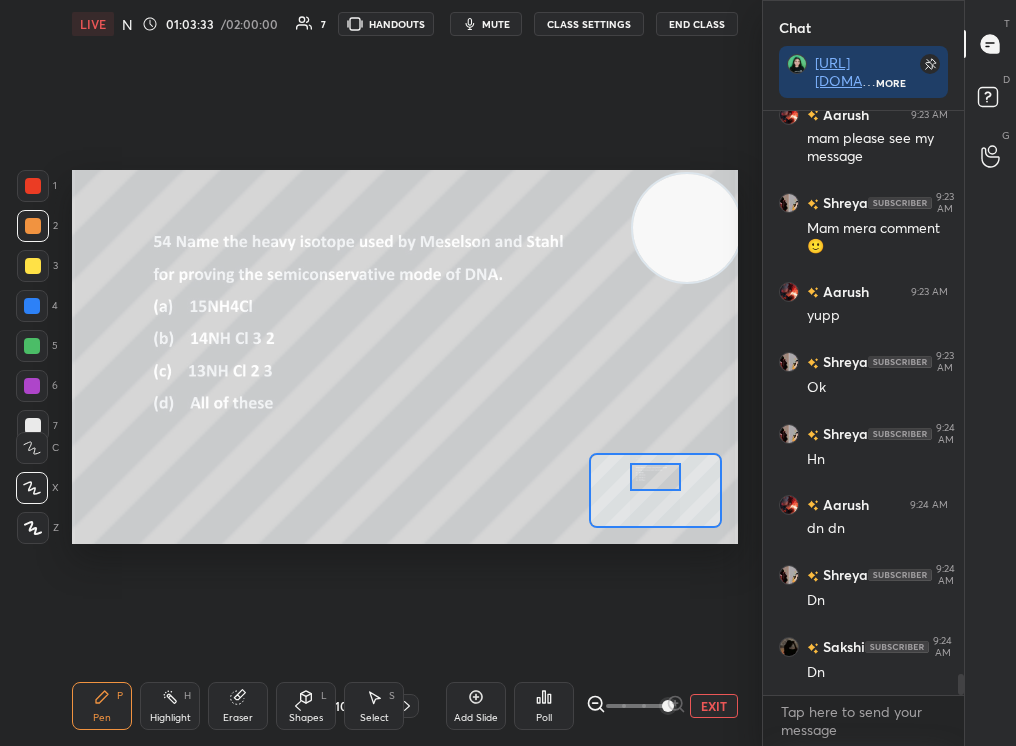 click at bounding box center [656, 477] 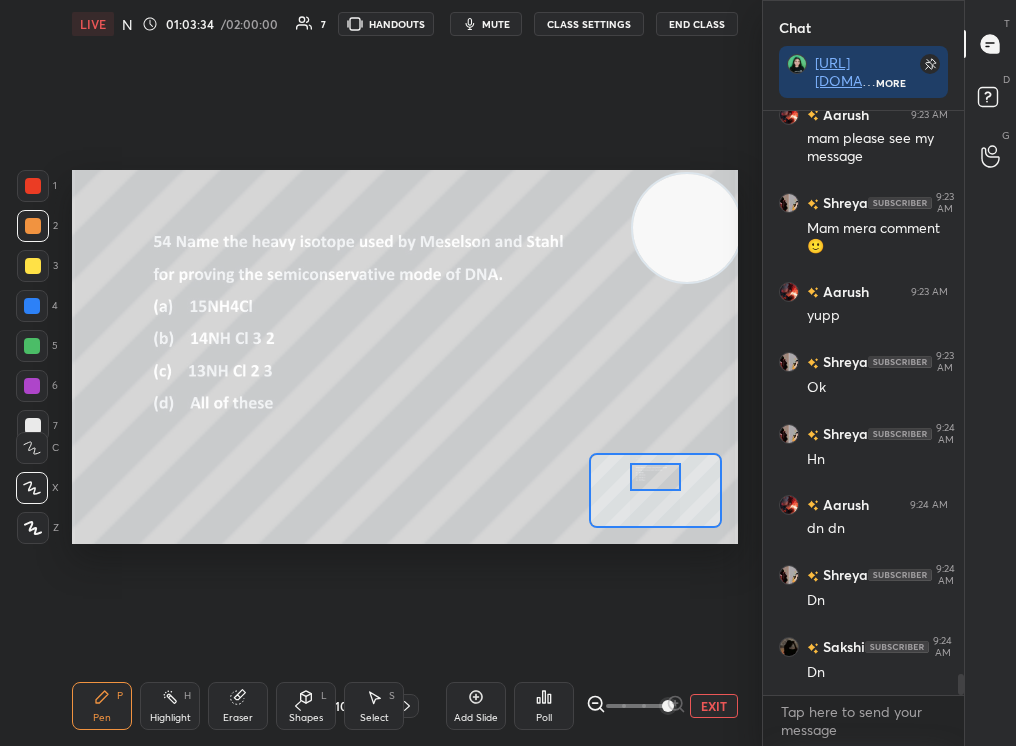 click 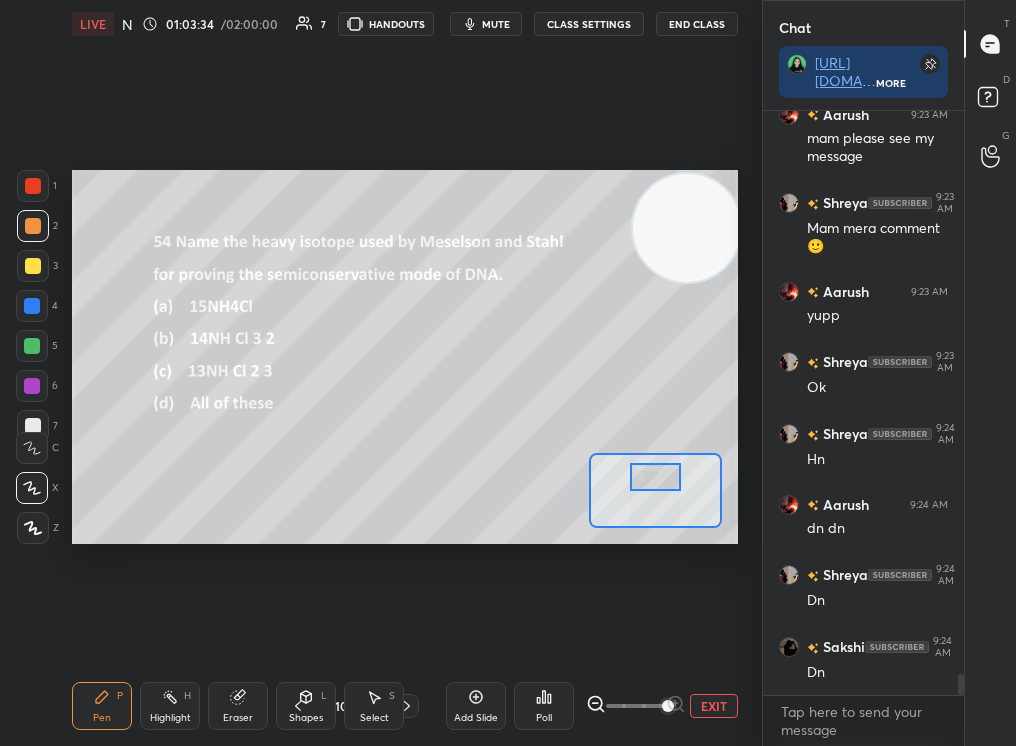 click on "Pen P Highlight H Eraser Shapes L Select S 101 / 316 Add Slide Poll EXIT" at bounding box center (405, 706) 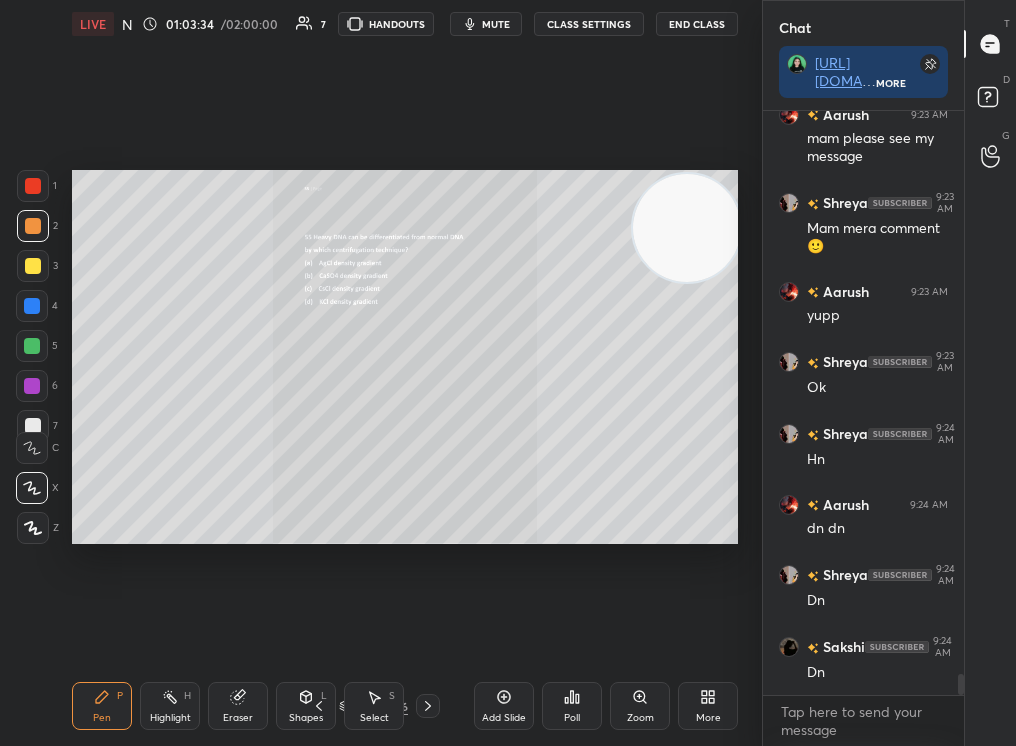 click on "Pen P Highlight H Eraser Shapes L Select S 102 / 316 Add Slide Poll Zoom More" at bounding box center [405, 706] 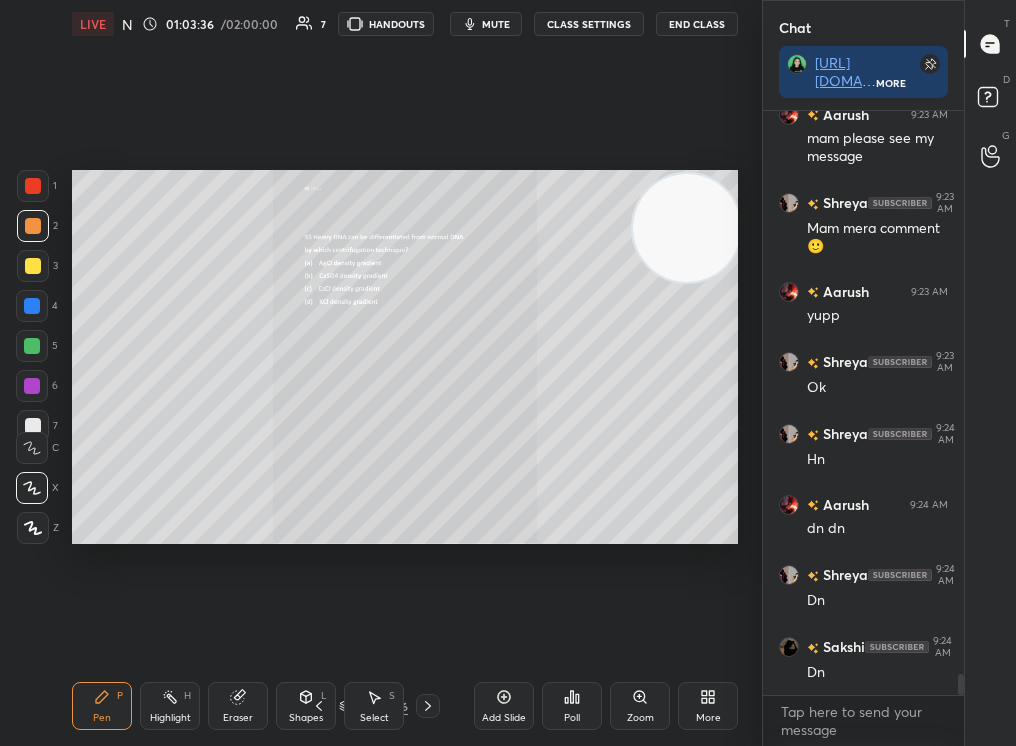 click at bounding box center (428, 706) 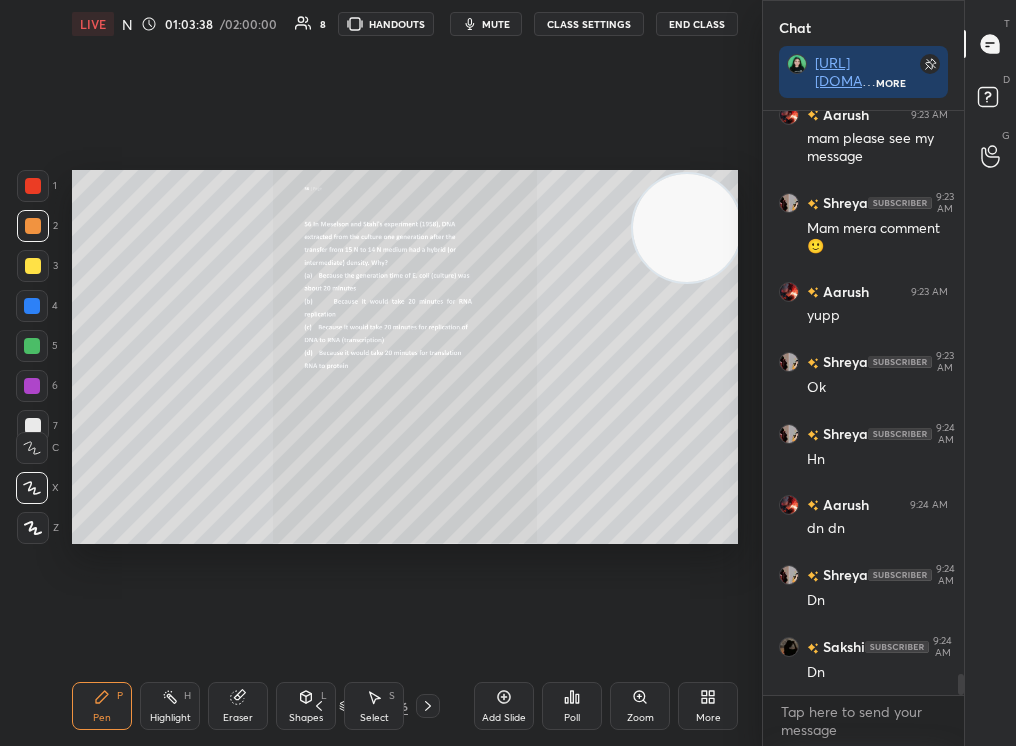 click at bounding box center (428, 706) 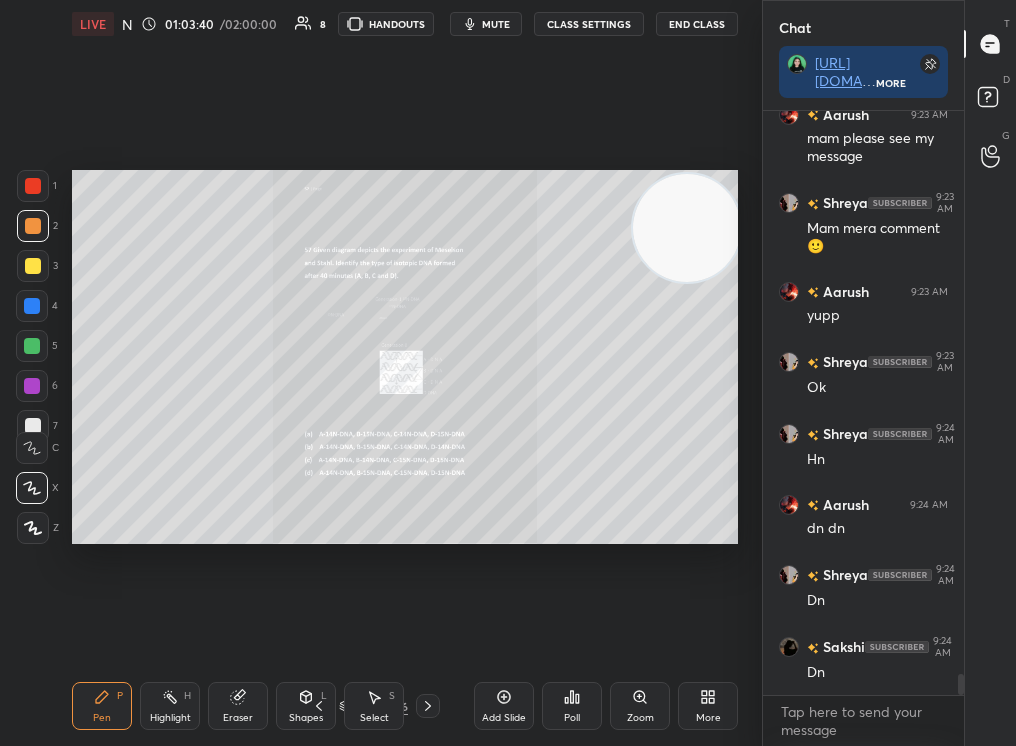 click at bounding box center (428, 706) 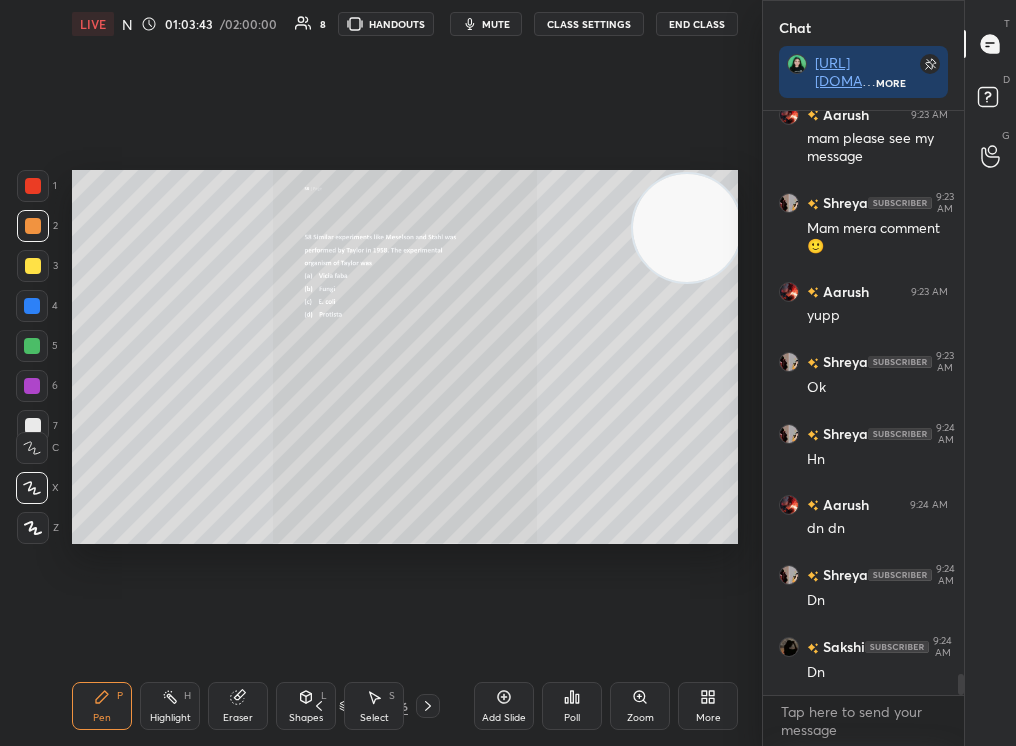 click at bounding box center (428, 706) 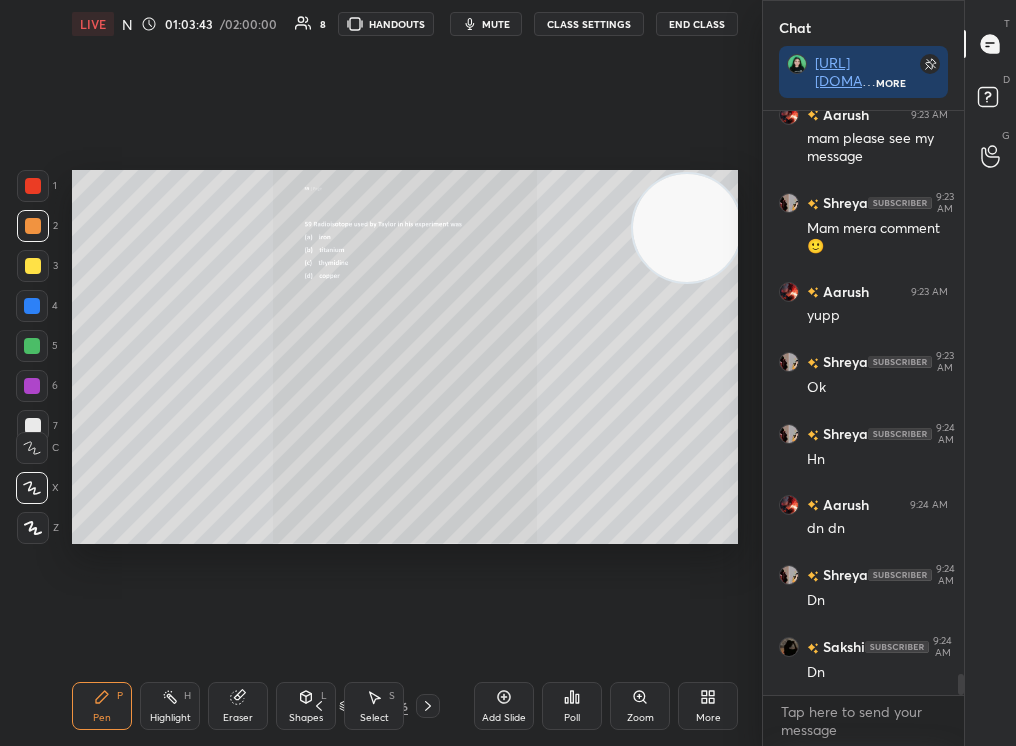 click 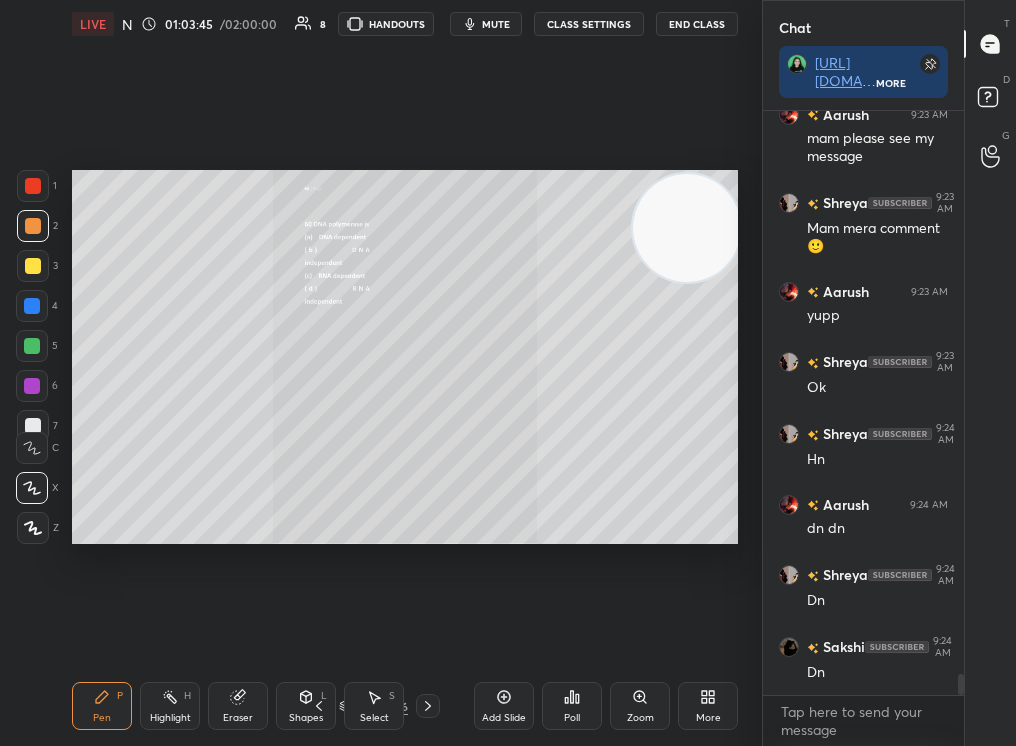 click 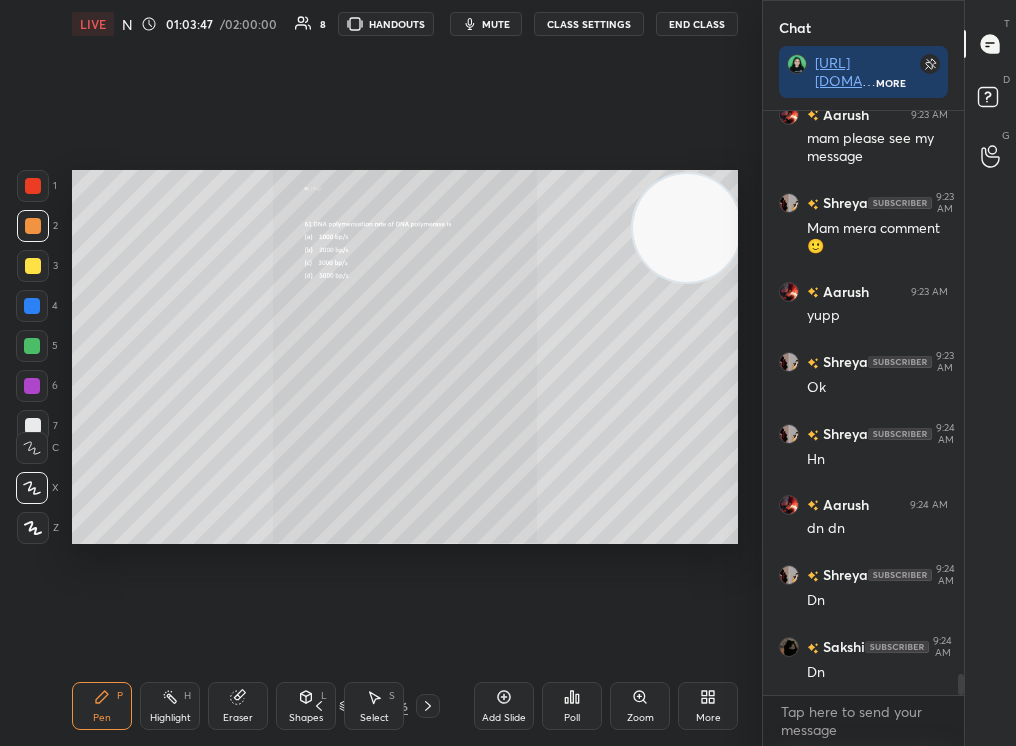 click 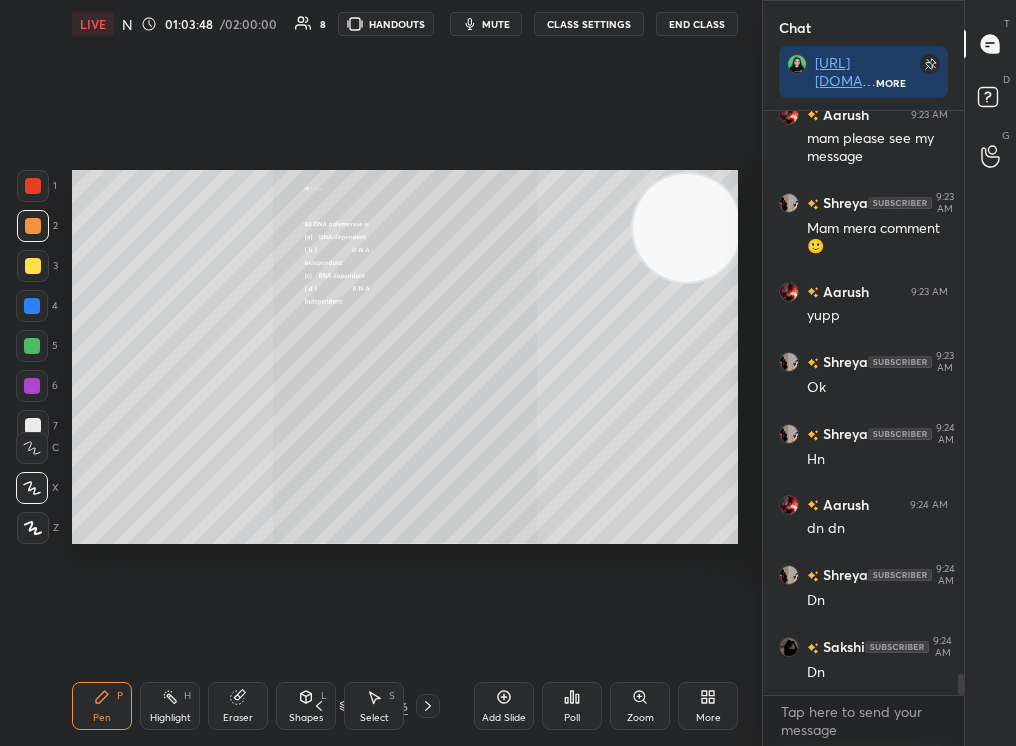 click on "Zoom" at bounding box center (640, 718) 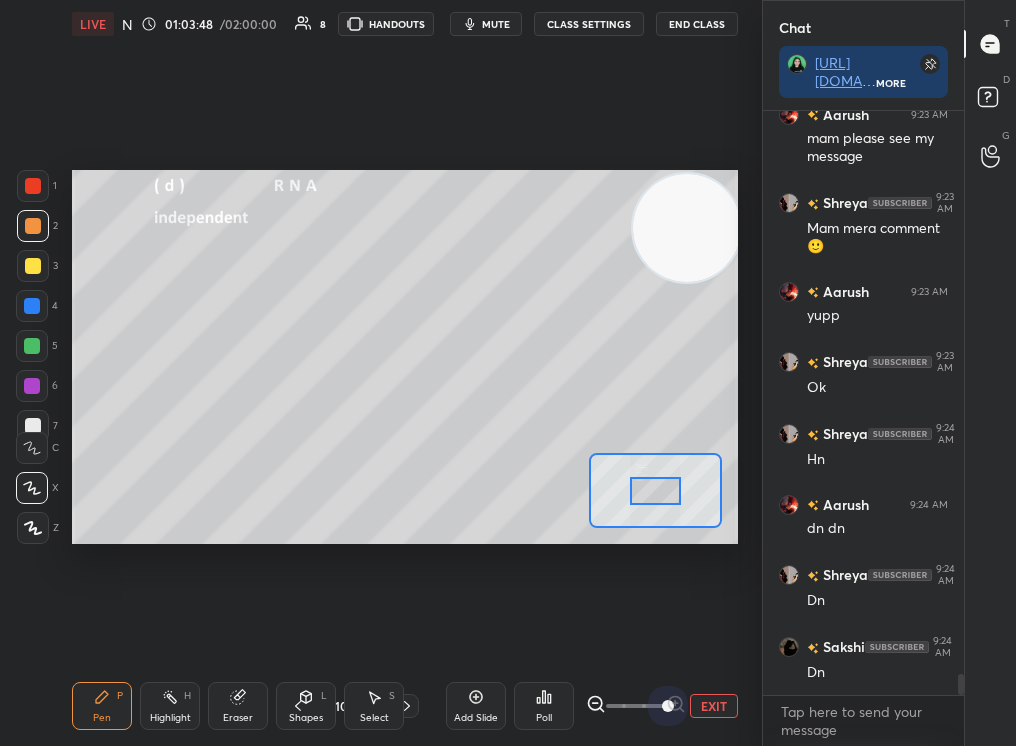 drag, startPoint x: 675, startPoint y: 699, endPoint x: 754, endPoint y: 673, distance: 83.1685 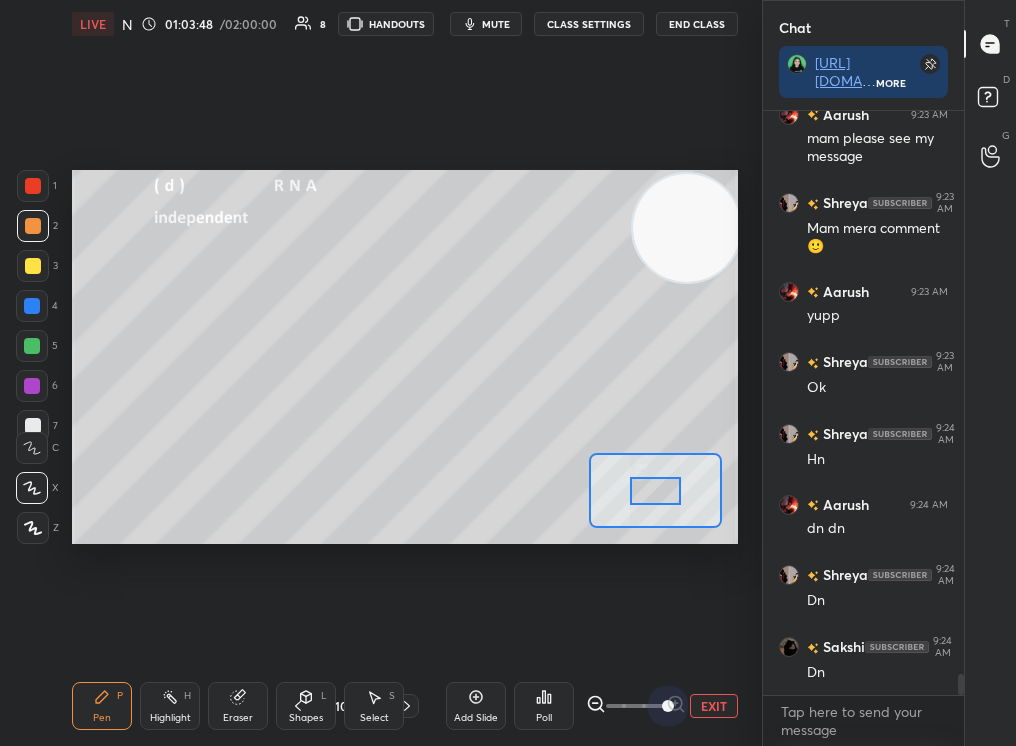 click on "1 2 3 4 5 6 7 C X Z C X Z E E Erase all   H H LIVE NCERT Highlight Mol Bio : Replication 01:03:48 /  02:00:00 8 HANDOUTS mute CLASS SETTINGS End Class Setting up your live class Poll for   secs No correct answer Start poll Back NCERT Highlight Mol Bio : Replication [MEDICAL_DATA][PERSON_NAME] Pen P Highlight H Eraser Shapes L Select S 107 / 316 Add Slide Poll EXIT" at bounding box center (381, 373) 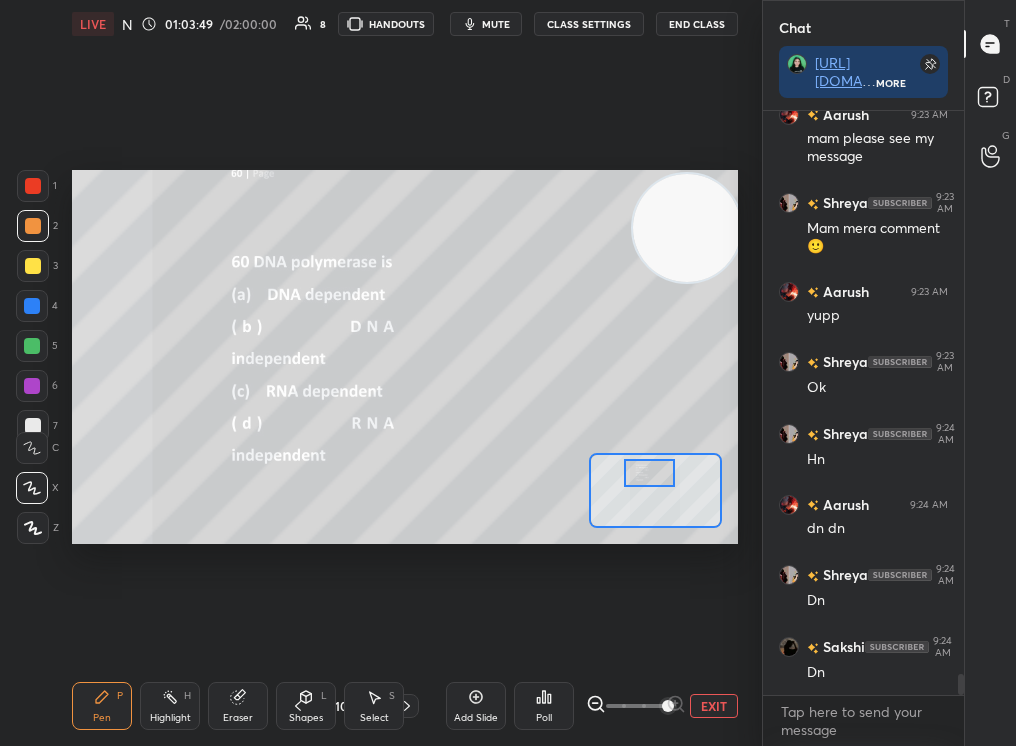 drag, startPoint x: 649, startPoint y: 483, endPoint x: 644, endPoint y: 474, distance: 10.29563 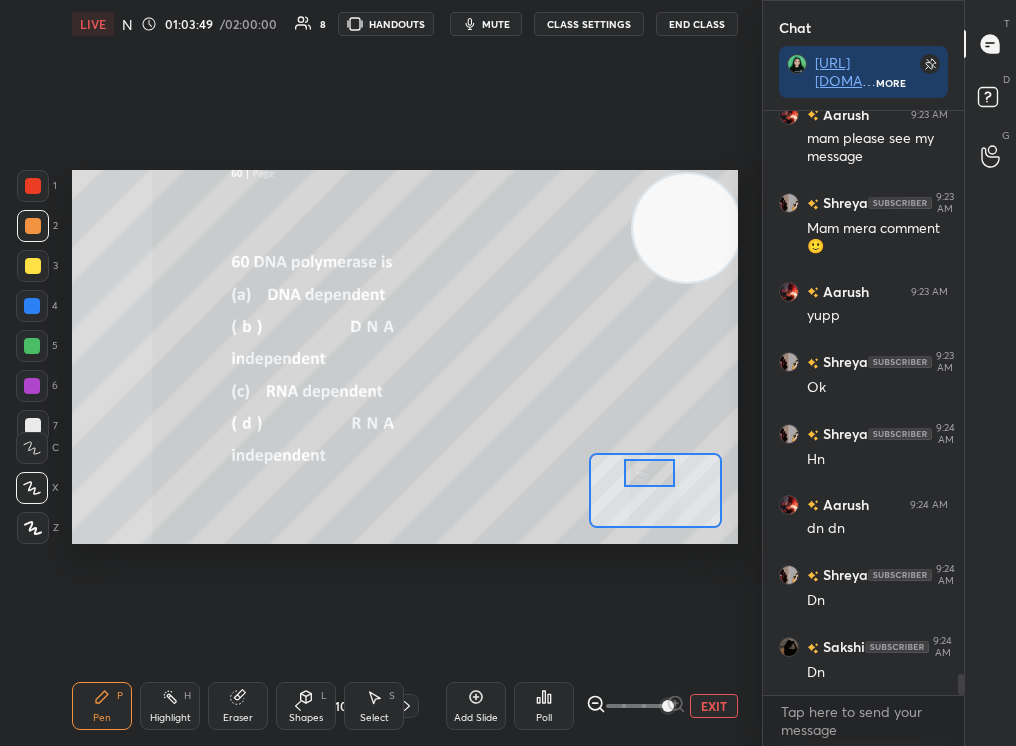 click at bounding box center [650, 473] 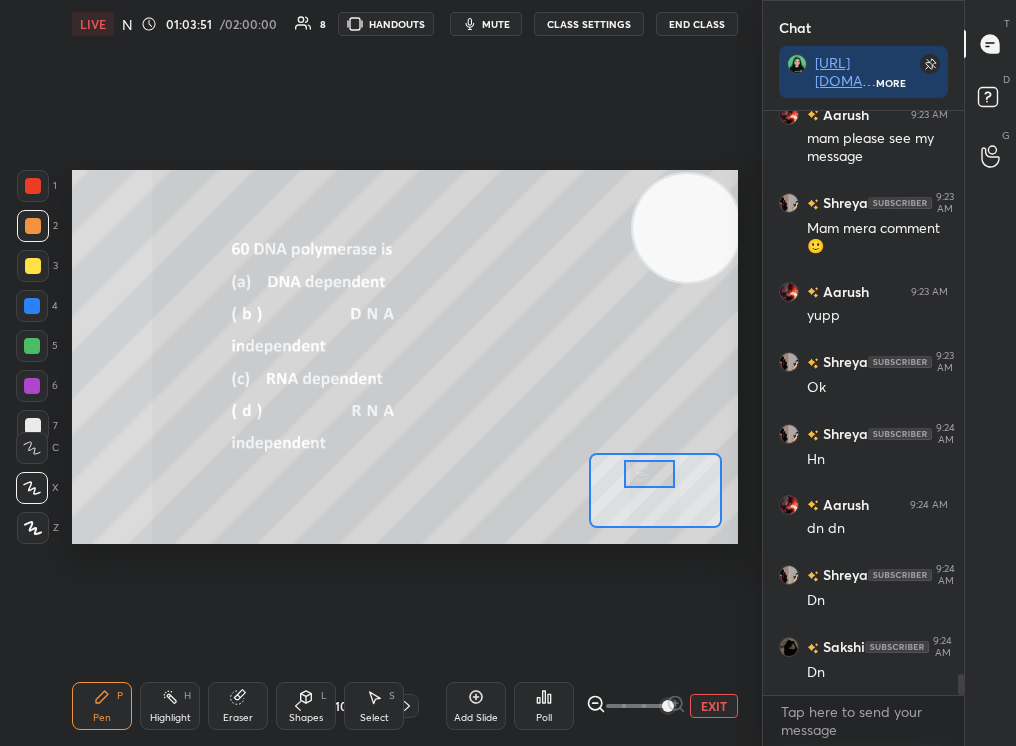 click on "Pen P" at bounding box center (102, 706) 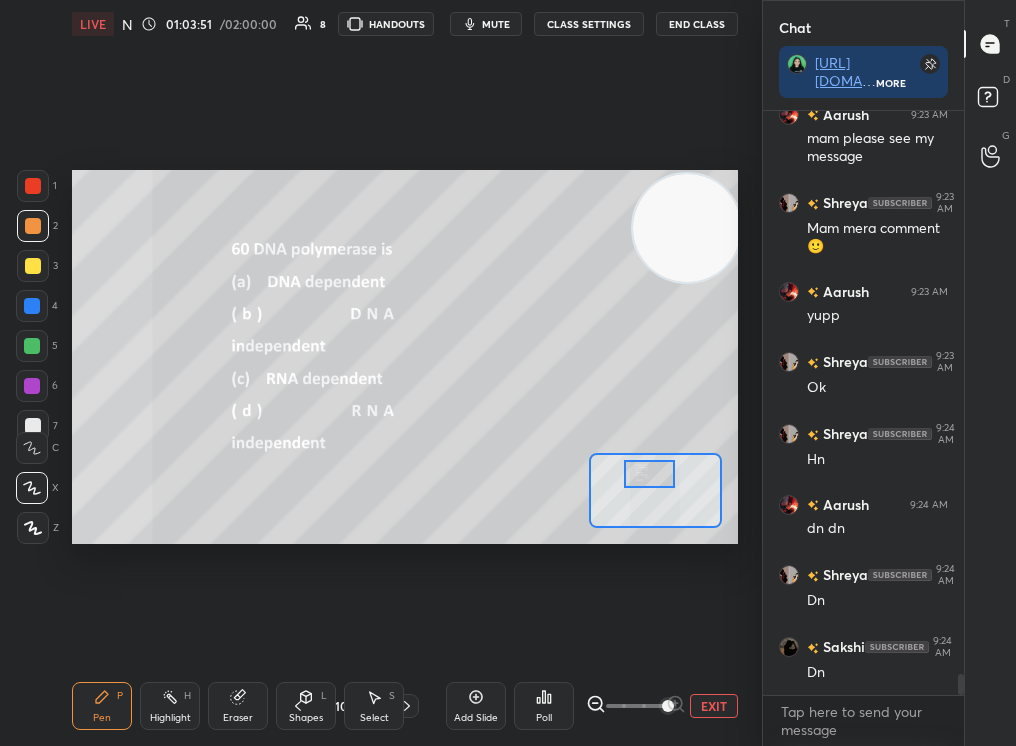 click on "Pen P" at bounding box center (102, 706) 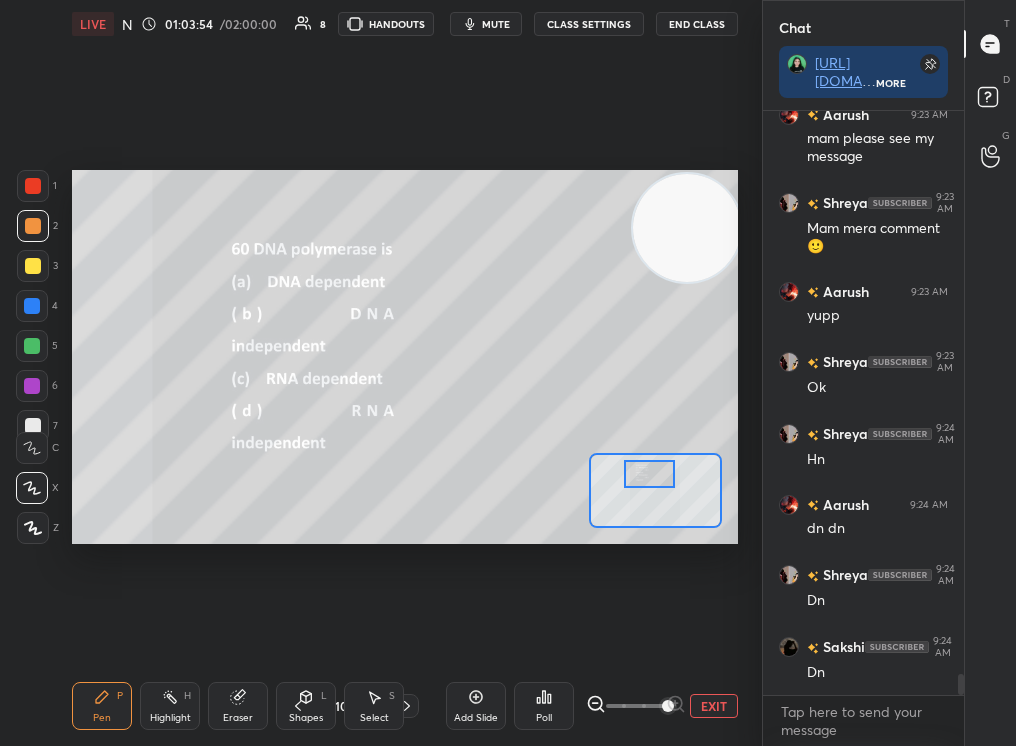 click on "Pen P Highlight H Eraser Shapes L Select S 107 / 316 Add Slide Poll EXIT" at bounding box center (405, 706) 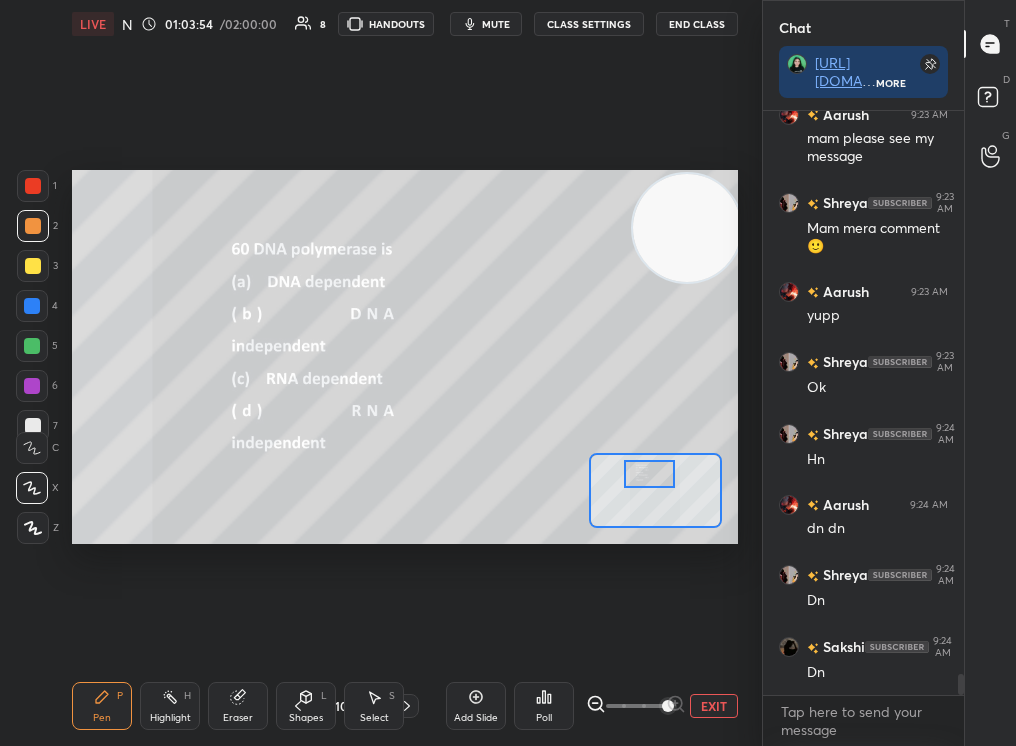 click 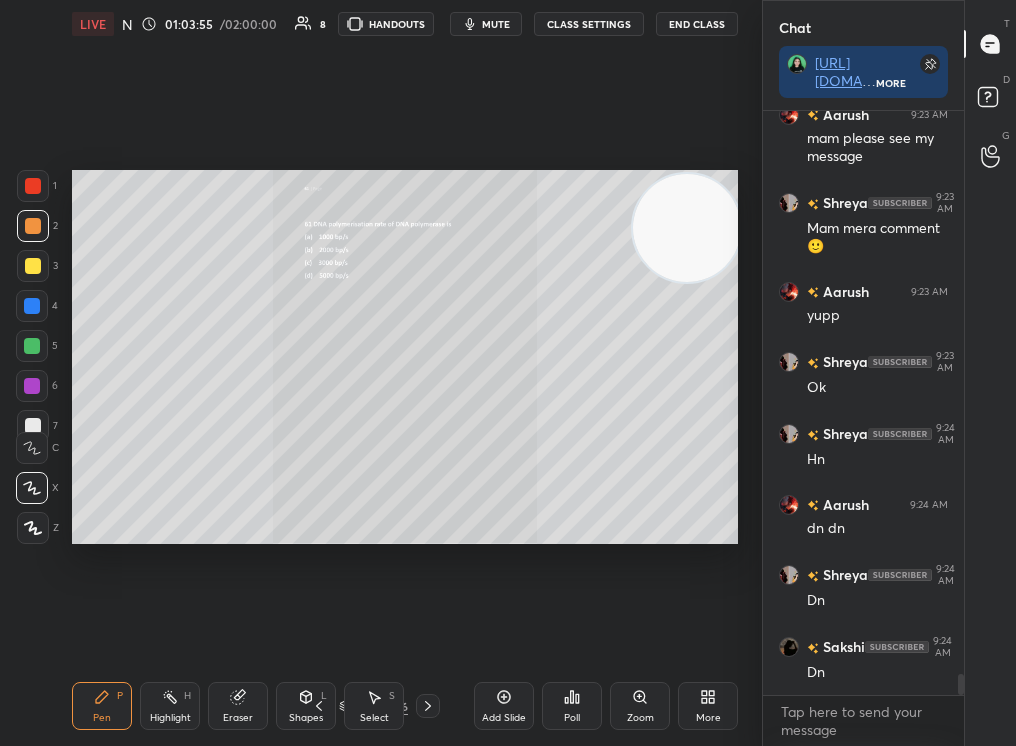 click on "Zoom" at bounding box center [640, 706] 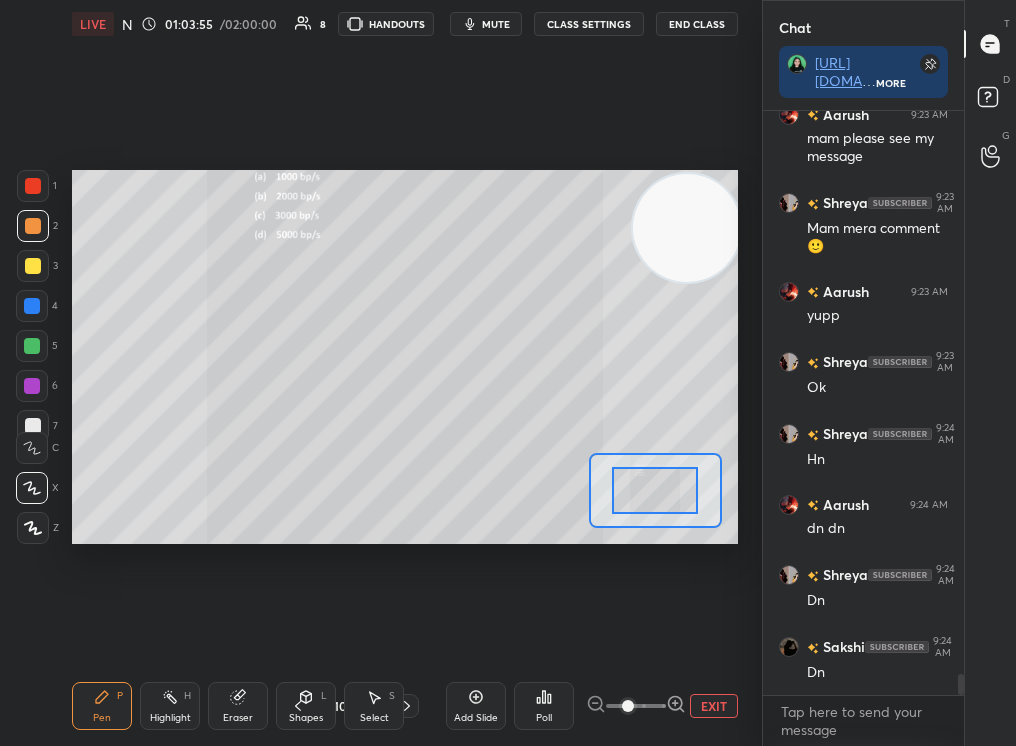 click at bounding box center [636, 706] 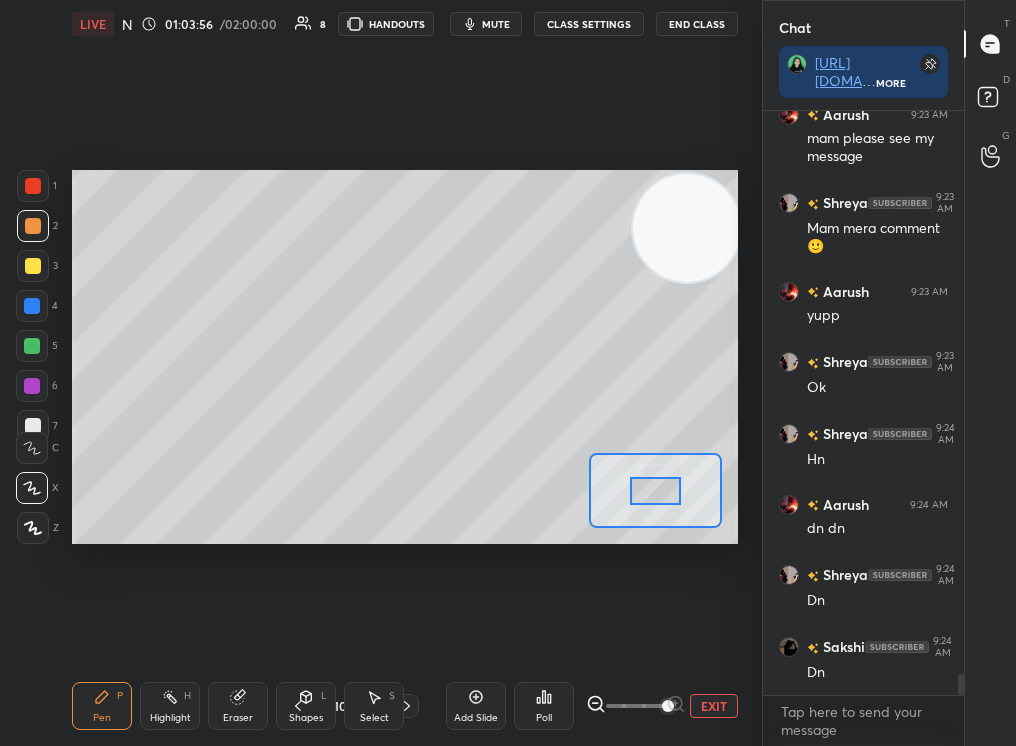 drag, startPoint x: 661, startPoint y: 701, endPoint x: 718, endPoint y: 665, distance: 67.41662 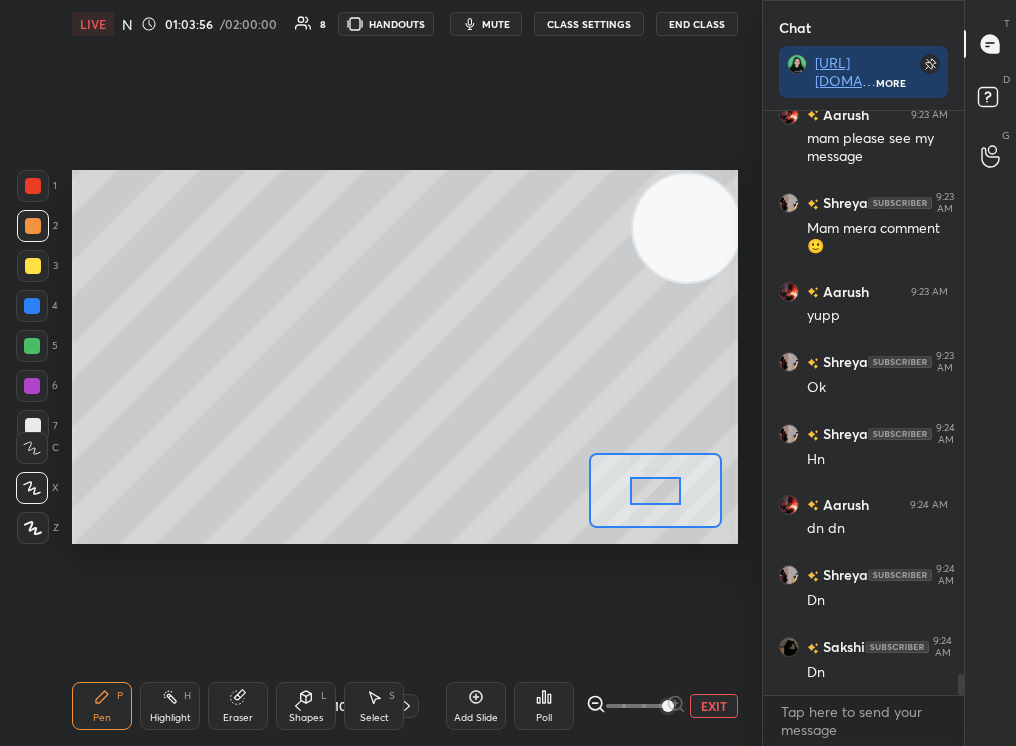 click on "Add Slide Poll EXIT" at bounding box center (592, 706) 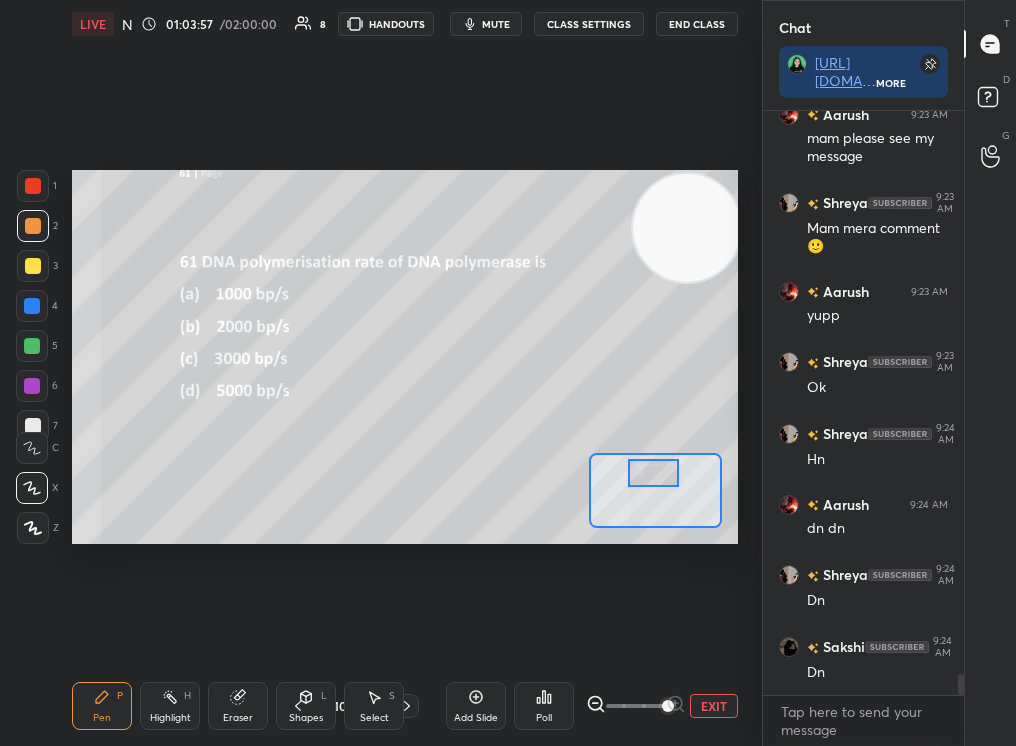 drag, startPoint x: 673, startPoint y: 479, endPoint x: 673, endPoint y: 467, distance: 12 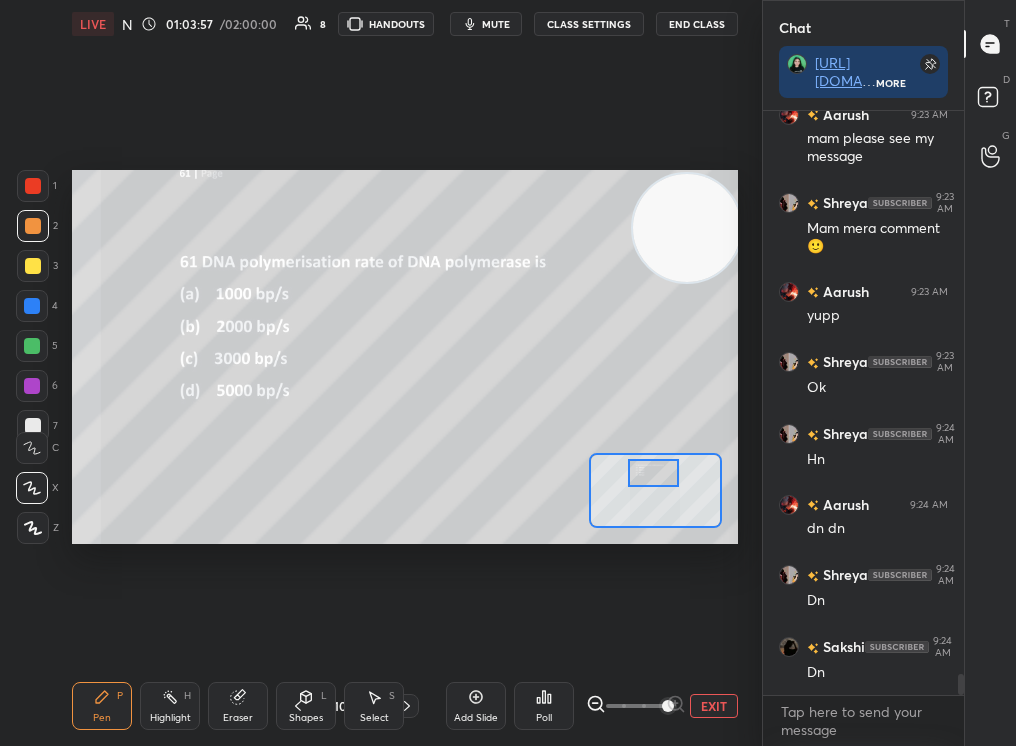 click at bounding box center (654, 473) 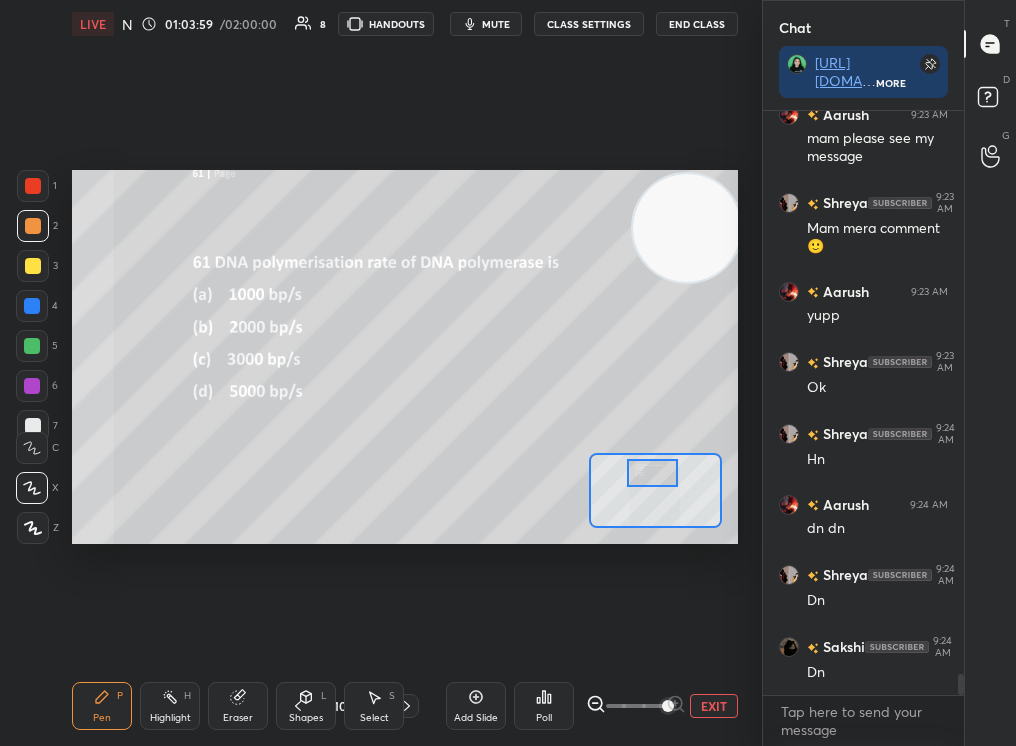 click on "Poll" at bounding box center (544, 706) 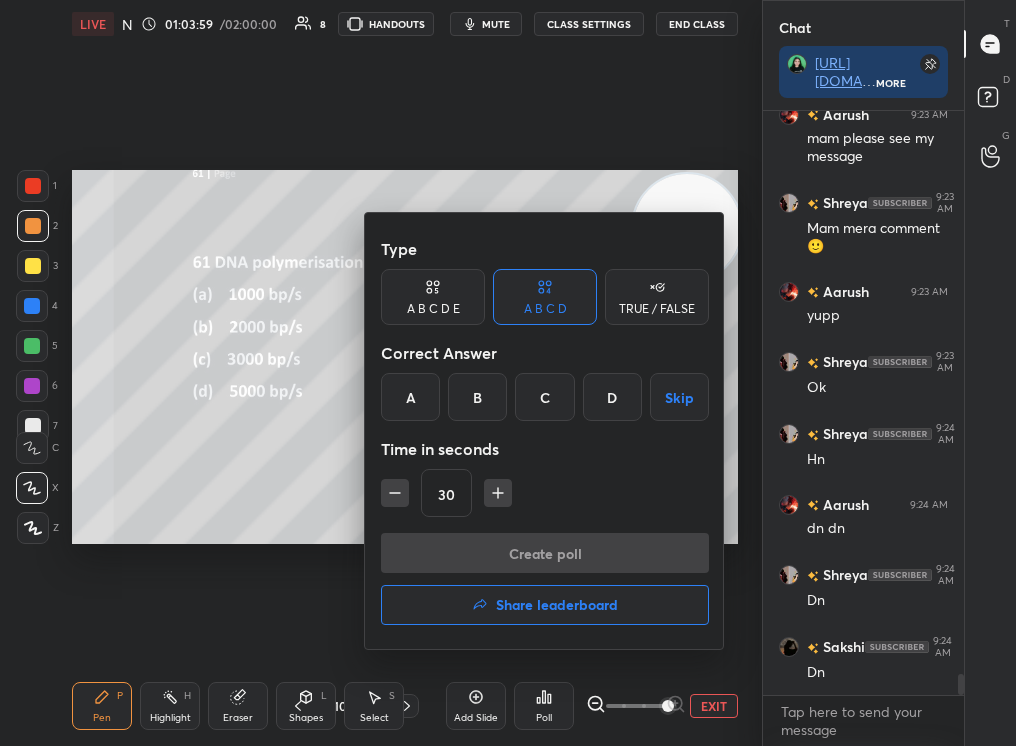 click on "B" at bounding box center (477, 397) 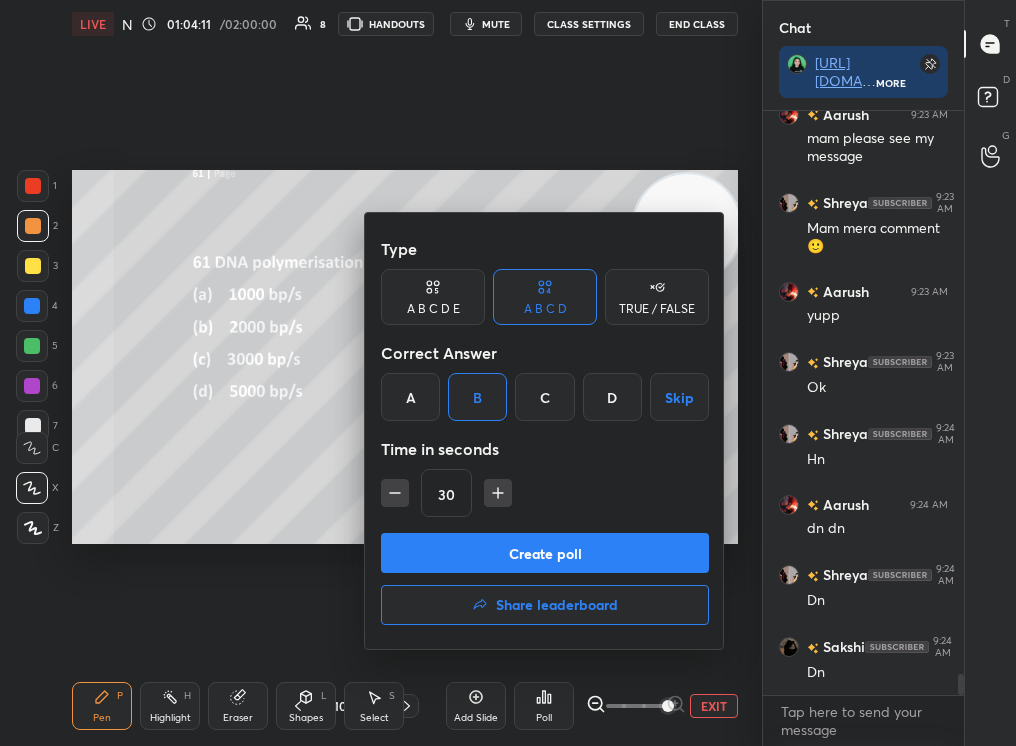 click on "Create poll" at bounding box center (545, 553) 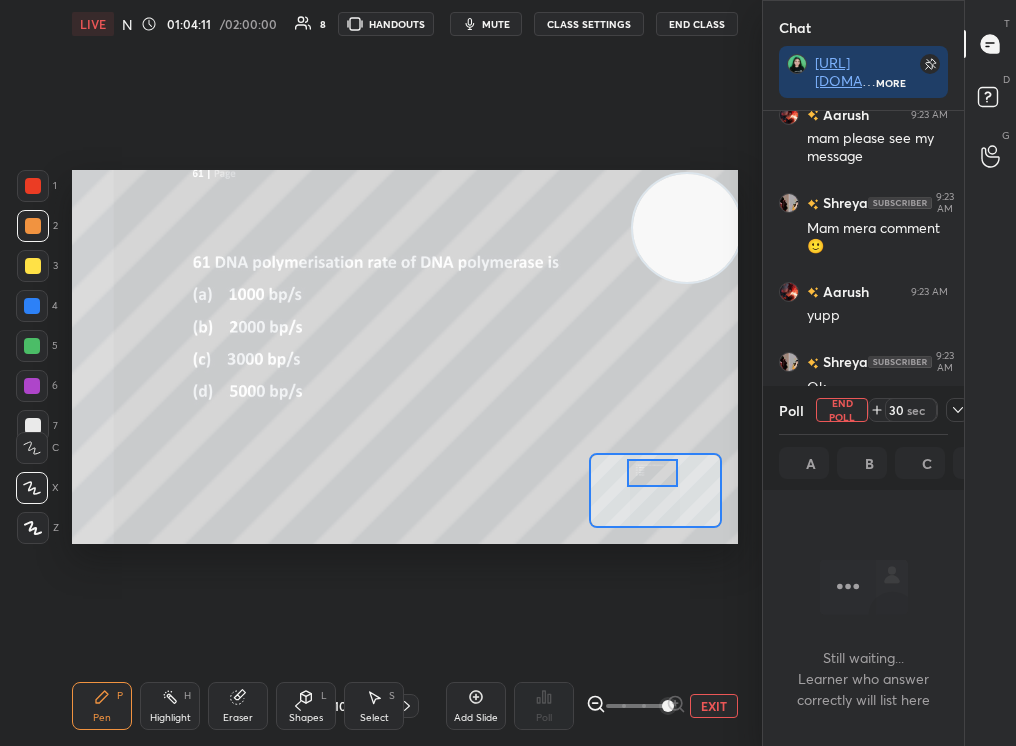 scroll, scrollTop: 553, scrollLeft: 195, axis: both 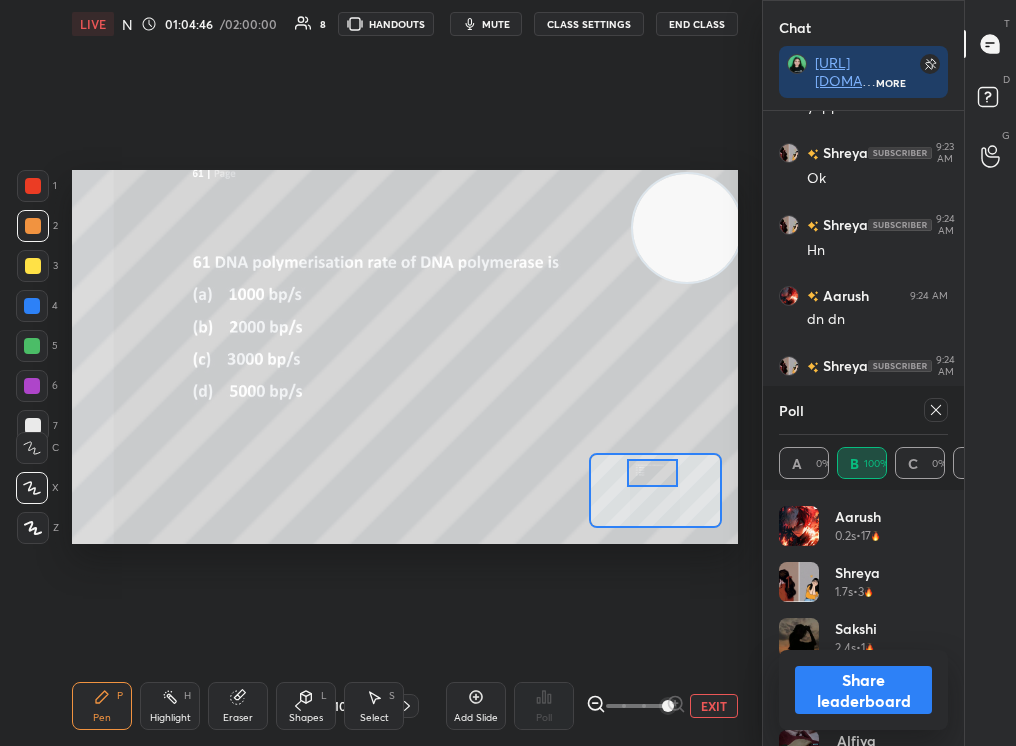 click 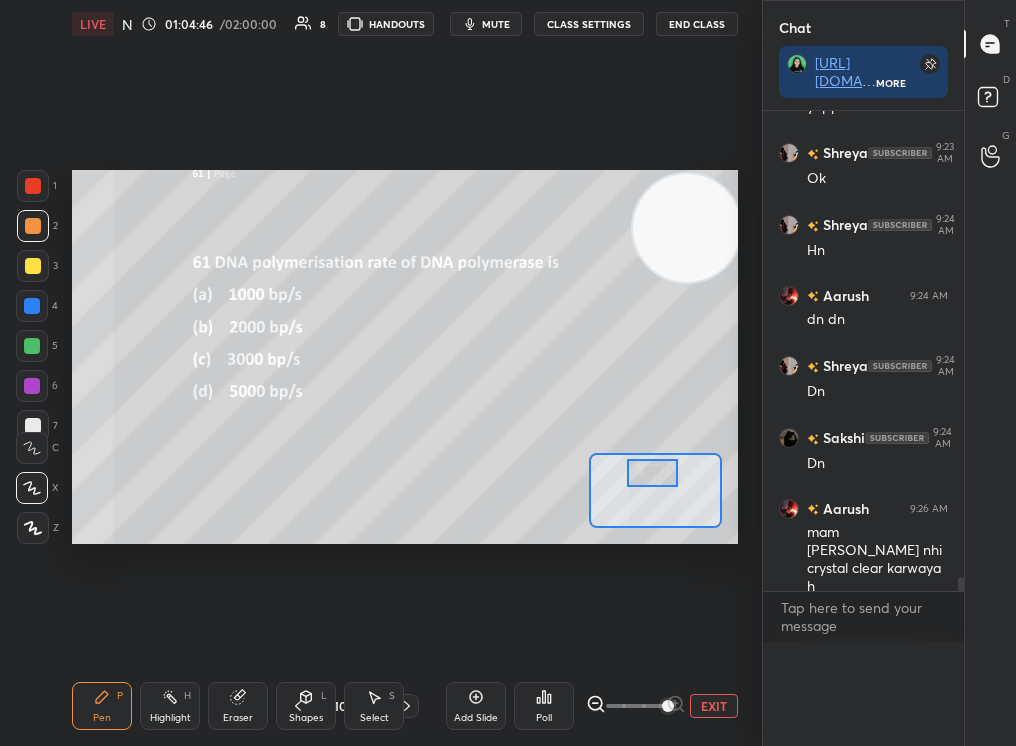 scroll, scrollTop: 0, scrollLeft: 0, axis: both 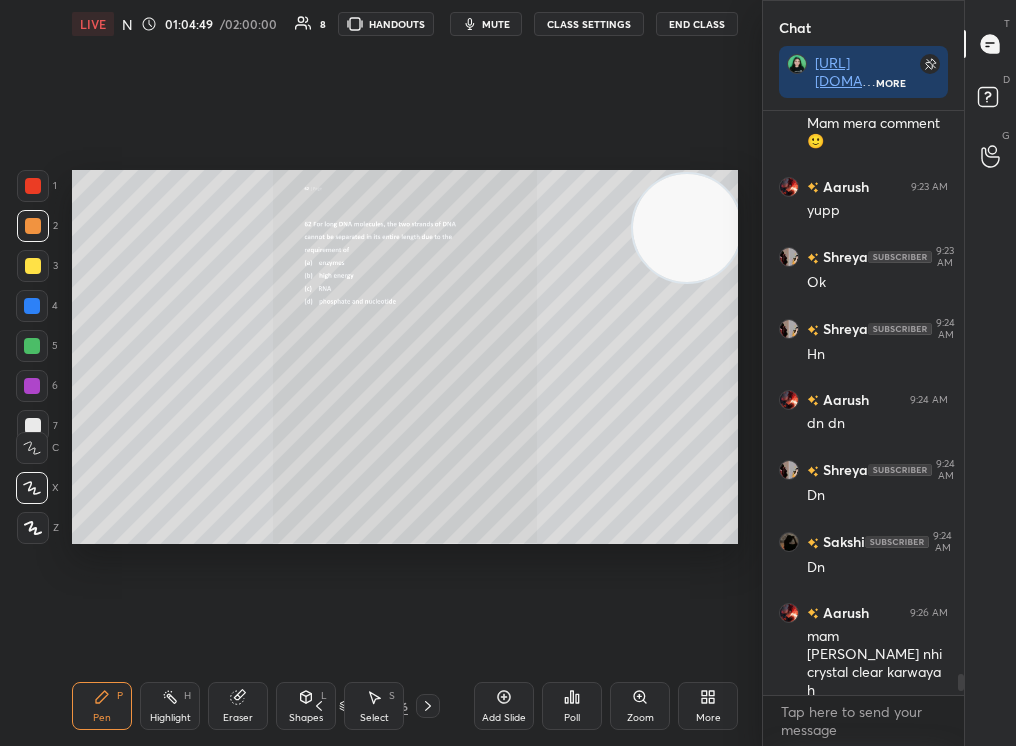 click on "Zoom" at bounding box center [640, 706] 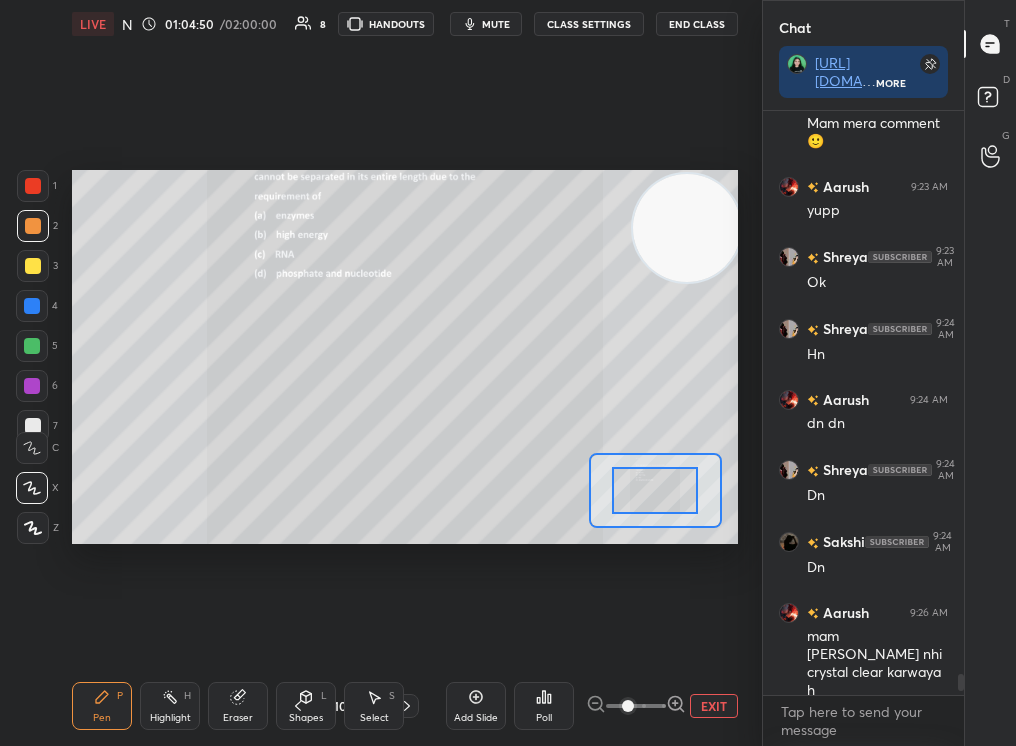 drag, startPoint x: 629, startPoint y: 701, endPoint x: 678, endPoint y: 700, distance: 49.010204 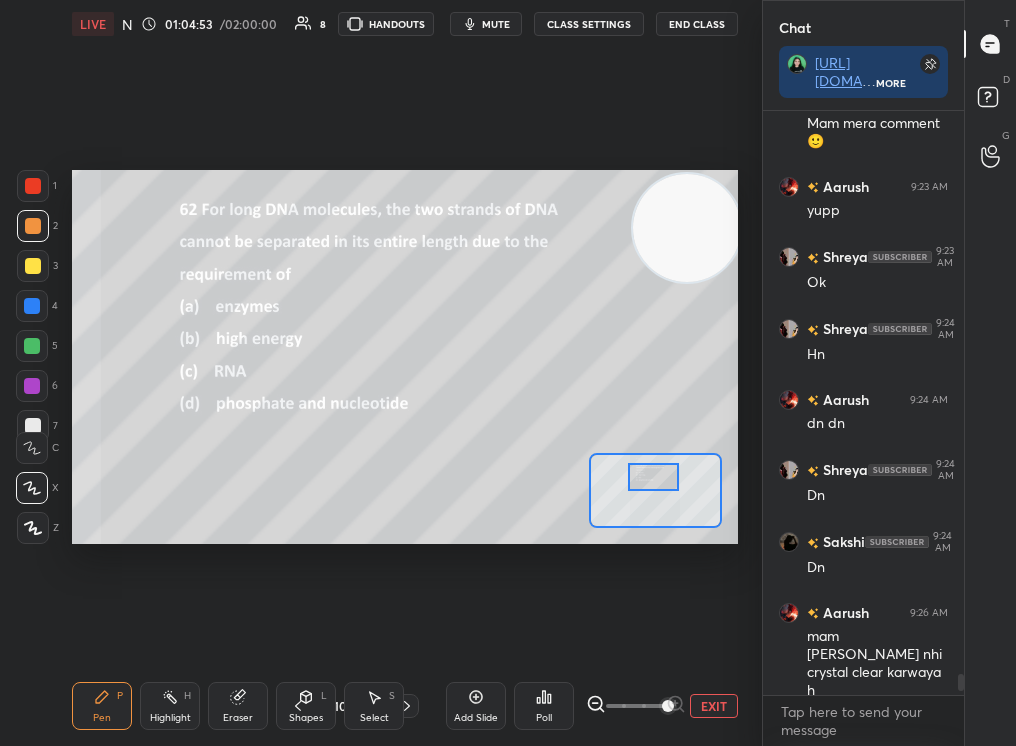 drag, startPoint x: 642, startPoint y: 486, endPoint x: 640, endPoint y: 472, distance: 14.142136 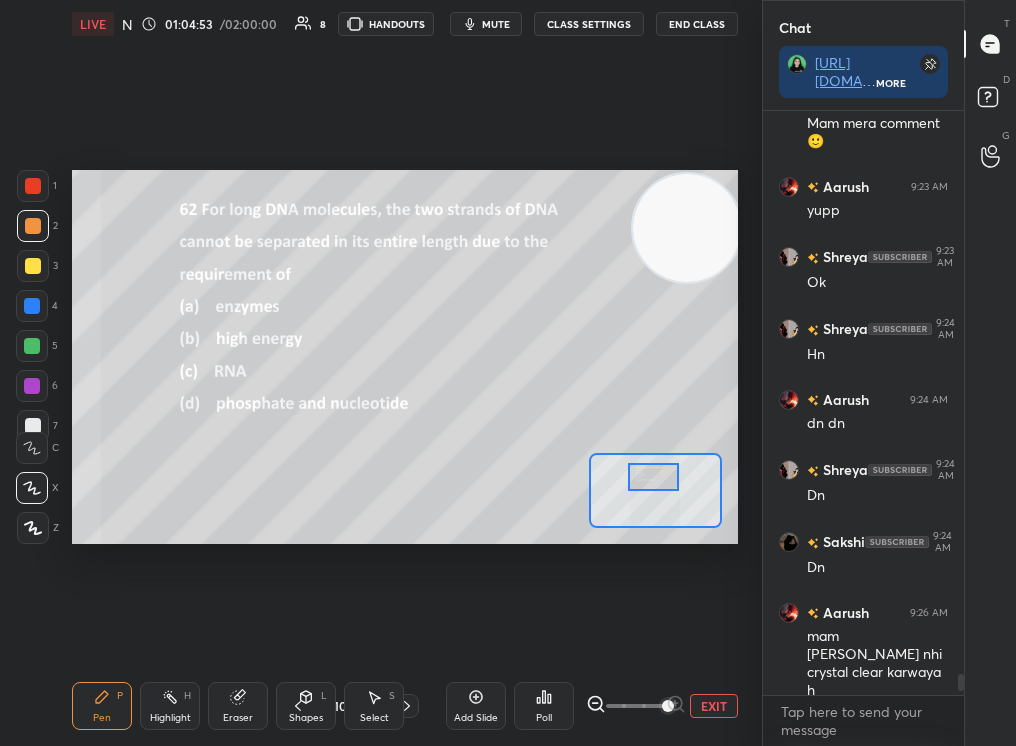 click at bounding box center [654, 477] 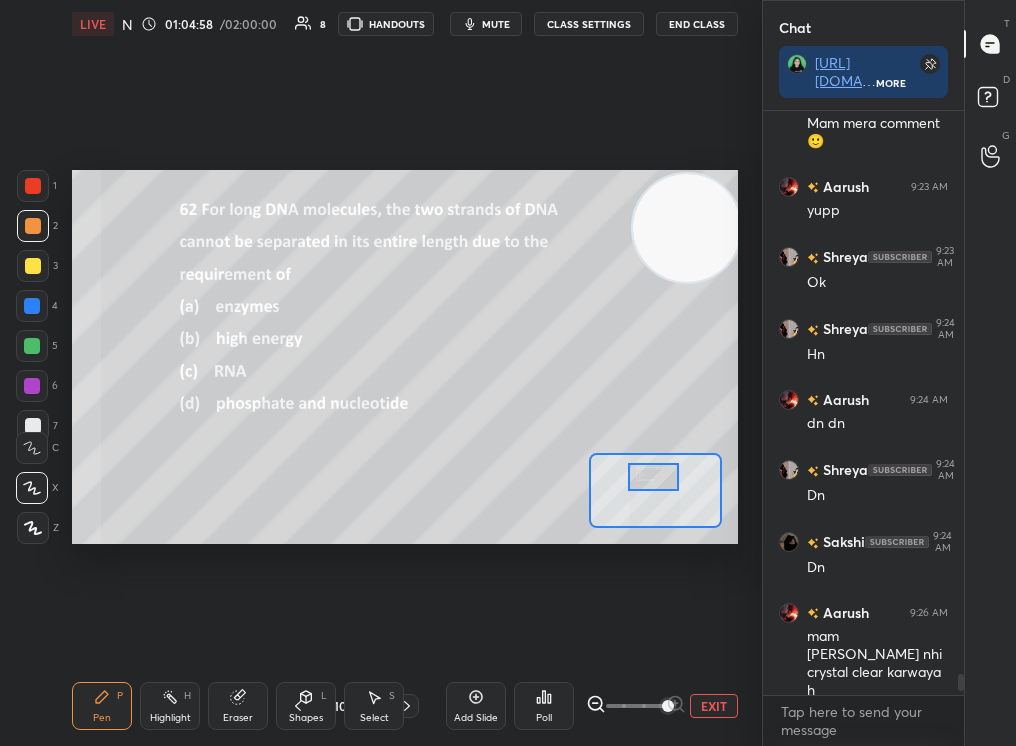 click at bounding box center (654, 477) 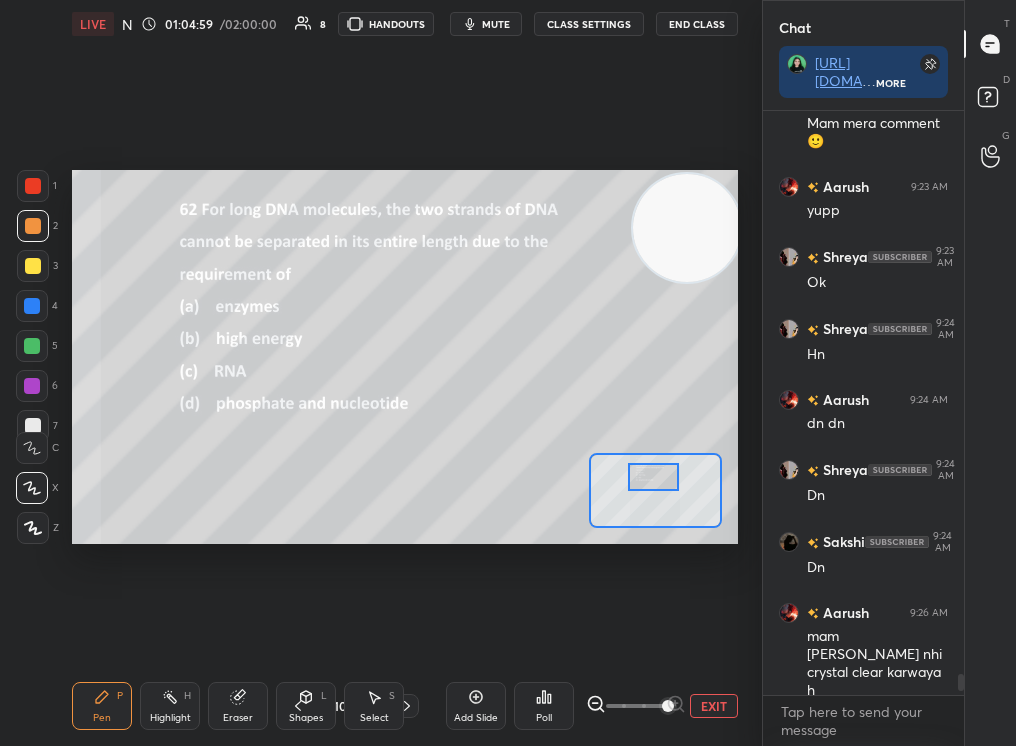 click on "Poll" at bounding box center [544, 706] 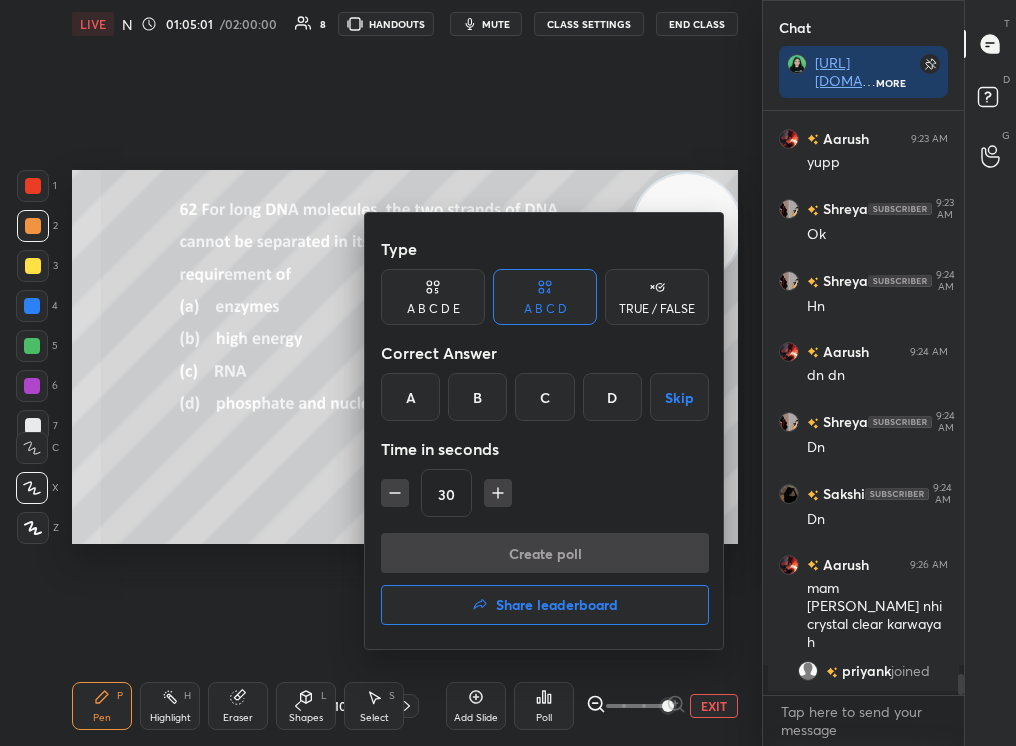 click on "B" at bounding box center [477, 397] 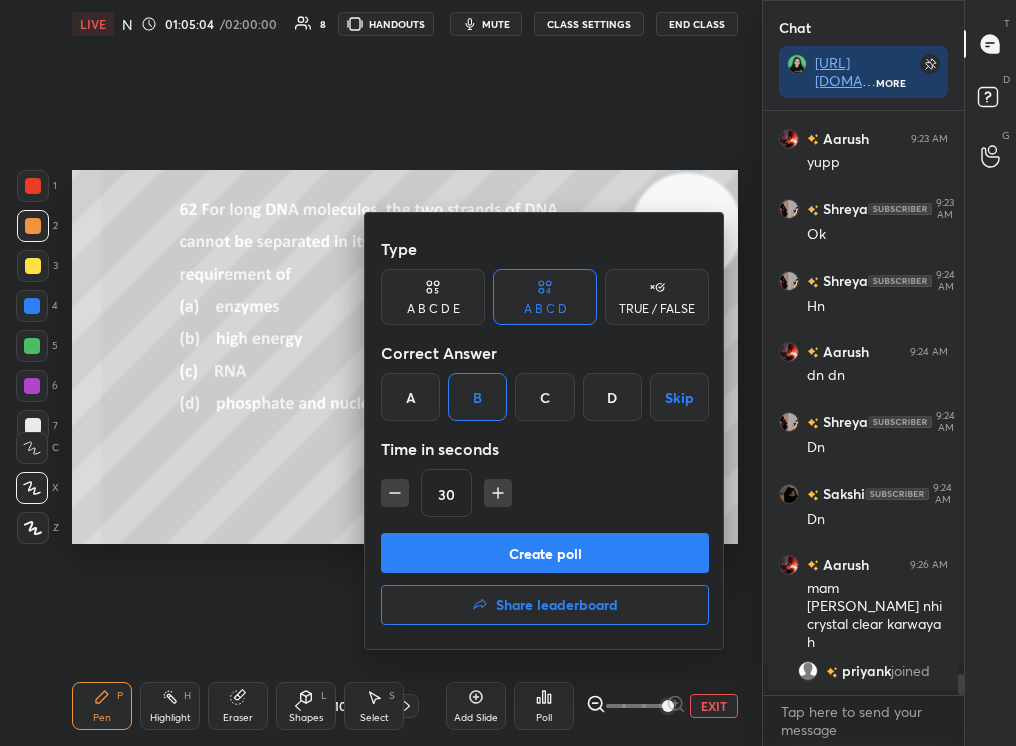 click on "Type A B C D E A B C D TRUE / FALSE Correct Answer A B C D Skip Time in seconds 30" at bounding box center (545, 381) 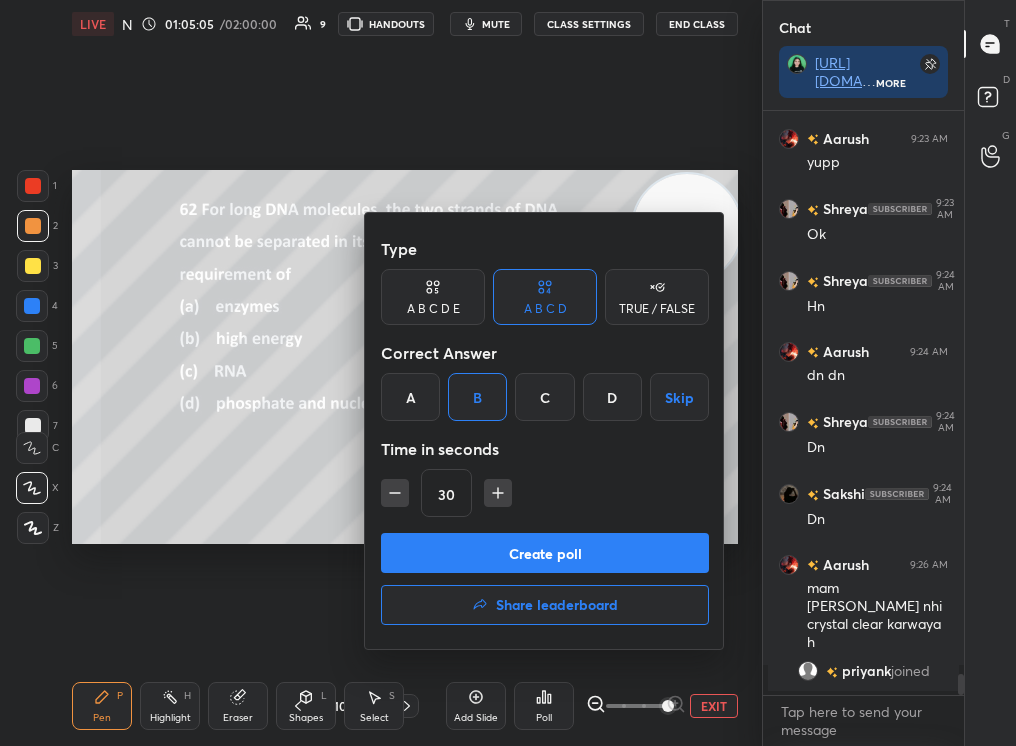 click on "Create poll" at bounding box center (545, 553) 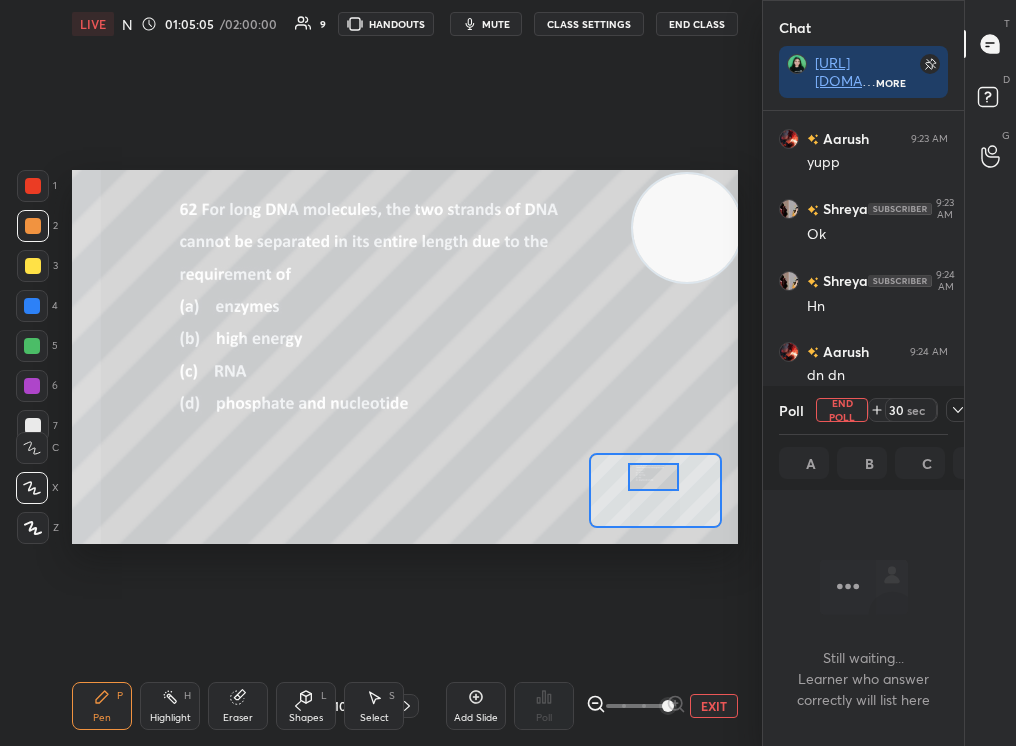 scroll, scrollTop: 516, scrollLeft: 195, axis: both 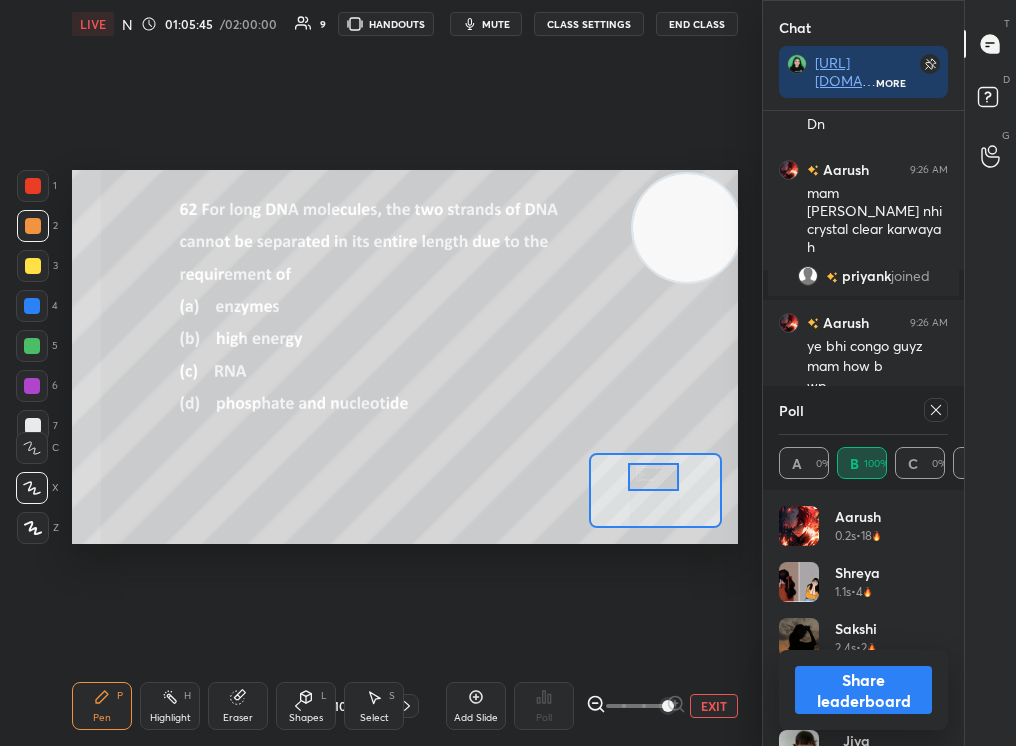 click 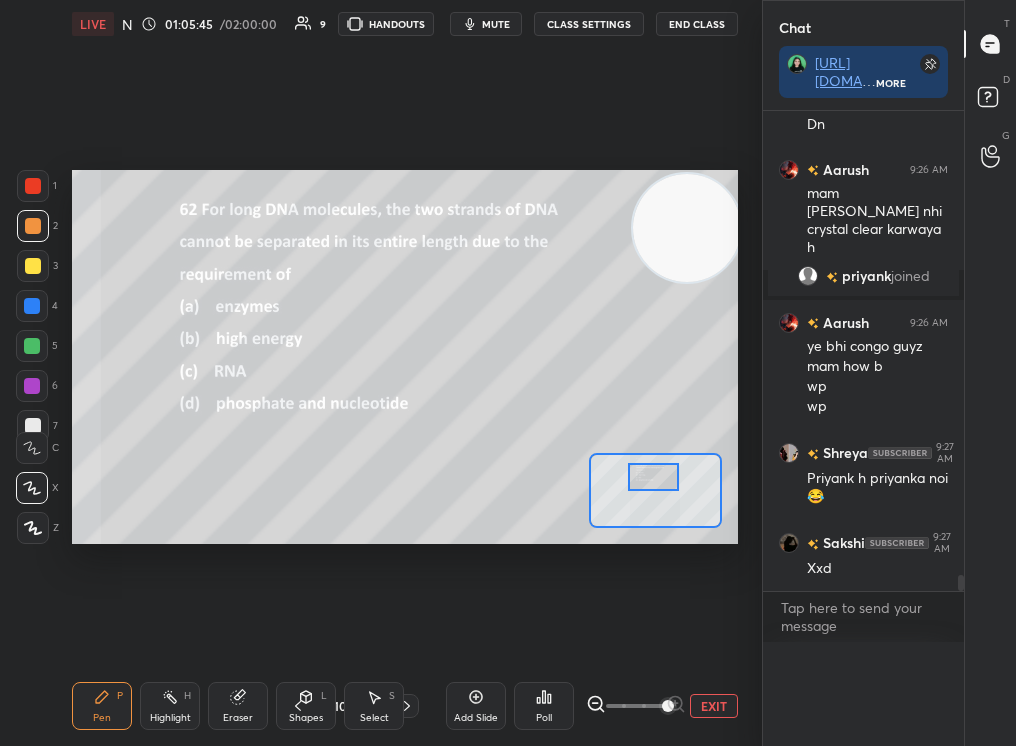 scroll, scrollTop: 0, scrollLeft: 0, axis: both 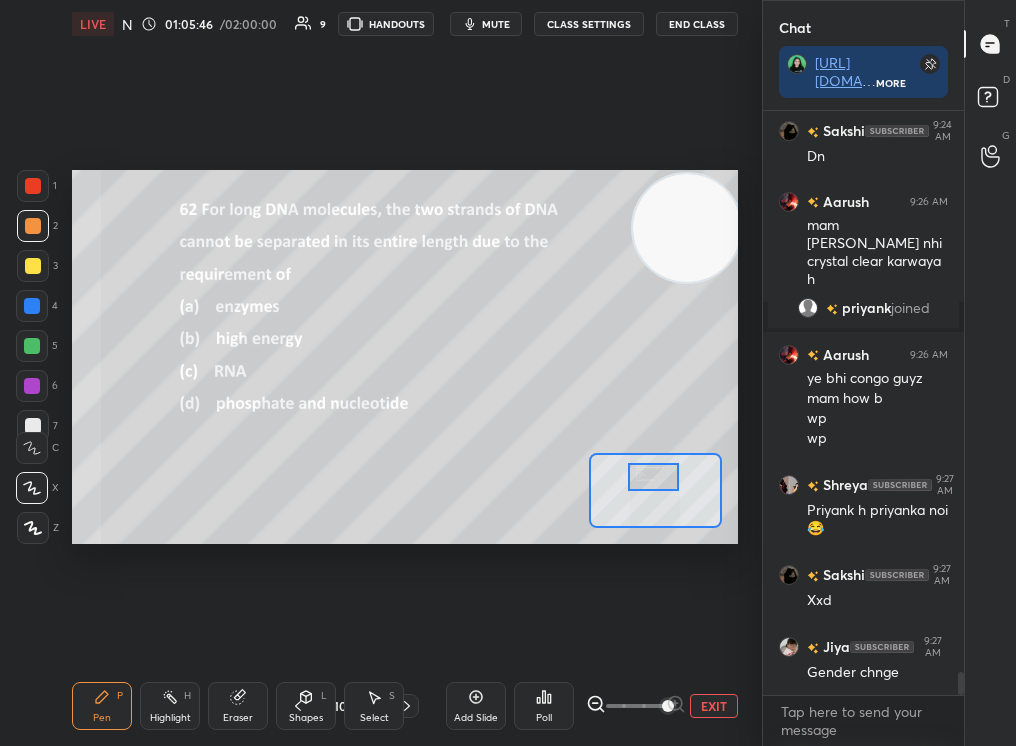 click 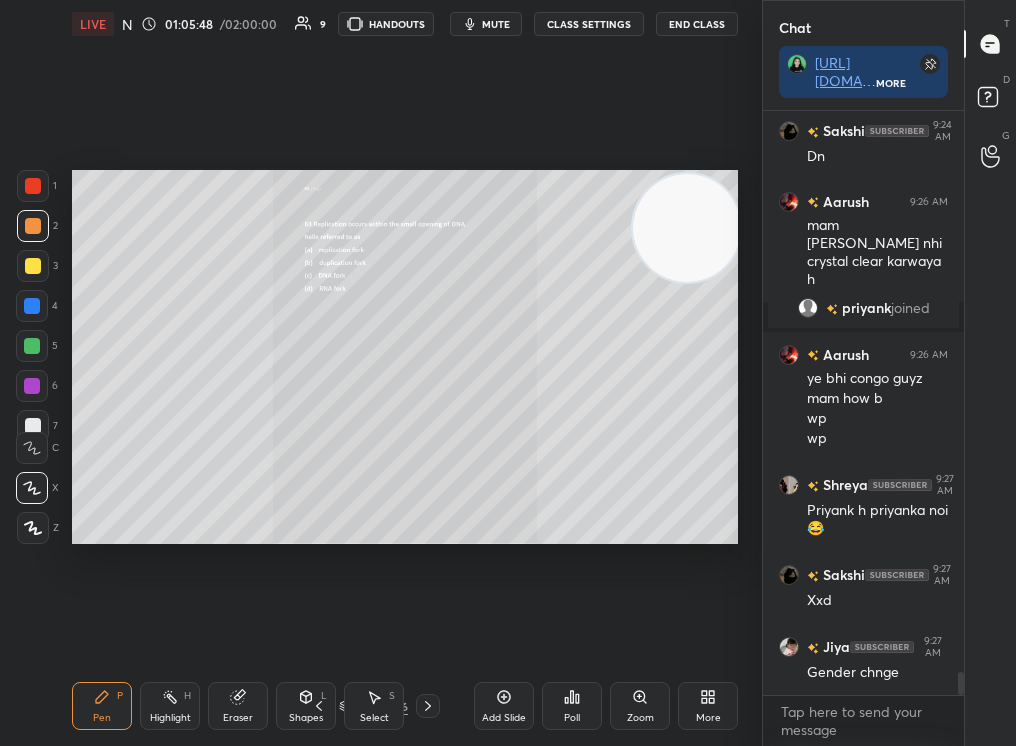 click on "Zoom" at bounding box center [640, 706] 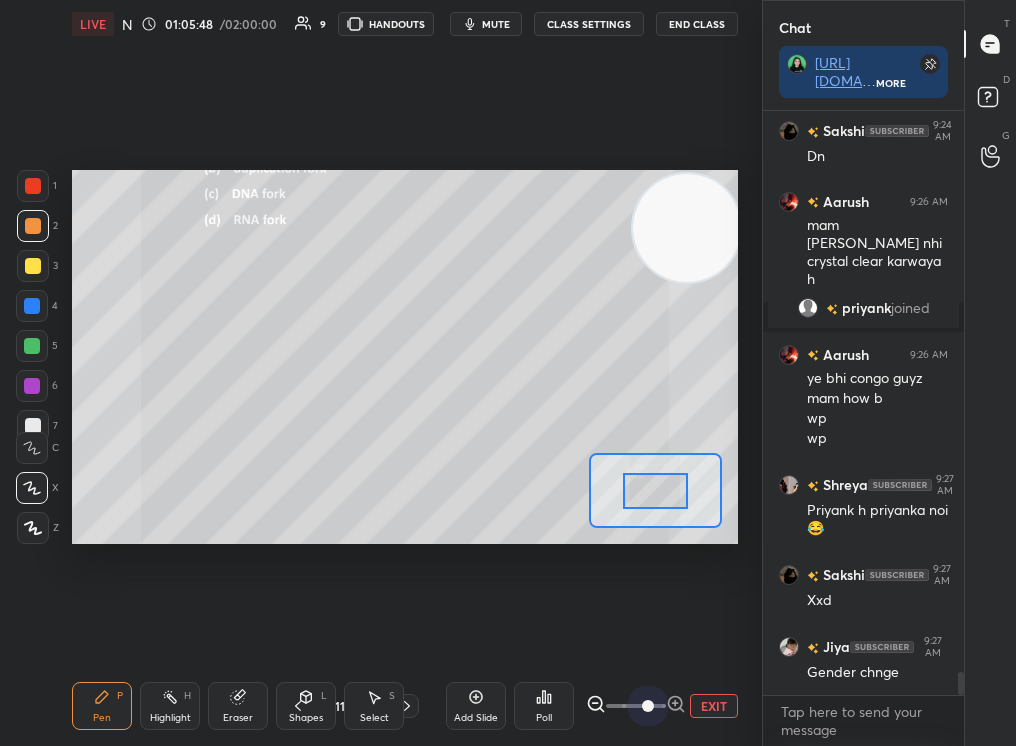 click at bounding box center (636, 706) 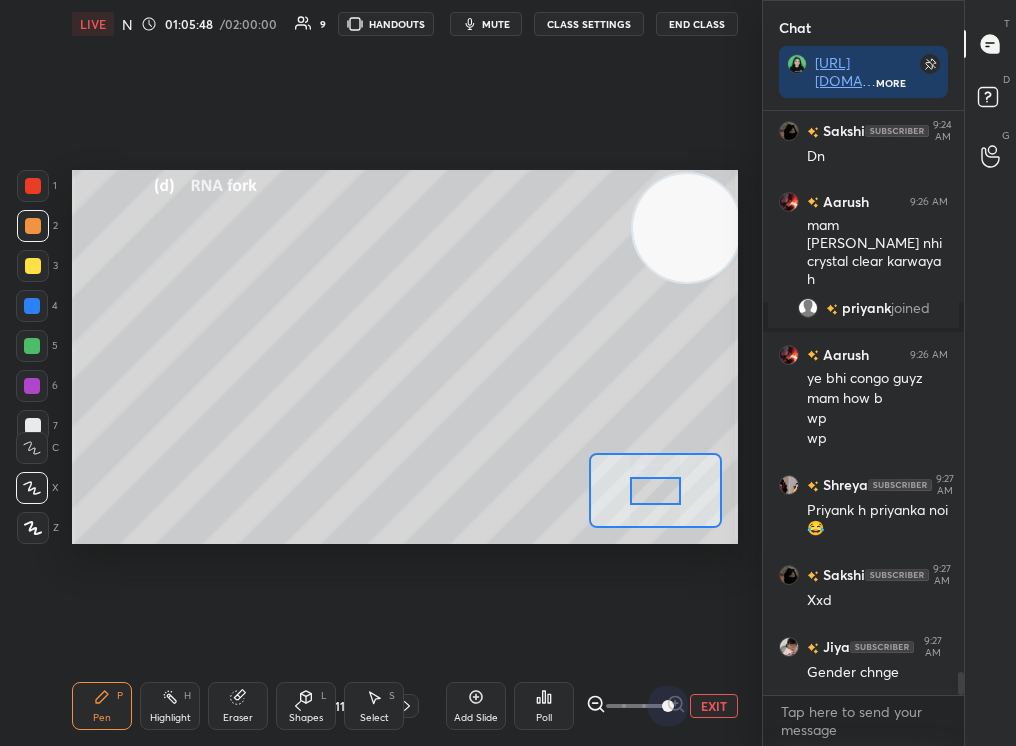 drag, startPoint x: 650, startPoint y: 709, endPoint x: 737, endPoint y: 686, distance: 89.98889 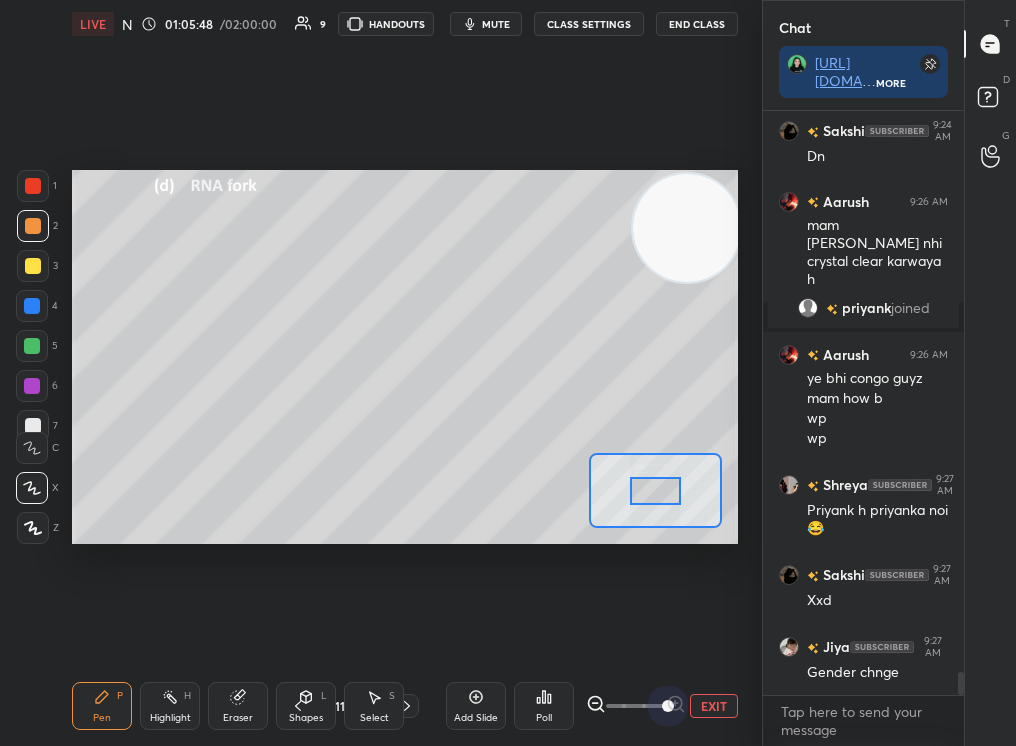click on "LIVE NCERT Highlight Mol Bio : Replication 01:05:48 /  02:00:00 9 HANDOUTS mute CLASS SETTINGS End Class Setting up your live class Poll for   secs No correct answer Start poll Back NCERT Highlight Mol Bio : Replication [MEDICAL_DATA][PERSON_NAME] Pen P Highlight H Eraser Shapes L Select S 110 / 316 Add Slide Poll EXIT" at bounding box center (405, 373) 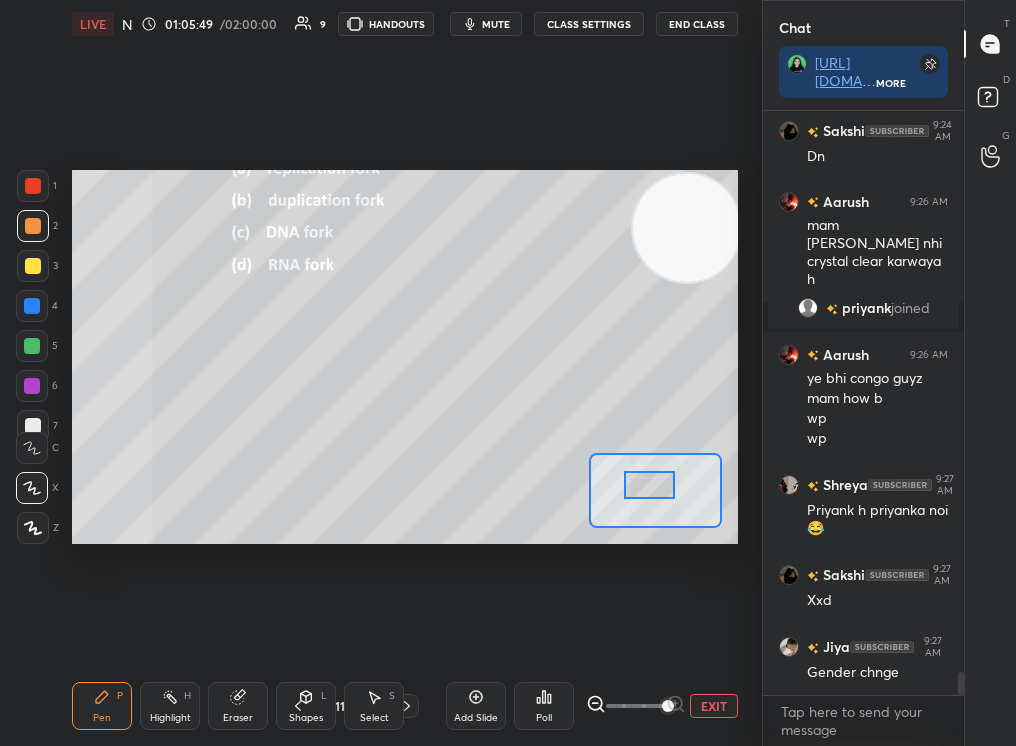 drag, startPoint x: 657, startPoint y: 483, endPoint x: 665, endPoint y: 473, distance: 12.806249 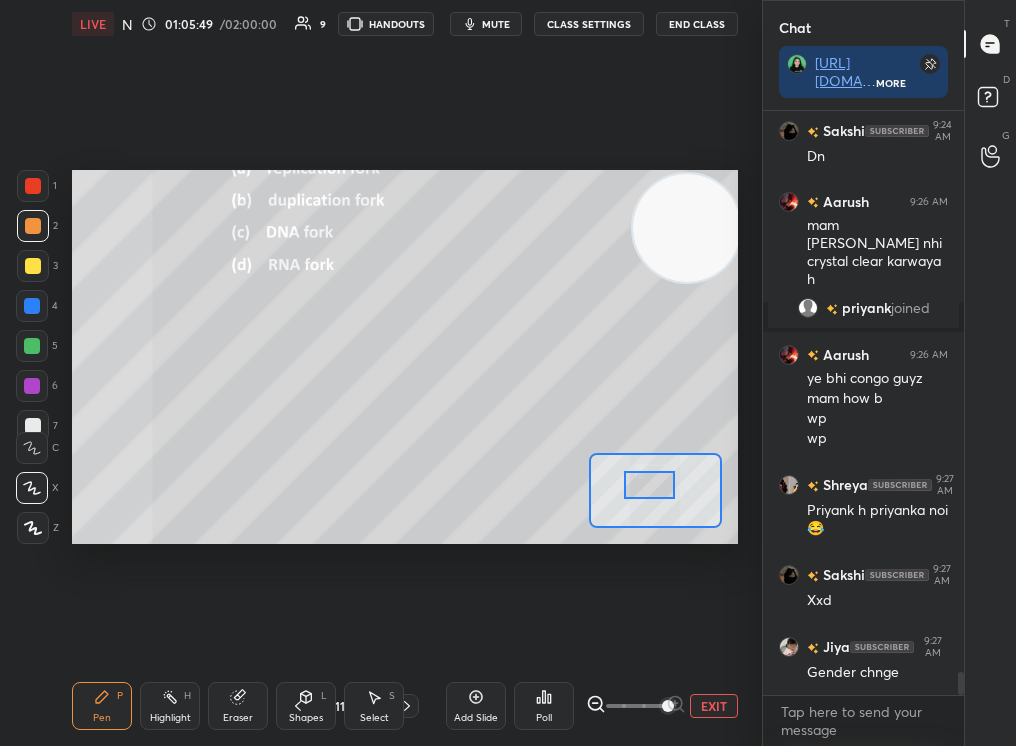 click at bounding box center (650, 485) 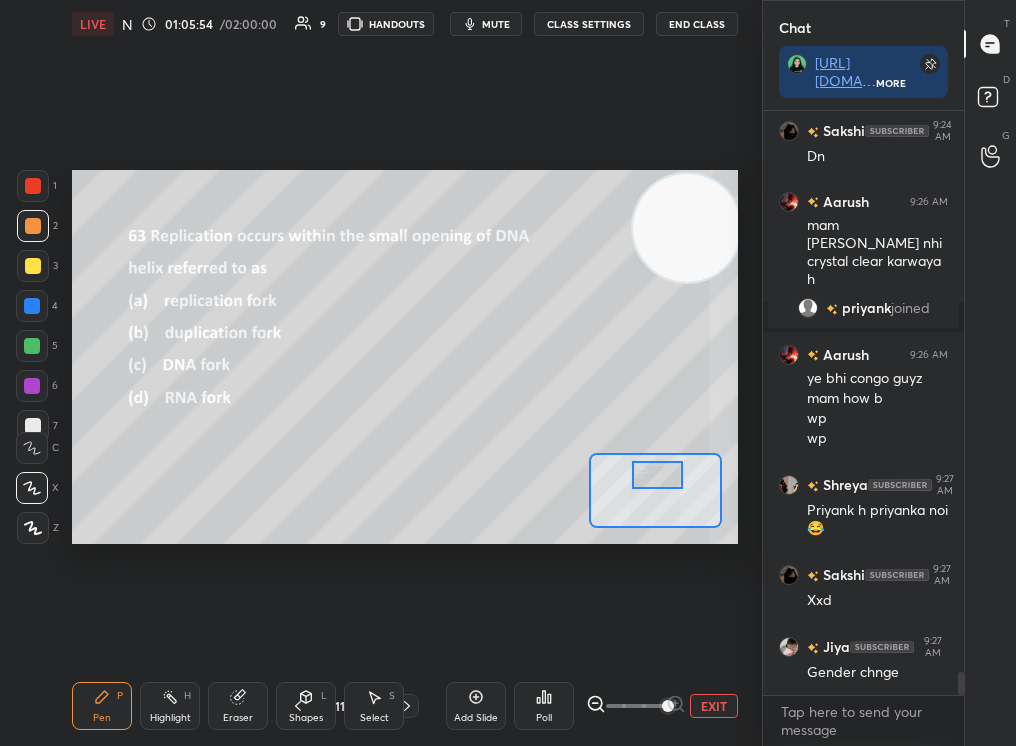 click on "Poll" at bounding box center [544, 706] 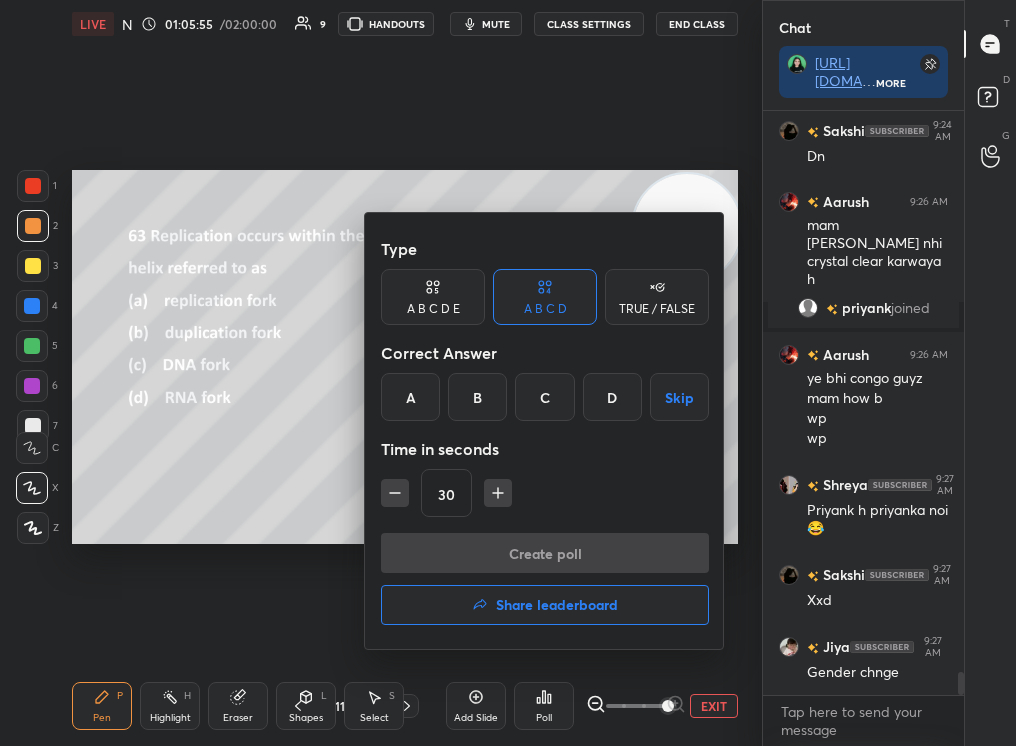 click on "A" at bounding box center [410, 397] 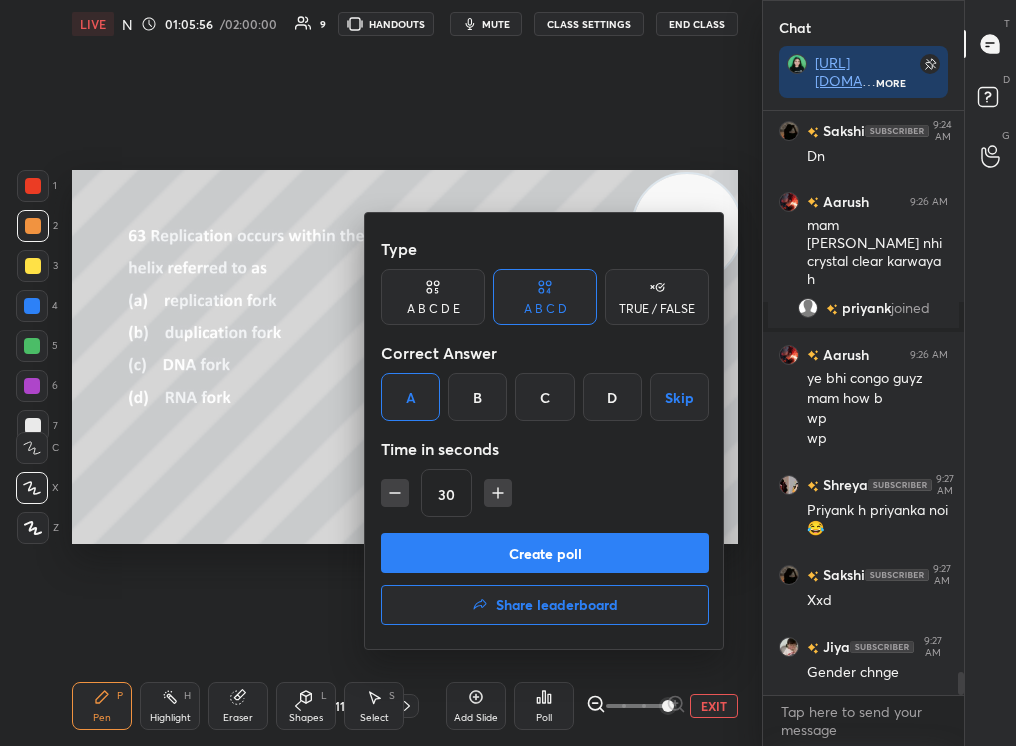 click on "Create poll" at bounding box center (545, 553) 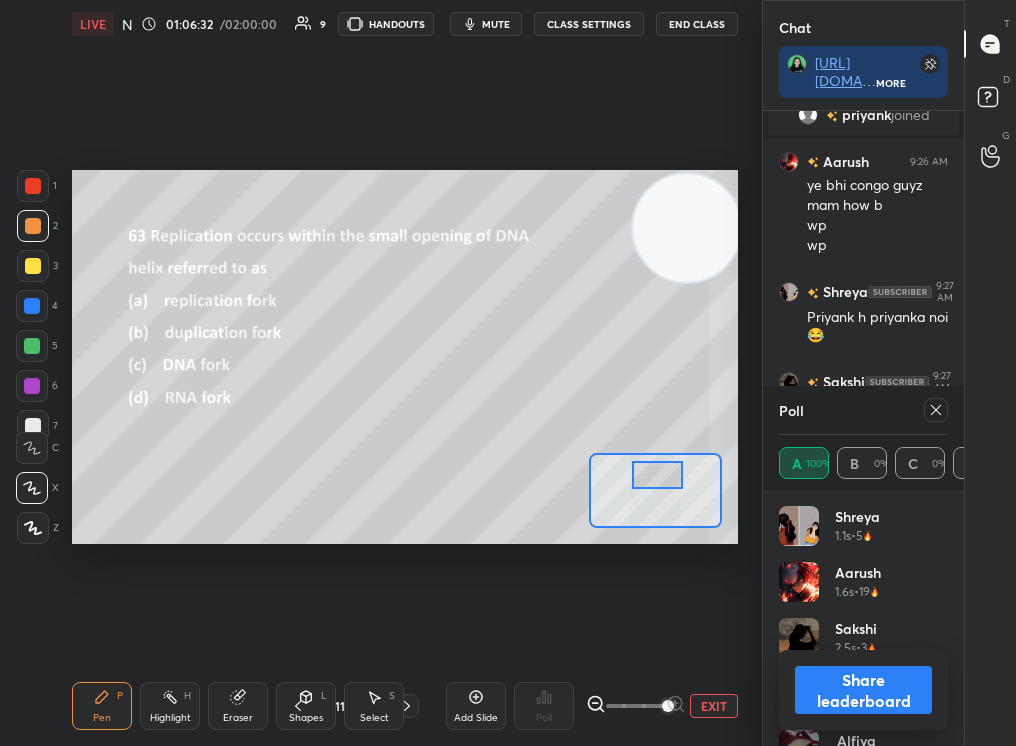 click 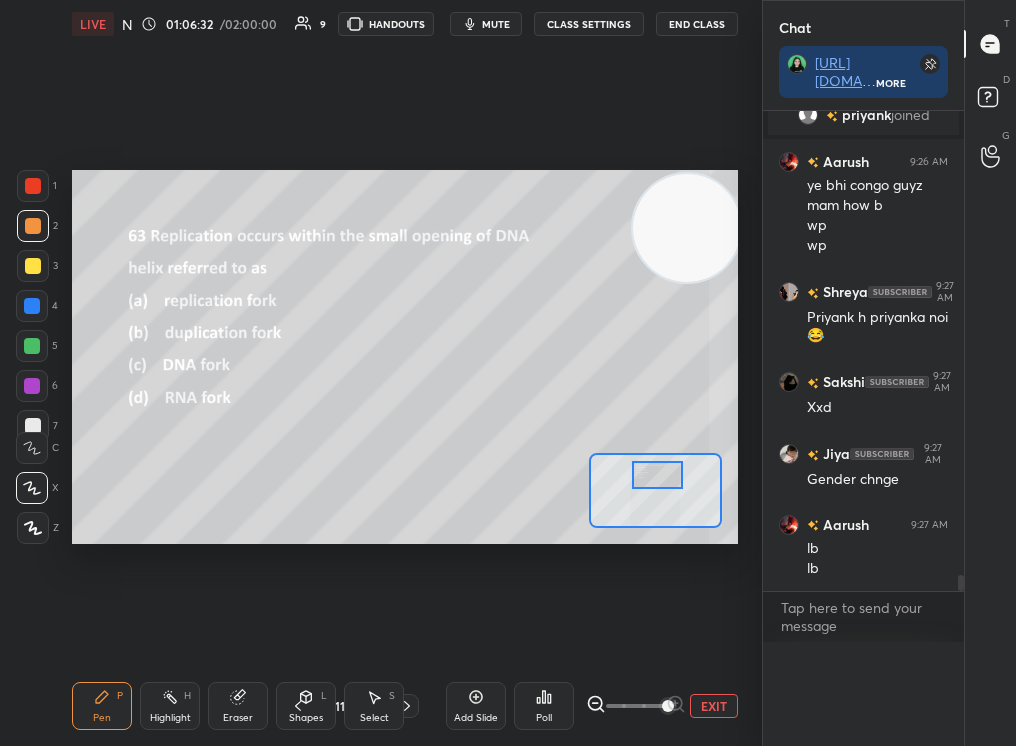 scroll, scrollTop: 0, scrollLeft: 0, axis: both 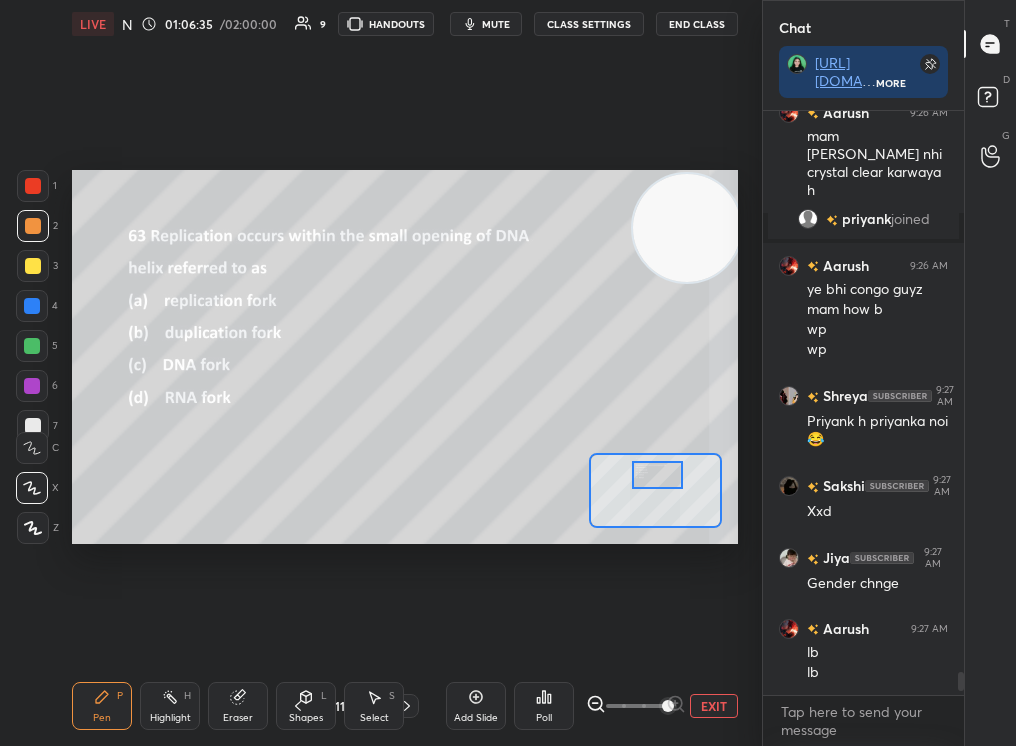 click 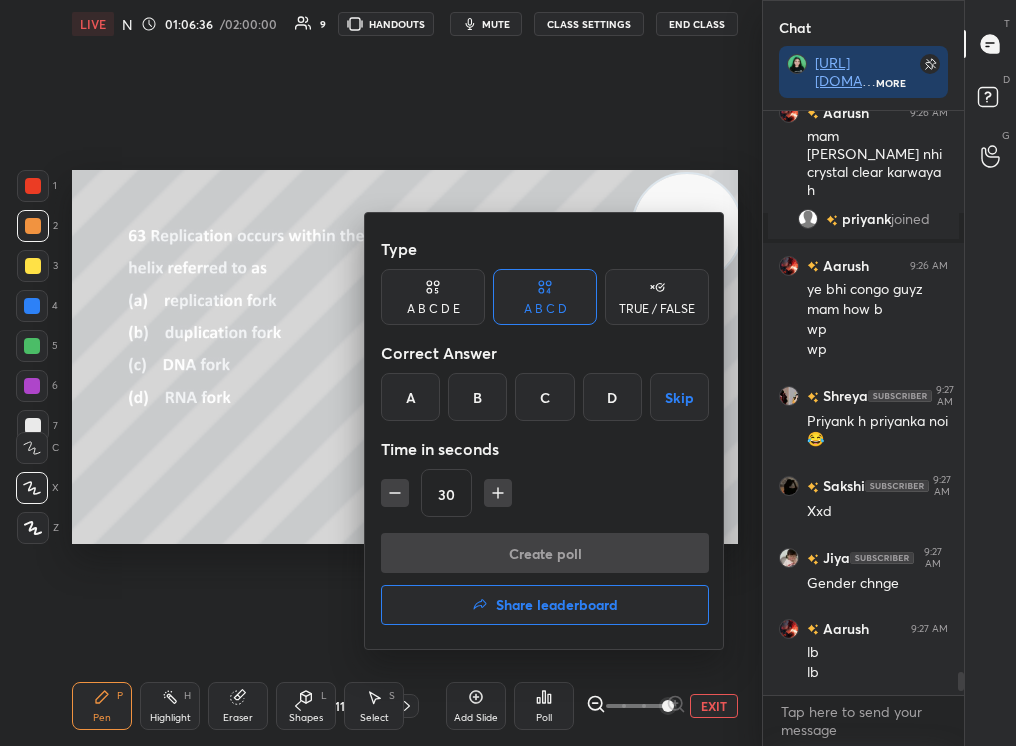 click on "Share leaderboard" at bounding box center (557, 605) 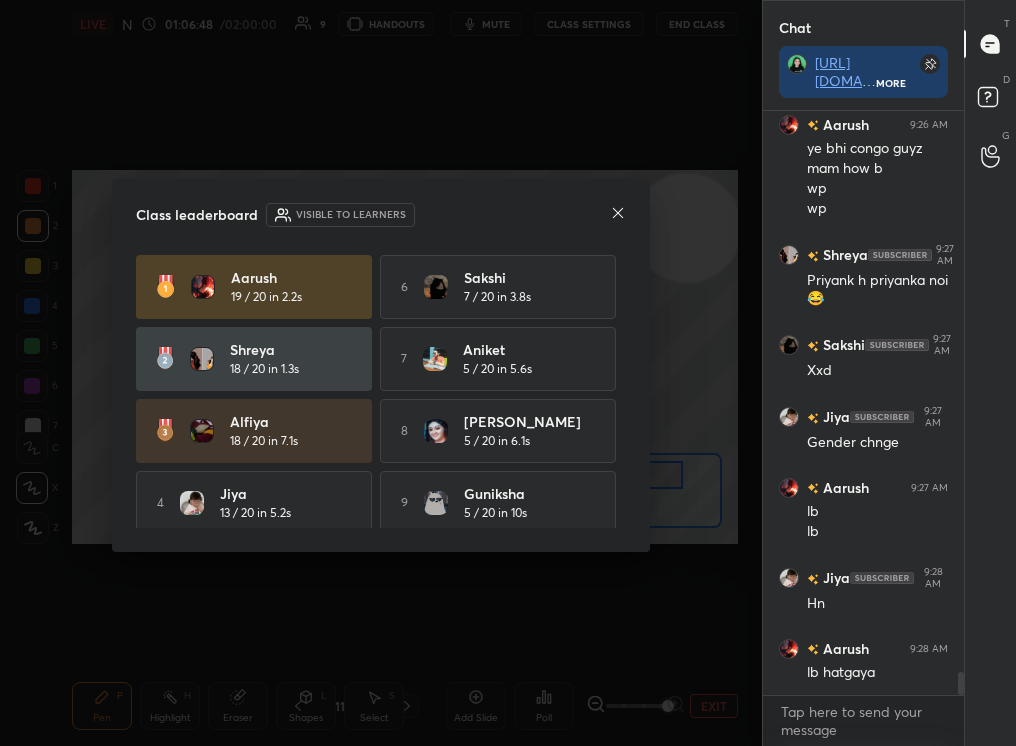 scroll, scrollTop: 14423, scrollLeft: 0, axis: vertical 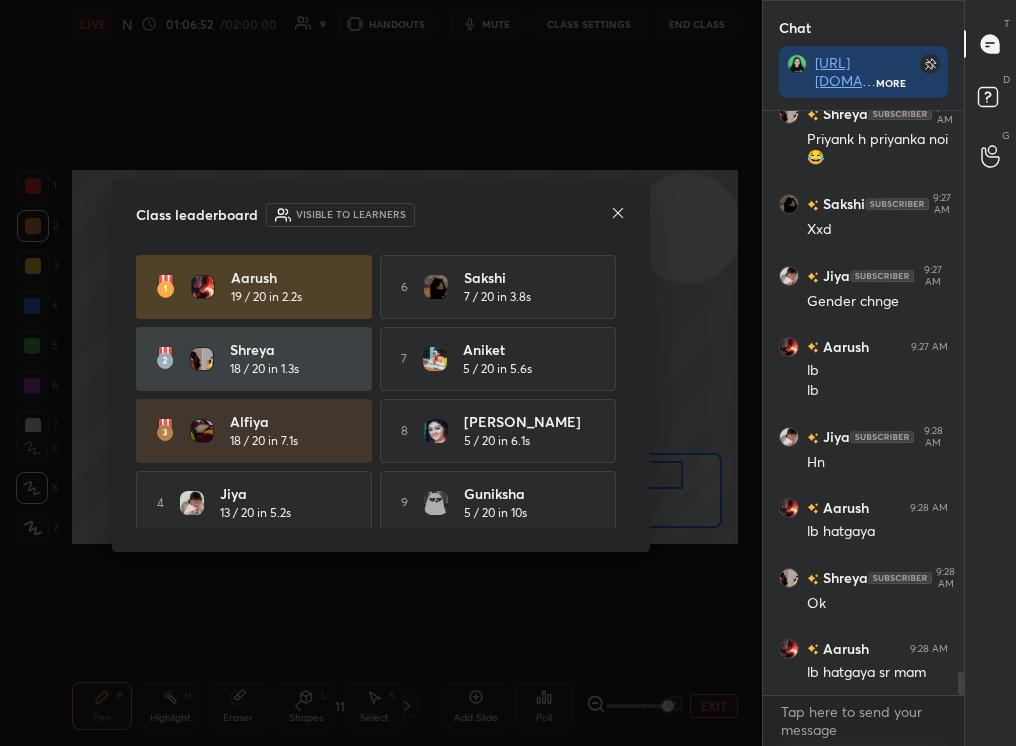 drag, startPoint x: 625, startPoint y: 391, endPoint x: 622, endPoint y: 479, distance: 88.051125 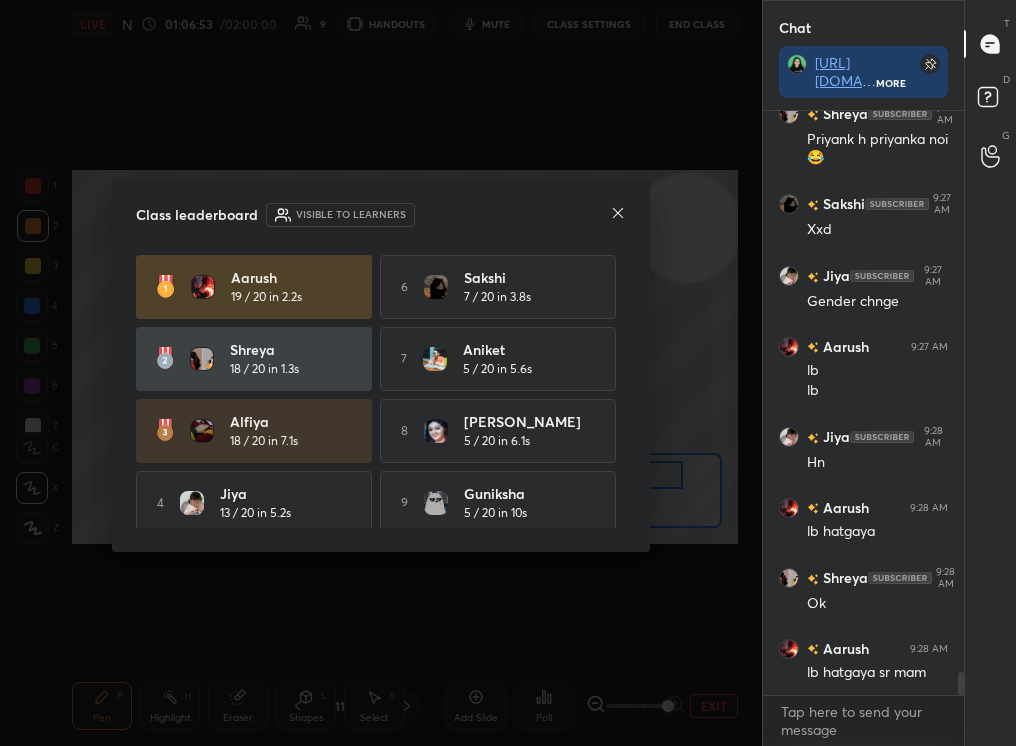 scroll, scrollTop: 85, scrollLeft: 0, axis: vertical 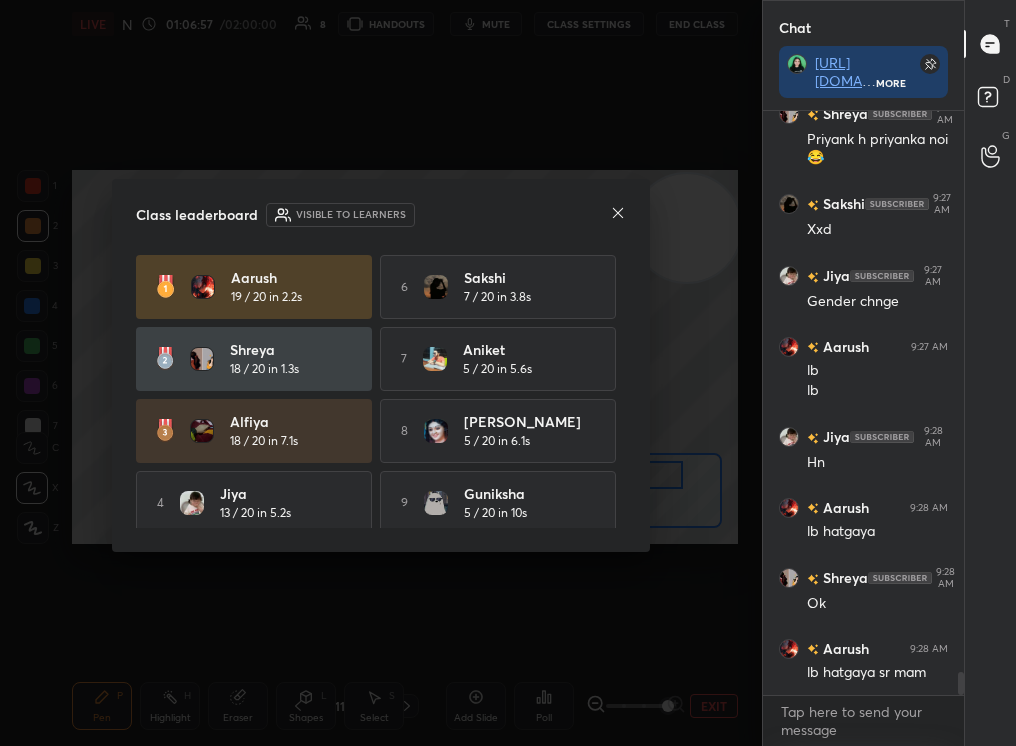 click on "Class leaderboard Visible to learners" at bounding box center [381, 215] 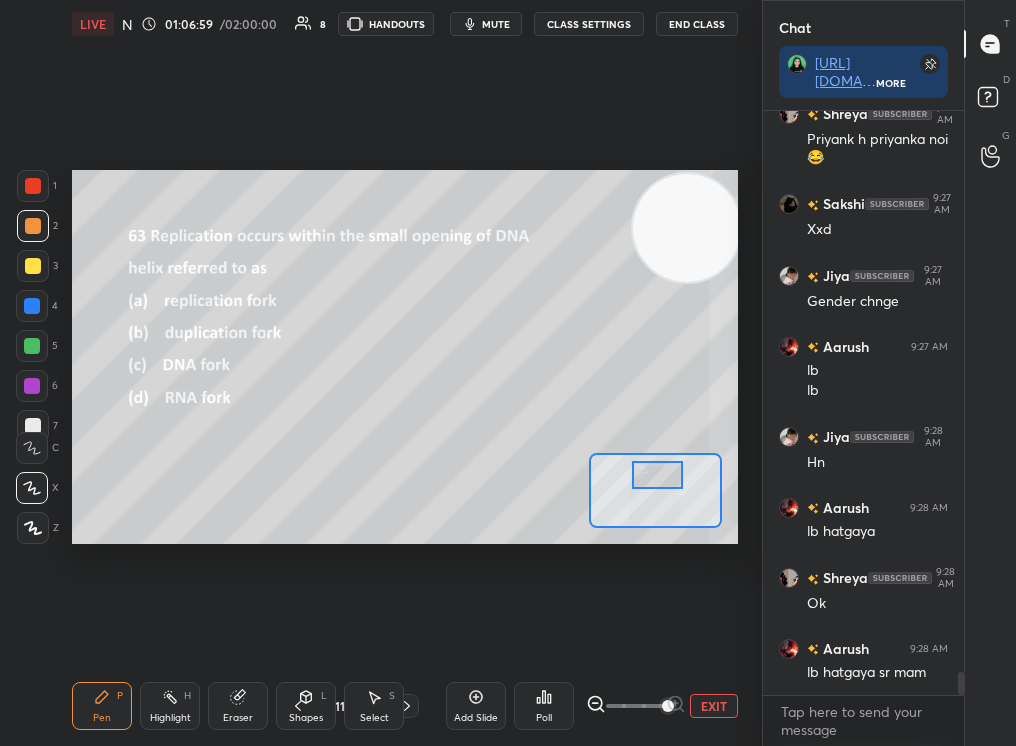 click 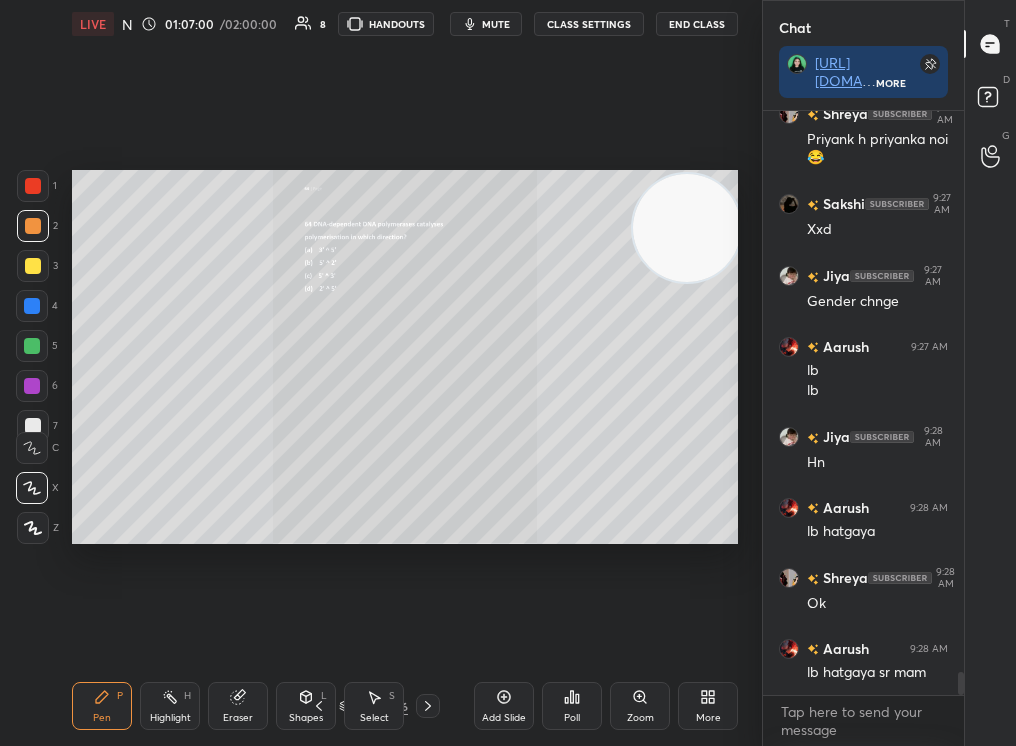 click 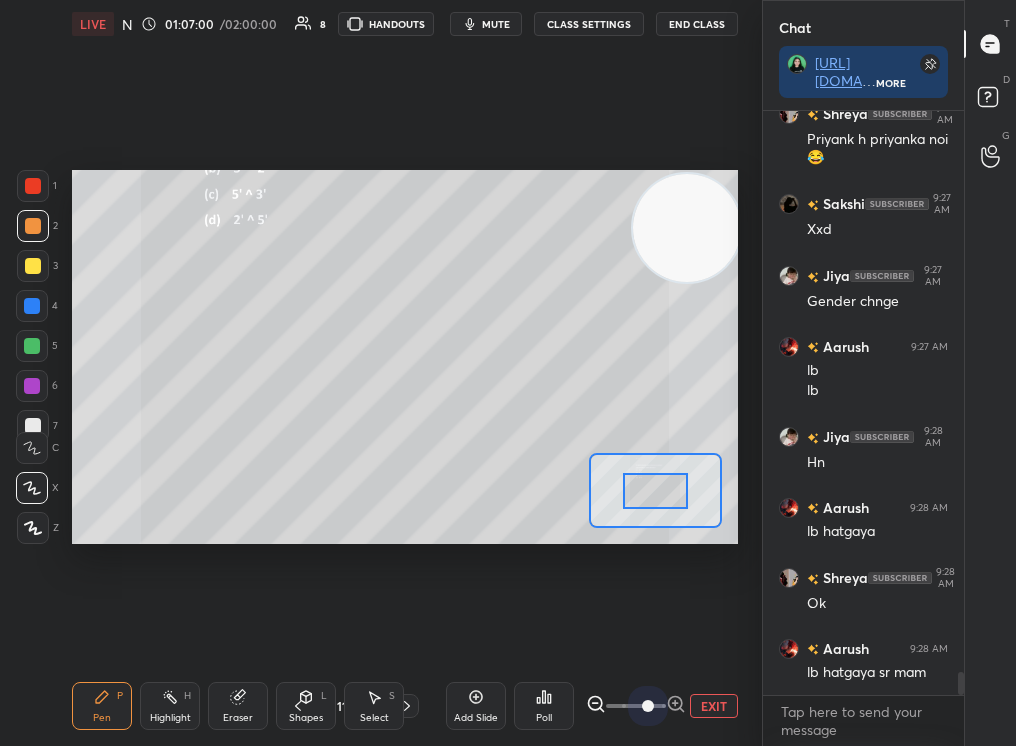 drag, startPoint x: 629, startPoint y: 697, endPoint x: 752, endPoint y: 653, distance: 130.63307 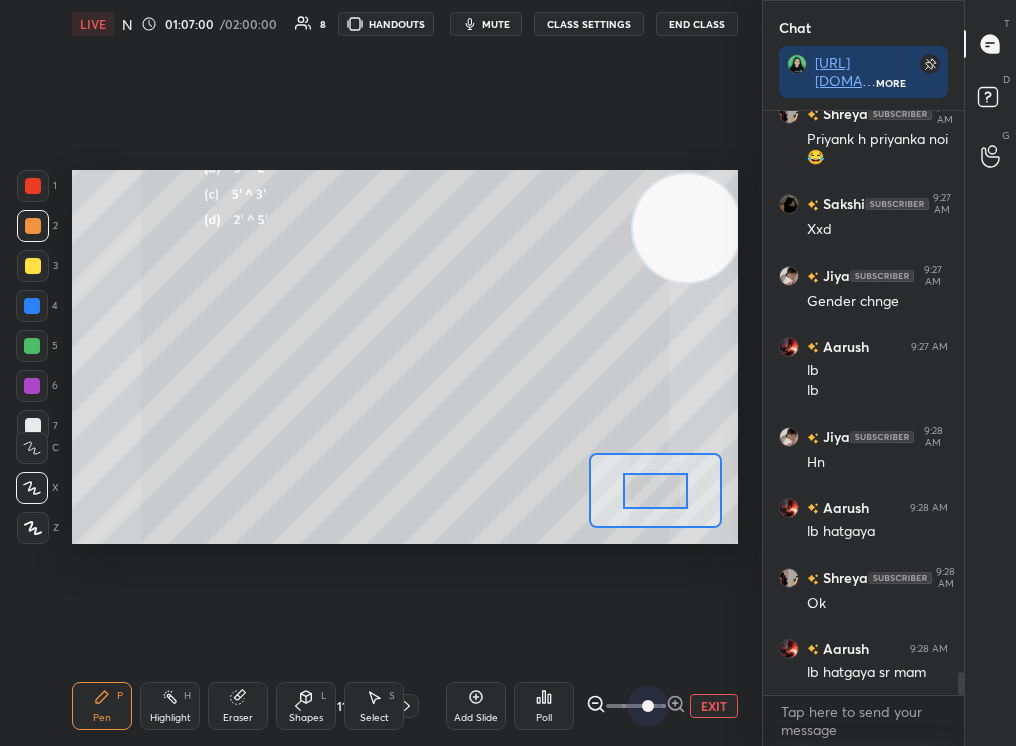 click on "1 2 3 4 5 6 7 C X Z C X Z E E Erase all   H H LIVE NCERT Highlight Mol Bio : Replication 01:07:00 /  02:00:00 8 HANDOUTS mute CLASS SETTINGS End Class Setting up your live class Poll for   secs No correct answer Start poll Back NCERT Highlight Mol Bio : Replication [MEDICAL_DATA][PERSON_NAME] Pen P Highlight H Eraser Shapes L Select S 111 / 316 Add Slide Poll EXIT" at bounding box center [381, 373] 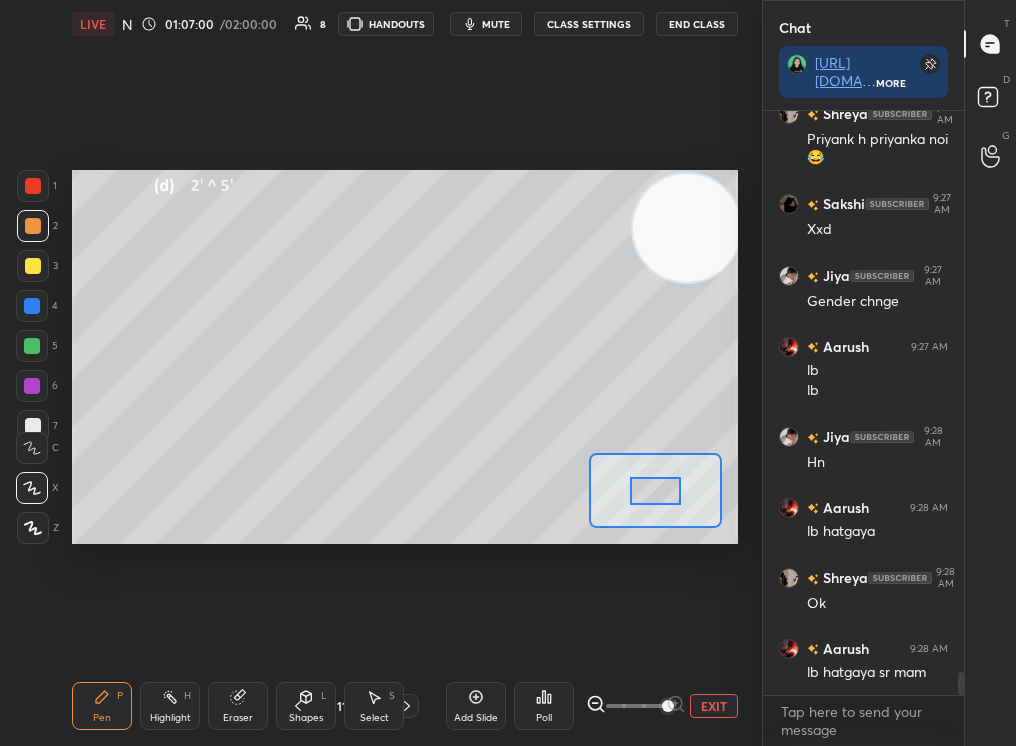 scroll, scrollTop: 14564, scrollLeft: 0, axis: vertical 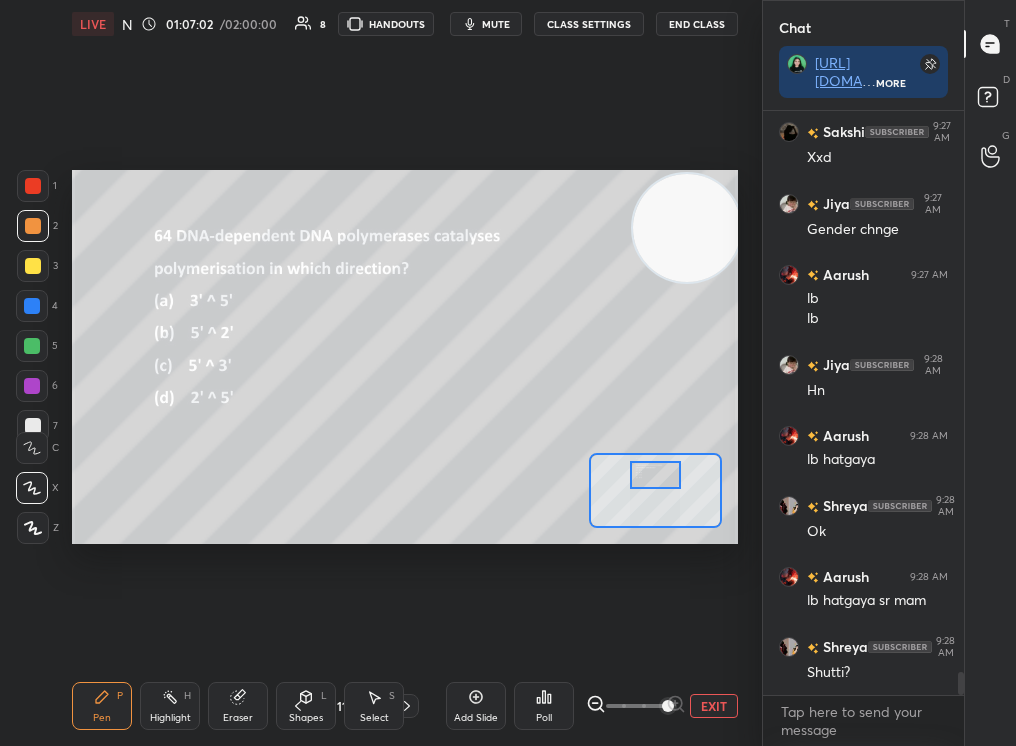 drag, startPoint x: 645, startPoint y: 484, endPoint x: 646, endPoint y: 472, distance: 12.0415945 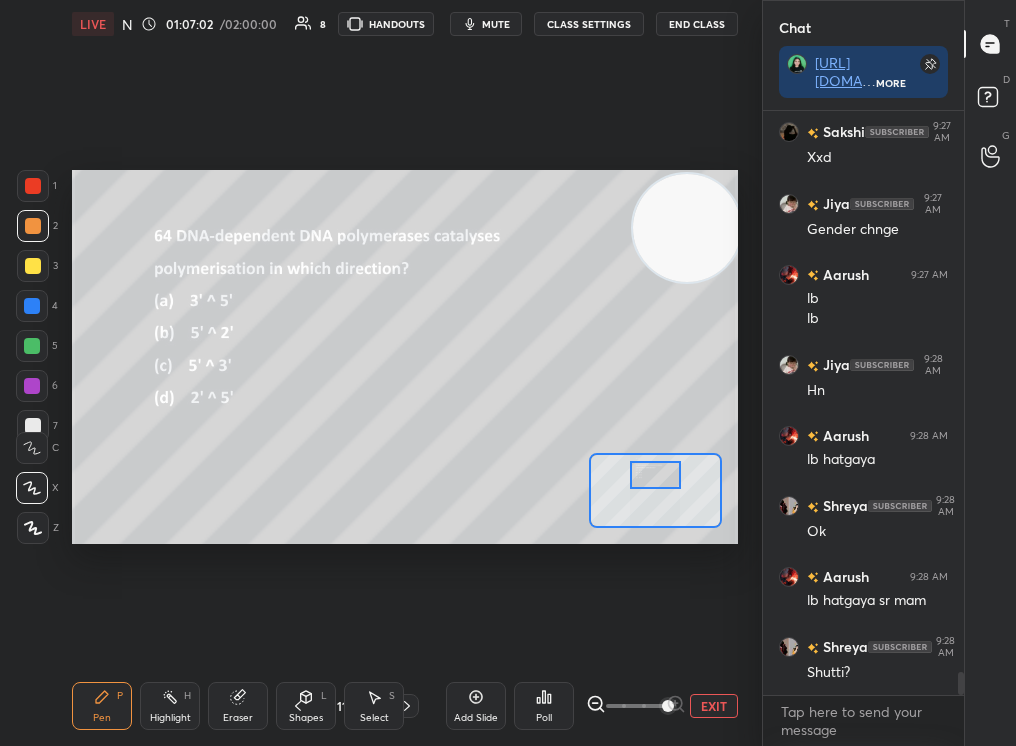 click at bounding box center [656, 475] 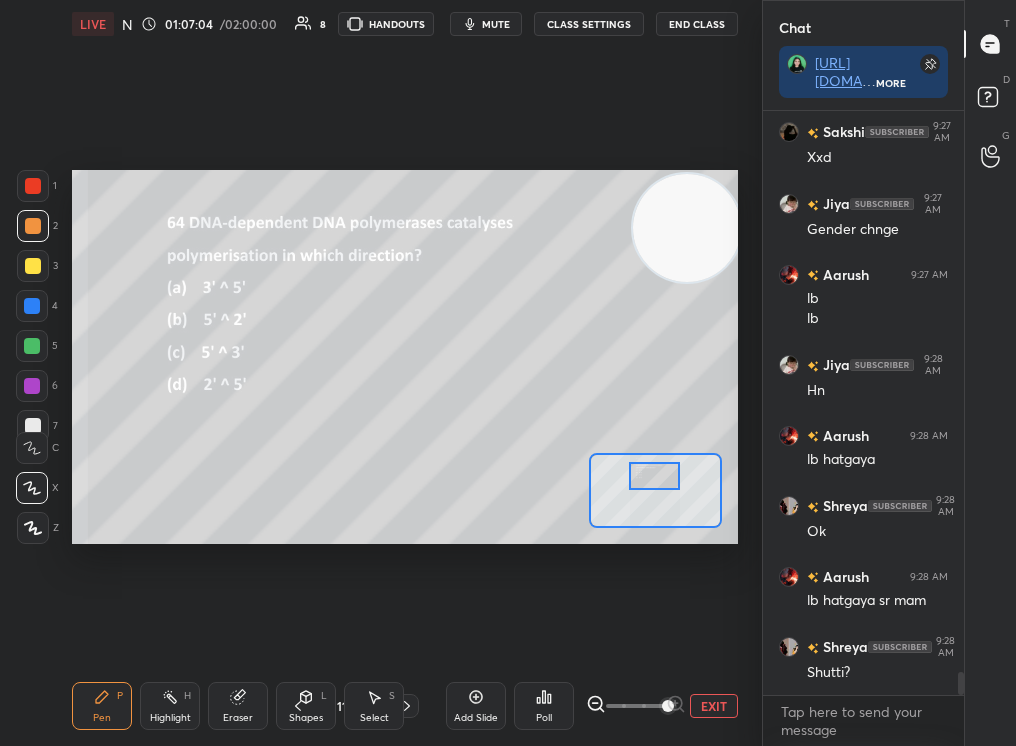 click on "Add Slide Poll EXIT" at bounding box center (592, 706) 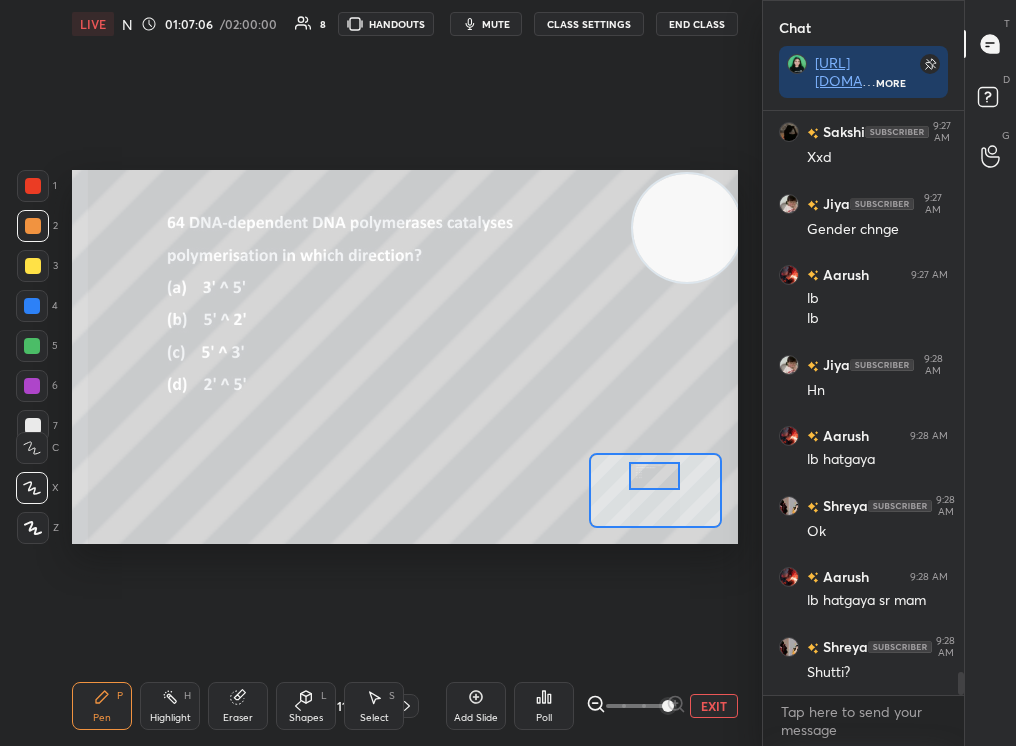 click on "Add Slide" at bounding box center [476, 706] 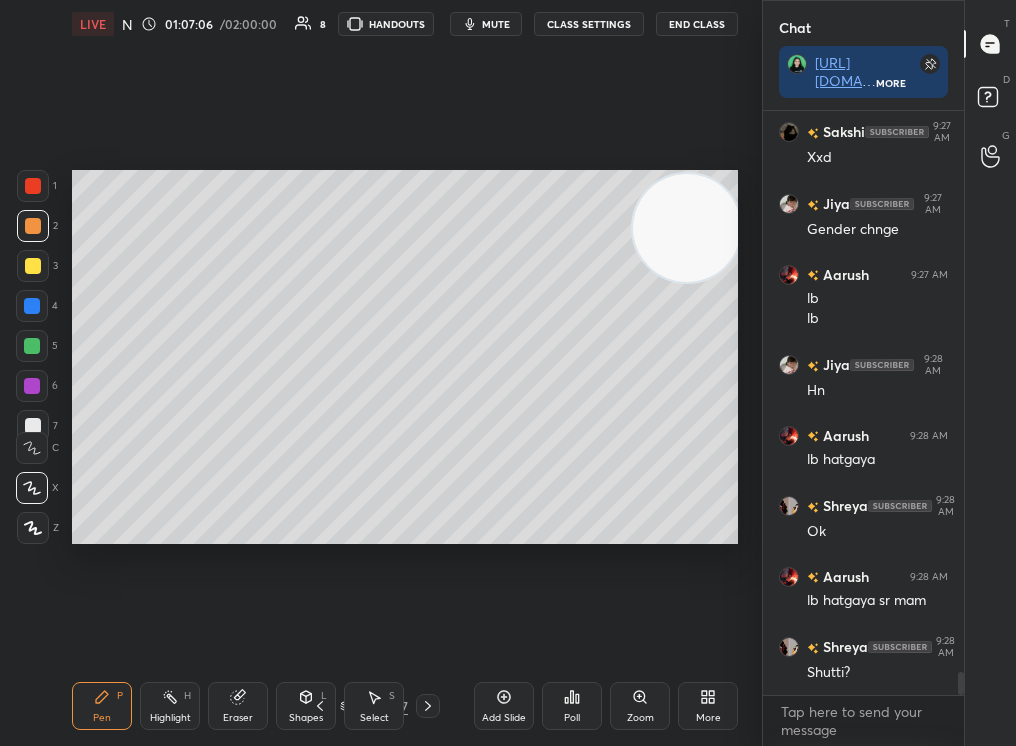 click 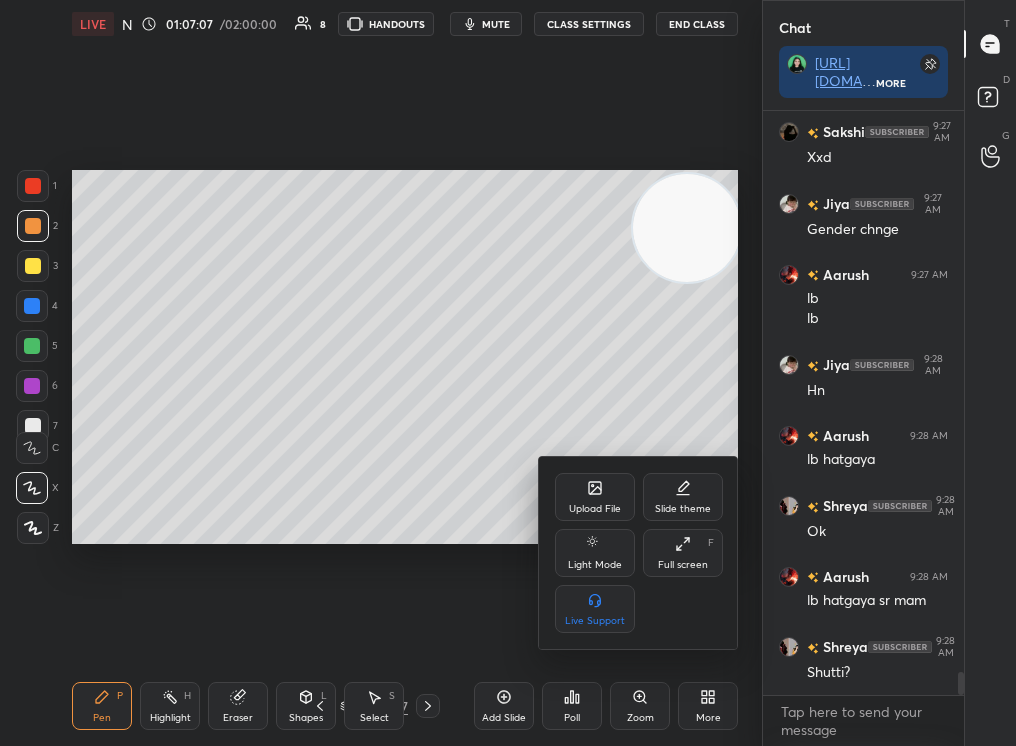 click on "Upload File" at bounding box center (595, 497) 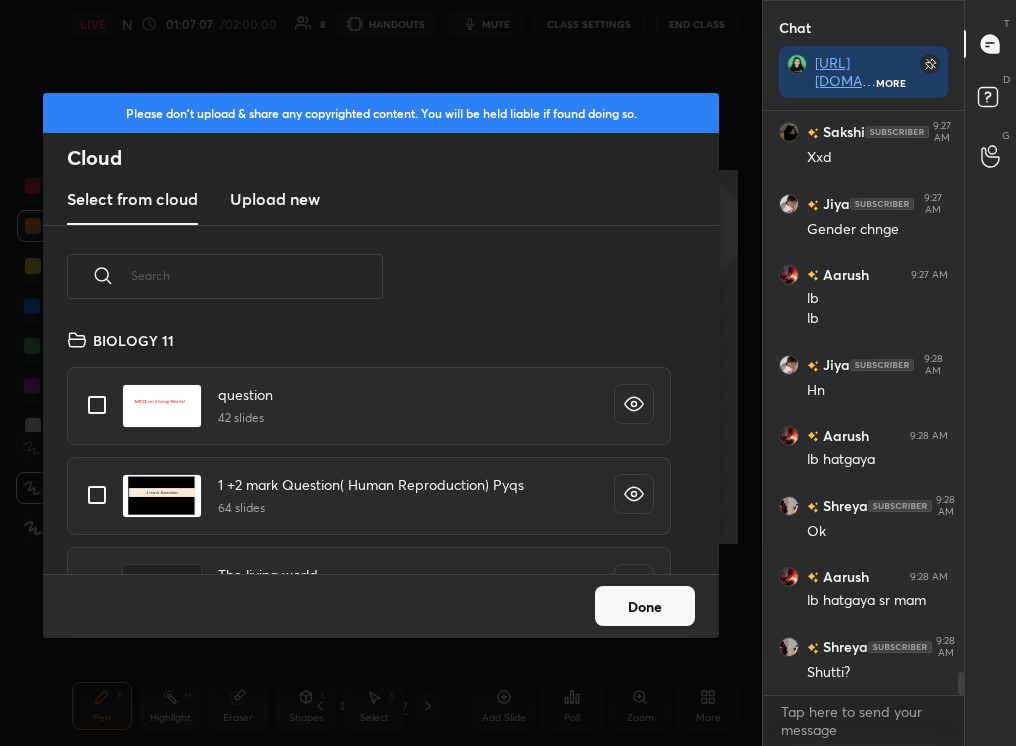 scroll, scrollTop: 246, scrollLeft: 642, axis: both 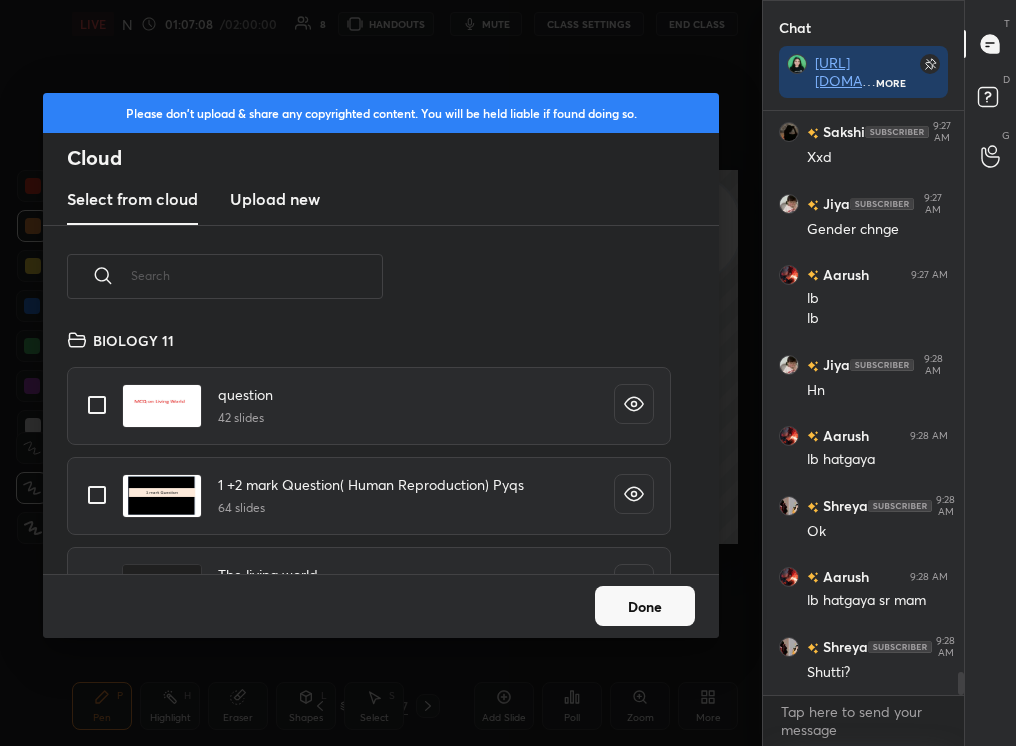 click on "Upload new" at bounding box center (275, 200) 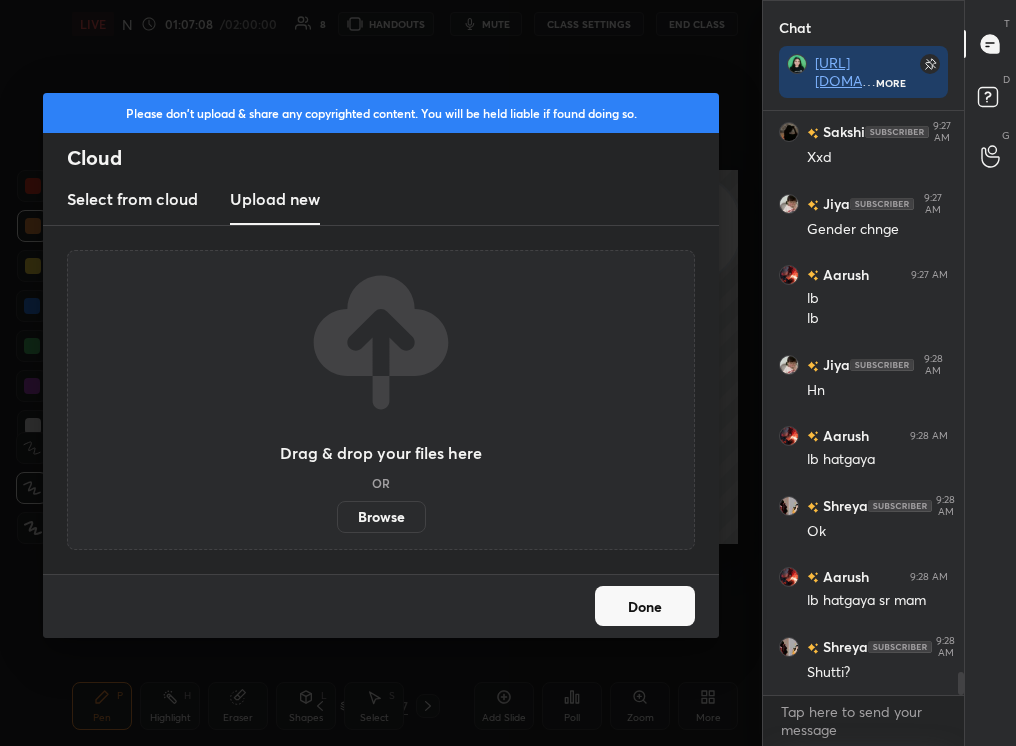 click on "Browse" at bounding box center (381, 517) 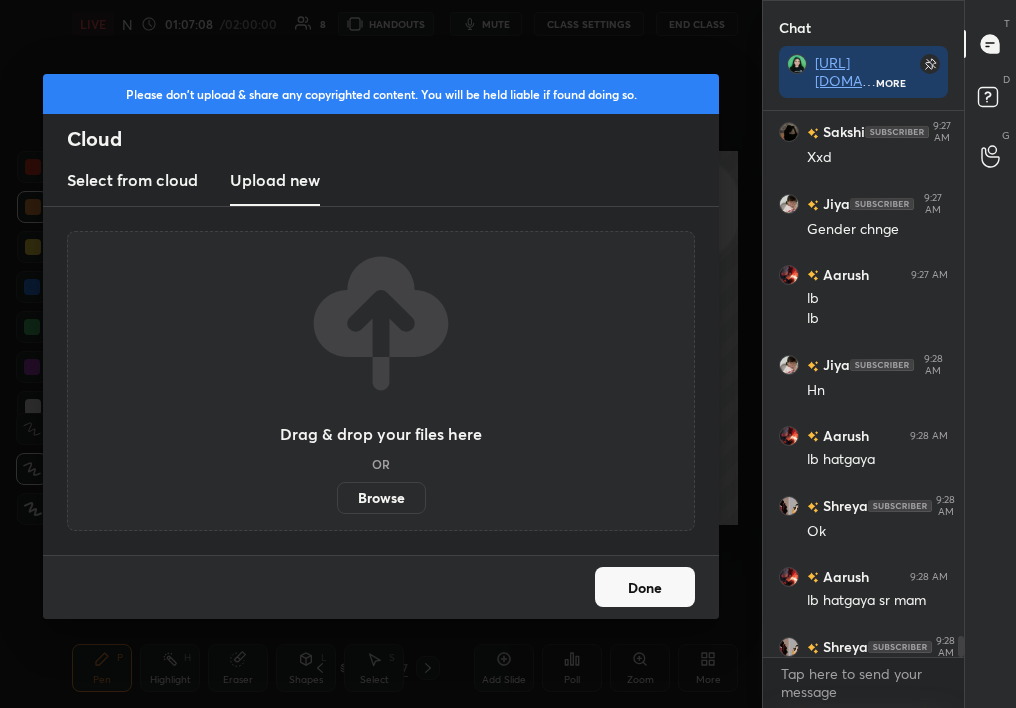scroll, scrollTop: 580, scrollLeft: 682, axis: both 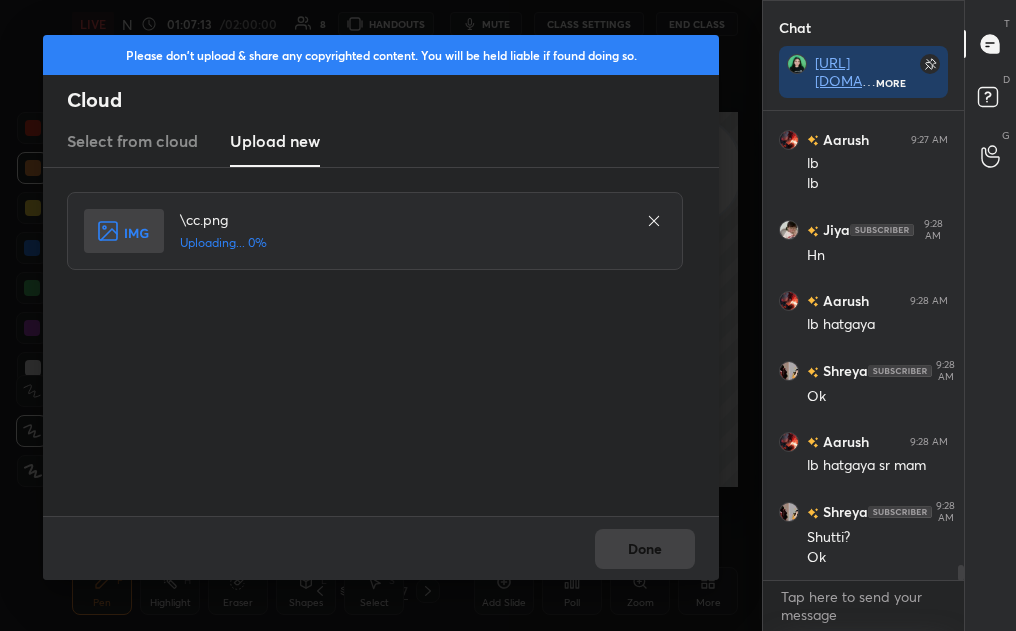 click on "Done" at bounding box center [381, 548] 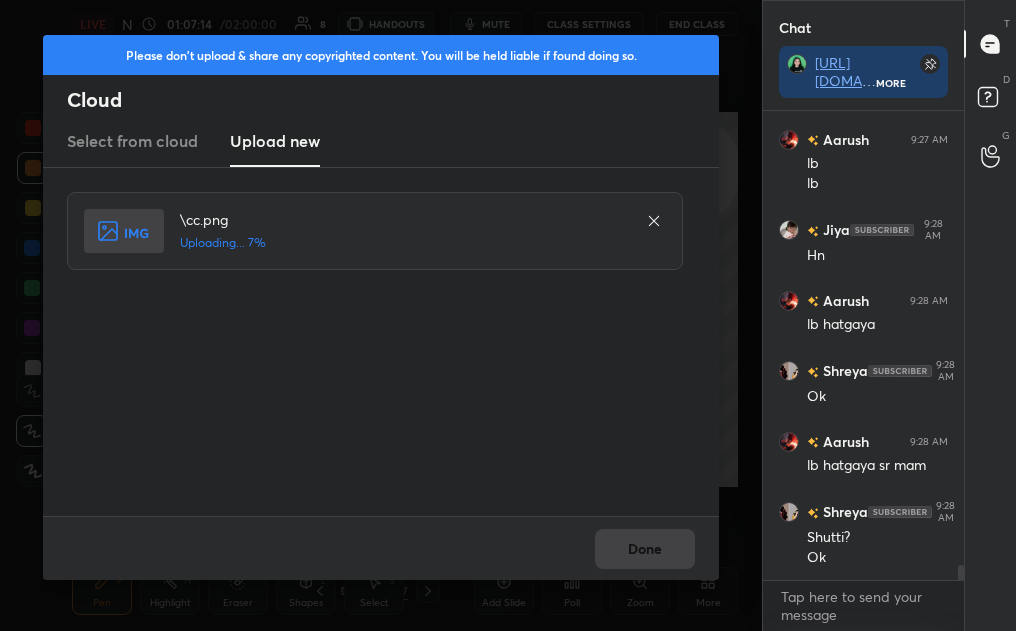 click on "Done" at bounding box center [381, 548] 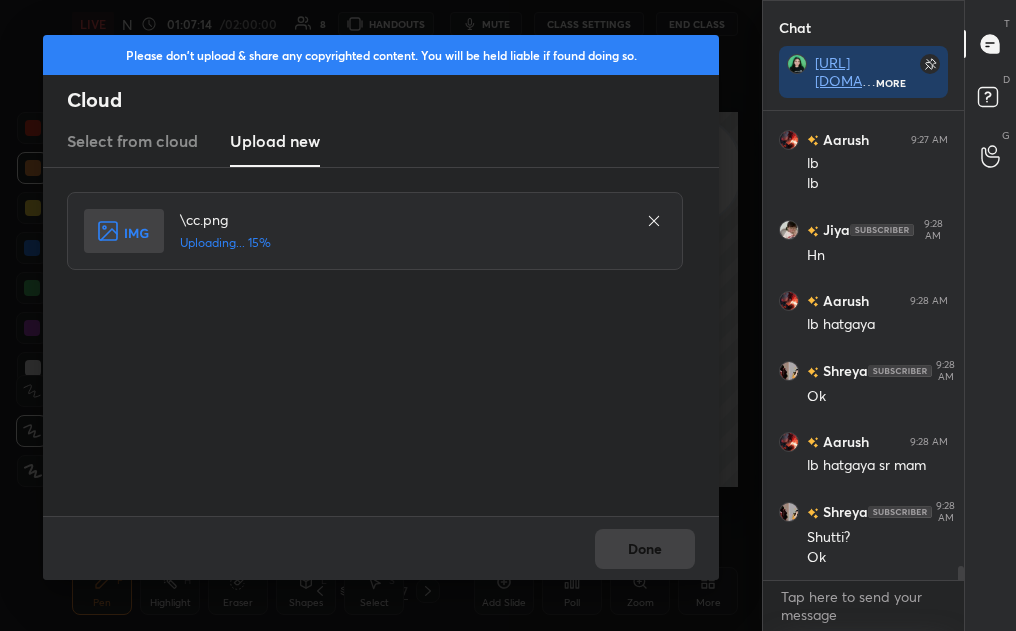 click on "Done" at bounding box center [381, 548] 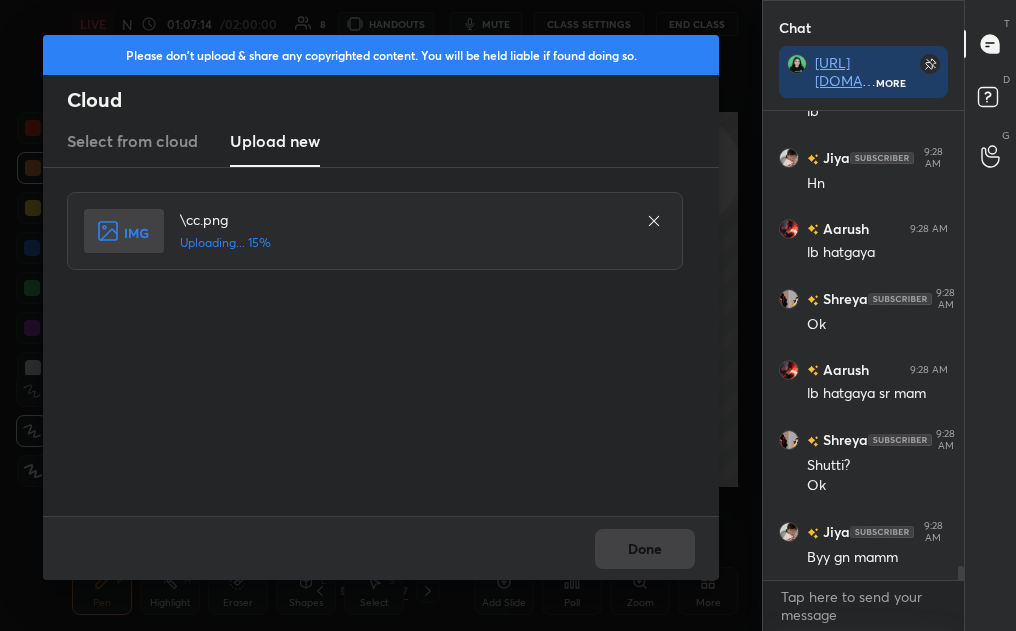 click on "Done" at bounding box center [381, 548] 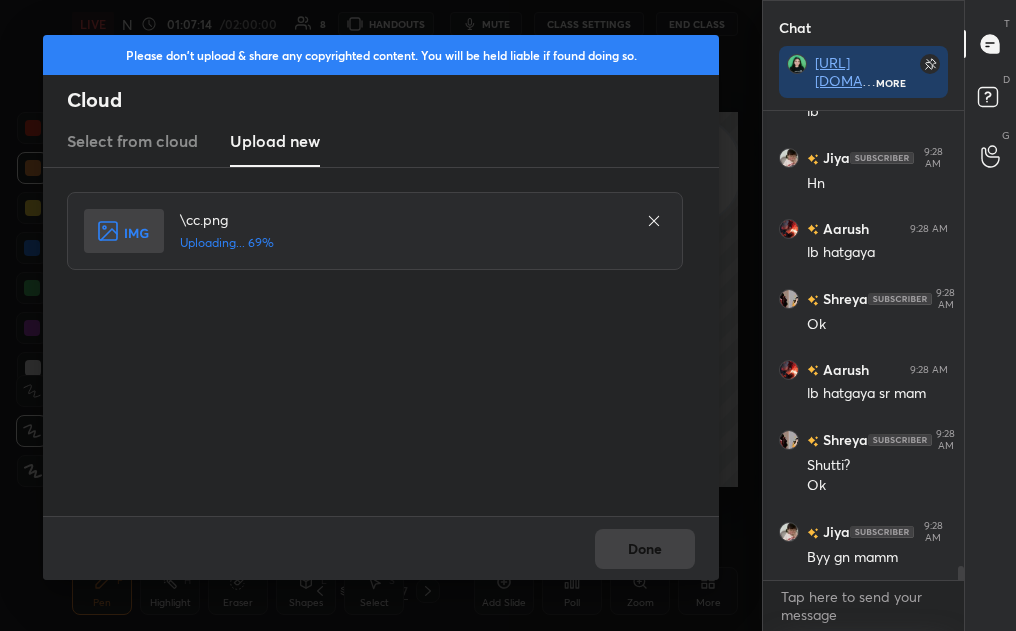 click on "Done" at bounding box center (381, 548) 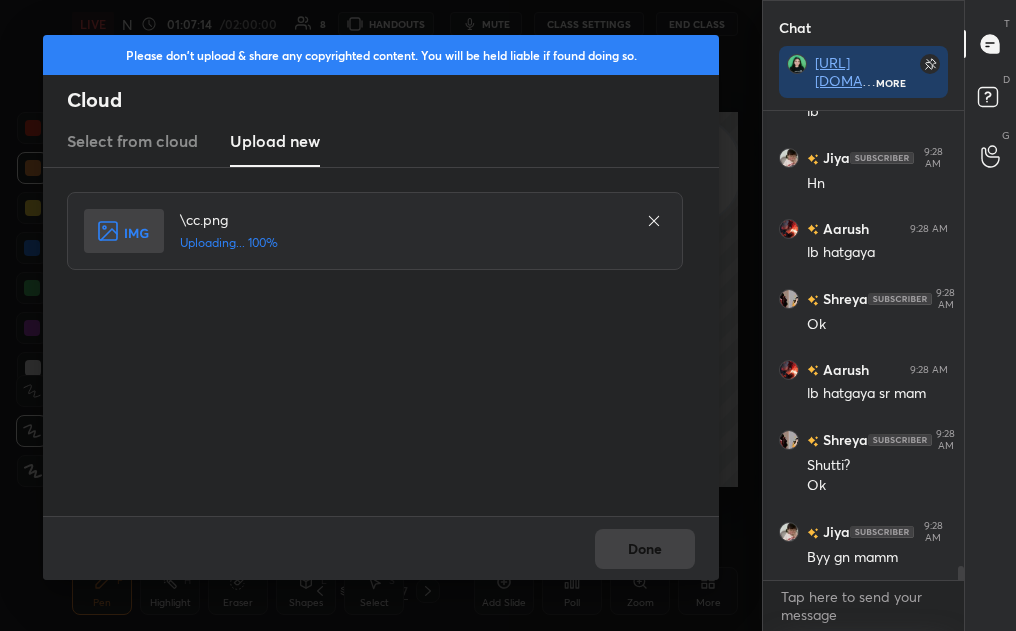 click on "Done" at bounding box center [381, 548] 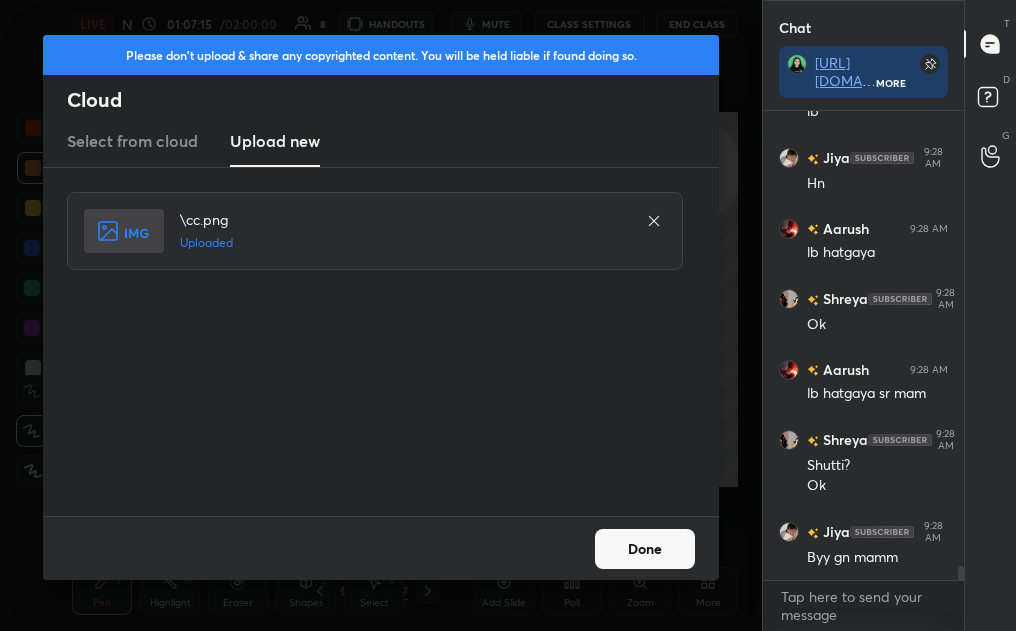 click on "Done" at bounding box center [645, 549] 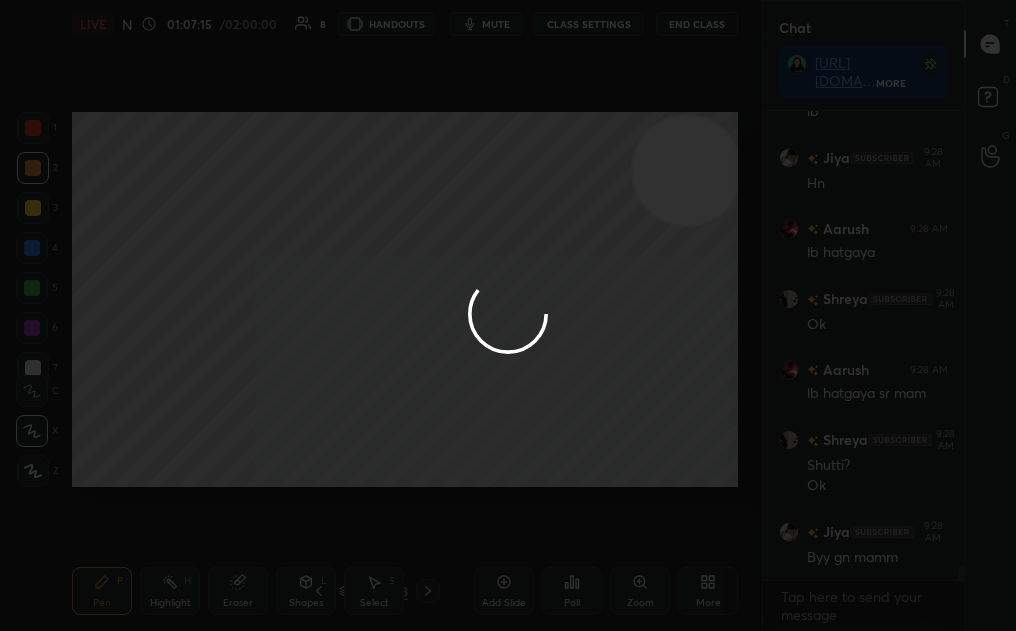 click at bounding box center [508, 315] 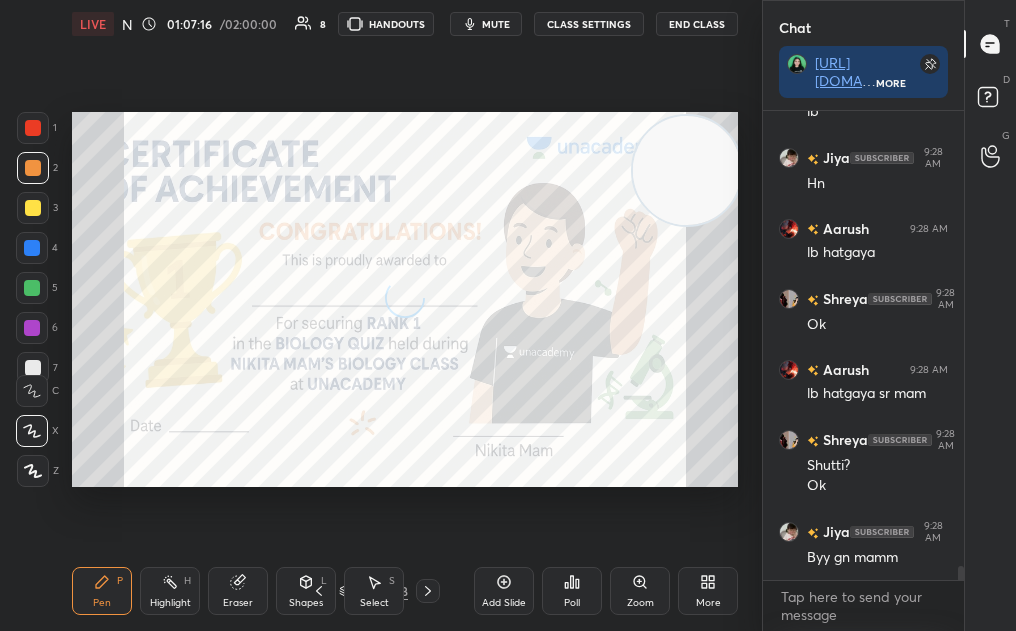 click on "Zoom" at bounding box center [640, 591] 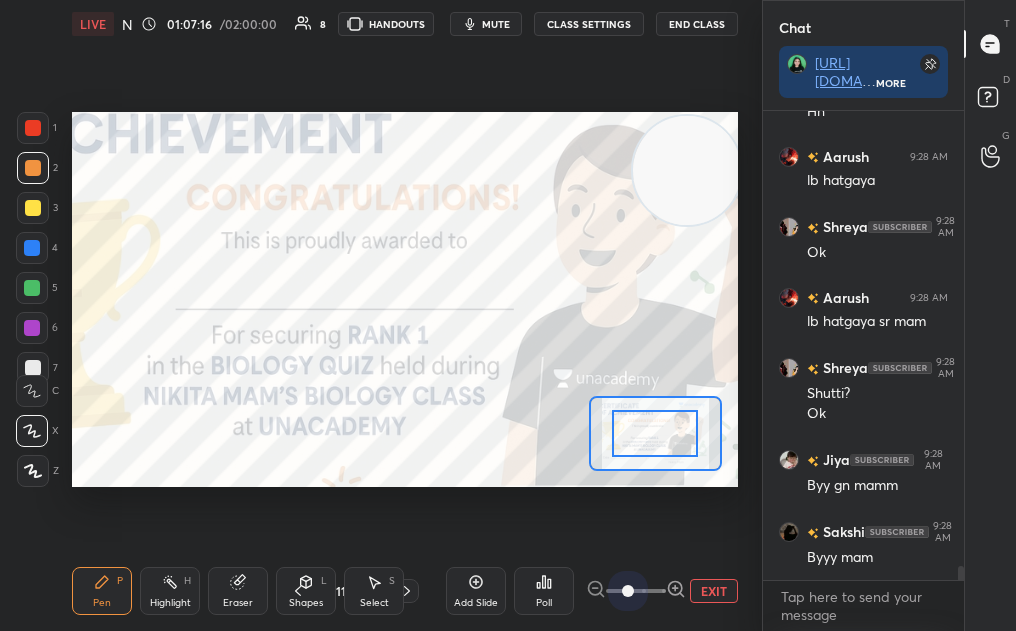 click on "EXIT" at bounding box center [662, 591] 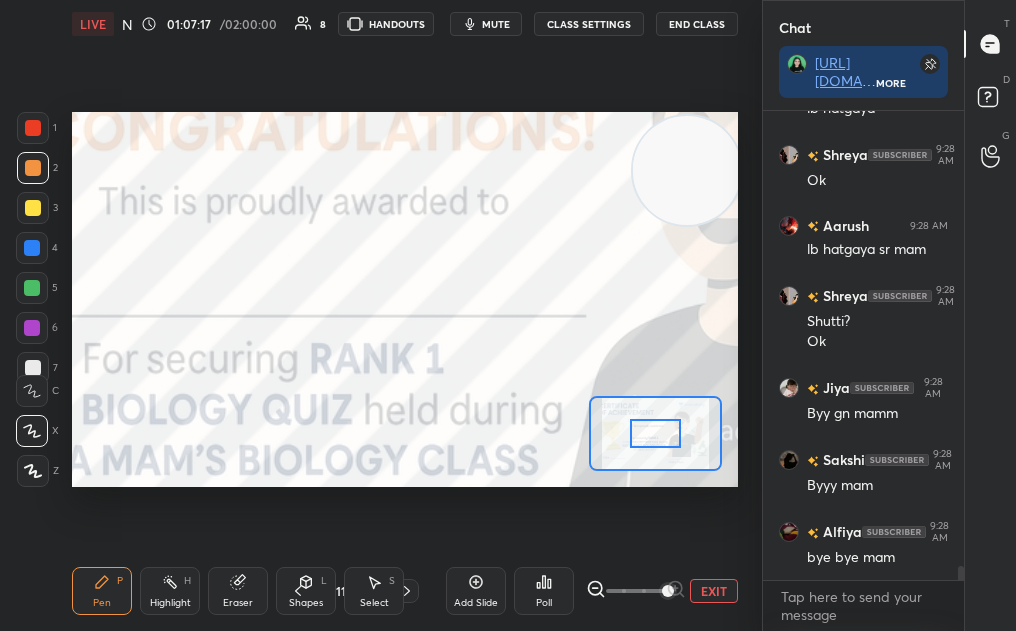 click on "EXIT" at bounding box center [714, 591] 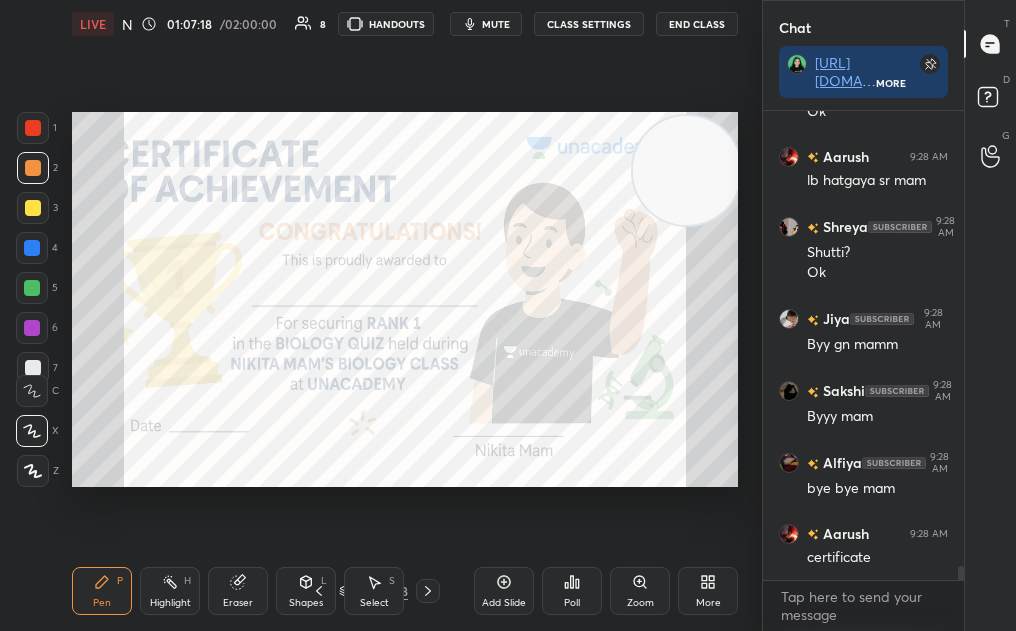 click on "Pen P Highlight H Eraser Shapes L Select S 113 / 318 Add Slide Poll Zoom More" at bounding box center (405, 591) 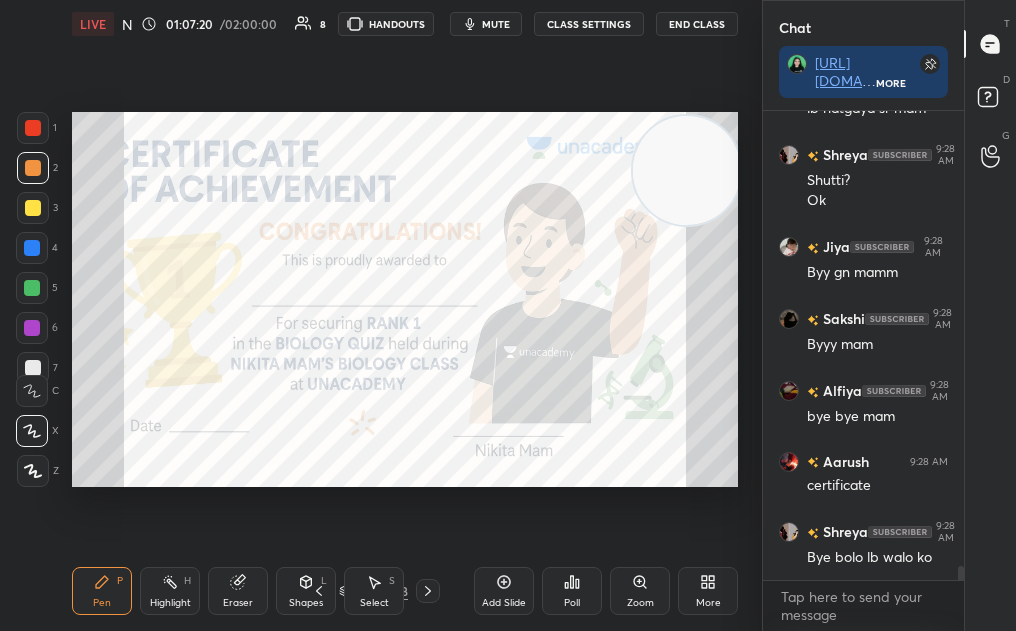 drag, startPoint x: 28, startPoint y: 153, endPoint x: 23, endPoint y: 128, distance: 25.495098 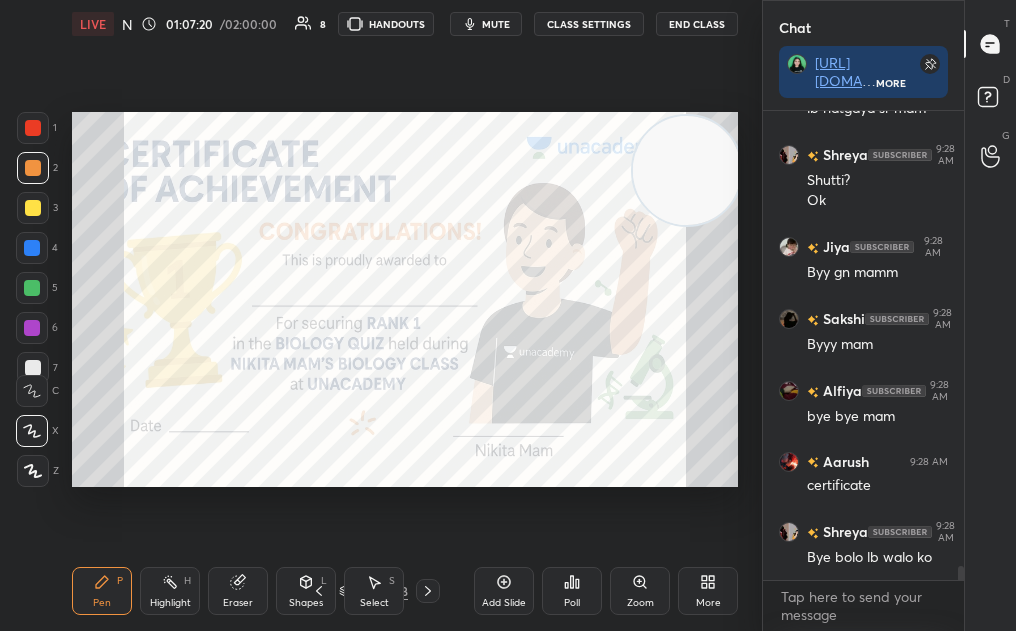 click on "1 2 3 4 5 6 7" at bounding box center [37, 252] 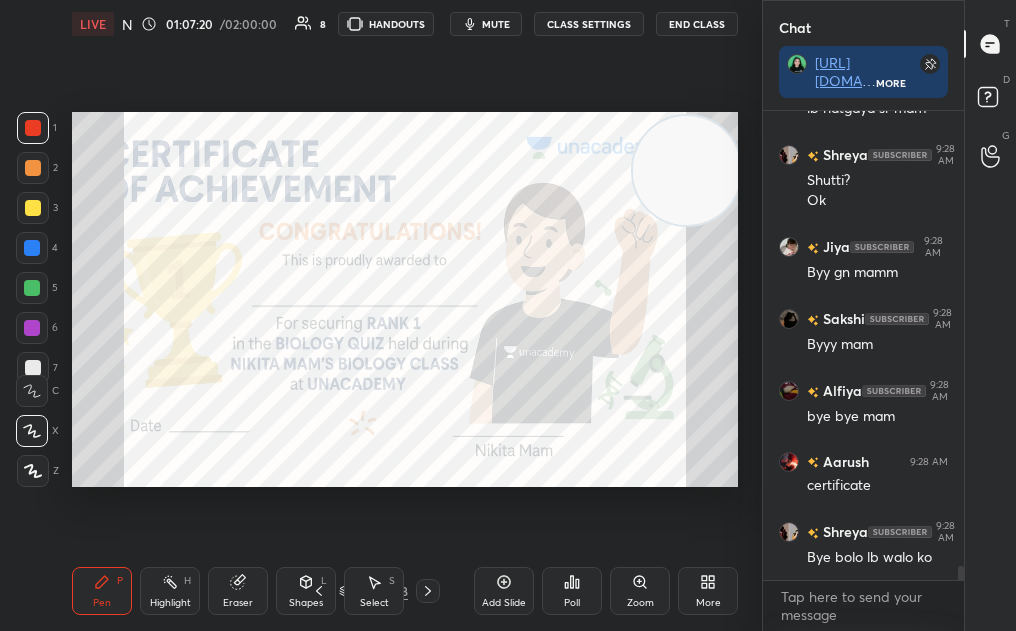 click at bounding box center [33, 128] 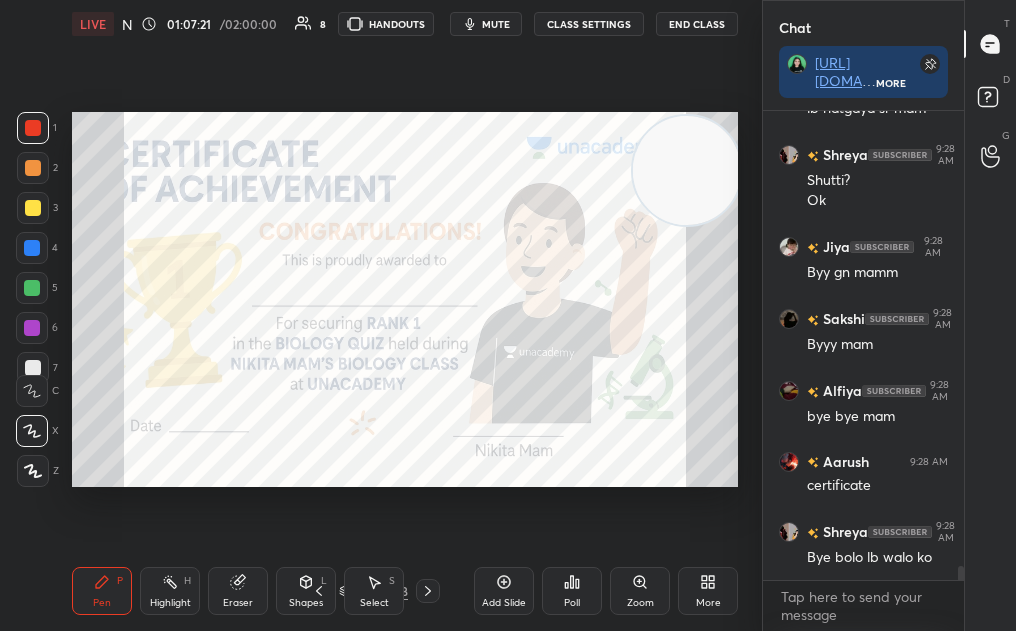 click at bounding box center (33, 471) 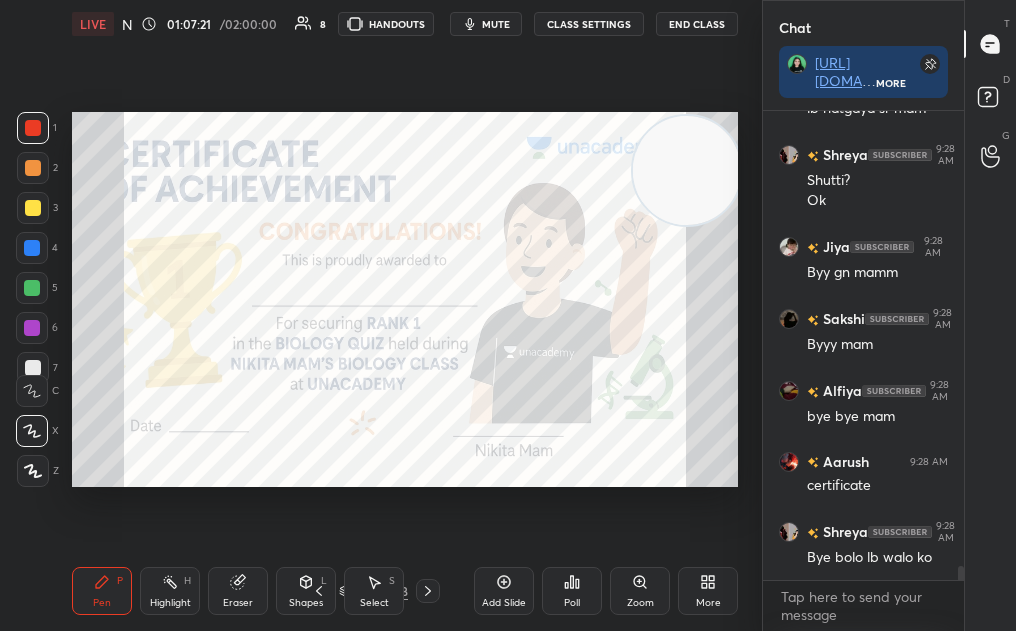 click 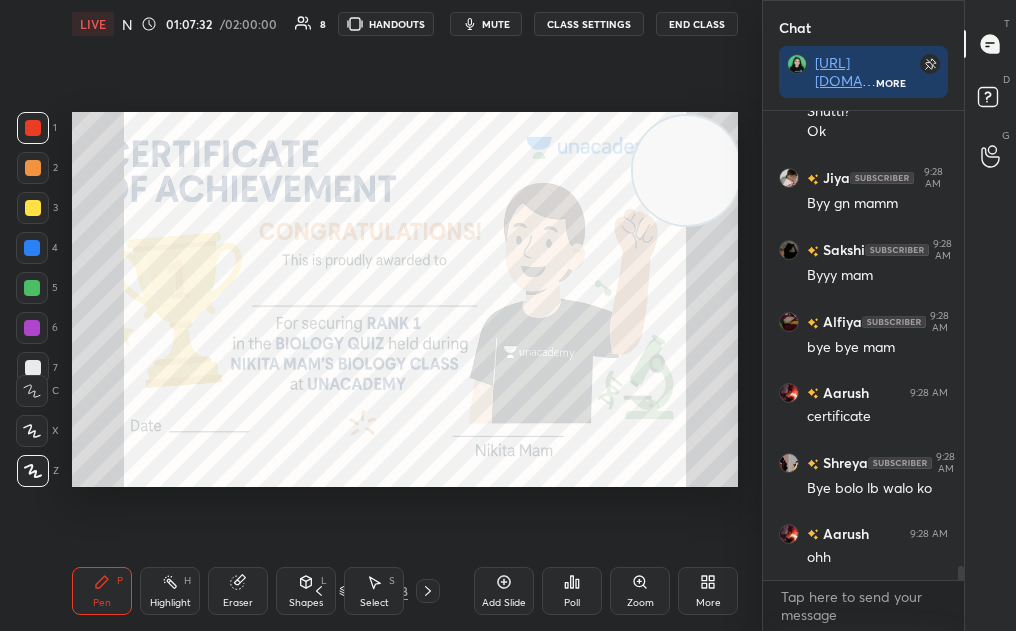 scroll, scrollTop: 15194, scrollLeft: 0, axis: vertical 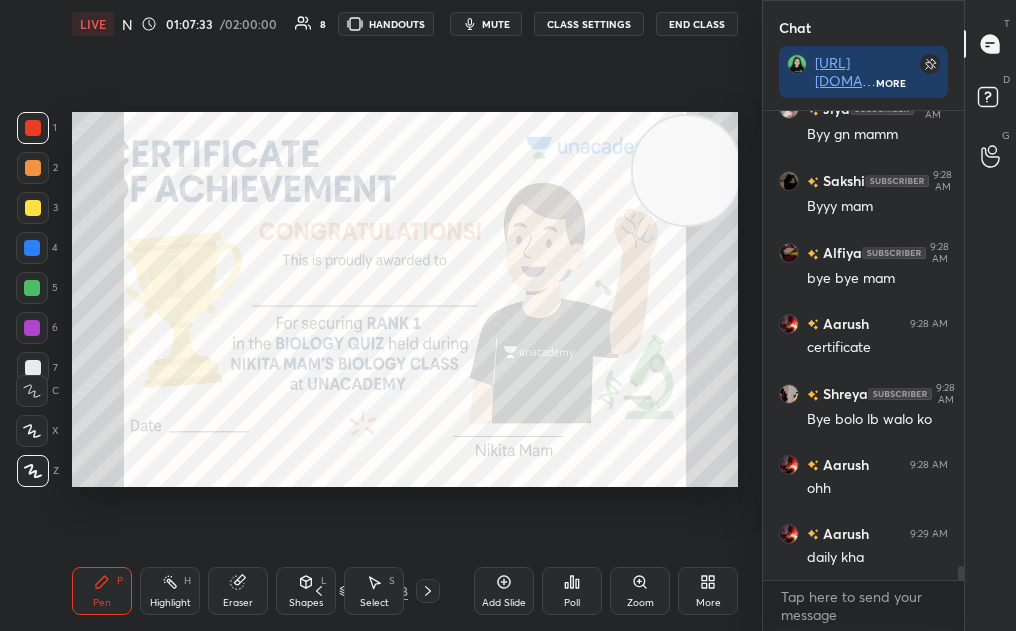 click 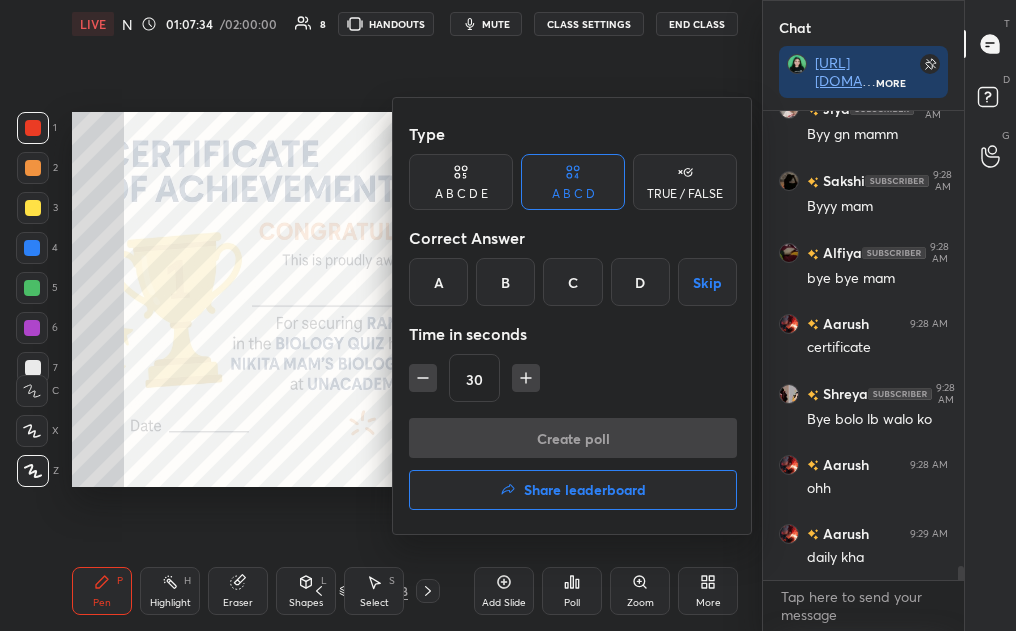 click on "Share leaderboard" at bounding box center (585, 490) 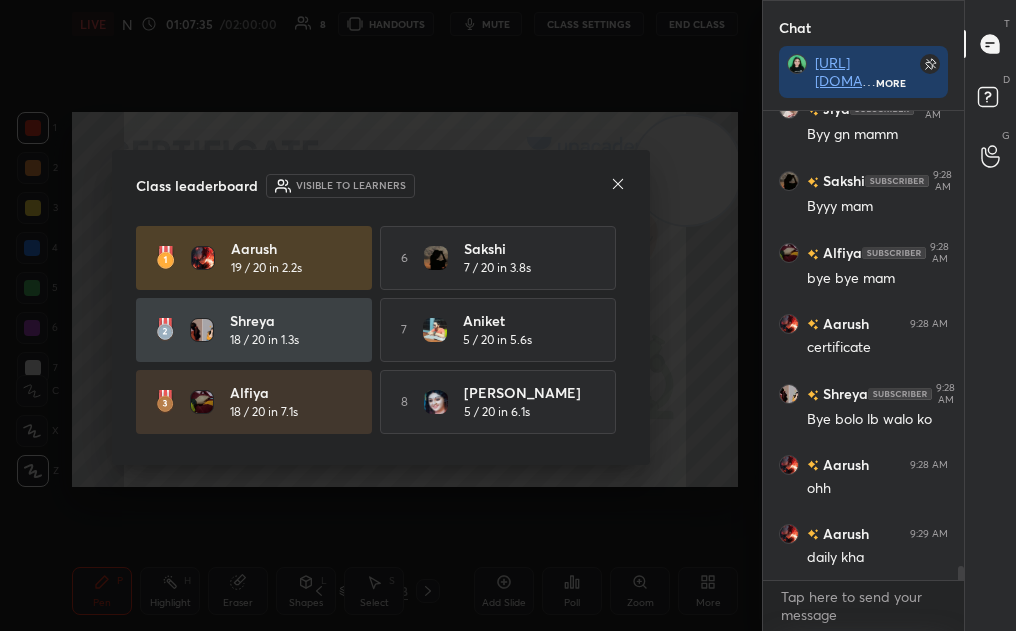 drag, startPoint x: 618, startPoint y: 338, endPoint x: 634, endPoint y: 483, distance: 145.88008 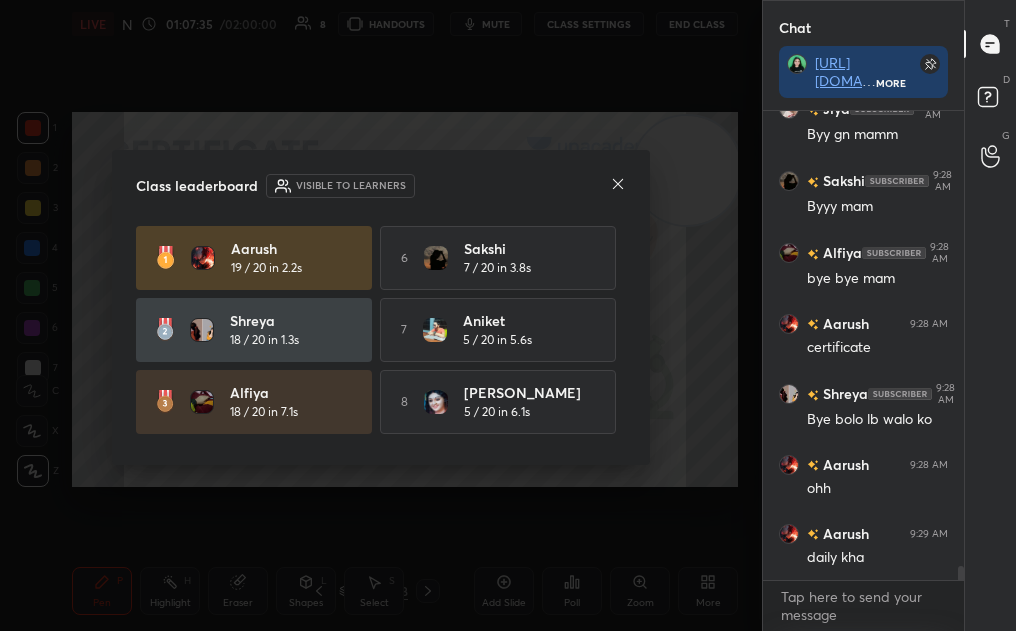 click on "Class leaderboard Visible to learners Aarush 19 / 20 in 2.2s 6 Sakshi 7 / 20 in 3.8s Shreya 18 / 20 in 1.3s 7 Aniket 5 / 20 in 5.6s Alfiya 18 / 20 in 7.1s 8 [PERSON_NAME] 5 / 20 in 6.1s 4 Jiya 13 / 20 in 5.2s 9 Guniksha 5 / 20 in 10s 5 [PERSON_NAME]... 10 / 20 in 4.1s 10 badal 1 / 20 in 14s" at bounding box center [381, 315] 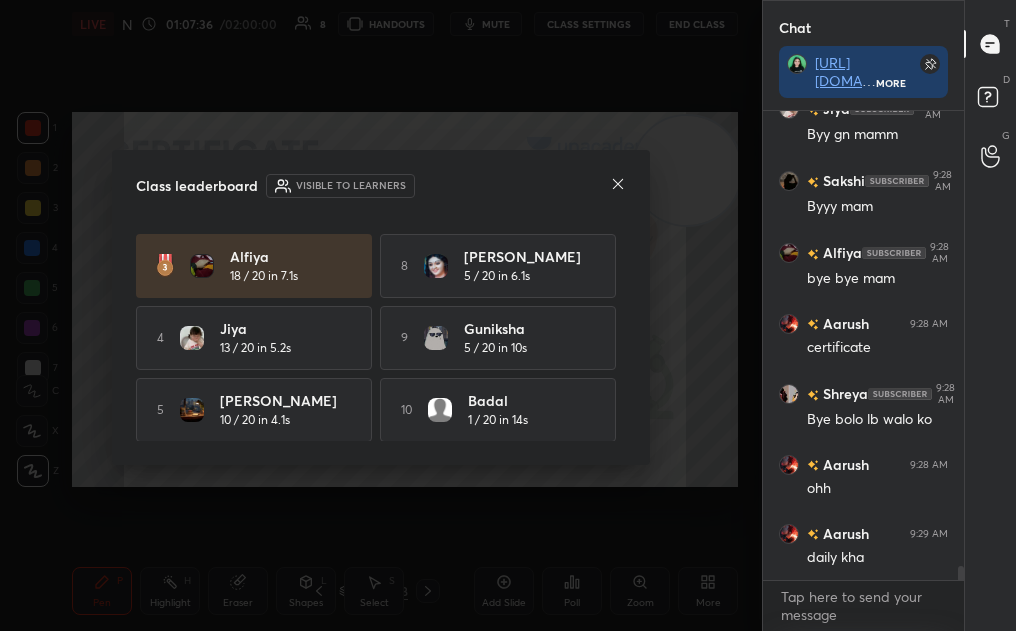 scroll, scrollTop: 0, scrollLeft: 0, axis: both 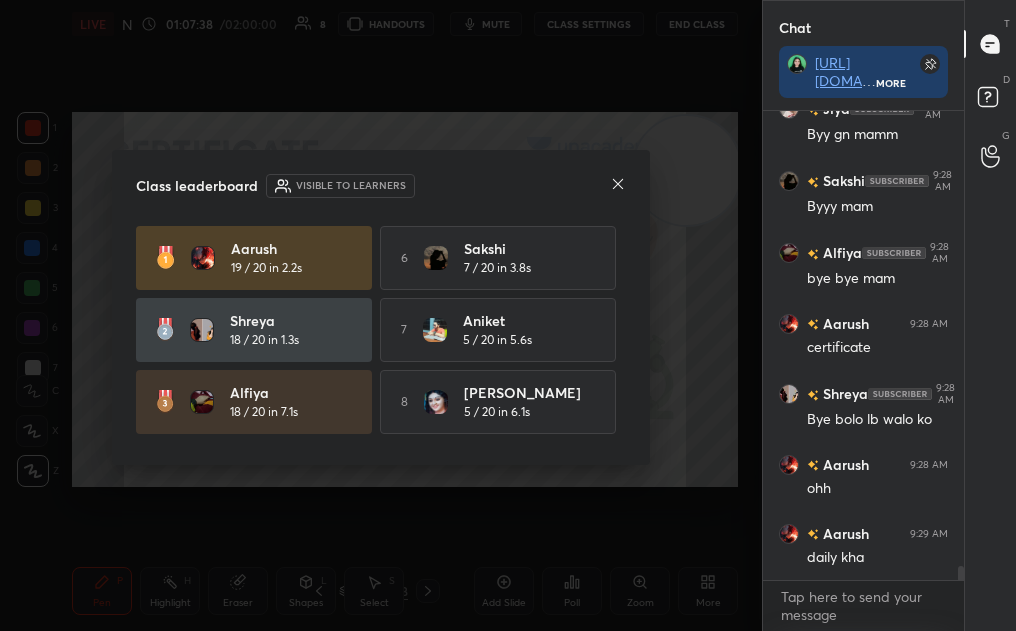 drag, startPoint x: 619, startPoint y: 187, endPoint x: 613, endPoint y: 177, distance: 11.661903 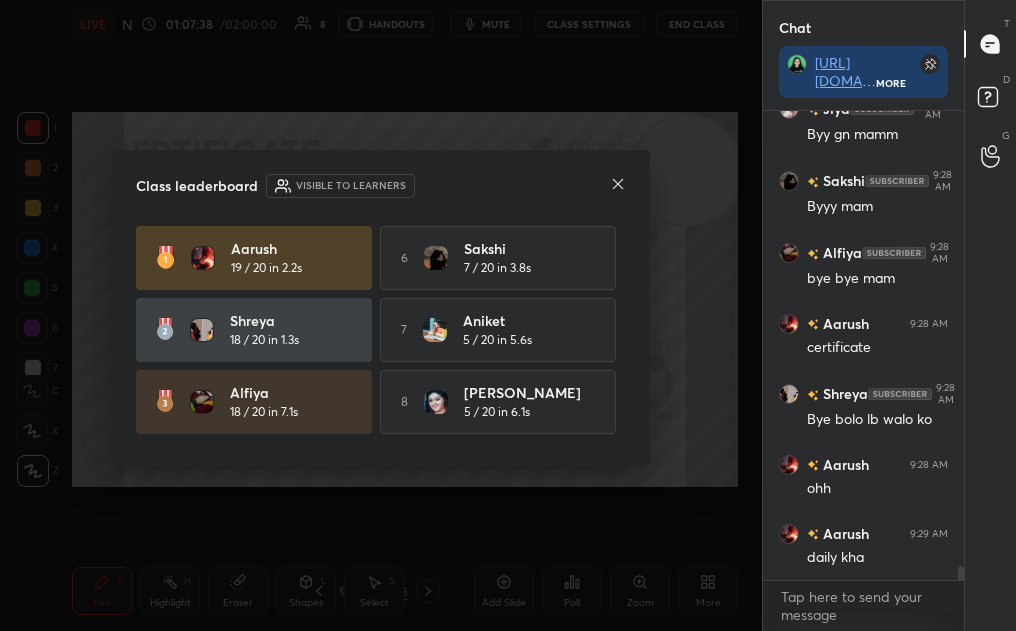 click 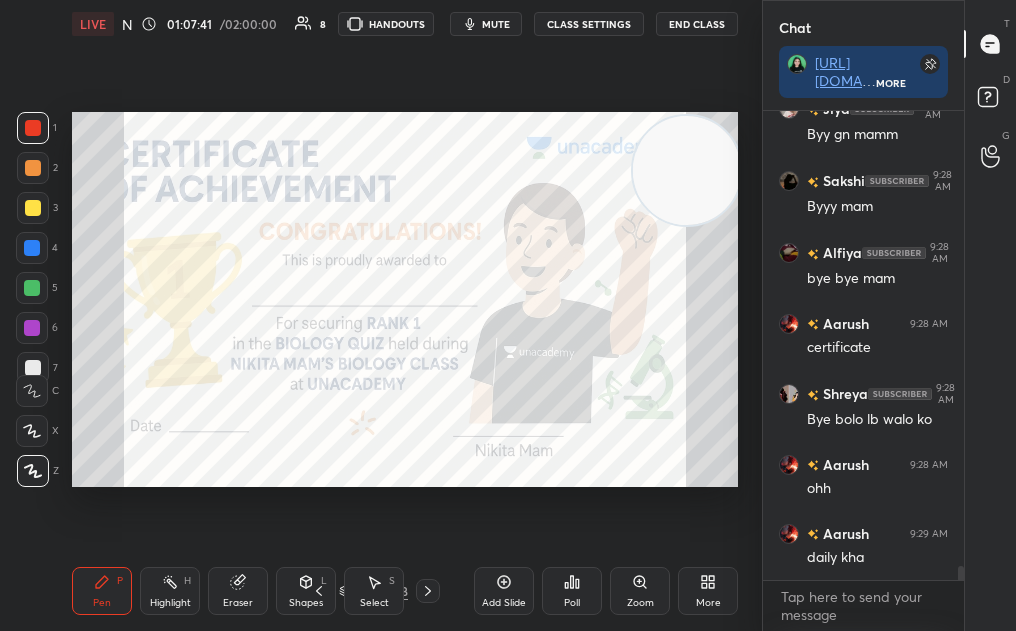 scroll, scrollTop: 15266, scrollLeft: 0, axis: vertical 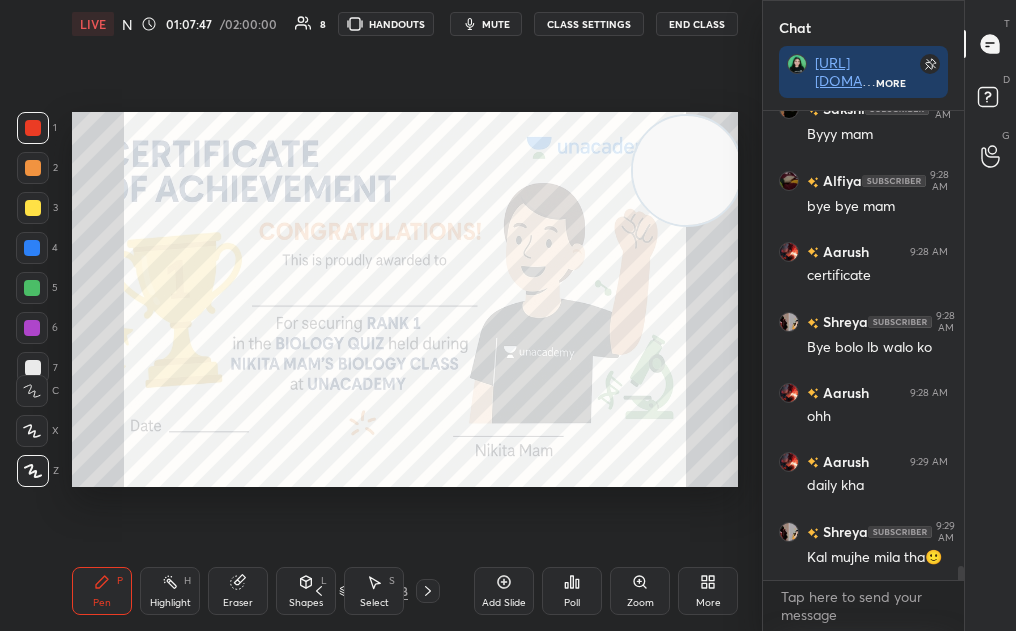 drag, startPoint x: 680, startPoint y: 26, endPoint x: 694, endPoint y: 23, distance: 14.3178215 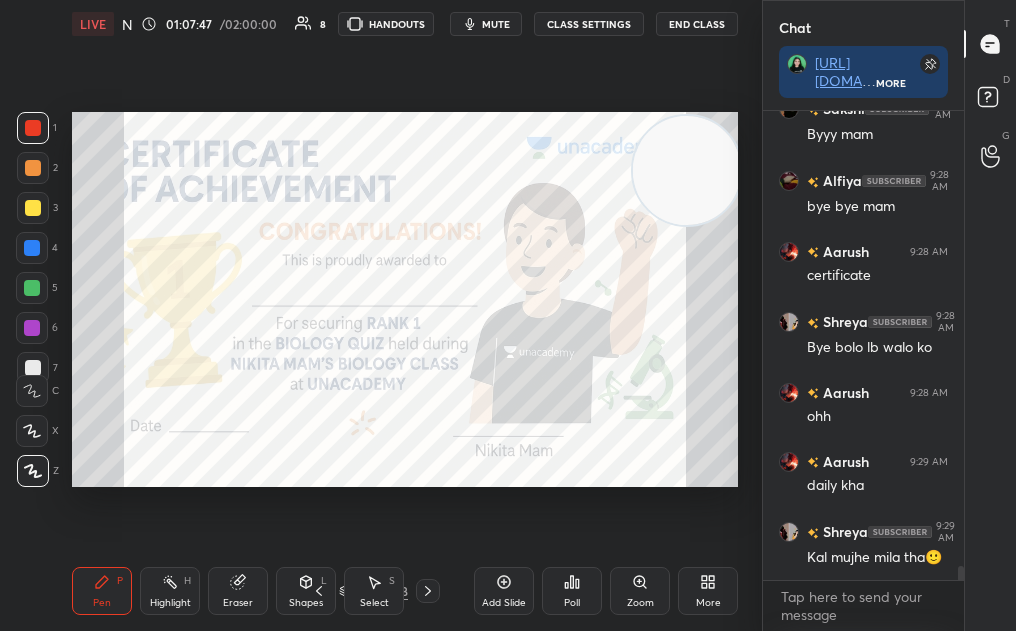 click on "End Class" at bounding box center [697, 24] 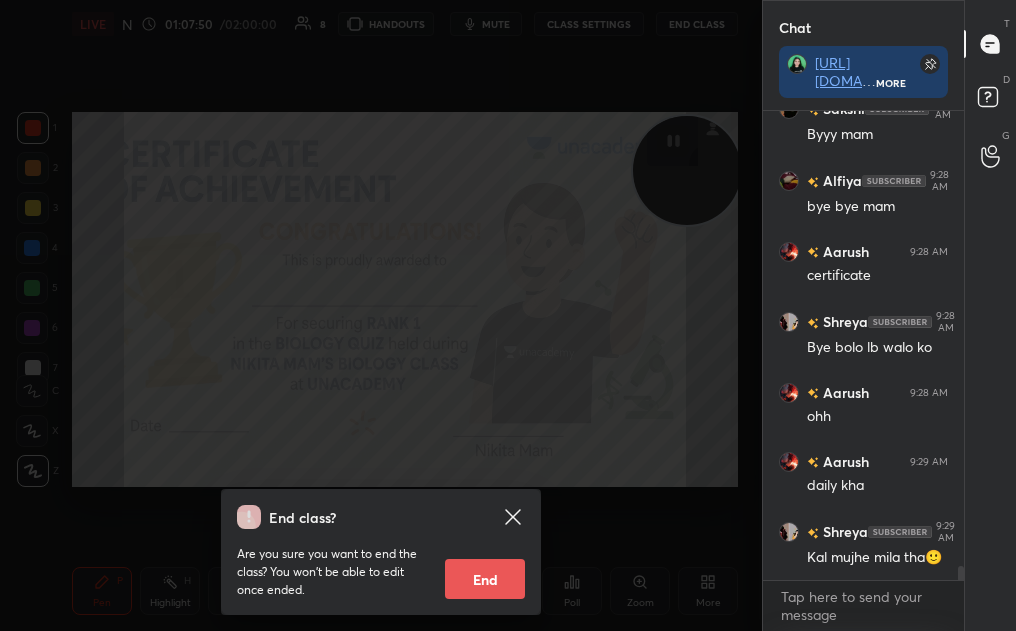 click on "End" at bounding box center (485, 579) 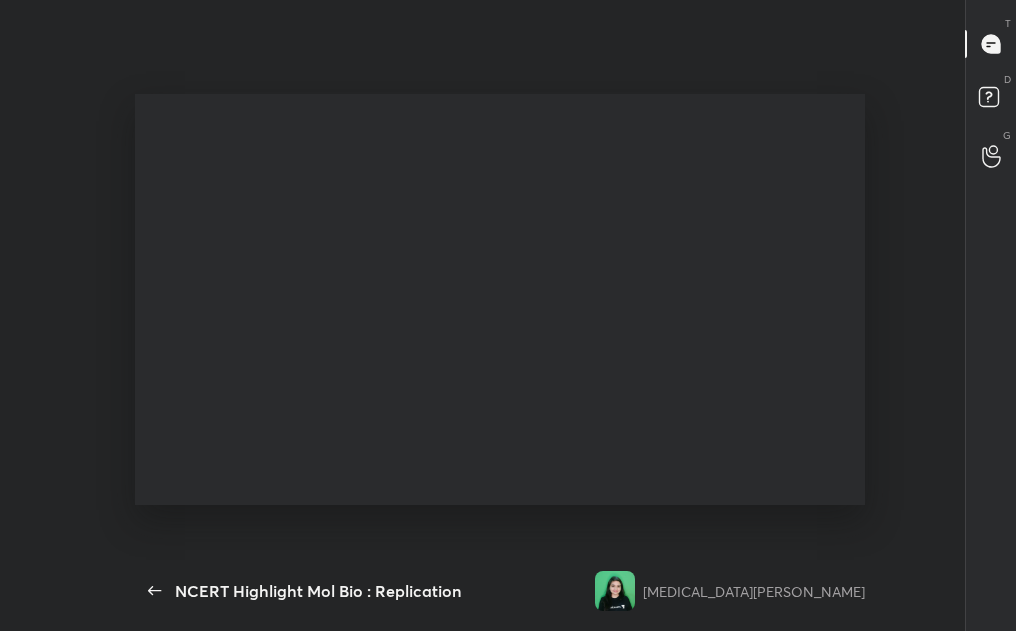 scroll, scrollTop: 99497, scrollLeft: 99217, axis: both 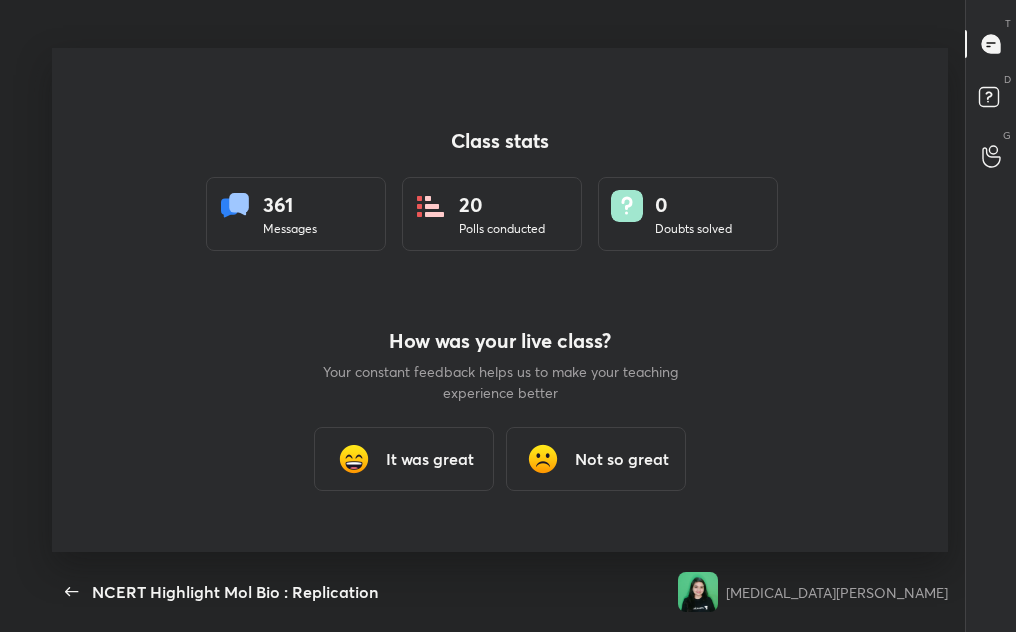 type on "x" 